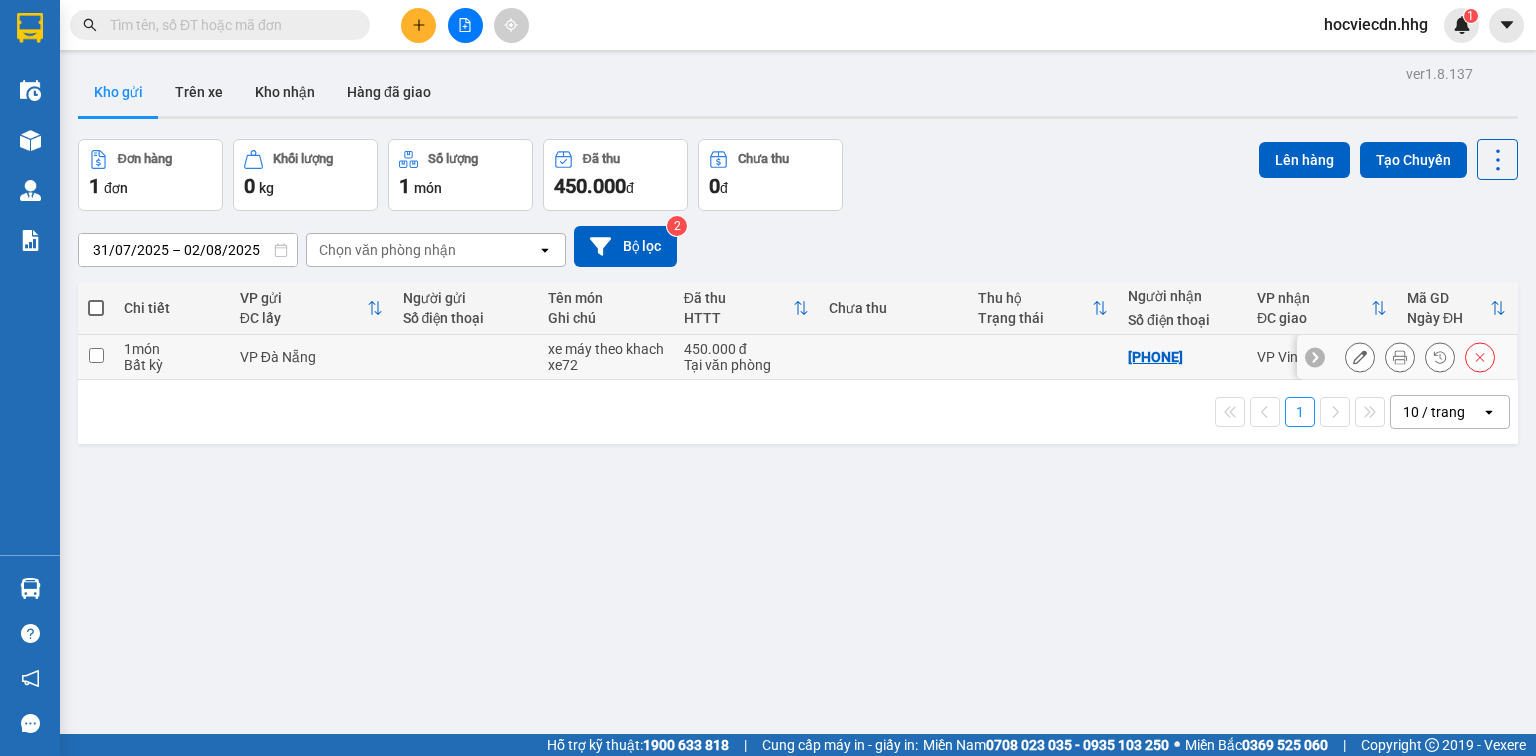 scroll, scrollTop: 0, scrollLeft: 0, axis: both 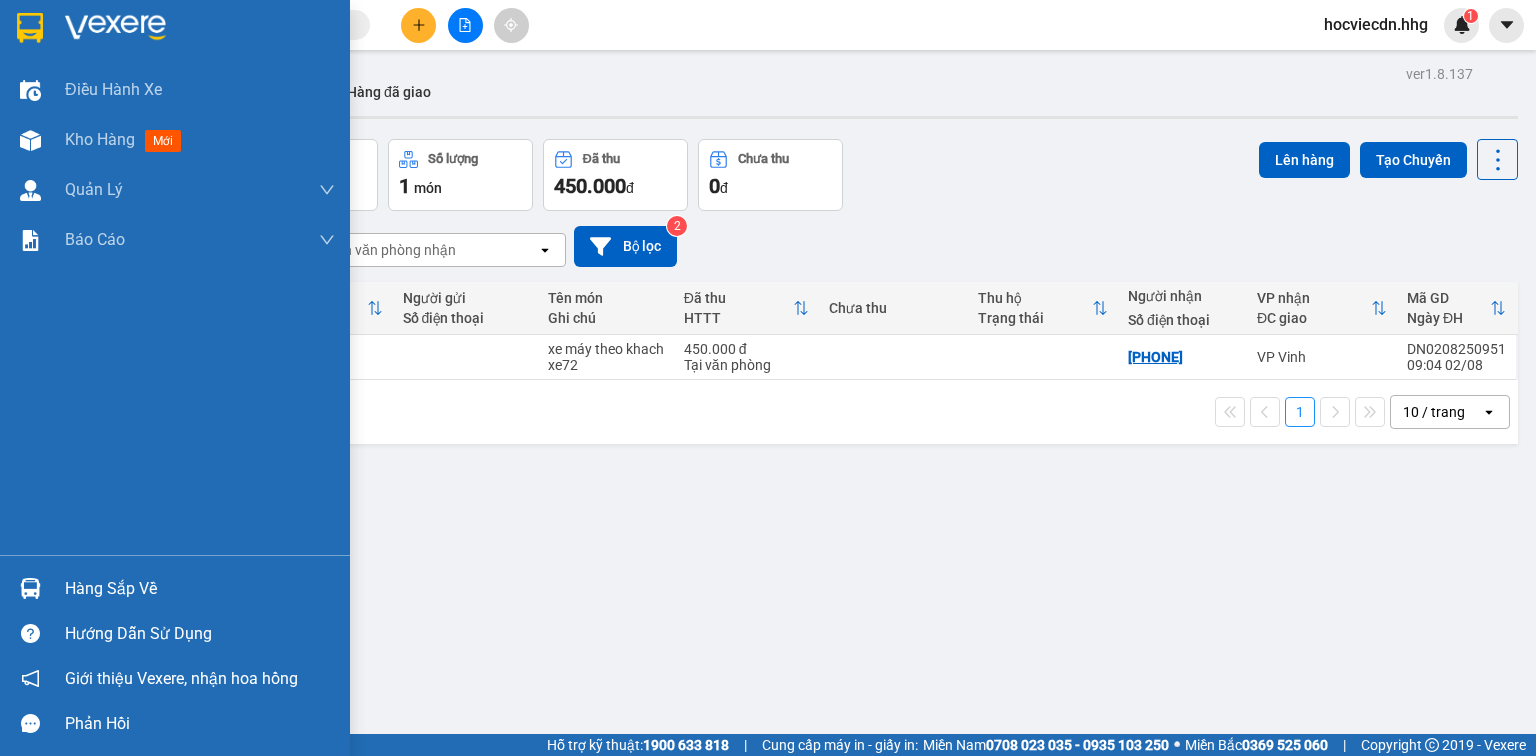 click on "Hàng sắp về" at bounding box center (200, 589) 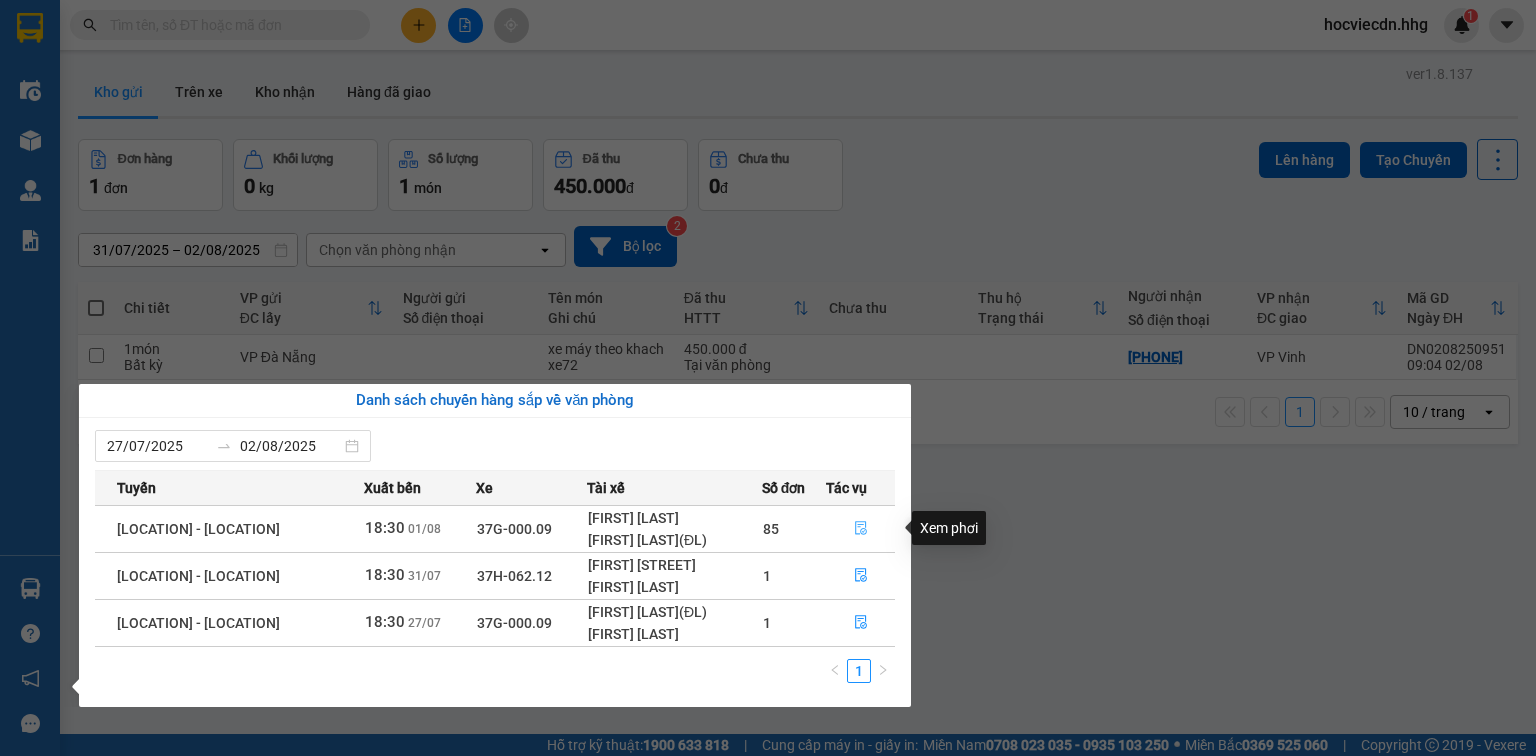 click at bounding box center (860, 529) 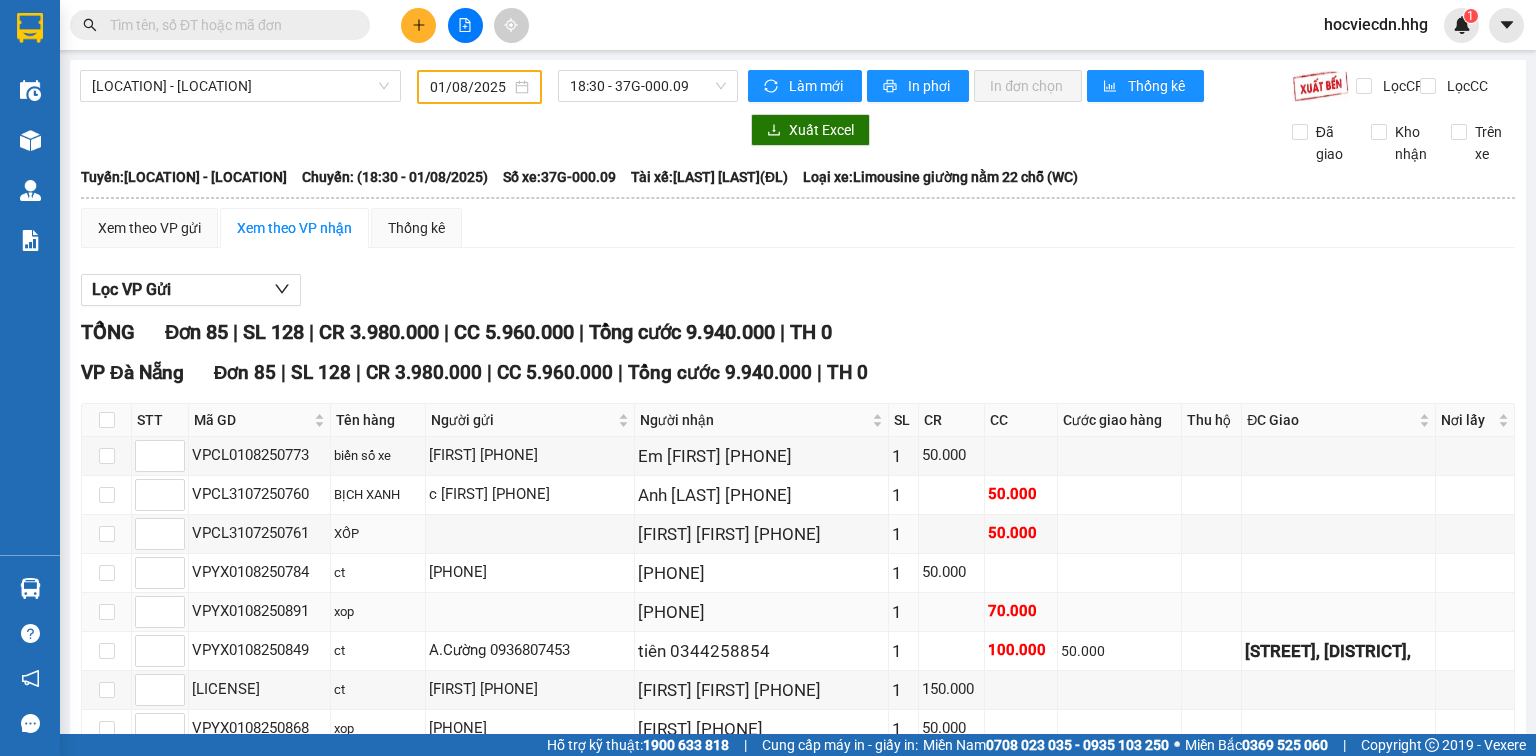 scroll, scrollTop: 160, scrollLeft: 0, axis: vertical 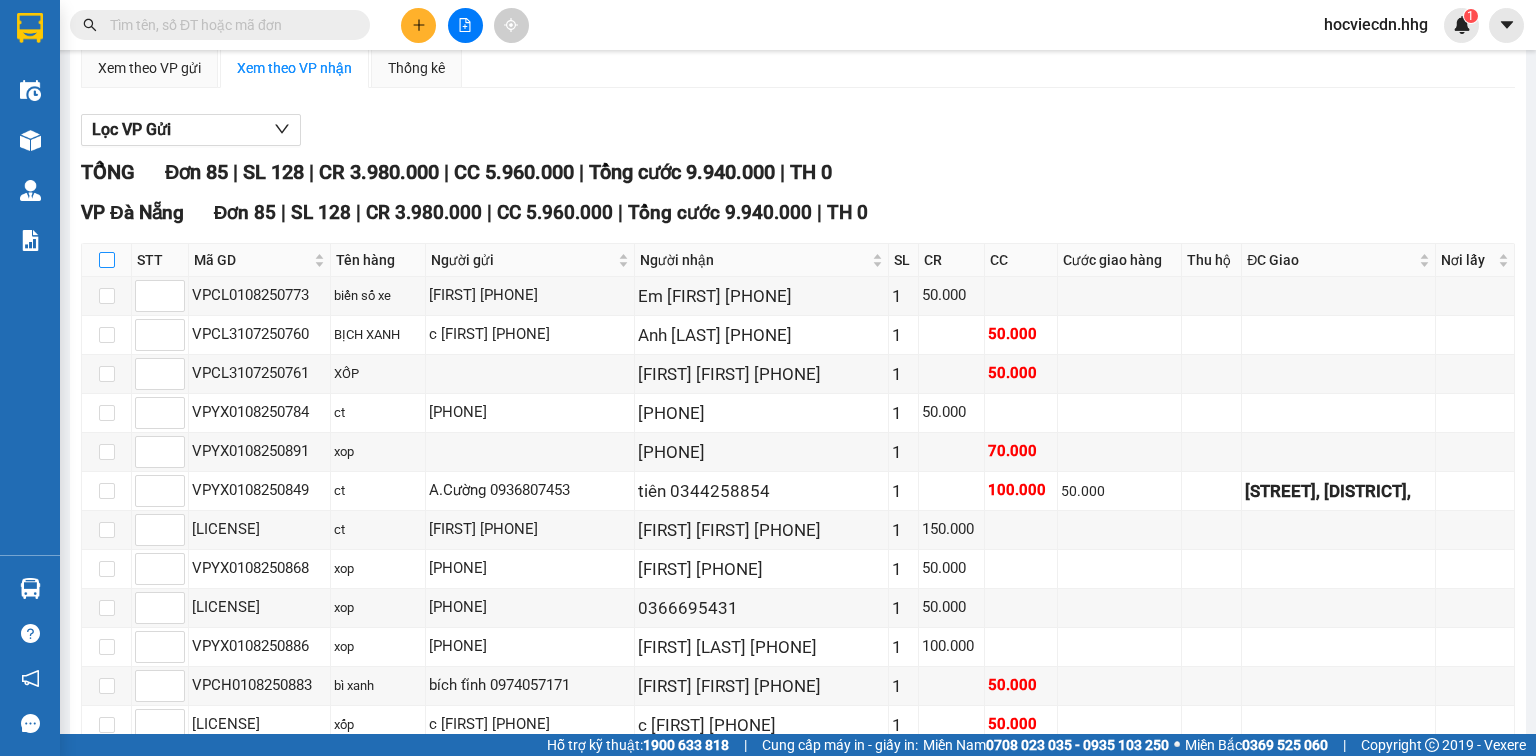 click at bounding box center [107, 260] 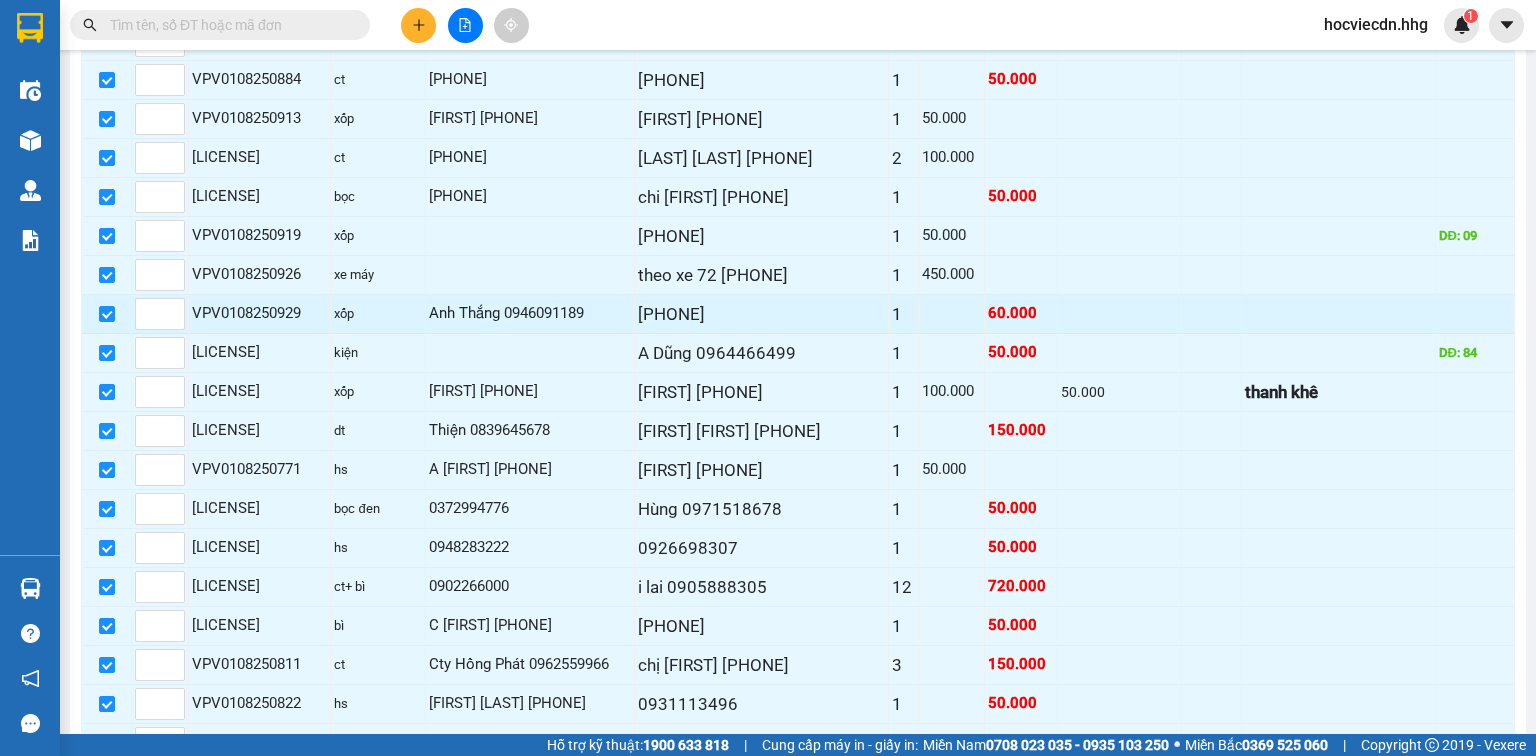 scroll, scrollTop: 3084, scrollLeft: 0, axis: vertical 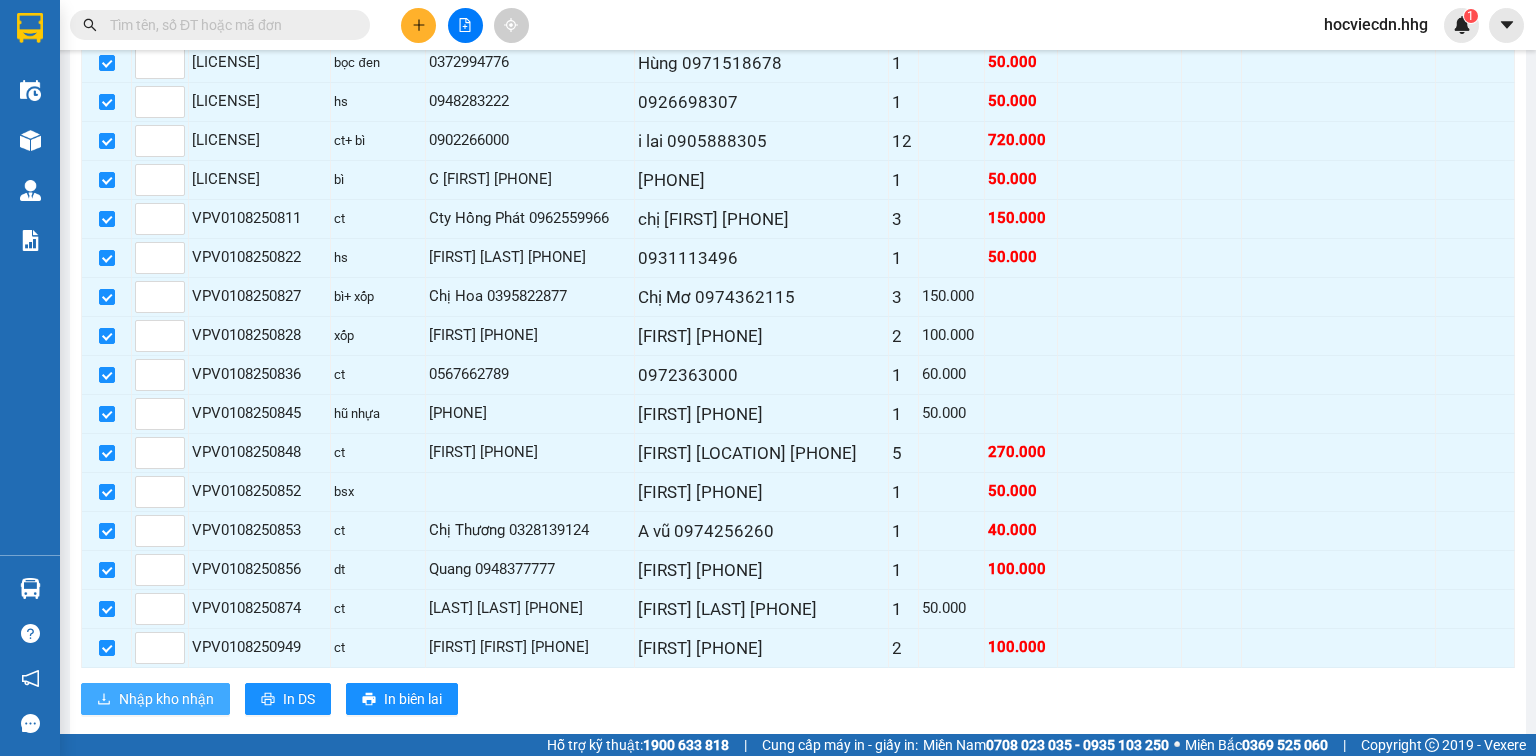 click on "Nhập kho nhận" at bounding box center [166, 699] 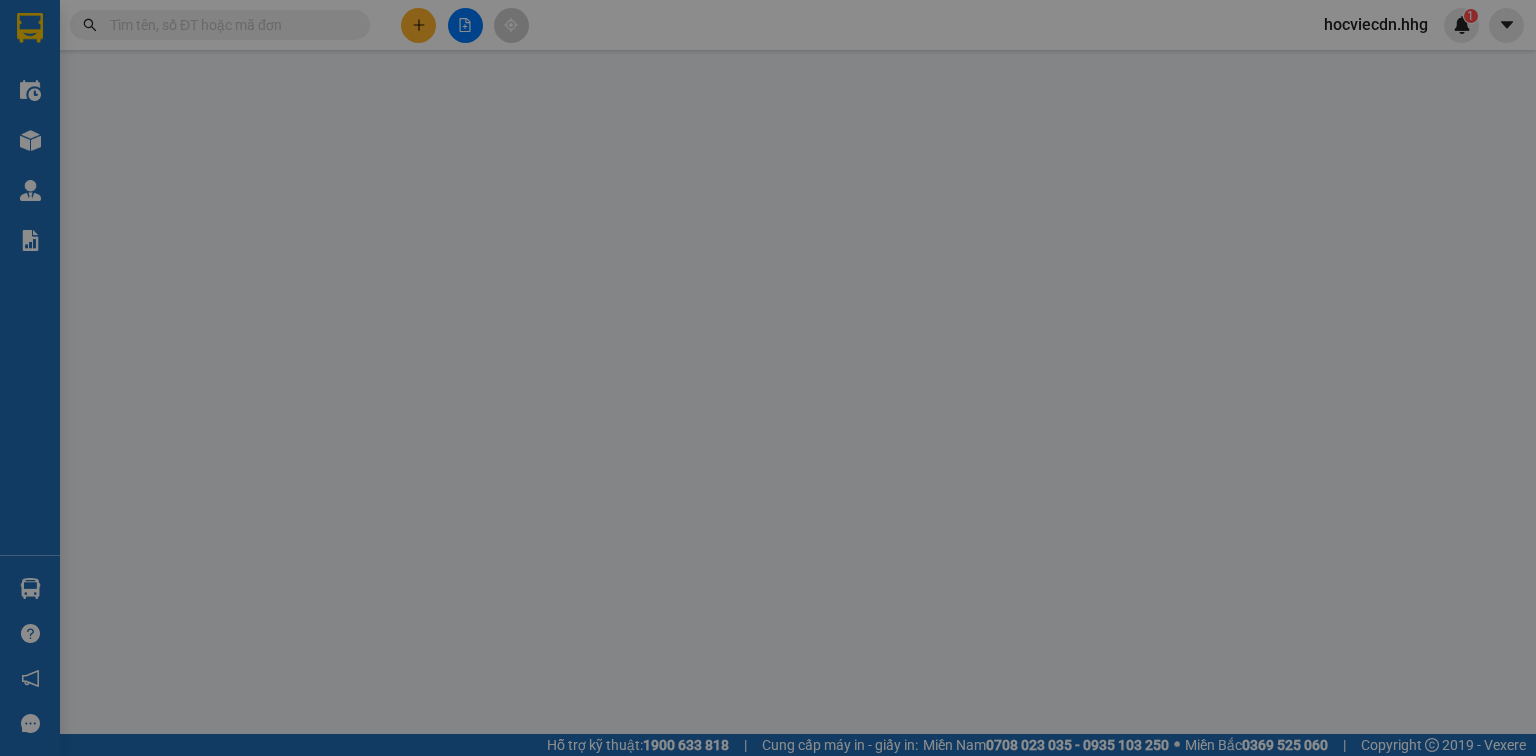 scroll, scrollTop: 0, scrollLeft: 0, axis: both 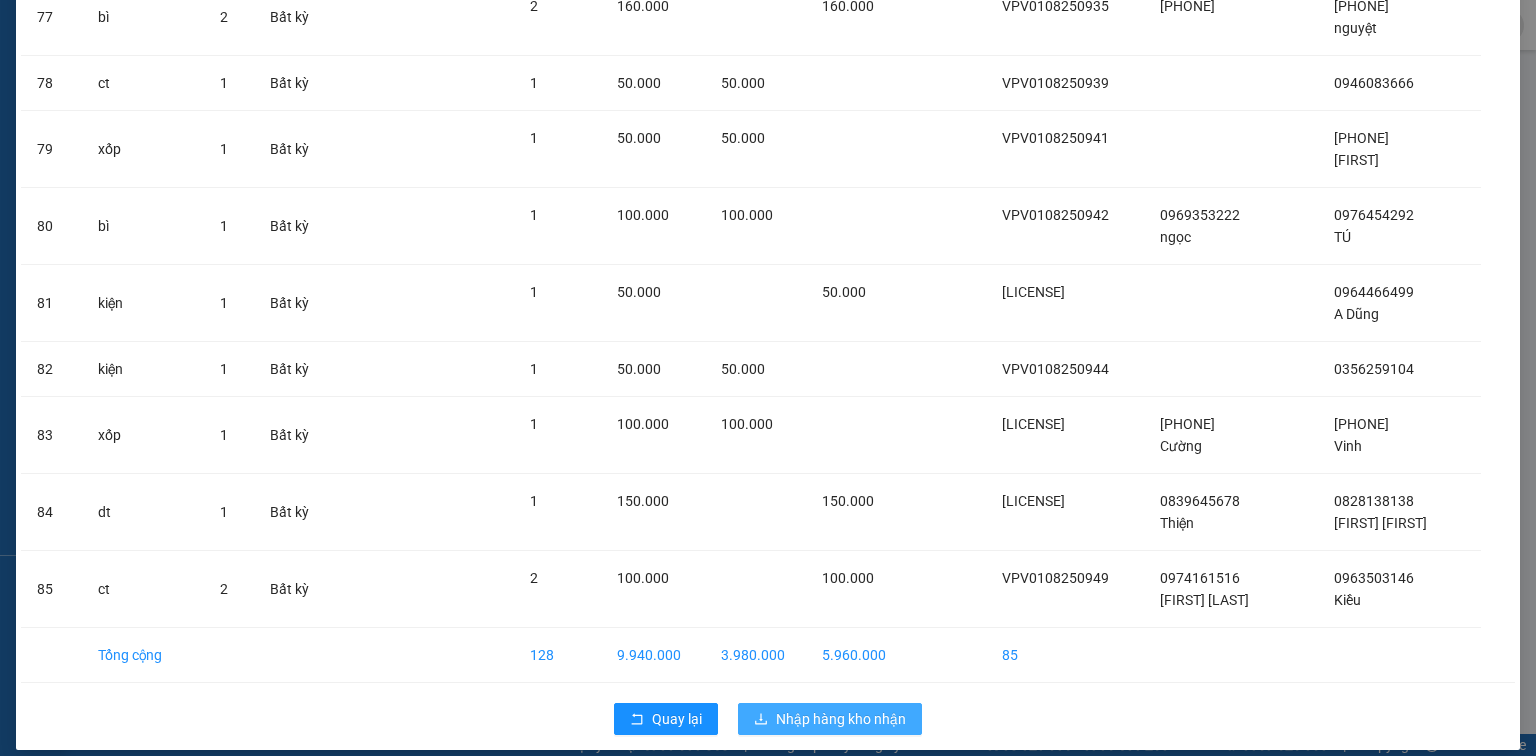 click on "Nhập hàng kho nhận" at bounding box center [841, 719] 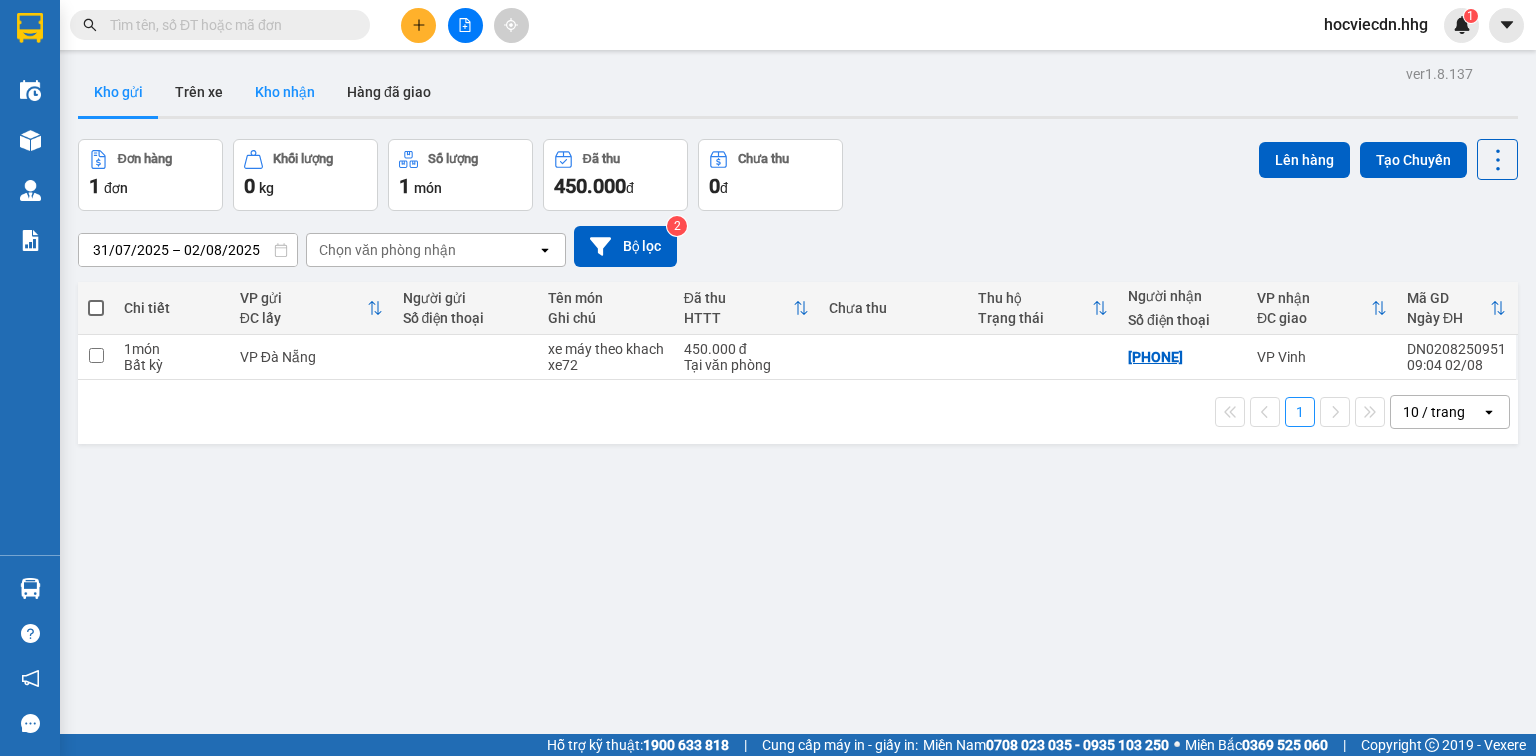 click on "Kho nhận" at bounding box center (285, 92) 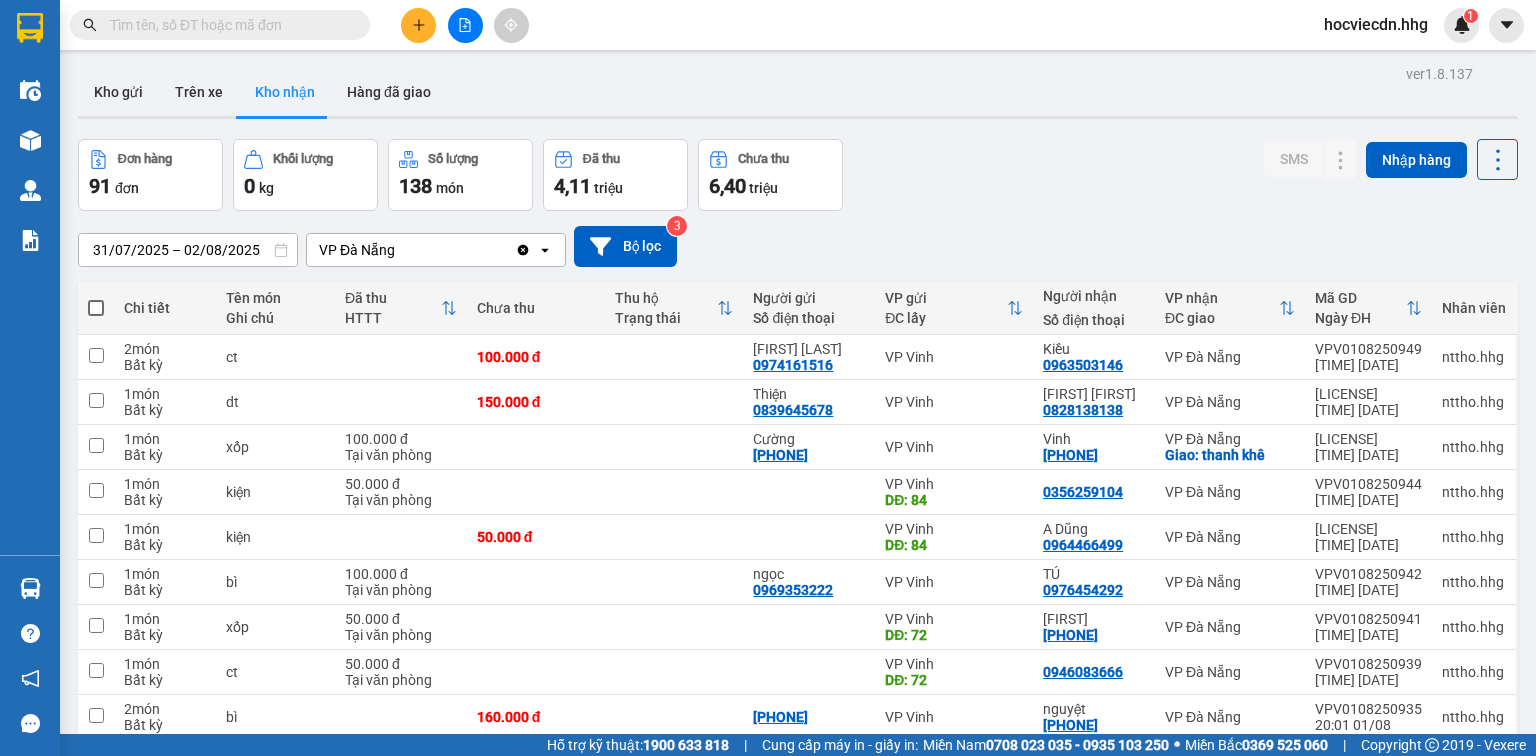 click on "31/07/2025 – 02/08/2025" at bounding box center [188, 250] 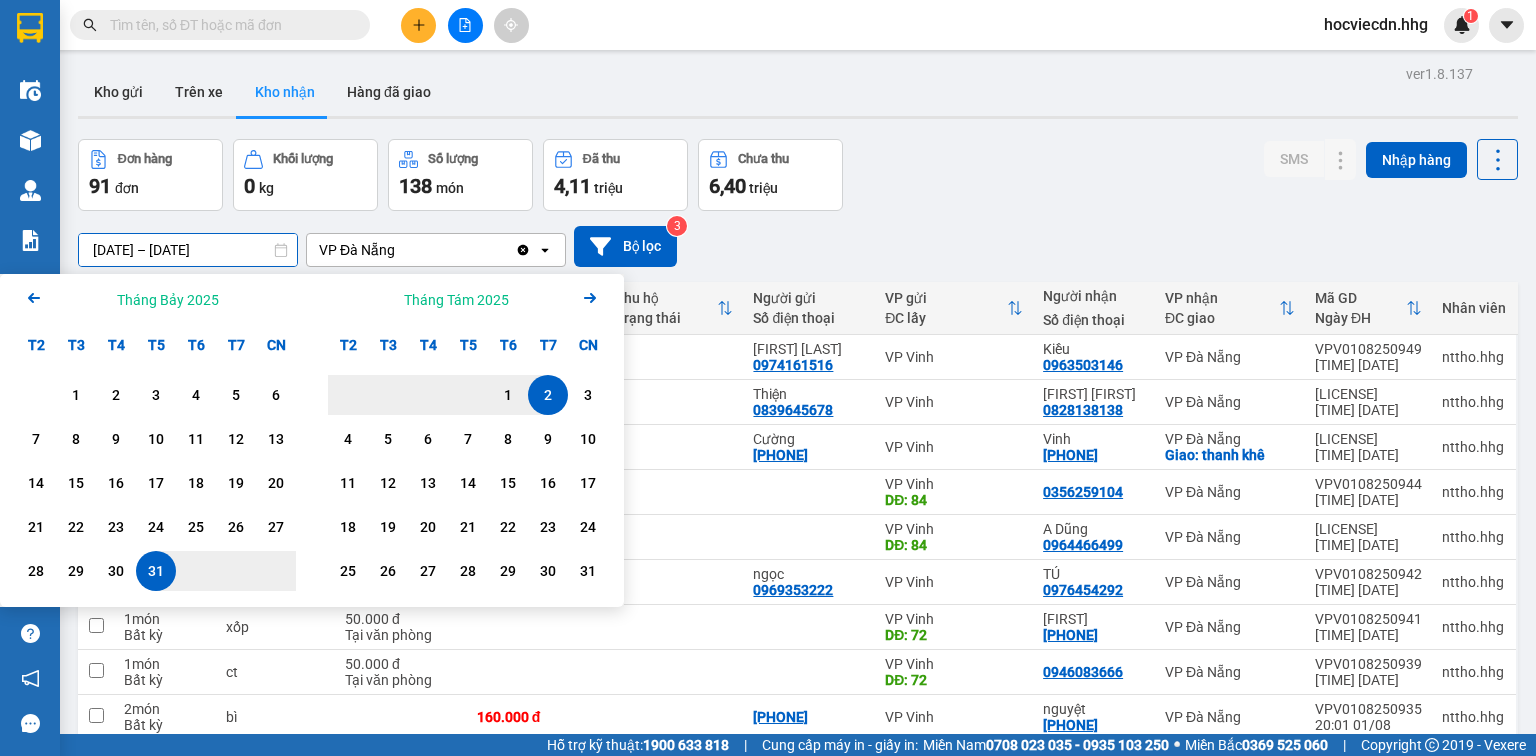 click on "2 /07/2025 – 02/08/2025" at bounding box center (188, 250) 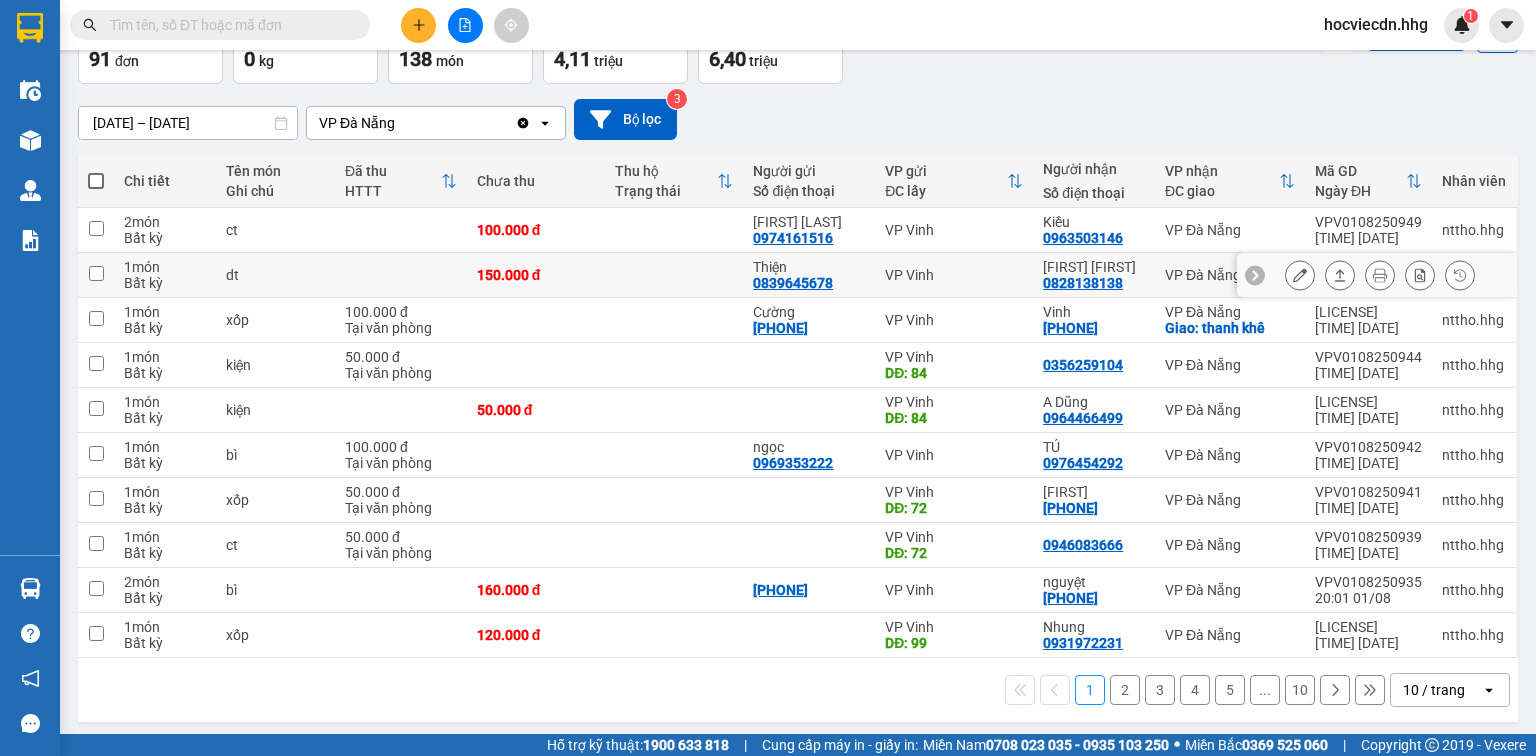 scroll, scrollTop: 129, scrollLeft: 0, axis: vertical 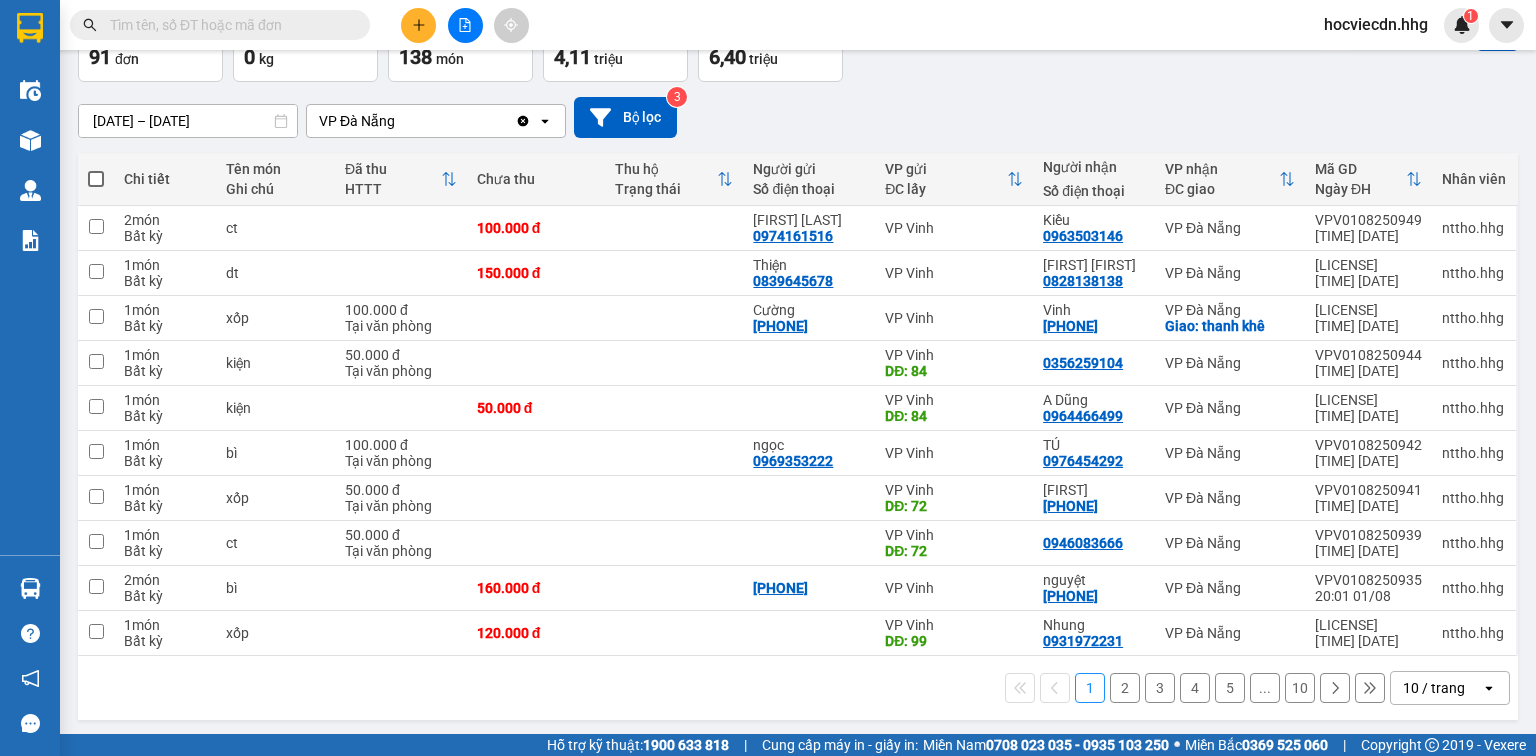 click on "open" 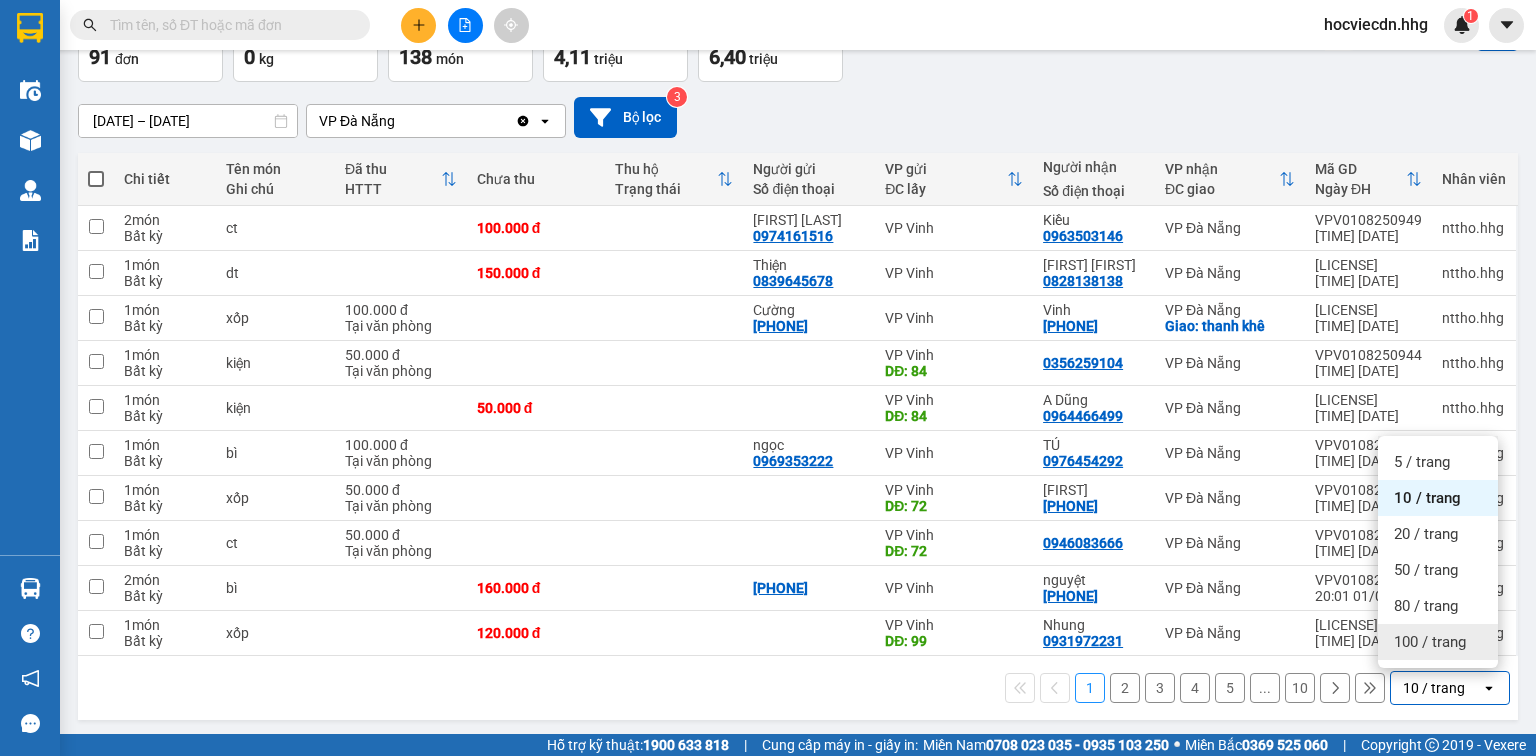 click on "100 / trang" at bounding box center (1430, 642) 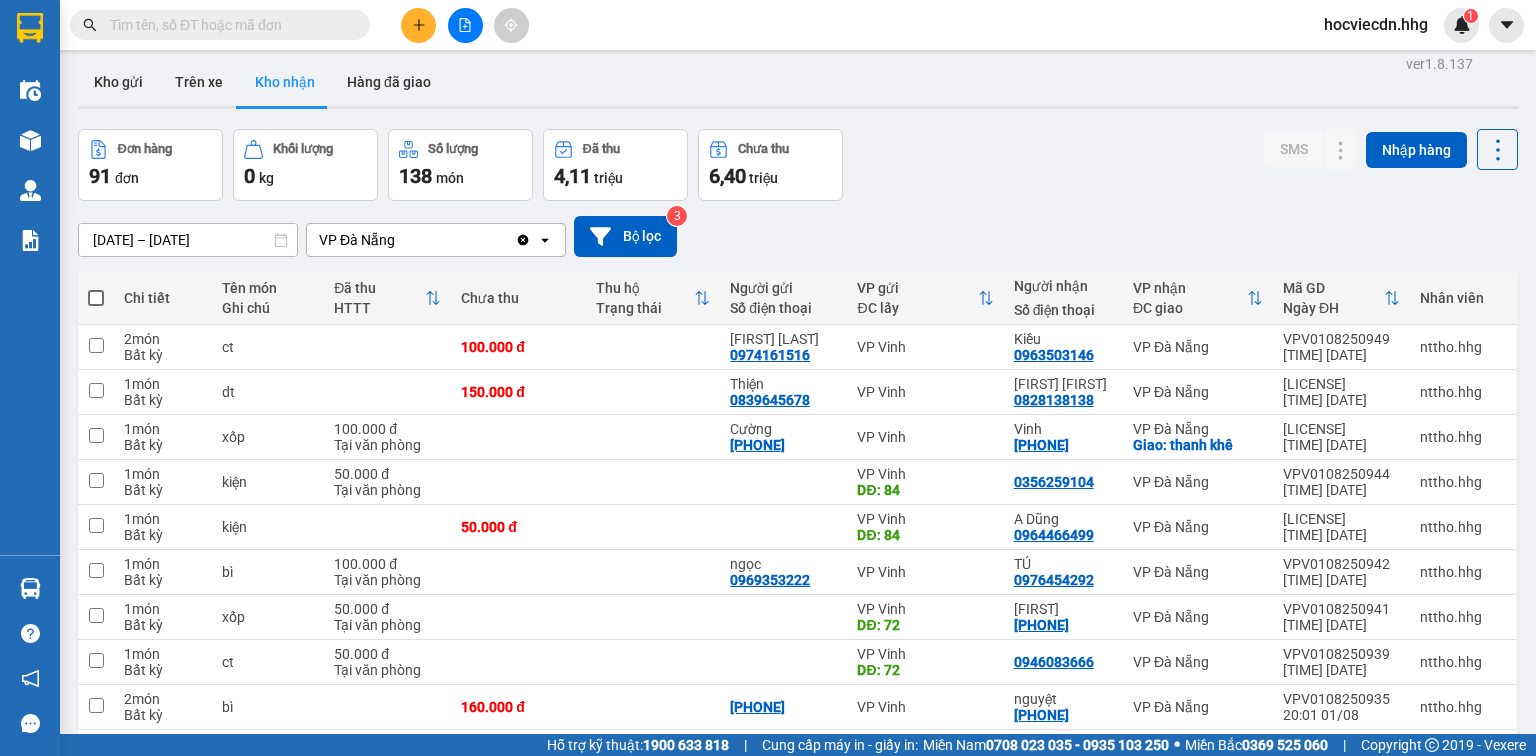 scroll, scrollTop: 0, scrollLeft: 0, axis: both 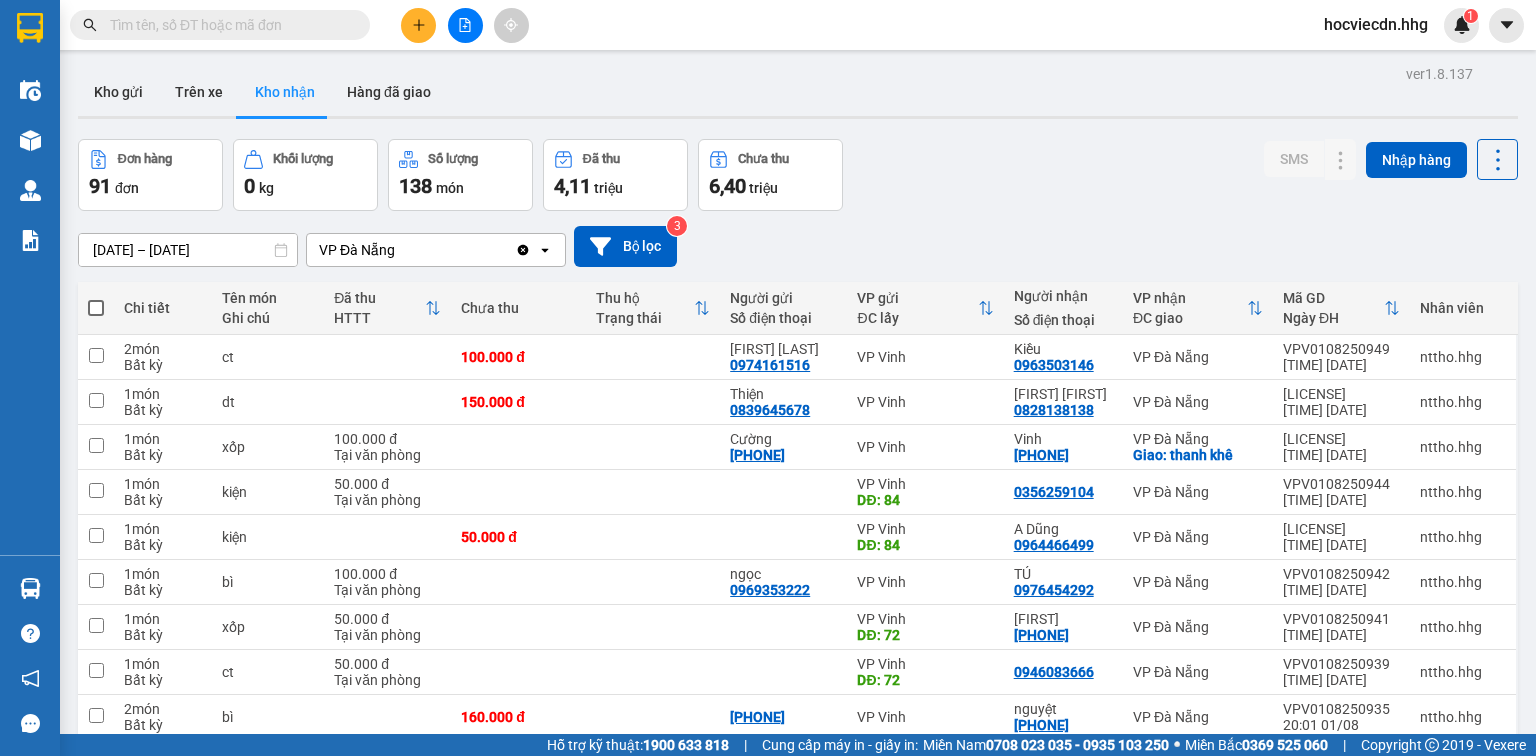 click on "2 /8 /2025 – 02/08/2025" at bounding box center (188, 250) 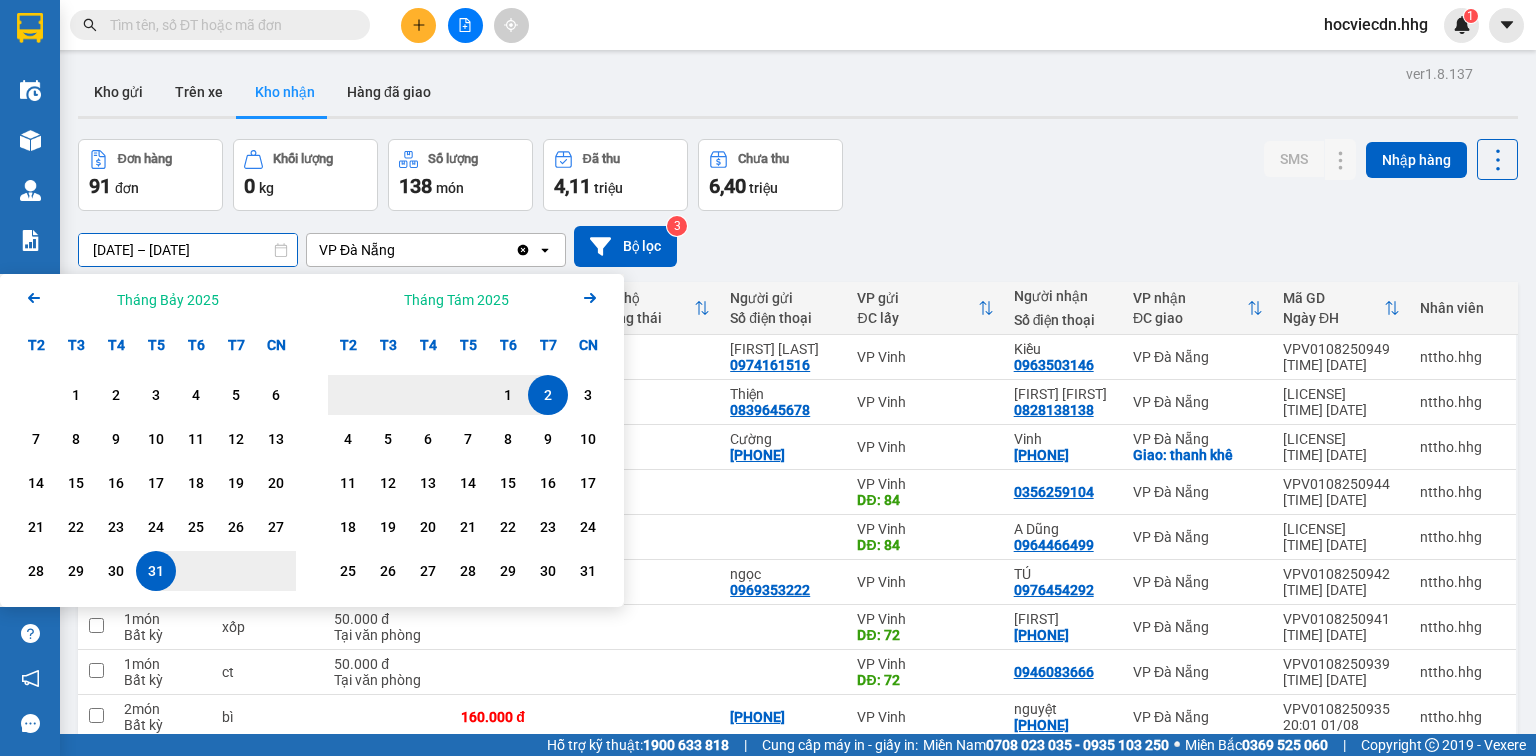click on "2 /08/2025 – 02/08/2025" at bounding box center (188, 250) 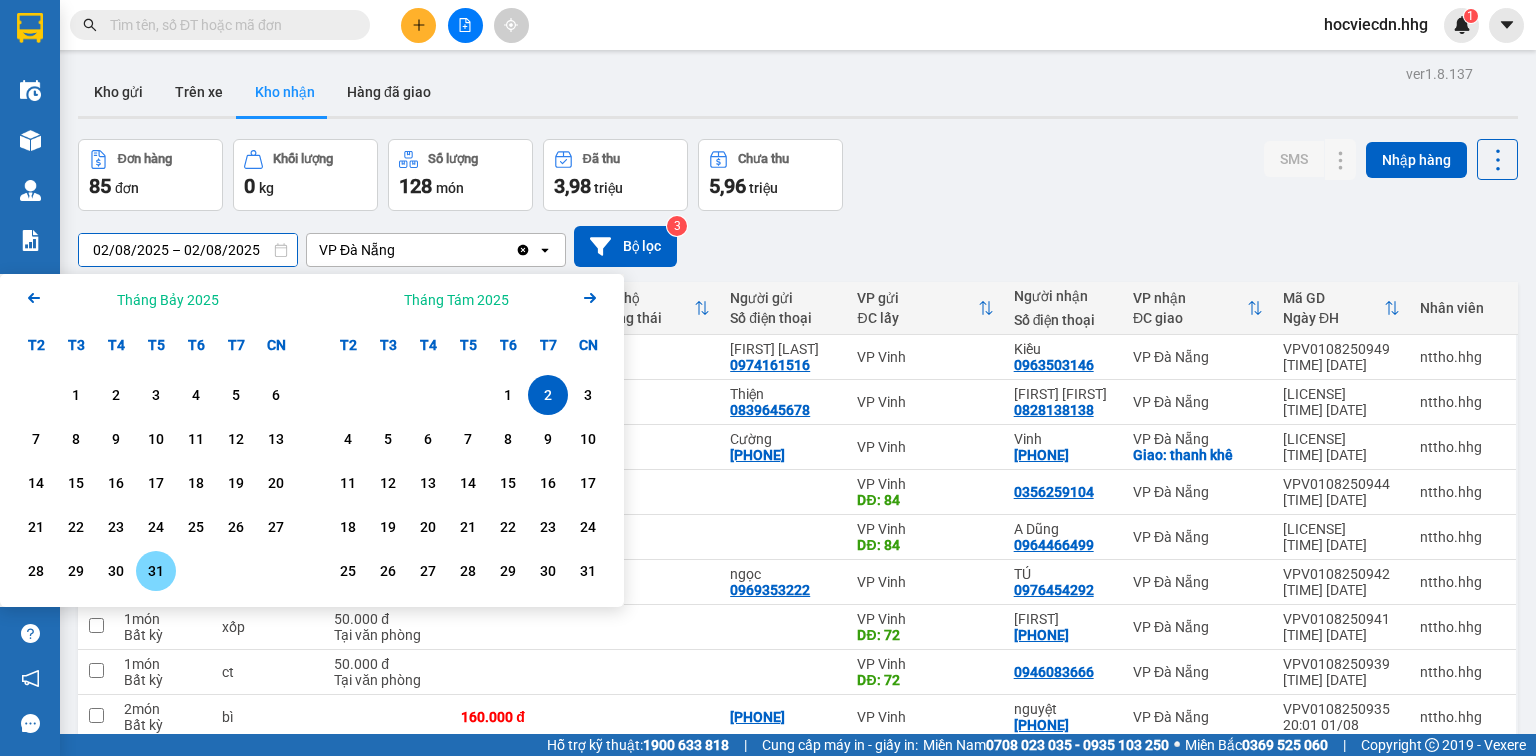 type on "02/08/2025 – 02/08/2025" 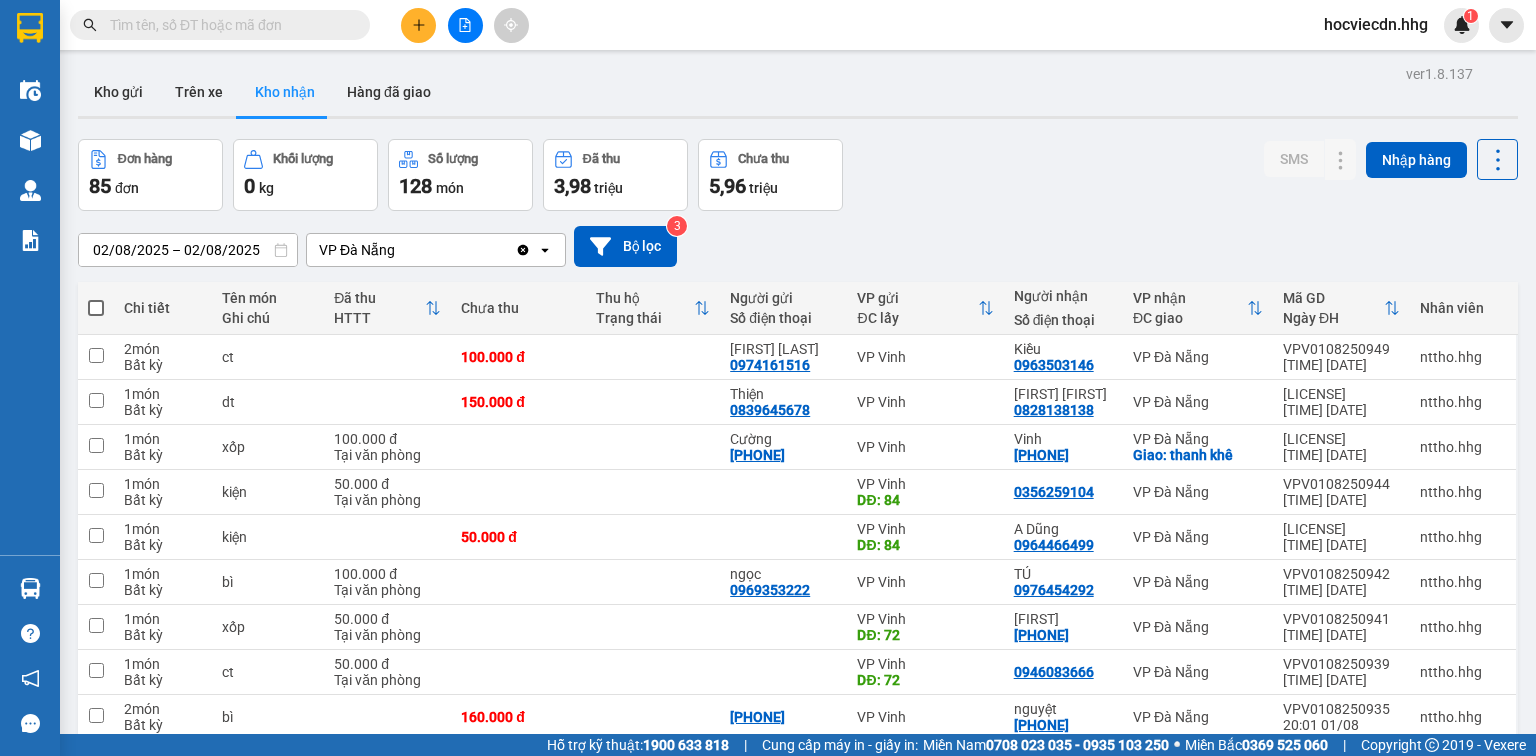 click on "Đơn hàng 85 đơn Khối lượng 0 kg Số lượng 128 món Đã thu 3,98   triệu Chưa thu 5,96   triệu SMS Nhập hàng" at bounding box center [798, 175] 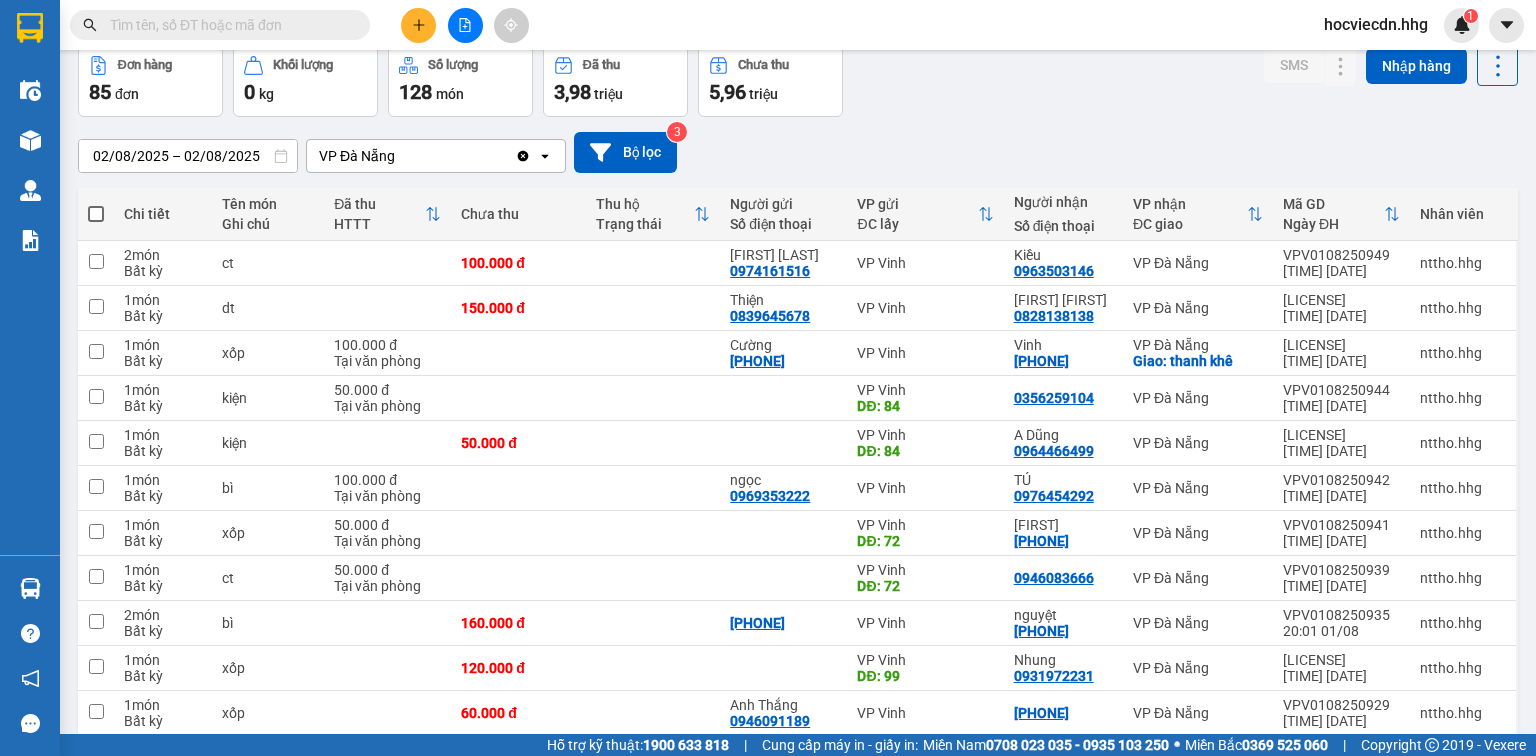 scroll, scrollTop: 240, scrollLeft: 0, axis: vertical 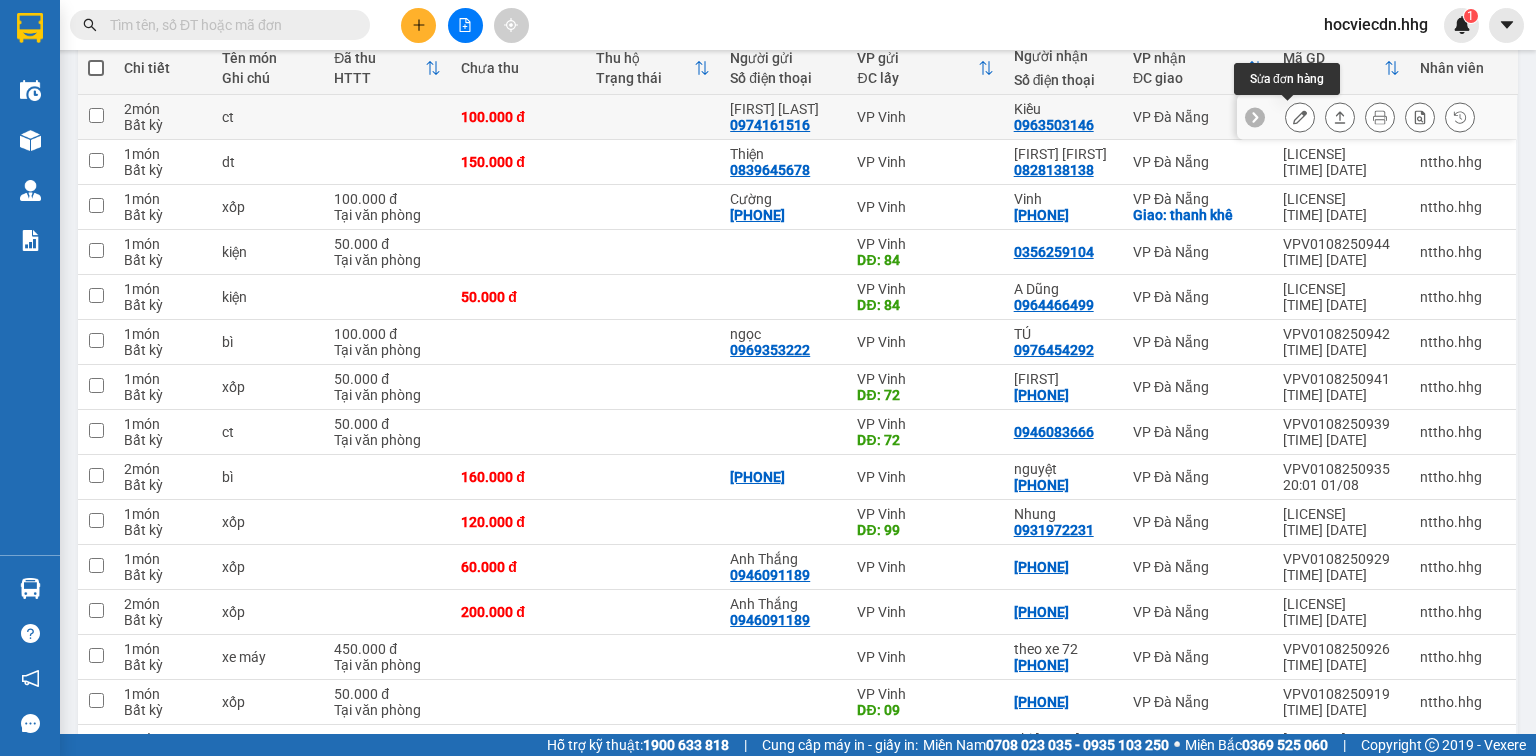 click 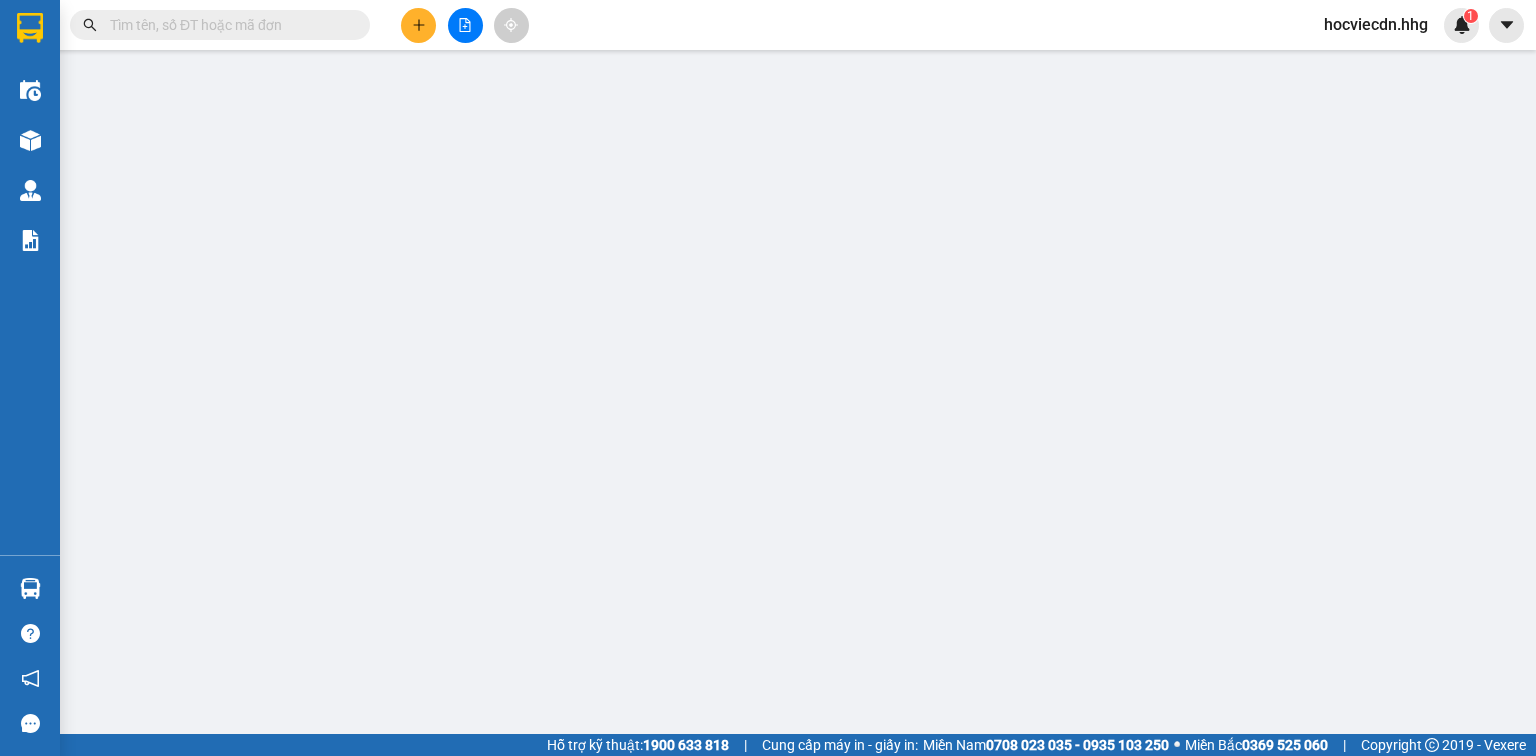 scroll, scrollTop: 0, scrollLeft: 0, axis: both 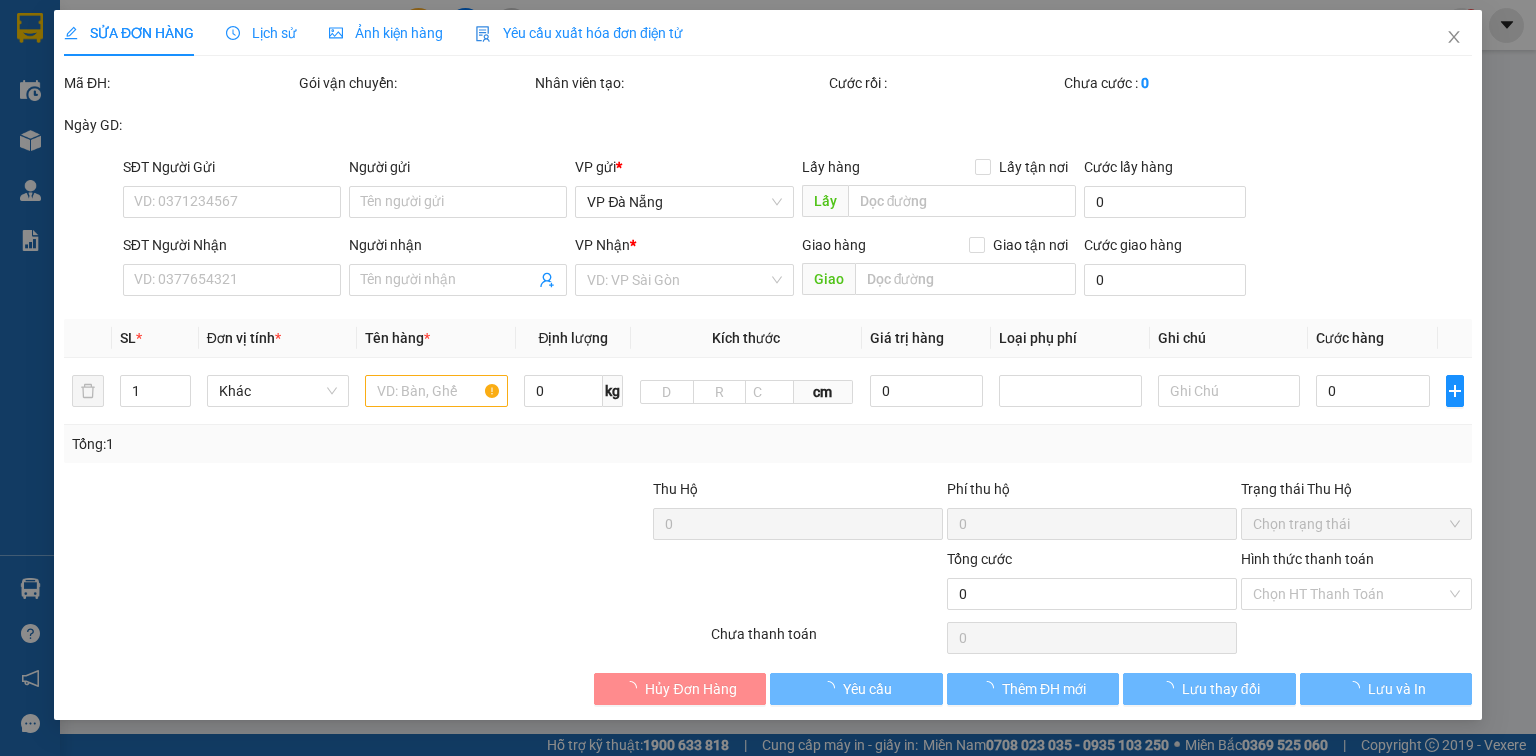 type on "0974161516" 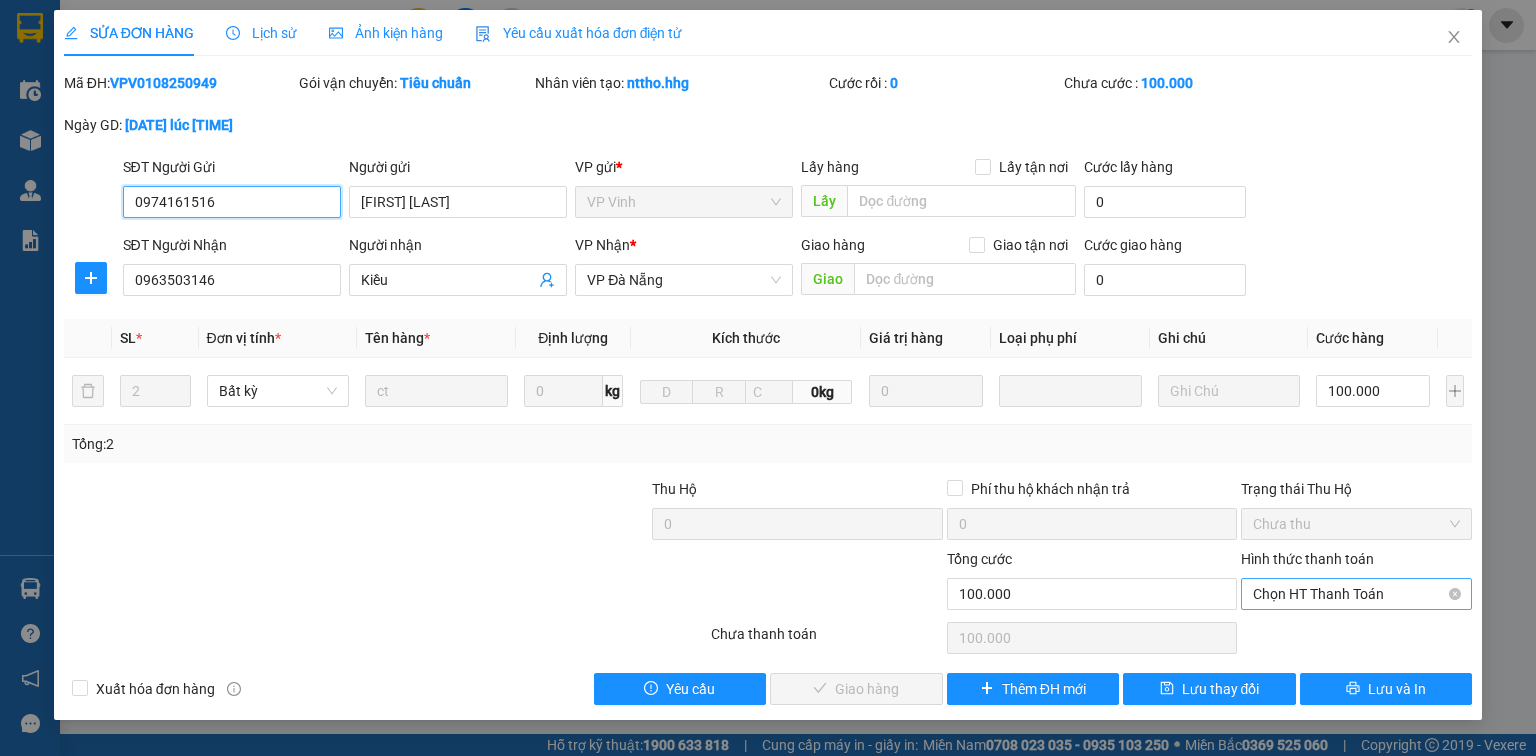 click on "Chọn HT Thanh Toán" at bounding box center [1356, 594] 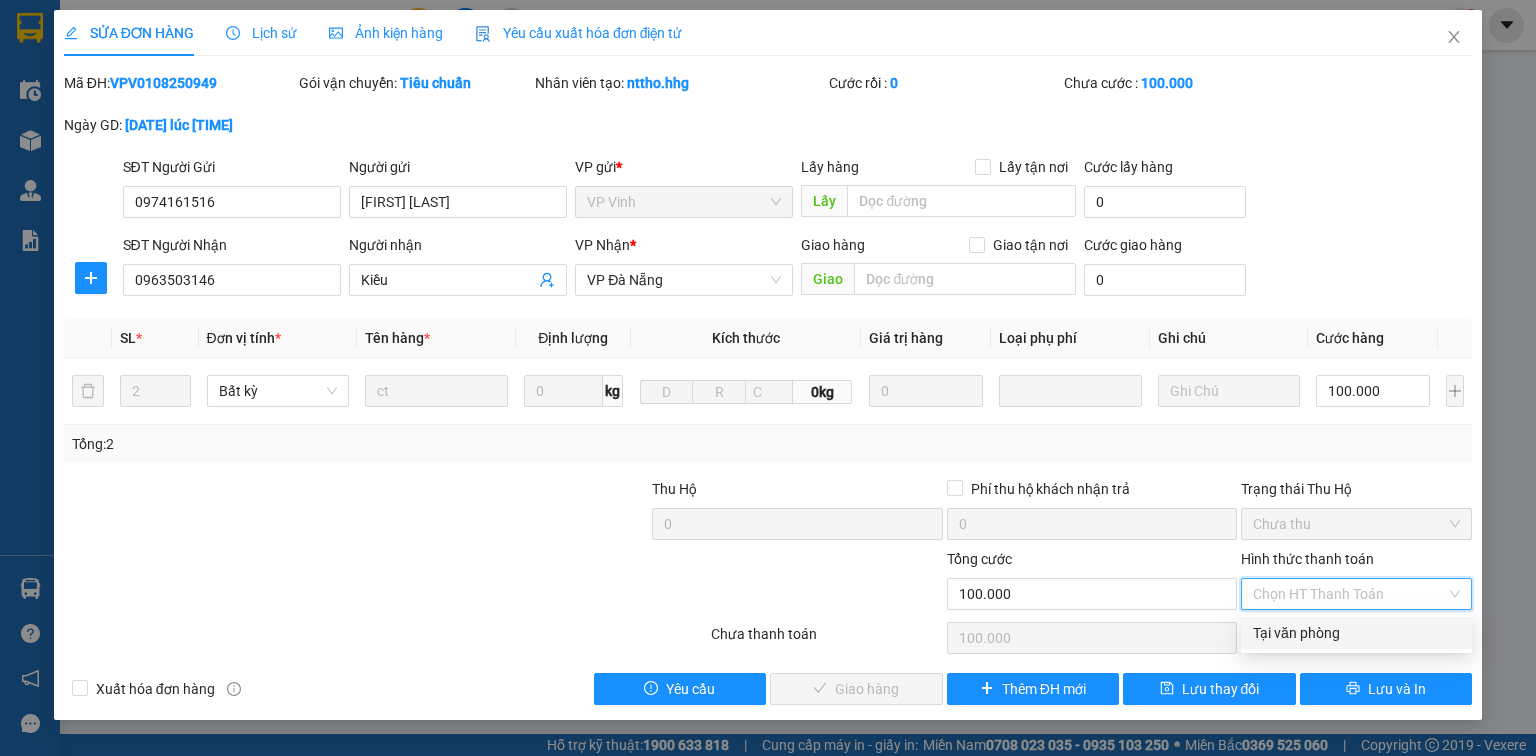 click on "Tại văn phòng" at bounding box center (1356, 633) 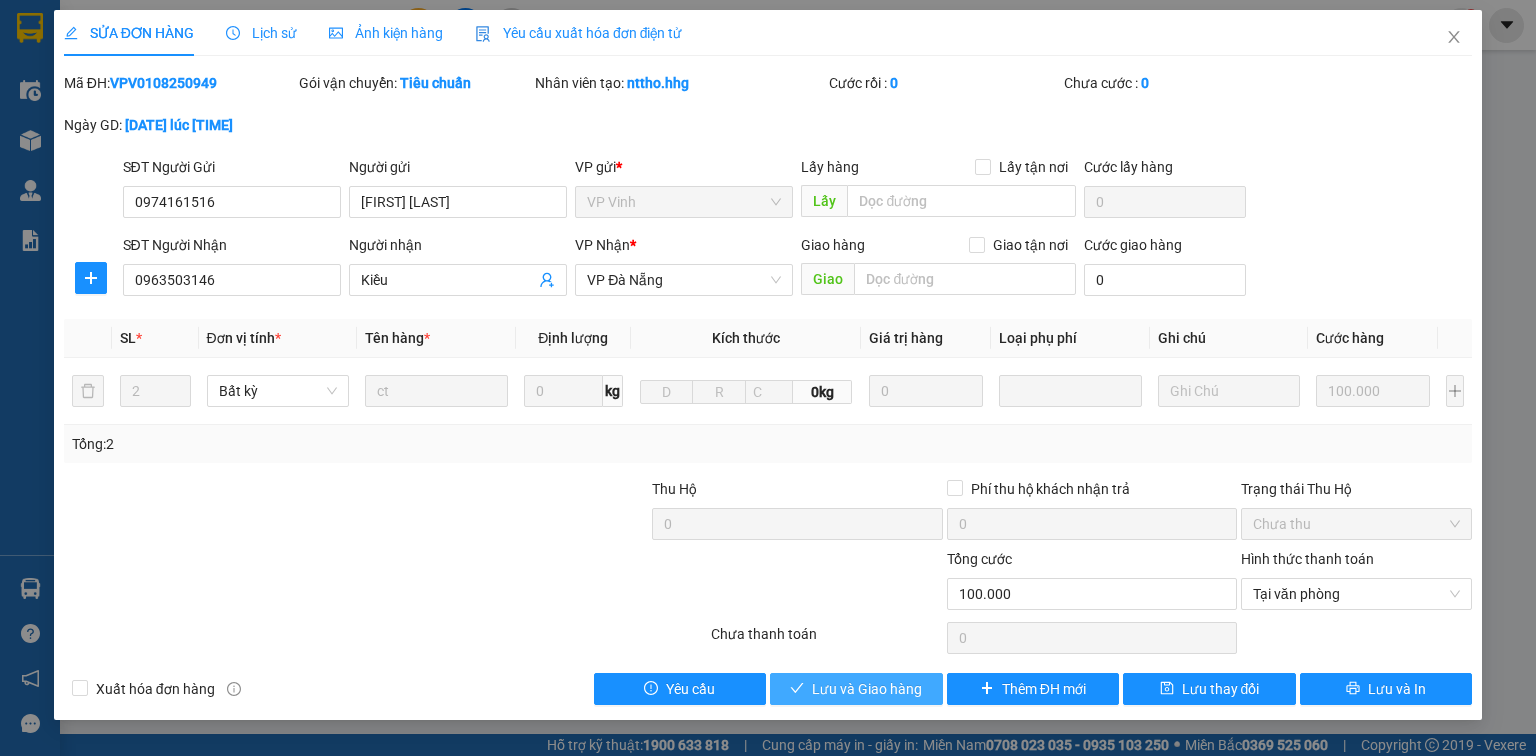 drag, startPoint x: 908, startPoint y: 680, endPoint x: 912, endPoint y: 668, distance: 12.649111 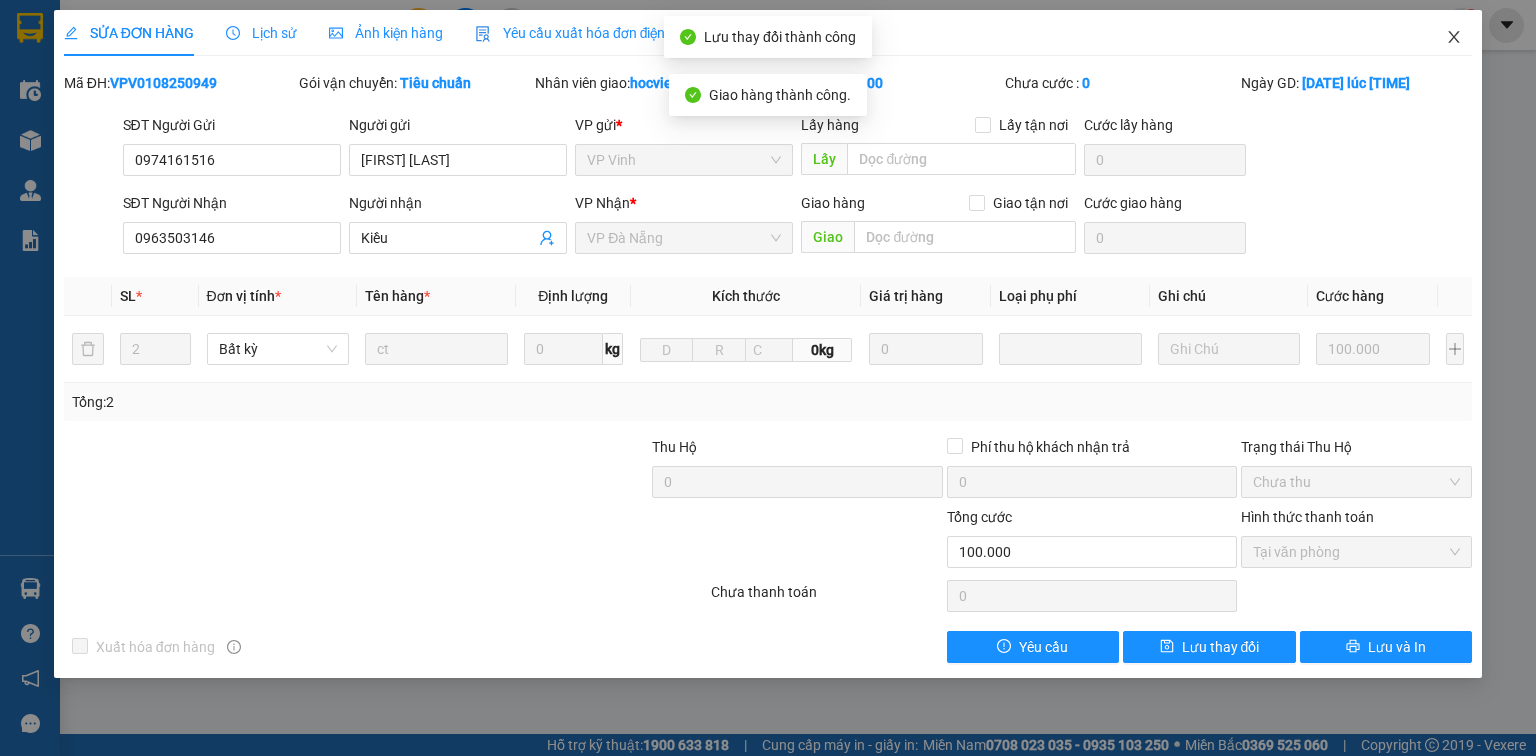 click 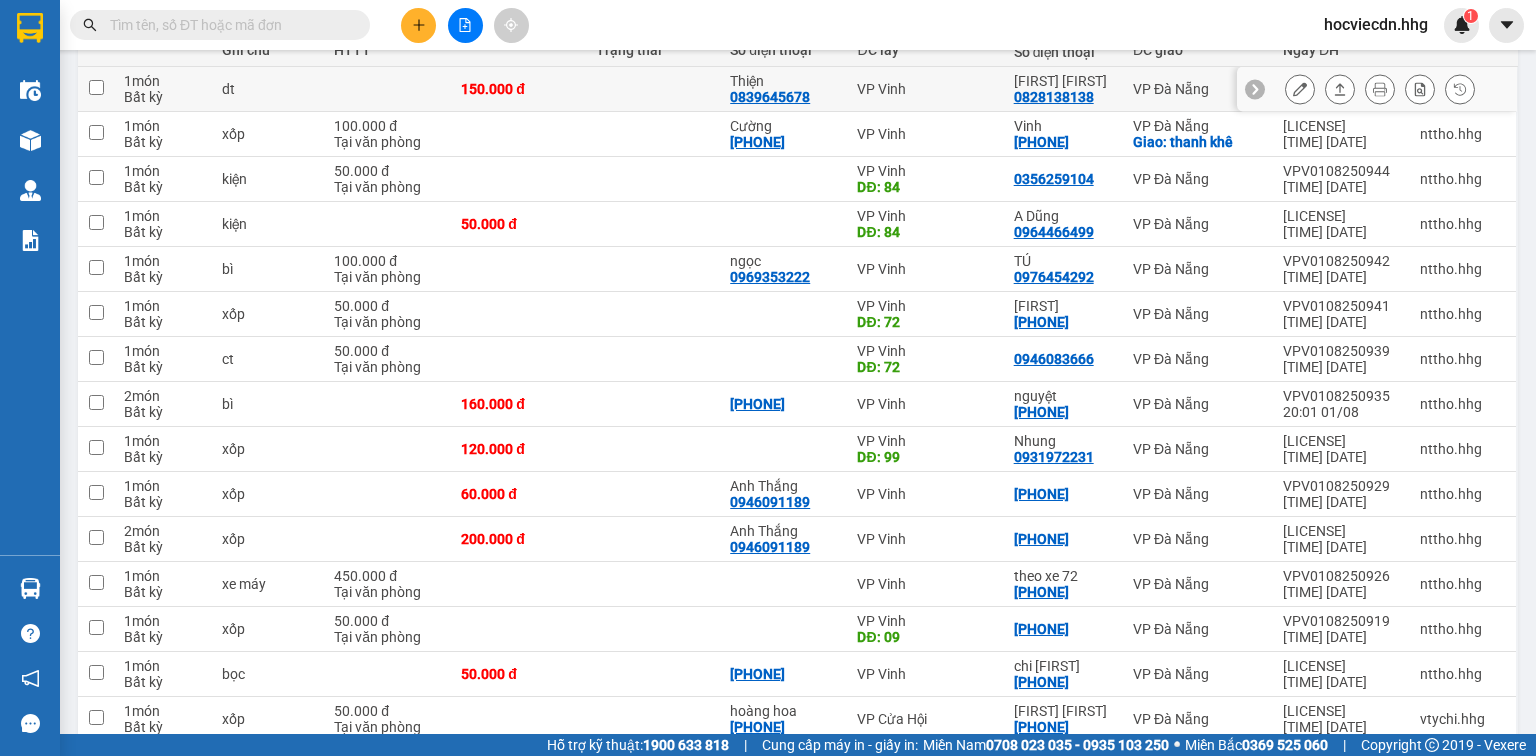 scroll, scrollTop: 240, scrollLeft: 0, axis: vertical 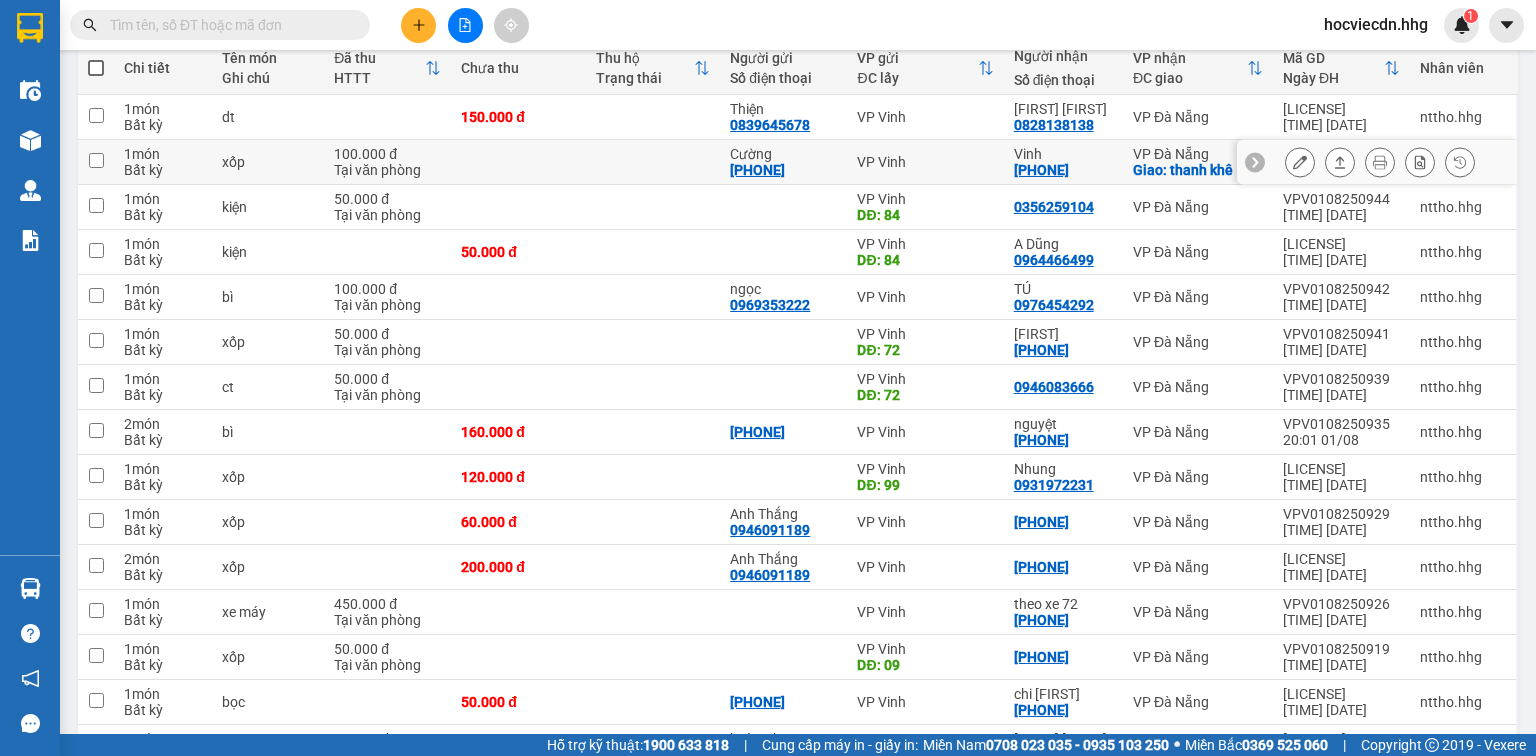 click on "Vinh" at bounding box center (1063, 154) 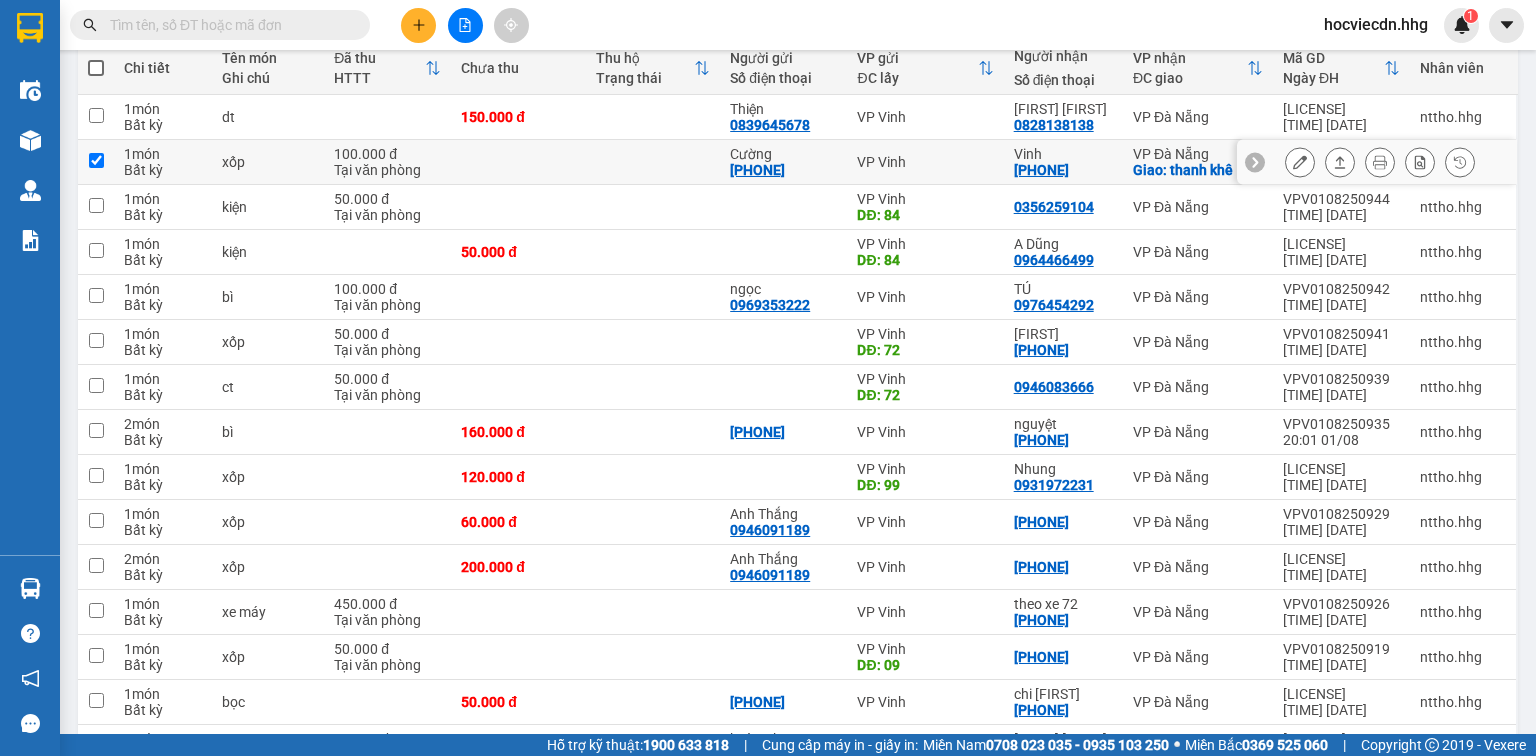 checkbox on "true" 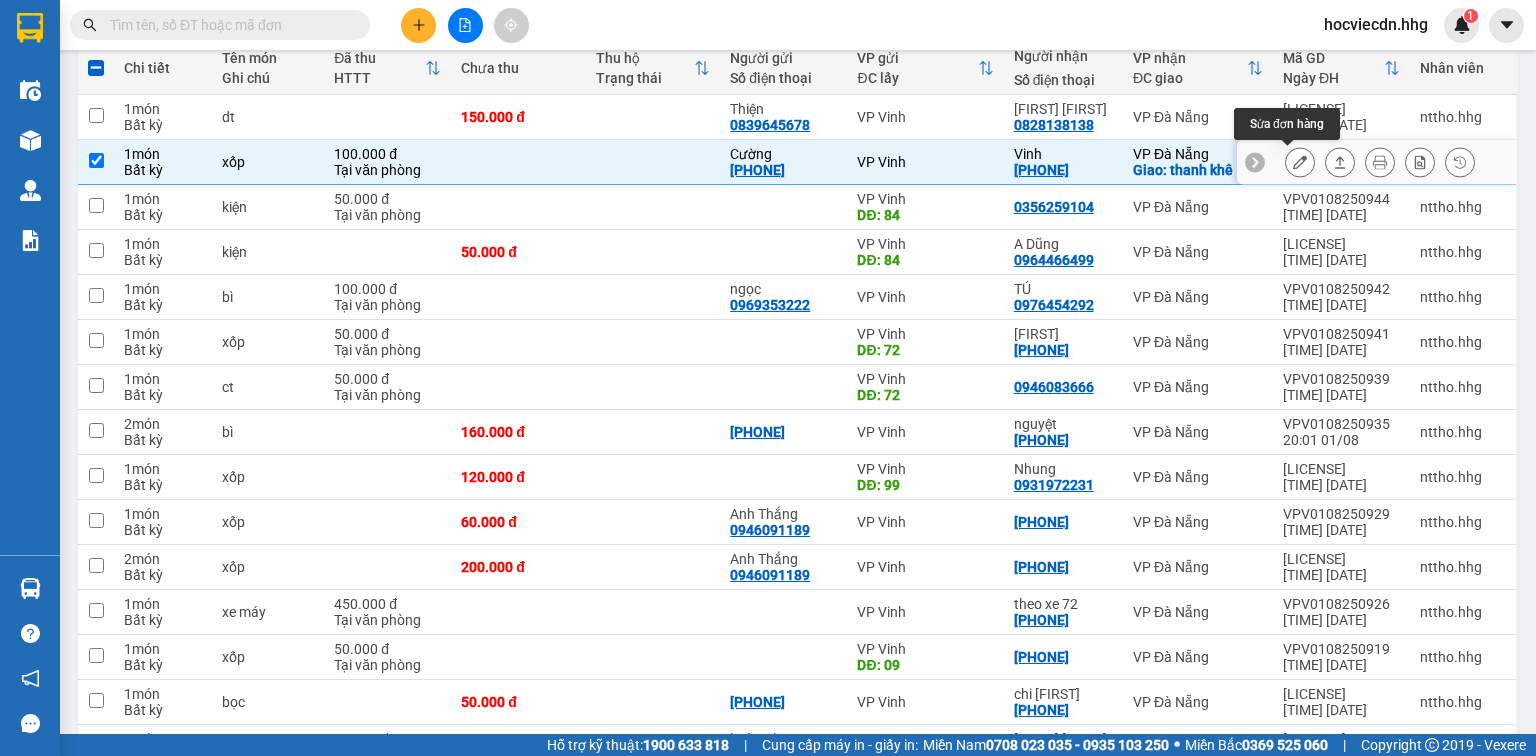 click 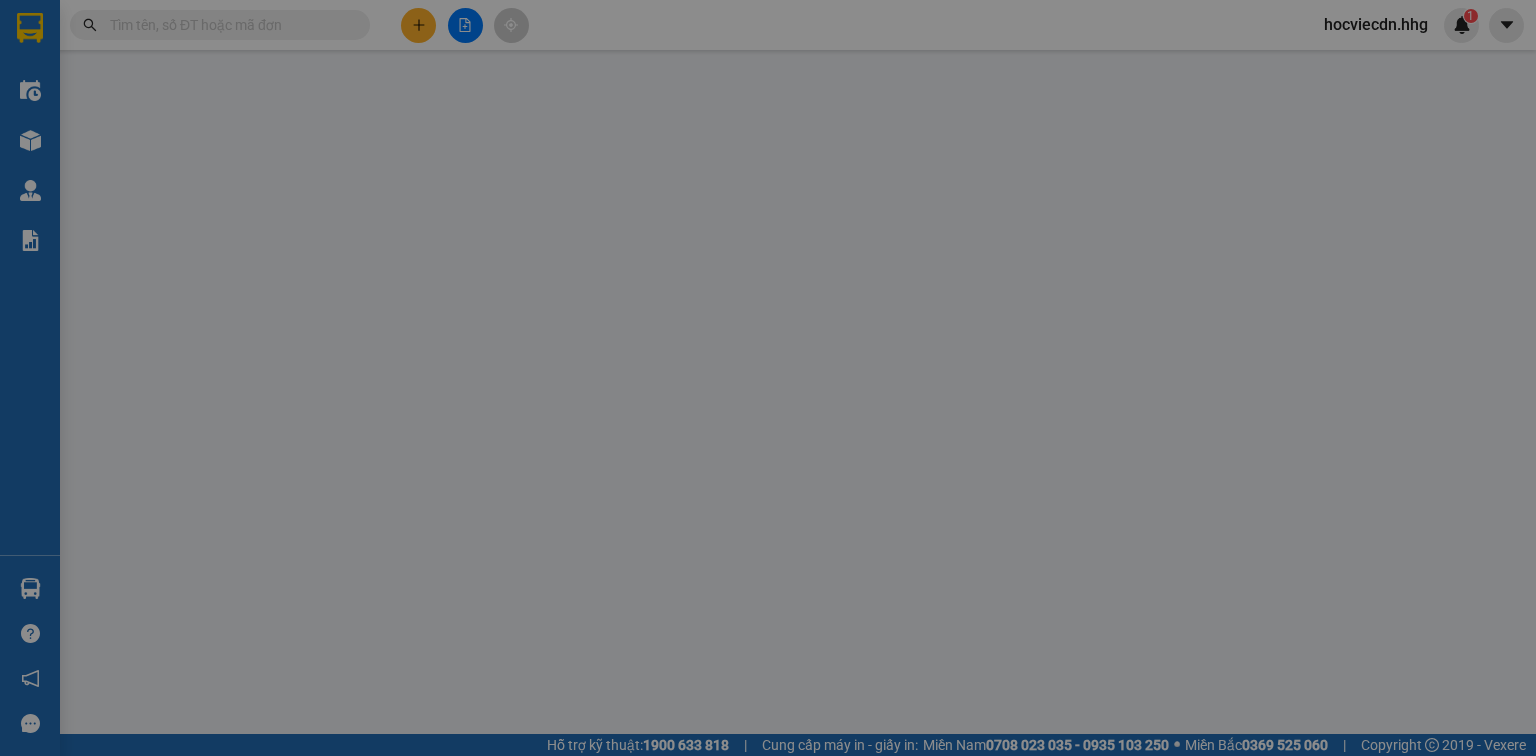 type on "0916521798" 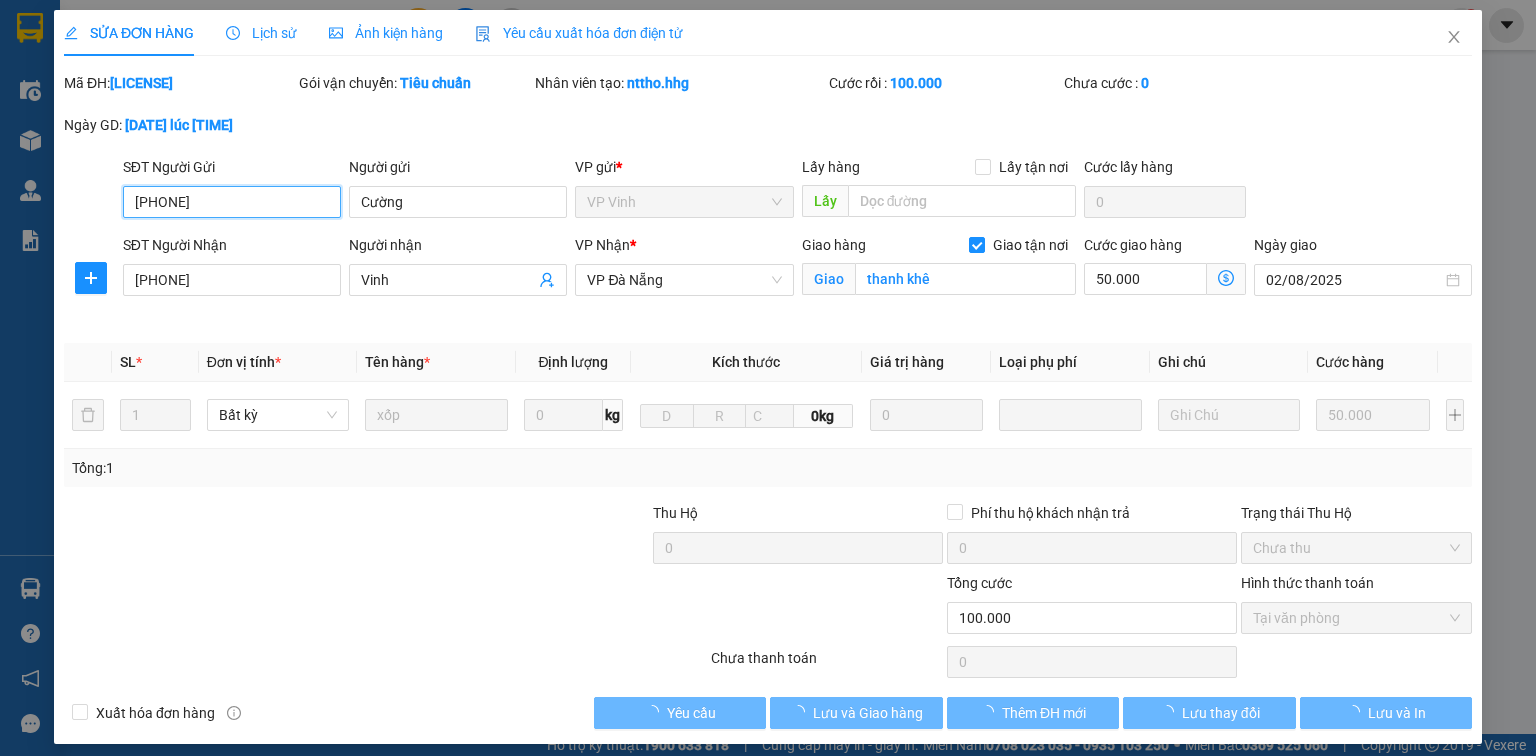 scroll, scrollTop: 0, scrollLeft: 0, axis: both 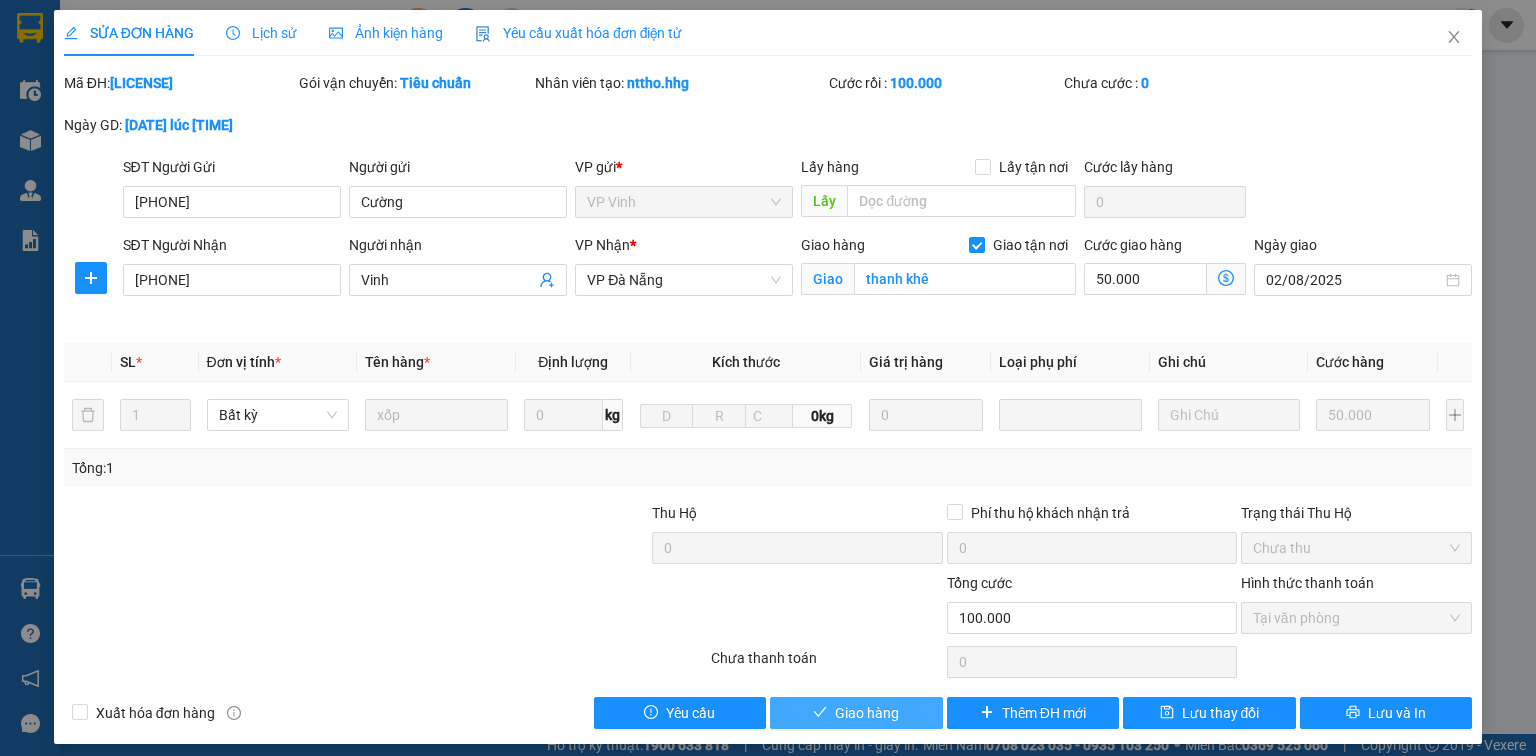 click on "Giao hàng" at bounding box center (856, 713) 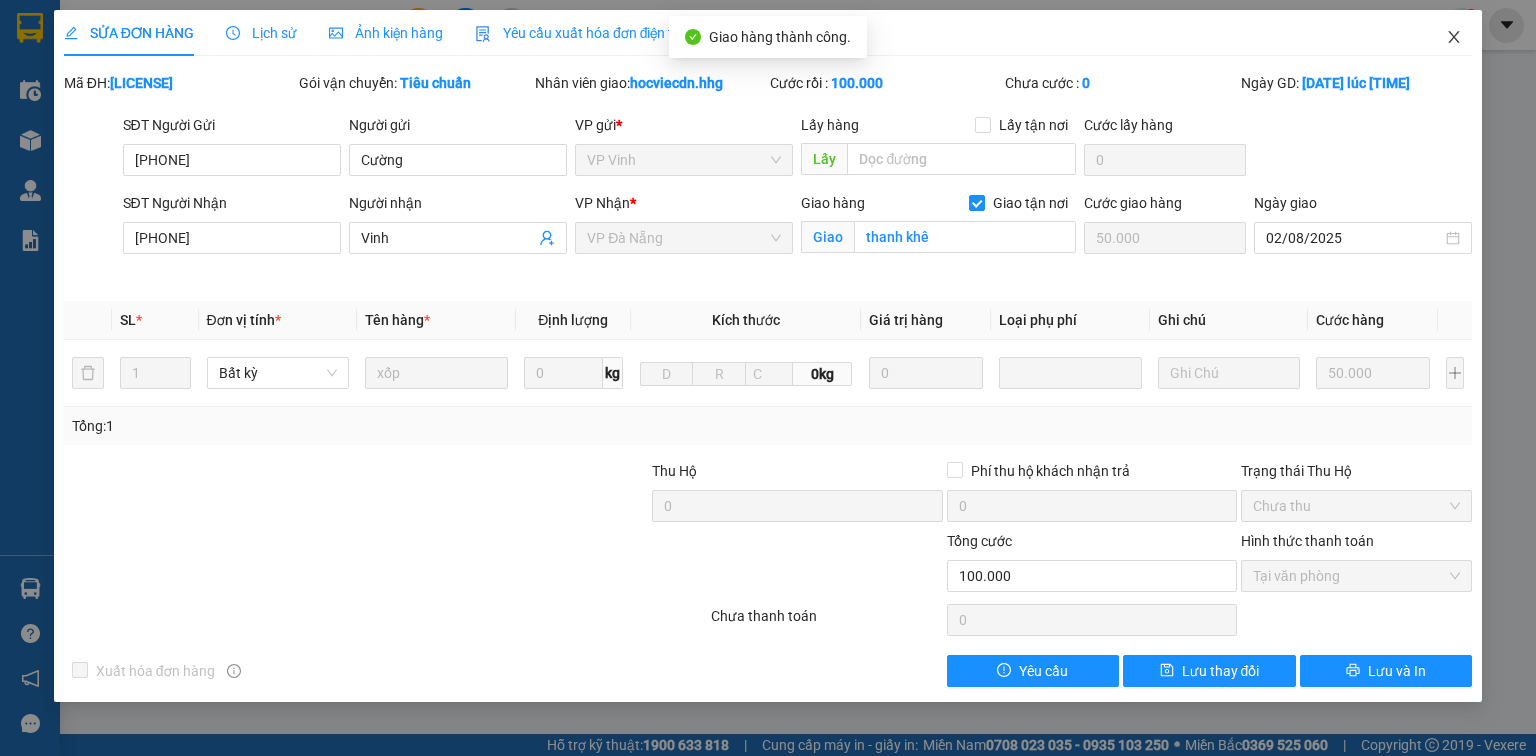 click 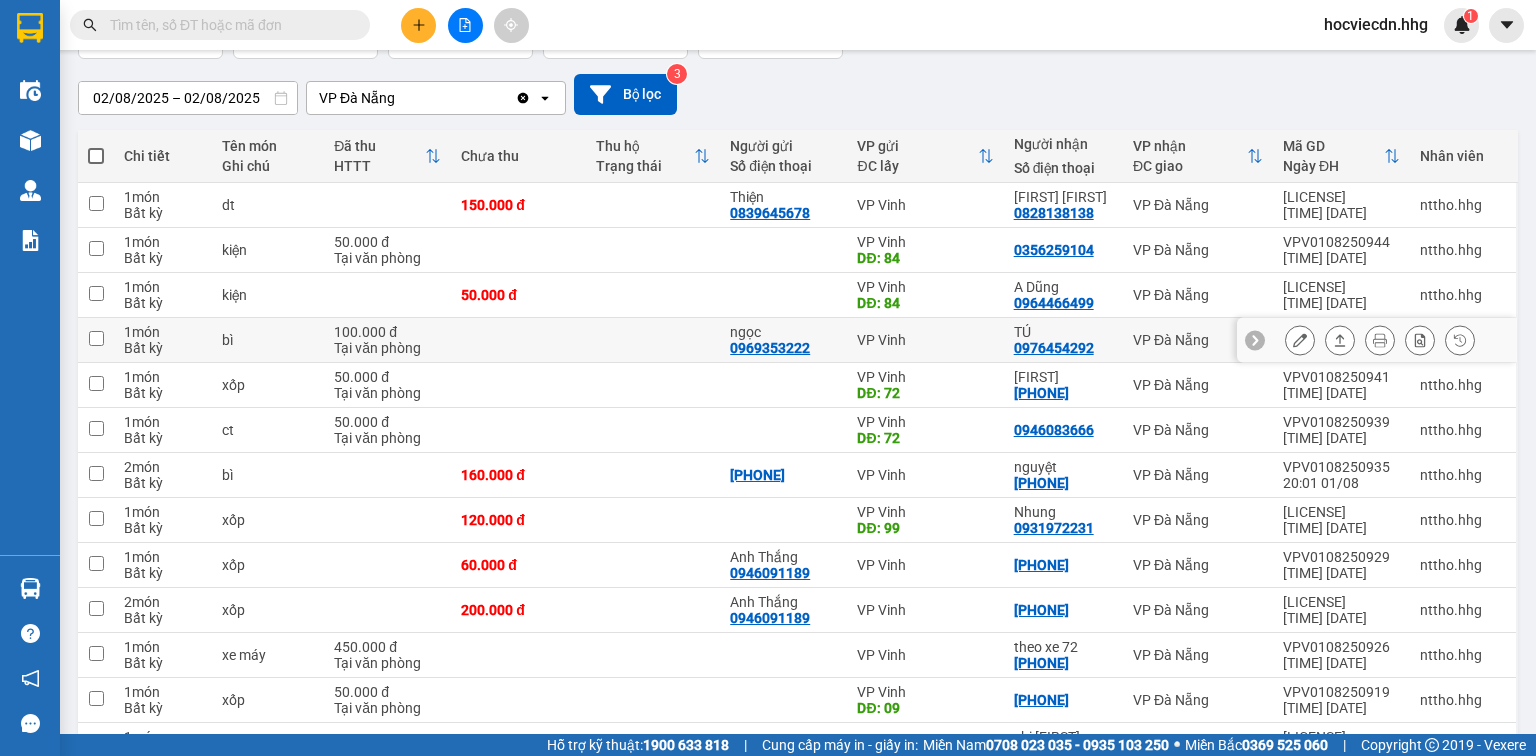 scroll, scrollTop: 160, scrollLeft: 0, axis: vertical 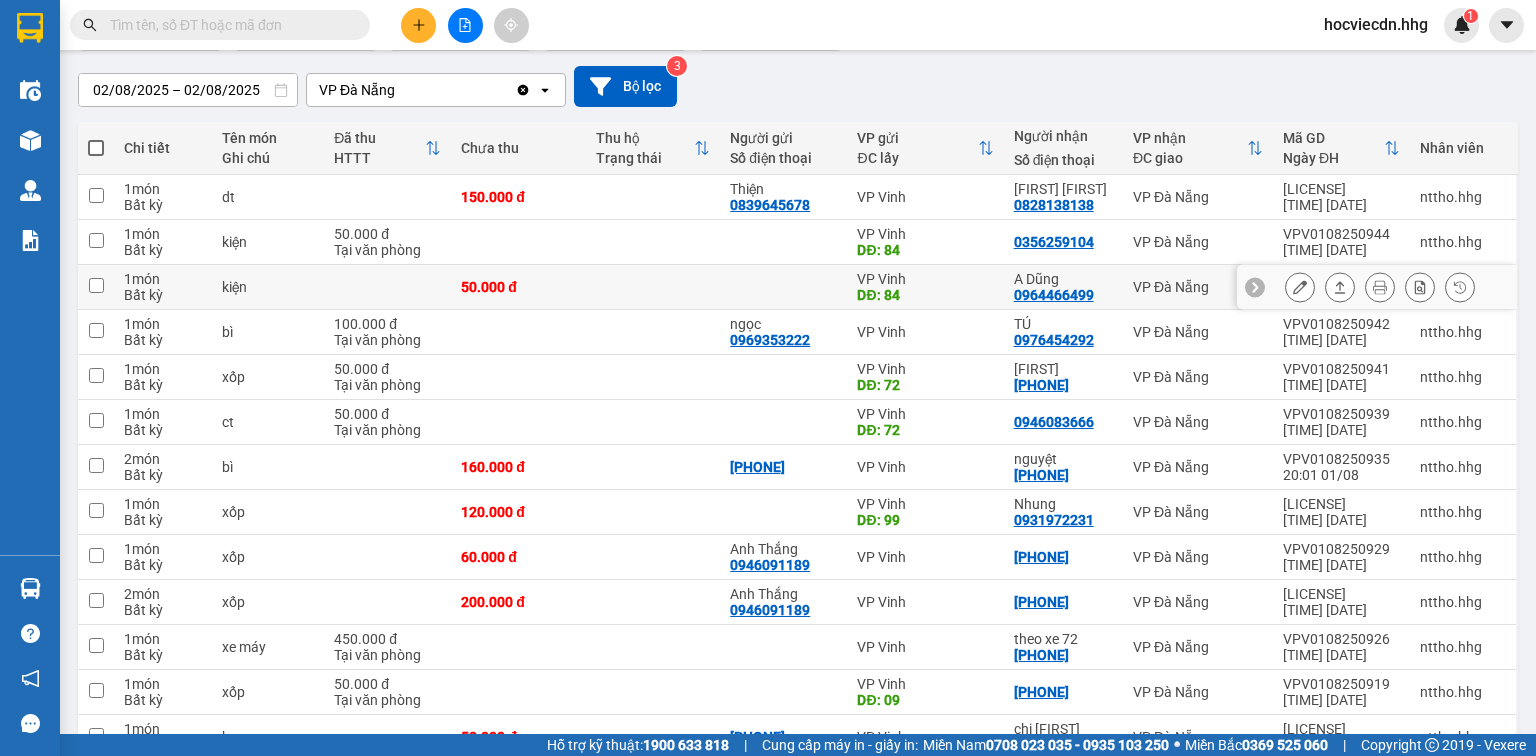 click on "VP Đà Nẵng" at bounding box center (1198, 287) 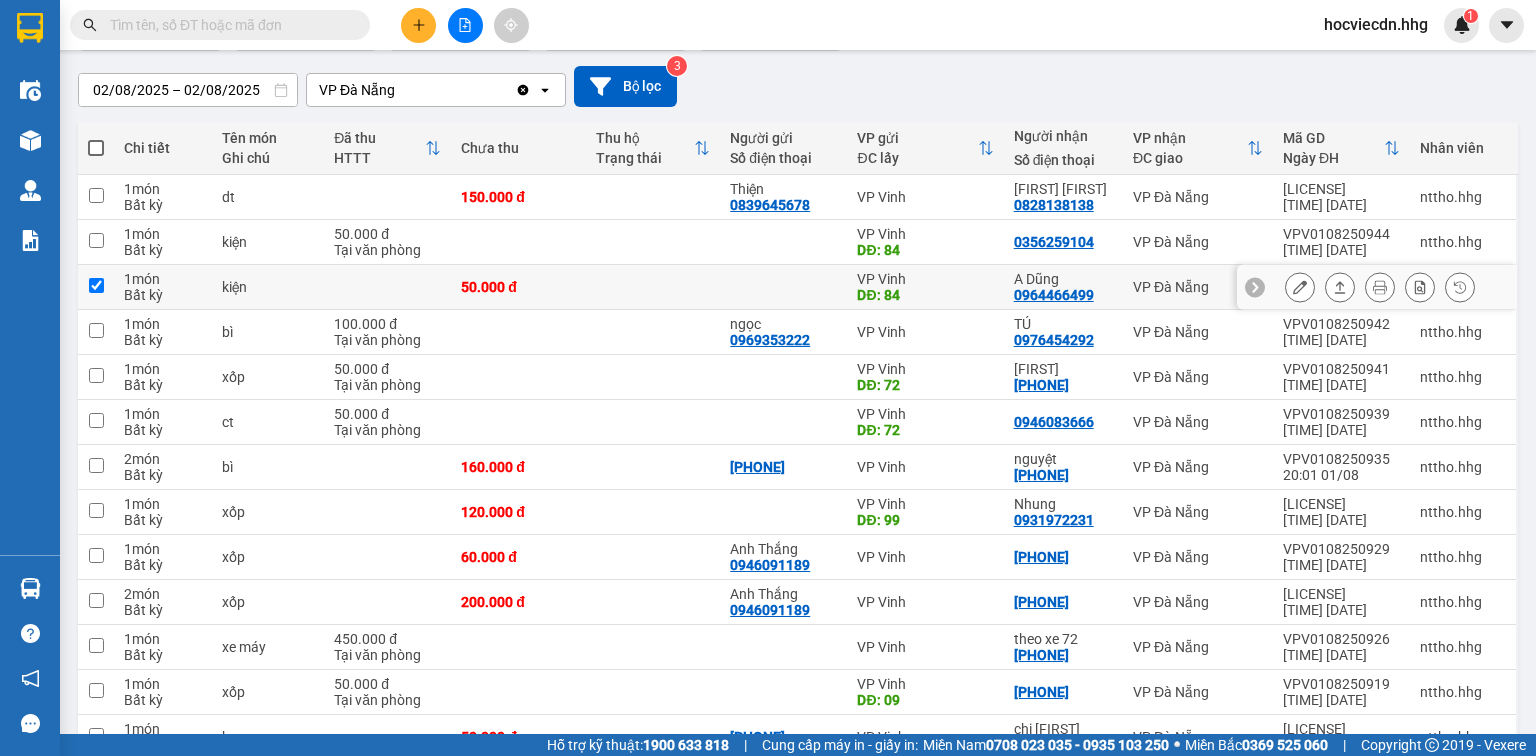 checkbox on "true" 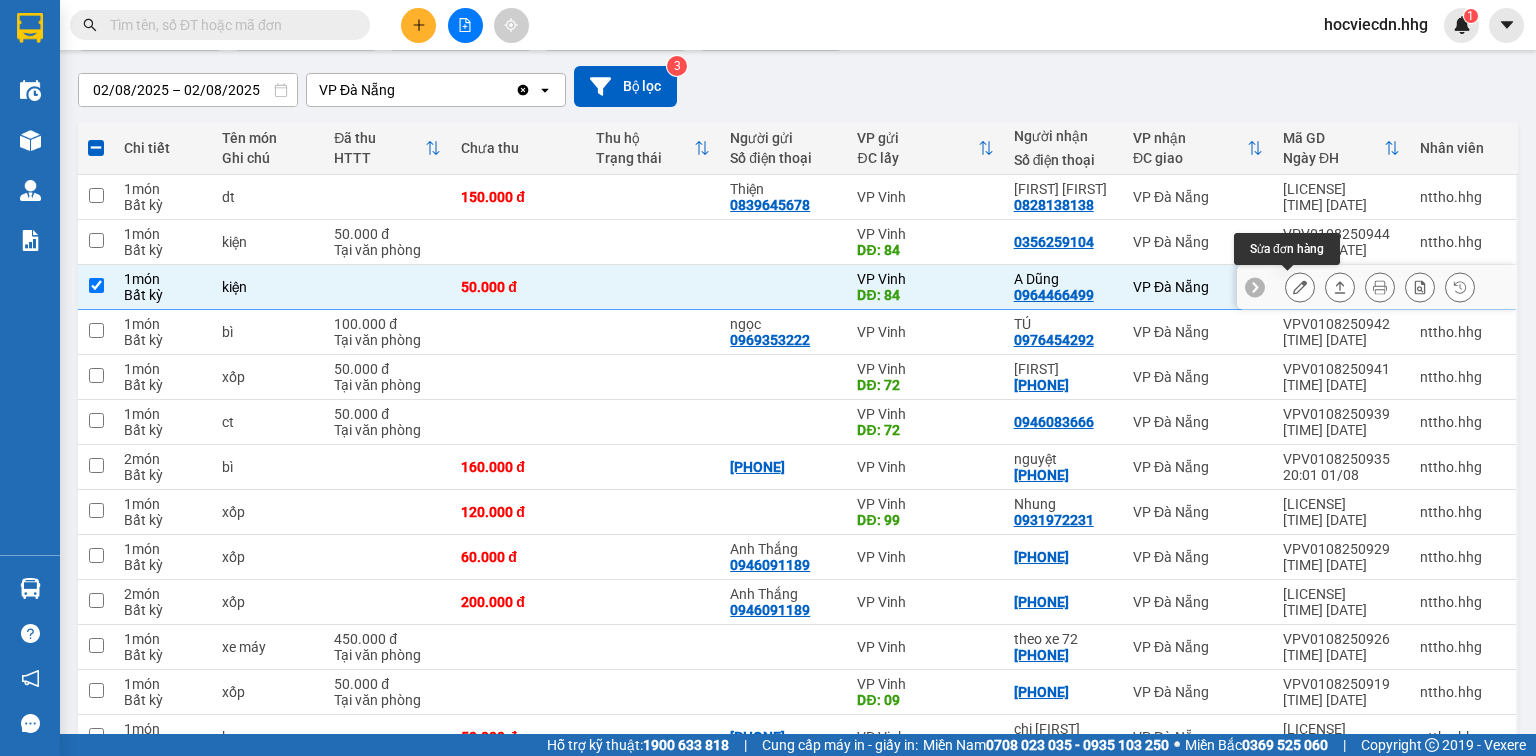 click 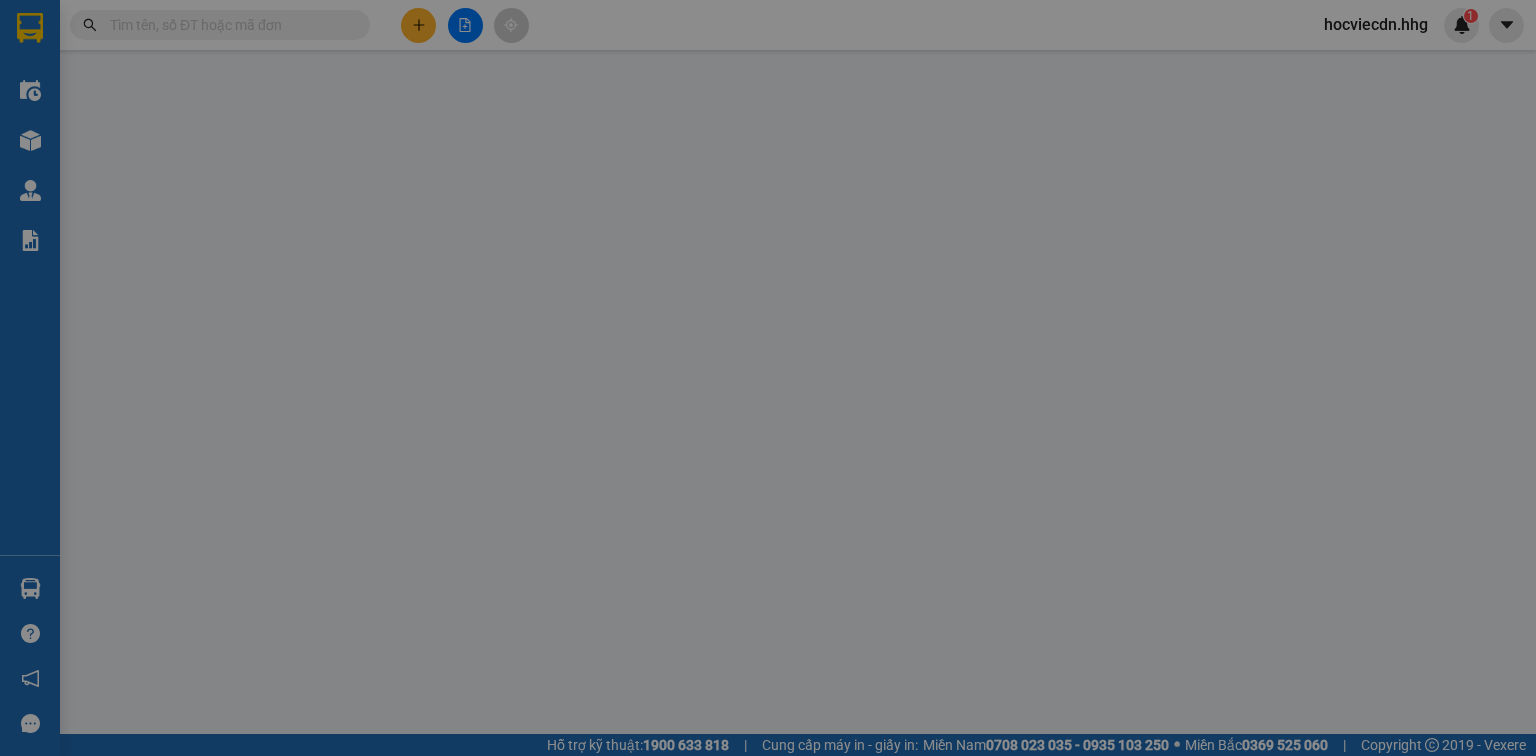 type on "84" 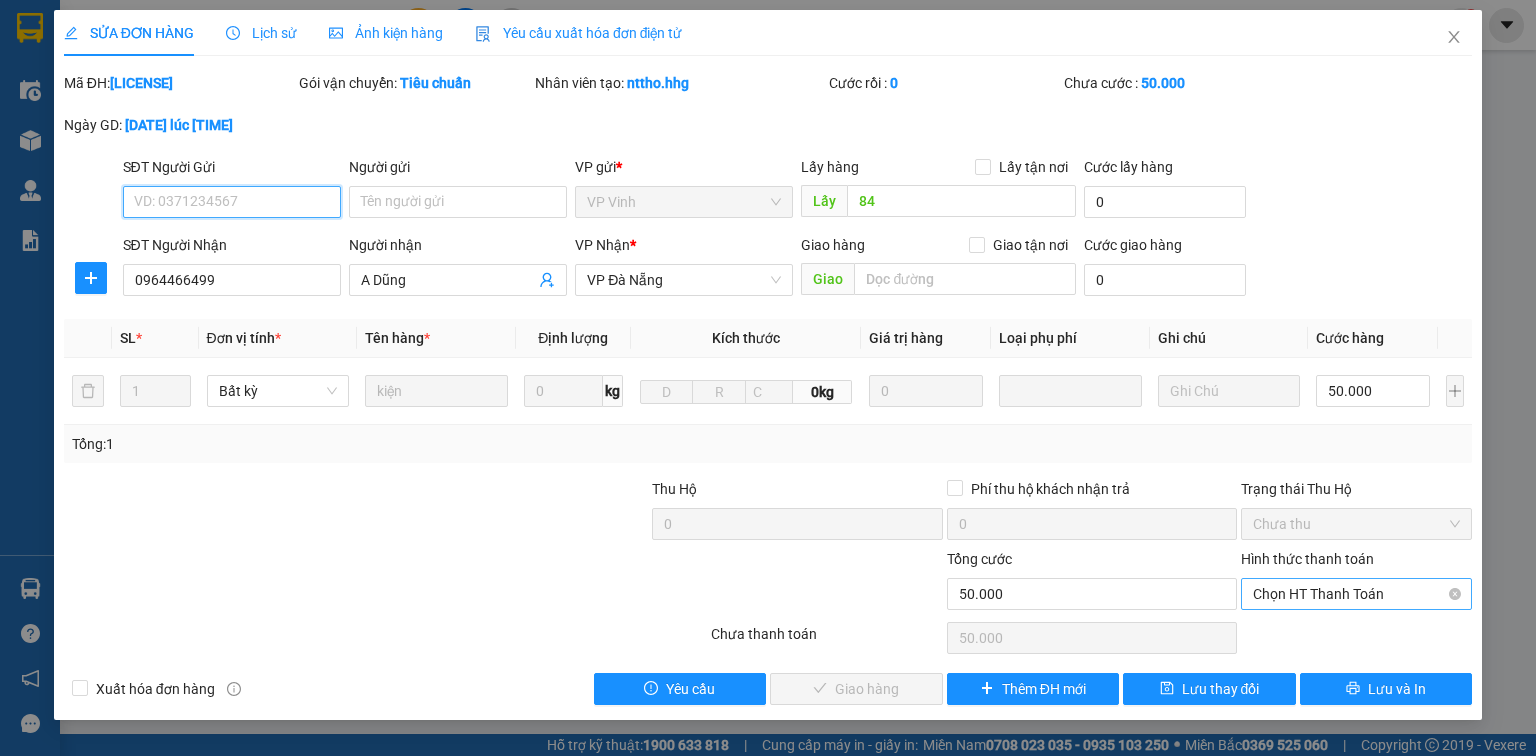 click on "Chọn HT Thanh Toán" at bounding box center (1356, 594) 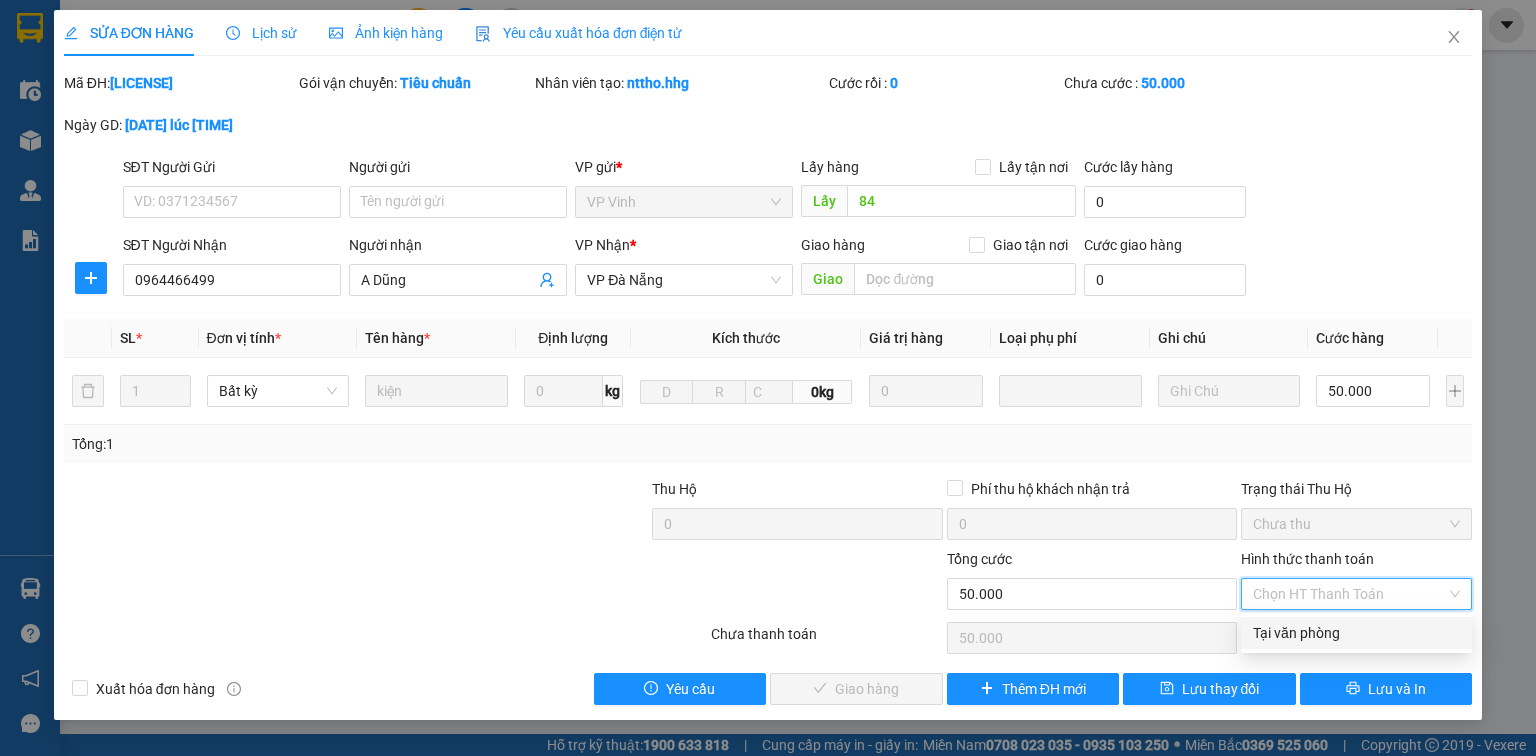 click on "Tại văn phòng" at bounding box center (1356, 633) 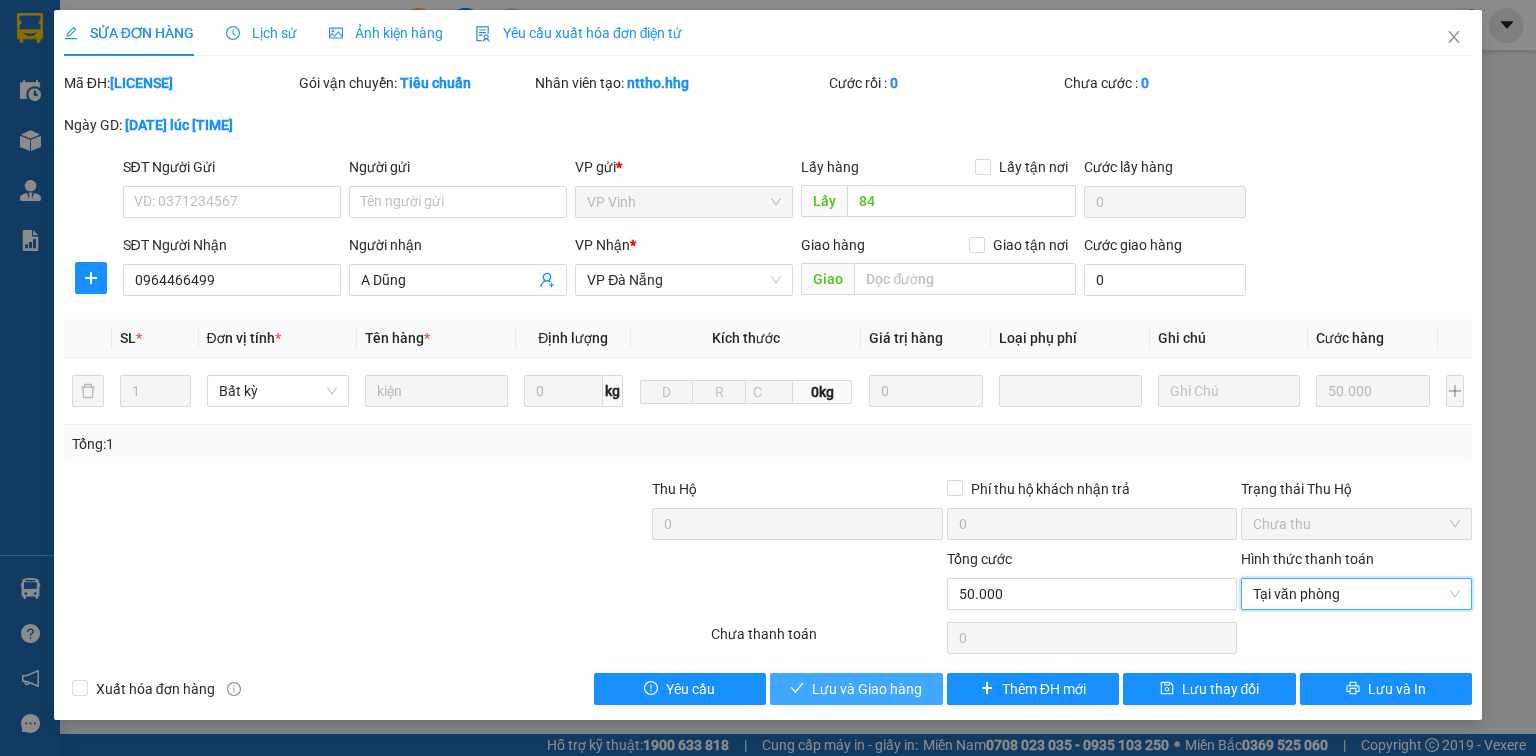 click on "Lưu và Giao hàng" at bounding box center [867, 689] 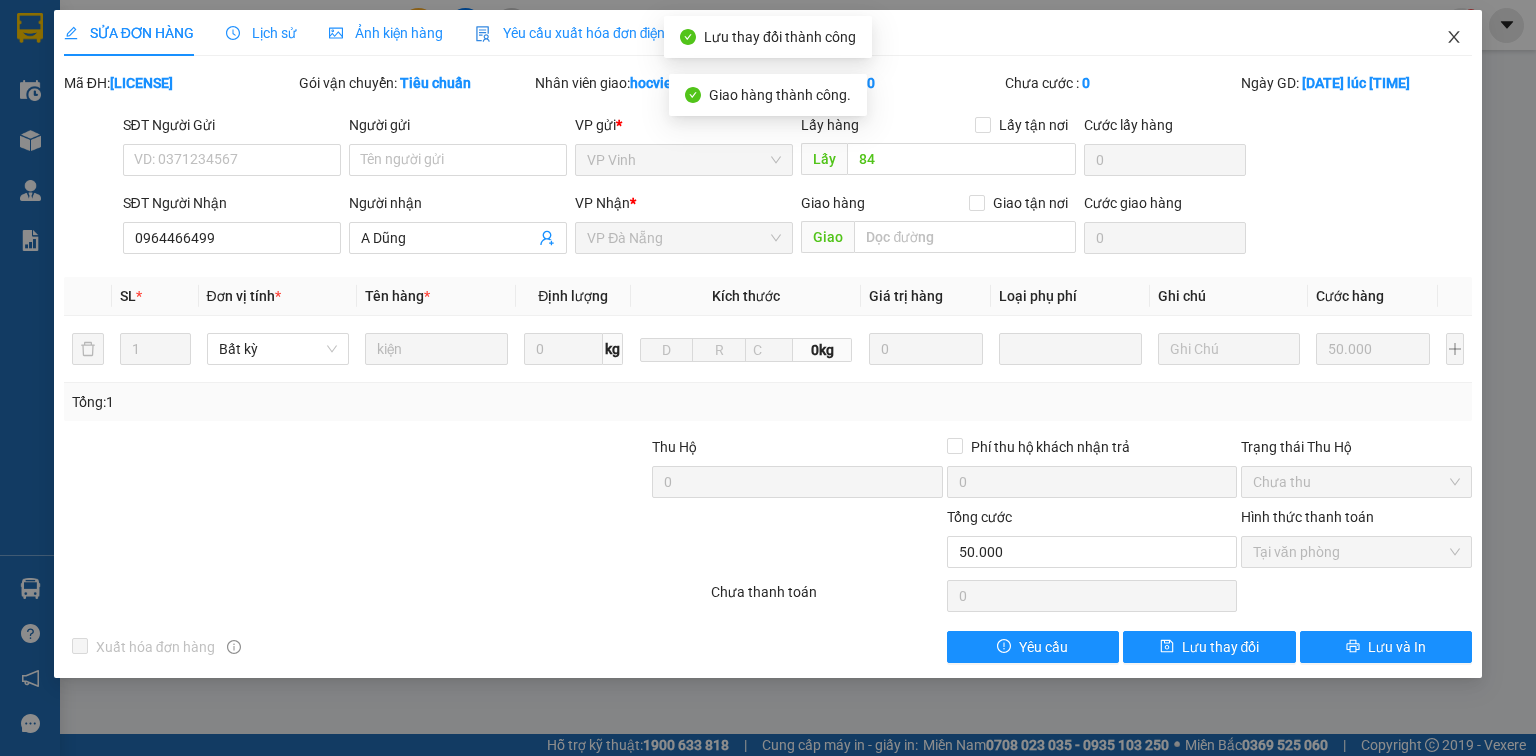 click at bounding box center (1454, 38) 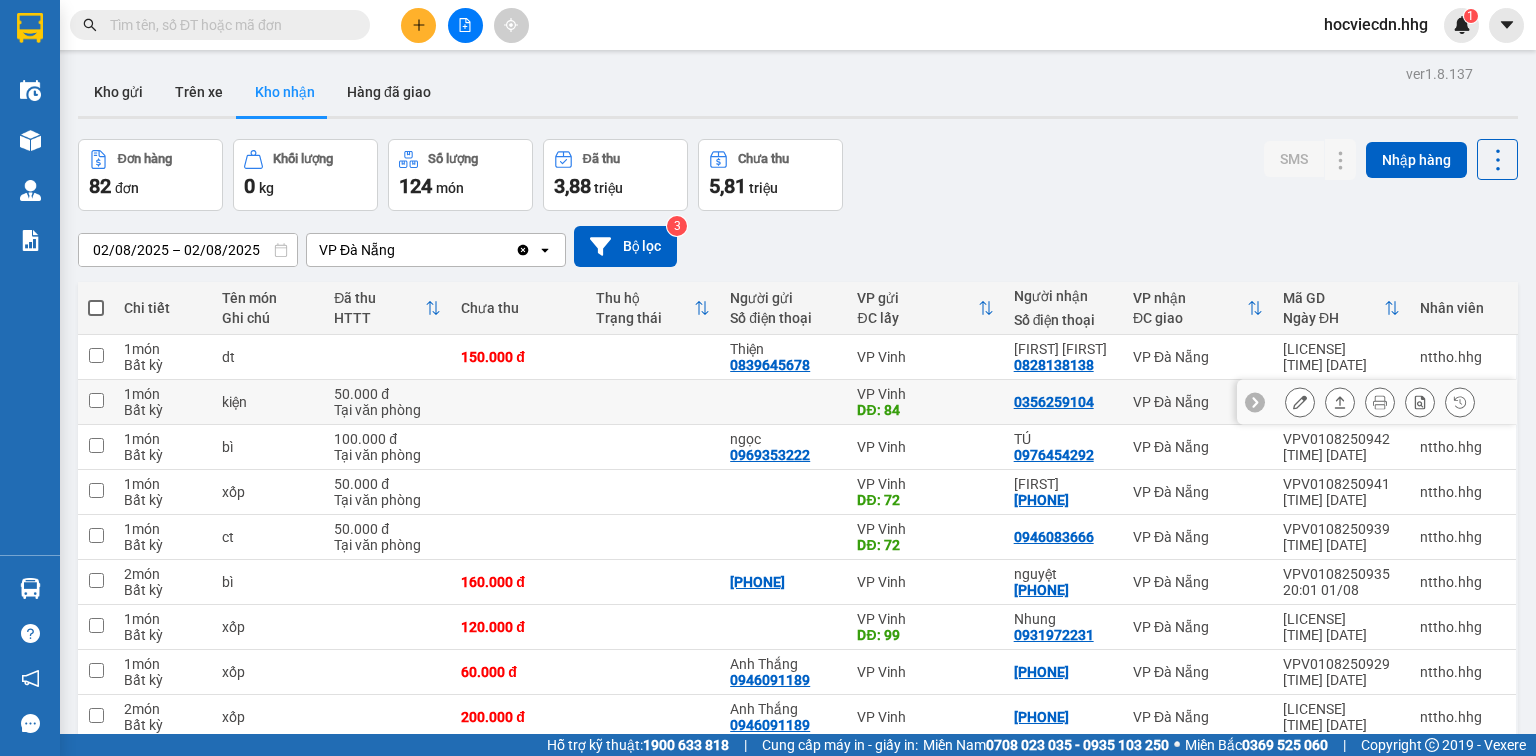 scroll, scrollTop: 240, scrollLeft: 0, axis: vertical 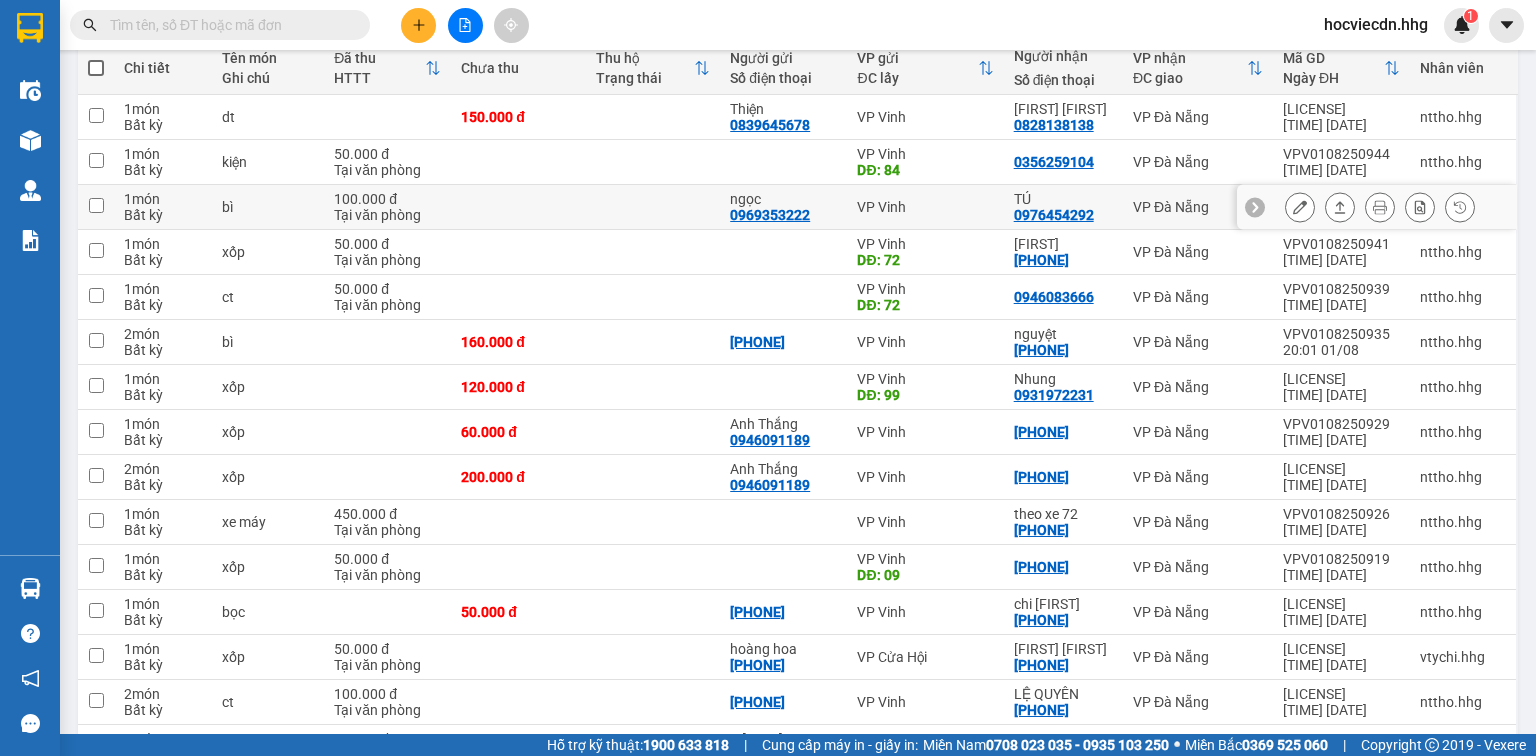 click on "0976454292" at bounding box center (1054, 215) 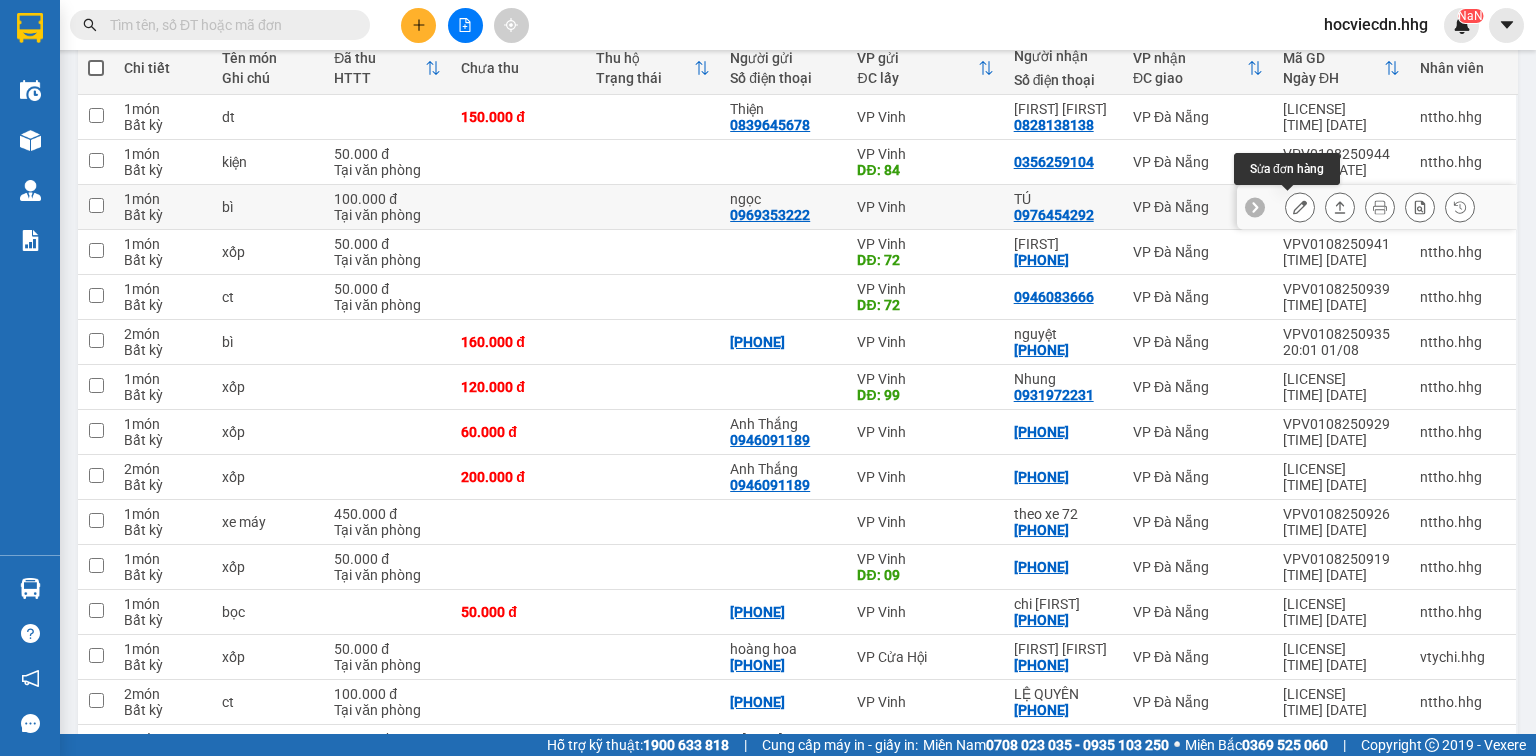 click 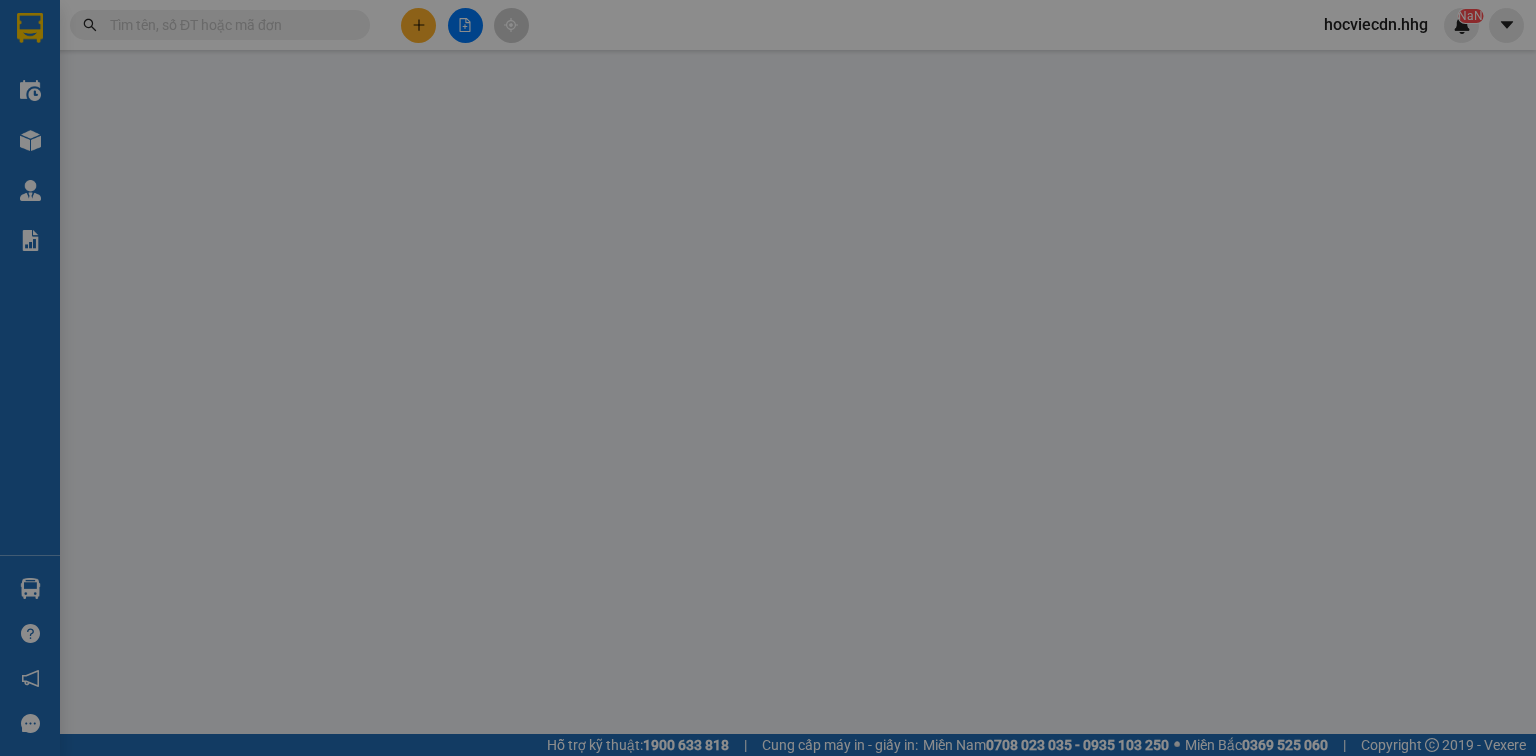 type on "0969353222" 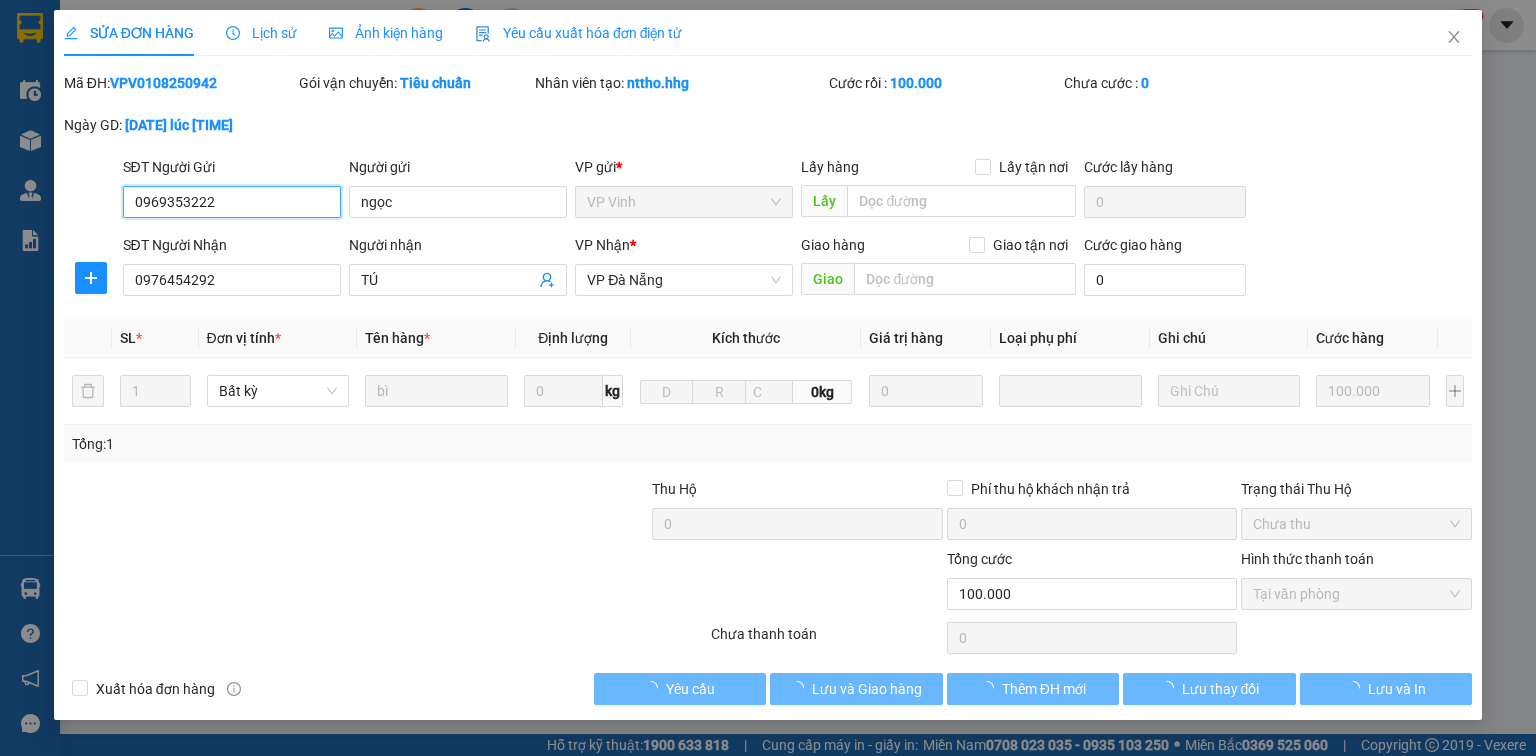 scroll, scrollTop: 0, scrollLeft: 0, axis: both 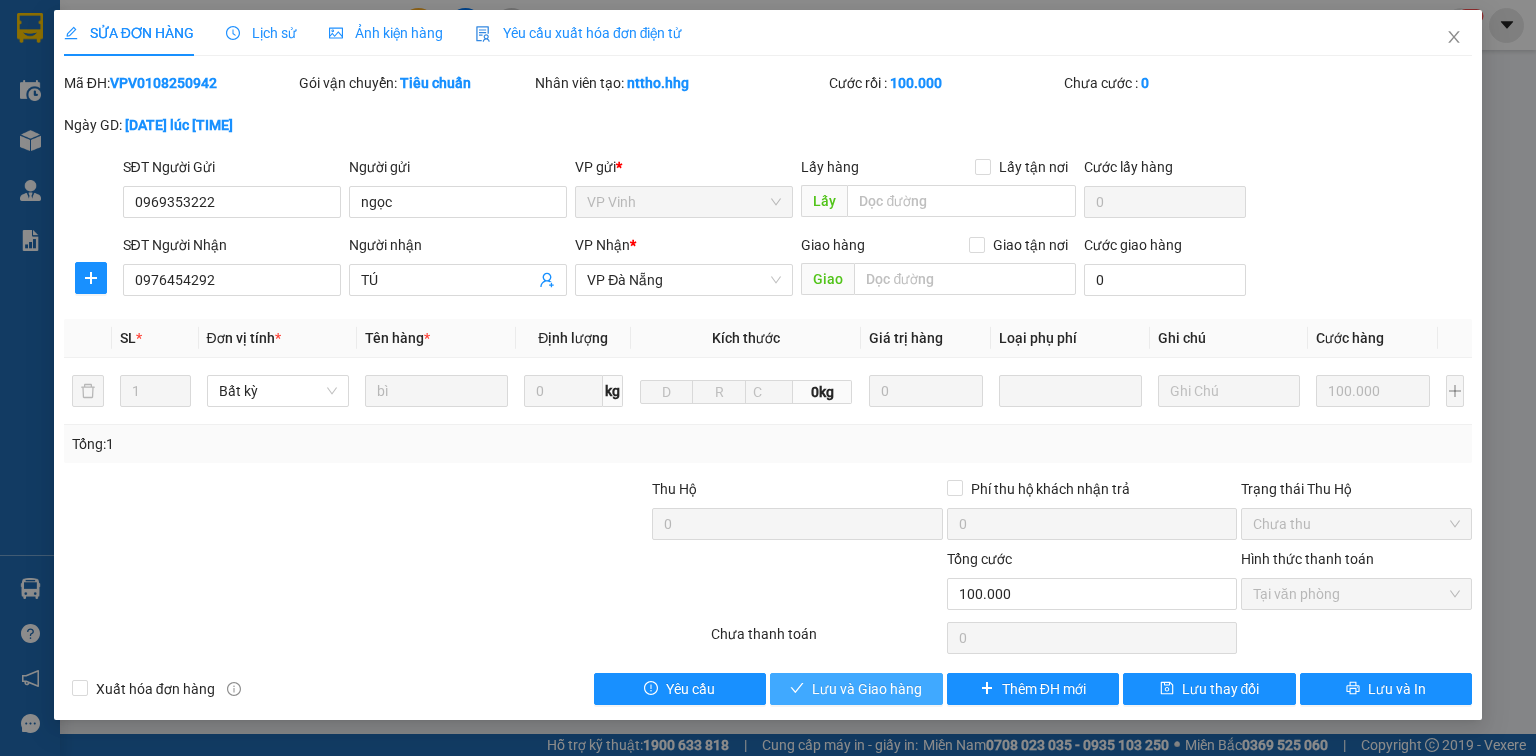 click on "Lưu và Giao hàng" at bounding box center [867, 689] 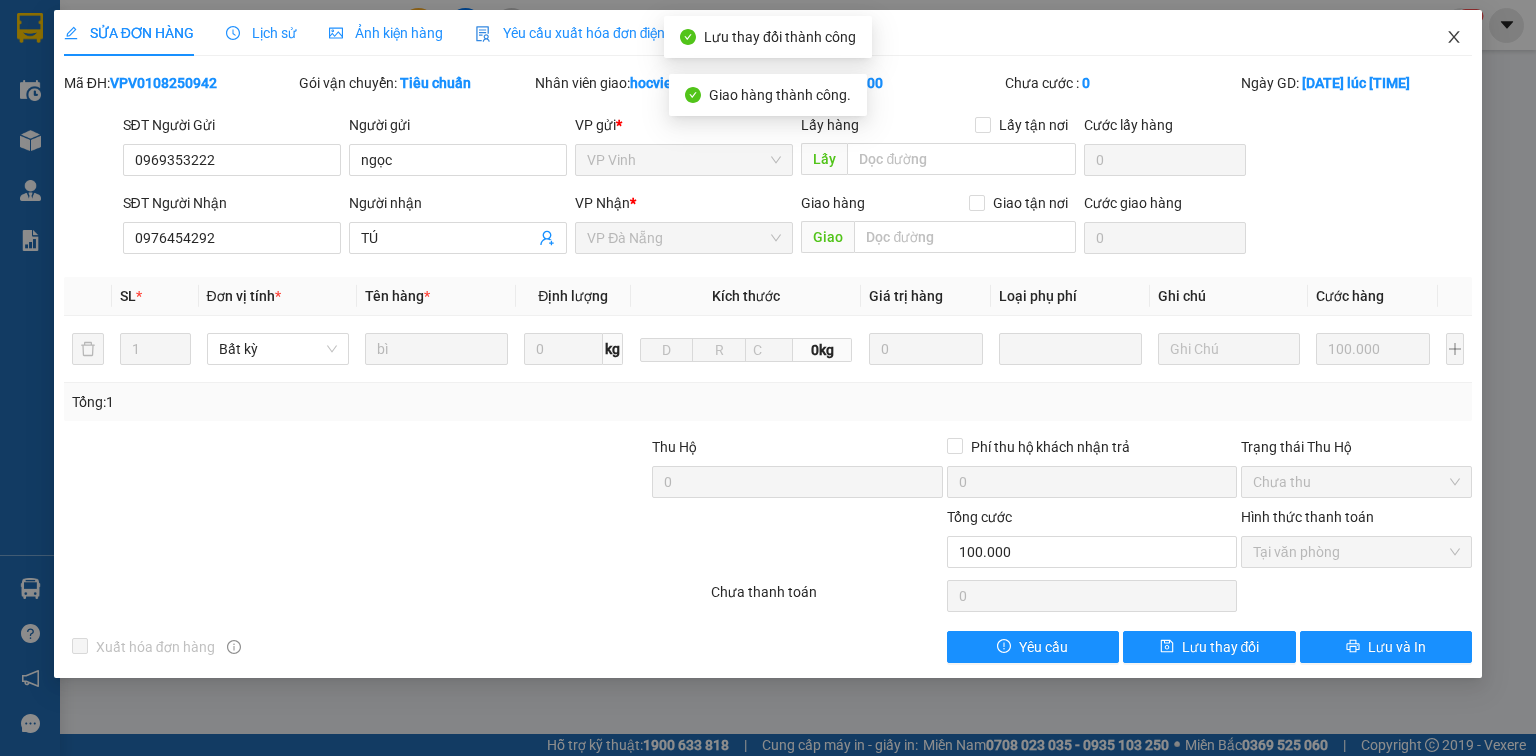click 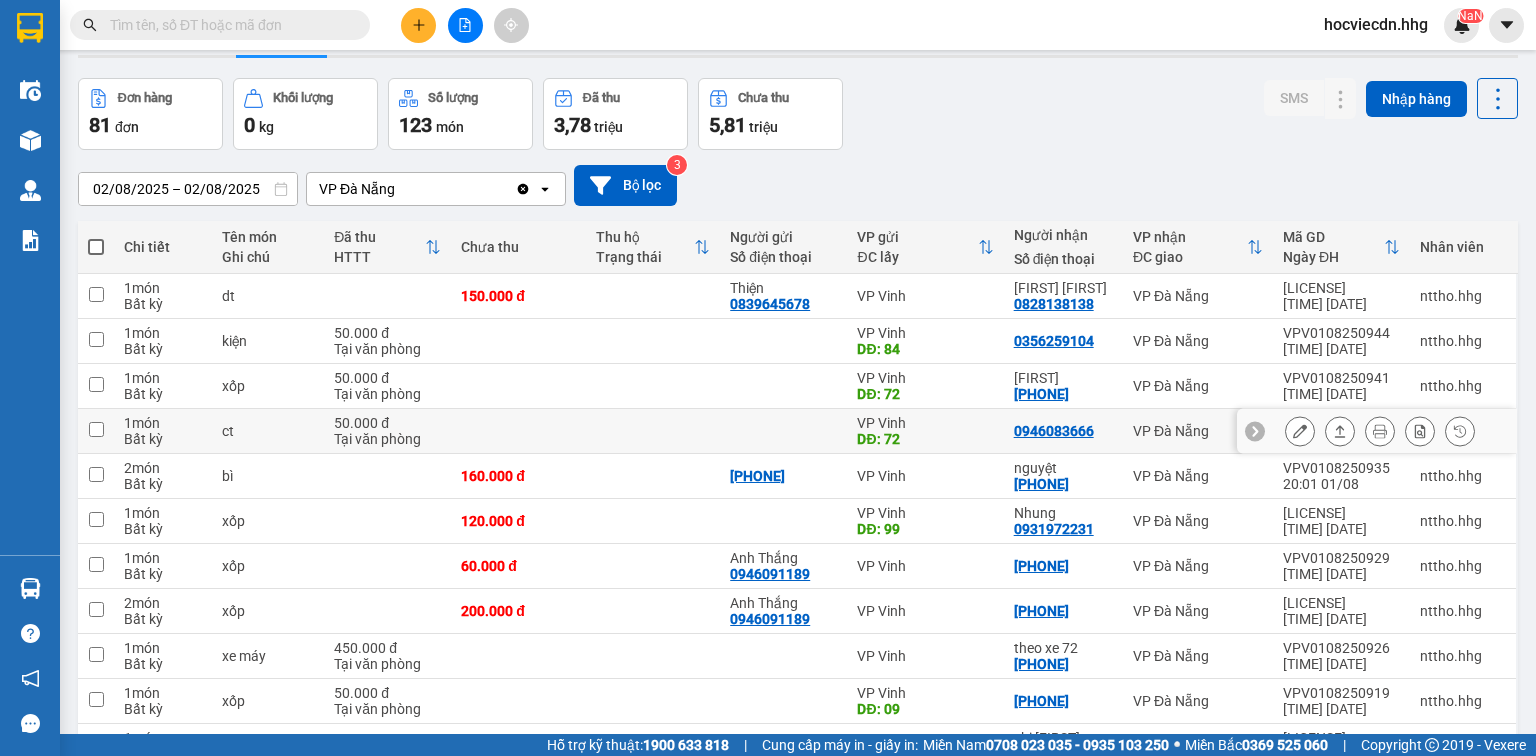 scroll, scrollTop: 240, scrollLeft: 0, axis: vertical 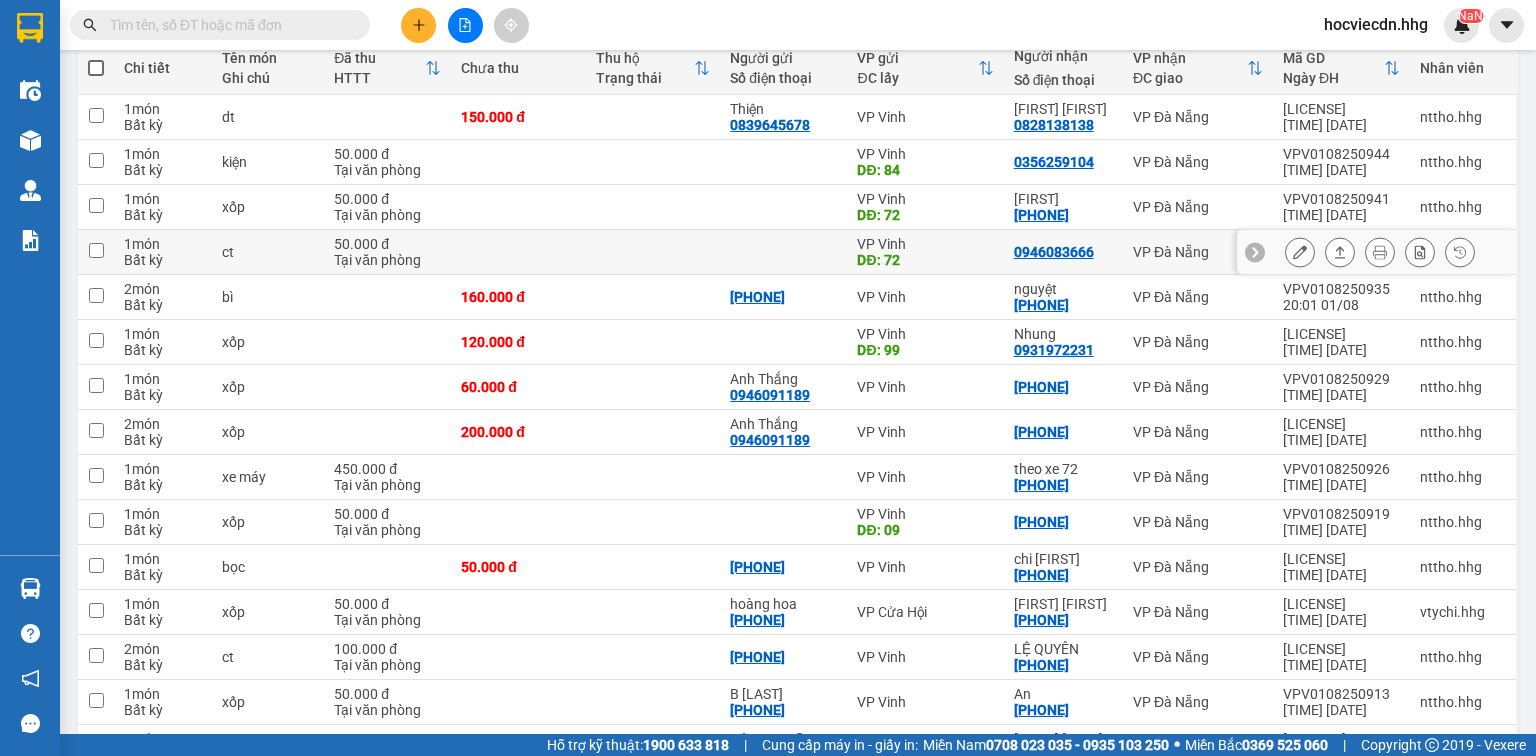 click on "0946083666" at bounding box center [1054, 252] 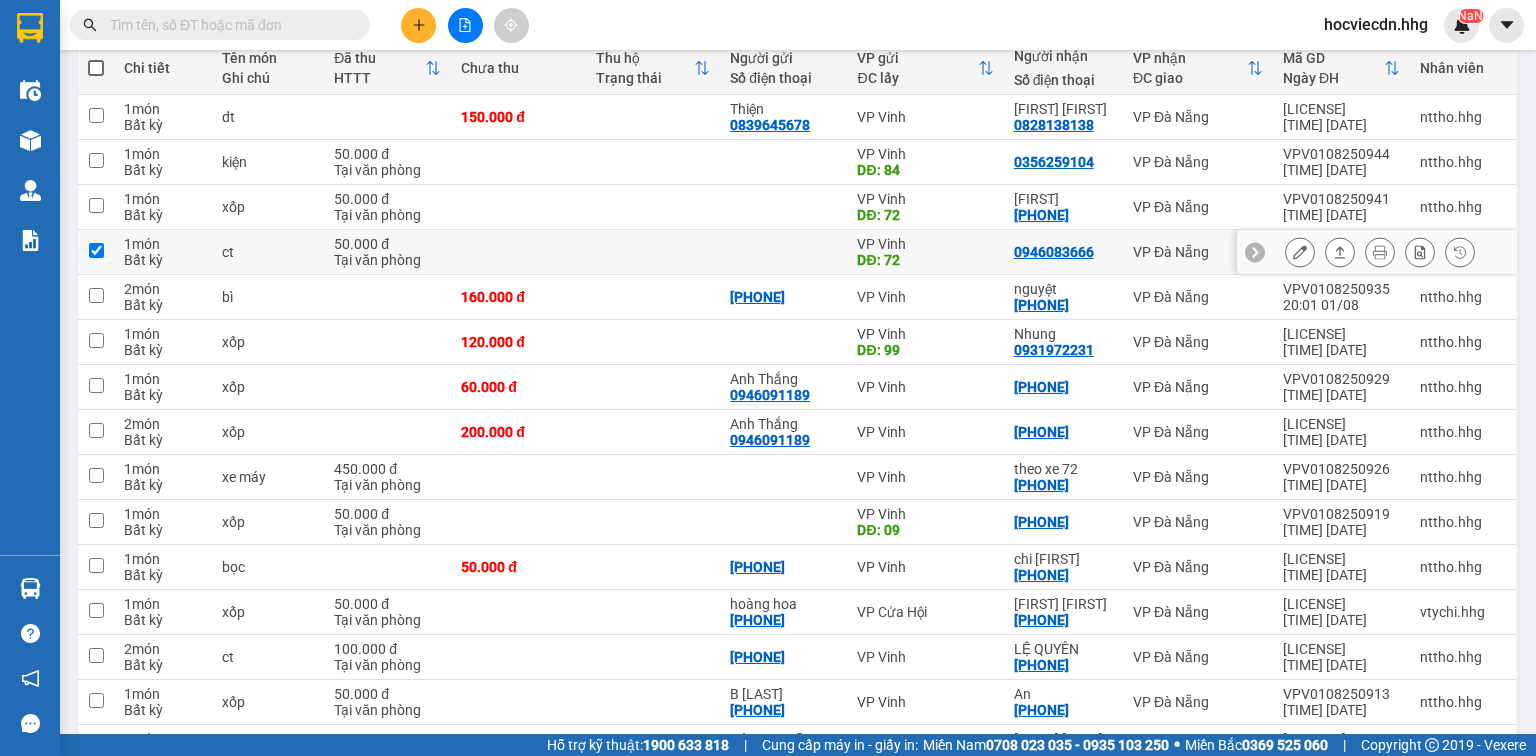 checkbox on "true" 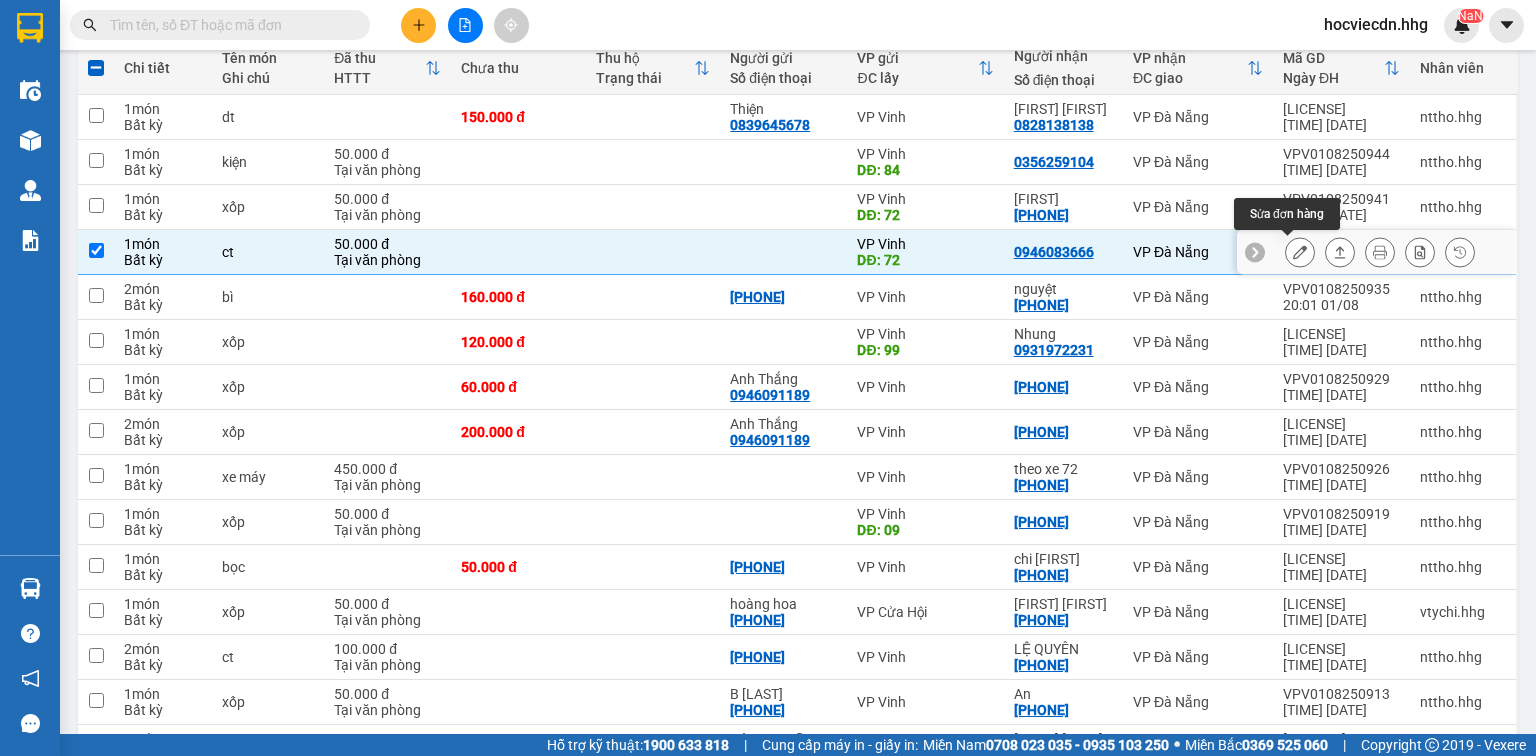 click 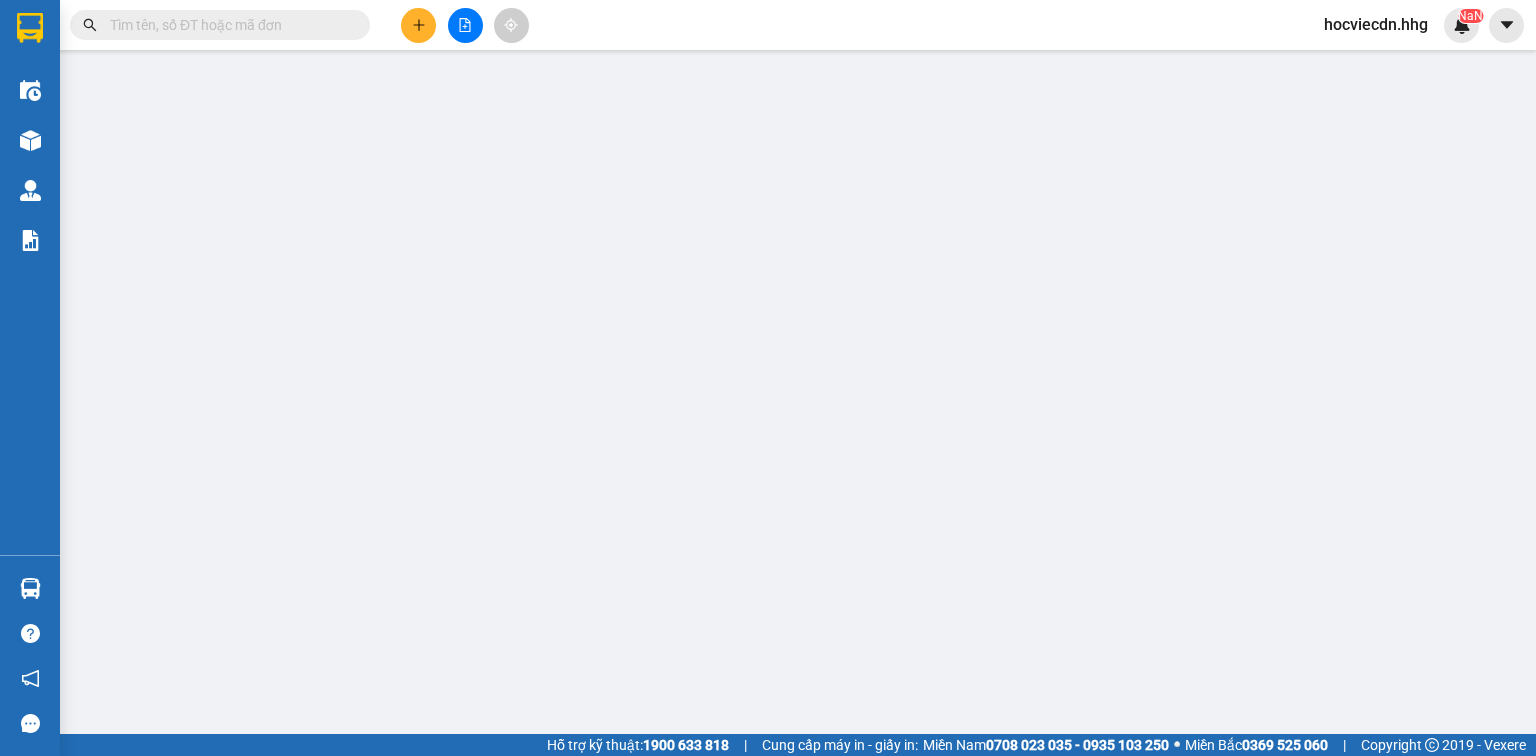 type on "72" 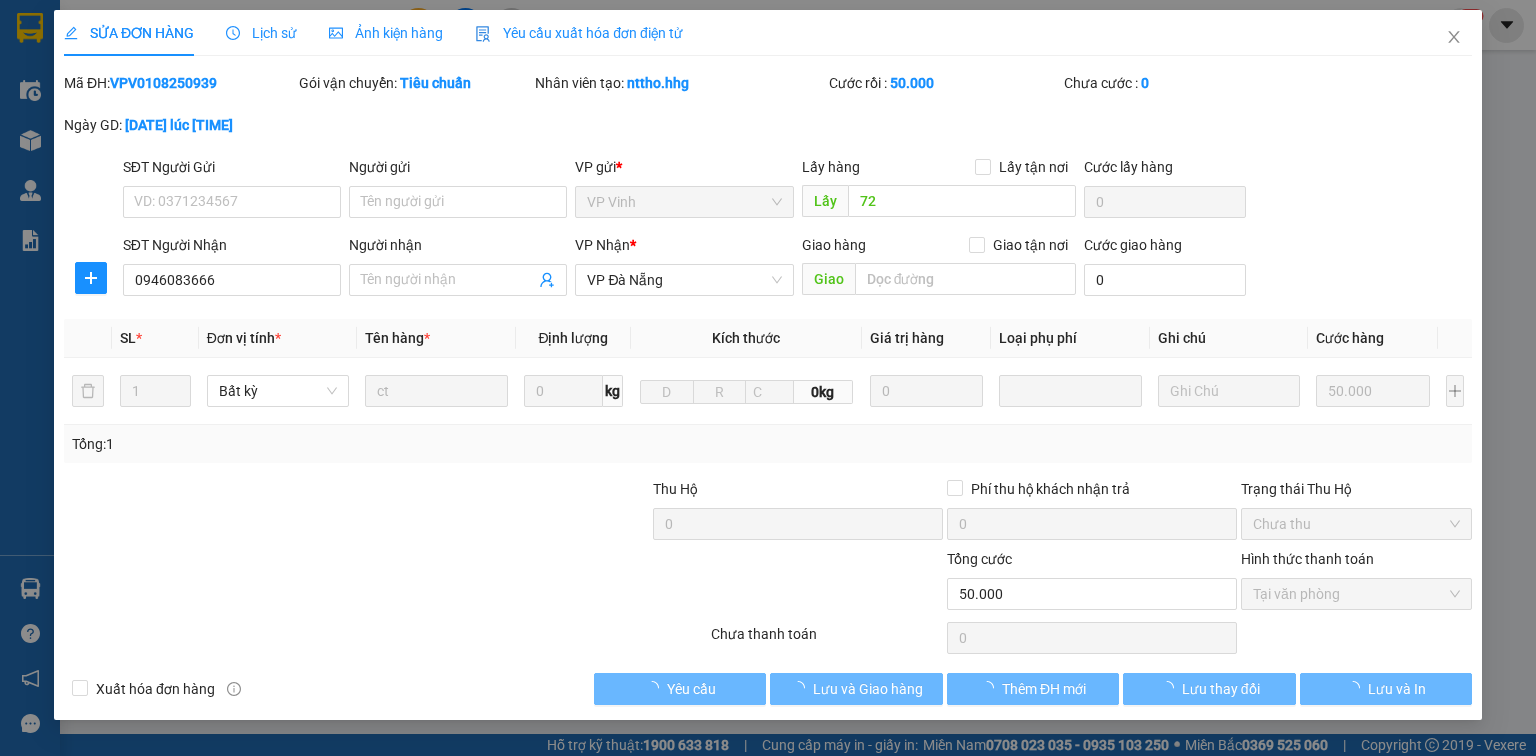 scroll, scrollTop: 0, scrollLeft: 0, axis: both 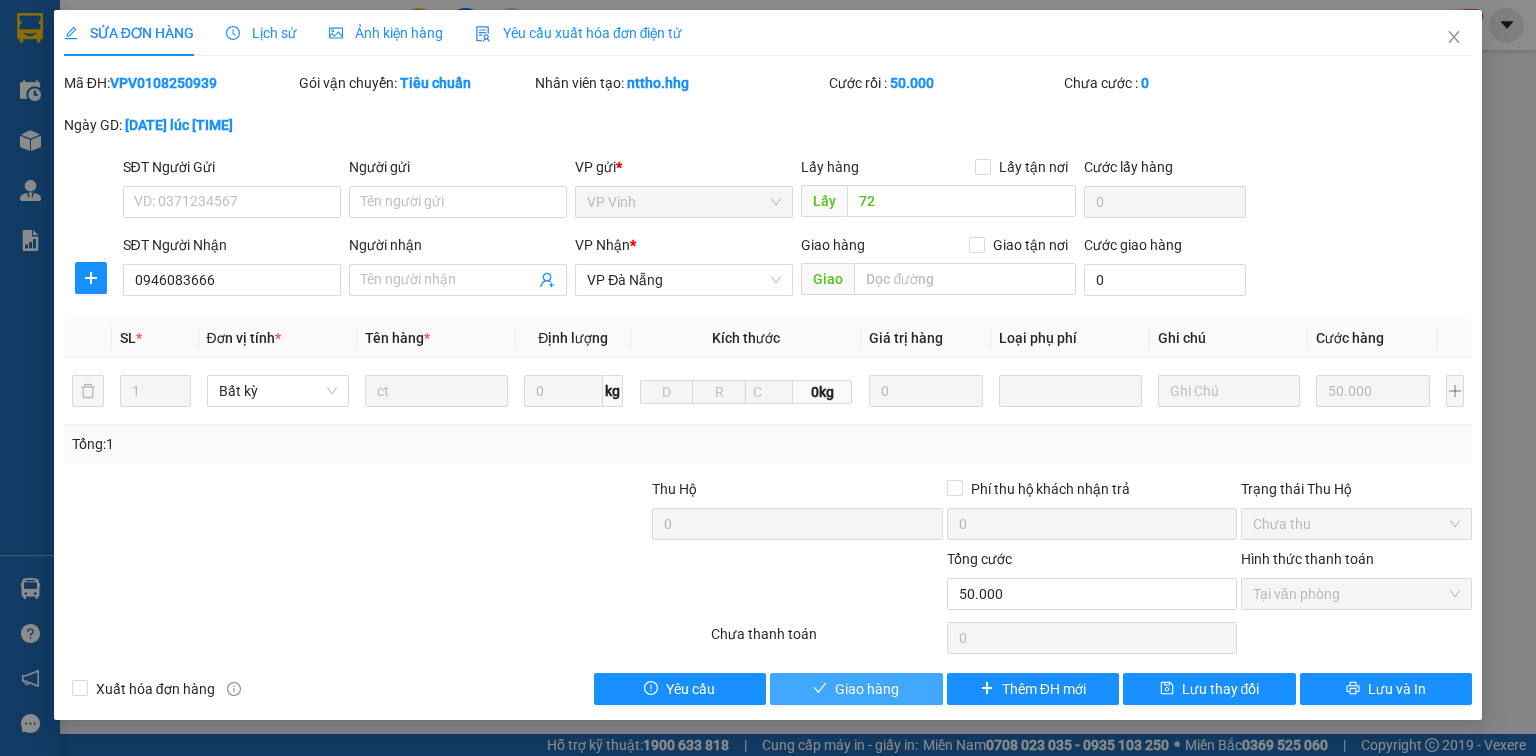 click on "Giao hàng" at bounding box center (856, 689) 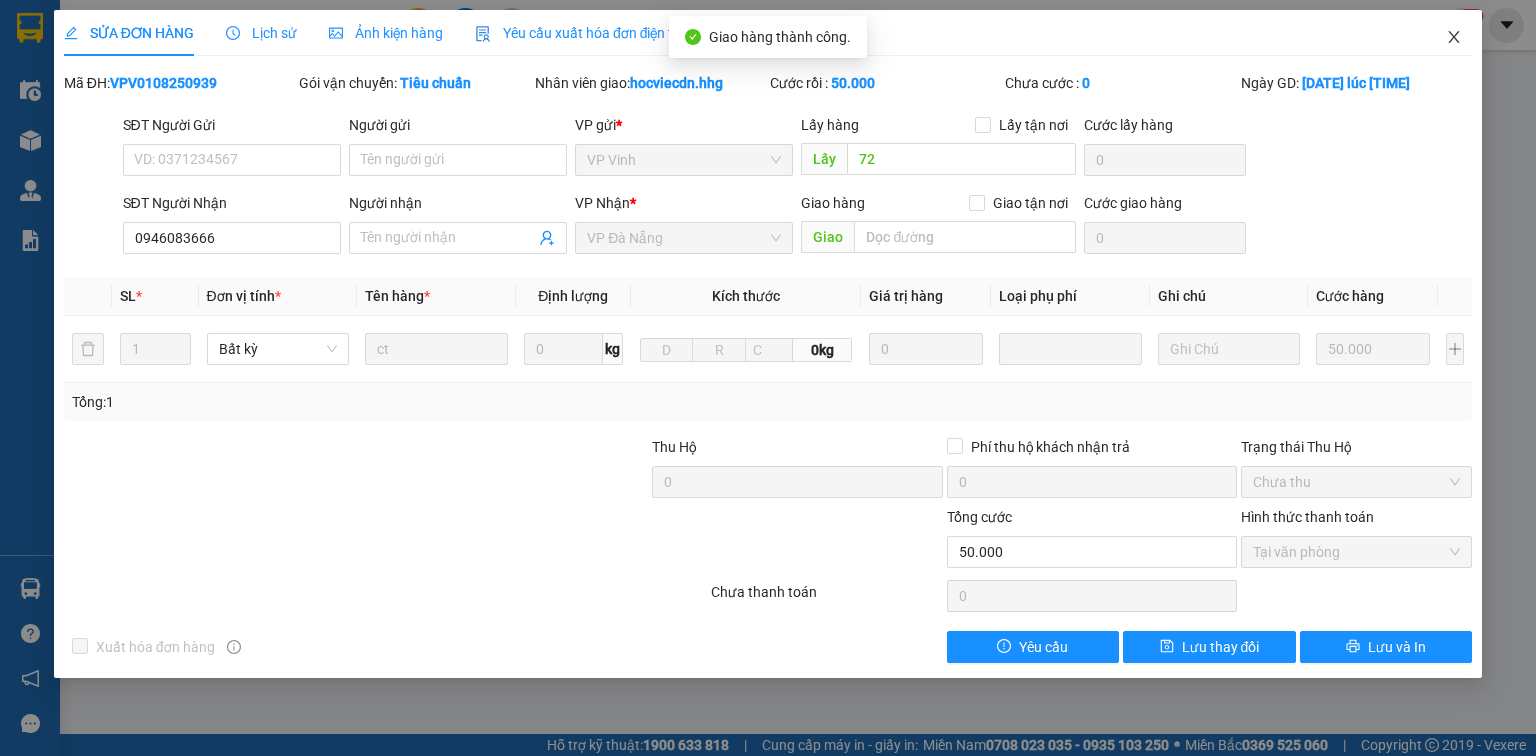 click 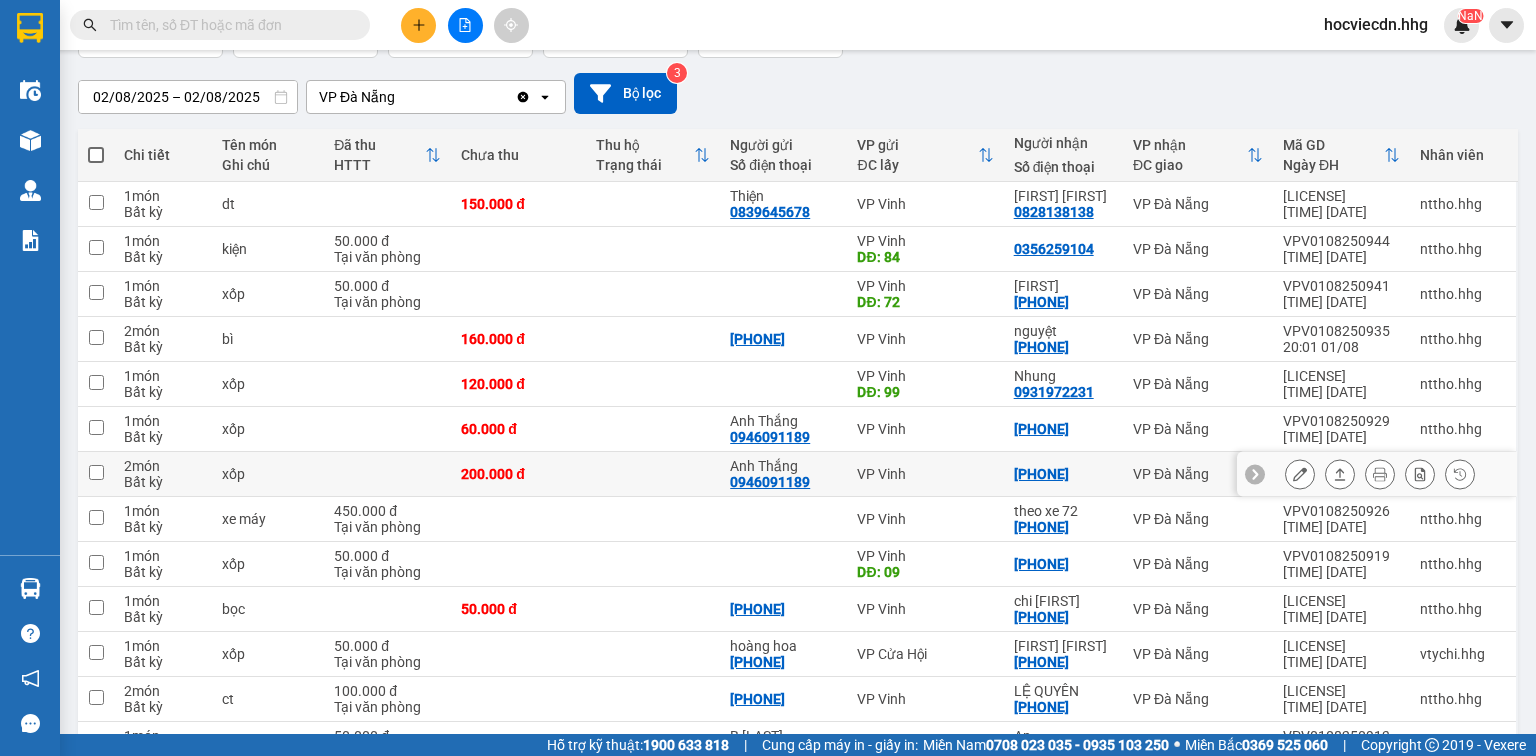 scroll, scrollTop: 160, scrollLeft: 0, axis: vertical 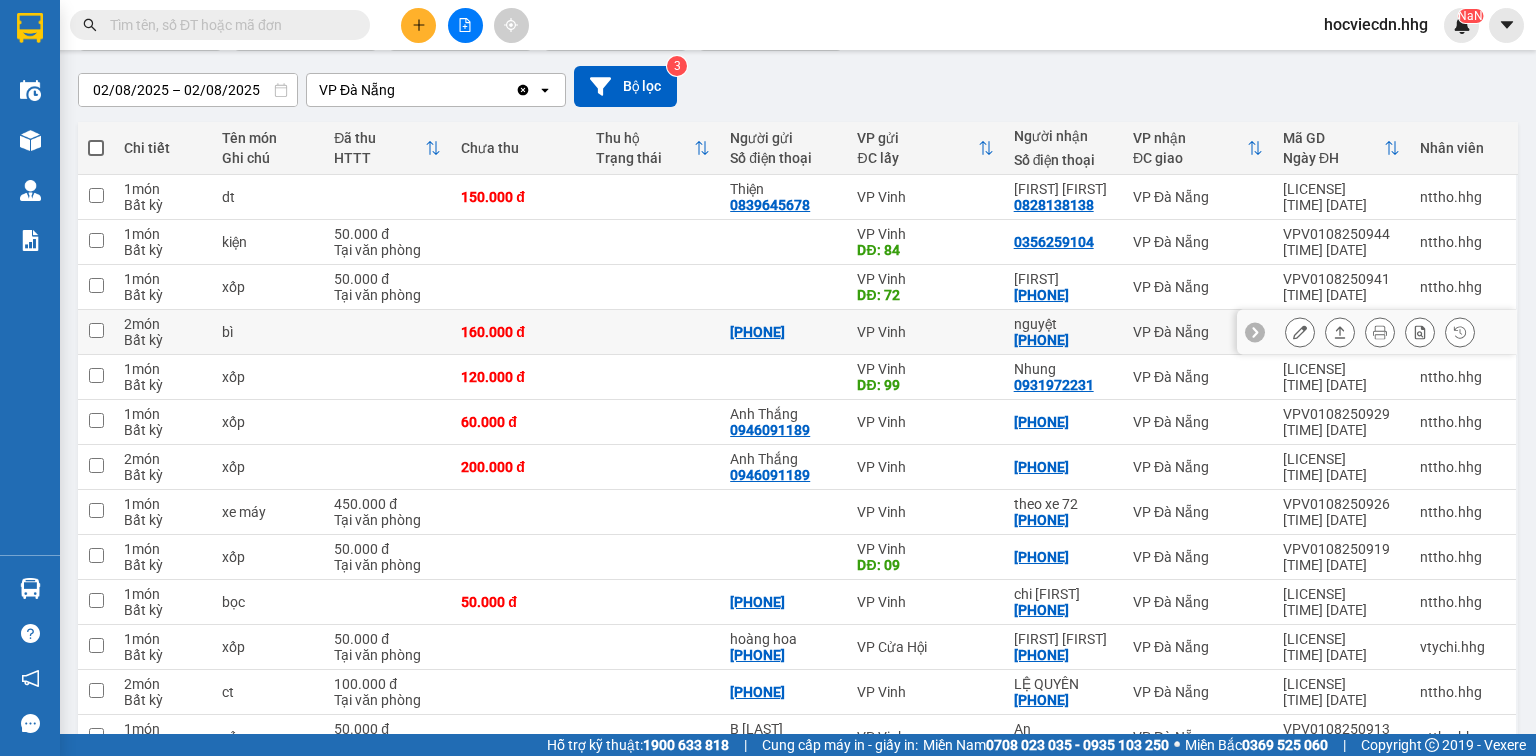 click on "nguyệt" at bounding box center [1063, 324] 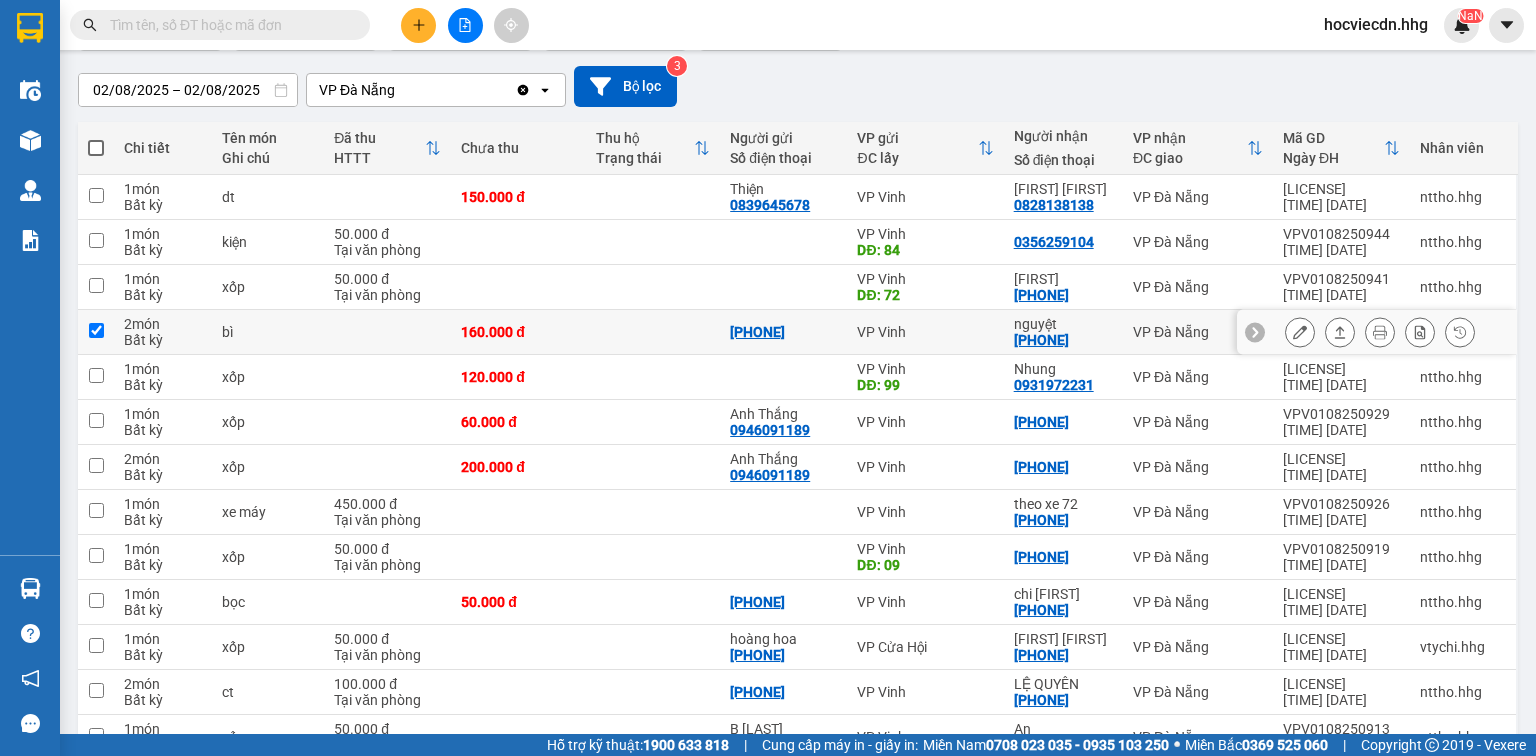 checkbox on "true" 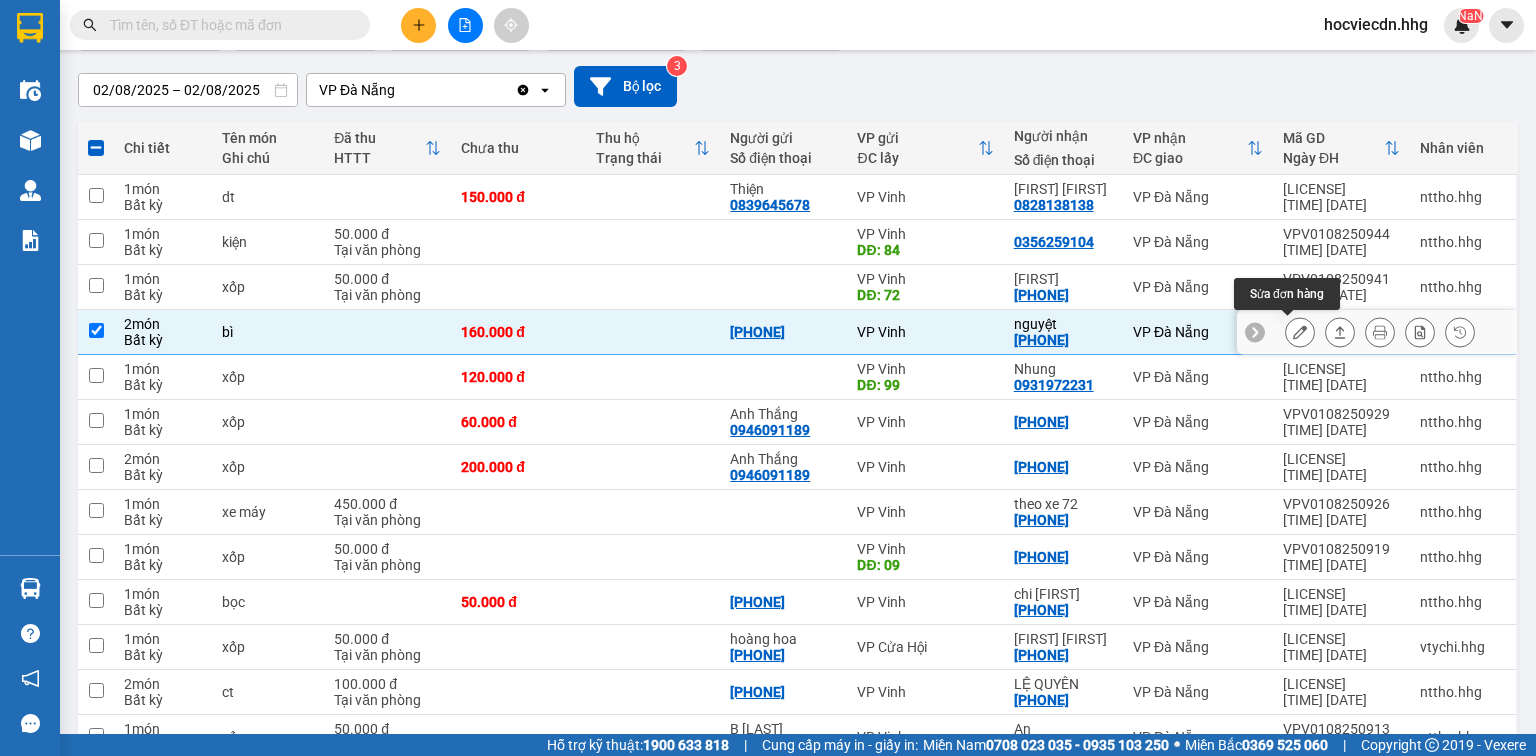 click at bounding box center (1300, 332) 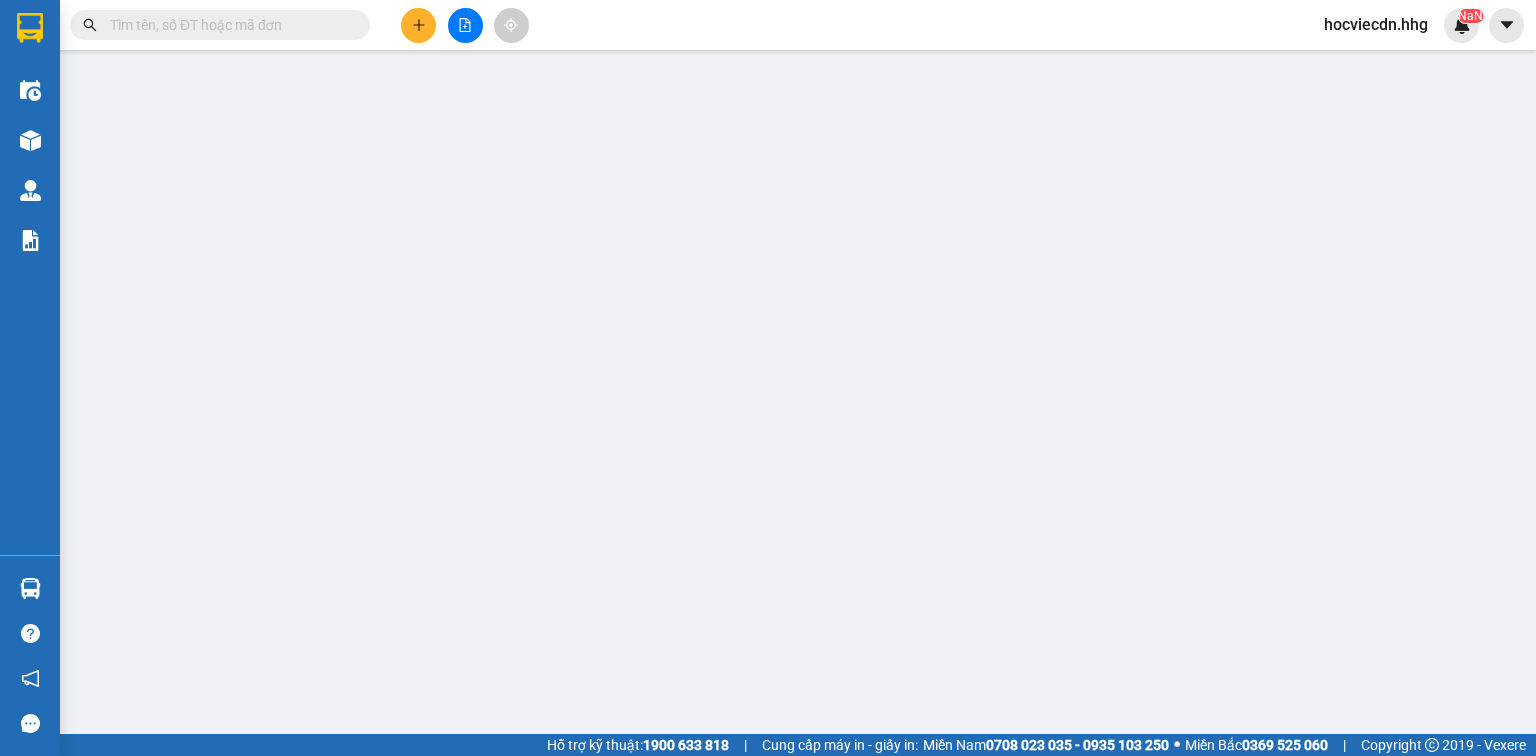scroll, scrollTop: 0, scrollLeft: 0, axis: both 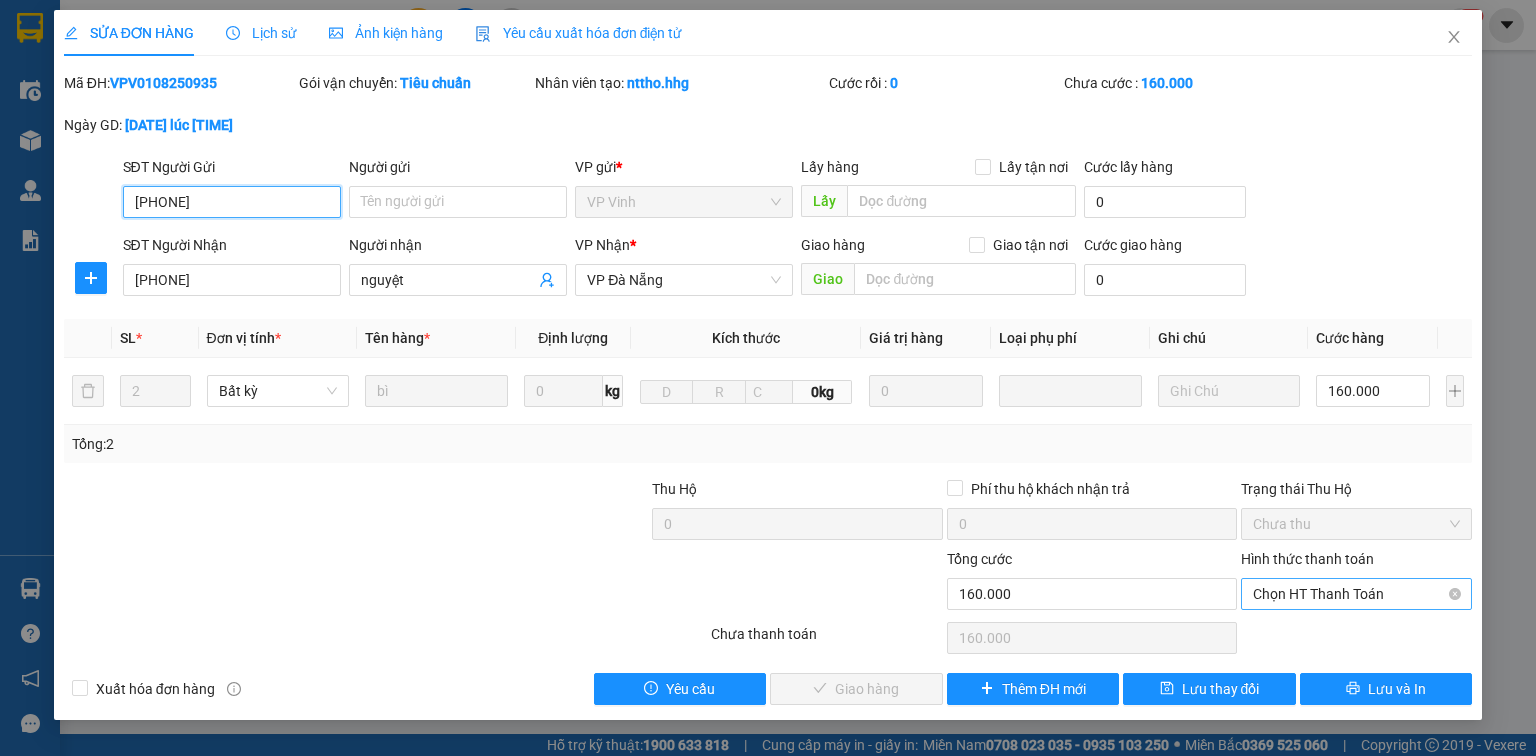 click on "Chọn HT Thanh Toán" at bounding box center (1356, 594) 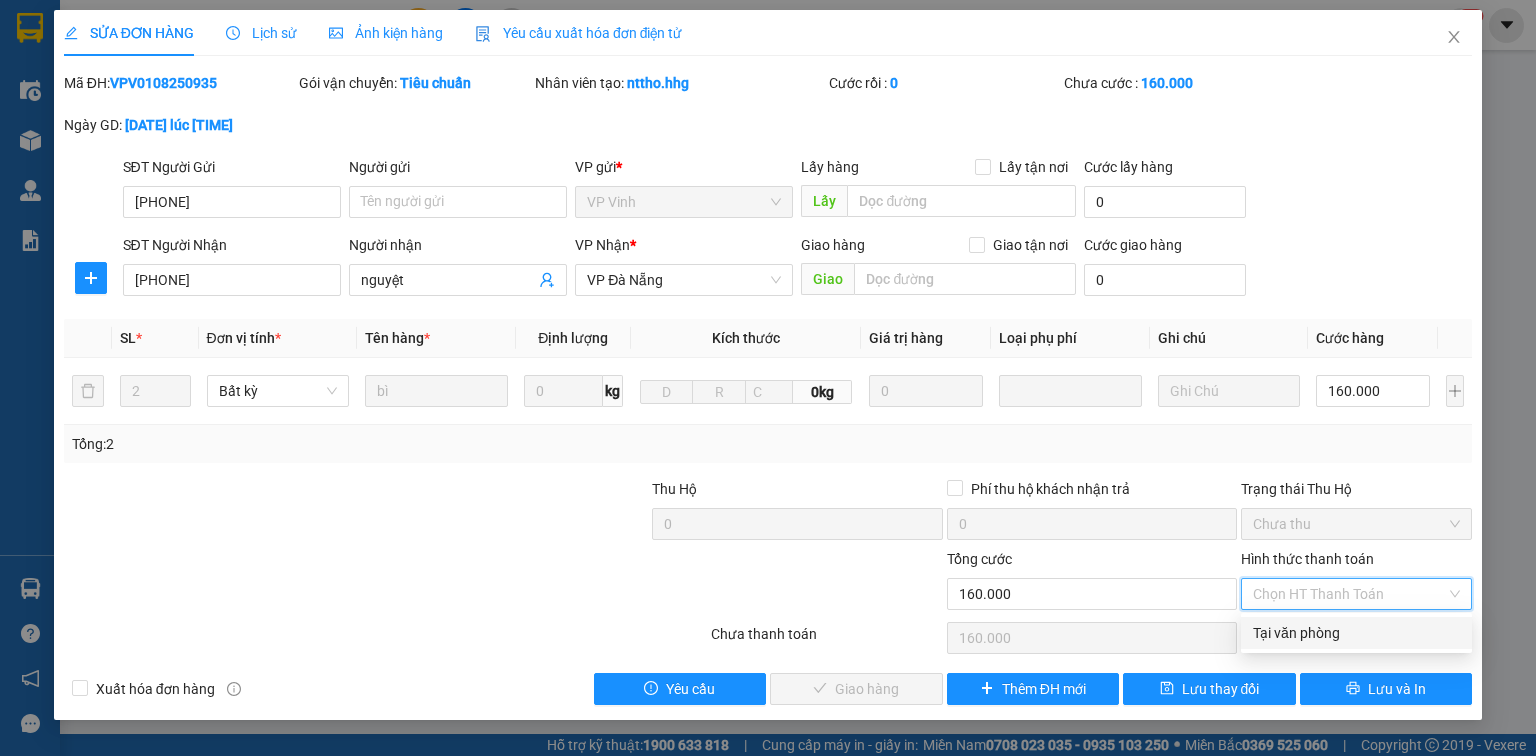 click on "Tại văn phòng" at bounding box center (1356, 633) 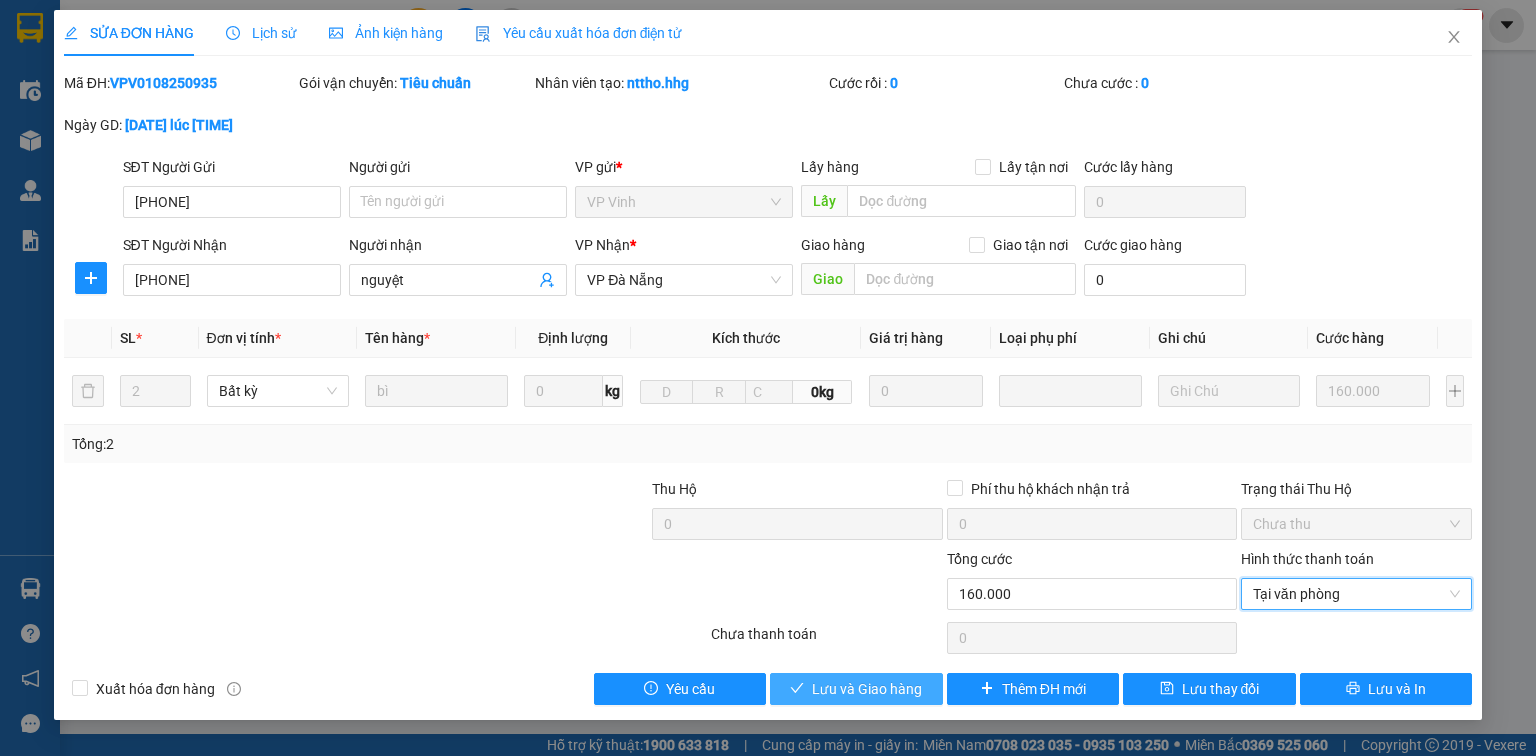 click on "Lưu và Giao hàng" at bounding box center (867, 689) 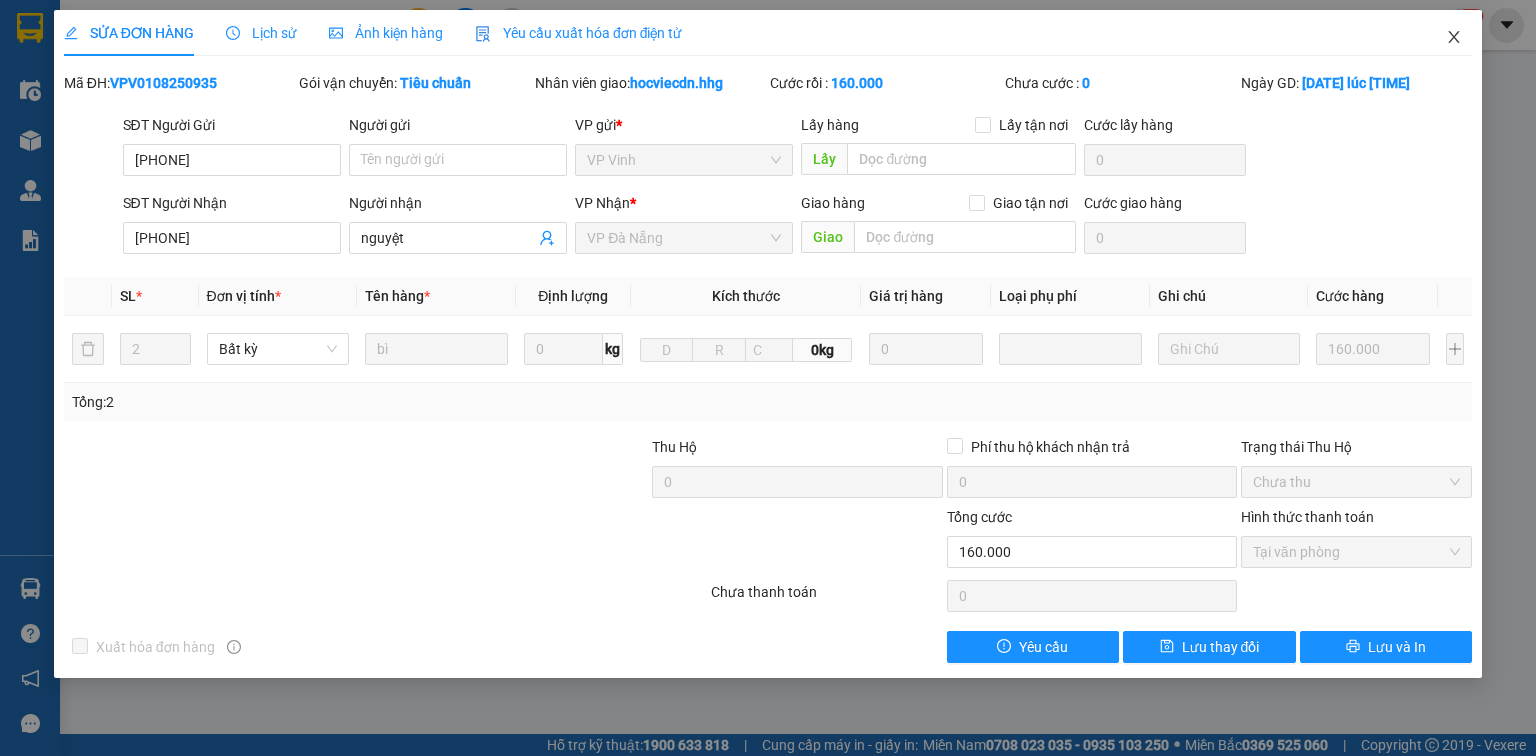 click at bounding box center (1454, 38) 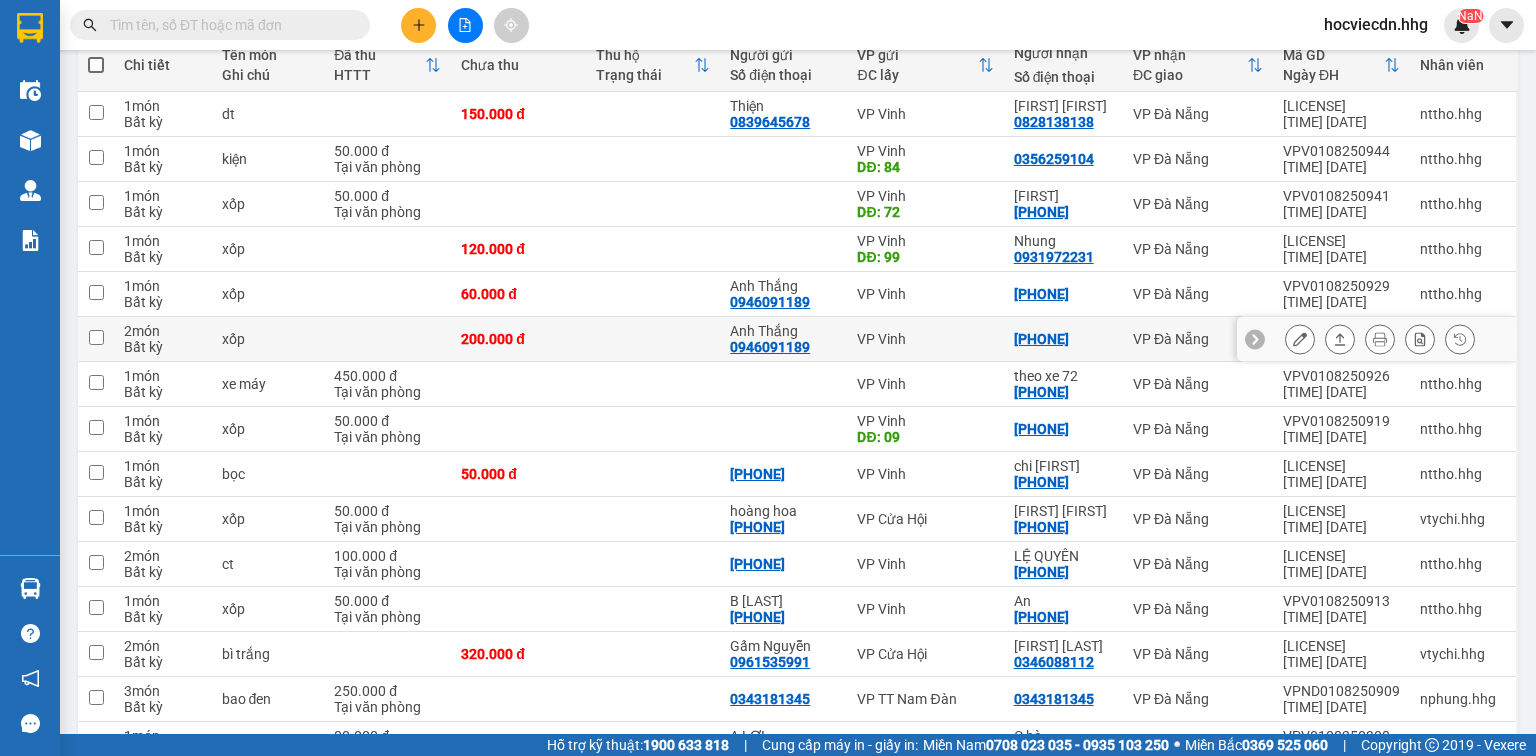 scroll, scrollTop: 163, scrollLeft: 0, axis: vertical 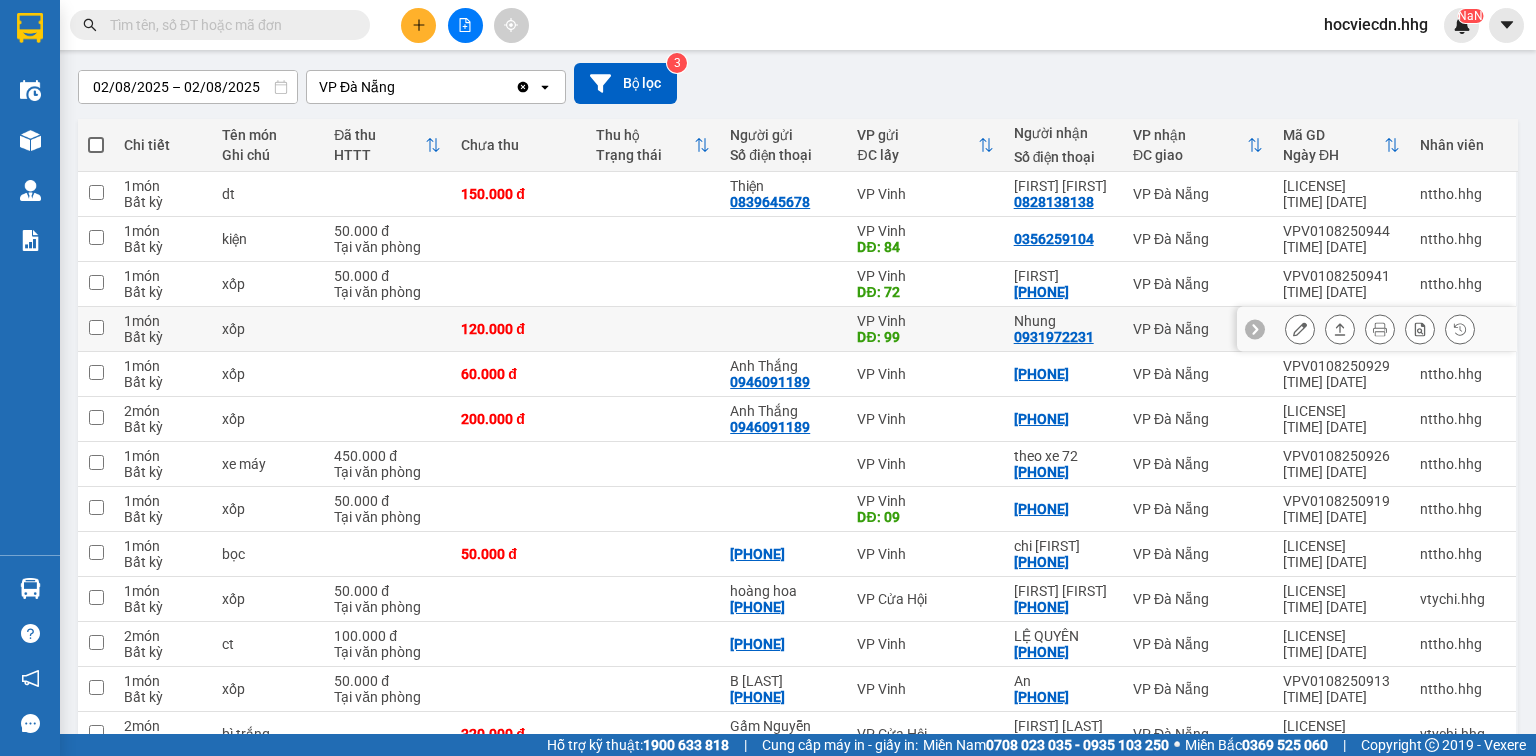 click on "0931972231" at bounding box center [1054, 337] 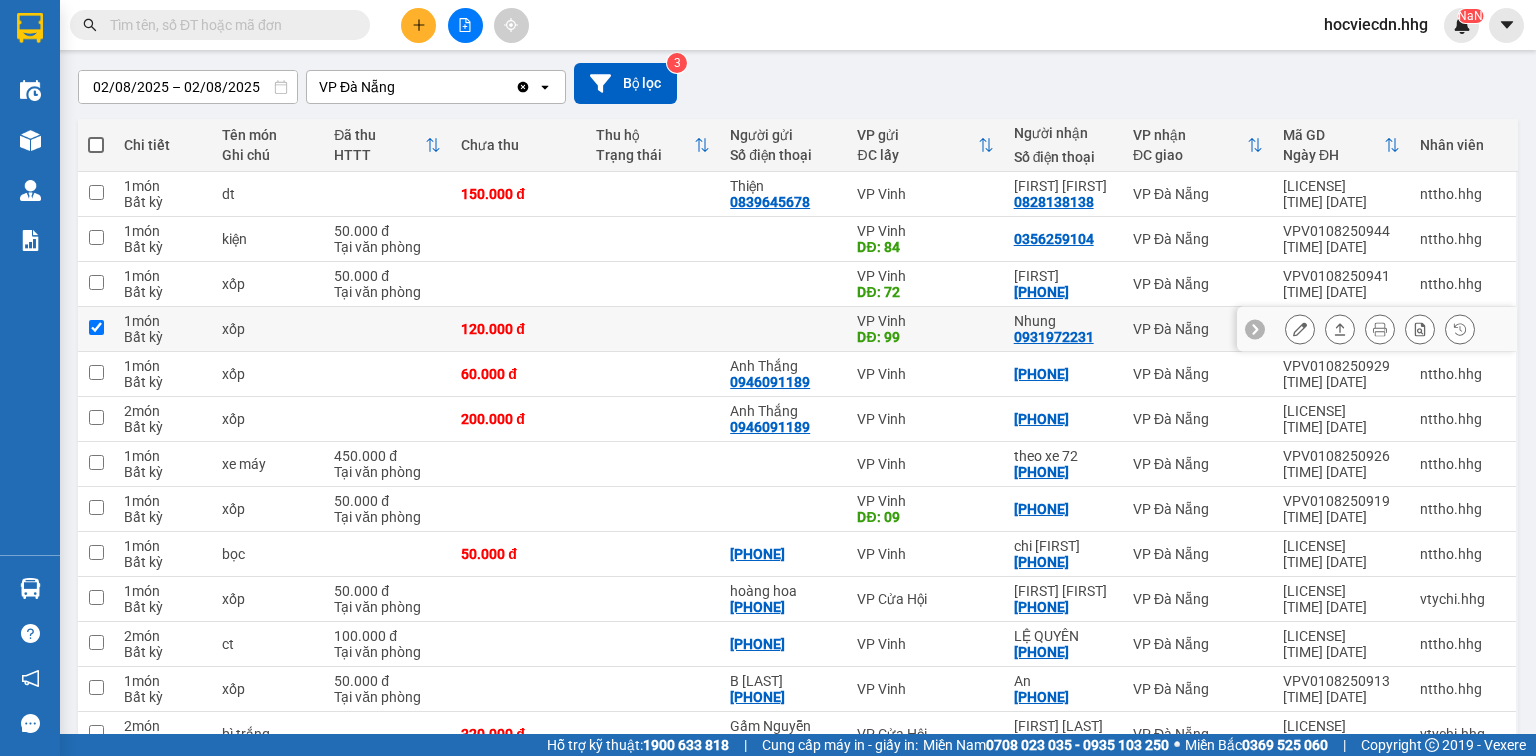 checkbox on "true" 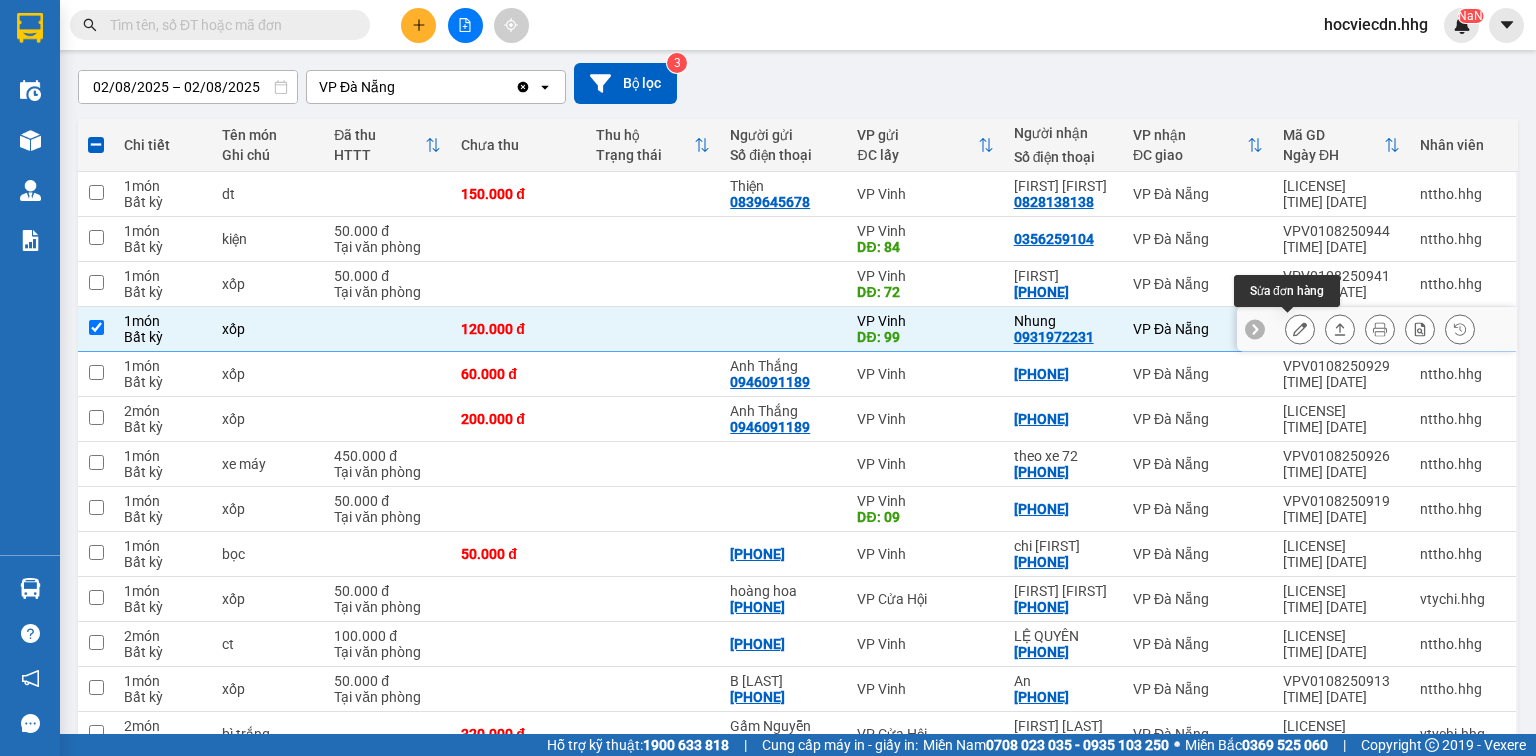 click 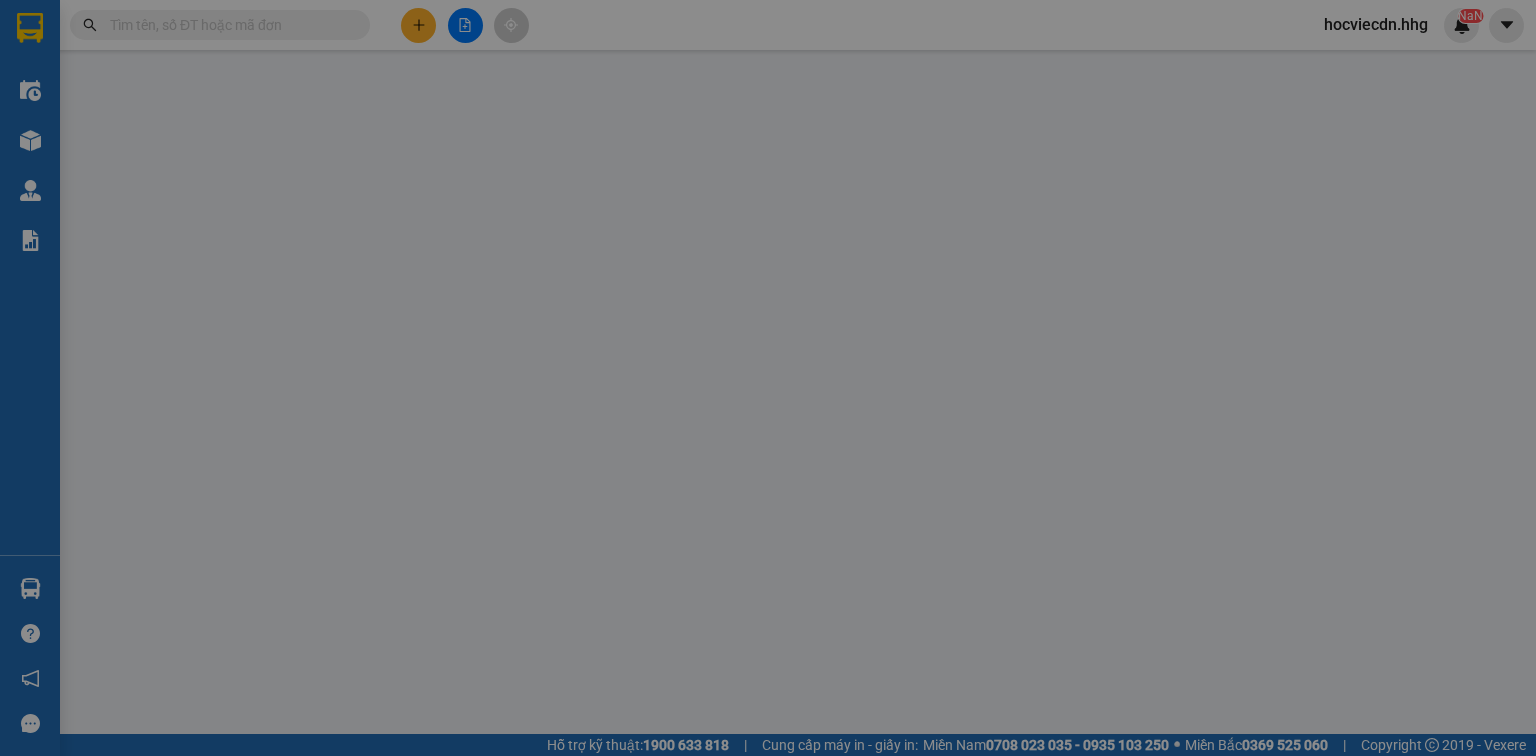 type on "99" 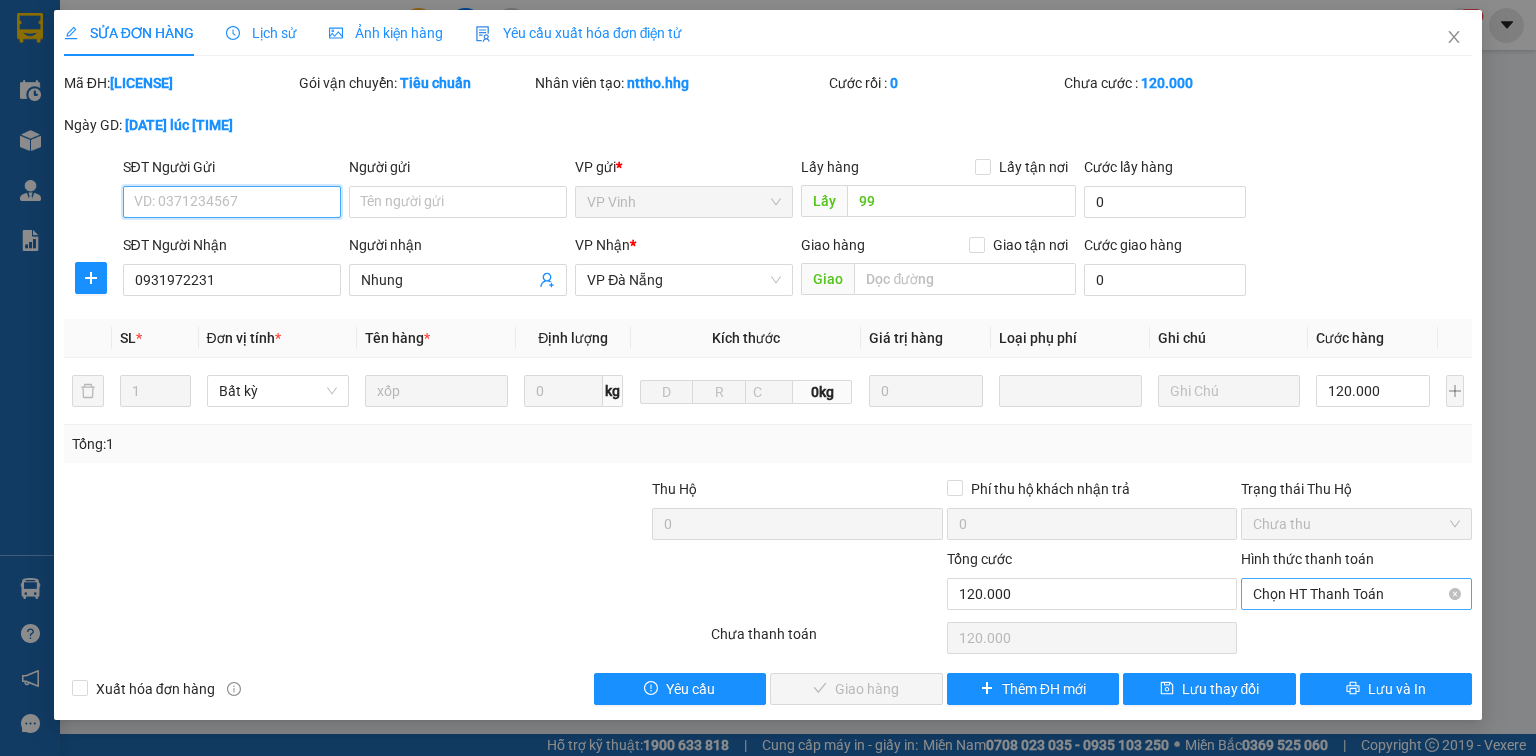click on "Chọn HT Thanh Toán" at bounding box center (1356, 594) 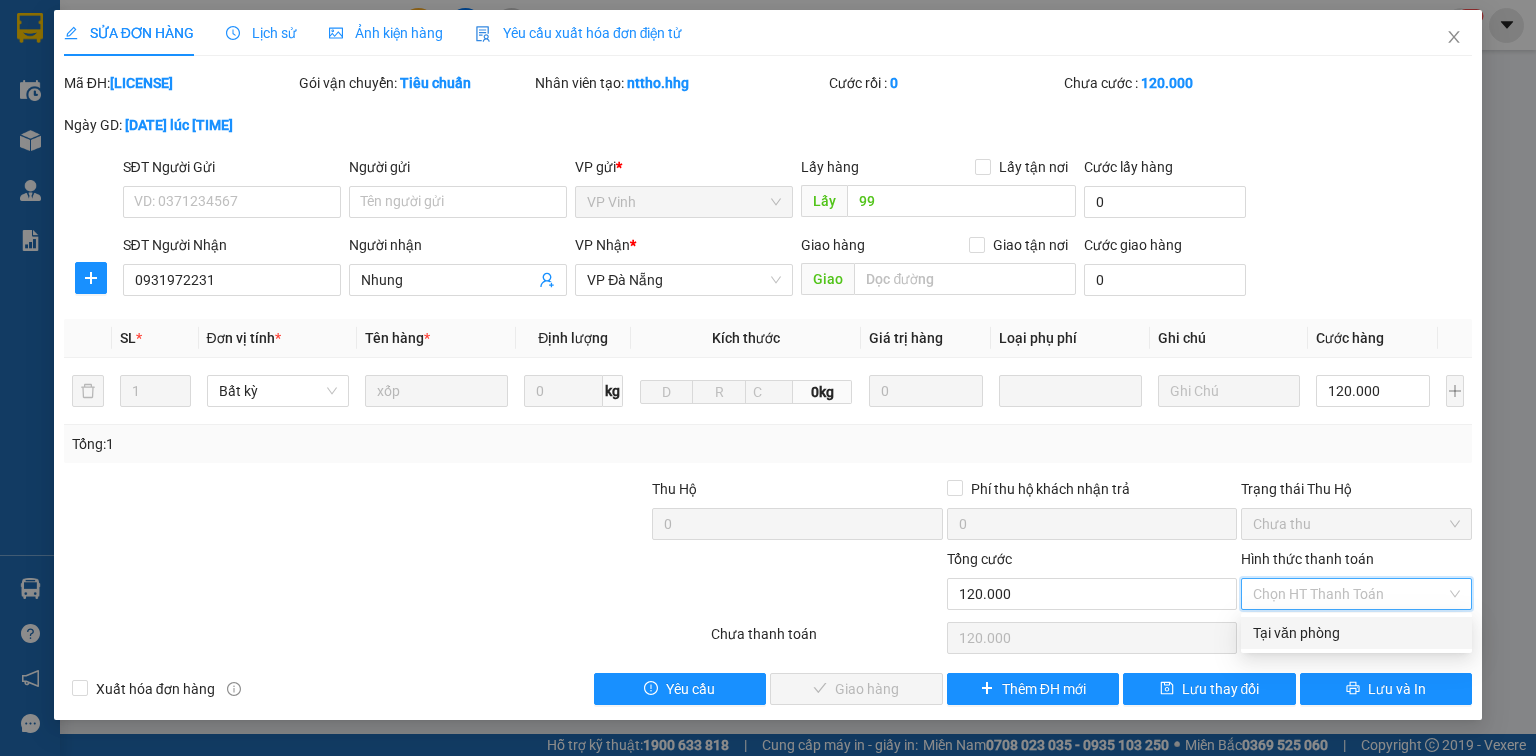 click on "Tại văn phòng" at bounding box center [1356, 633] 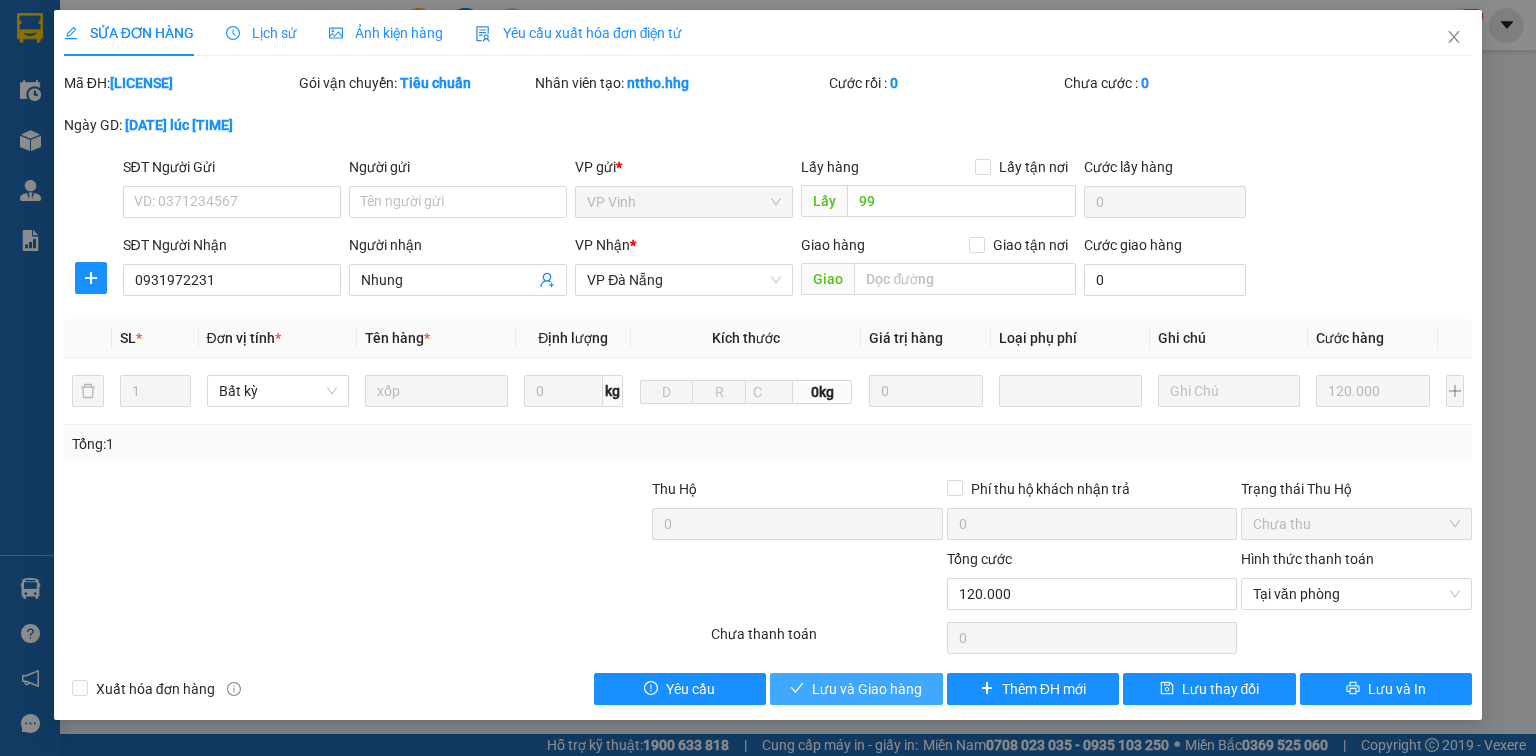 click on "Lưu và Giao hàng" at bounding box center [867, 689] 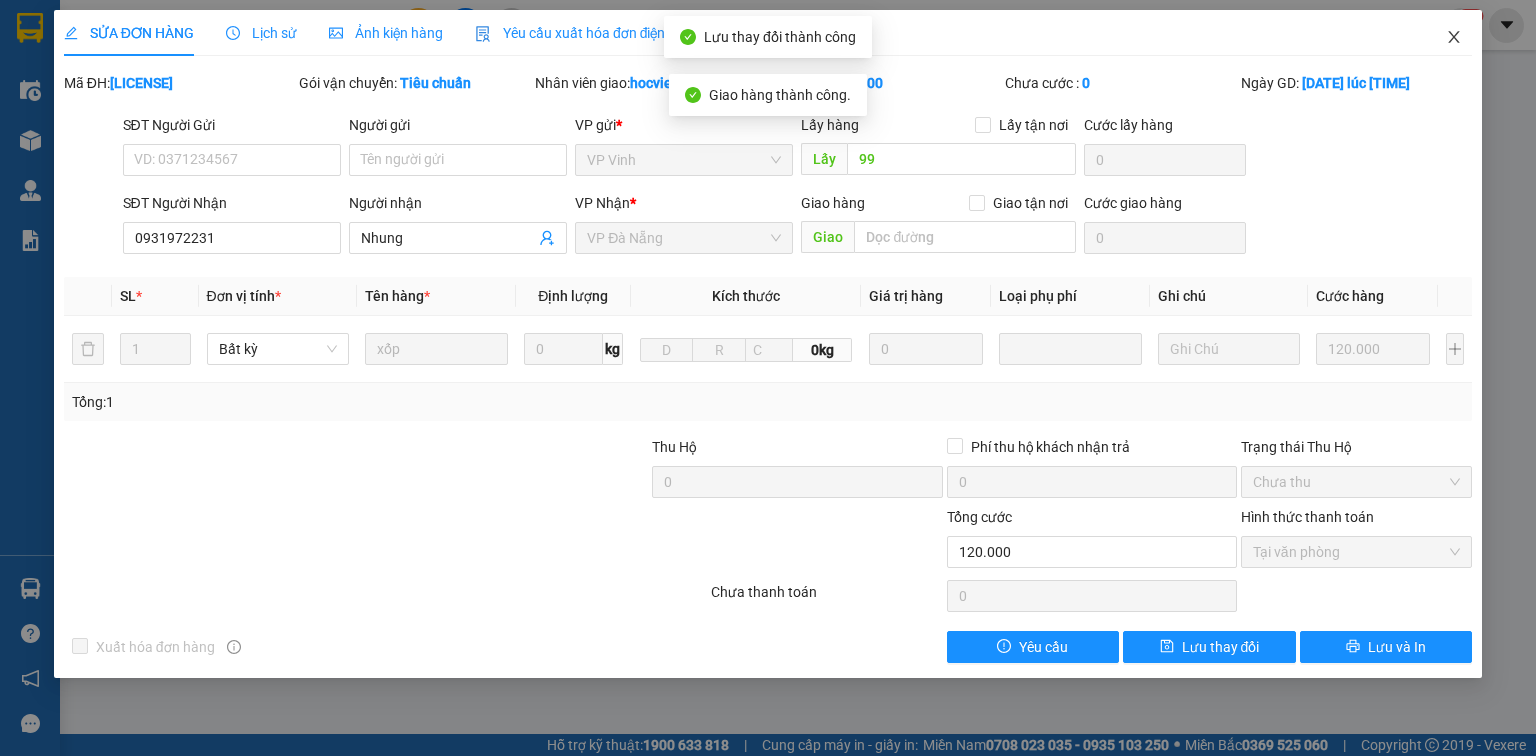click 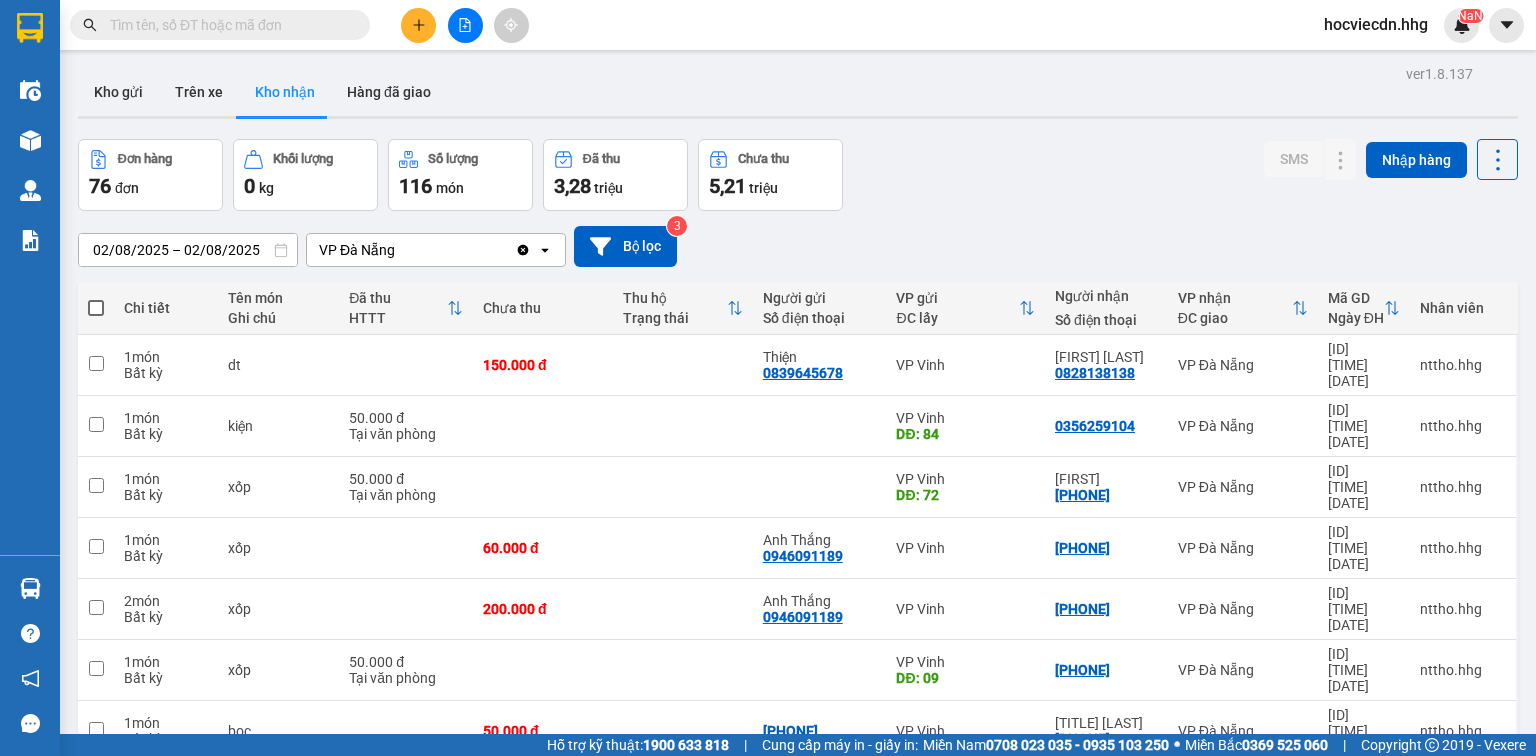 scroll, scrollTop: 0, scrollLeft: 0, axis: both 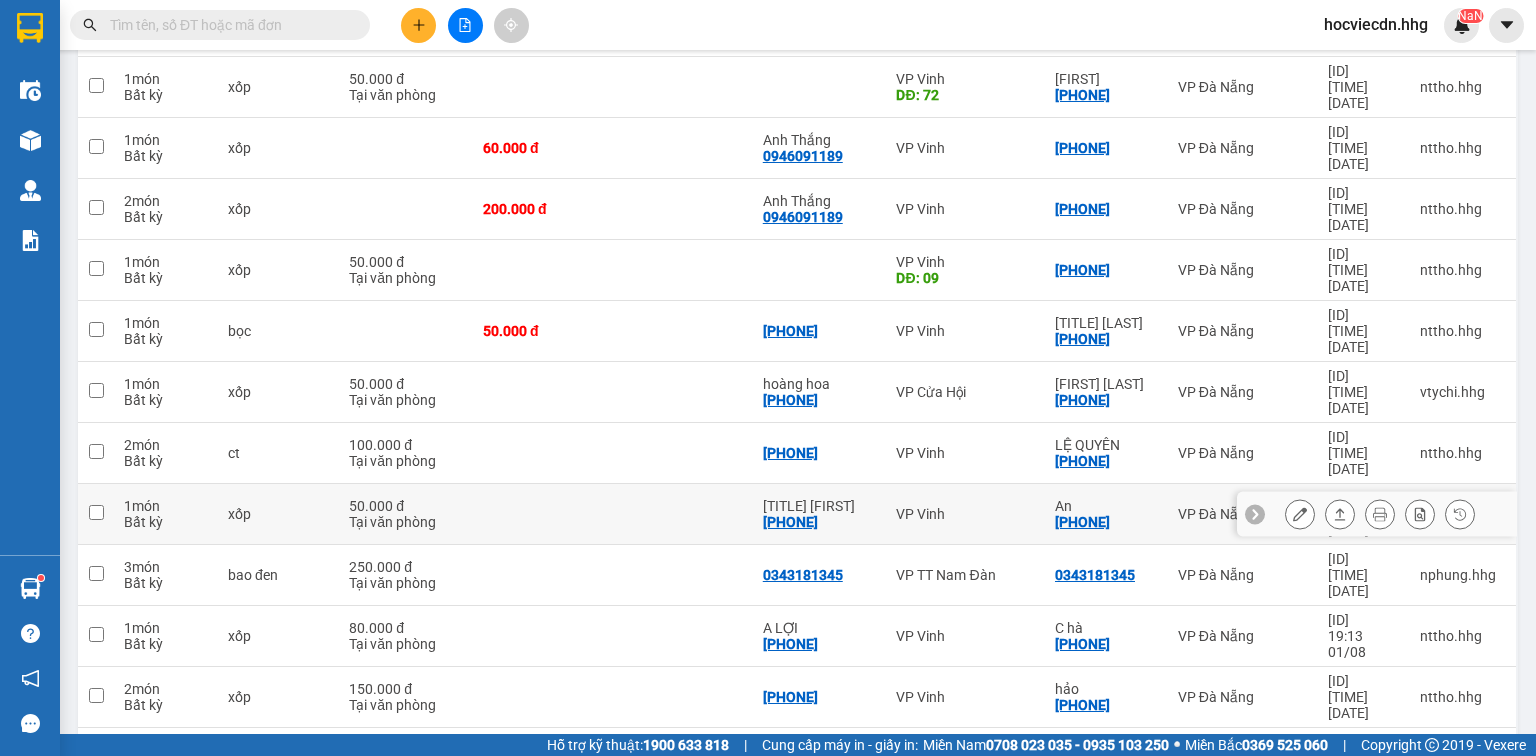 click on "[PHONE]" at bounding box center [1082, 522] 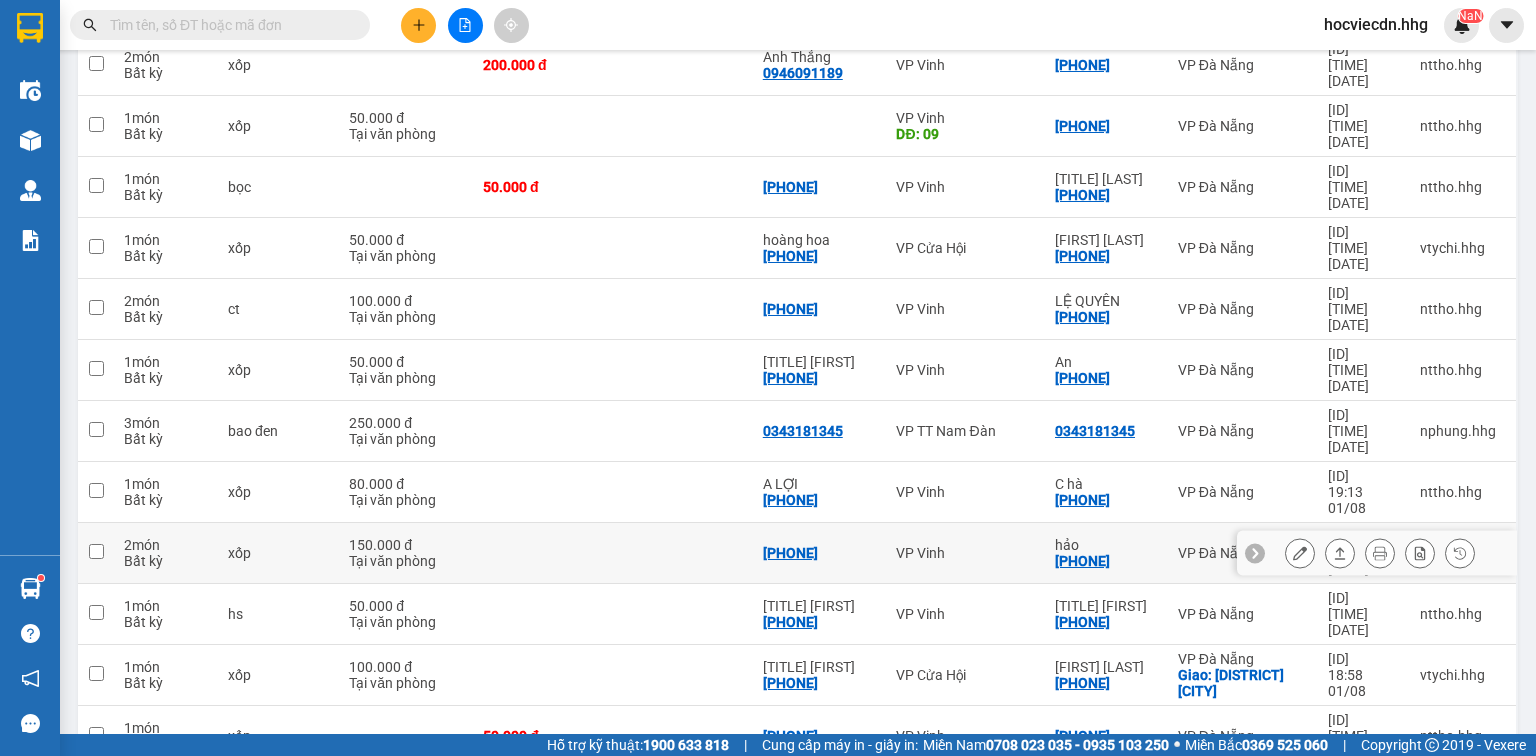 scroll, scrollTop: 640, scrollLeft: 0, axis: vertical 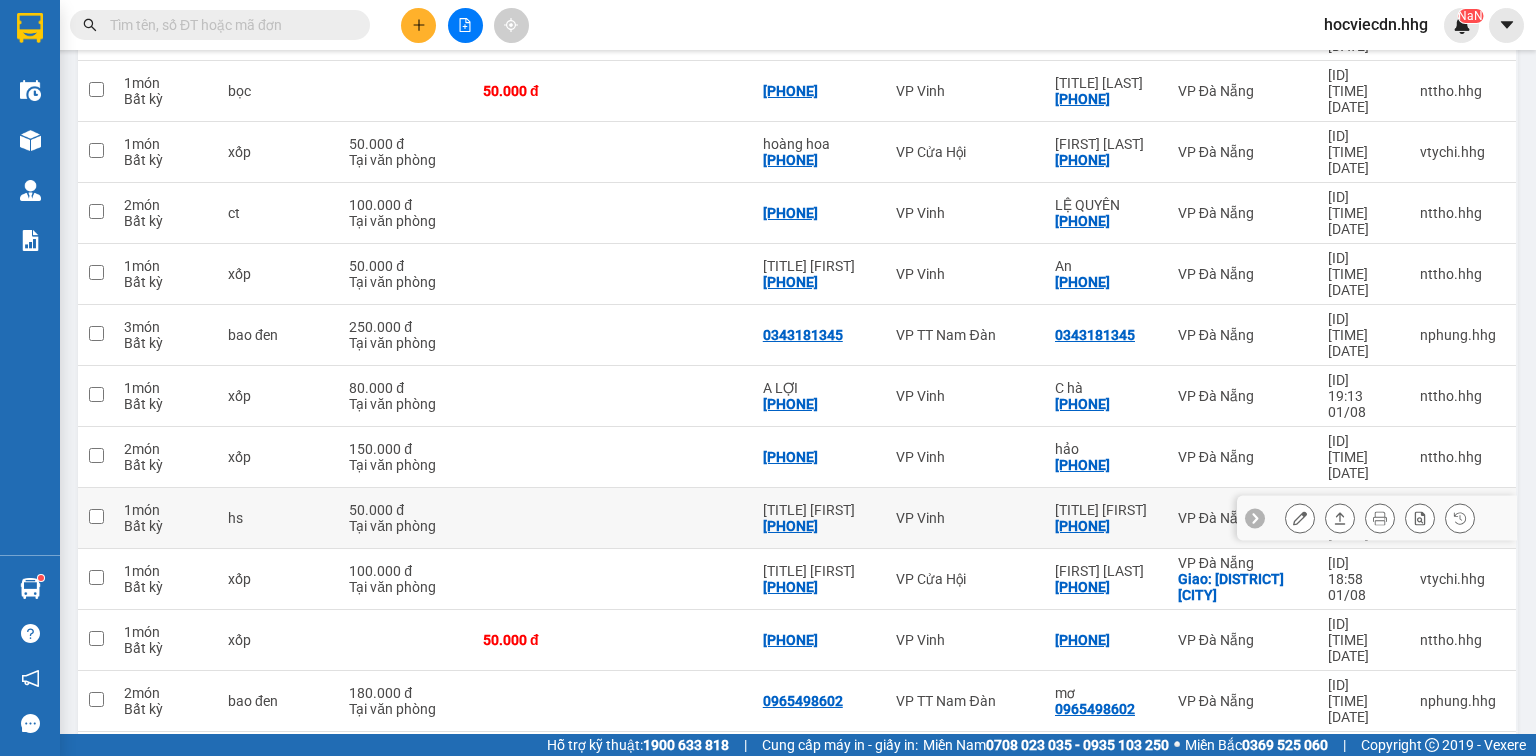 click on "Anh Tưởng" at bounding box center [1106, 510] 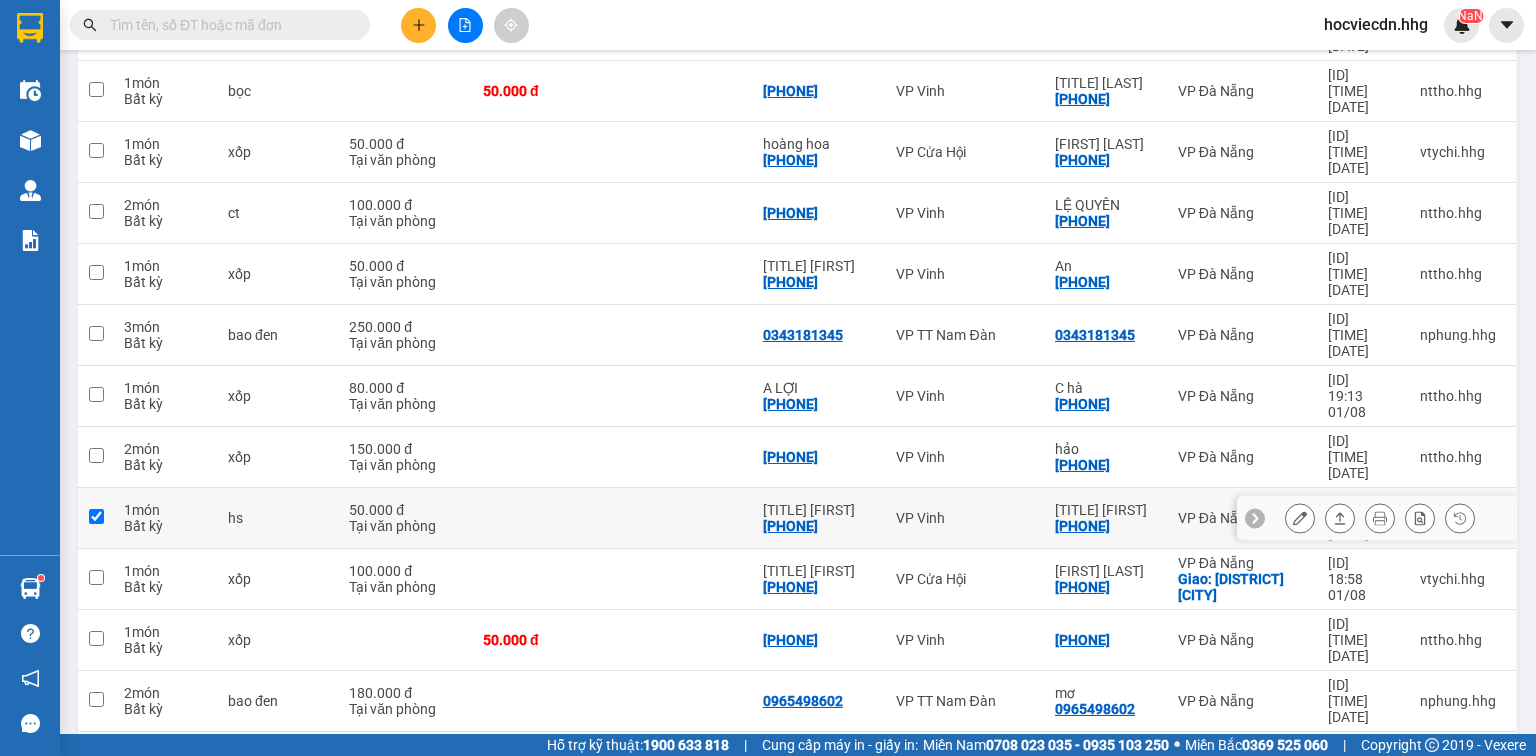 checkbox on "true" 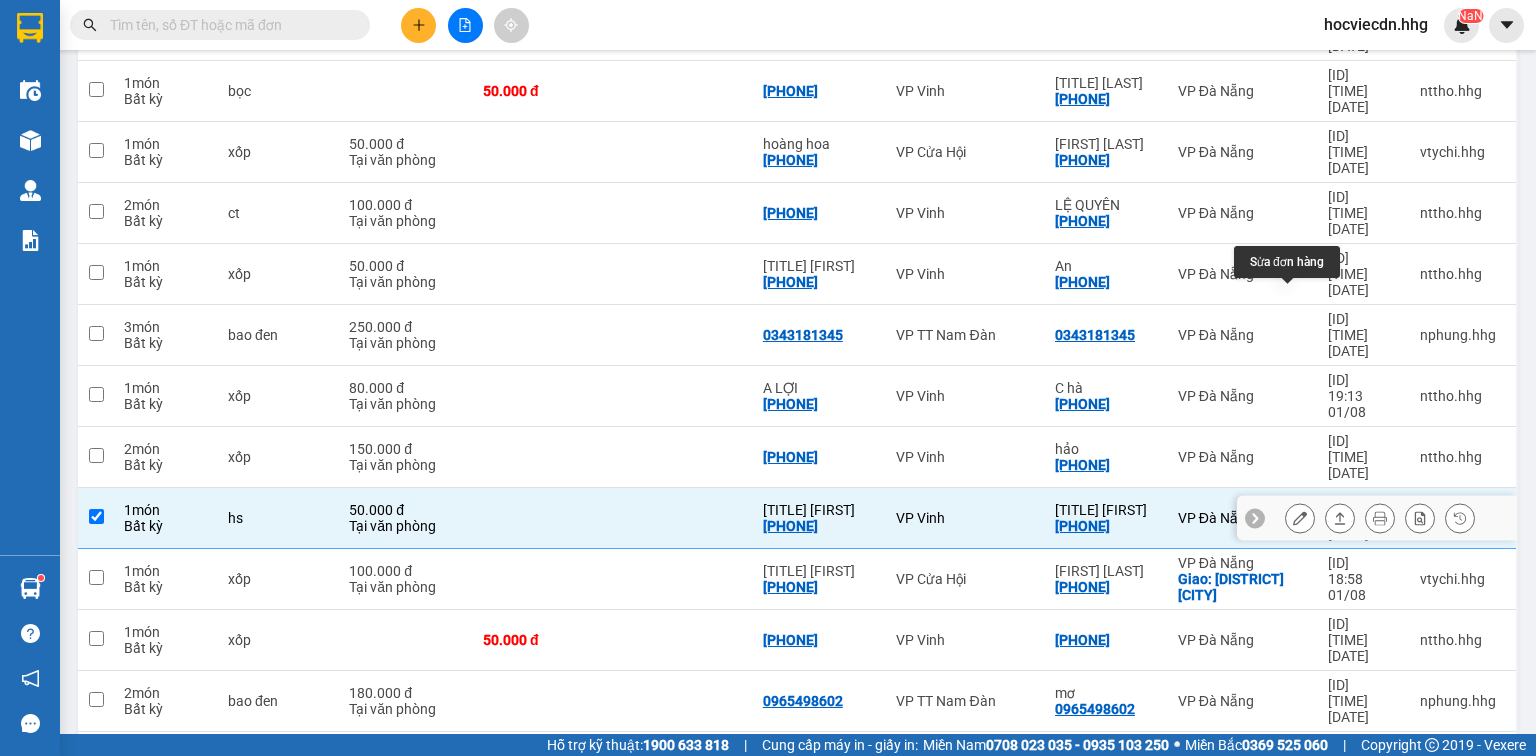 click at bounding box center [1300, 518] 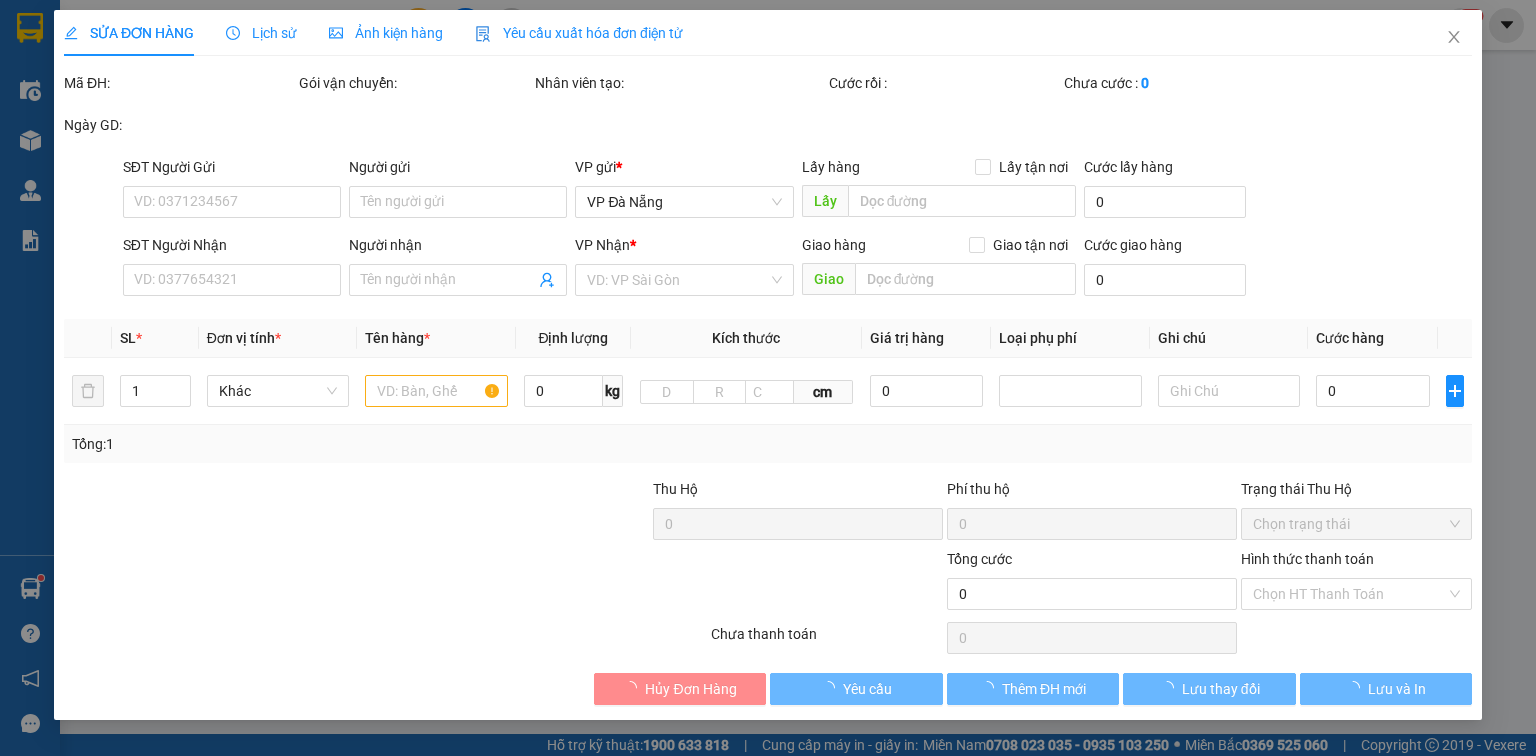 scroll, scrollTop: 0, scrollLeft: 0, axis: both 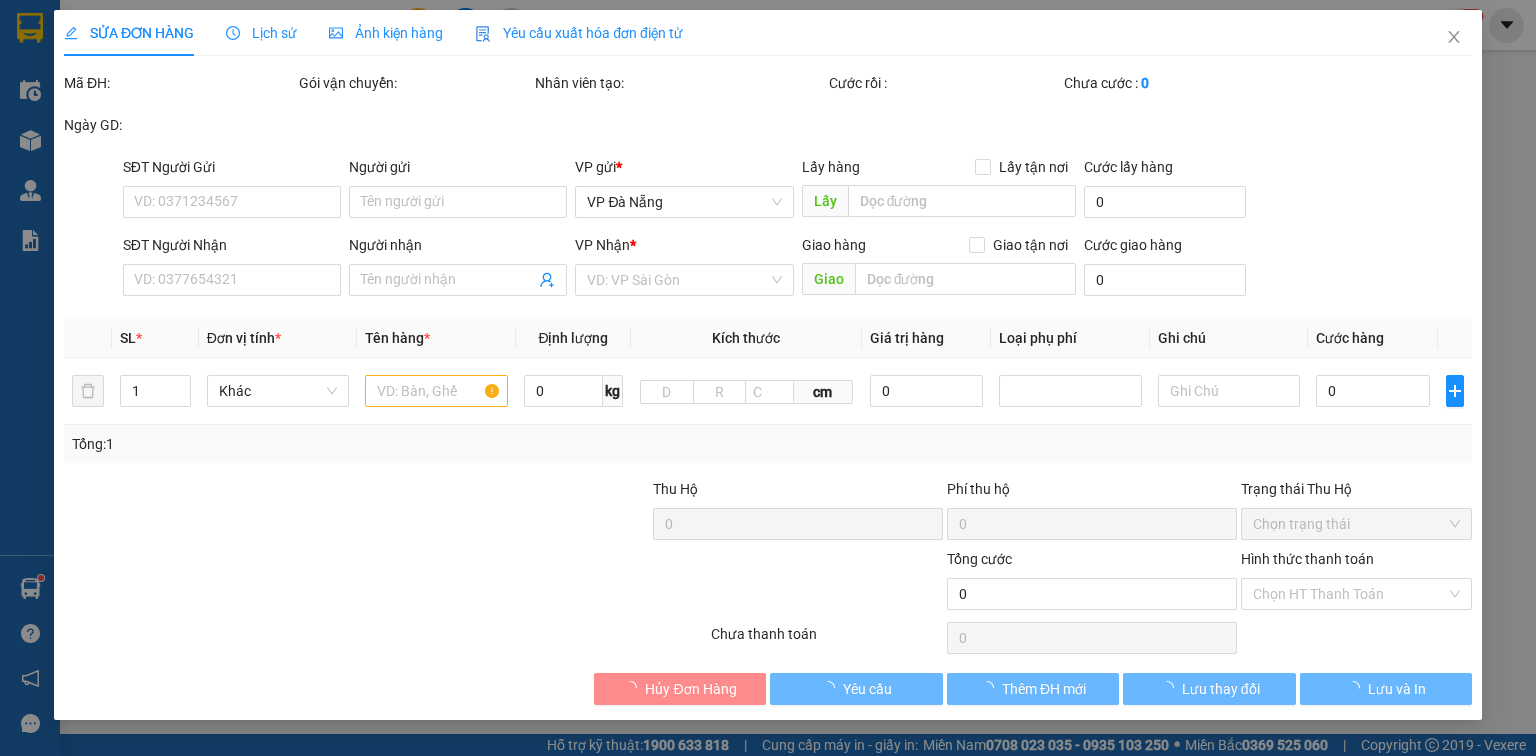type on "0982223756" 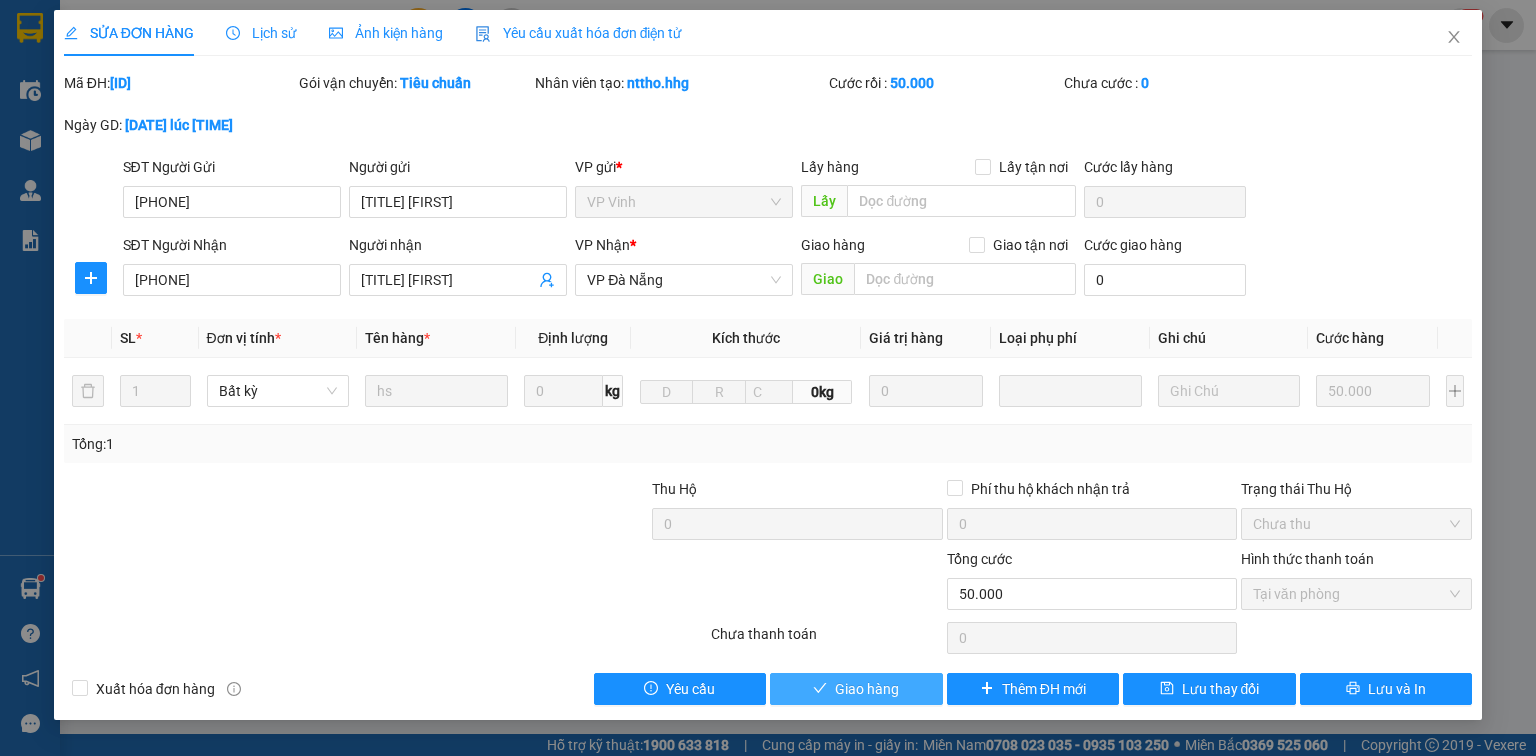 click on "Giao hàng" at bounding box center (867, 689) 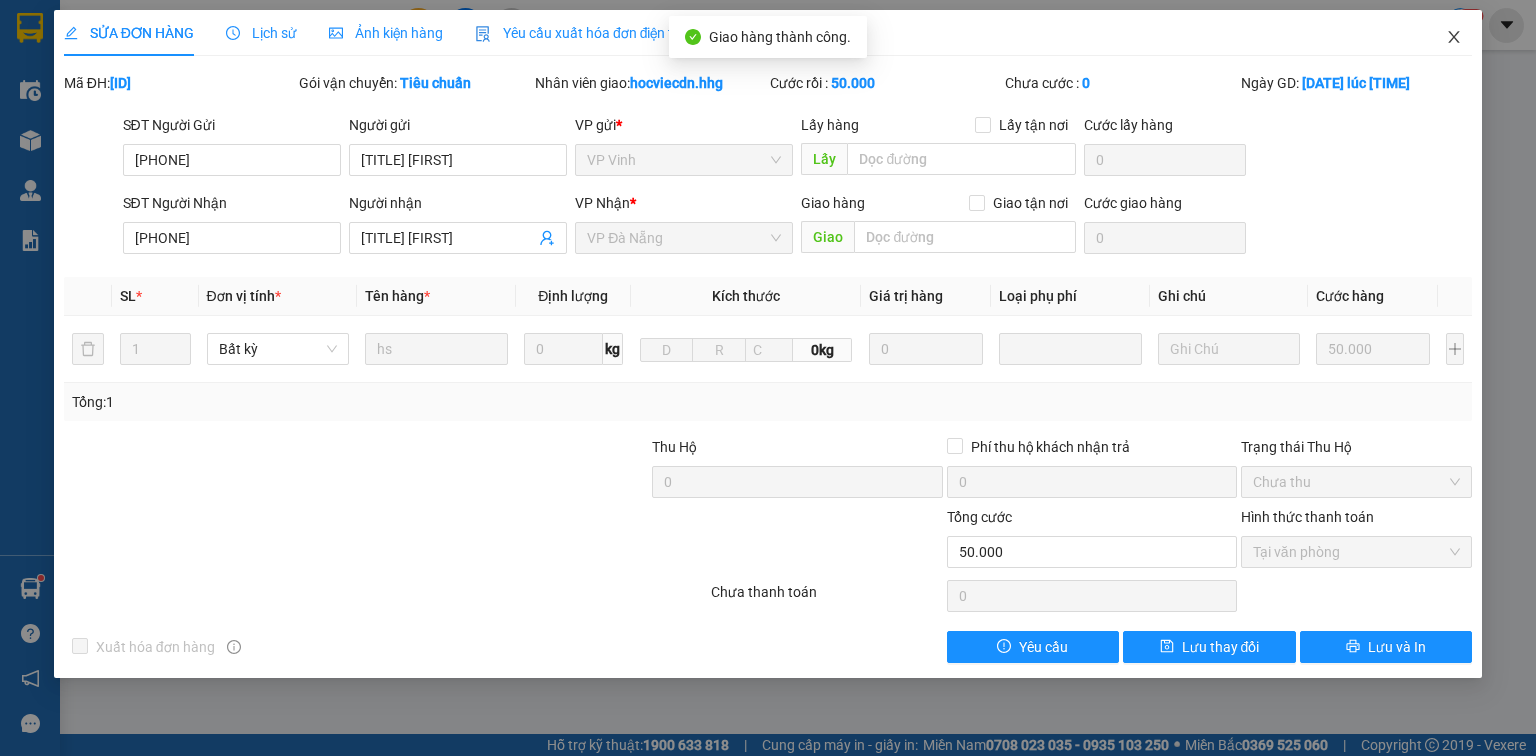 click at bounding box center [1454, 38] 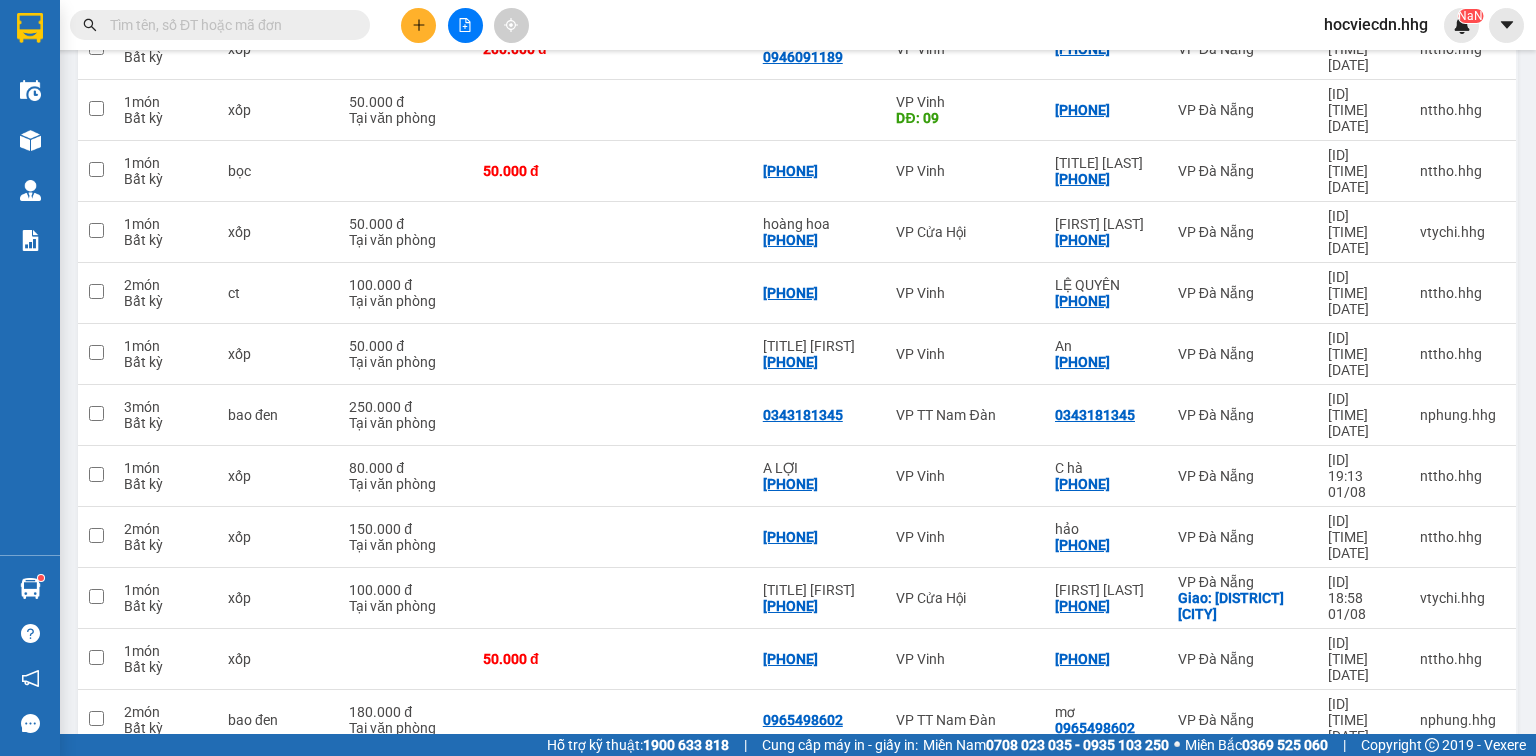 scroll, scrollTop: 640, scrollLeft: 0, axis: vertical 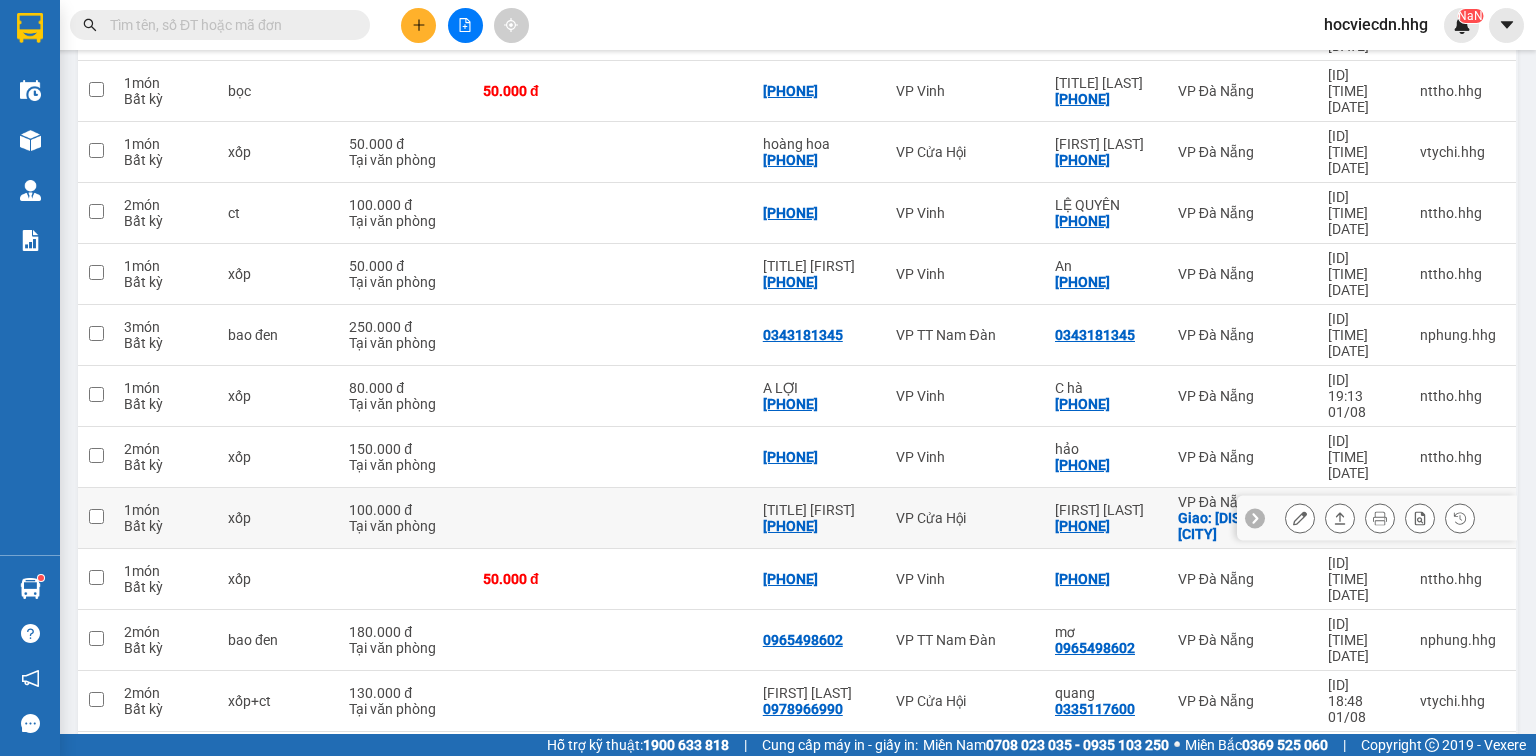 click on "VP Đà Nẵng" at bounding box center [1243, 502] 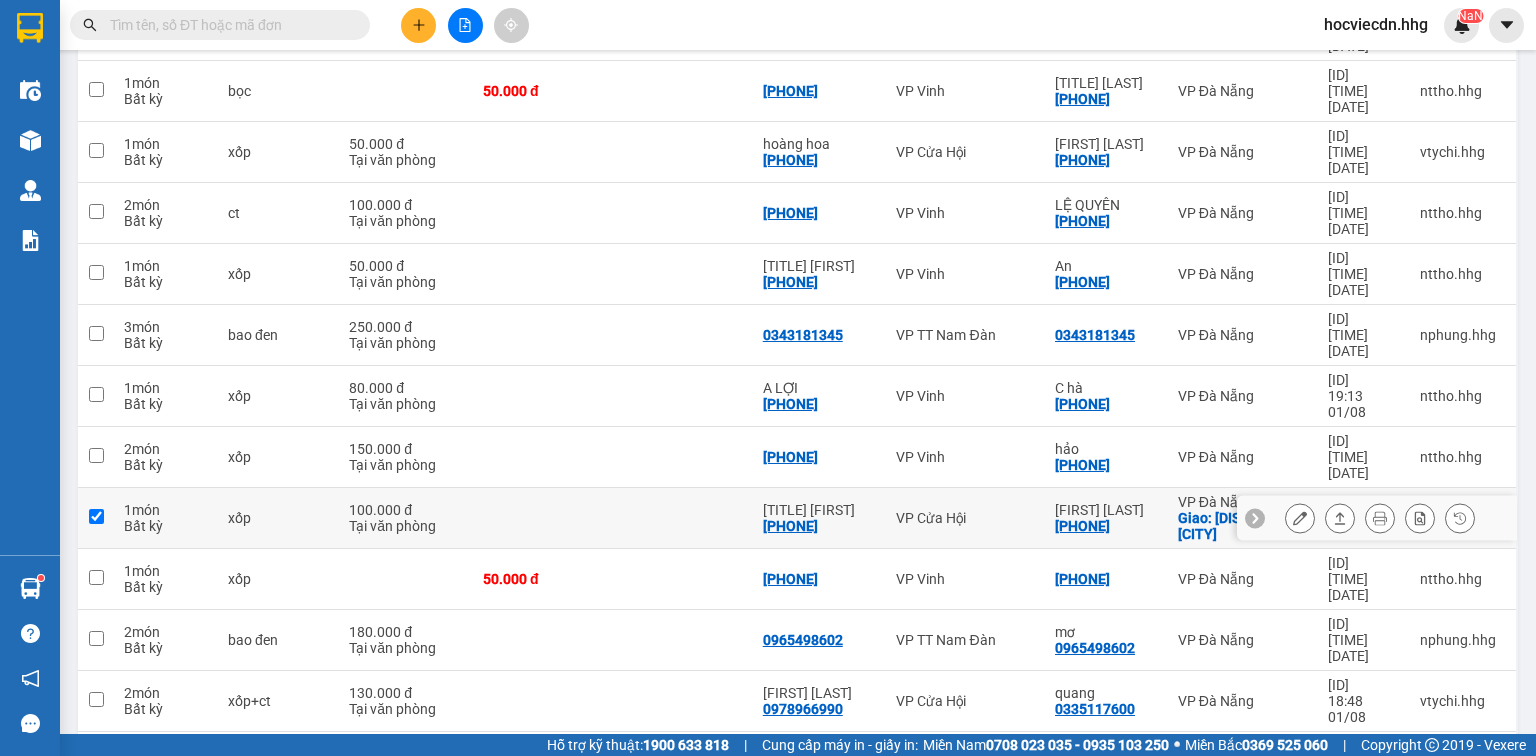 checkbox on "true" 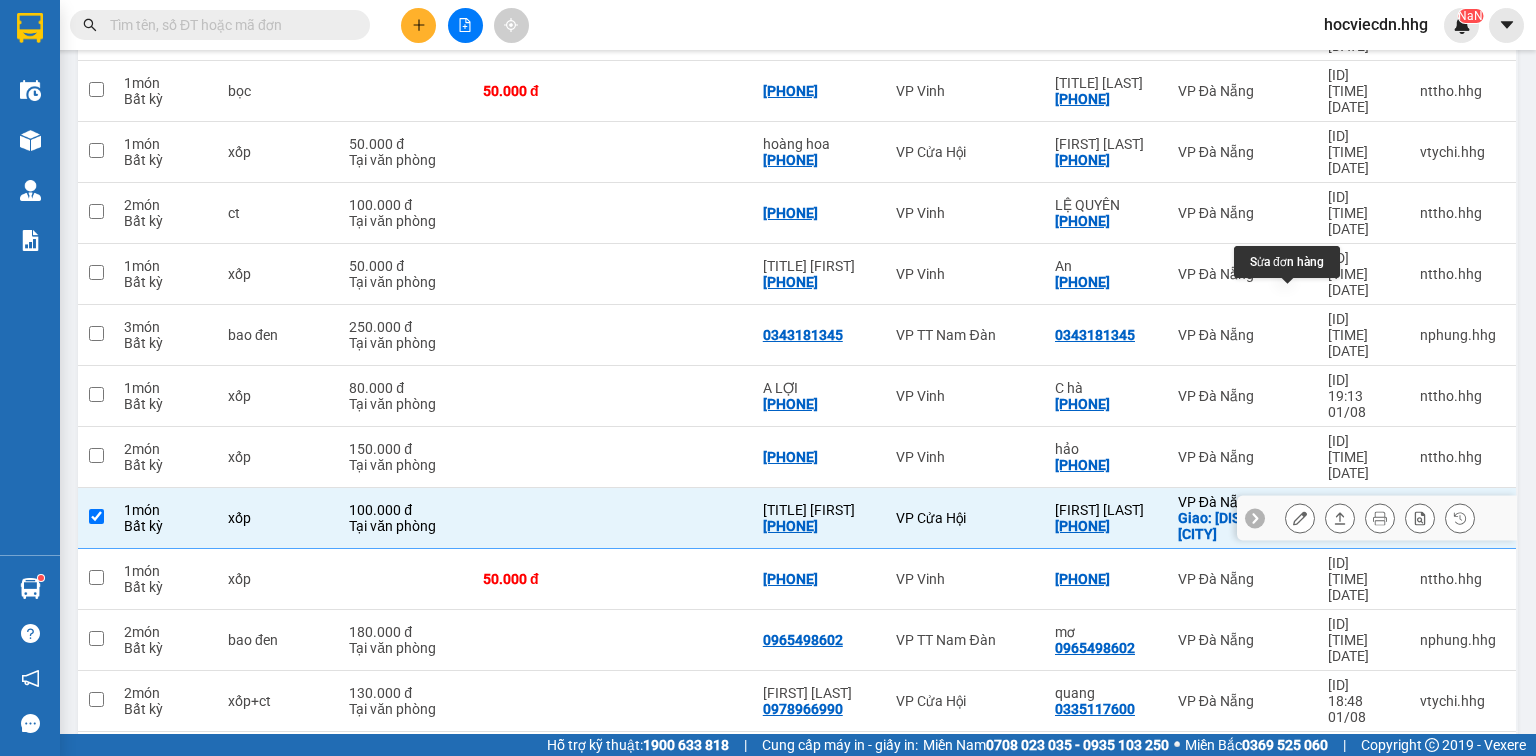 click at bounding box center [1300, 518] 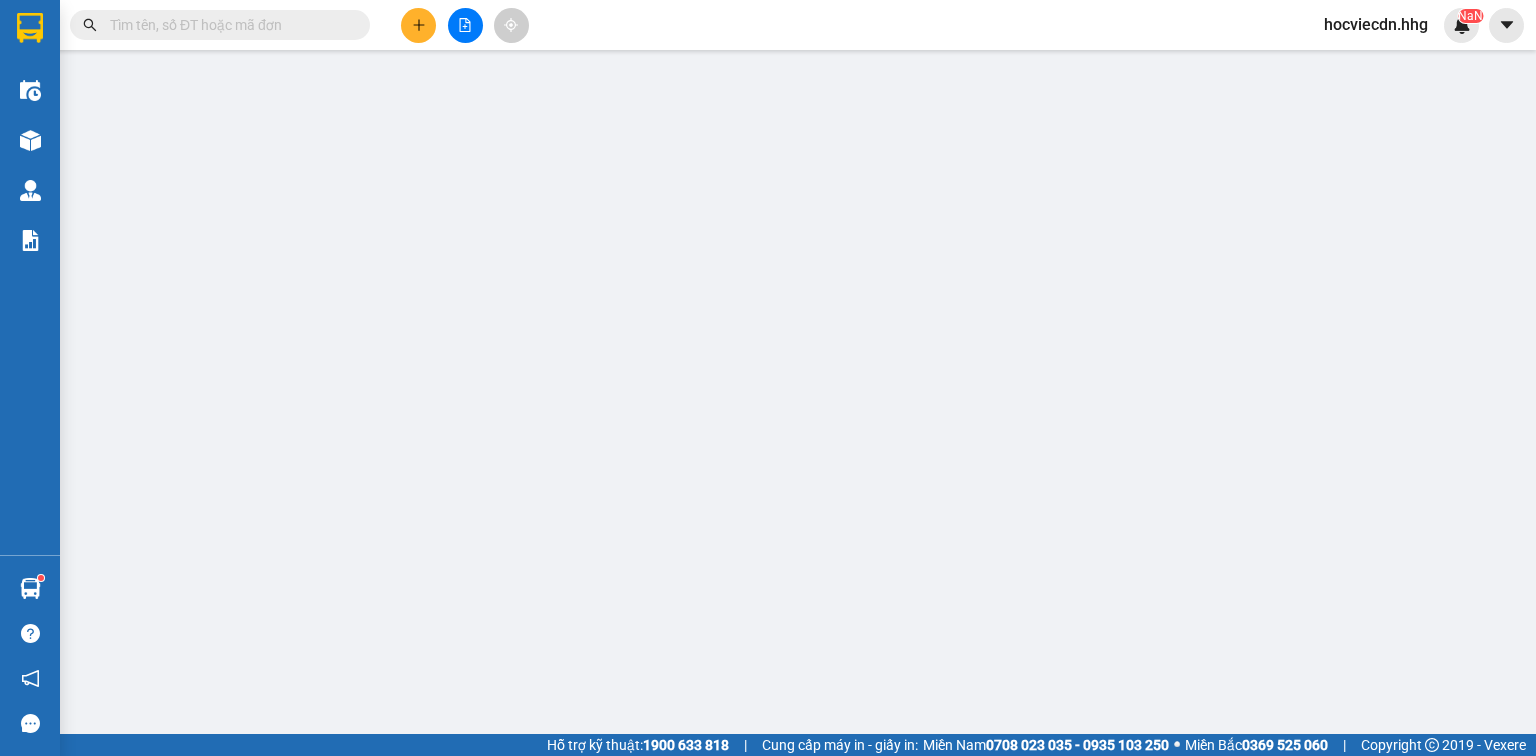 scroll, scrollTop: 0, scrollLeft: 0, axis: both 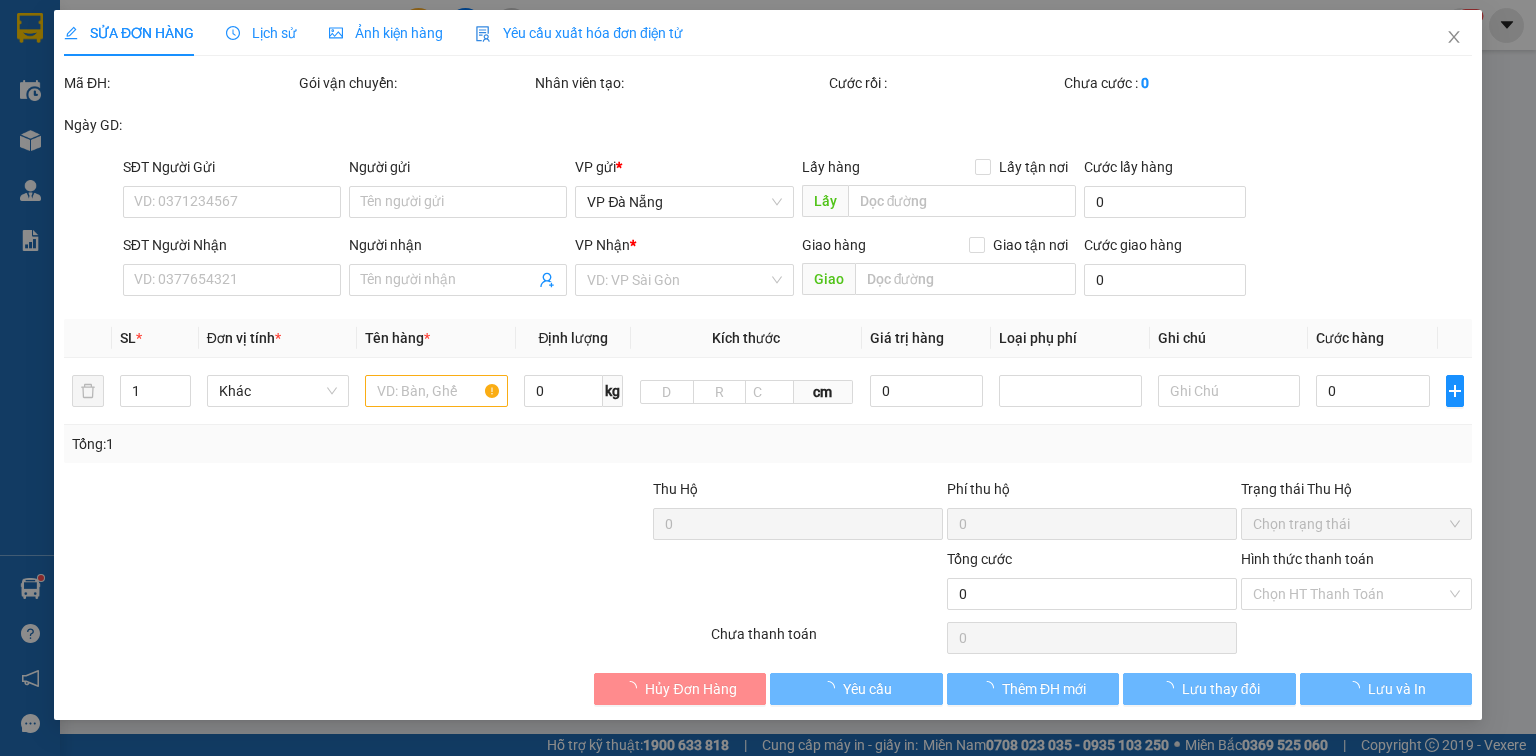 type on "0983109354" 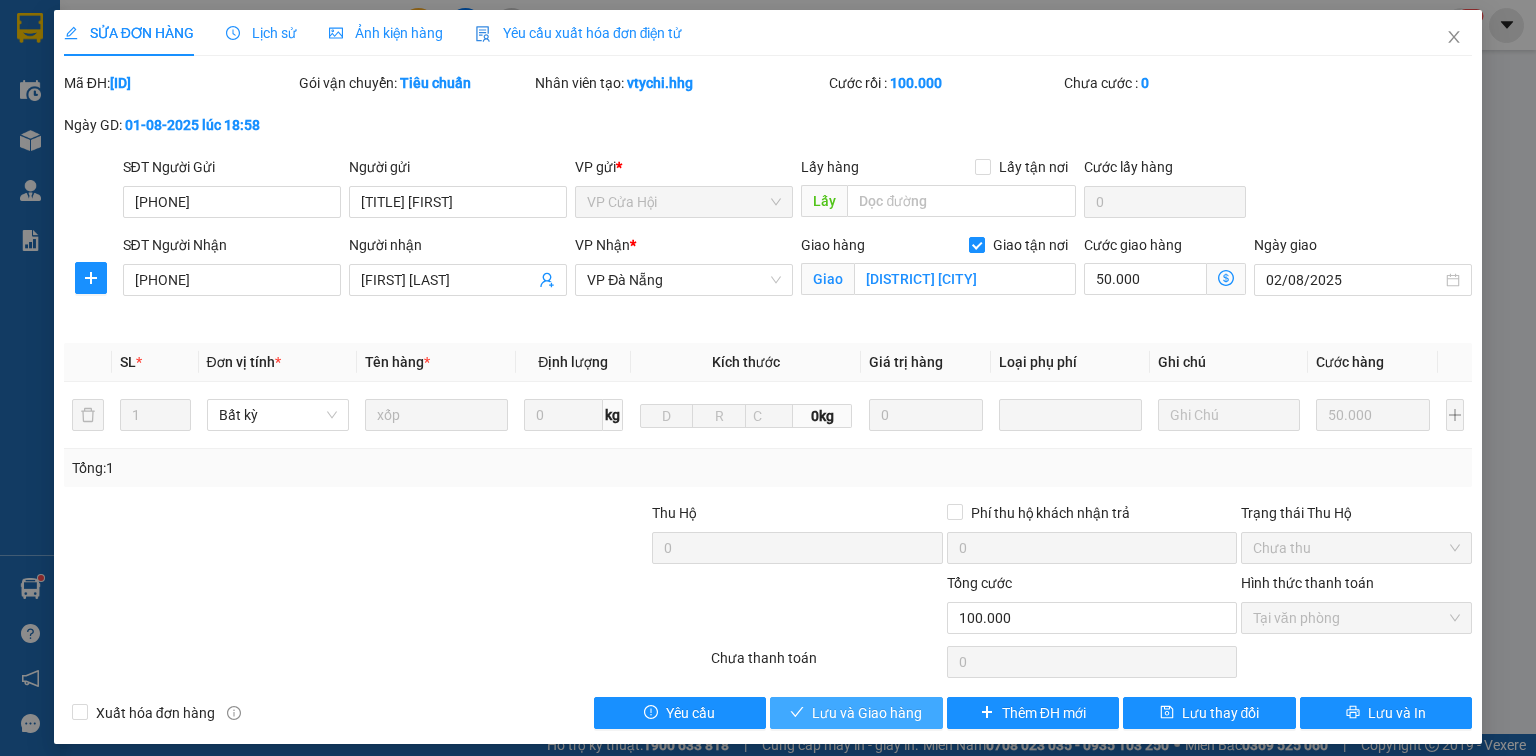 click on "Lưu và Giao hàng" at bounding box center (856, 713) 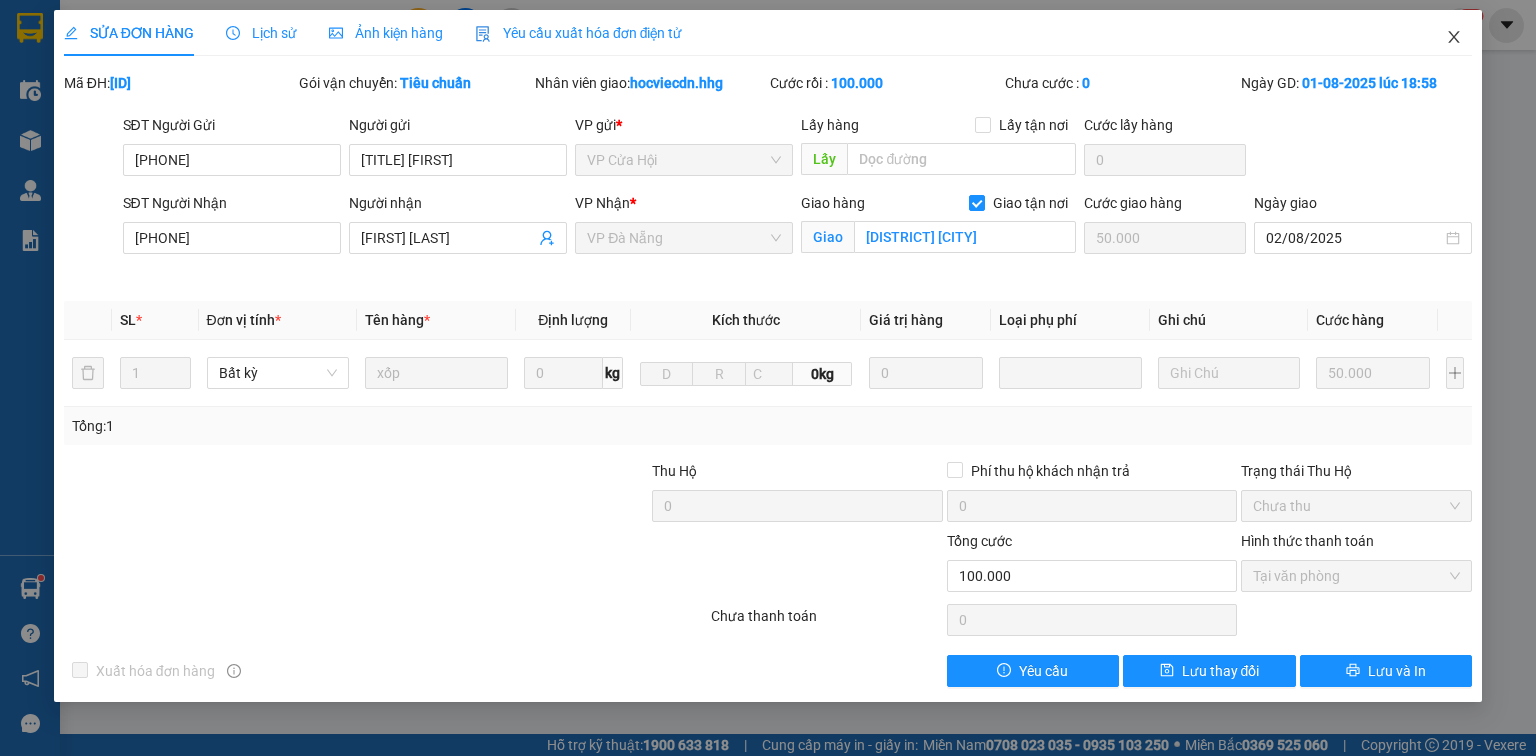 drag, startPoint x: 1448, startPoint y: 39, endPoint x: 1463, endPoint y: 42, distance: 15.297058 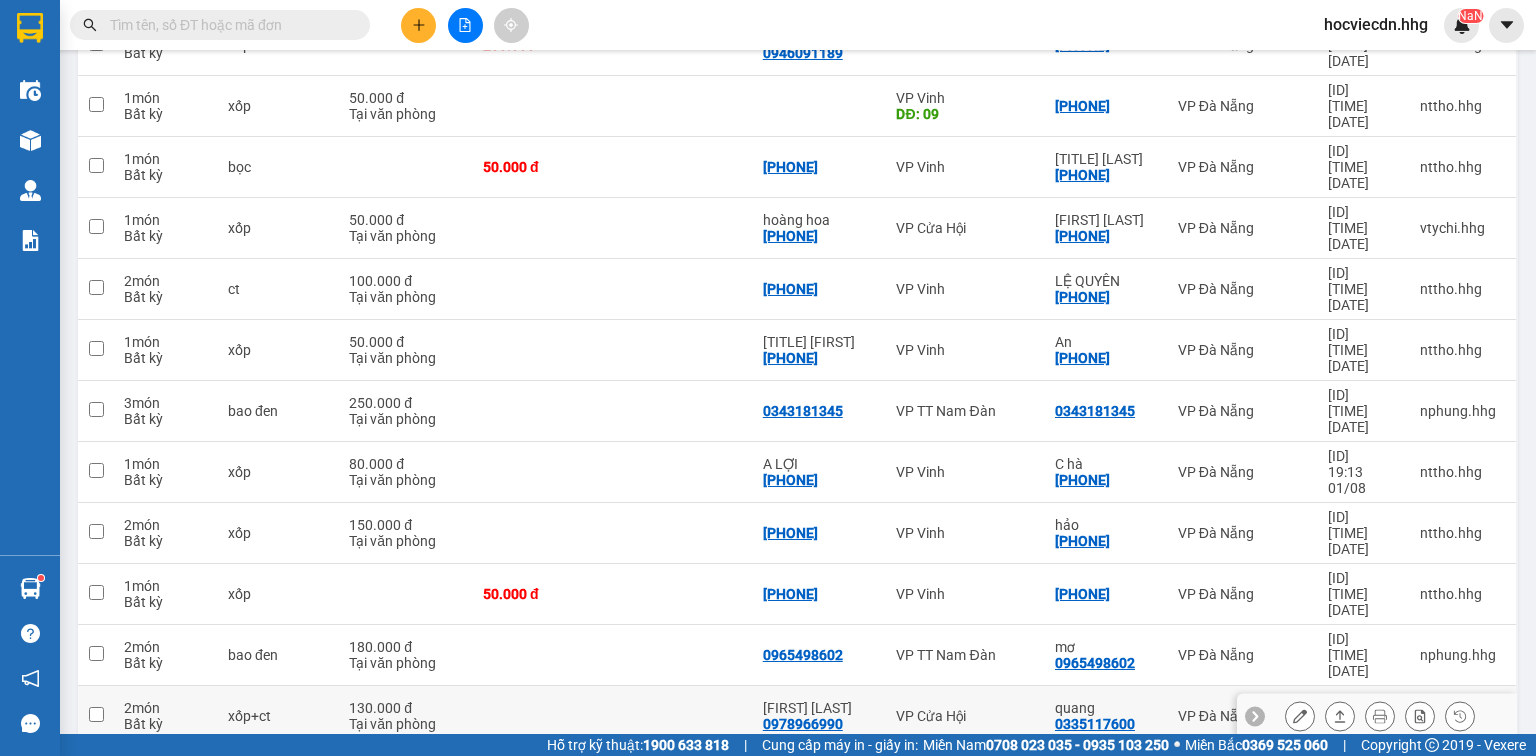 scroll, scrollTop: 640, scrollLeft: 0, axis: vertical 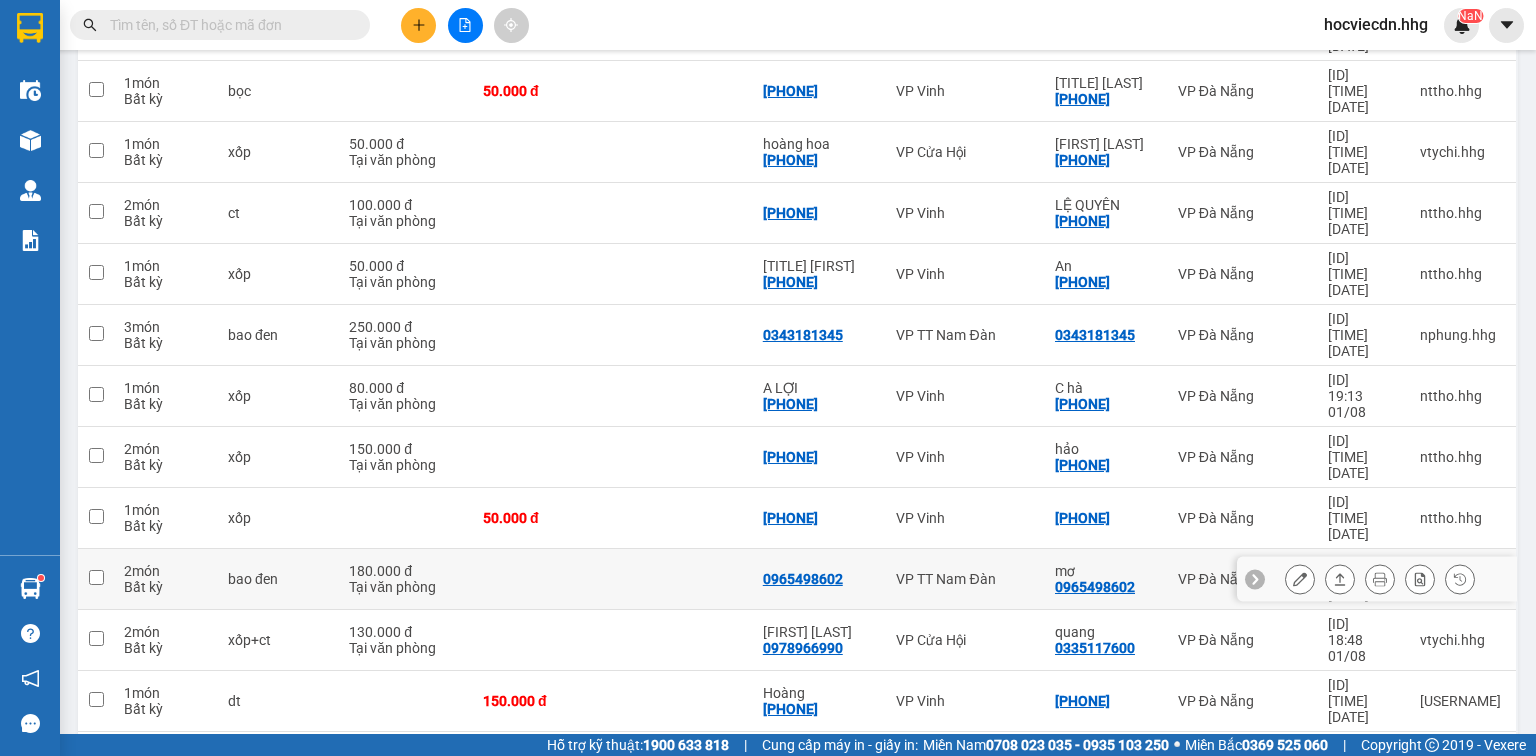 click on "0965498602" at bounding box center (1095, 587) 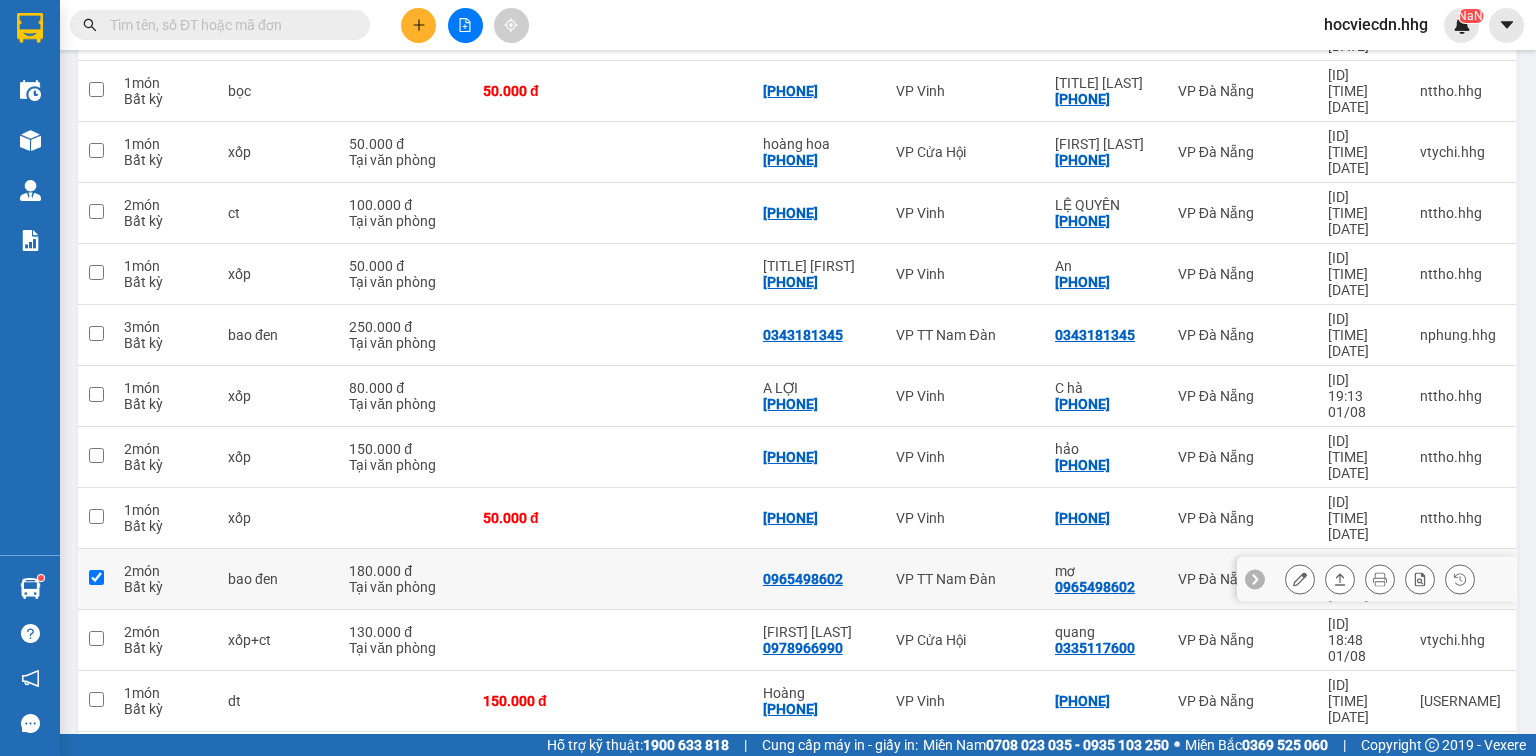 checkbox on "true" 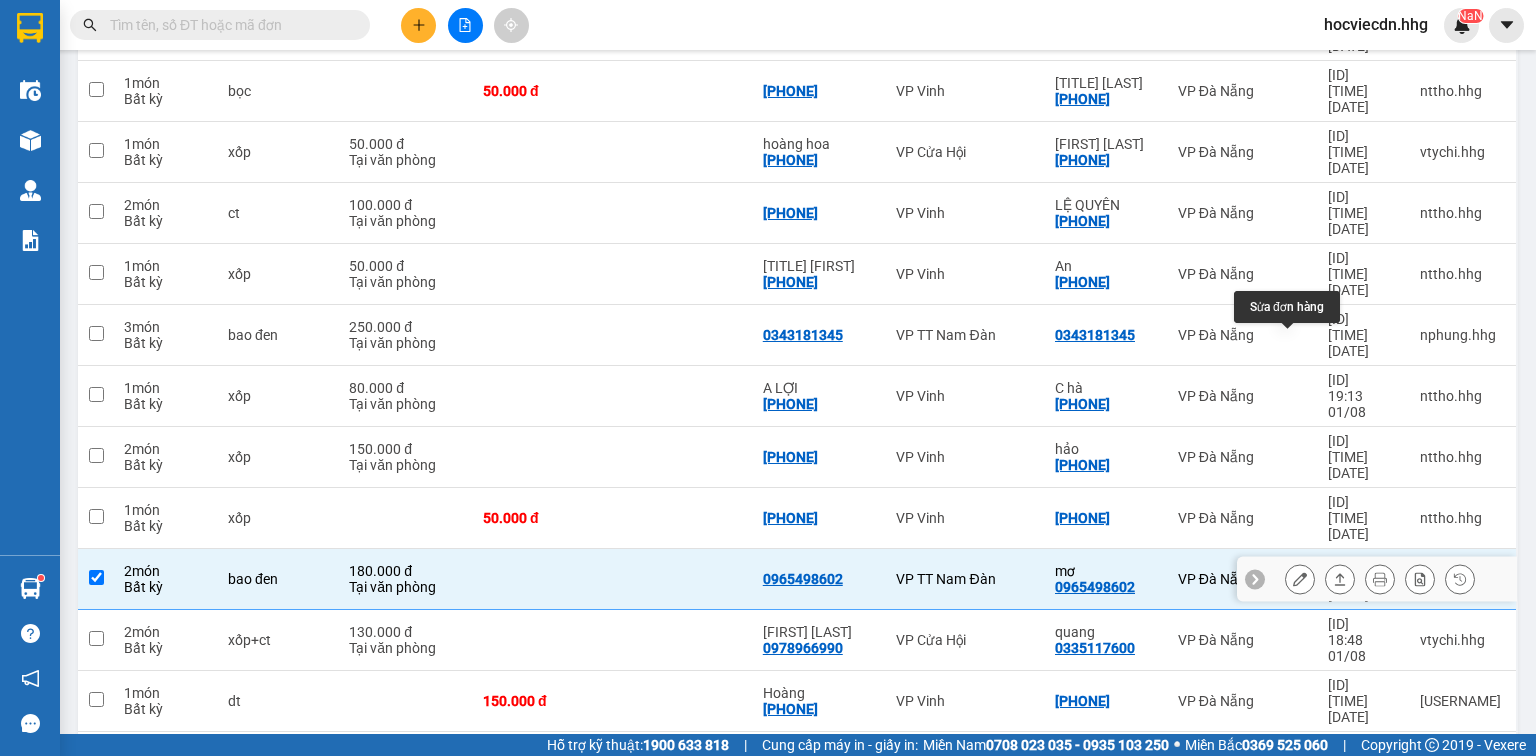 click 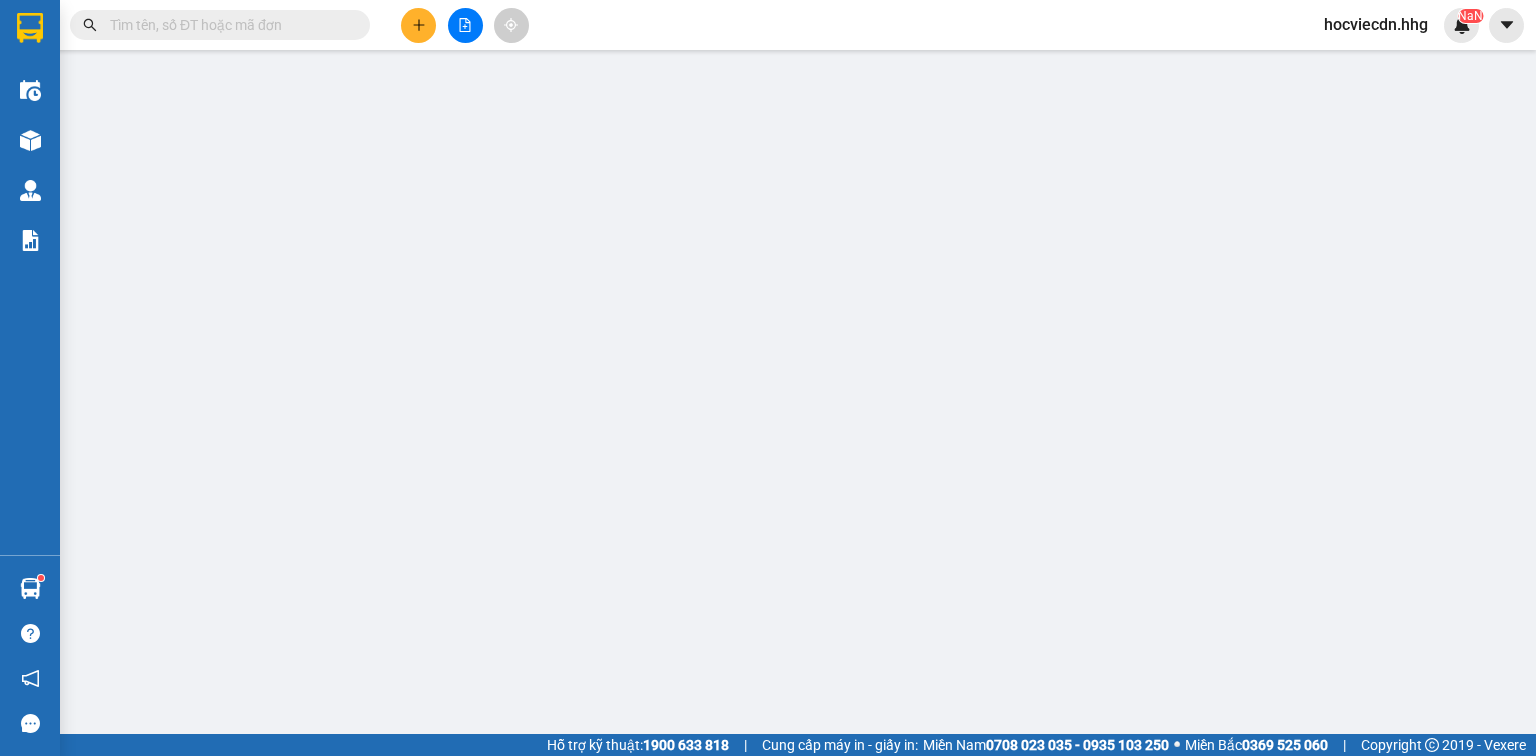 type on "0965498602" 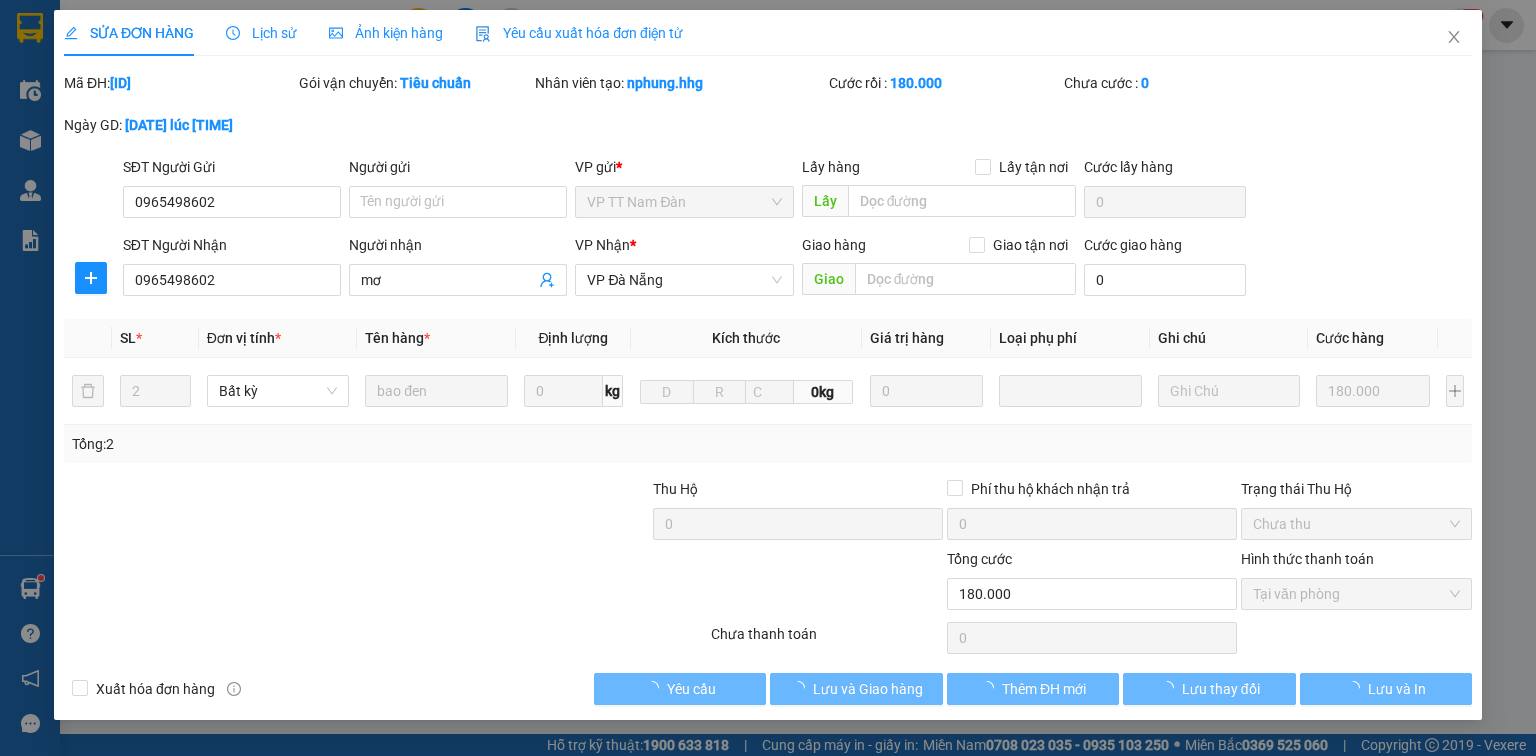 scroll, scrollTop: 0, scrollLeft: 0, axis: both 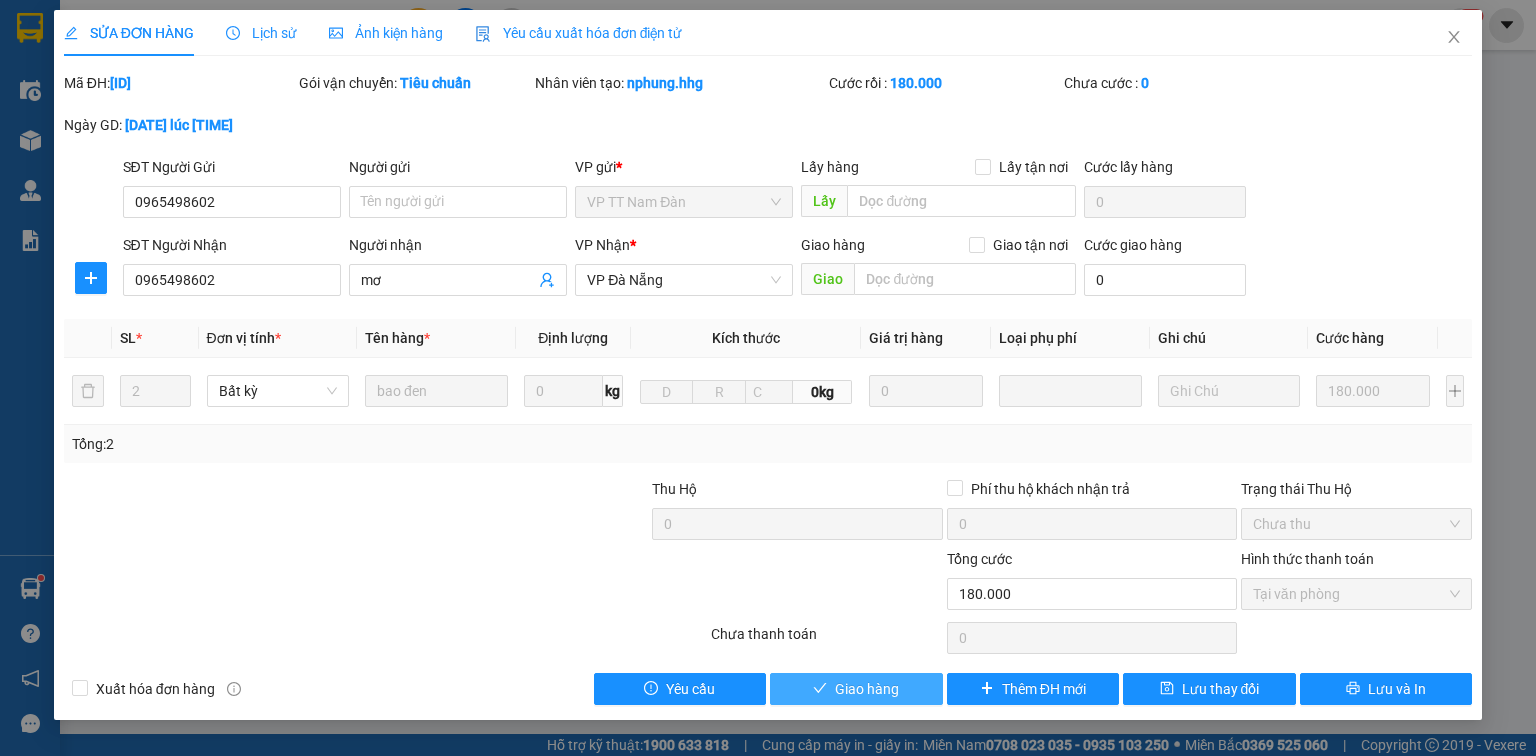 drag, startPoint x: 884, startPoint y: 679, endPoint x: 885, endPoint y: 692, distance: 13.038404 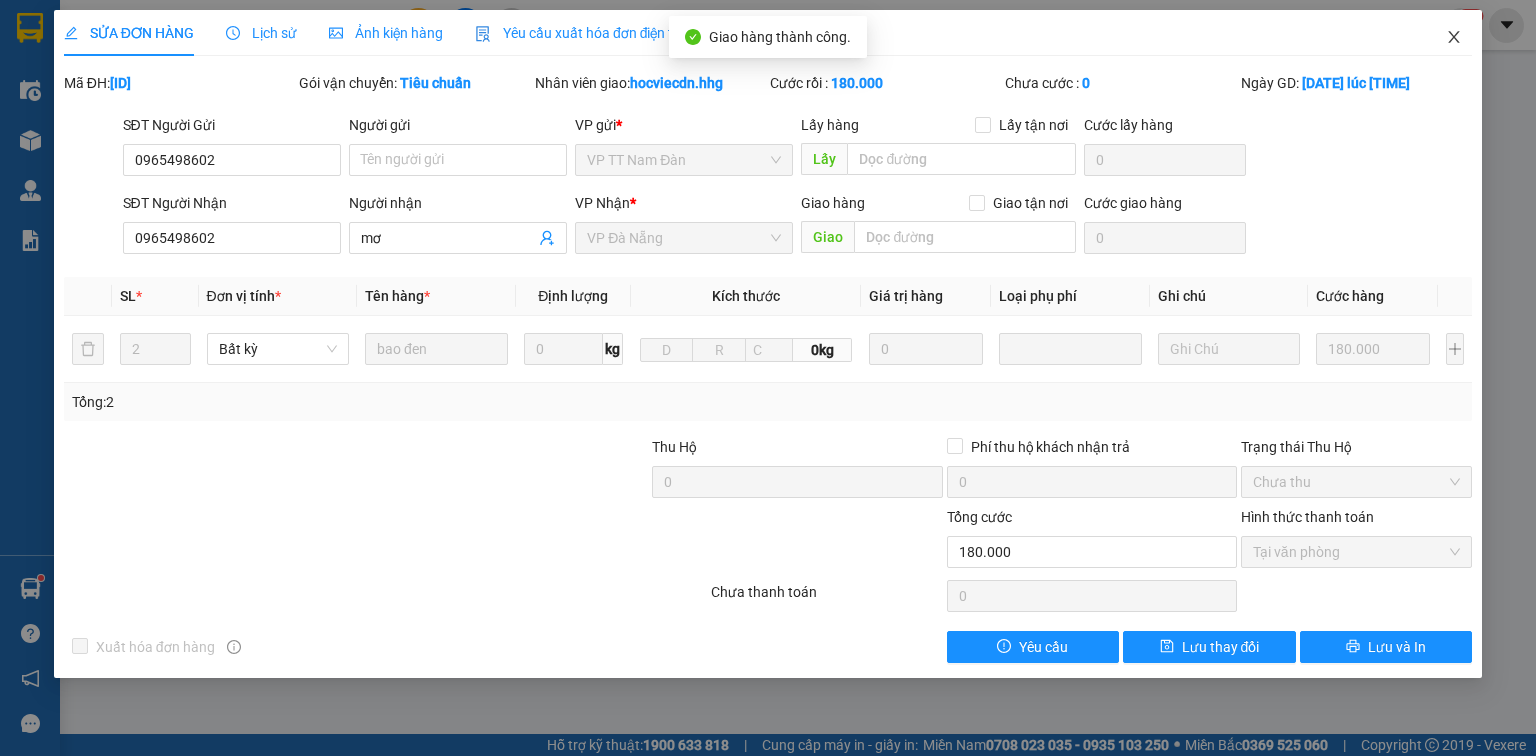 click 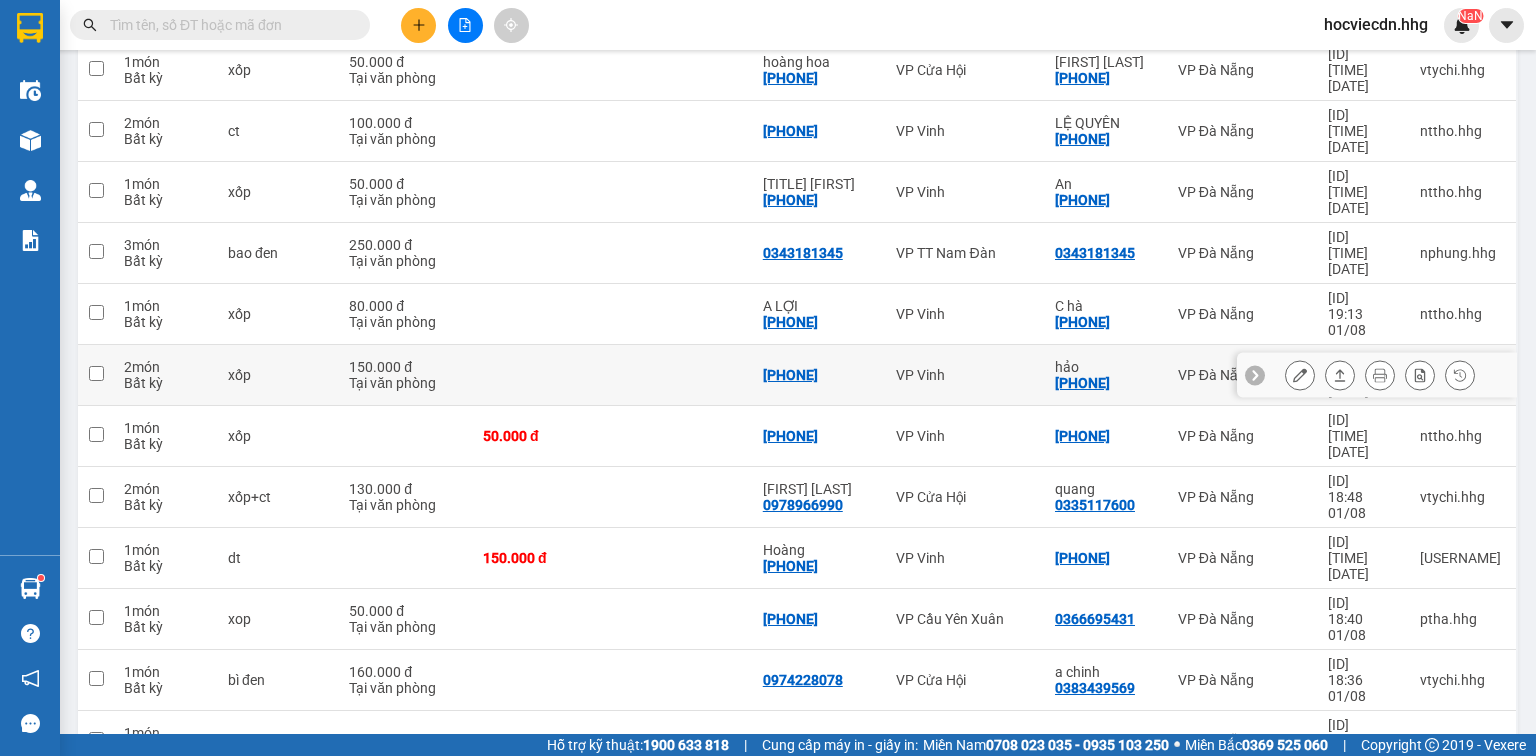 scroll, scrollTop: 723, scrollLeft: 0, axis: vertical 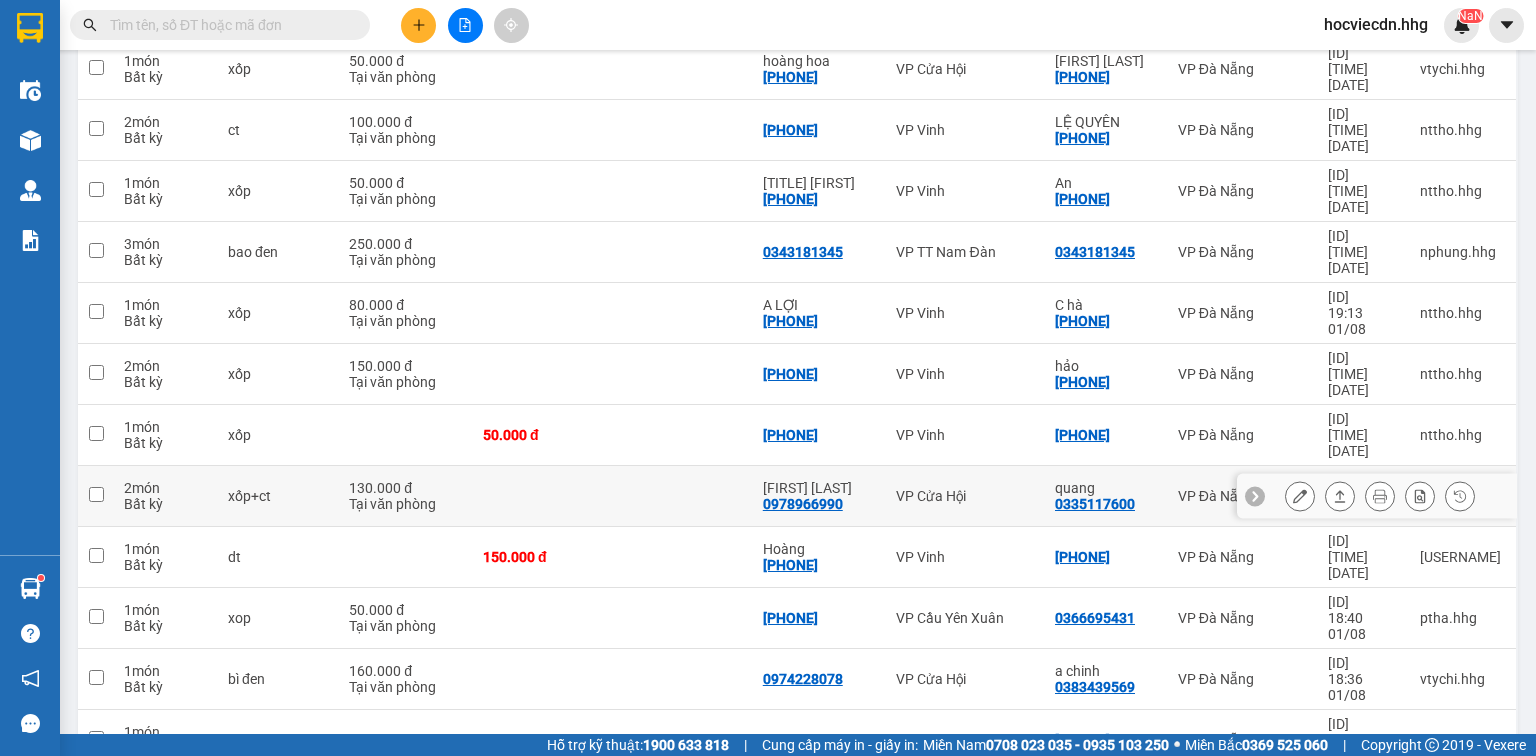 click on "quang" at bounding box center (1106, 488) 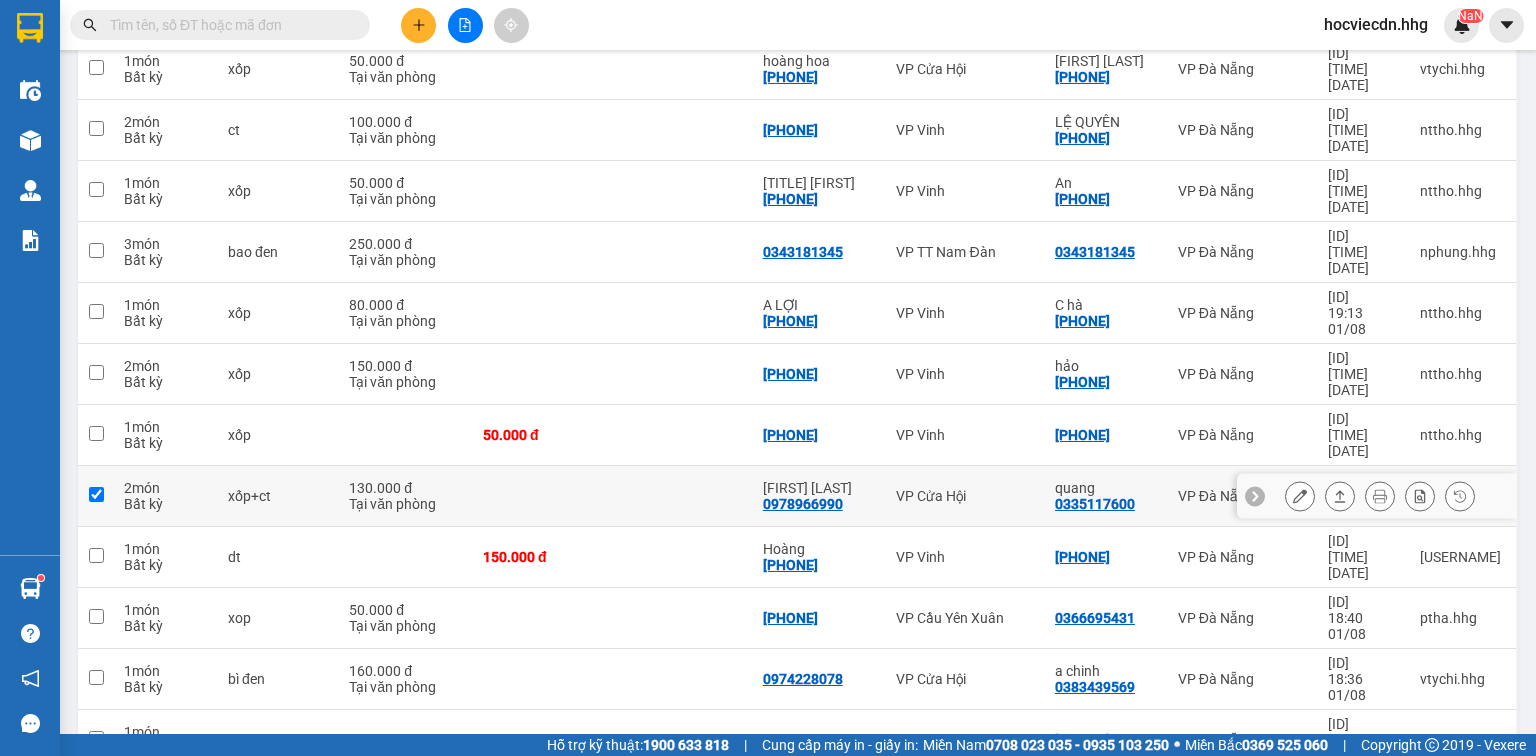 checkbox on "true" 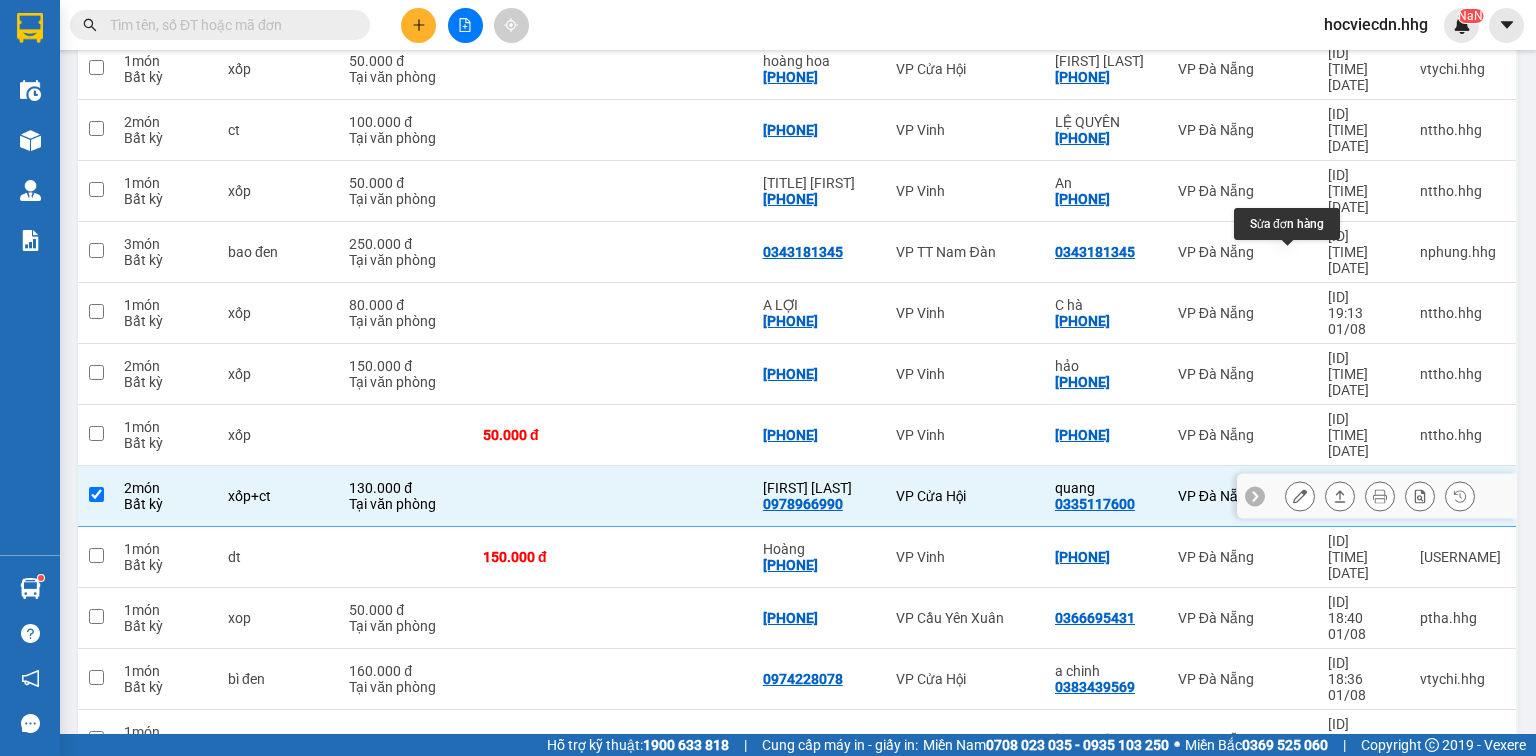 click 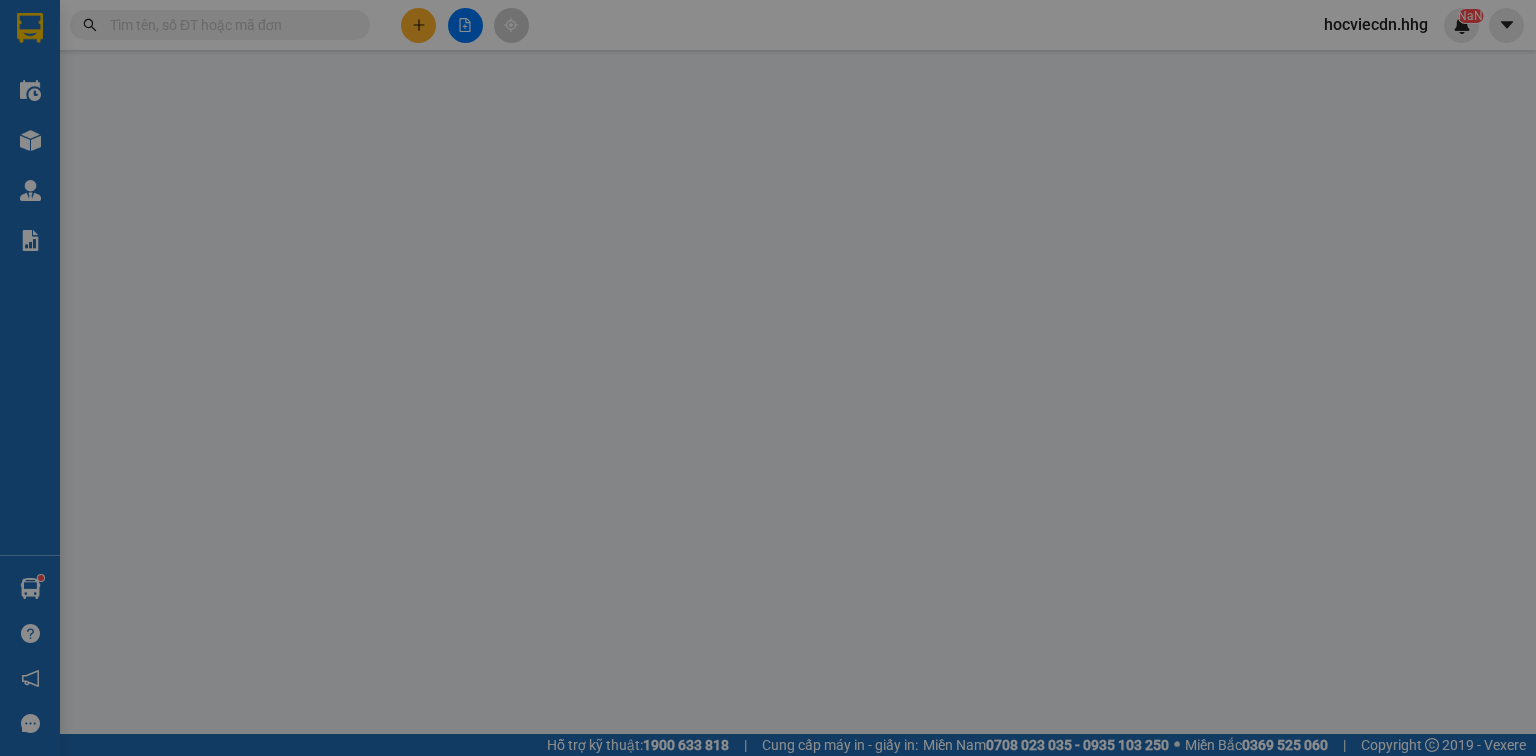 type on "0978966990" 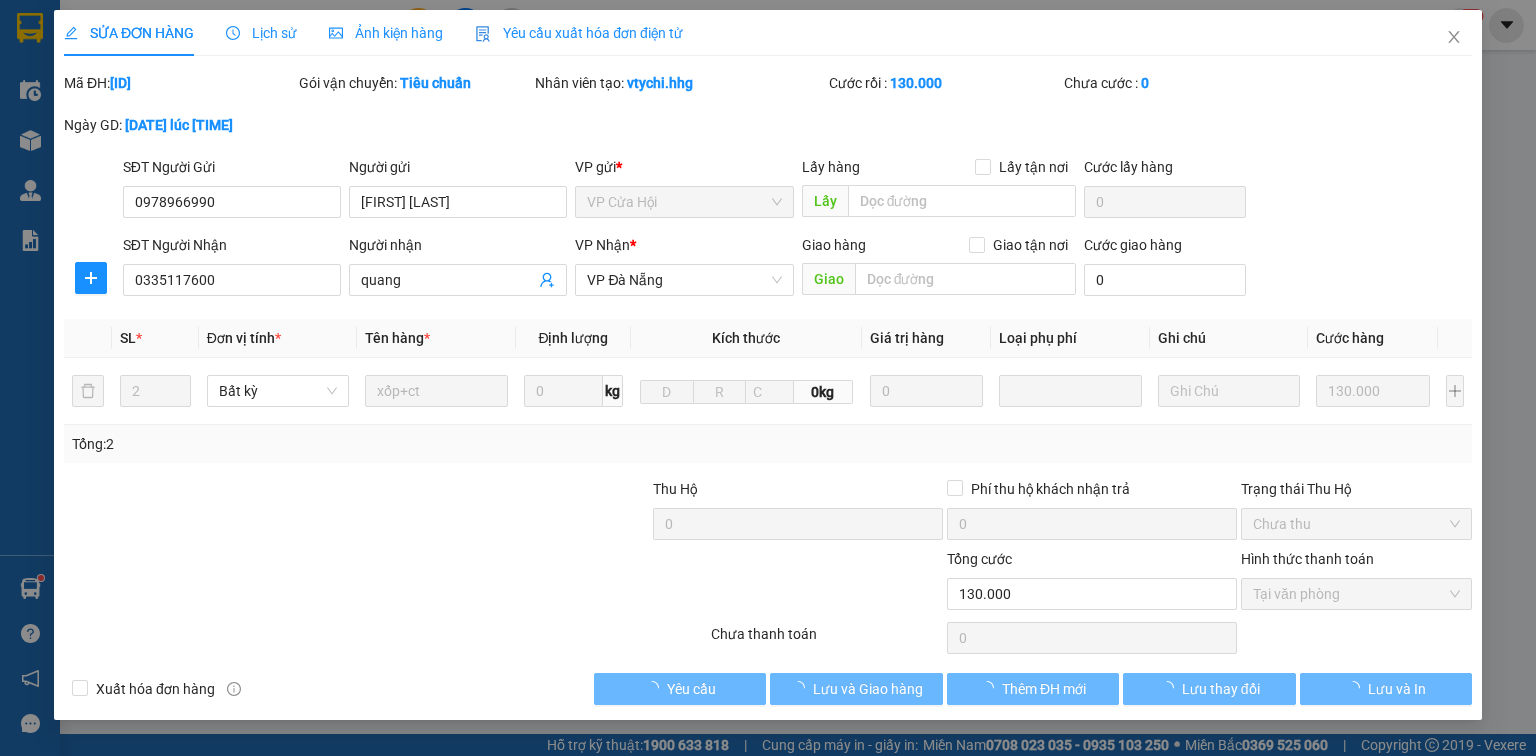 scroll, scrollTop: 0, scrollLeft: 0, axis: both 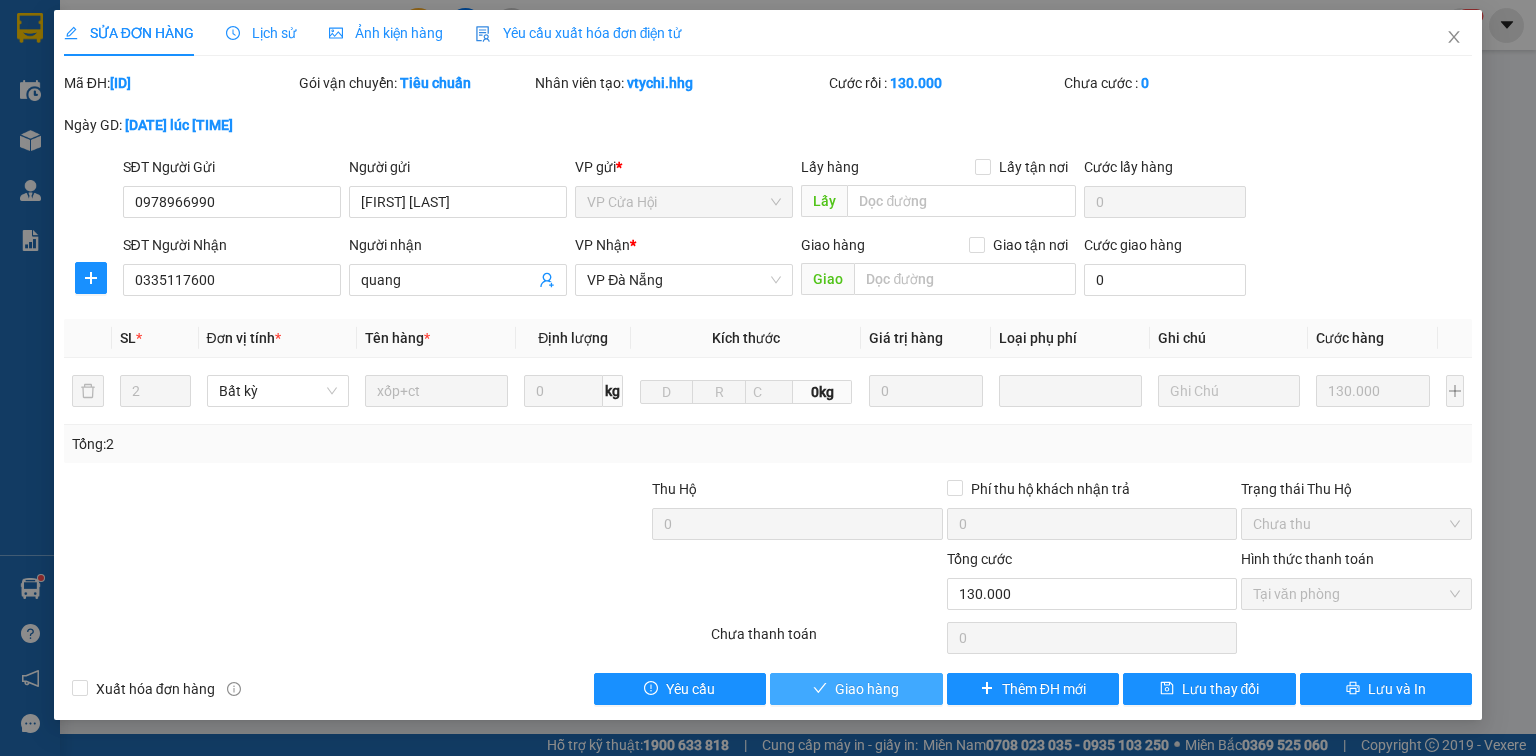 click on "Giao hàng" at bounding box center (856, 689) 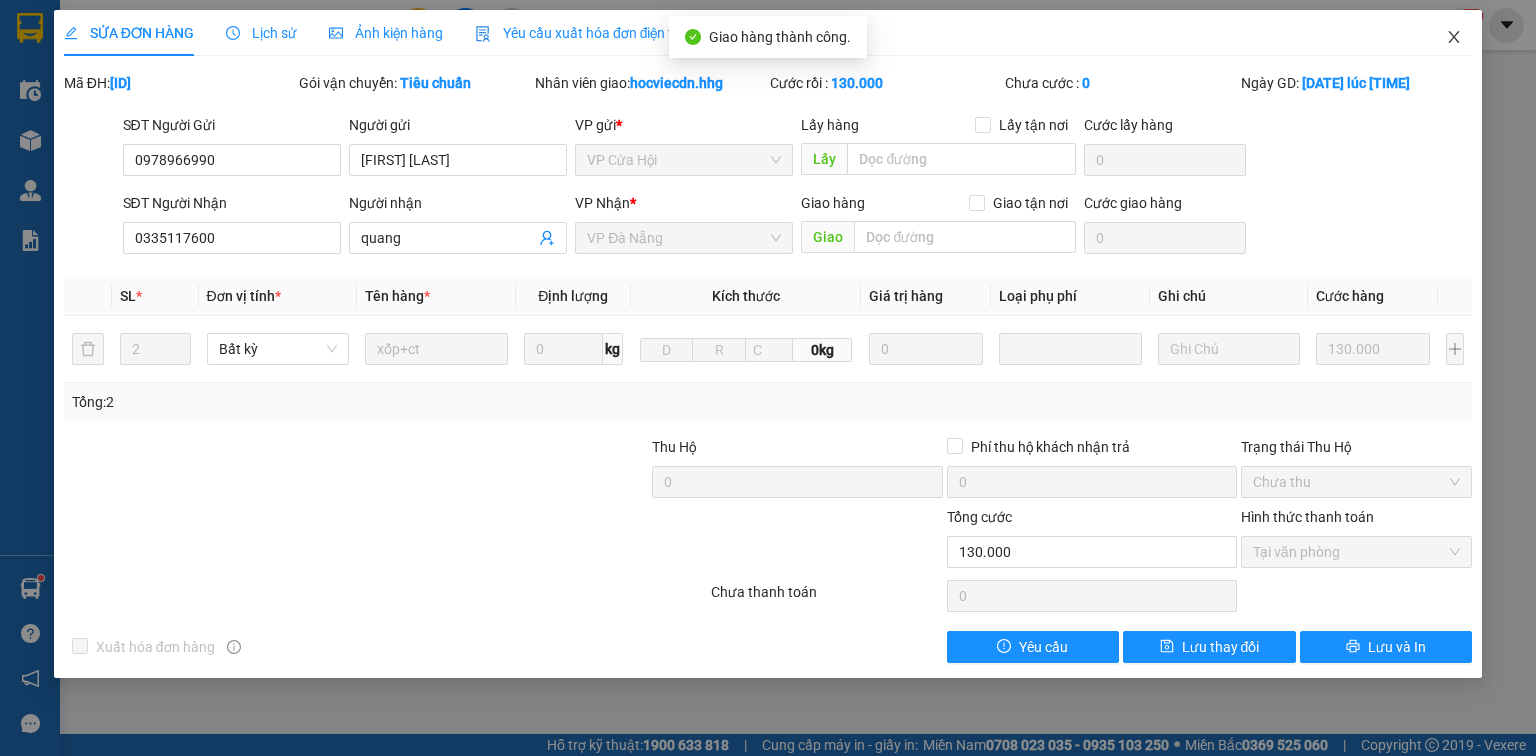 click 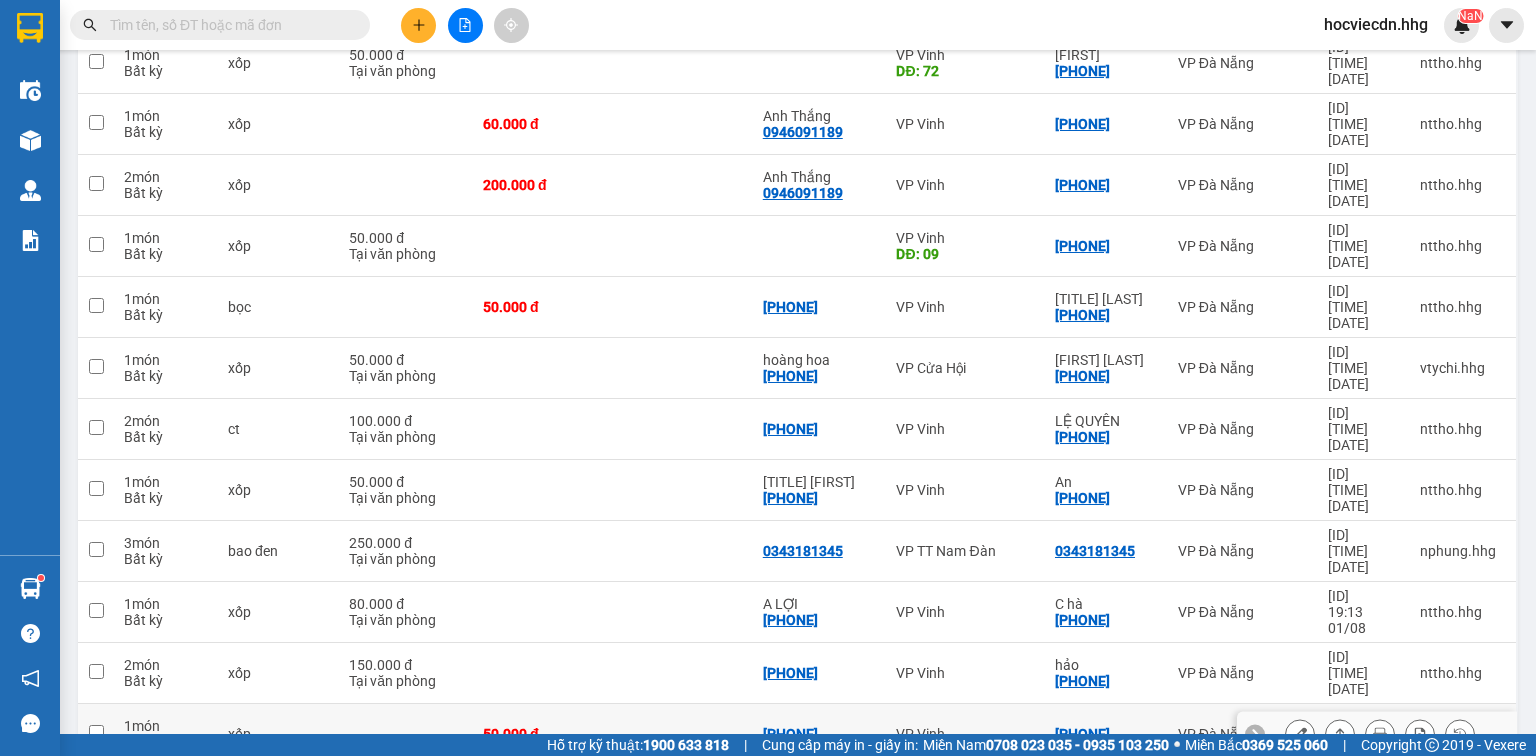 scroll, scrollTop: 480, scrollLeft: 0, axis: vertical 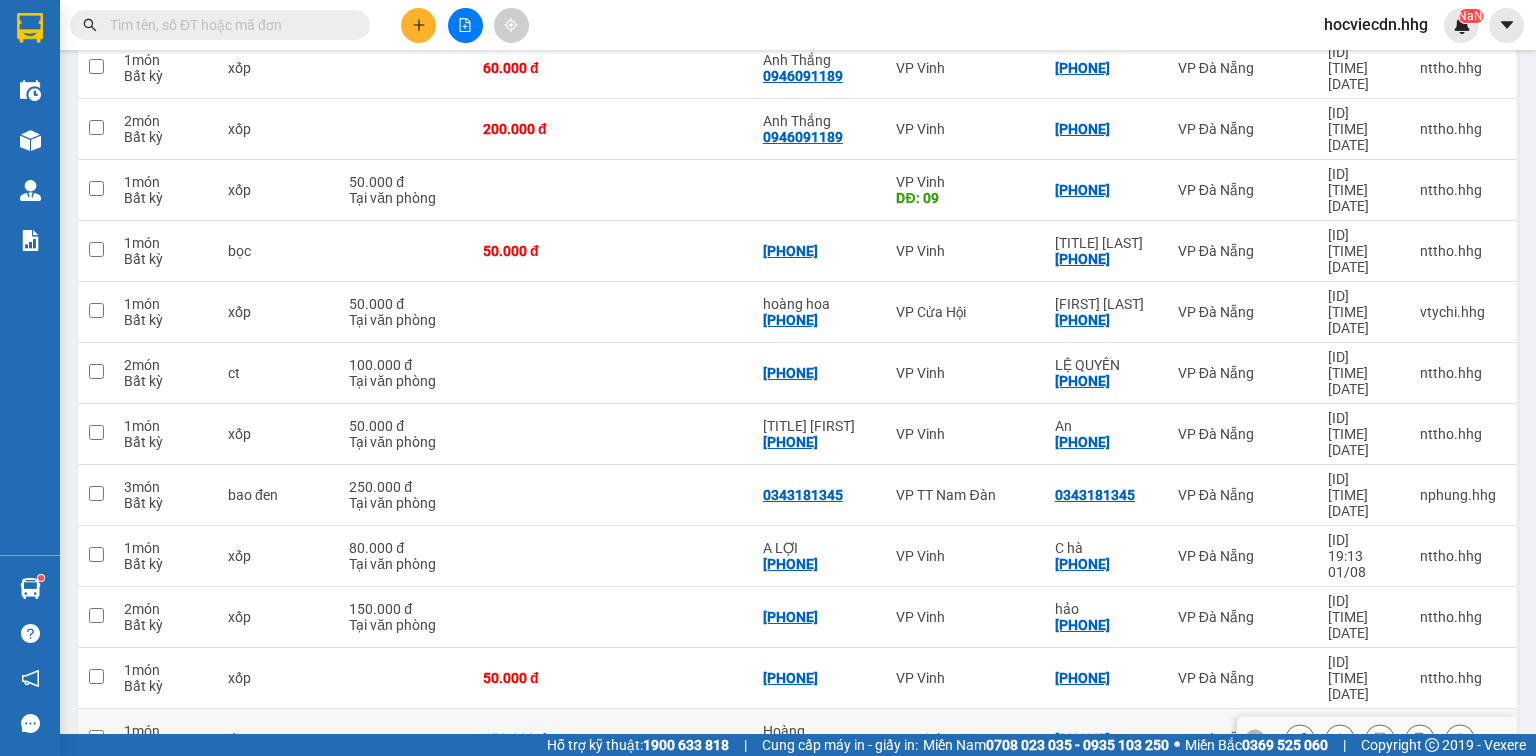 click on "VP Vinh" at bounding box center [965, 739] 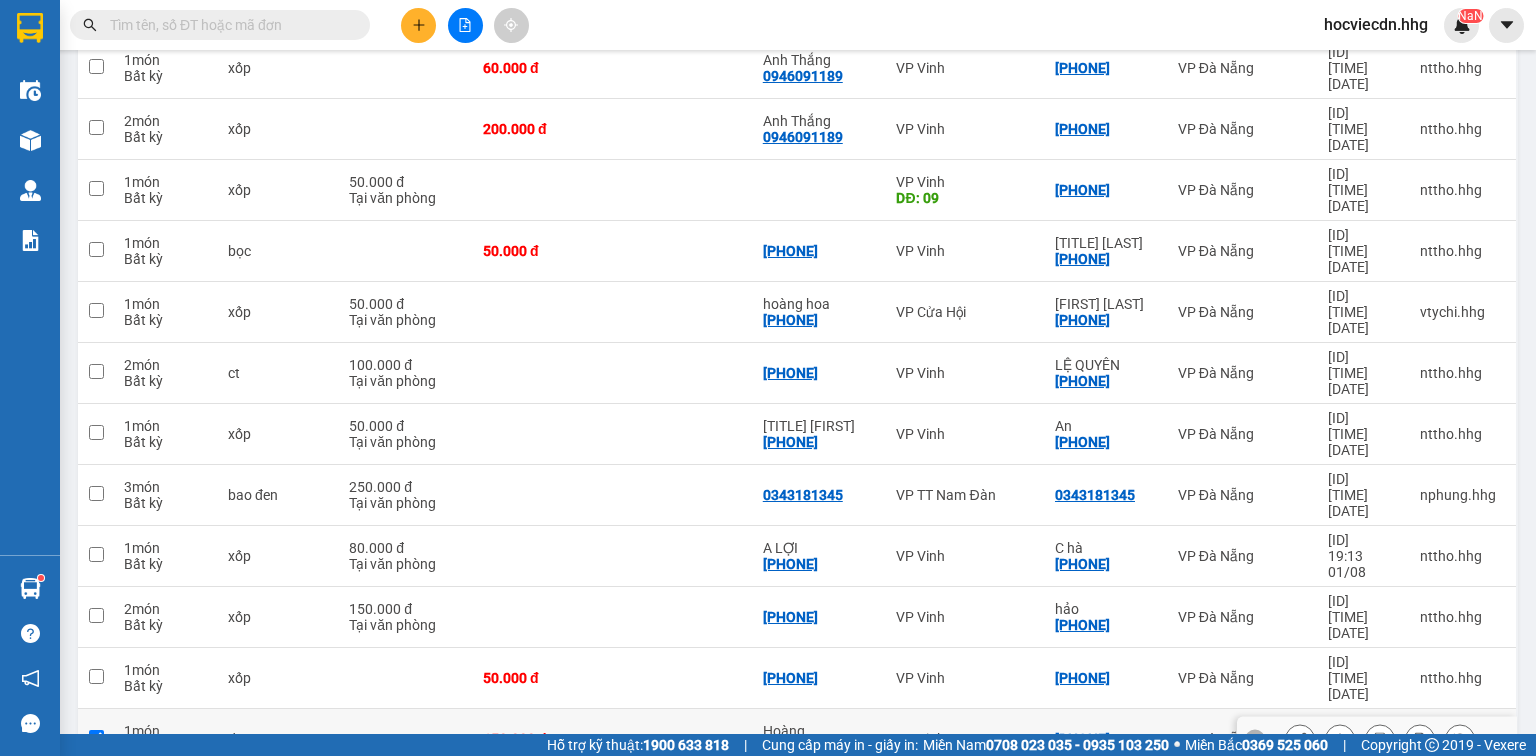 checkbox on "true" 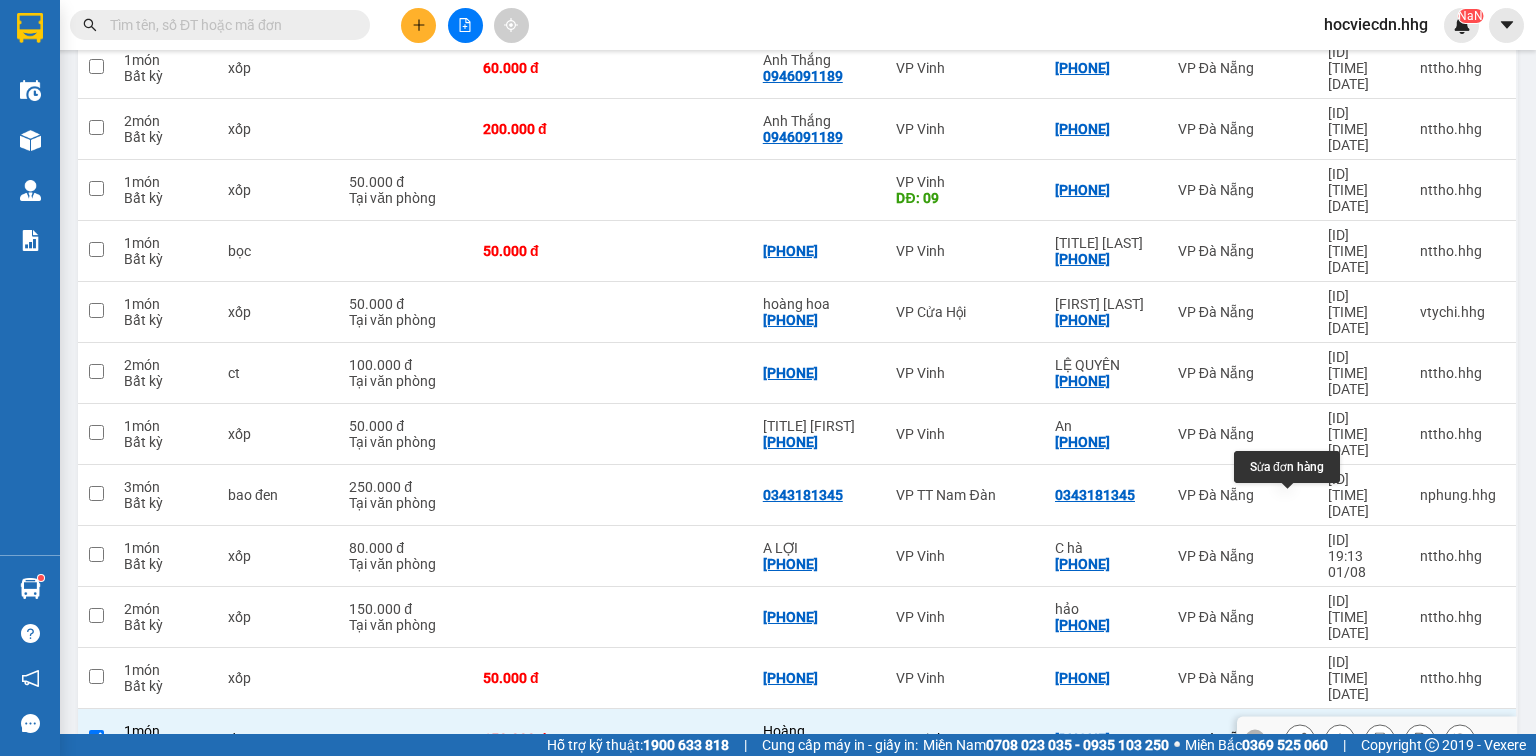 click 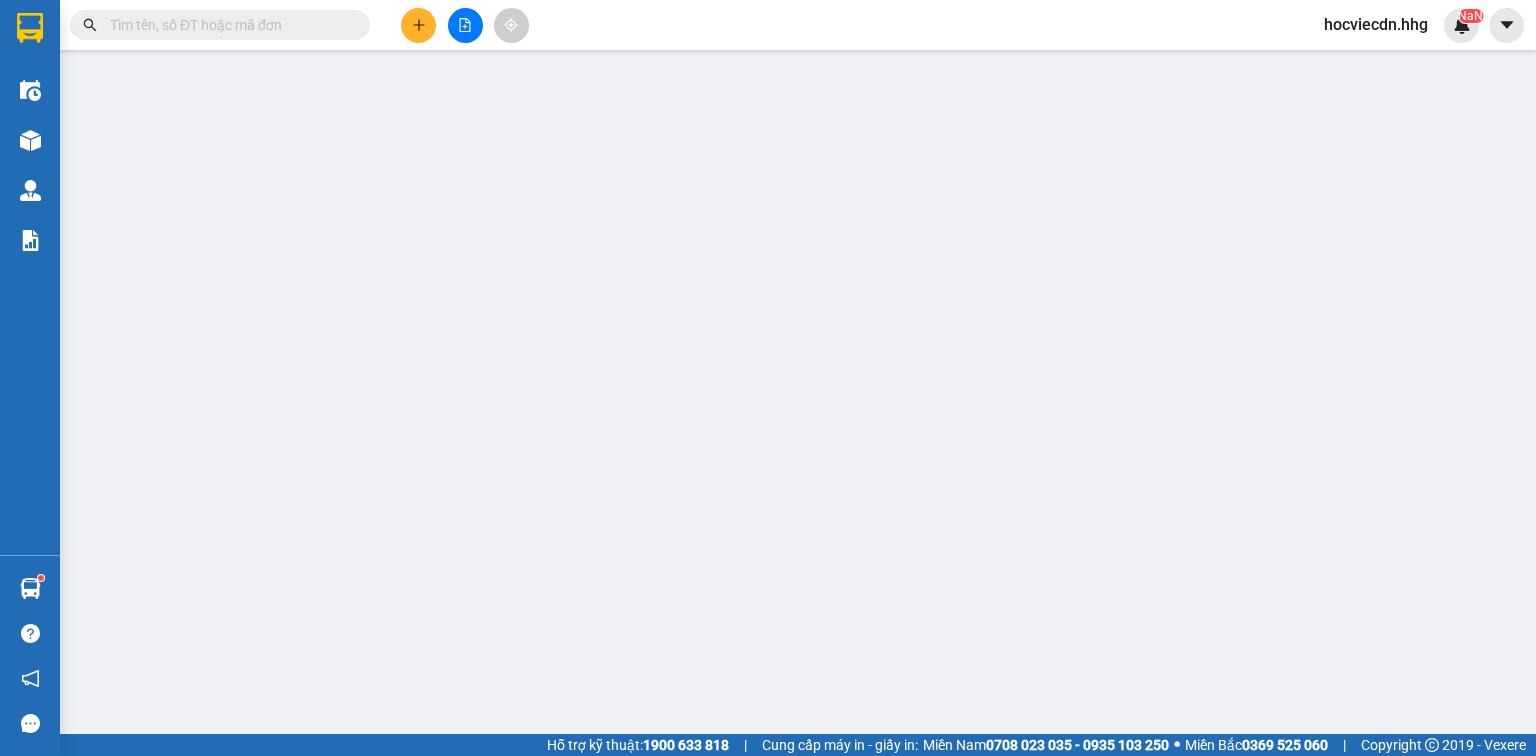 type on "0333999992" 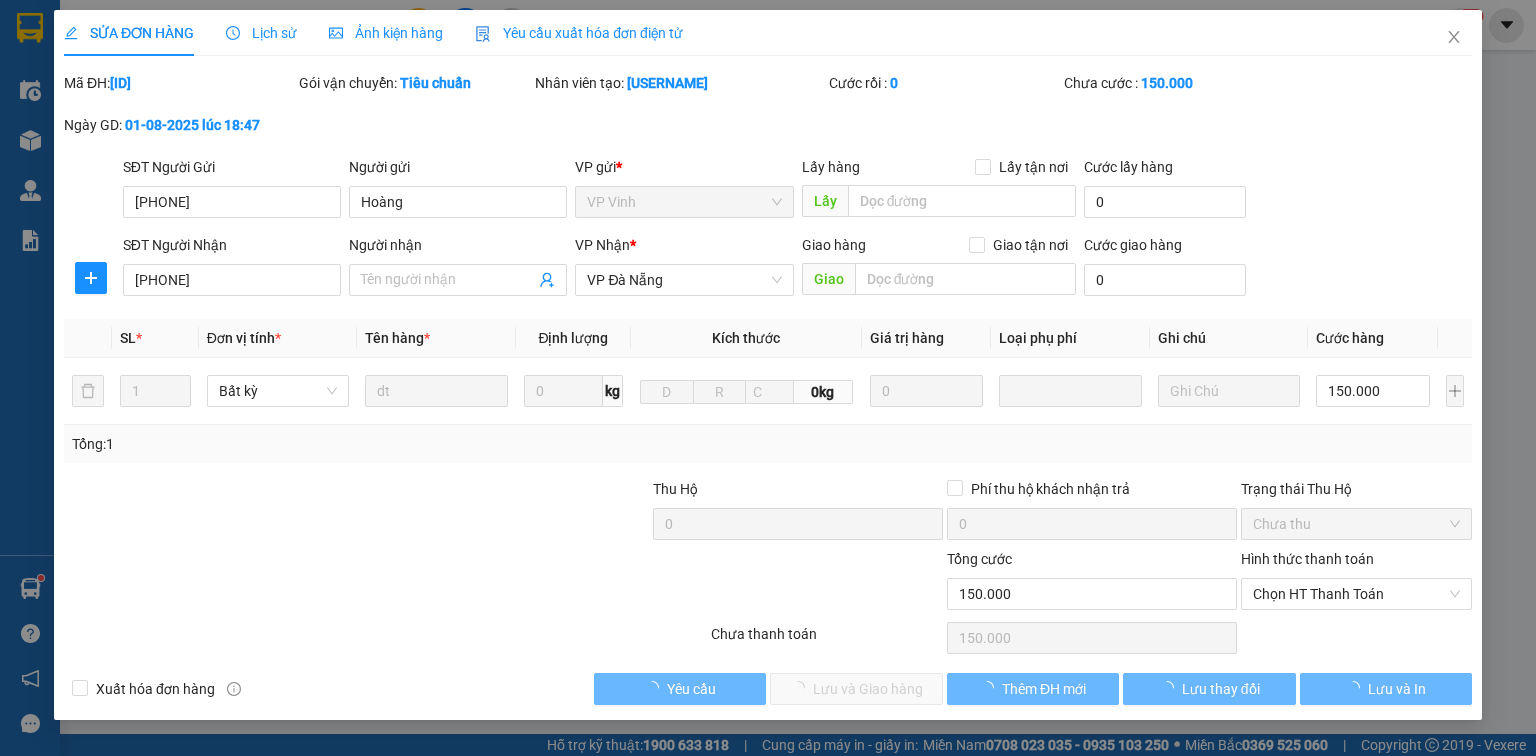 scroll, scrollTop: 0, scrollLeft: 0, axis: both 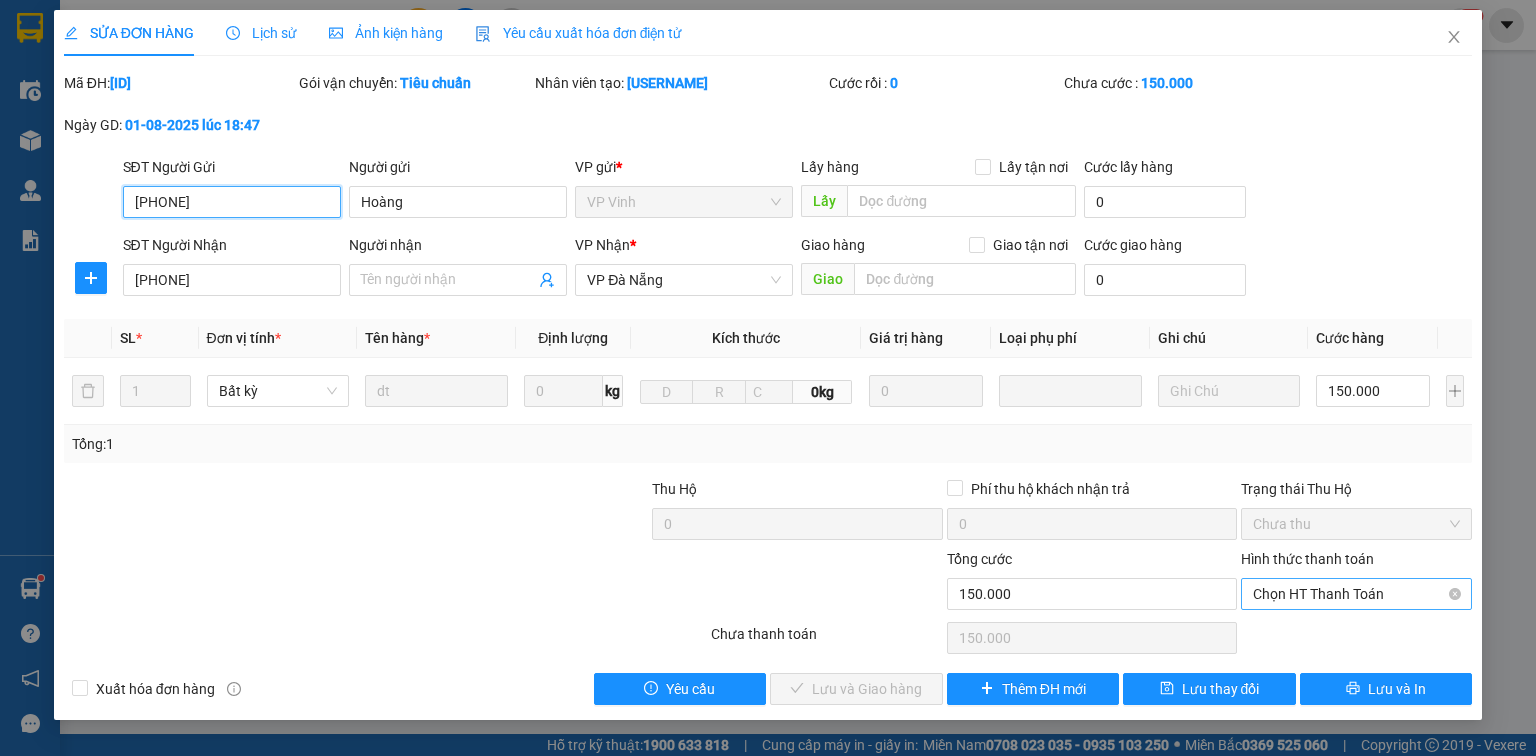 click on "Chọn HT Thanh Toán" at bounding box center [1356, 594] 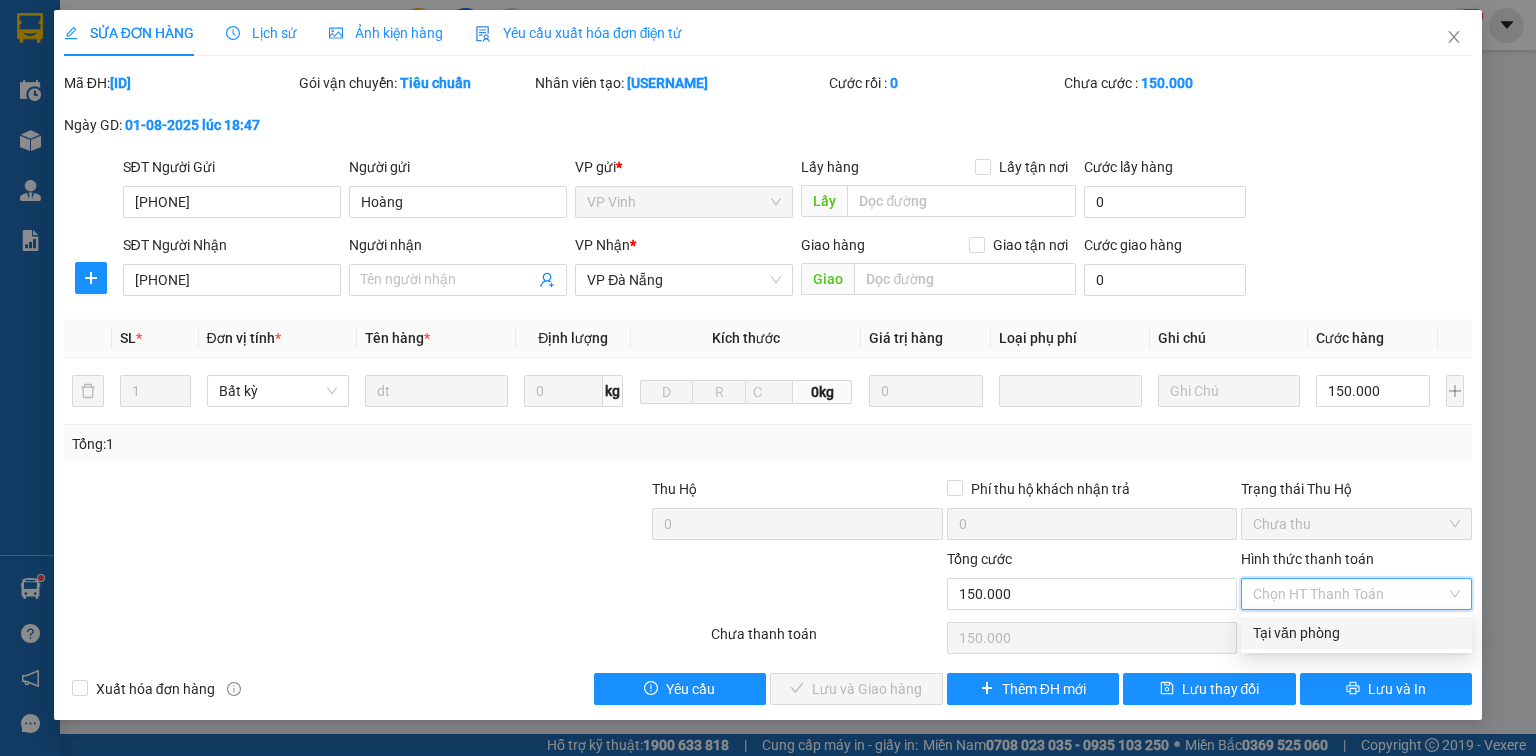 click on "Tại văn phòng" at bounding box center (1356, 633) 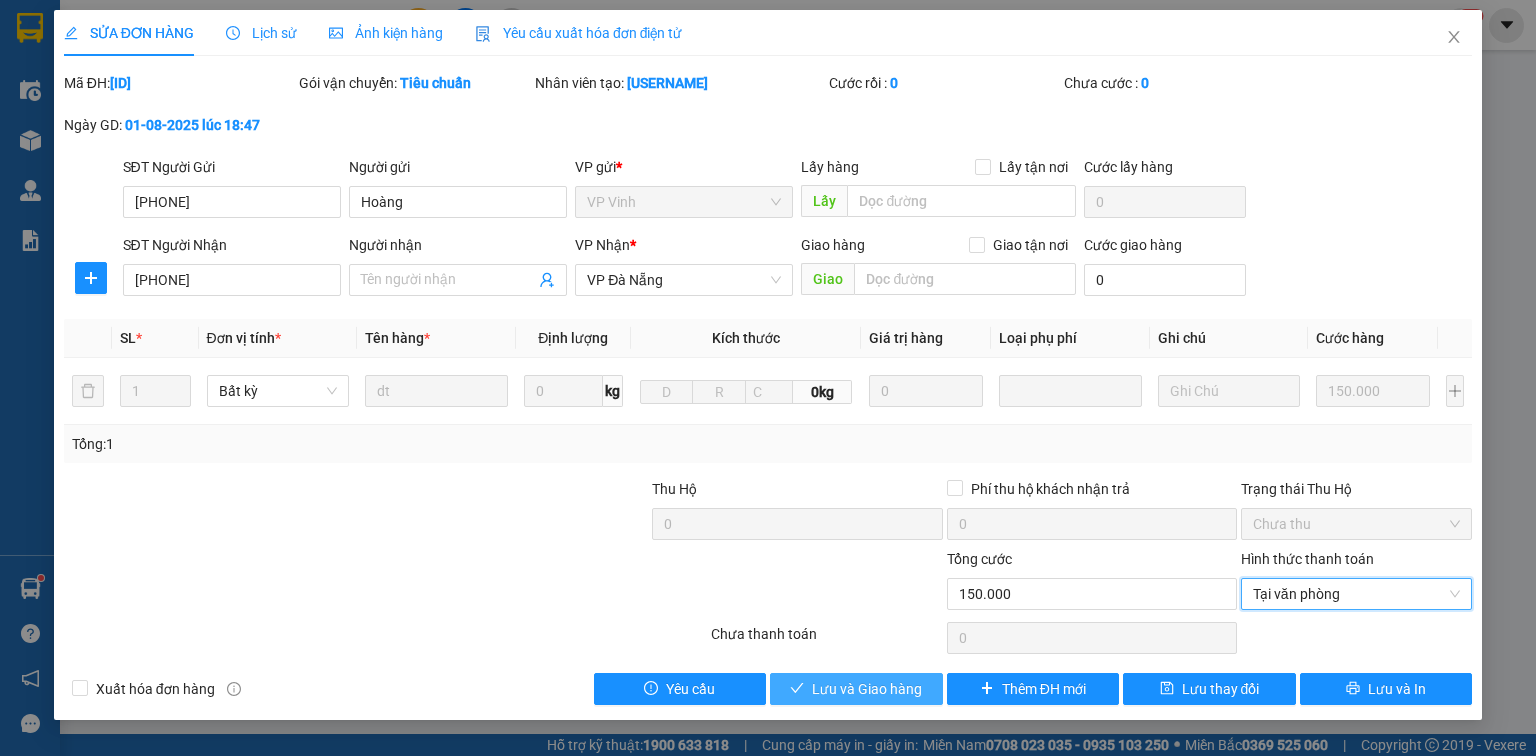 click on "Lưu và Giao hàng" at bounding box center [867, 689] 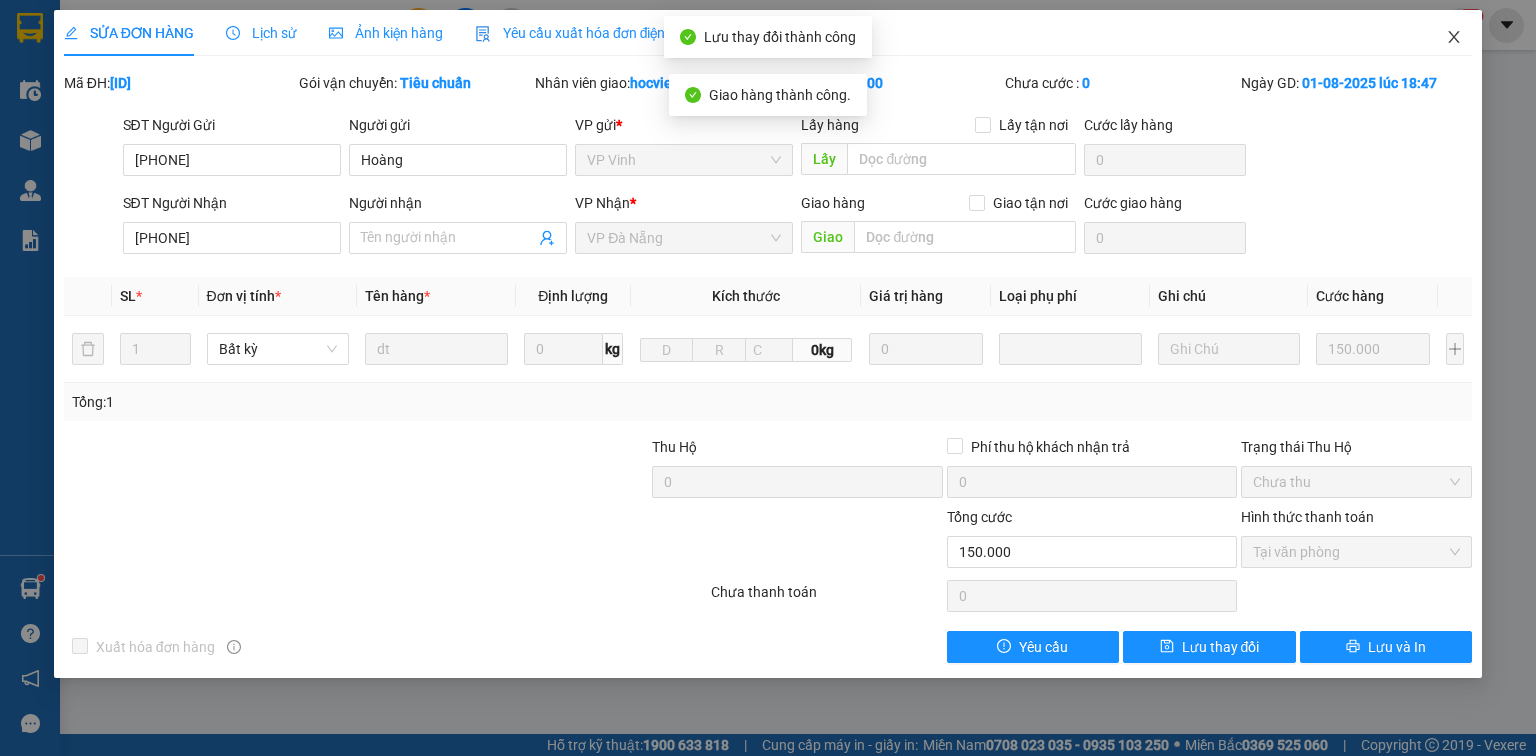 click 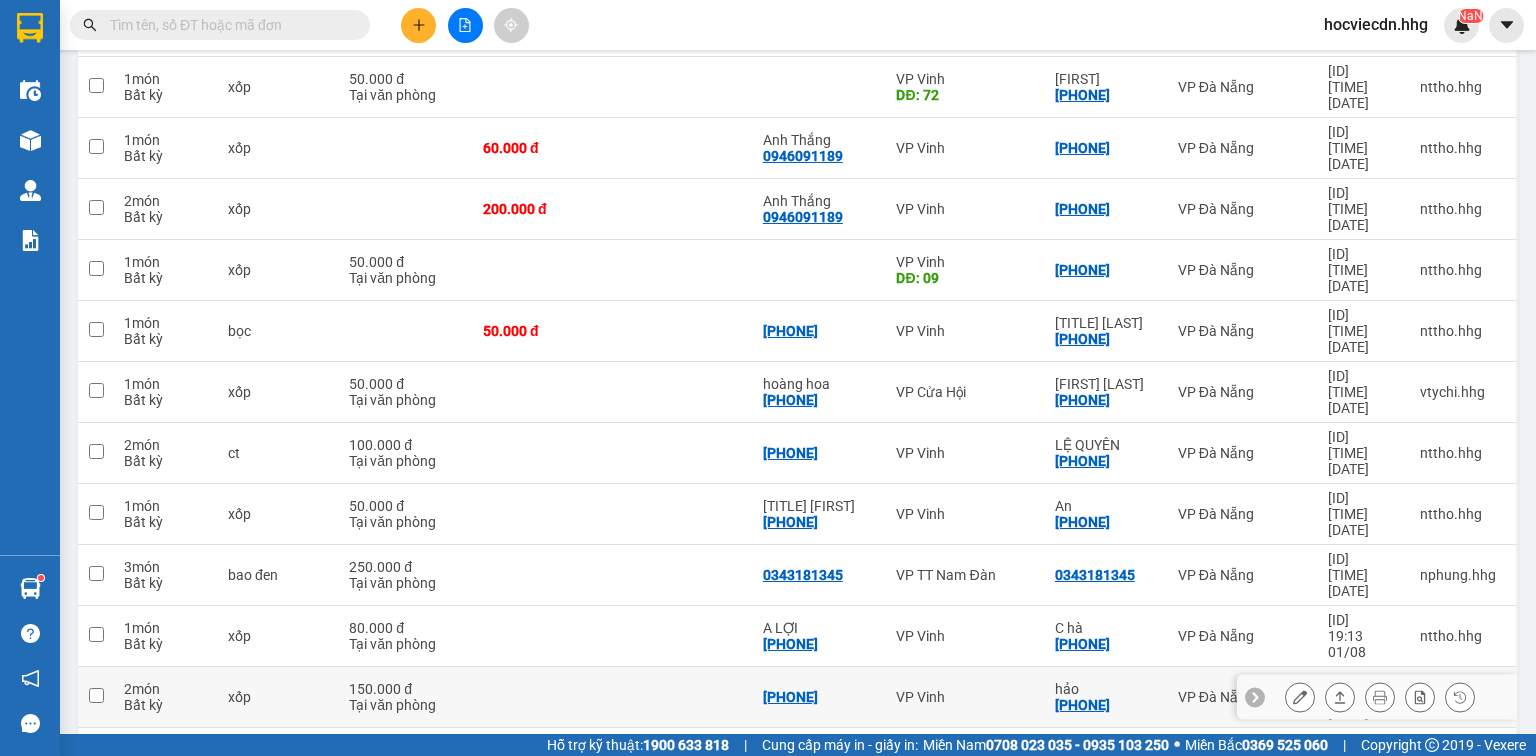 scroll, scrollTop: 480, scrollLeft: 0, axis: vertical 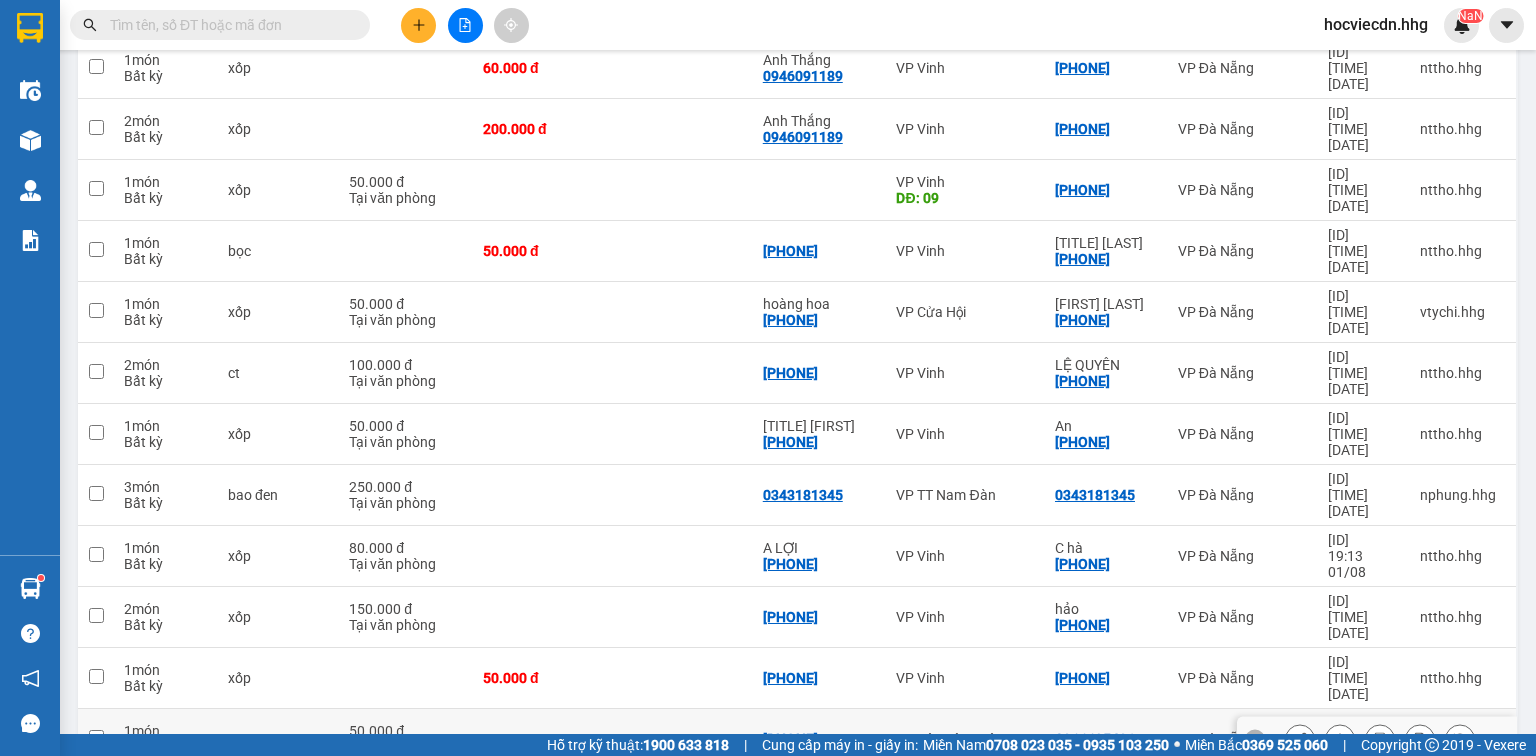 click on "0366695431" at bounding box center (1106, 739) 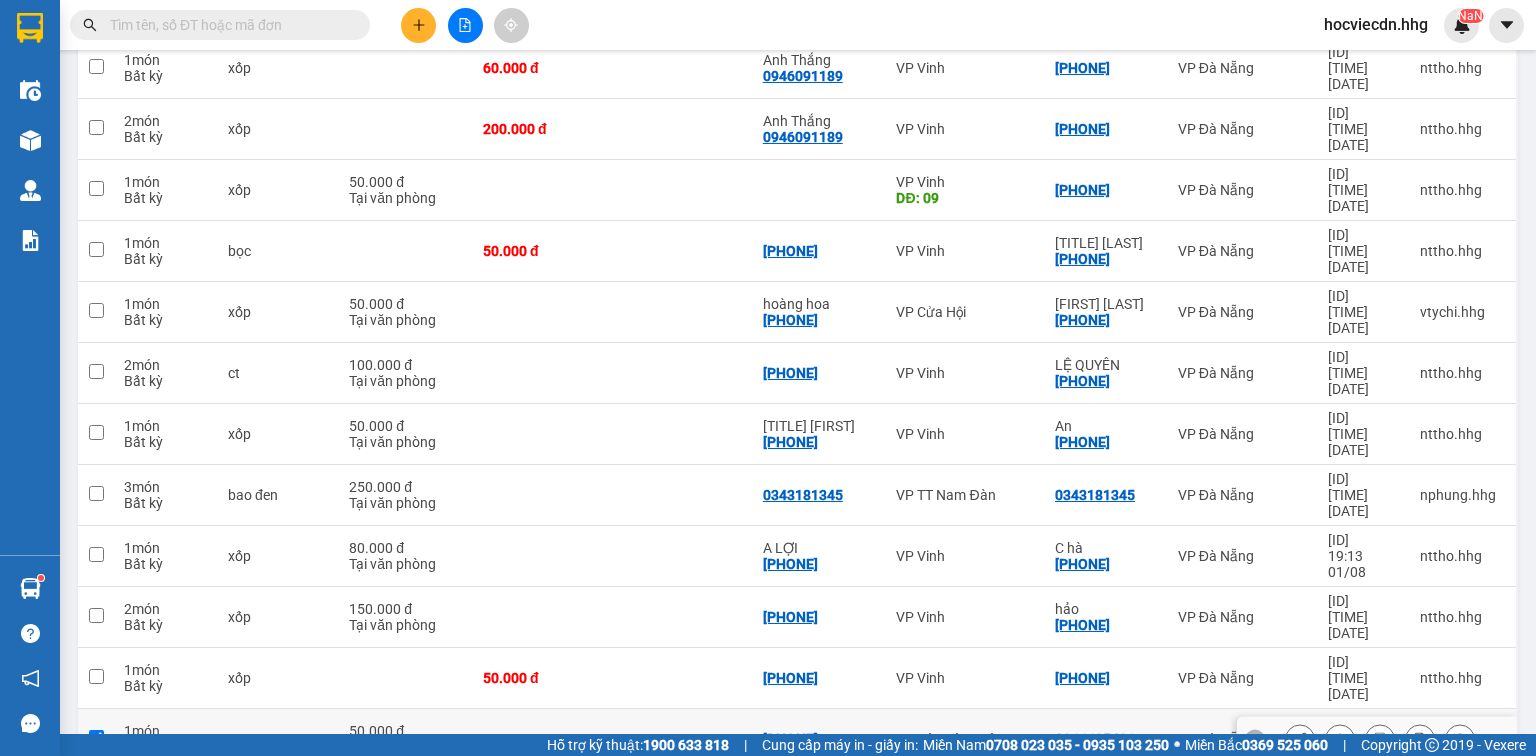 checkbox on "true" 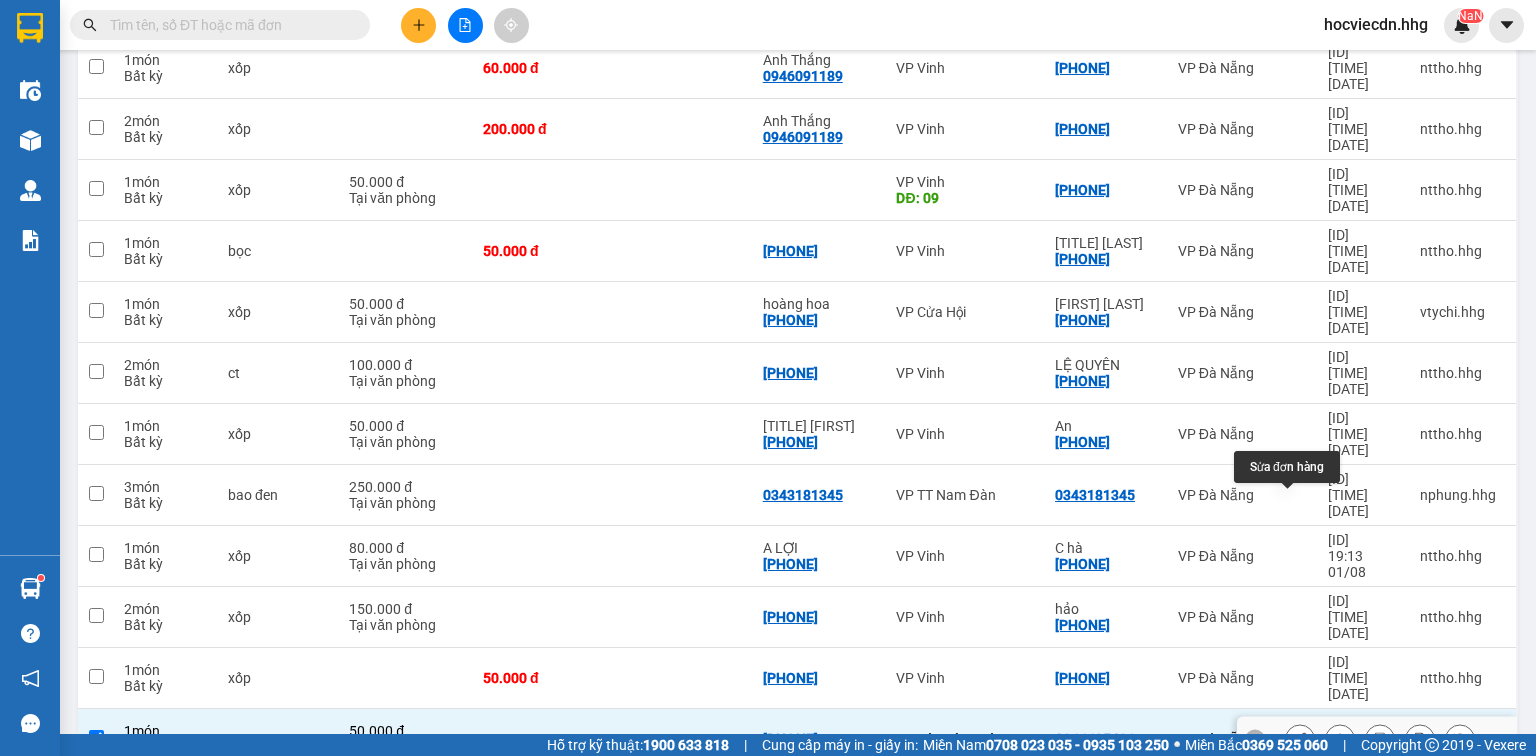 click 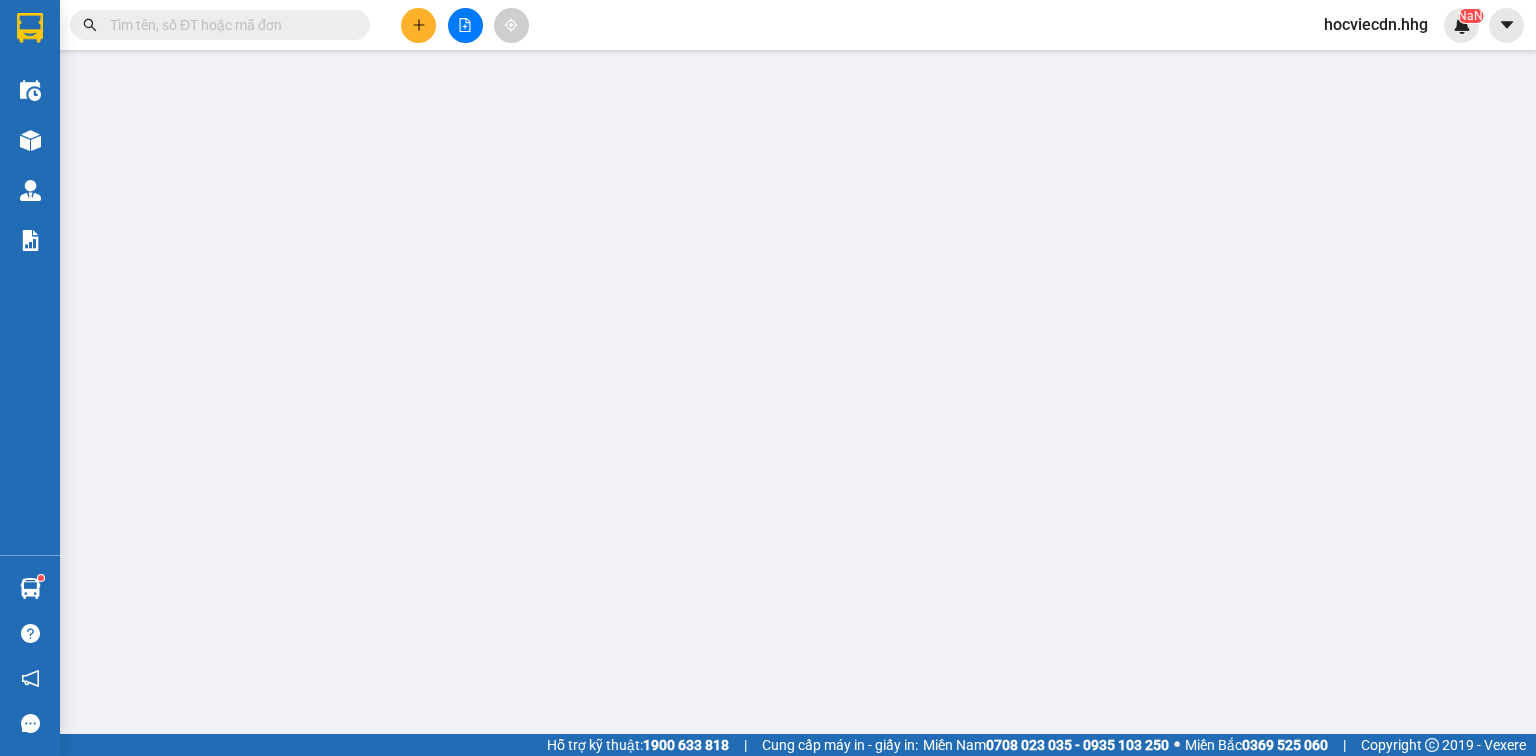 scroll, scrollTop: 0, scrollLeft: 0, axis: both 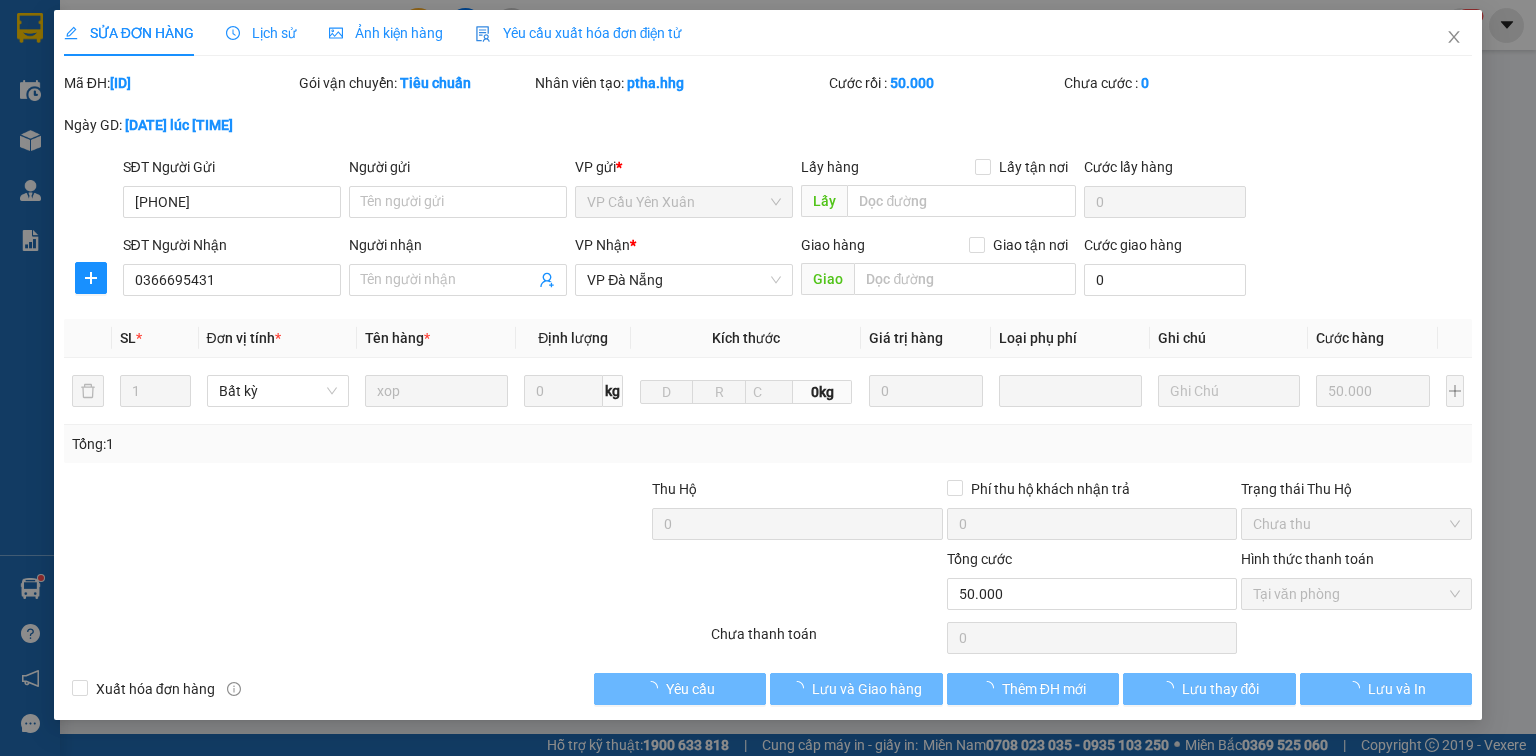 type on "0978997137" 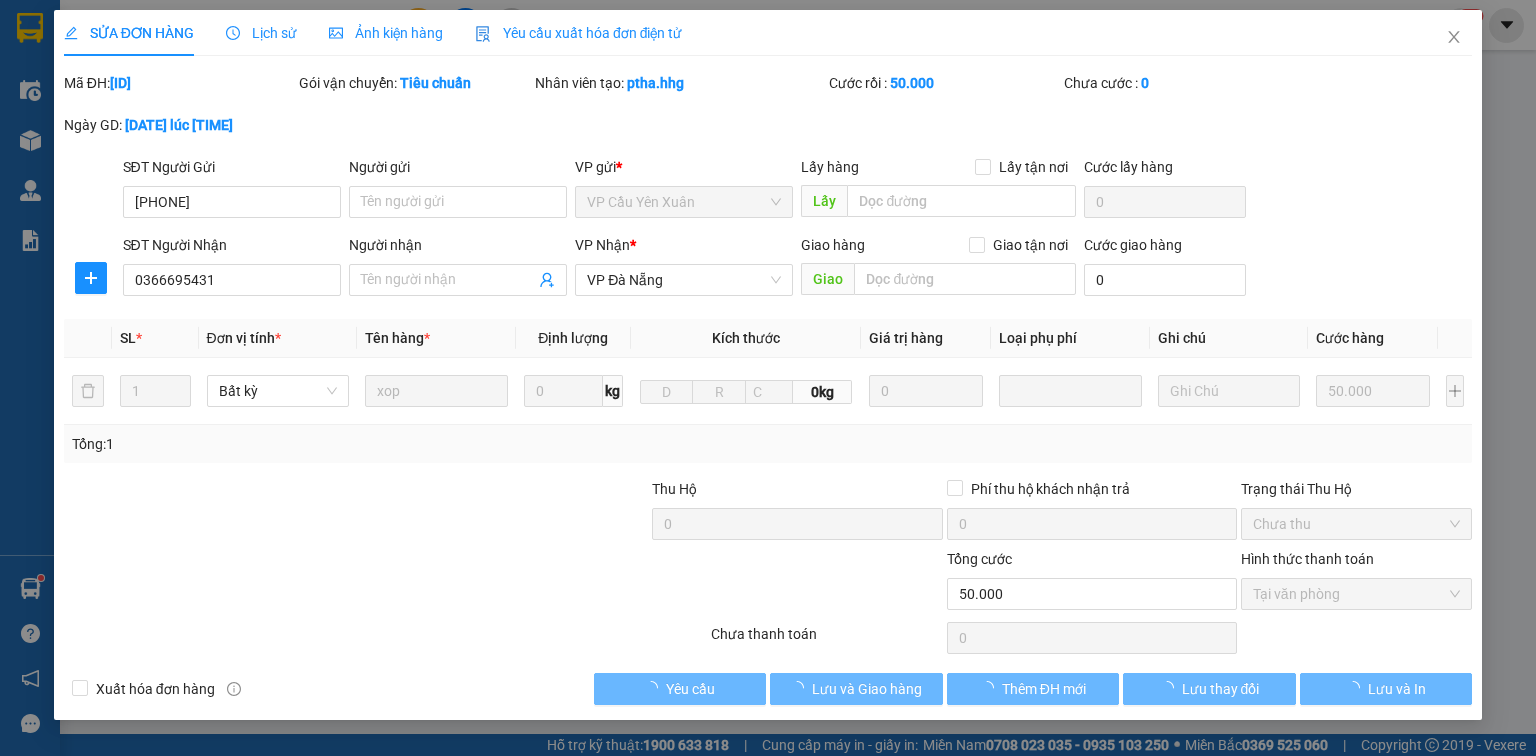 type on "0366695431" 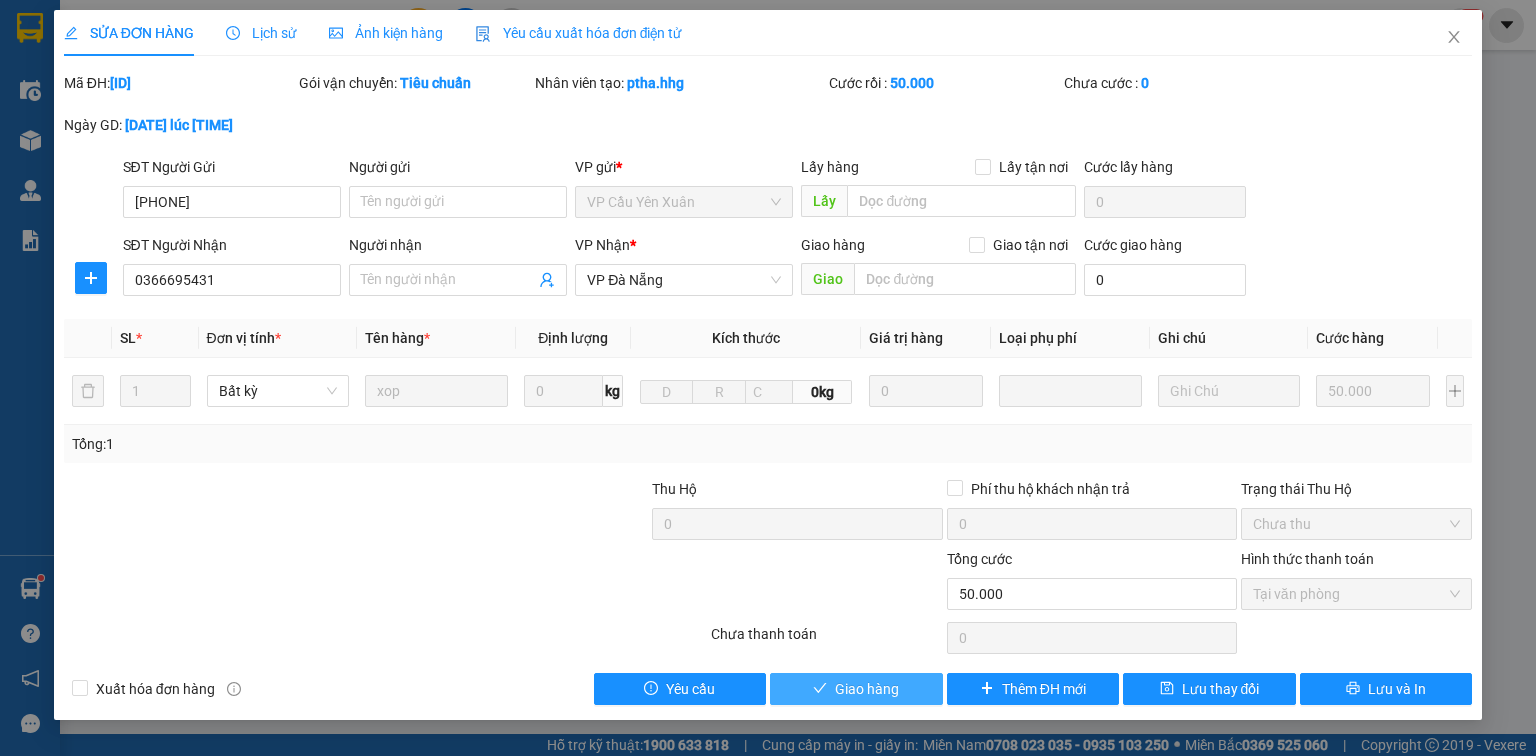 click on "Giao hàng" at bounding box center (856, 689) 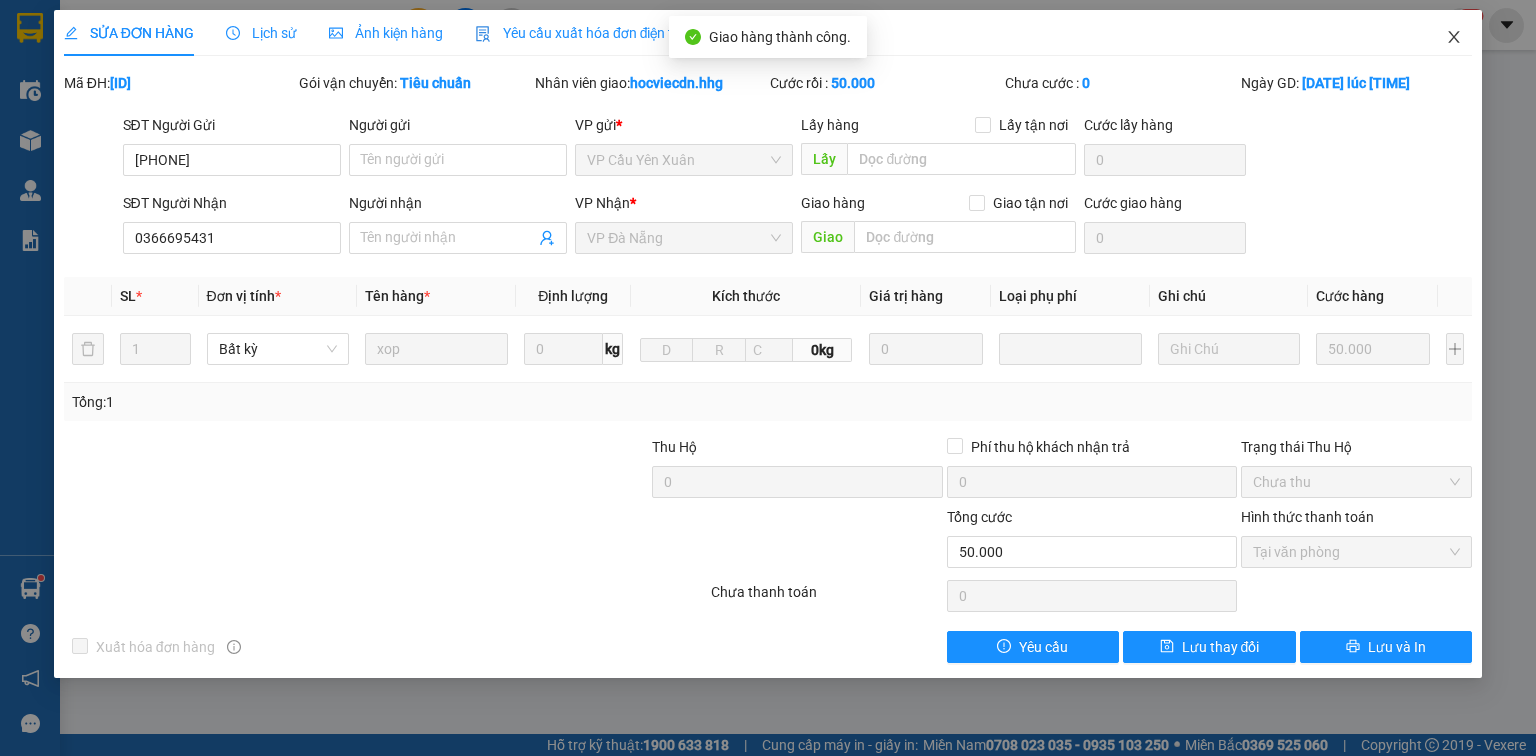click 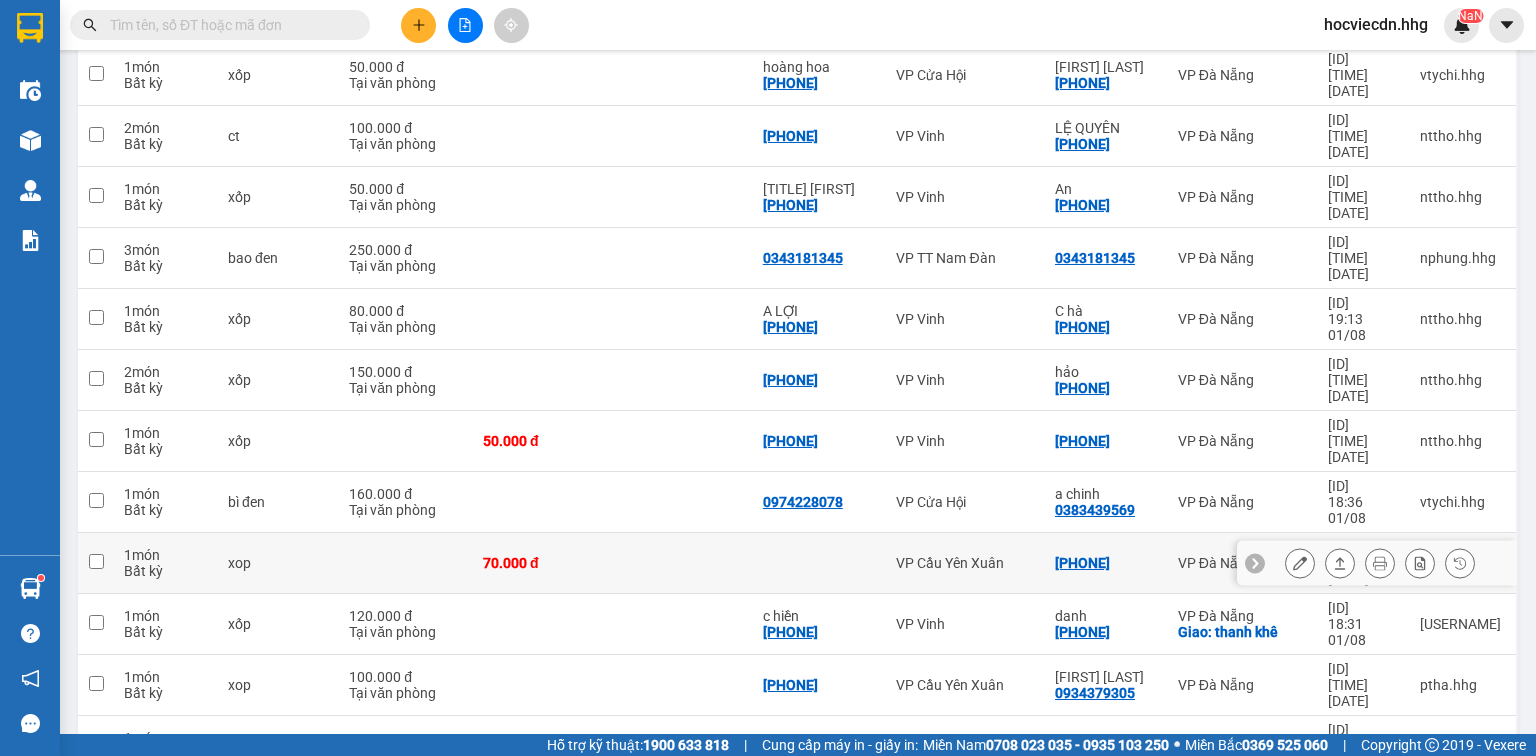 scroll, scrollTop: 723, scrollLeft: 0, axis: vertical 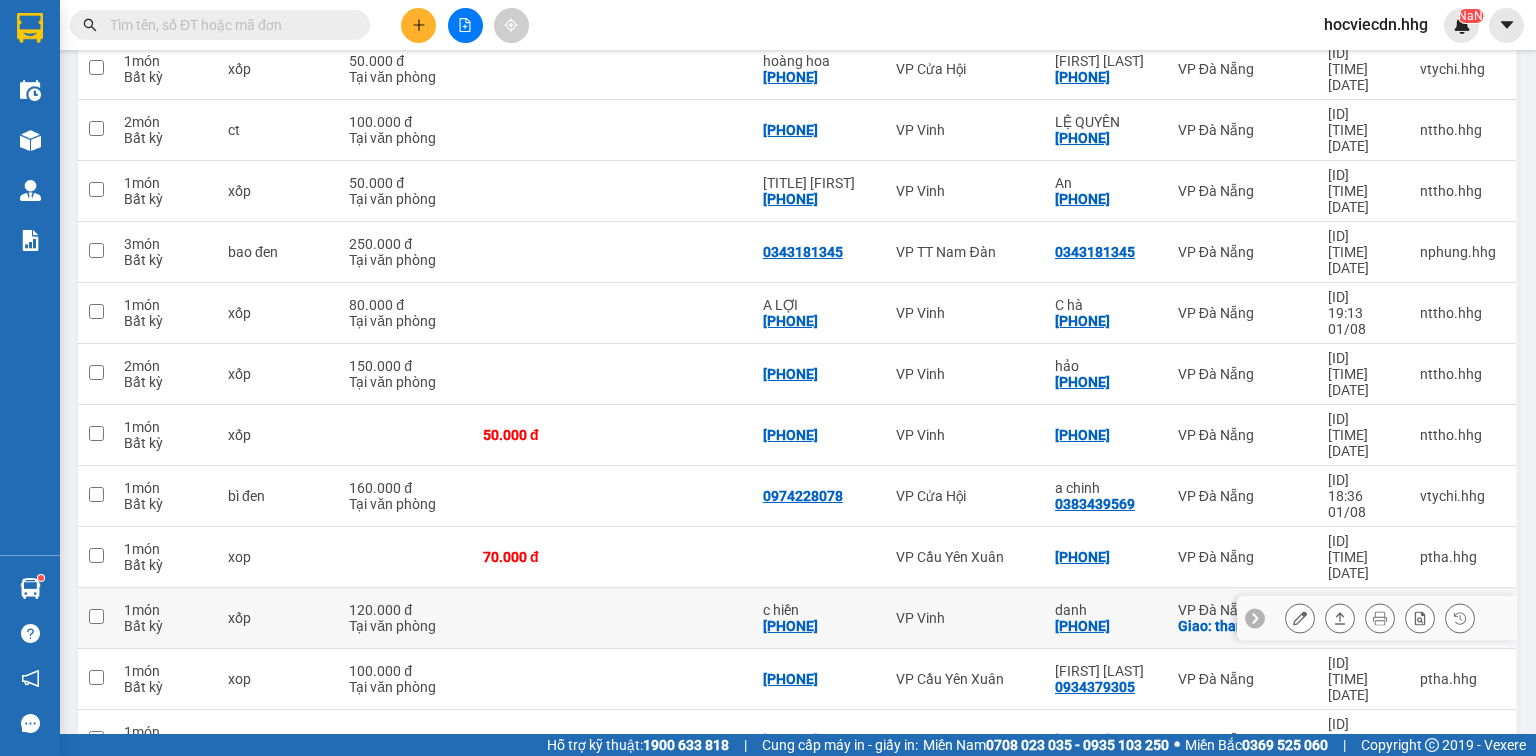 click on "Giao: thanh khê" at bounding box center [1243, 626] 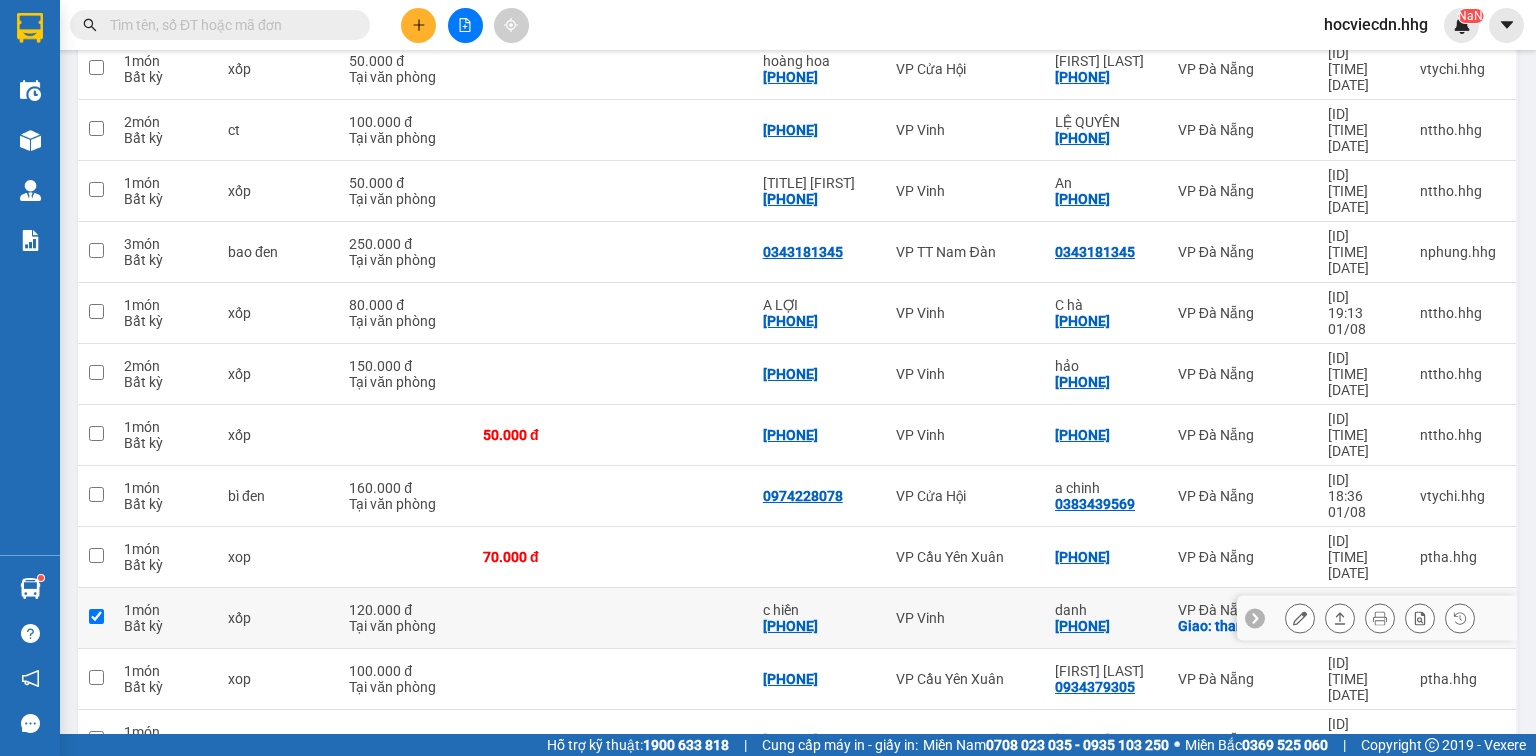 checkbox on "true" 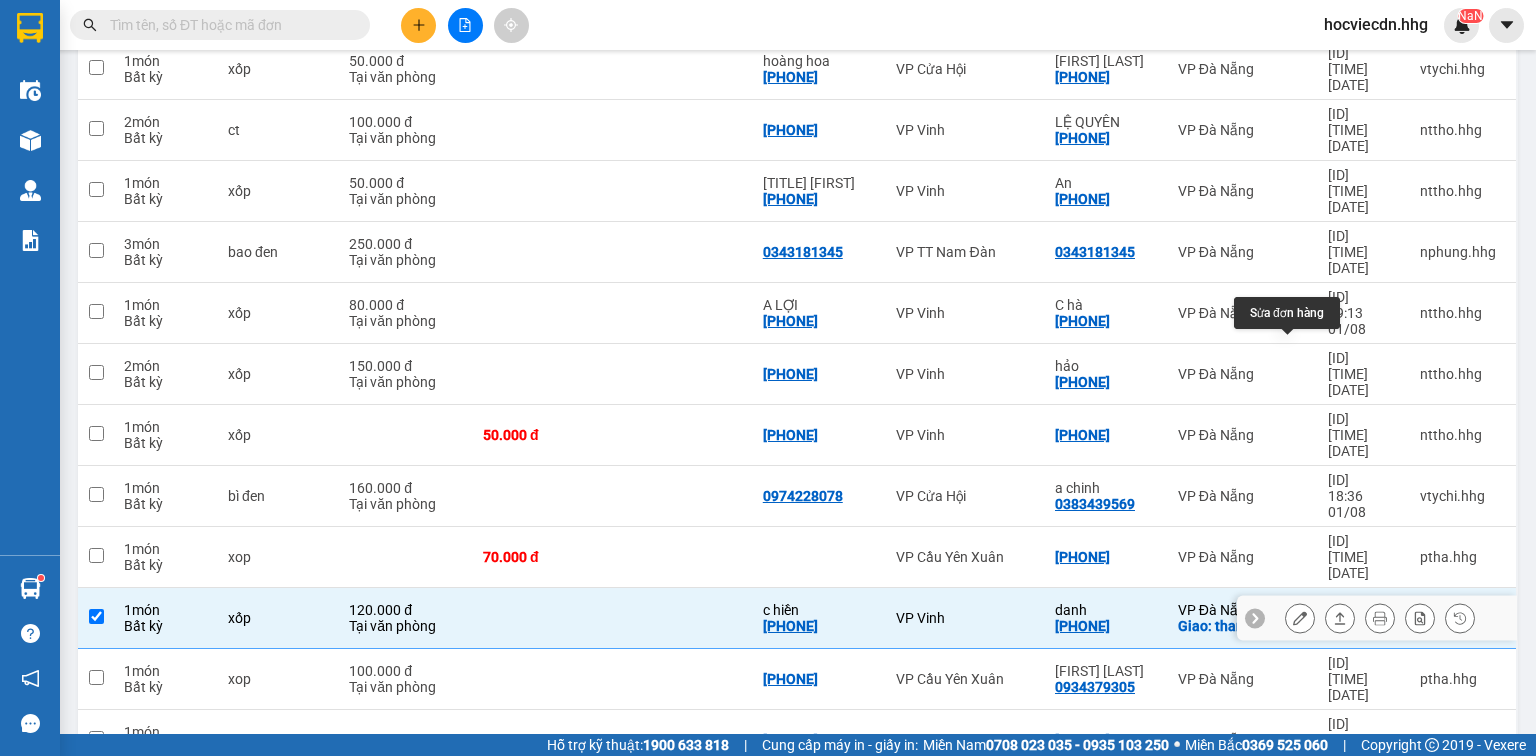 click at bounding box center (1300, 618) 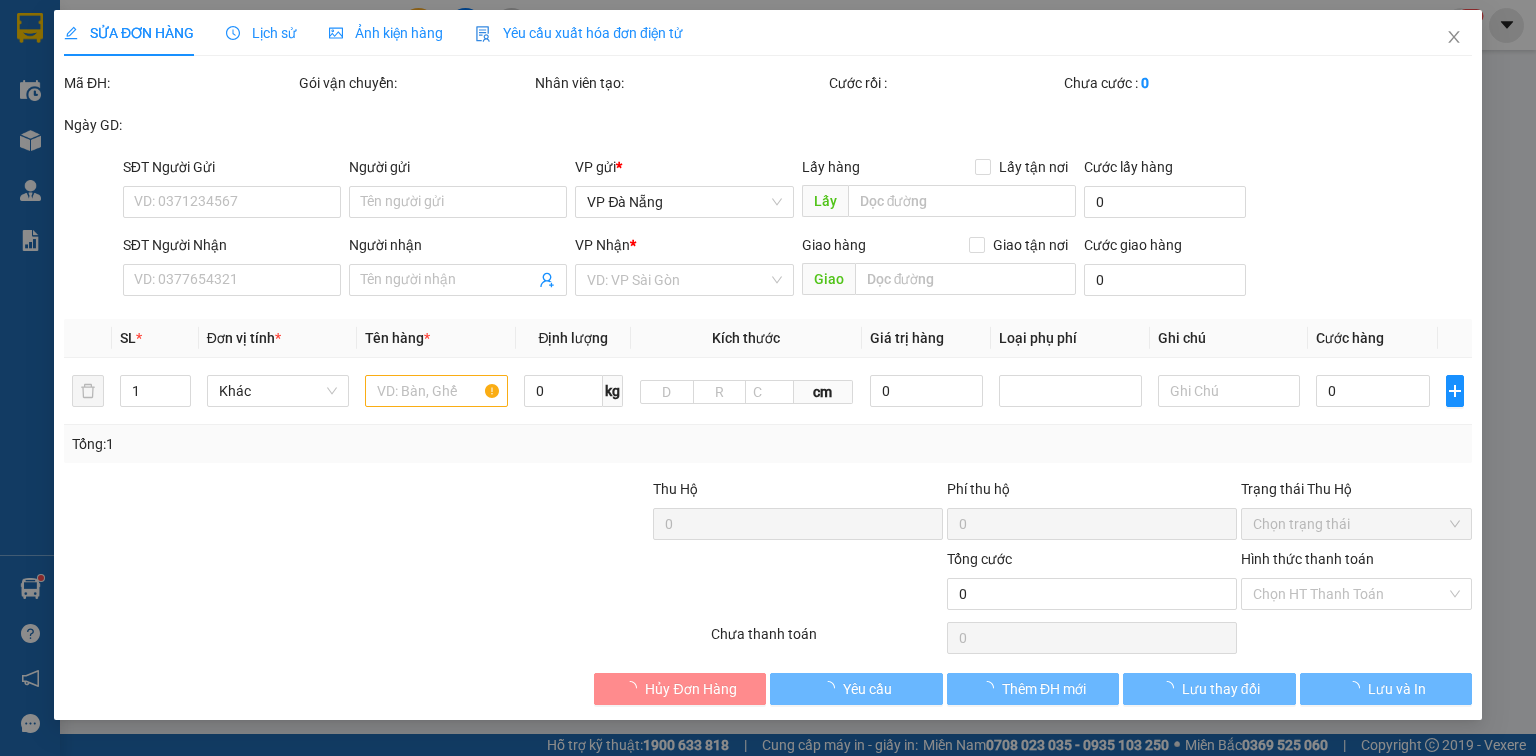 scroll, scrollTop: 0, scrollLeft: 0, axis: both 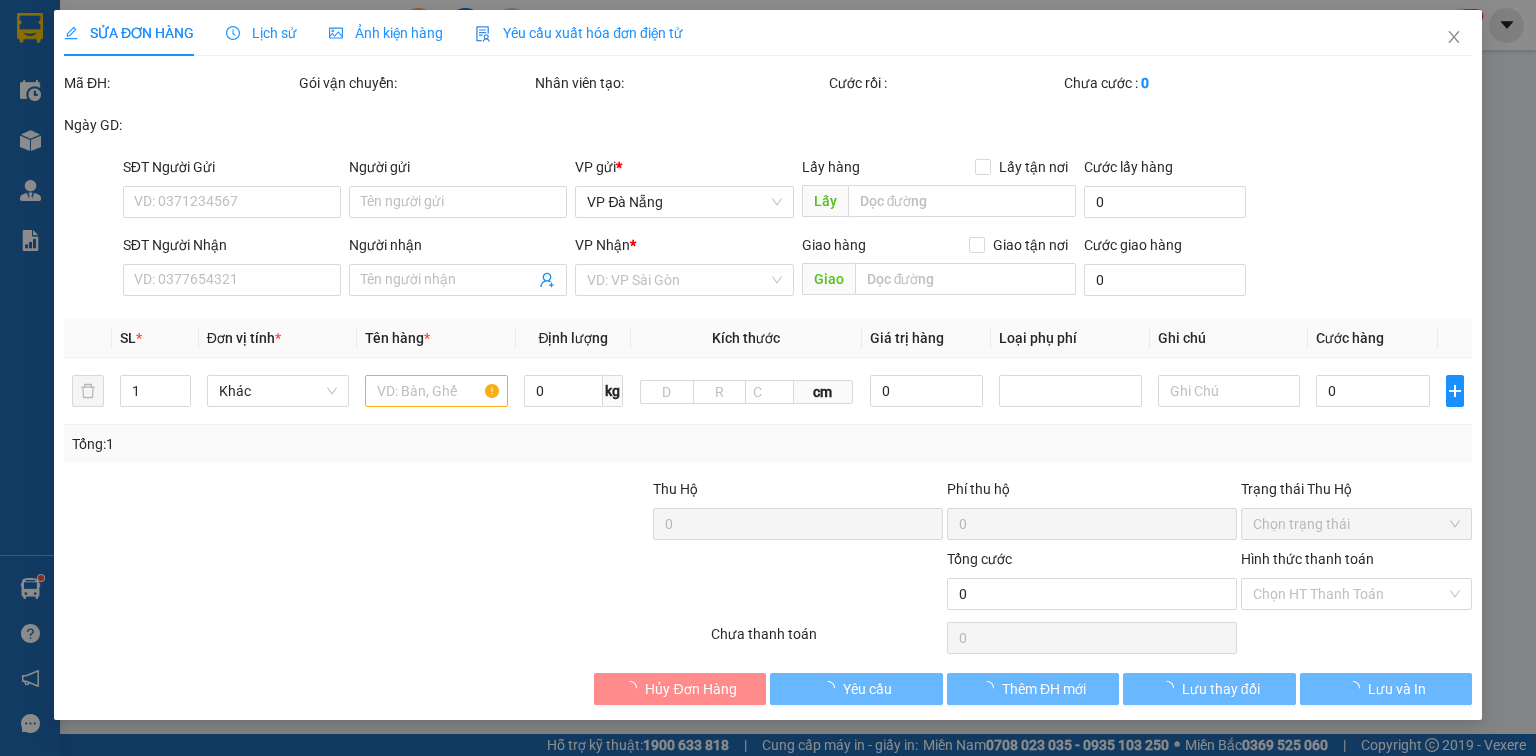 type on "0912995658" 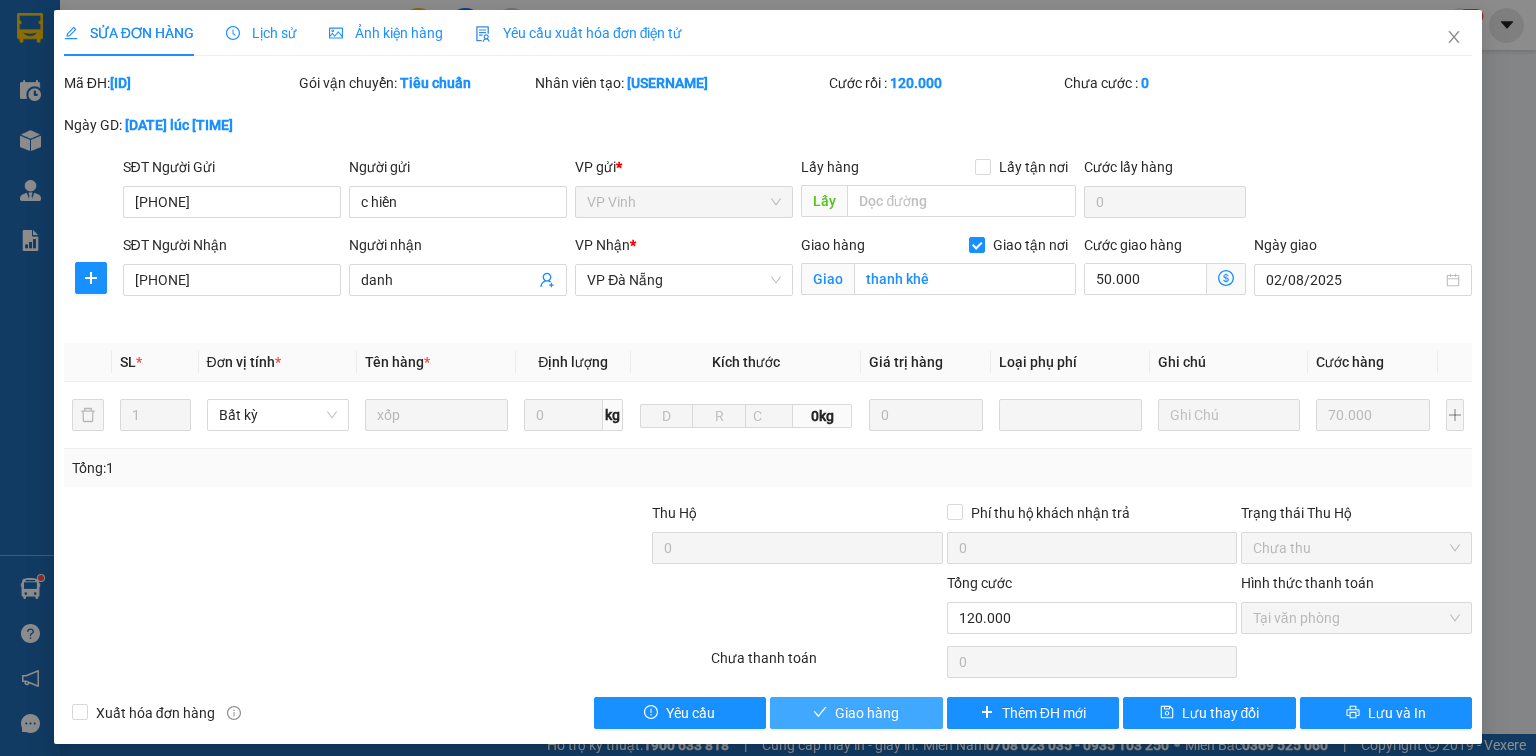 click on "Giao hàng" at bounding box center [856, 713] 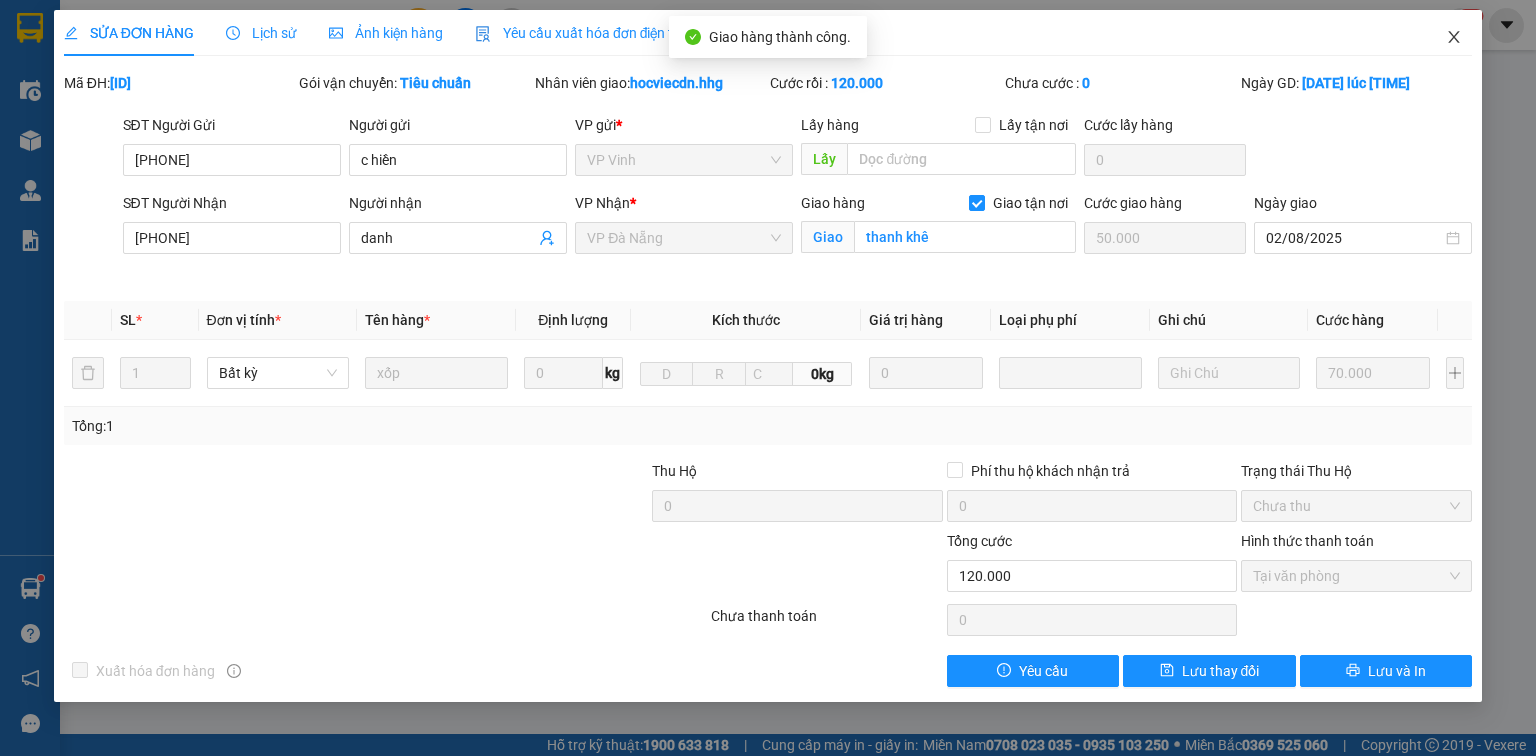 click 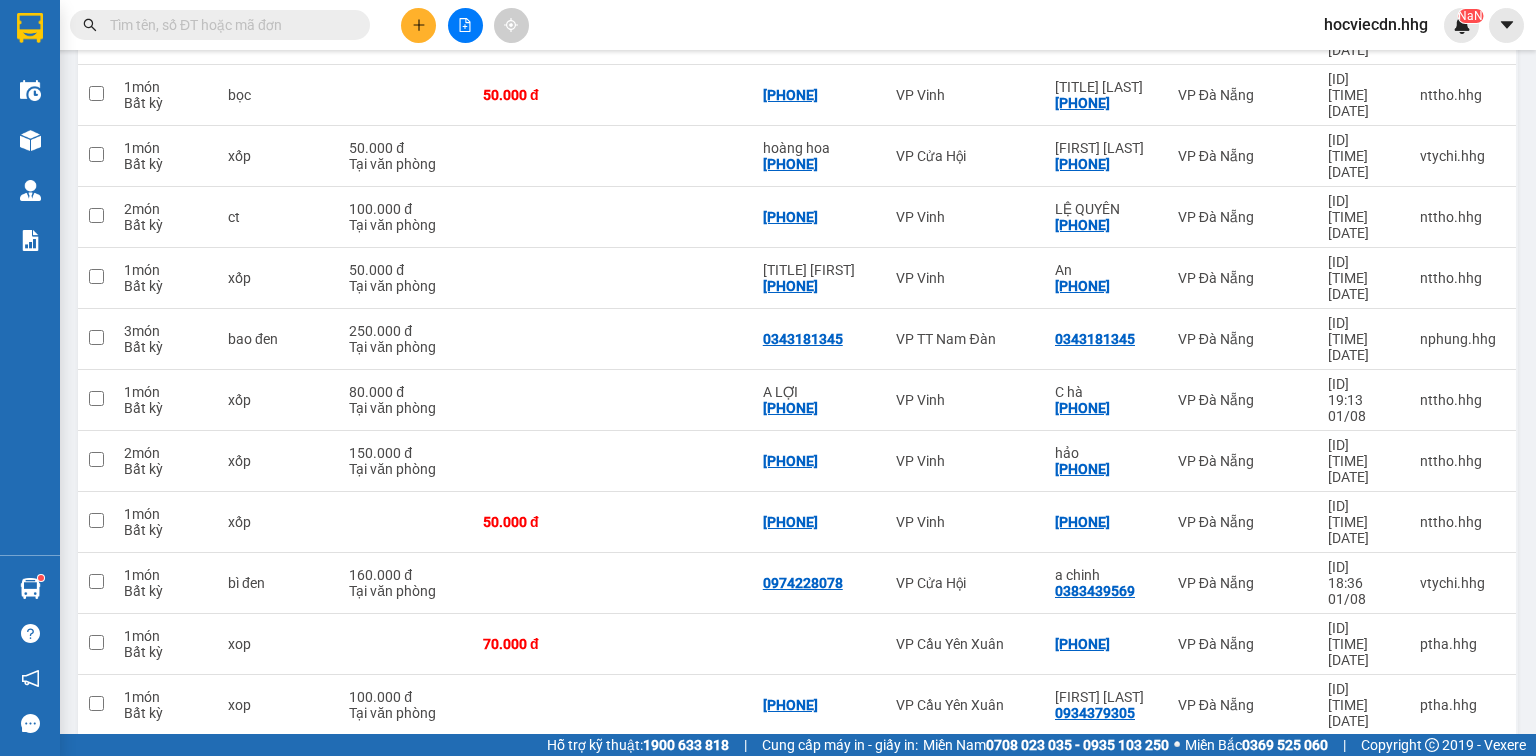 scroll, scrollTop: 640, scrollLeft: 0, axis: vertical 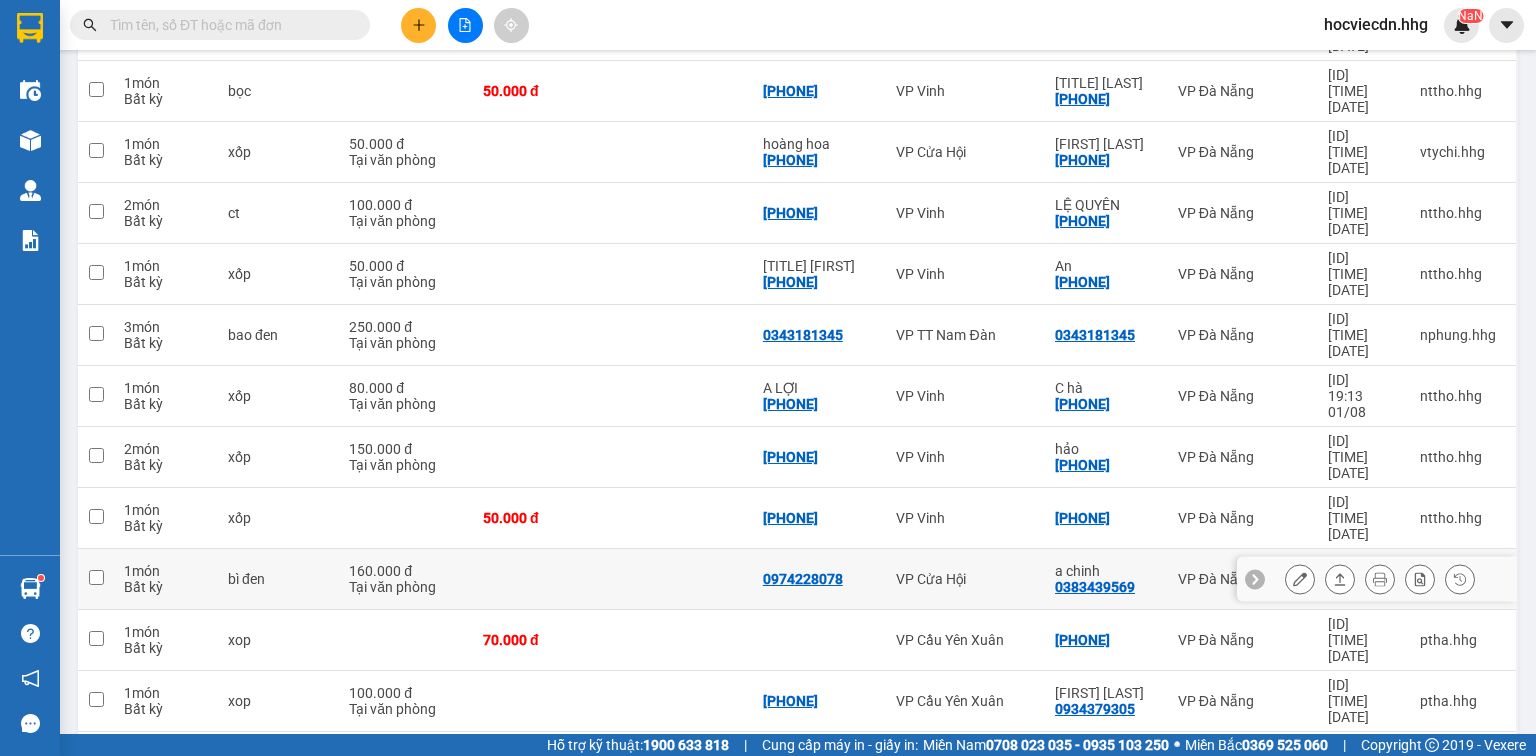 click on "0383439569" at bounding box center (1095, 587) 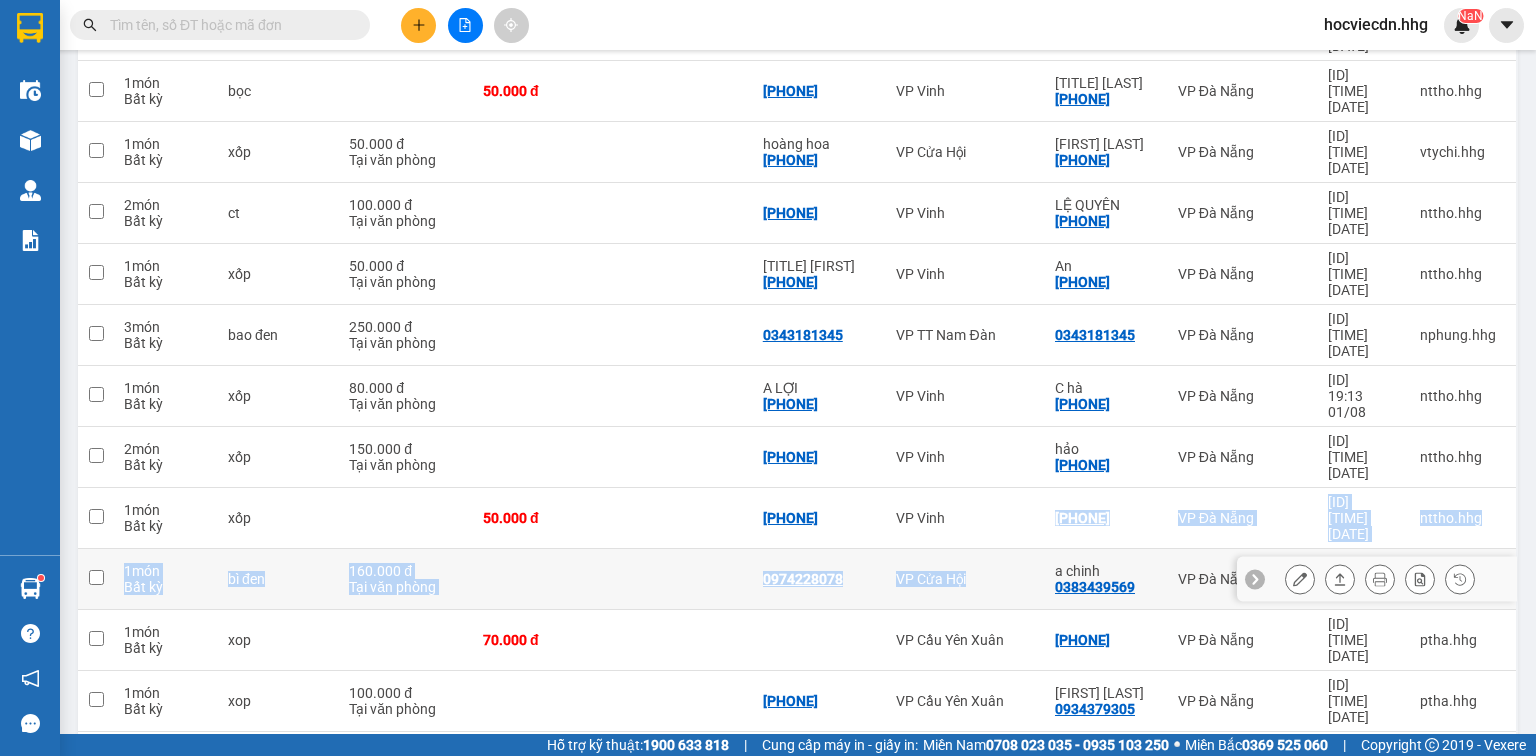 click on "1  món Bất kỳ dt 150.000 đ Thiện 0839645678 VP Vinh Tuấn Con 0828138138 VP Đà Nẵng VPV0108250948 20:46 01/08 nttho.hhg 1  món Bất kỳ kiện 50.000 đ Tại văn phòng VP Vinh DĐ: 84 0356259104 VP Đà Nẵng VPV0108250944 20:16 01/08 nttho.hhg 1  món Bất kỳ xốp 50.000 đ Tại văn phòng VP Vinh DĐ: 72 Sâm 0916976799 VP Đà Nẵng VPV0108250941 20:10 01/08 nttho.hhg 1  món Bất kỳ xốp 60.000 đ Anh Thắng 0946091189 VP Vinh 0919340043 VP Đà Nẵng VPV0108250929 19:51 01/08 nttho.hhg 2  món Bất kỳ xốp 200.000 đ Anh Thắng 0946091189 VP Vinh 0777437770 VP Đà Nẵng VPV0108250928 19:51 01/08 nttho.hhg 1  món Bất kỳ xốp 50.000 đ Tại văn phòng VP Vinh DĐ: 09 0915022447 VP Đà Nẵng VPV0108250919 19:40 01/08 nttho.hhg 1  món Bất kỳ bọc 50.000 đ 0967071777 VP Vinh chi Nhung 0942838777 VP Đà Nẵng VPV0108250917 19:36 01/08 nttho.hhg 1  món Bất kỳ xốp 50.000 đ Tại văn phòng hoàng hoa 0362532781 VP Cửa Hội quang huy 2  món 1" at bounding box center [798, 1799] 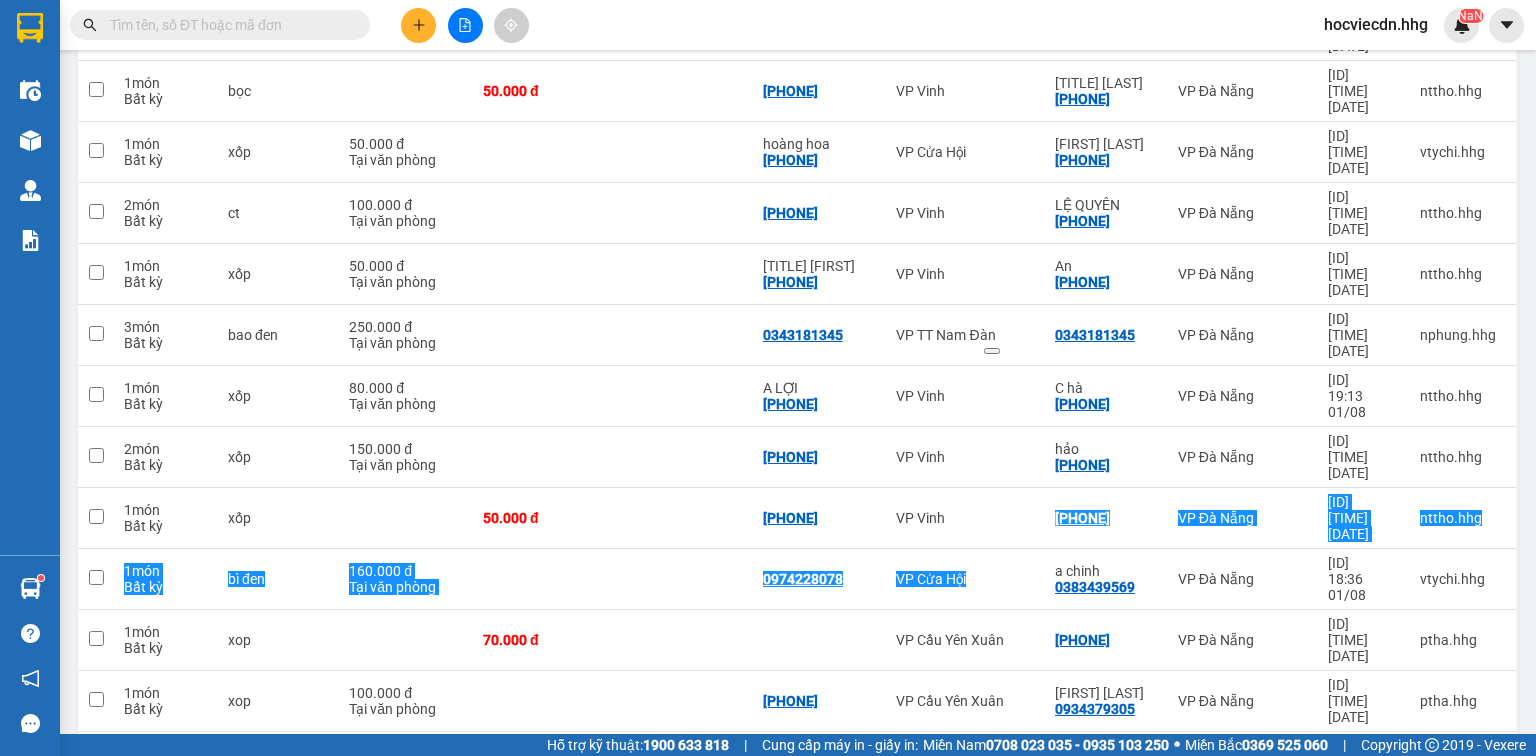 click at bounding box center [1001, 346] 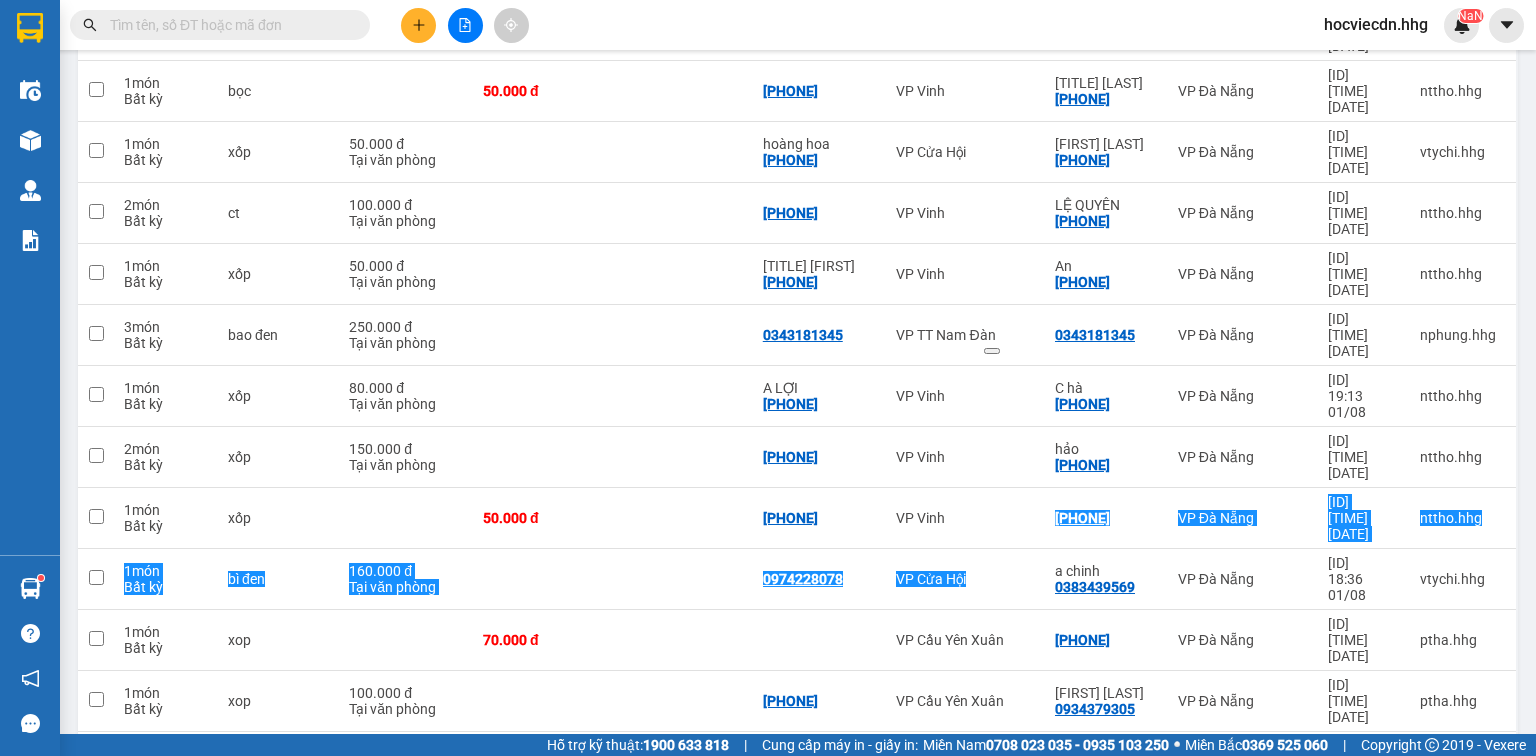 click at bounding box center [1001, 346] 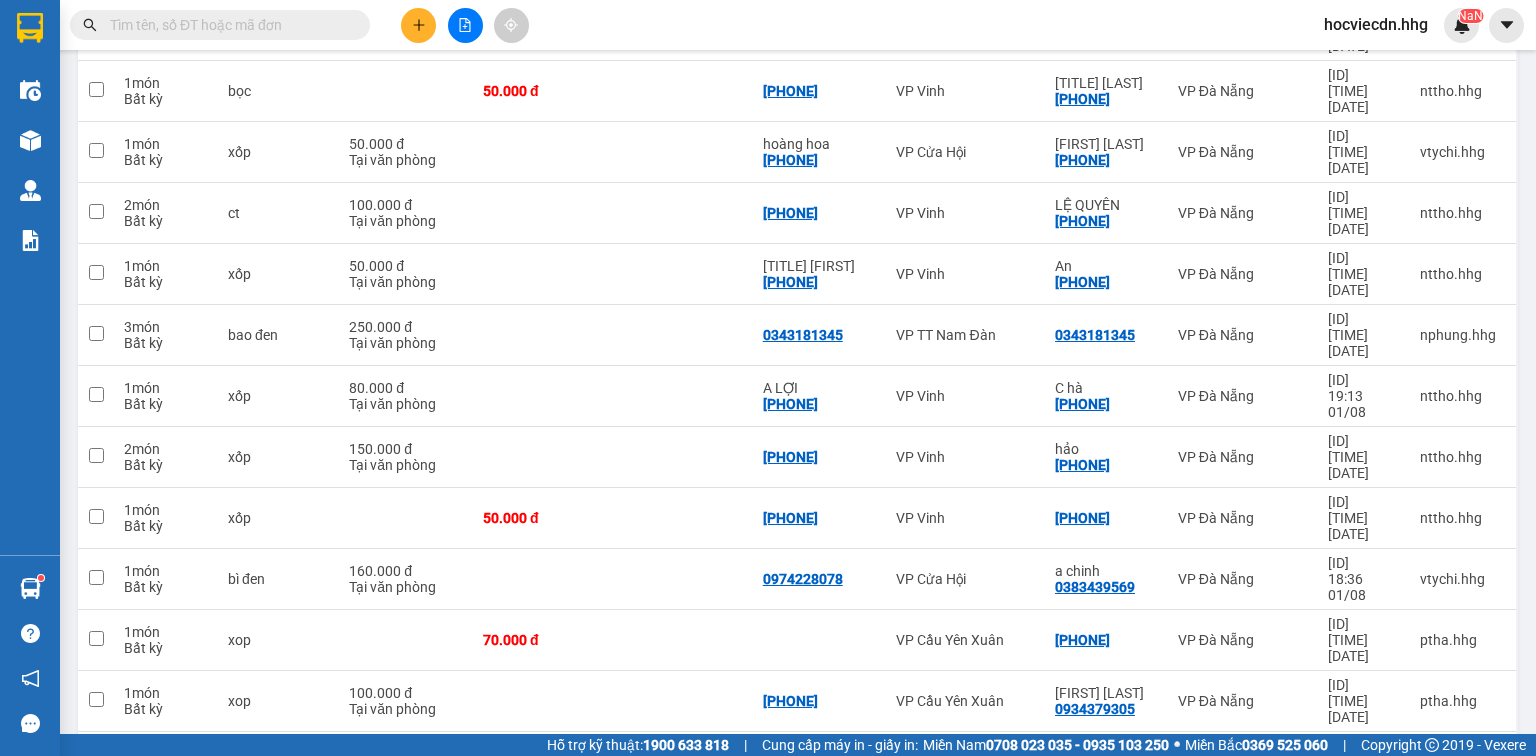click on "Kết quả tìm kiếm ( 0 )  Bộ lọc  No Data hocviecdn.hhg NaN" at bounding box center [768, 25] 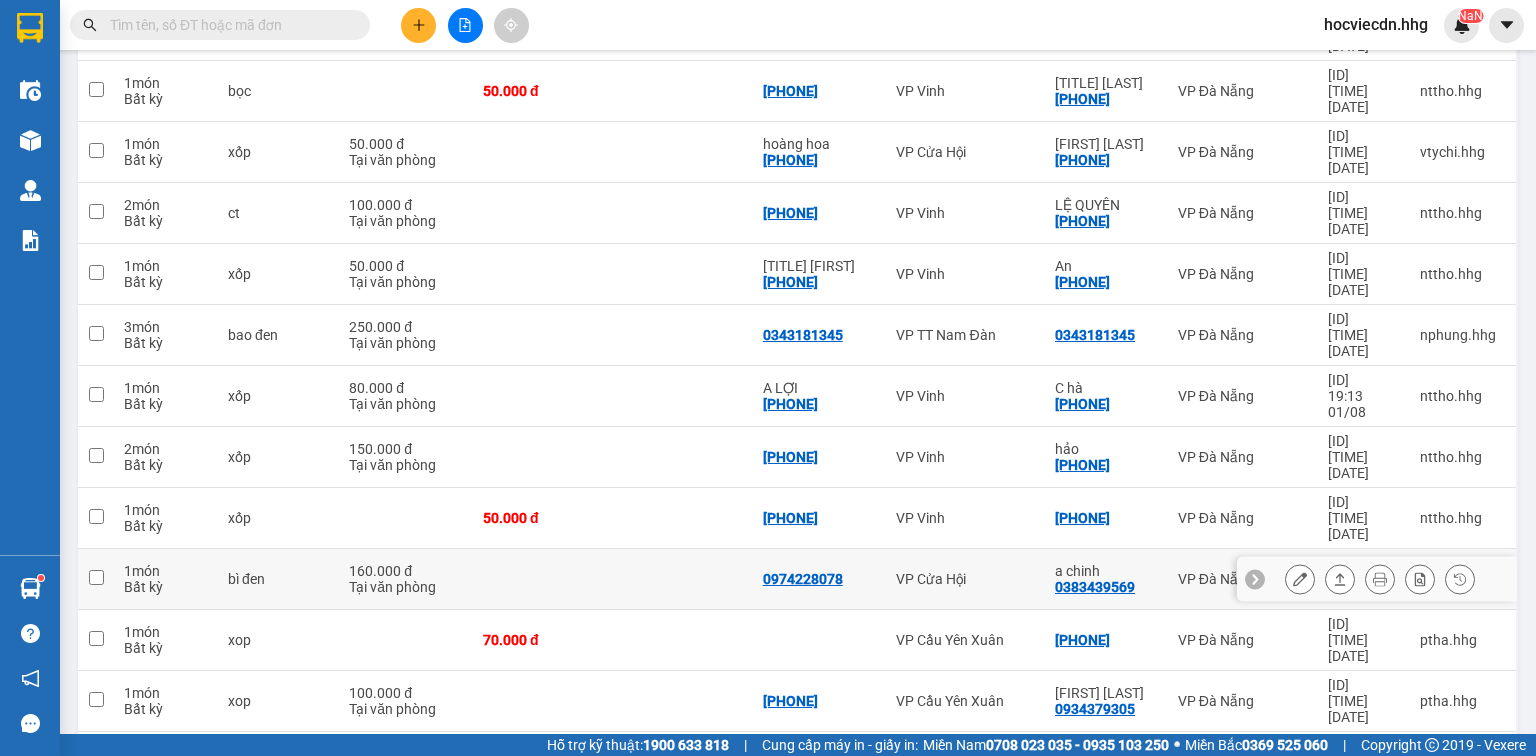 click on "a chinh" at bounding box center (1106, 571) 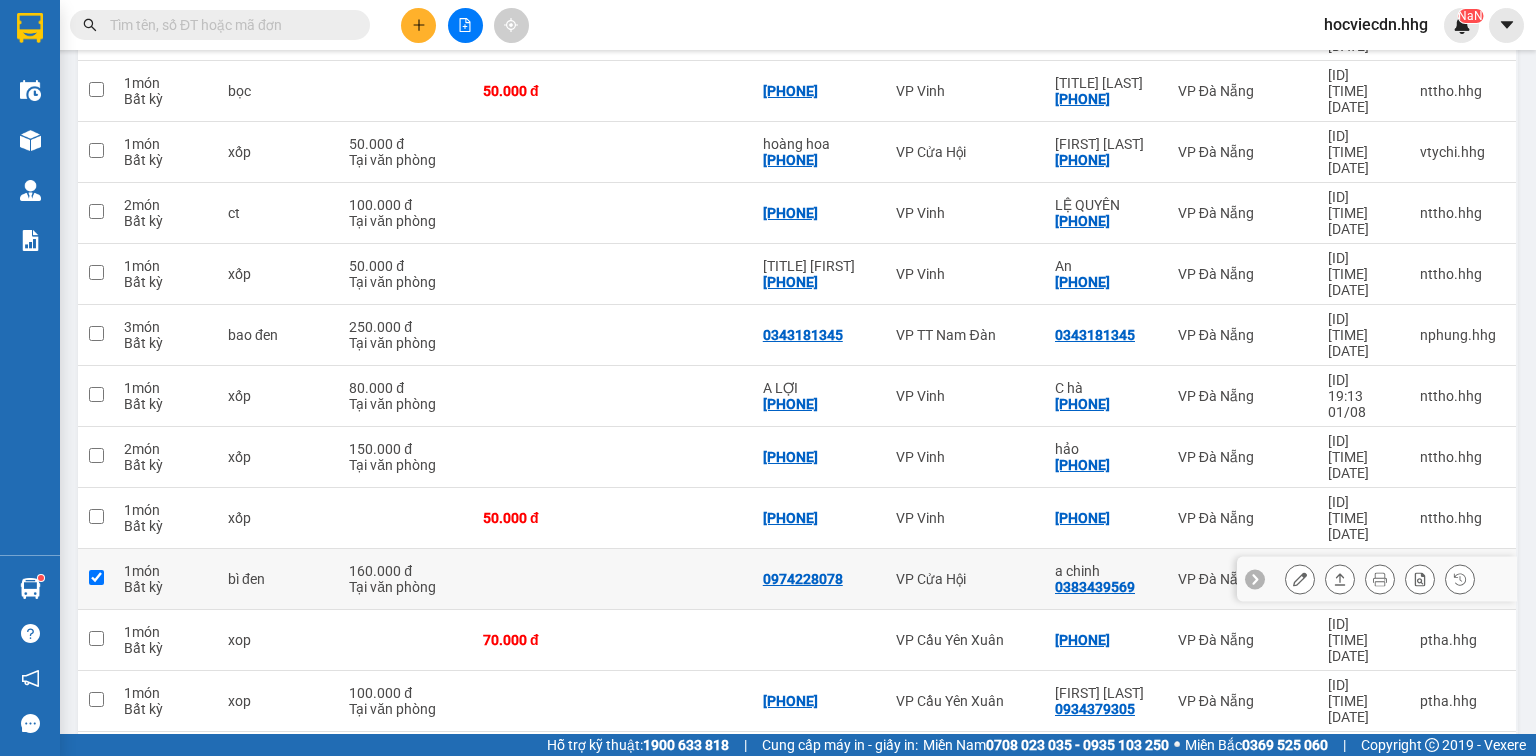 checkbox on "true" 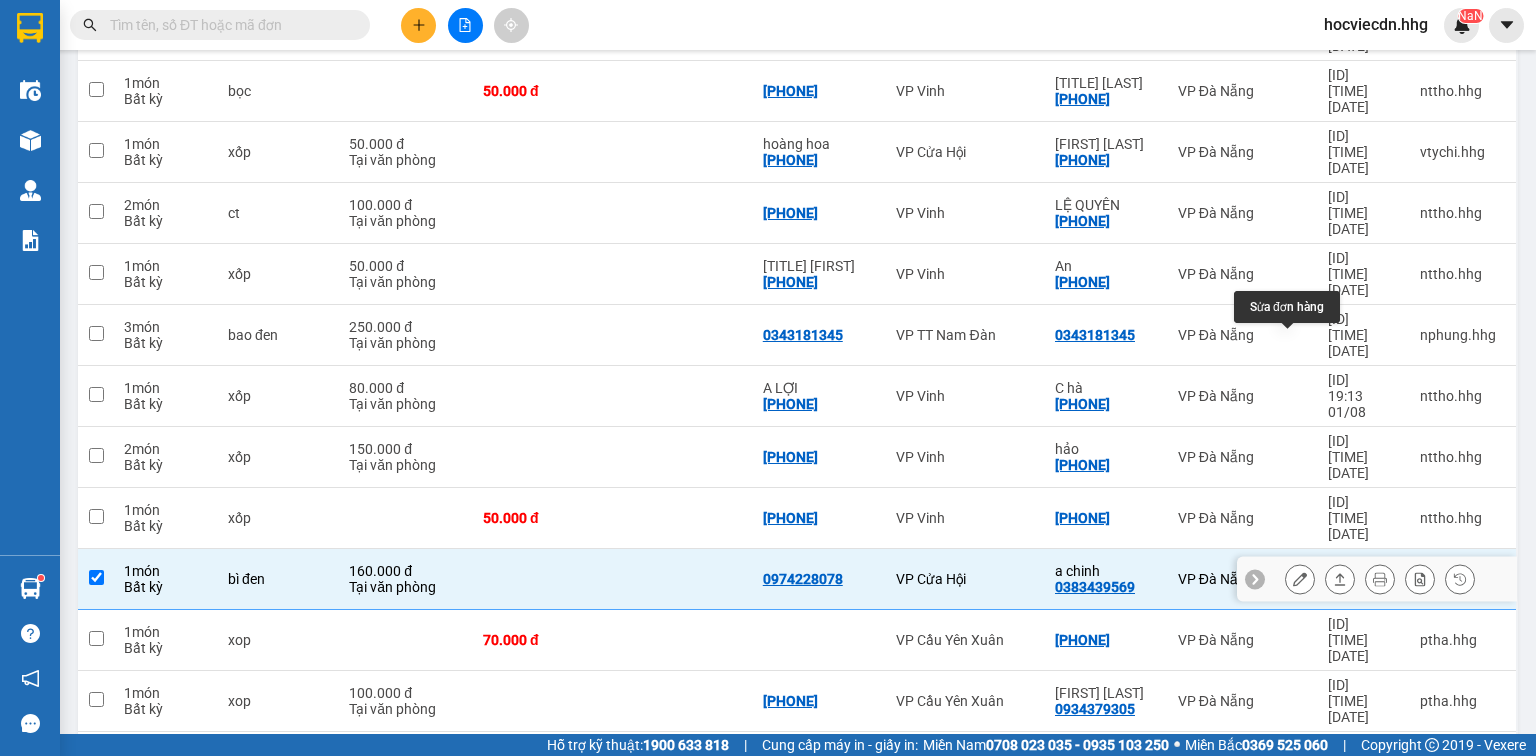 click 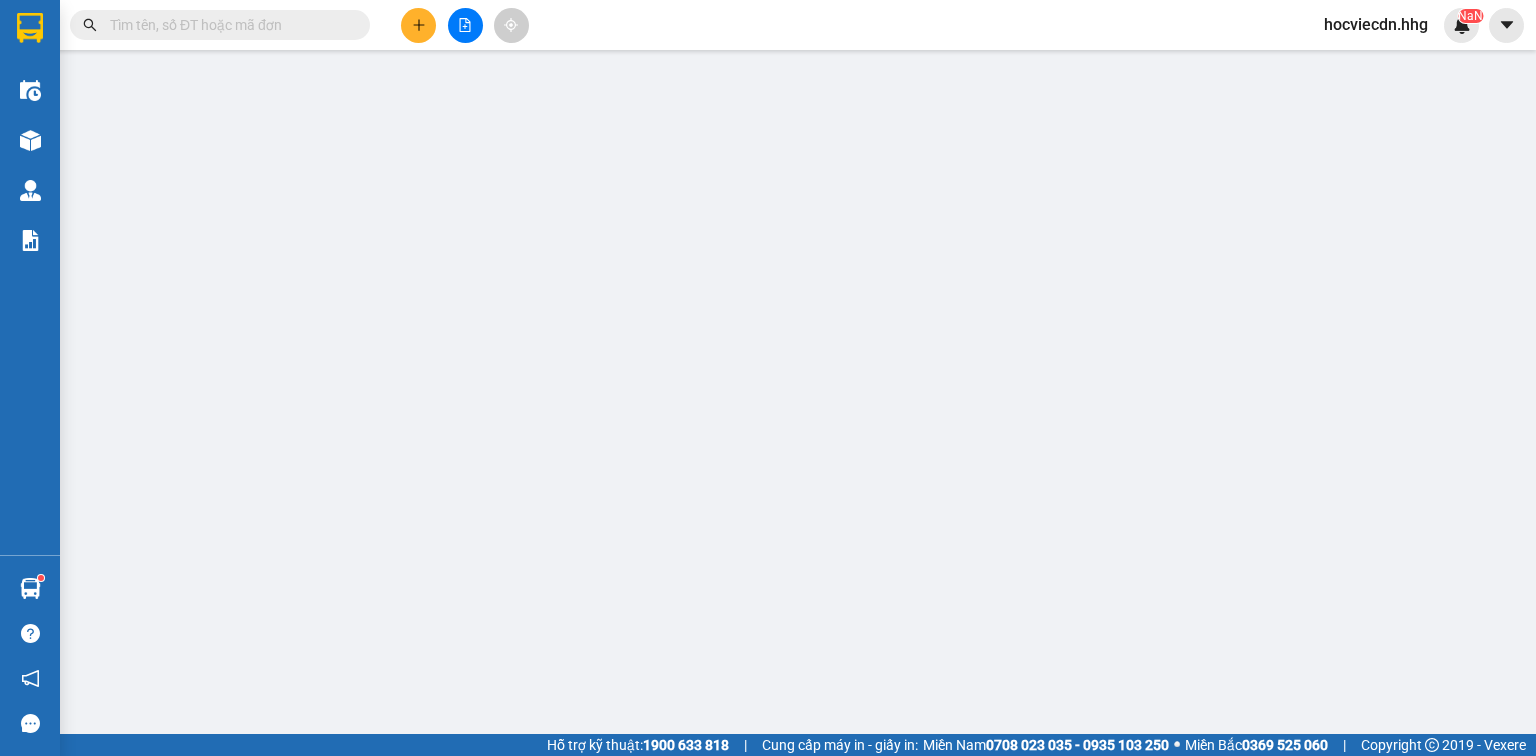 type on "0974228078" 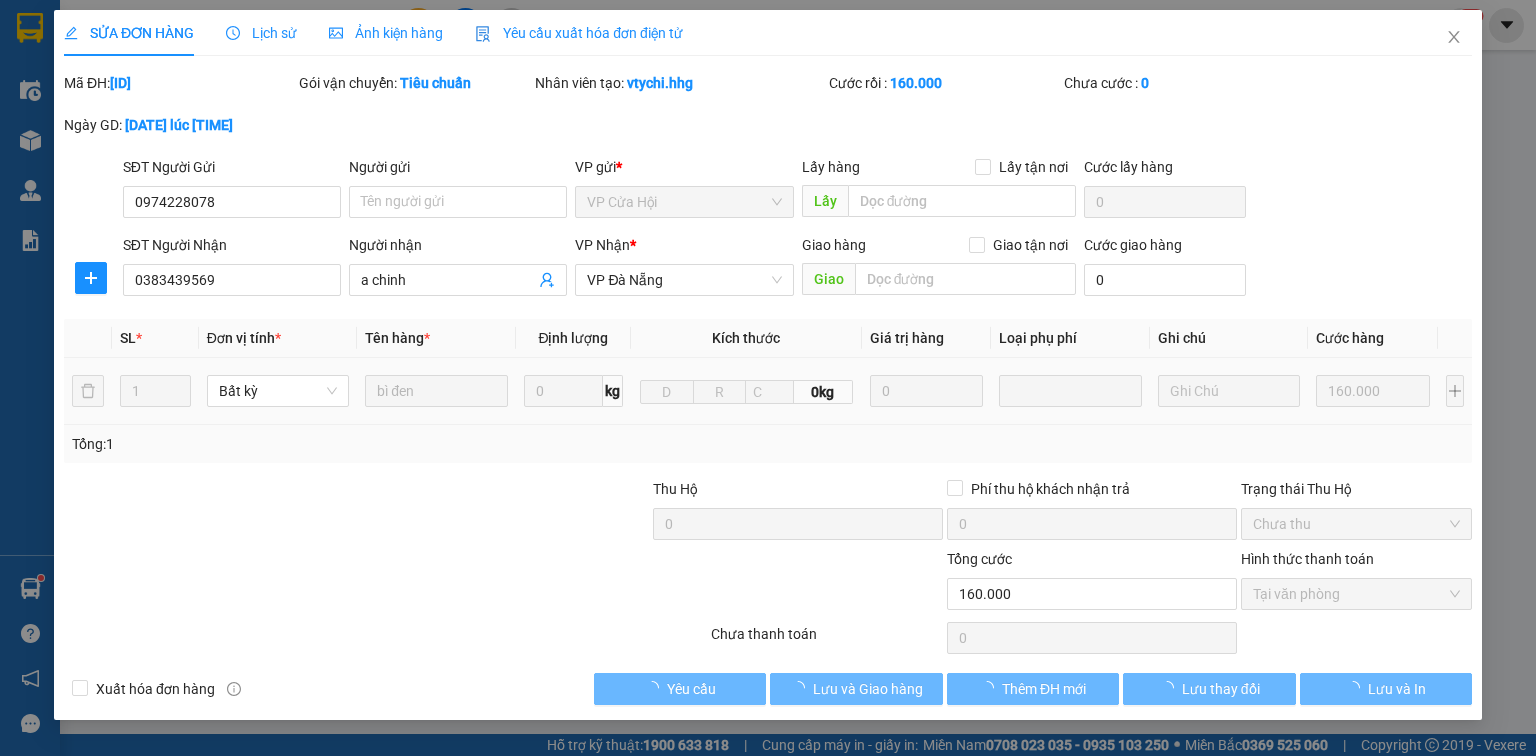 scroll, scrollTop: 0, scrollLeft: 0, axis: both 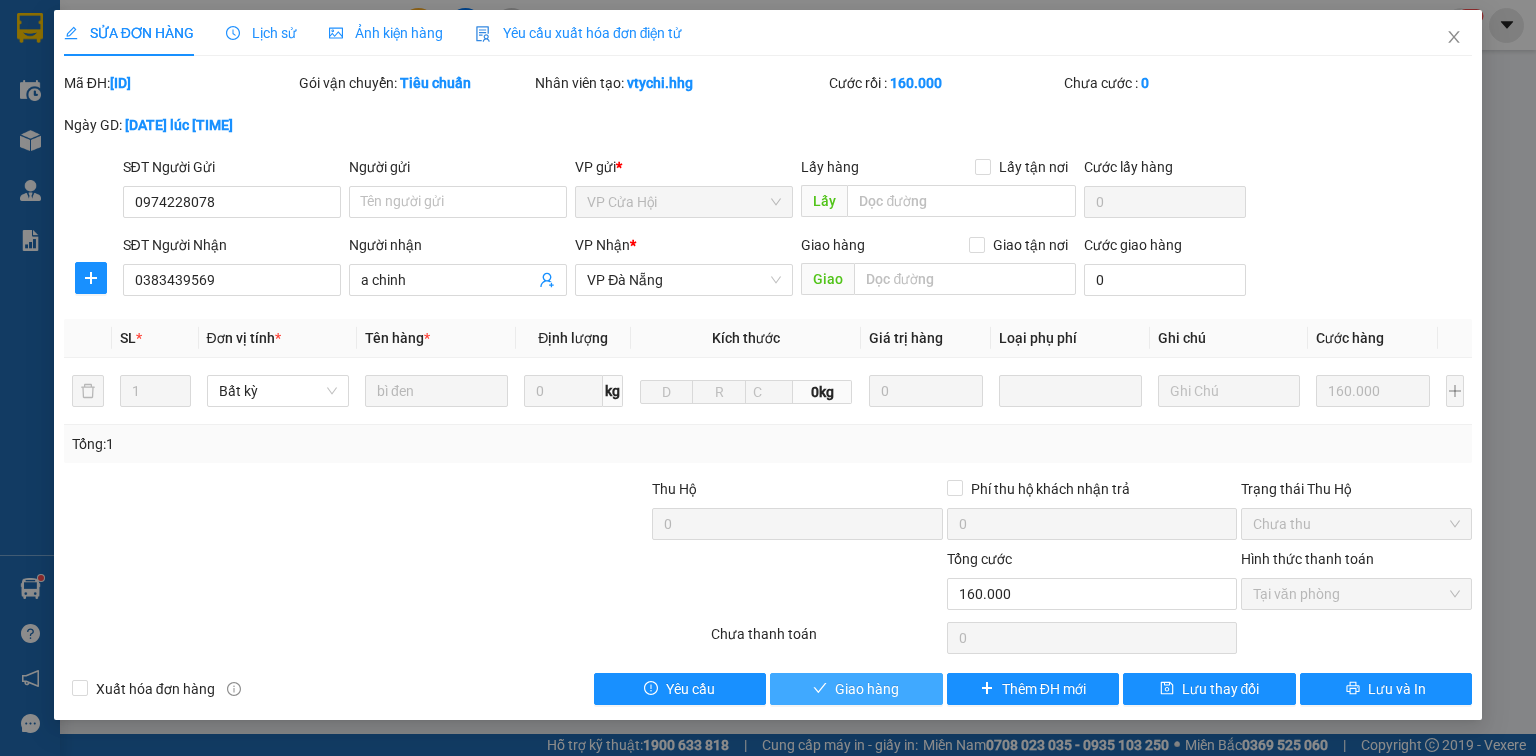 click on "Giao hàng" at bounding box center (856, 689) 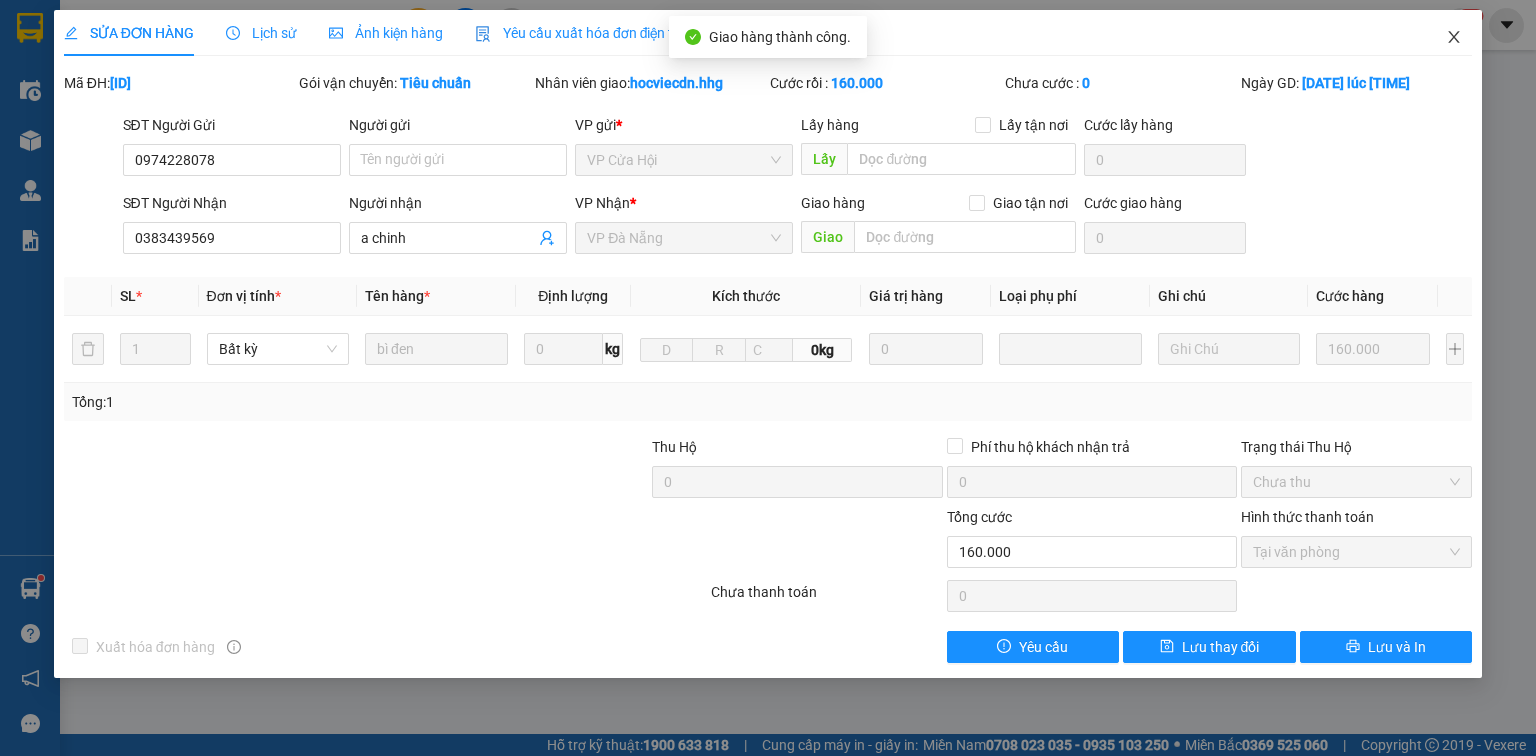 click 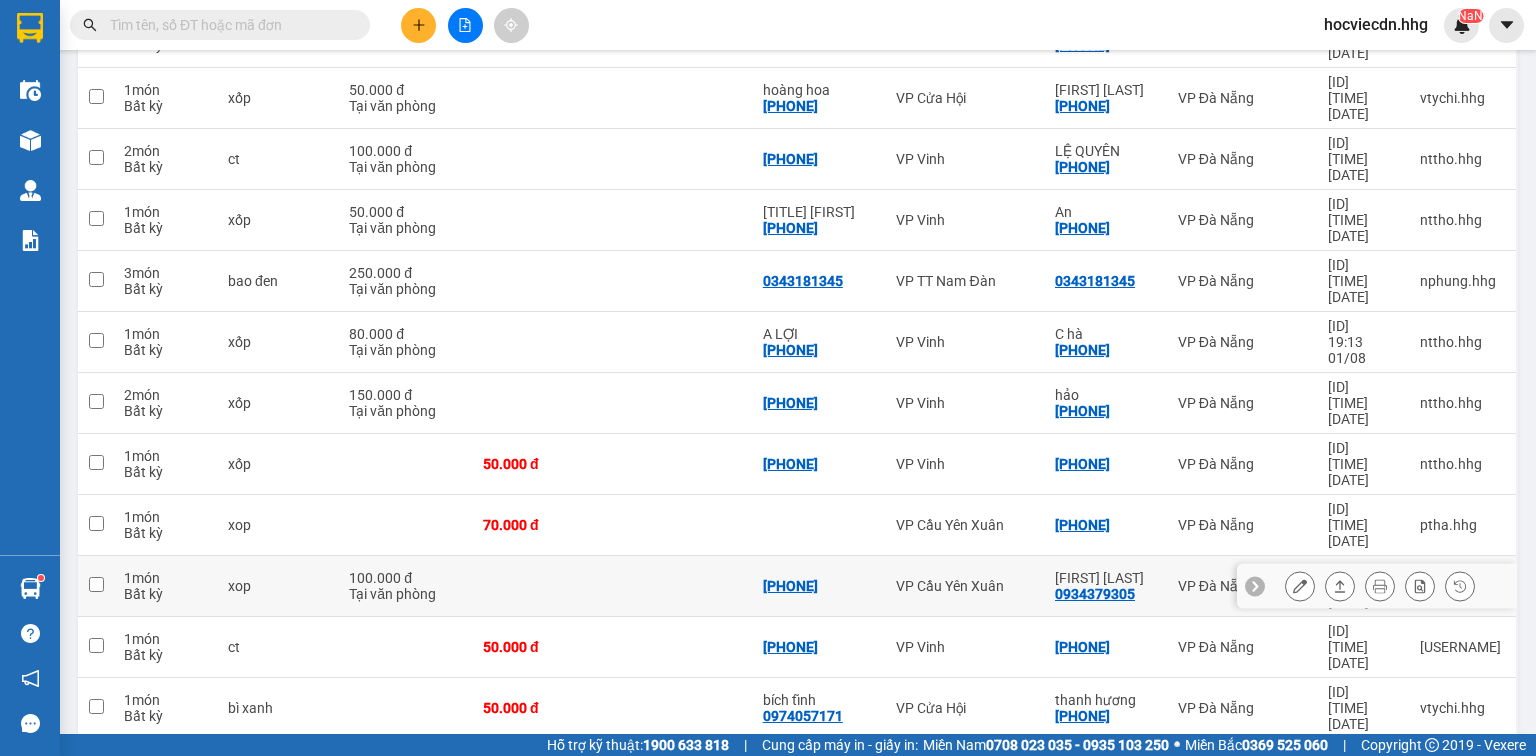 scroll, scrollTop: 720, scrollLeft: 0, axis: vertical 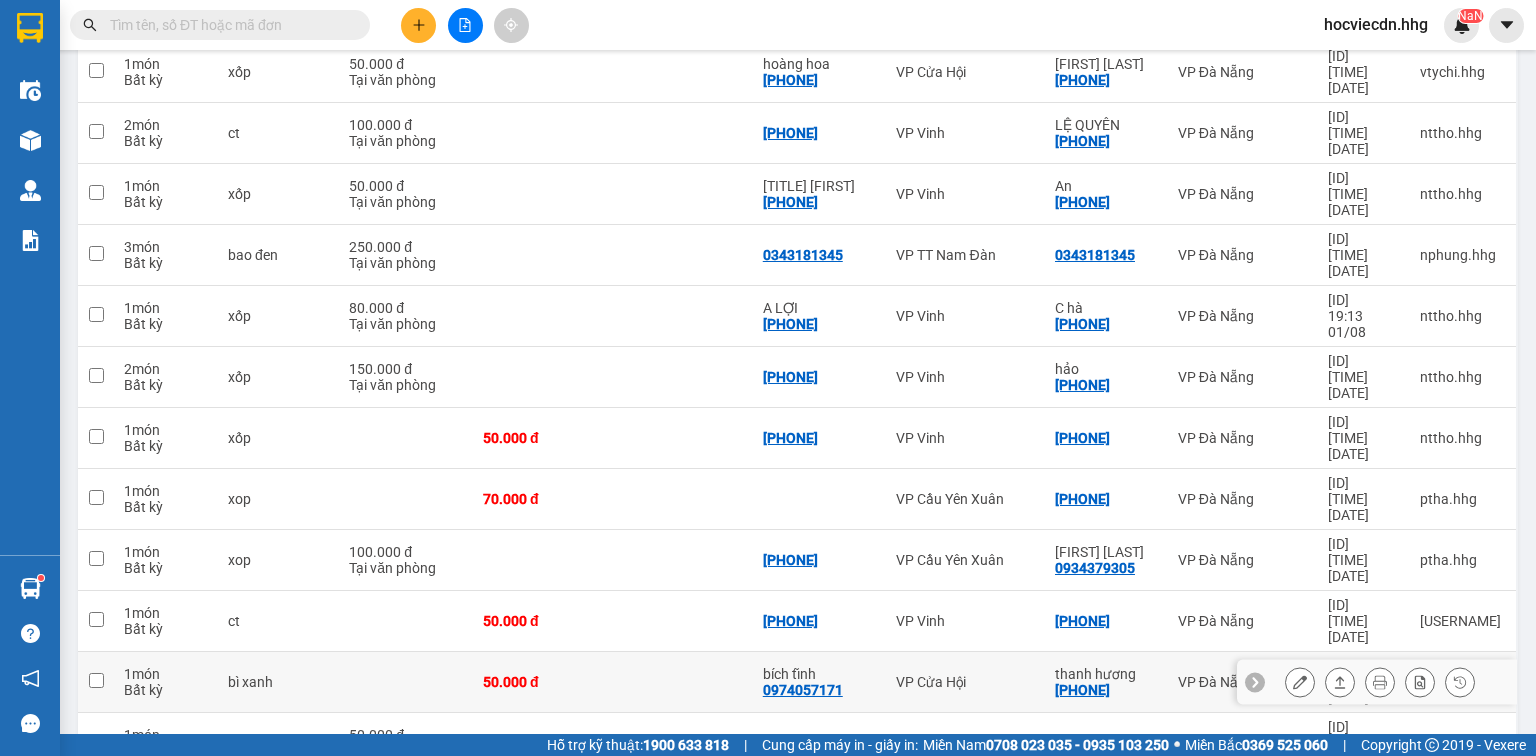 click on "0943554549" at bounding box center [1082, 690] 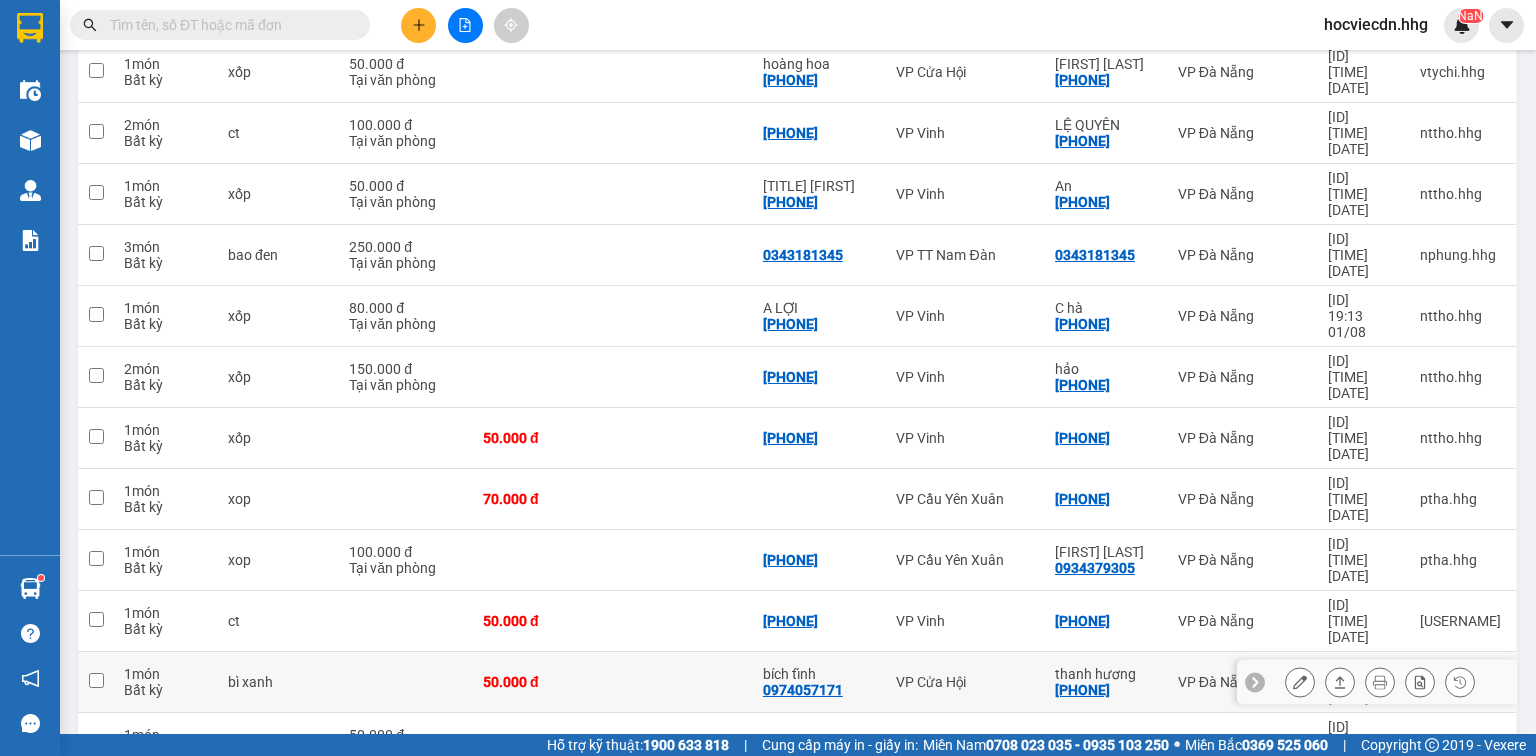 click on "thanh hương" at bounding box center (1106, 674) 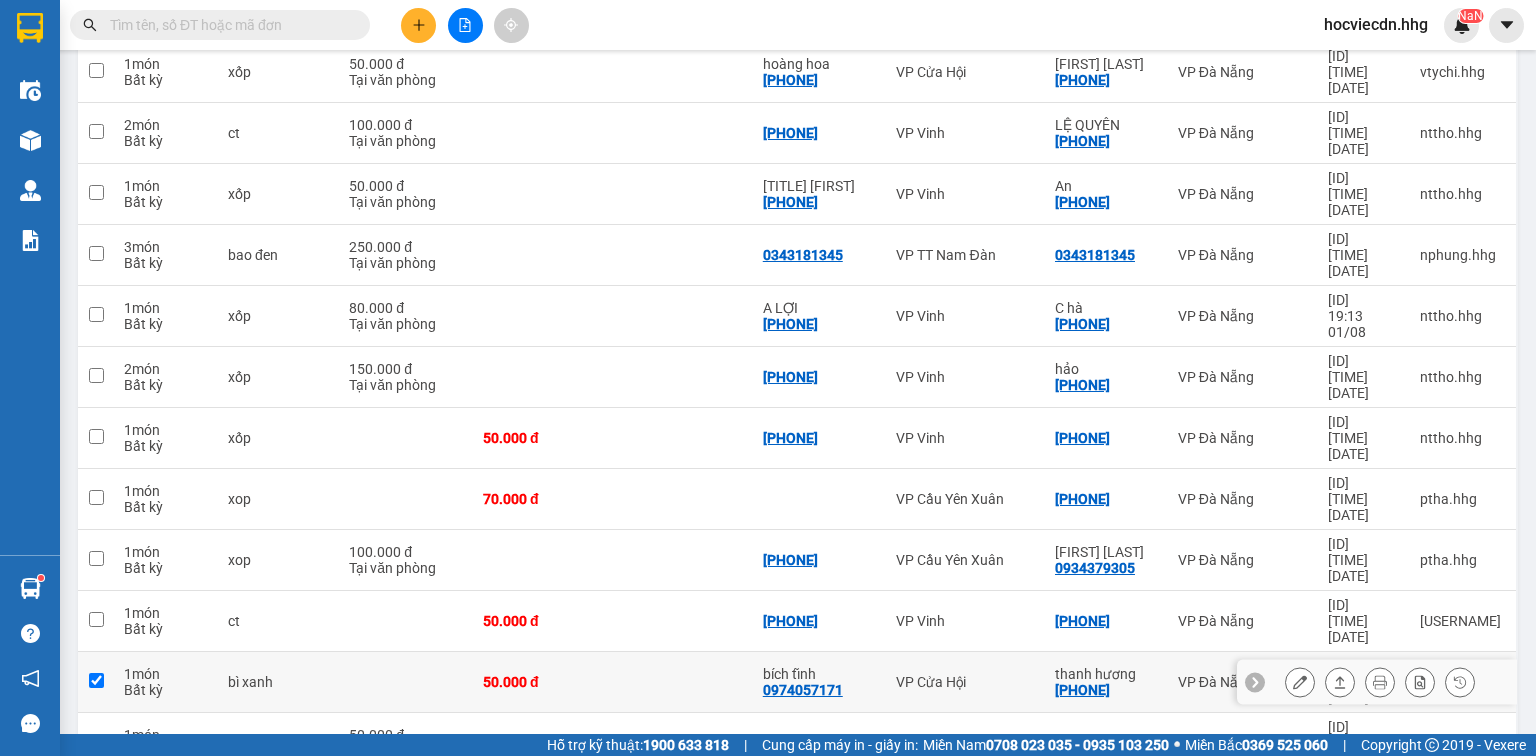 checkbox on "true" 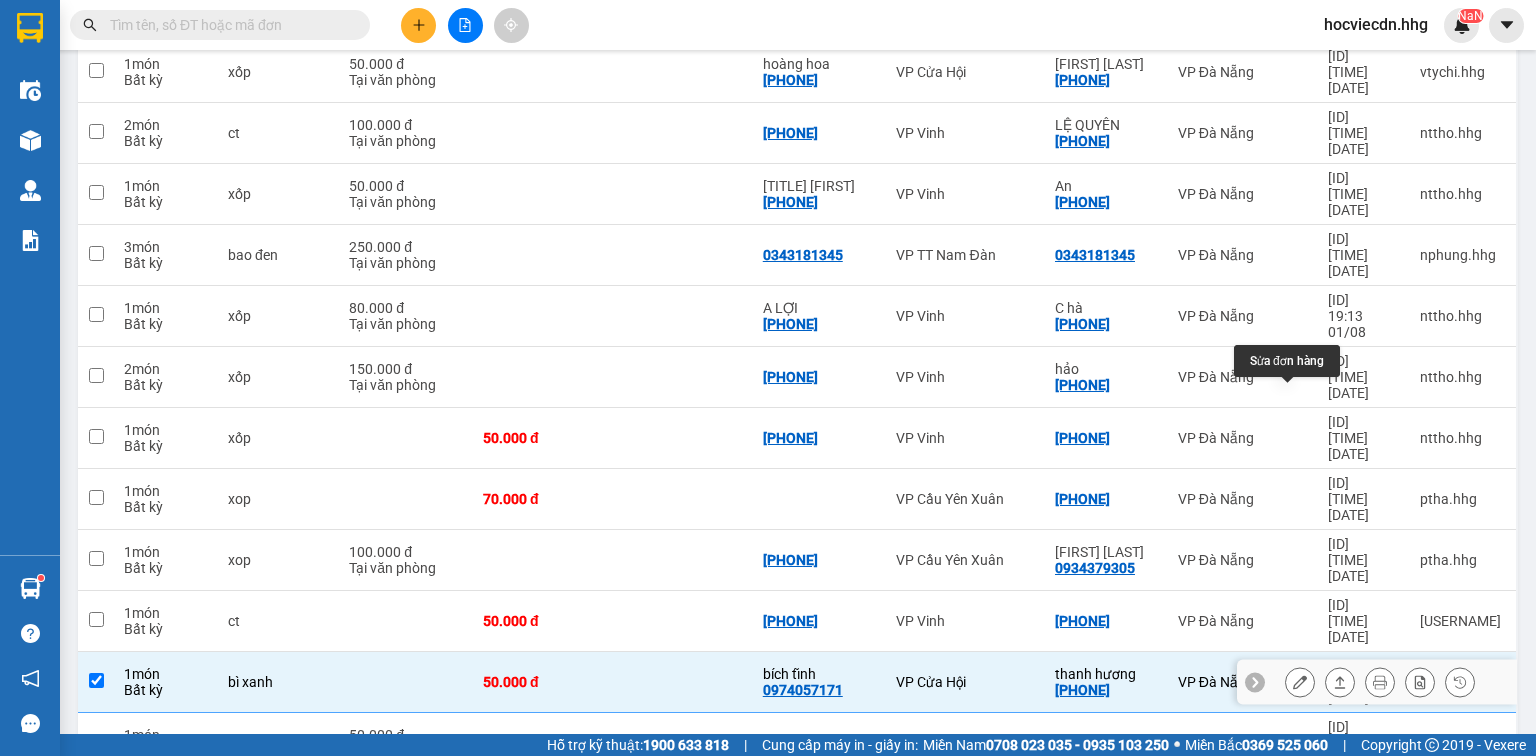 click 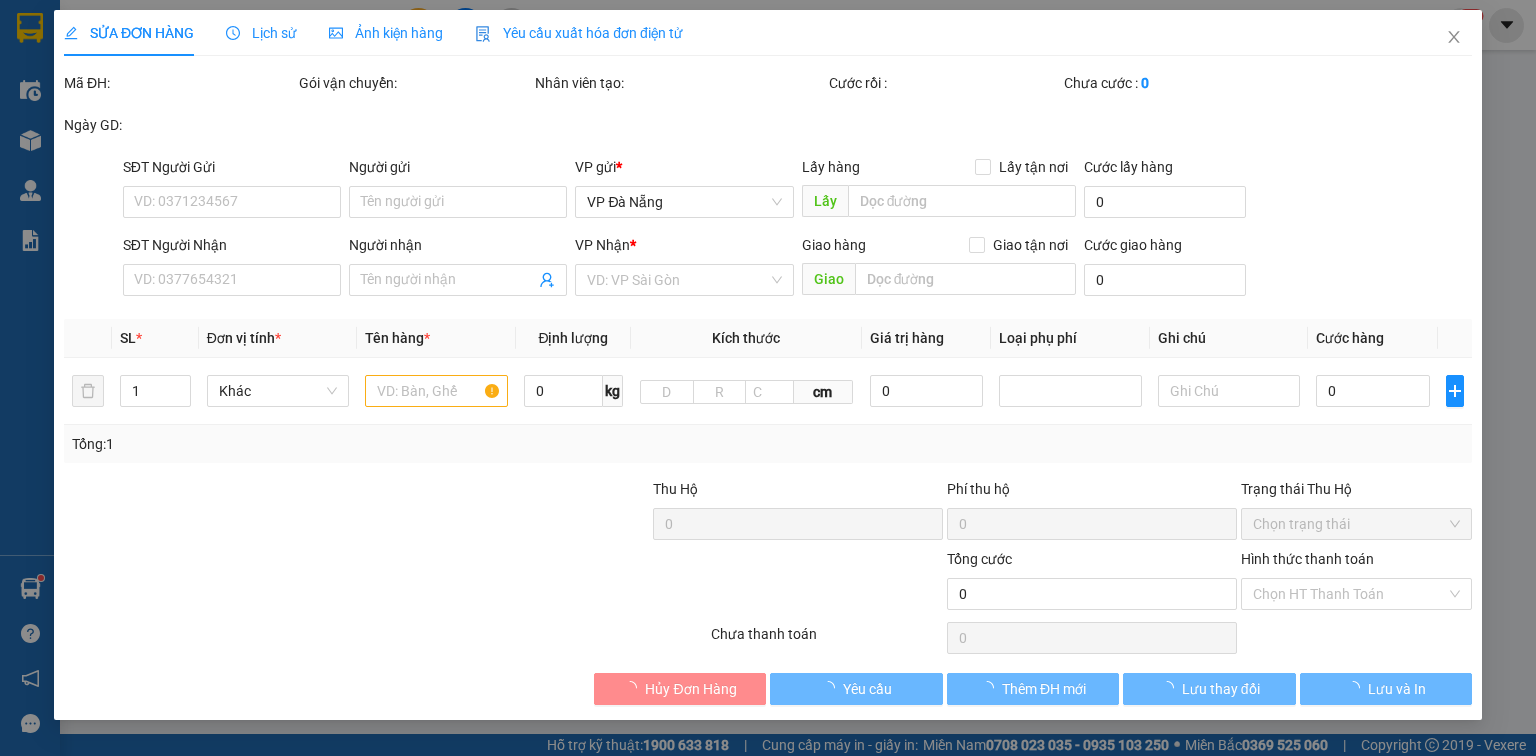 type on "0974057171" 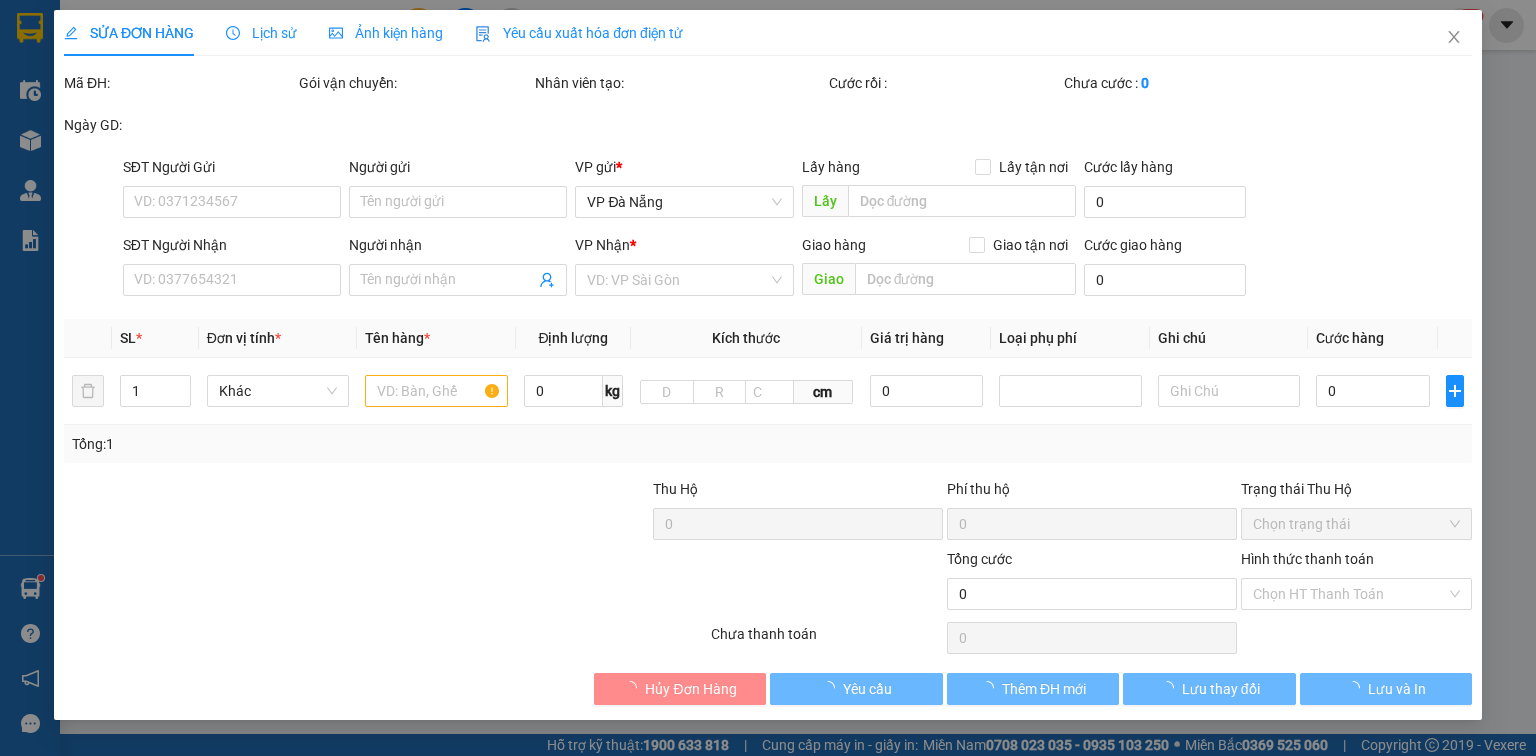type on "bích tĩnh" 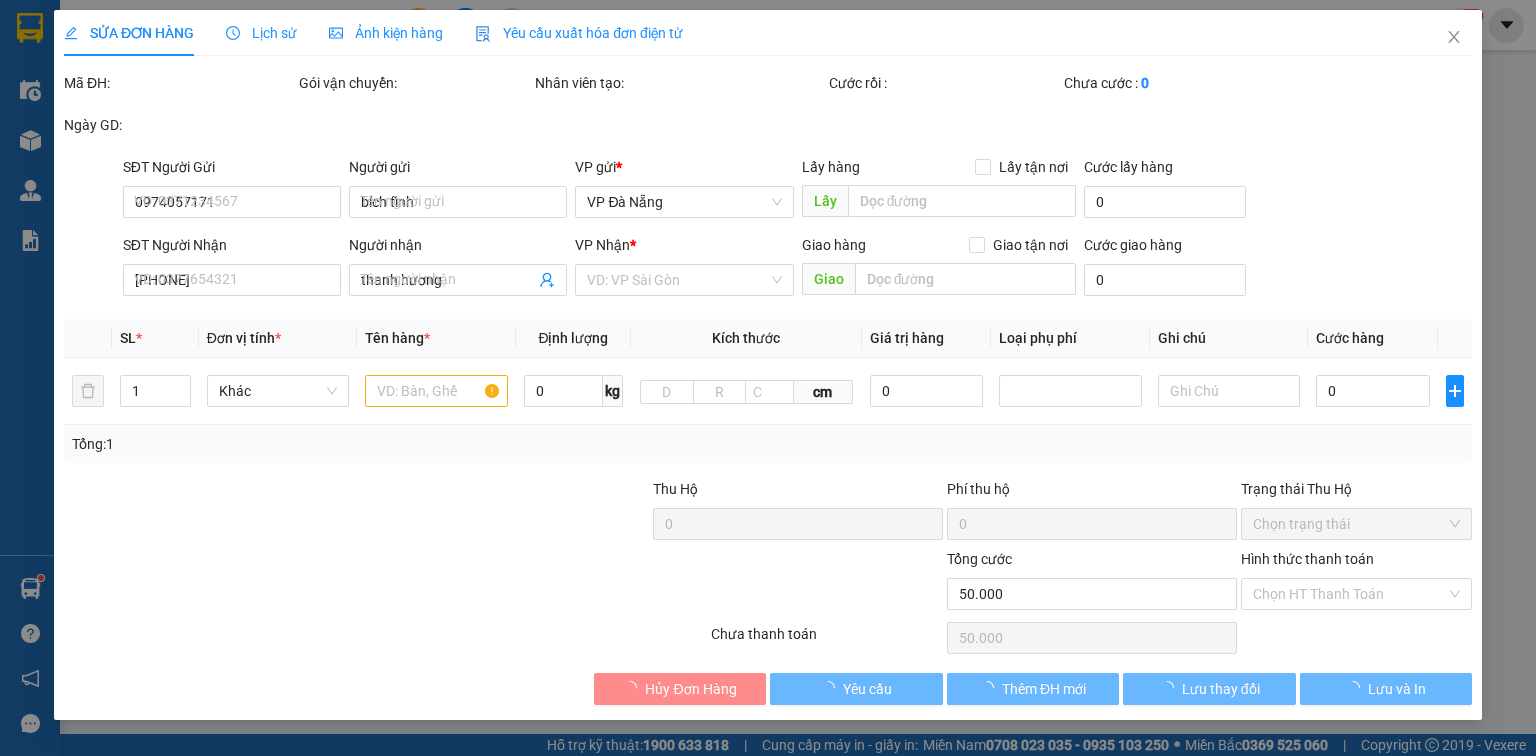 scroll, scrollTop: 0, scrollLeft: 0, axis: both 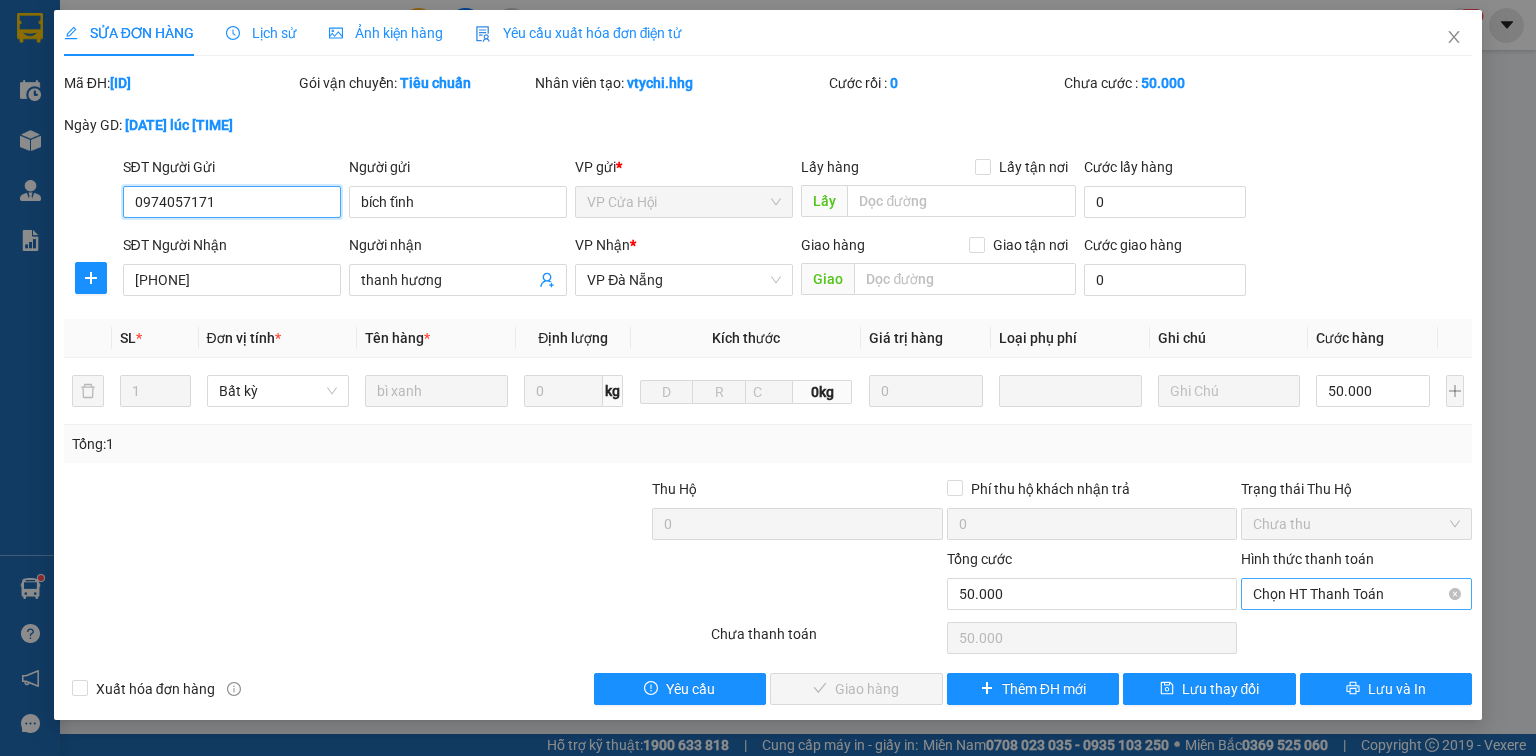 click on "Chọn HT Thanh Toán" at bounding box center [1356, 594] 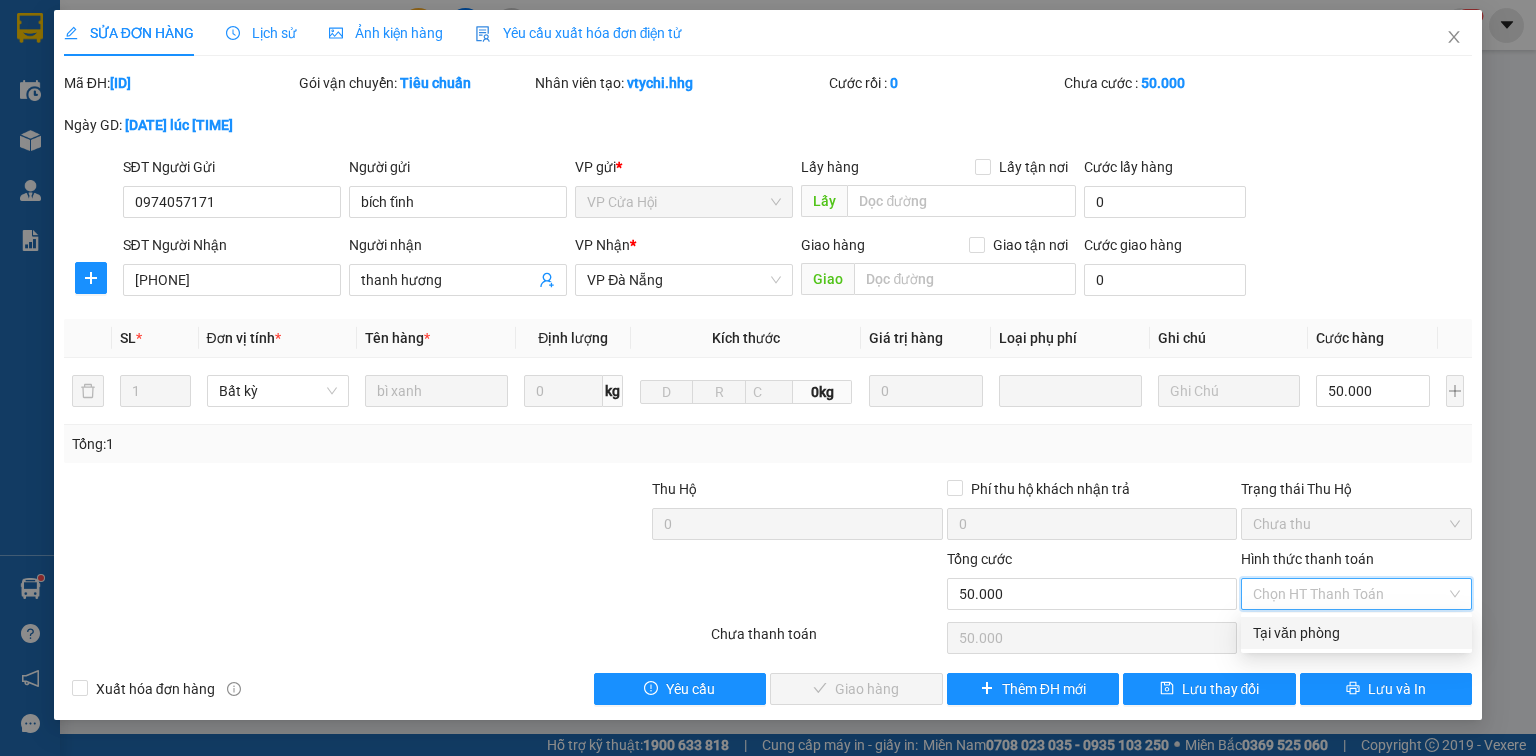 click on "Tại văn phòng" at bounding box center (1356, 633) 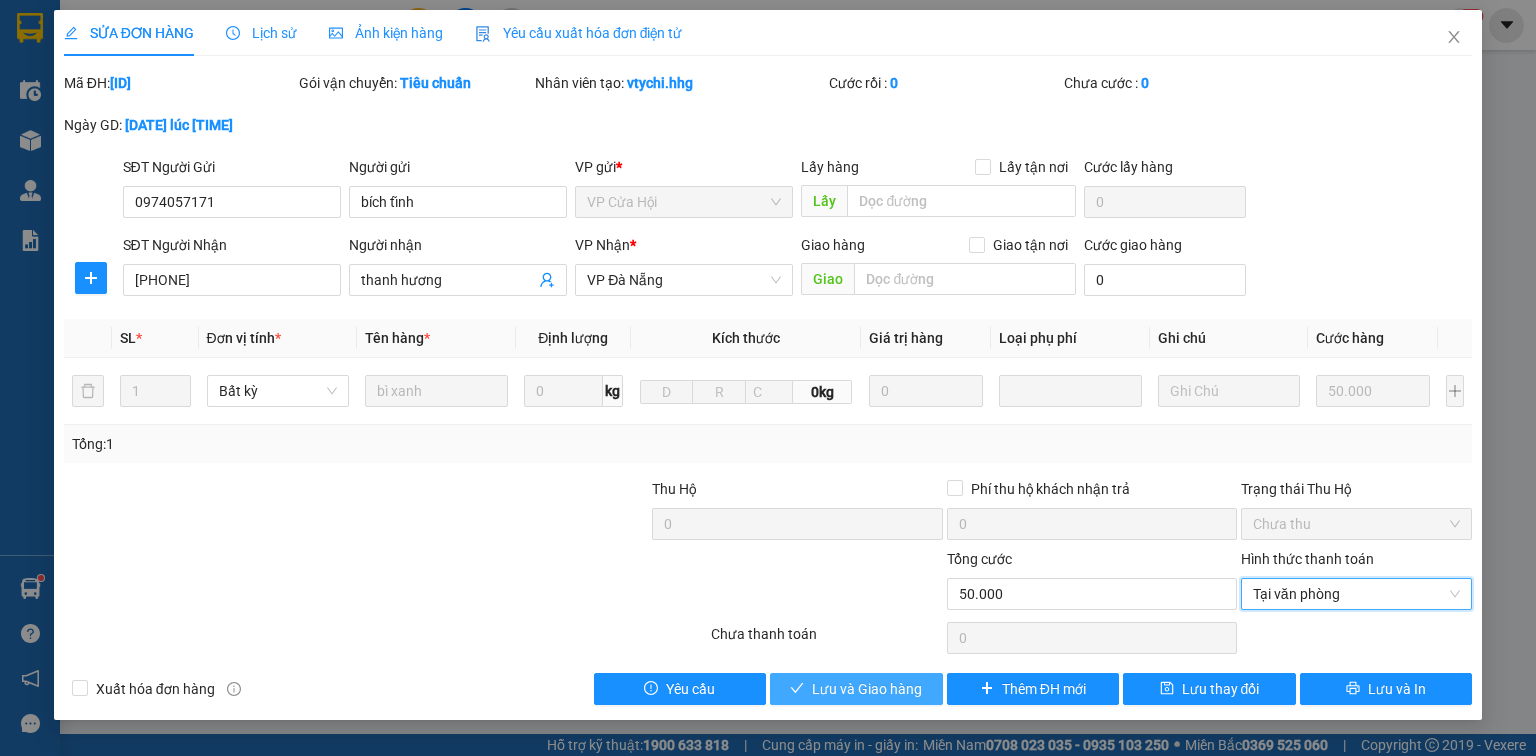 drag, startPoint x: 920, startPoint y: 689, endPoint x: 925, endPoint y: 680, distance: 10.29563 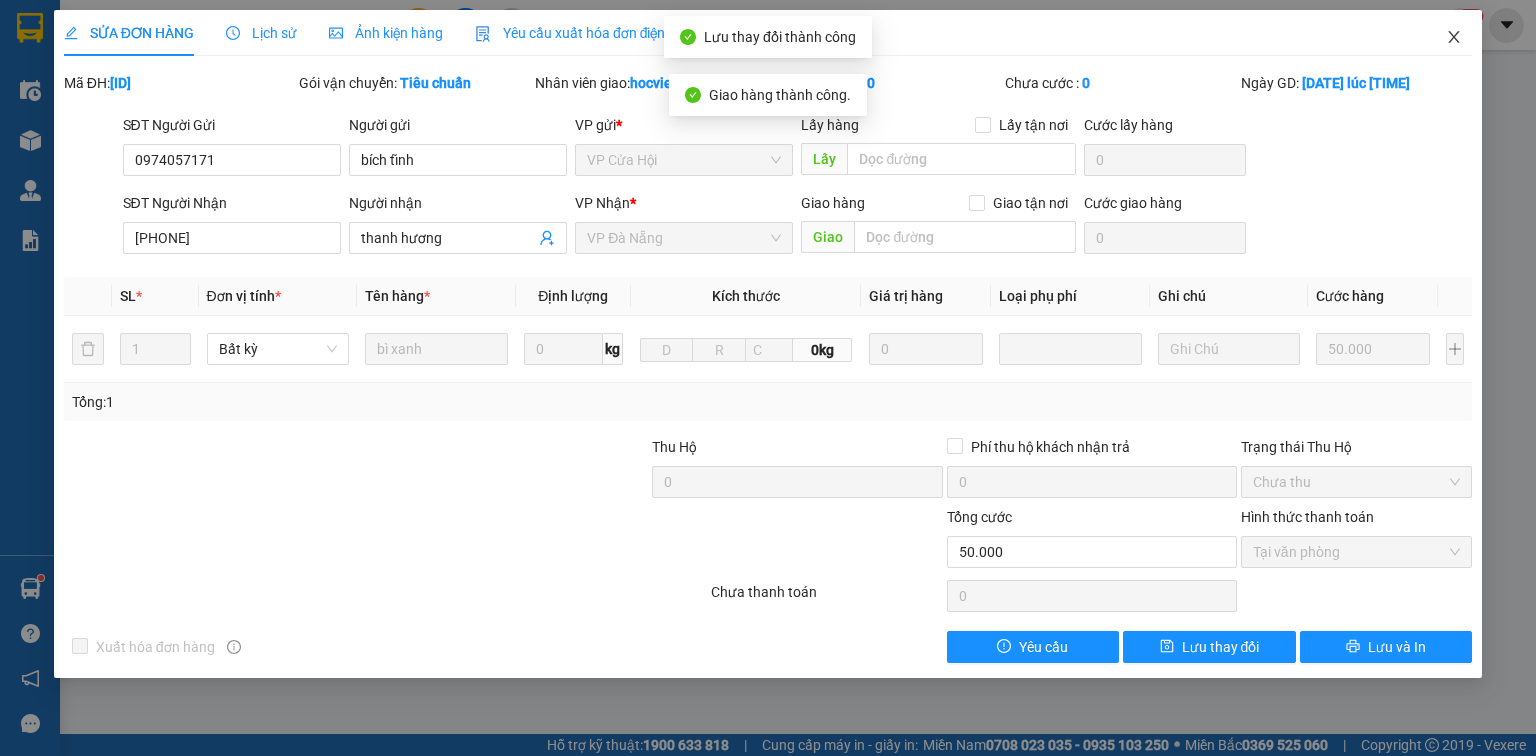 click 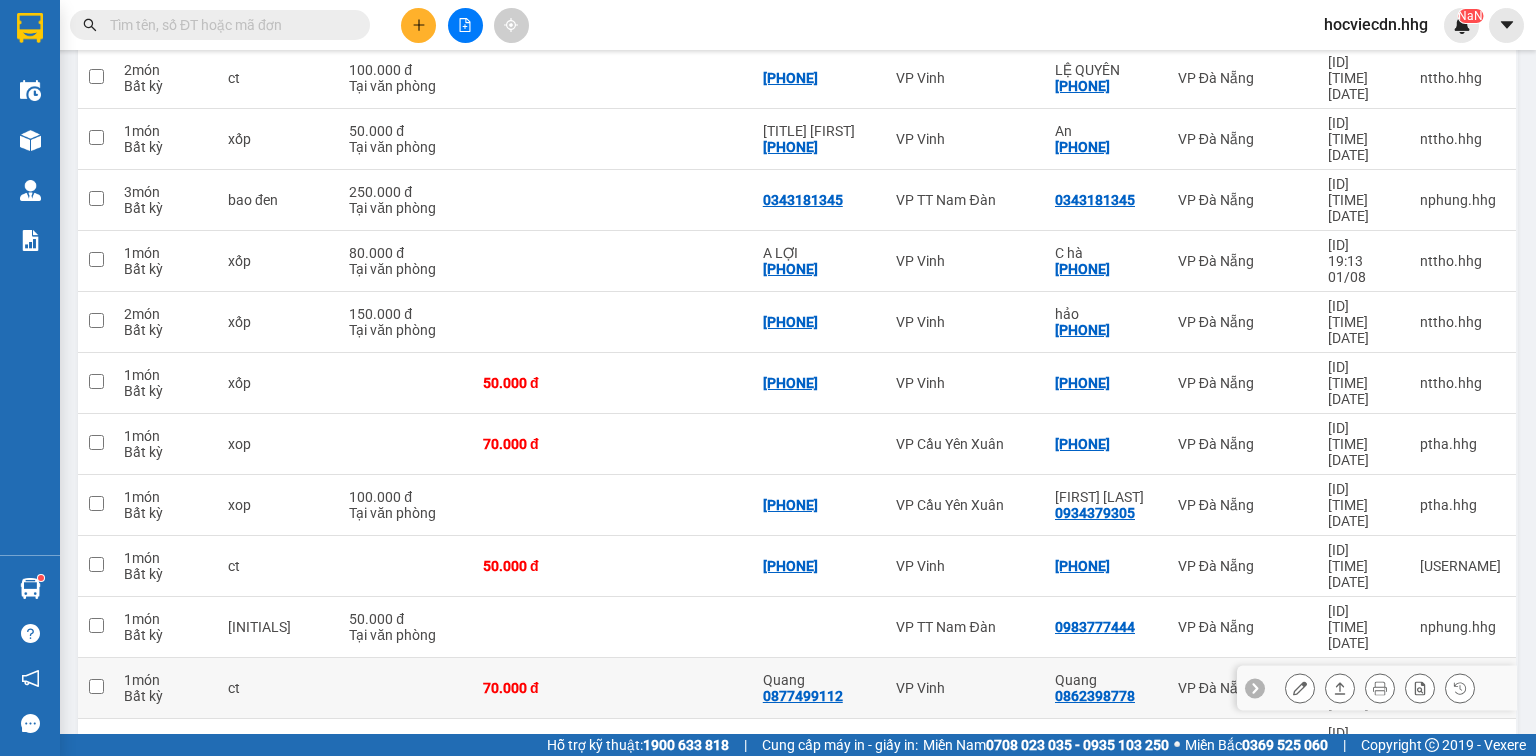 scroll, scrollTop: 800, scrollLeft: 0, axis: vertical 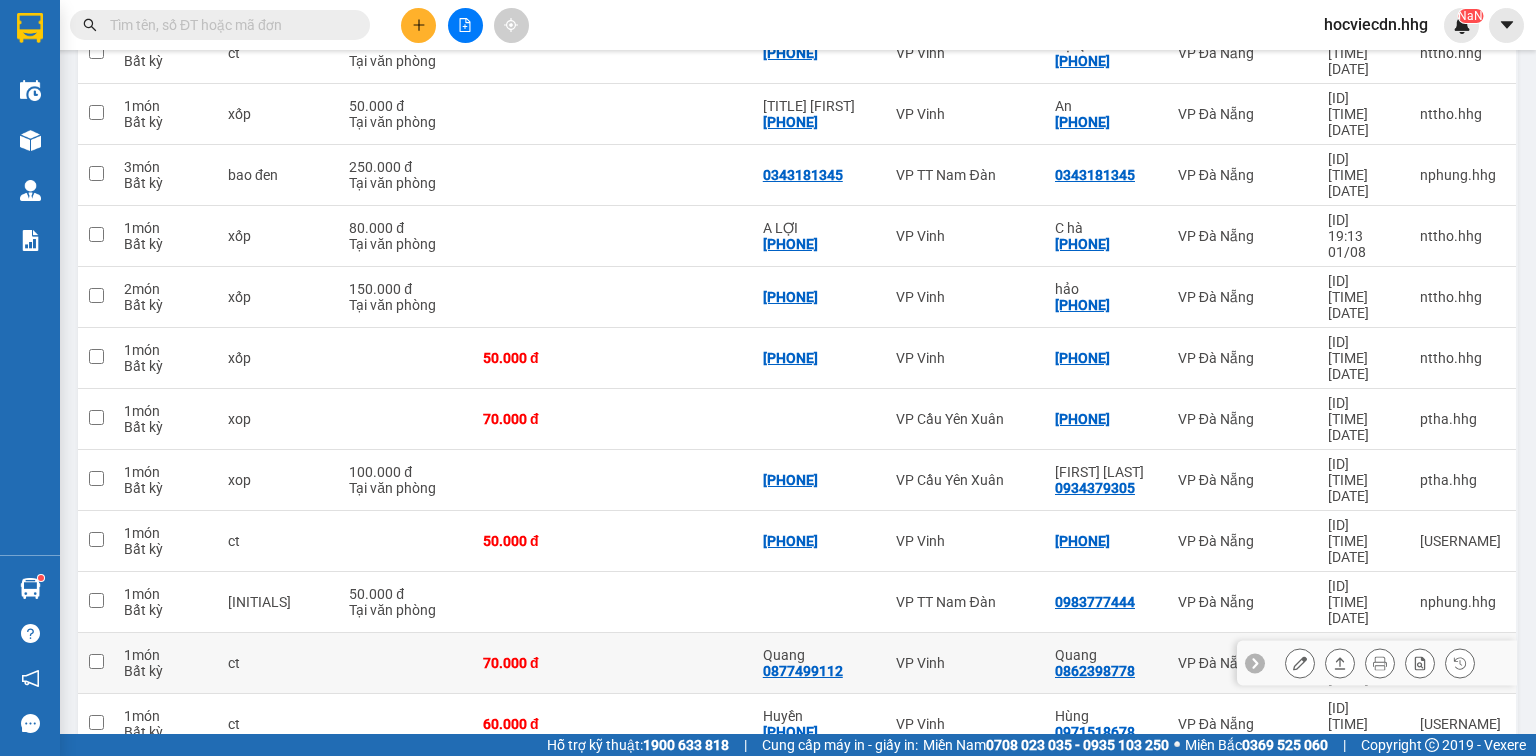 click on "0862398778" at bounding box center [1095, 671] 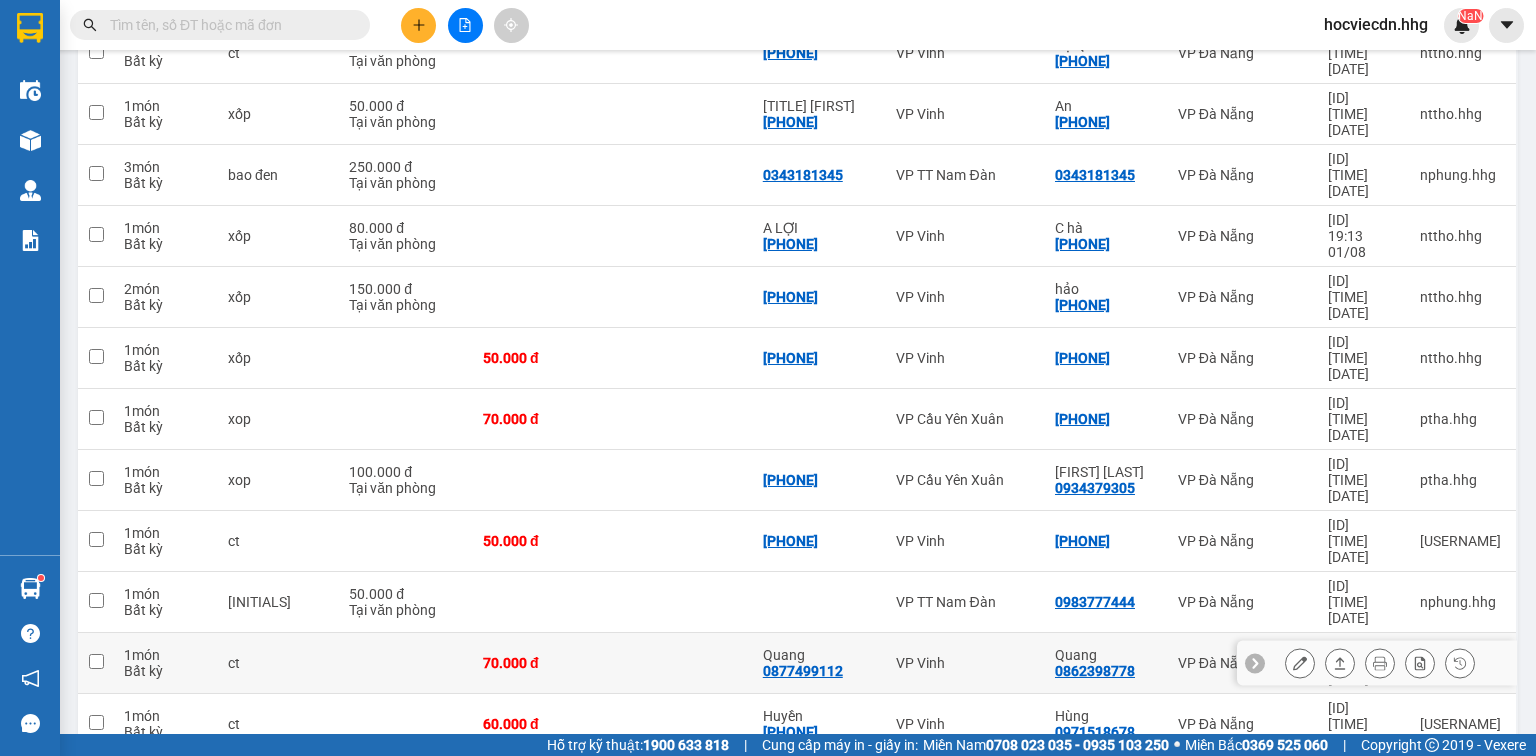 click on "VP Vinh" at bounding box center (965, 663) 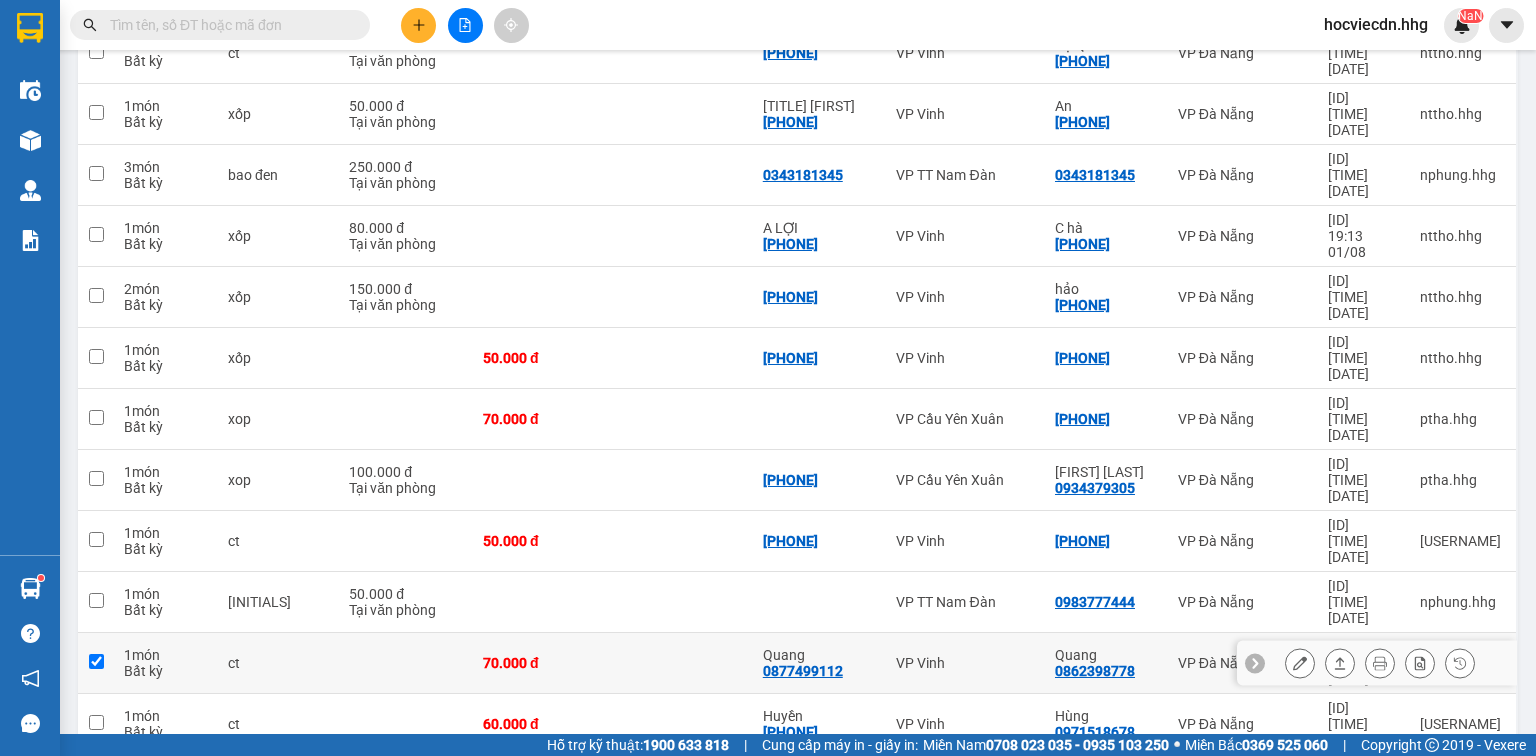 checkbox on "true" 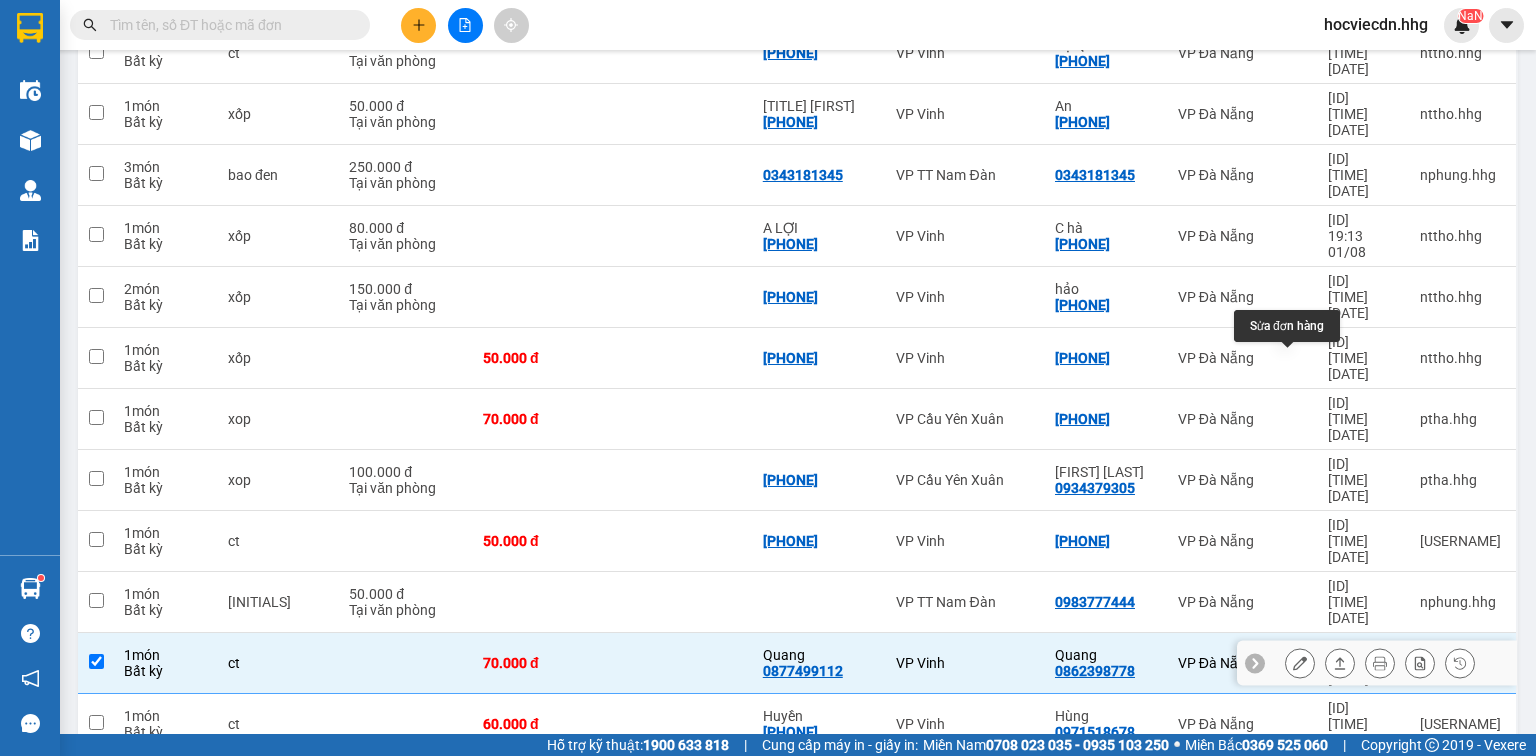 click 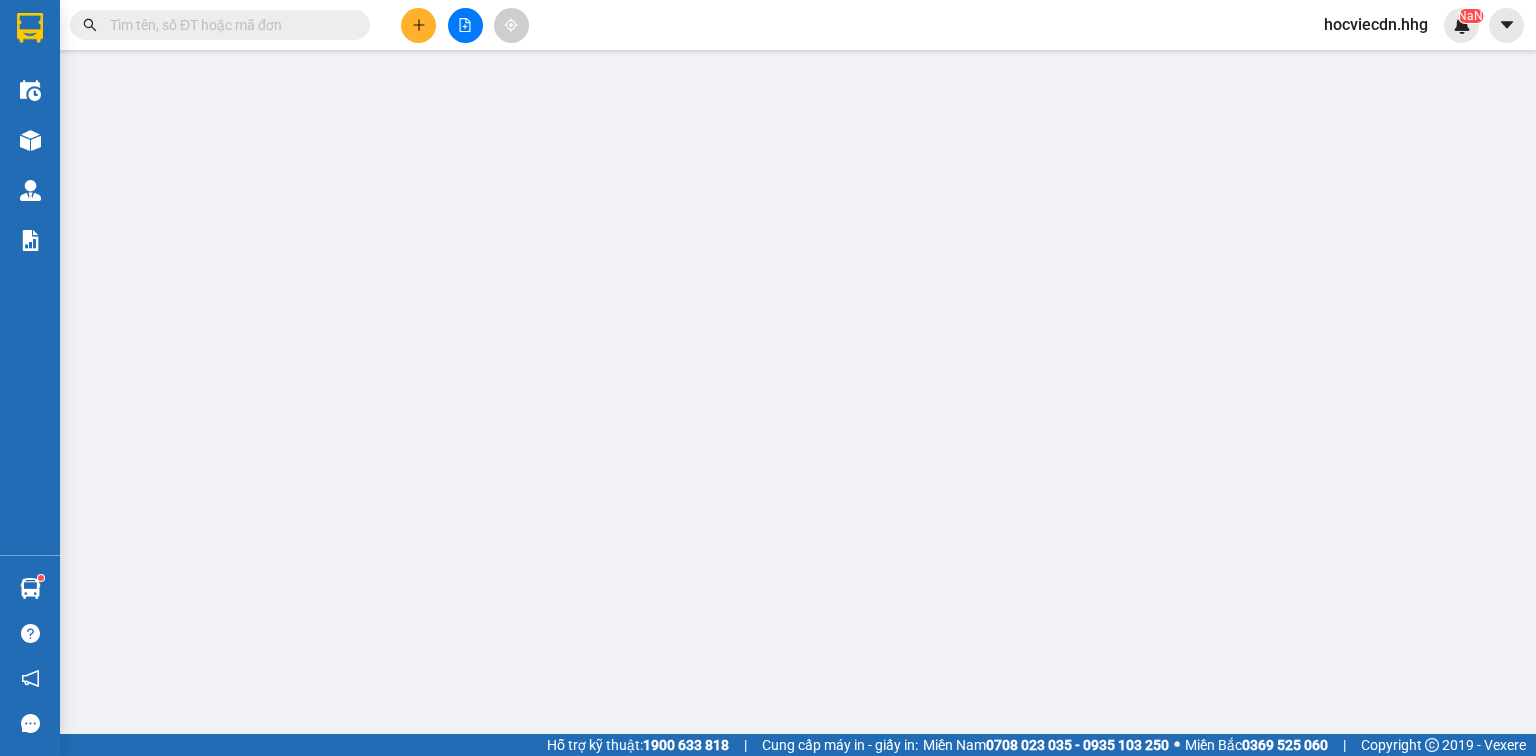 scroll, scrollTop: 0, scrollLeft: 0, axis: both 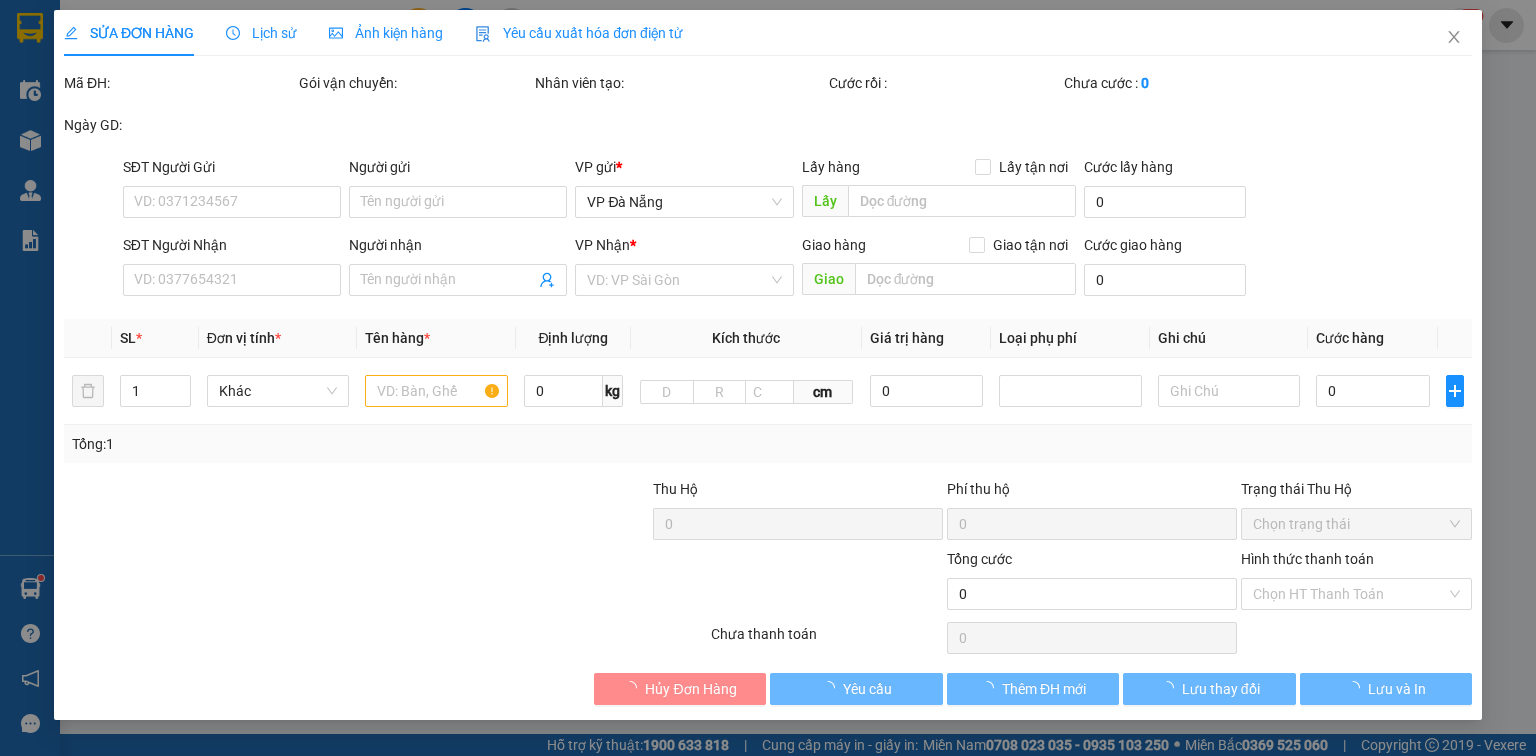 type on "0877499112" 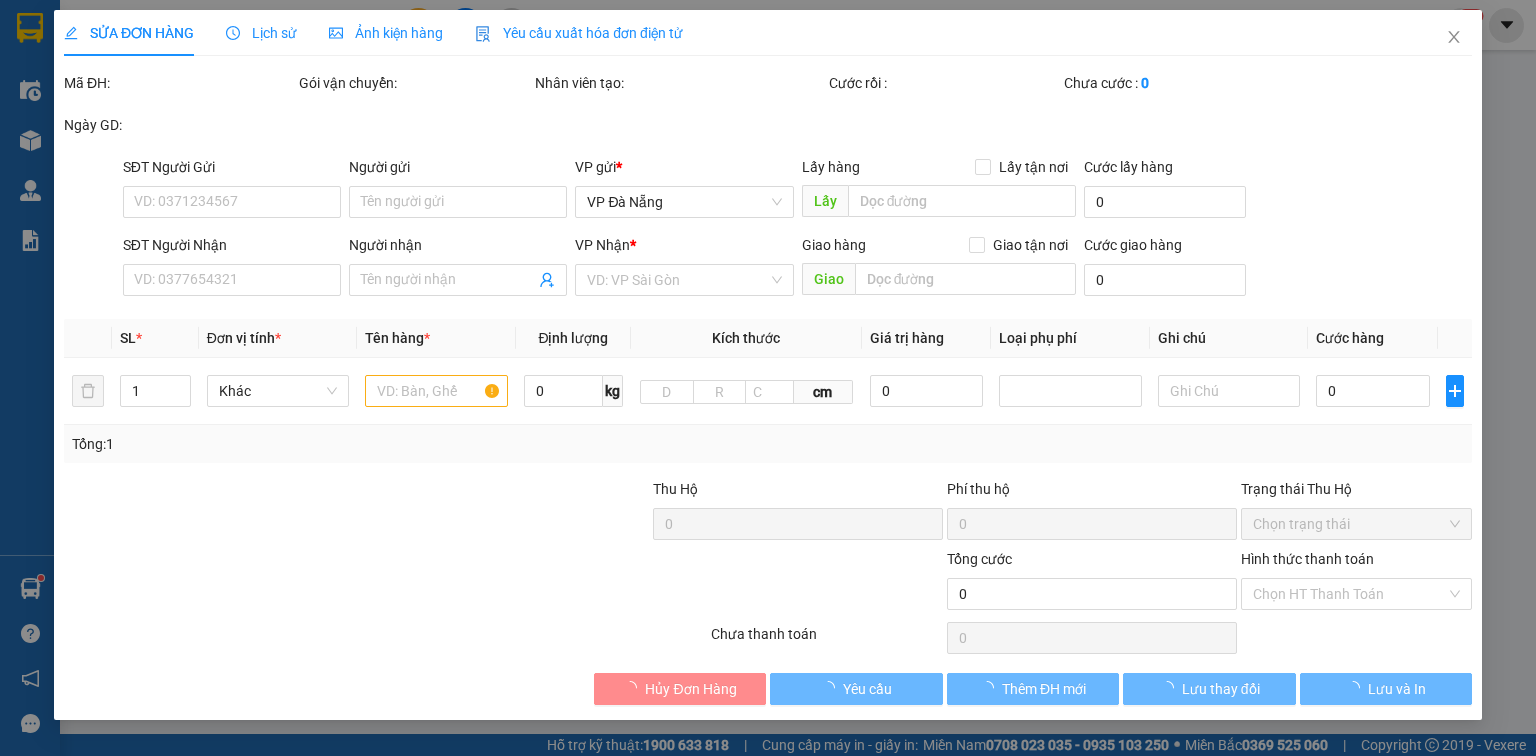 type on "Quang" 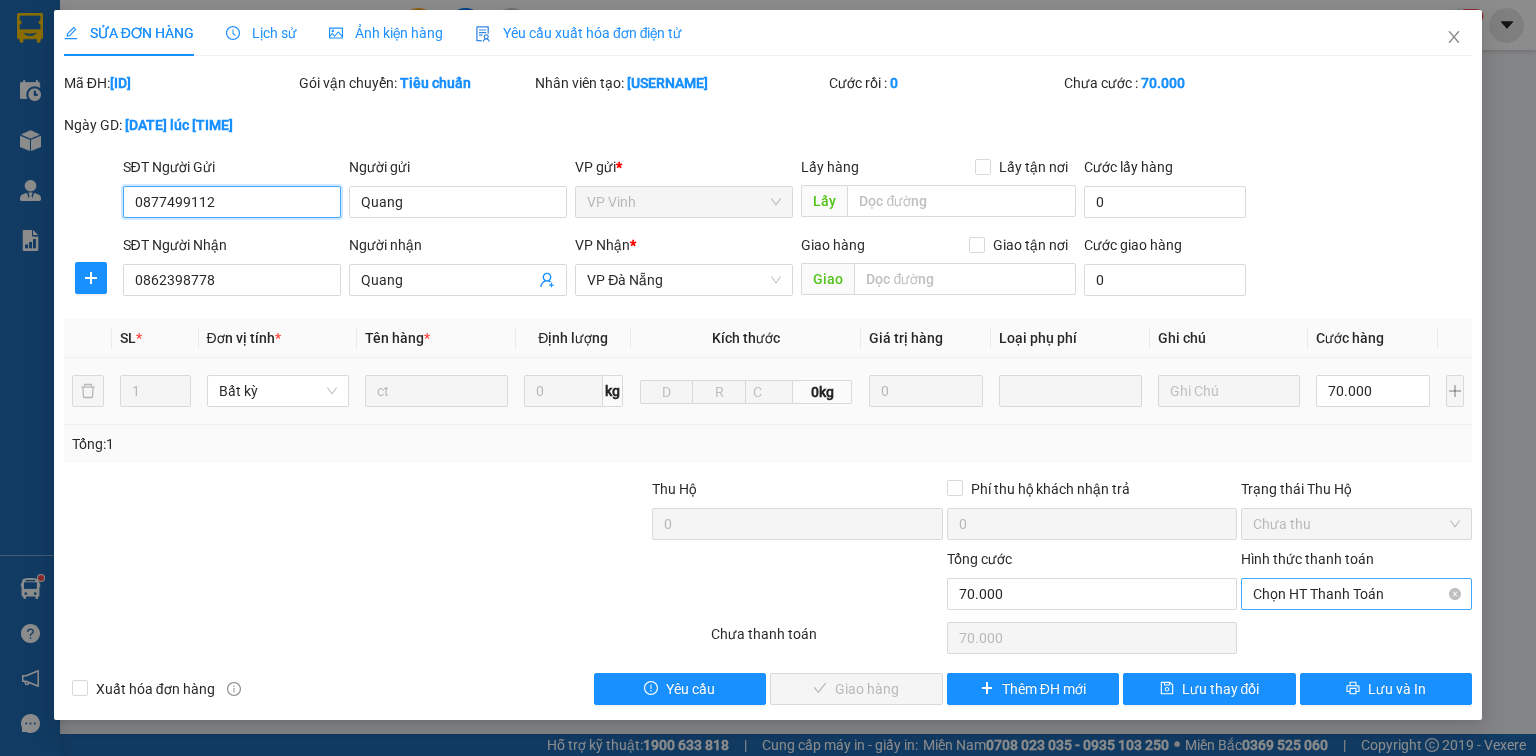 click on "Chọn HT Thanh Toán" at bounding box center (1356, 594) 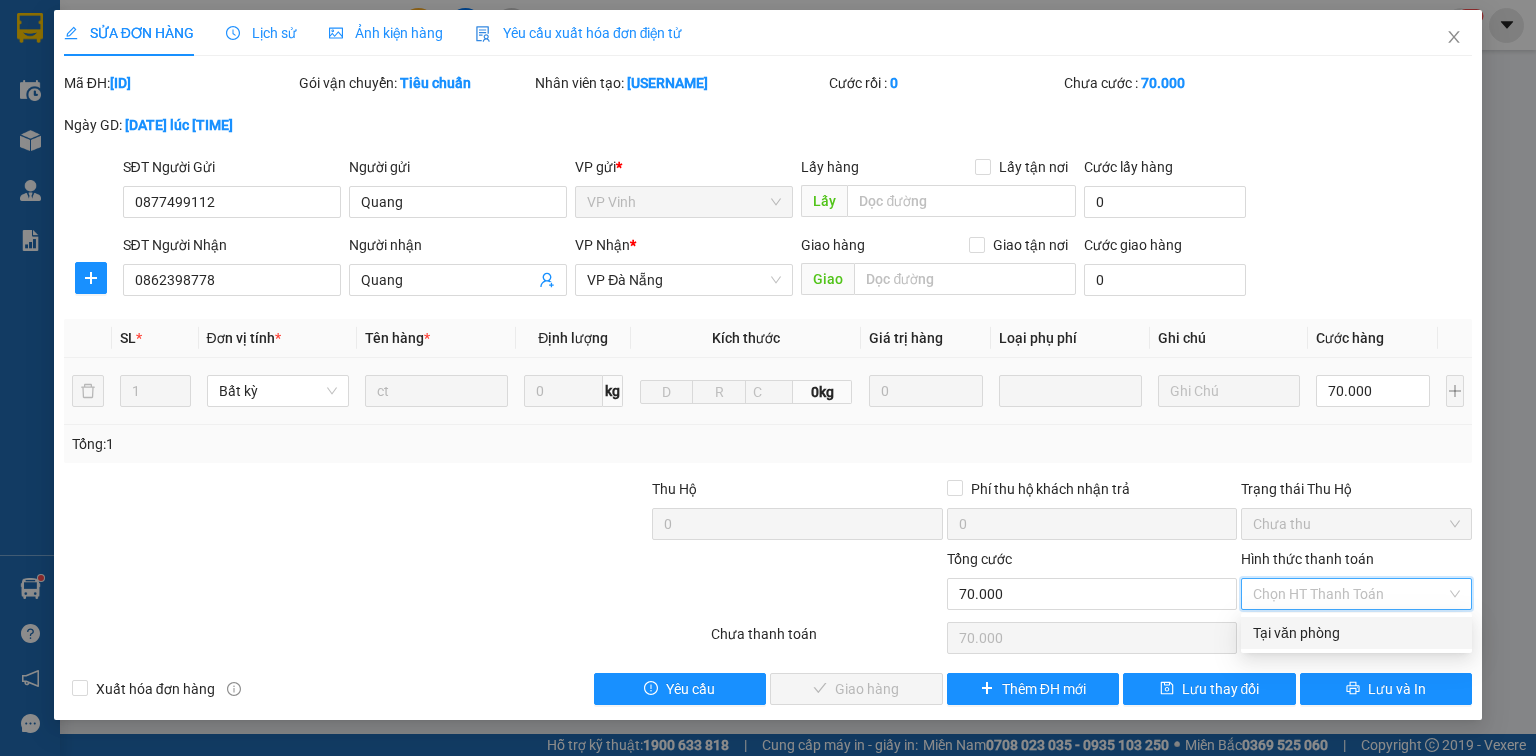 click on "Tại văn phòng" at bounding box center (1356, 633) 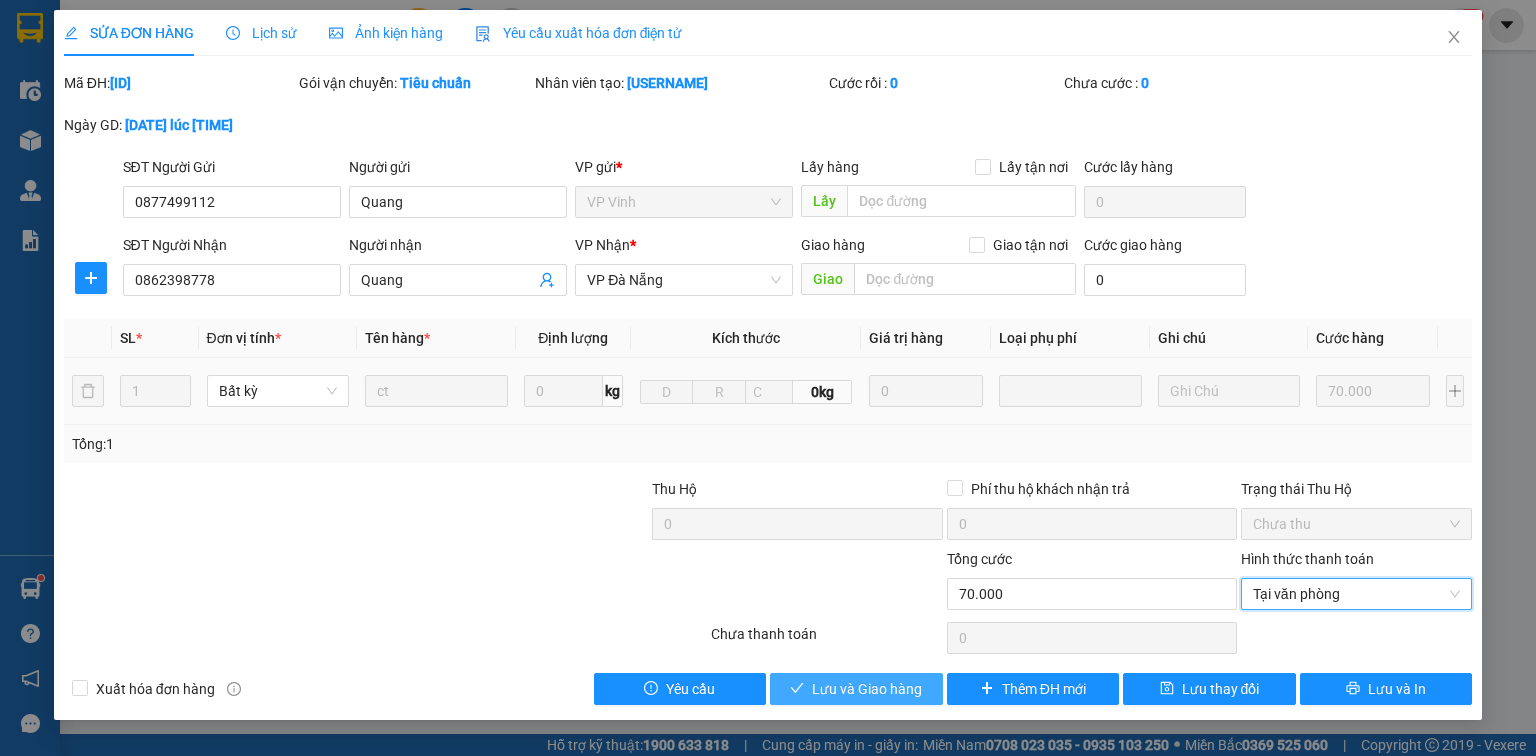 click on "Lưu và Giao hàng" at bounding box center (867, 689) 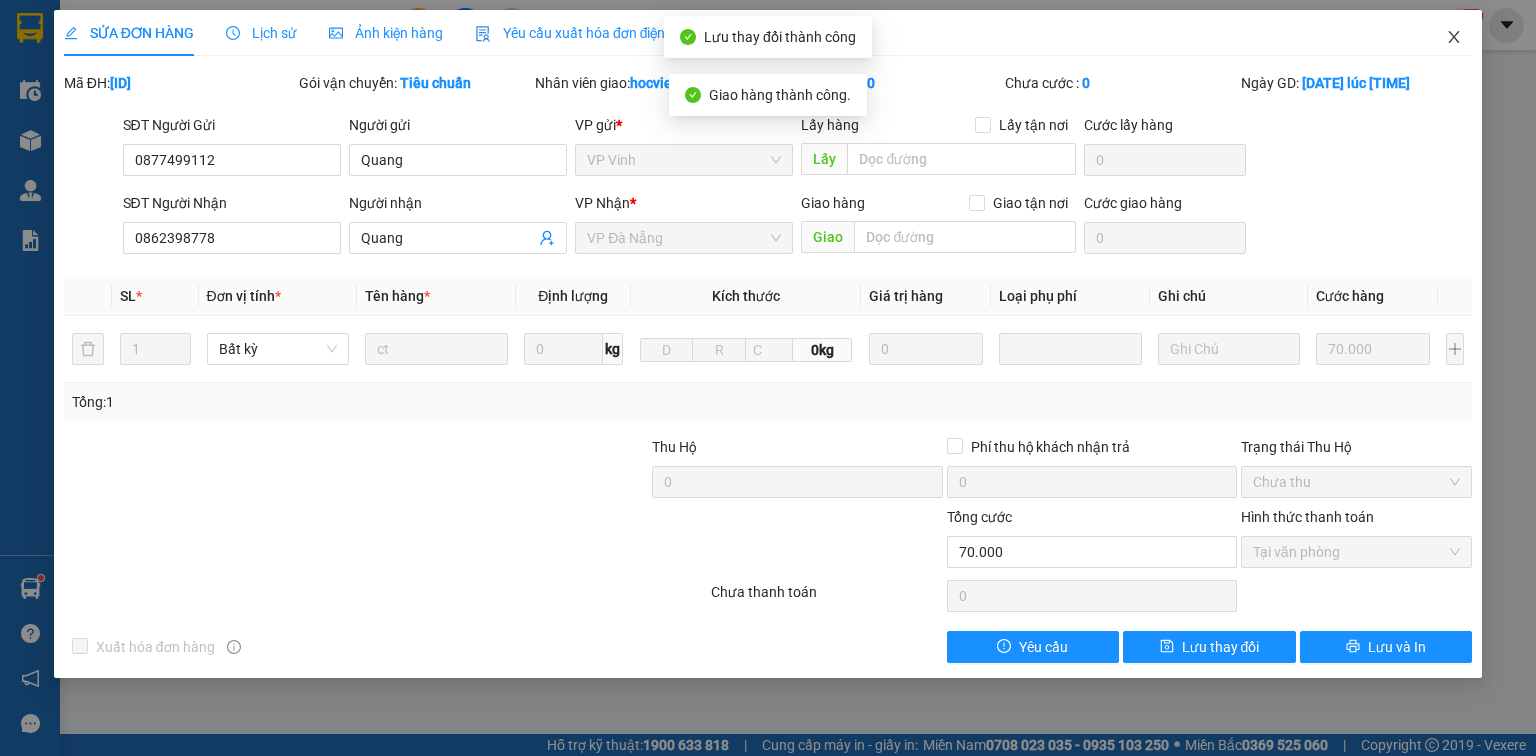 click 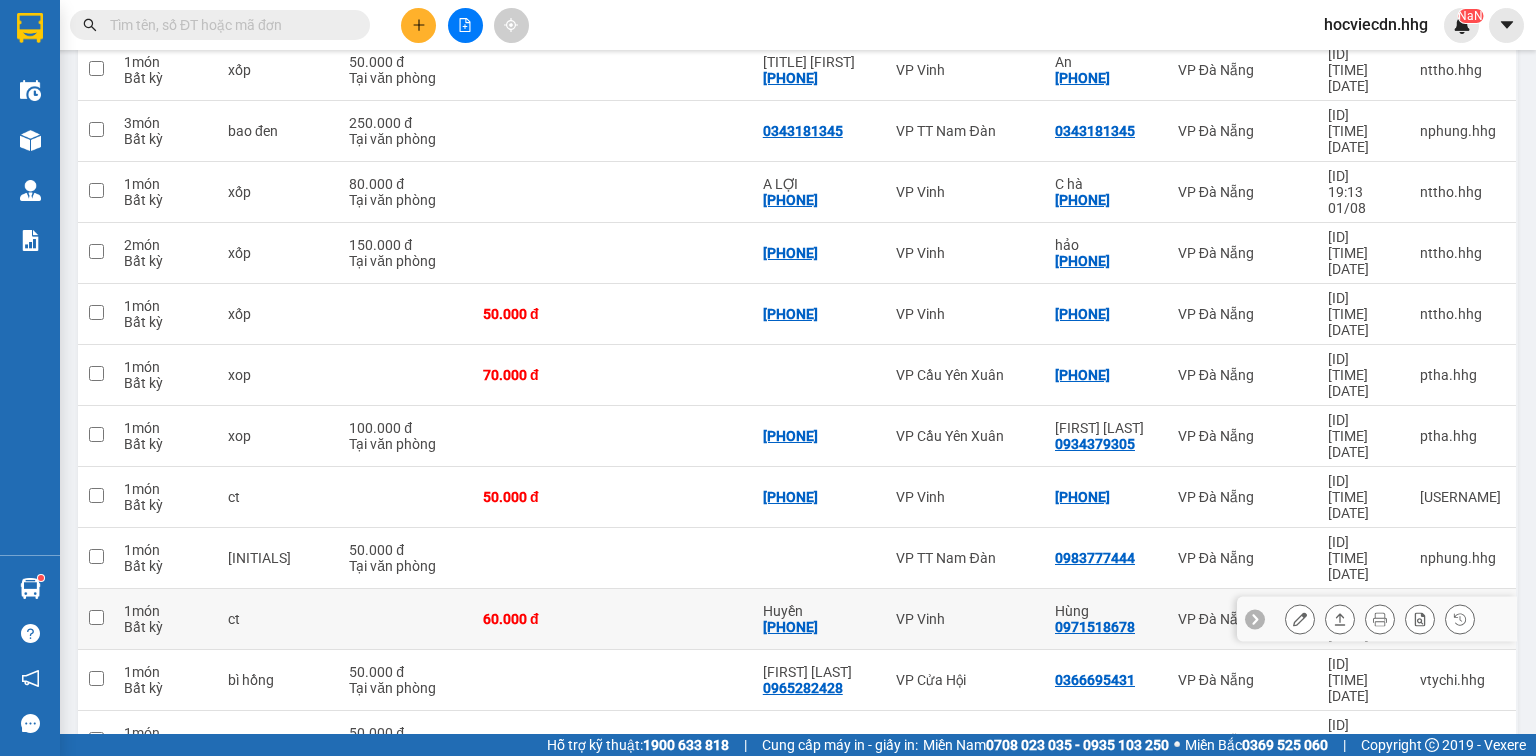 scroll, scrollTop: 880, scrollLeft: 0, axis: vertical 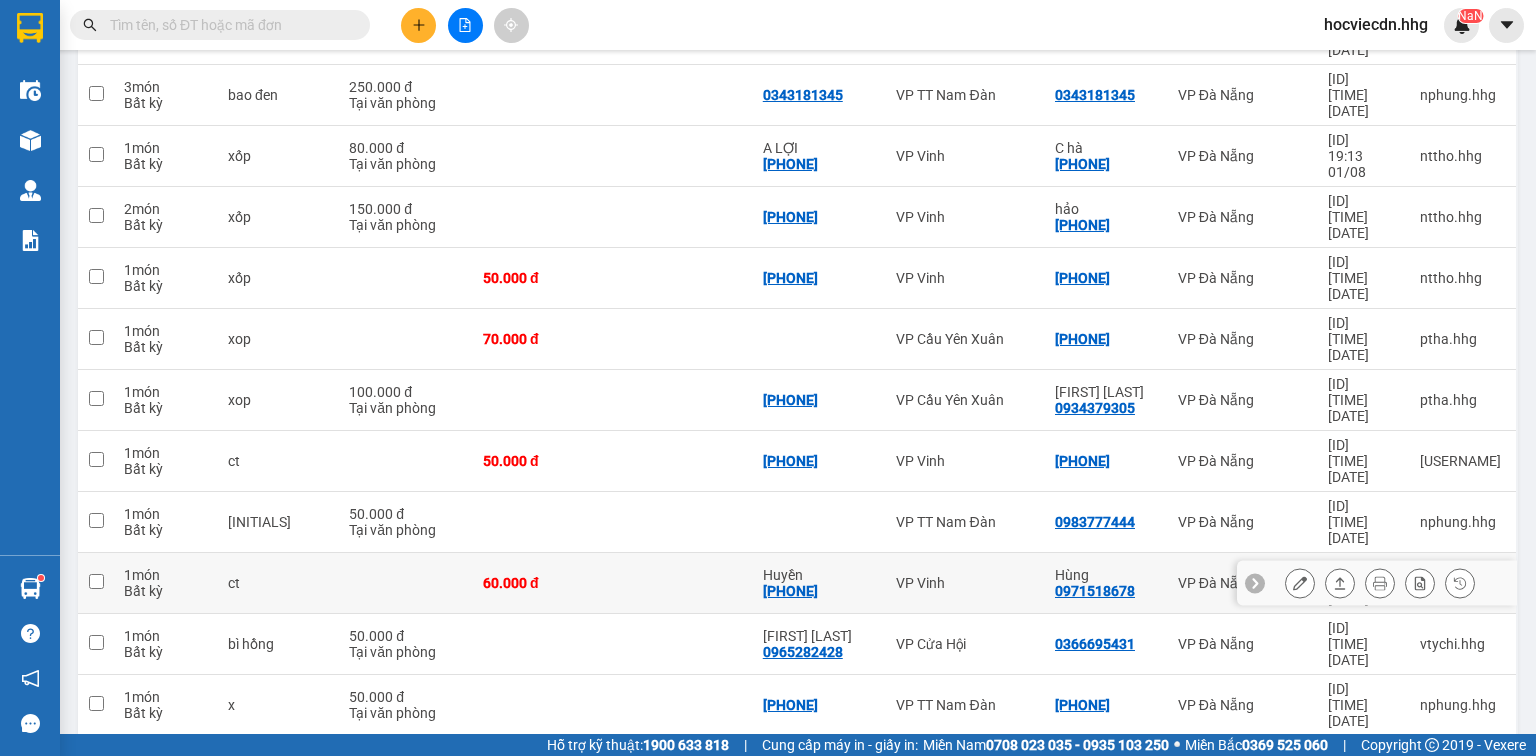 click on "Hùng" at bounding box center (1106, 575) 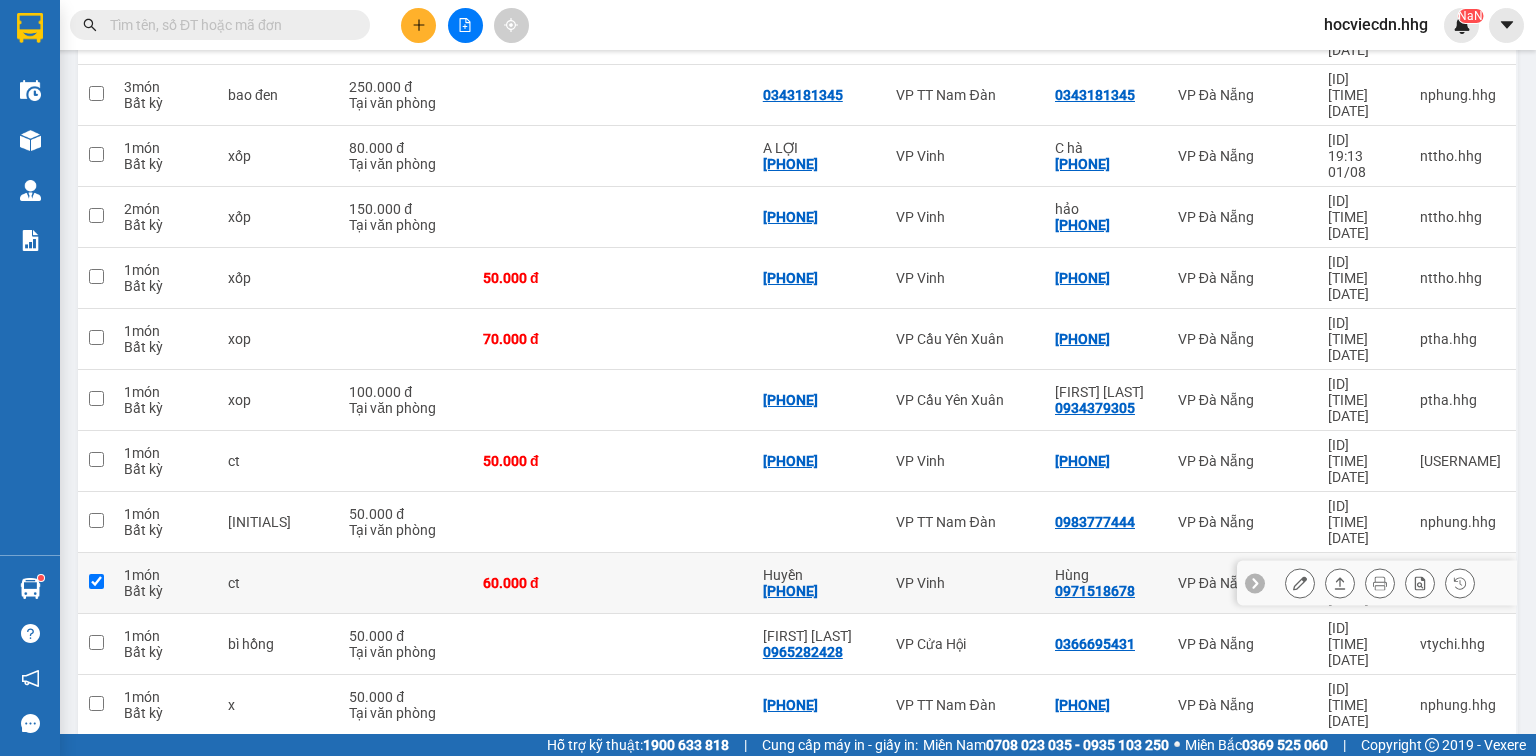 checkbox on "true" 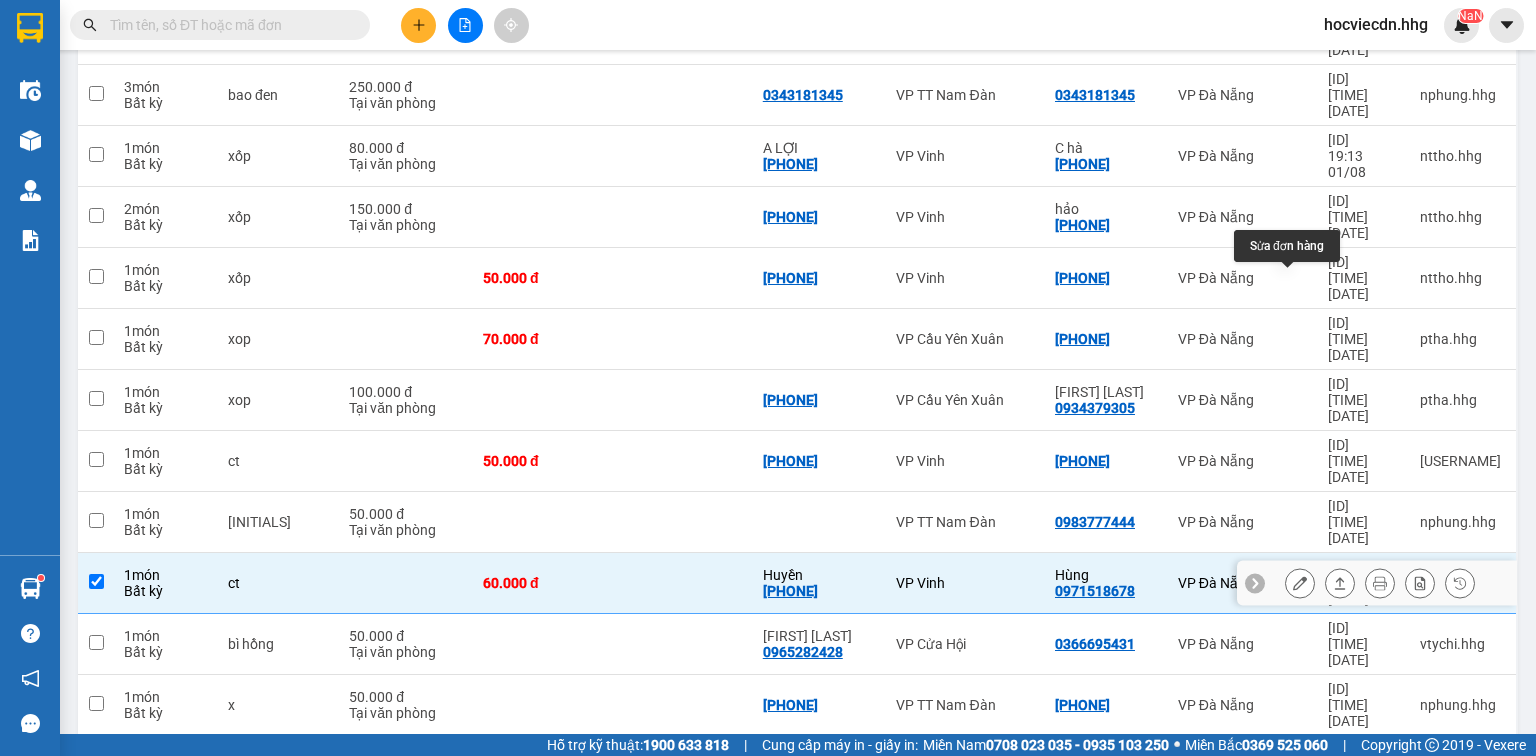 click 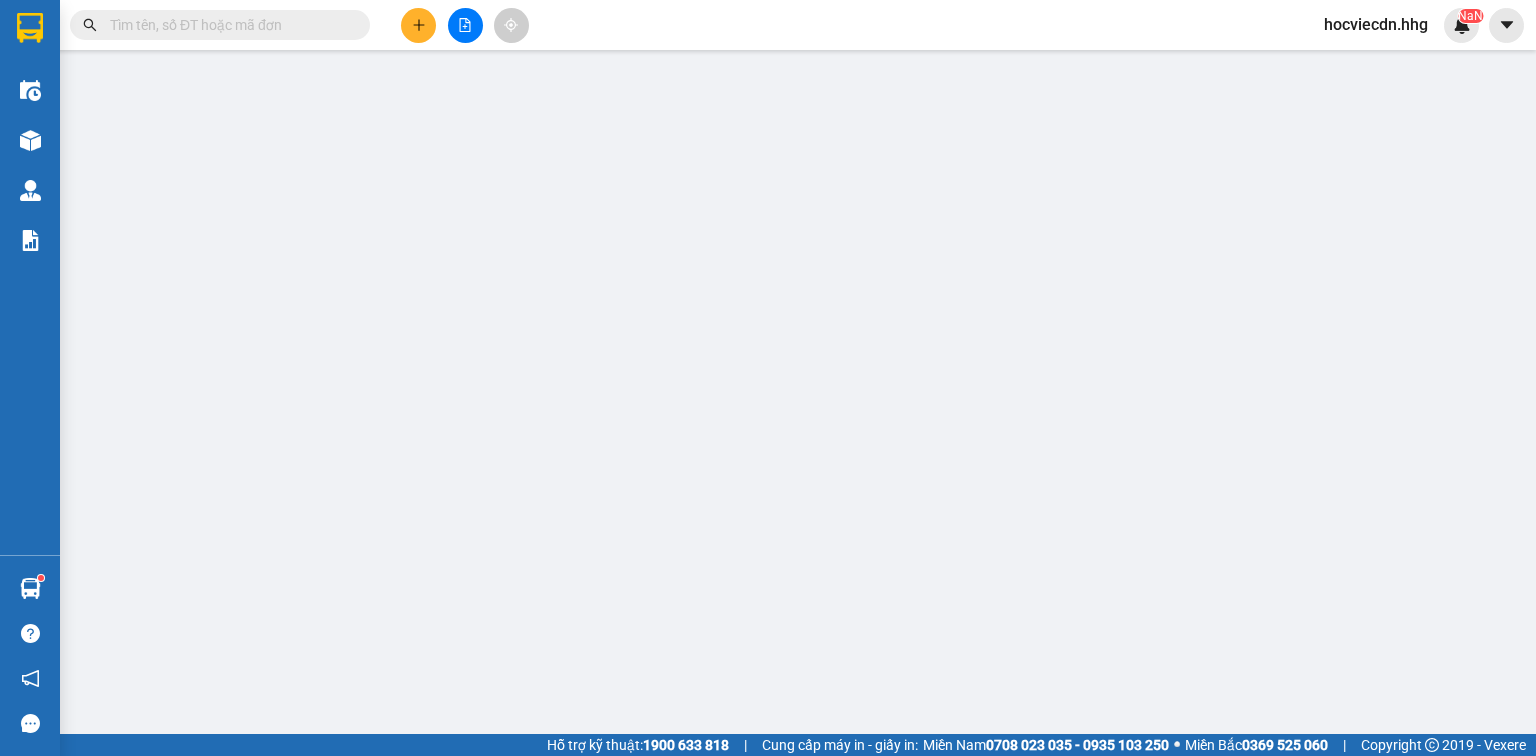 scroll, scrollTop: 0, scrollLeft: 0, axis: both 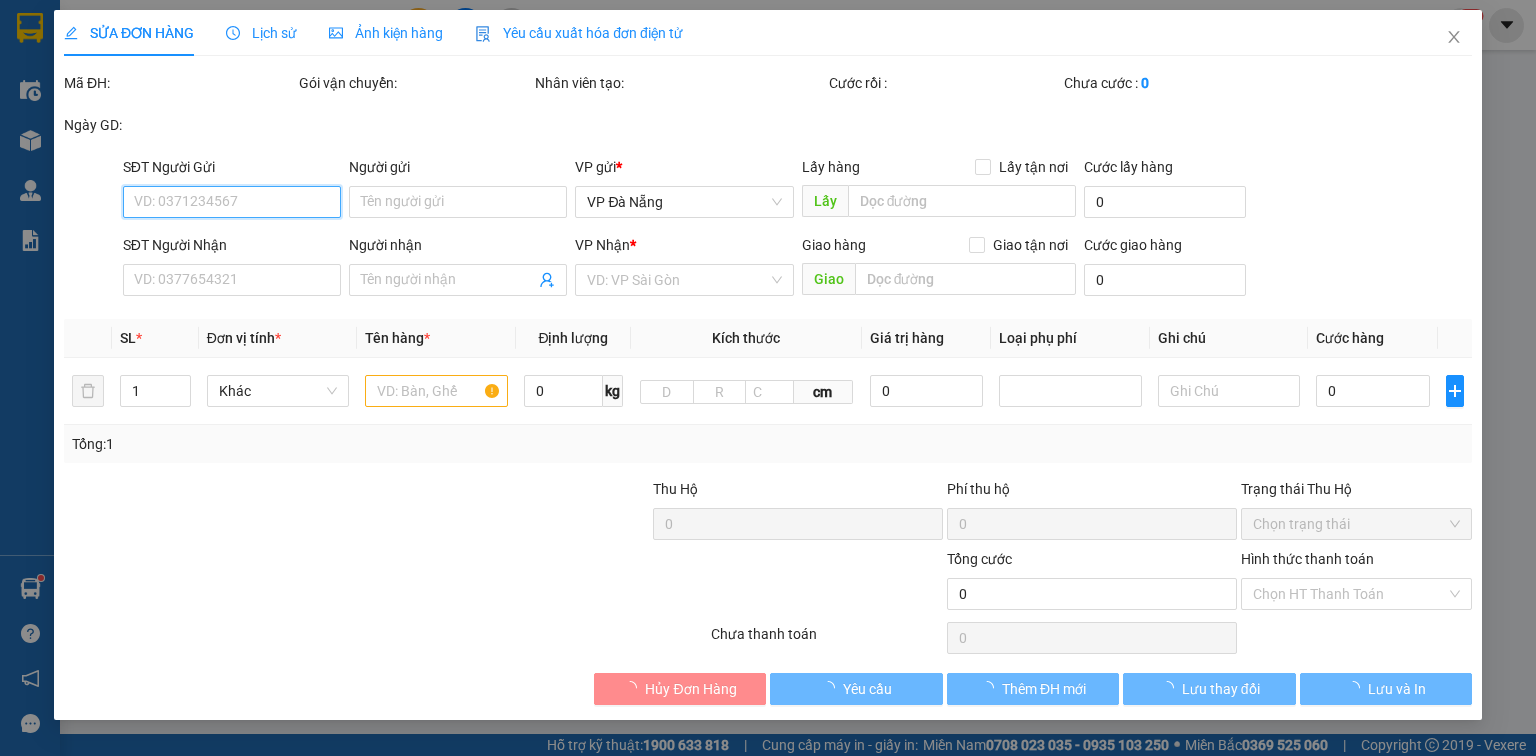 type on "0399112678" 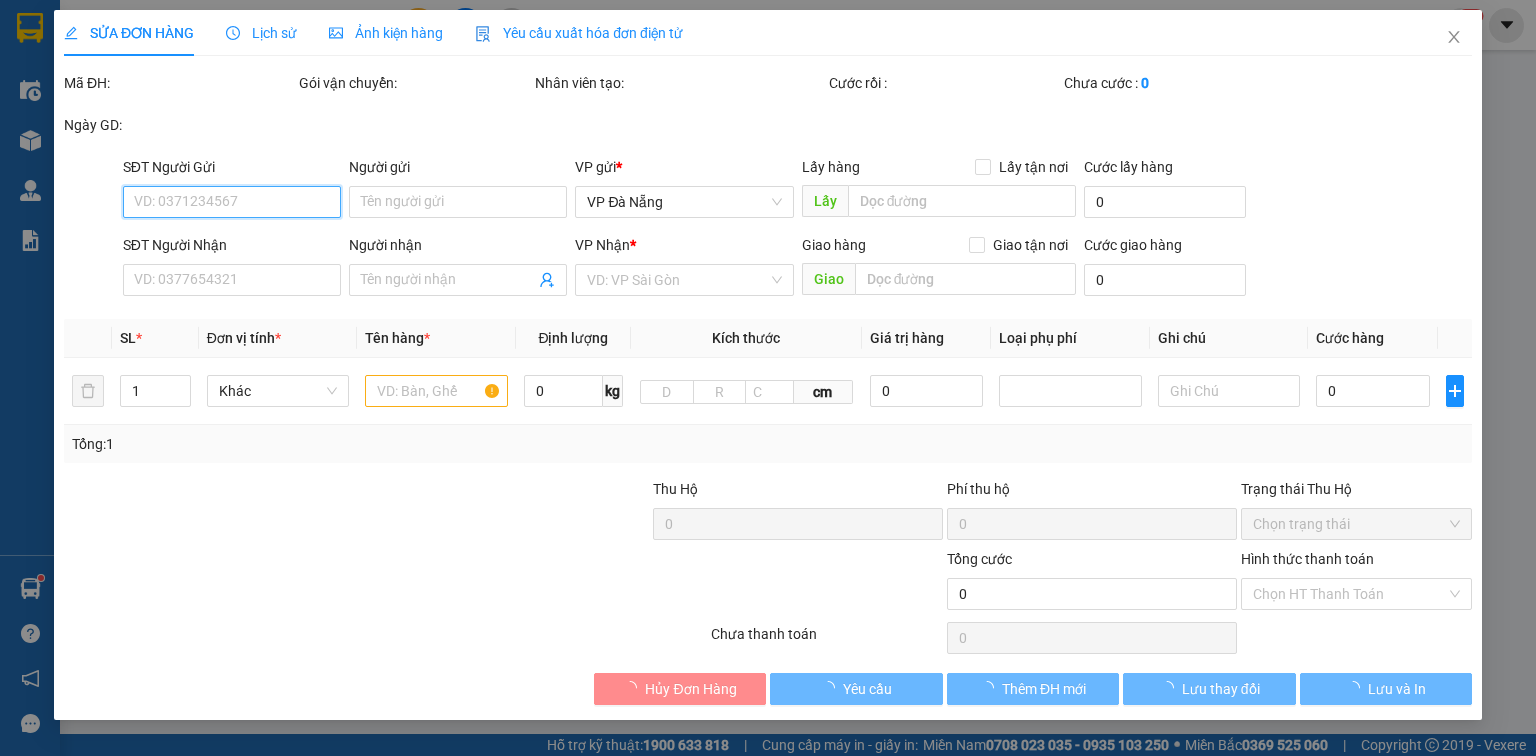 type on "Huyền" 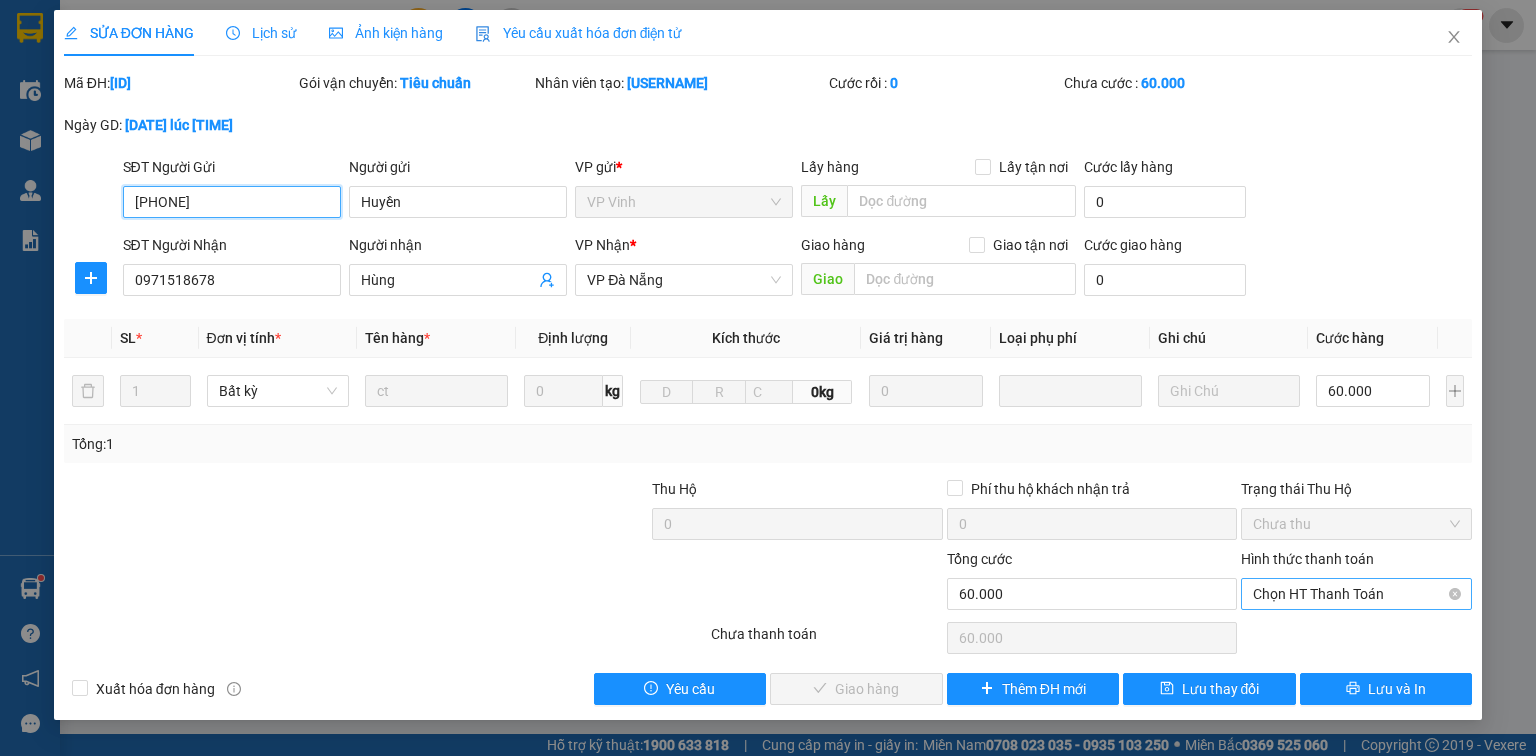 click on "Chọn HT Thanh Toán" at bounding box center [1356, 594] 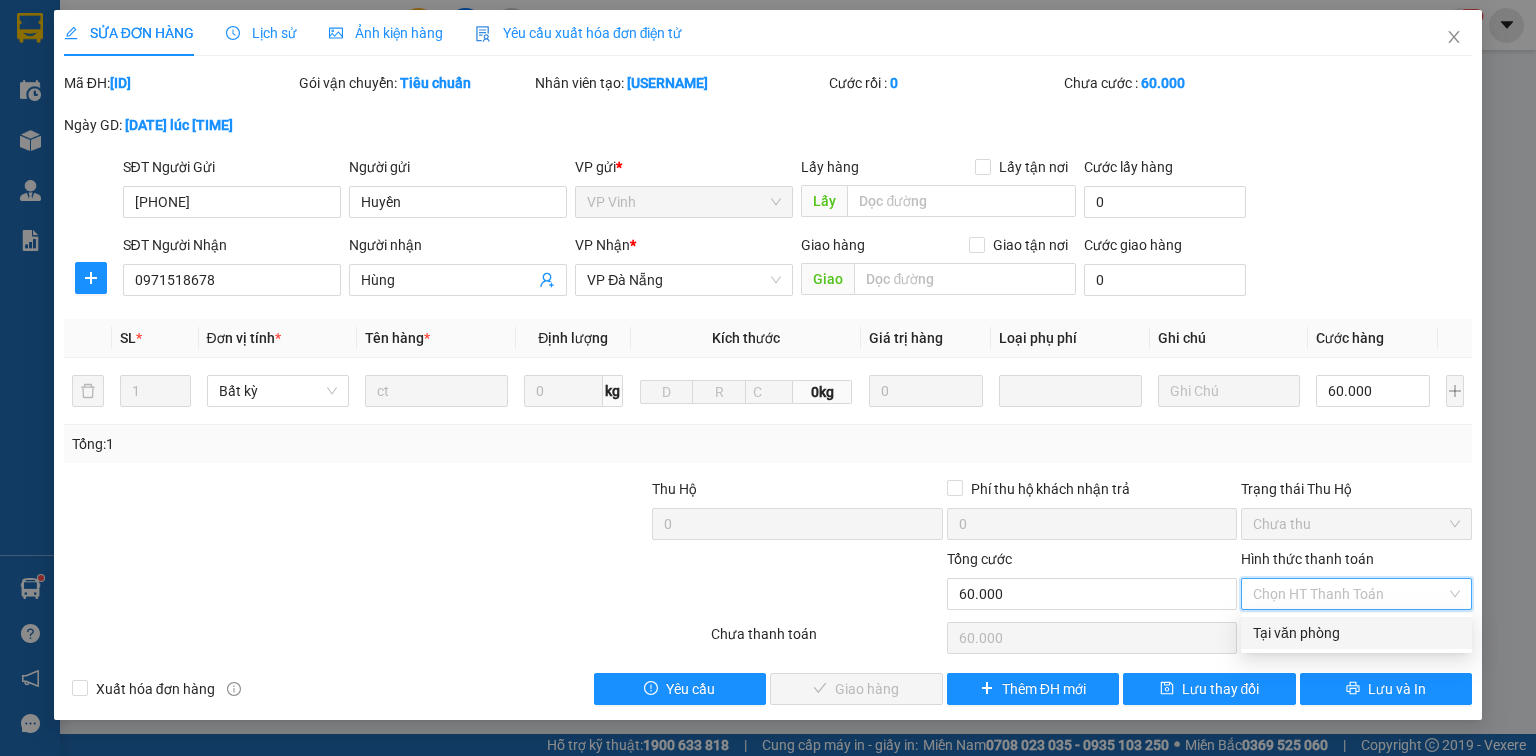 click on "Tại văn phòng" at bounding box center [1356, 633] 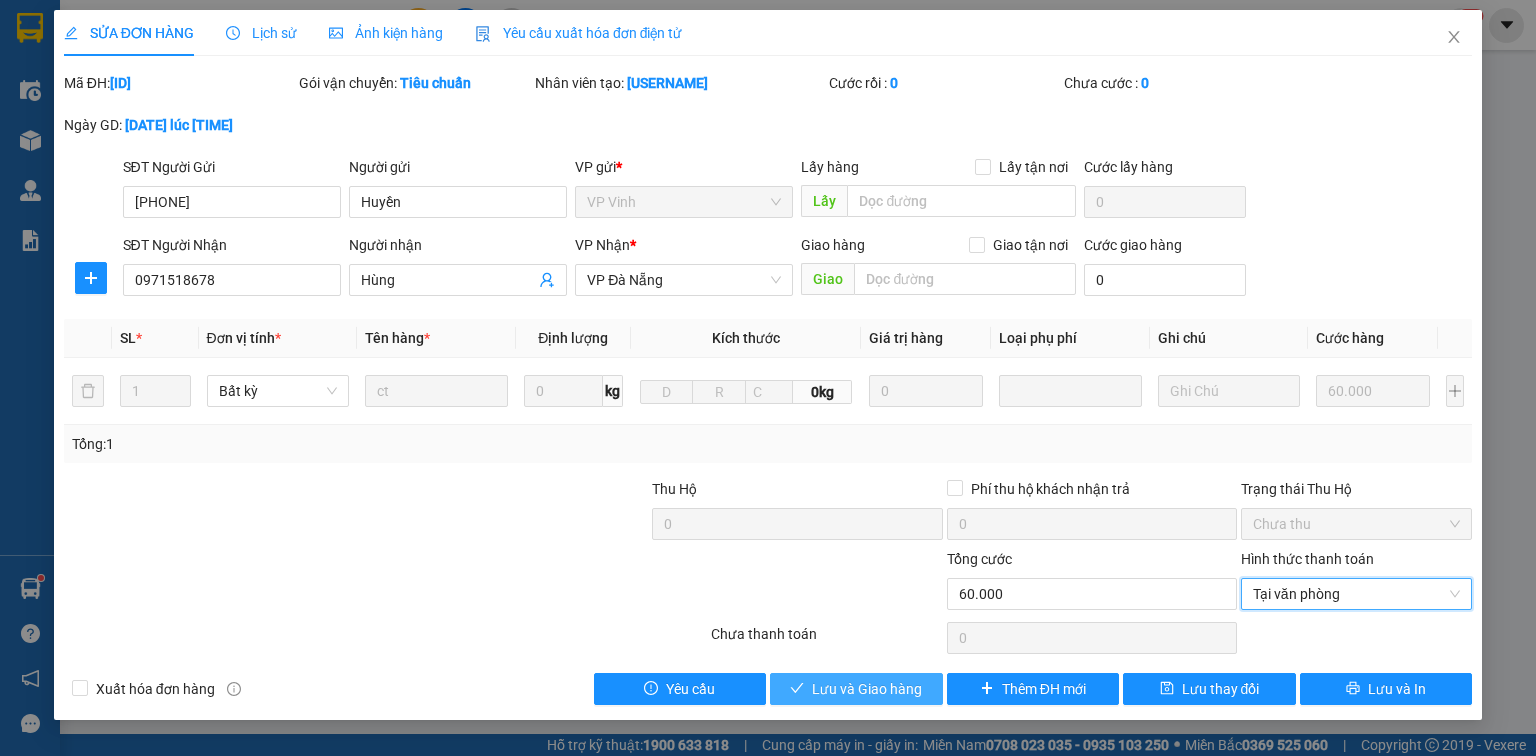 click on "Lưu và Giao hàng" at bounding box center [856, 689] 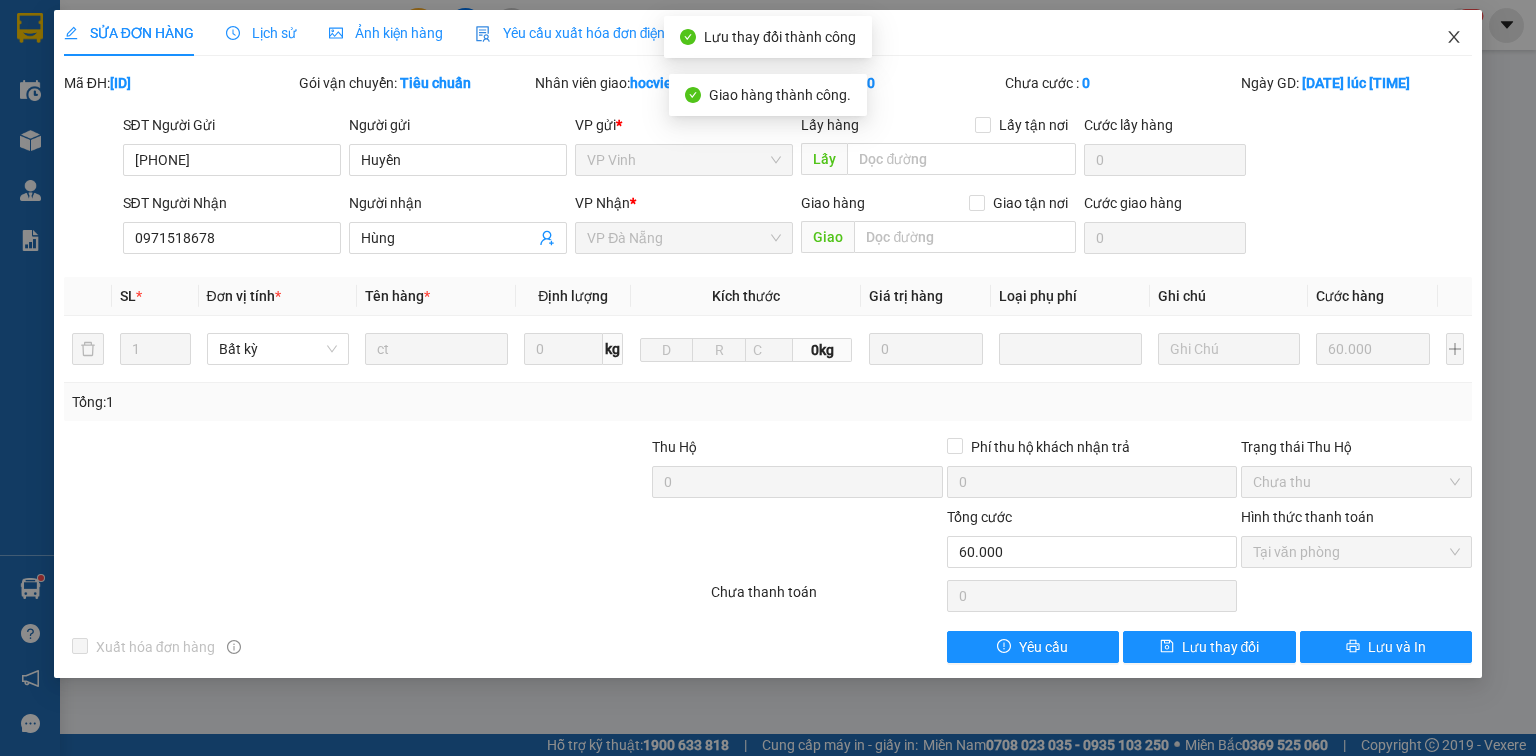 click 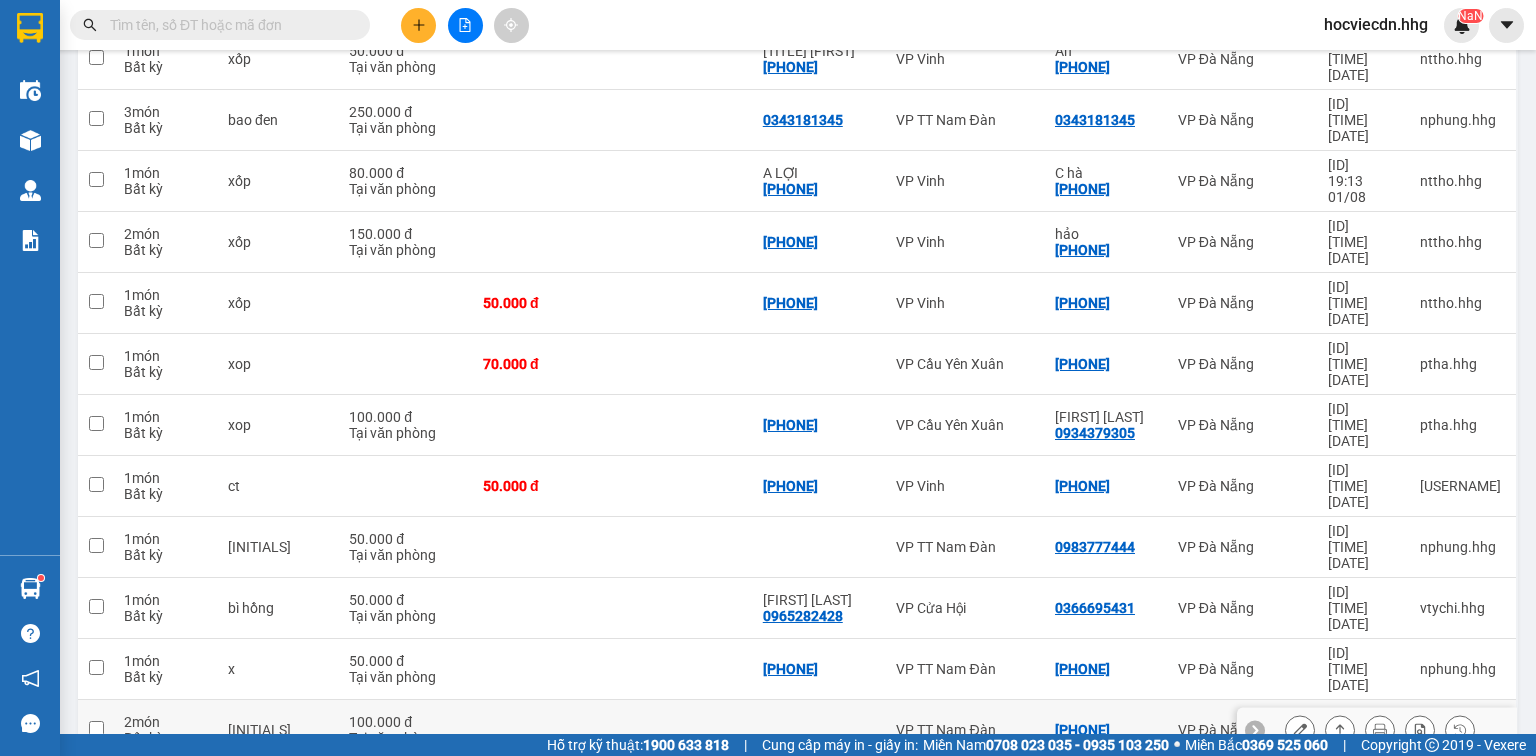 scroll, scrollTop: 880, scrollLeft: 0, axis: vertical 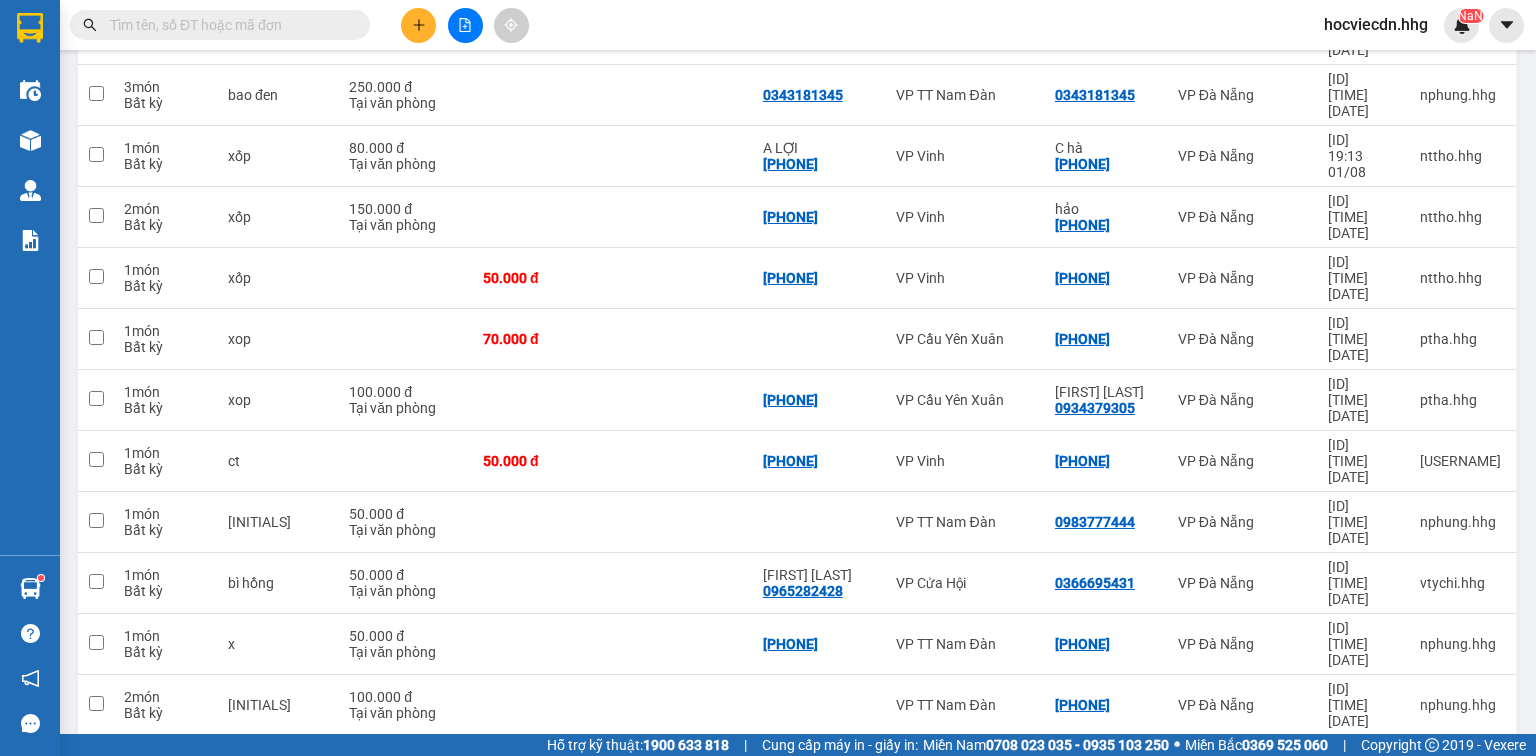 click on "Dương Hiển ... 0905101115" at bounding box center [1106, 766] 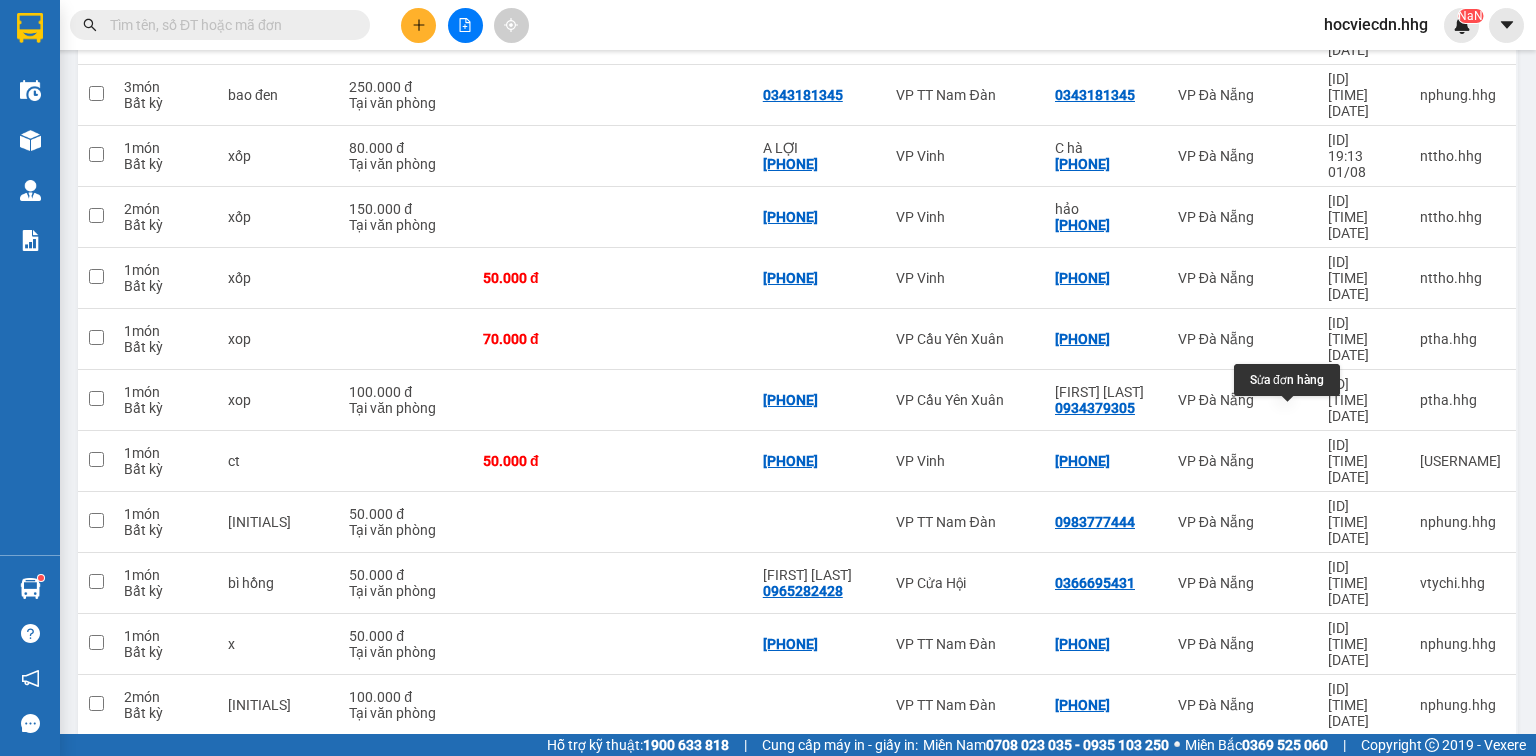 click at bounding box center [1300, 766] 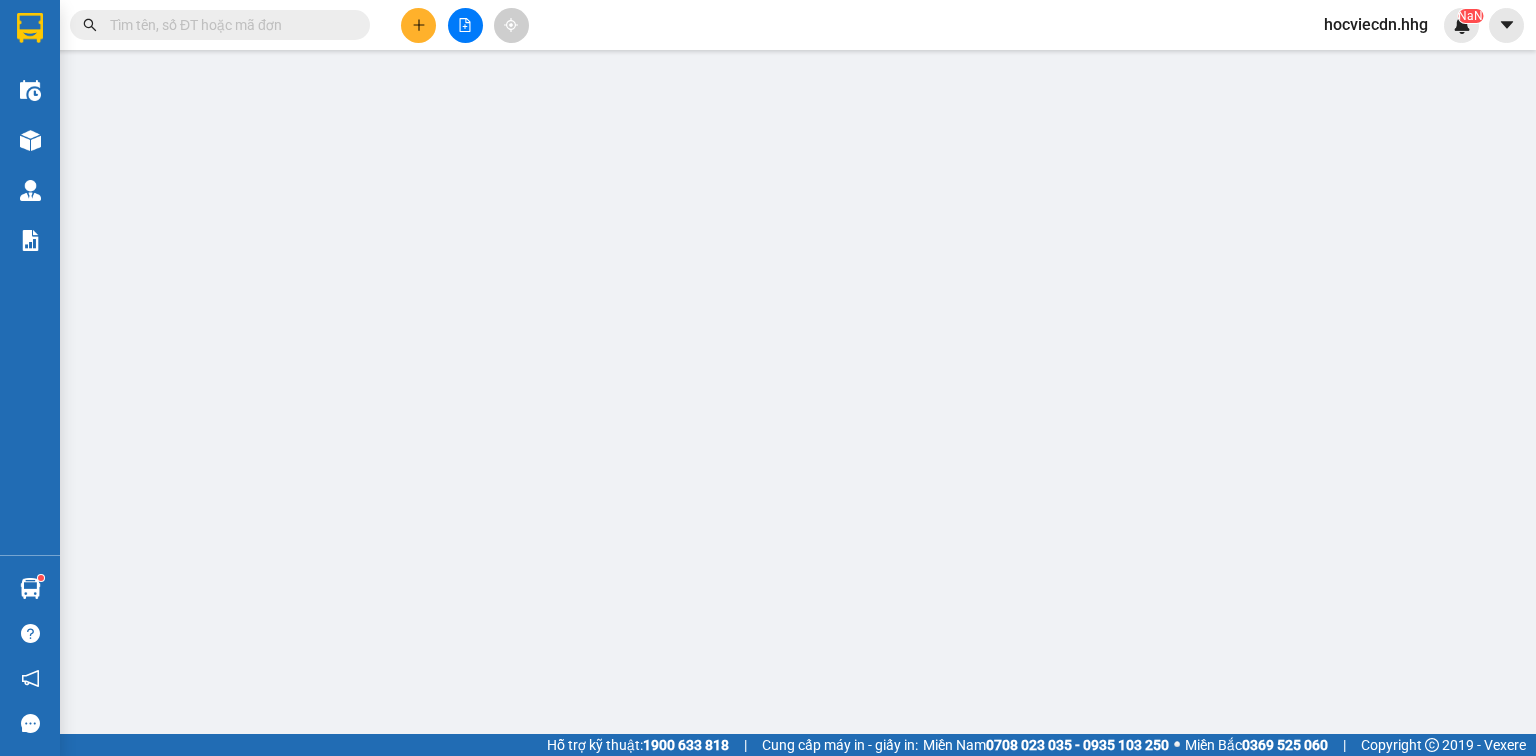 type on "0913078462" 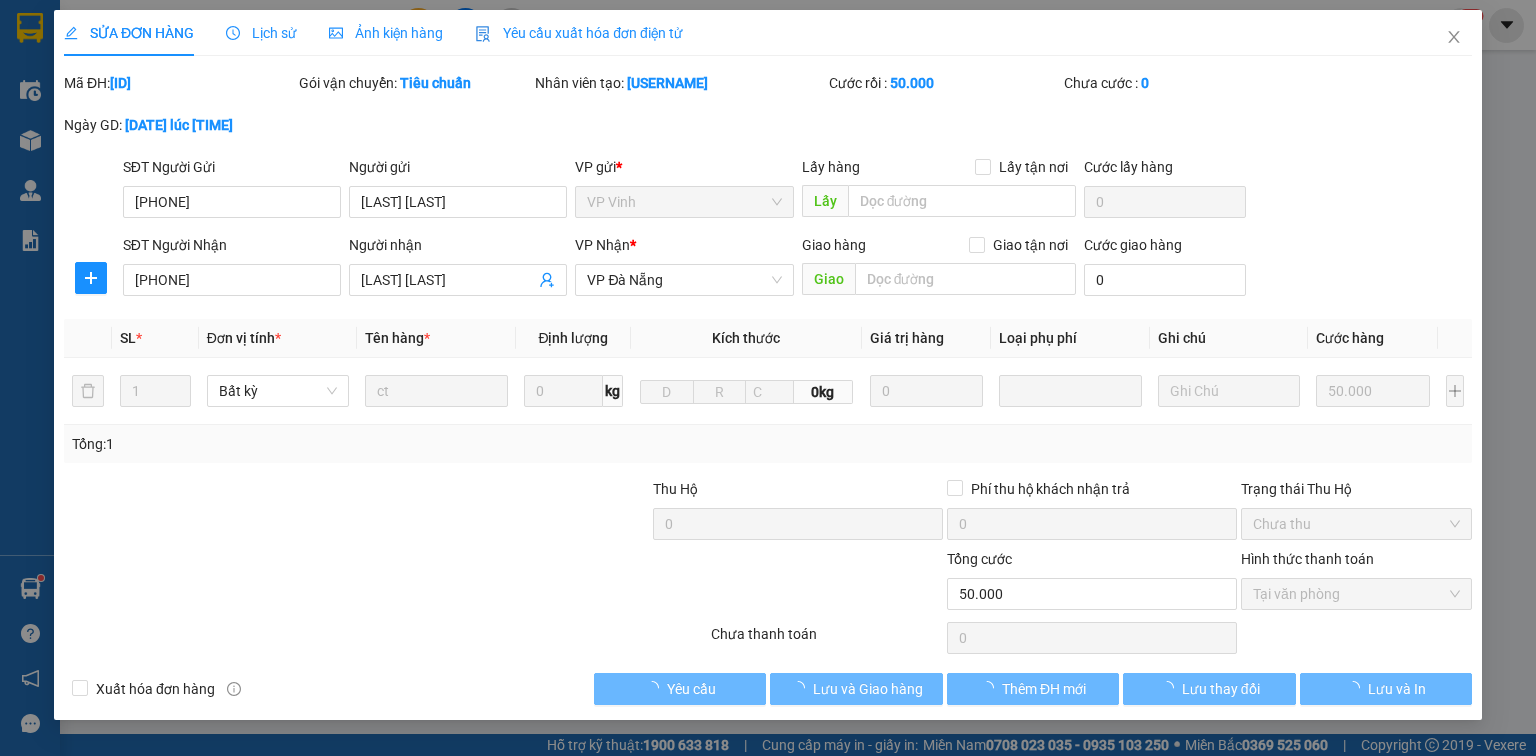 scroll, scrollTop: 0, scrollLeft: 0, axis: both 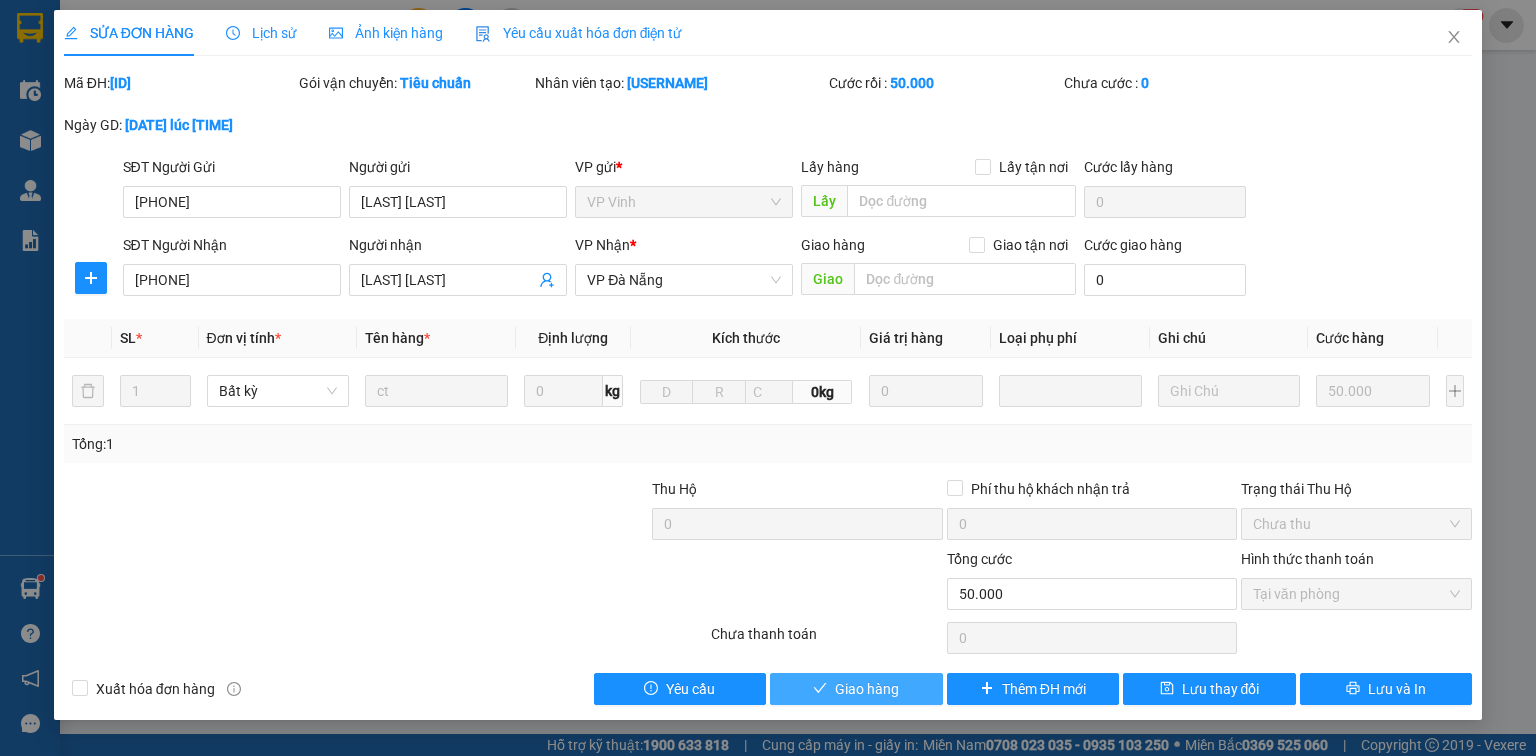 click on "Giao hàng" at bounding box center [867, 689] 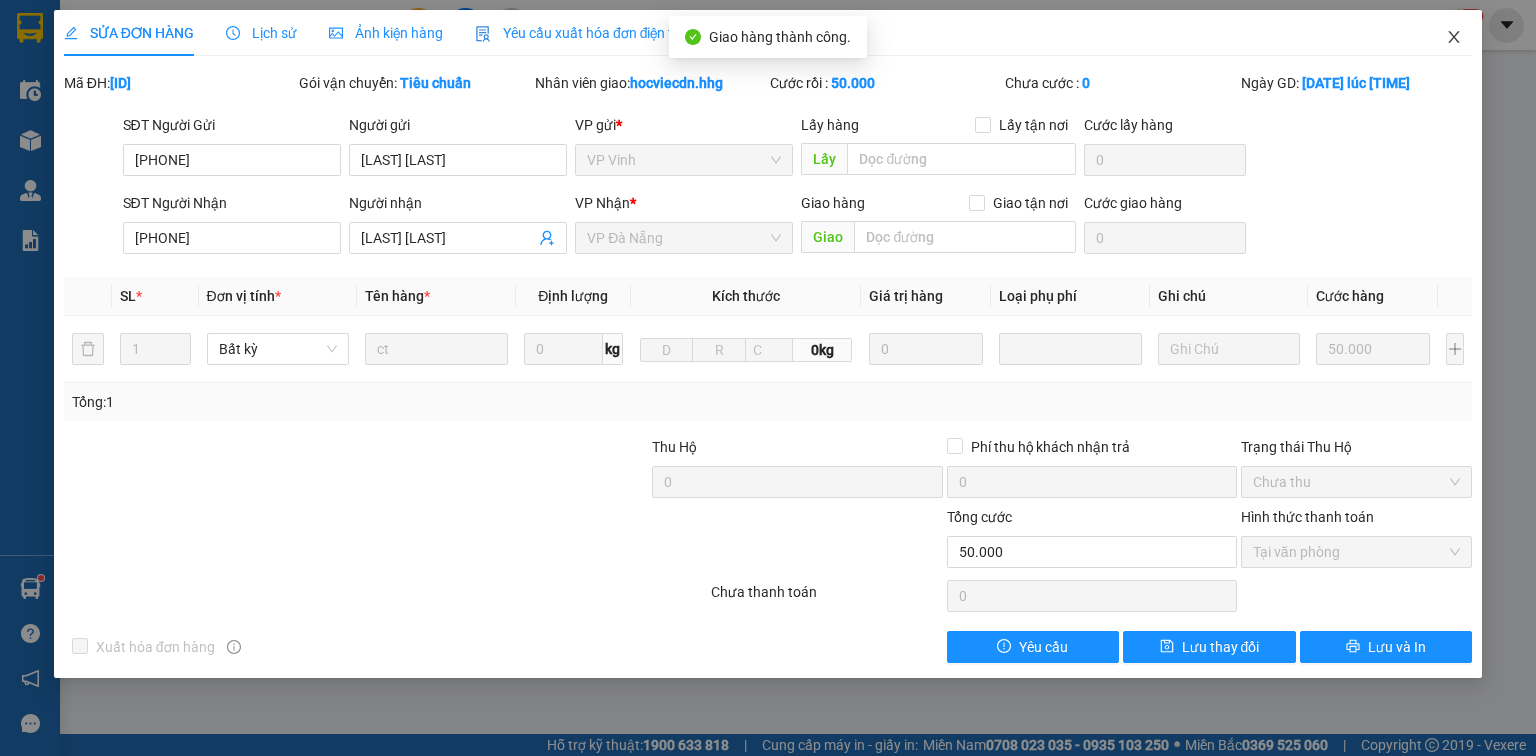 click 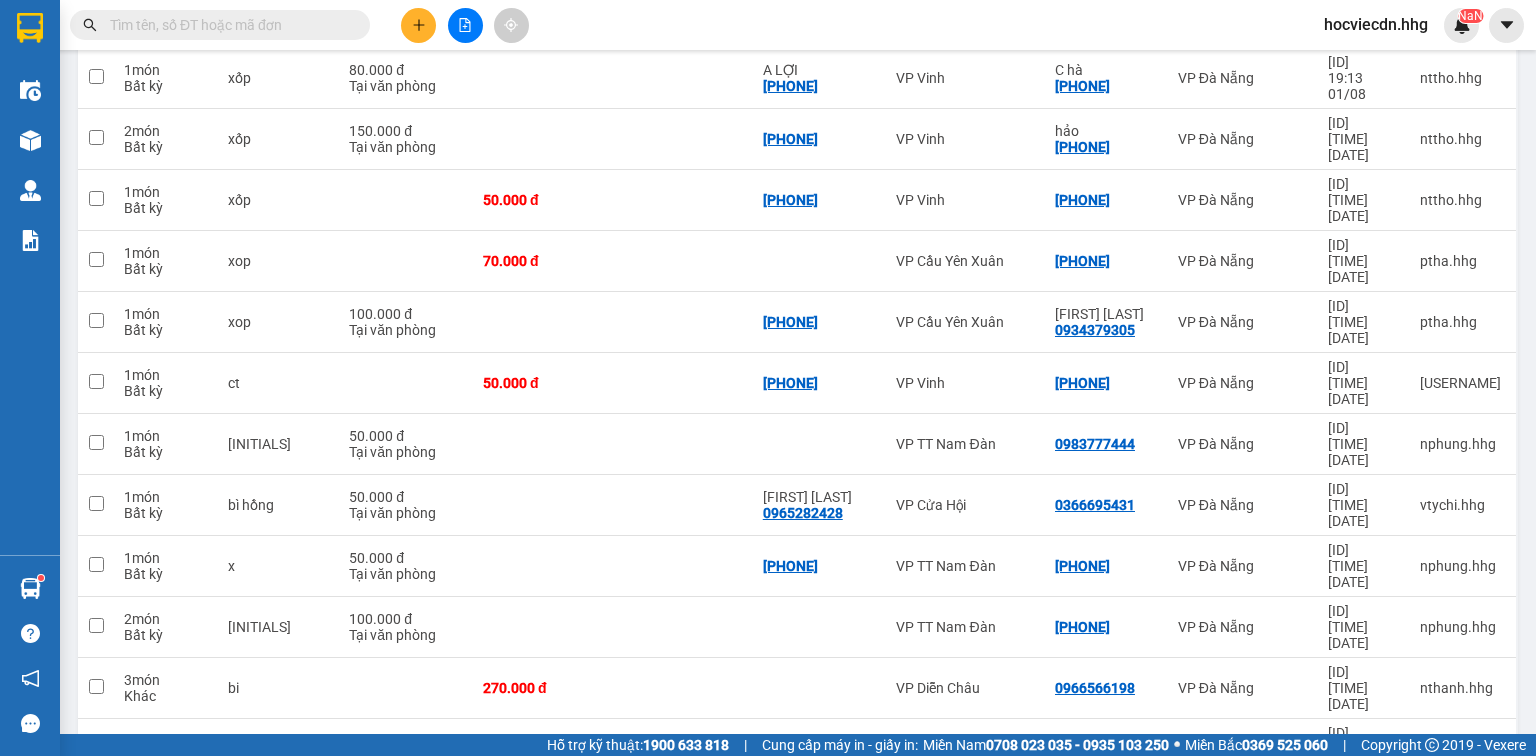 scroll, scrollTop: 960, scrollLeft: 0, axis: vertical 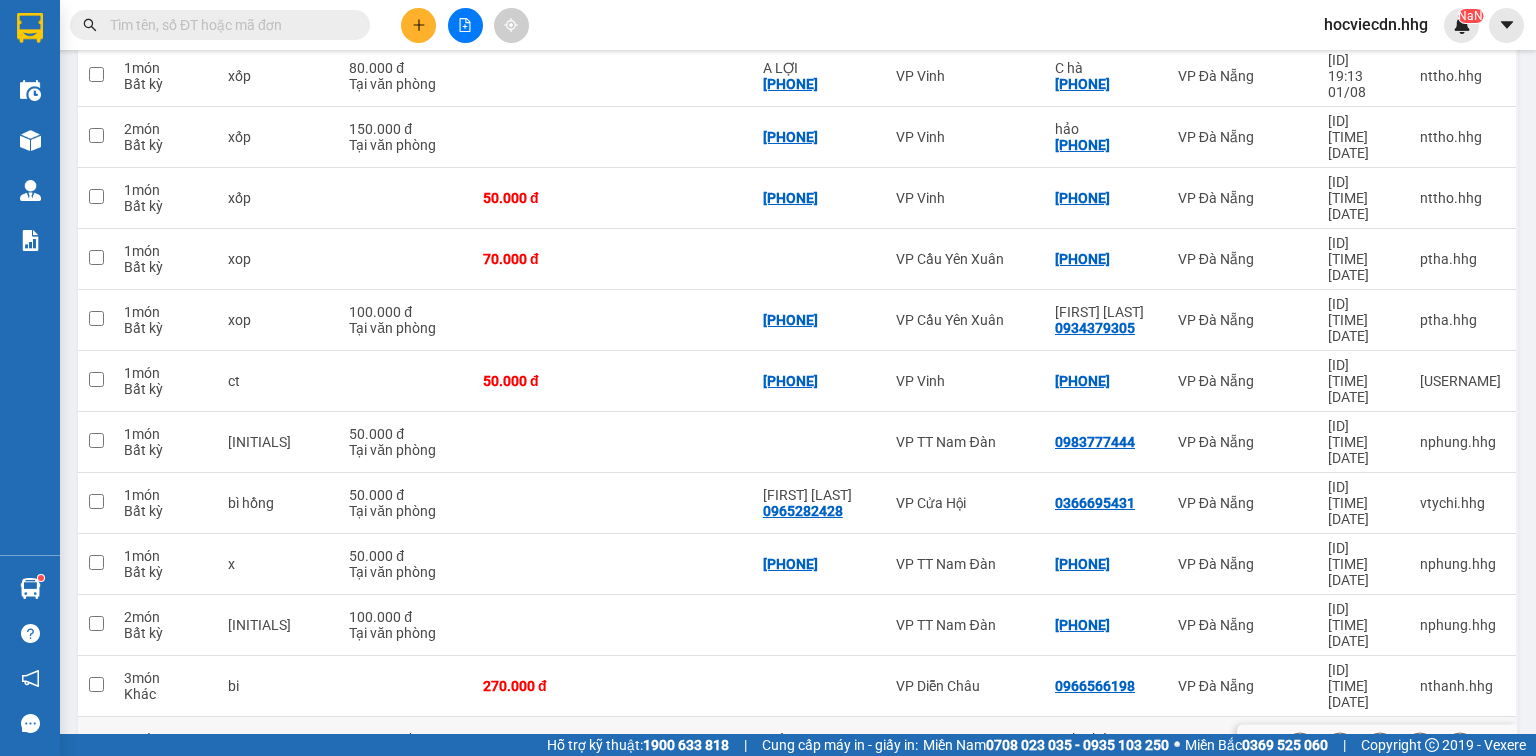 click on "Anh Phúc 0905133653" at bounding box center (1106, 747) 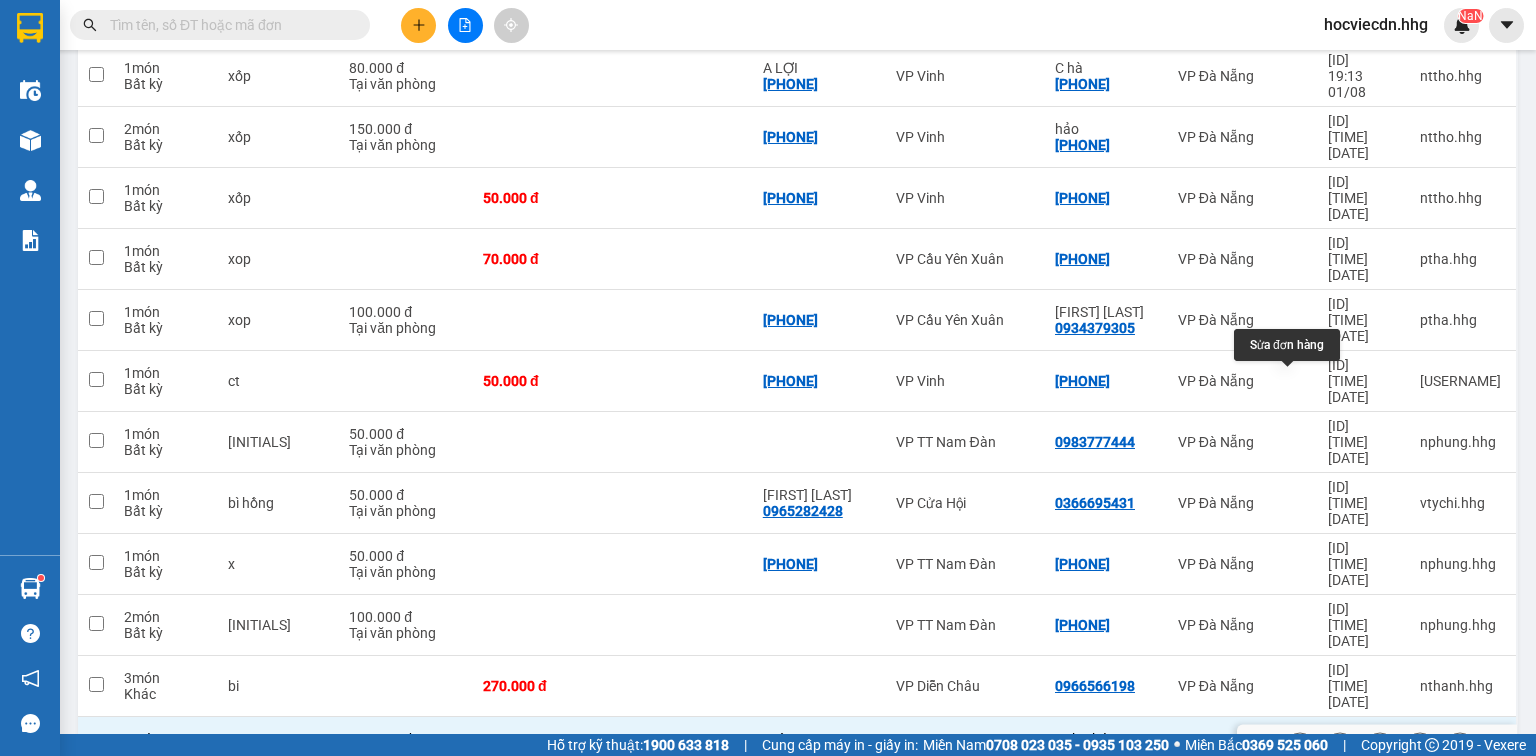 click 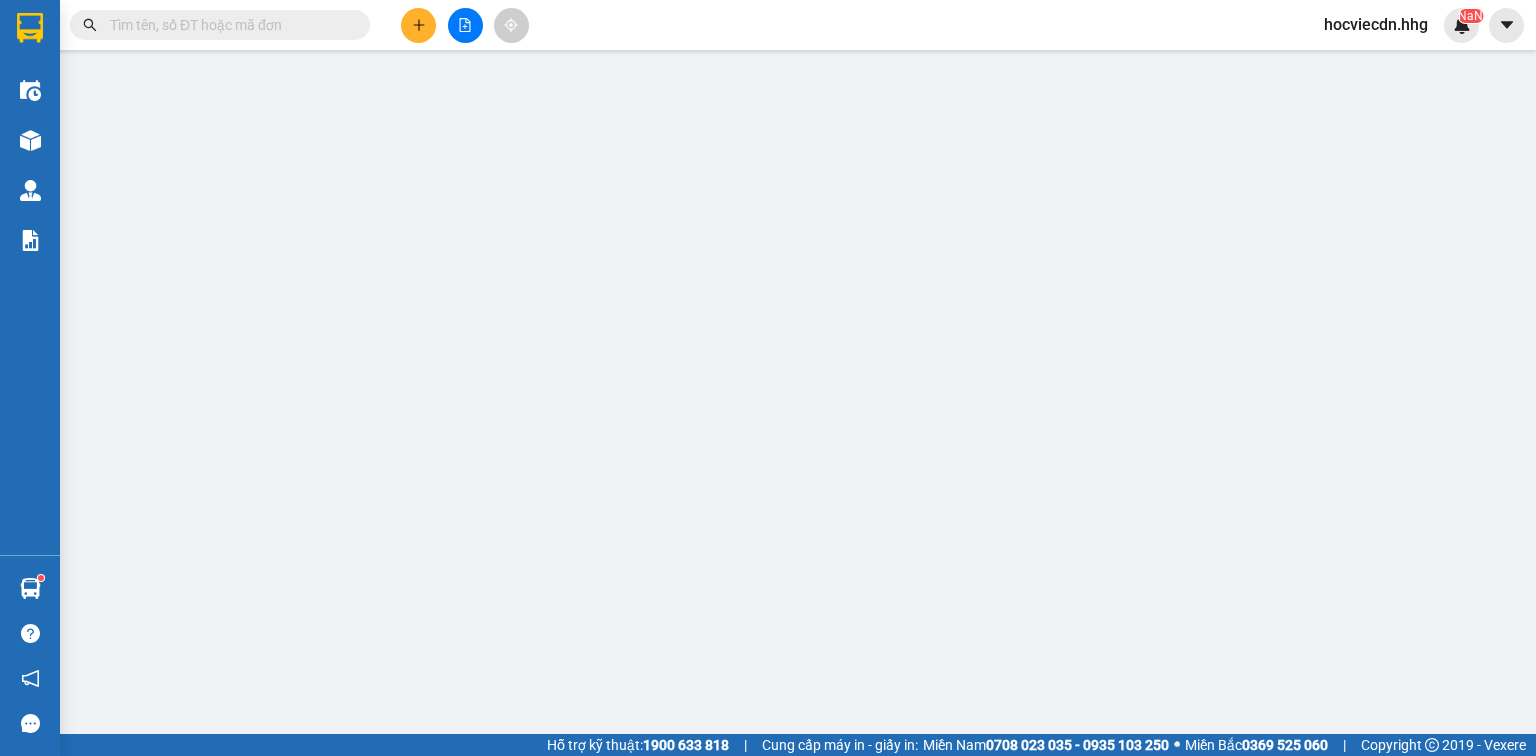 type on "0979388540" 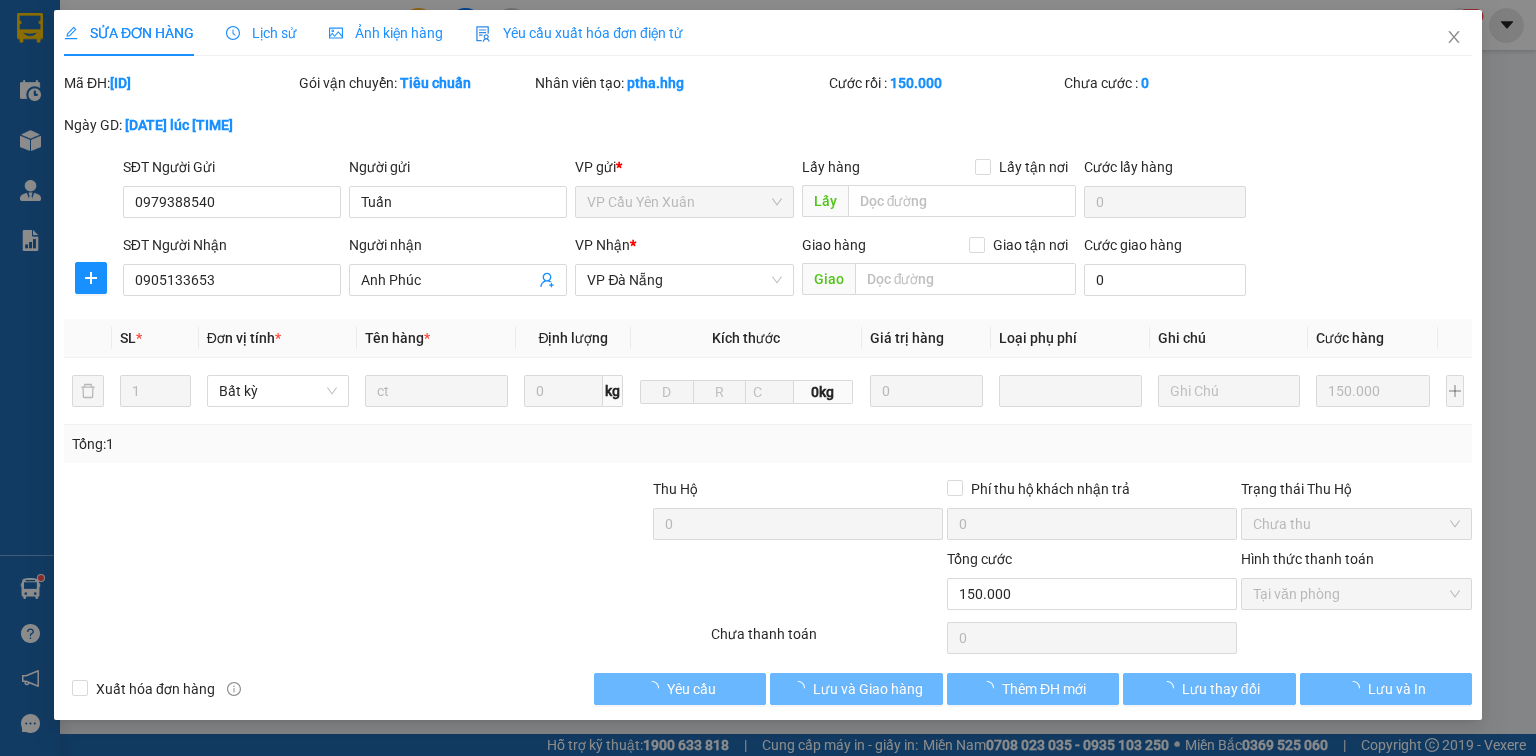 scroll, scrollTop: 0, scrollLeft: 0, axis: both 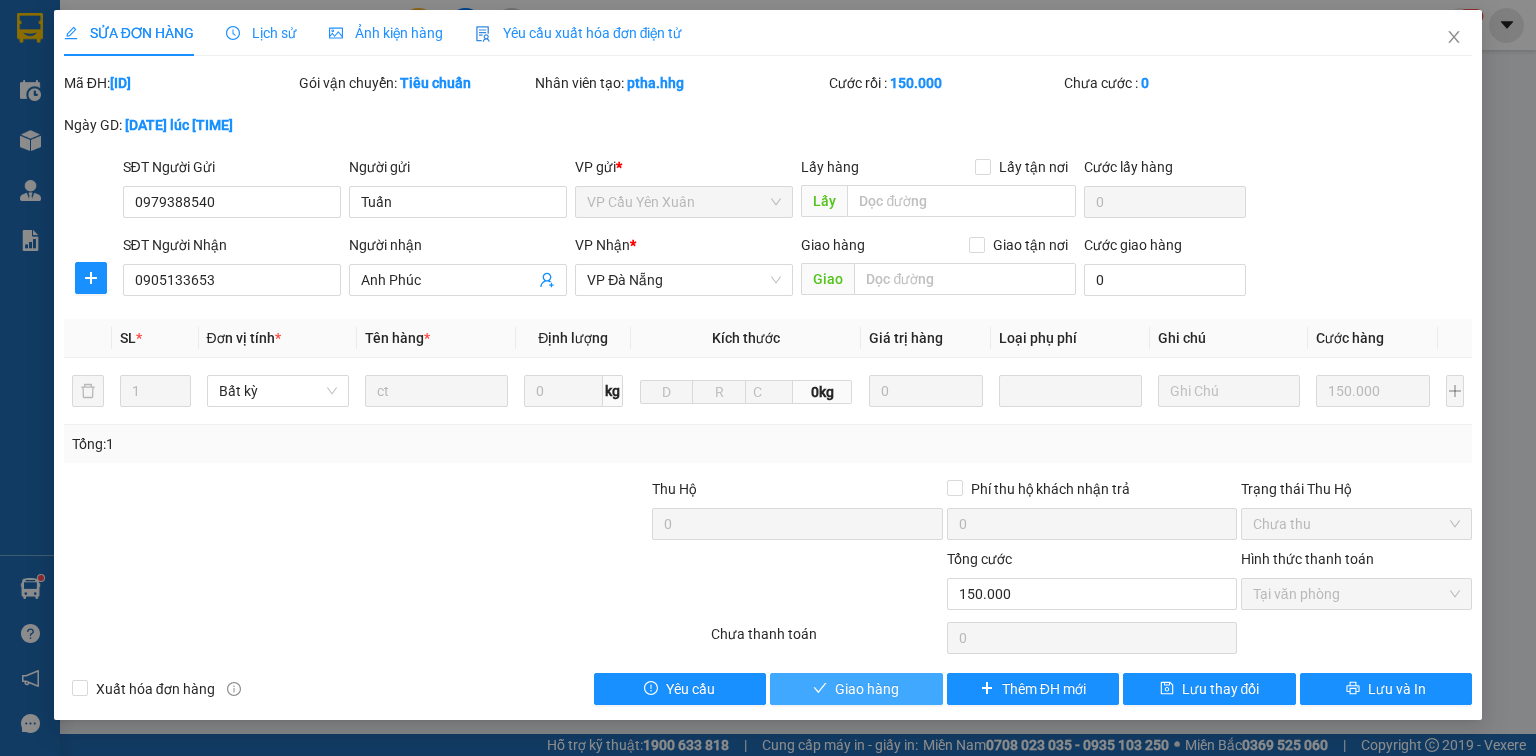 click on "Giao hàng" at bounding box center (856, 689) 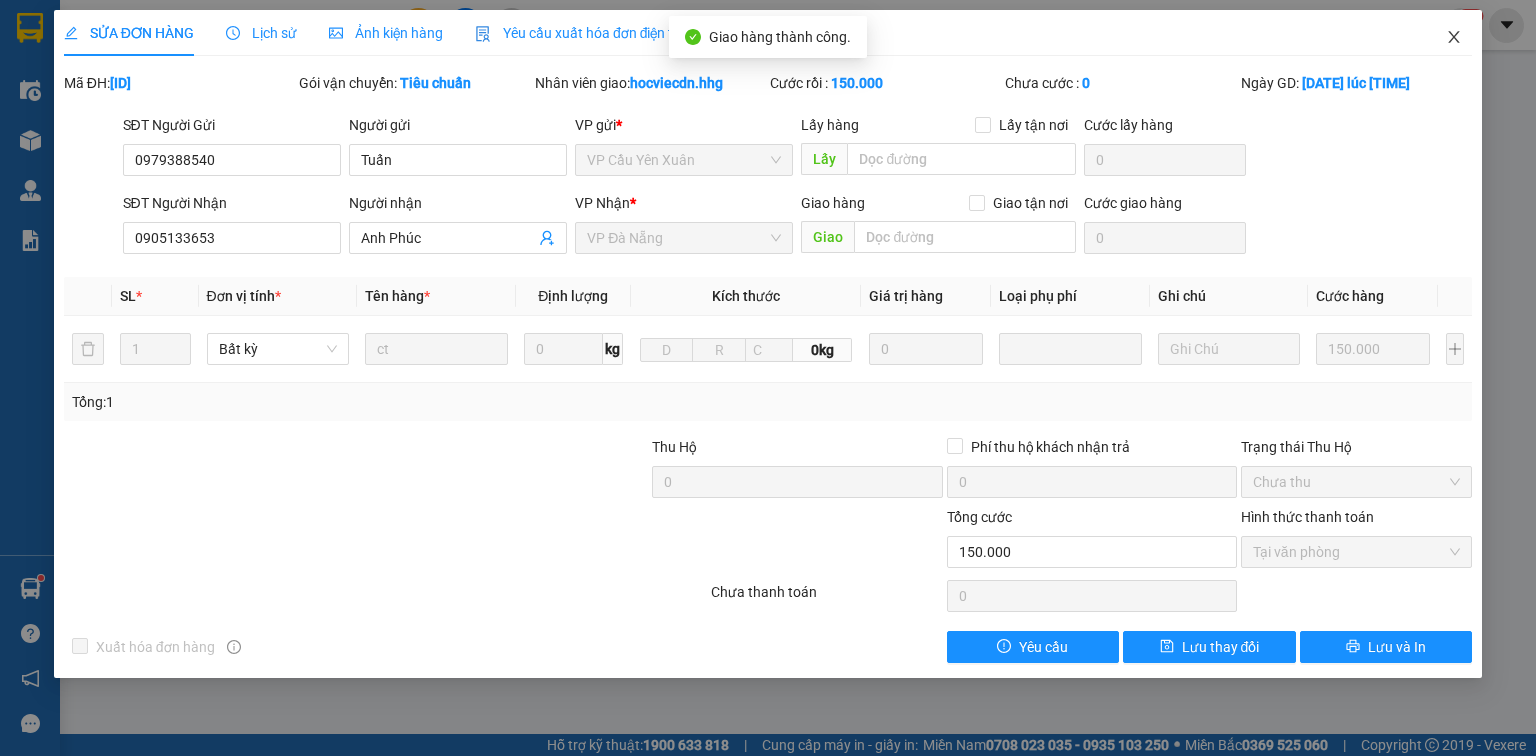 click 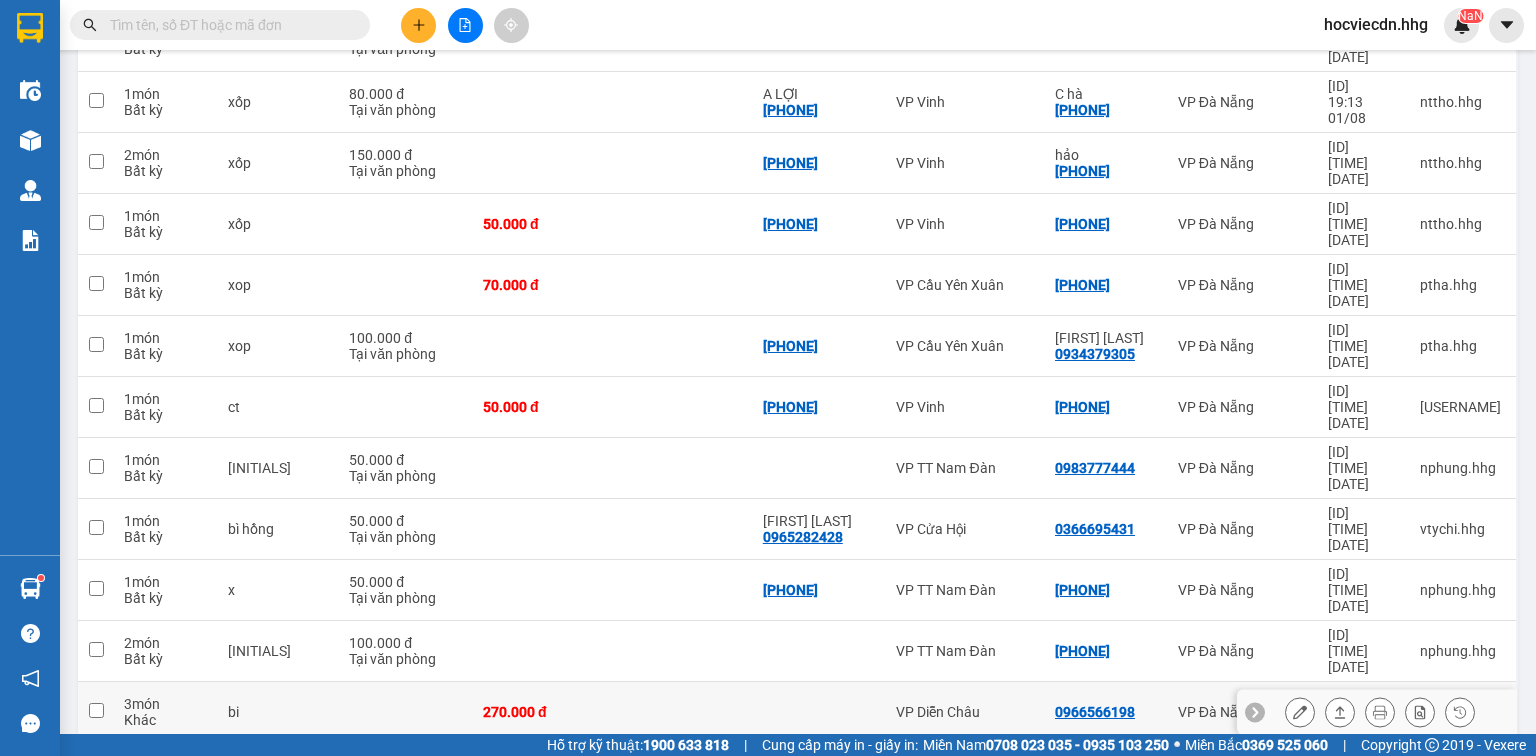 scroll, scrollTop: 963, scrollLeft: 0, axis: vertical 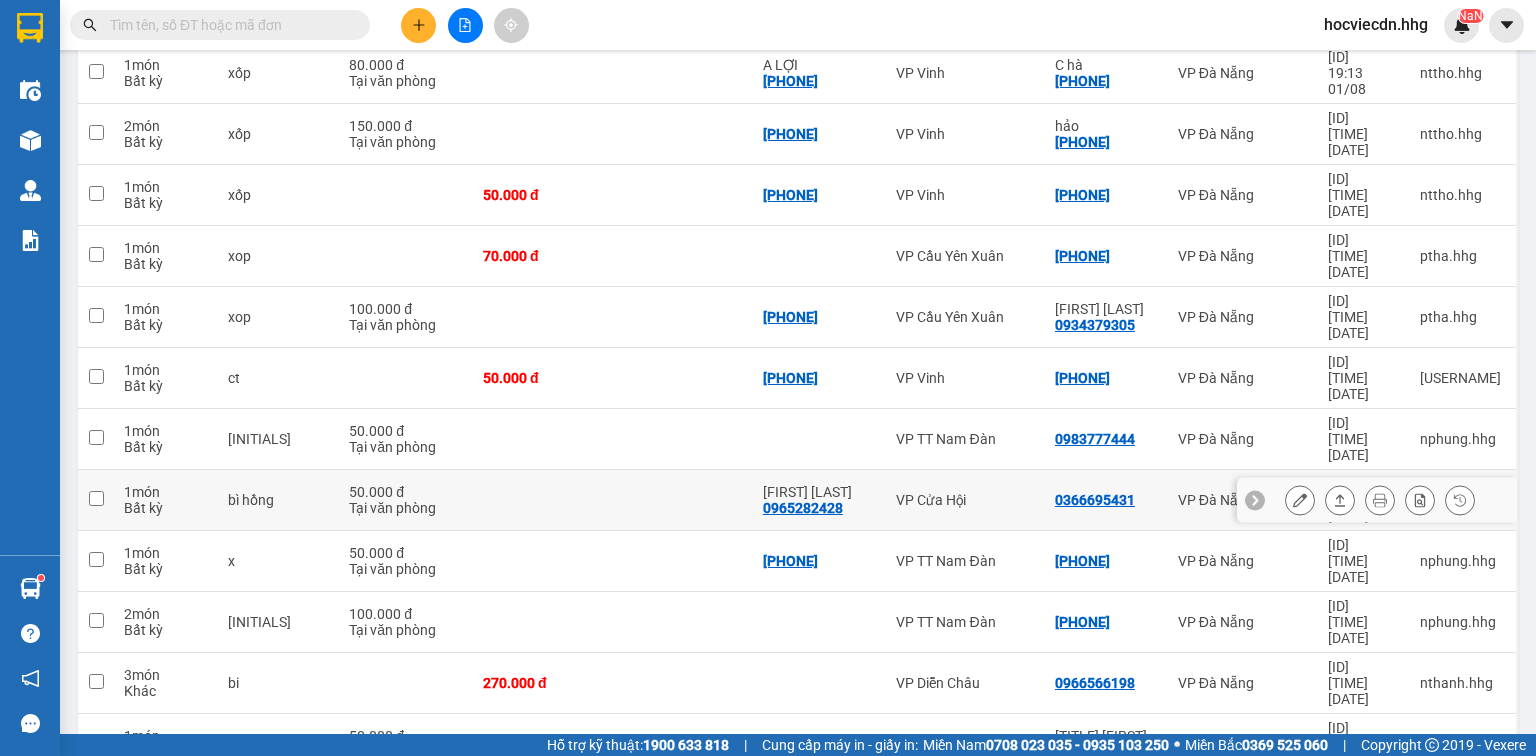 click on "0366695431" at bounding box center [1106, 500] 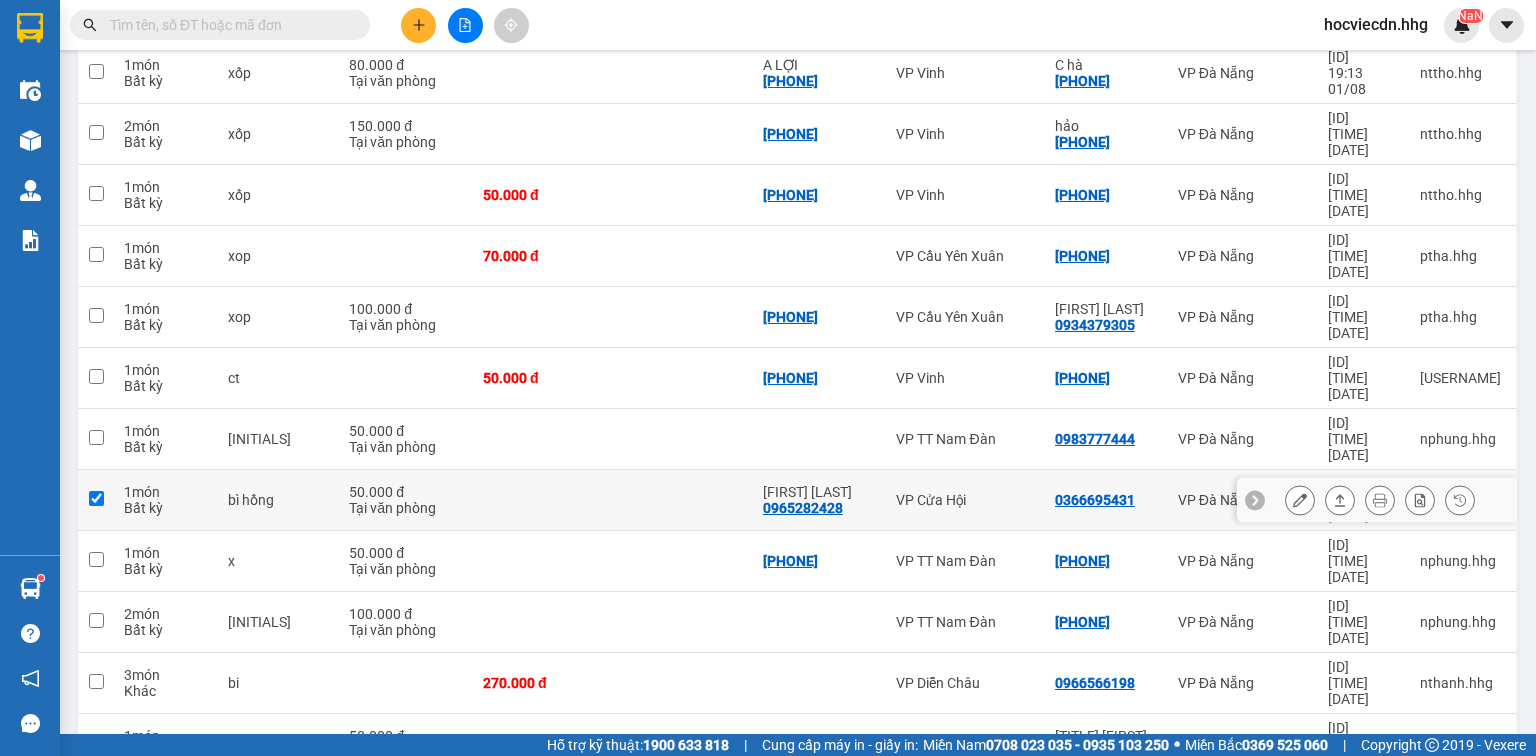checkbox on "true" 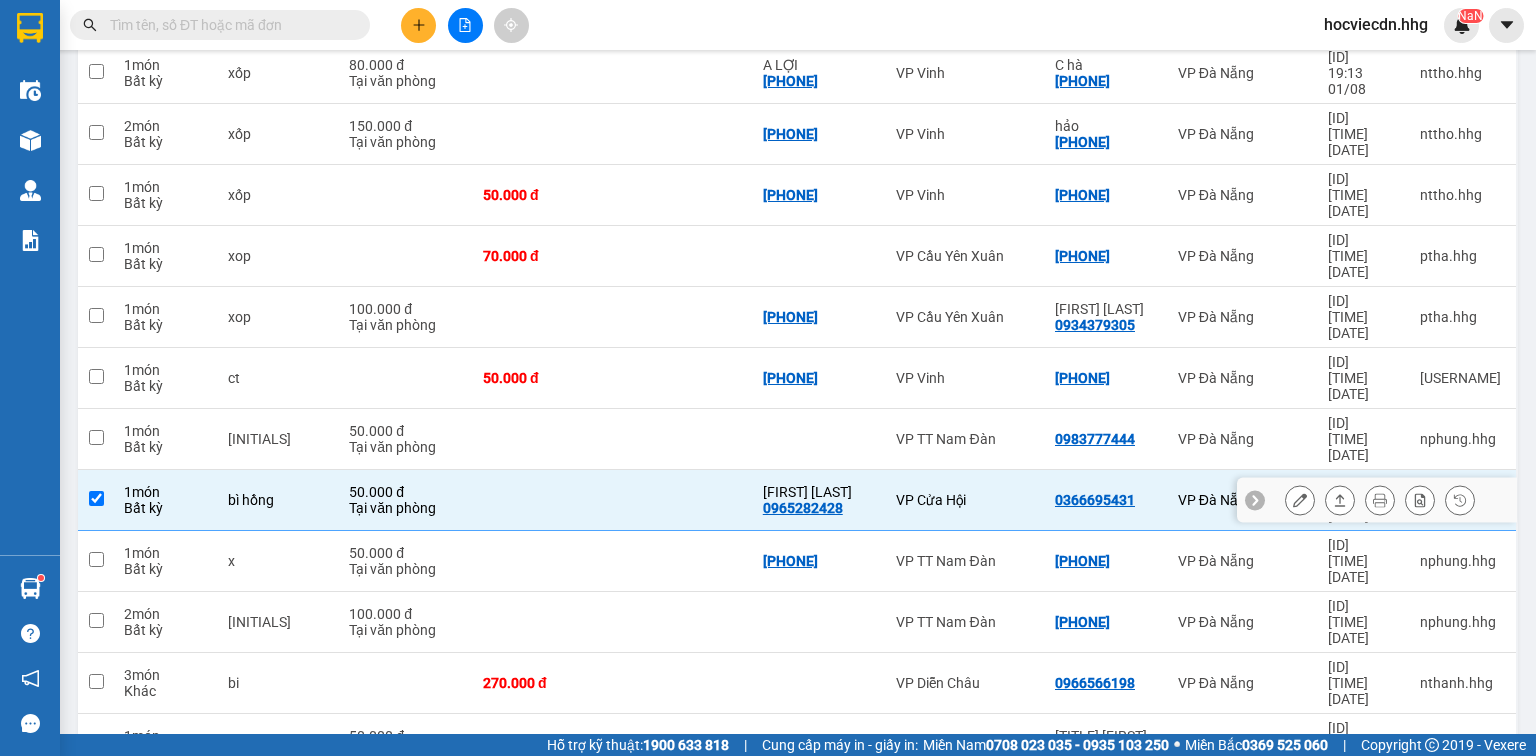 click 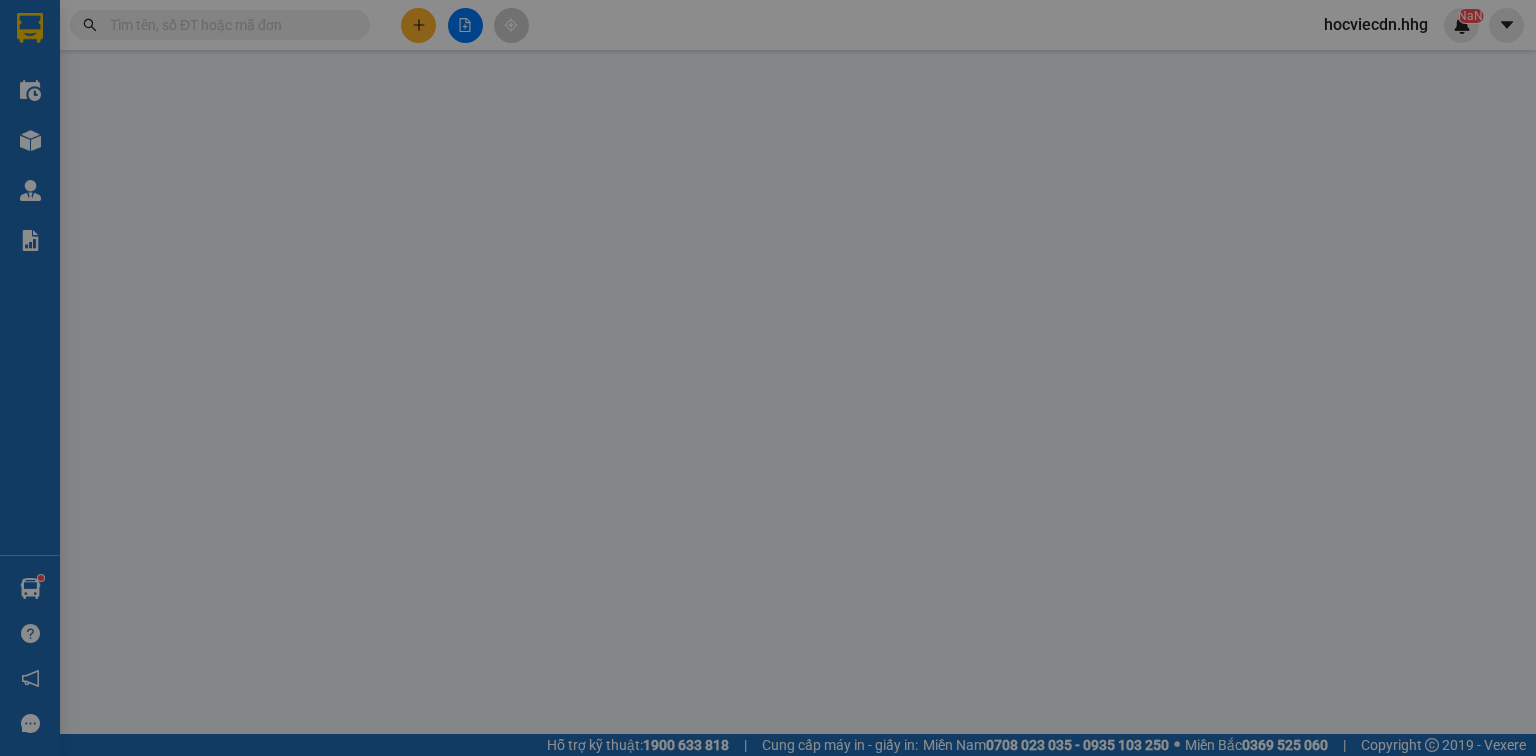 type on "0965282428" 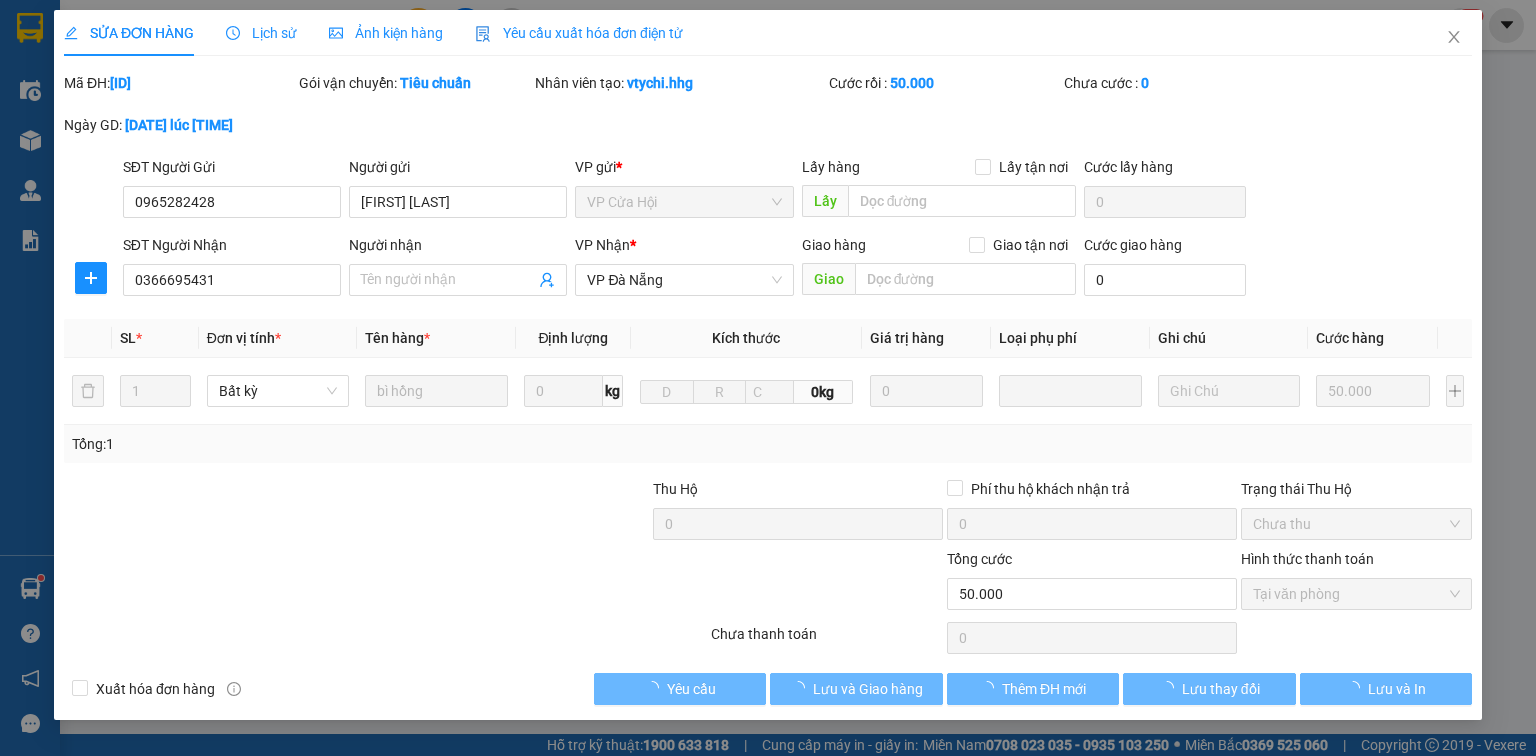 scroll, scrollTop: 0, scrollLeft: 0, axis: both 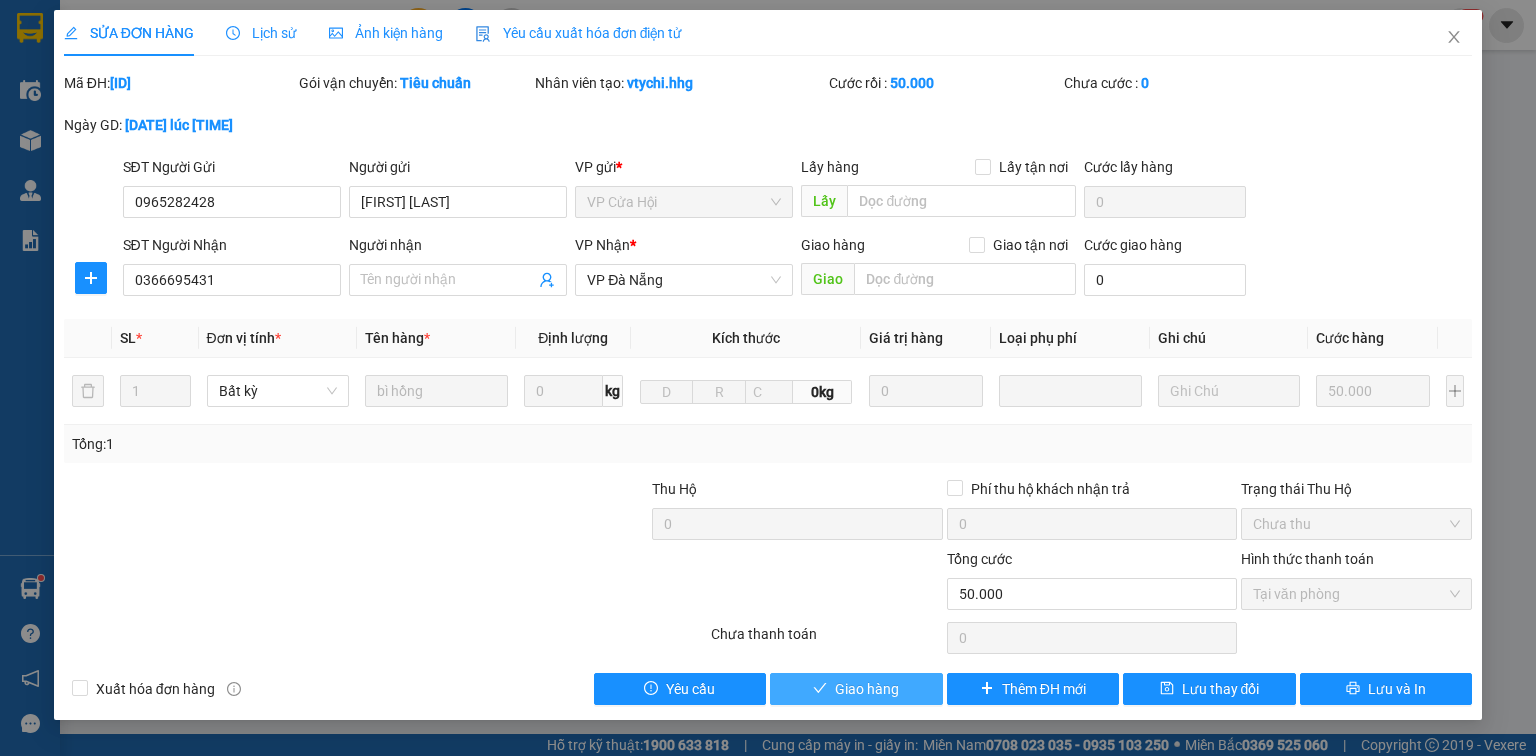 click on "Giao hàng" at bounding box center [856, 689] 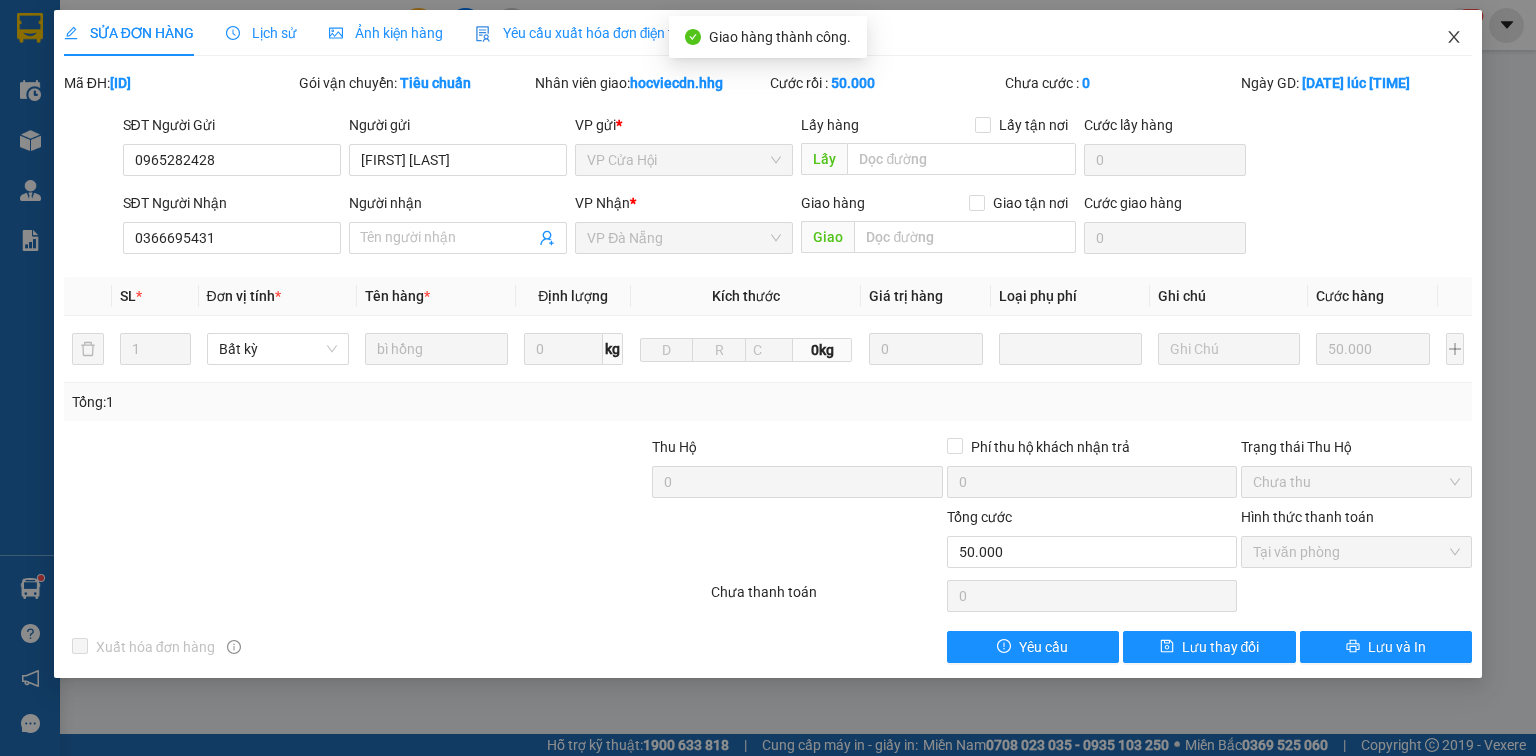 click 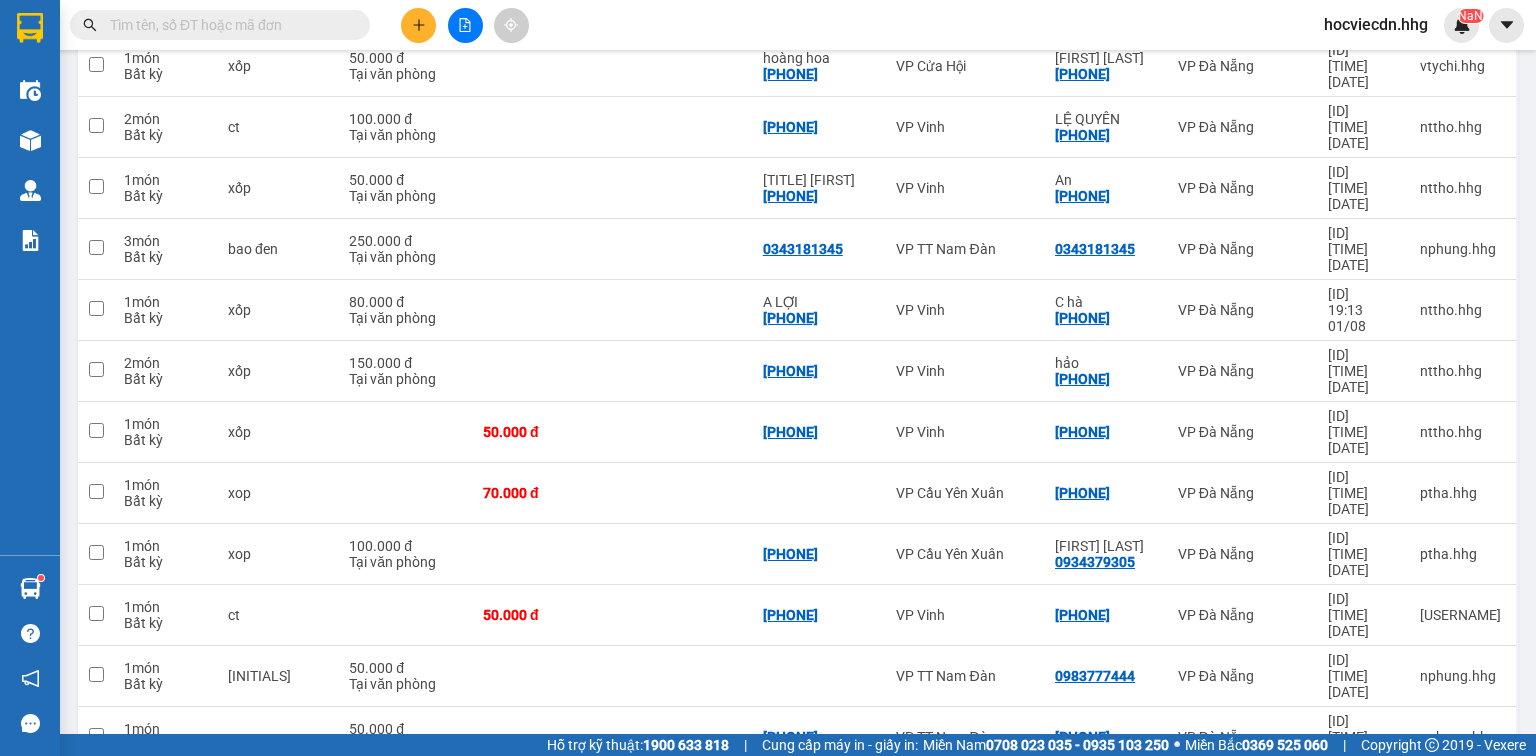 scroll, scrollTop: 803, scrollLeft: 0, axis: vertical 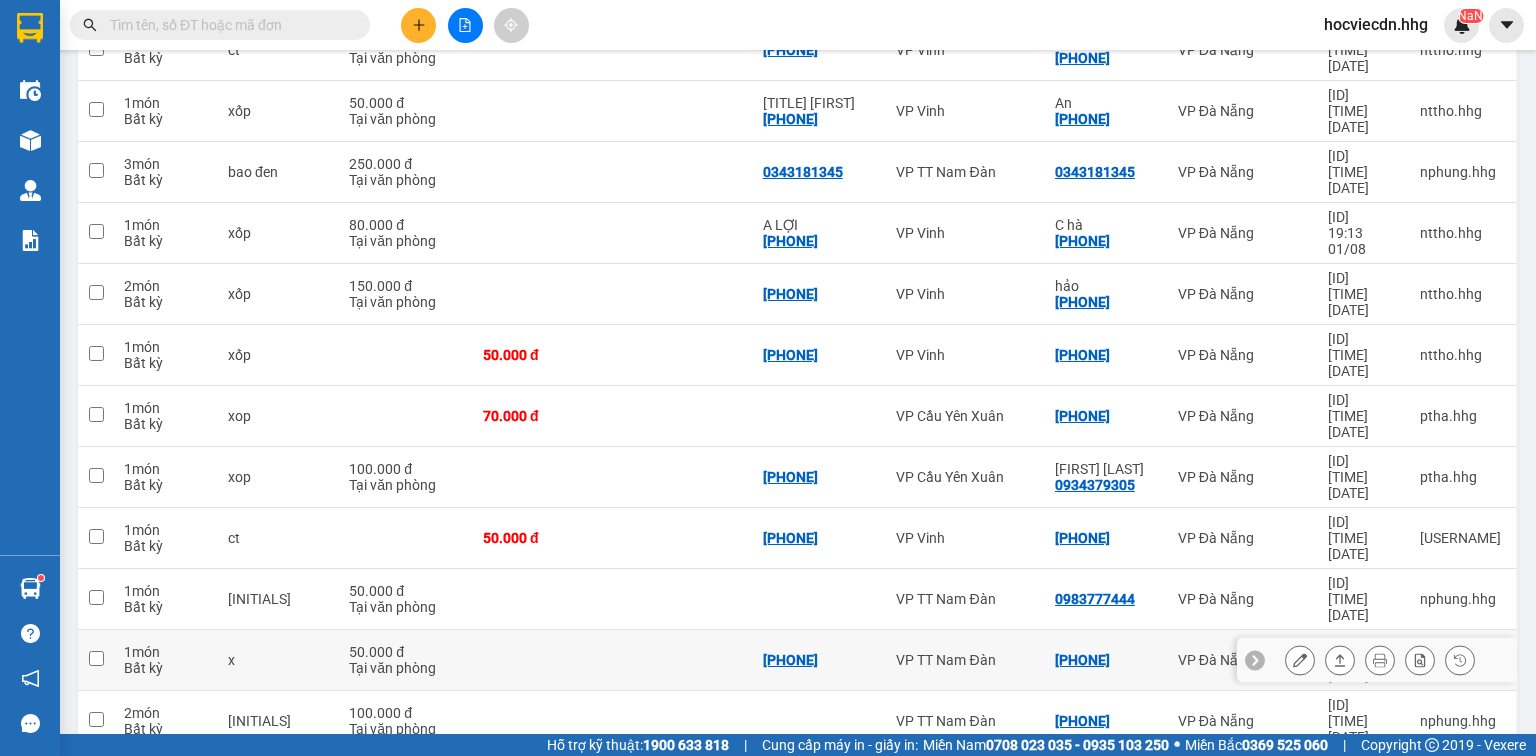 click on "0972595938" at bounding box center [1106, 660] 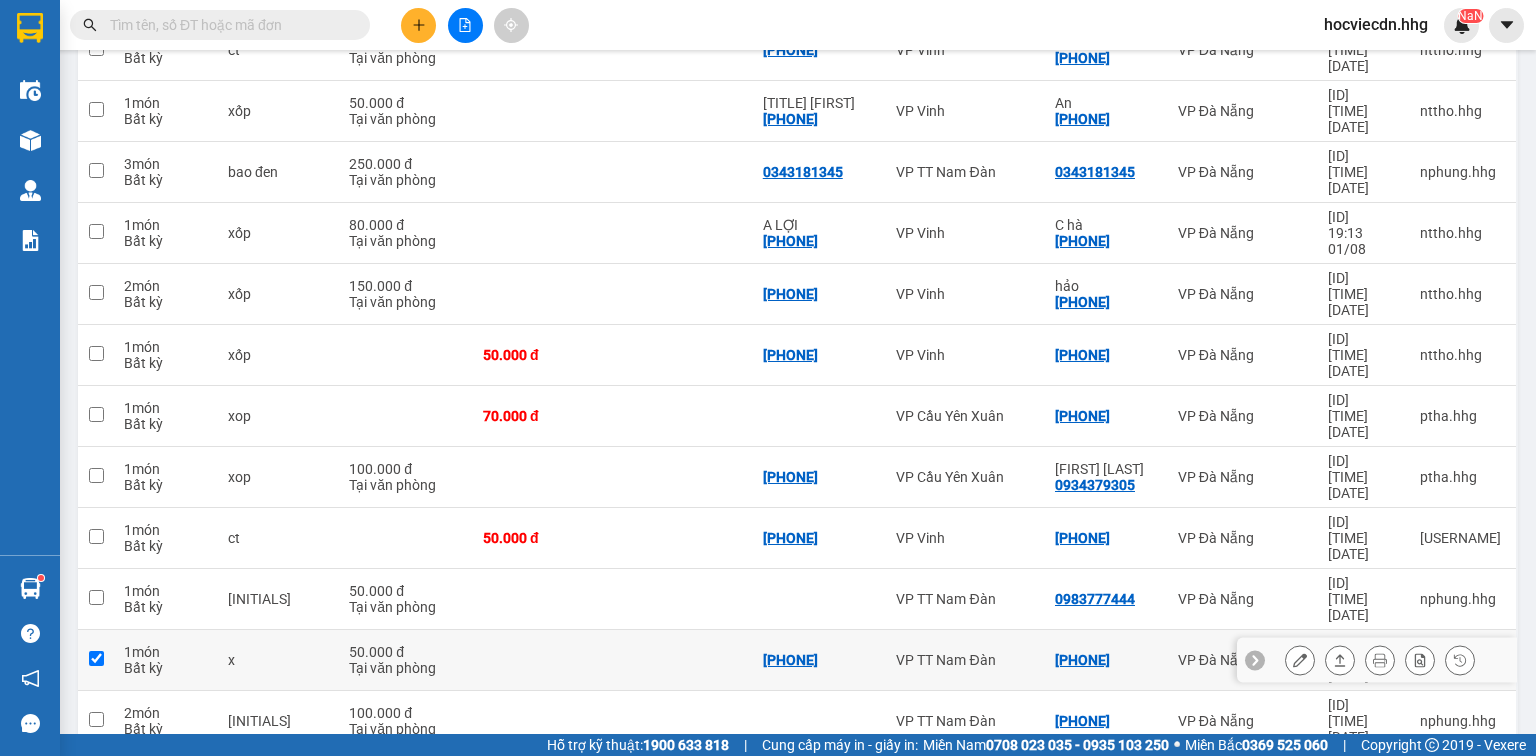 checkbox on "true" 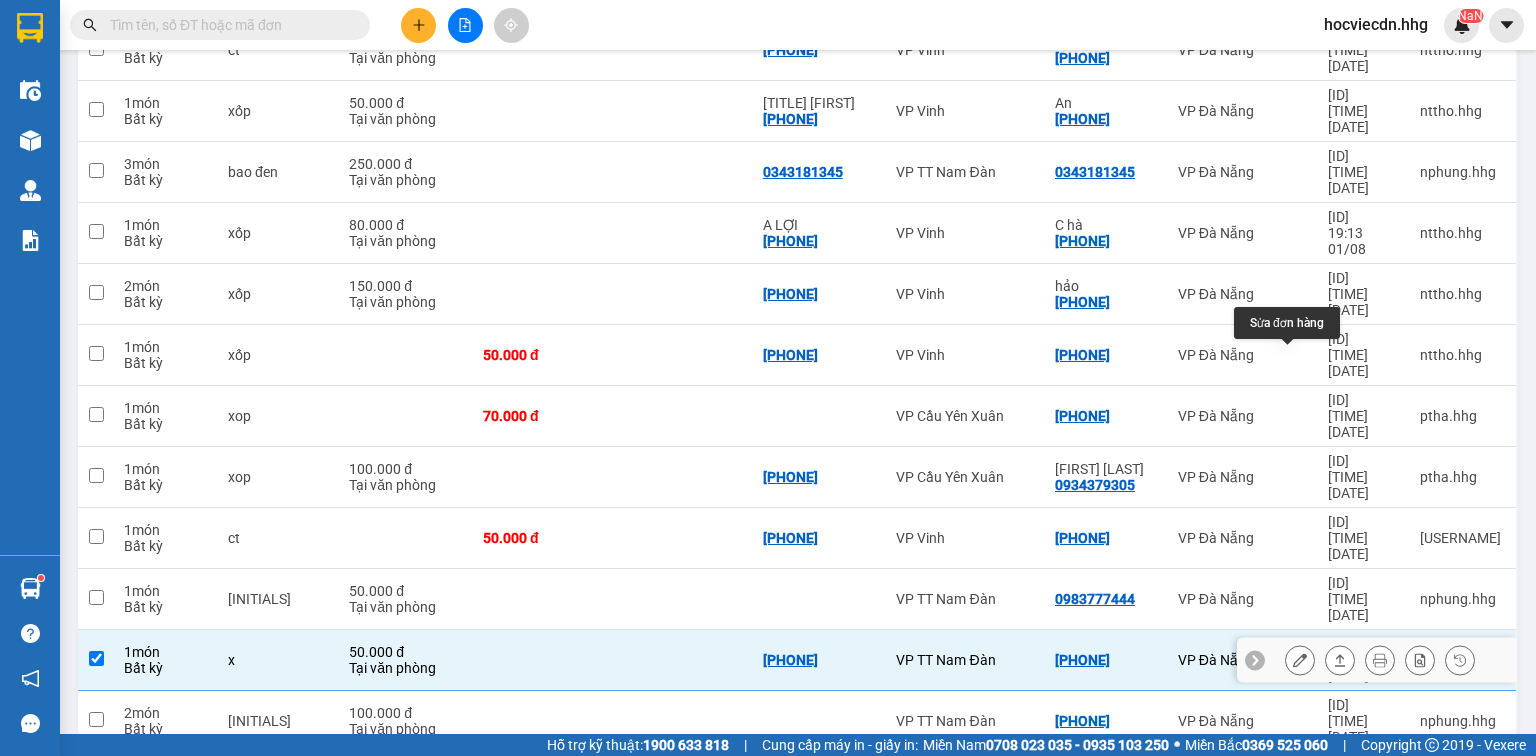 click at bounding box center [1300, 660] 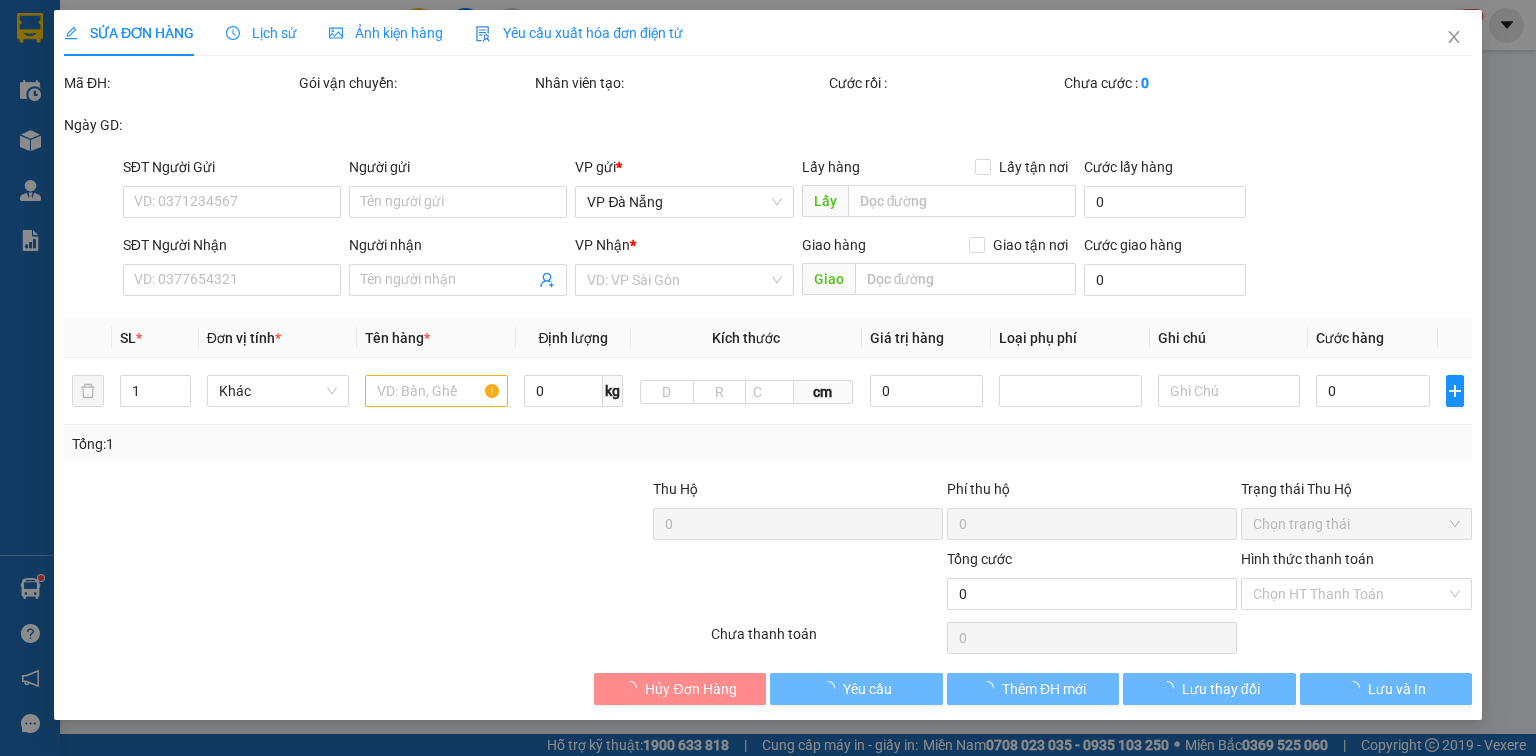 type on "0972595938" 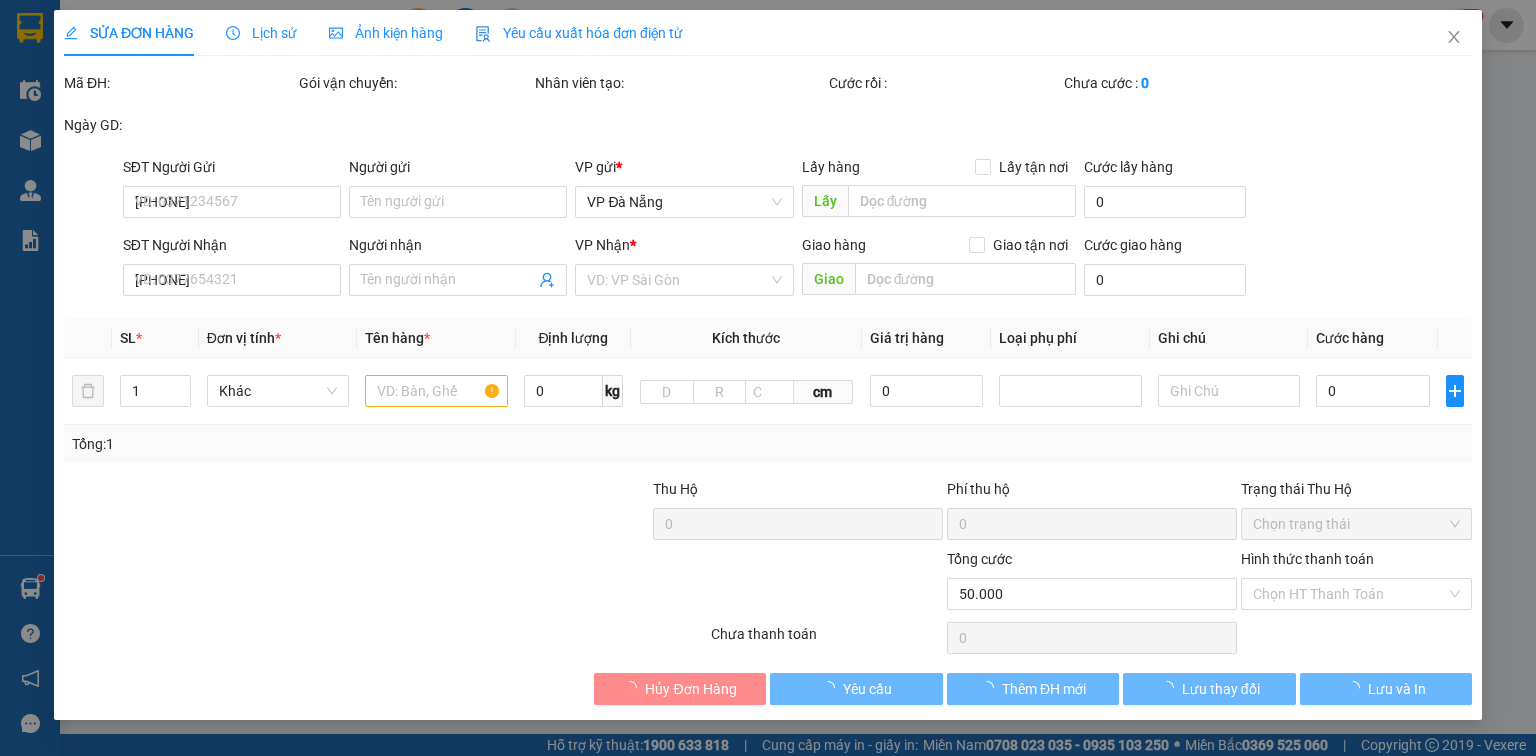 scroll, scrollTop: 0, scrollLeft: 0, axis: both 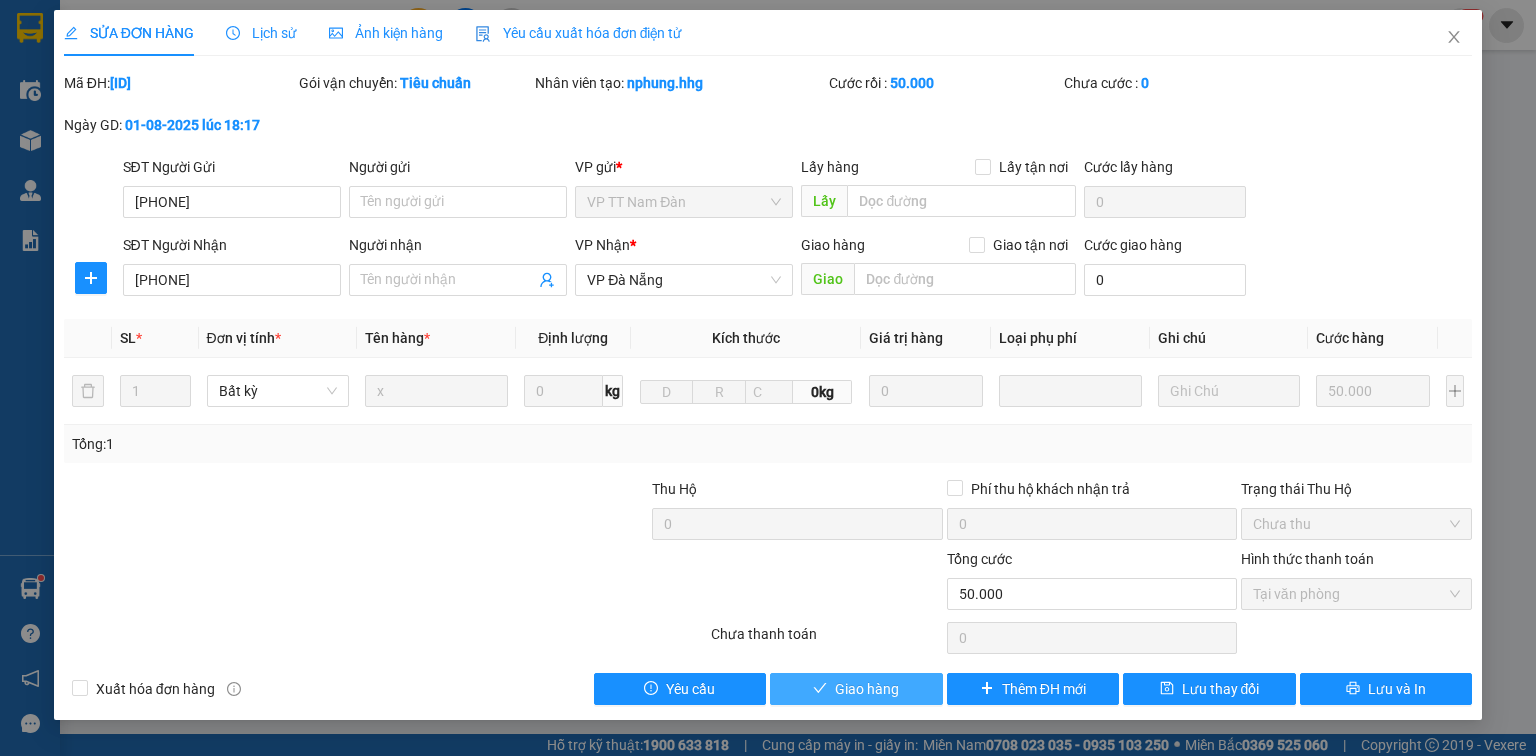 click on "Giao hàng" at bounding box center (867, 689) 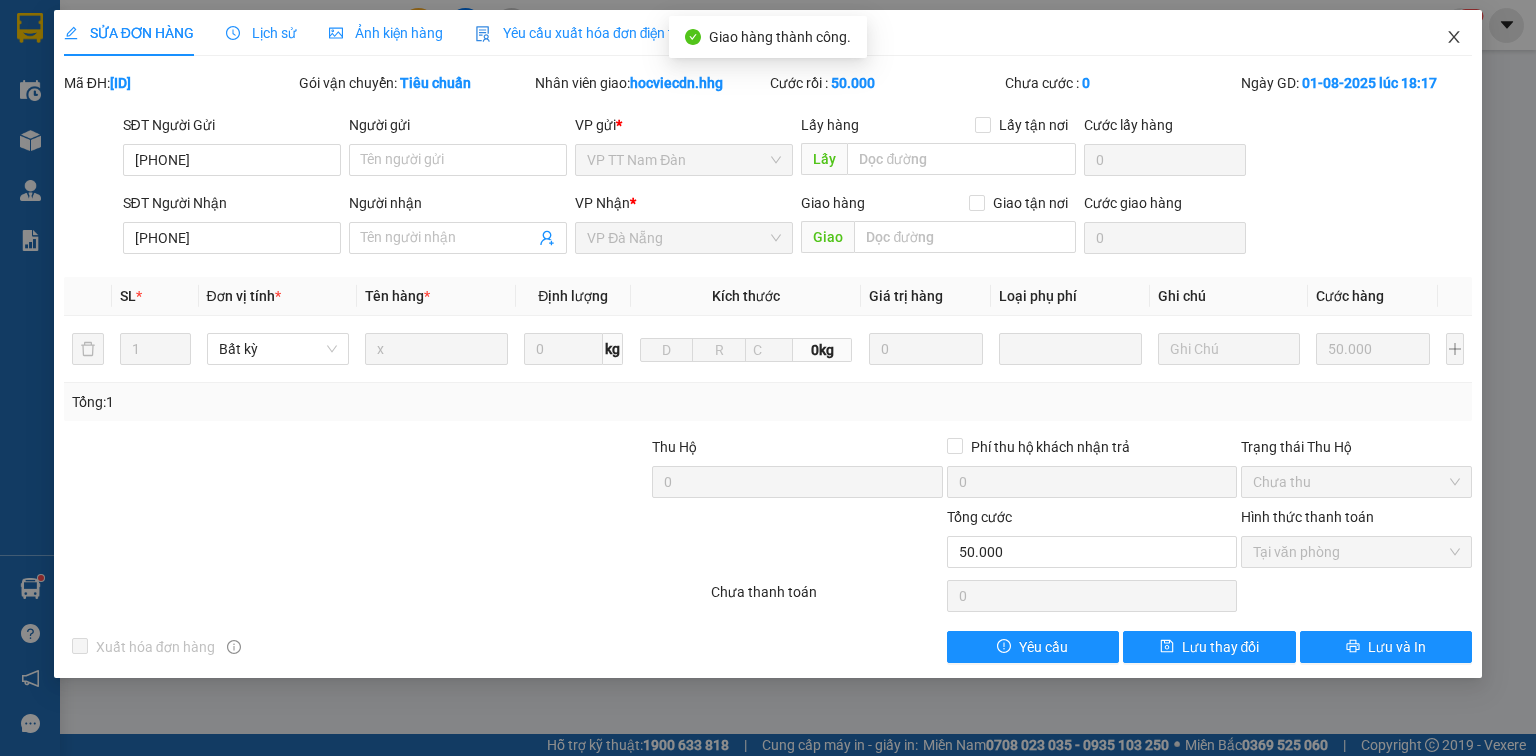 click 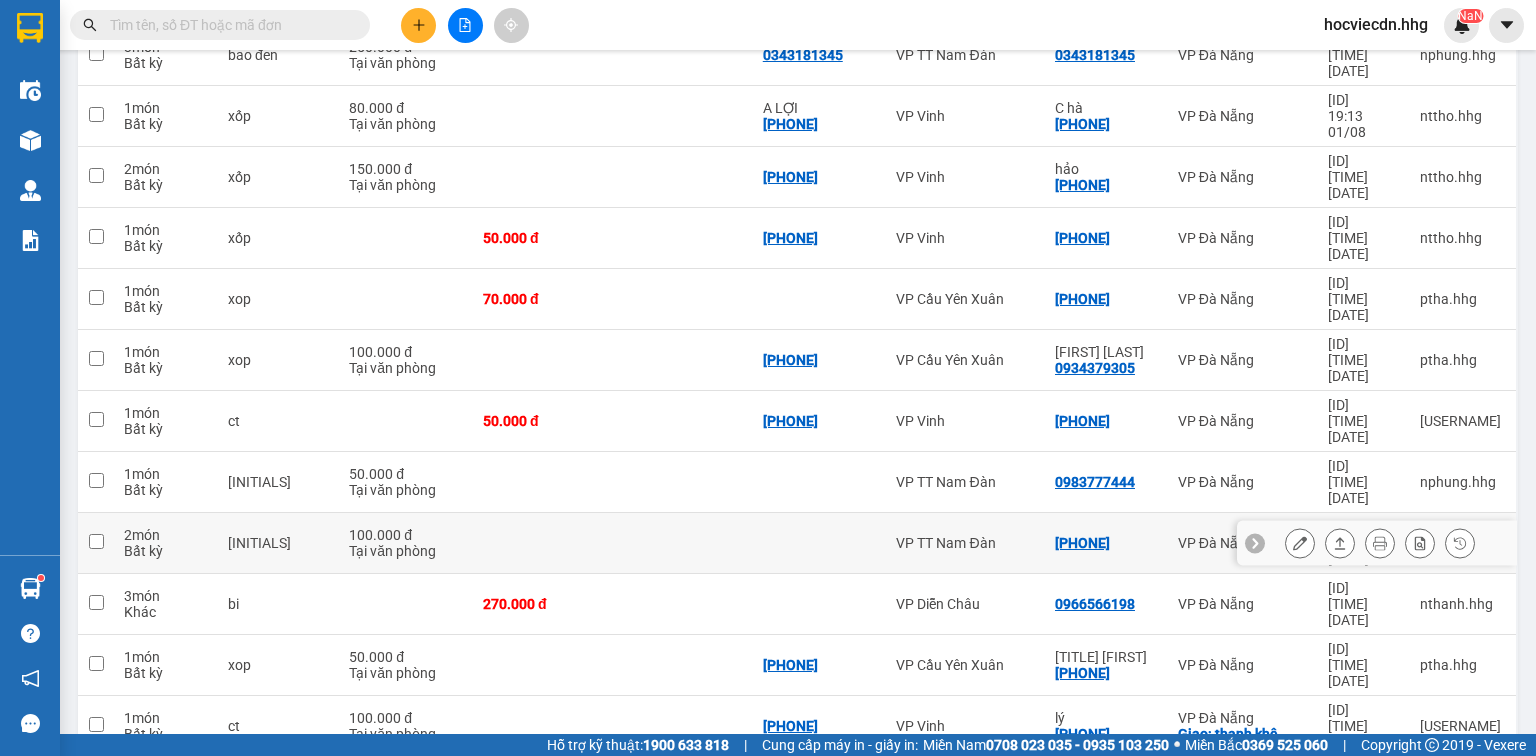 scroll, scrollTop: 960, scrollLeft: 0, axis: vertical 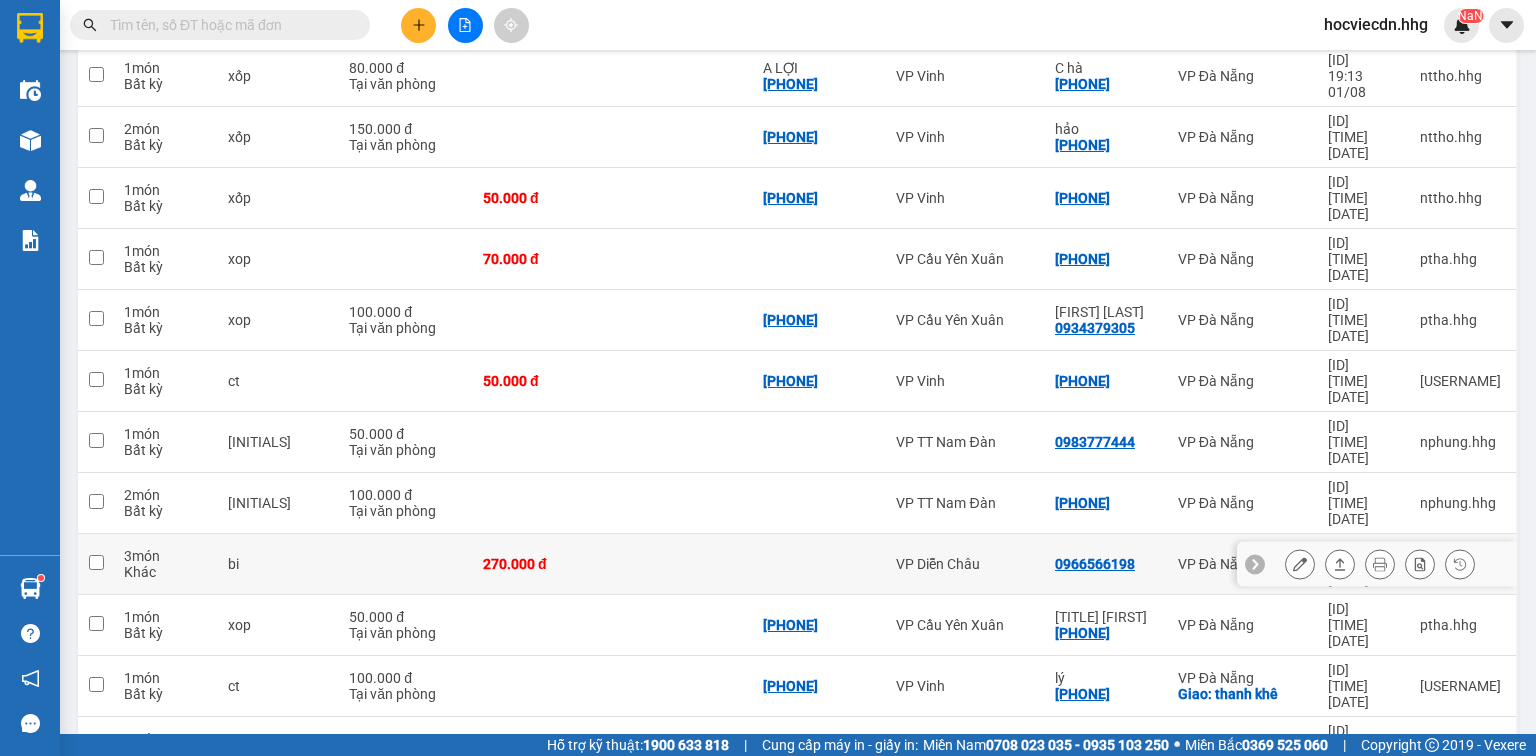 click on "0966566198" at bounding box center (1106, 564) 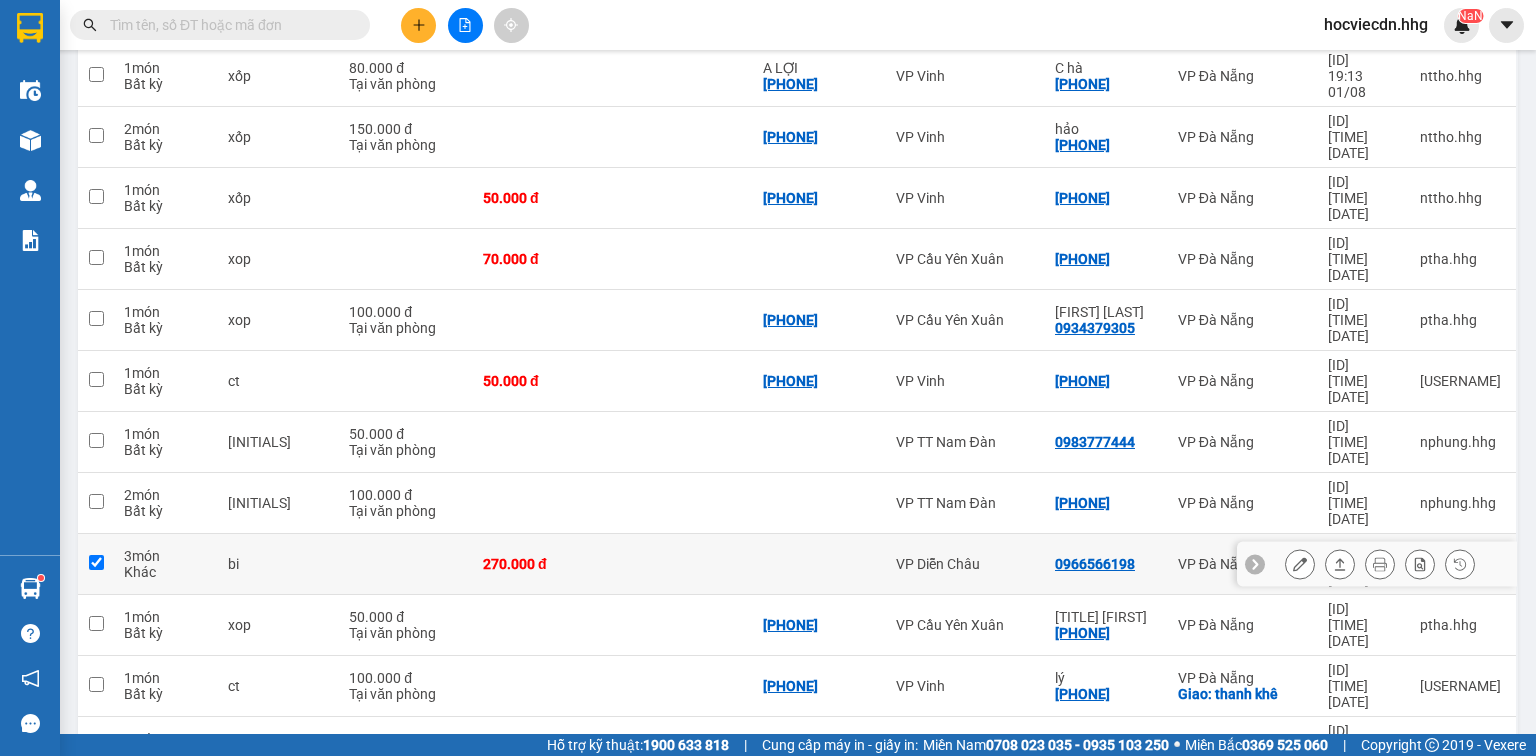 checkbox on "true" 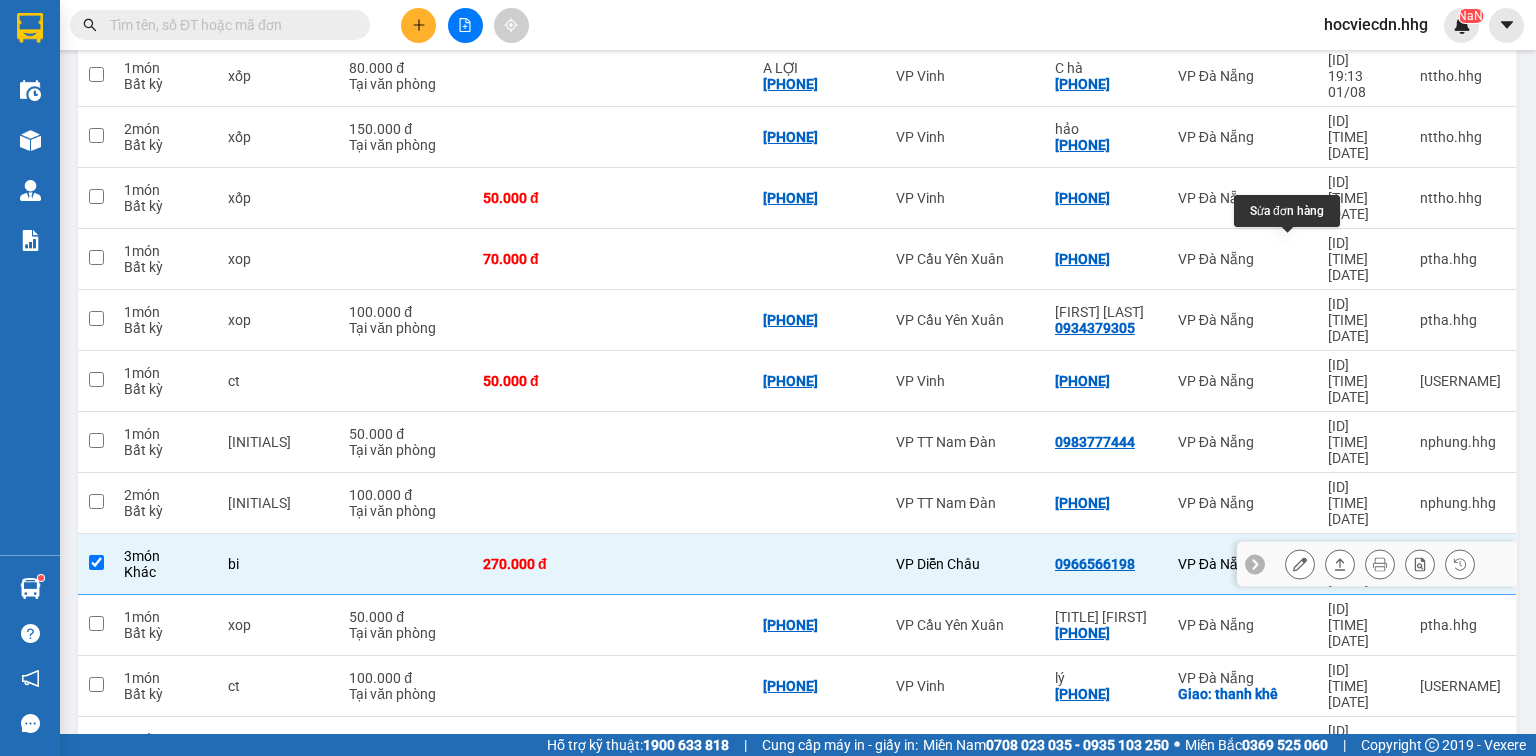 click 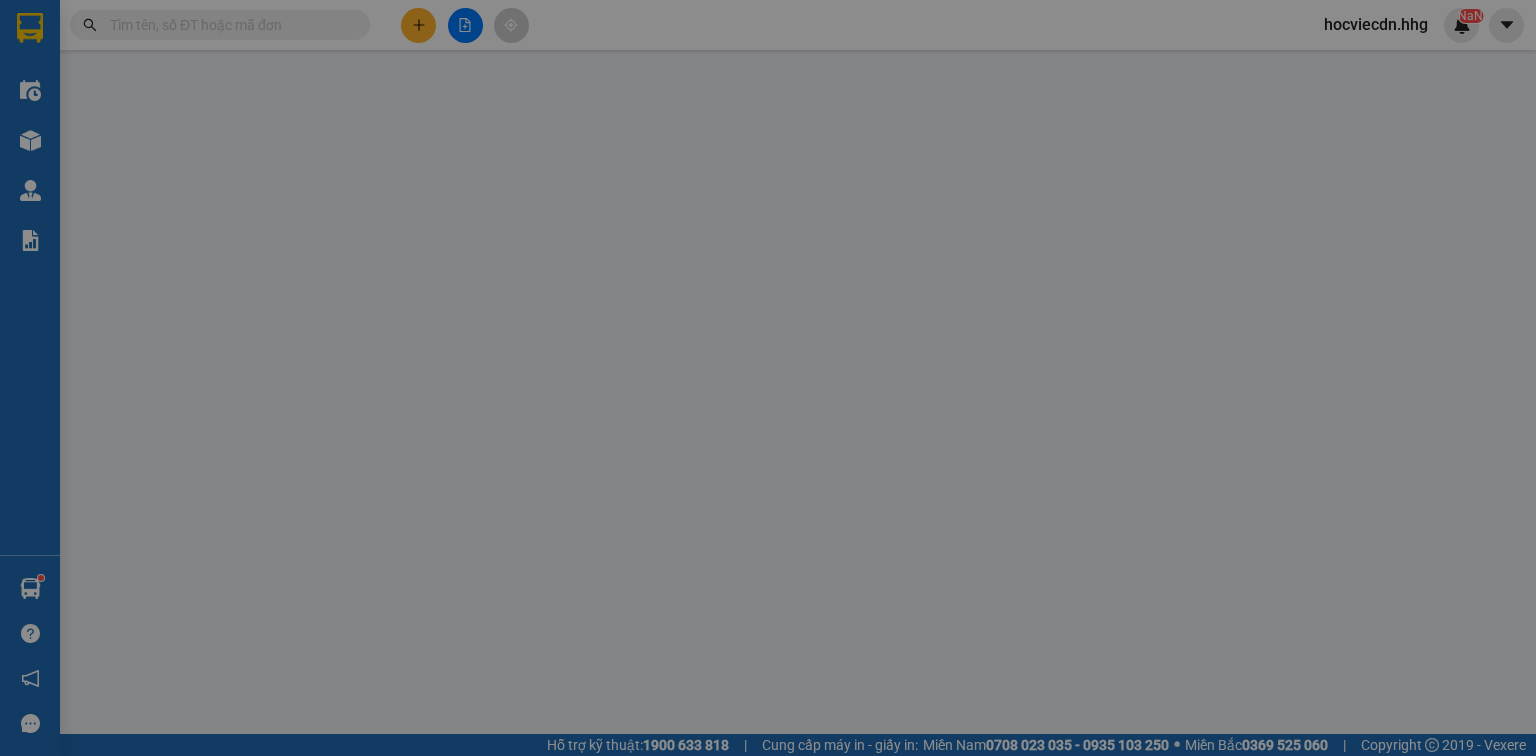 type on "0966566198" 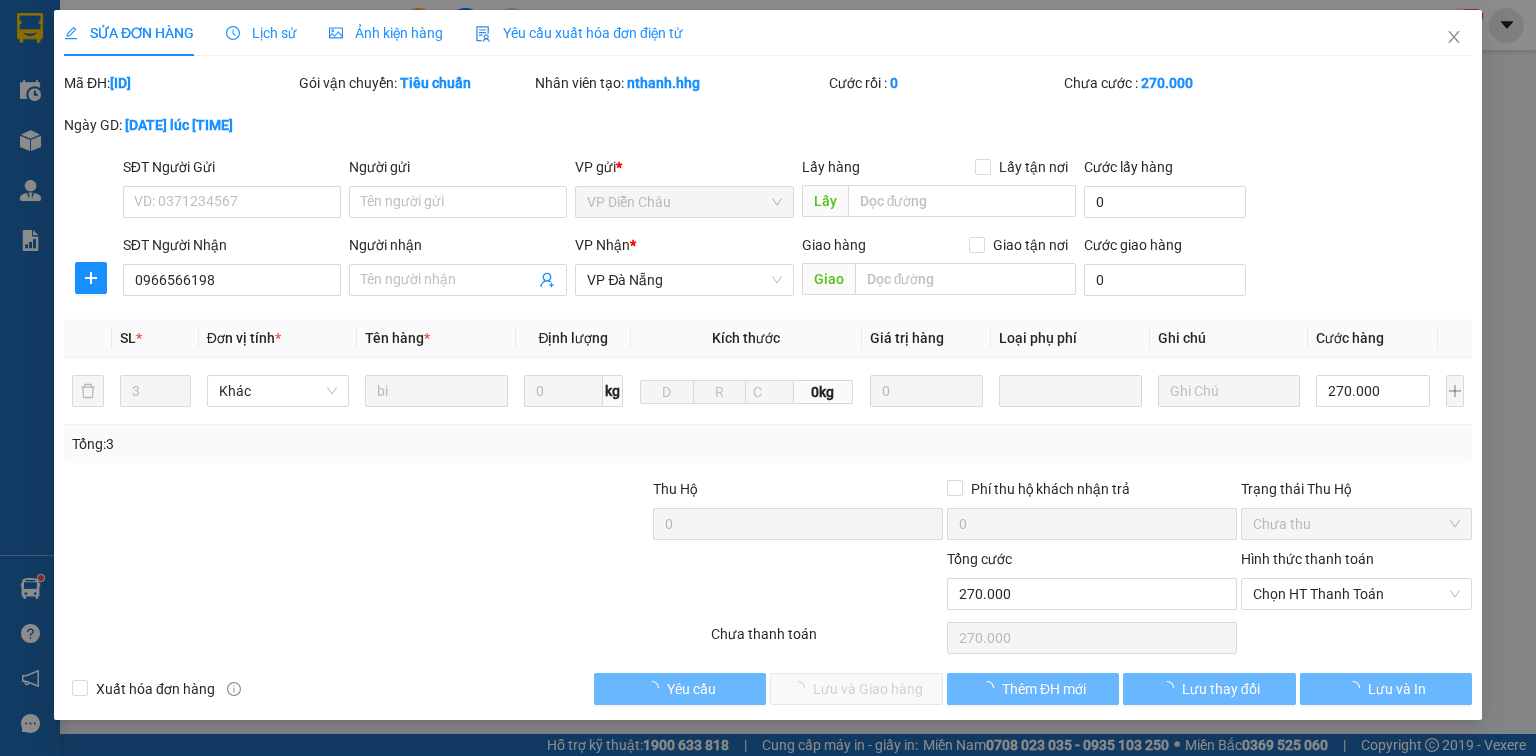 scroll, scrollTop: 0, scrollLeft: 0, axis: both 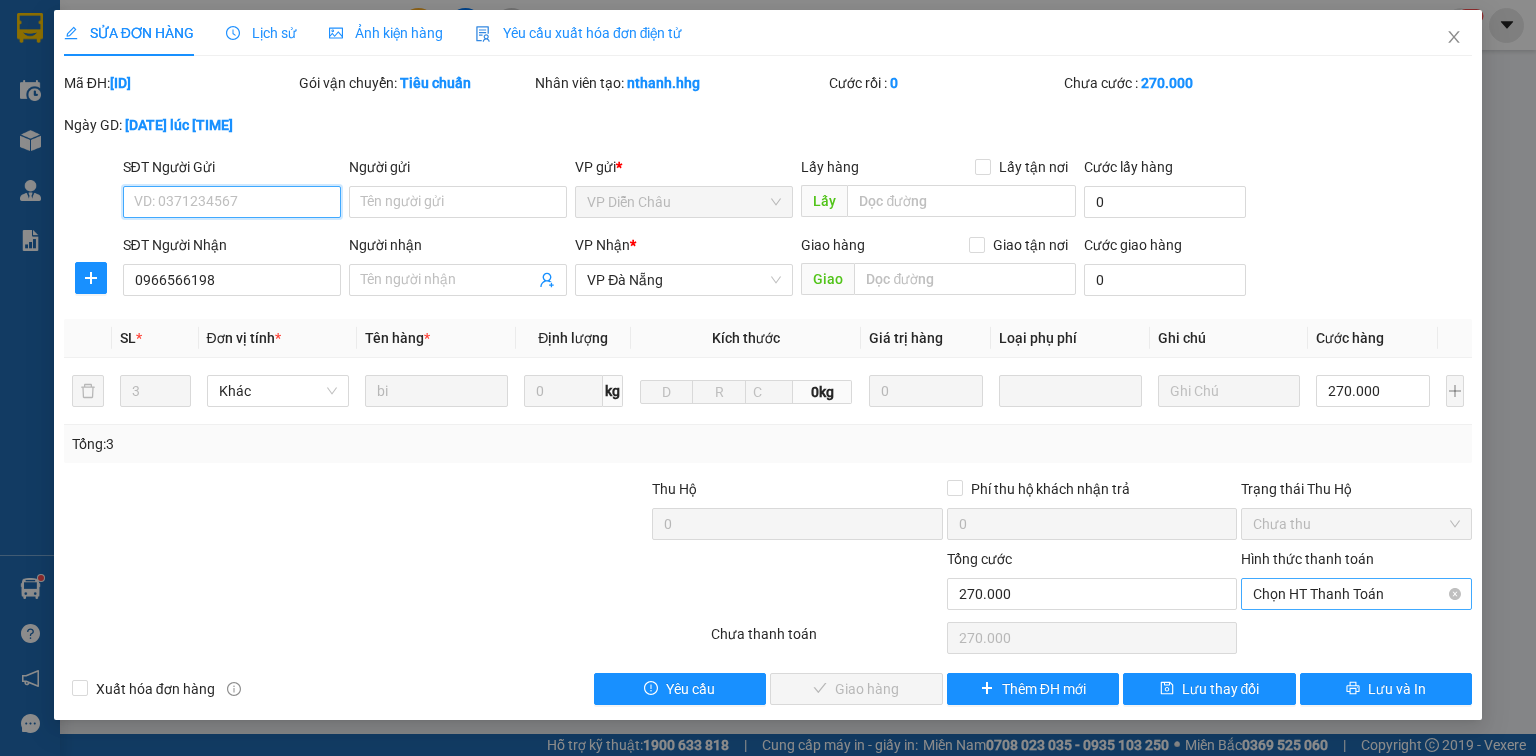click on "Chọn HT Thanh Toán" at bounding box center (1356, 594) 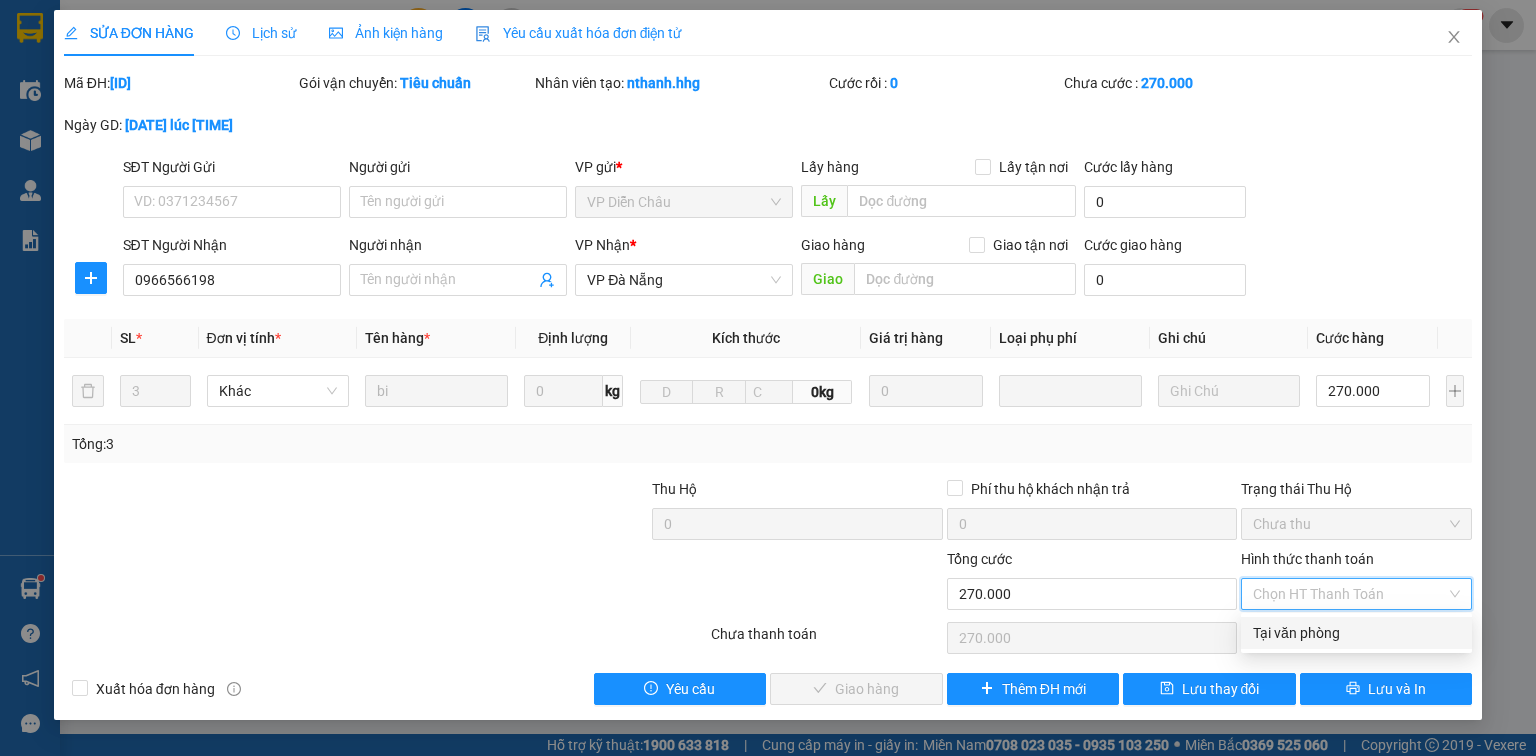click on "Tại văn phòng" at bounding box center [1356, 633] 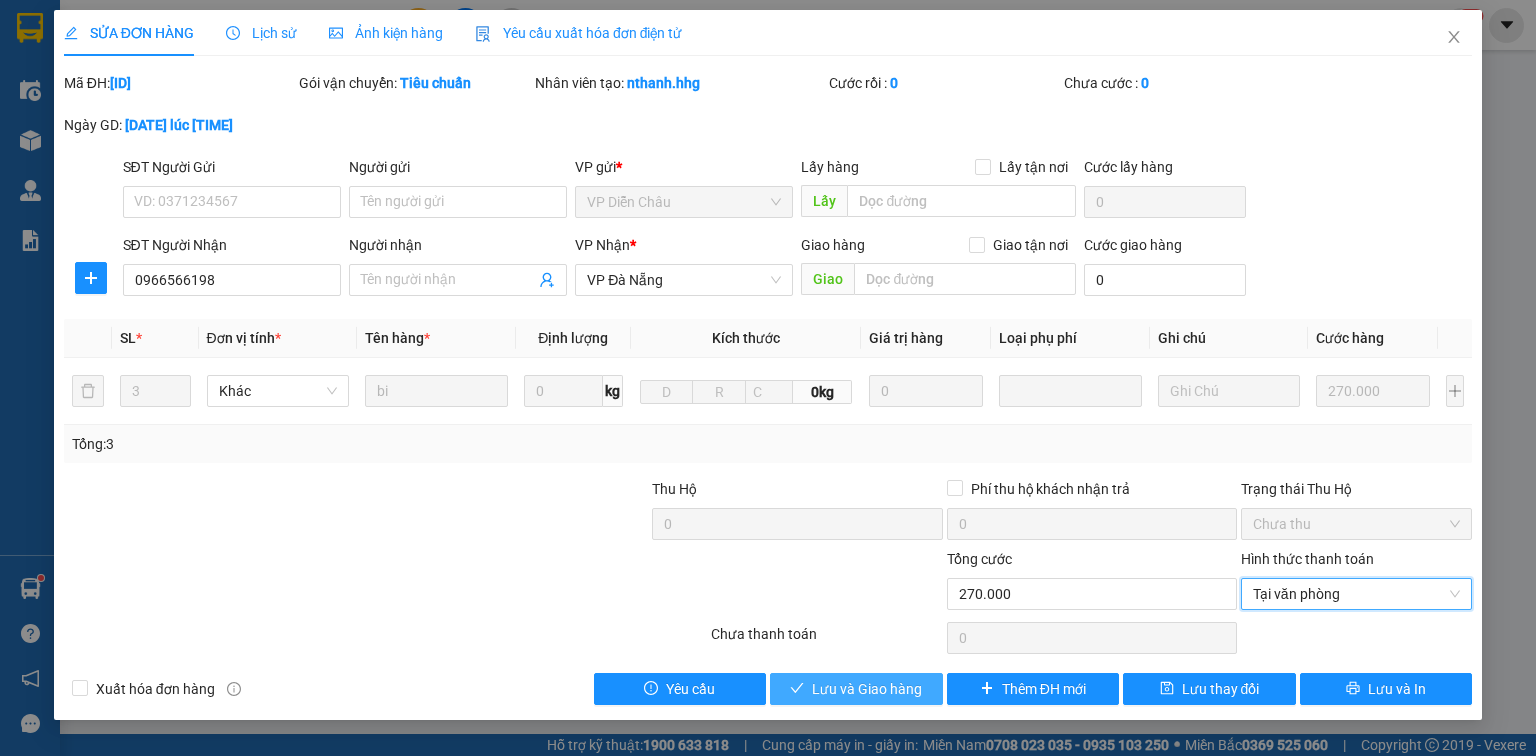 click on "Lưu và Giao hàng" at bounding box center (867, 689) 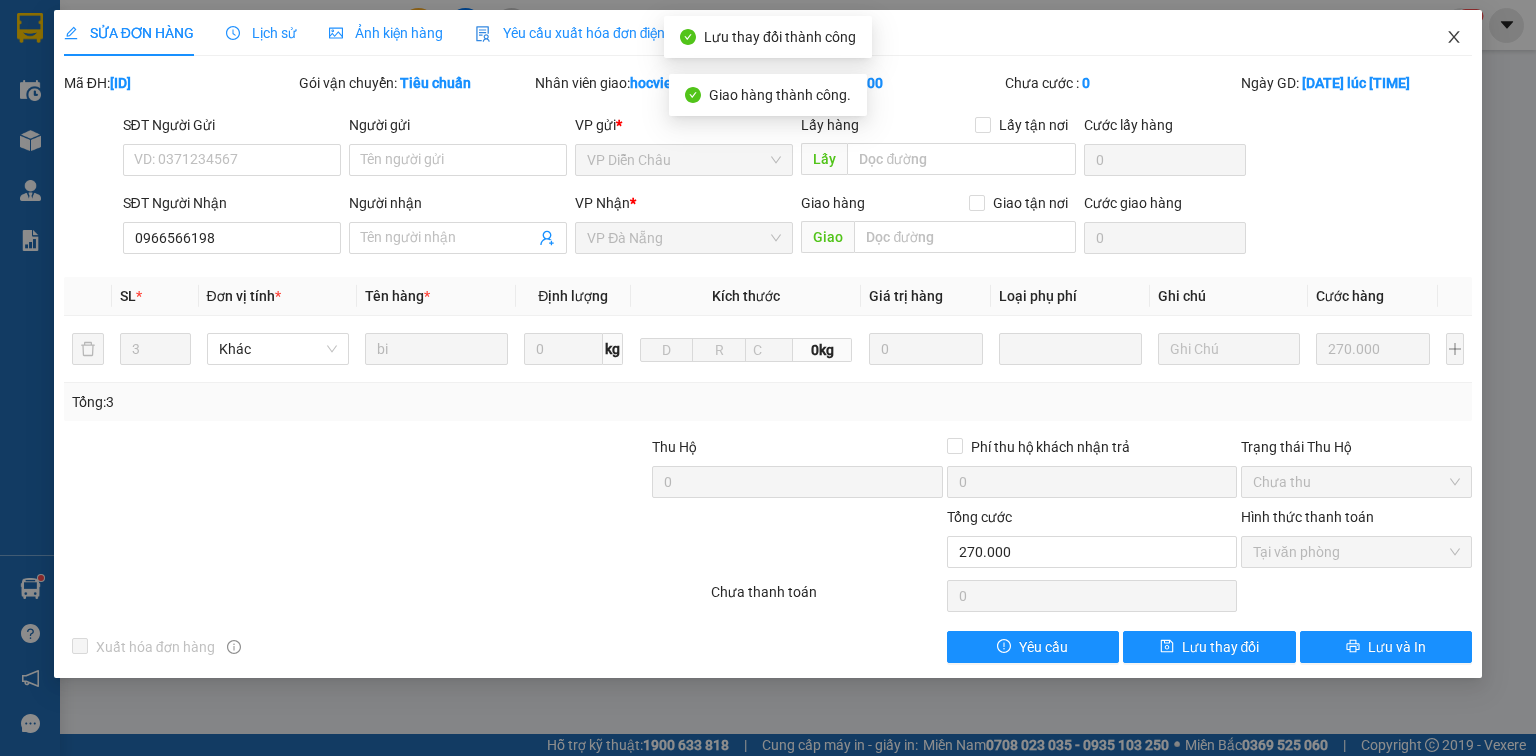 click 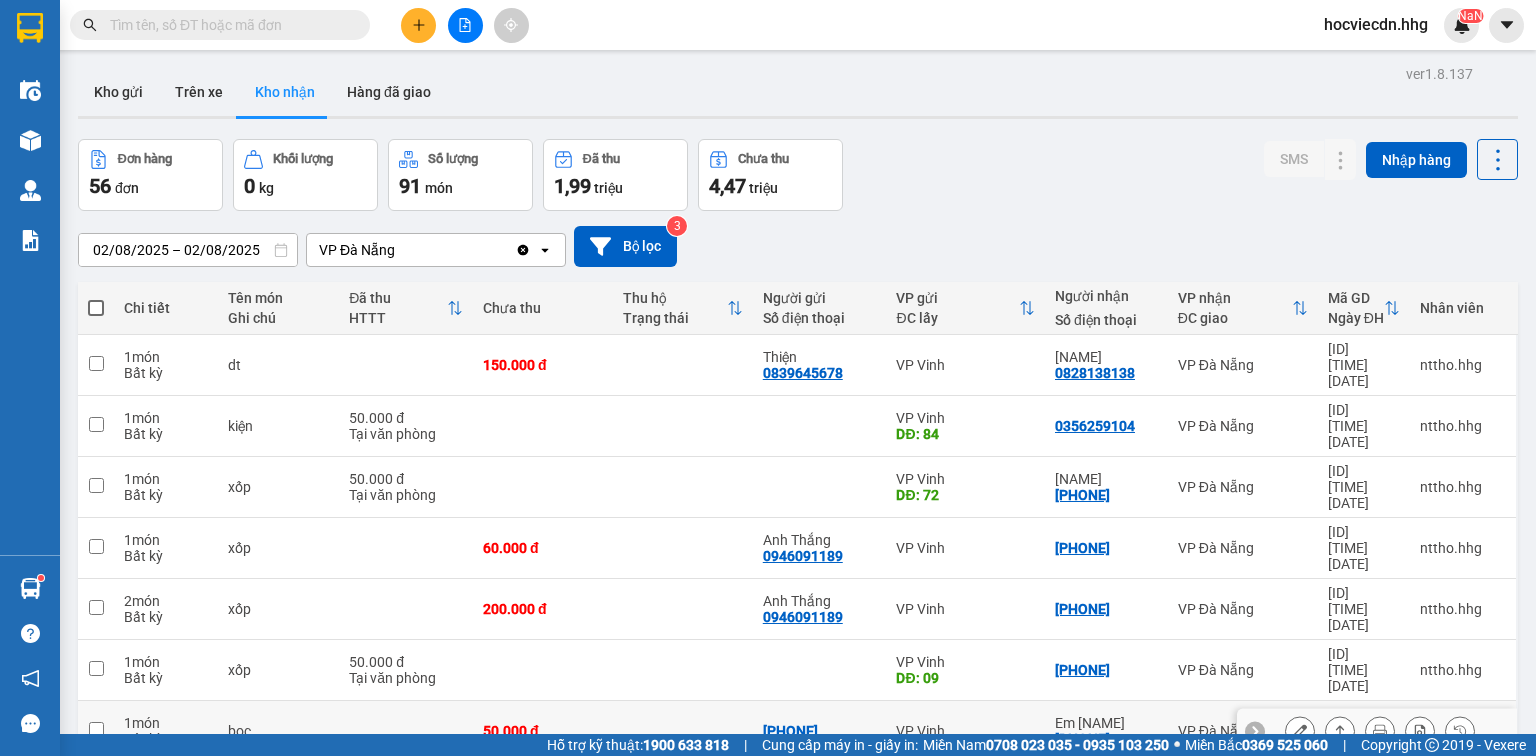 scroll, scrollTop: 0, scrollLeft: 0, axis: both 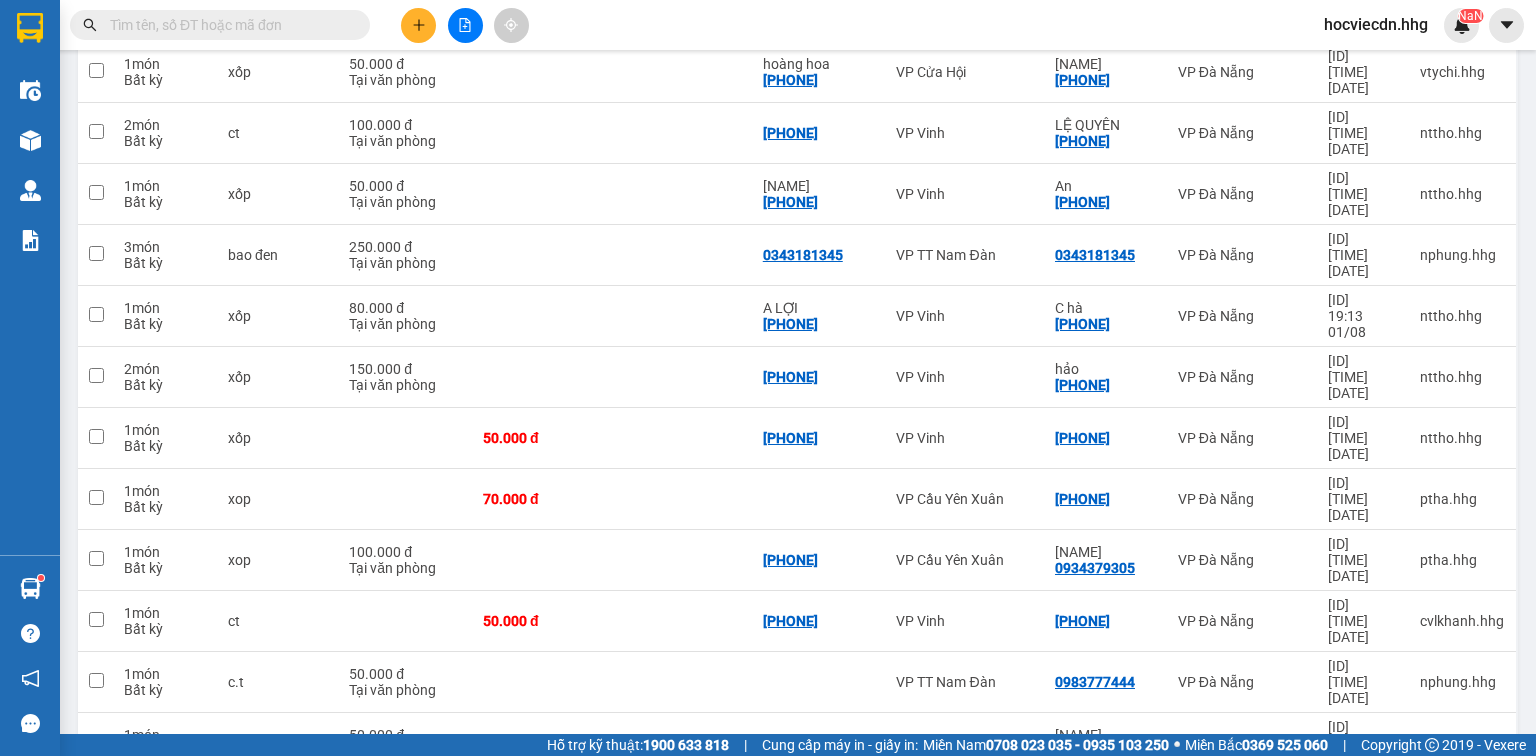 click on "tiên" at bounding box center (1106, 857) 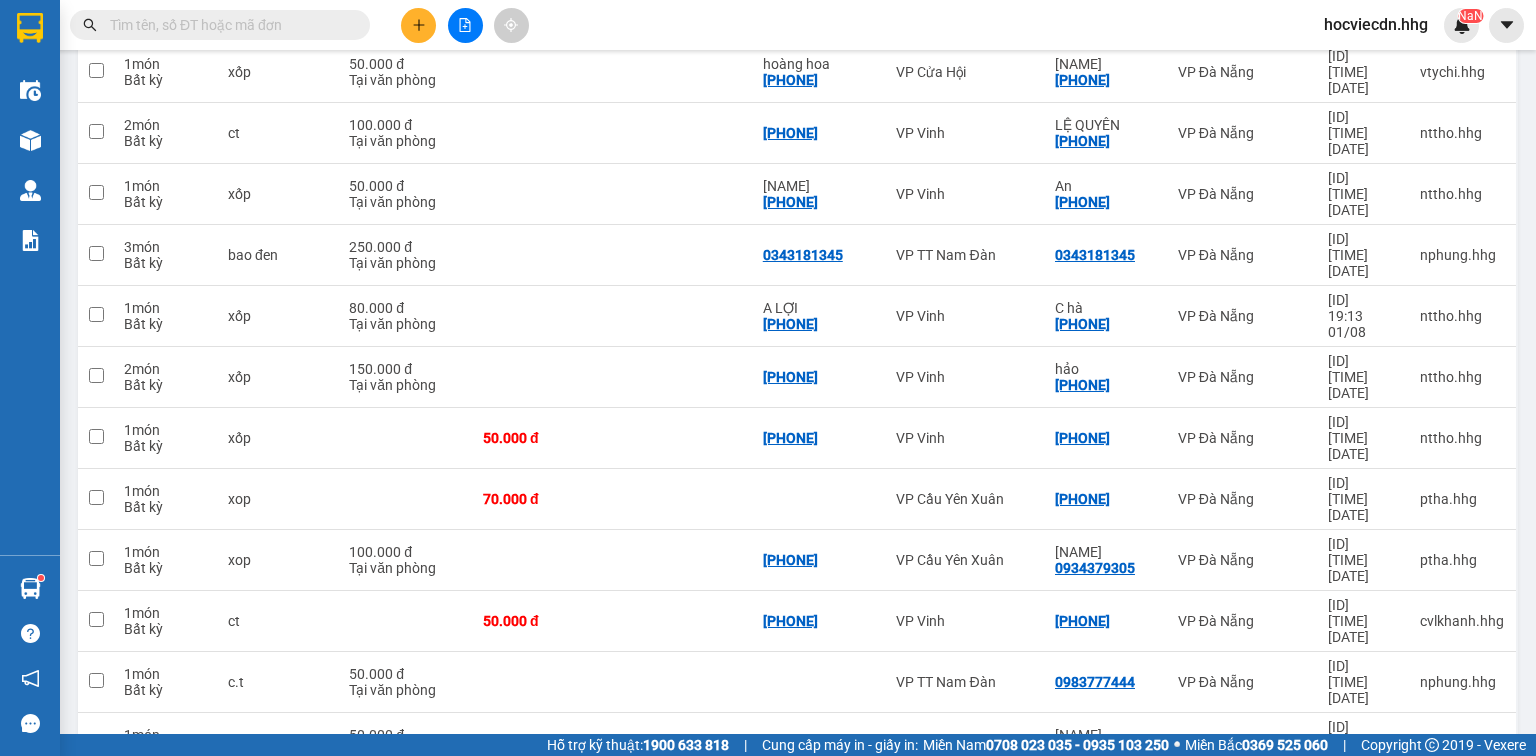 click 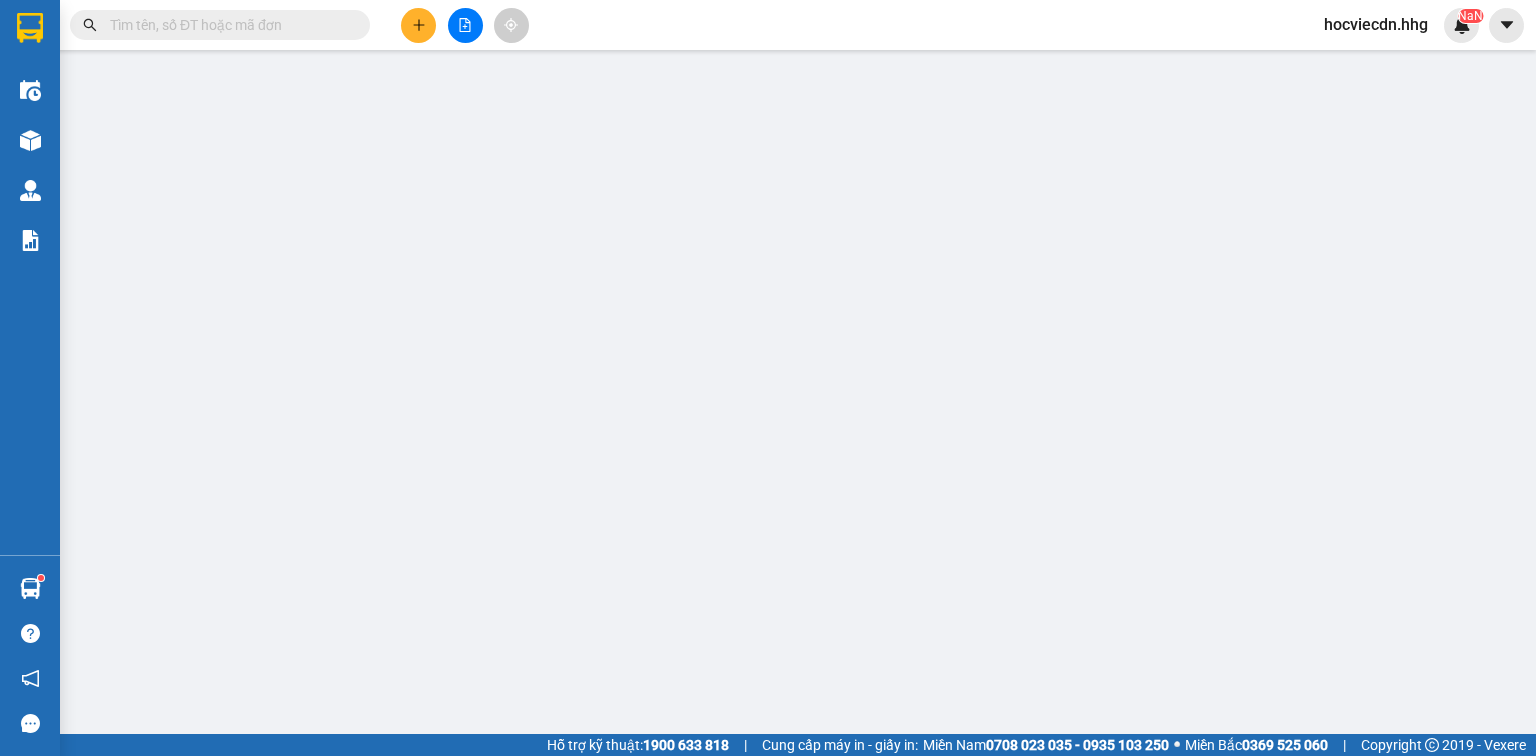 scroll, scrollTop: 0, scrollLeft: 0, axis: both 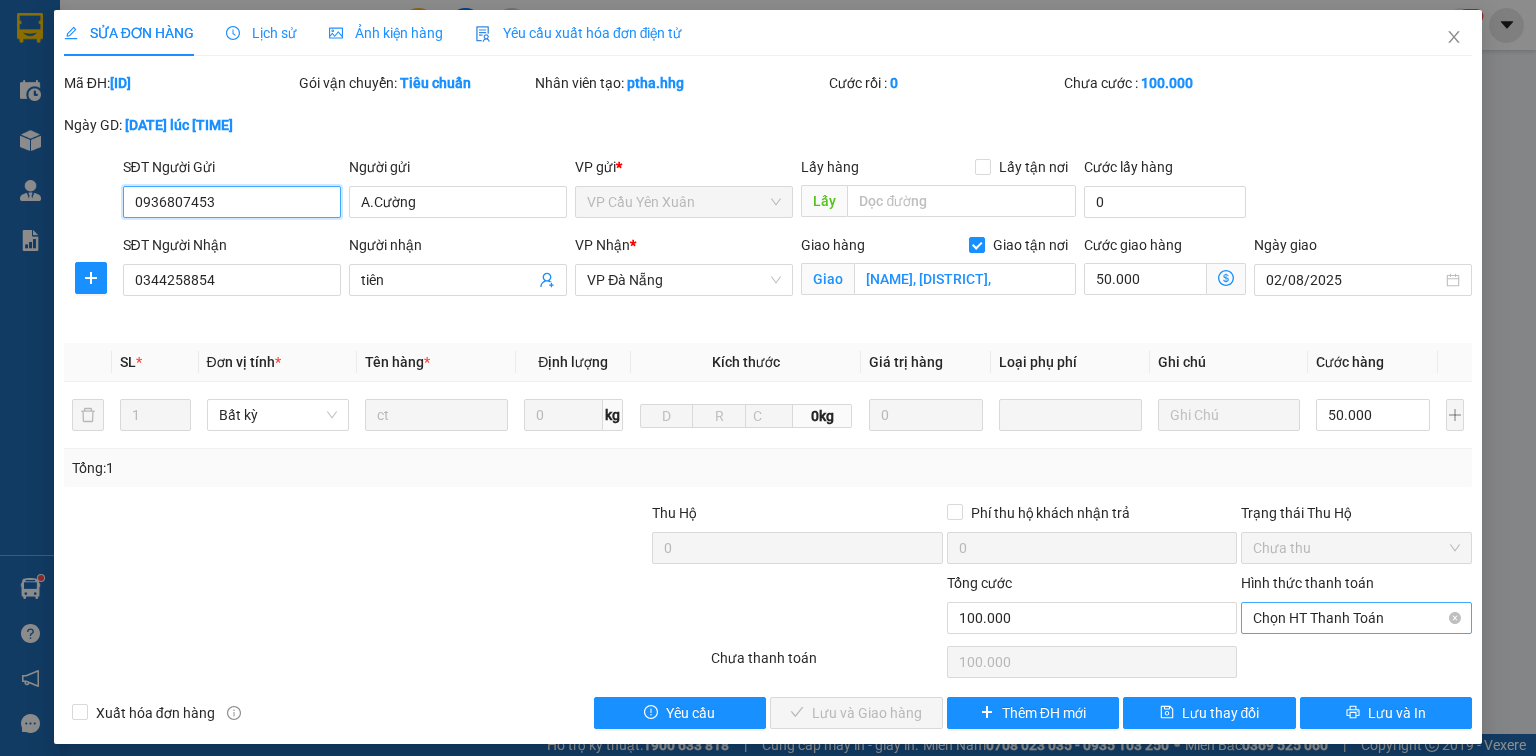 click on "Chọn HT Thanh Toán" at bounding box center (1356, 618) 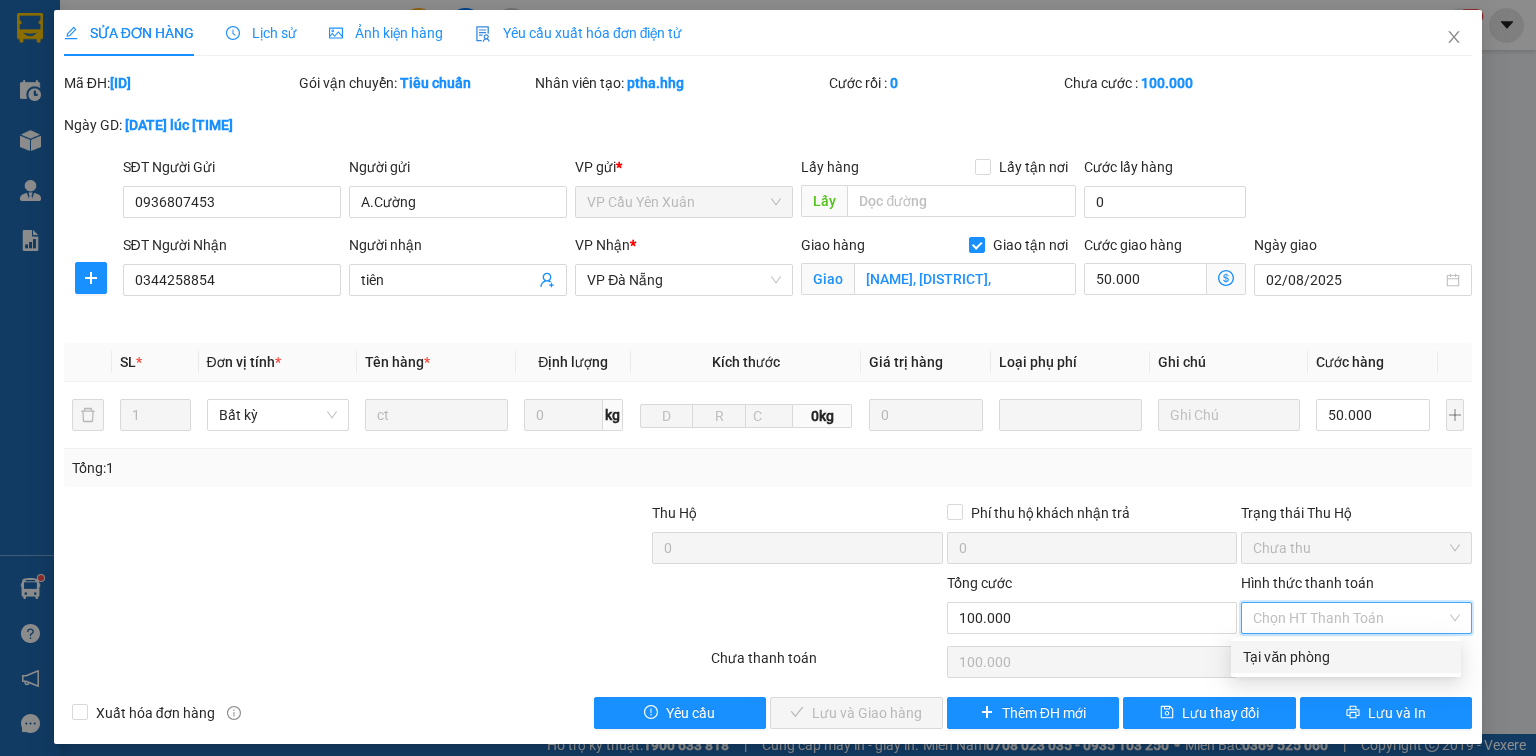 drag, startPoint x: 1317, startPoint y: 664, endPoint x: 1312, endPoint y: 649, distance: 15.811388 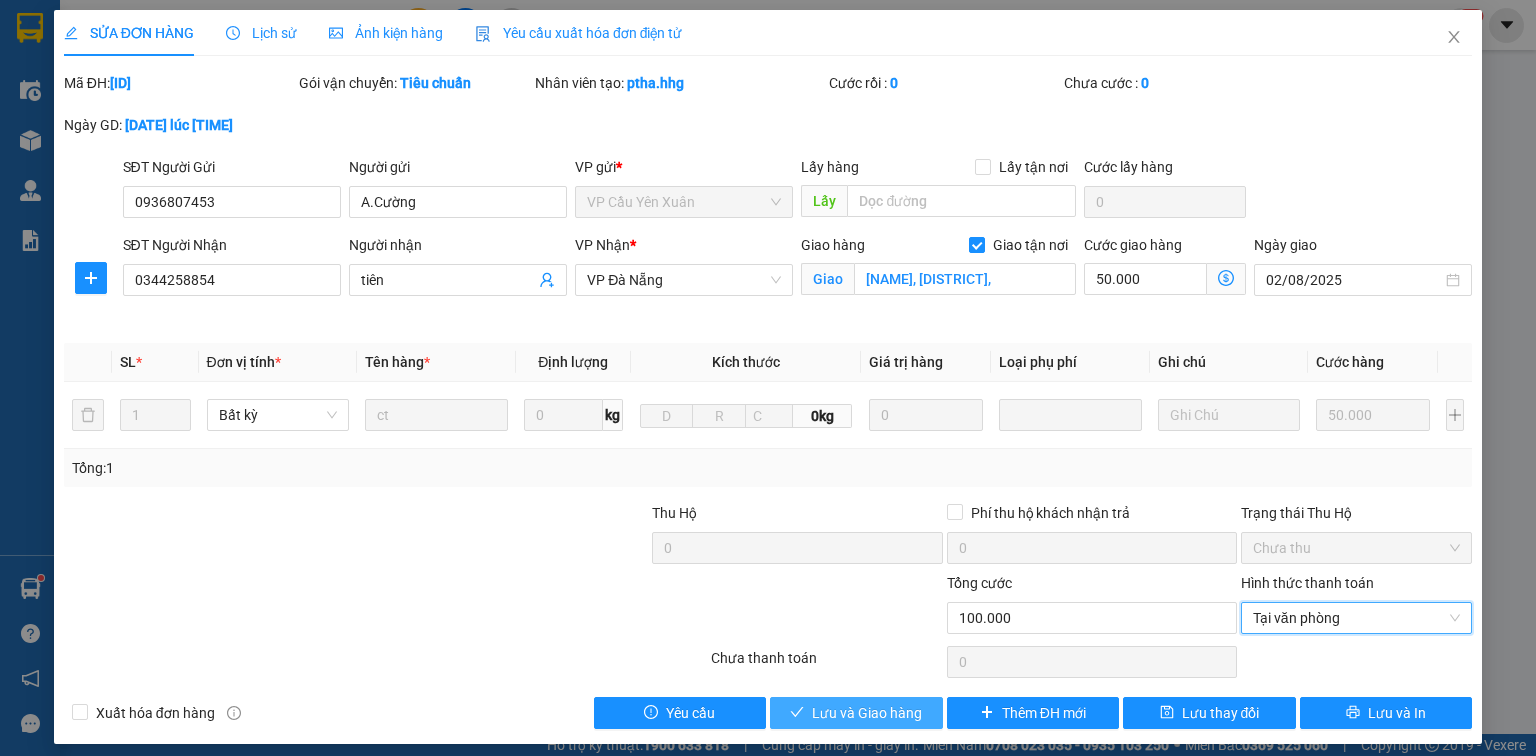 click on "Lưu và Giao hàng" at bounding box center (856, 713) 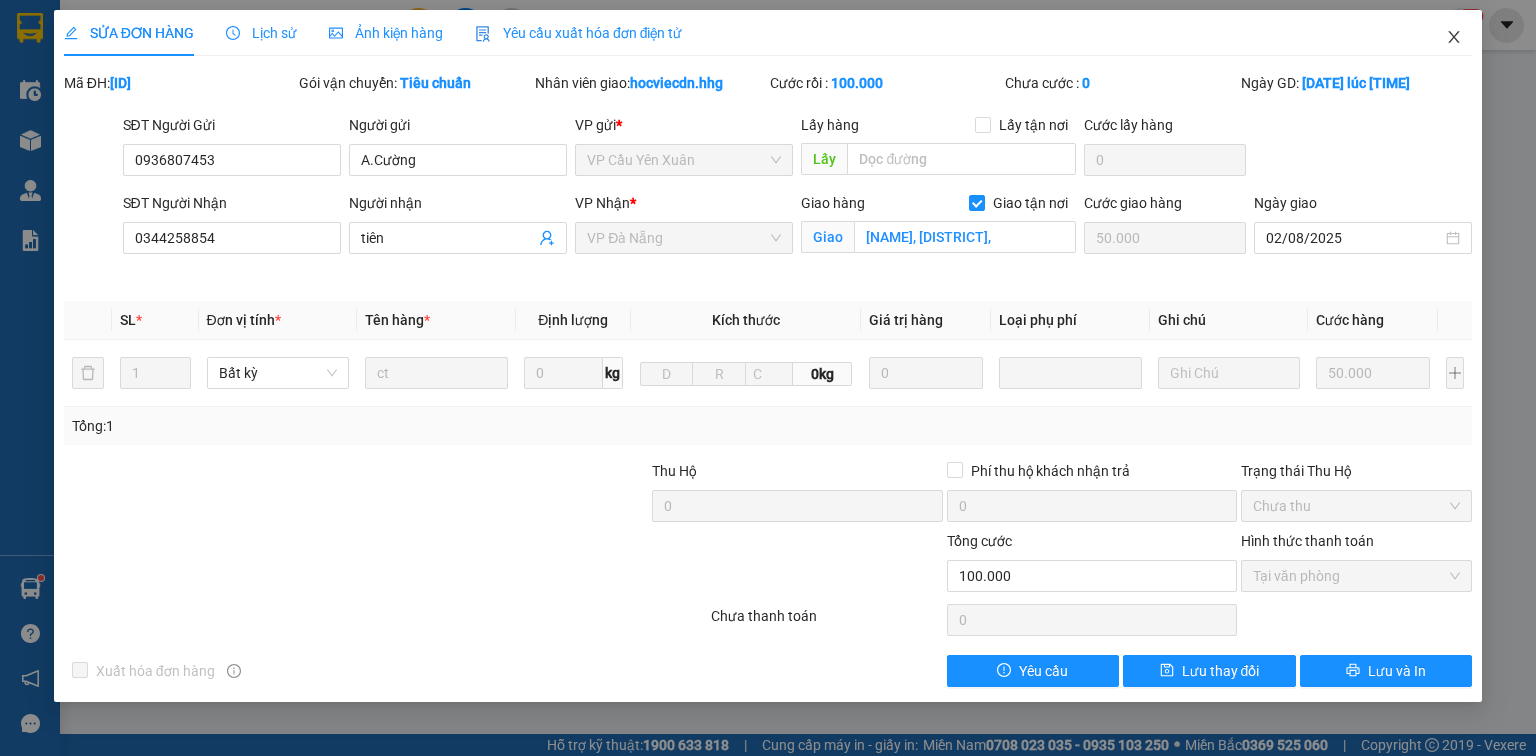 click 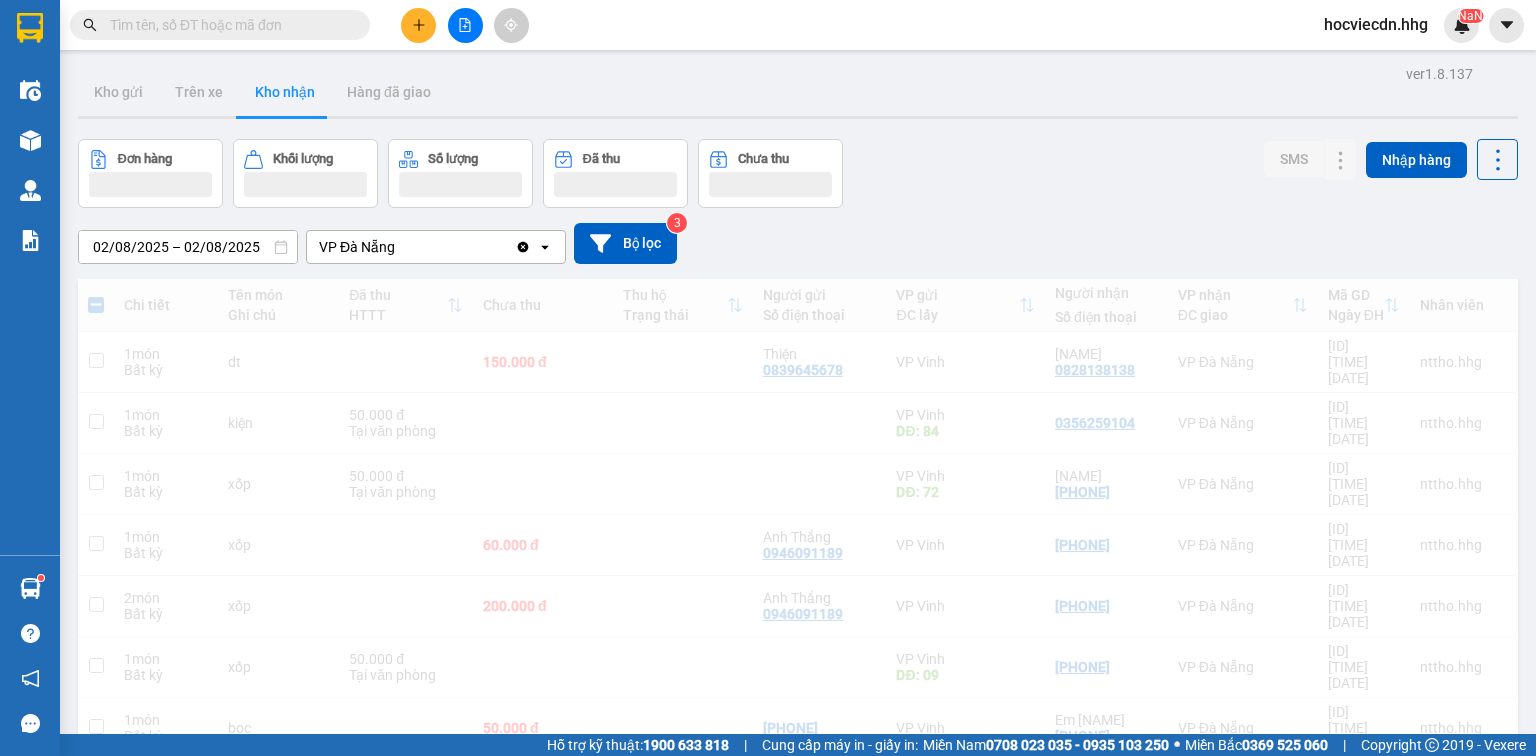 click on "hocviecdn.hhg NaN" at bounding box center (1393, 25) 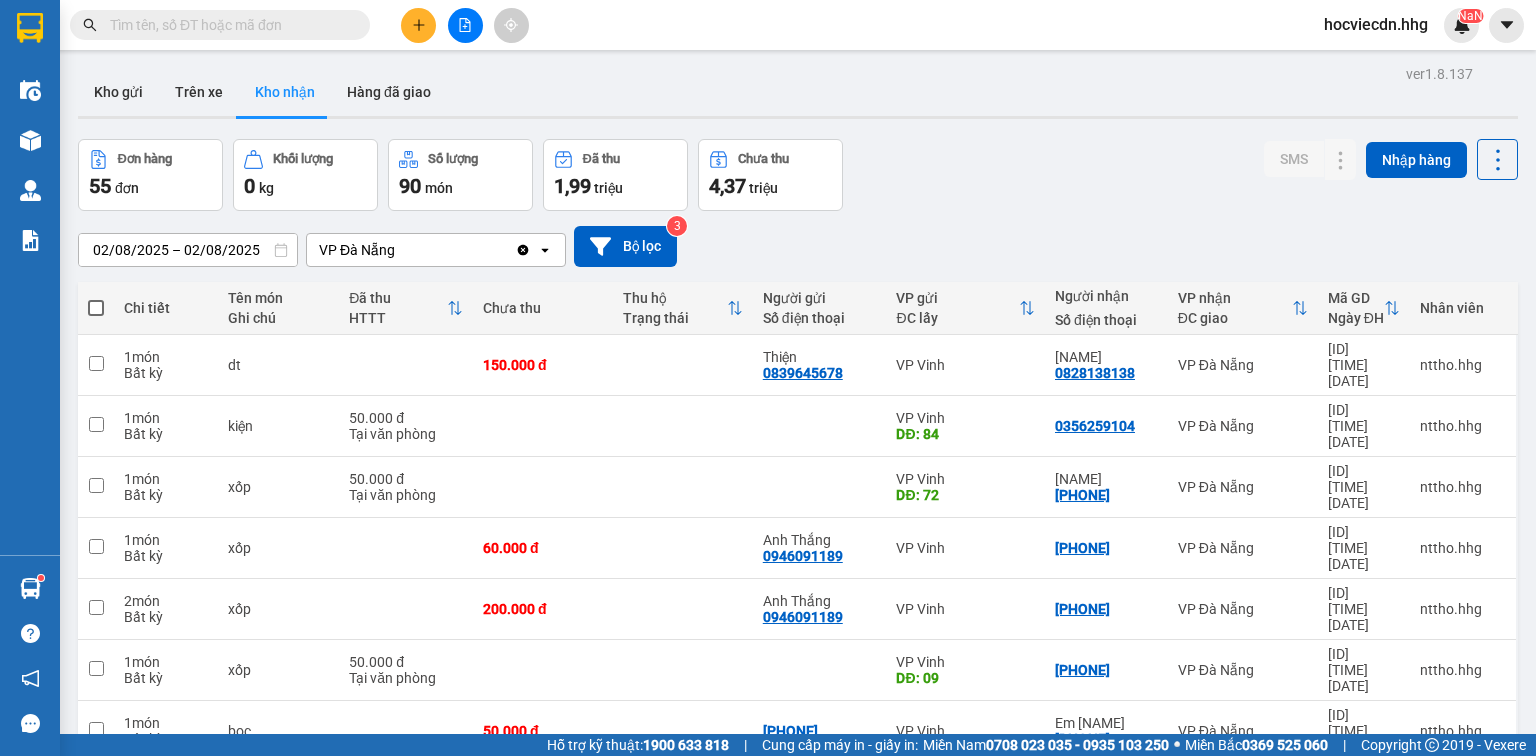 click on "Đơn hàng 55 đơn Khối lượng 0 kg Số lượng 90 món Đã thu 1,99   triệu Chưa thu 4,37   triệu SMS Nhập hàng" at bounding box center [798, 175] 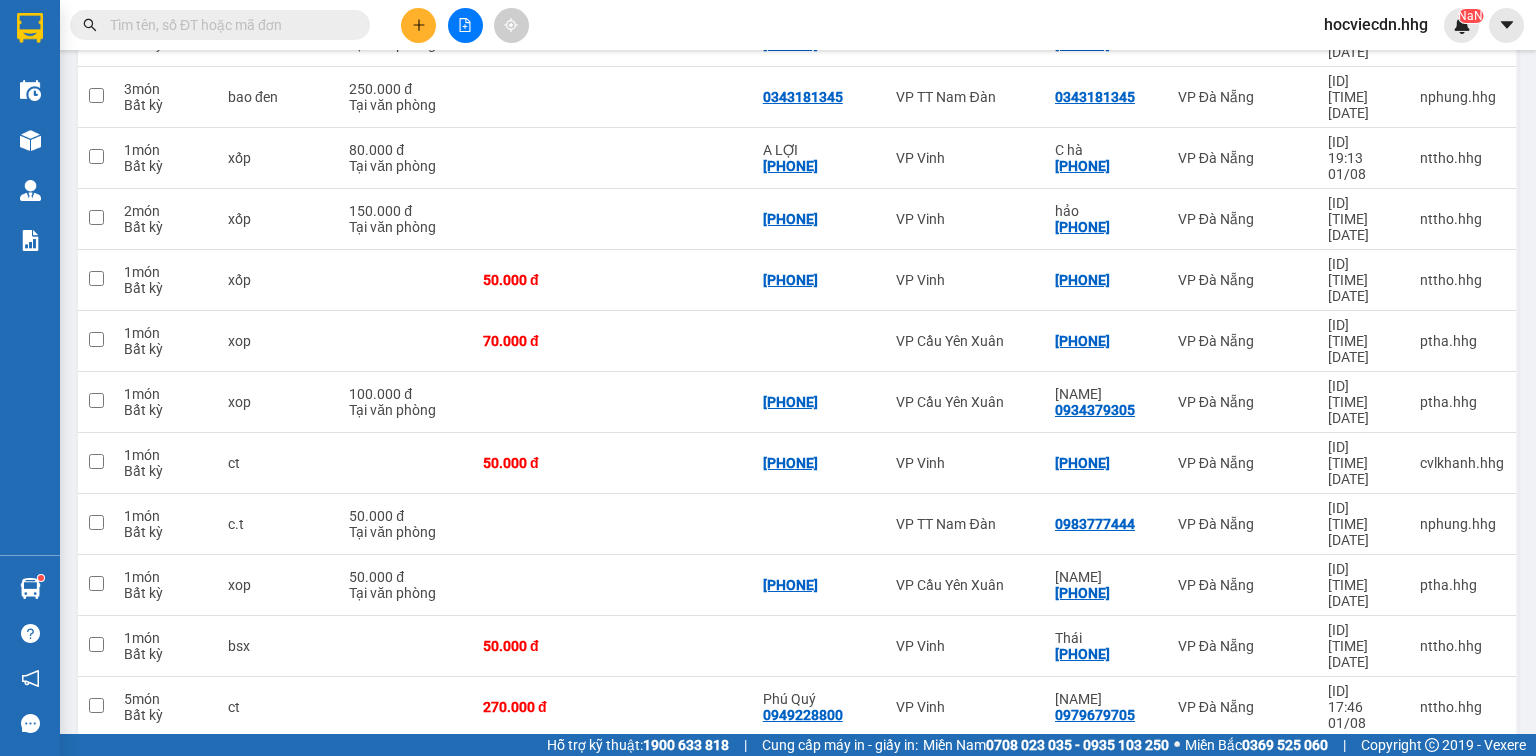 scroll, scrollTop: 880, scrollLeft: 0, axis: vertical 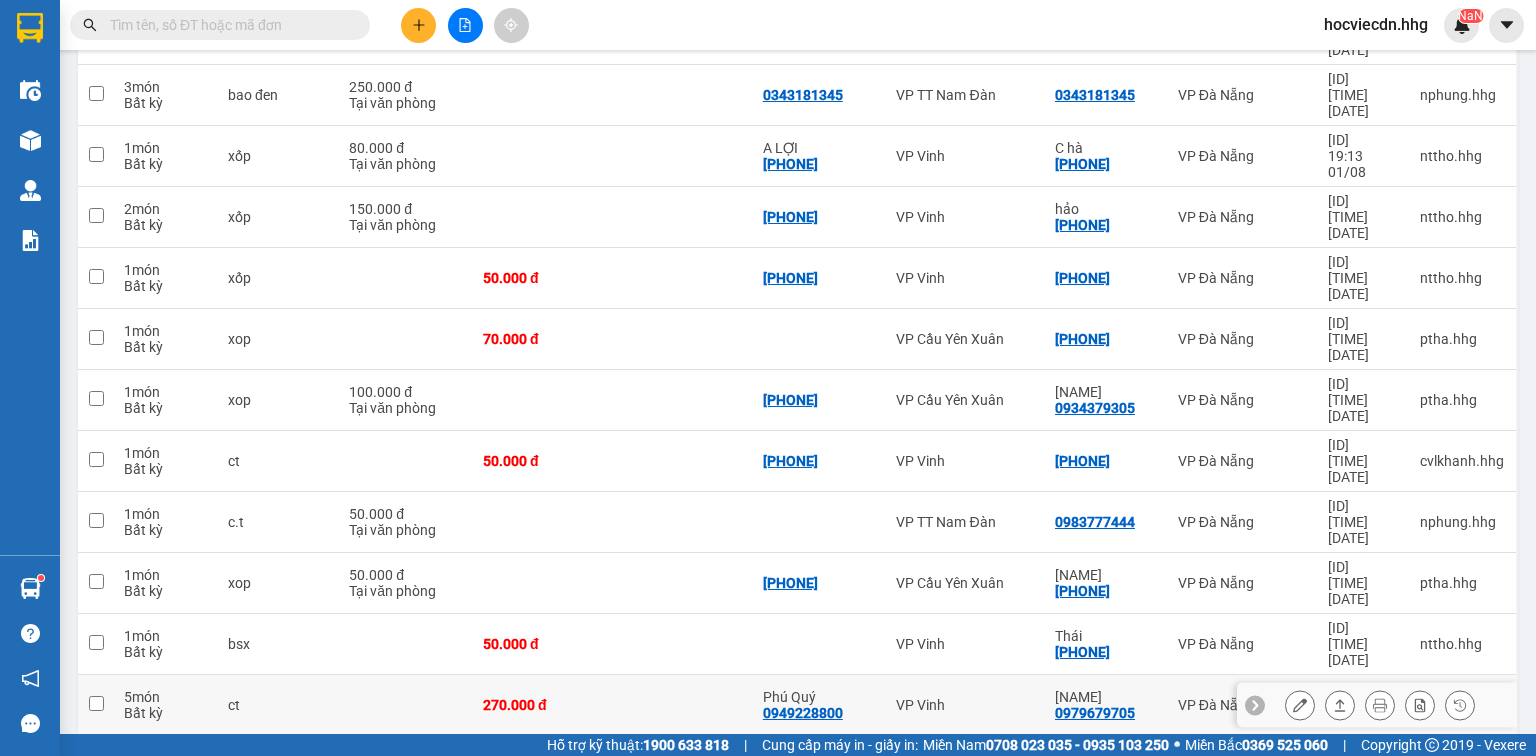 click on "[NAME] [PHONE]" at bounding box center (1106, 705) 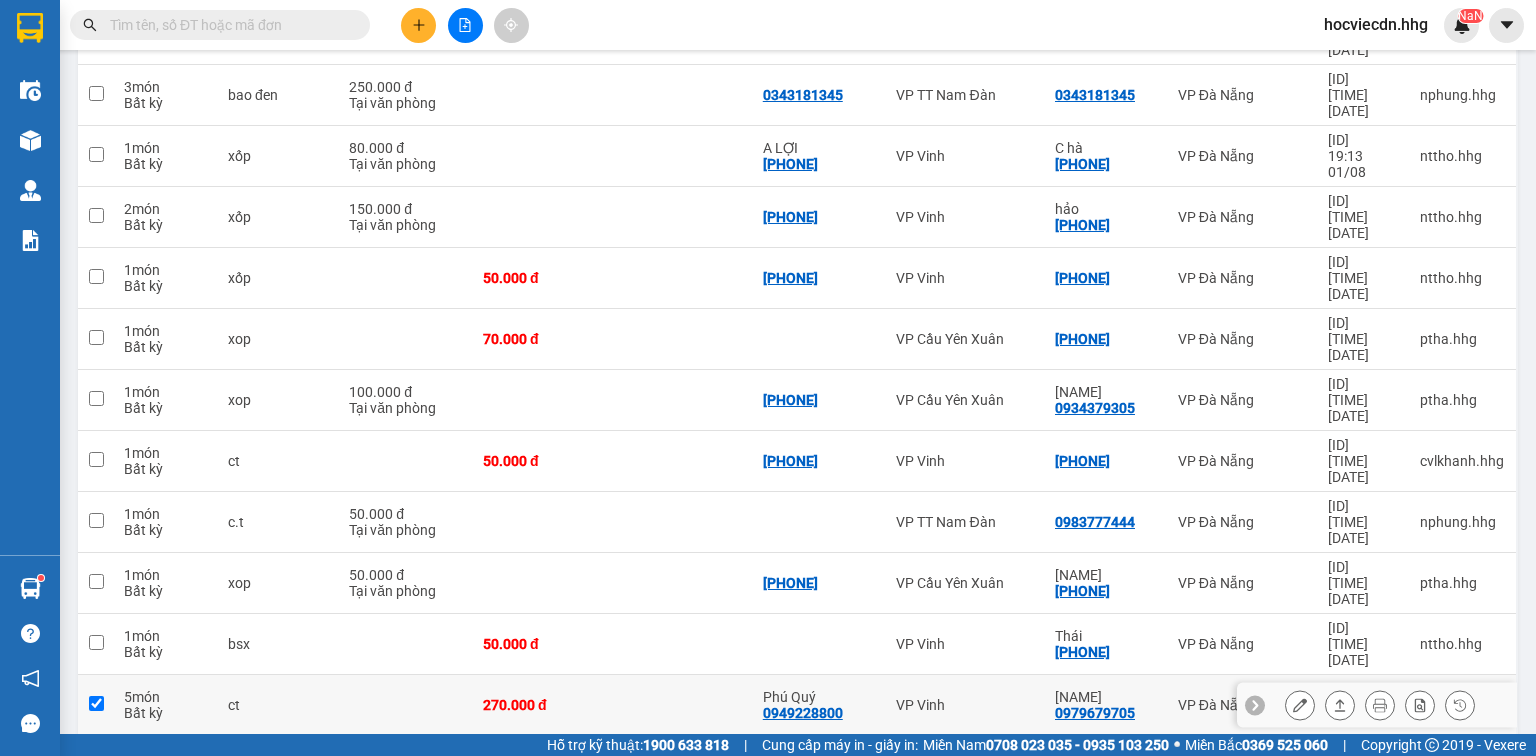 checkbox on "true" 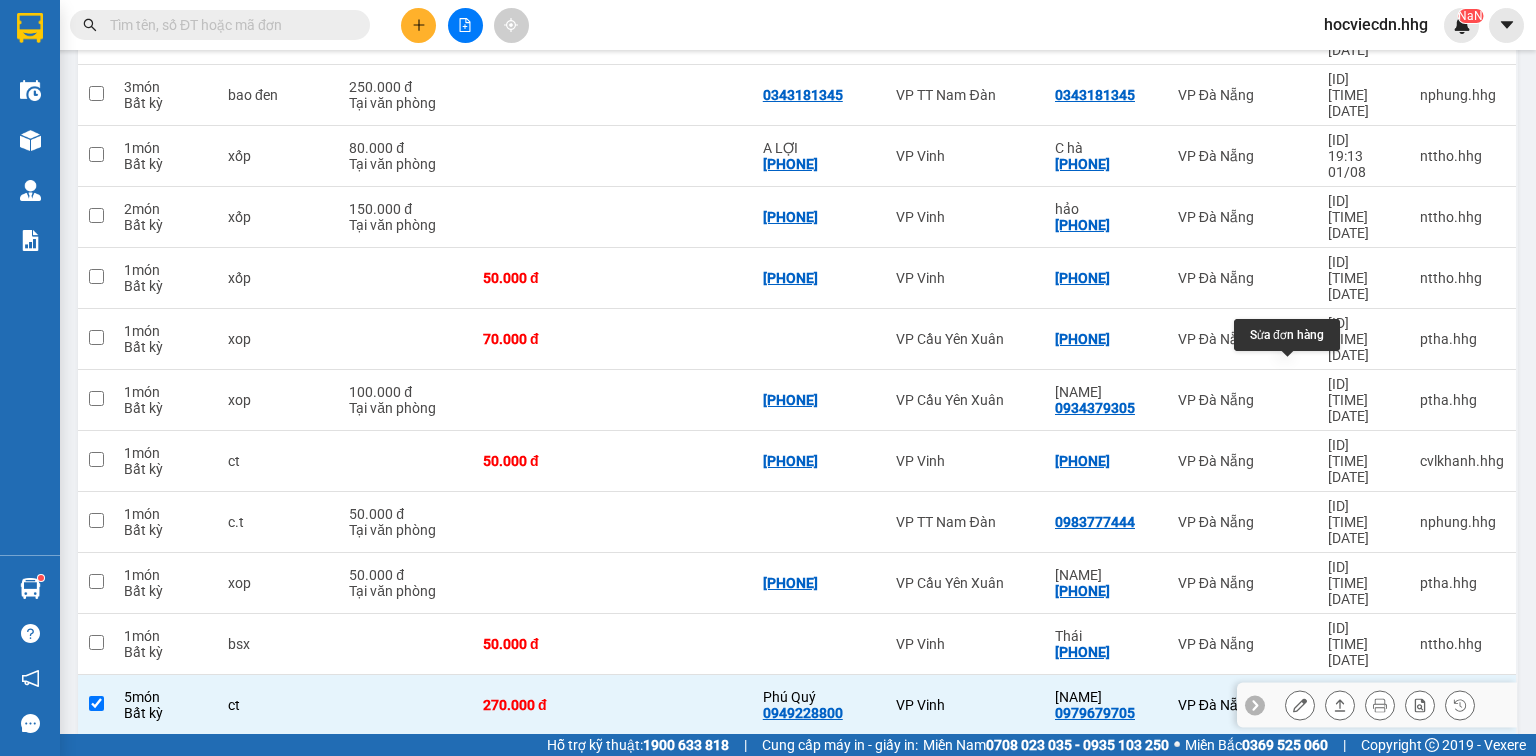 click at bounding box center [1300, 705] 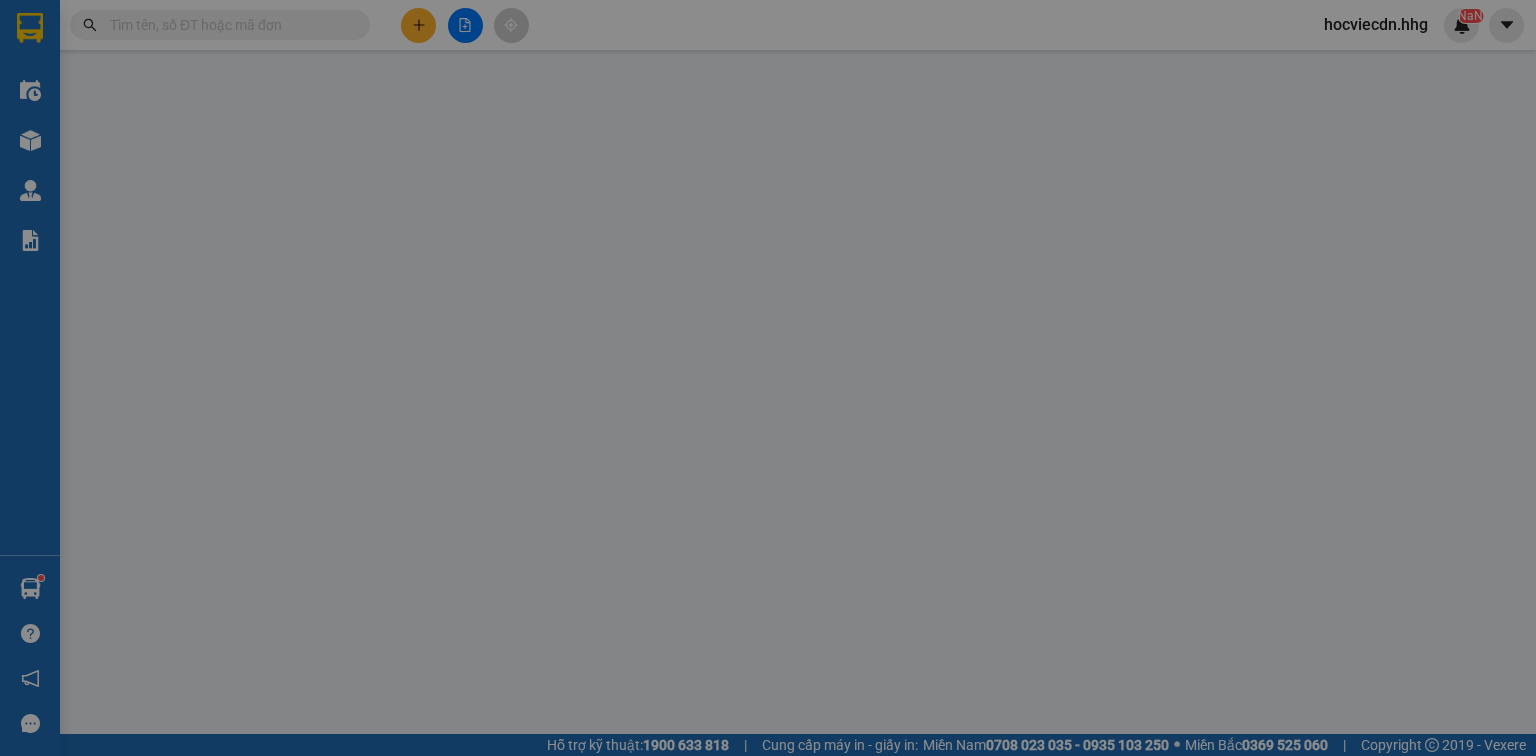 scroll, scrollTop: 0, scrollLeft: 0, axis: both 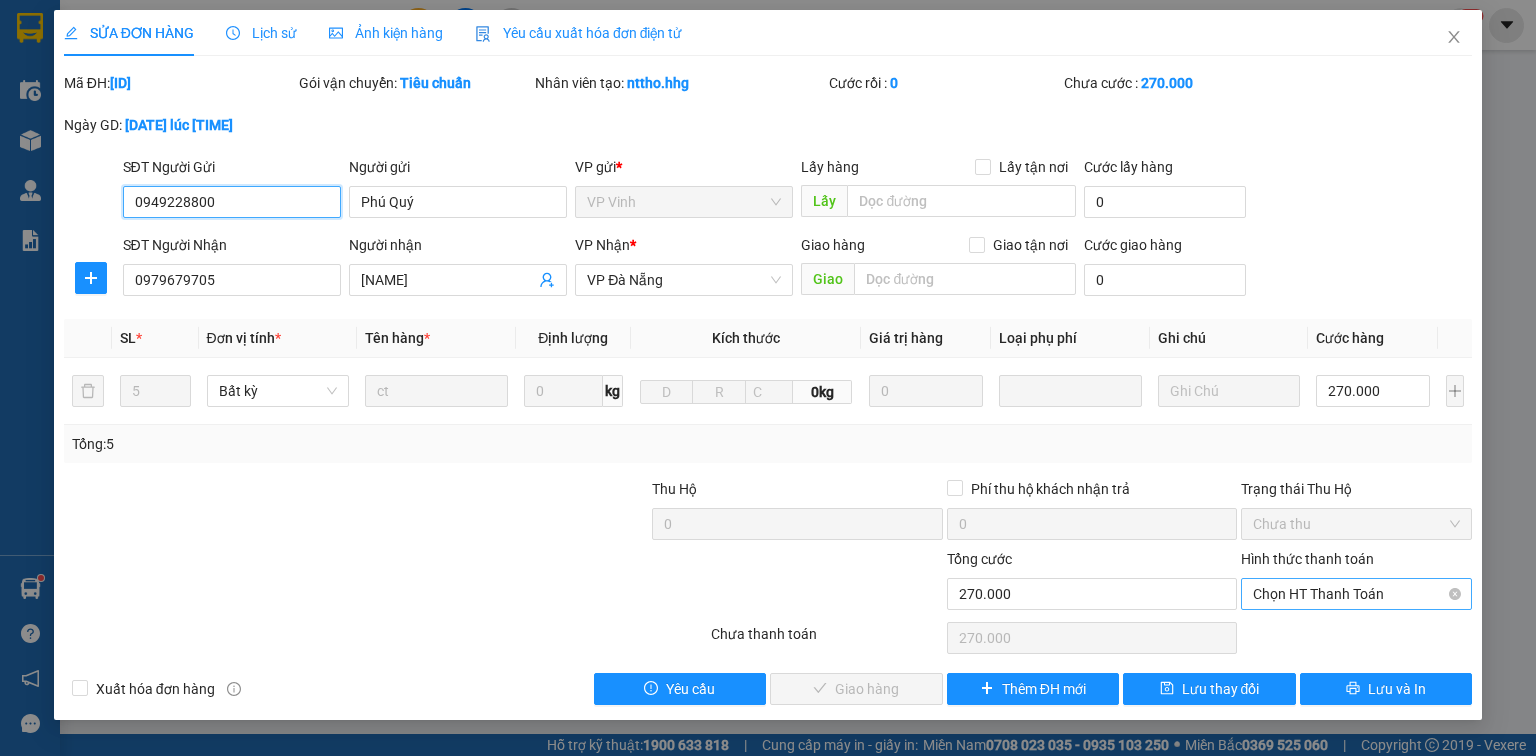 click on "Chọn HT Thanh Toán" at bounding box center [1356, 594] 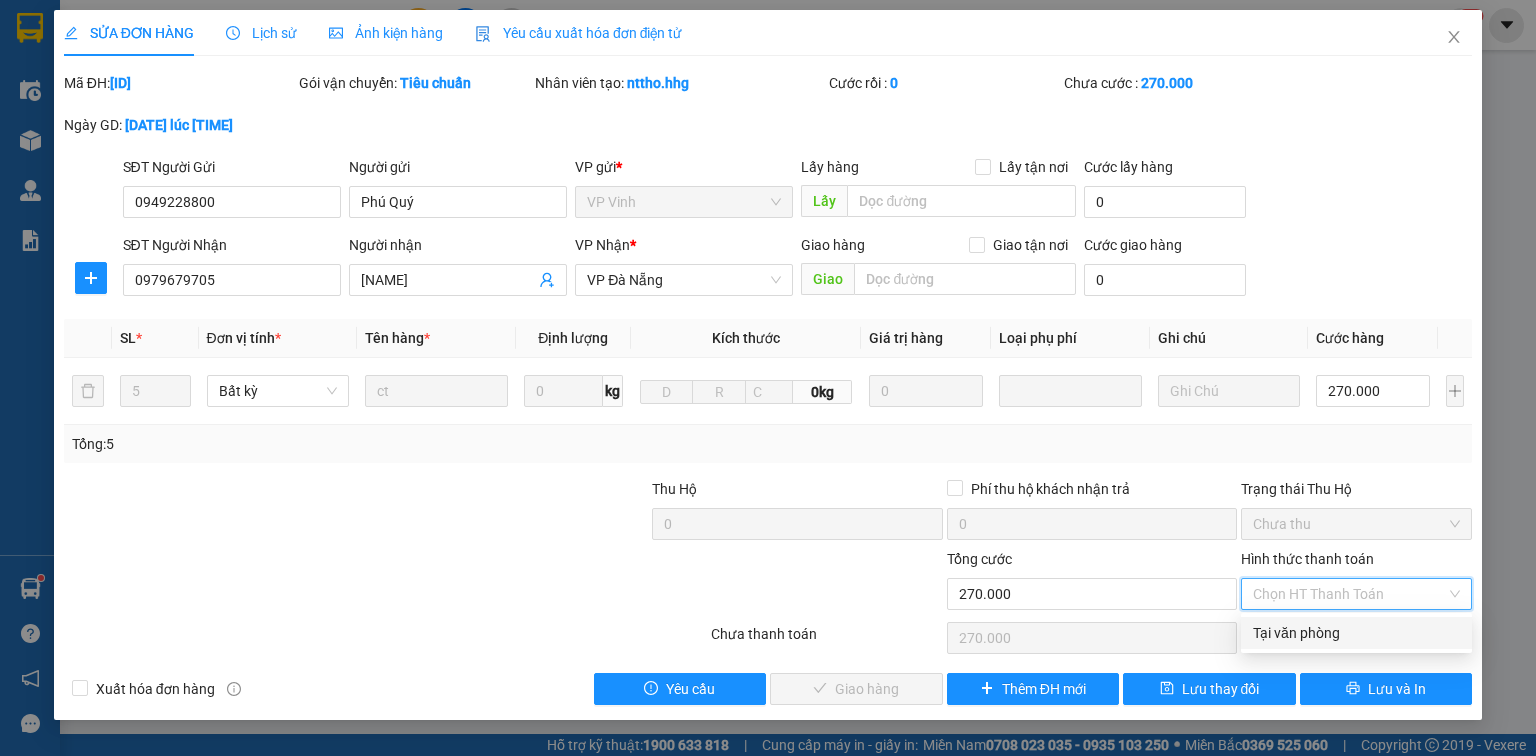 click on "Tại văn phòng" at bounding box center (1356, 633) 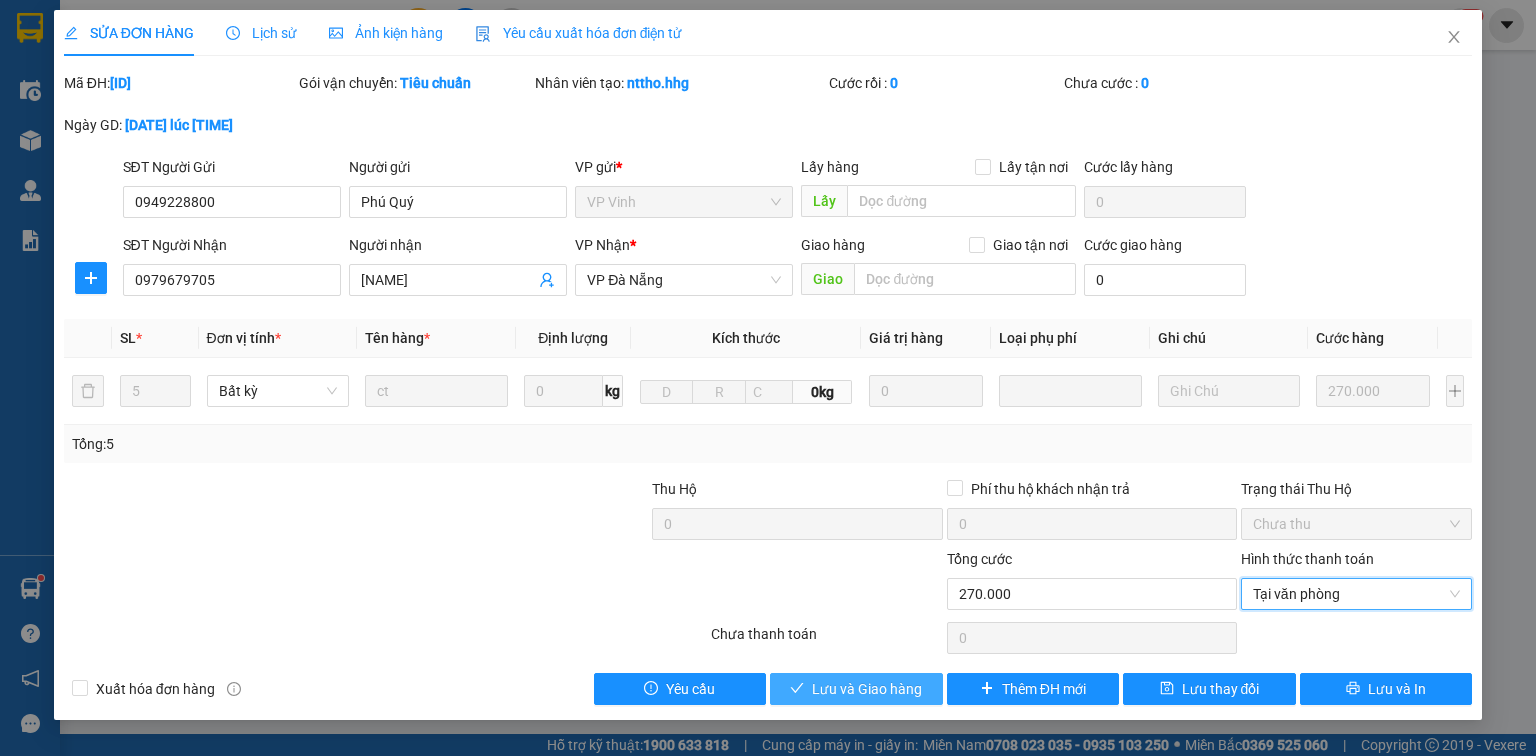 click on "Lưu và Giao hàng" at bounding box center [867, 689] 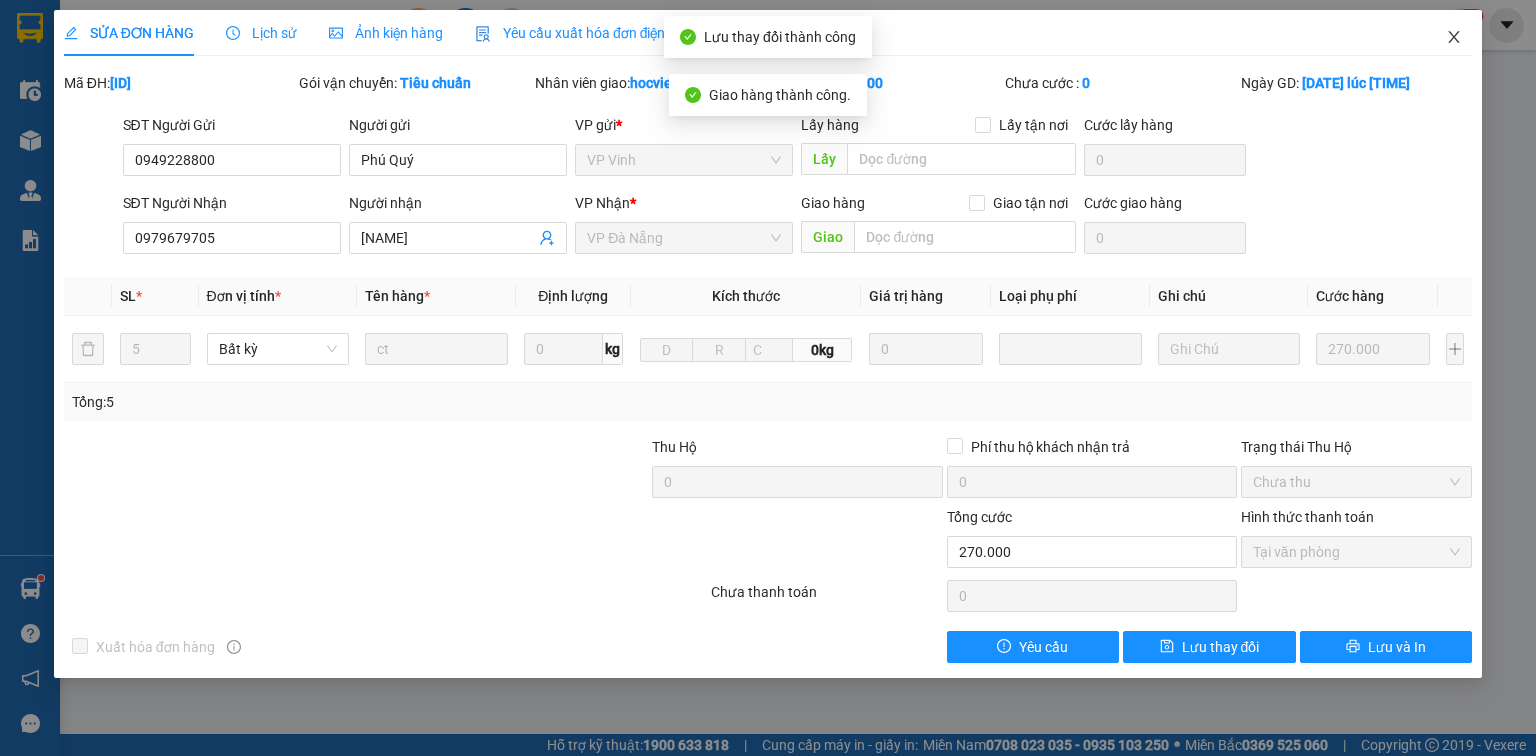 drag, startPoint x: 1453, startPoint y: 36, endPoint x: 1535, endPoint y: 5, distance: 87.66413 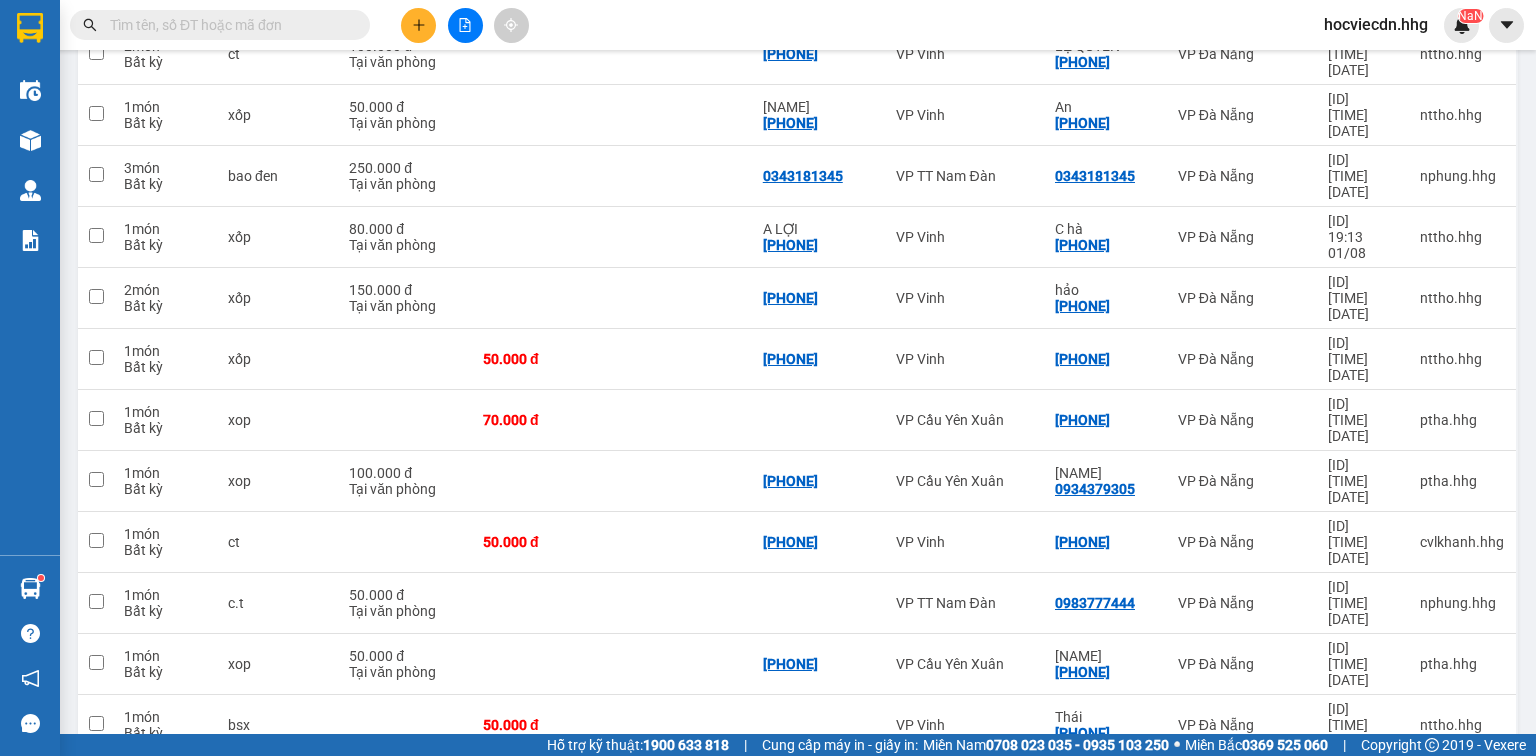 scroll, scrollTop: 800, scrollLeft: 0, axis: vertical 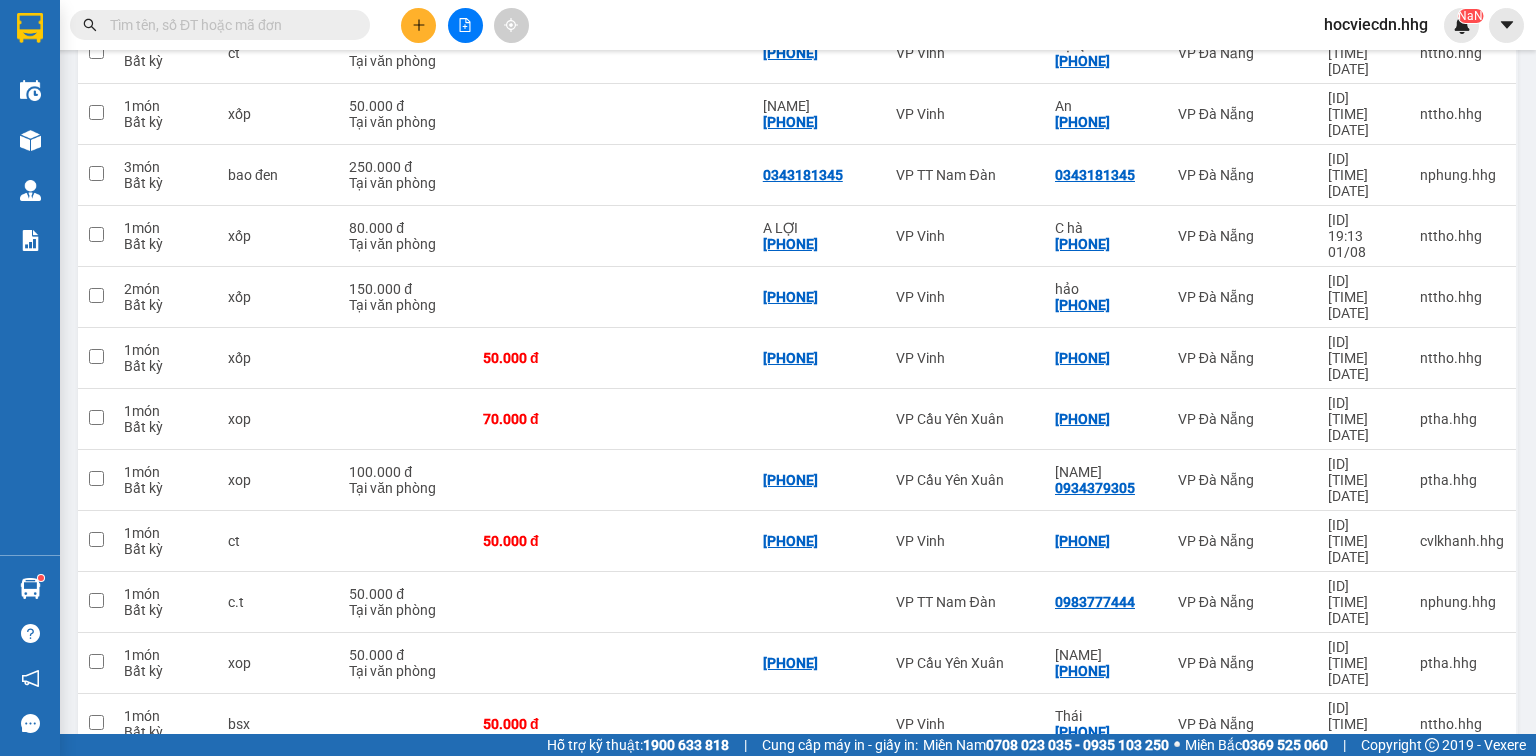 click on "Hùng" at bounding box center (1106, 838) 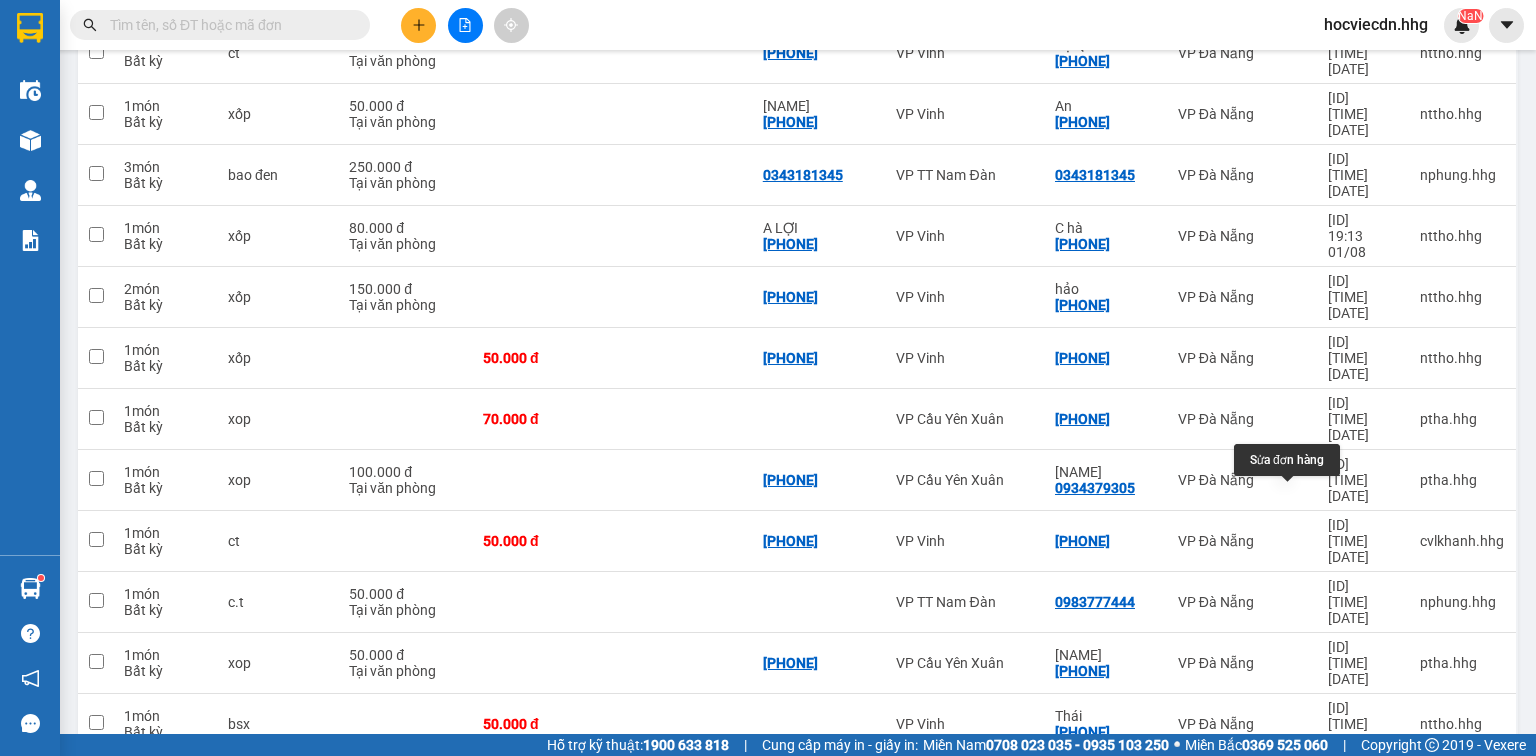 click 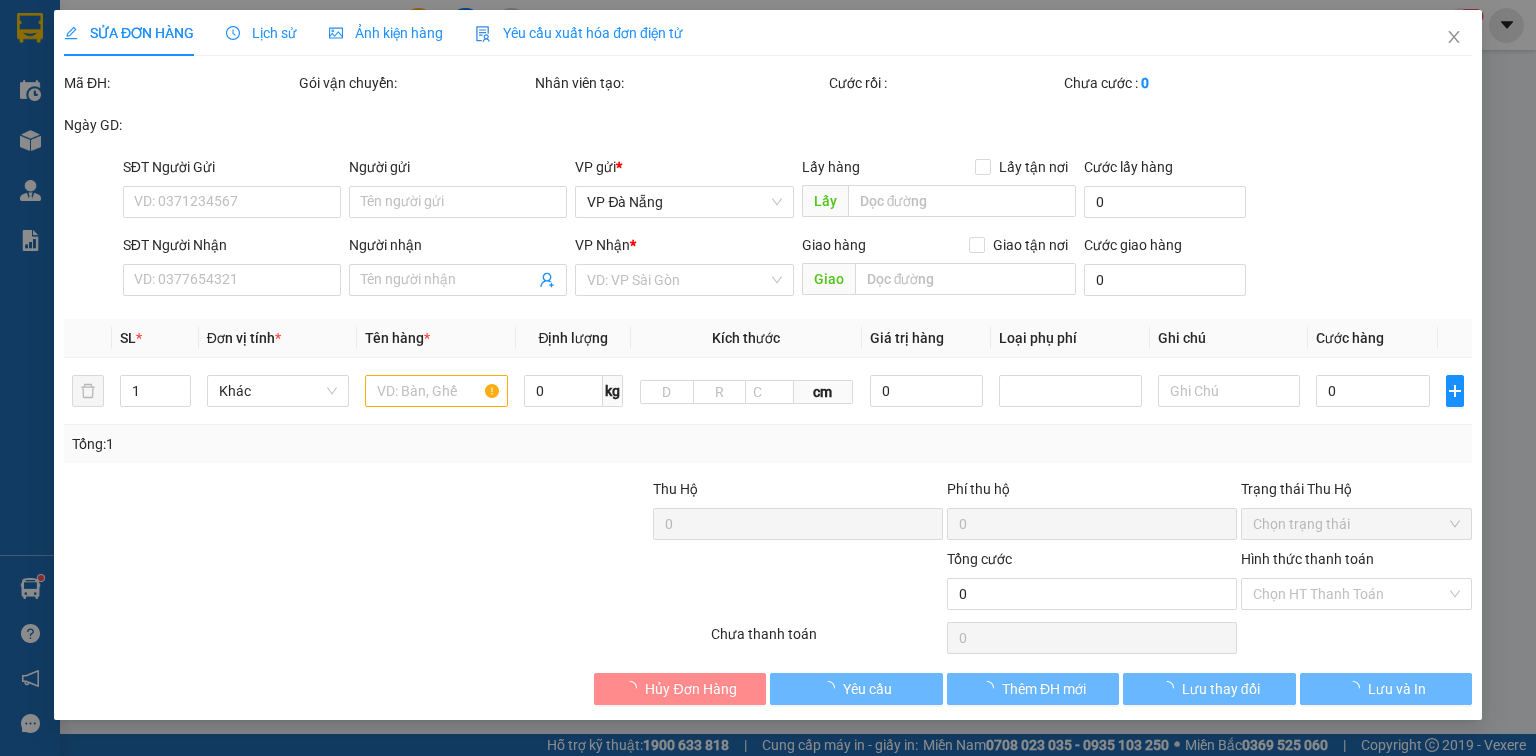 scroll, scrollTop: 0, scrollLeft: 0, axis: both 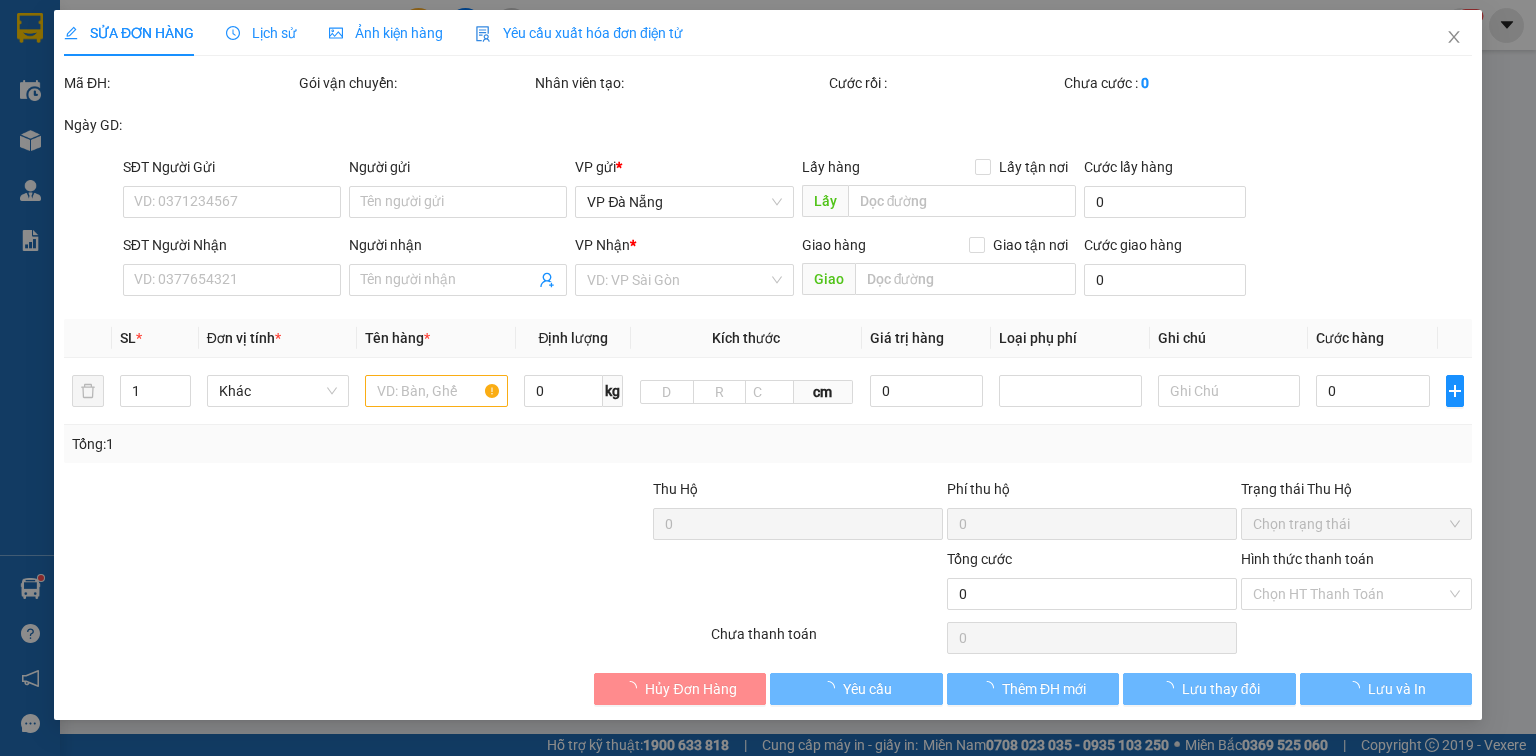 type on "[PHONE]" 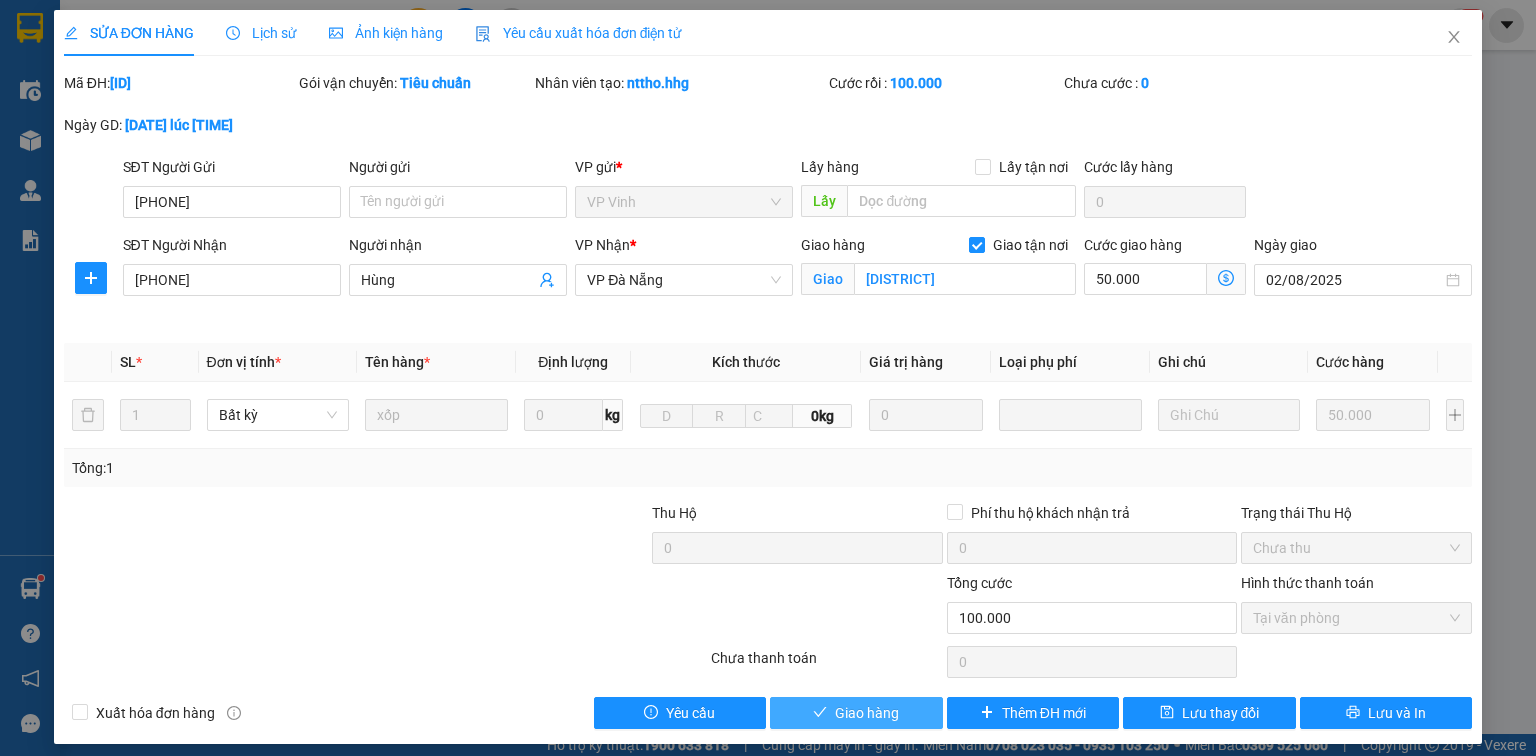 click on "Giao hàng" at bounding box center [867, 713] 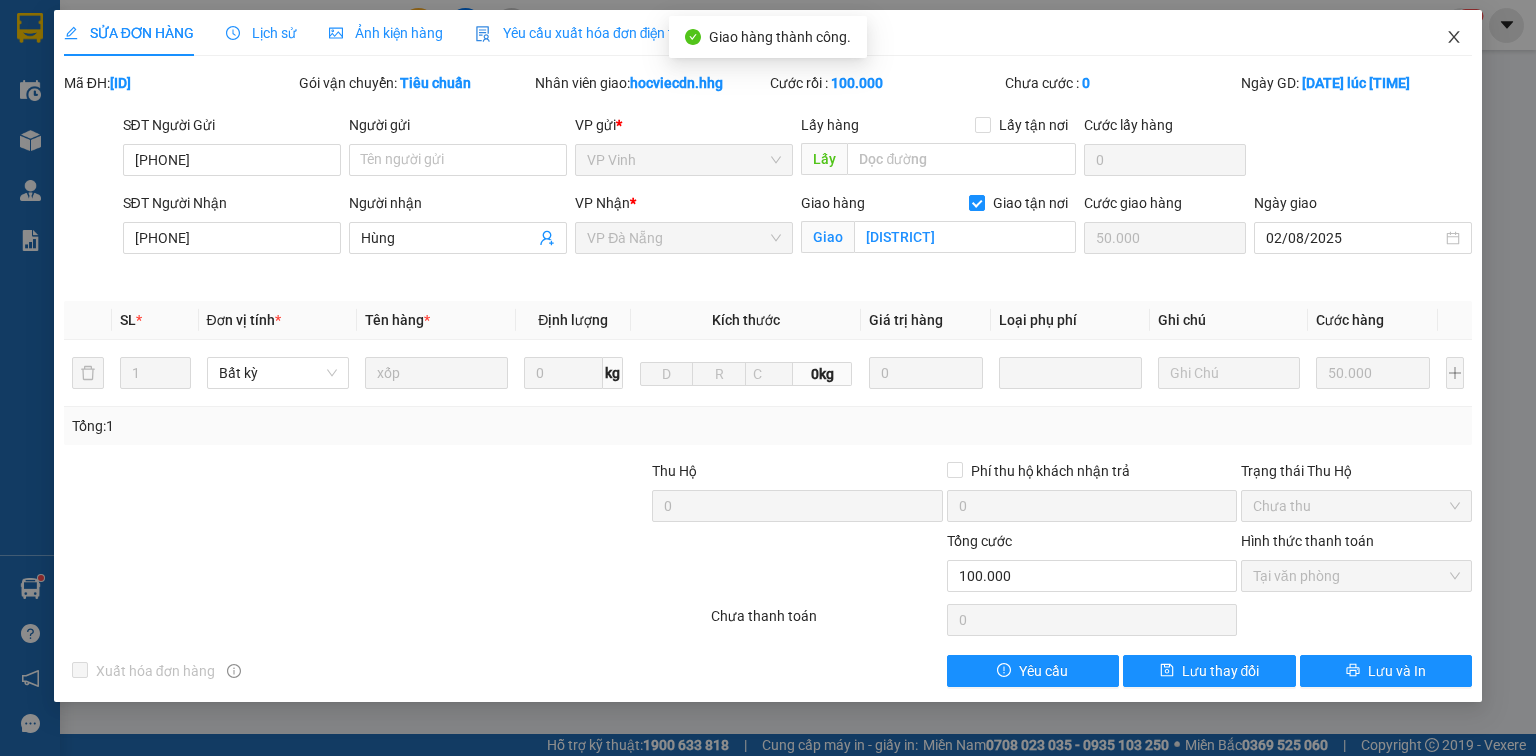 click 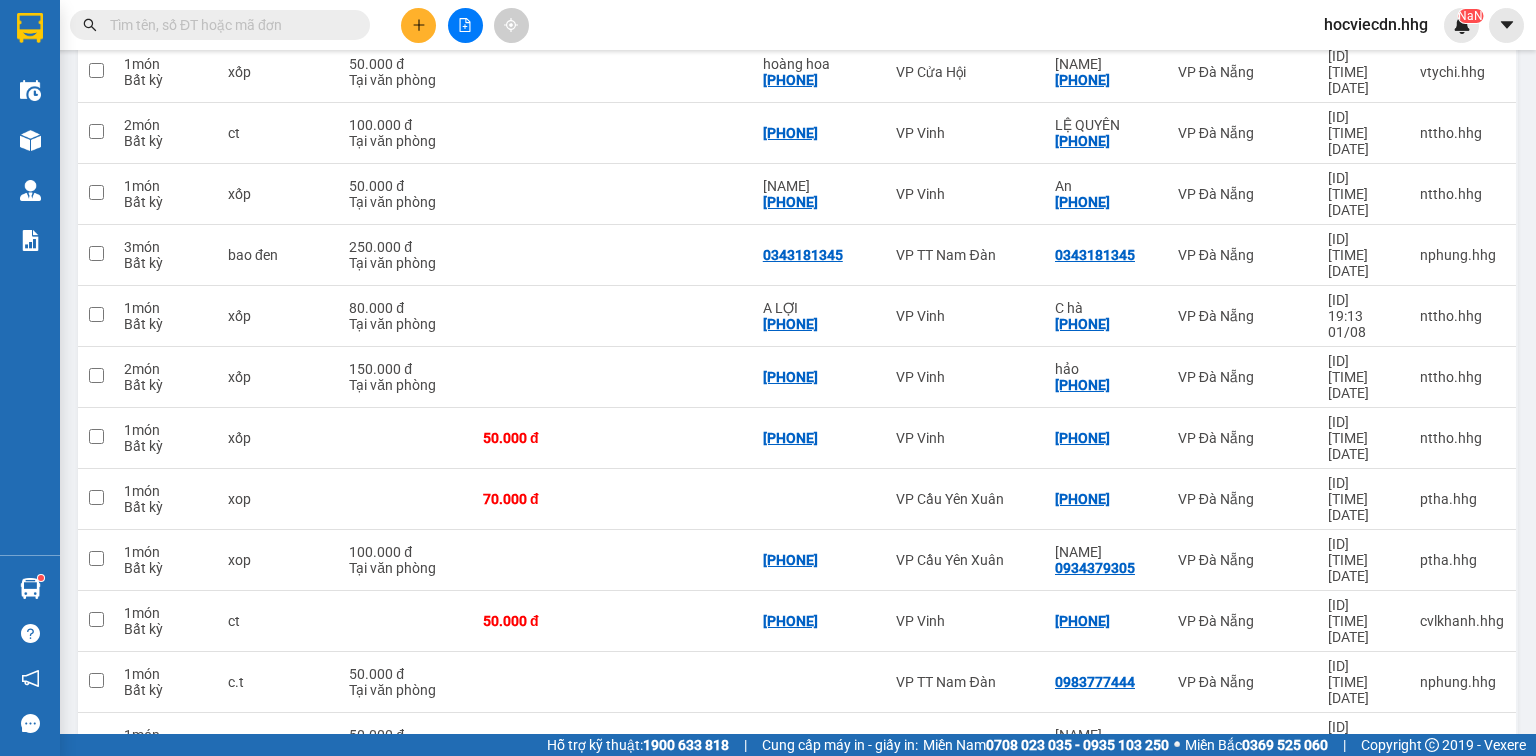 scroll, scrollTop: 800, scrollLeft: 0, axis: vertical 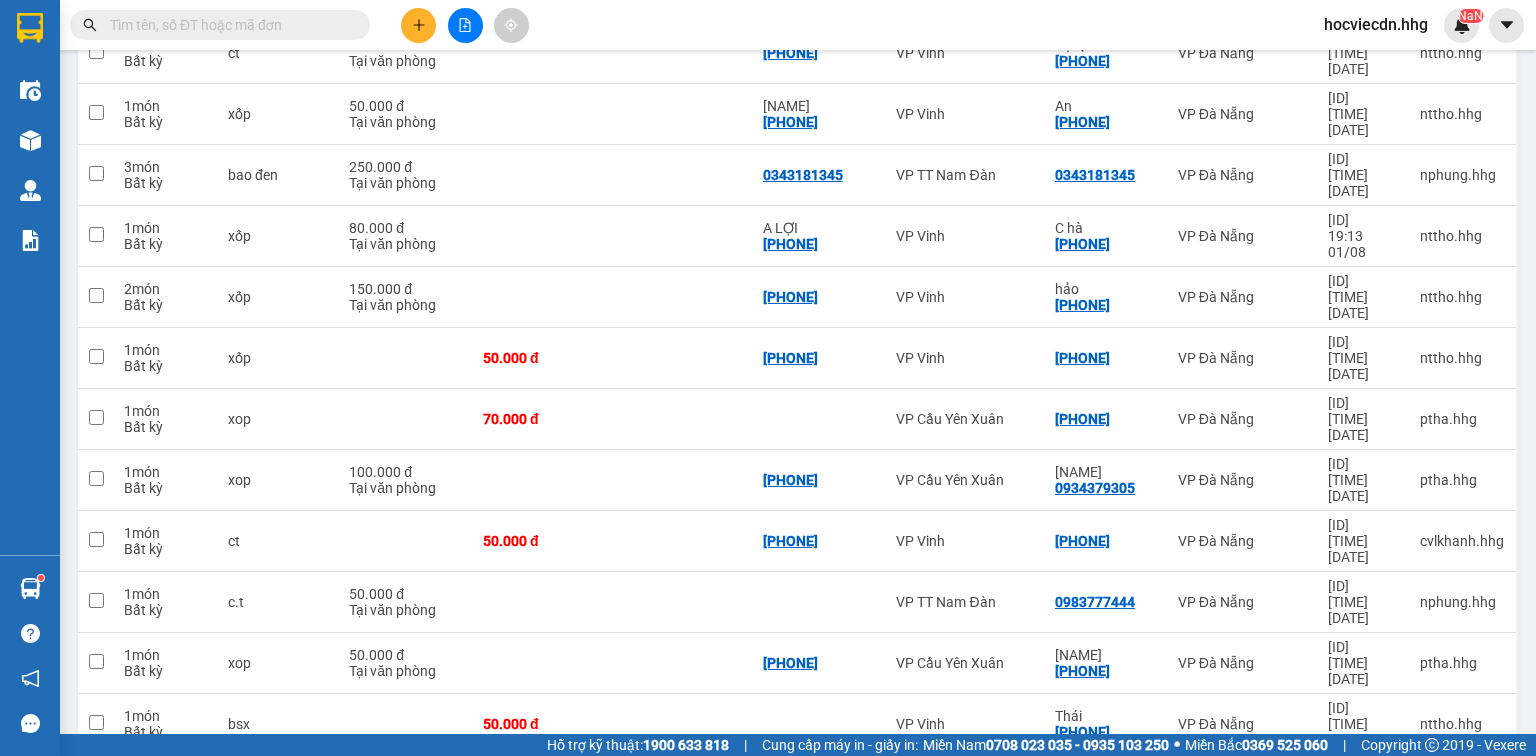 click on "VP Vinh" at bounding box center (965, 907) 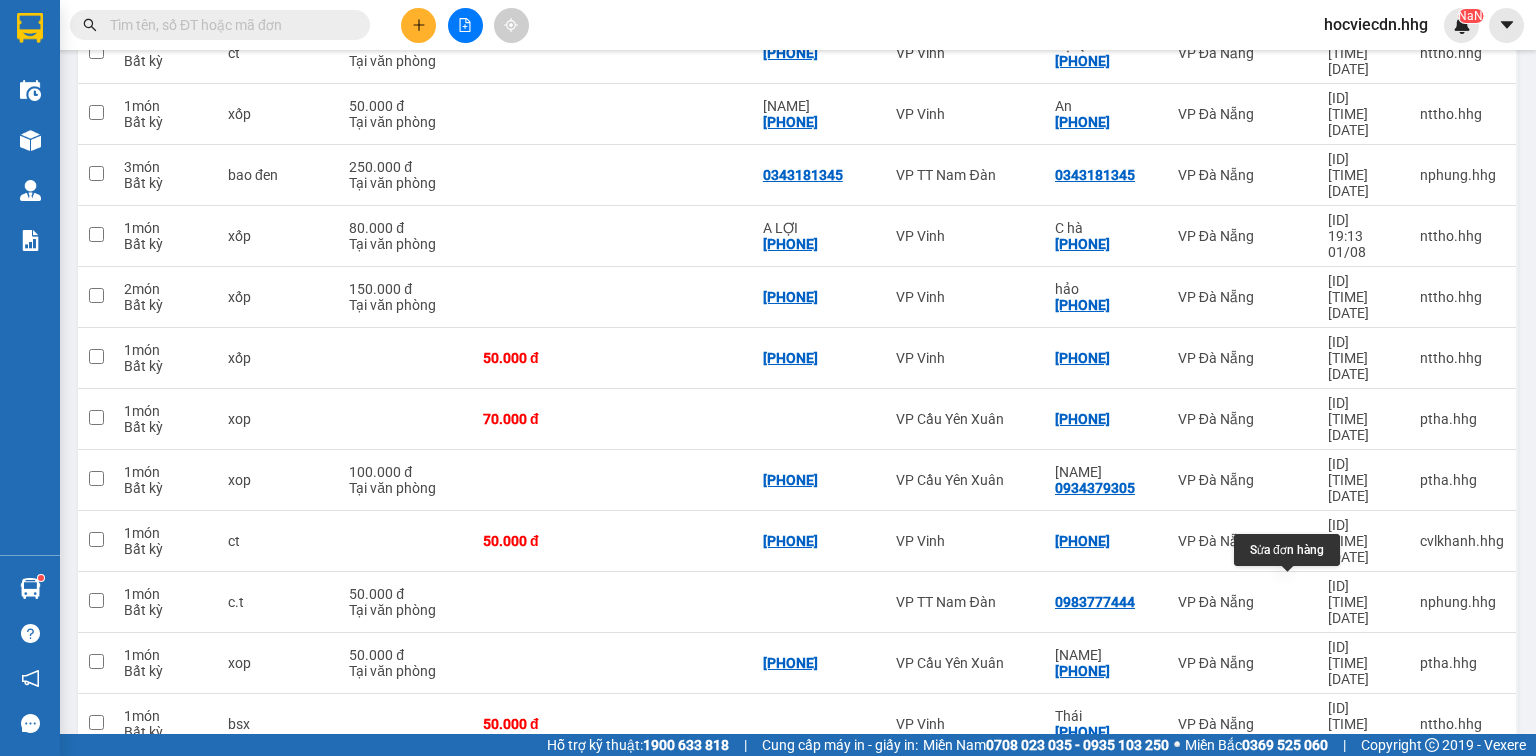 click 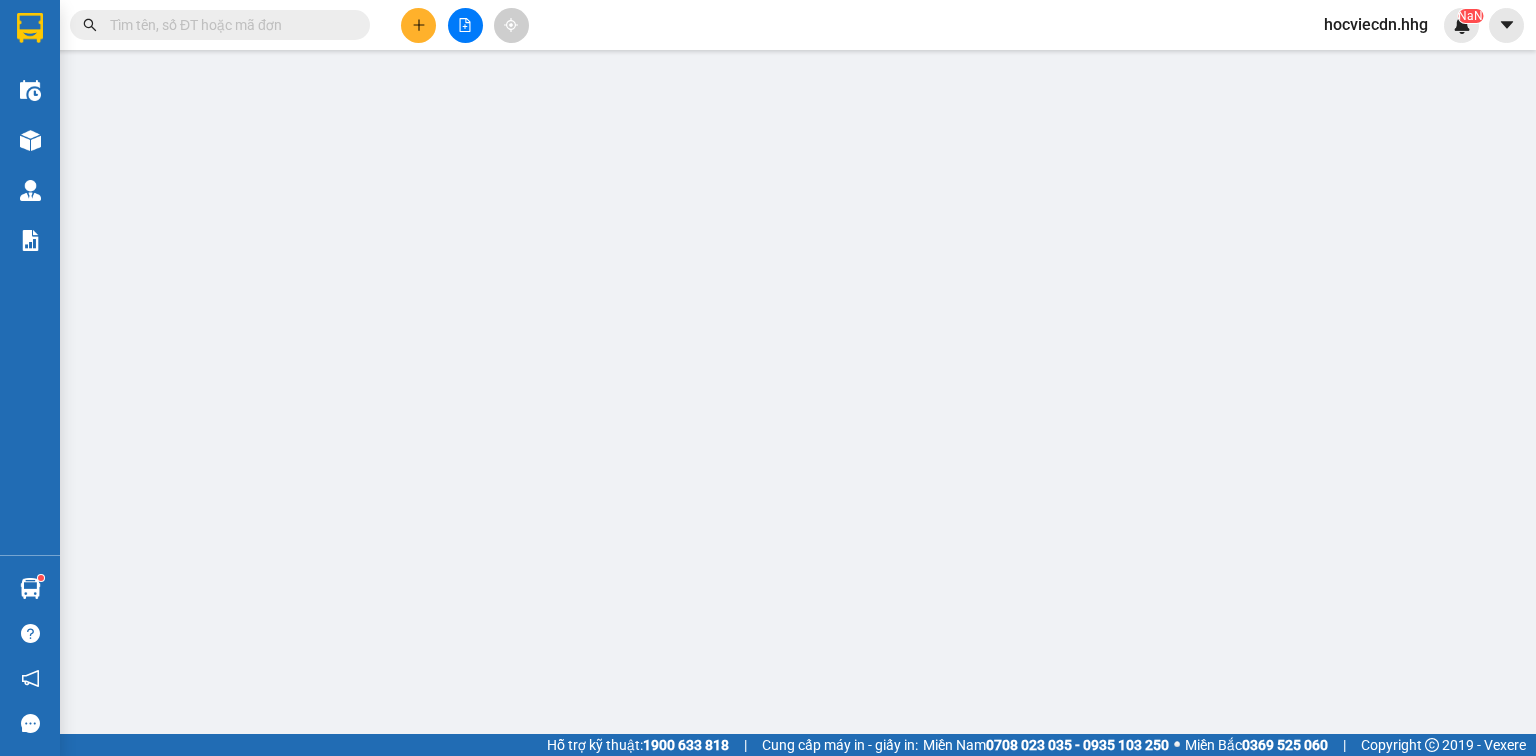 type on "0567662789" 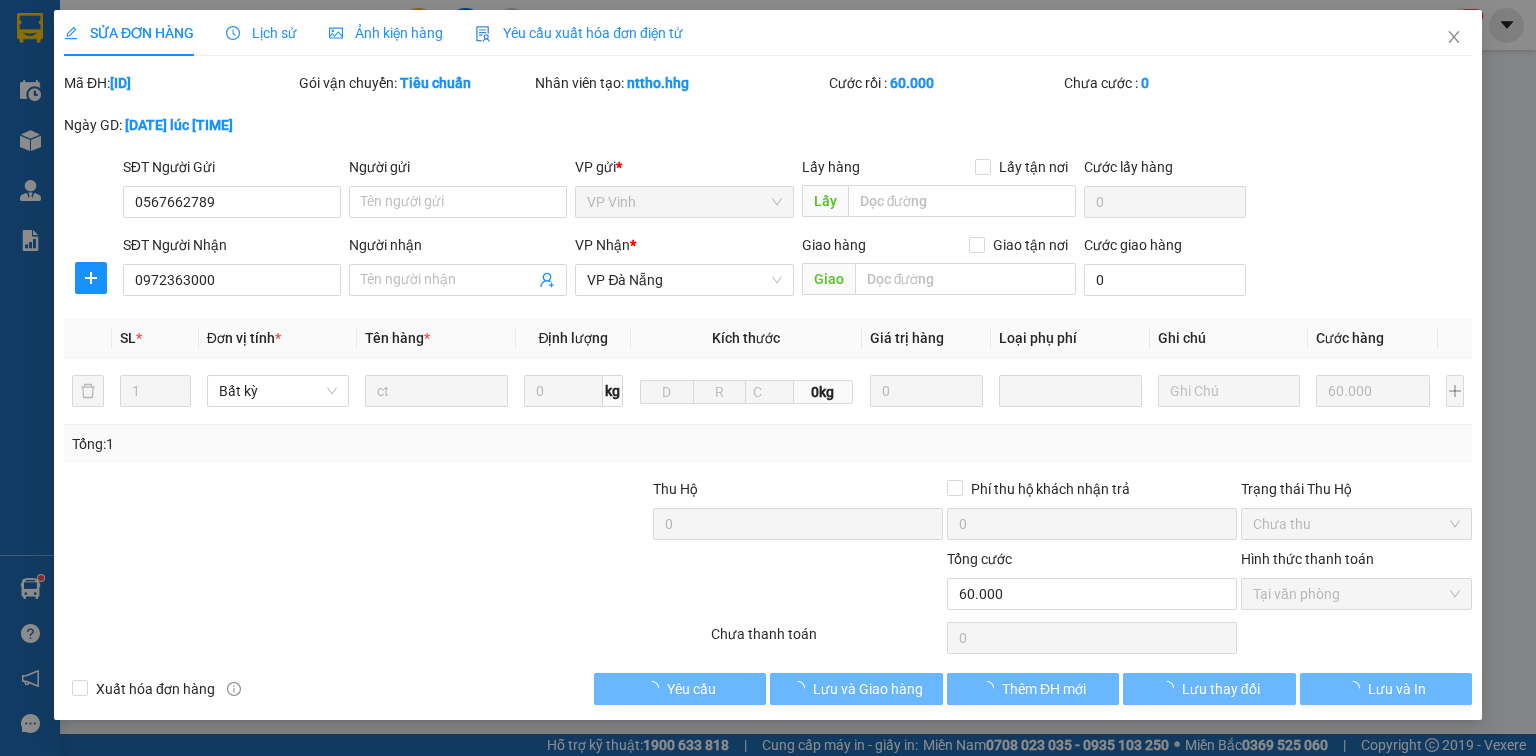 scroll, scrollTop: 0, scrollLeft: 0, axis: both 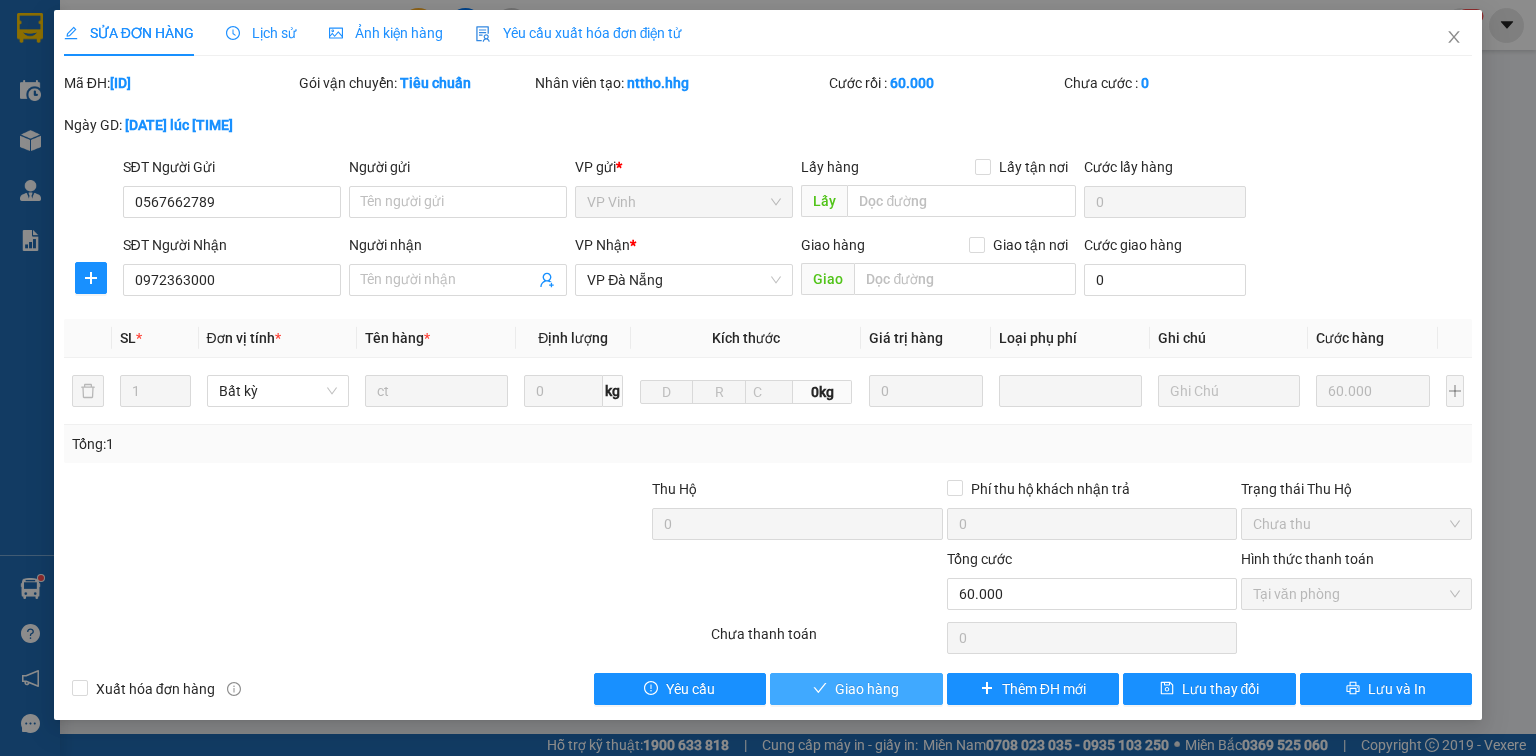click on "Giao hàng" at bounding box center (867, 689) 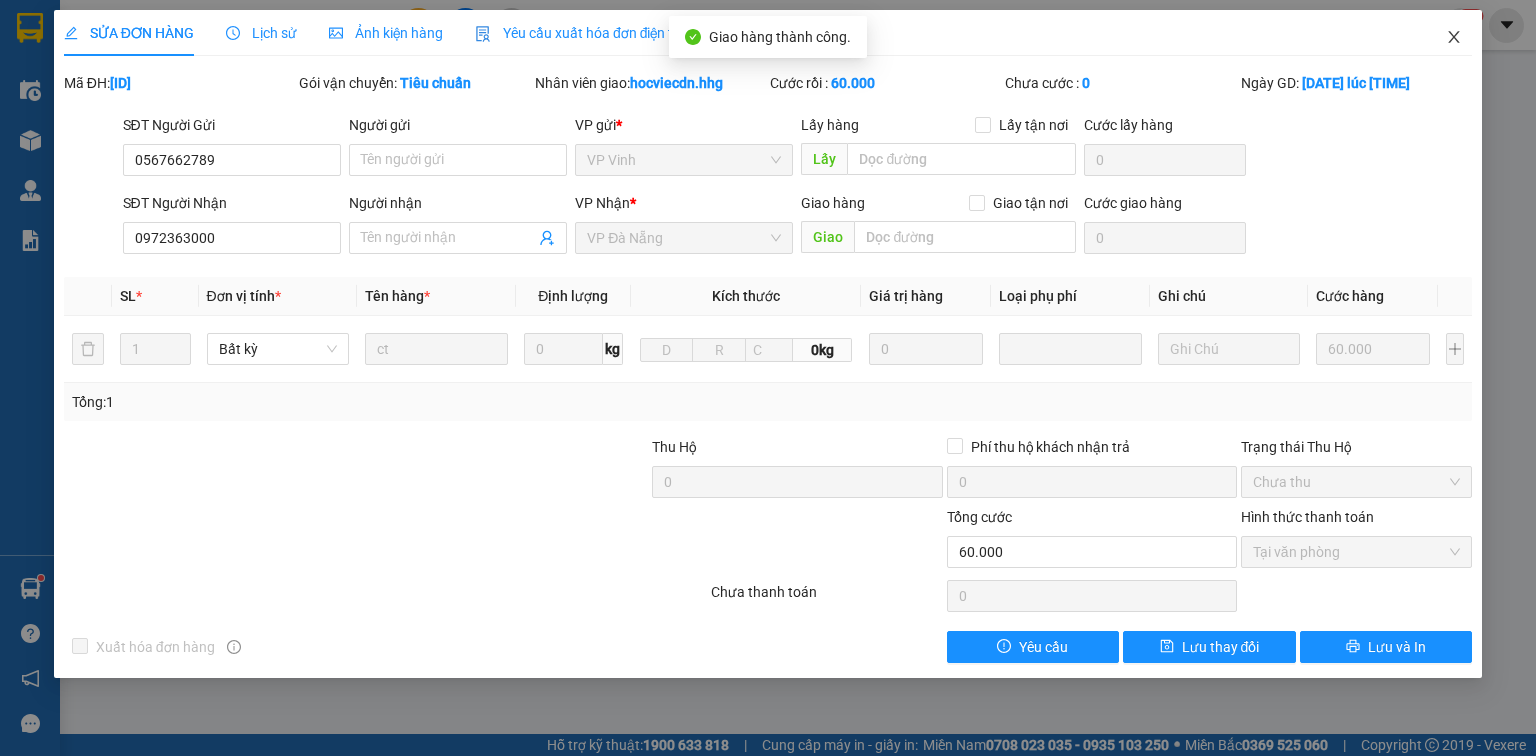 click 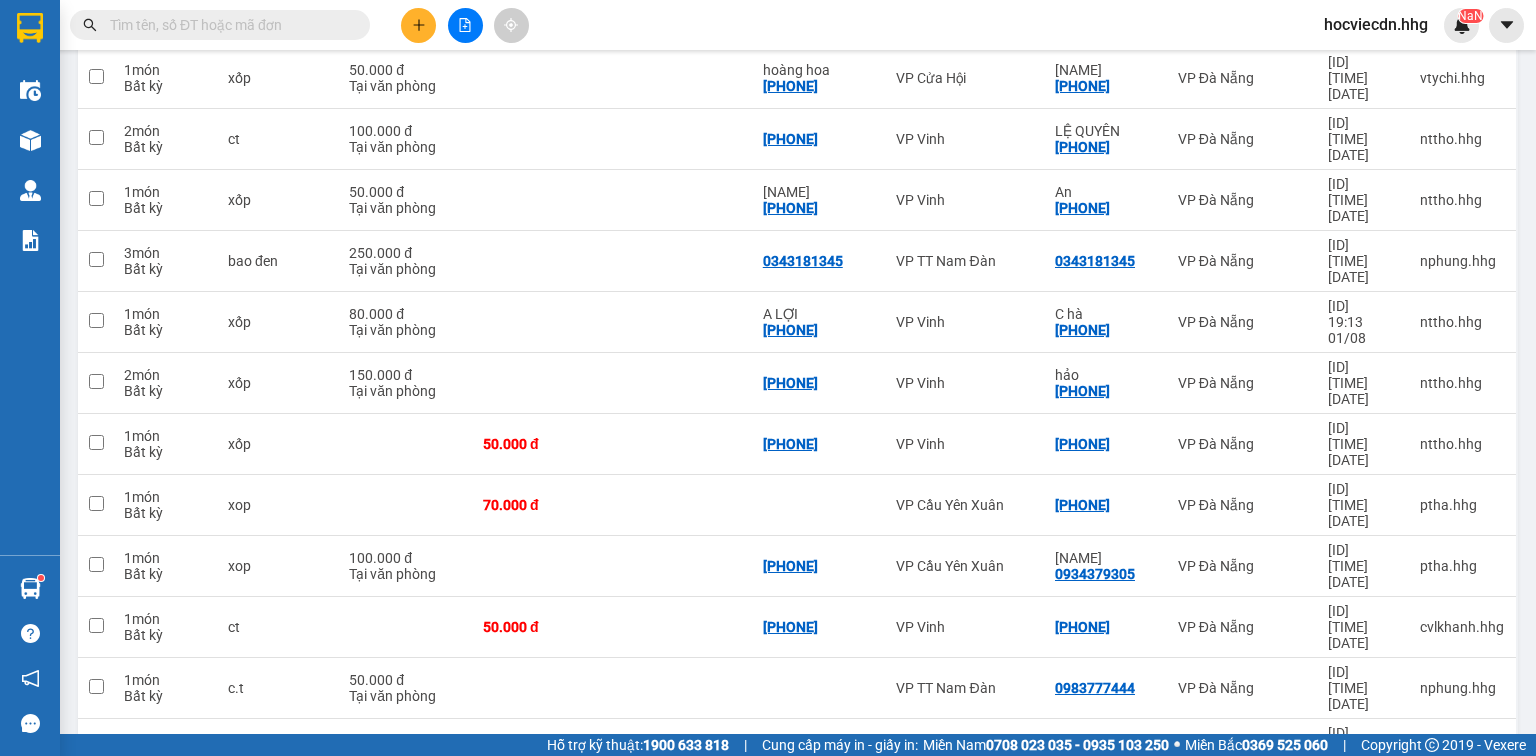 scroll, scrollTop: 720, scrollLeft: 0, axis: vertical 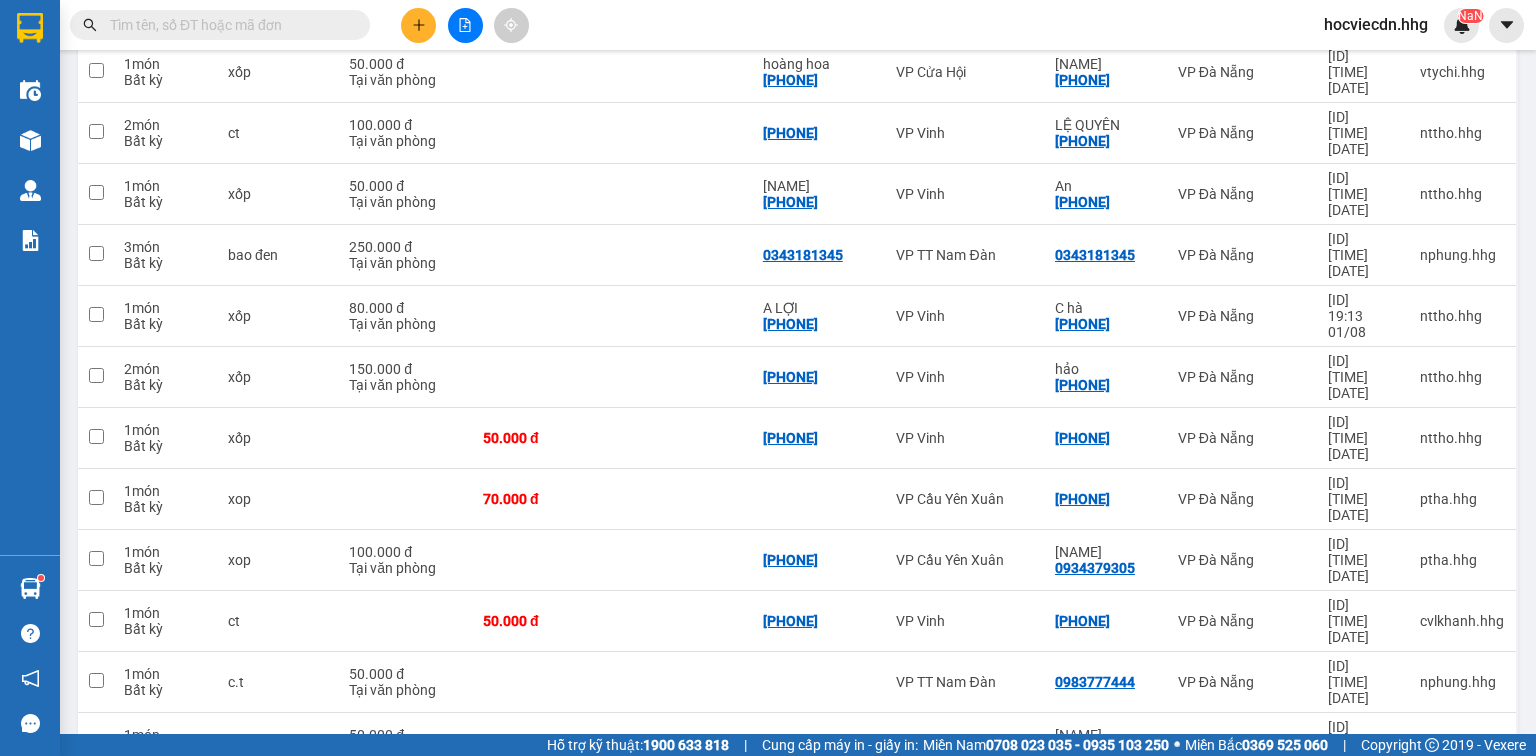 click on "A sơn" at bounding box center (1106, 857) 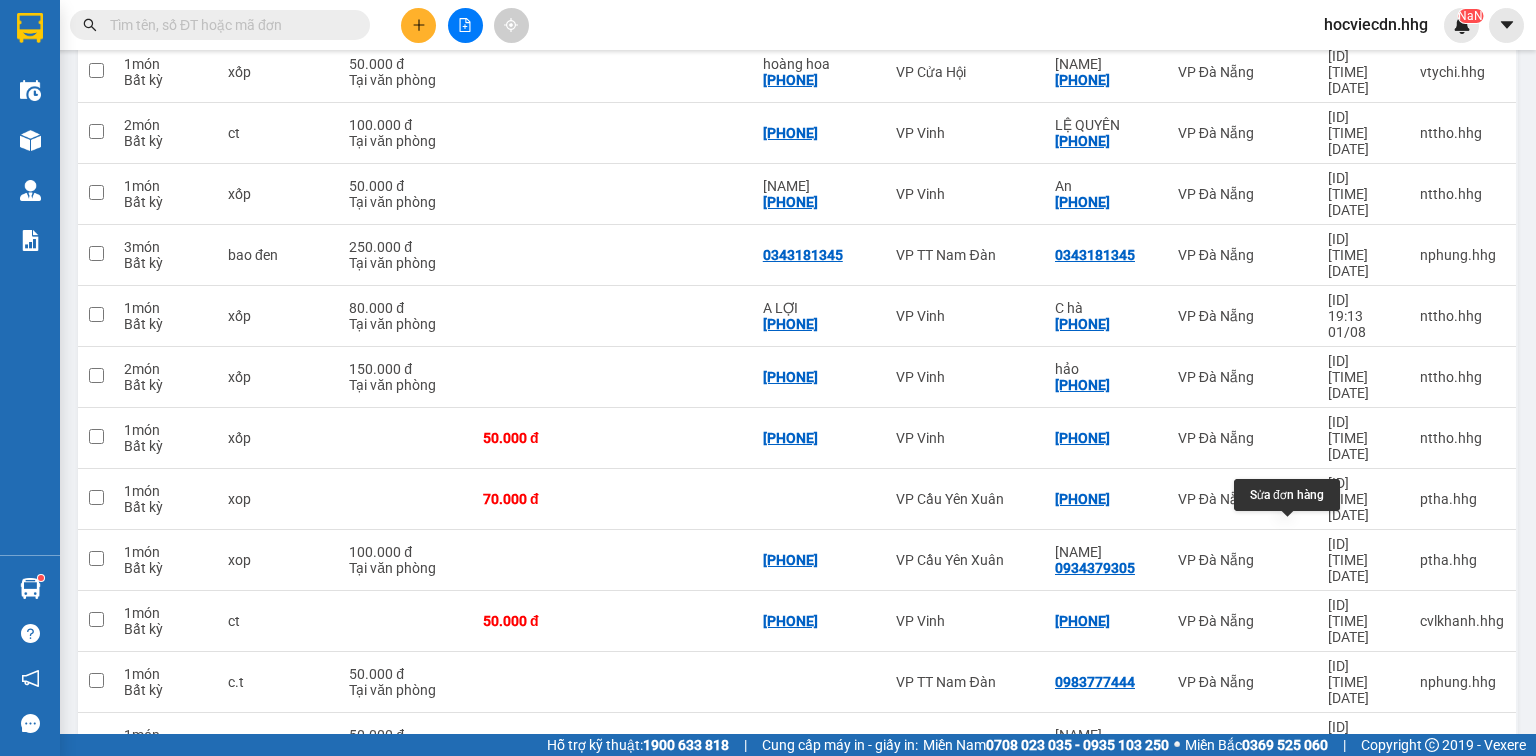 click 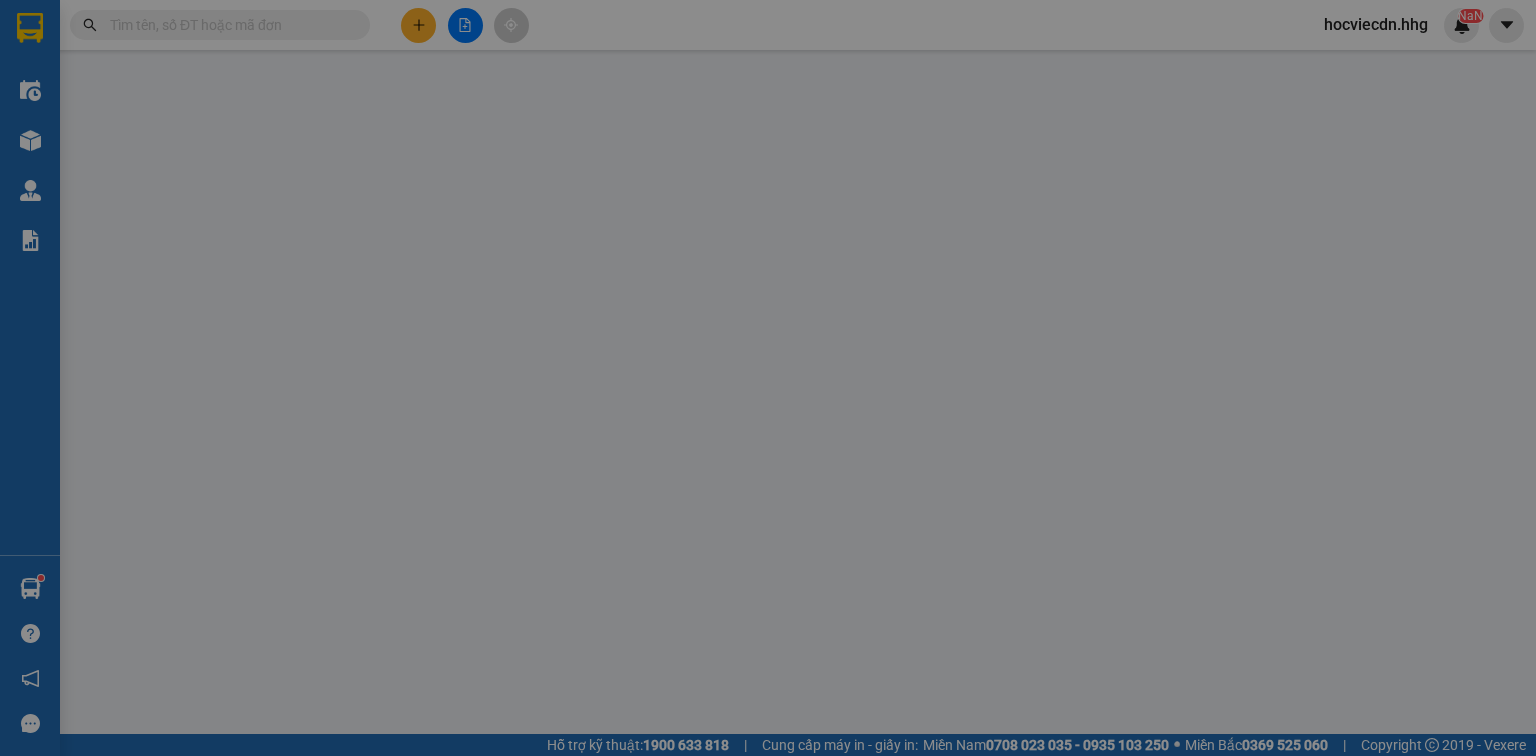 type on "0944522459" 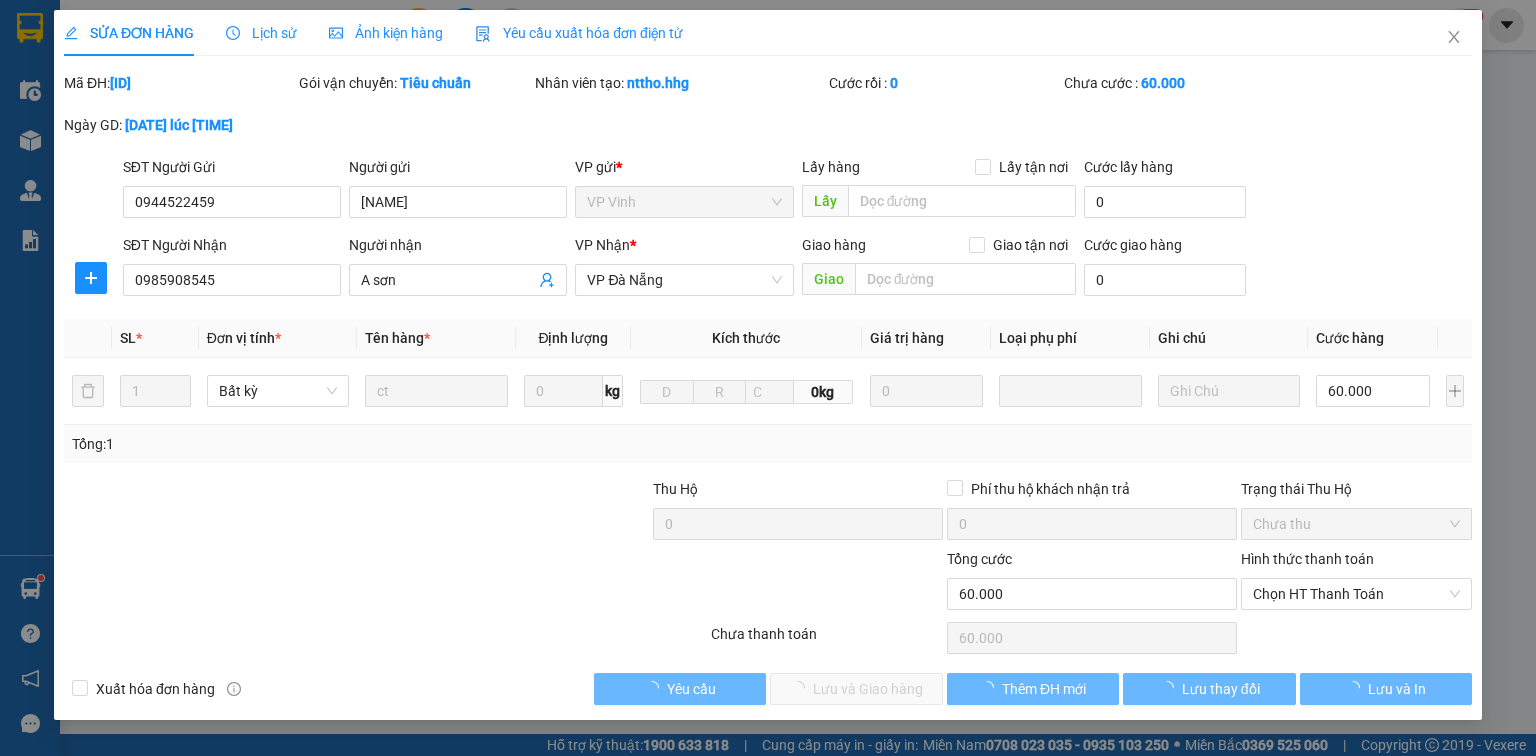 scroll, scrollTop: 0, scrollLeft: 0, axis: both 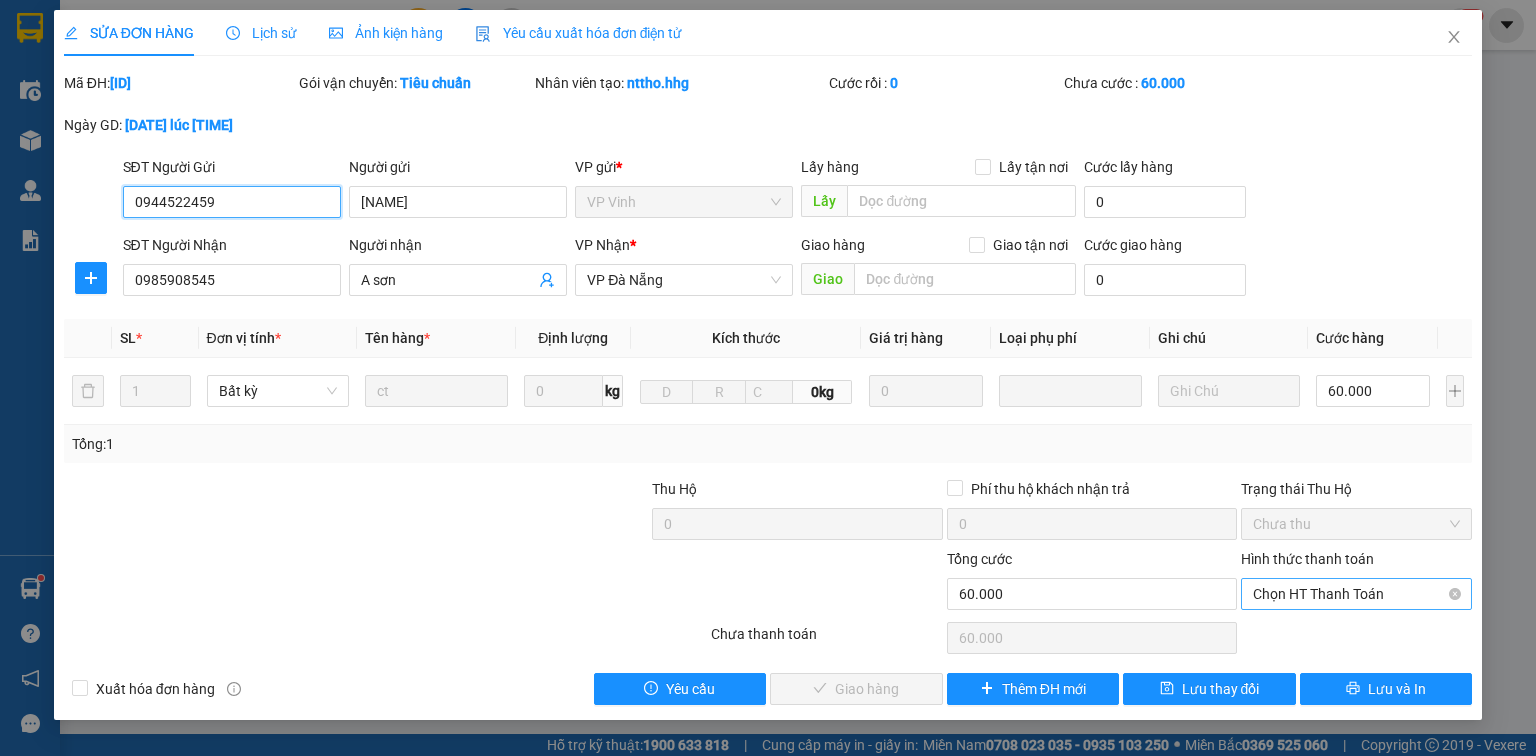 click on "Chọn HT Thanh Toán" at bounding box center [1356, 594] 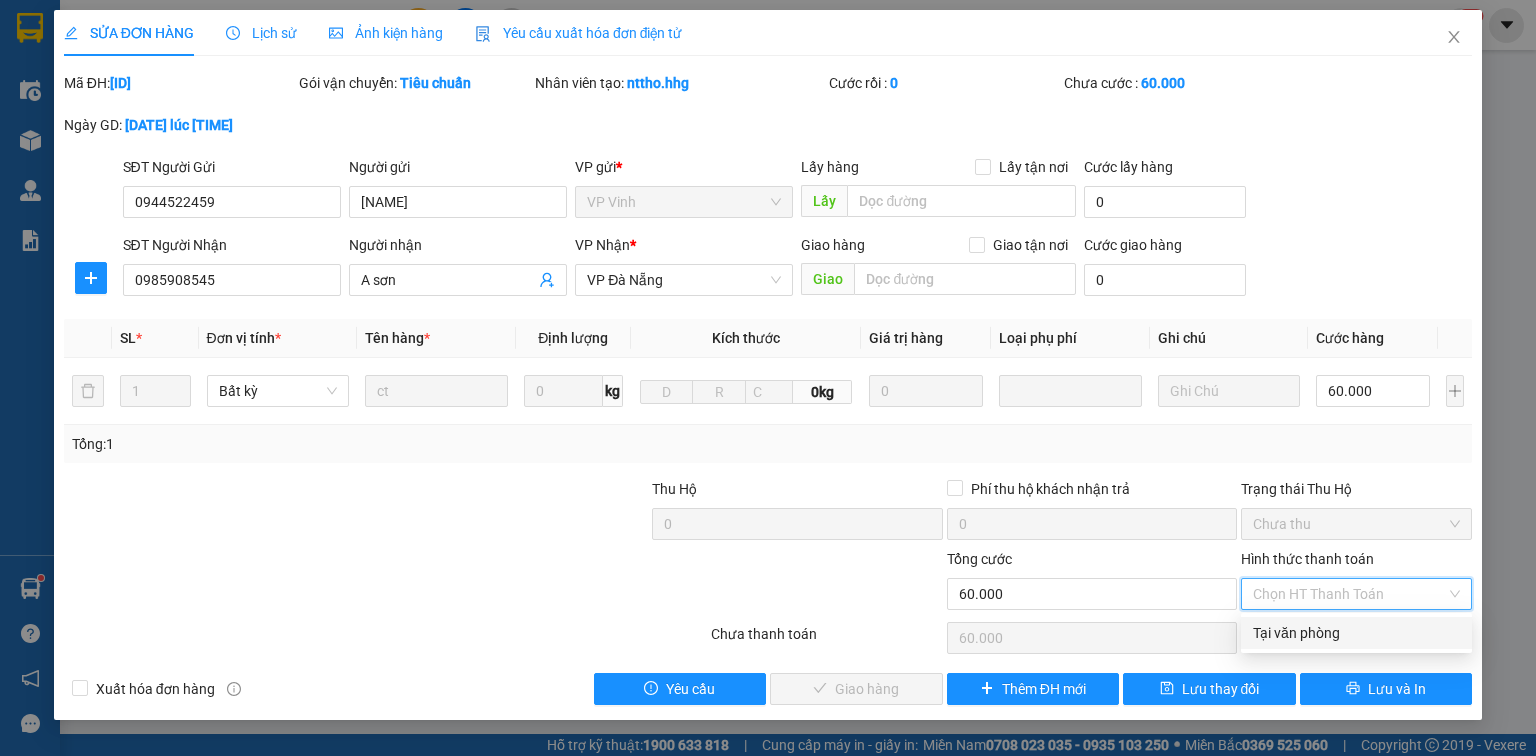 click on "Tại văn phòng" at bounding box center [1356, 633] 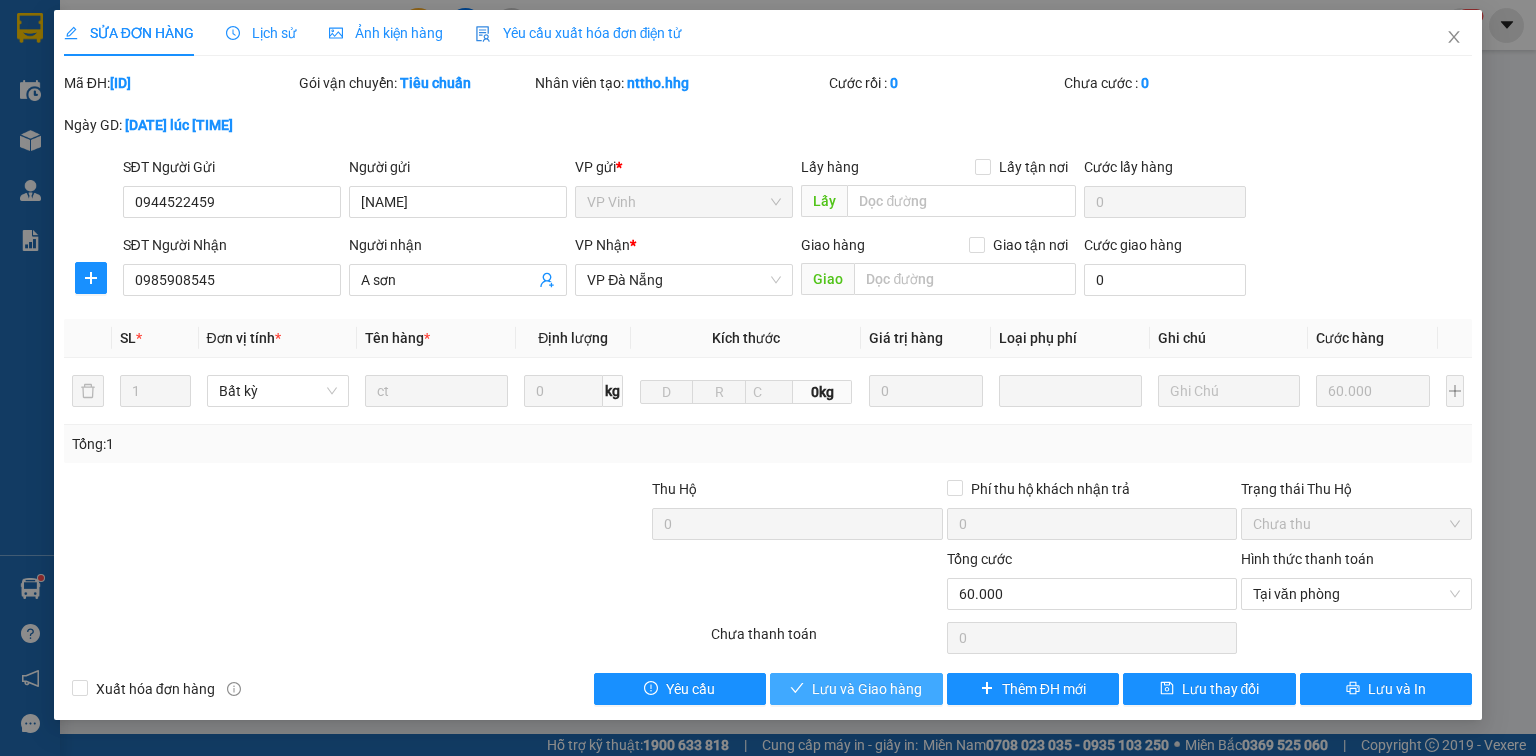 click on "Lưu và Giao hàng" at bounding box center (856, 689) 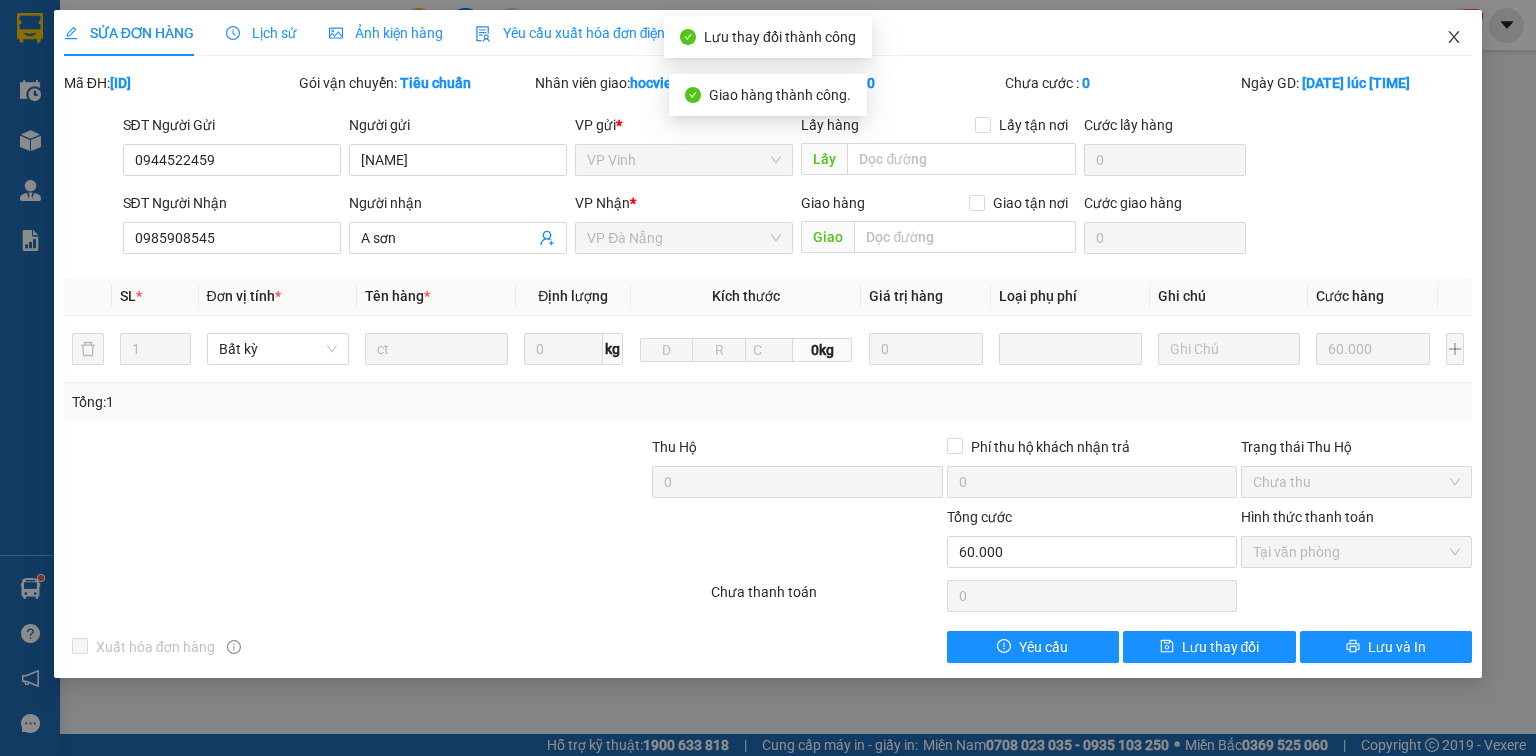 click 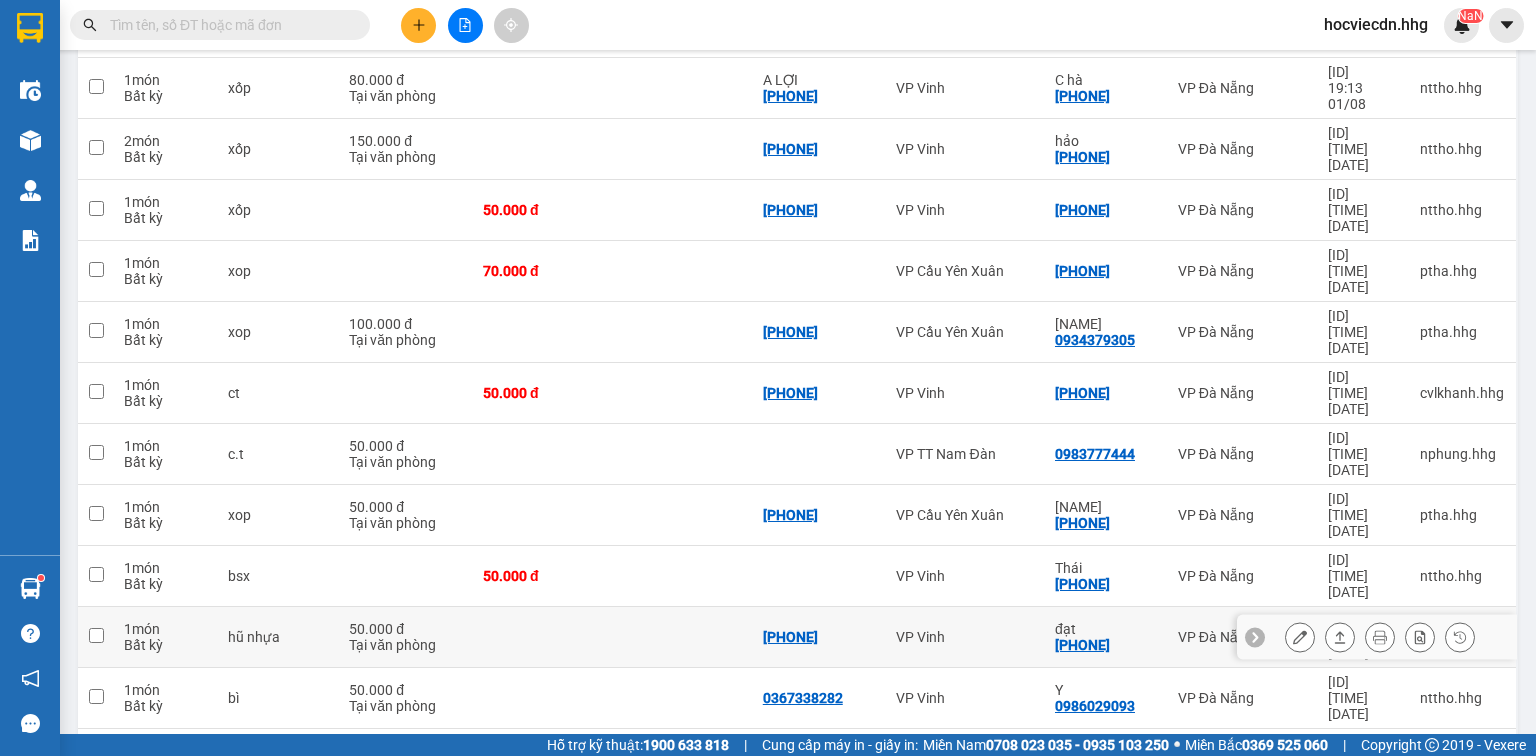 scroll, scrollTop: 963, scrollLeft: 0, axis: vertical 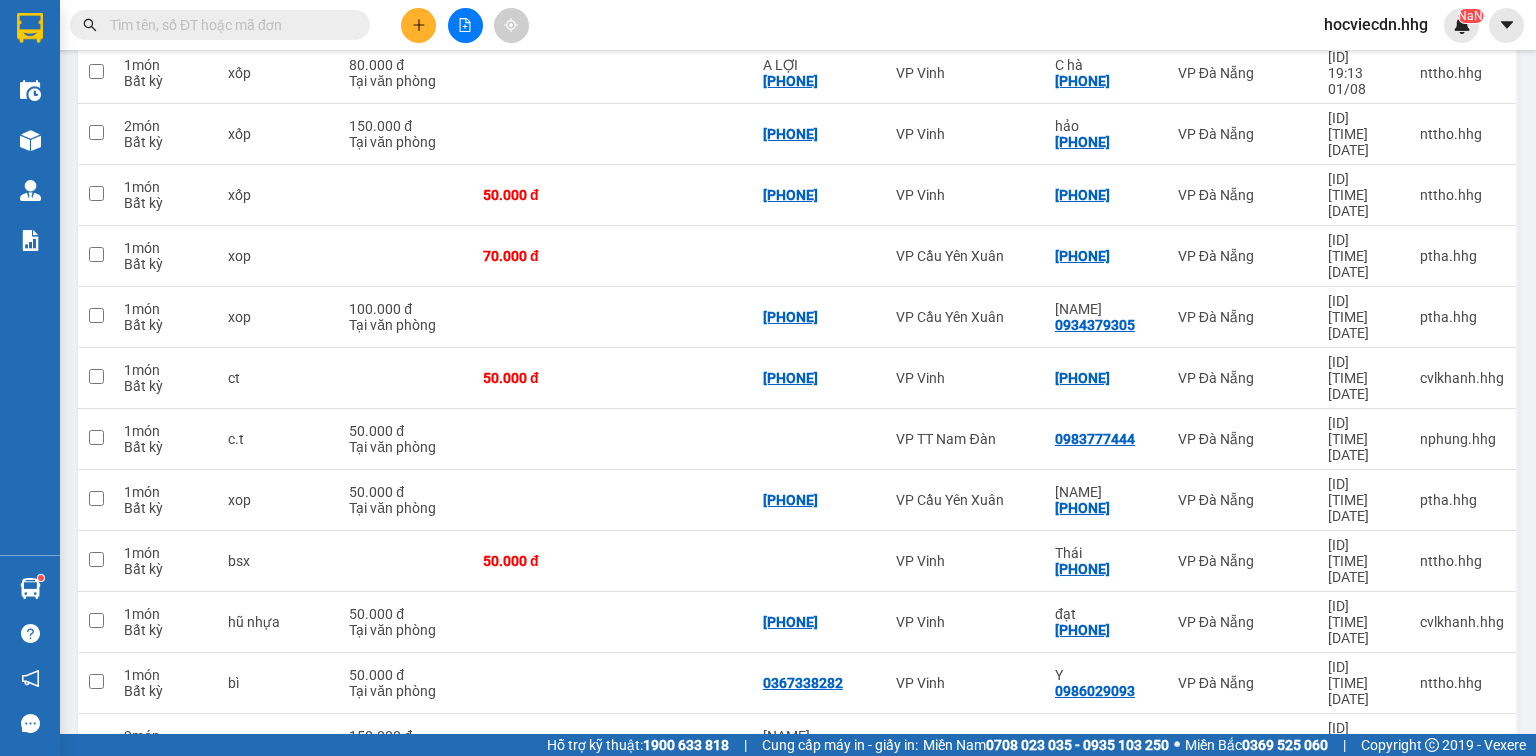 click on "0964868641" at bounding box center [1106, 805] 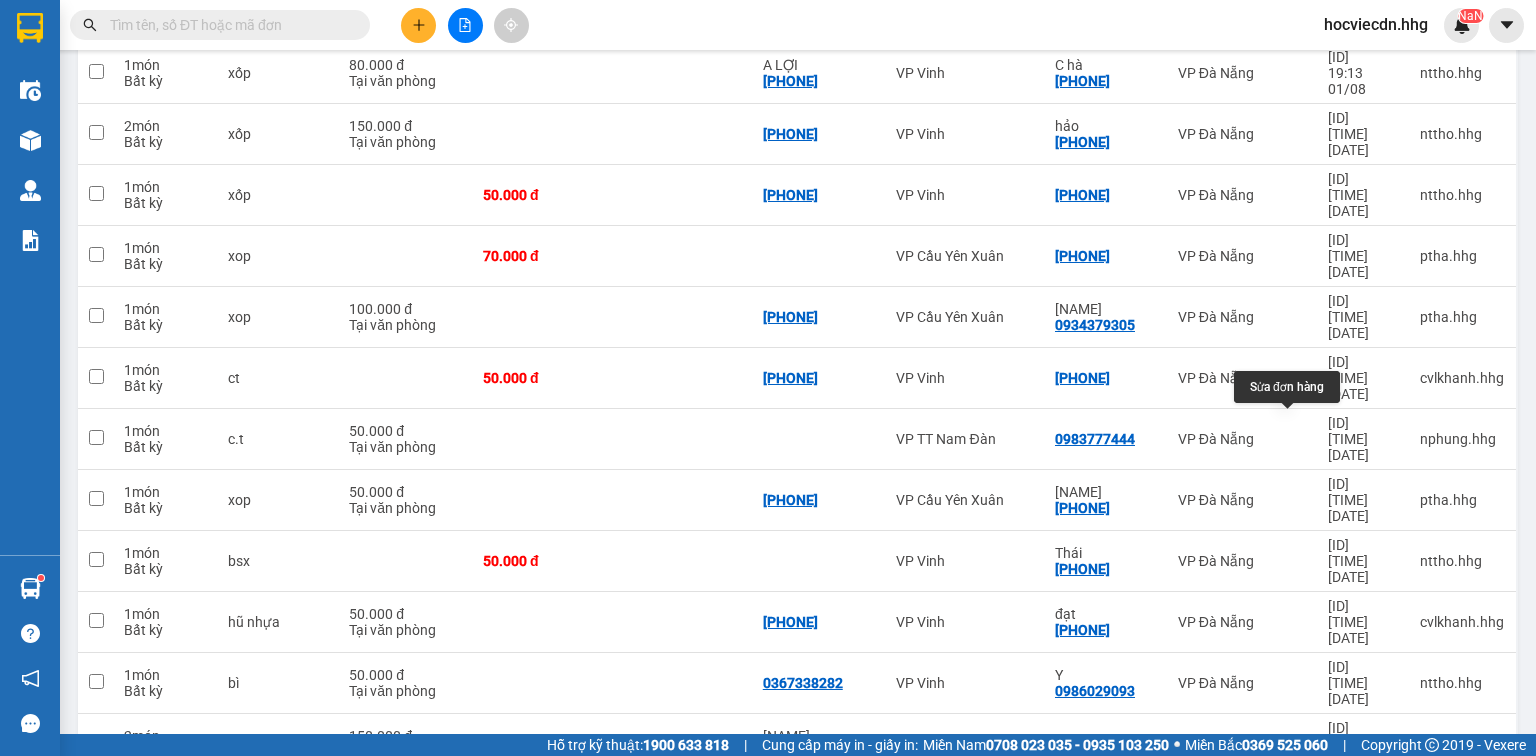 click at bounding box center [1300, 805] 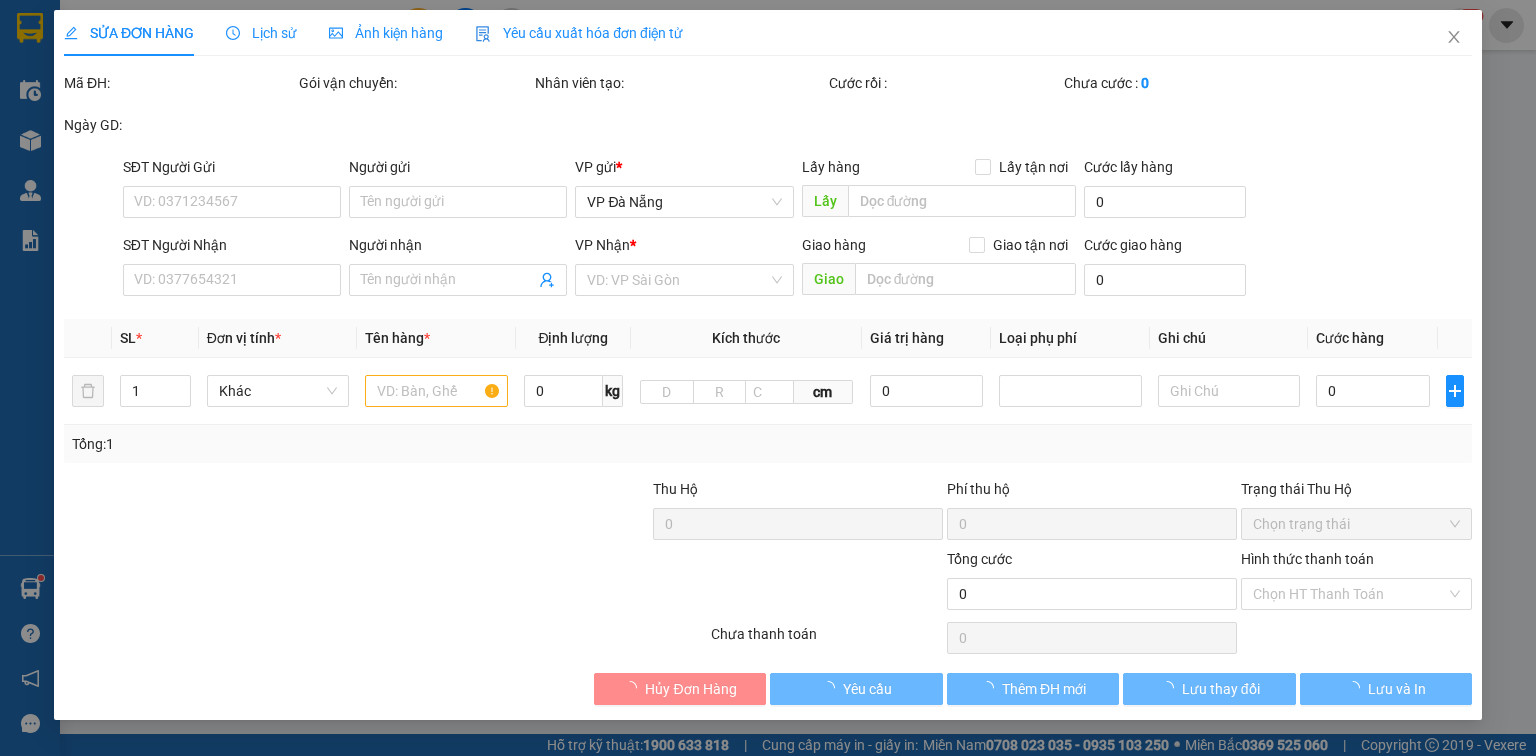 type on "0964868641" 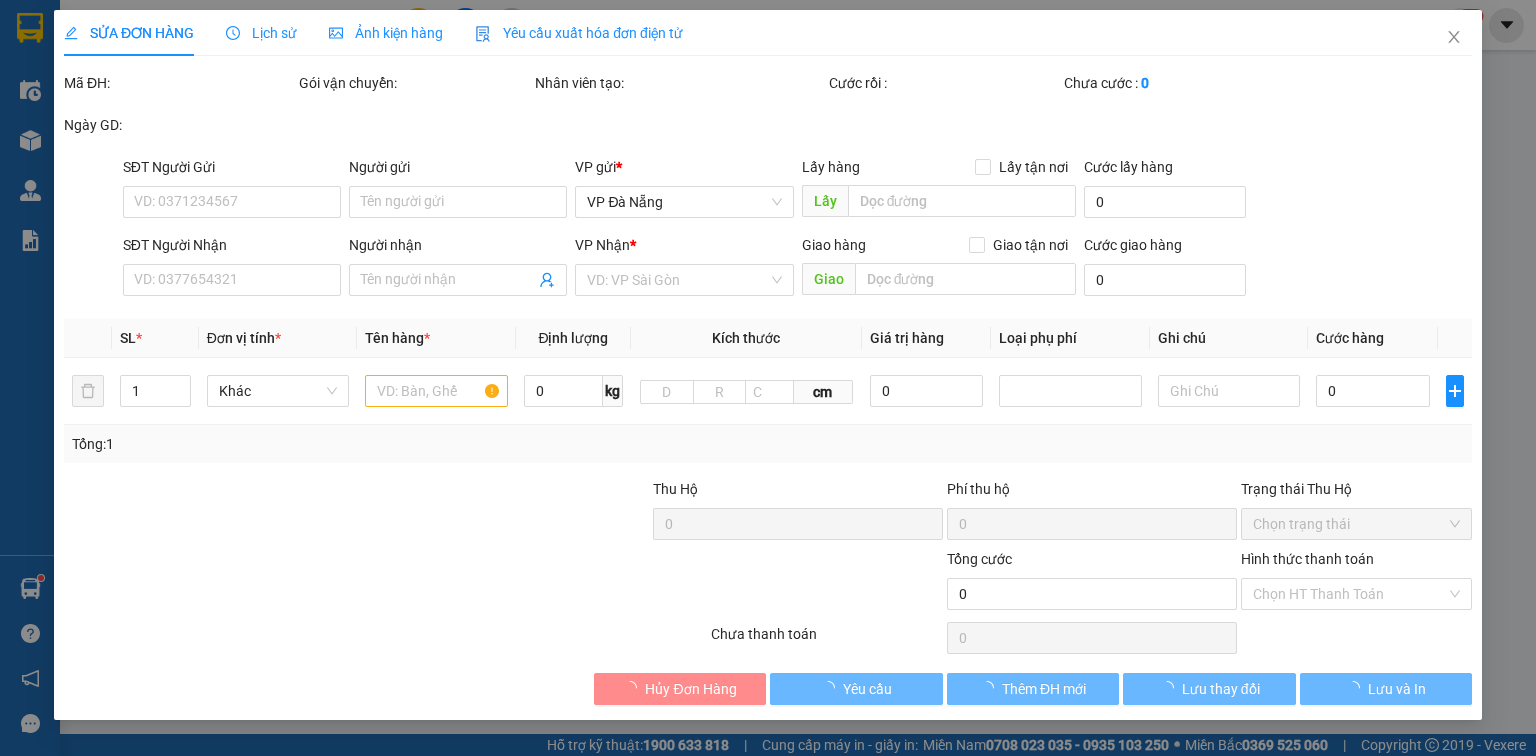 type on "340.000" 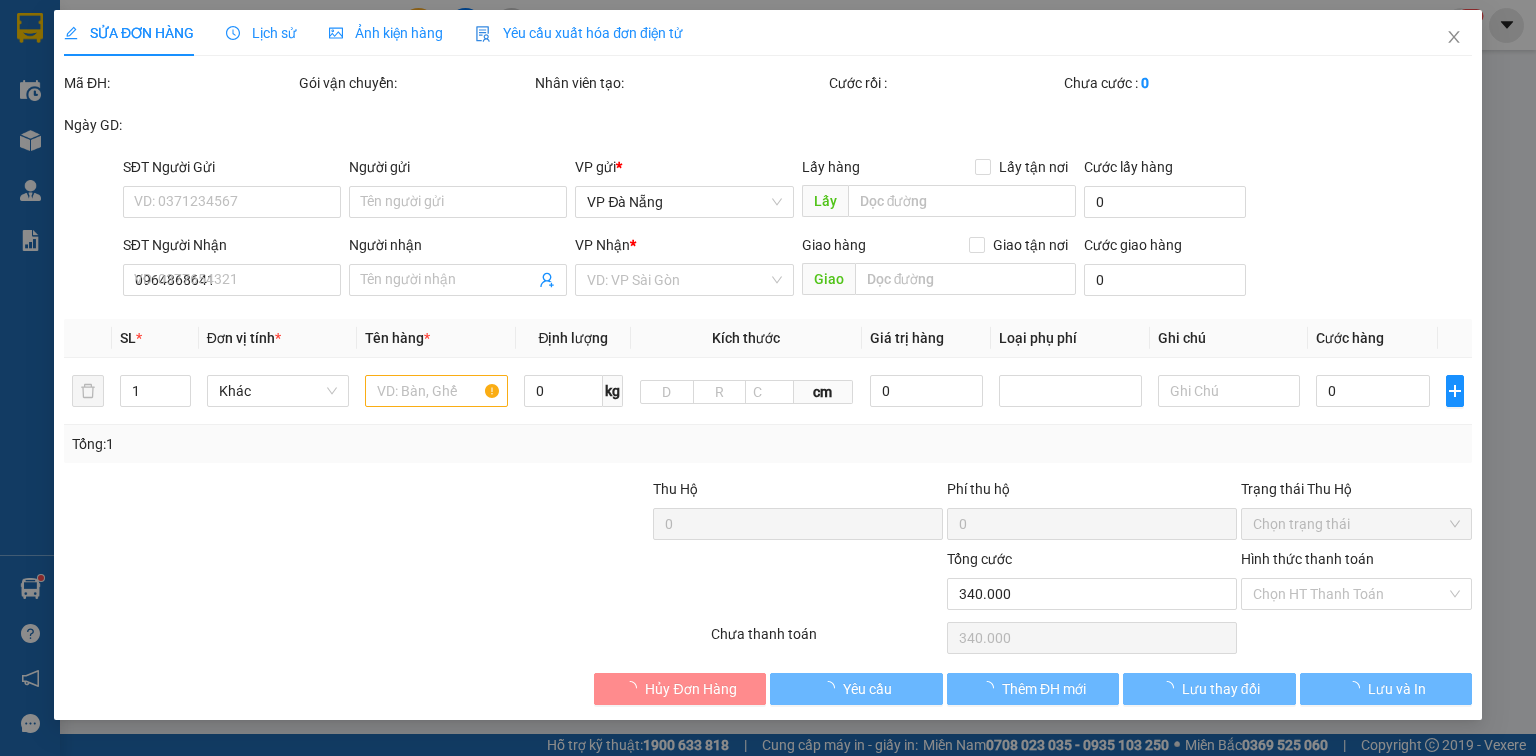 scroll, scrollTop: 0, scrollLeft: 0, axis: both 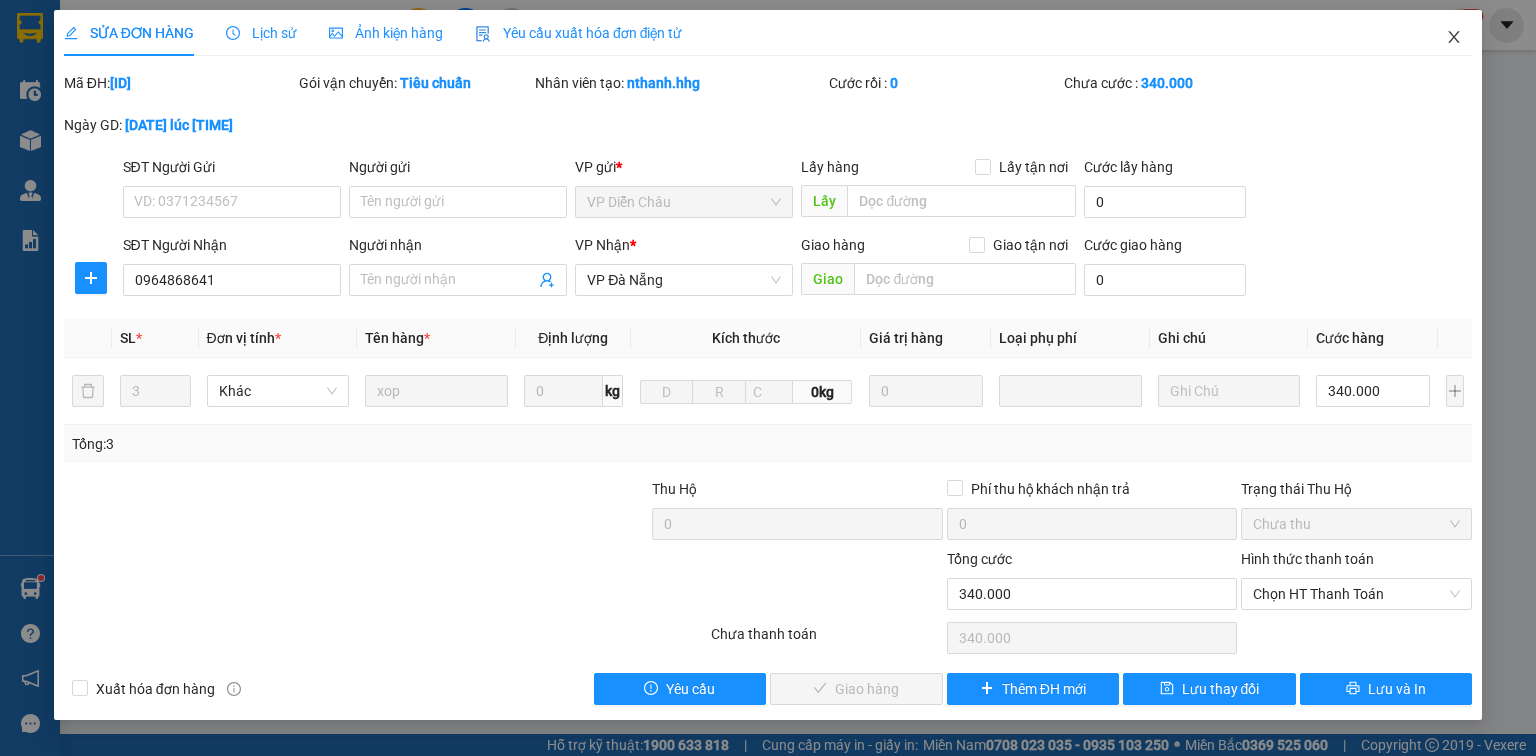 click 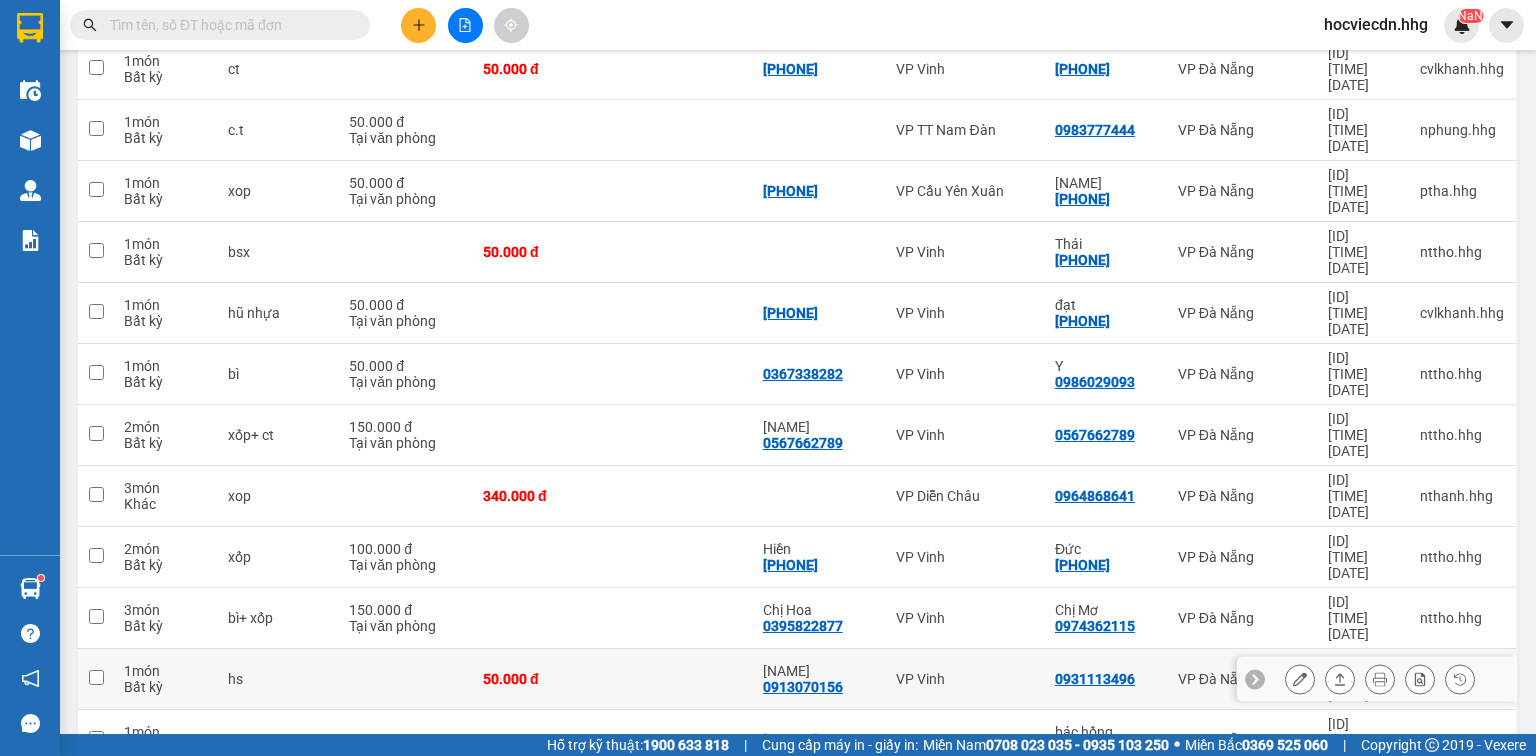 scroll, scrollTop: 1360, scrollLeft: 0, axis: vertical 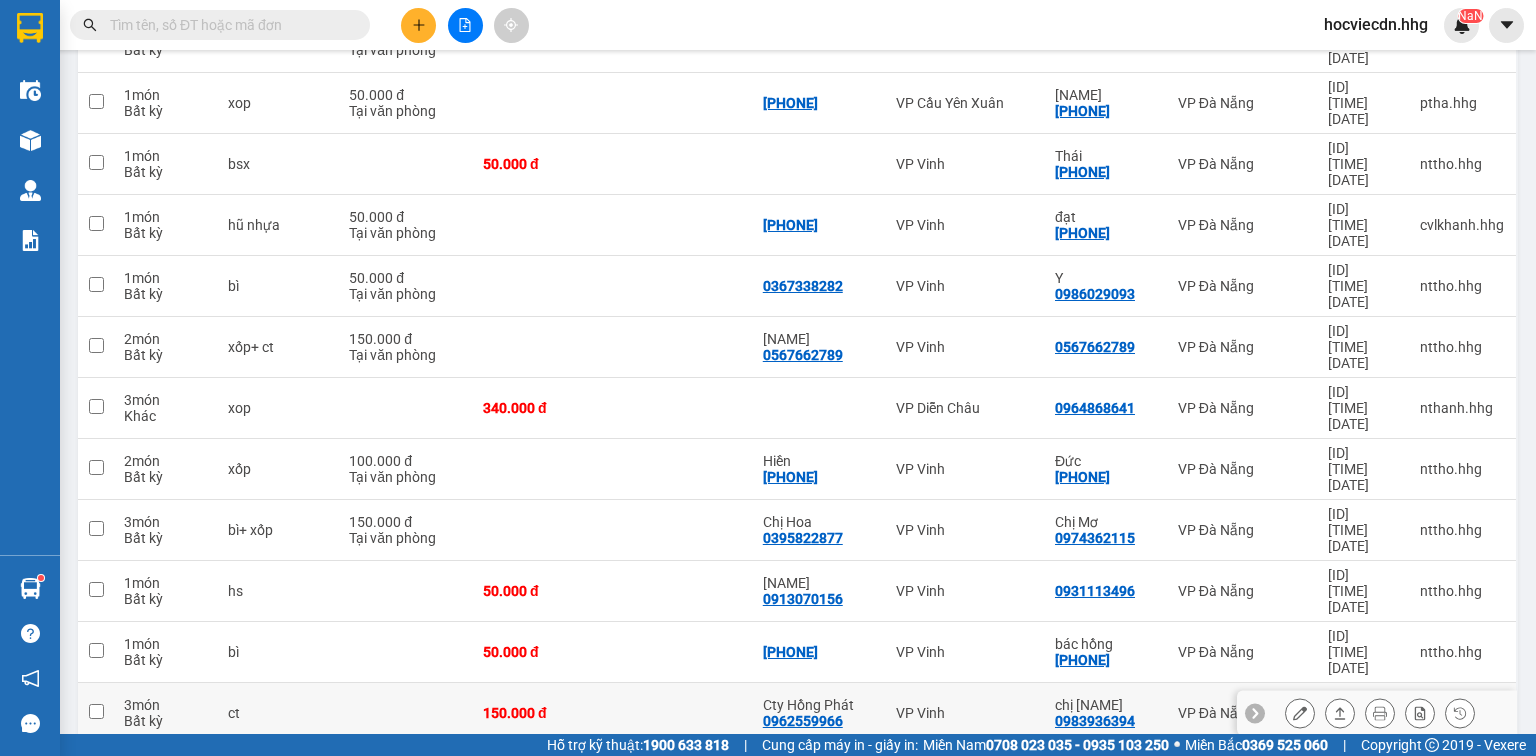 click on "chị [NAME]" at bounding box center [1106, 705] 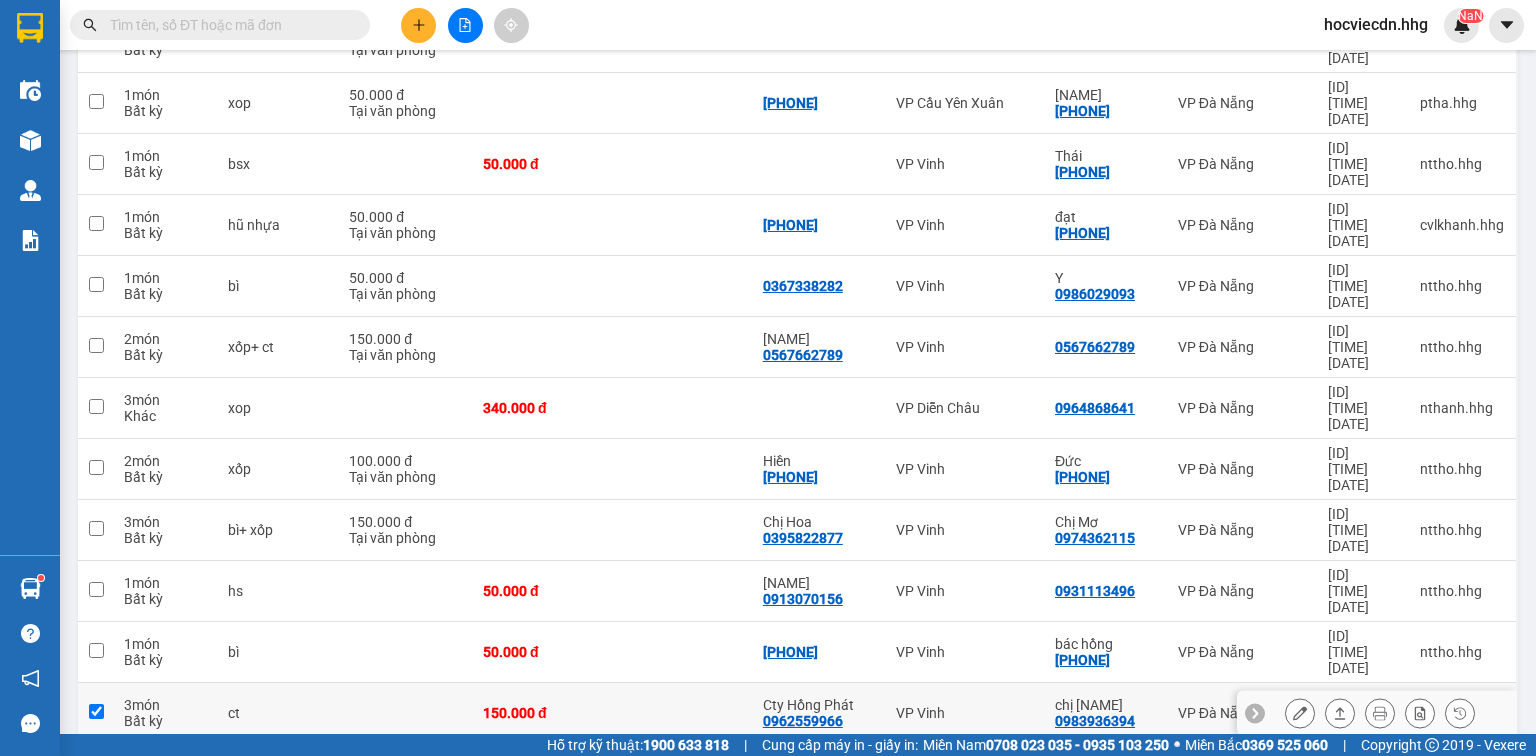 checkbox on "true" 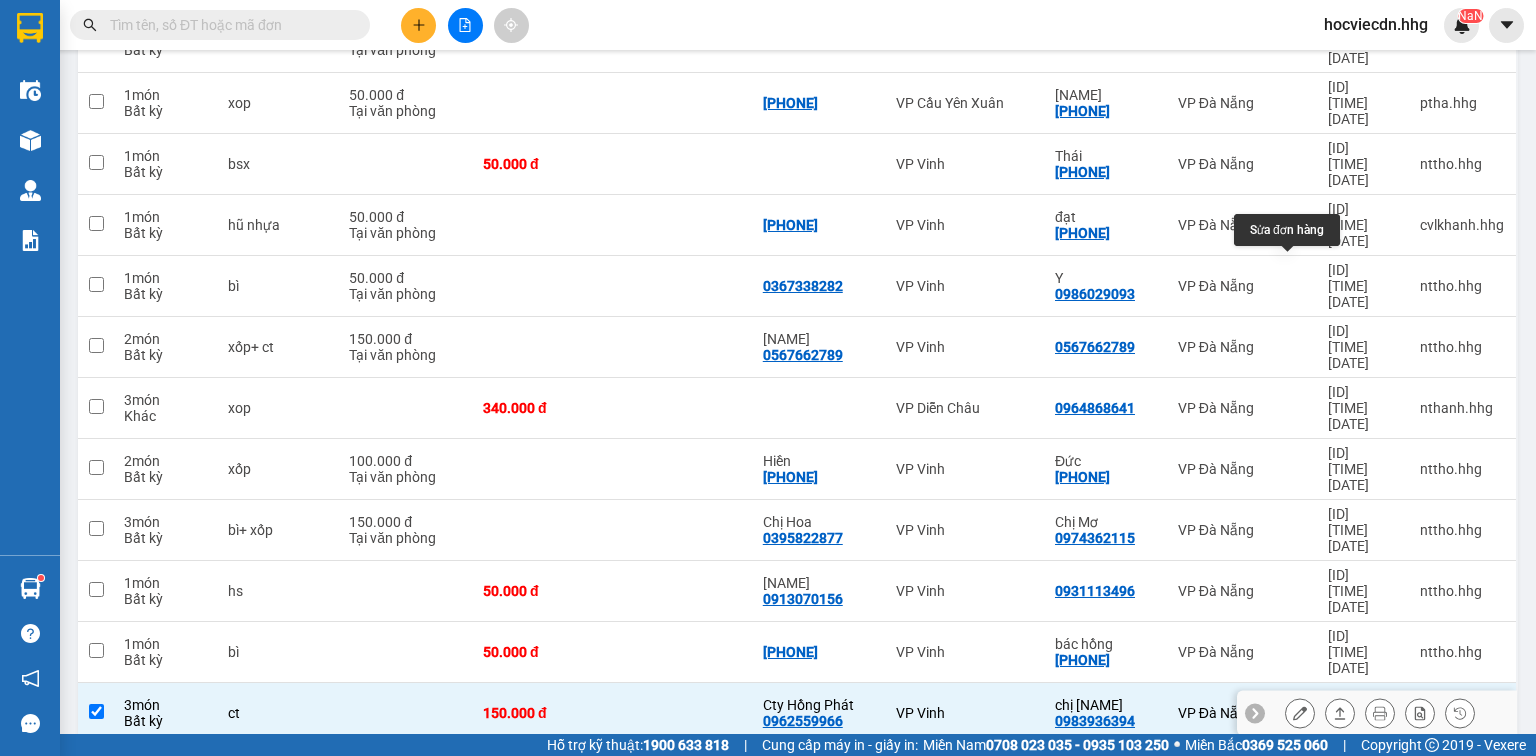 click 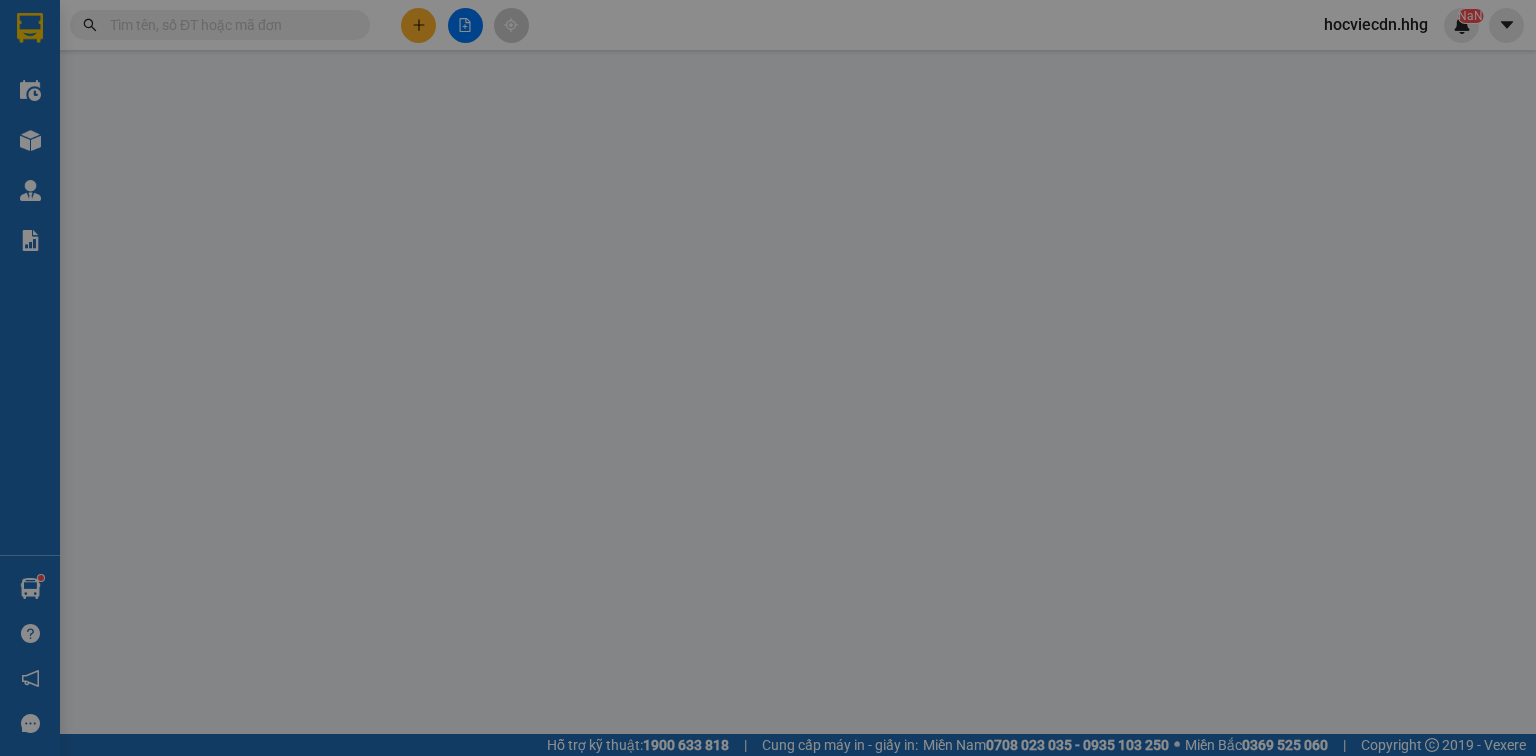 type on "0962559966" 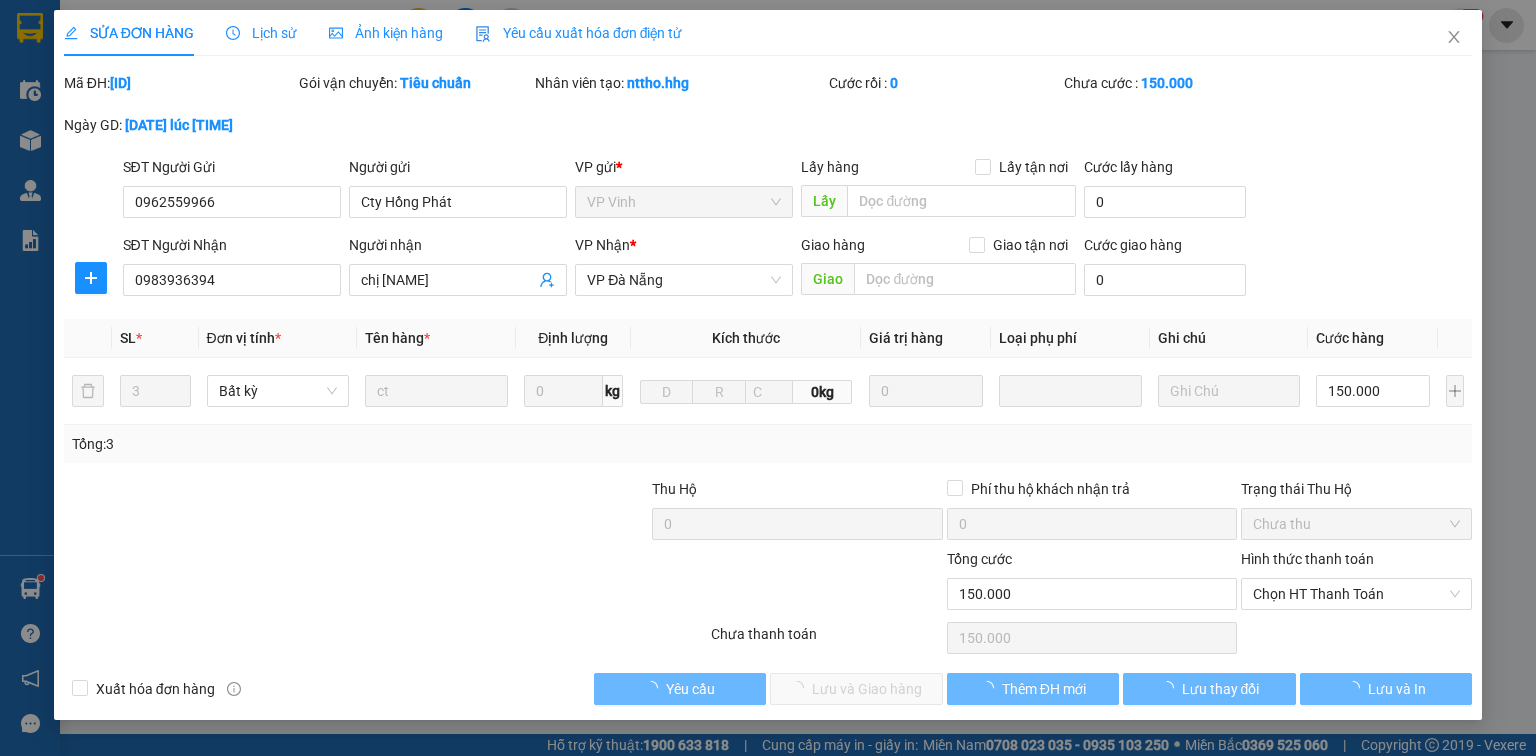 scroll, scrollTop: 0, scrollLeft: 0, axis: both 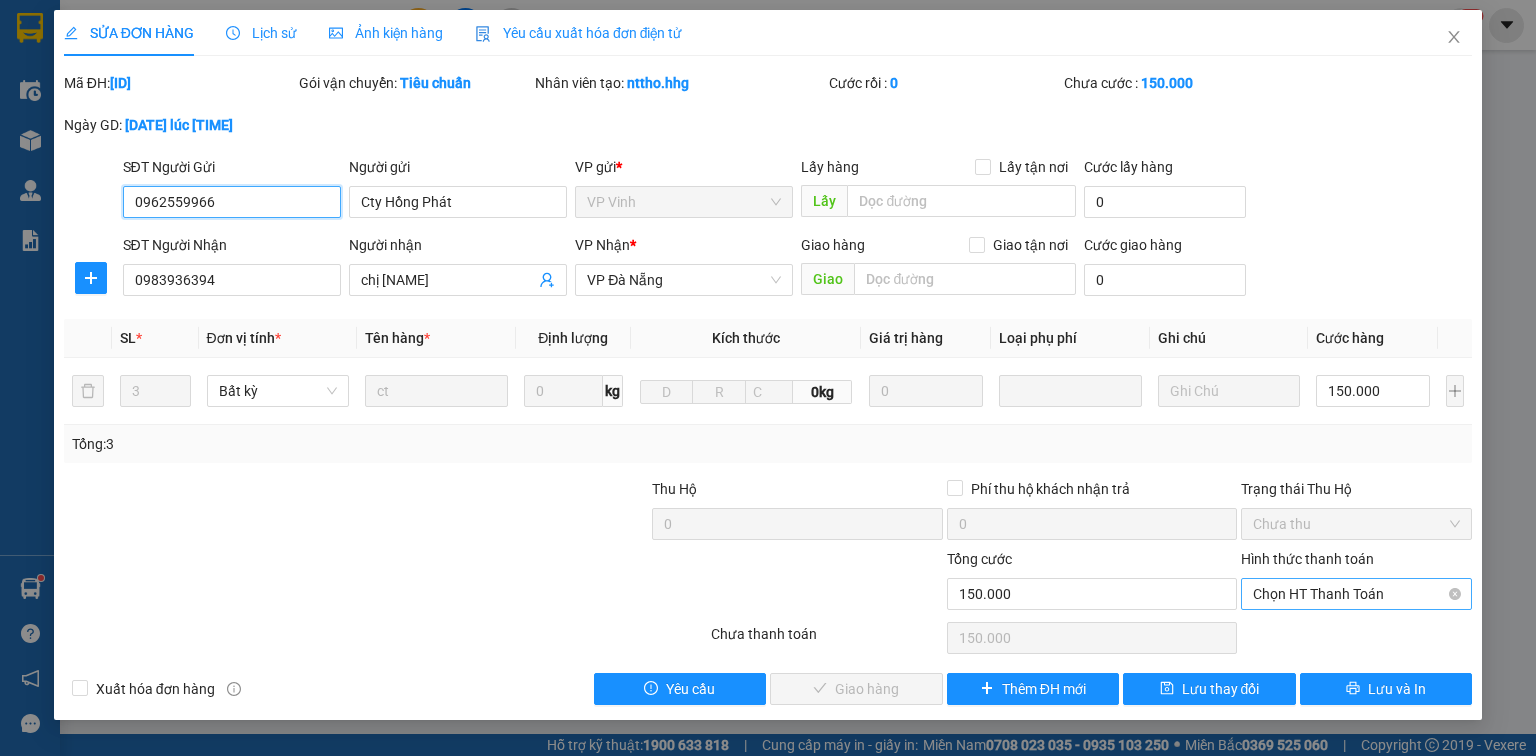 click on "Chọn HT Thanh Toán" at bounding box center [1356, 594] 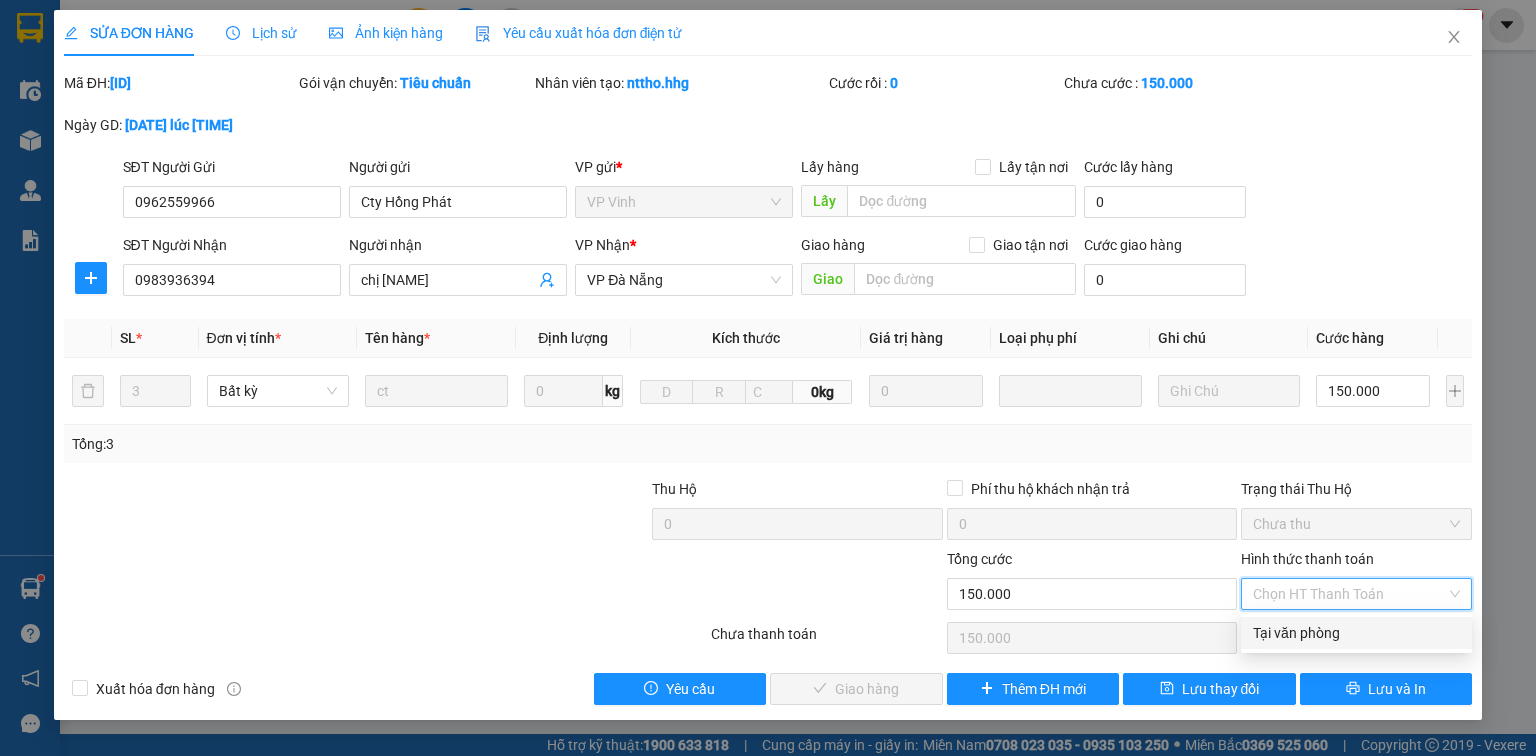 click on "Tại văn phòng" at bounding box center (1356, 633) 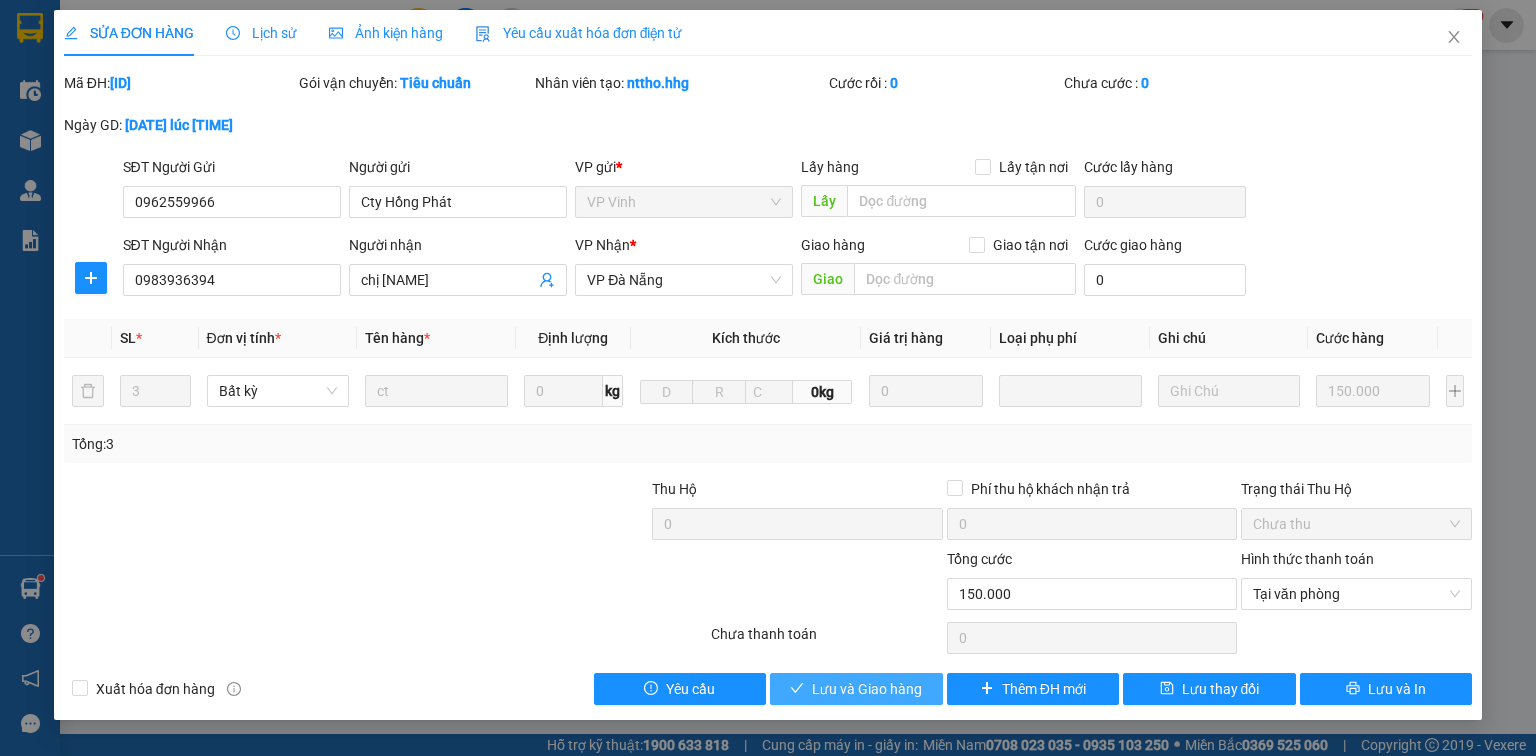 click on "Lưu và Giao hàng" at bounding box center [867, 689] 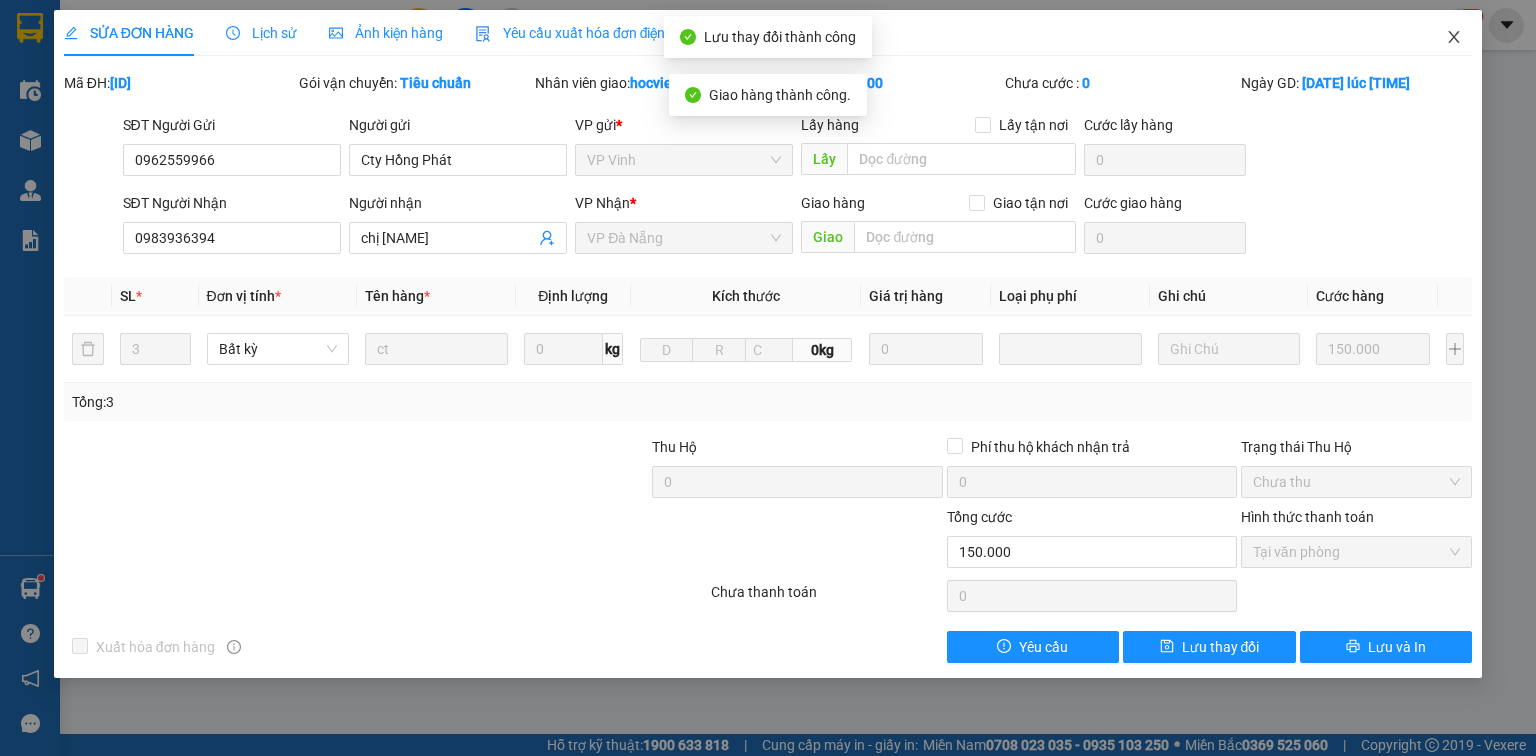 click 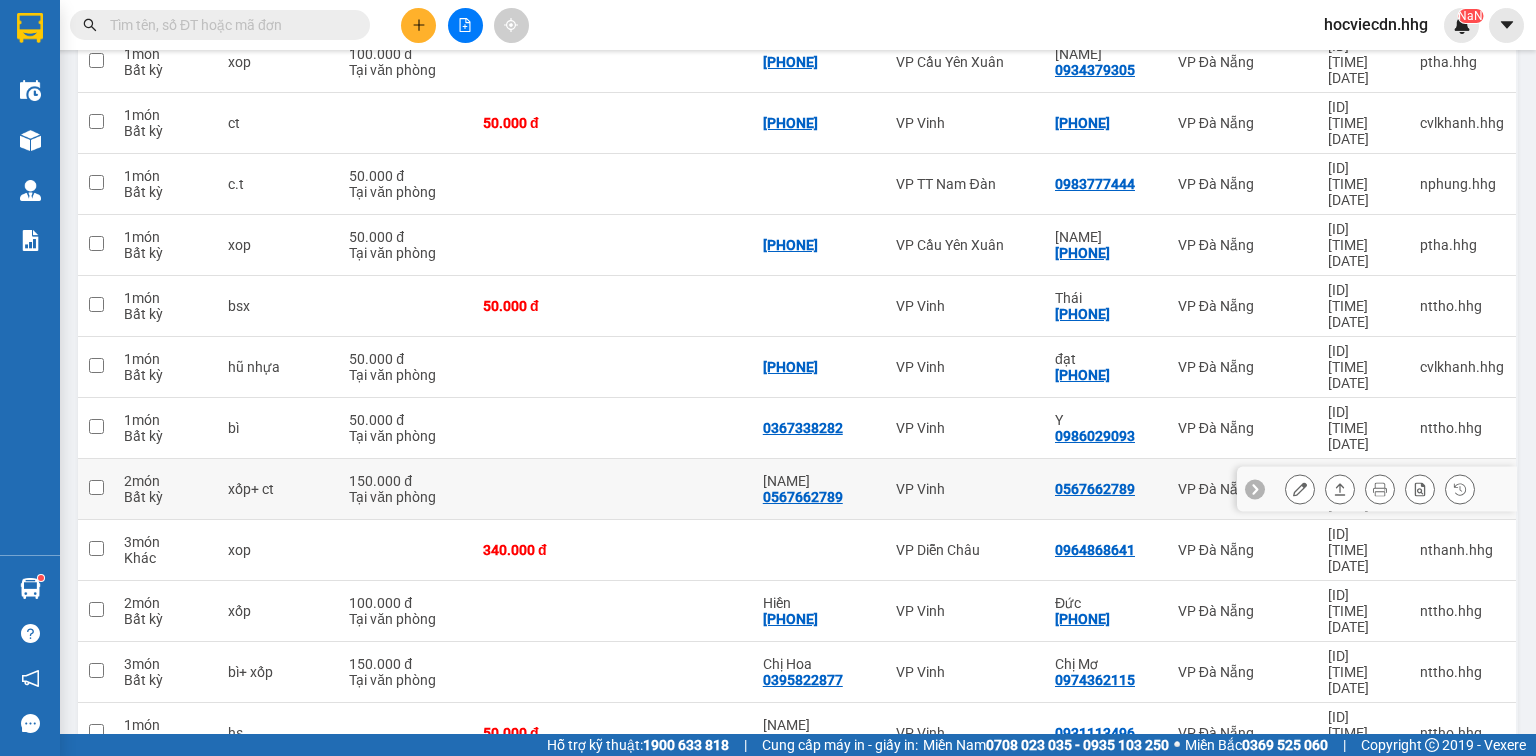 scroll, scrollTop: 1283, scrollLeft: 0, axis: vertical 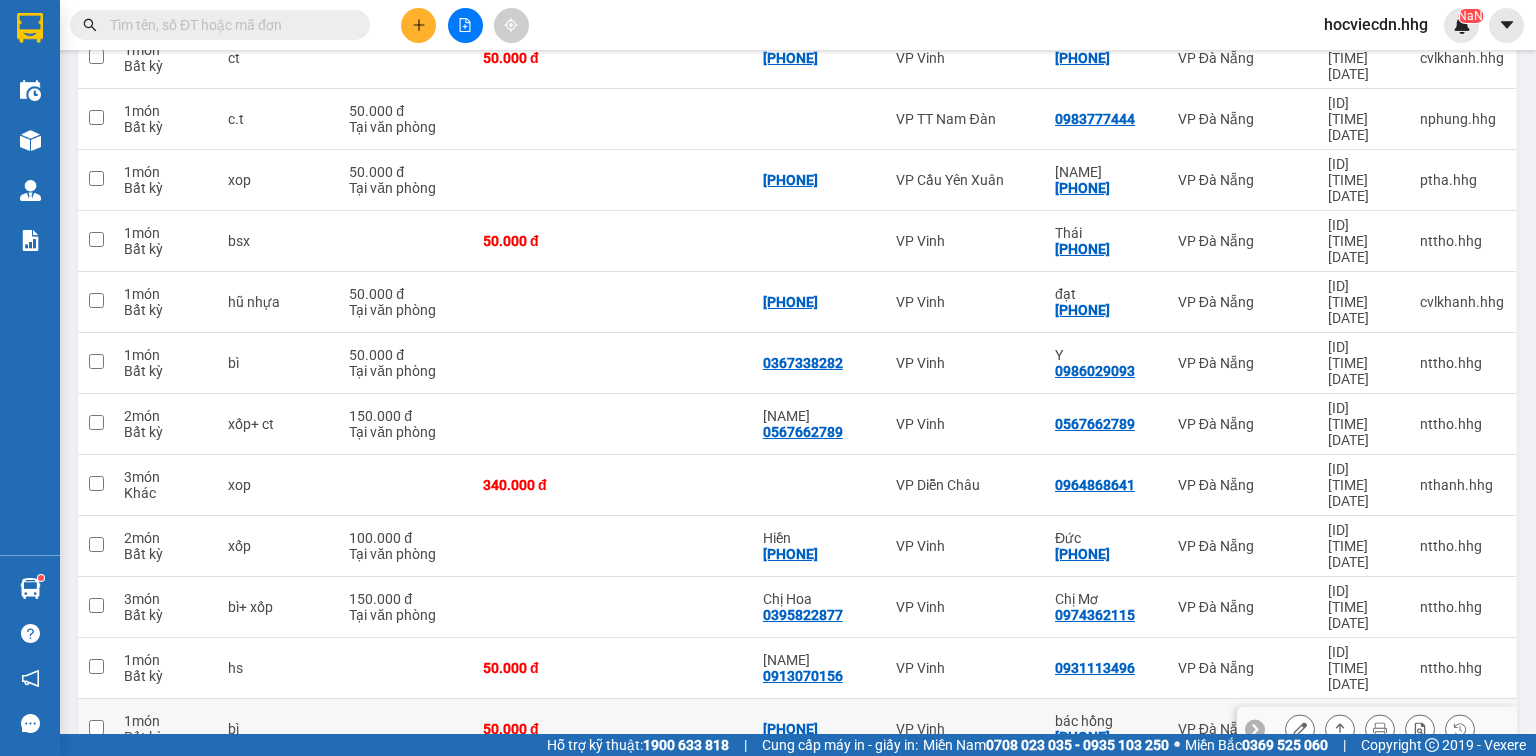 click on "[NAME]  [PHONE]" at bounding box center [1106, 729] 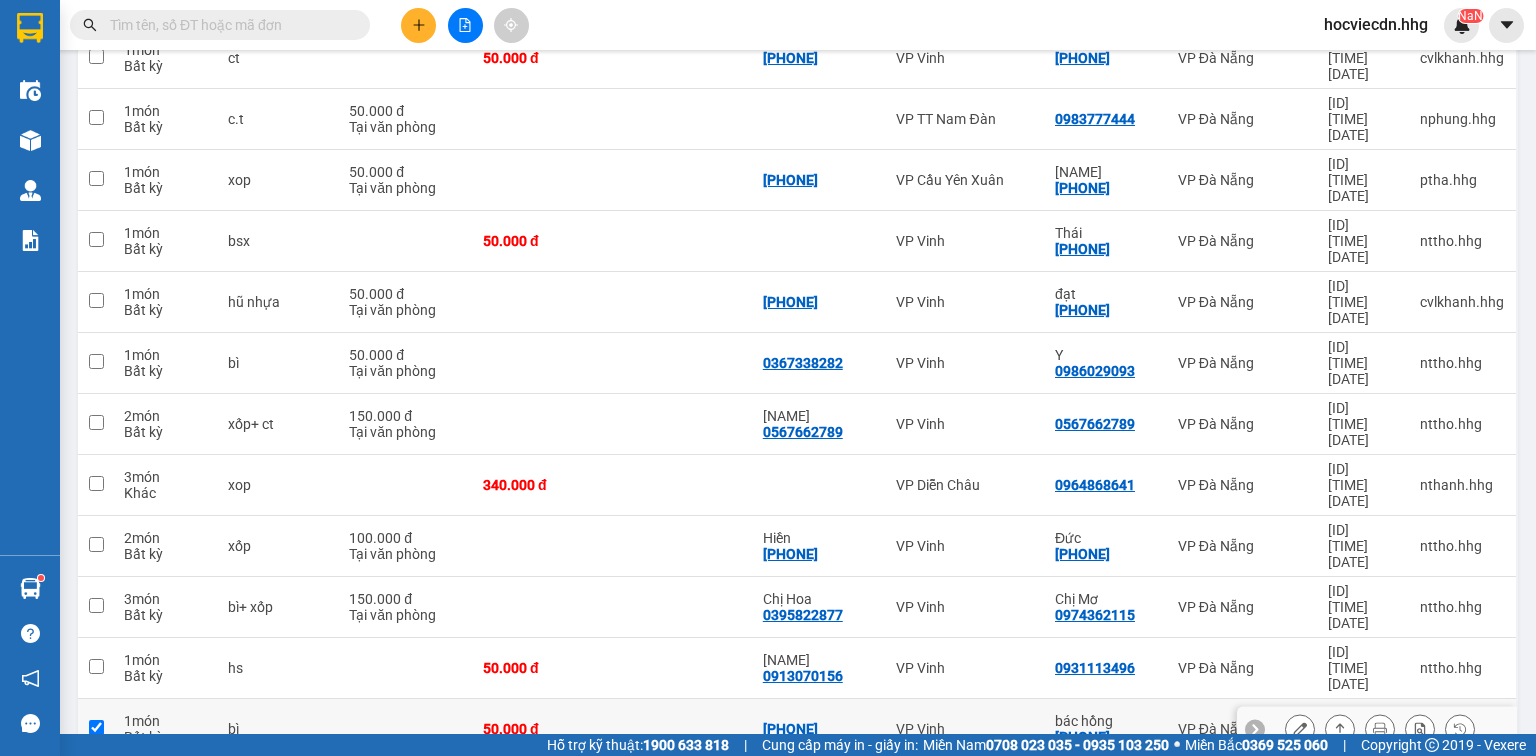 checkbox on "true" 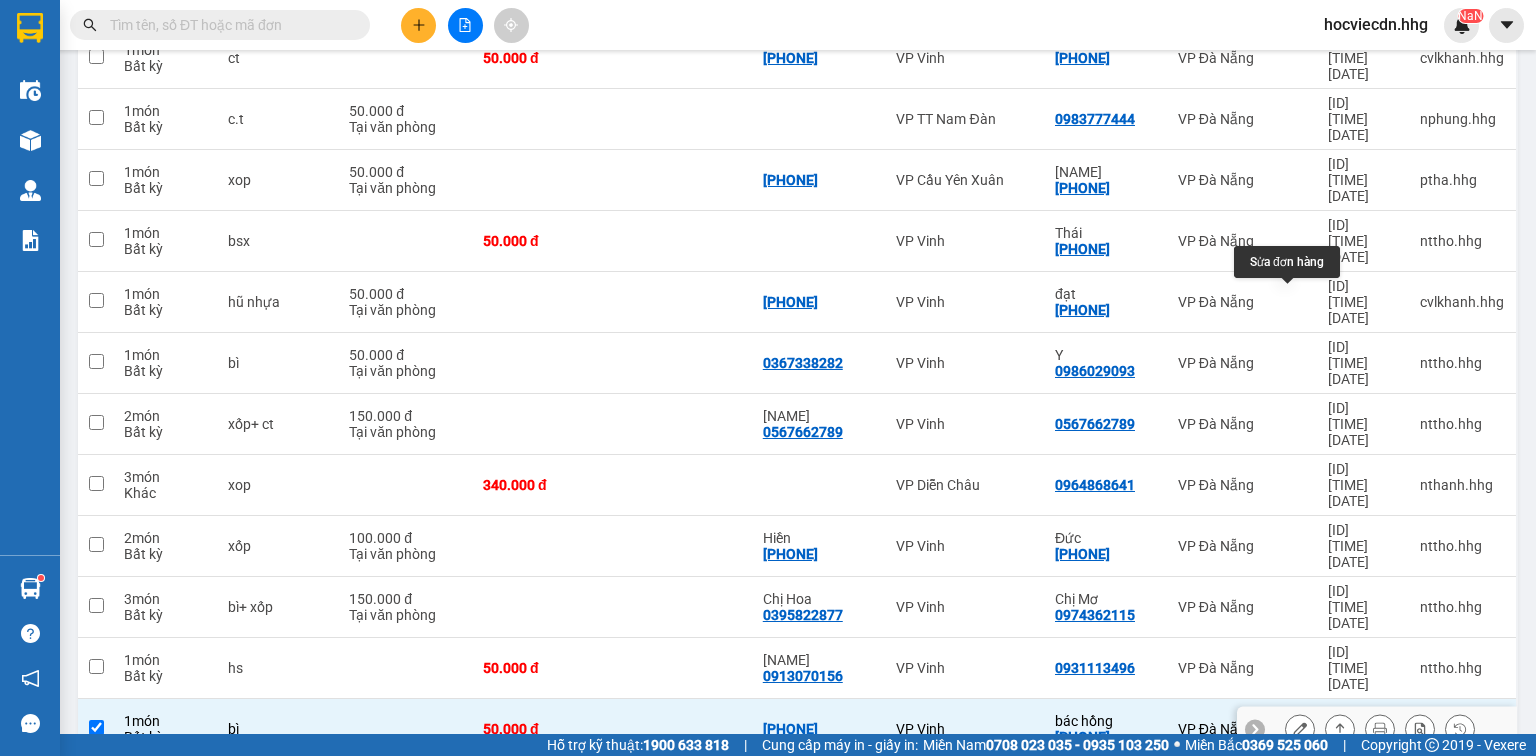 click at bounding box center (1300, 729) 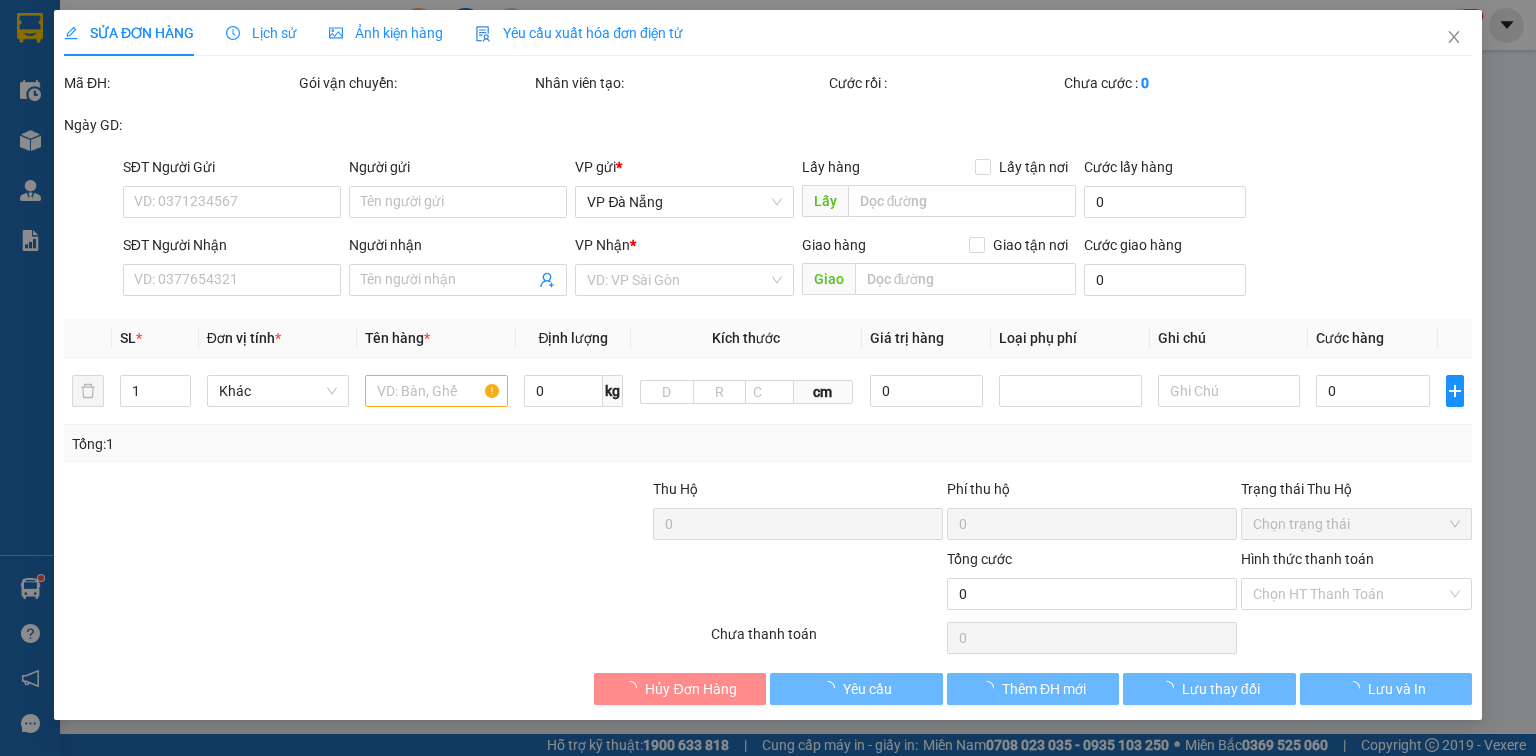 scroll, scrollTop: 0, scrollLeft: 0, axis: both 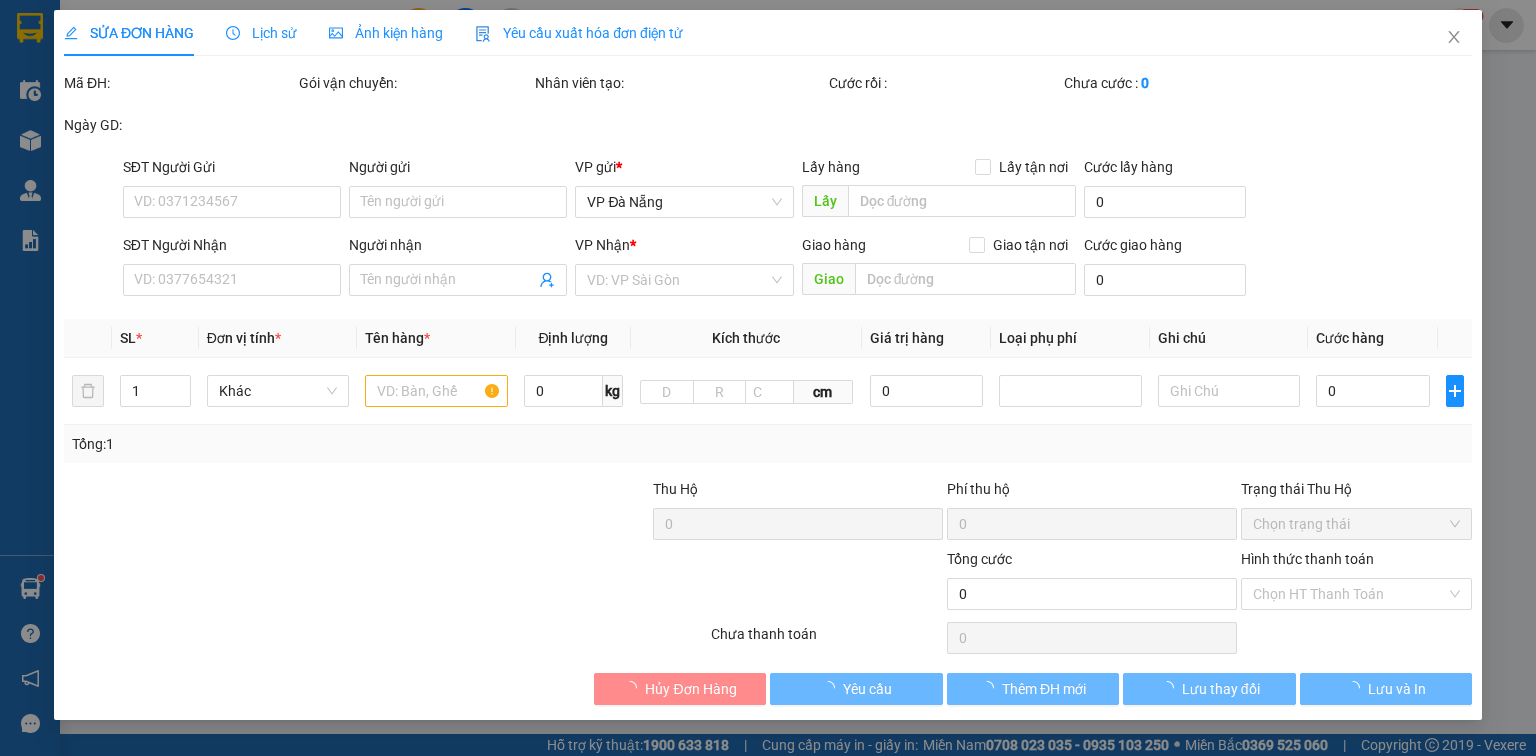 type on "[PHONE]" 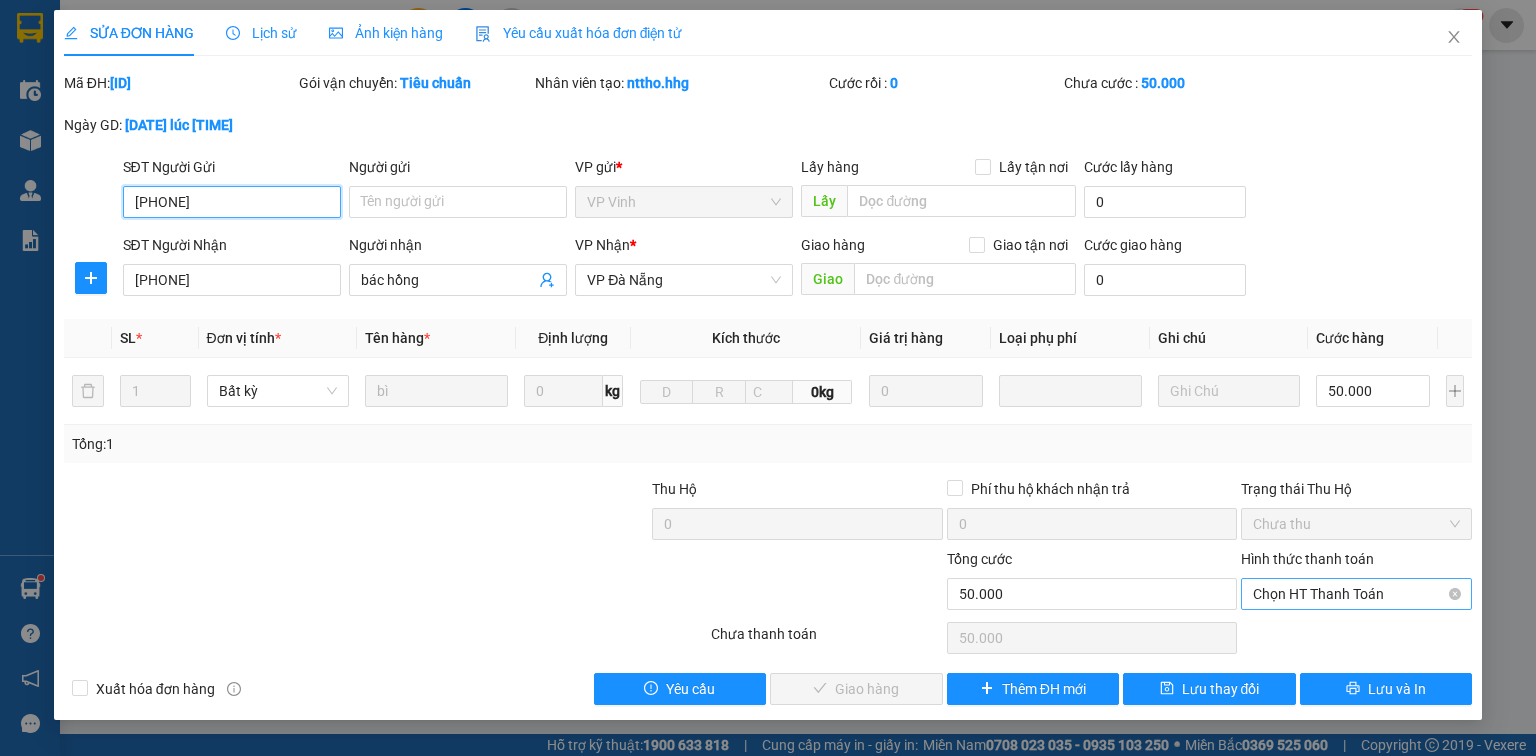 click on "Chọn HT Thanh Toán" at bounding box center (1356, 594) 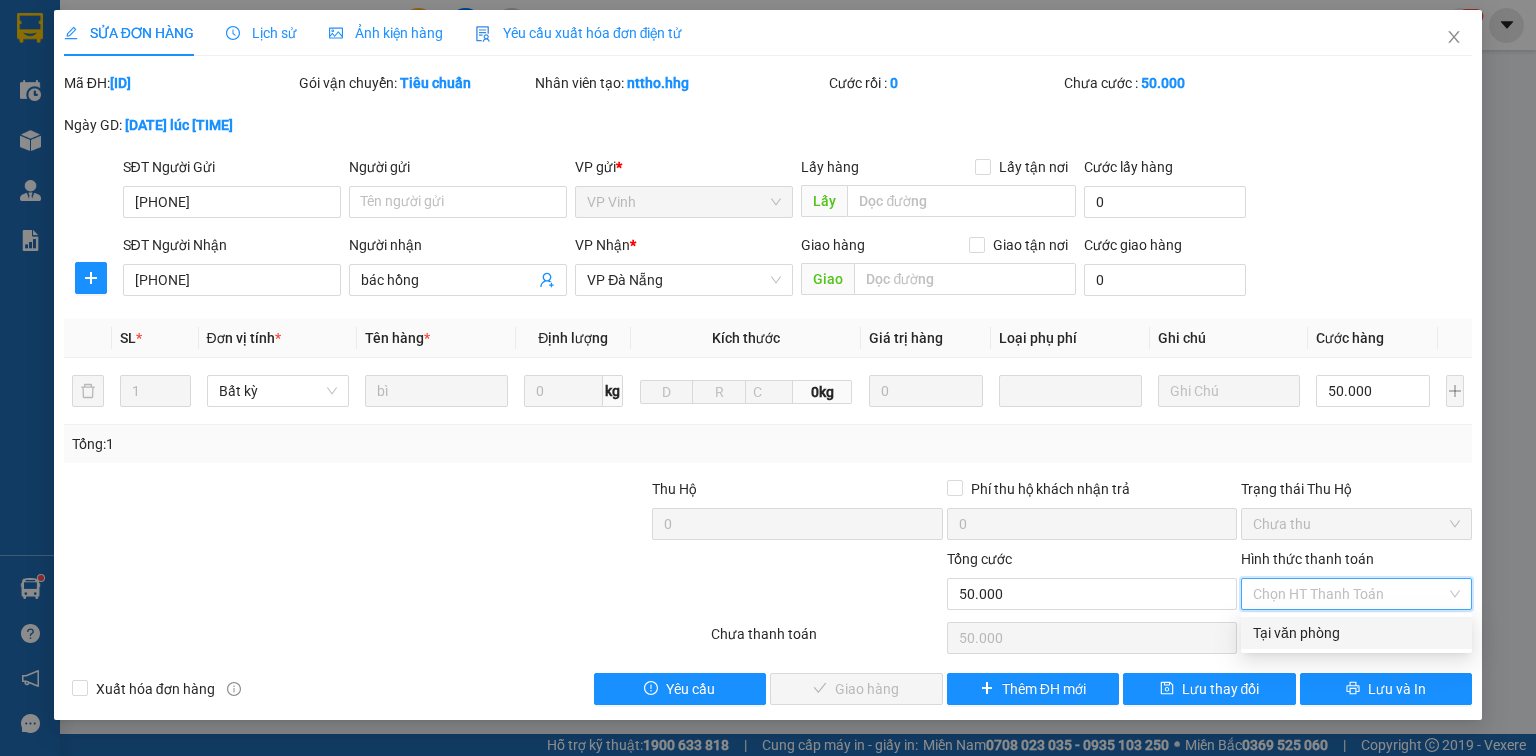 click on "Tại văn phòng" at bounding box center [1356, 633] 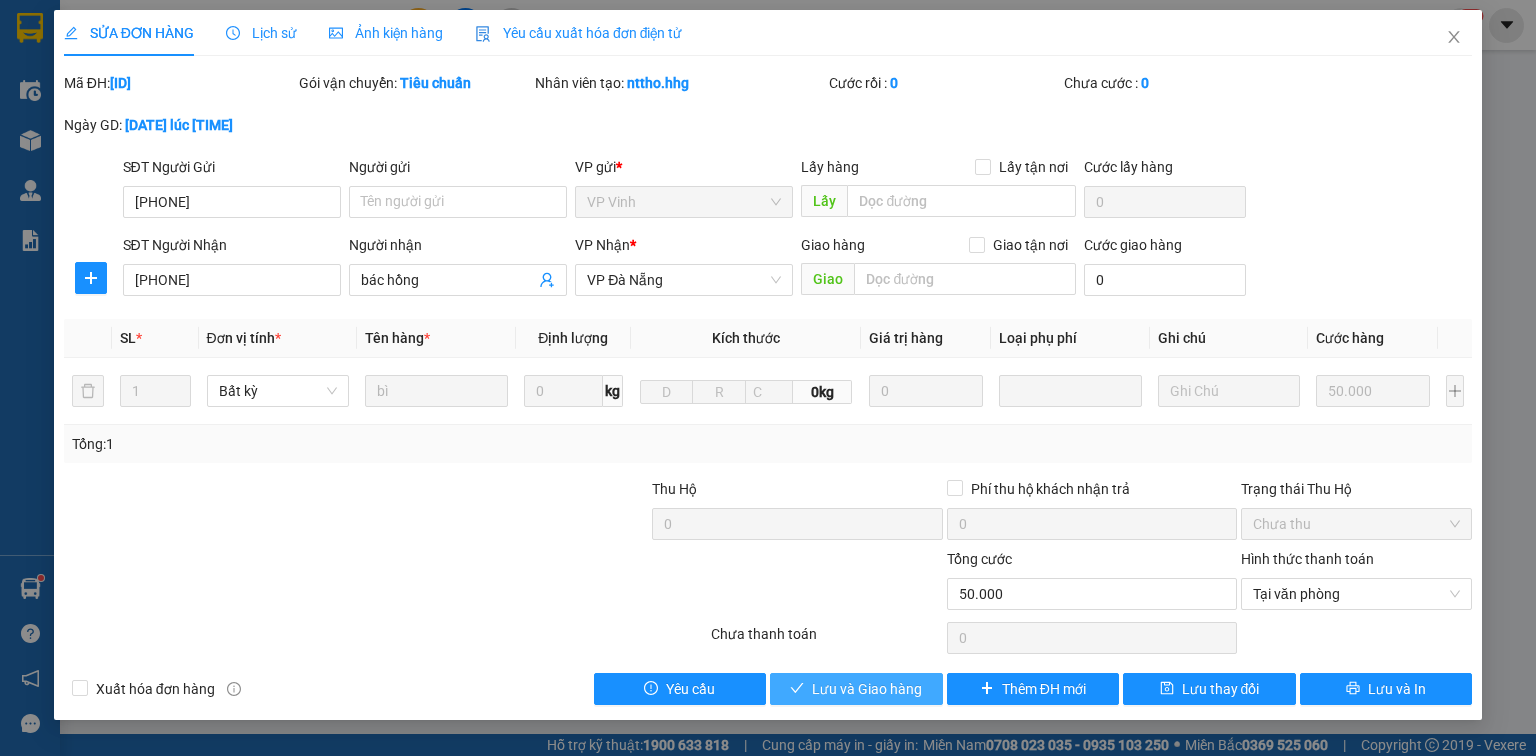 click on "Lưu và Giao hàng" at bounding box center [856, 689] 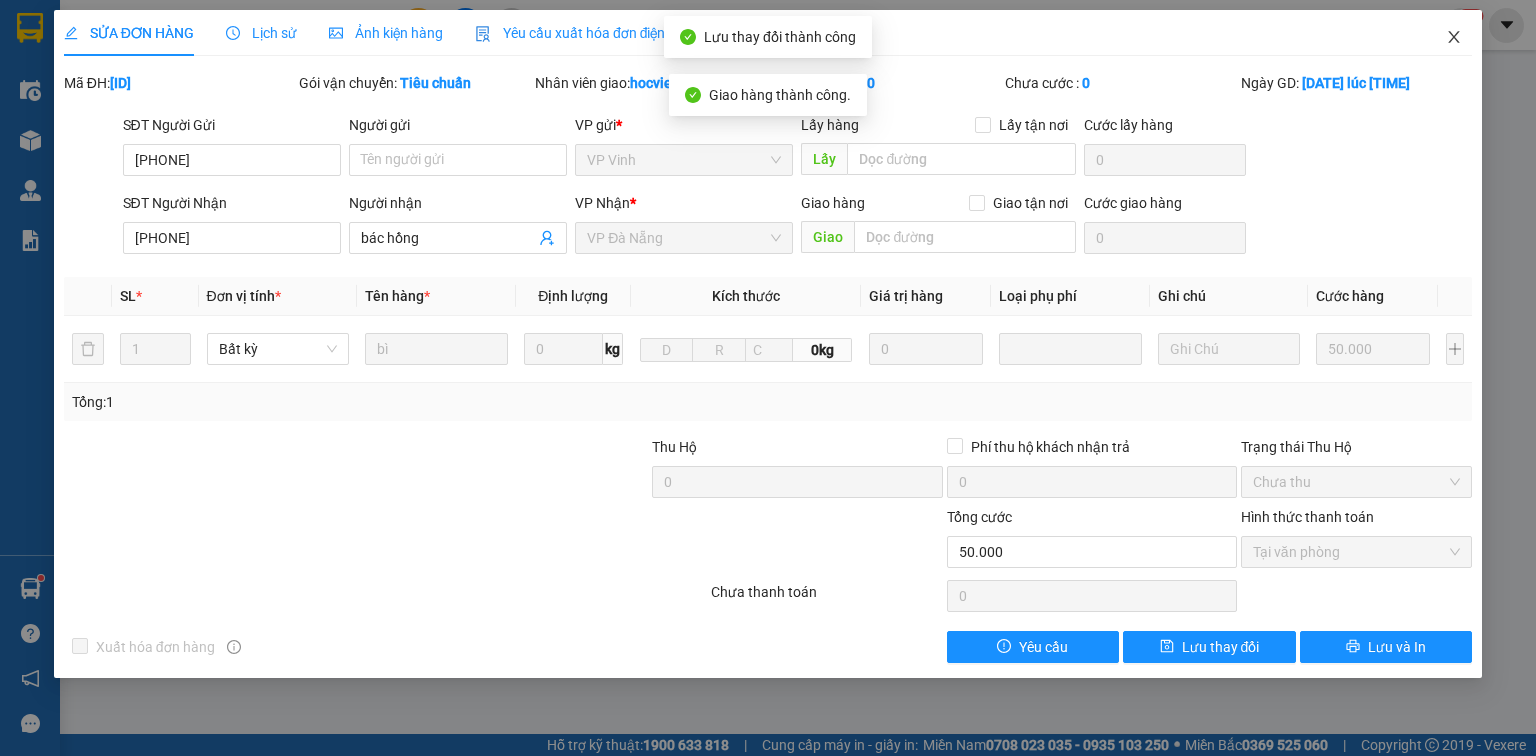 click 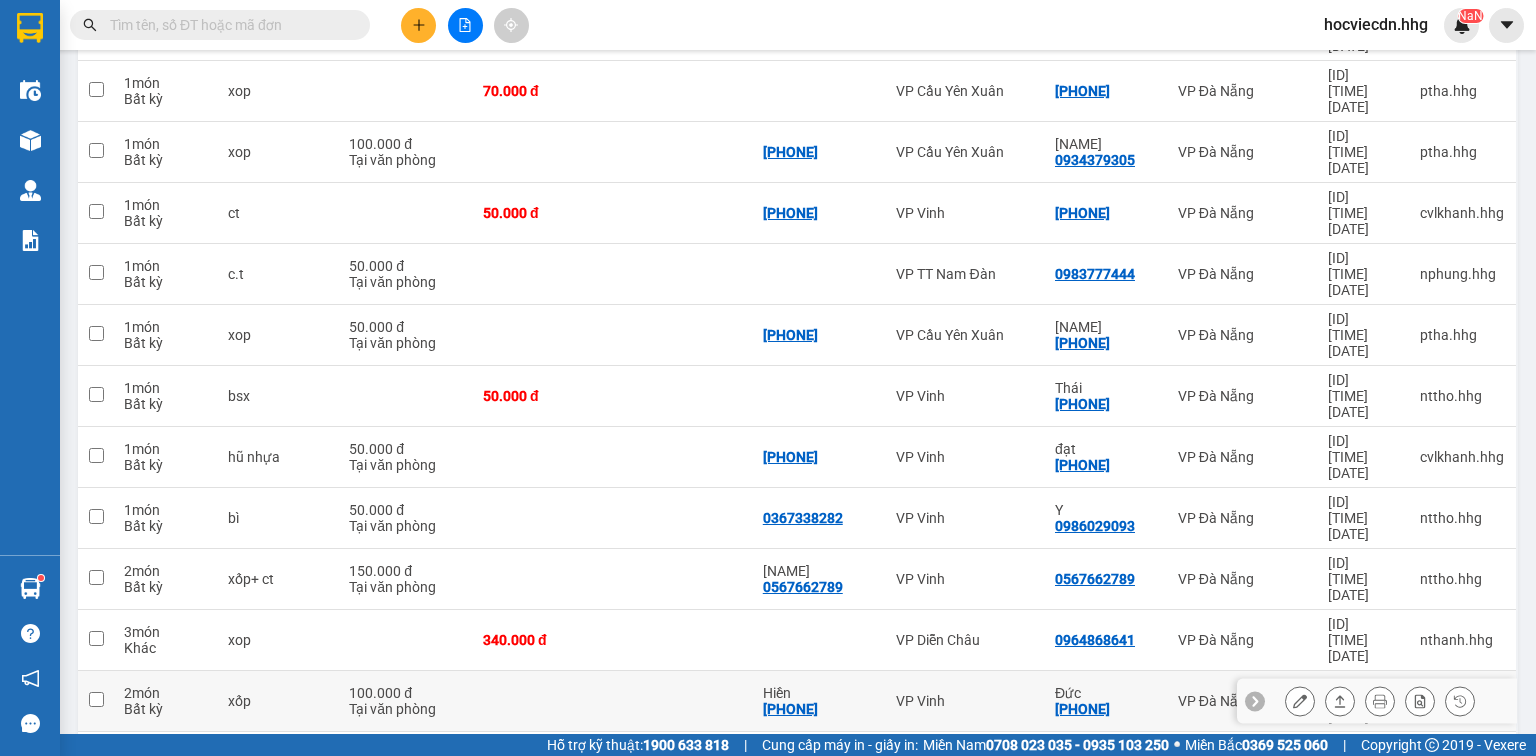 scroll, scrollTop: 1203, scrollLeft: 0, axis: vertical 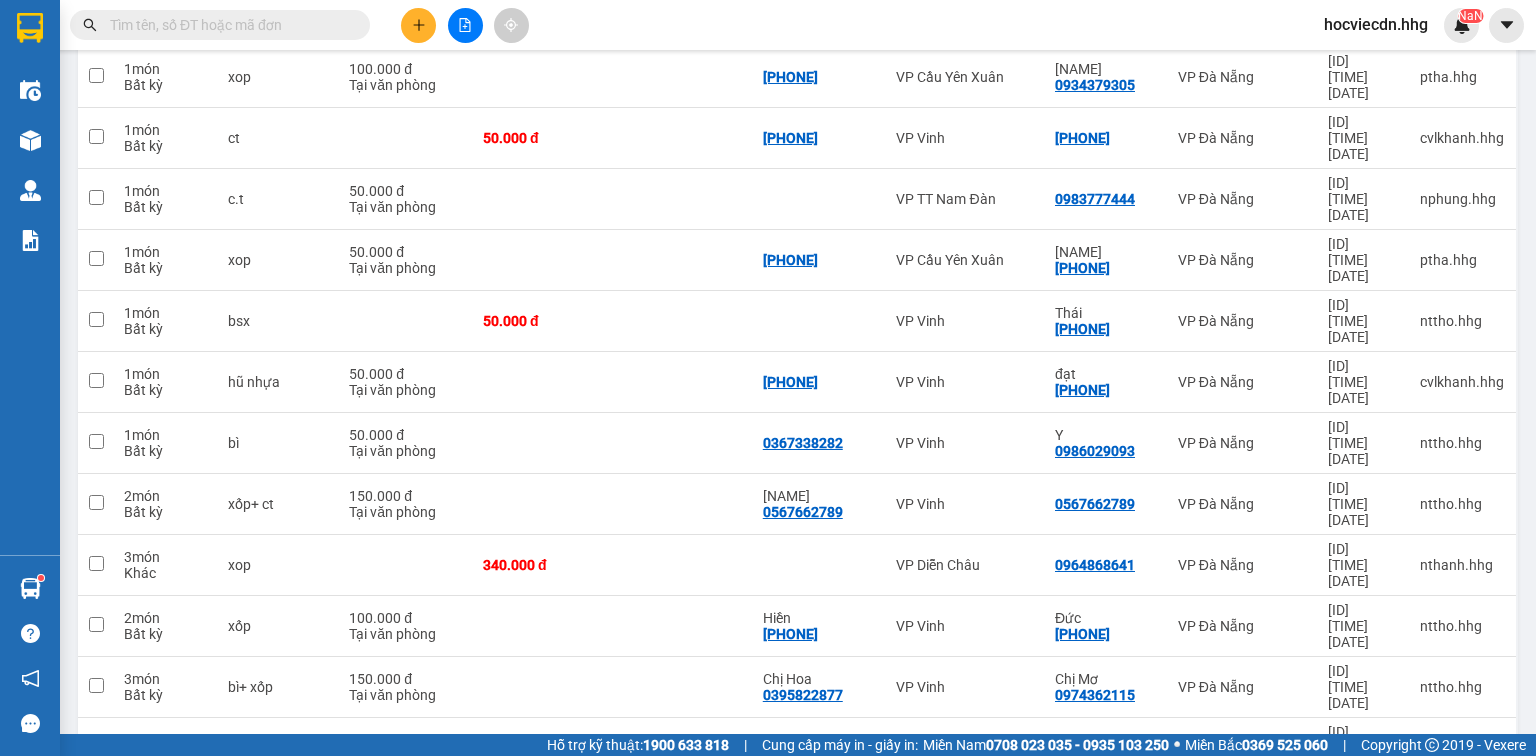click on "i lai 0905888305" at bounding box center [1106, 870] 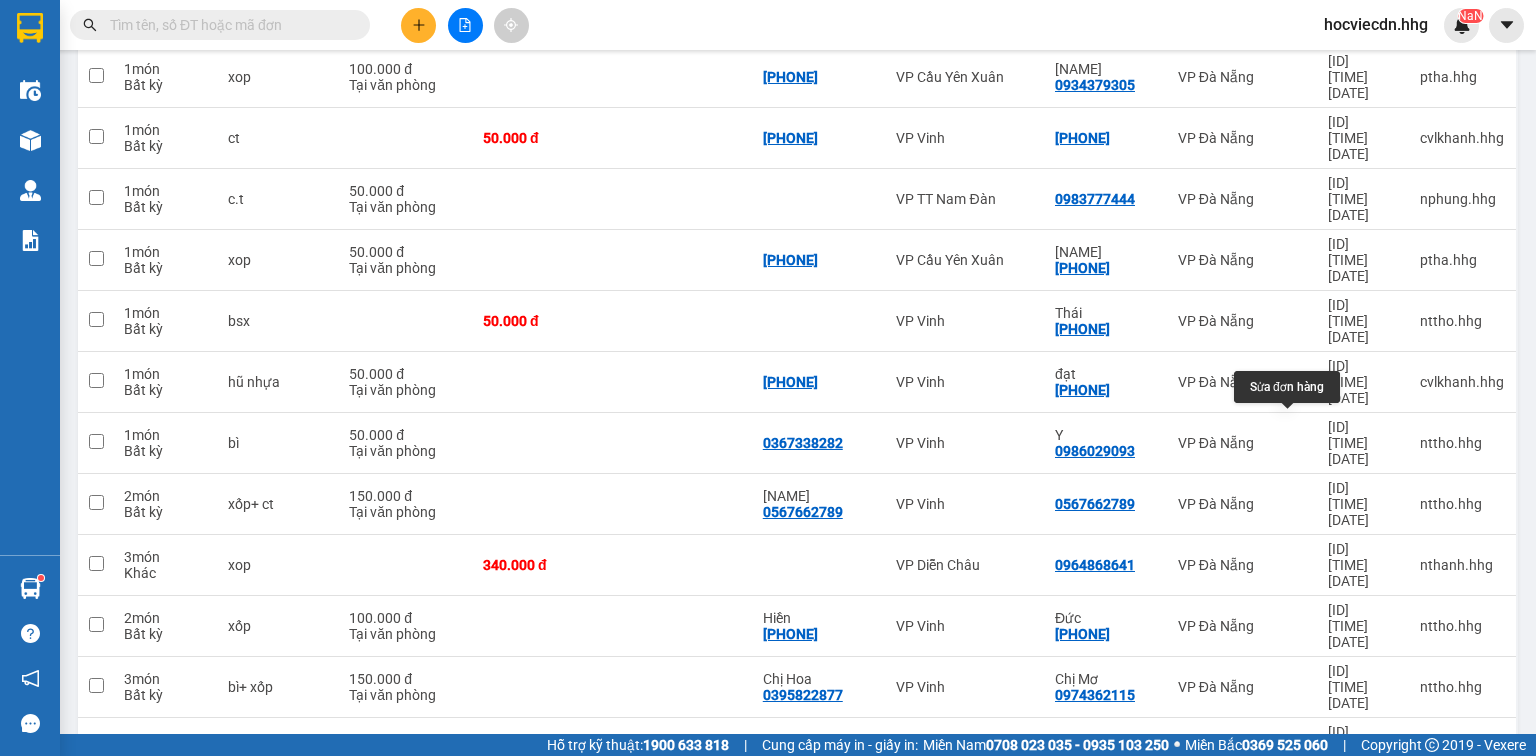 click 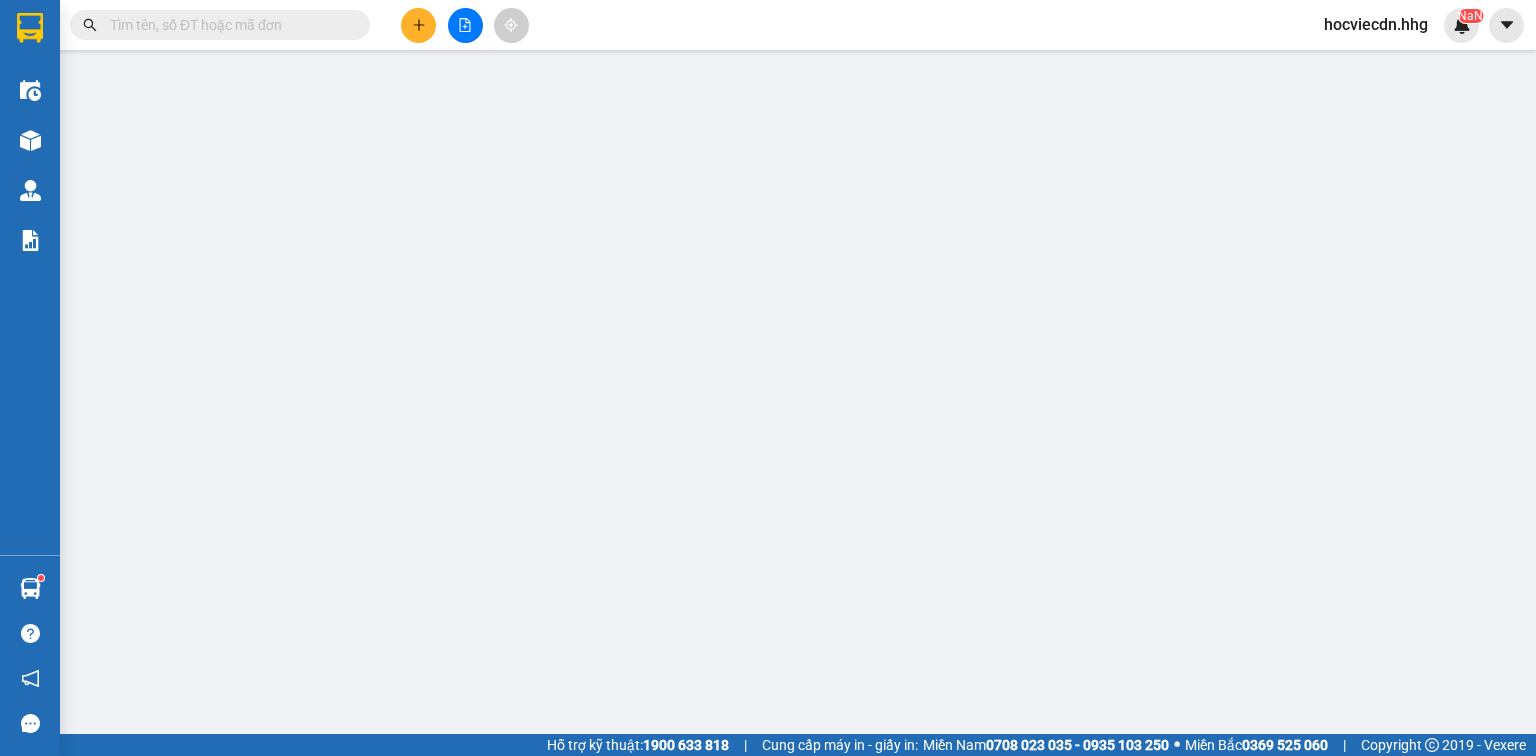 type on "0902266000" 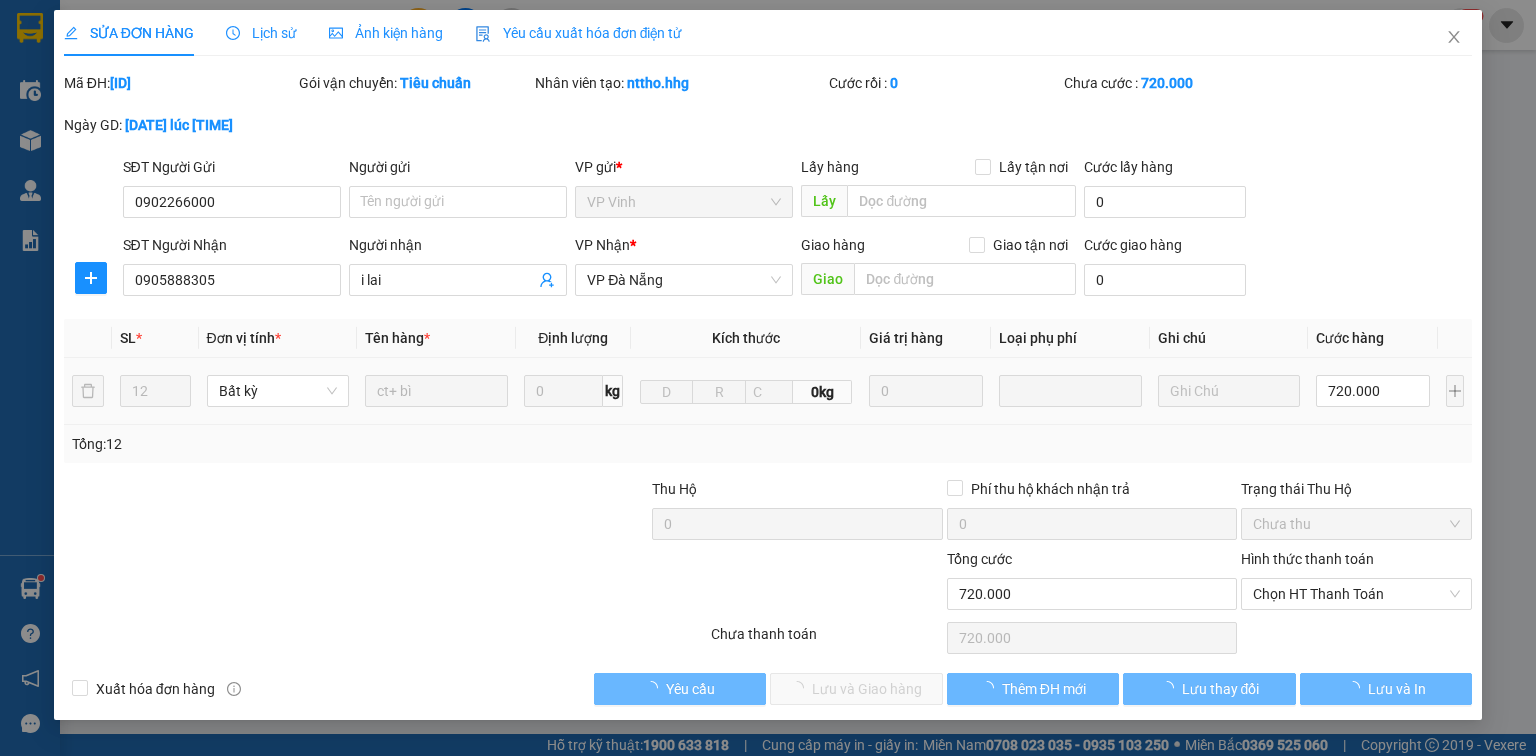 scroll, scrollTop: 0, scrollLeft: 0, axis: both 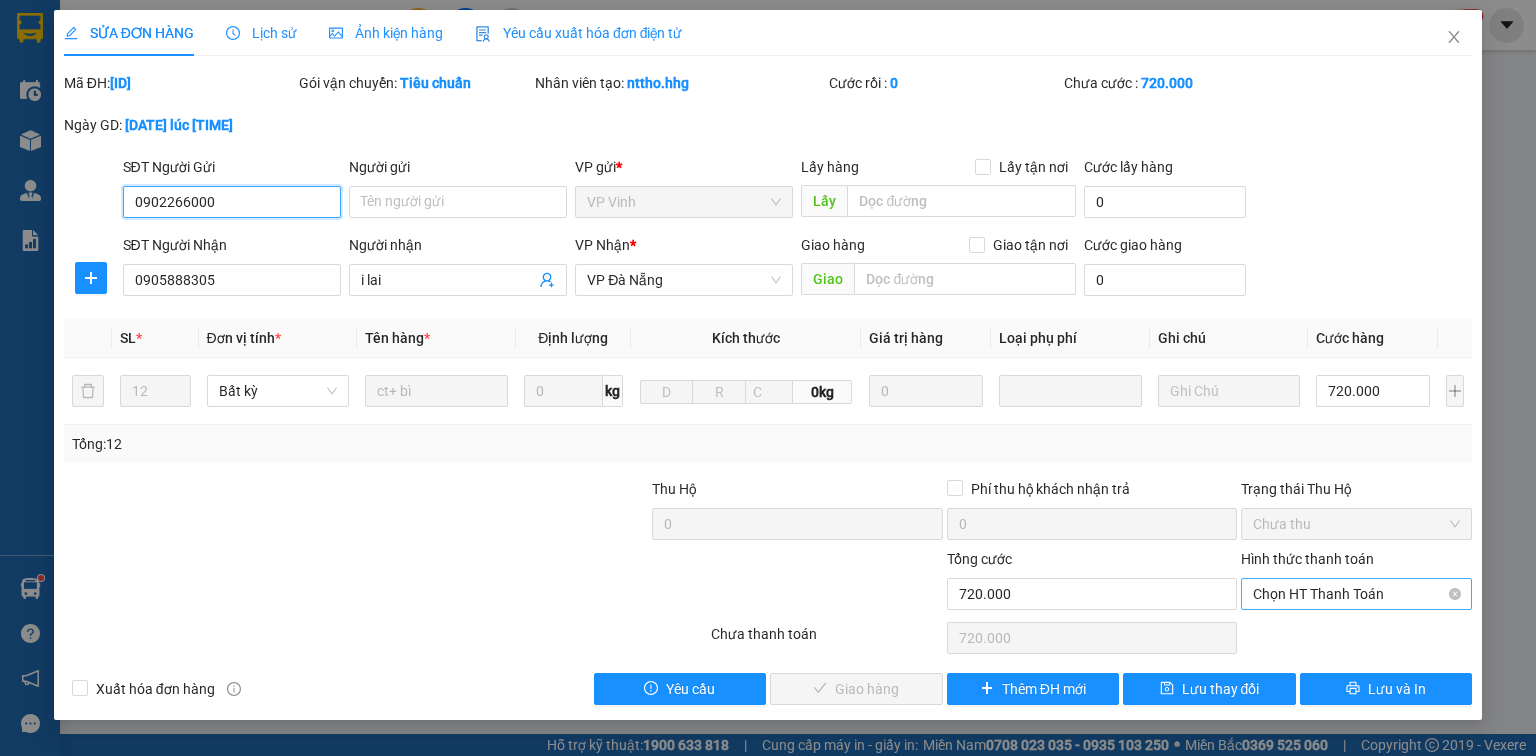 click on "Chọn HT Thanh Toán" at bounding box center [1356, 594] 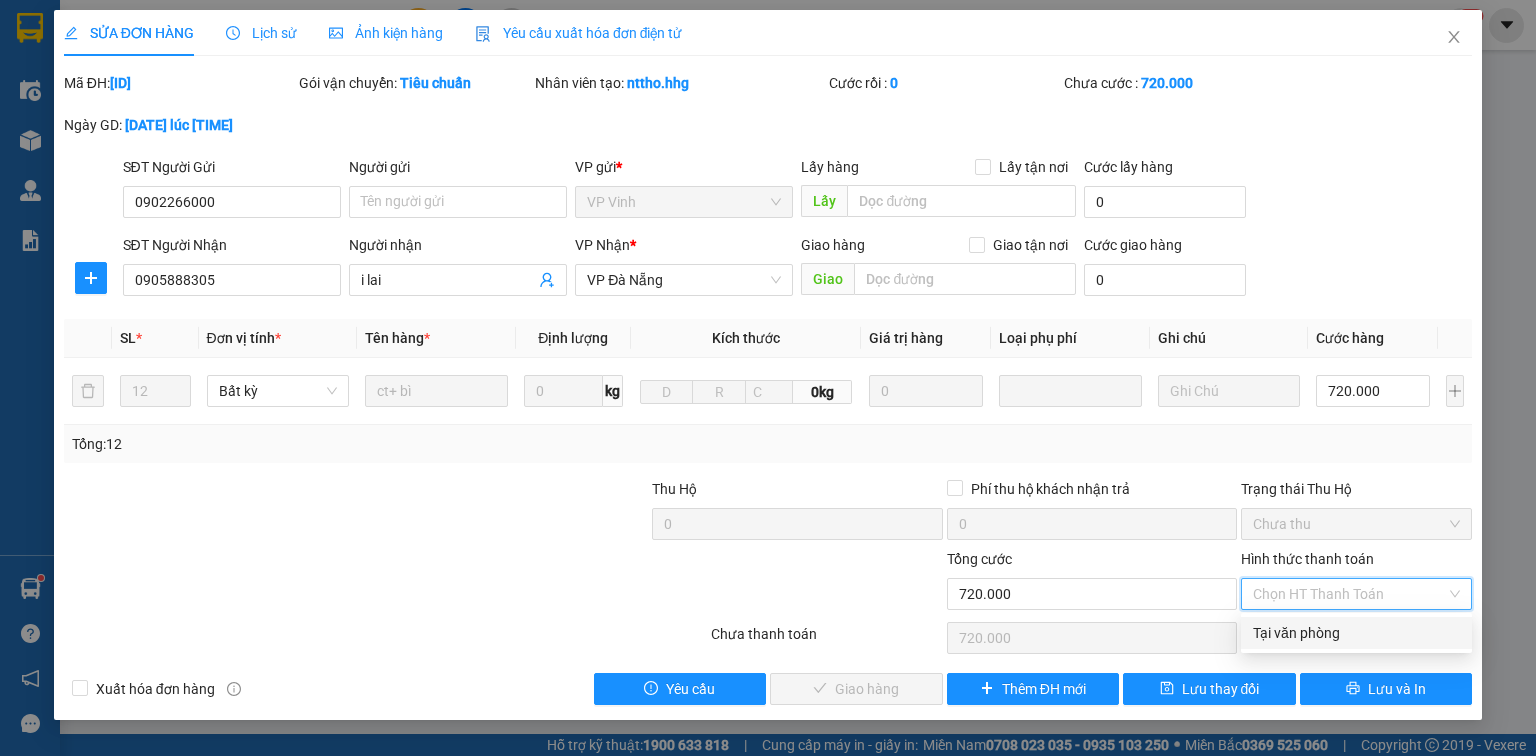 click on "Tại văn phòng" at bounding box center (1356, 633) 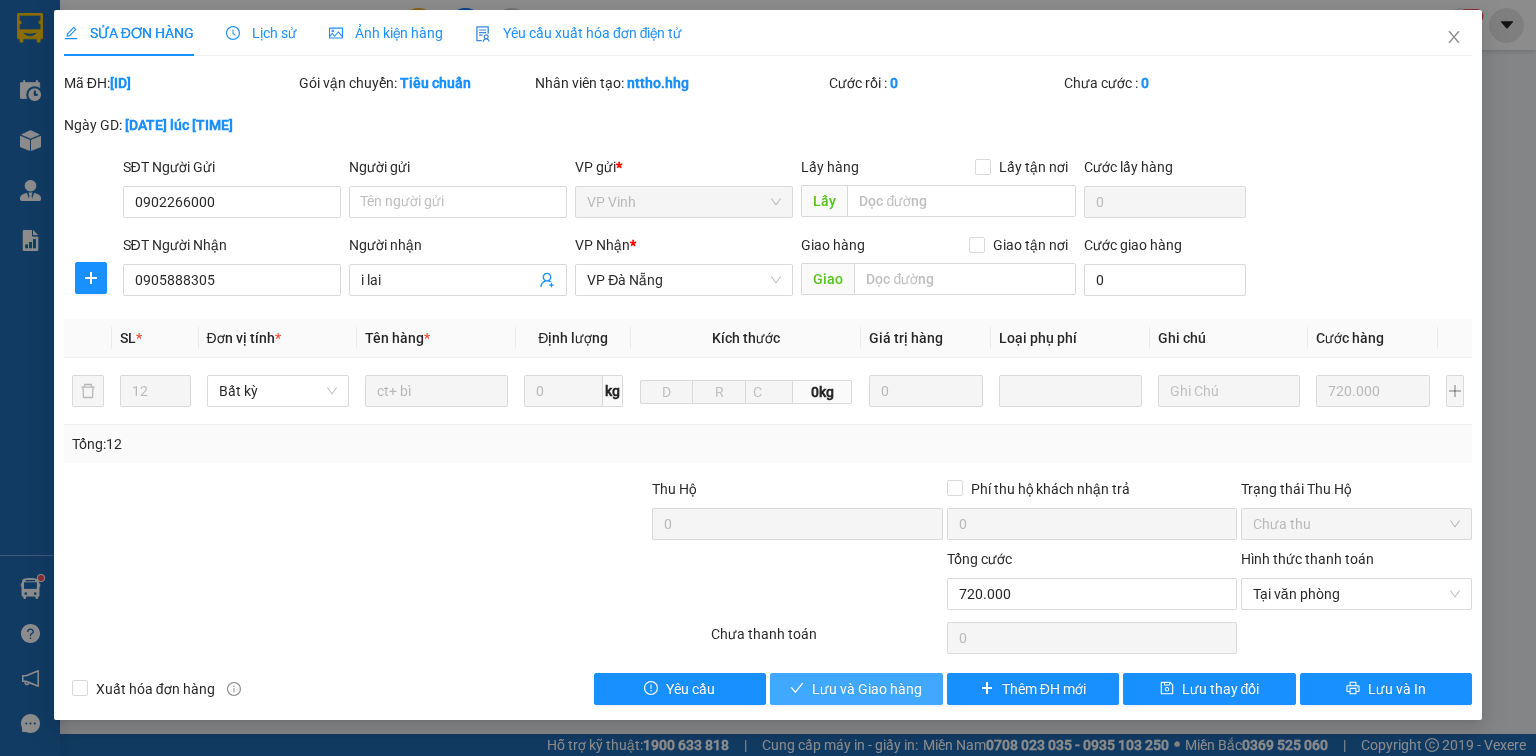click on "Lưu và Giao hàng" at bounding box center (867, 689) 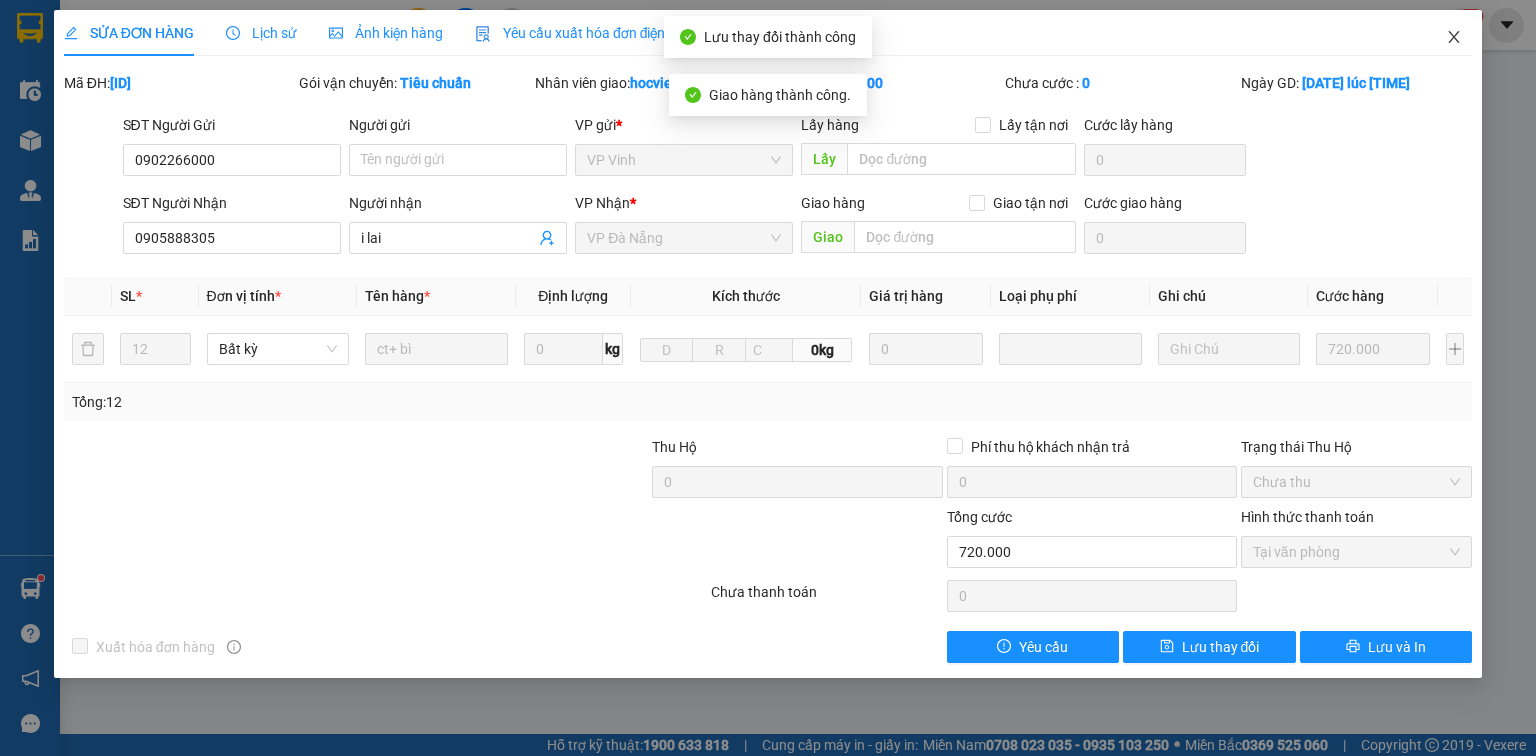 click 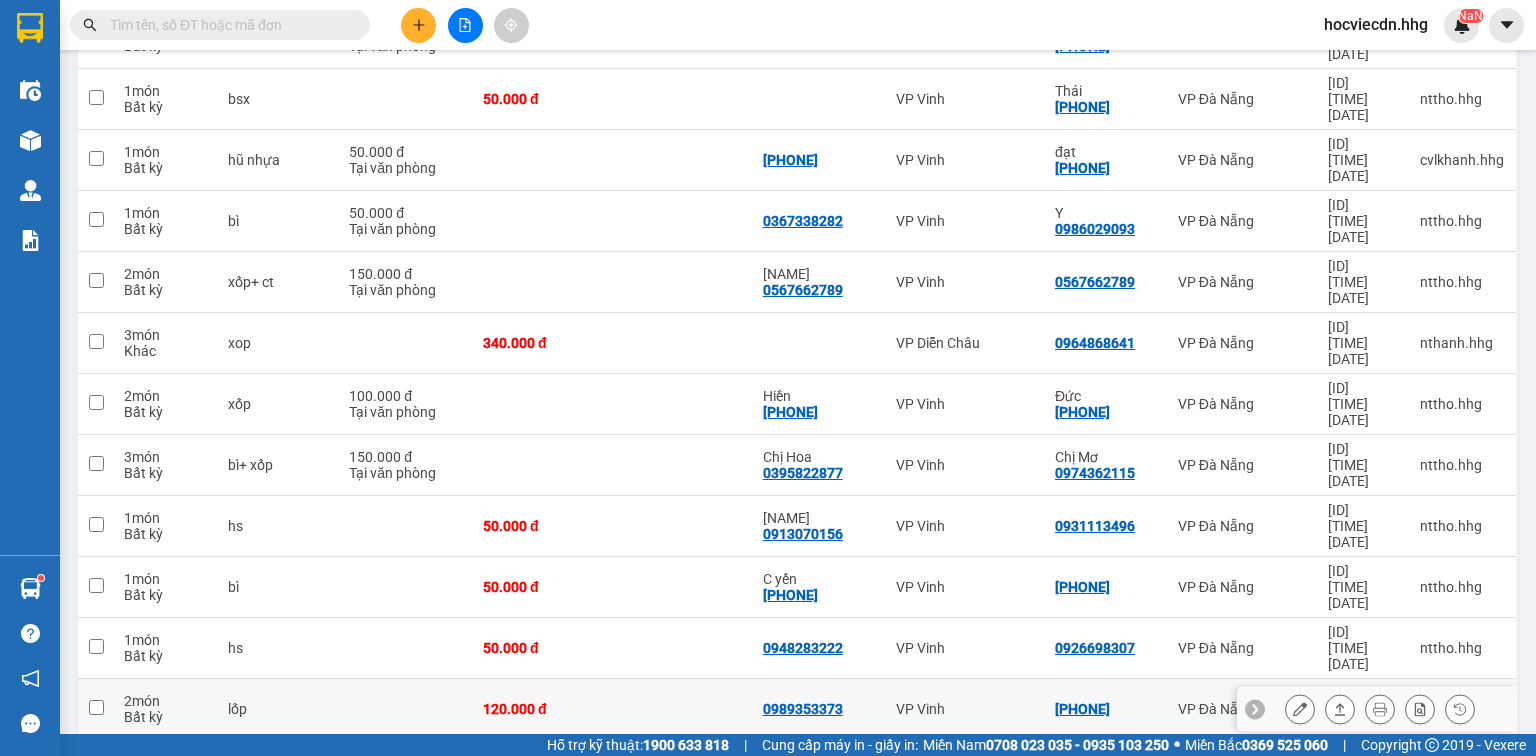 scroll, scrollTop: 1443, scrollLeft: 0, axis: vertical 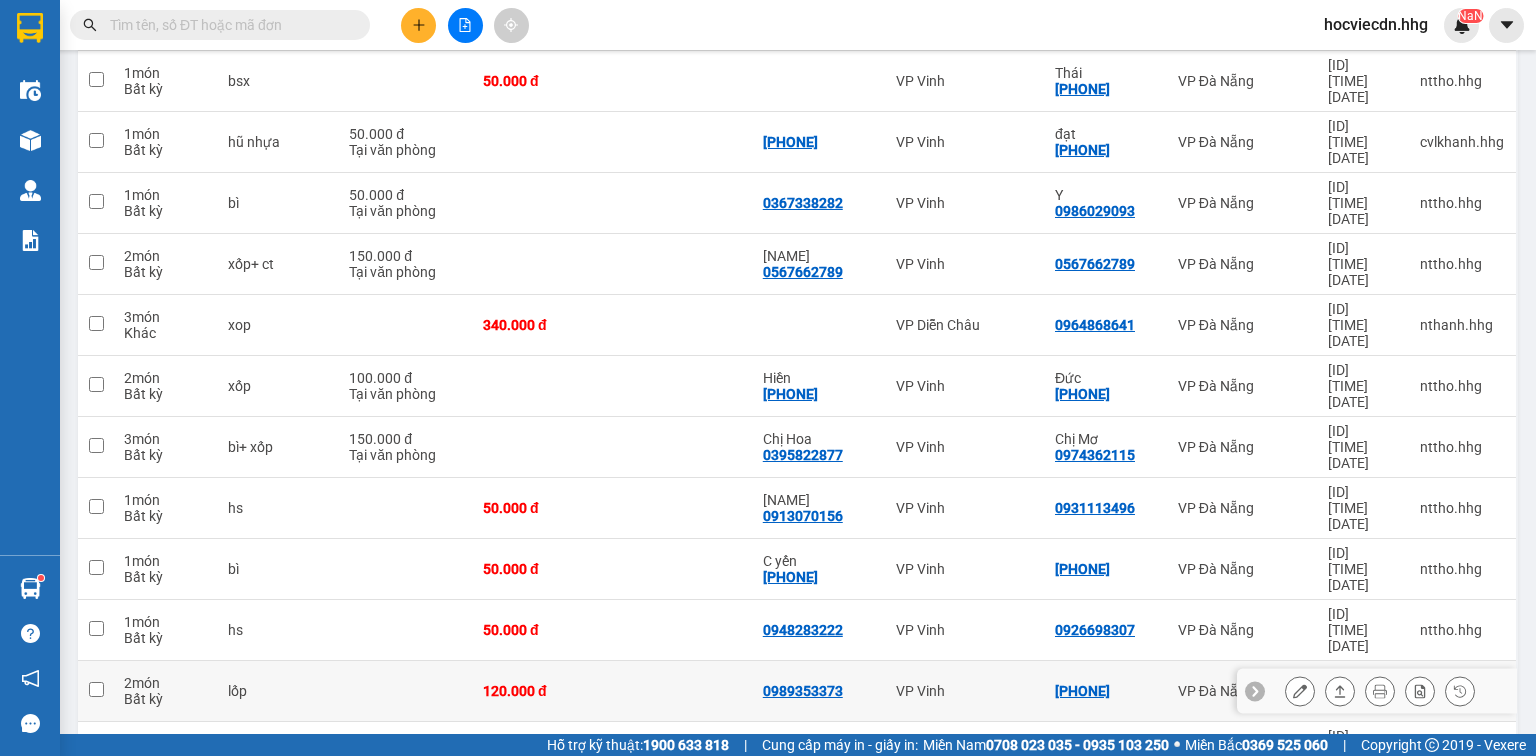 click on "VP Đà Nẵng" at bounding box center [1243, 691] 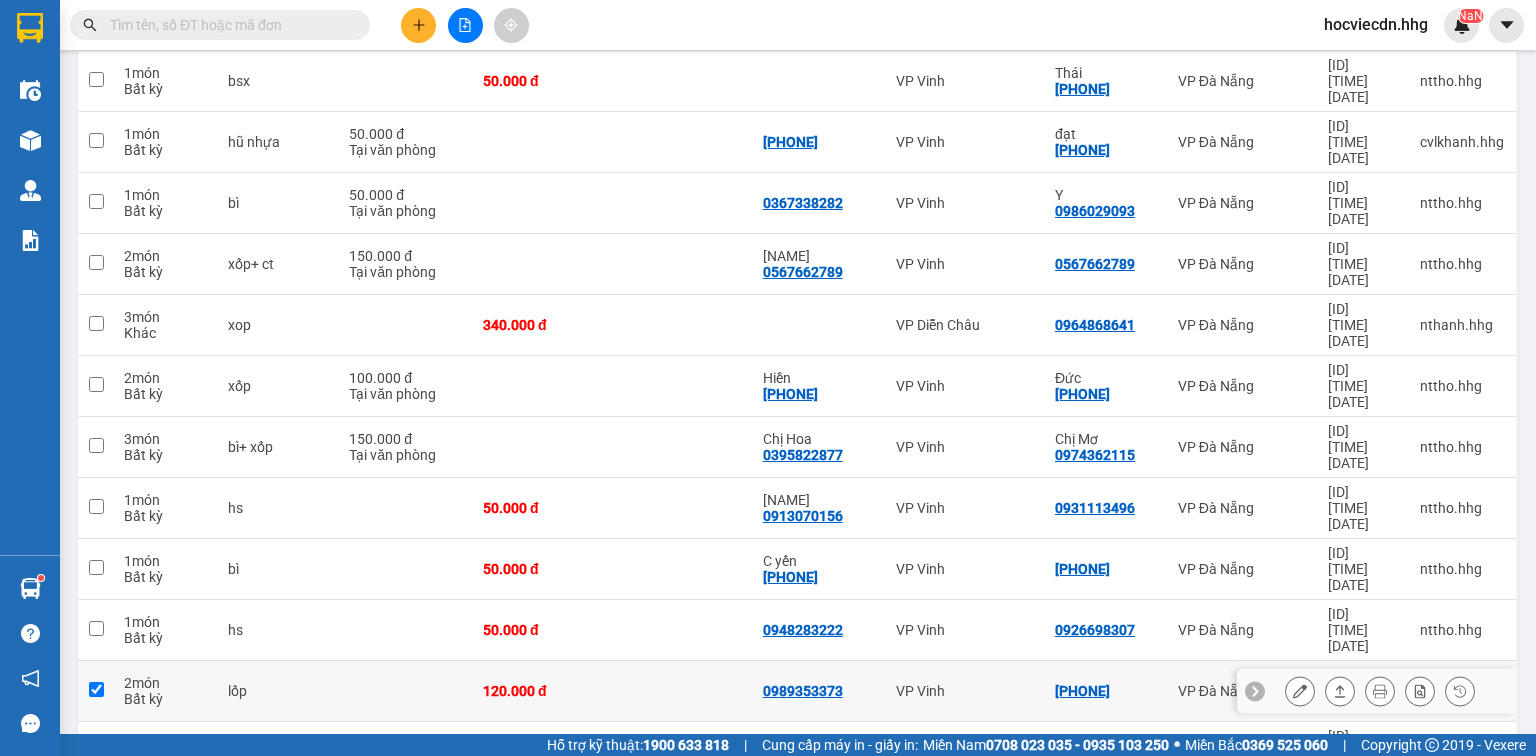 checkbox on "true" 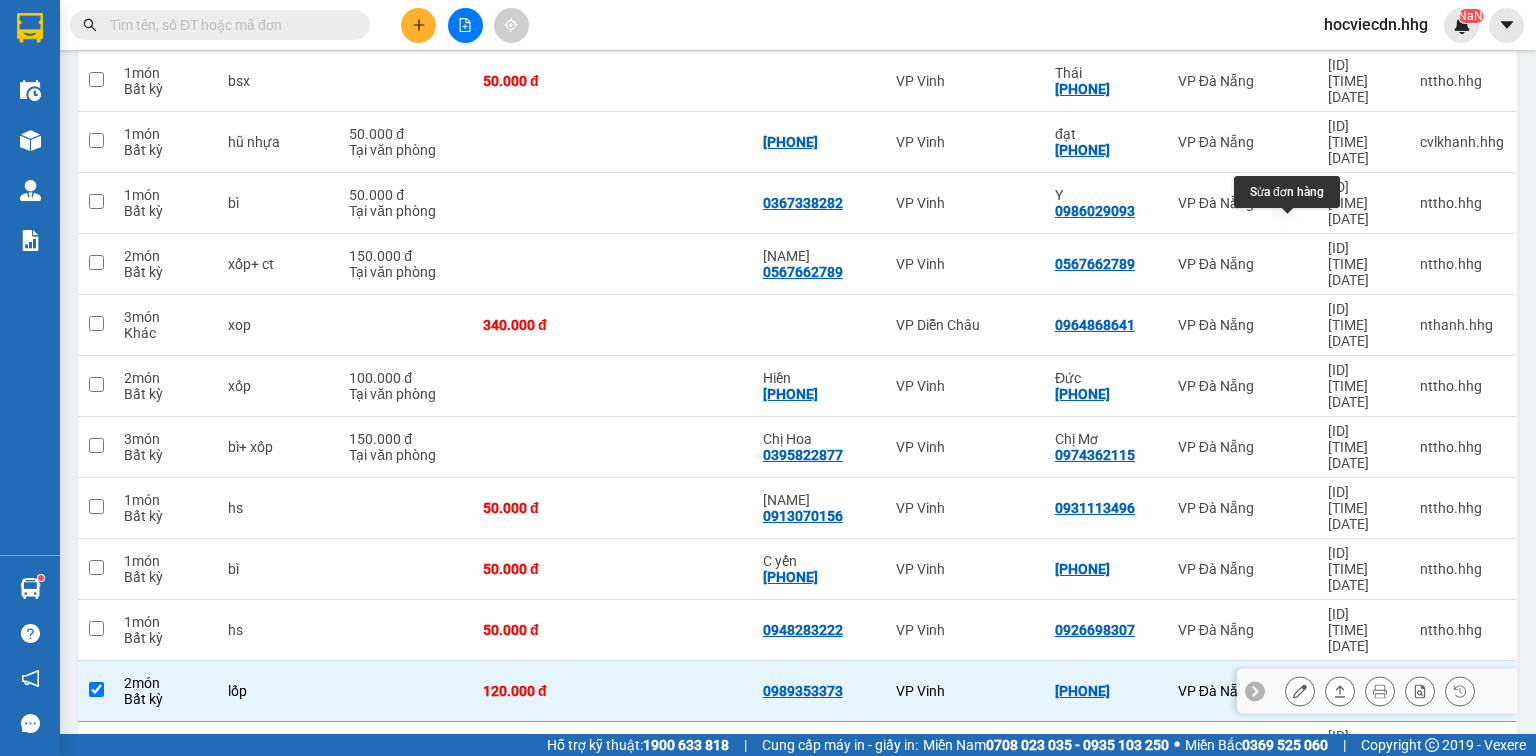 click 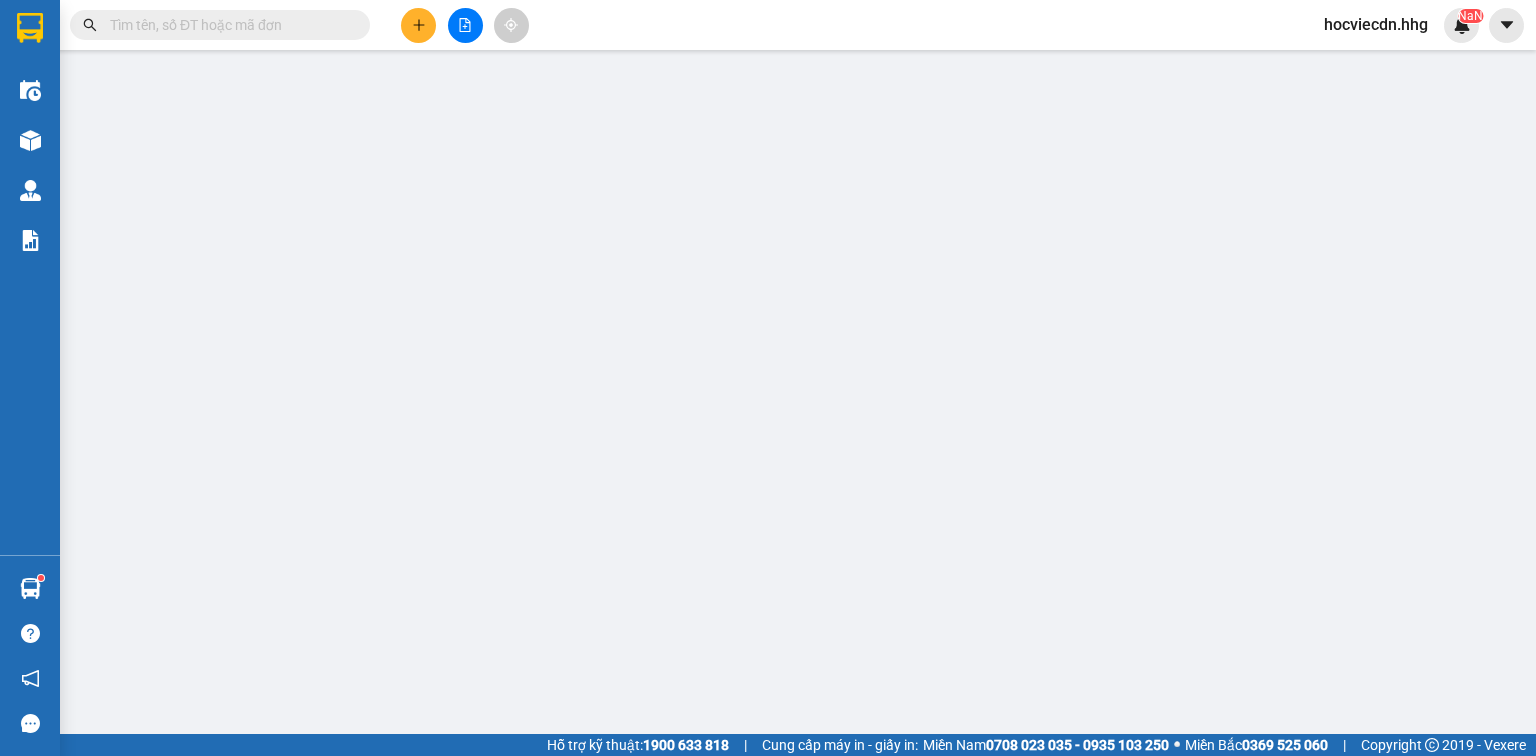 type on "0989353373" 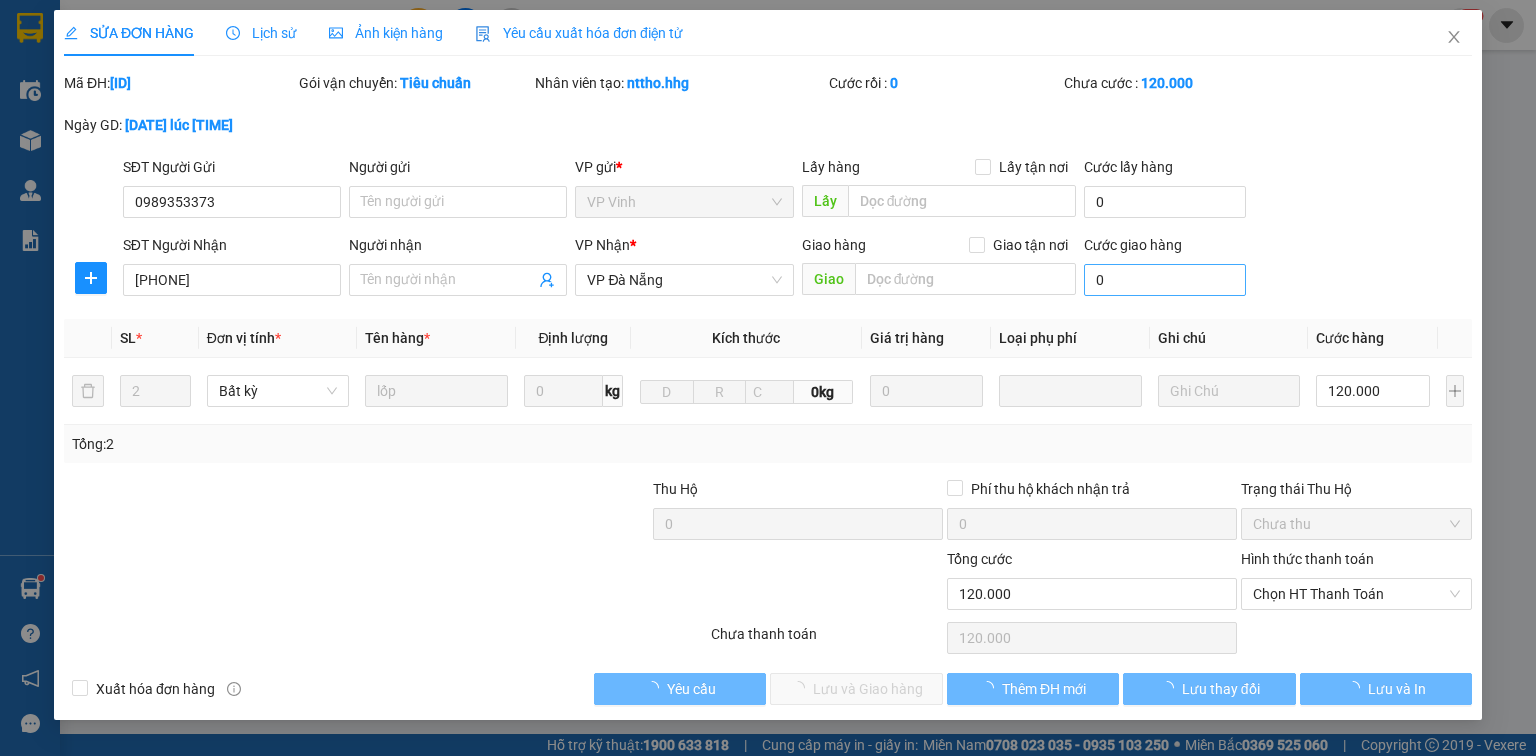 scroll, scrollTop: 0, scrollLeft: 0, axis: both 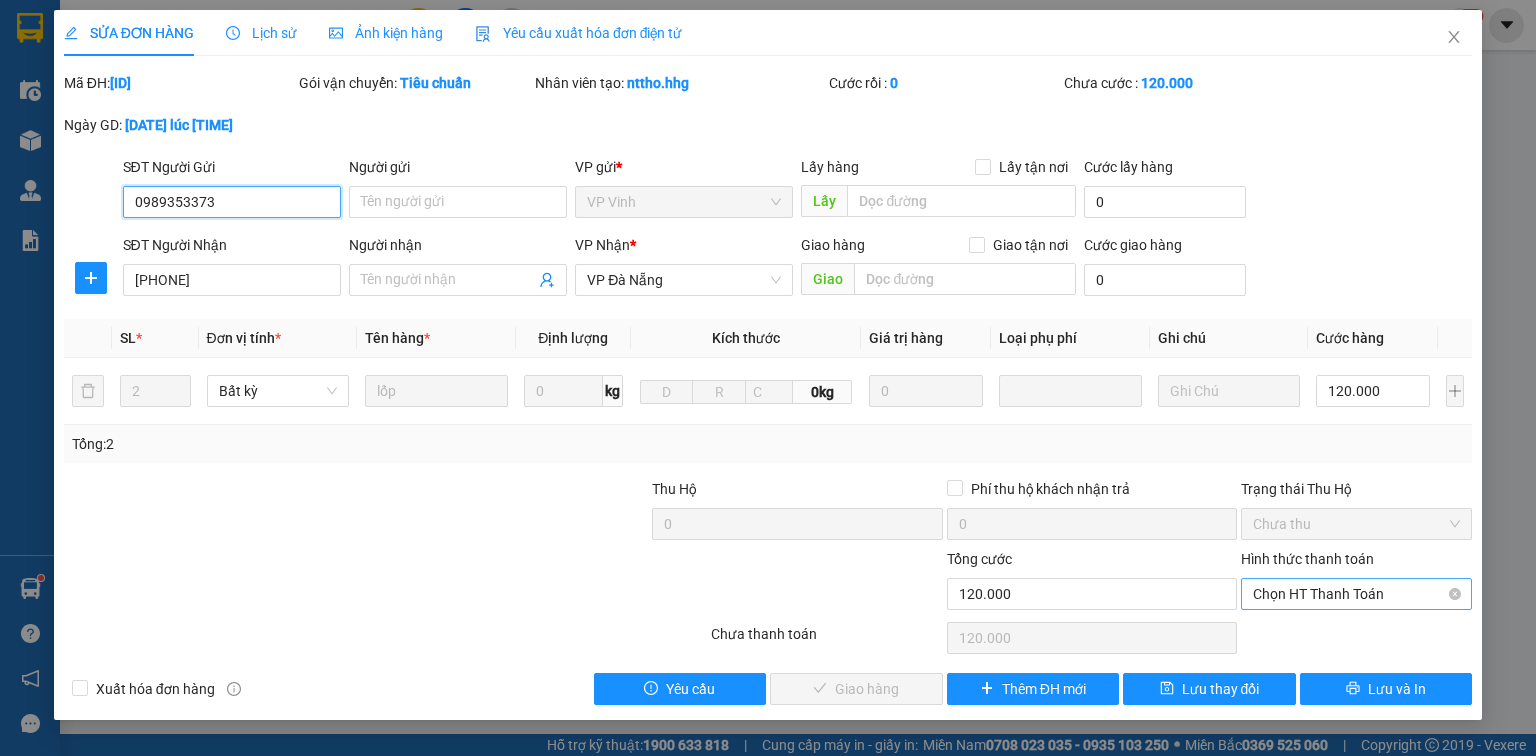 click on "Chọn HT Thanh Toán" at bounding box center [1356, 594] 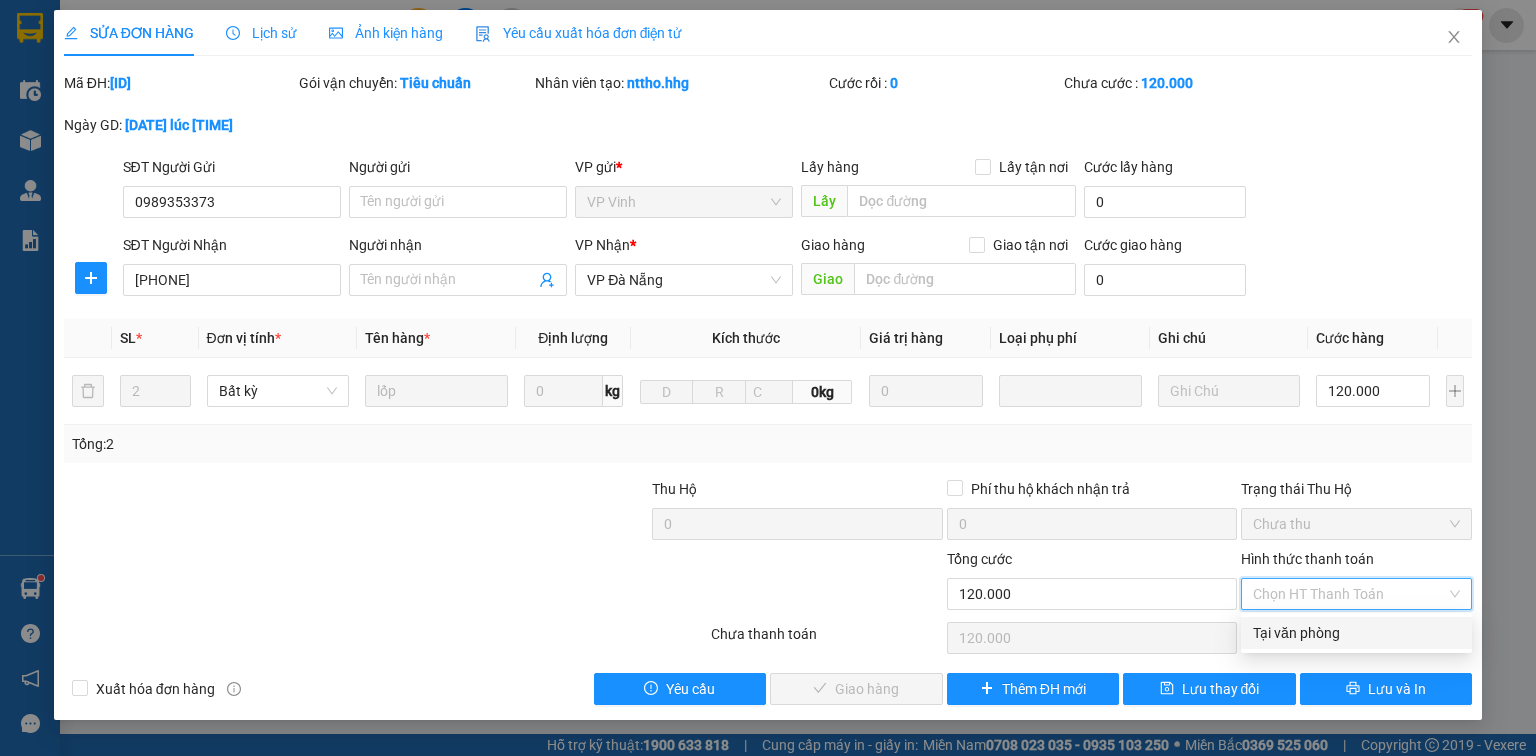 click on "Tại văn phòng" at bounding box center (1356, 633) 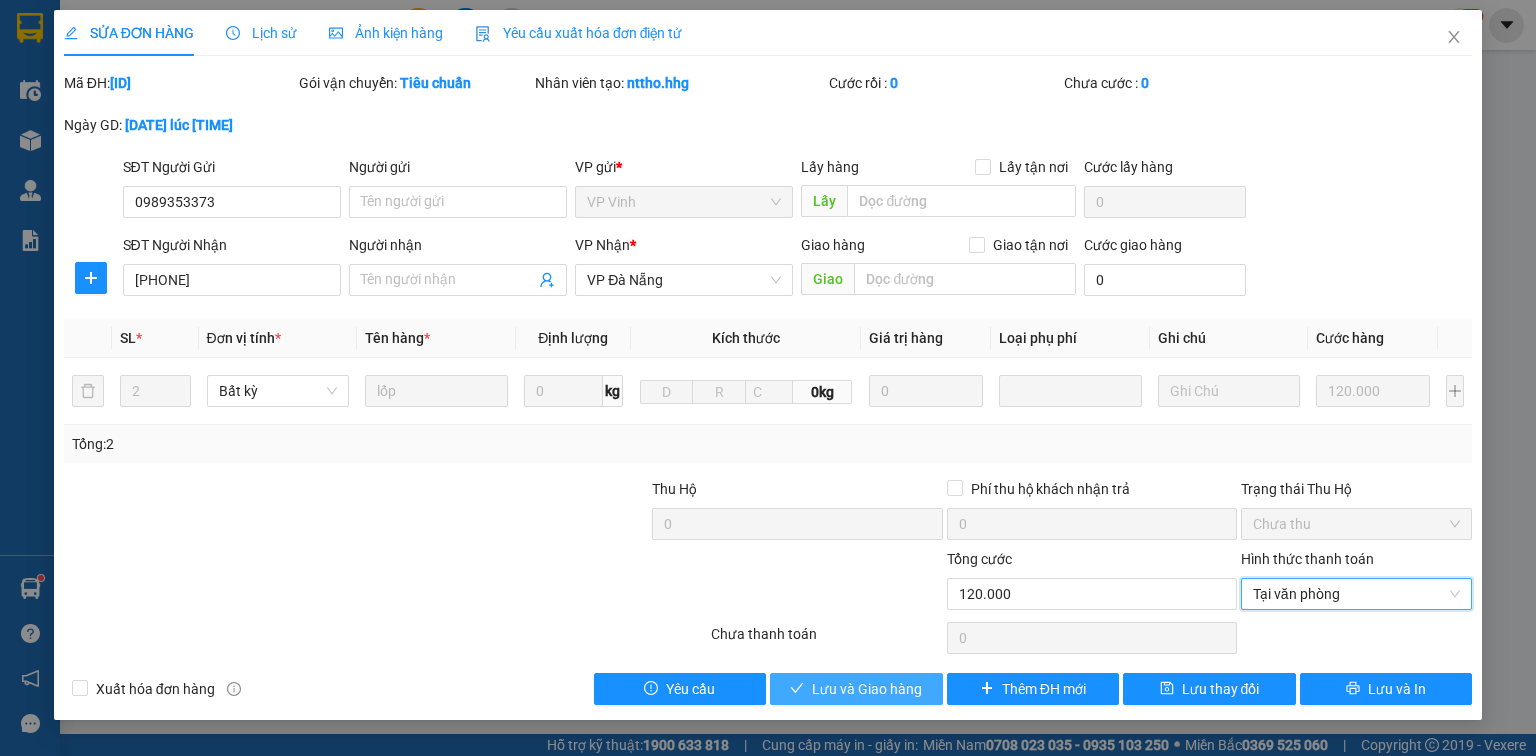 click on "Lưu và Giao hàng" at bounding box center [867, 689] 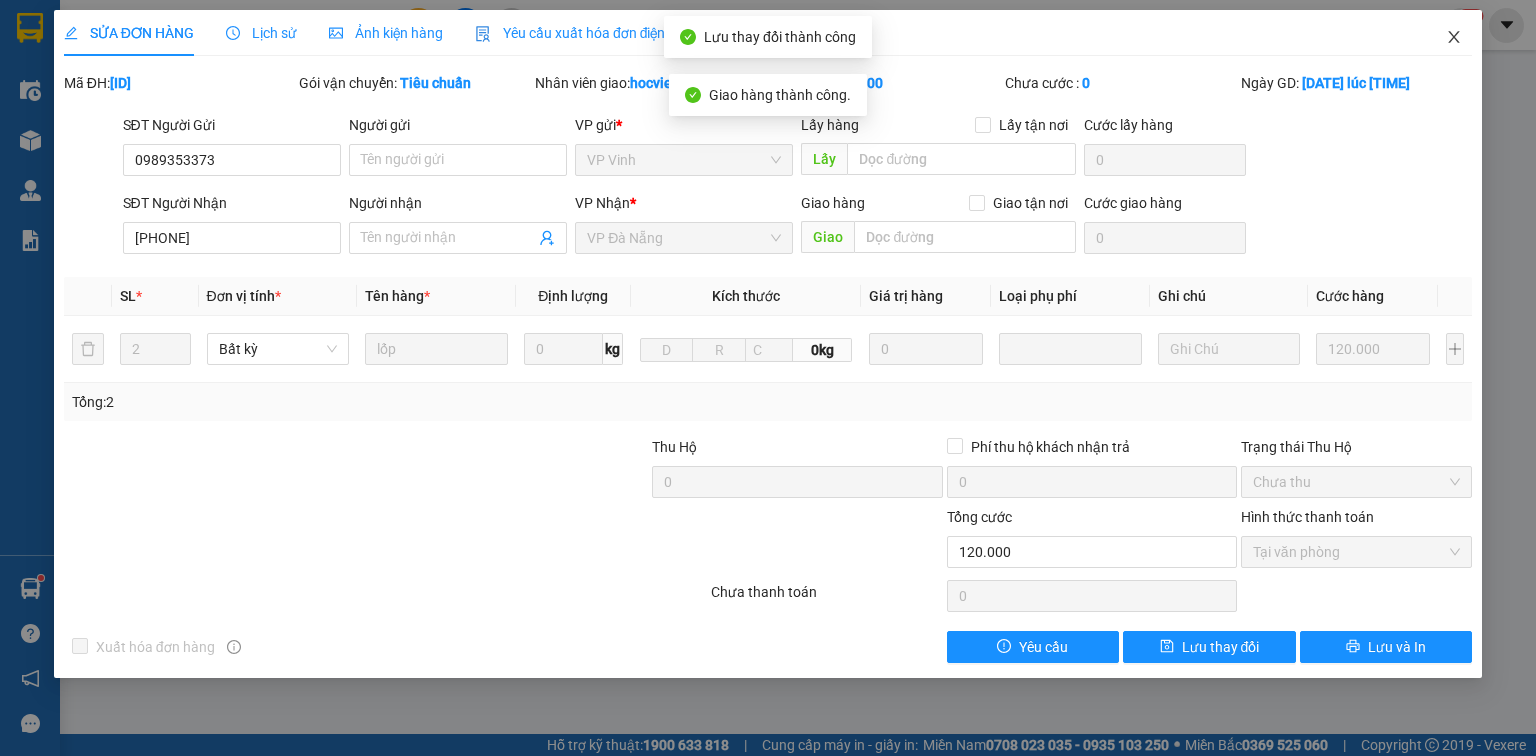 click at bounding box center (1454, 38) 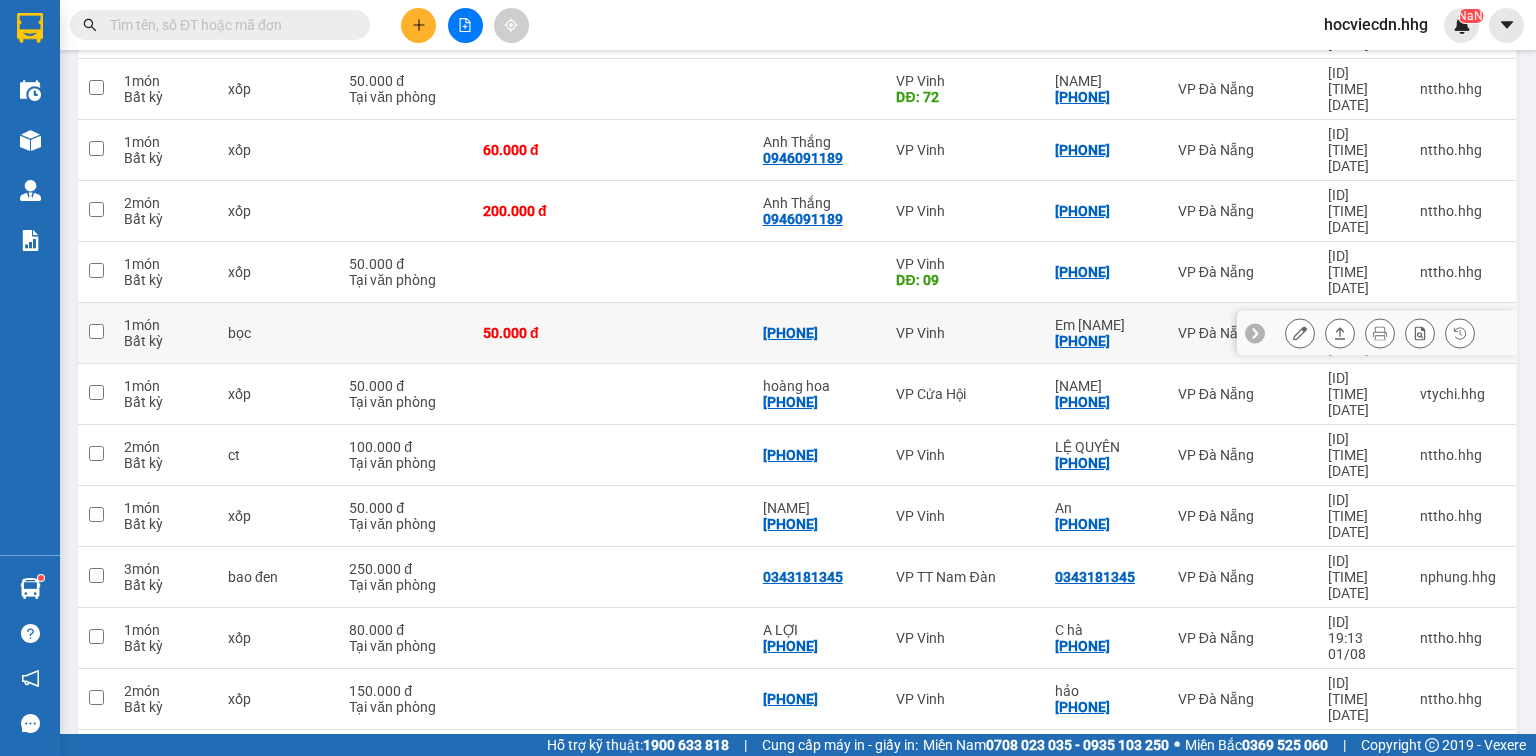 scroll, scrollTop: 400, scrollLeft: 0, axis: vertical 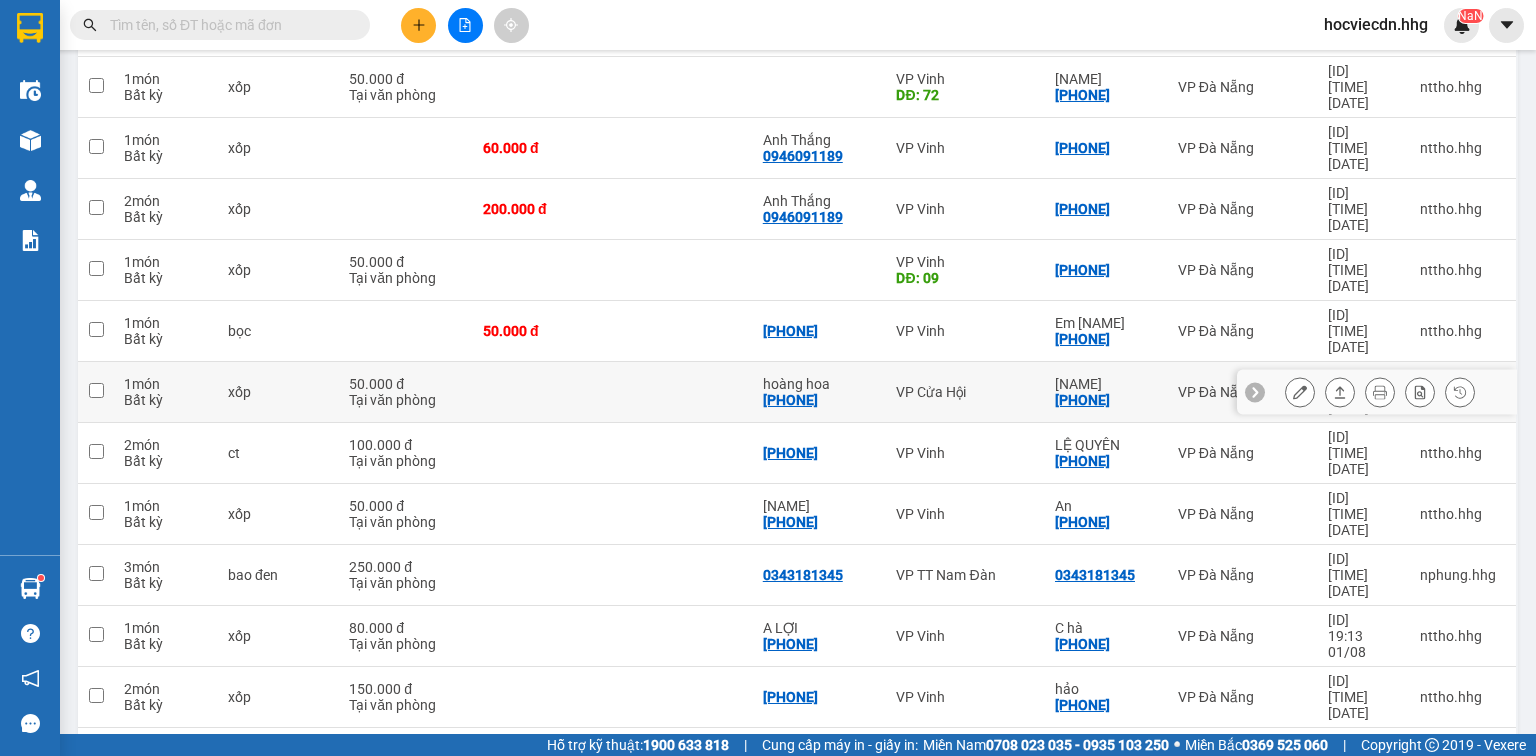 click on "[NAME] [PHONE]" at bounding box center [1106, 392] 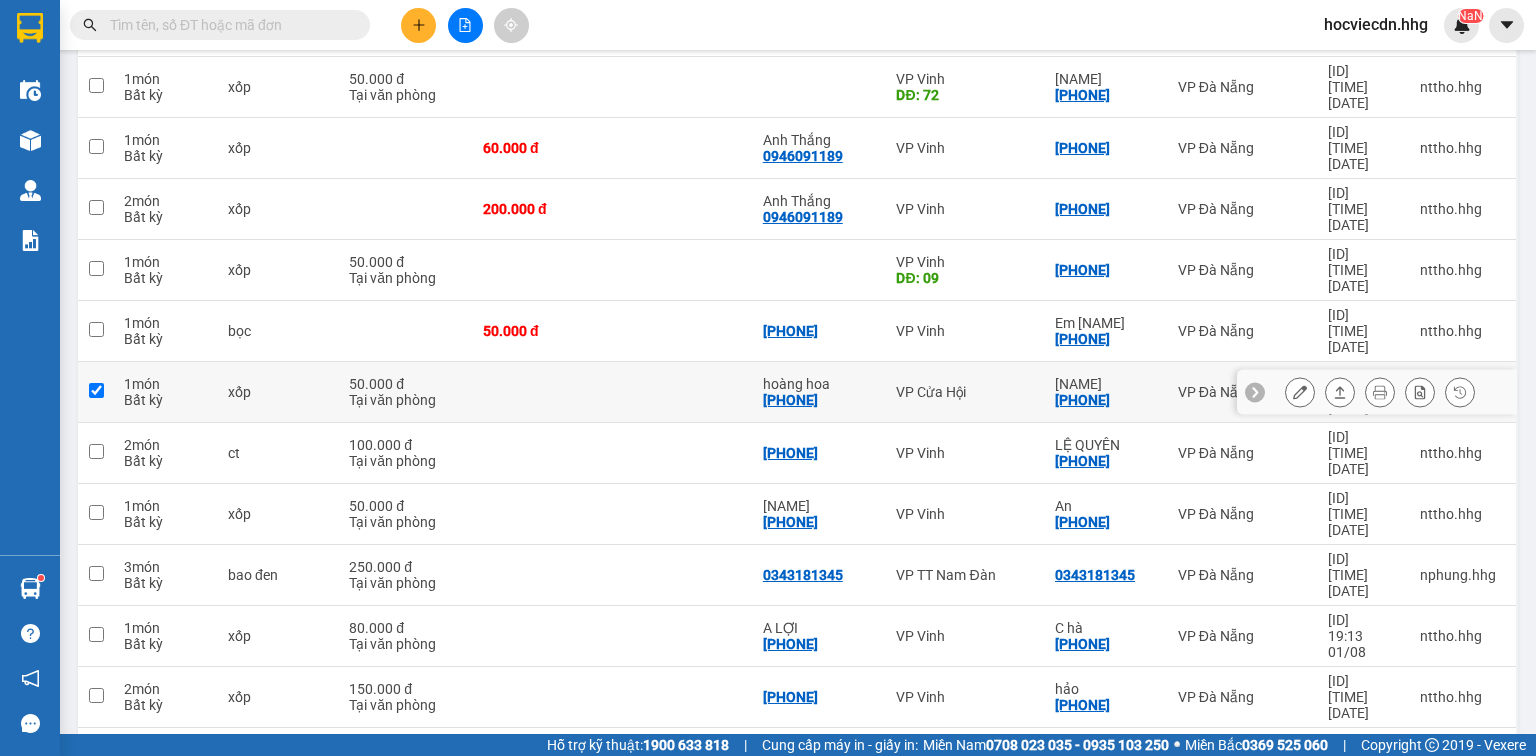 checkbox on "true" 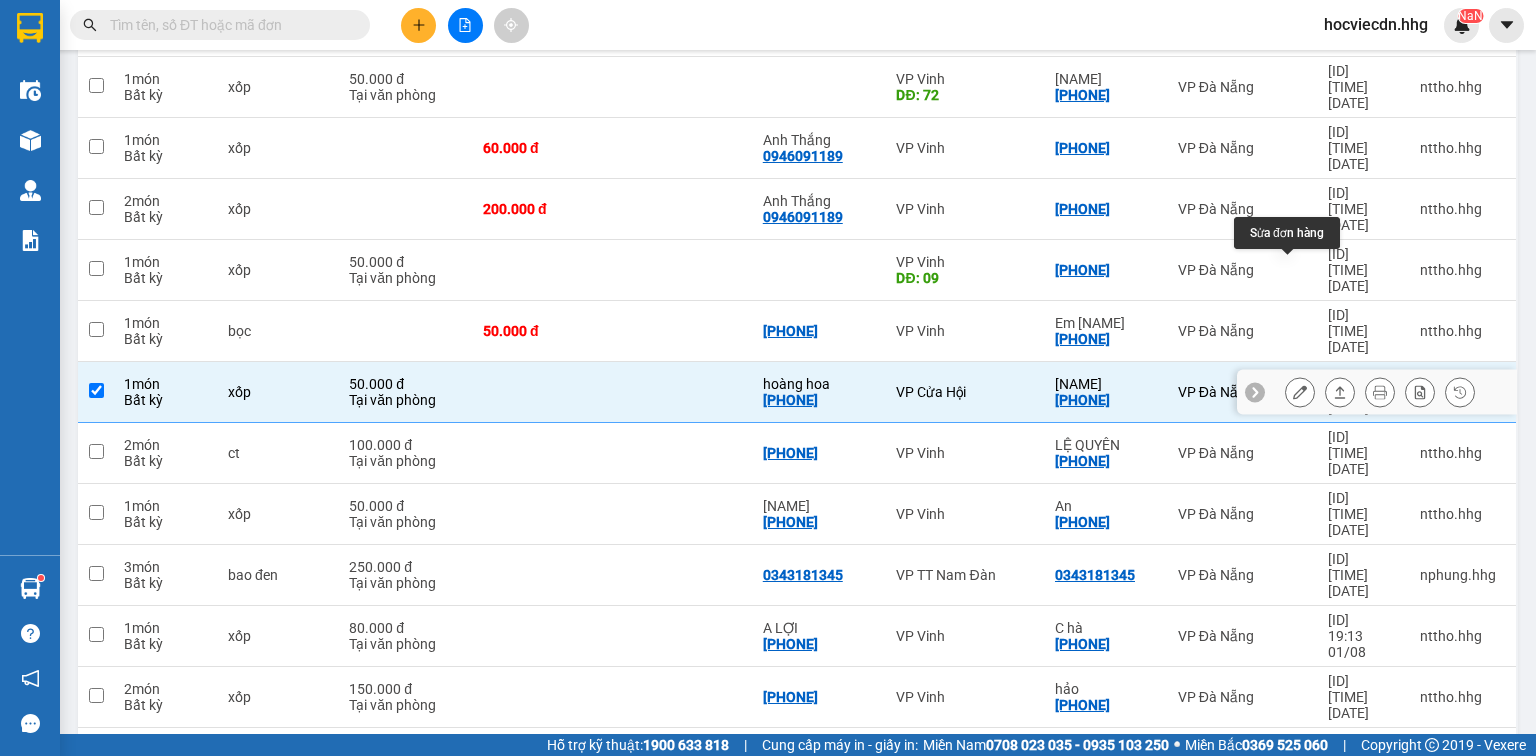 click 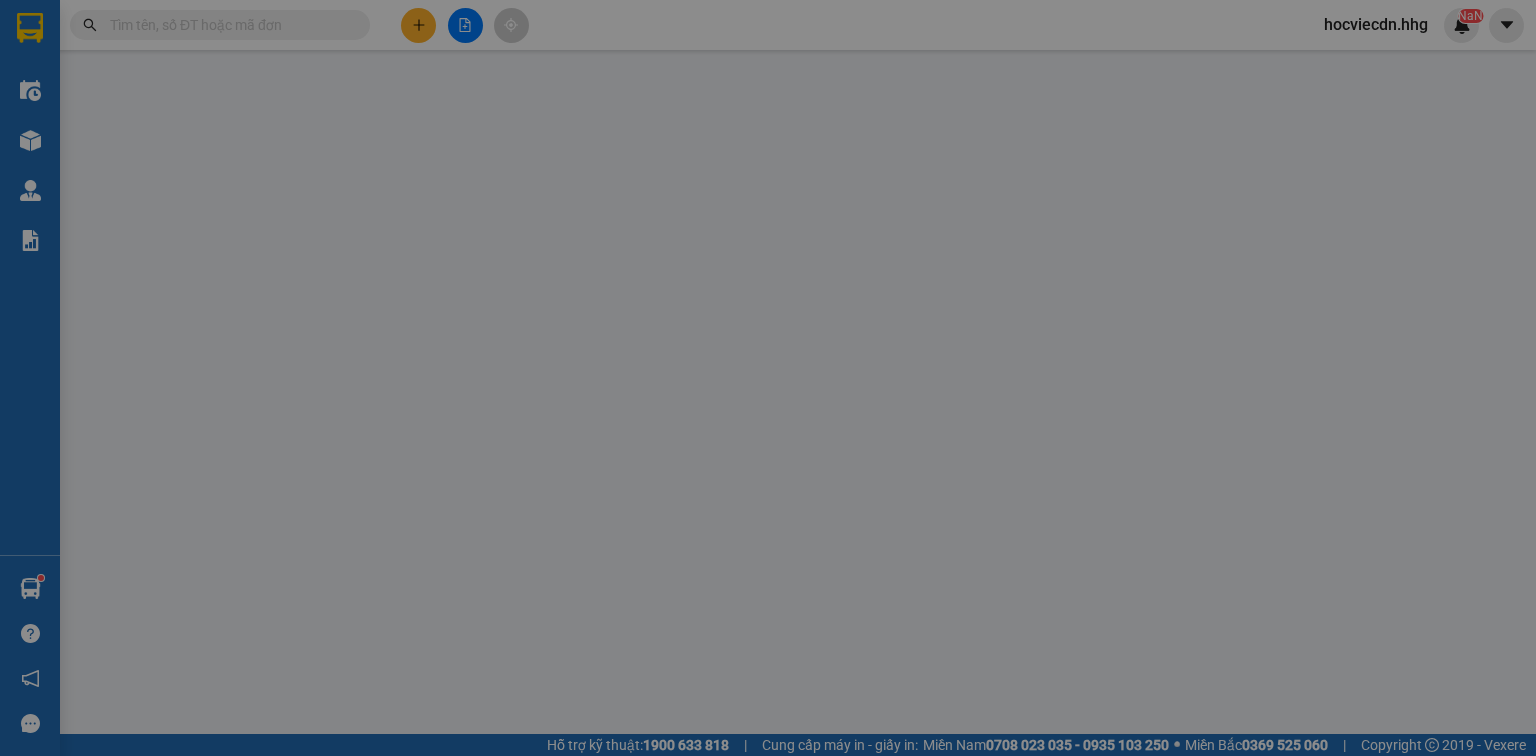 scroll, scrollTop: 0, scrollLeft: 0, axis: both 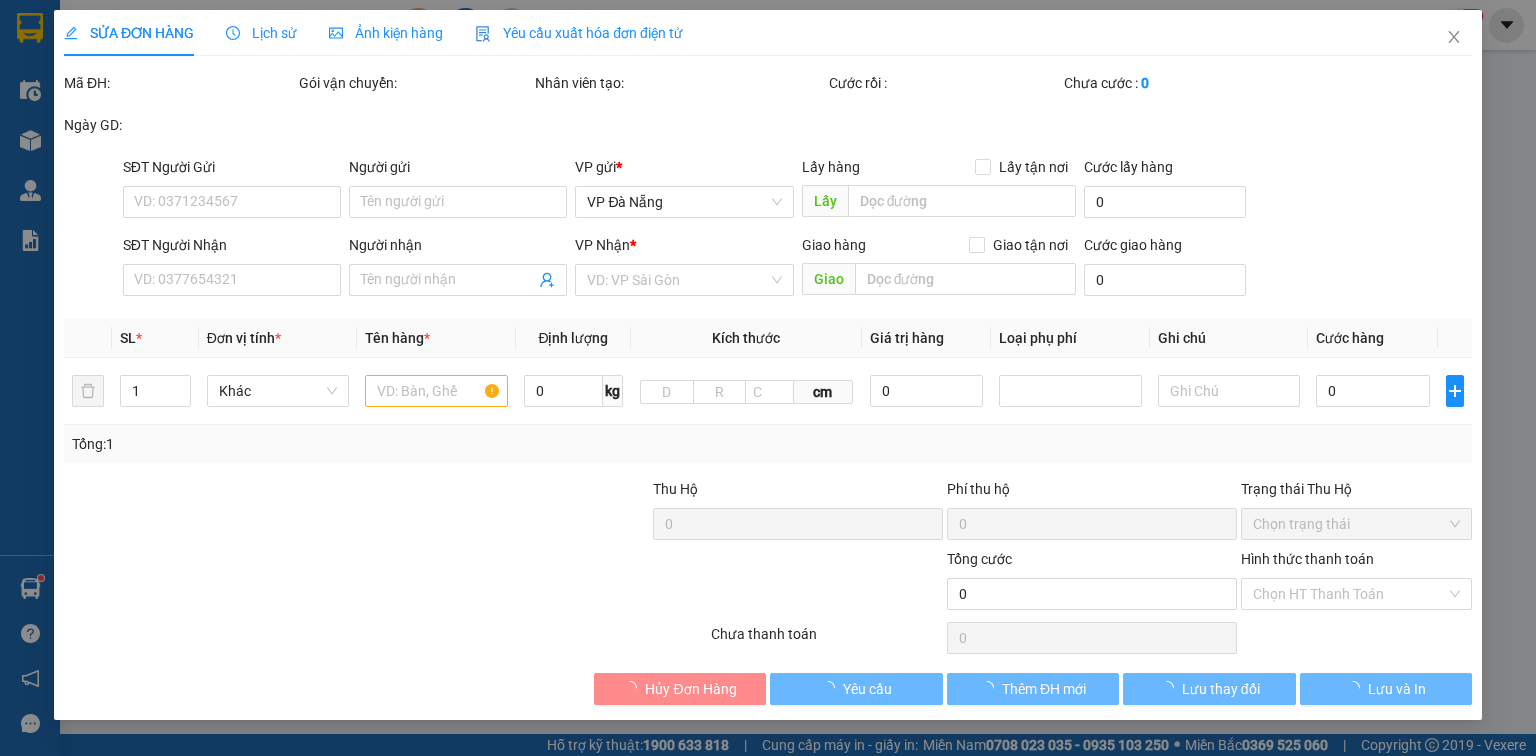 type on "[PHONE]" 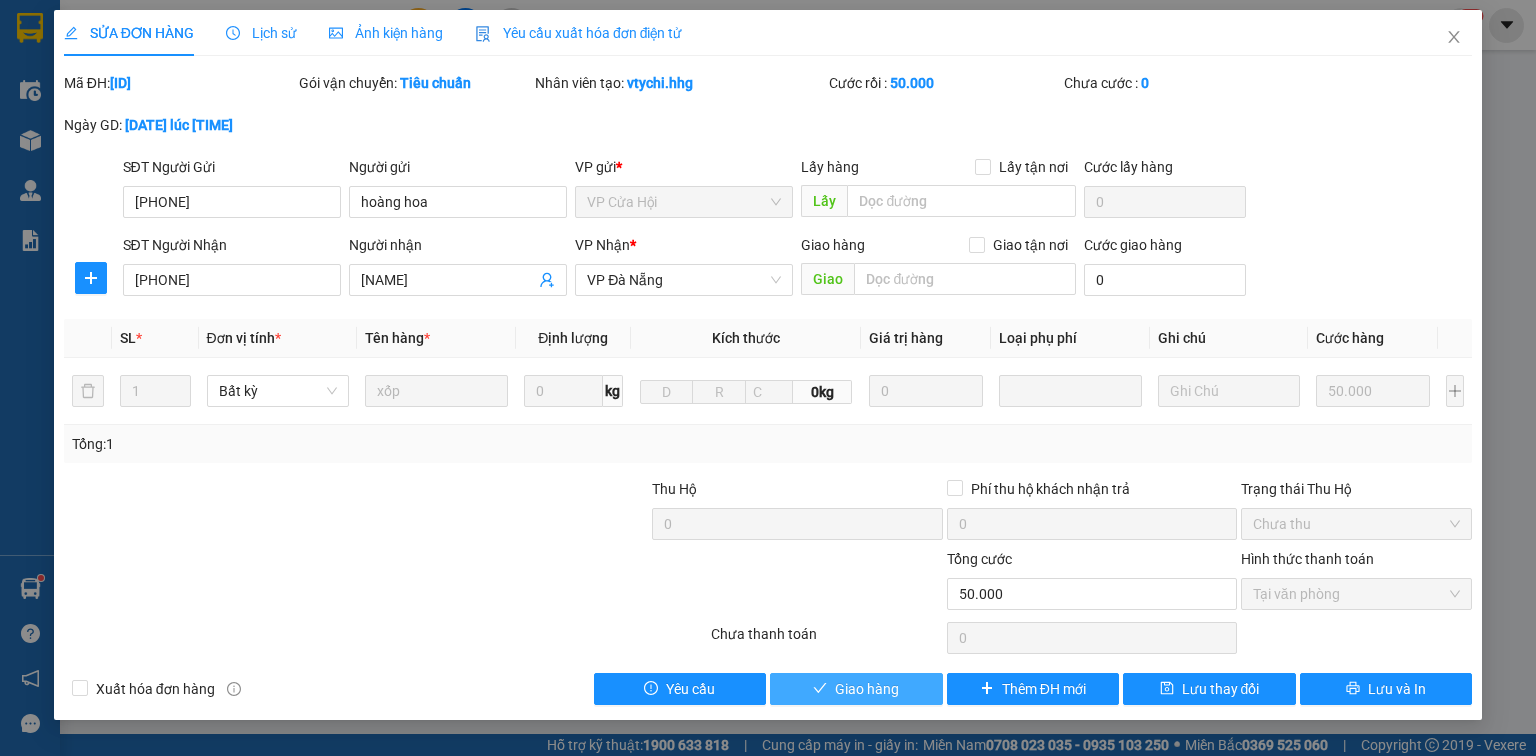 click on "Giao hàng" at bounding box center [867, 689] 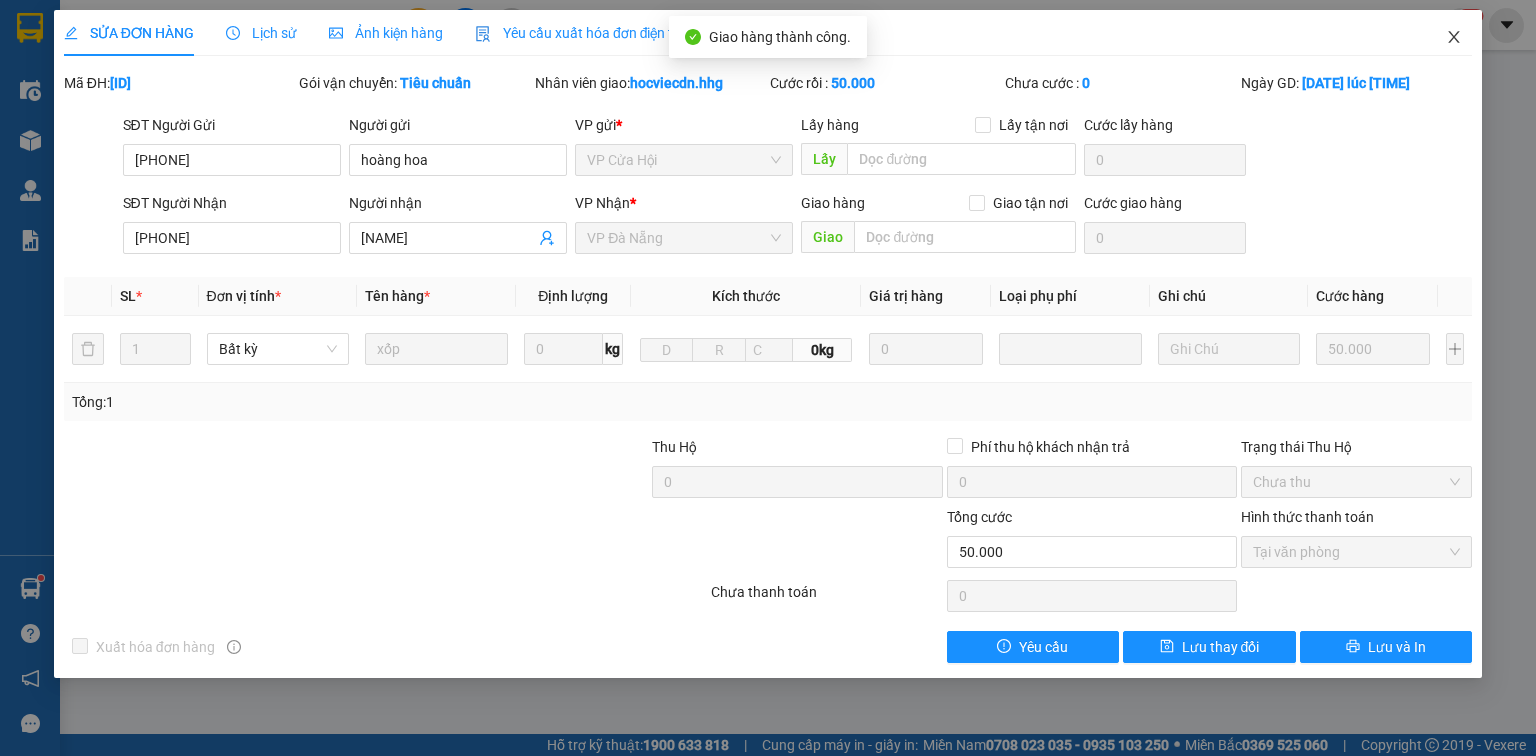click 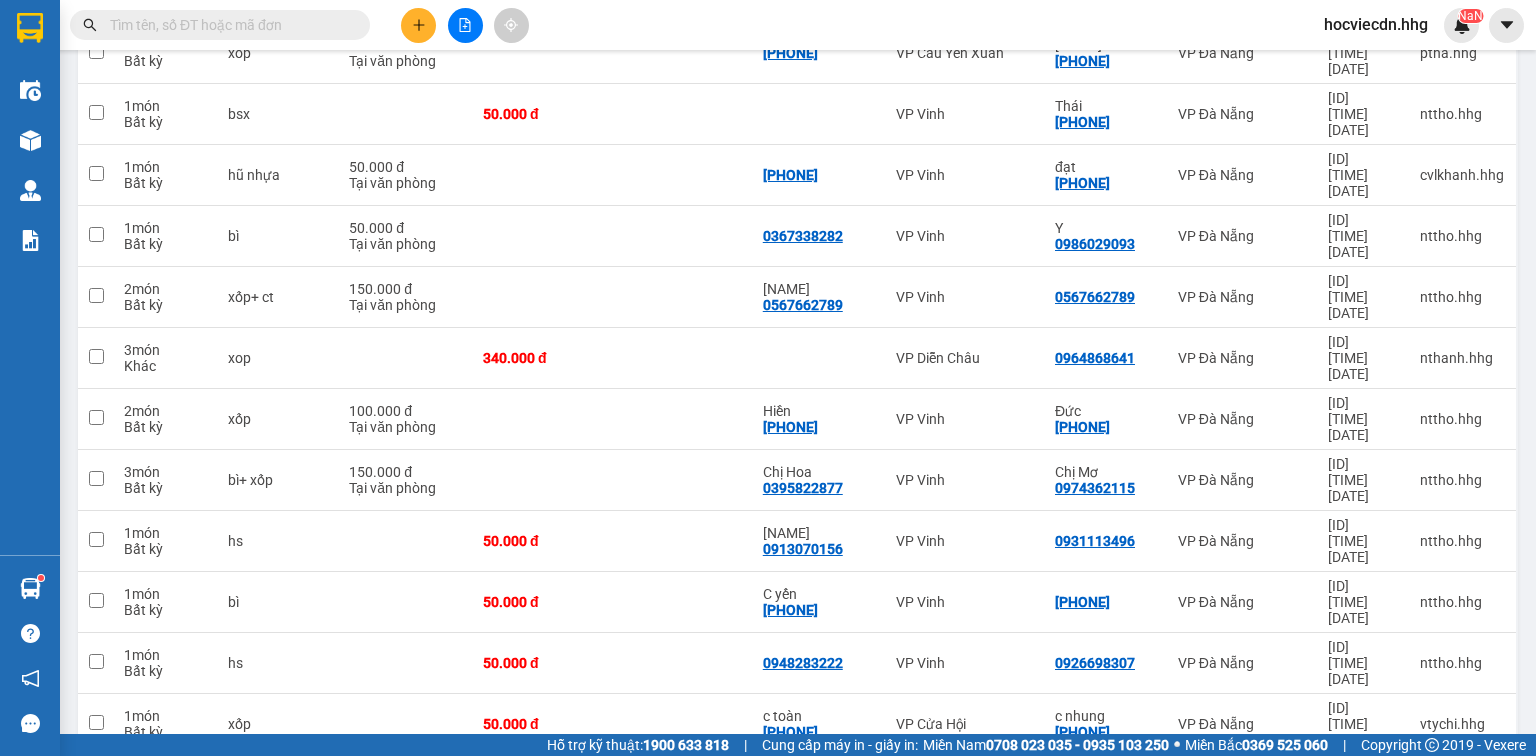 scroll, scrollTop: 1440, scrollLeft: 0, axis: vertical 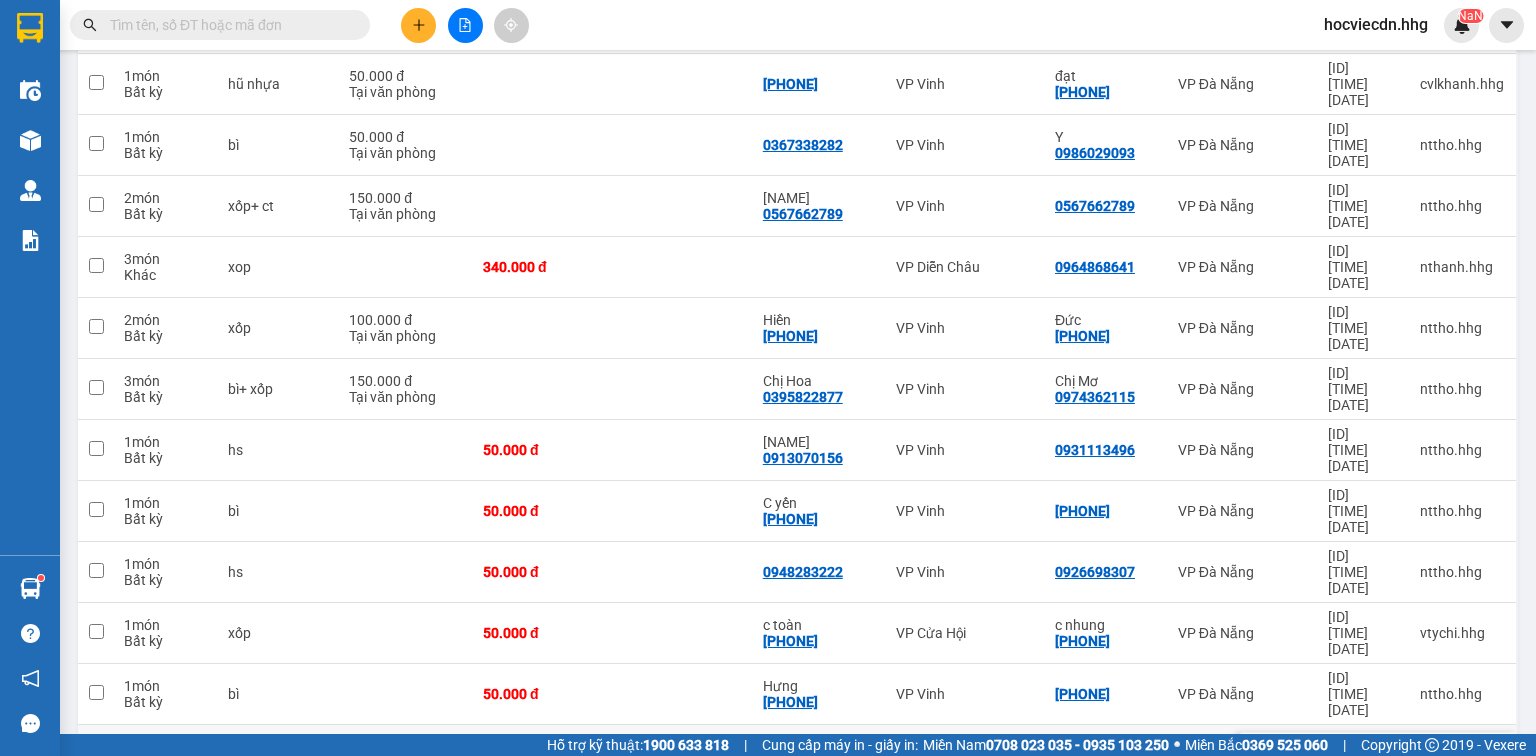 click on "Hùng 0971518678" at bounding box center (1106, 755) 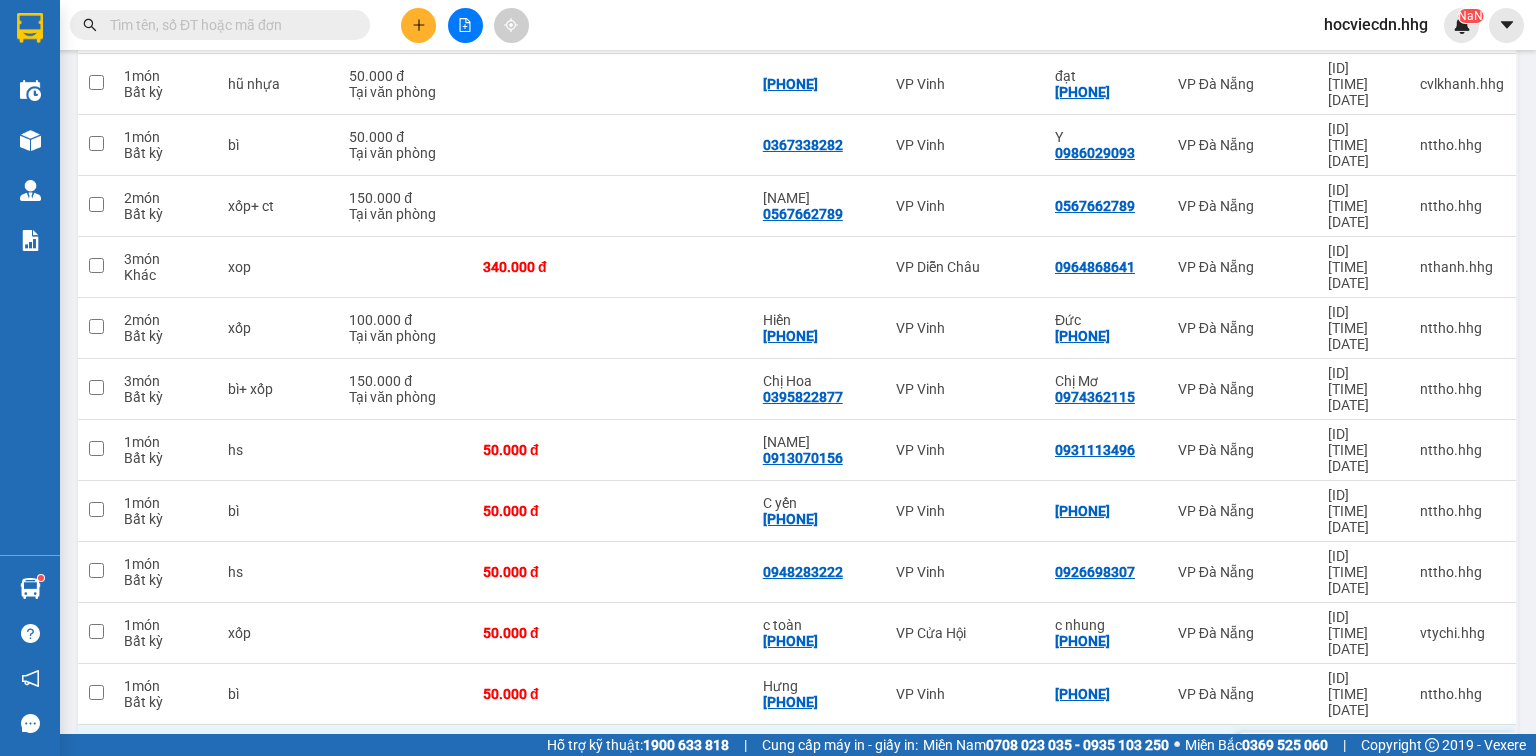 click 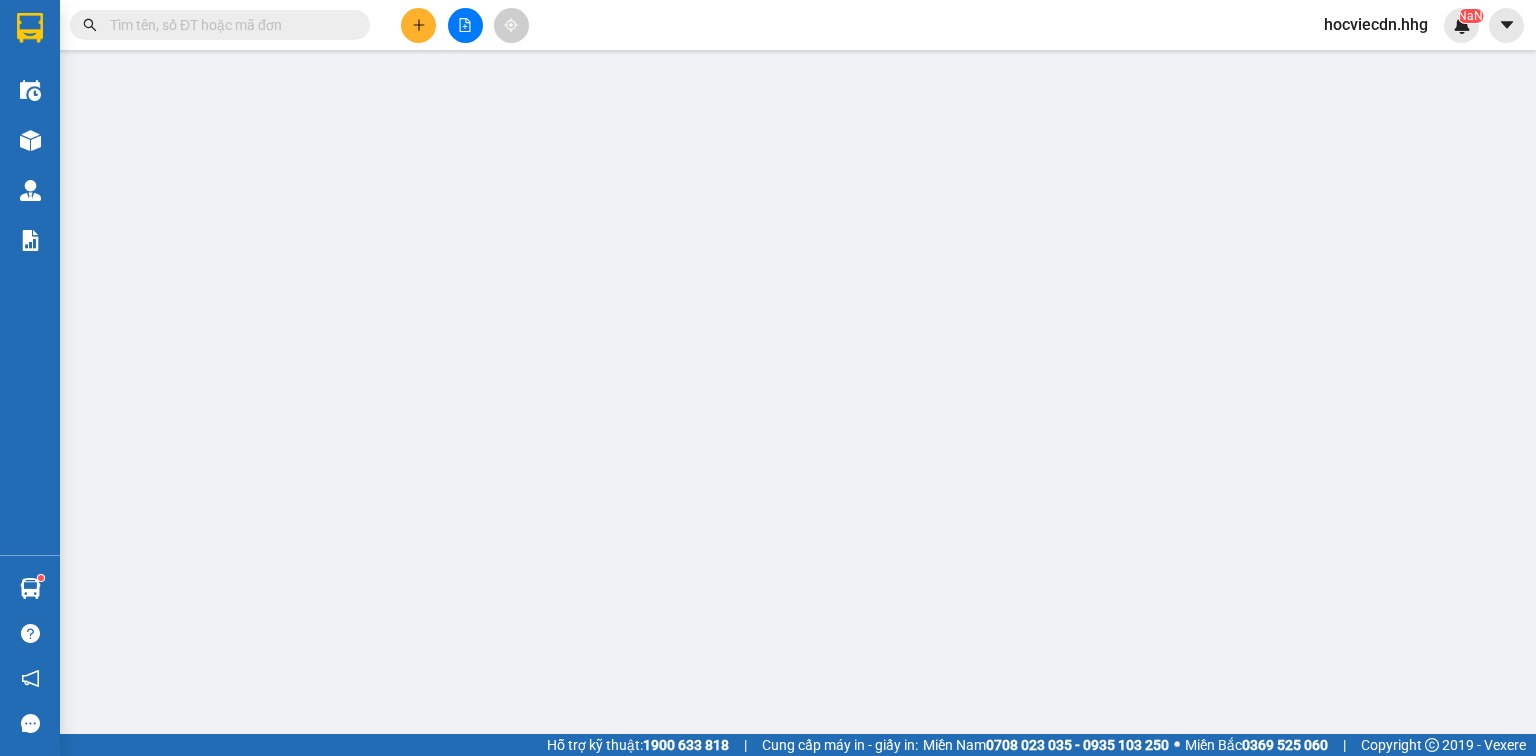 type on "0372994776" 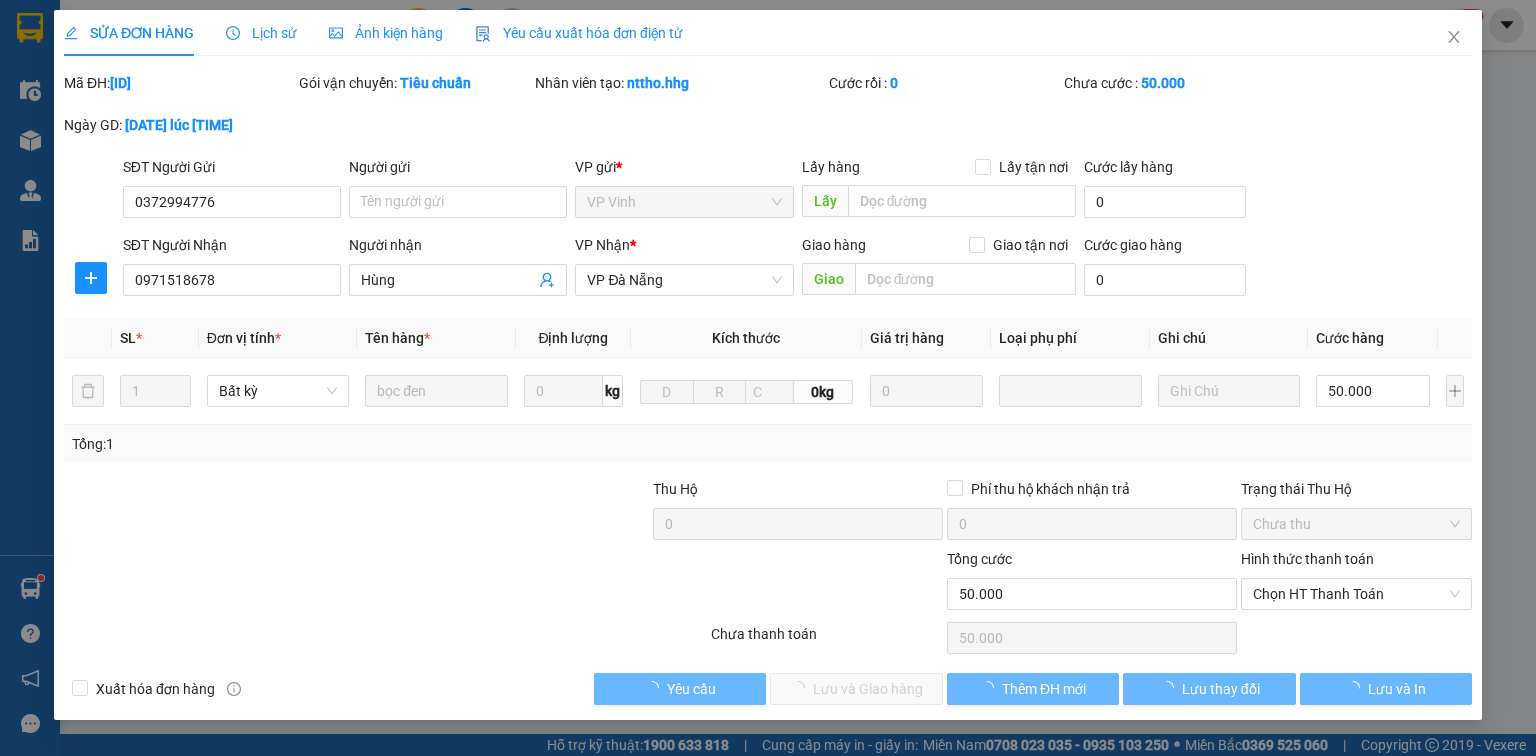 scroll, scrollTop: 0, scrollLeft: 0, axis: both 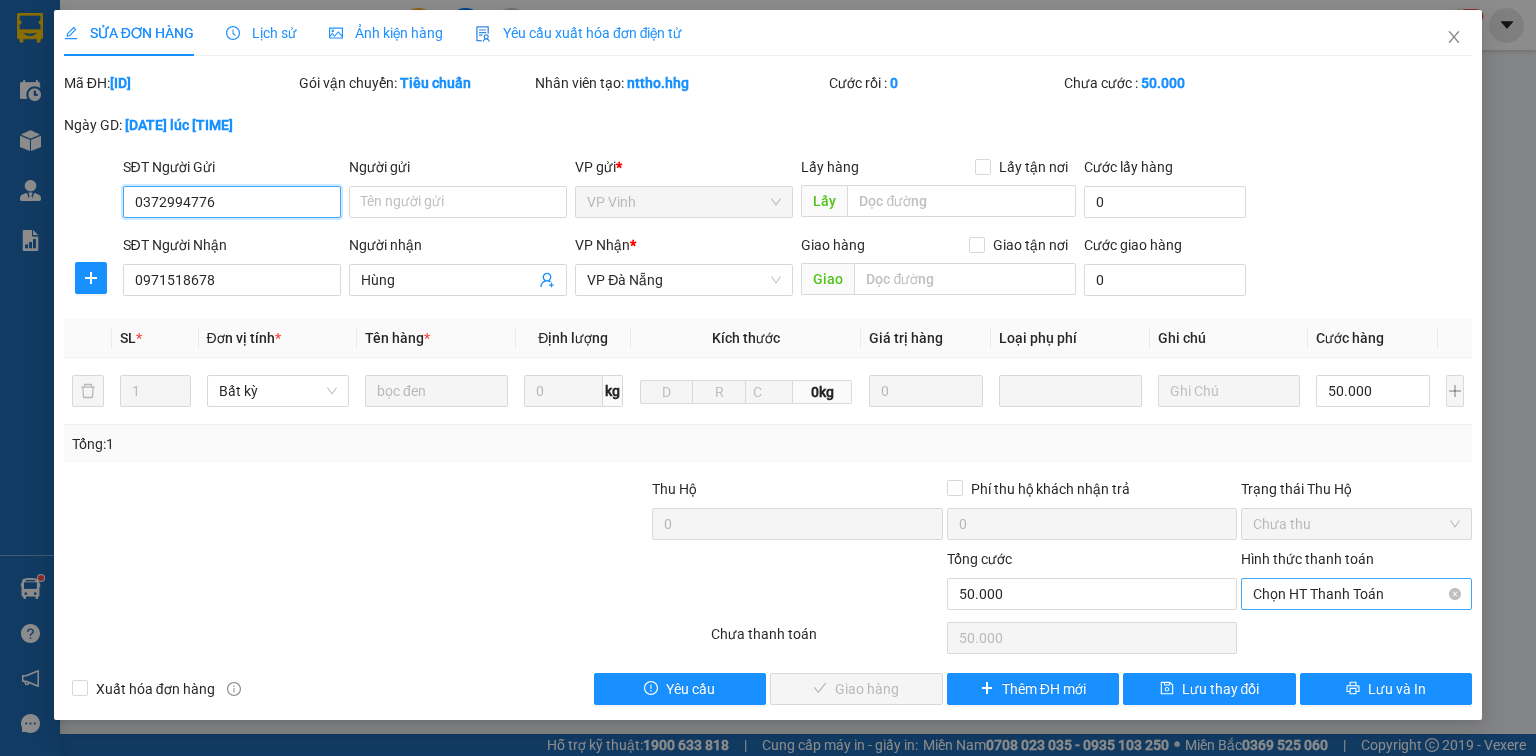 click on "Chọn HT Thanh Toán" at bounding box center (1356, 594) 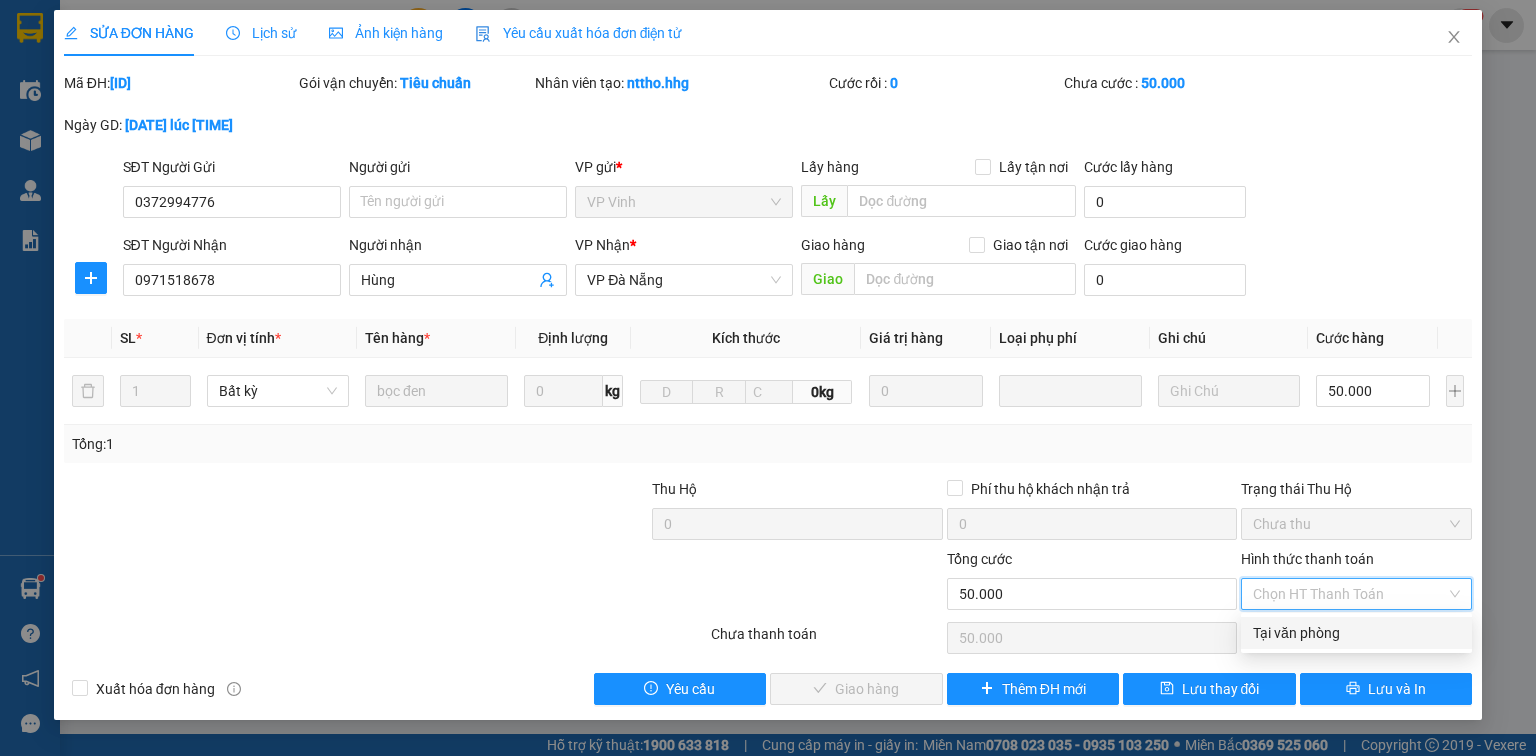 click on "Tại văn phòng" at bounding box center [1356, 633] 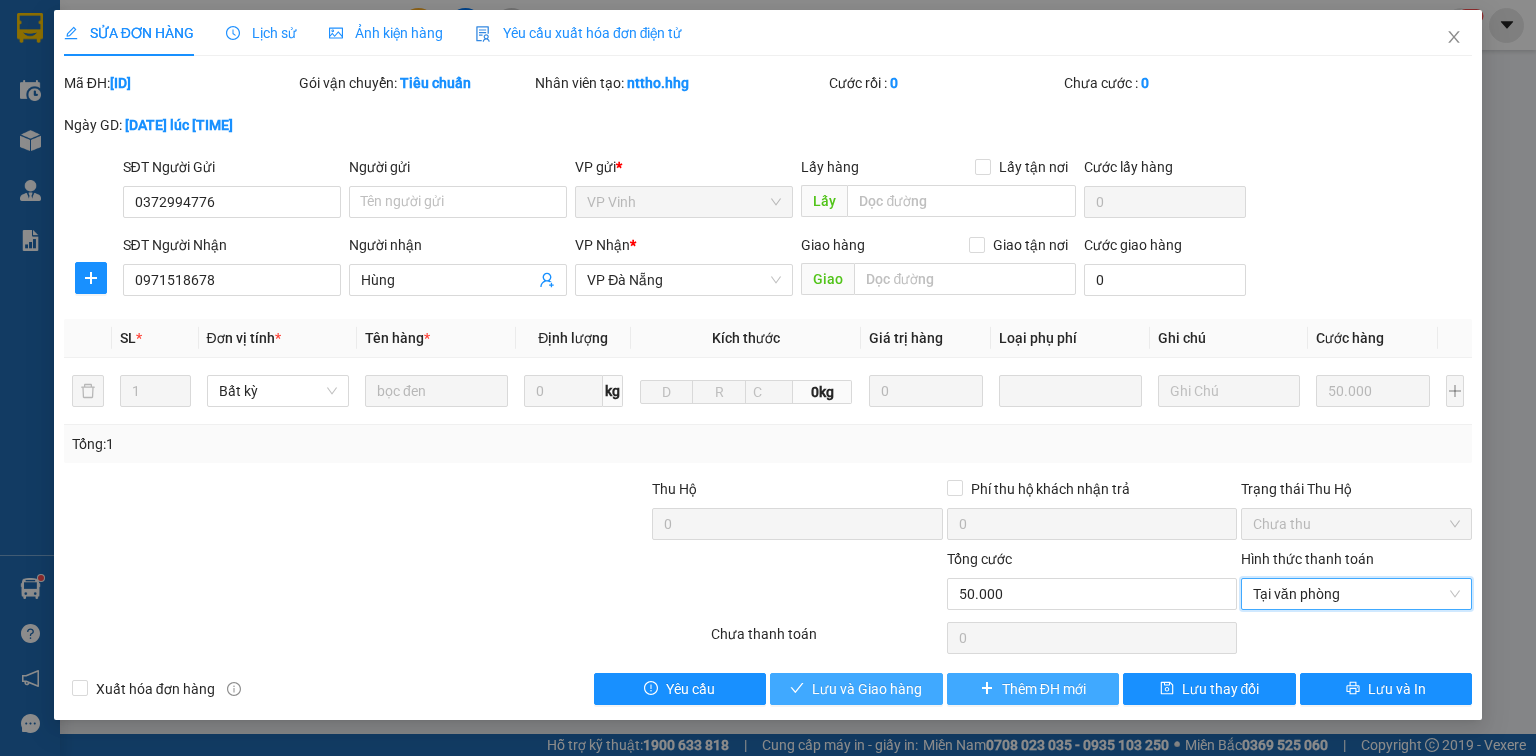 click on "Lưu và Giao hàng" at bounding box center [867, 689] 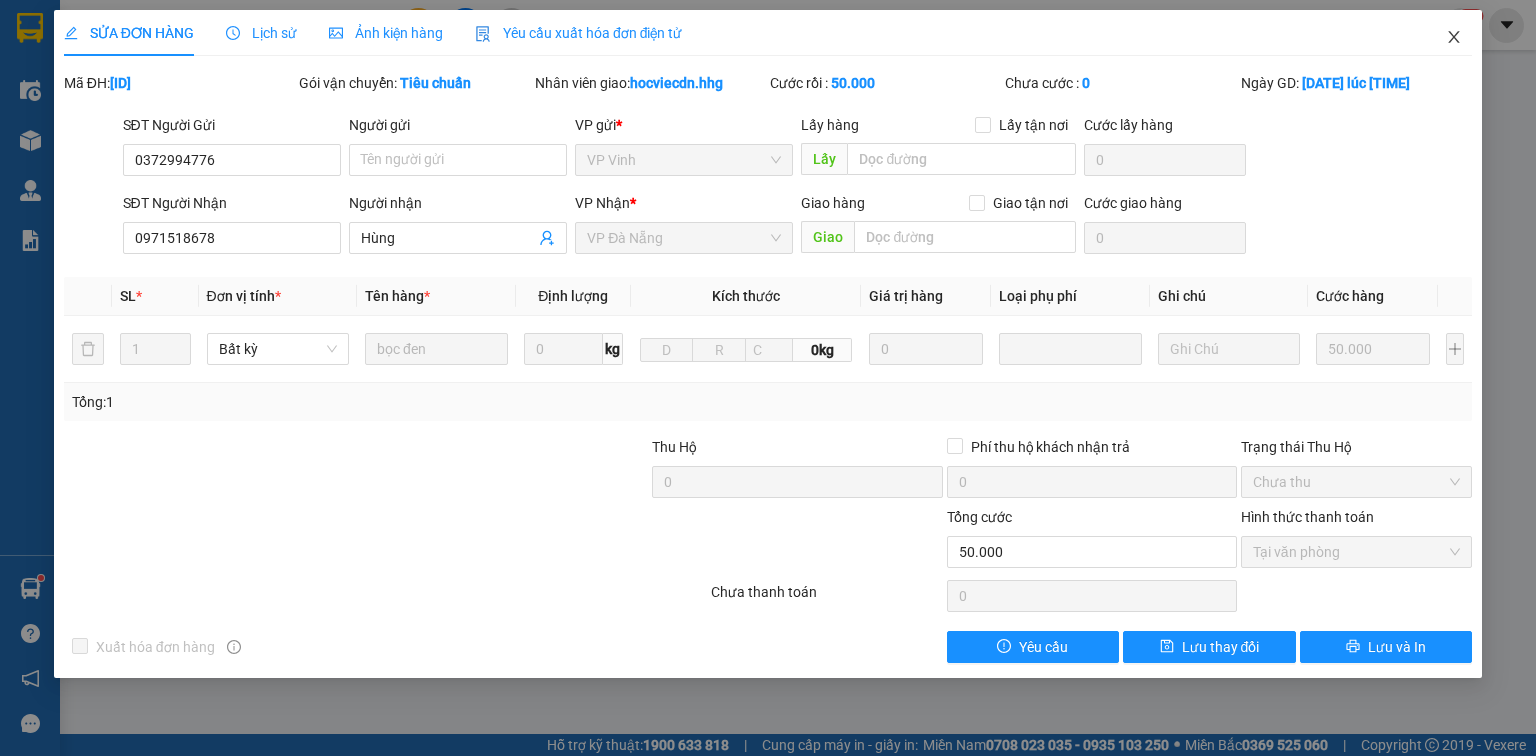 click 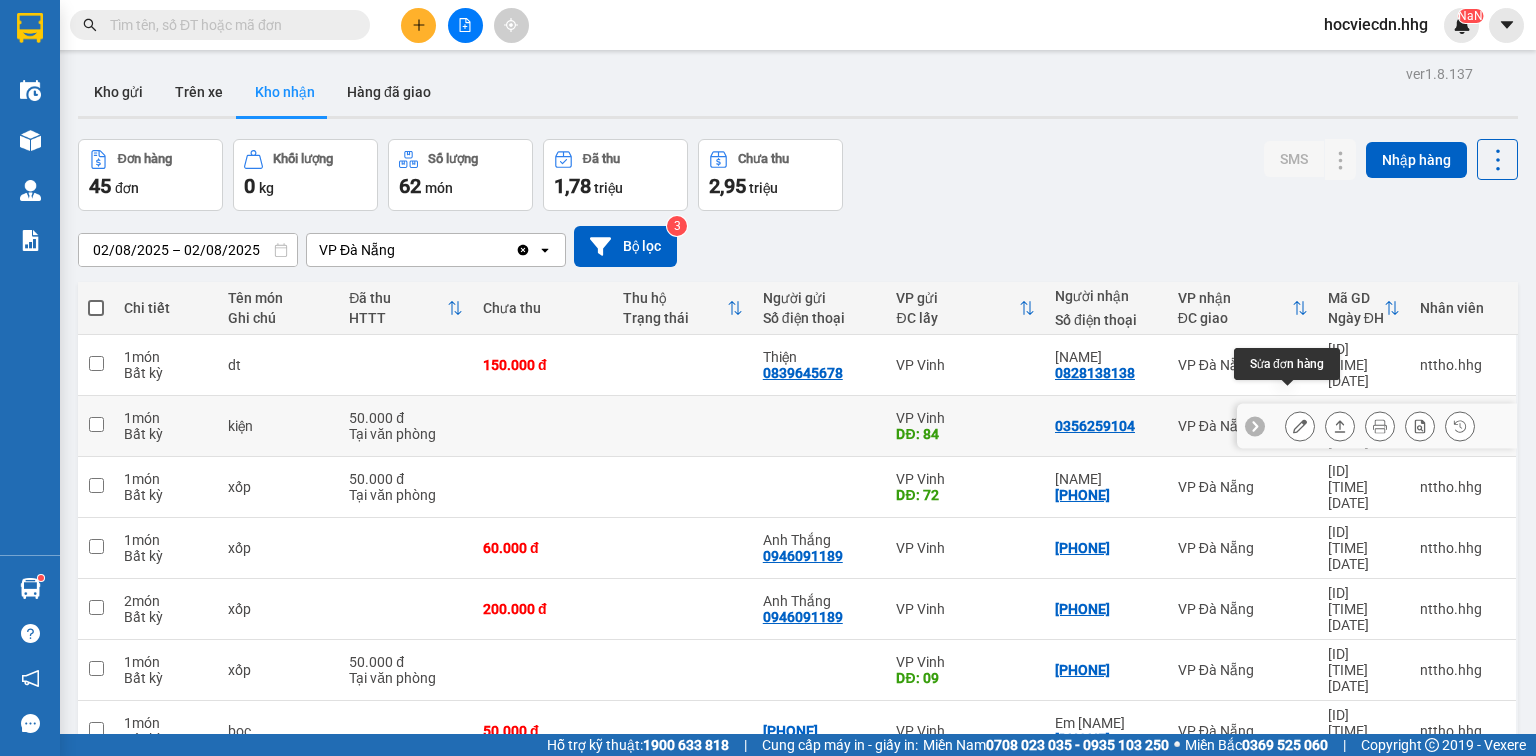 click at bounding box center (1300, 426) 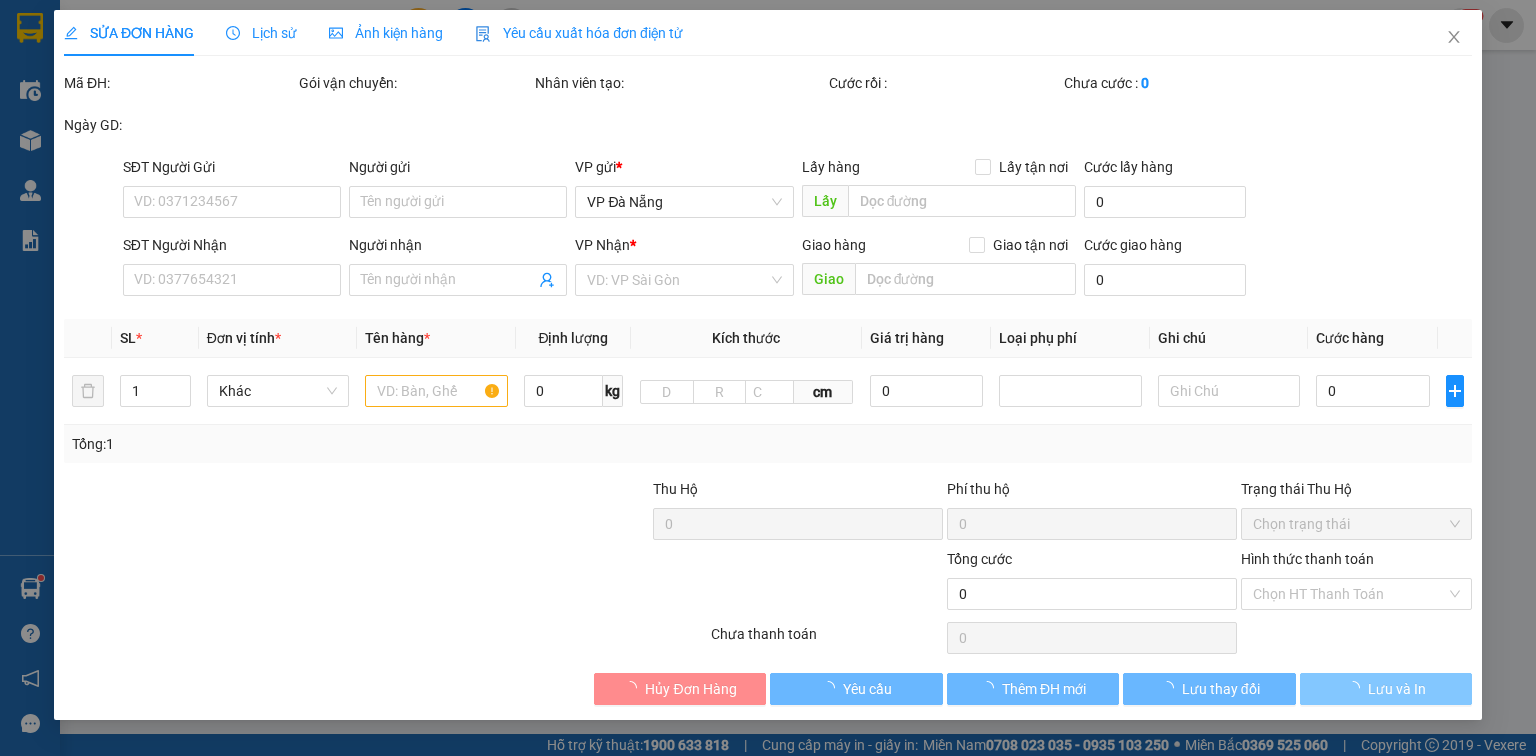 type on "84" 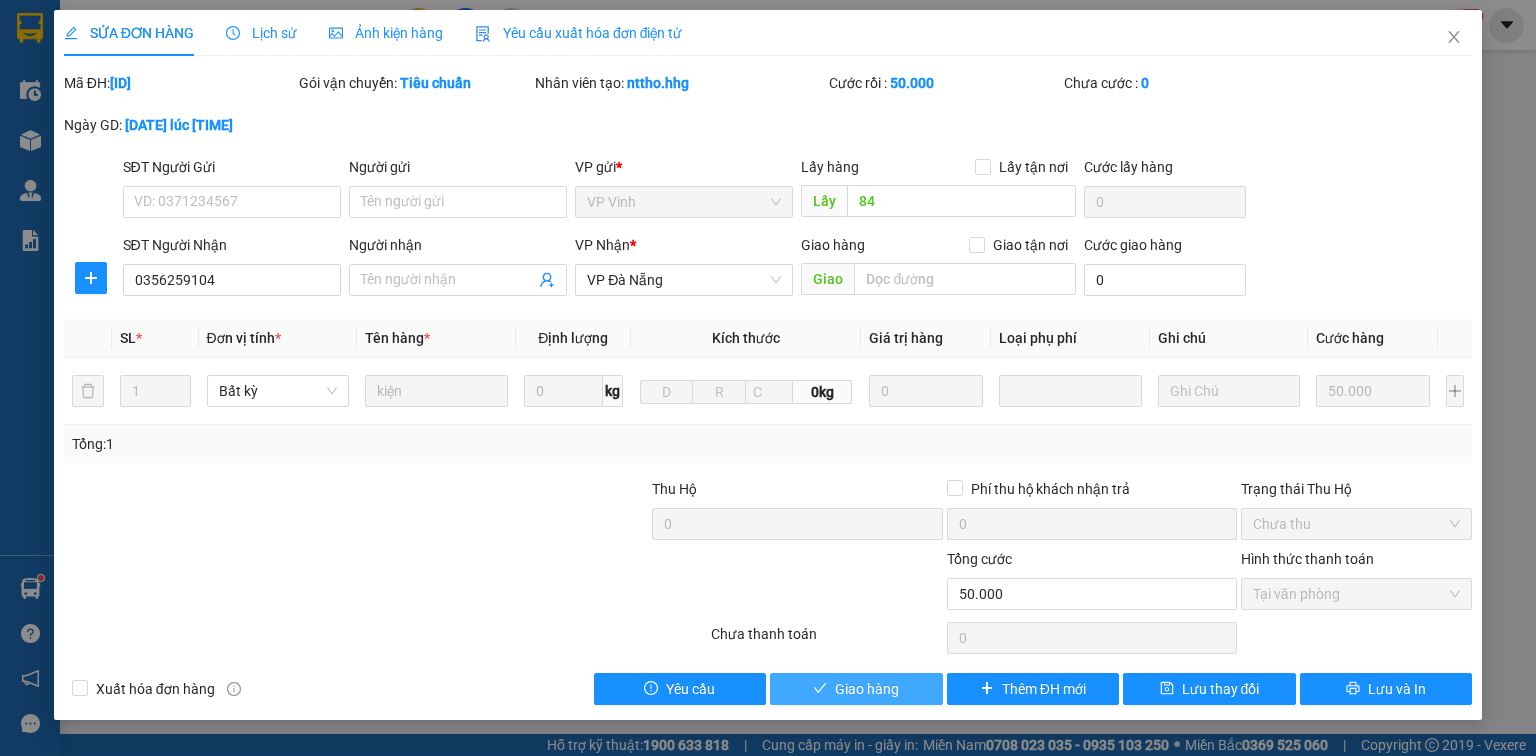 click on "Giao hàng" at bounding box center (867, 689) 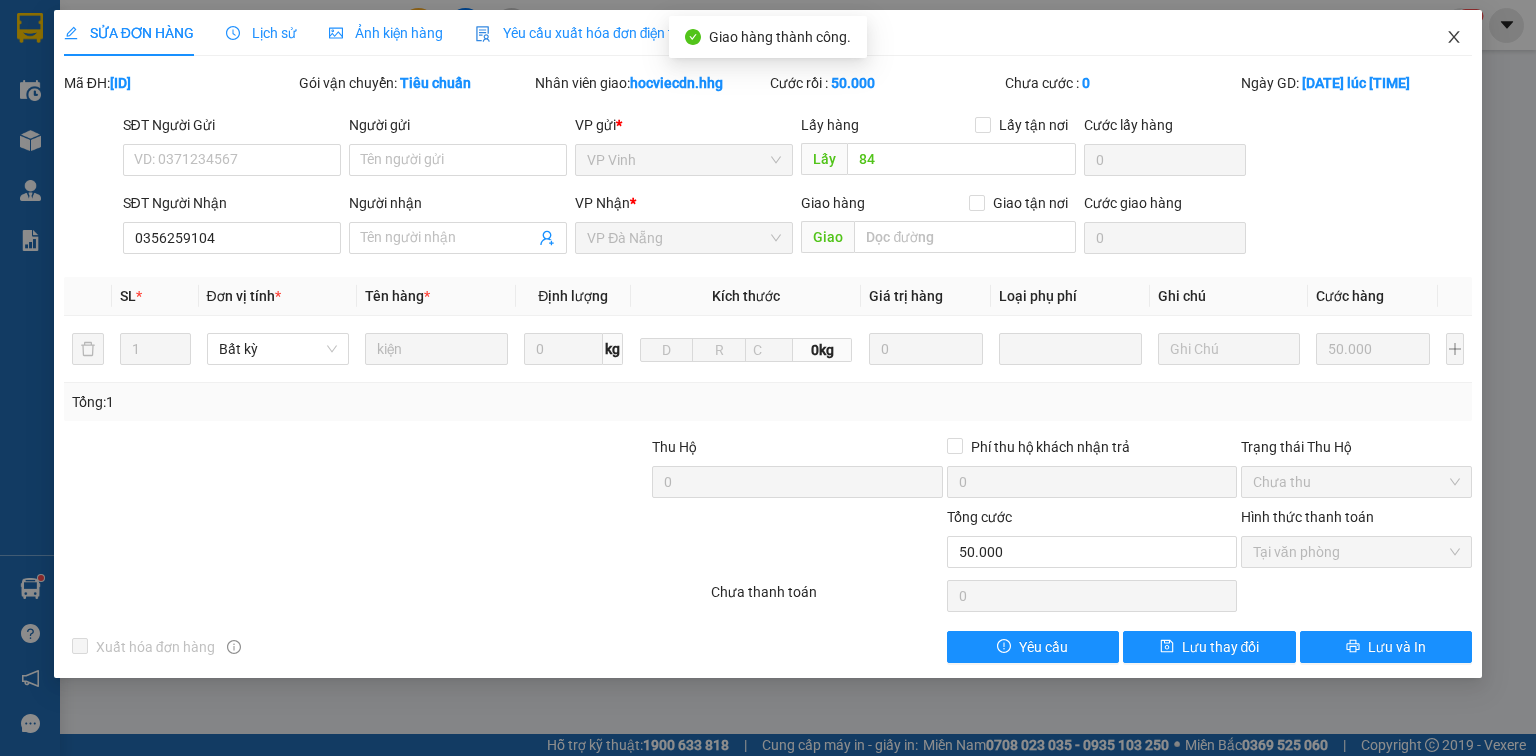 click at bounding box center [1454, 38] 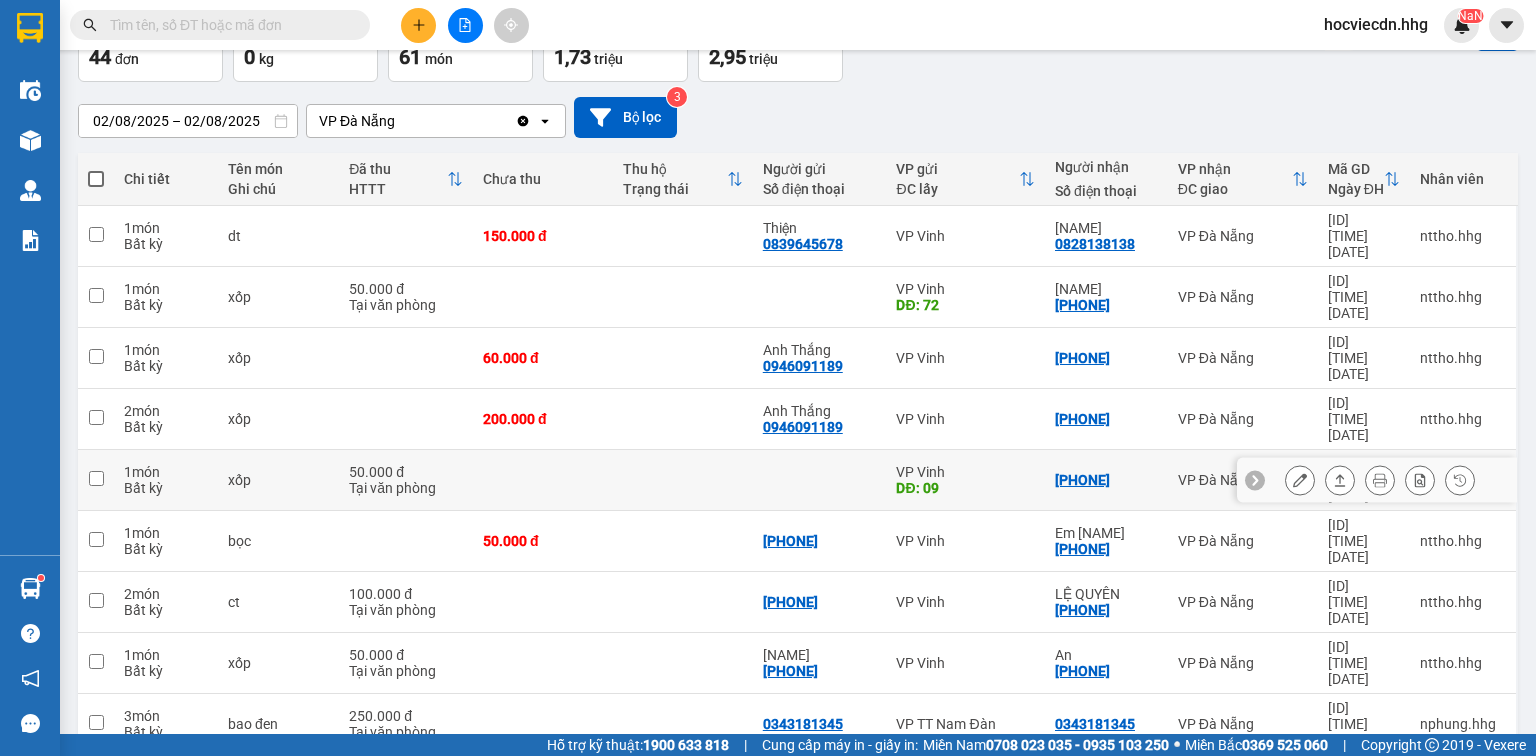 scroll, scrollTop: 160, scrollLeft: 0, axis: vertical 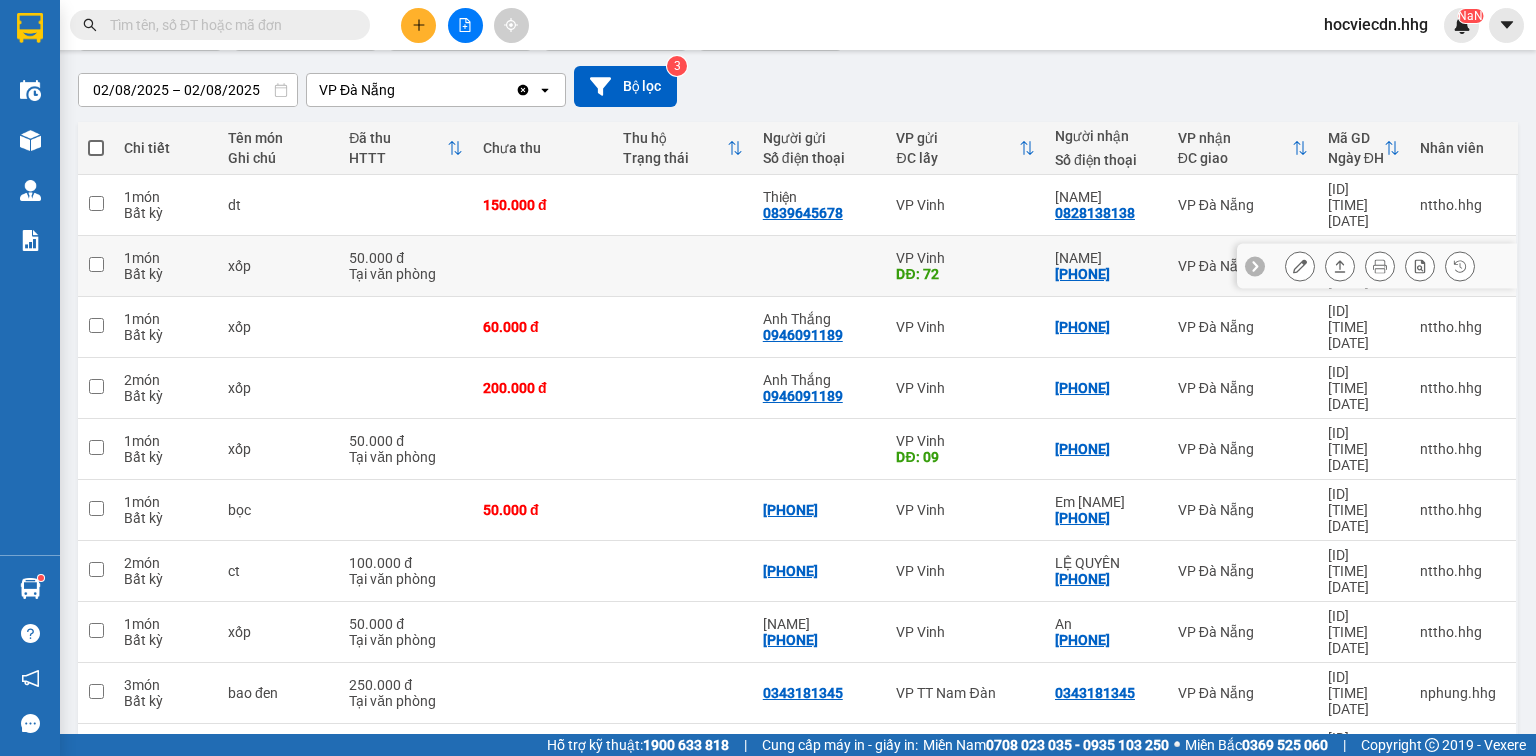 click on "Sâm 0916976799" at bounding box center (1106, 266) 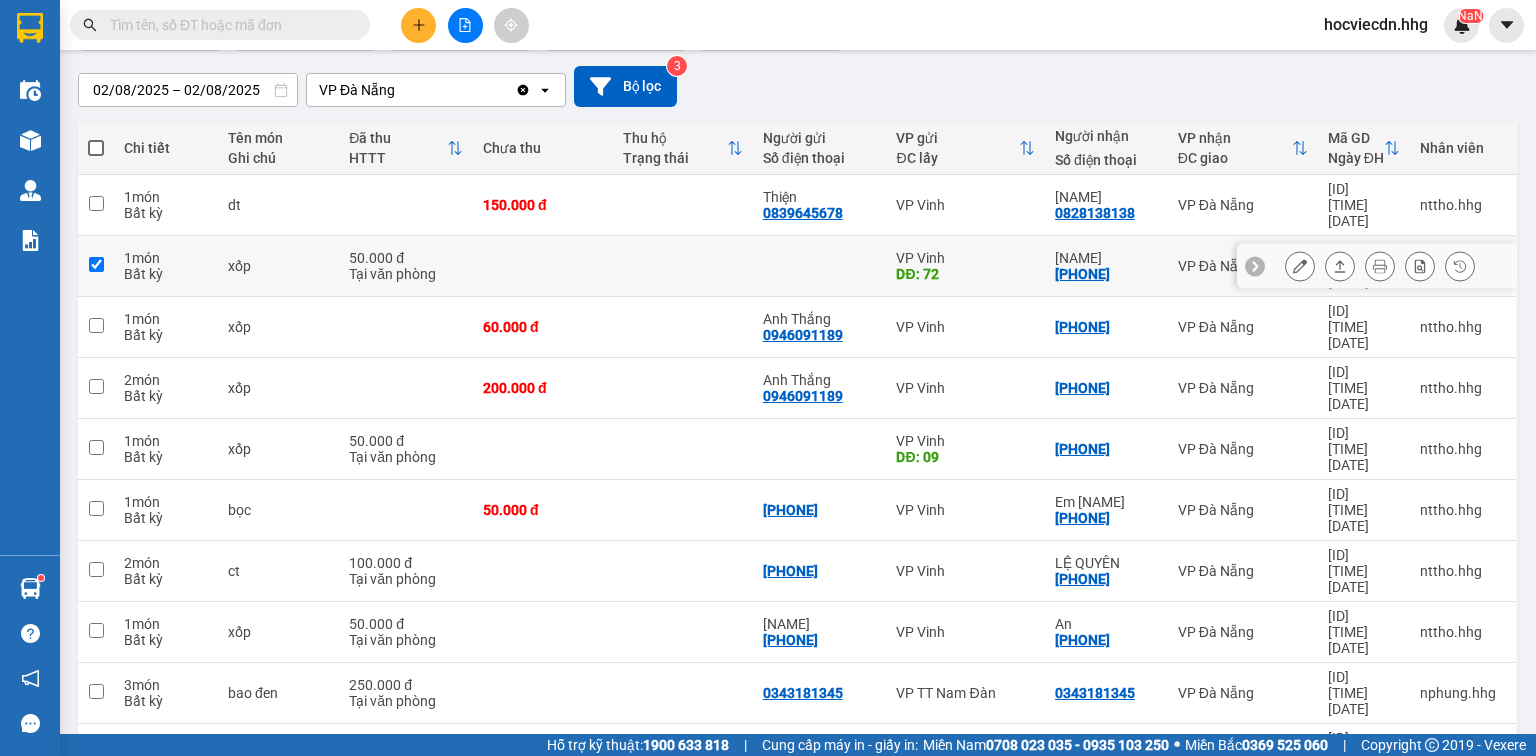 checkbox on "true" 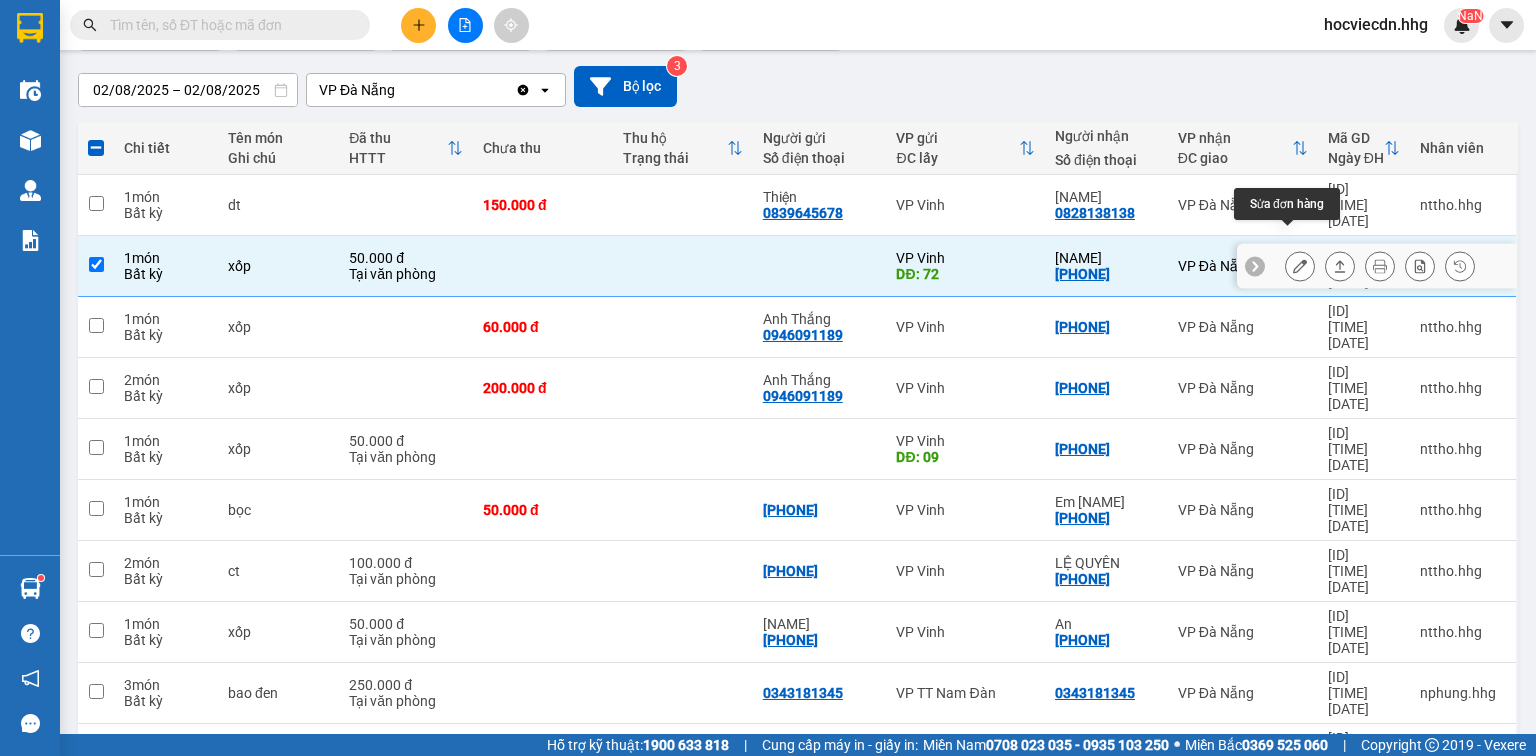 click 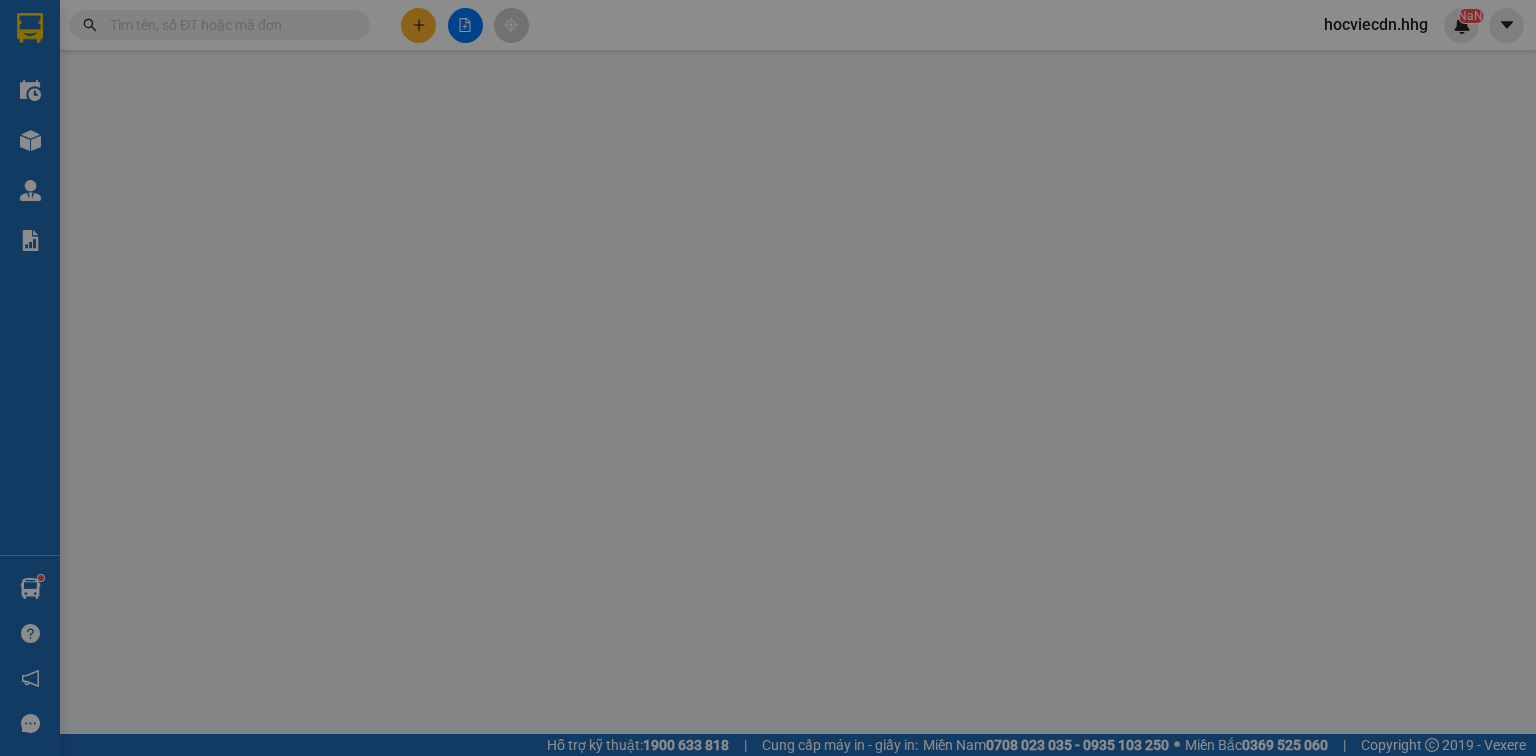type on "72" 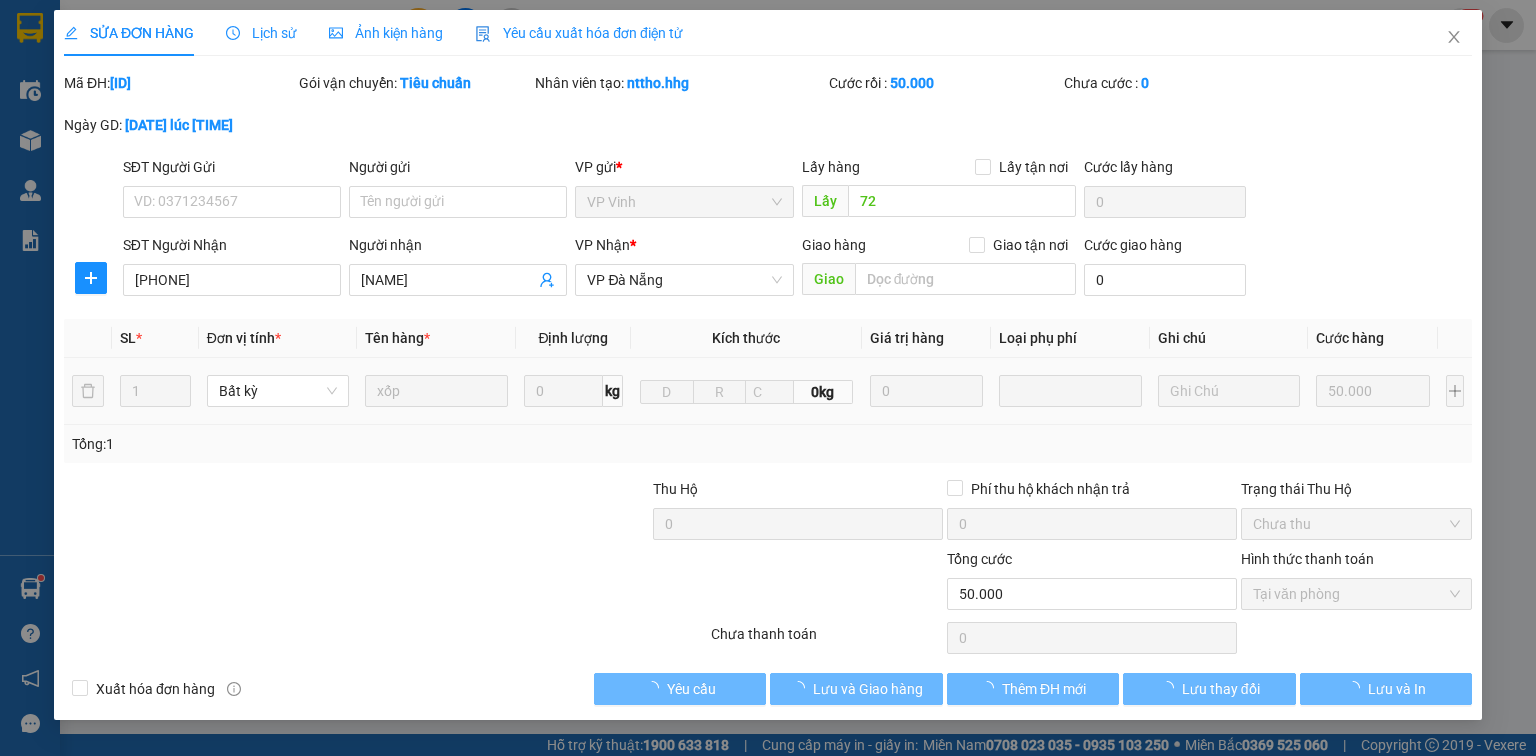 scroll, scrollTop: 0, scrollLeft: 0, axis: both 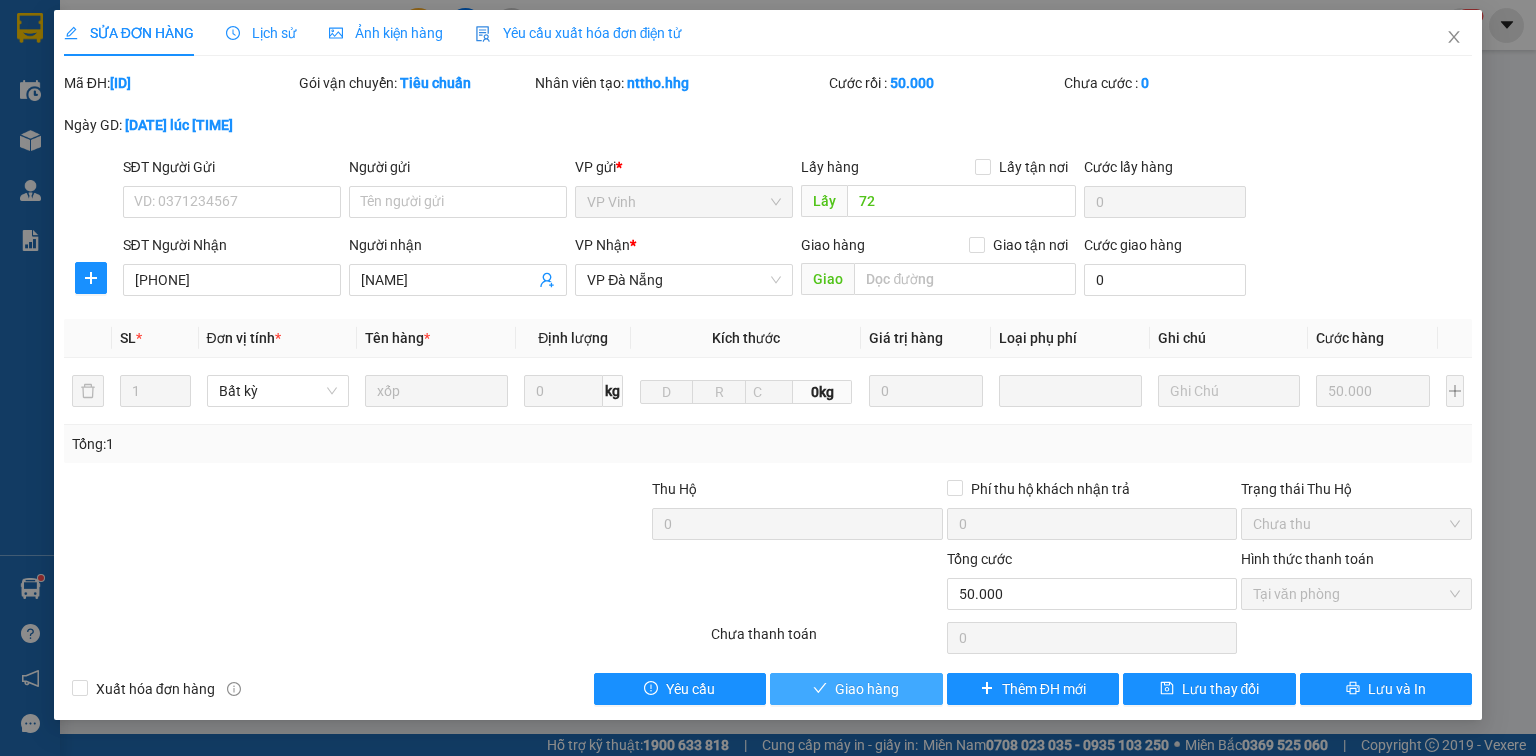 click on "Giao hàng" at bounding box center (867, 689) 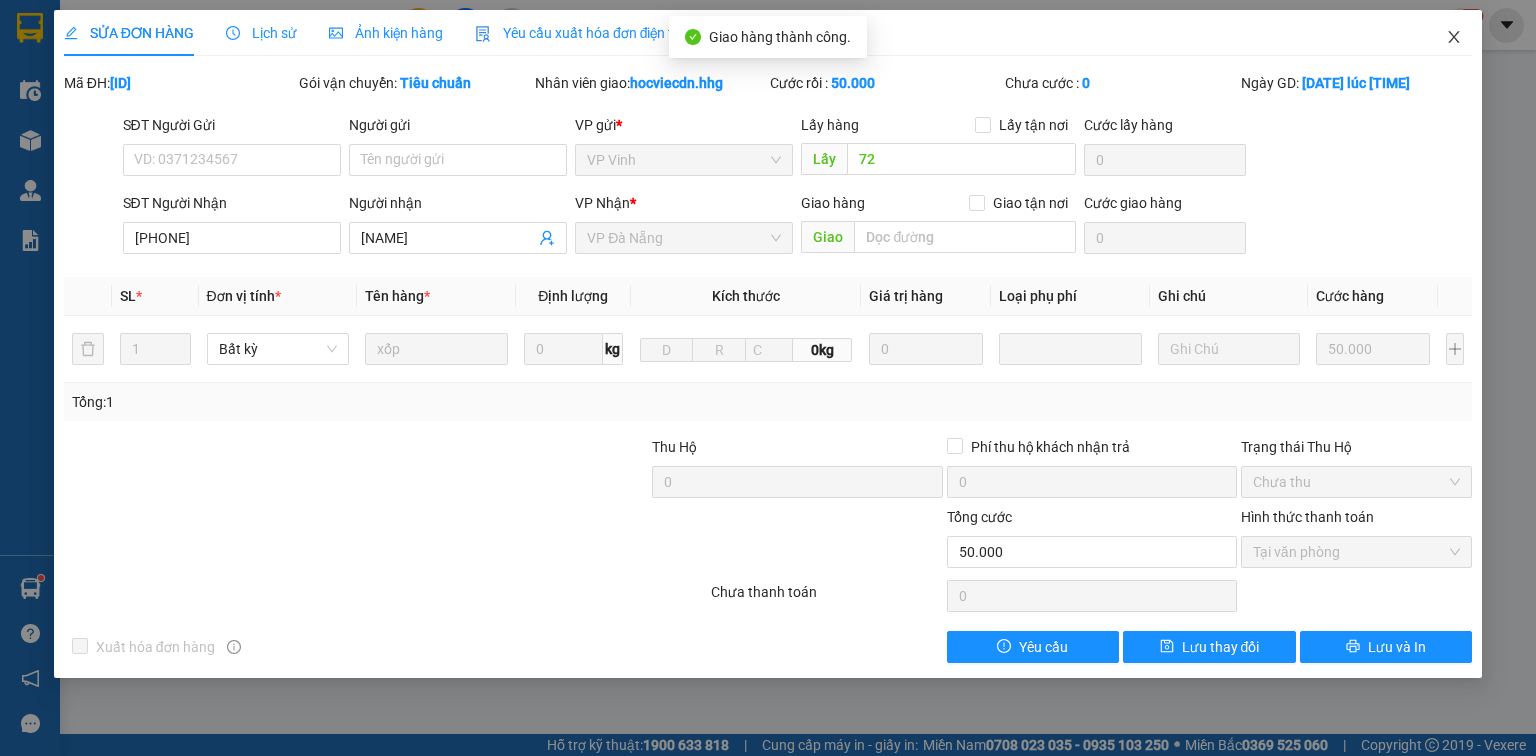 drag, startPoint x: 1457, startPoint y: 31, endPoint x: 1443, endPoint y: 54, distance: 26.925823 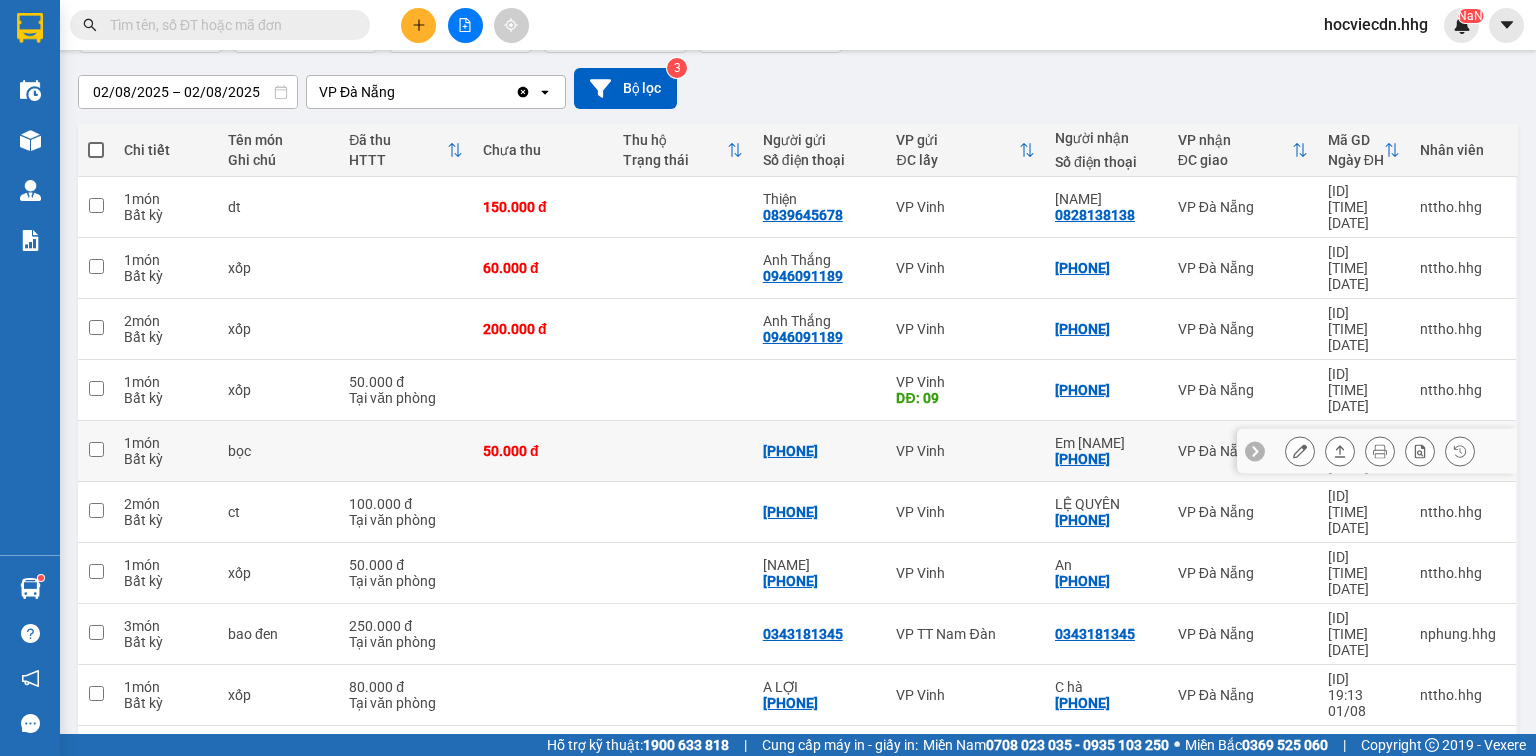 scroll, scrollTop: 160, scrollLeft: 0, axis: vertical 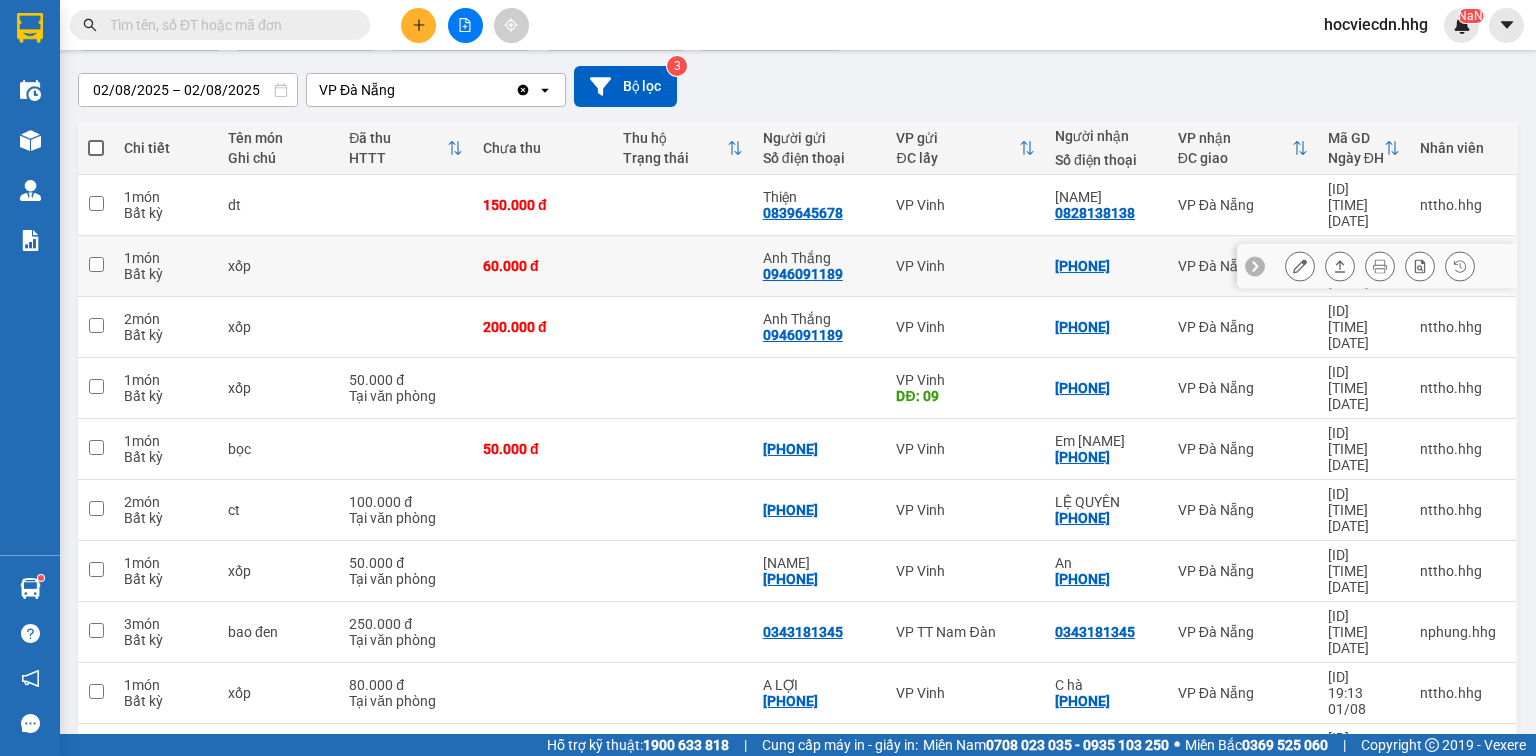 click on "[PHONE]" at bounding box center (1106, 266) 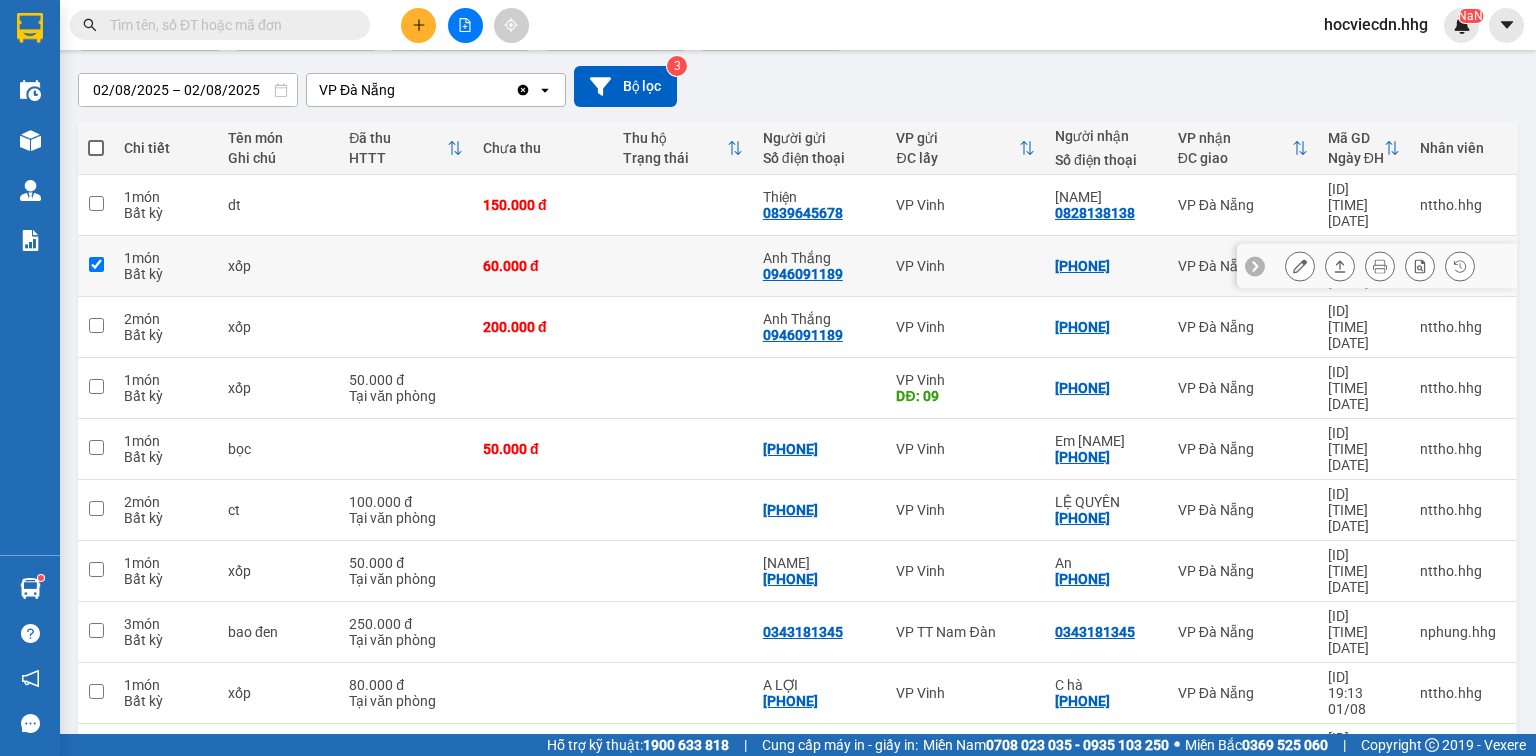 checkbox on "true" 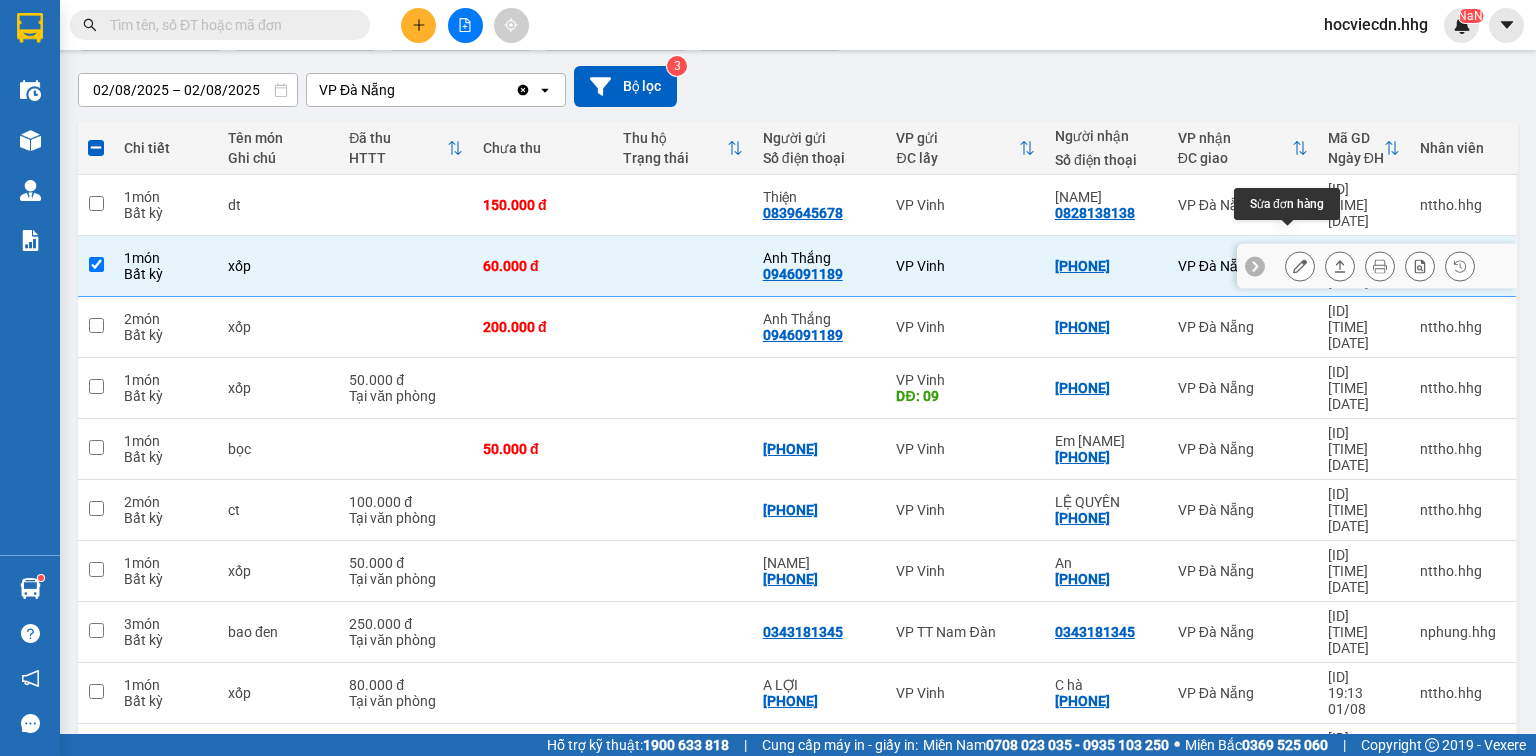 click at bounding box center (1300, 266) 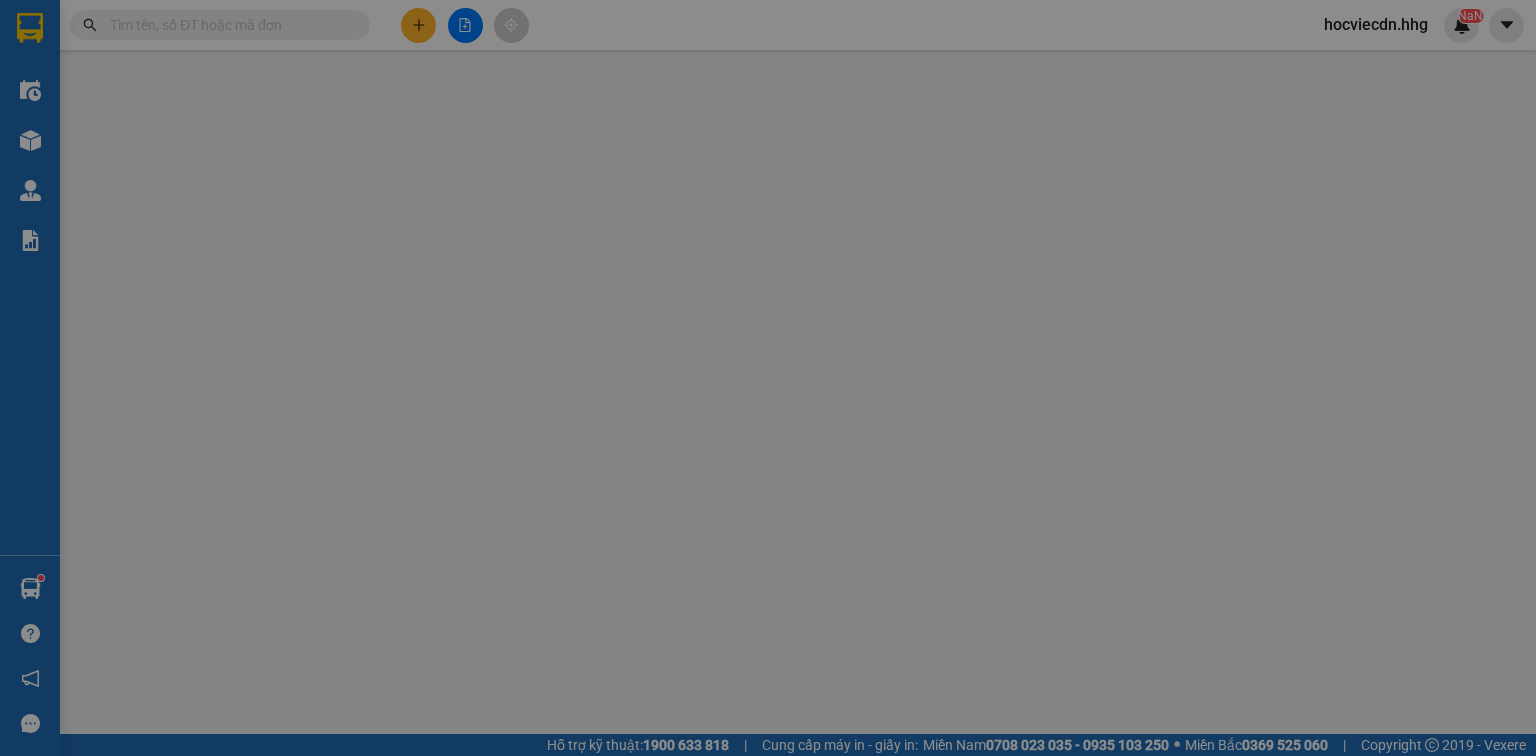 type on "0946091189" 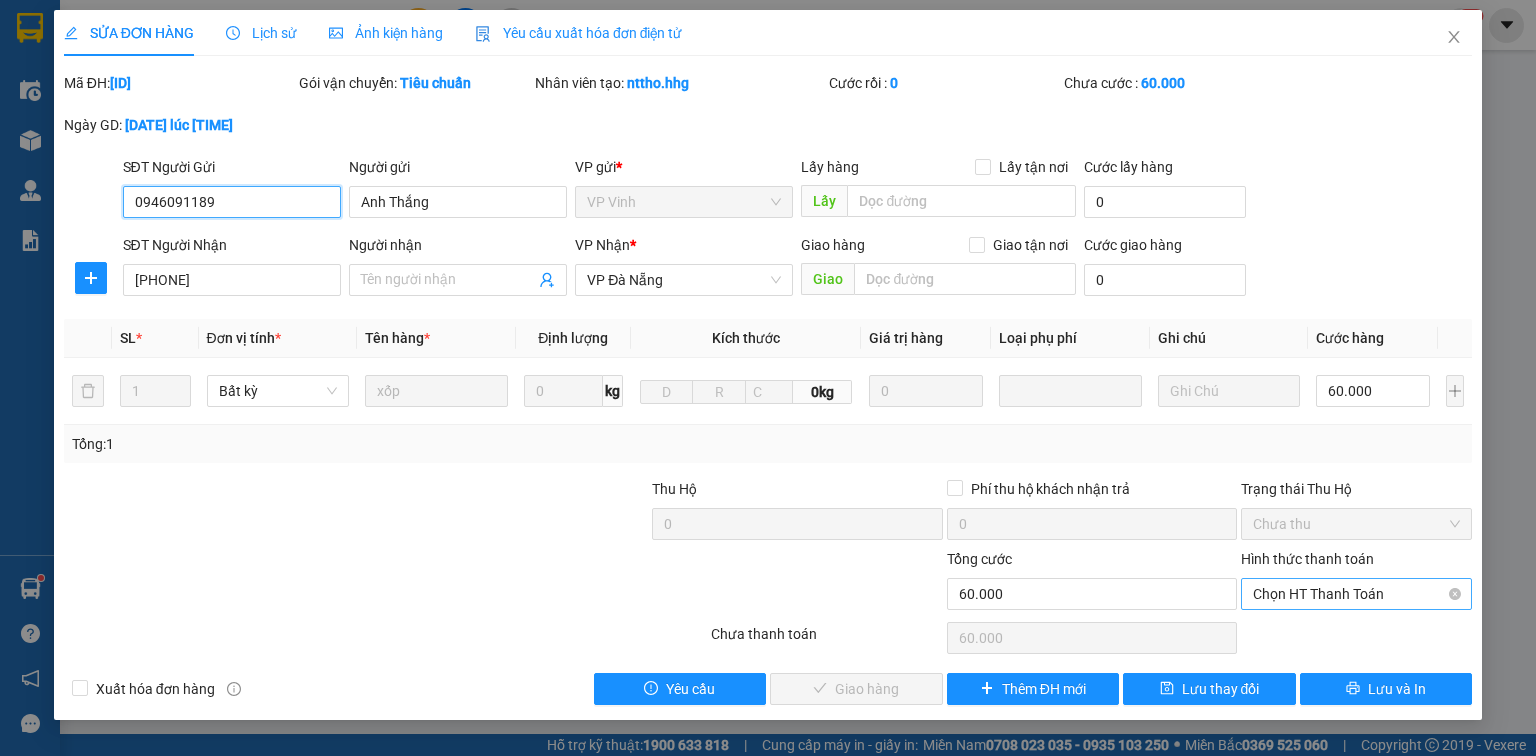 click on "Chọn HT Thanh Toán" at bounding box center [1356, 594] 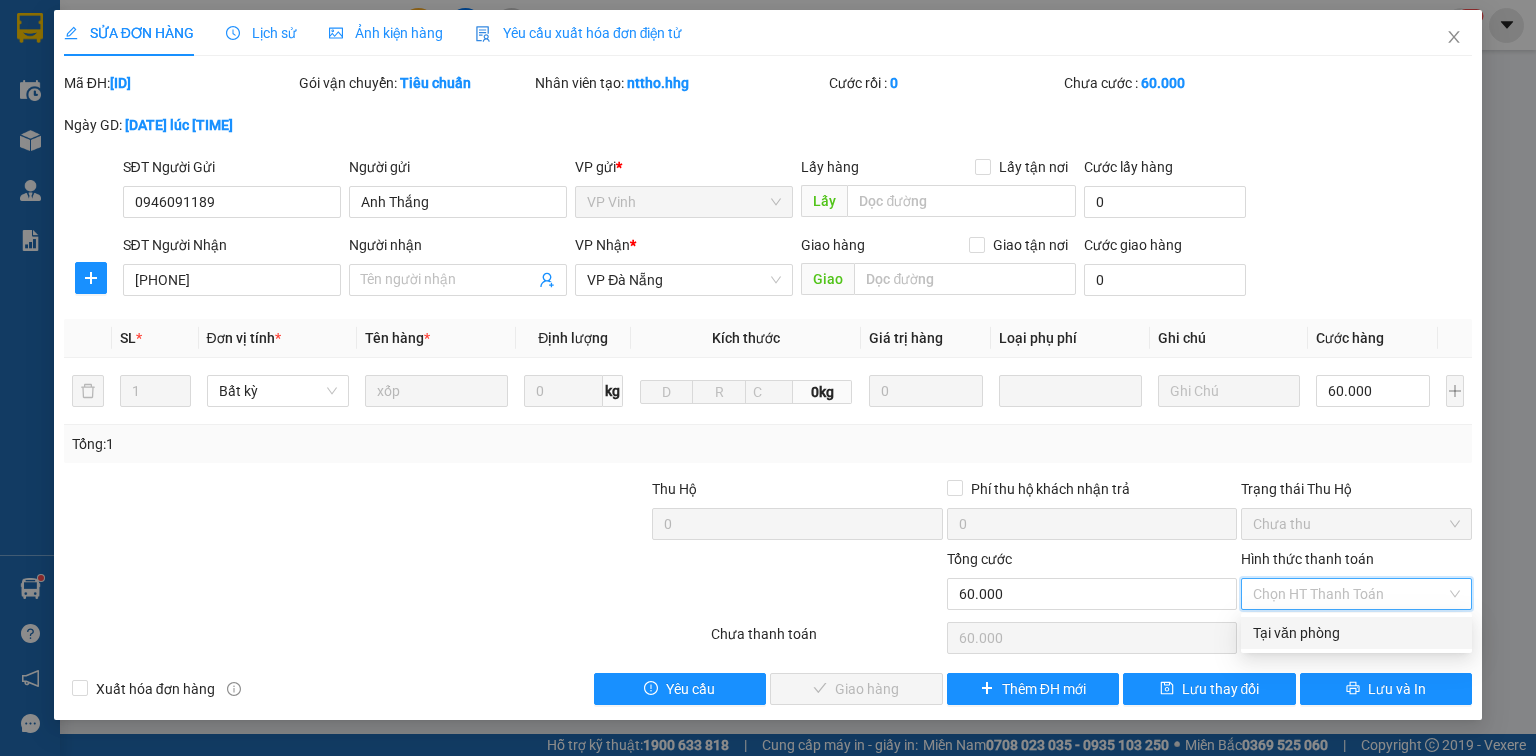 click on "Tại văn phòng" at bounding box center (1356, 633) 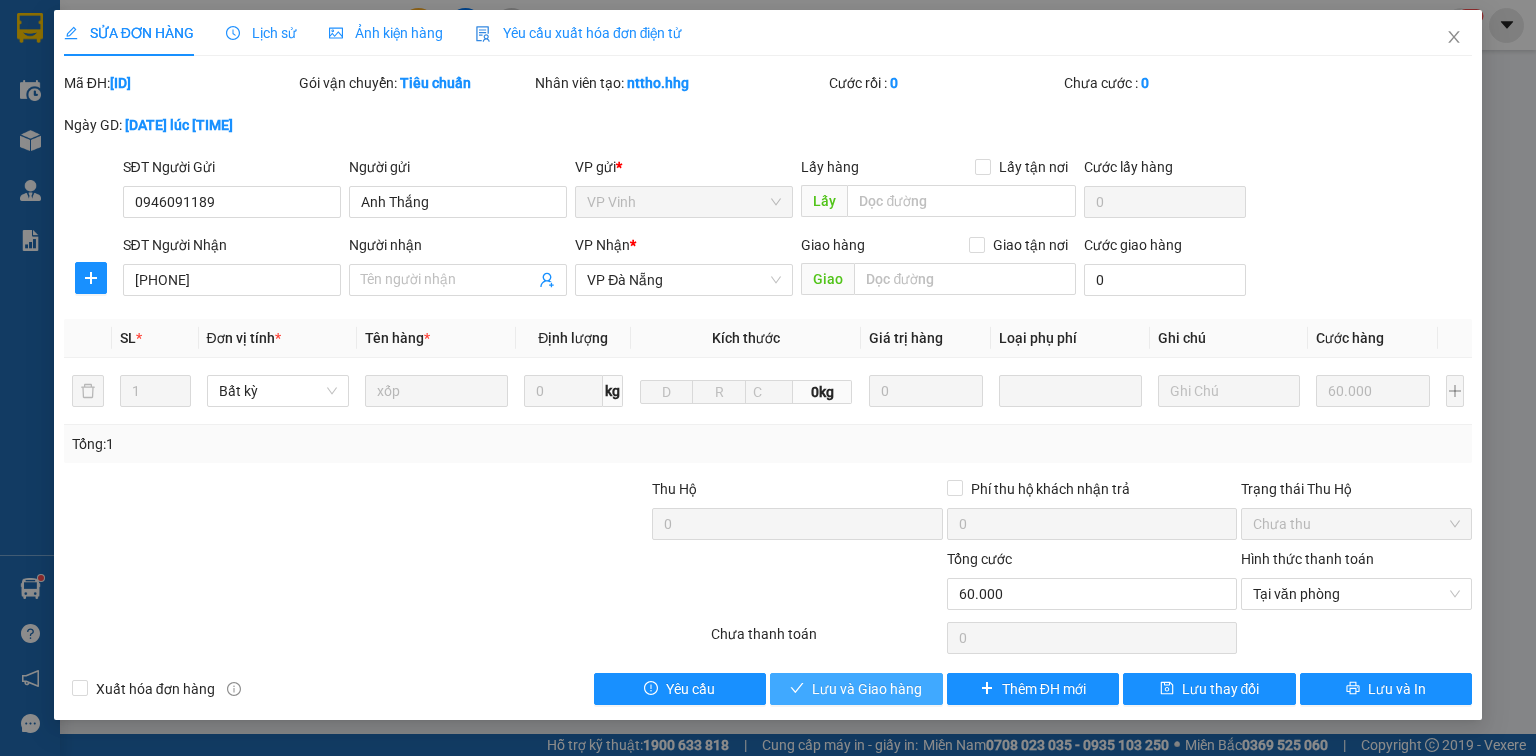 click on "Lưu và Giao hàng" at bounding box center (856, 689) 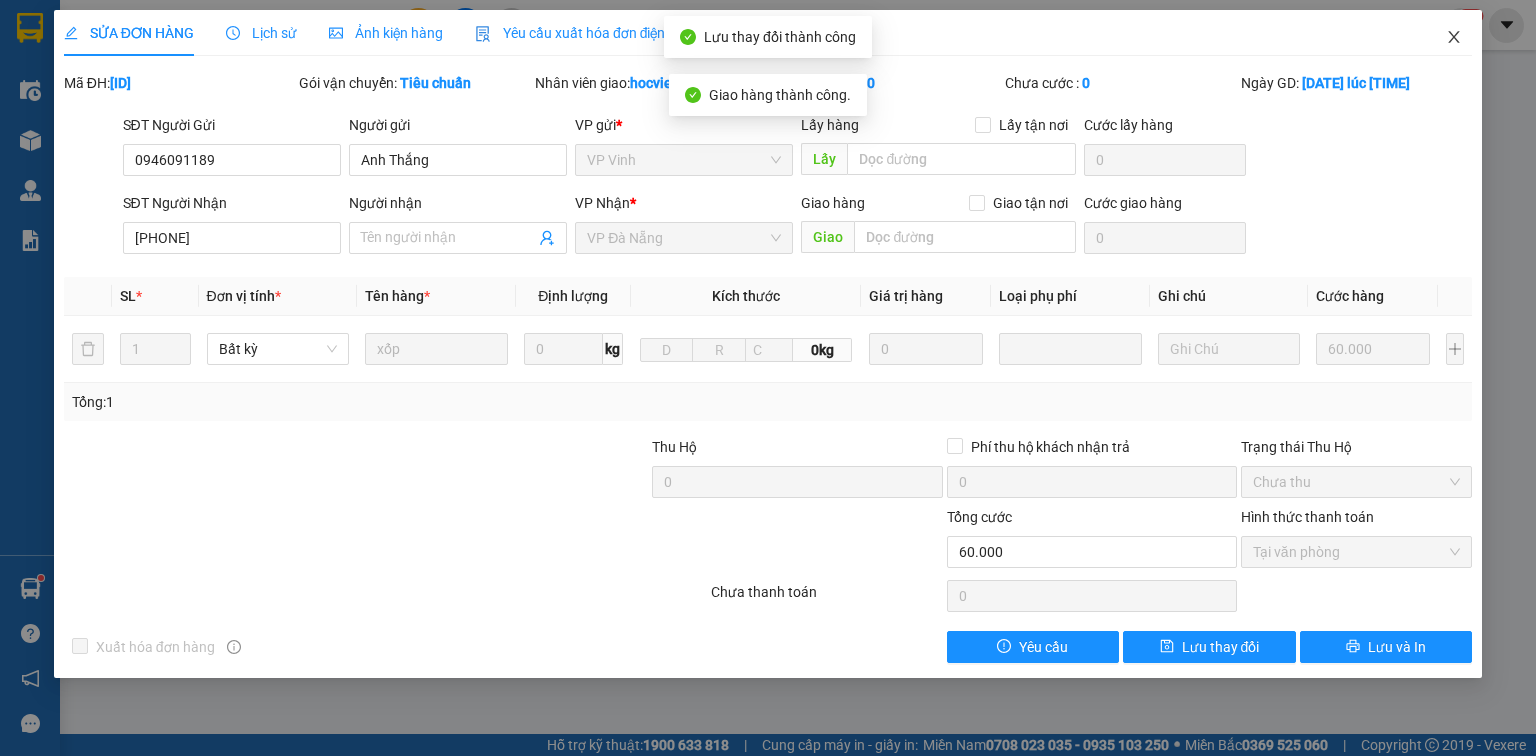 click at bounding box center (1454, 38) 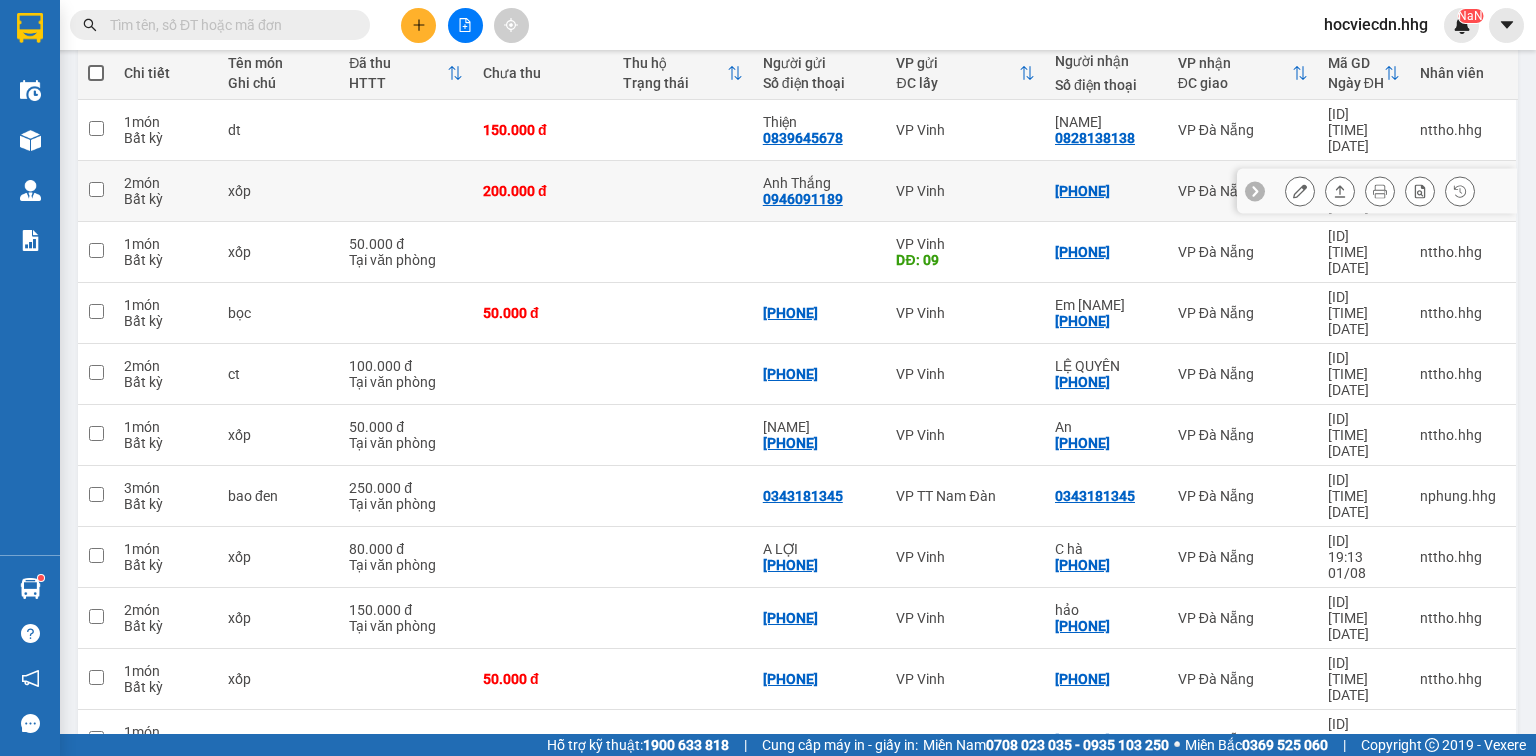 scroll, scrollTop: 240, scrollLeft: 0, axis: vertical 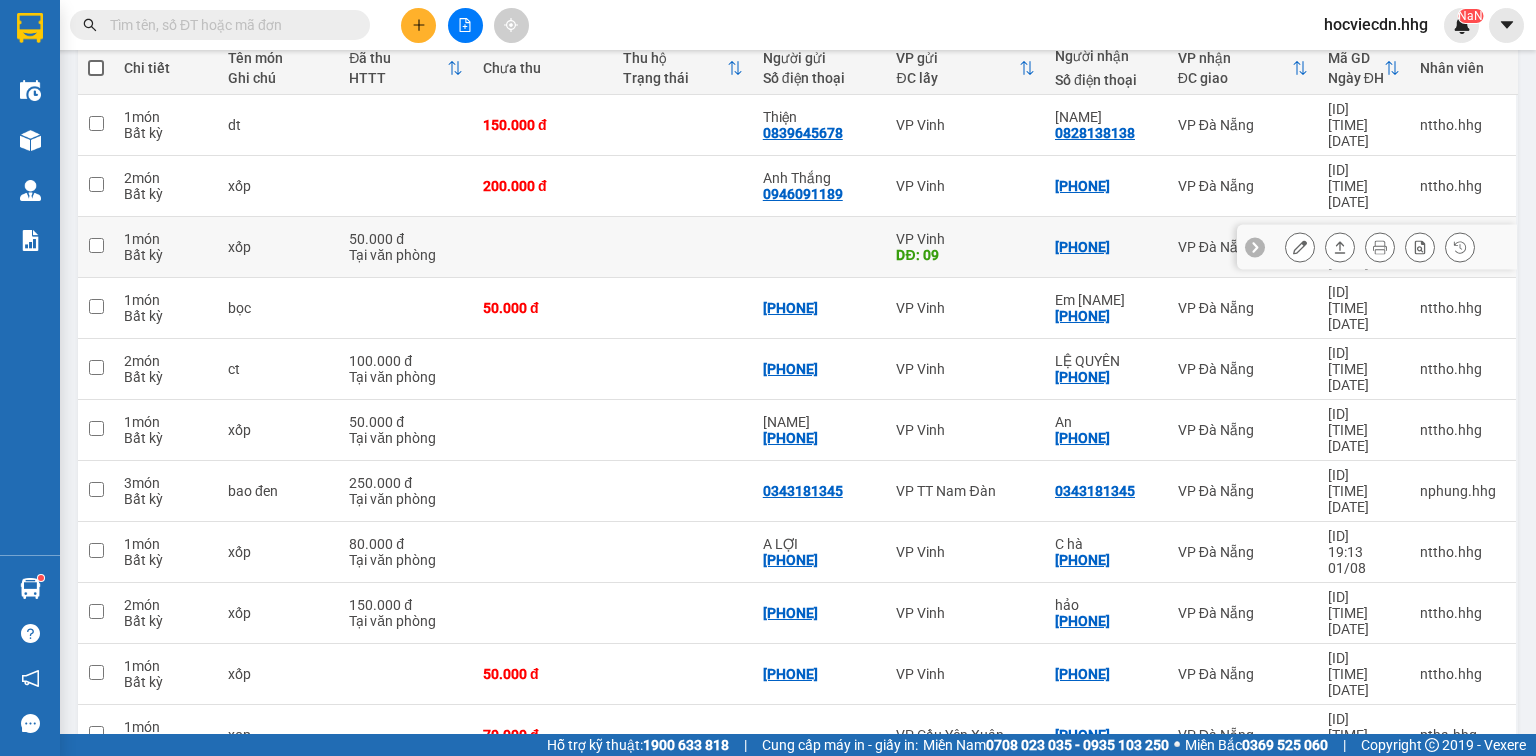 click on "0915022447" at bounding box center [1106, 247] 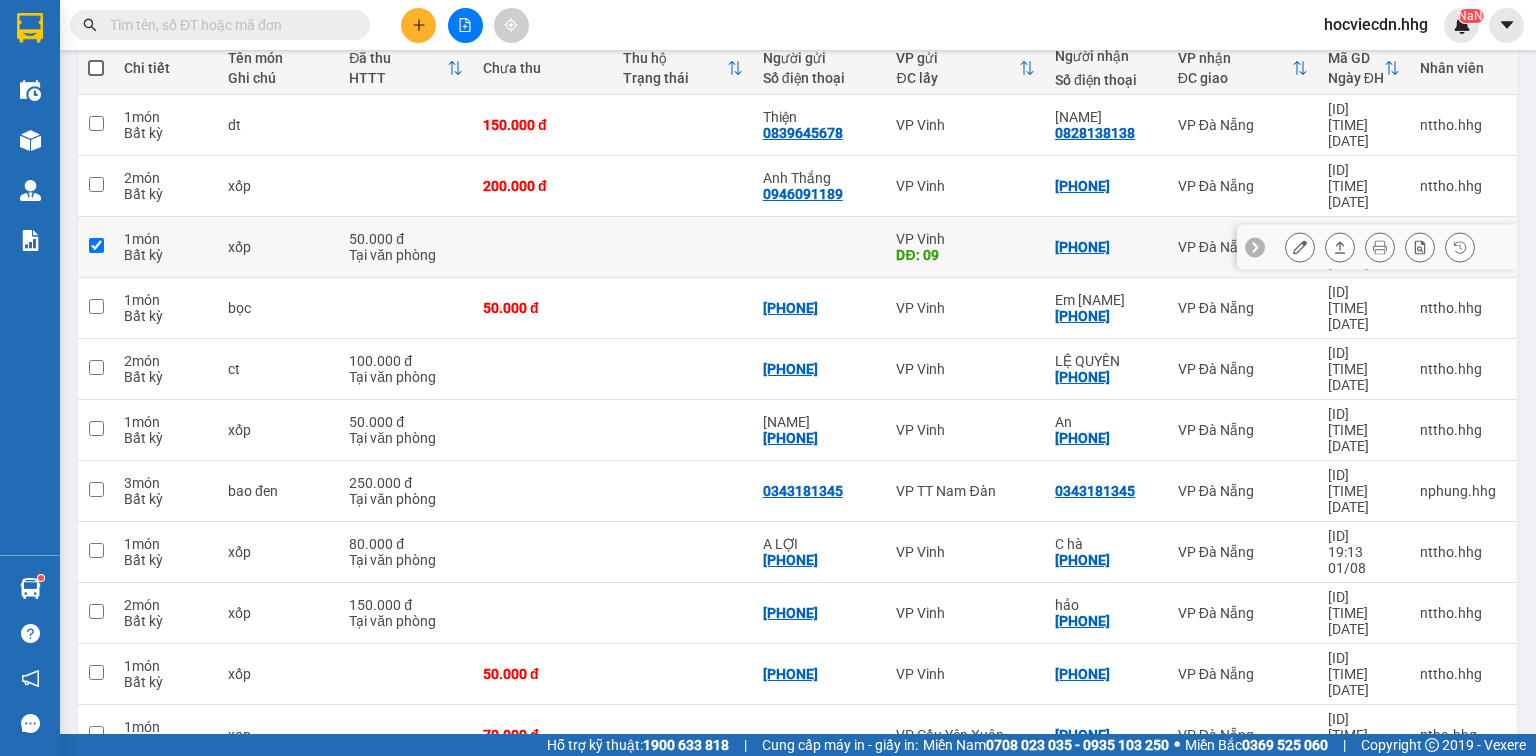 checkbox on "true" 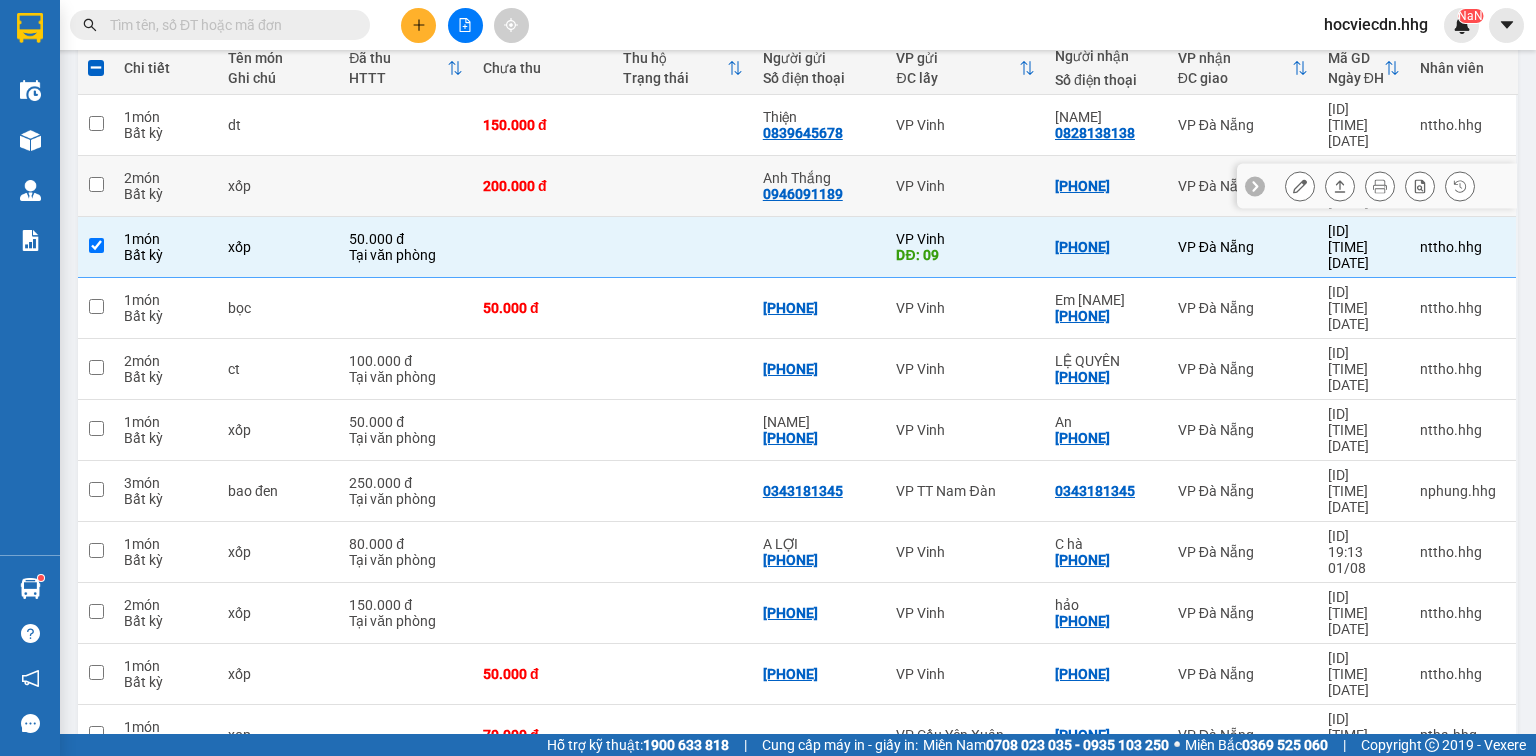 click on "0777437770" at bounding box center (1106, 186) 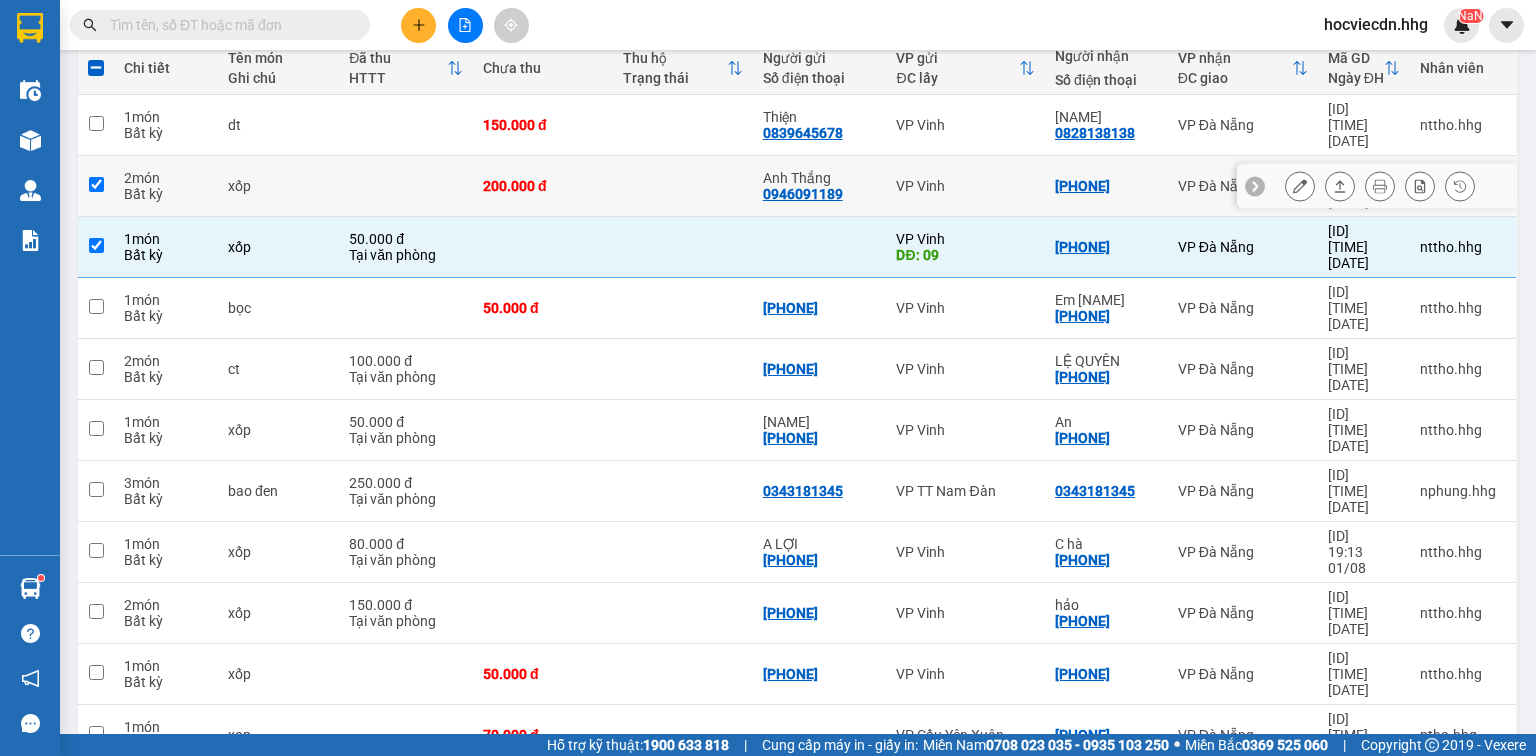 checkbox on "true" 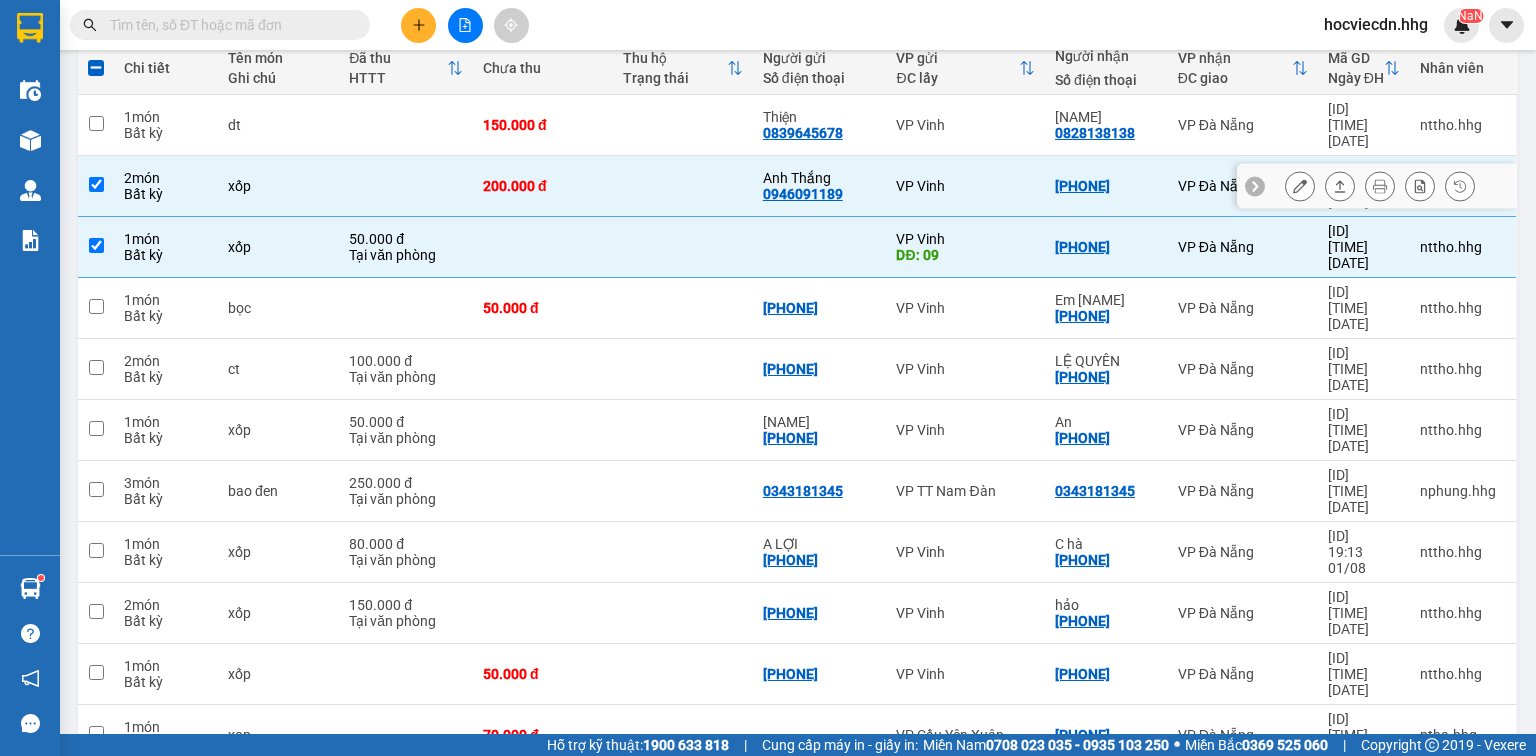 click 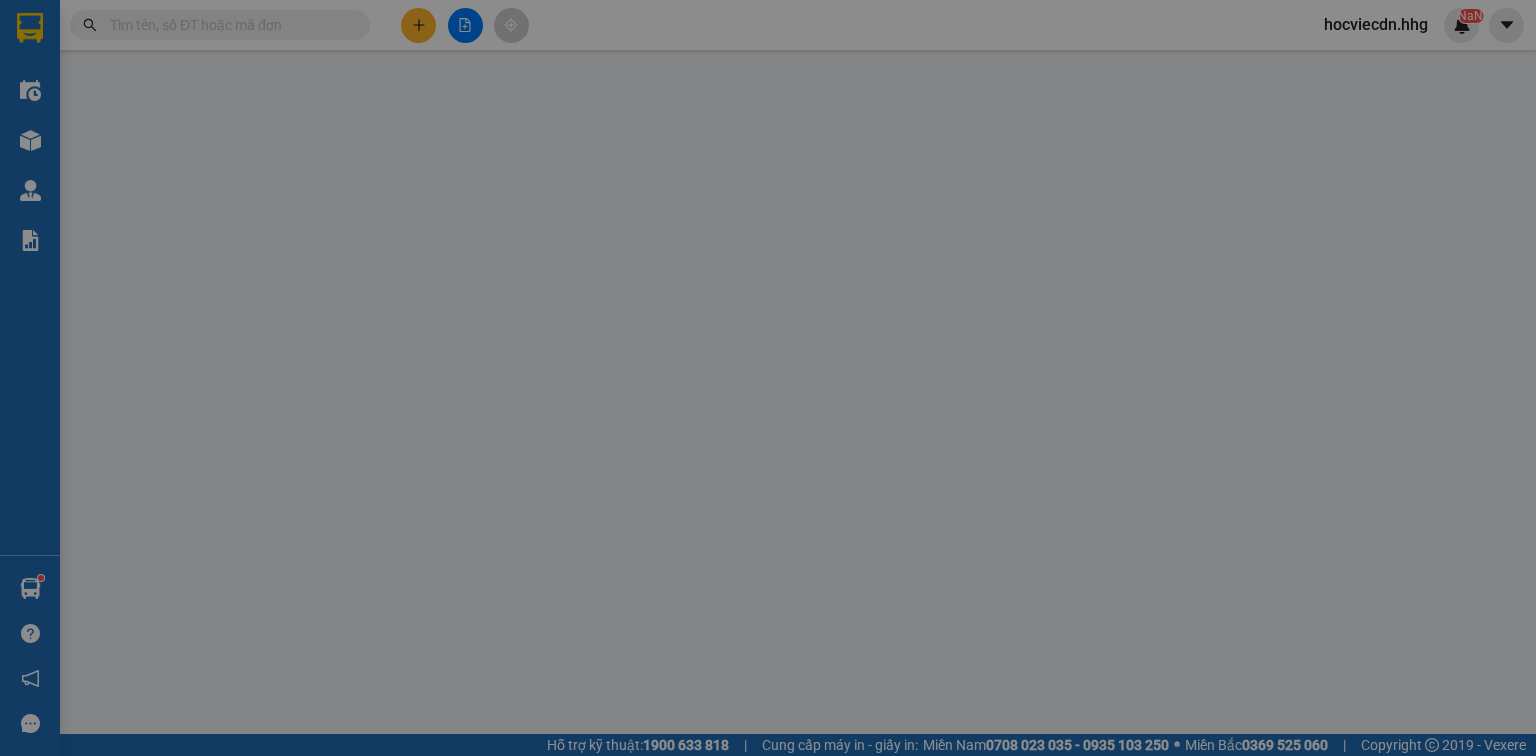 type on "0946091189" 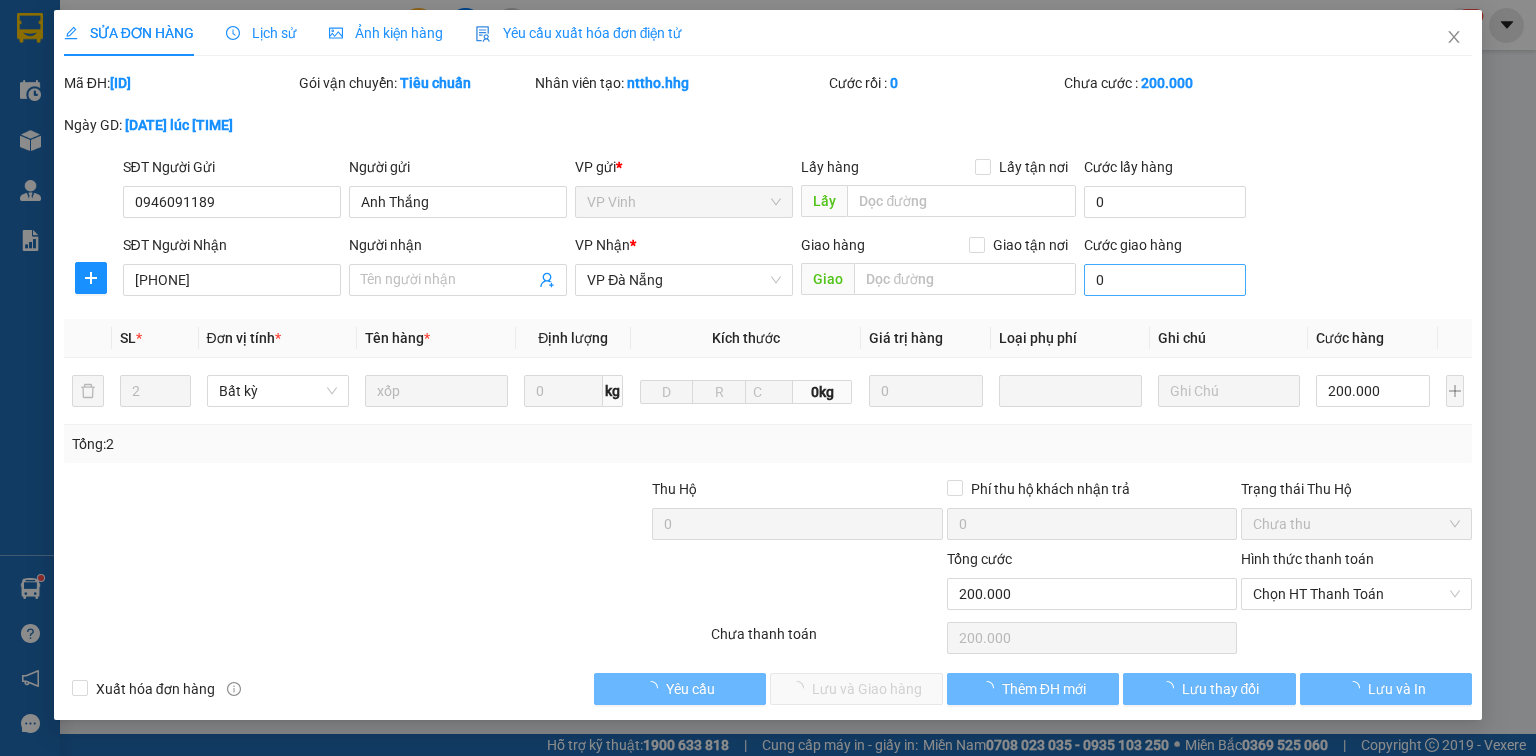 scroll, scrollTop: 0, scrollLeft: 0, axis: both 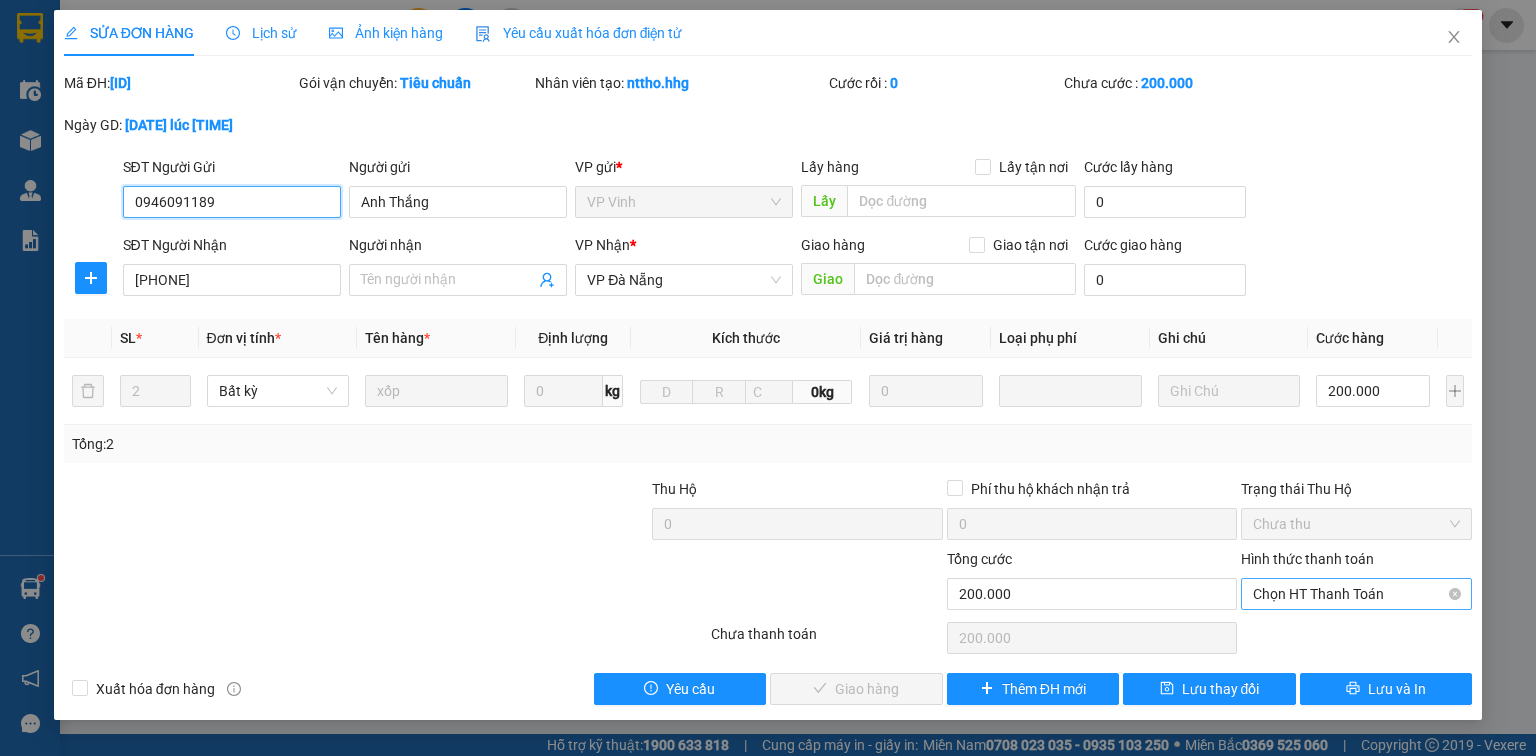 click on "Chọn HT Thanh Toán" at bounding box center (1356, 594) 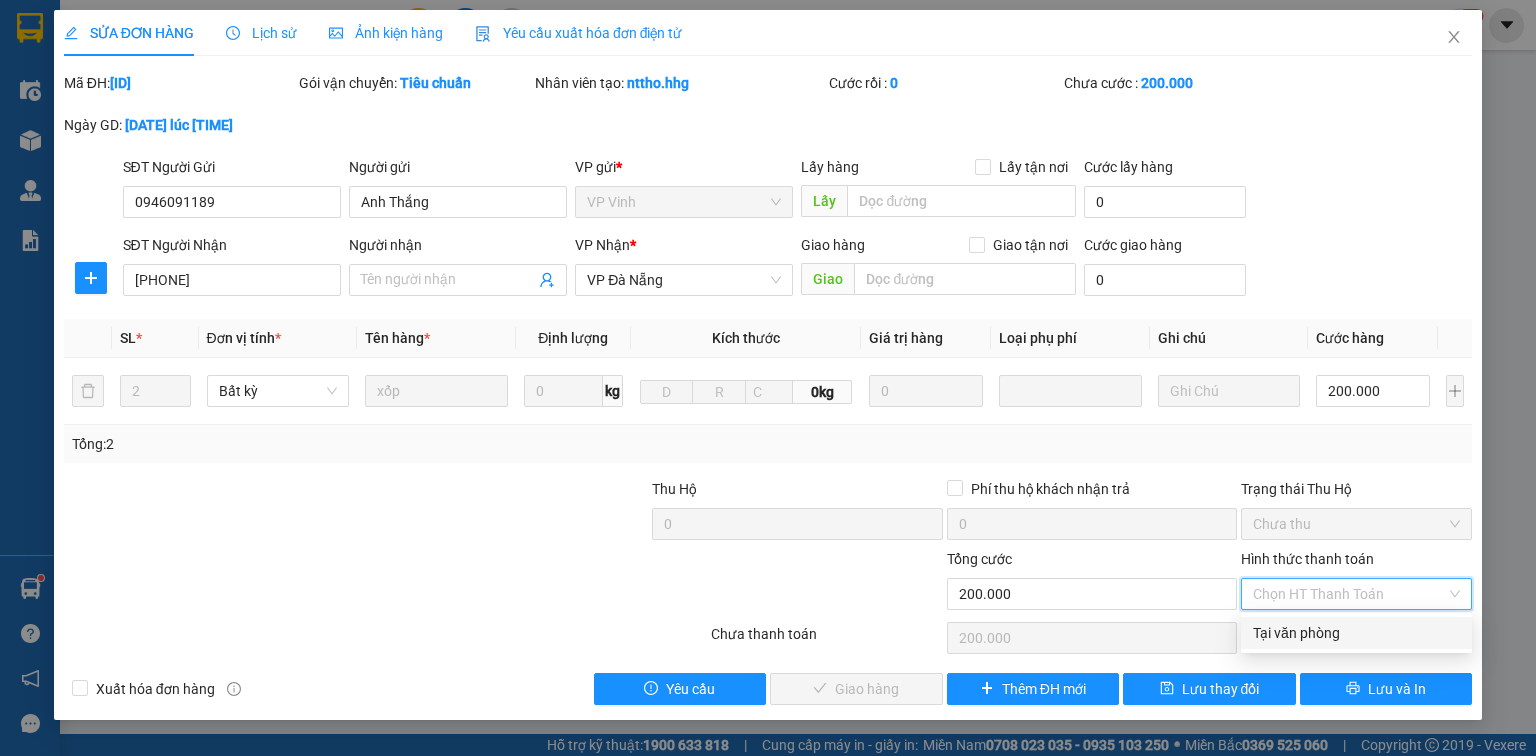 click on "Tại văn phòng" at bounding box center [1356, 633] 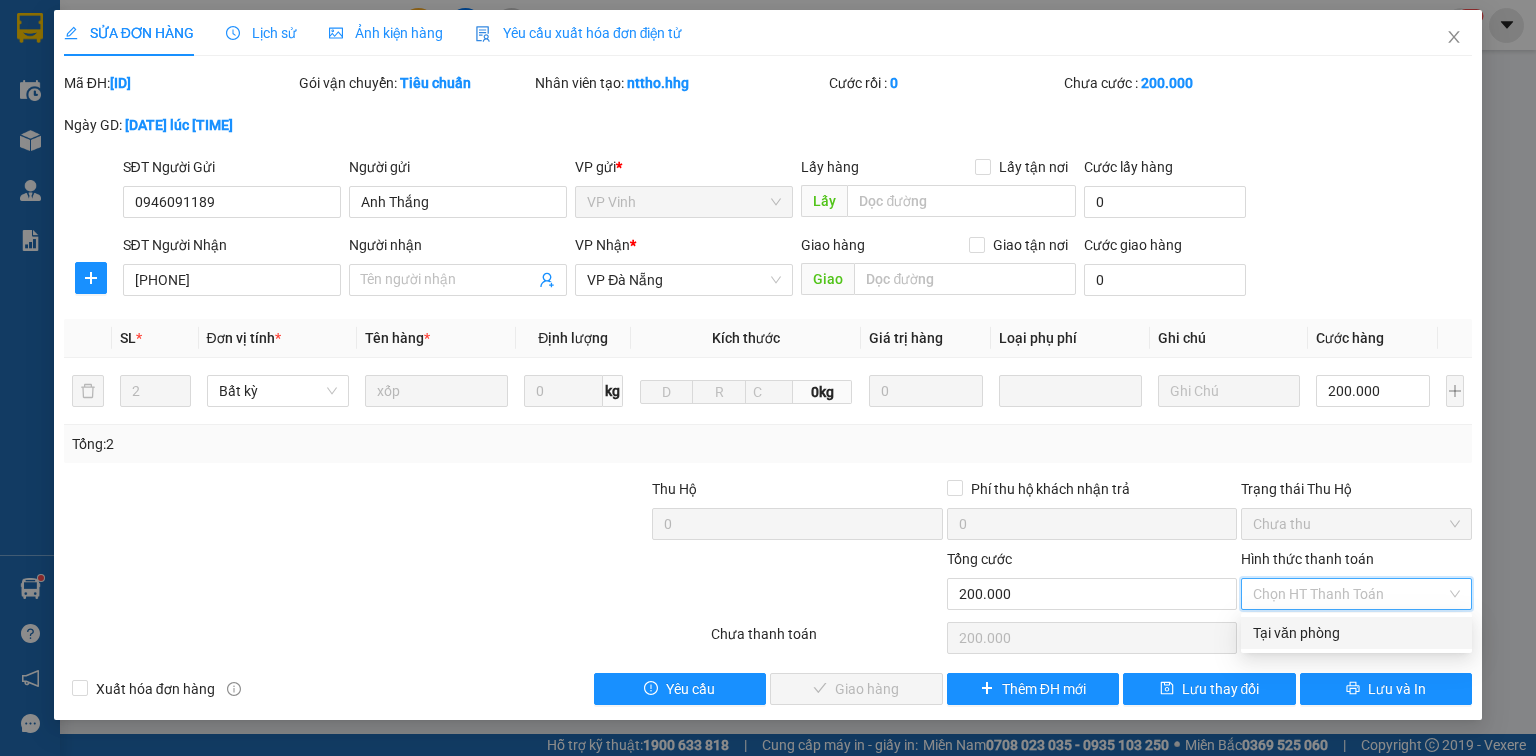 type on "0" 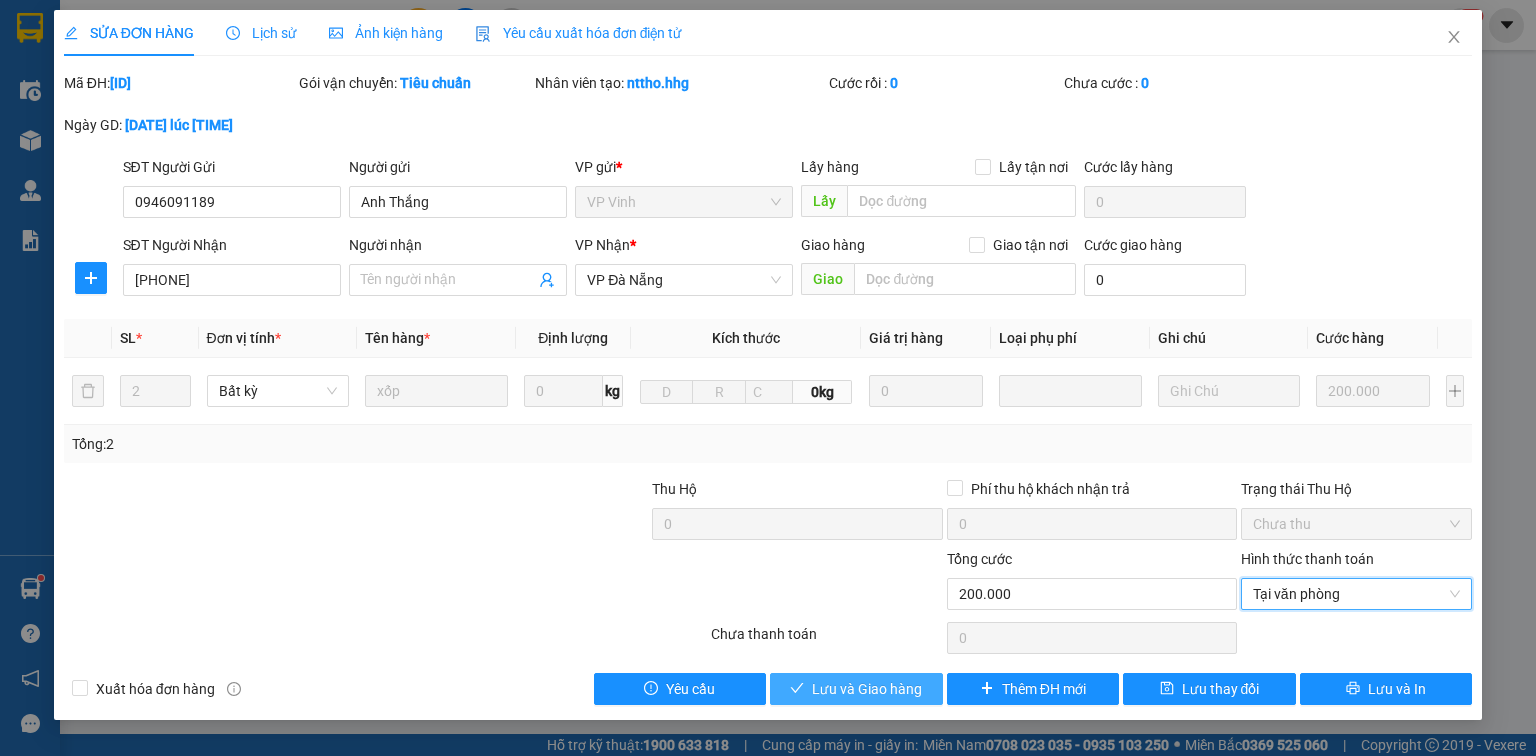 drag, startPoint x: 876, startPoint y: 689, endPoint x: 879, endPoint y: 672, distance: 17.262676 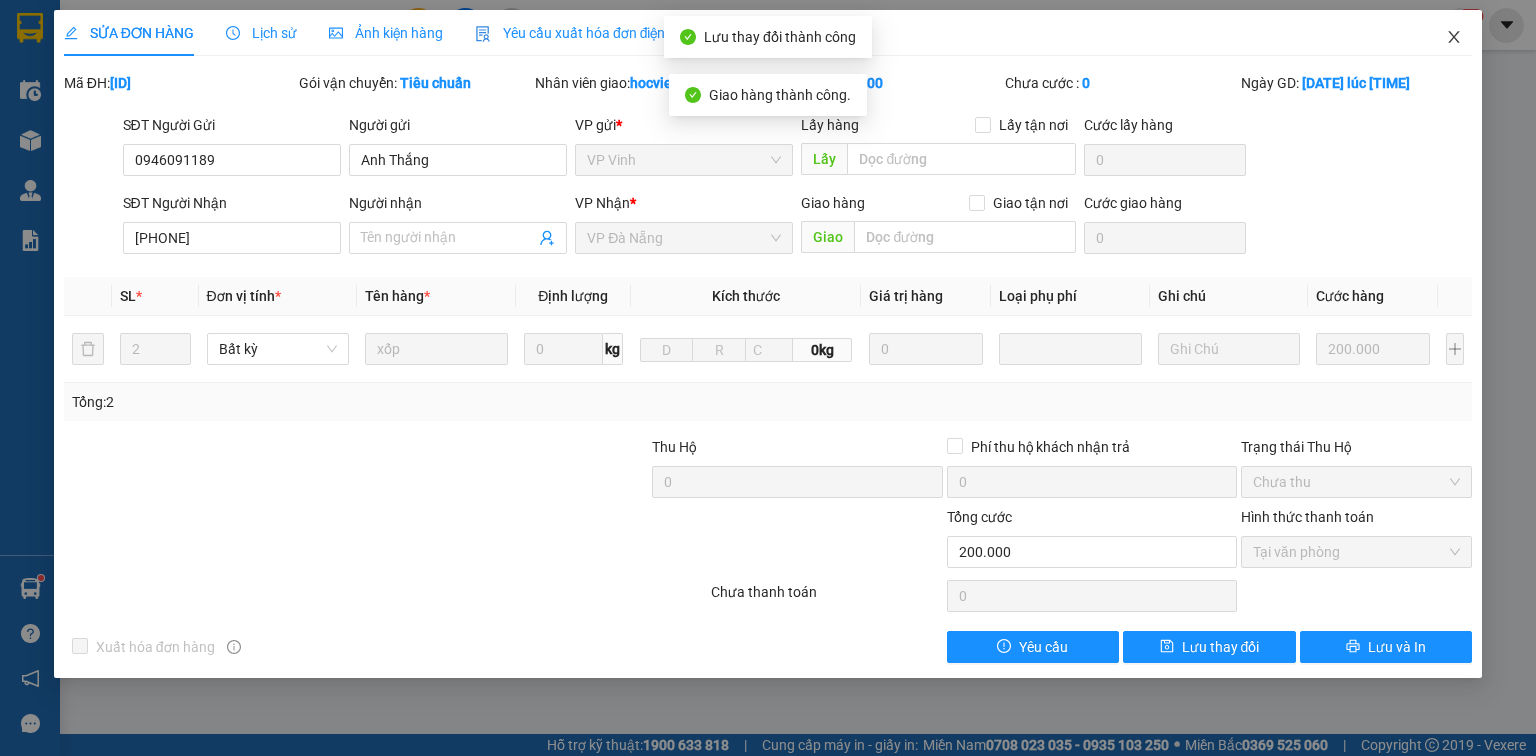 click 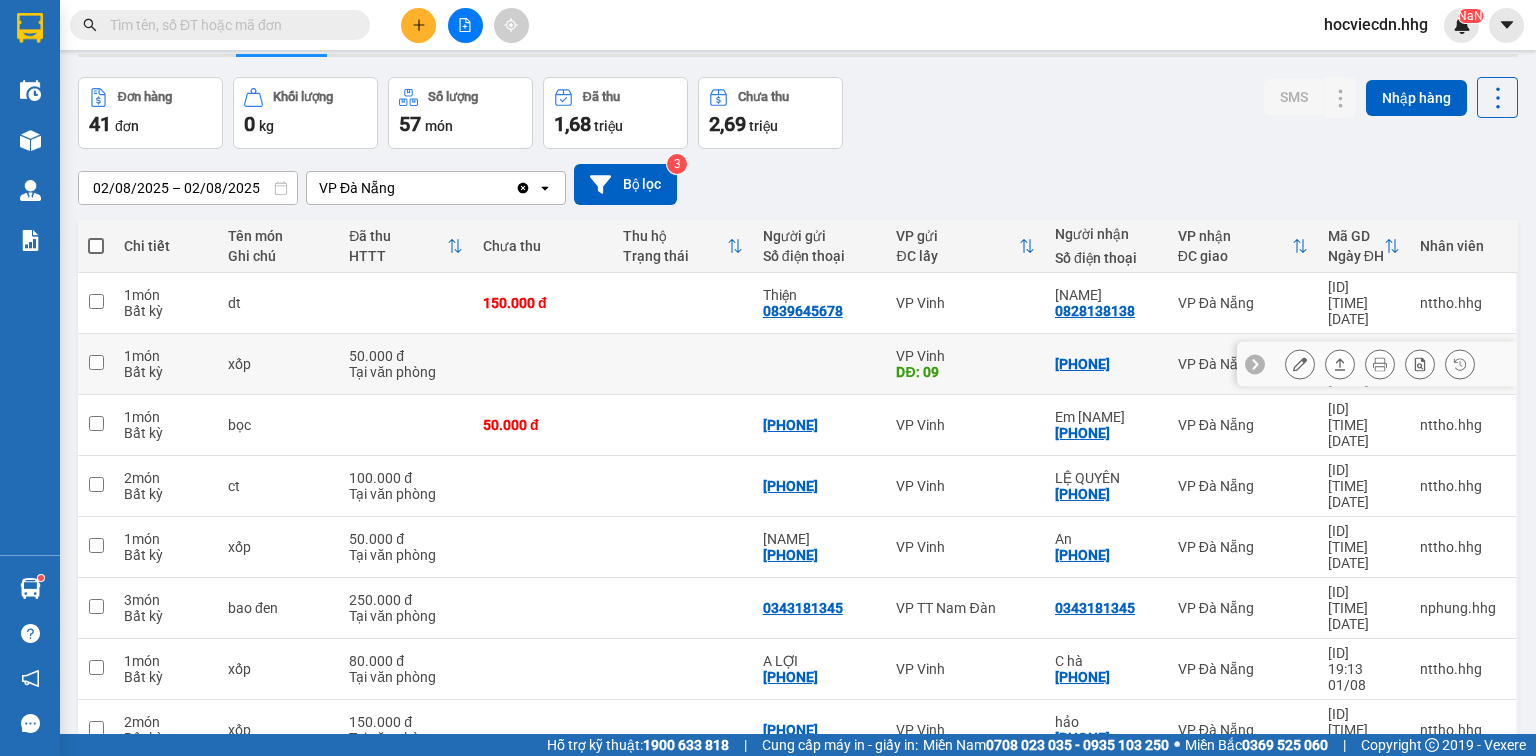 scroll, scrollTop: 160, scrollLeft: 0, axis: vertical 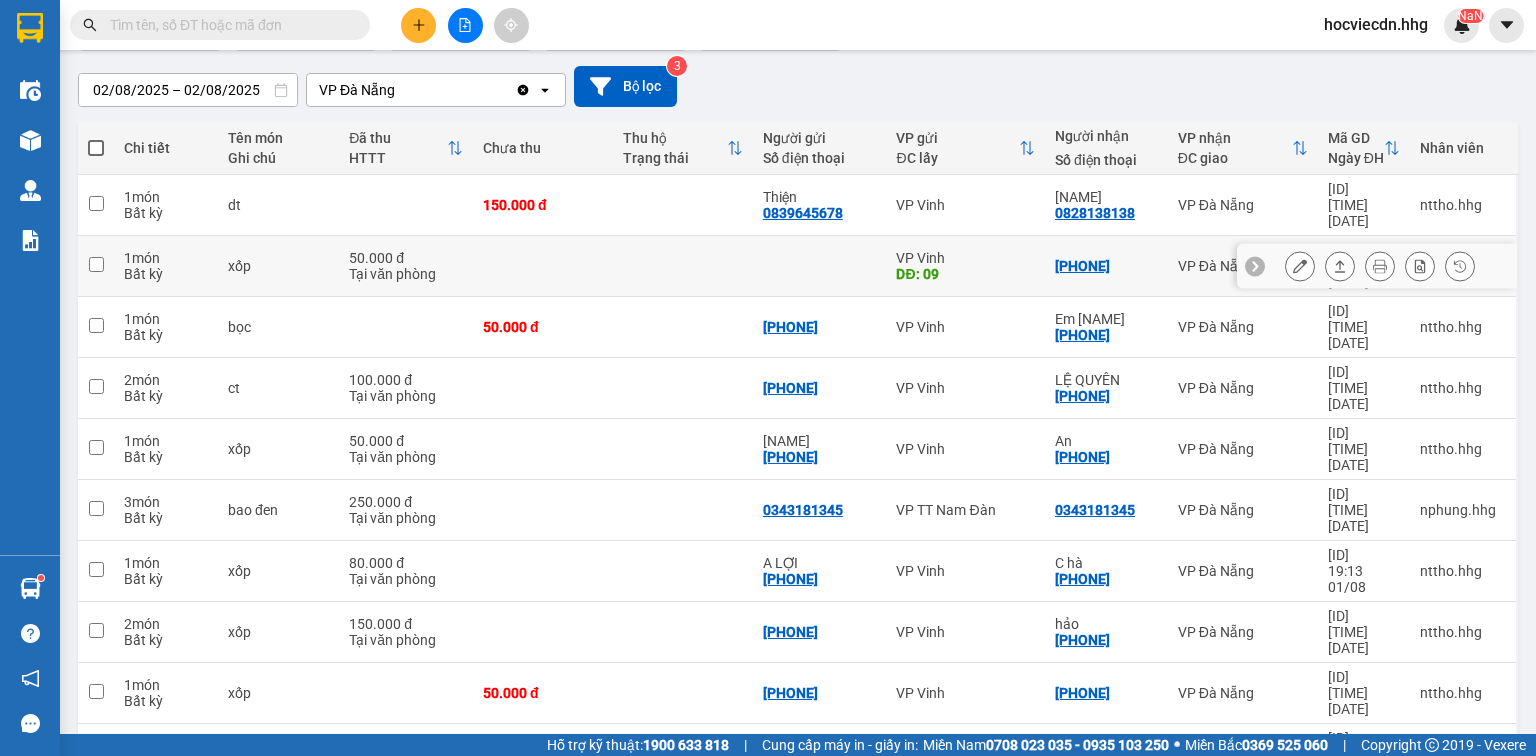 click on "0915022447" at bounding box center [1082, 266] 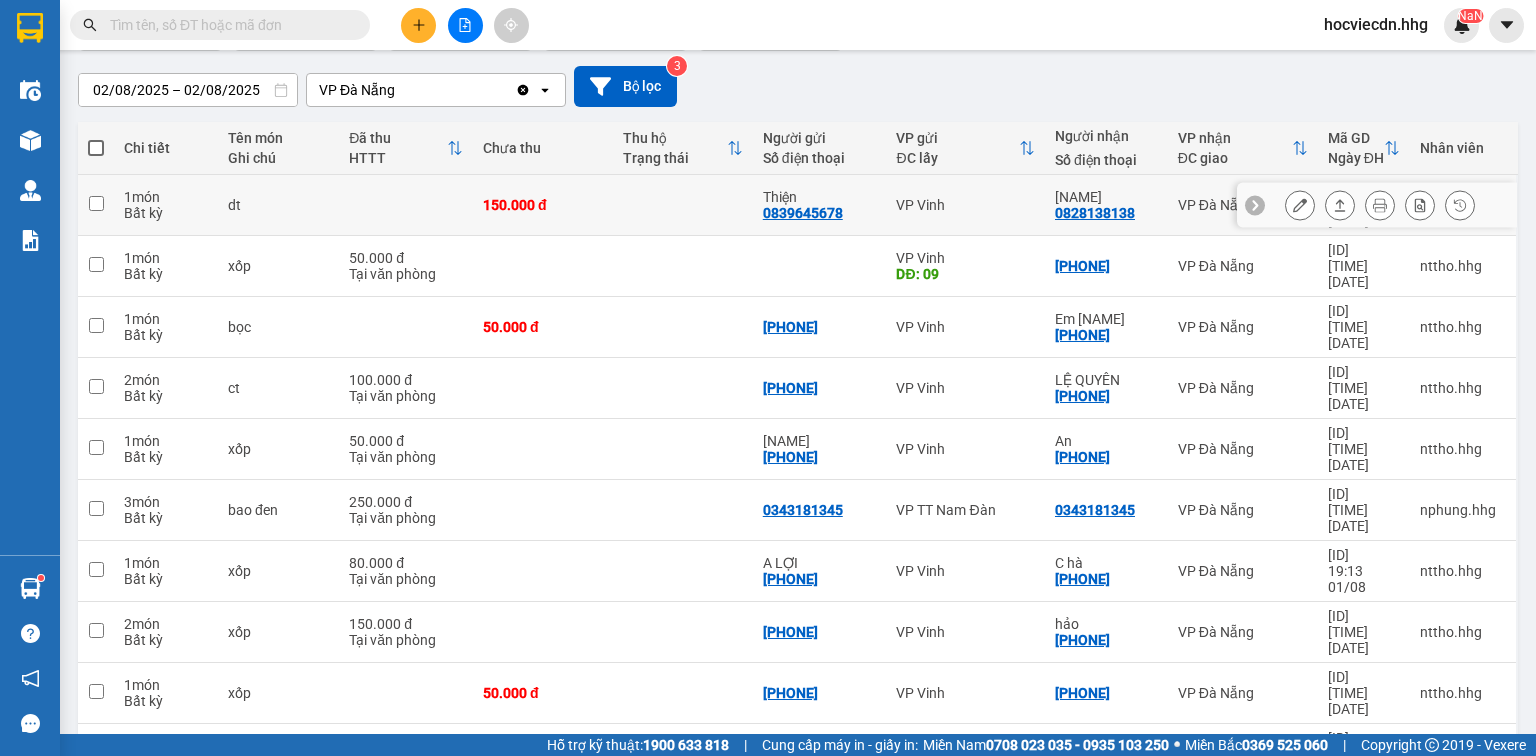 click on "VP Vinh" at bounding box center (965, 205) 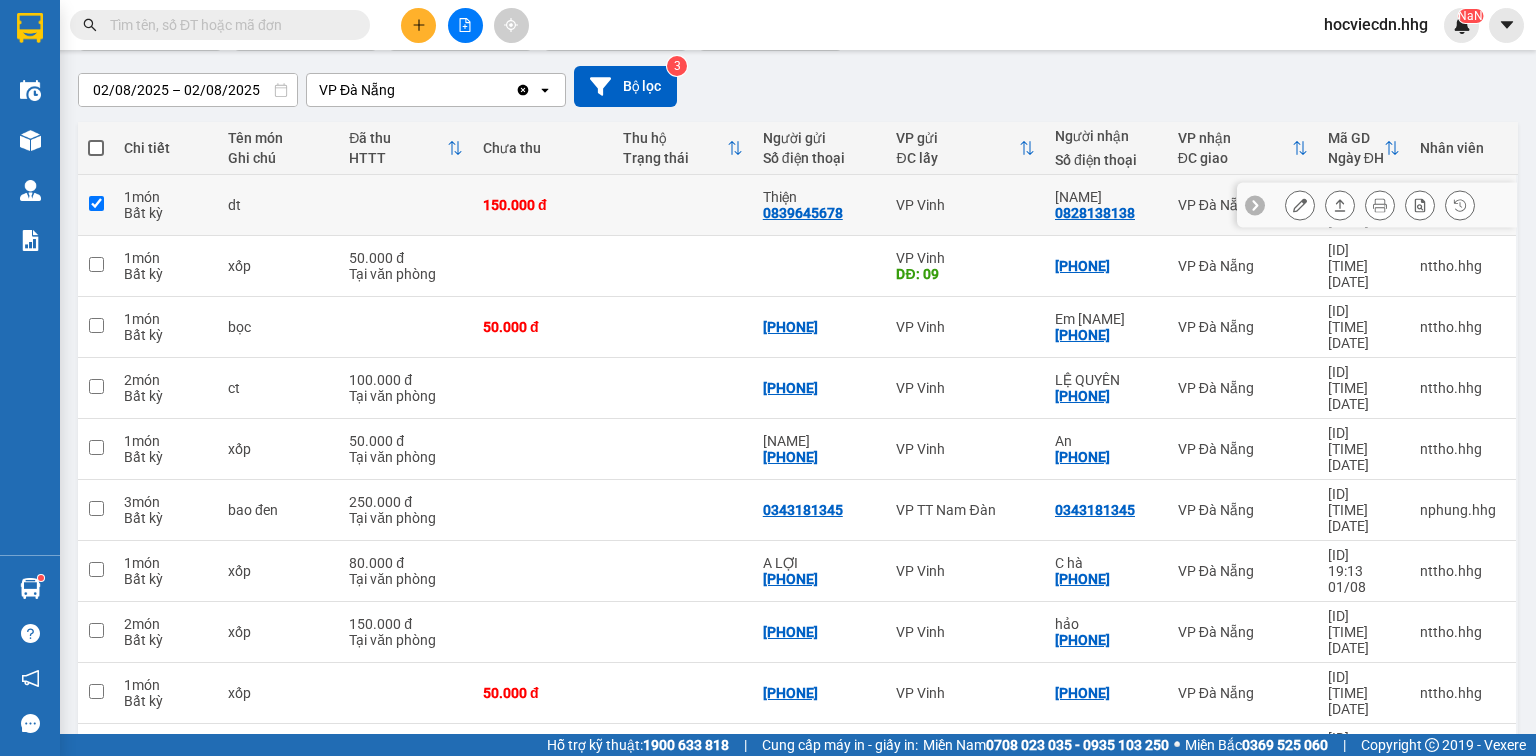 checkbox on "true" 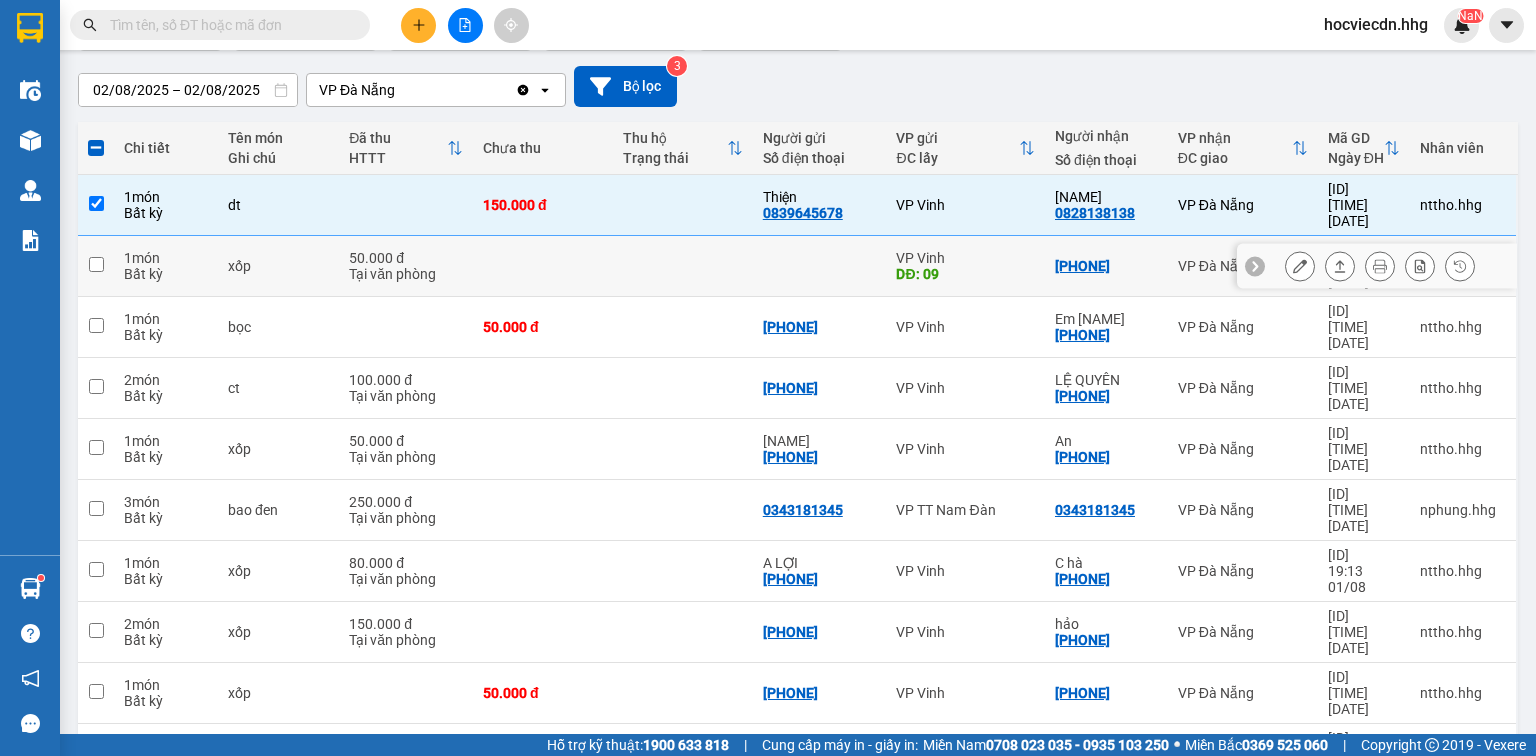 click on "VP Vinh" at bounding box center [965, 258] 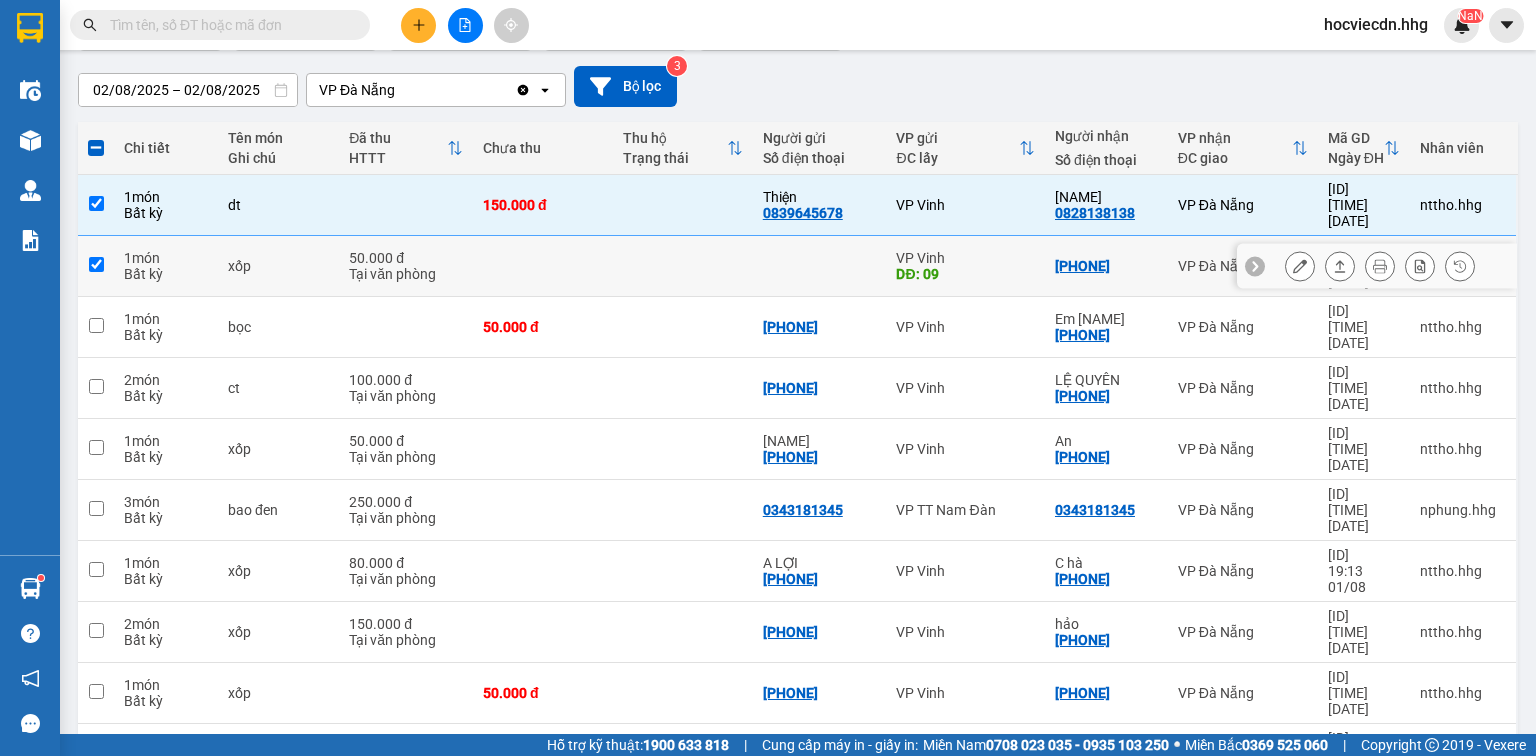 checkbox on "true" 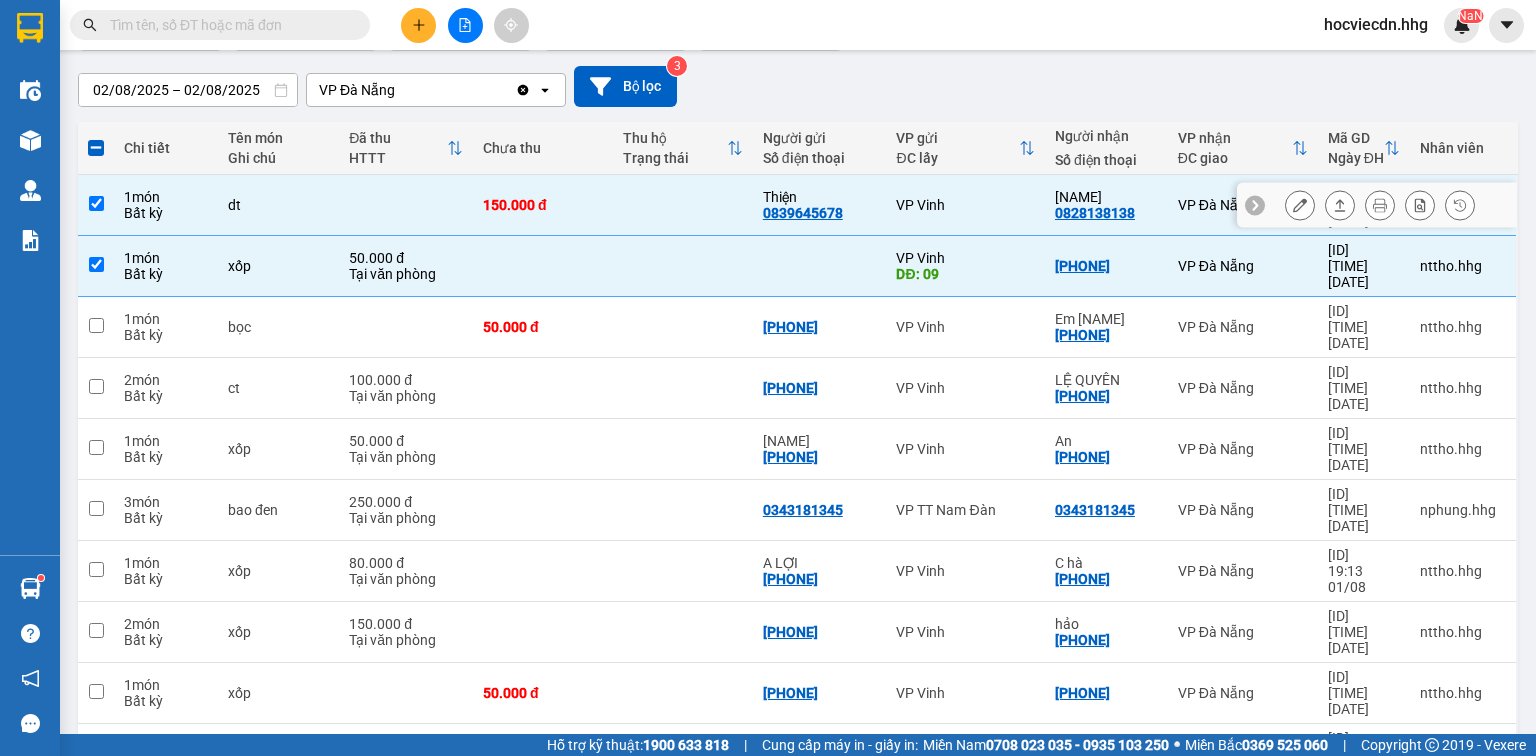 click on "VP Vinh" at bounding box center [965, 205] 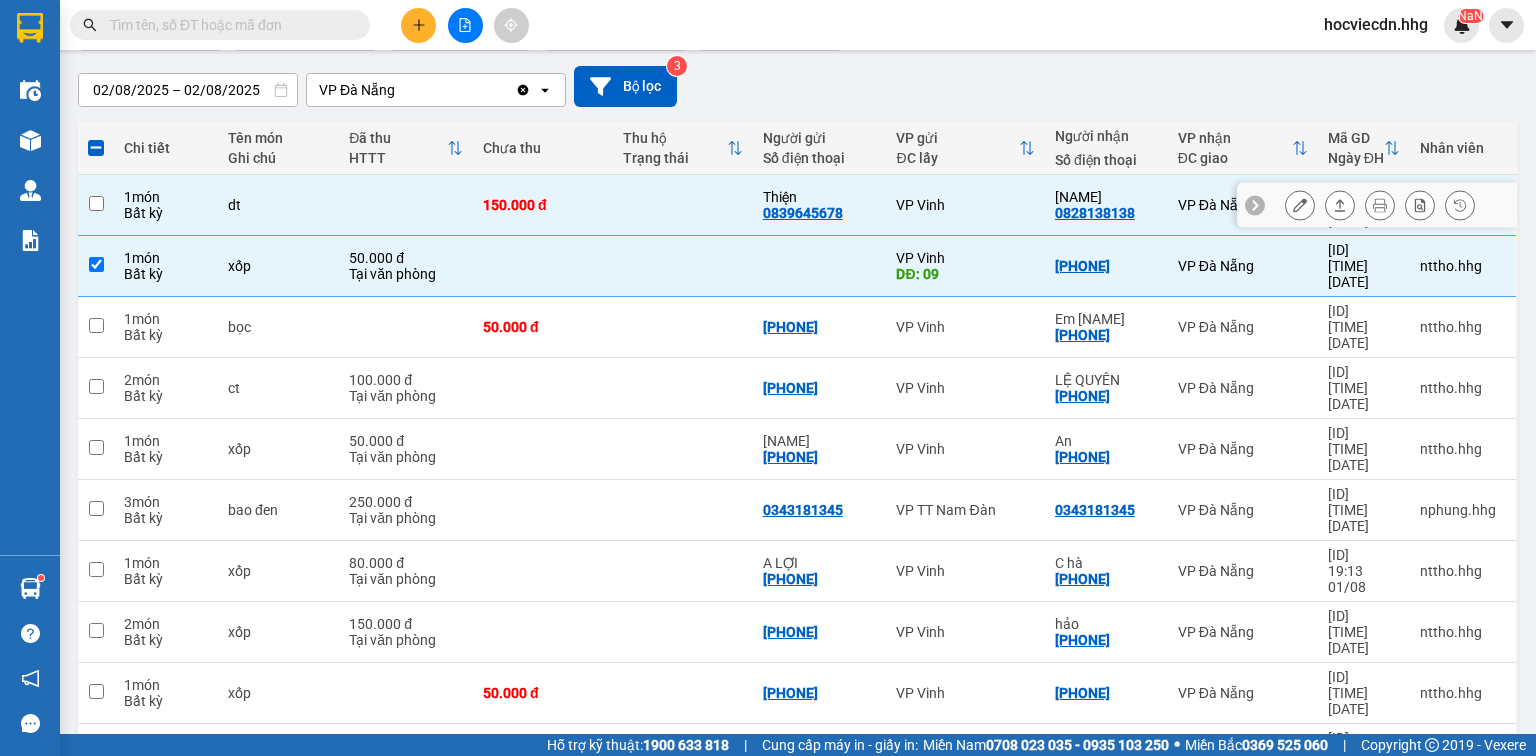 checkbox on "false" 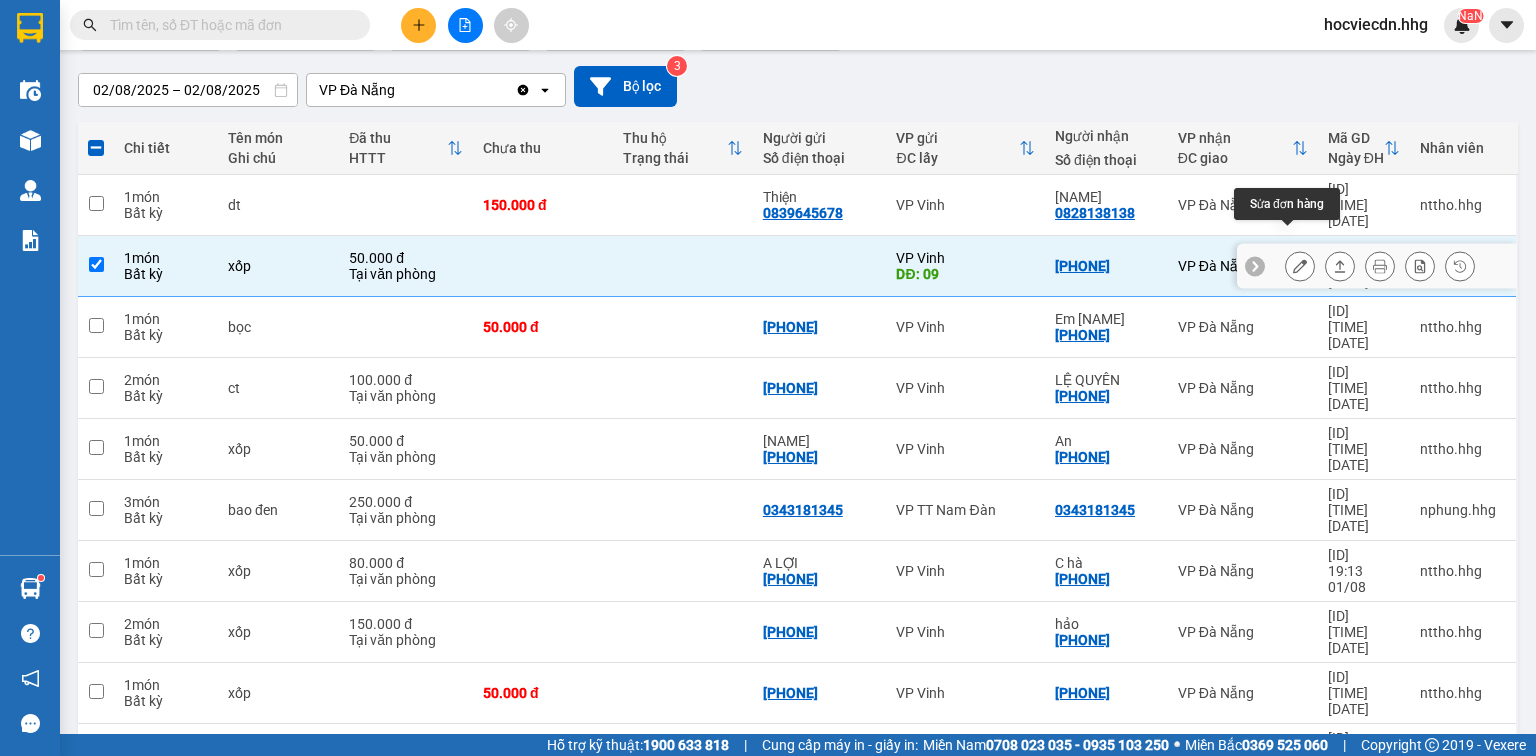 click 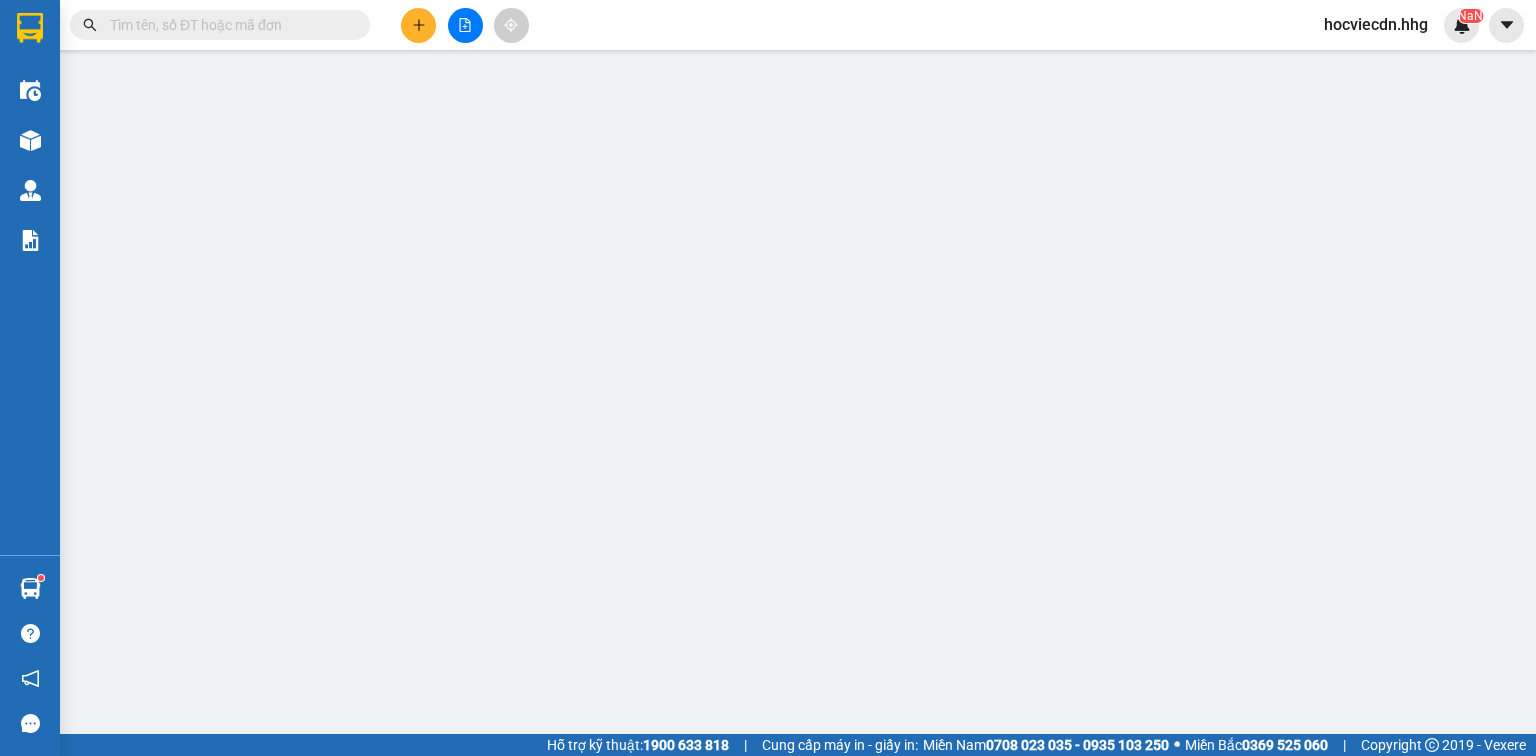 type on "09" 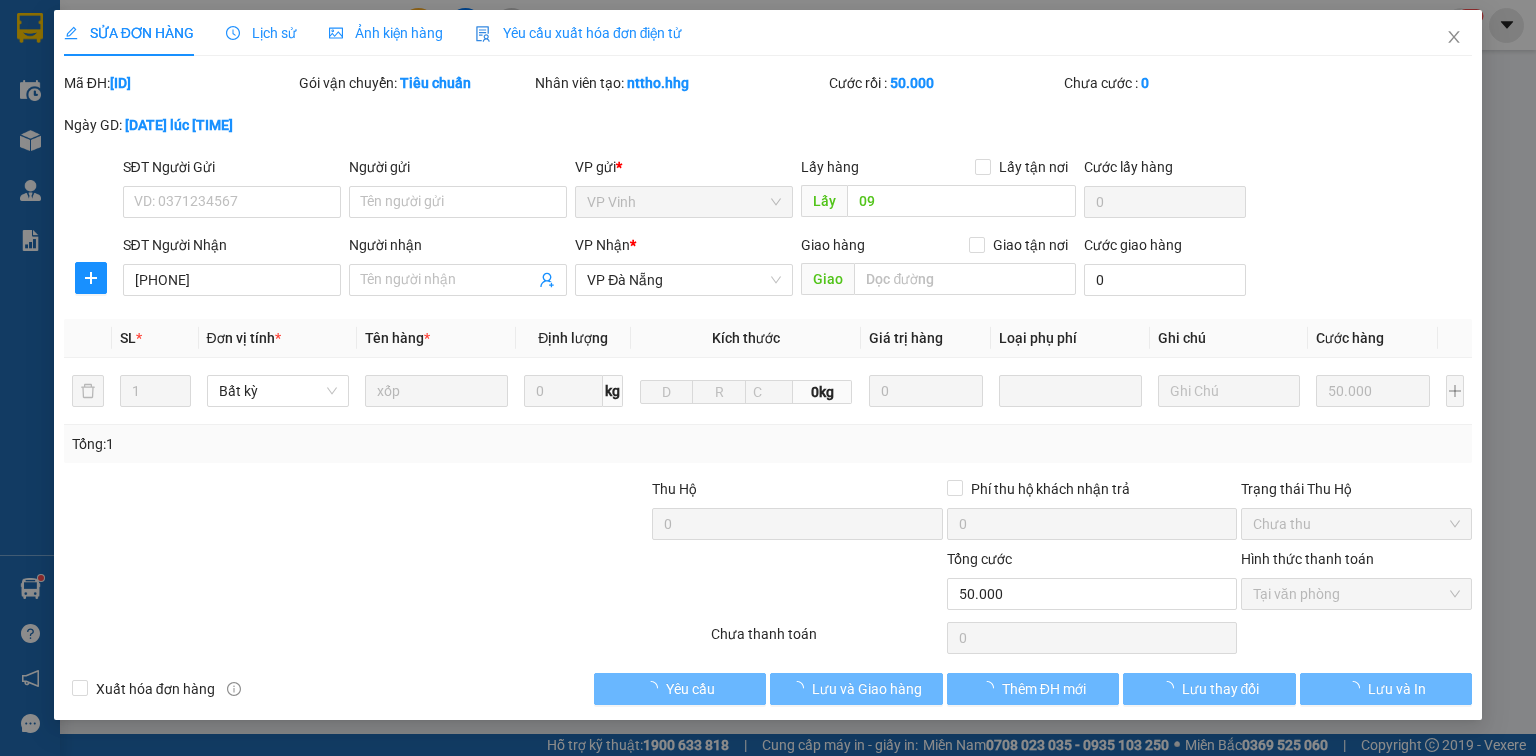scroll, scrollTop: 0, scrollLeft: 0, axis: both 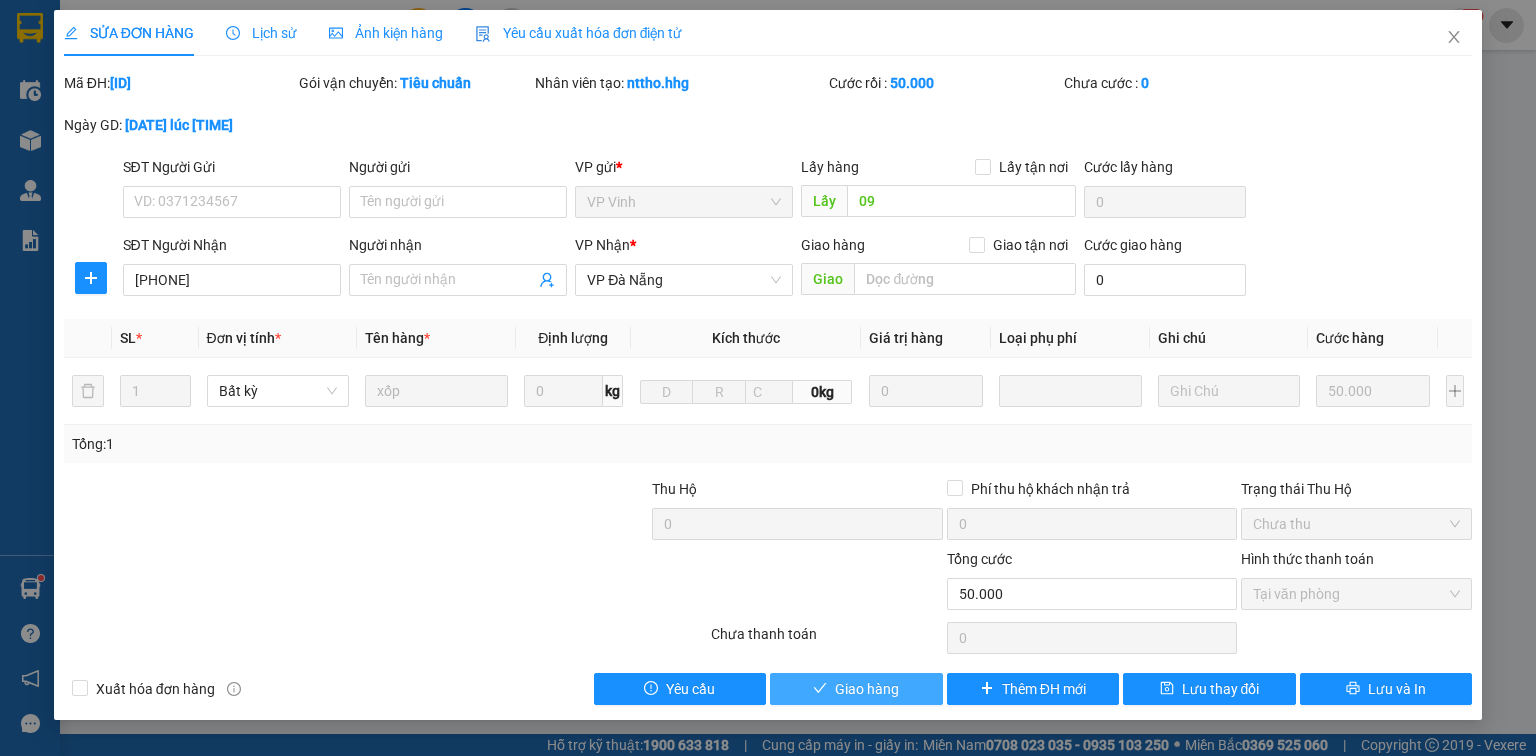 click on "Giao hàng" at bounding box center [867, 689] 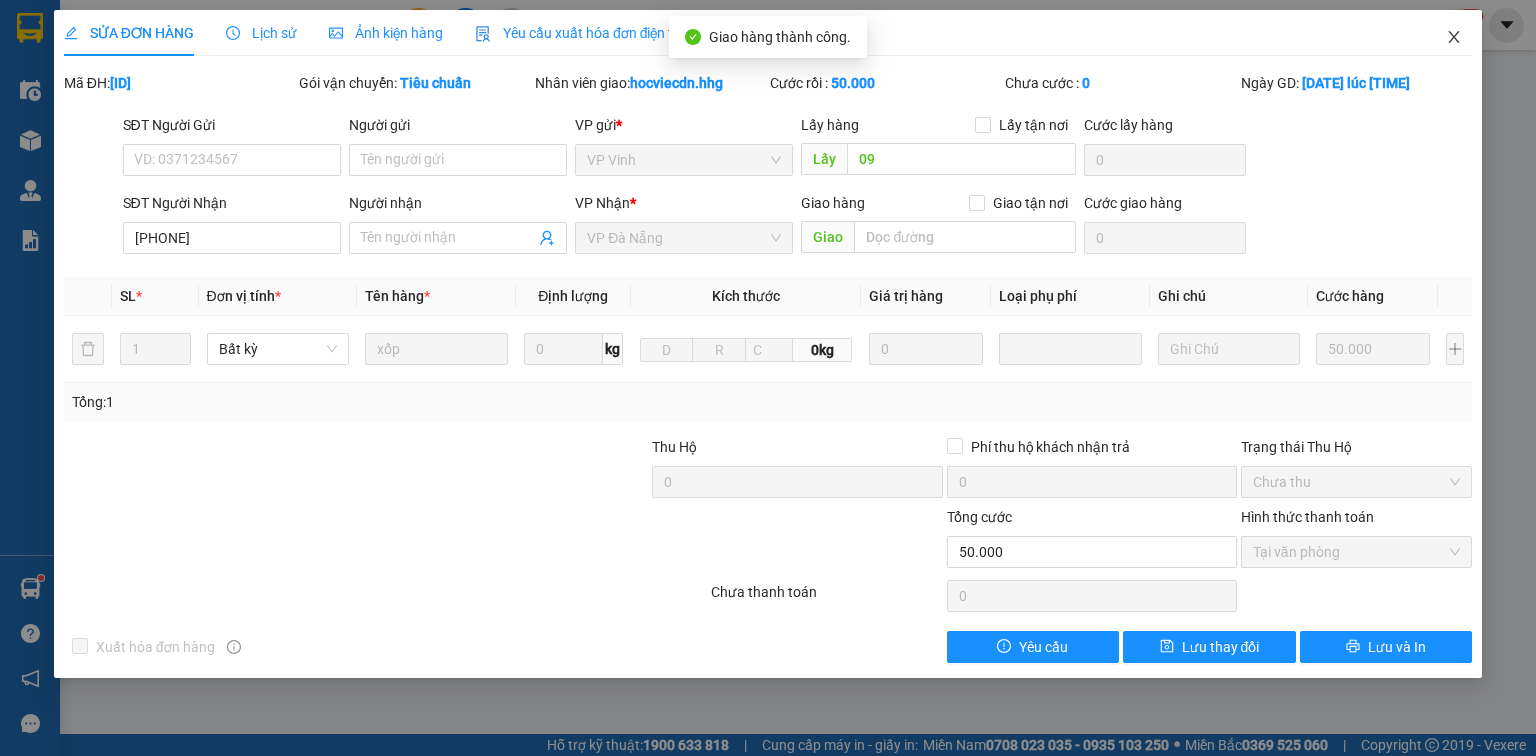 click 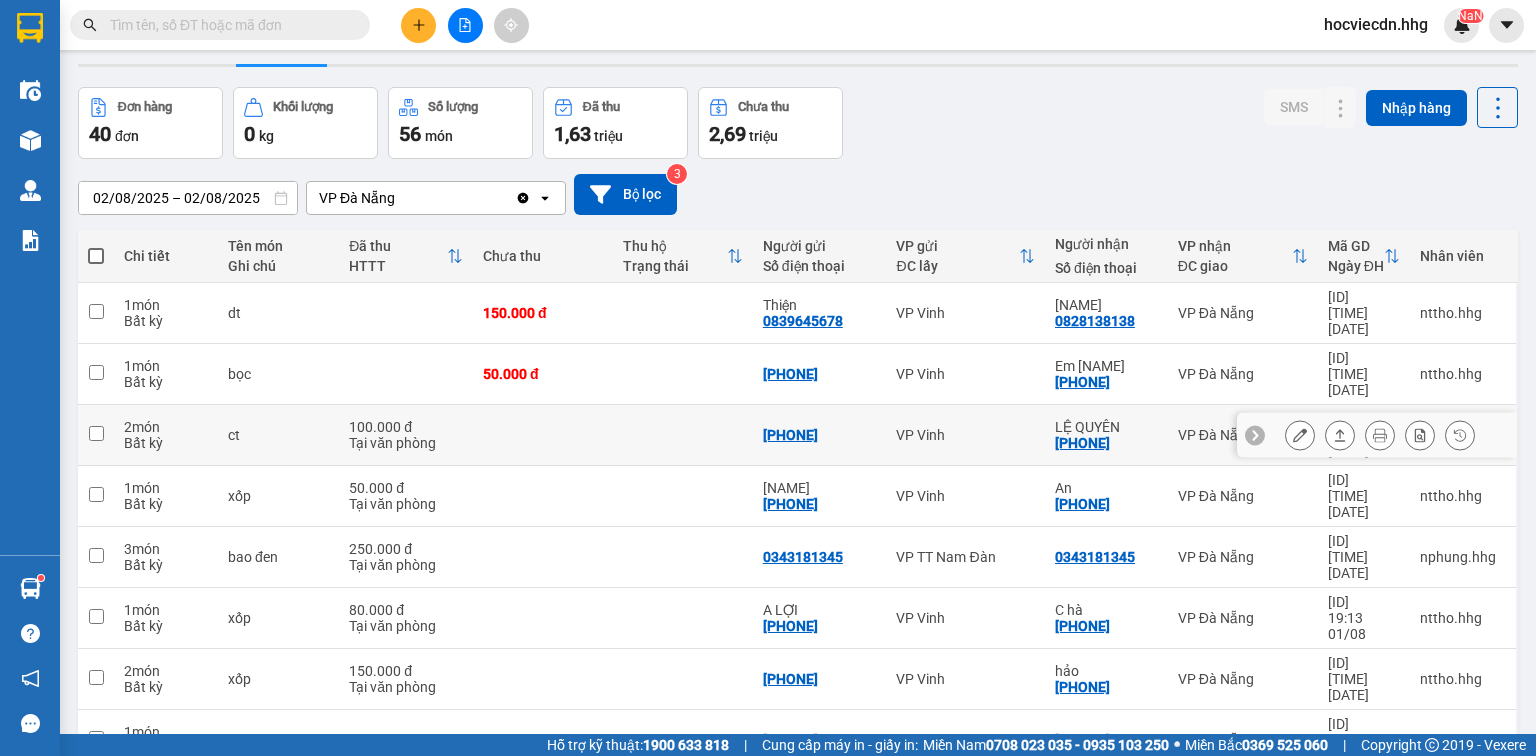 scroll, scrollTop: 80, scrollLeft: 0, axis: vertical 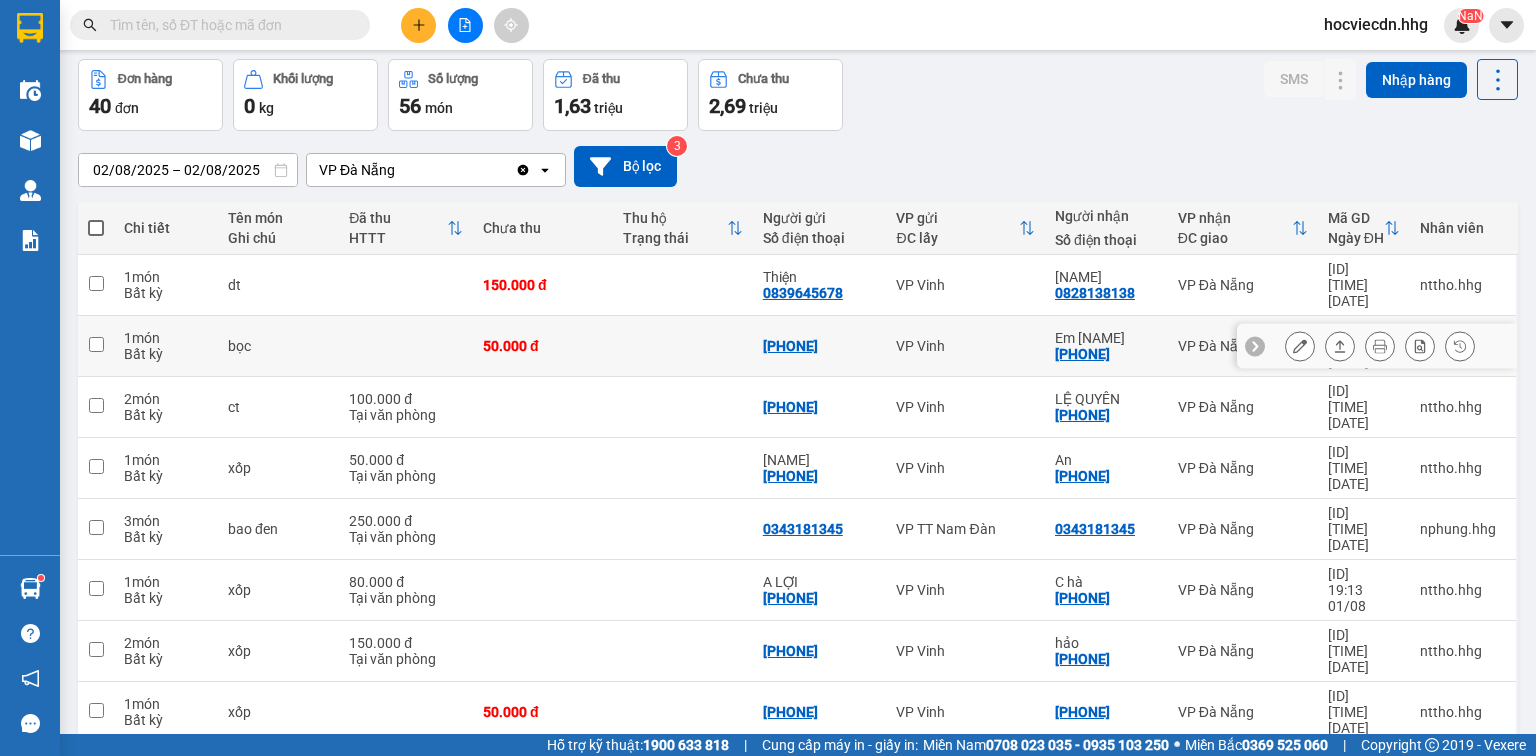 click on "0942838777" at bounding box center (1082, 354) 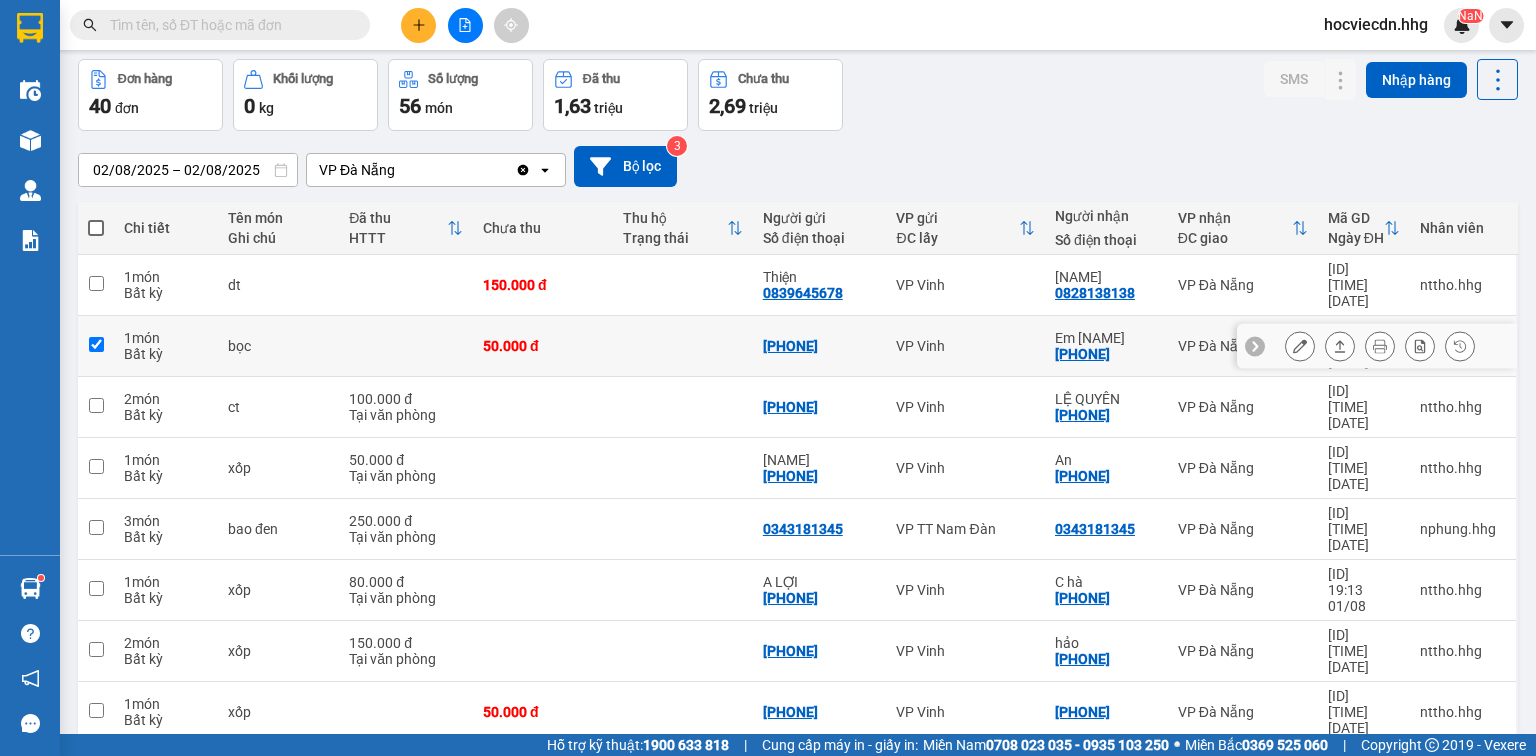 checkbox on "true" 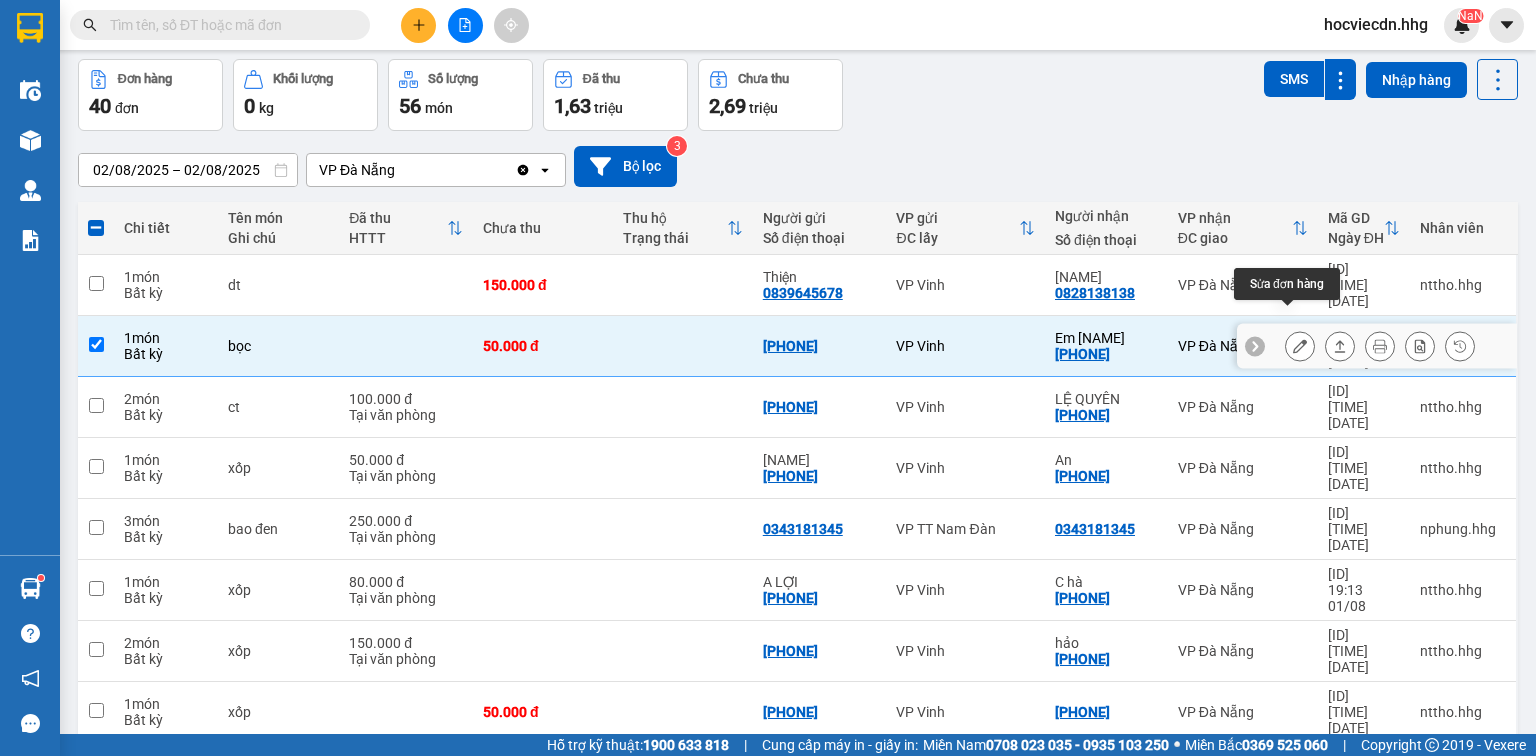 click 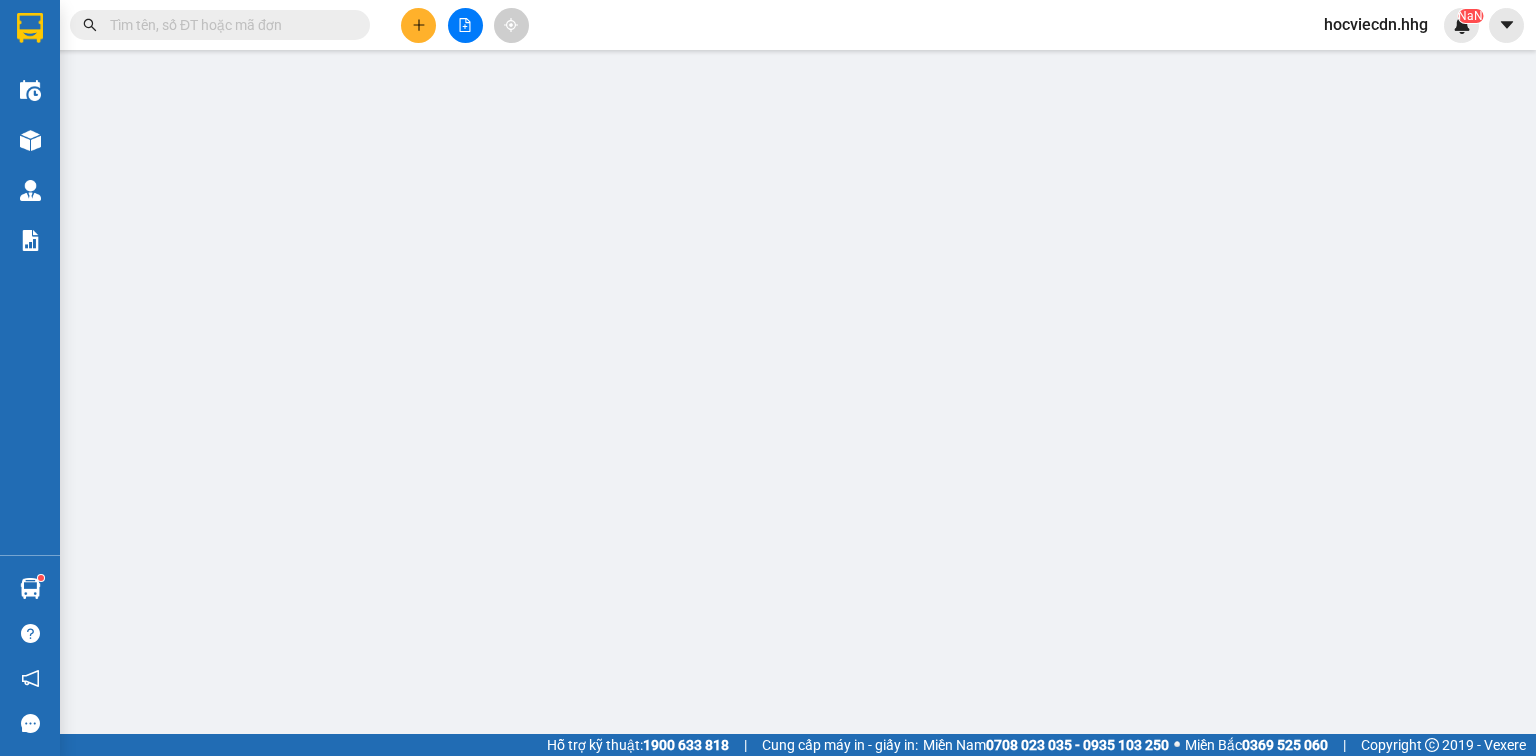 scroll, scrollTop: 0, scrollLeft: 0, axis: both 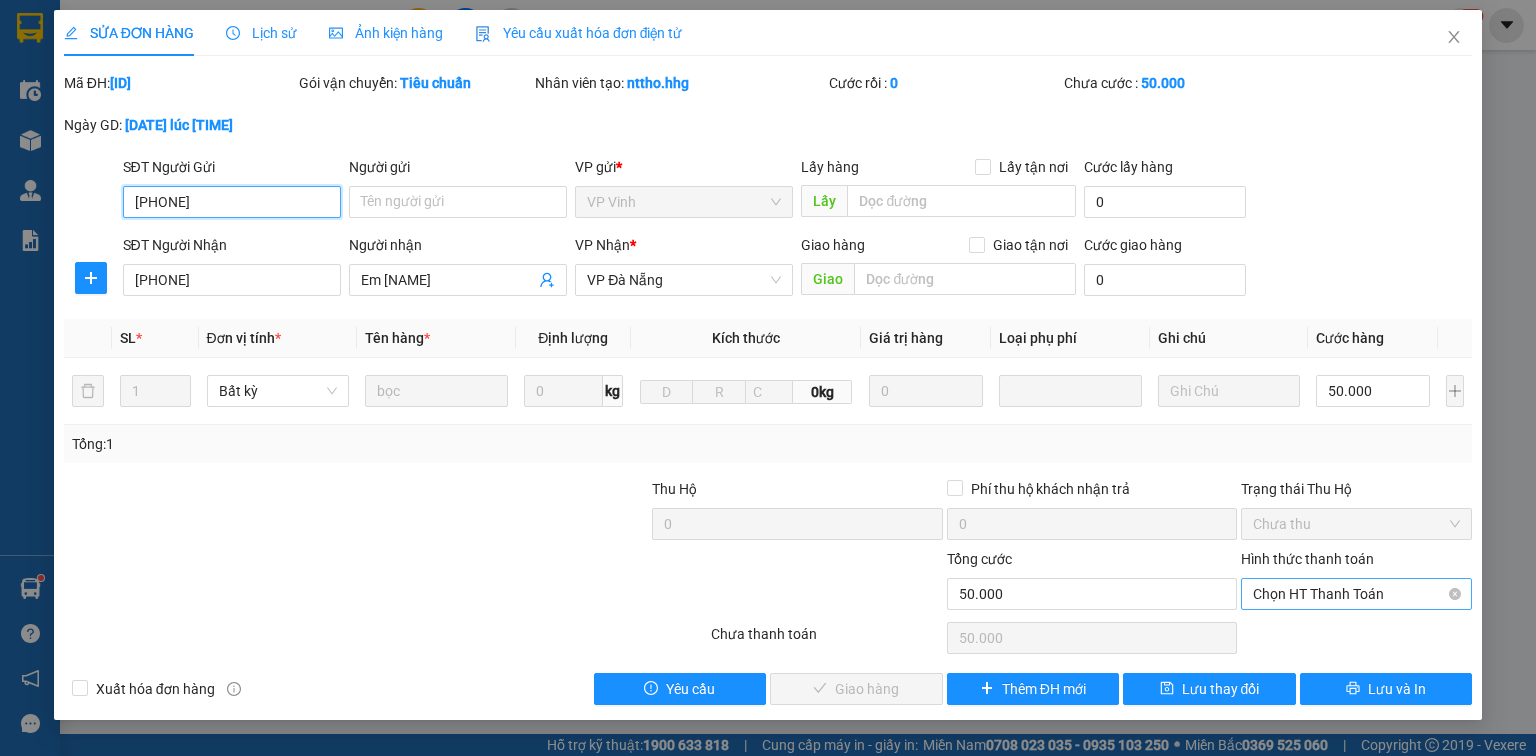 click on "Chọn HT Thanh Toán" at bounding box center [1356, 594] 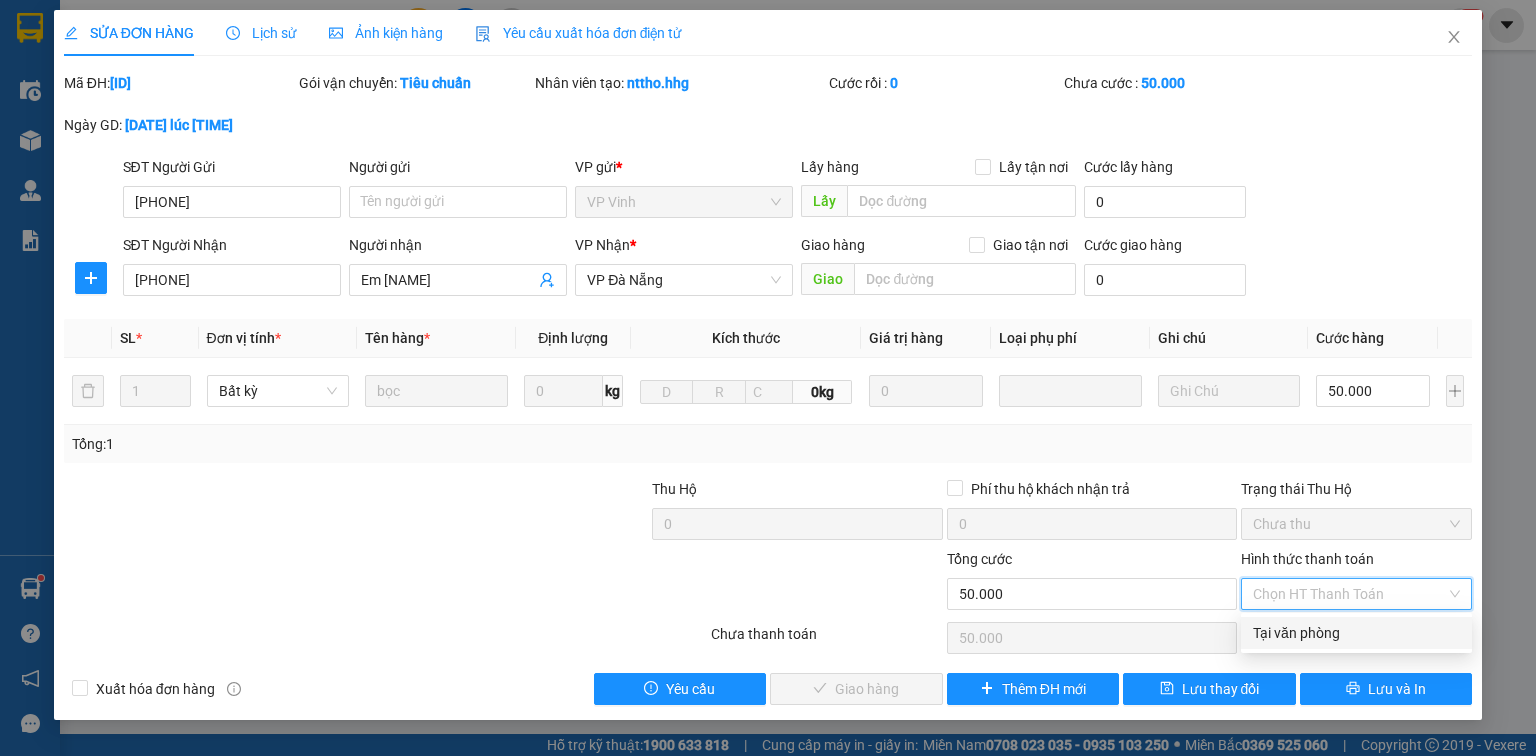 click on "Tại văn phòng" at bounding box center [1356, 633] 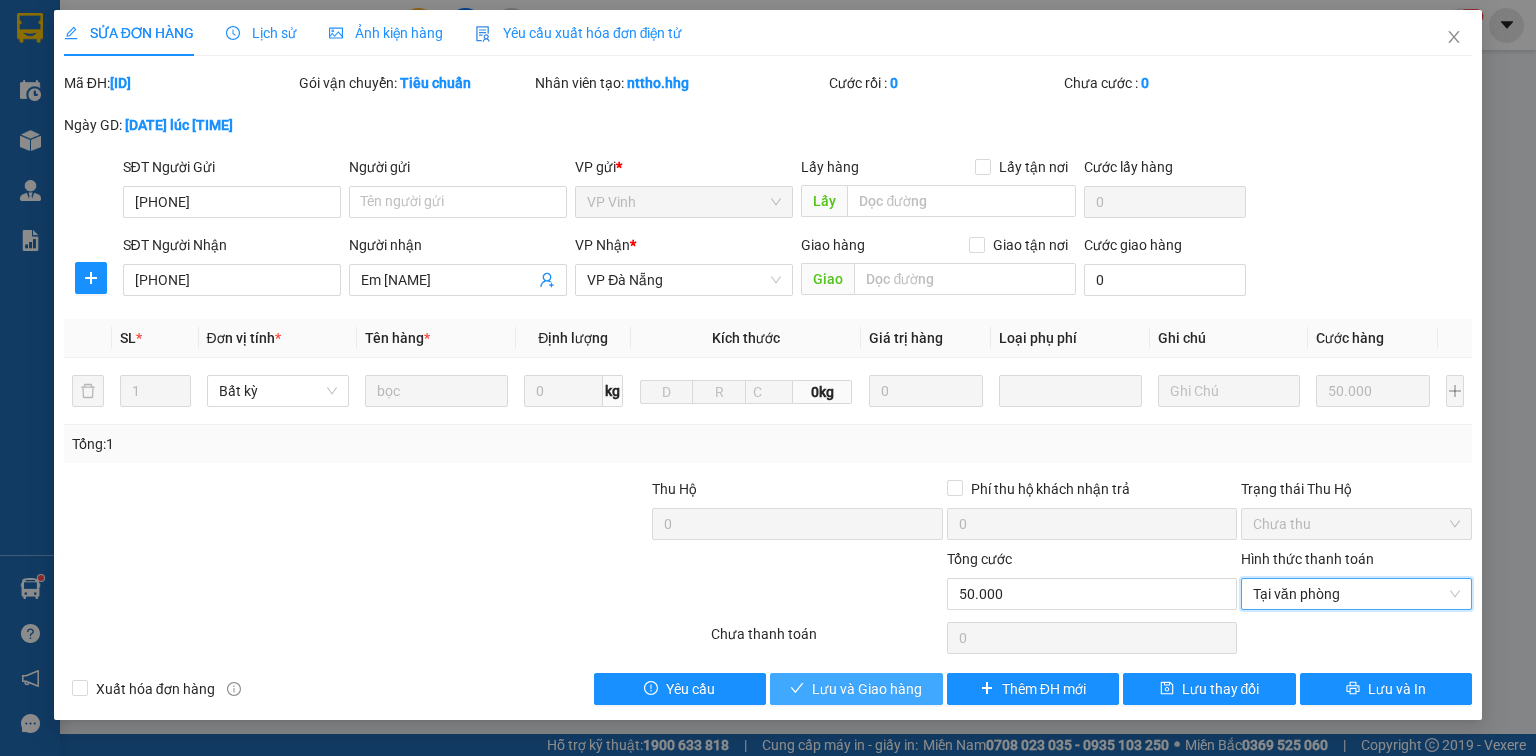 click on "Lưu và Giao hàng" at bounding box center [867, 689] 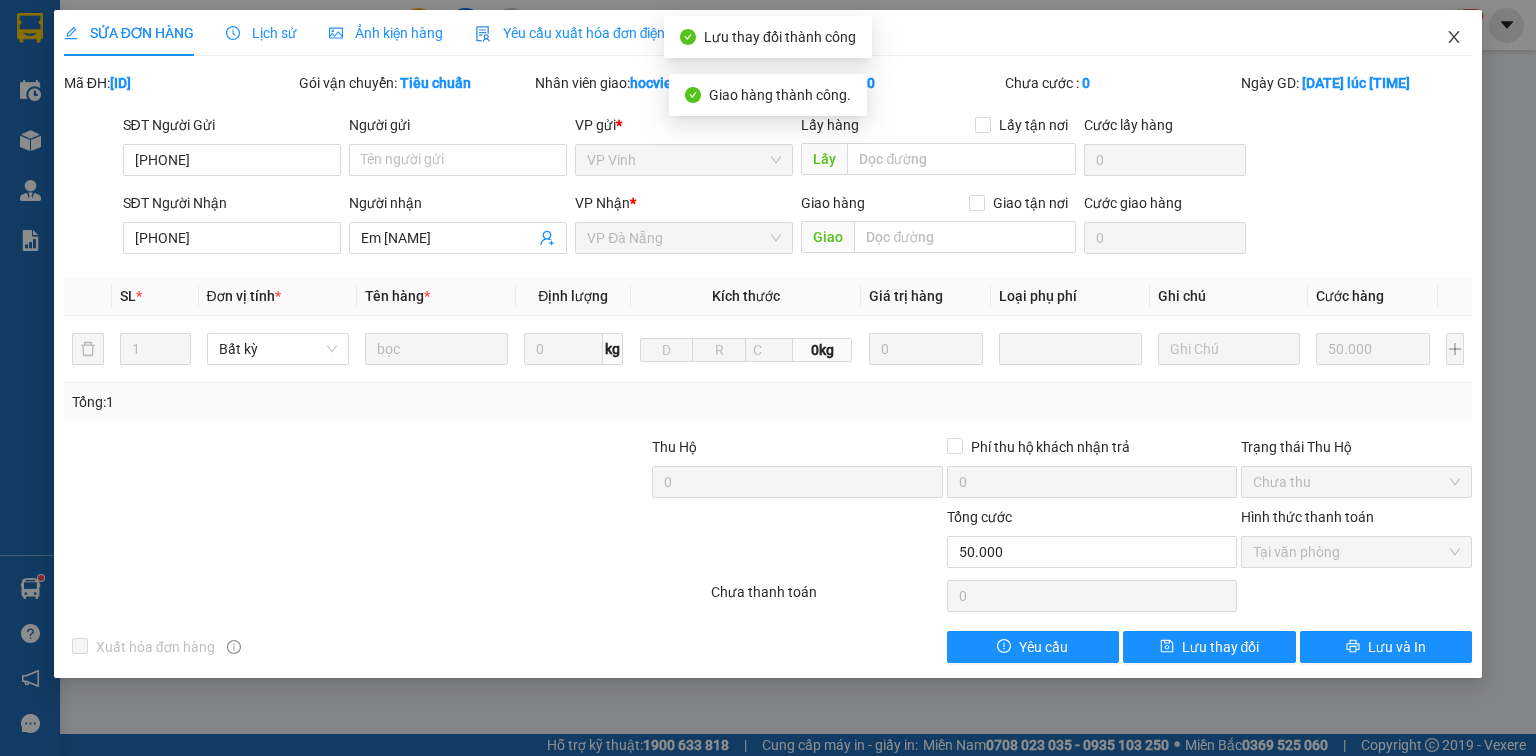 click 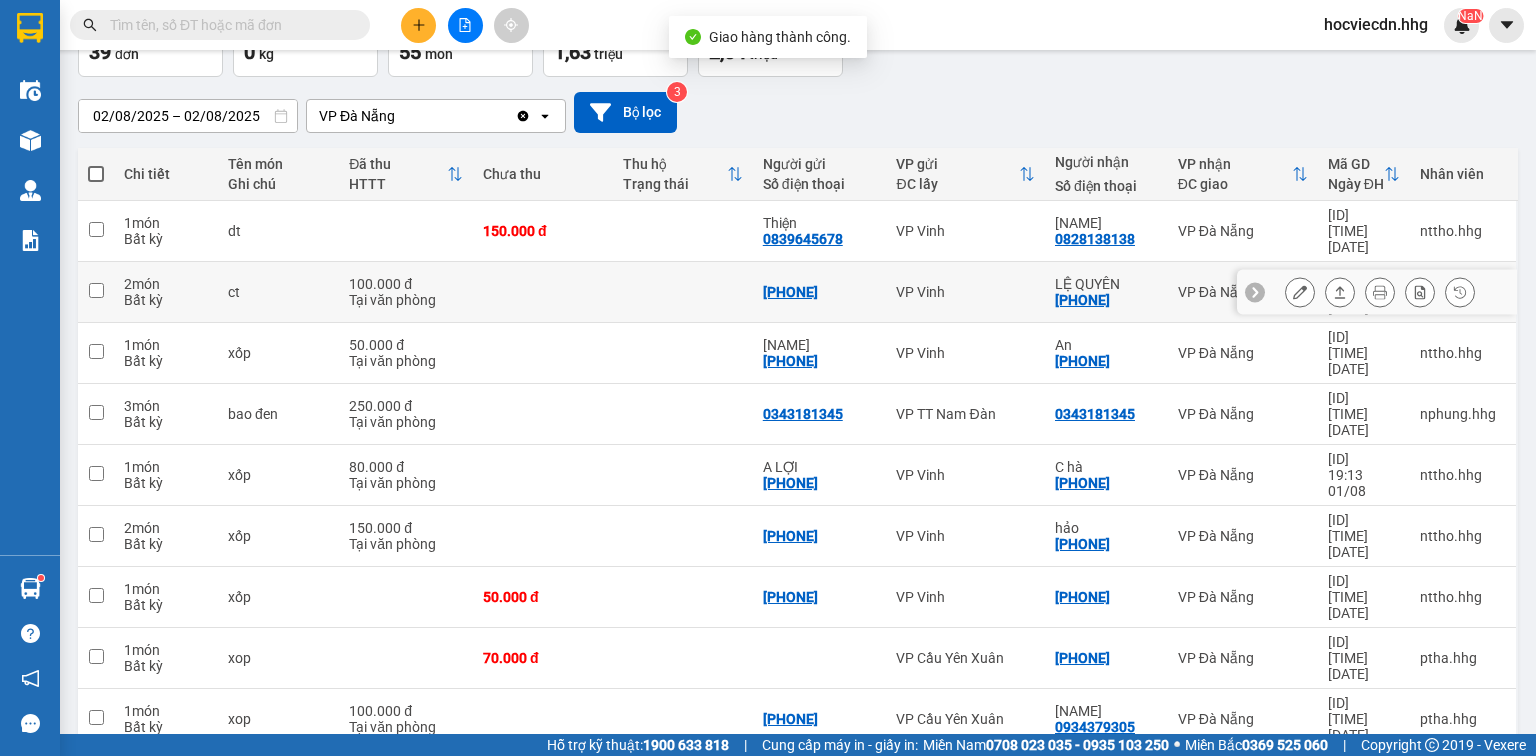 scroll, scrollTop: 160, scrollLeft: 0, axis: vertical 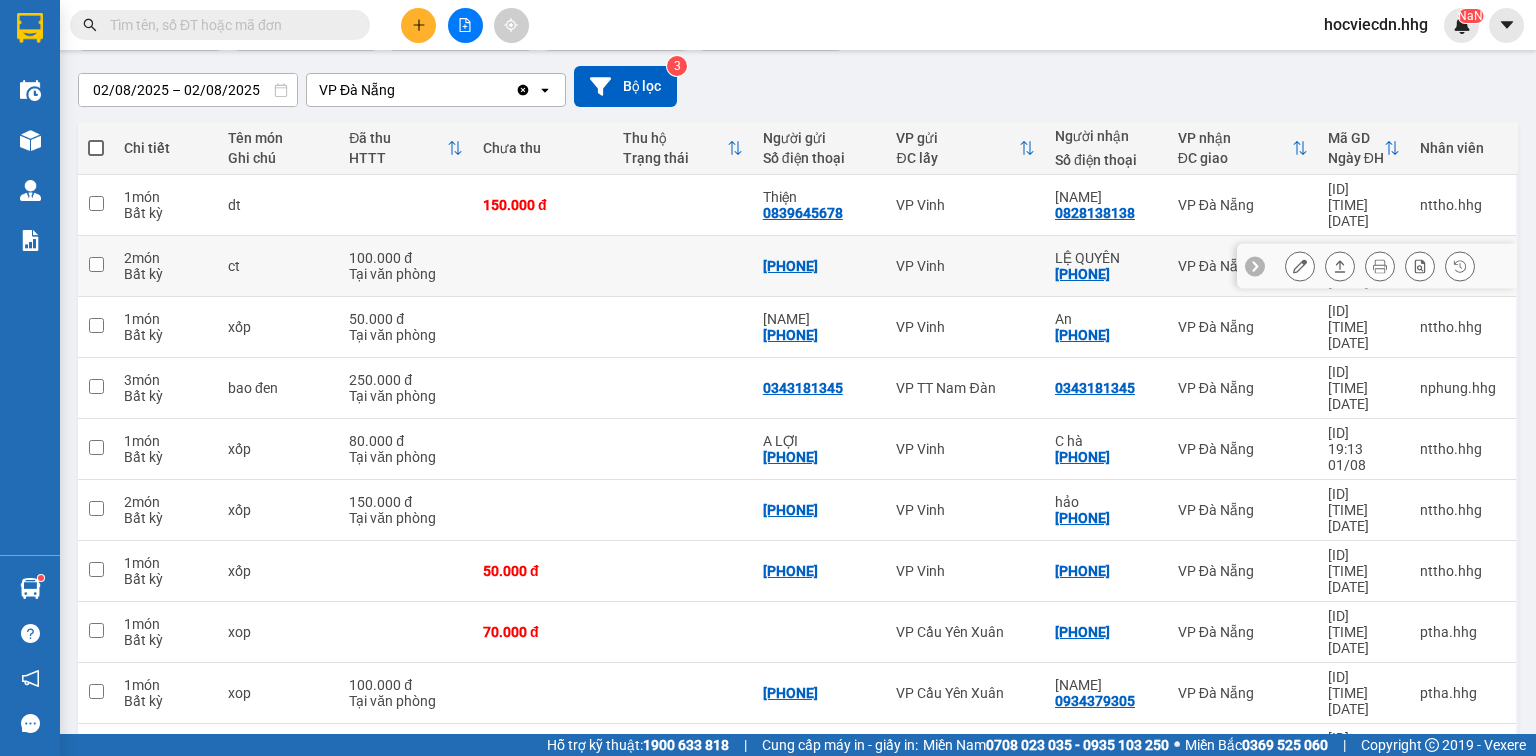 click on "VP Vinh" at bounding box center (965, 266) 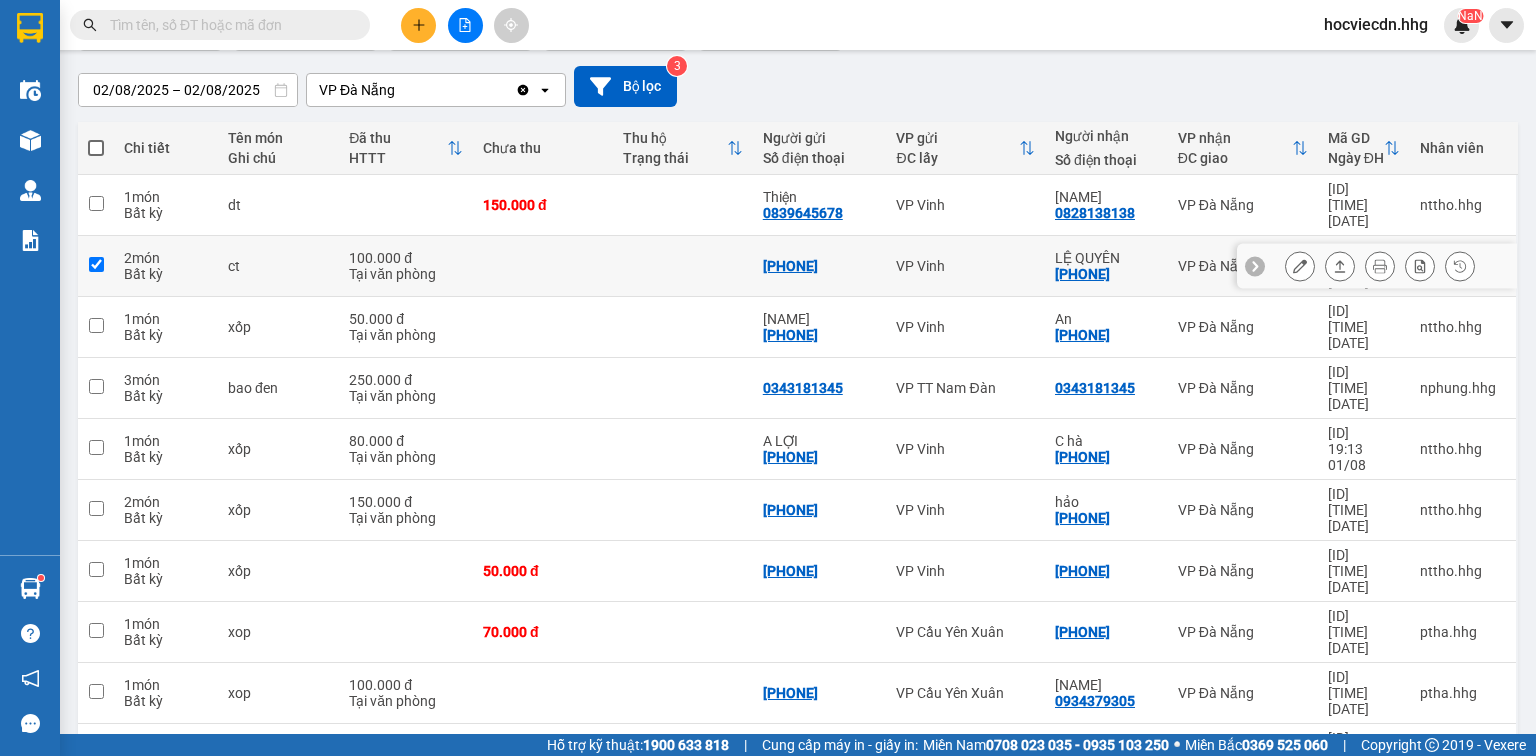 checkbox on "true" 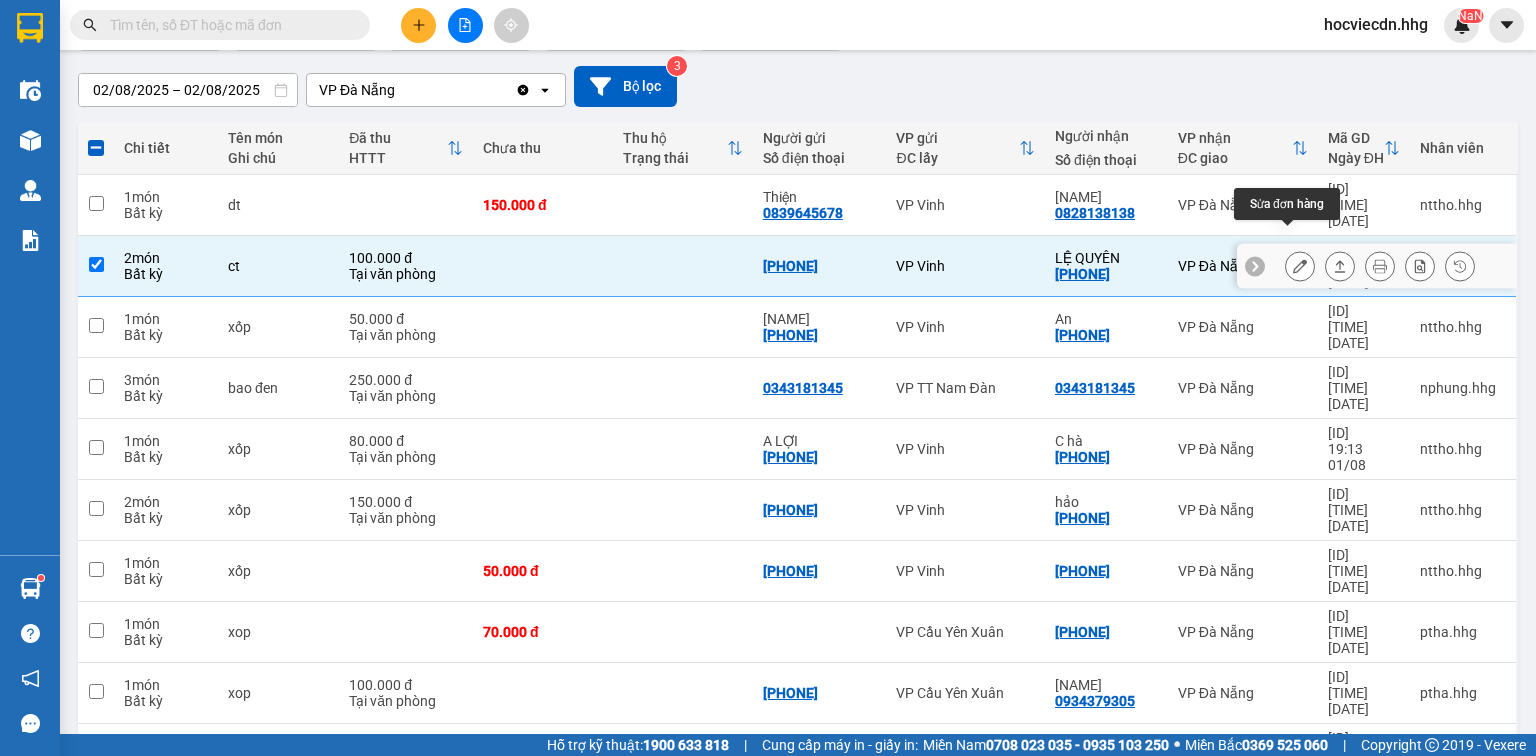 click at bounding box center (1300, 266) 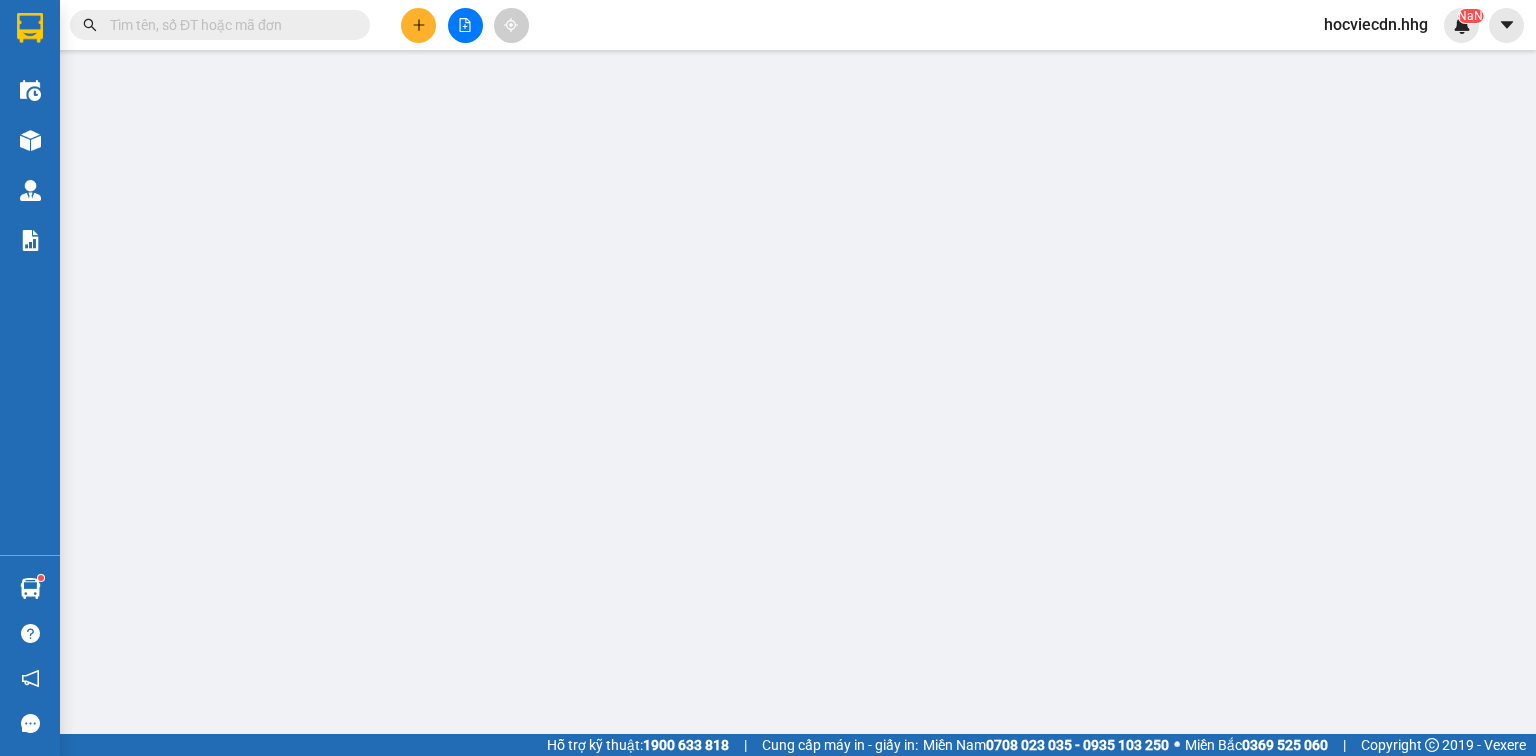 scroll, scrollTop: 0, scrollLeft: 0, axis: both 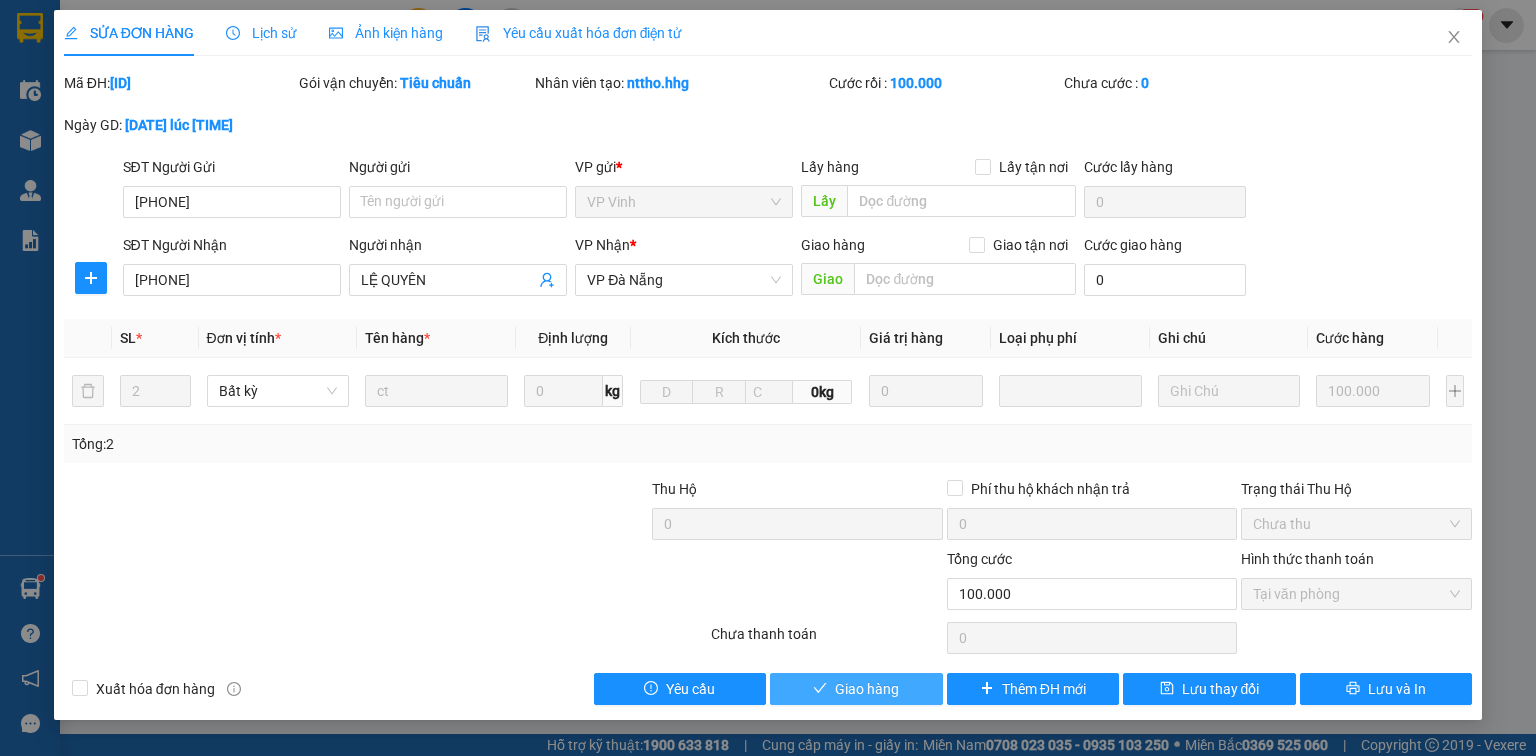 drag, startPoint x: 848, startPoint y: 664, endPoint x: 844, endPoint y: 676, distance: 12.649111 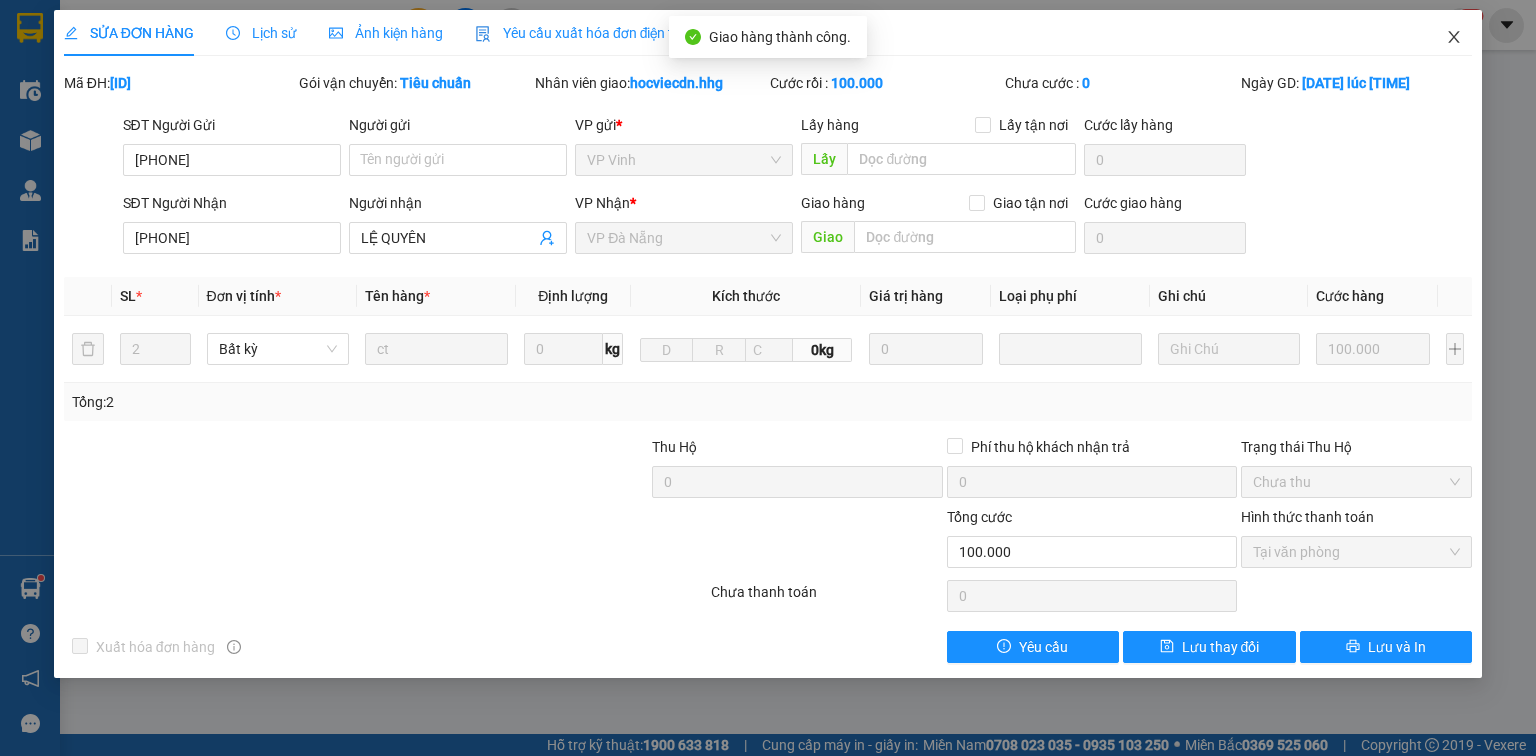 click 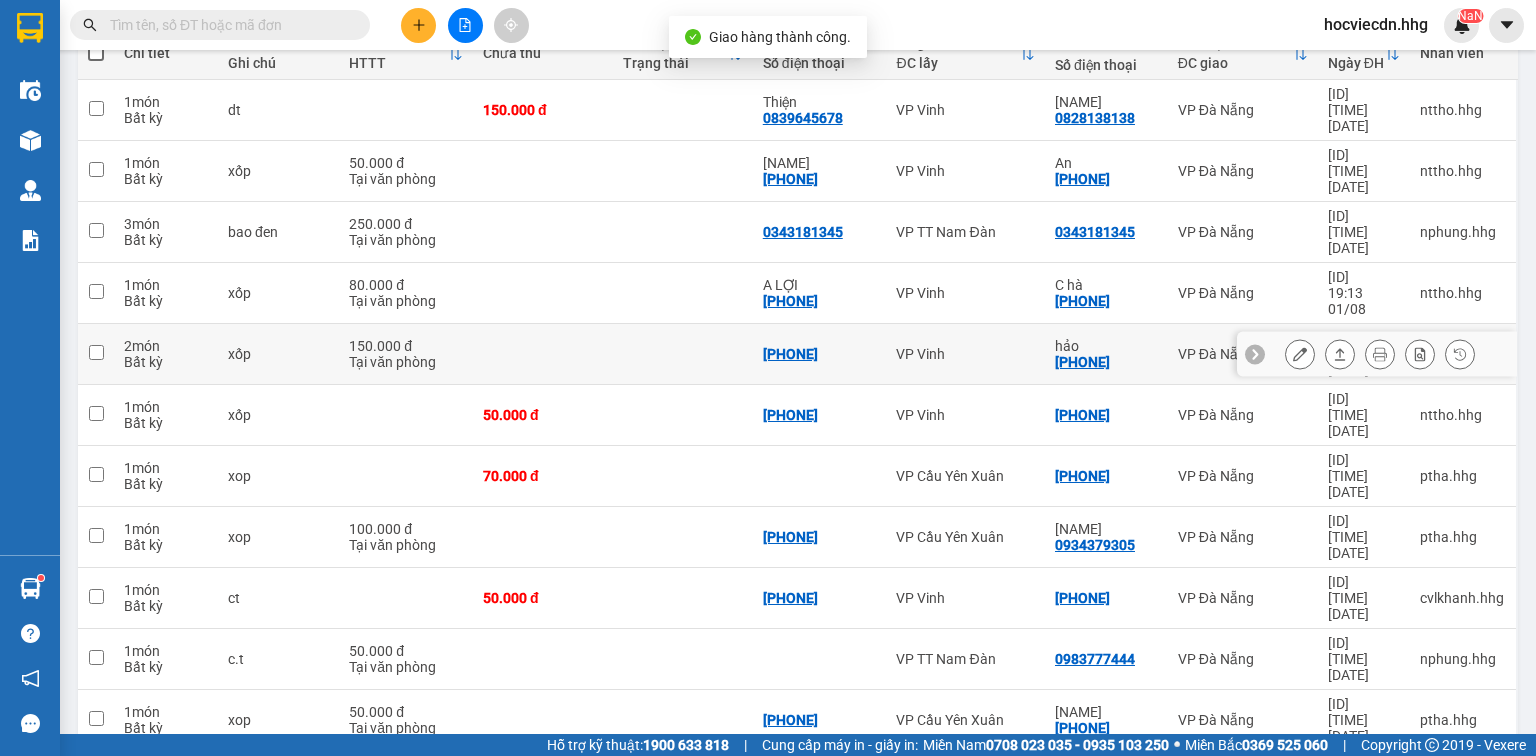 scroll, scrollTop: 320, scrollLeft: 0, axis: vertical 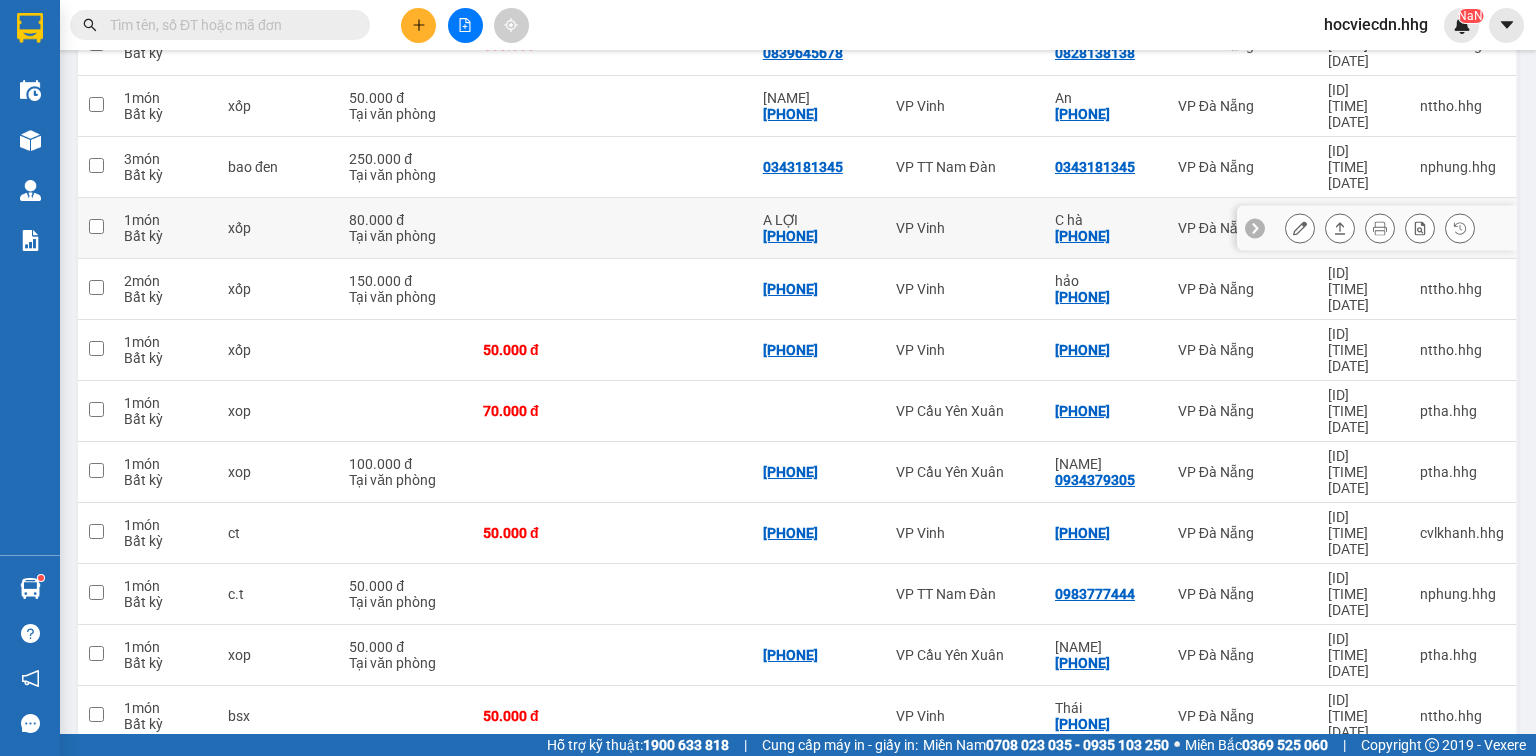 click on "C hà   0988205256" at bounding box center [1106, 228] 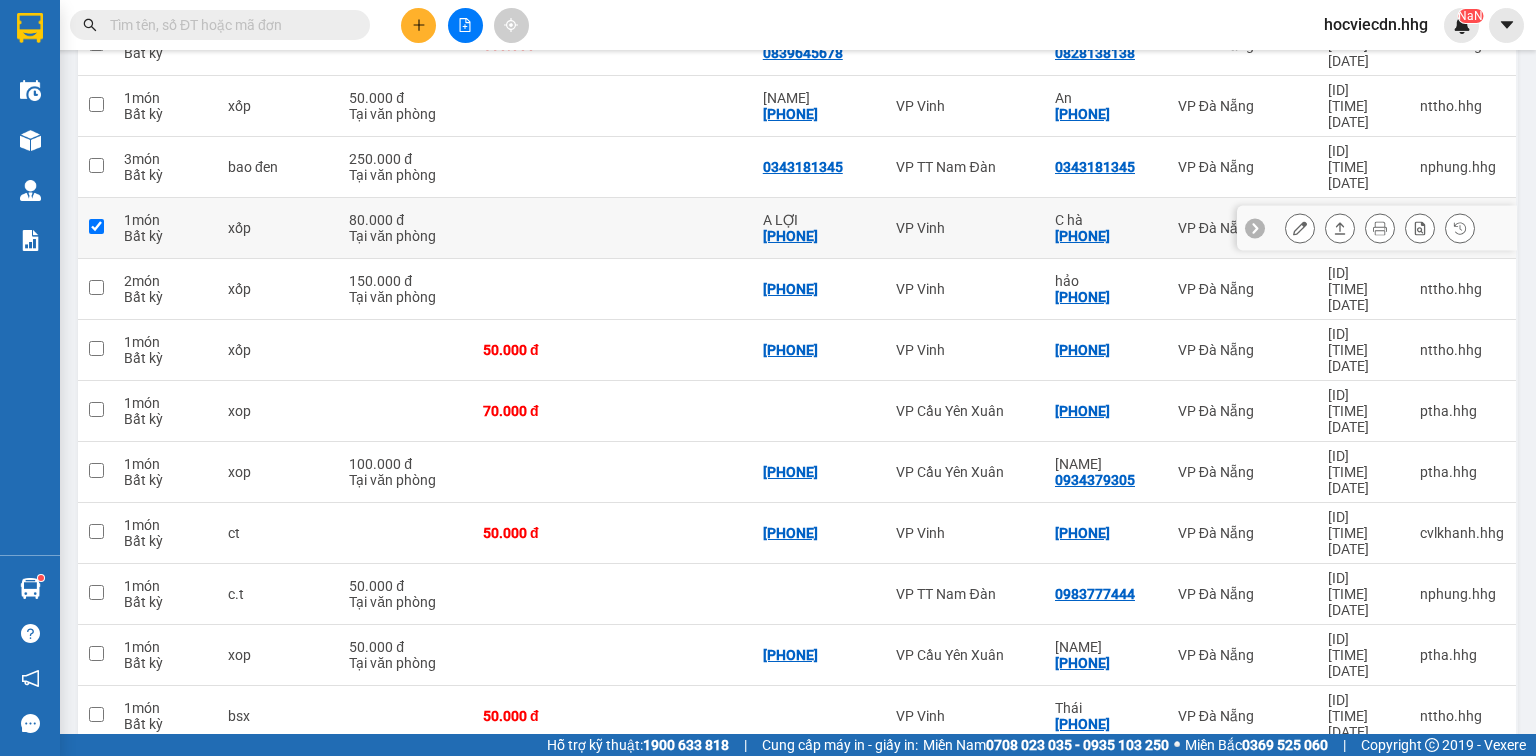 checkbox on "true" 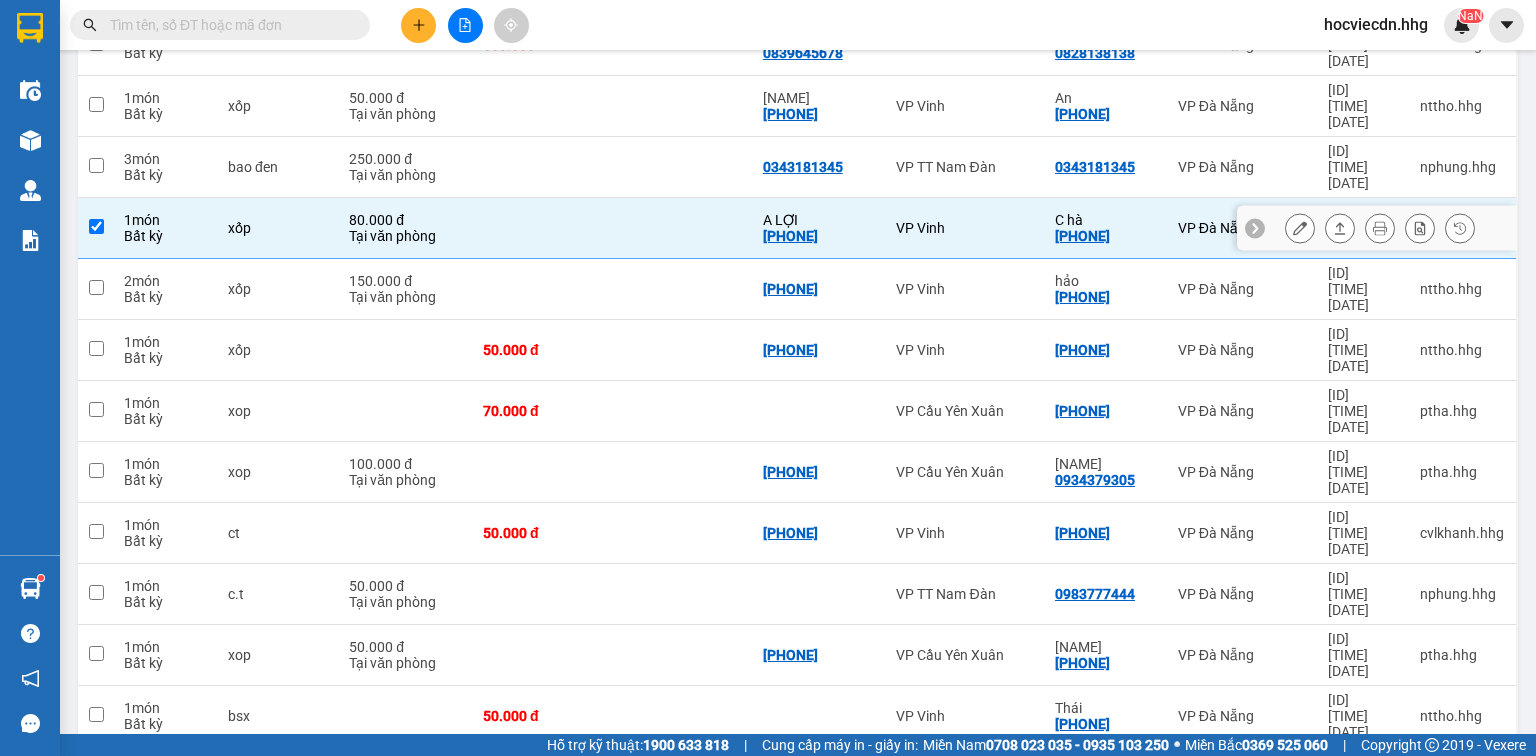 click 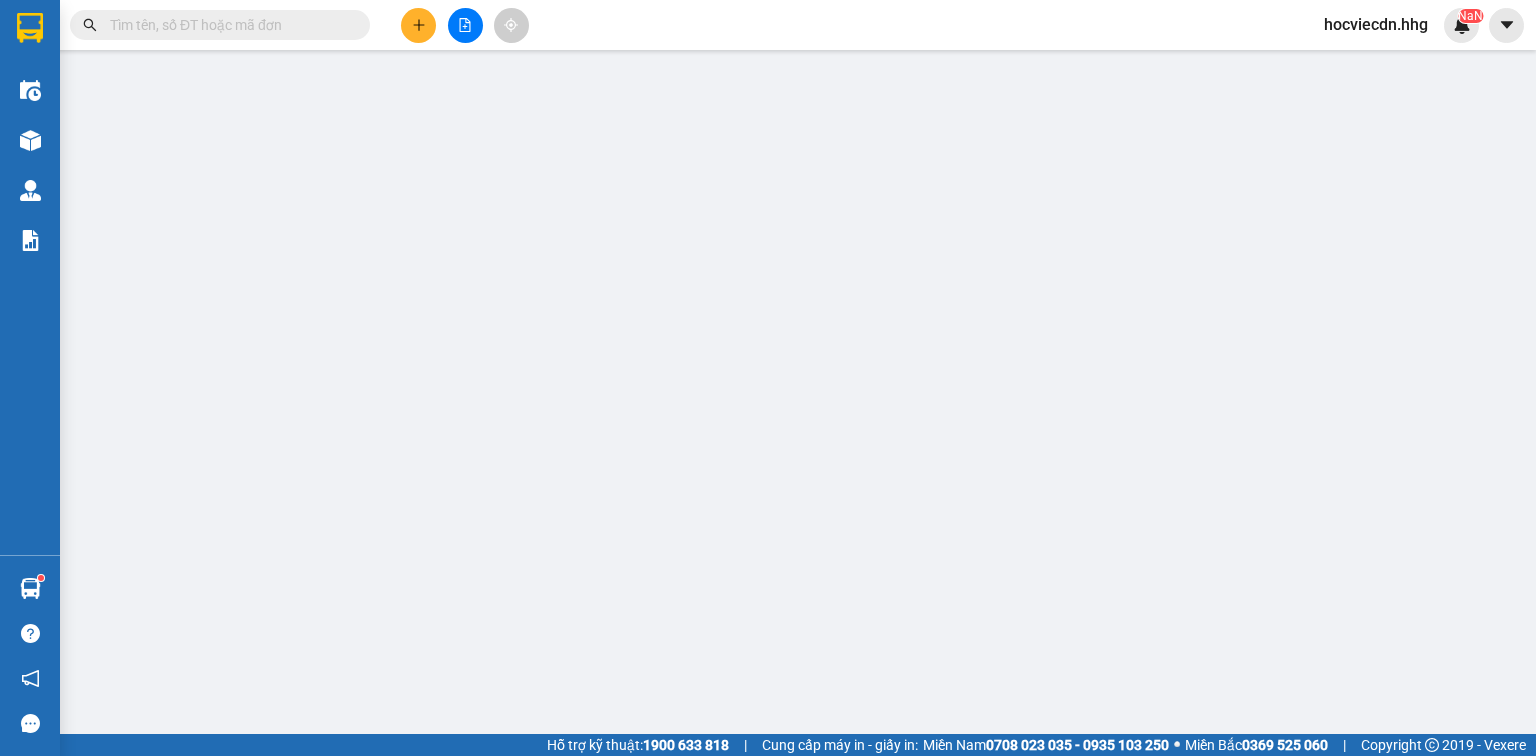 type on "0984570447" 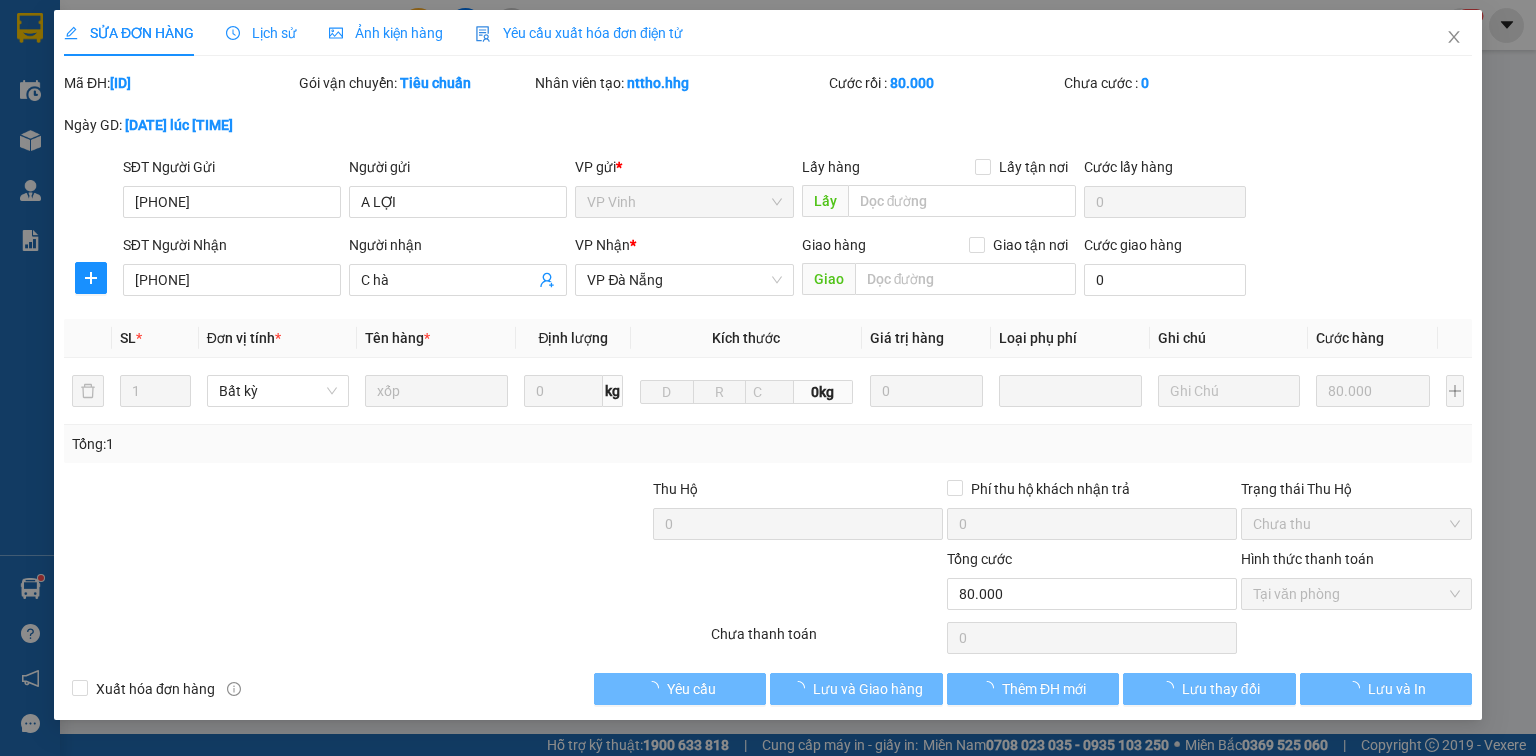 scroll, scrollTop: 0, scrollLeft: 0, axis: both 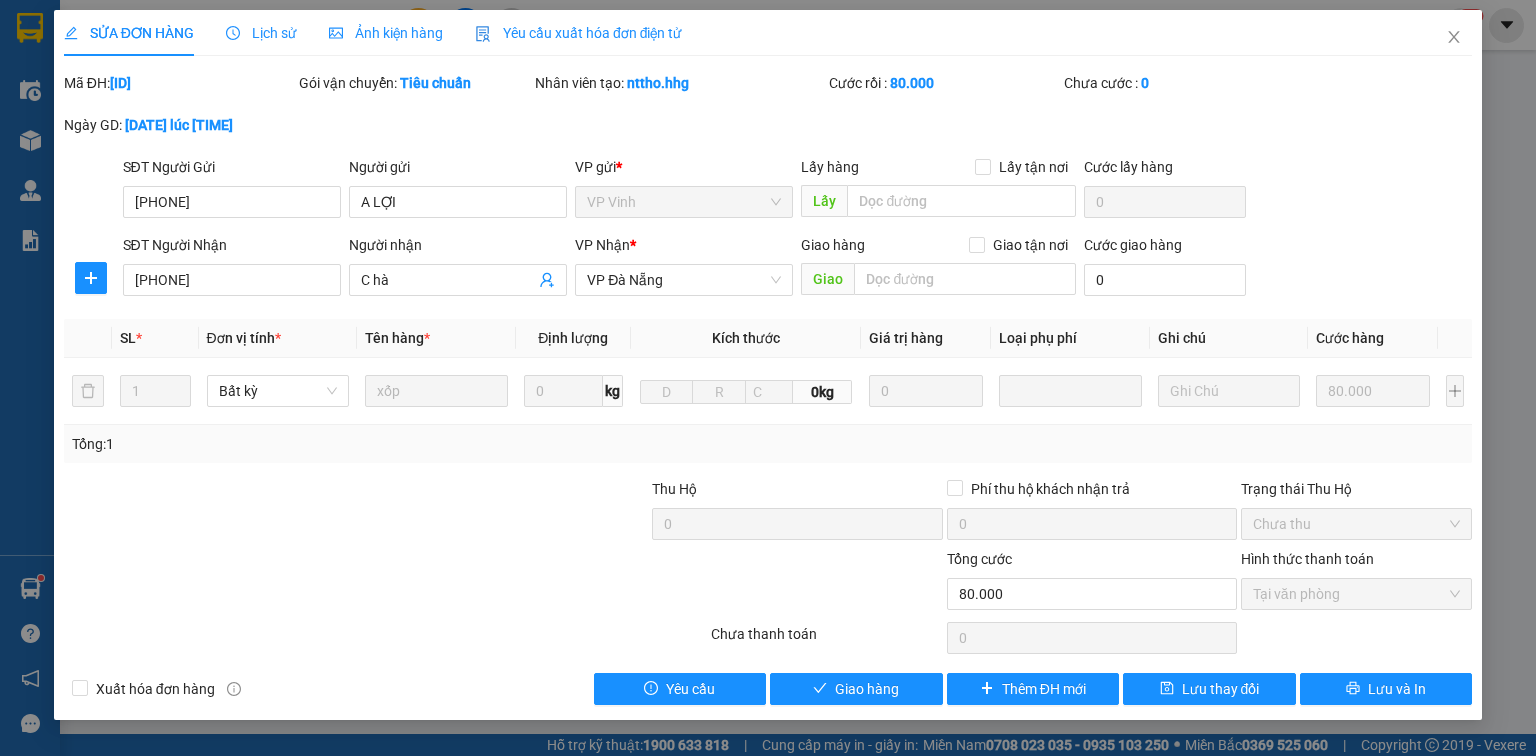 click on "Total Paid Fee 80.000 Total UnPaid Fee 0 Cash Collection Total Fee Mã ĐH:  VPV0108250908 Gói vận chuyển:   Tiêu chuẩn Nhân viên tạo:   nttho.hhg Cước rồi :   80.000 Chưa cước :   0 Ngày GD:   01-08-2025 lúc 19:13 SĐT Người Gửi 0984570447 Người gửi A LỢI VP gửi  * VP Vinh Lấy hàng Lấy tận nơi Lấy Cước lấy hàng 0 SĐT Người Nhận 0988205256 Người nhận C hà VP Nhận  * VP Đà Nẵng Giao hàng Giao tận nơi Giao Cước giao hàng 0 SL  * Đơn vị tính  * Tên hàng  * Định lượng Kích thước Giá trị hàng Loại phụ phí Ghi chú Cước hàng                       1 Bất kỳ xốp 0 kg 0kg 0   80.000 Tổng:  1 Thu Hộ 0 Phí thu hộ khách nhận trả 0 Trạng thái Thu Hộ   Chưa thu Tổng cước 80.000 Hình thức thanh toán Tại văn phòng Số tiền thu trước 80.000 Chọn HT Thanh Toán Chưa thanh toán 0 Chọn HT Thanh Toán Xuất hóa đơn hàng Yêu cầu Giao hàng Thêm ĐH mới" at bounding box center (768, 388) 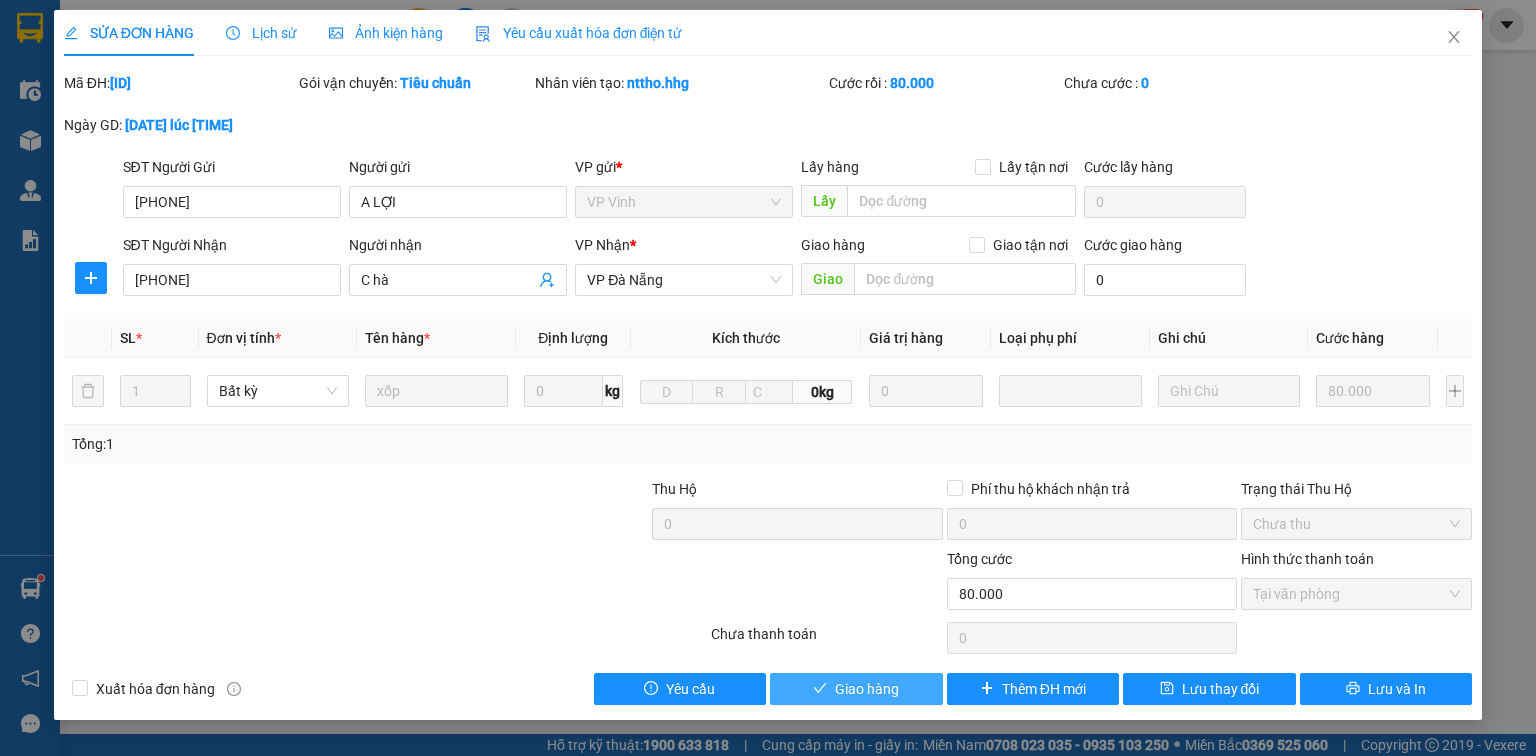 click on "Giao hàng" at bounding box center (867, 689) 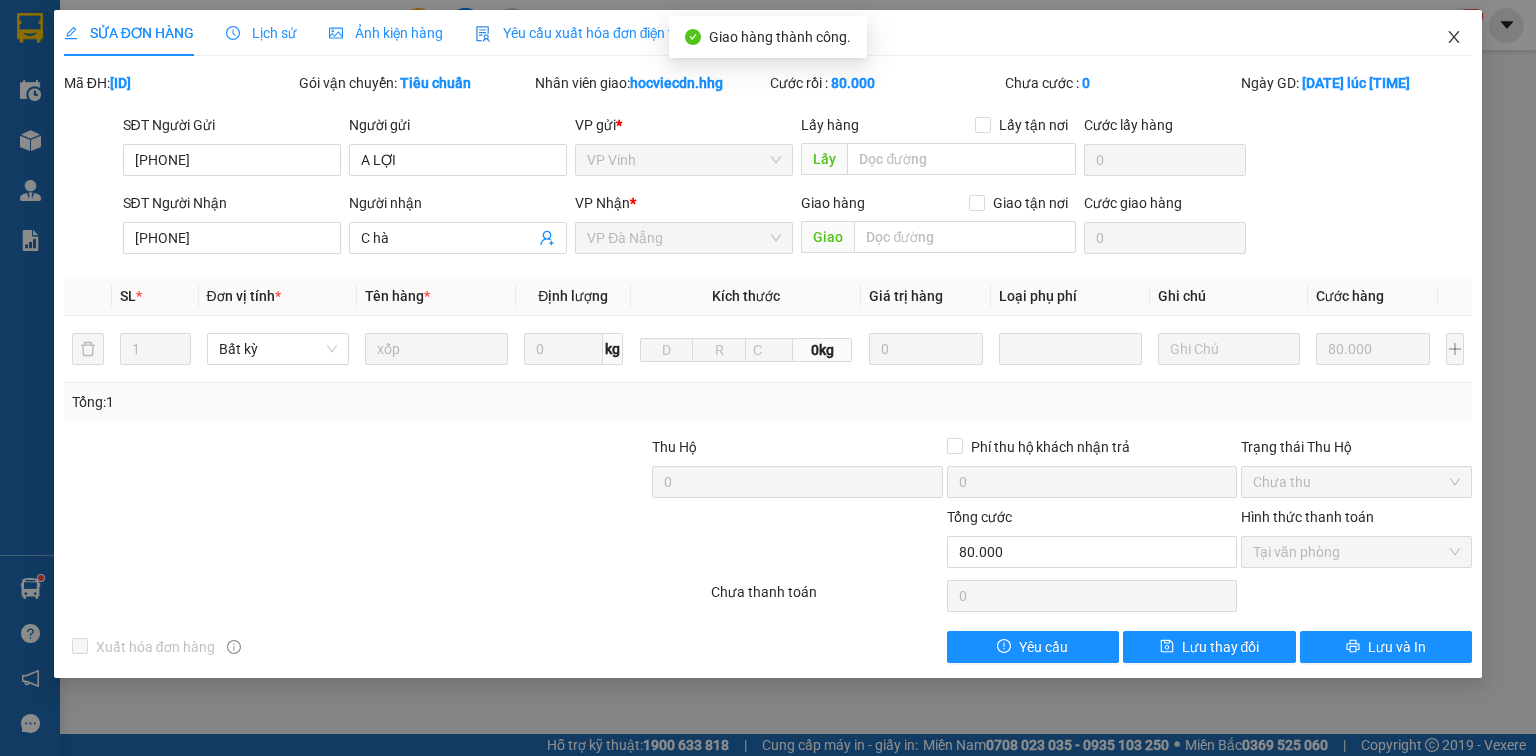 click at bounding box center (1454, 38) 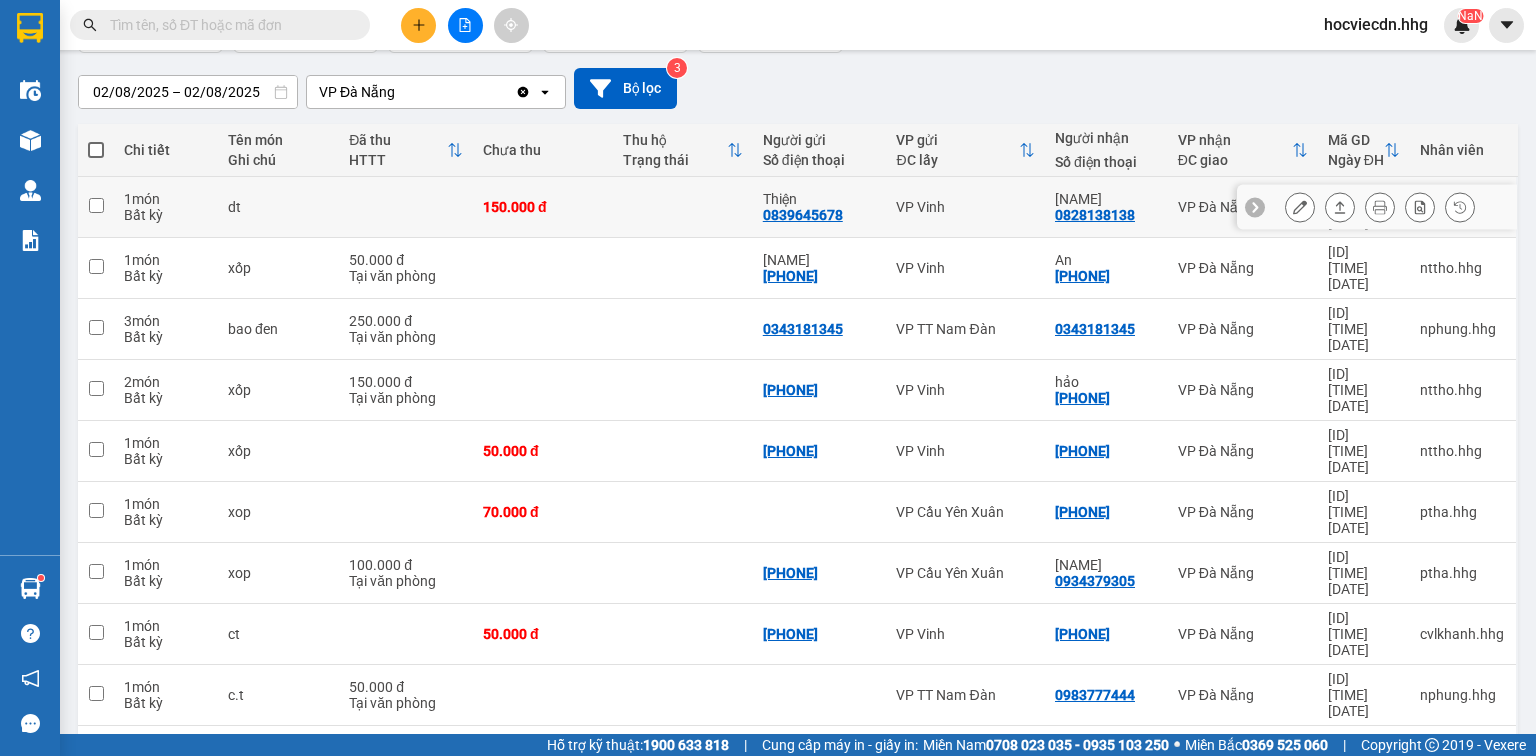 scroll, scrollTop: 160, scrollLeft: 0, axis: vertical 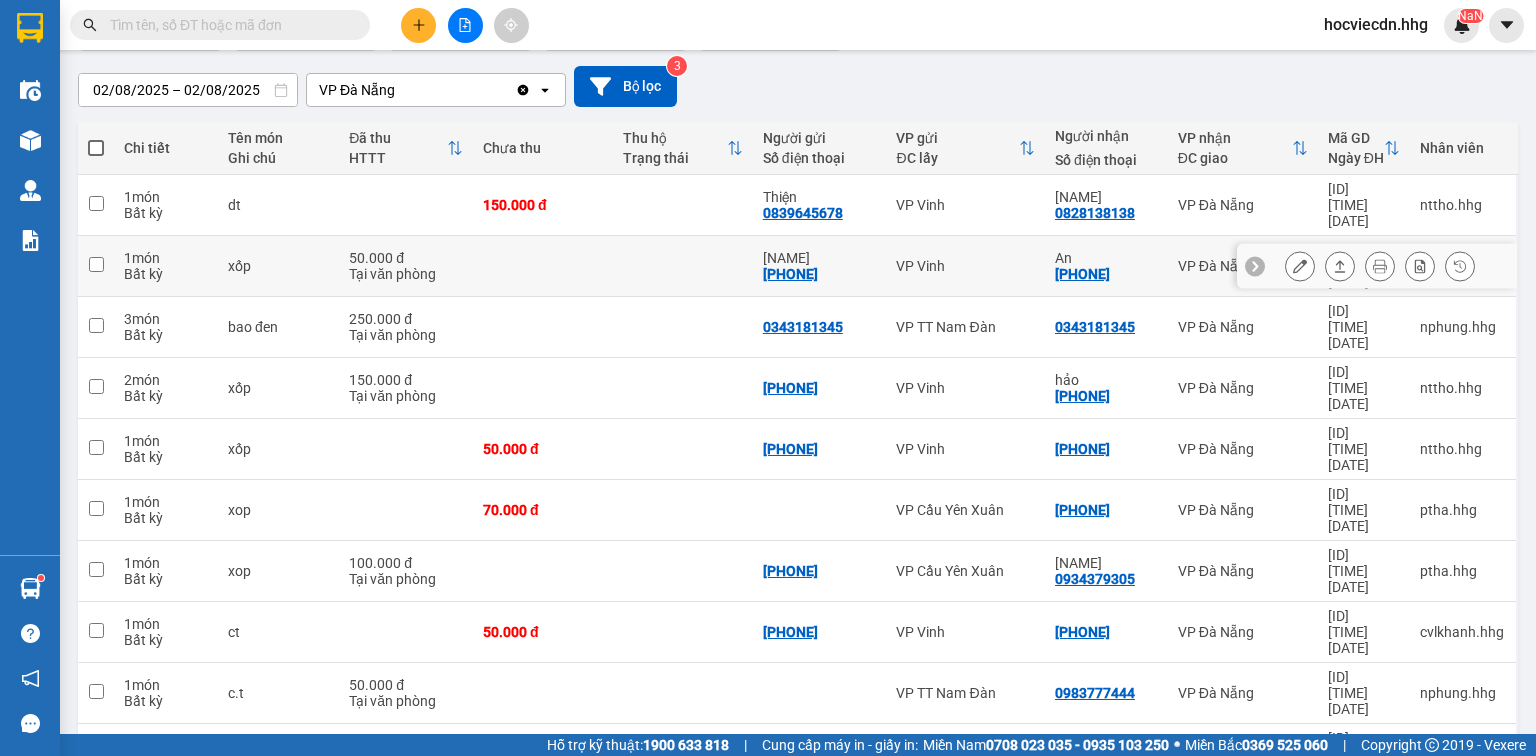 click on "An" at bounding box center [1106, 258] 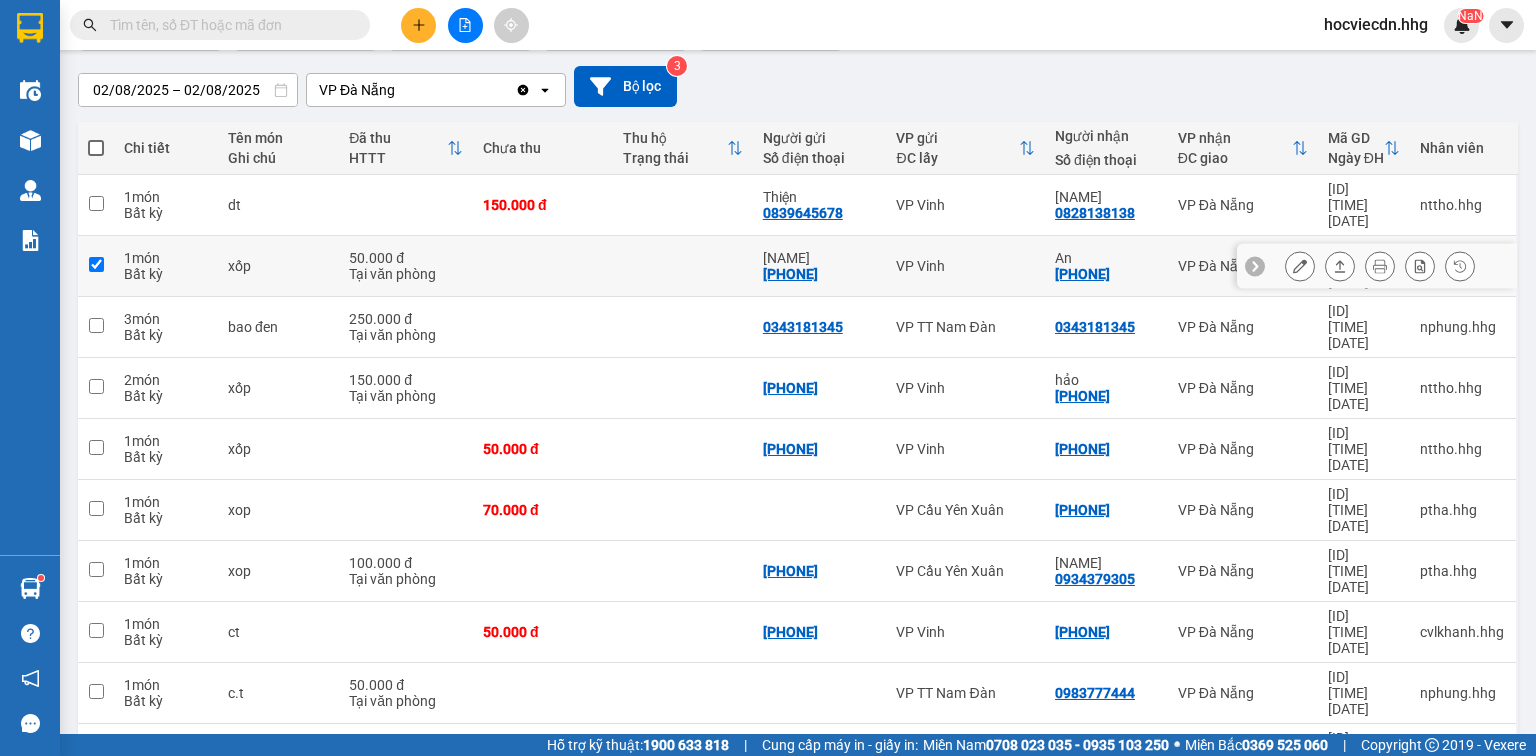 checkbox on "true" 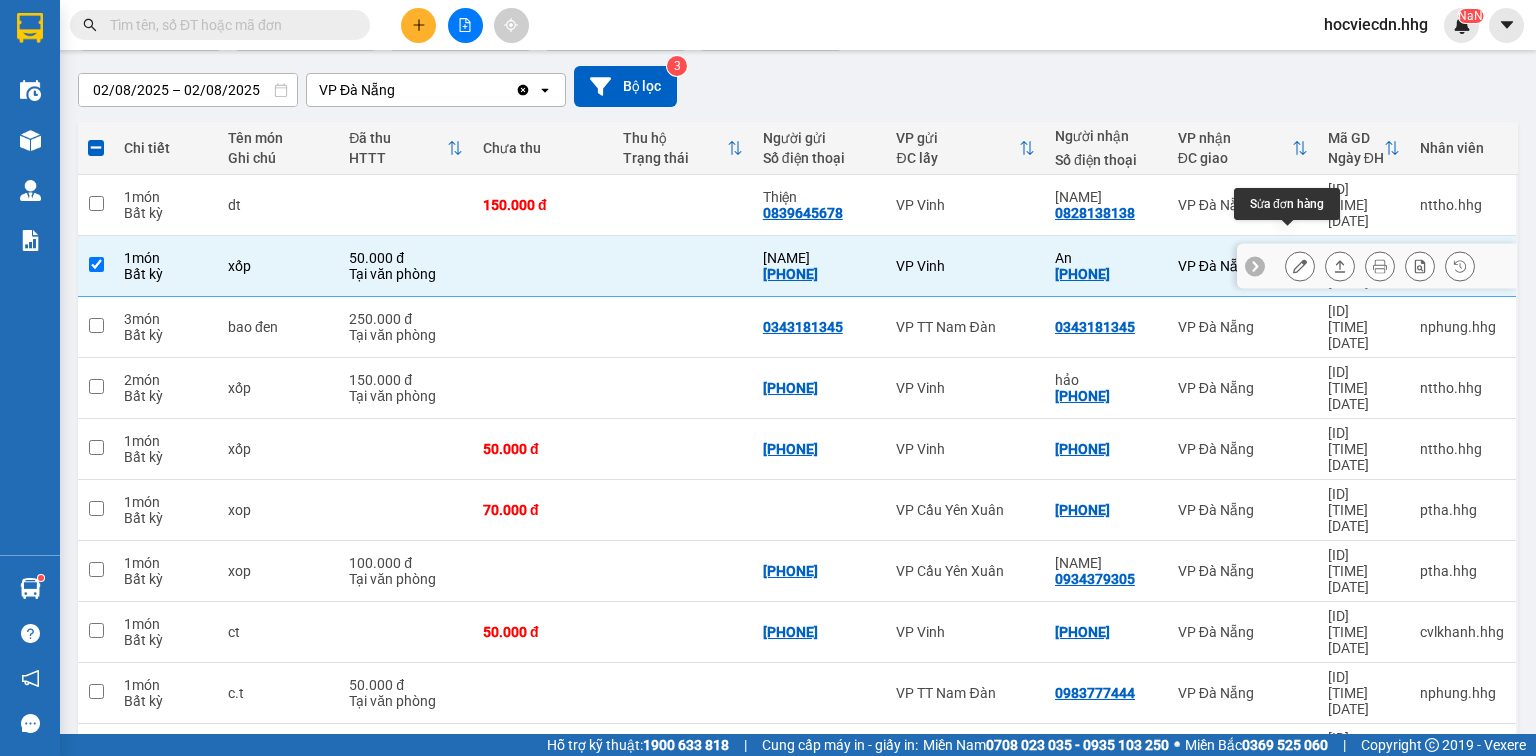 click 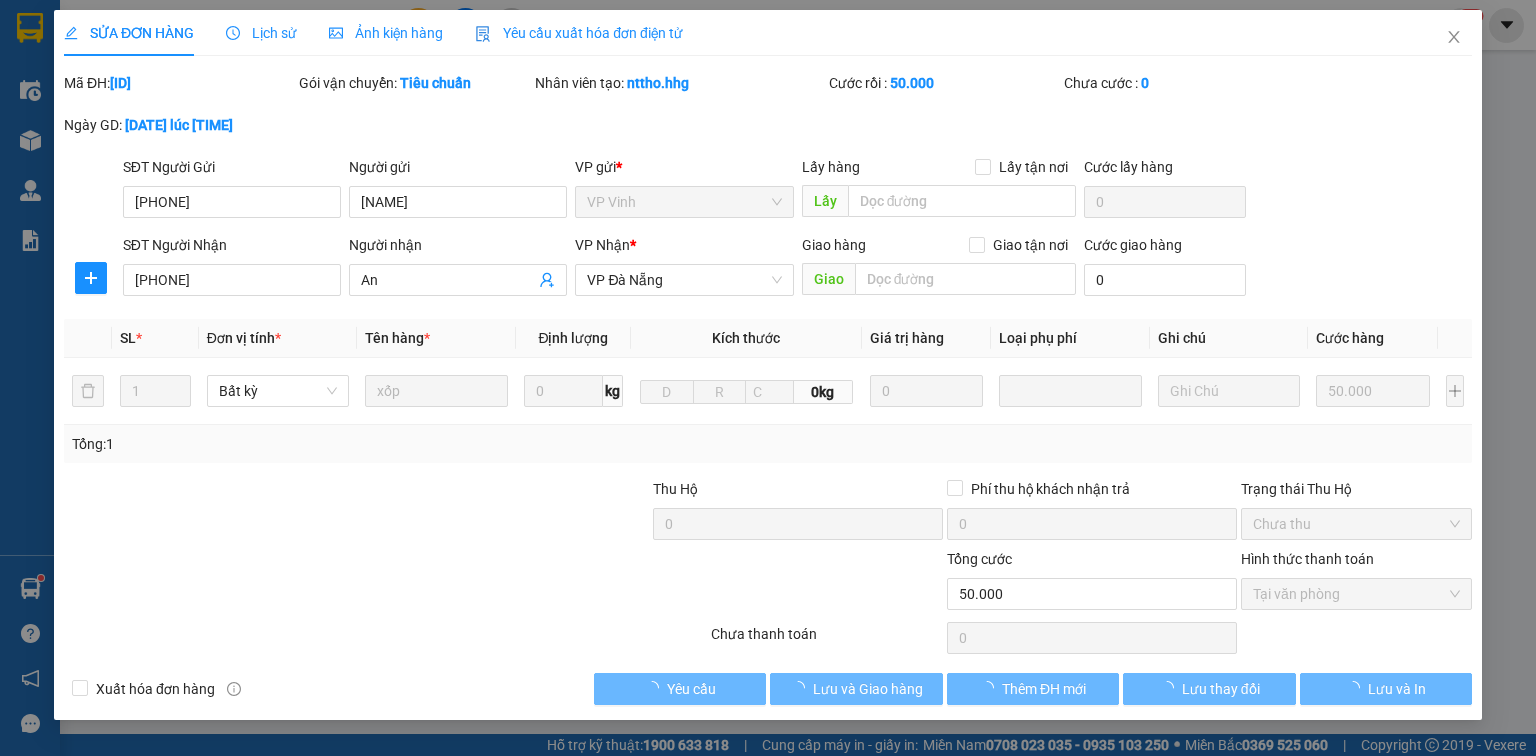 scroll, scrollTop: 0, scrollLeft: 0, axis: both 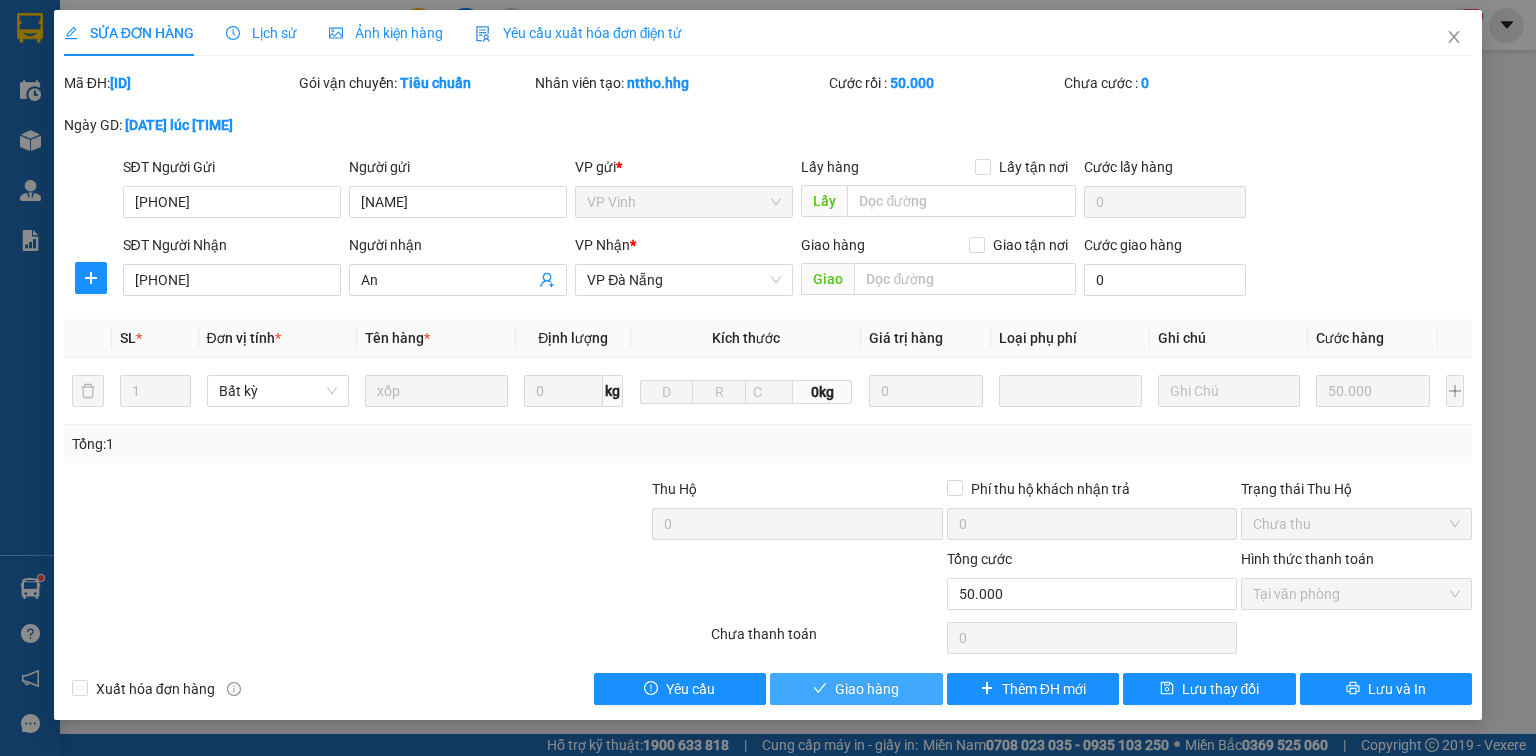 click on "Giao hàng" at bounding box center (867, 689) 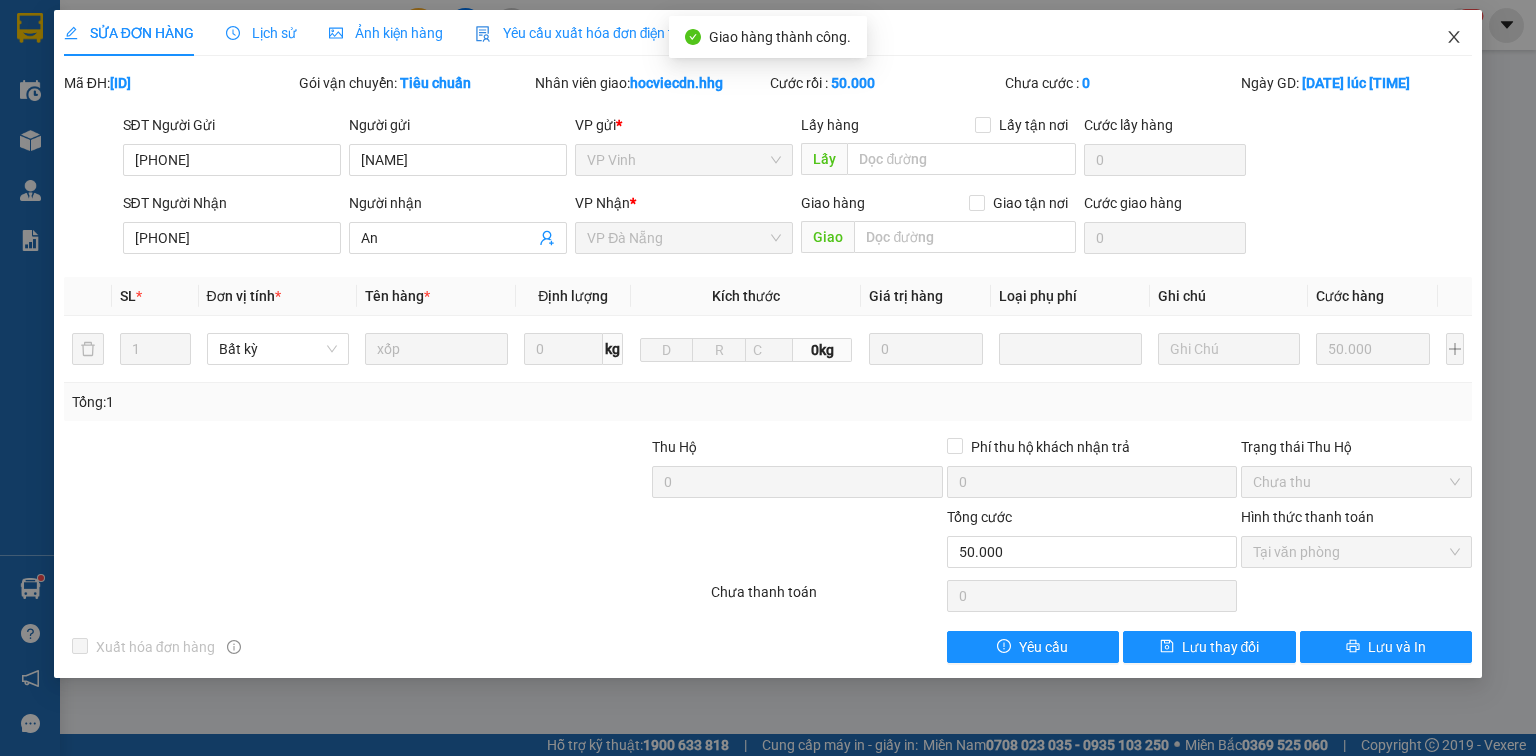 click 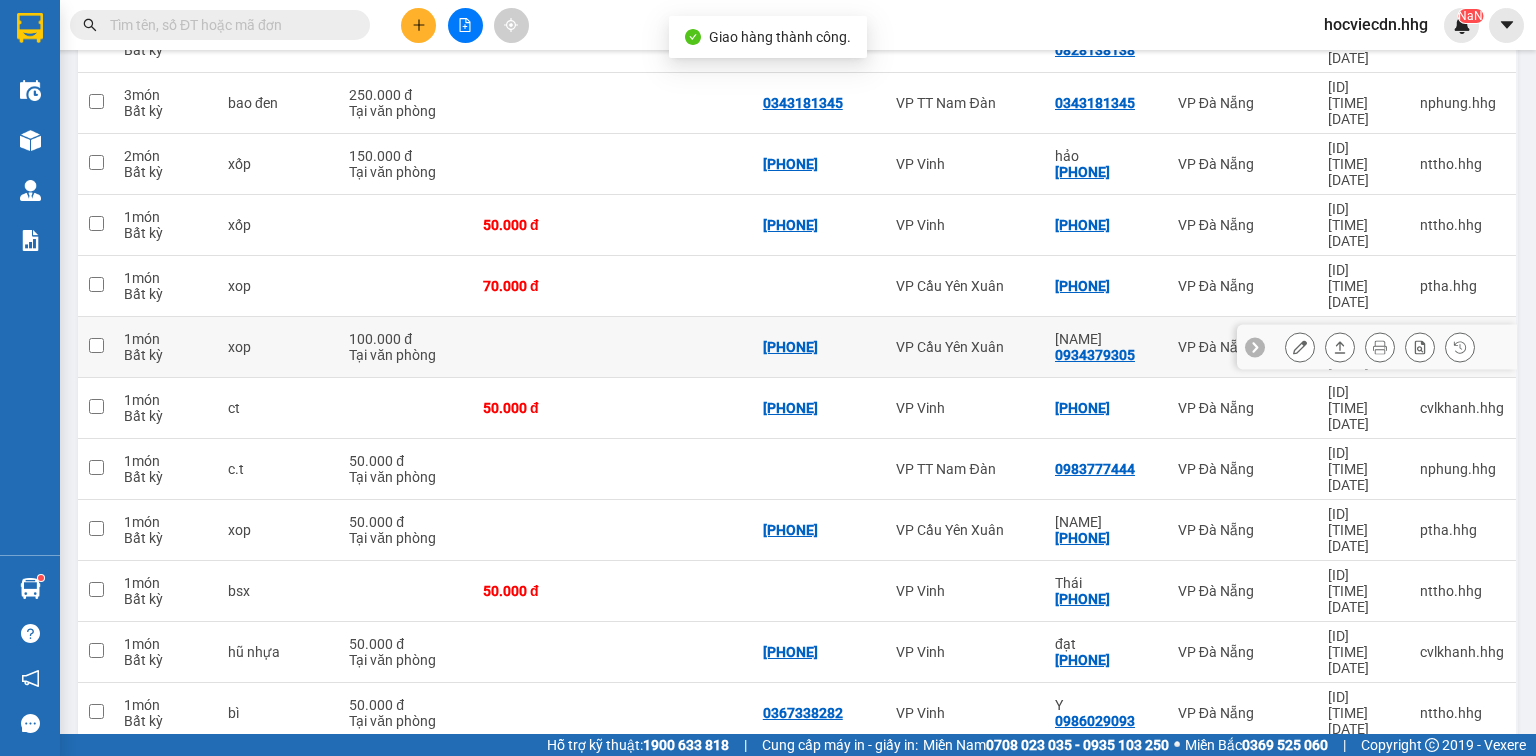 scroll, scrollTop: 323, scrollLeft: 0, axis: vertical 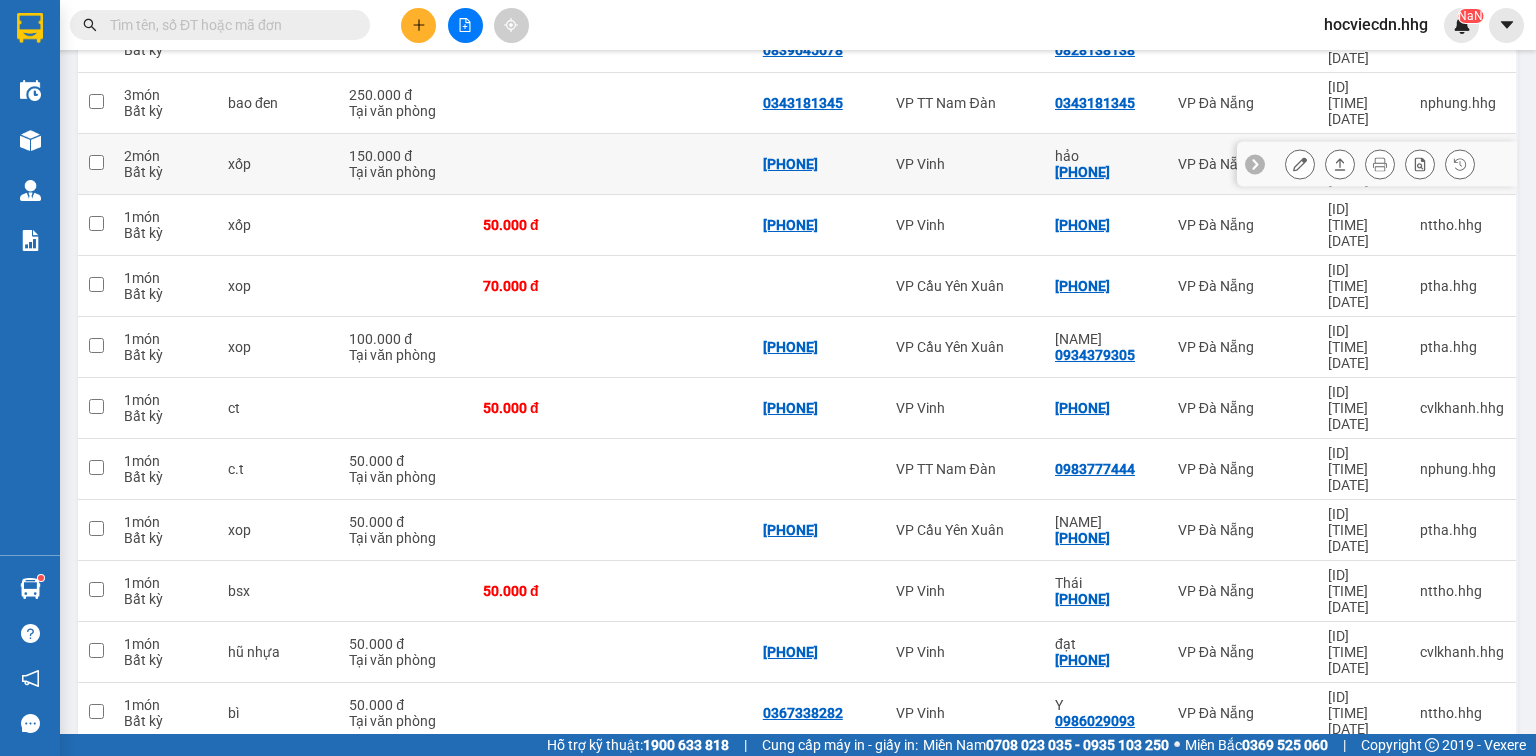 click on "0983155215" at bounding box center (1082, 172) 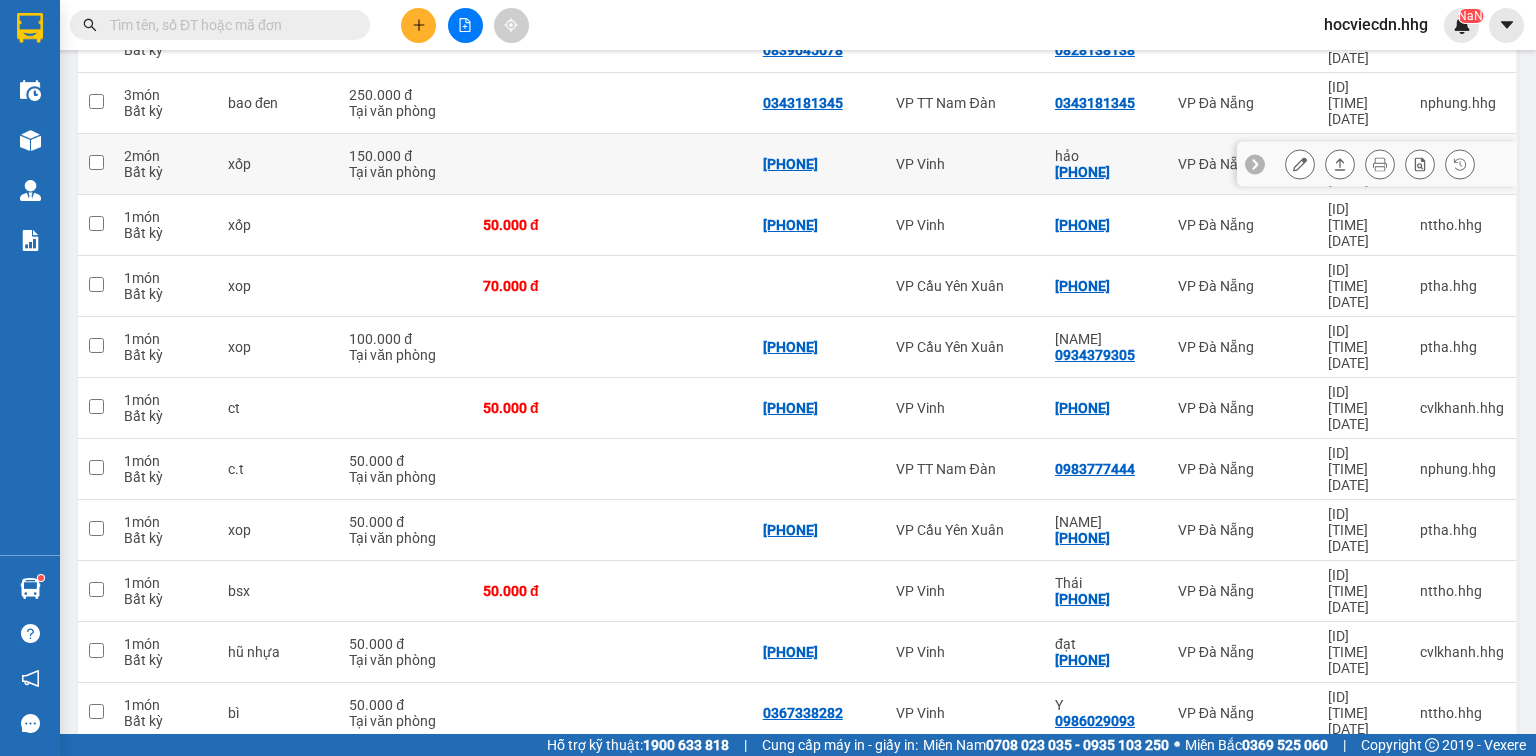 click on "VP Đà Nẵng" at bounding box center [1243, 164] 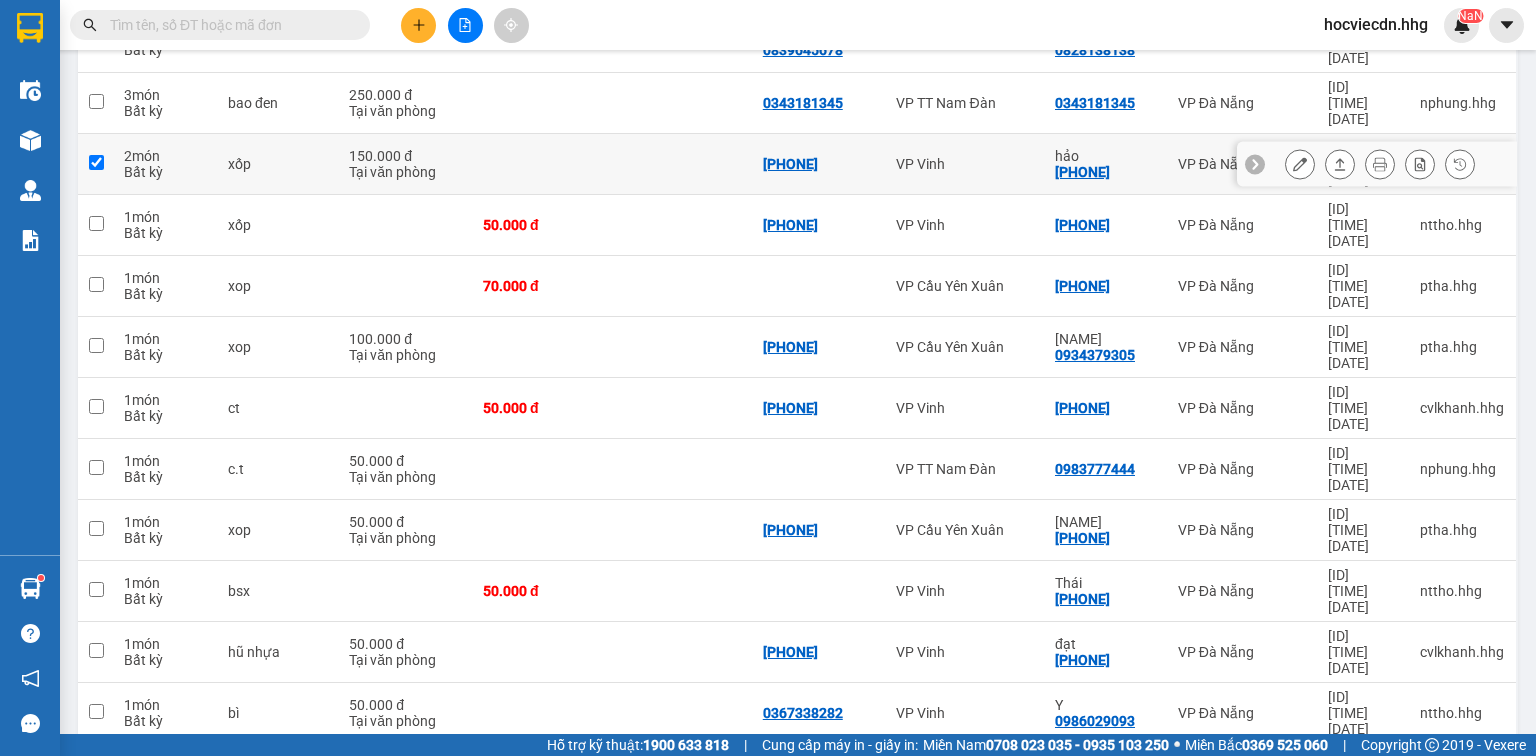 checkbox on "true" 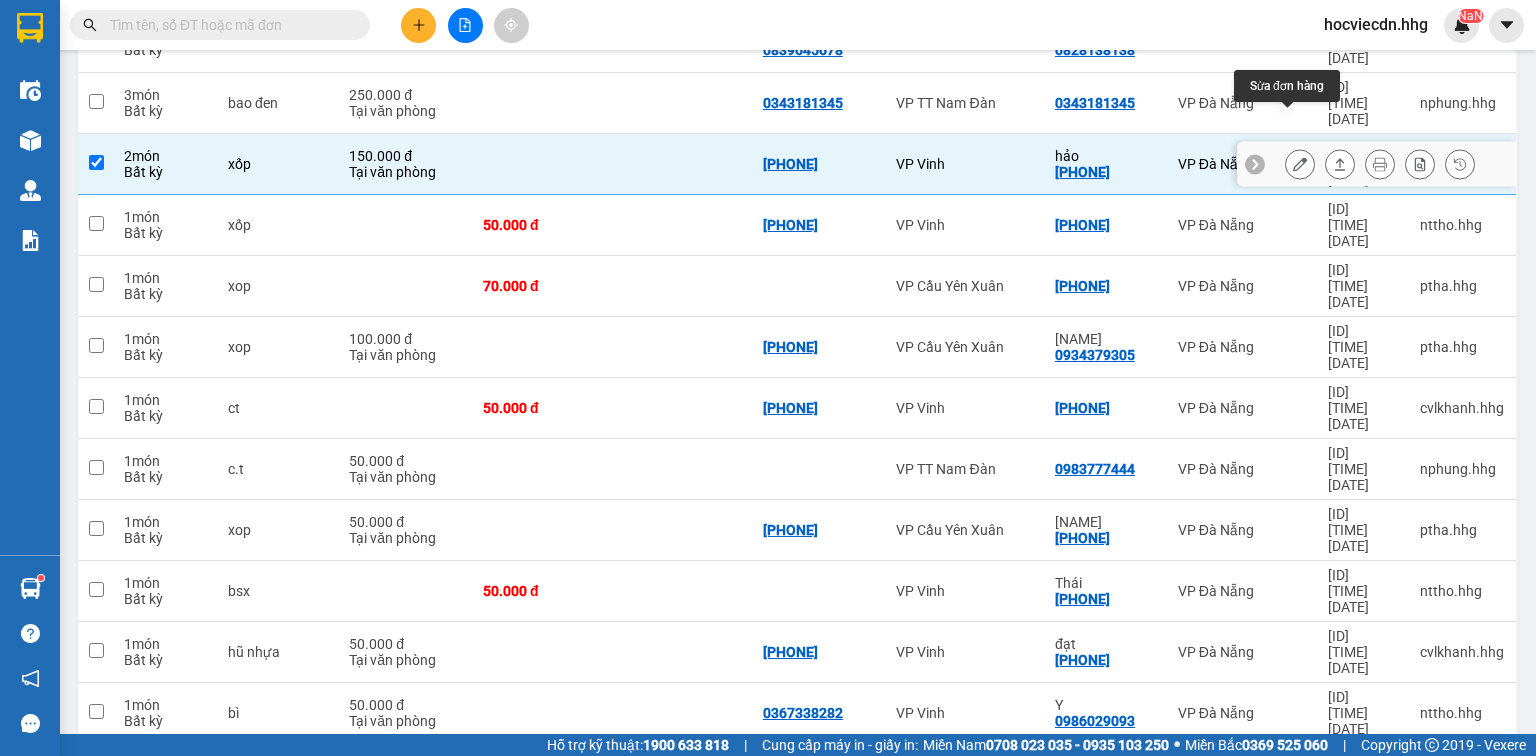 click at bounding box center [1300, 164] 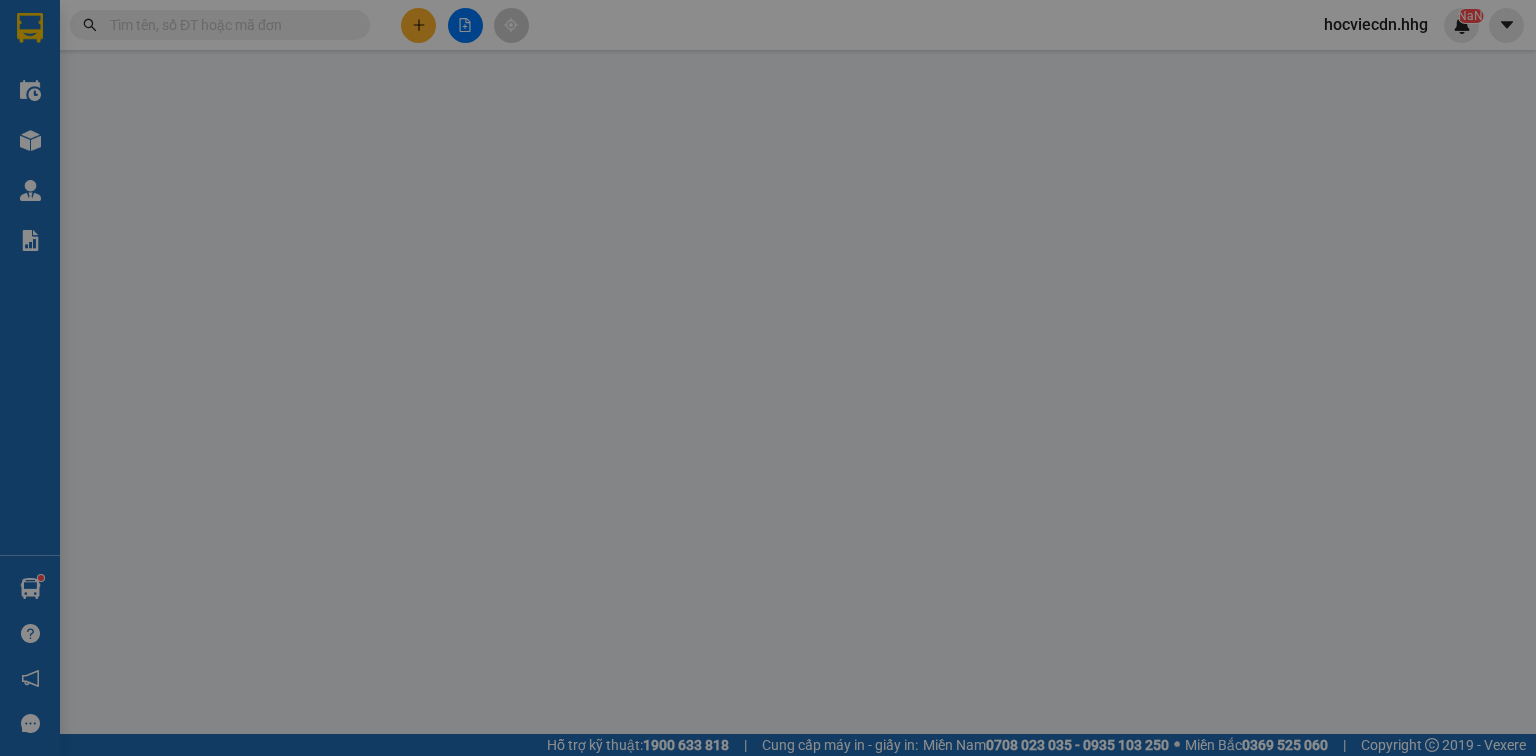type on "0986169408" 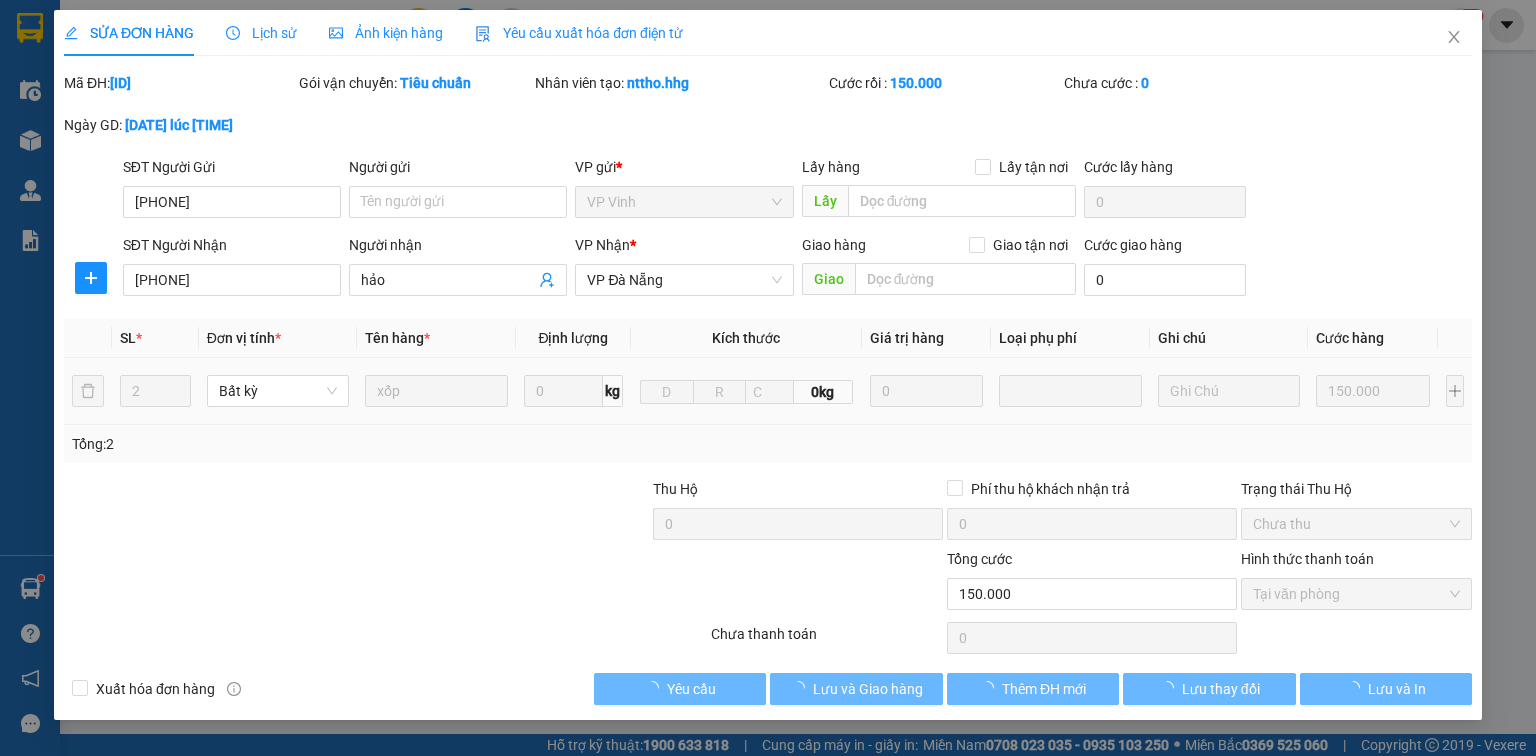scroll, scrollTop: 0, scrollLeft: 0, axis: both 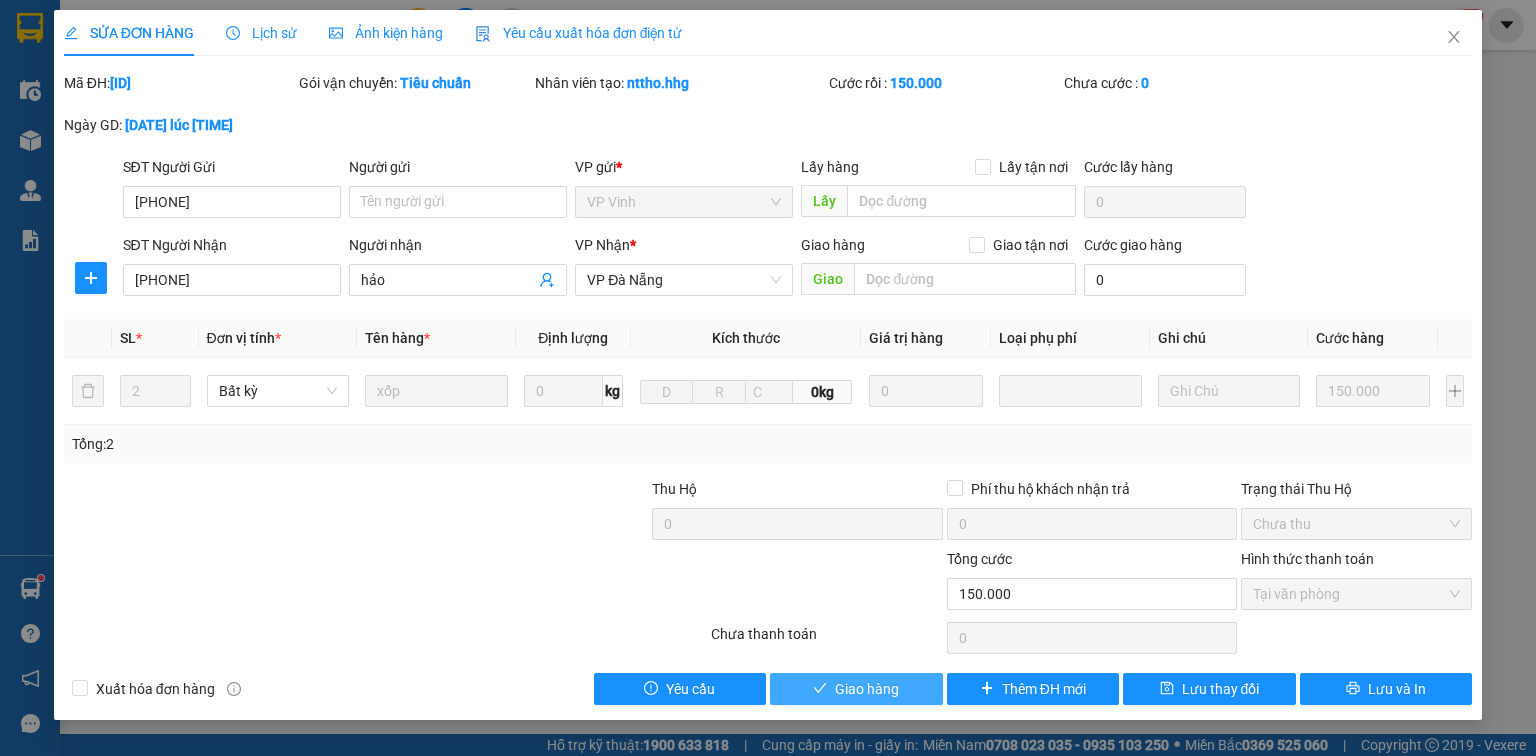 click on "Giao hàng" at bounding box center (867, 689) 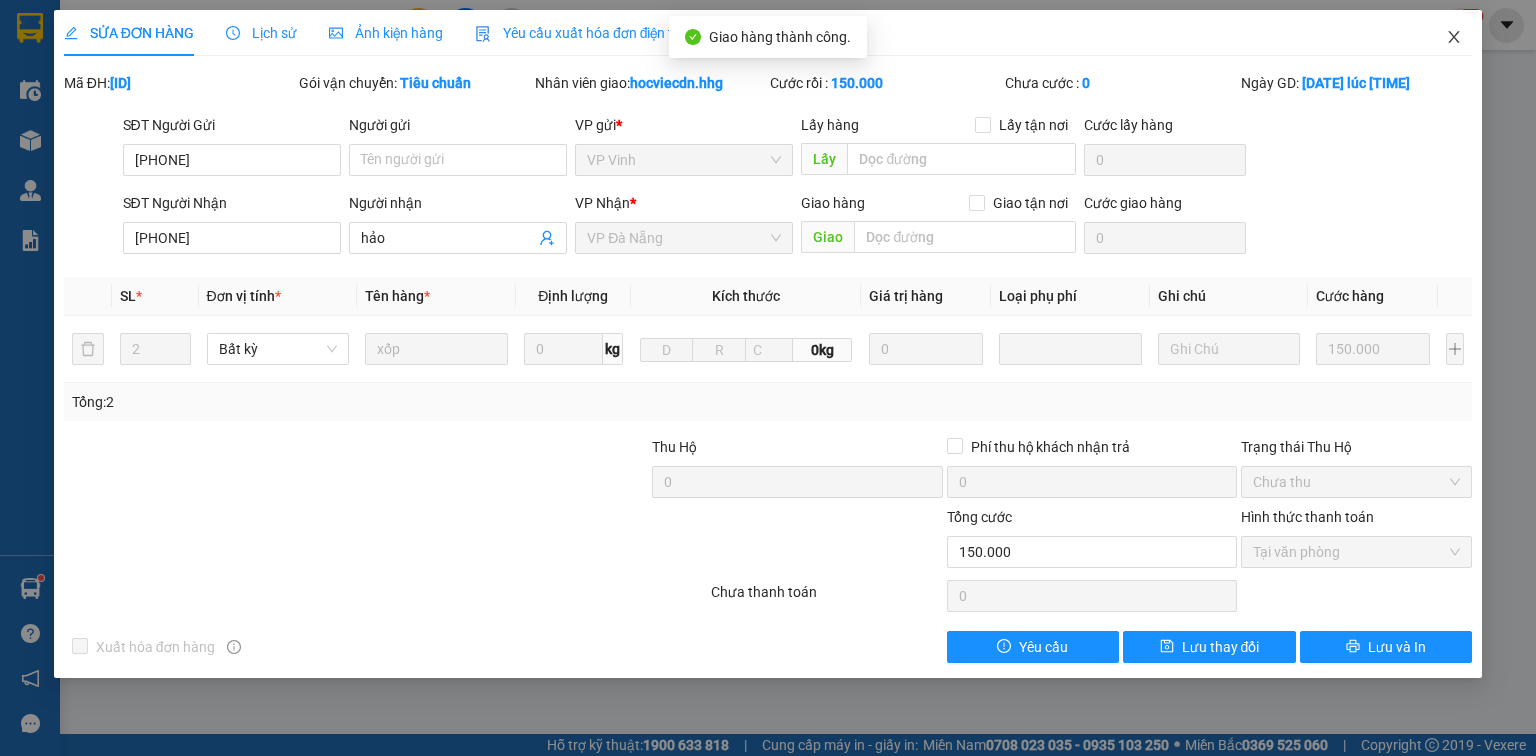 click at bounding box center [1454, 38] 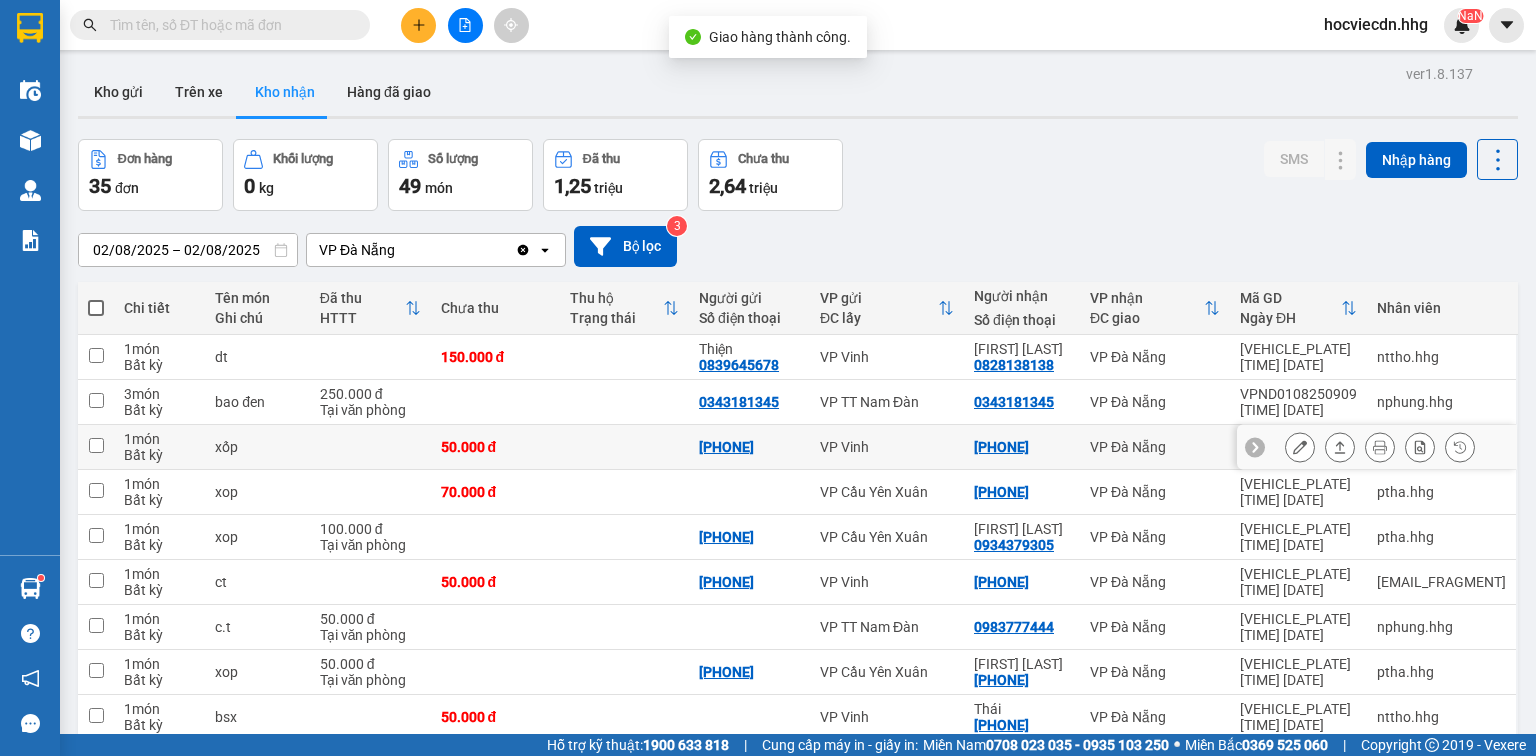 scroll, scrollTop: 0, scrollLeft: 0, axis: both 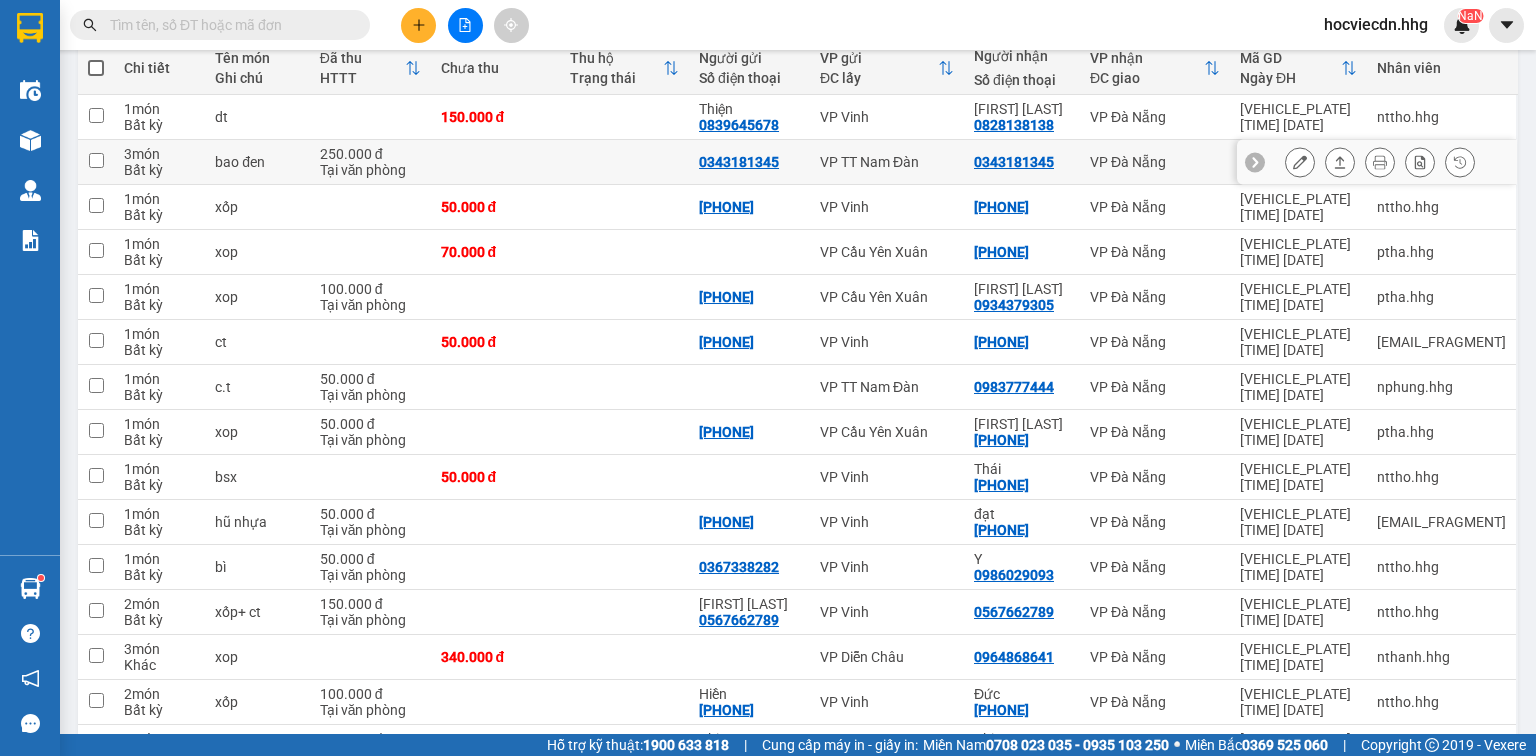 click on "VP TT Nam Đàn" at bounding box center (887, 162) 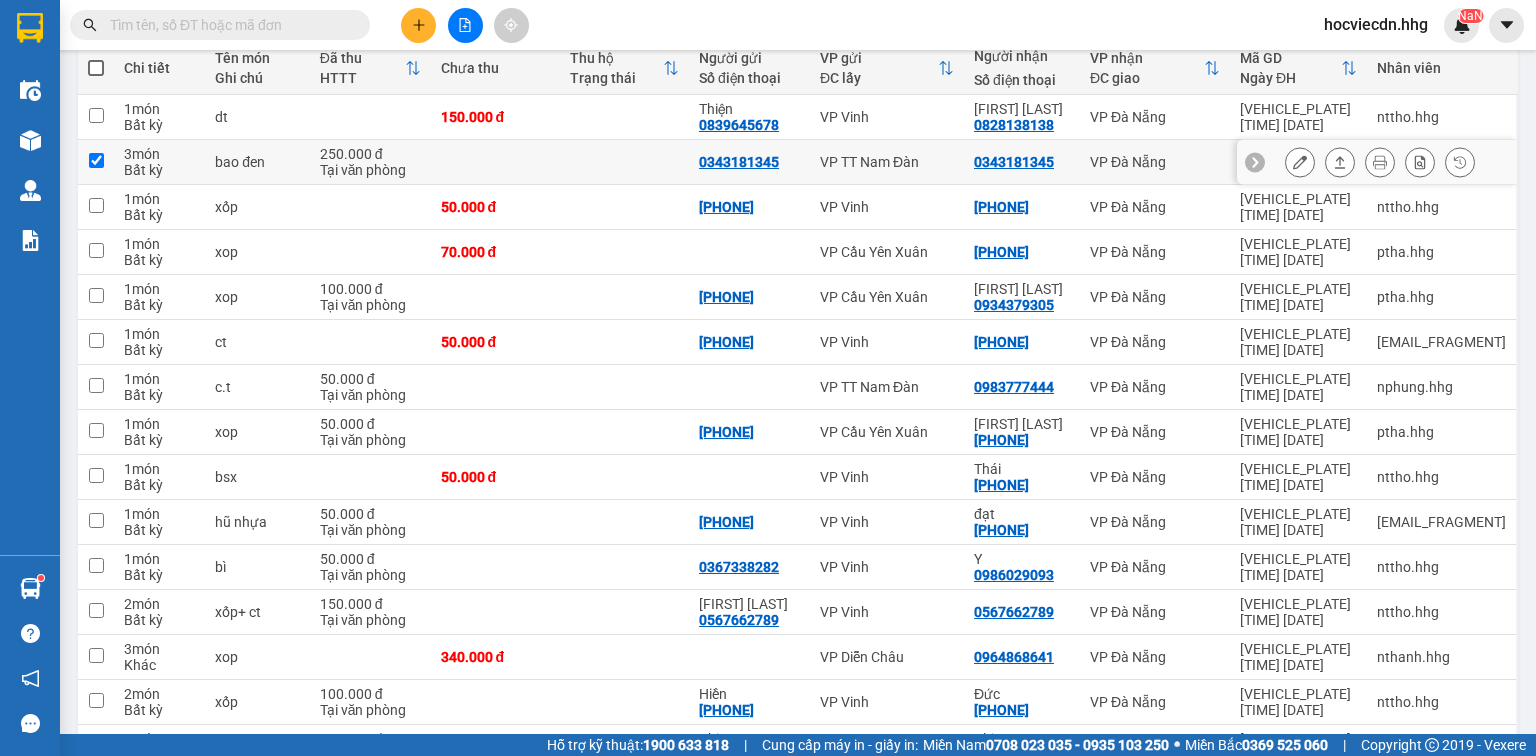 checkbox on "true" 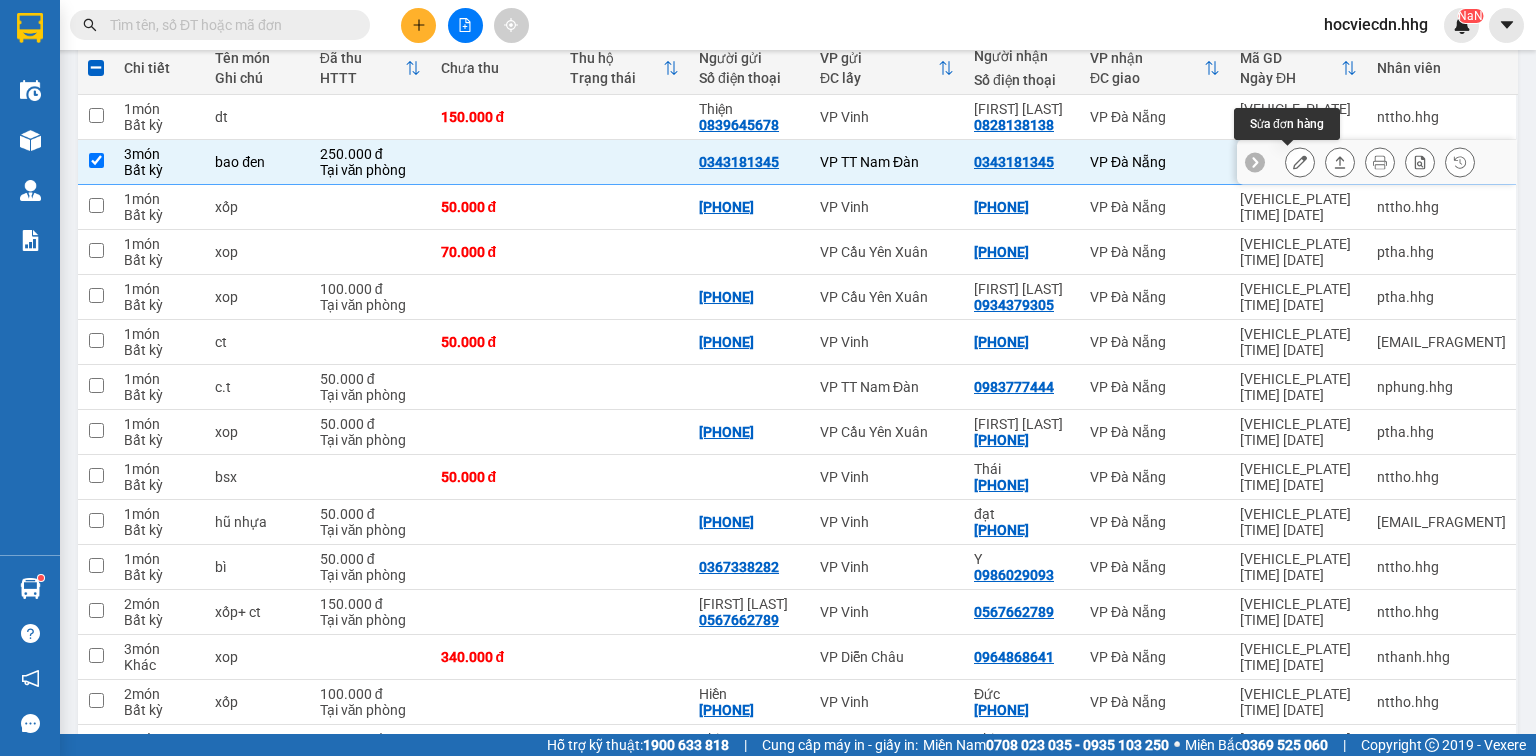 click 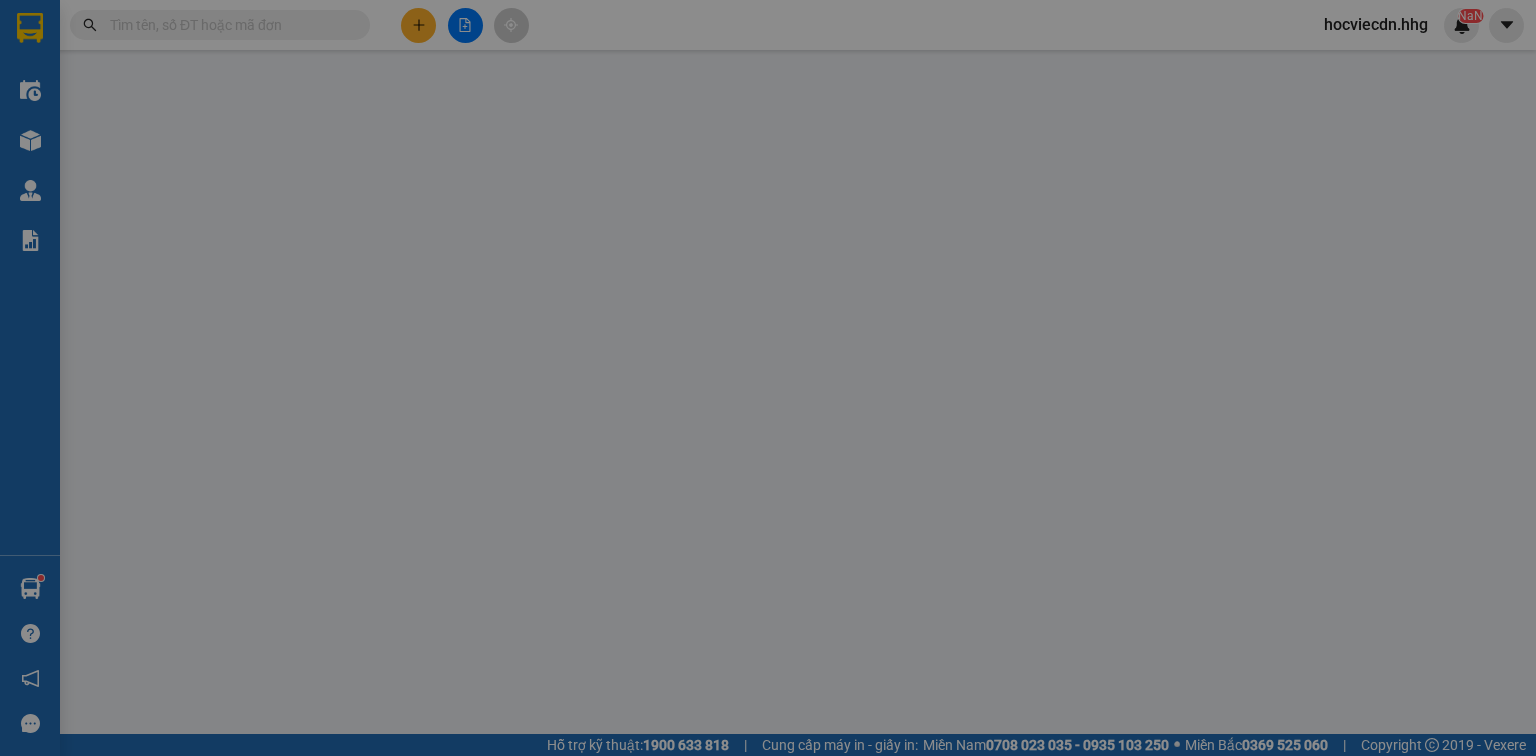 type on "0343181345" 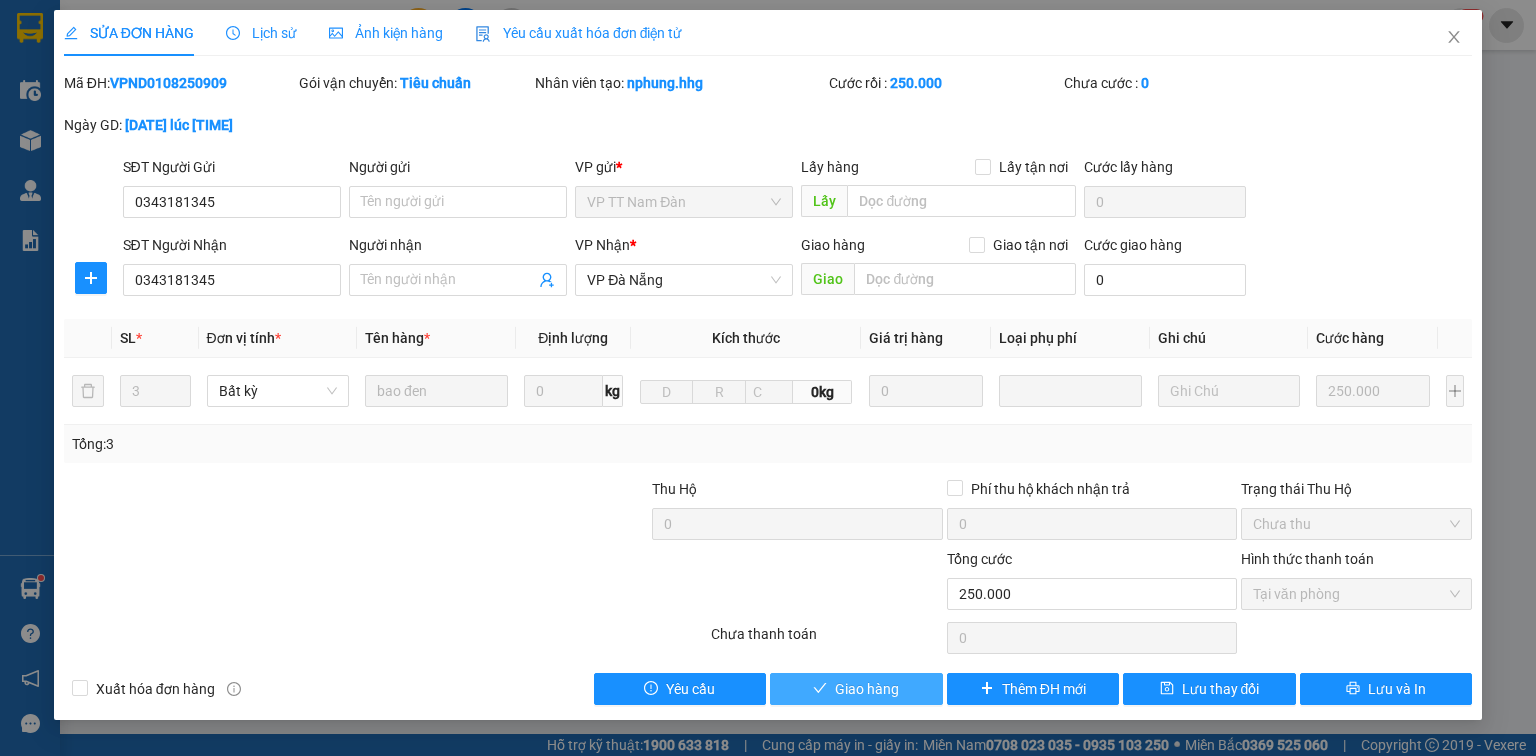 drag, startPoint x: 863, startPoint y: 682, endPoint x: 892, endPoint y: 554, distance: 131.24405 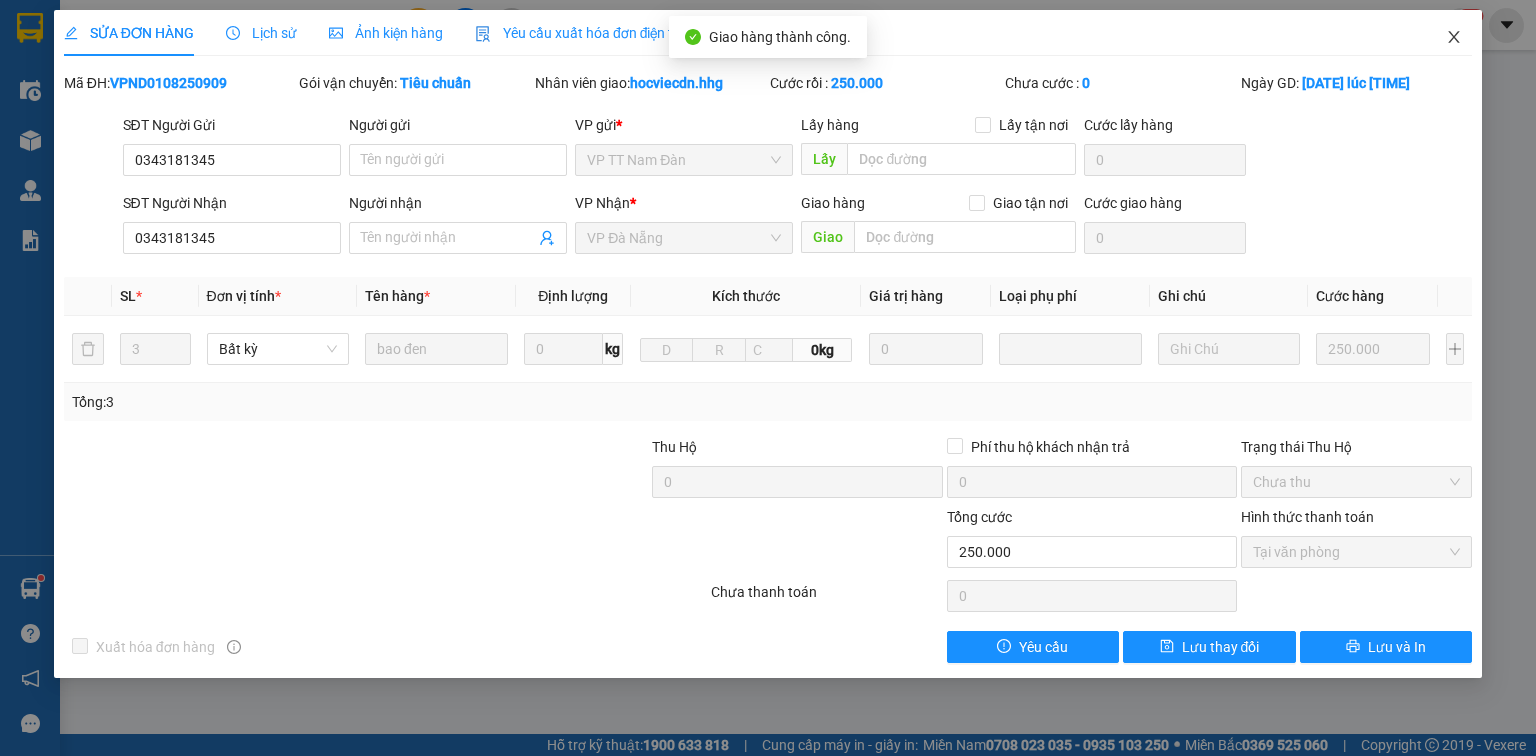 click 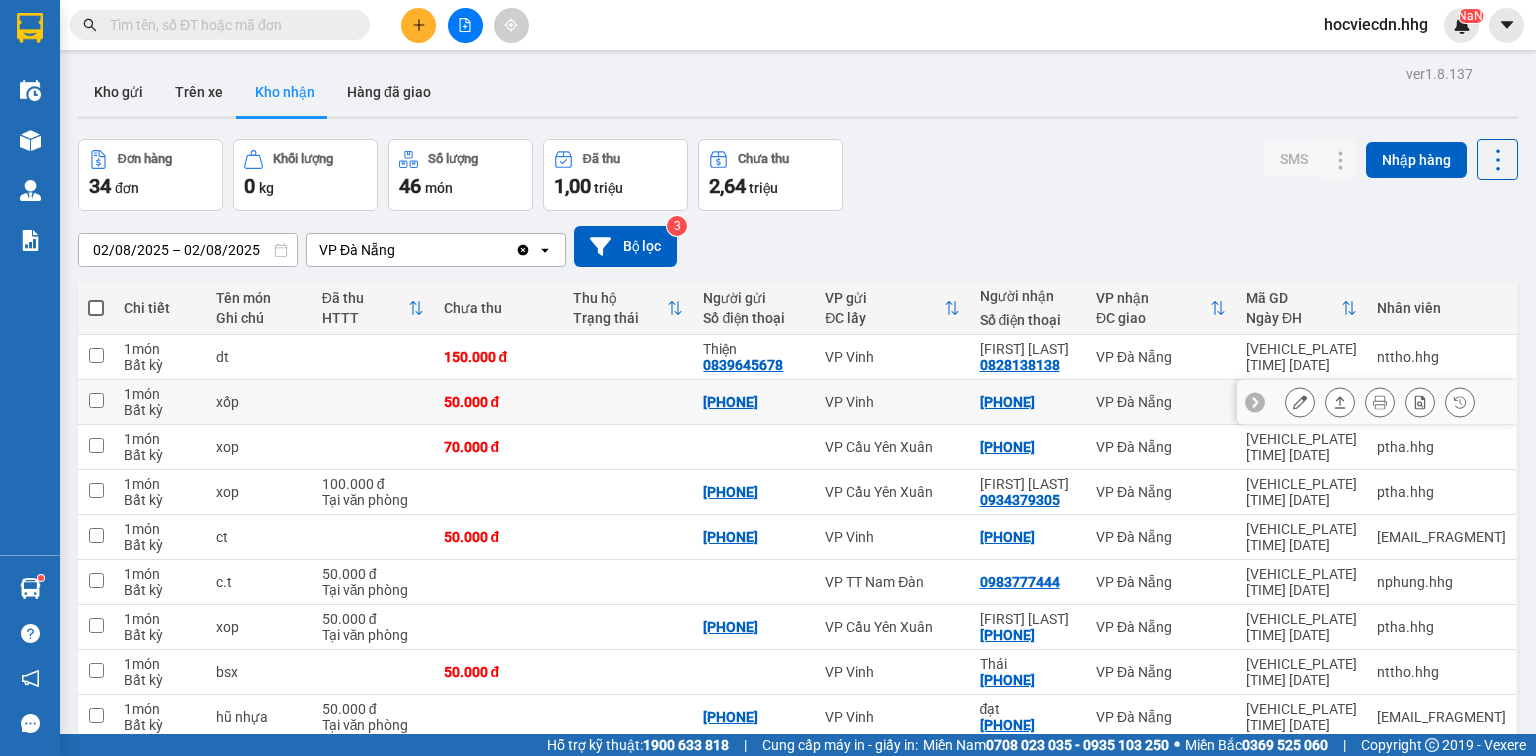 click on "[PHONE]" at bounding box center (1007, 402) 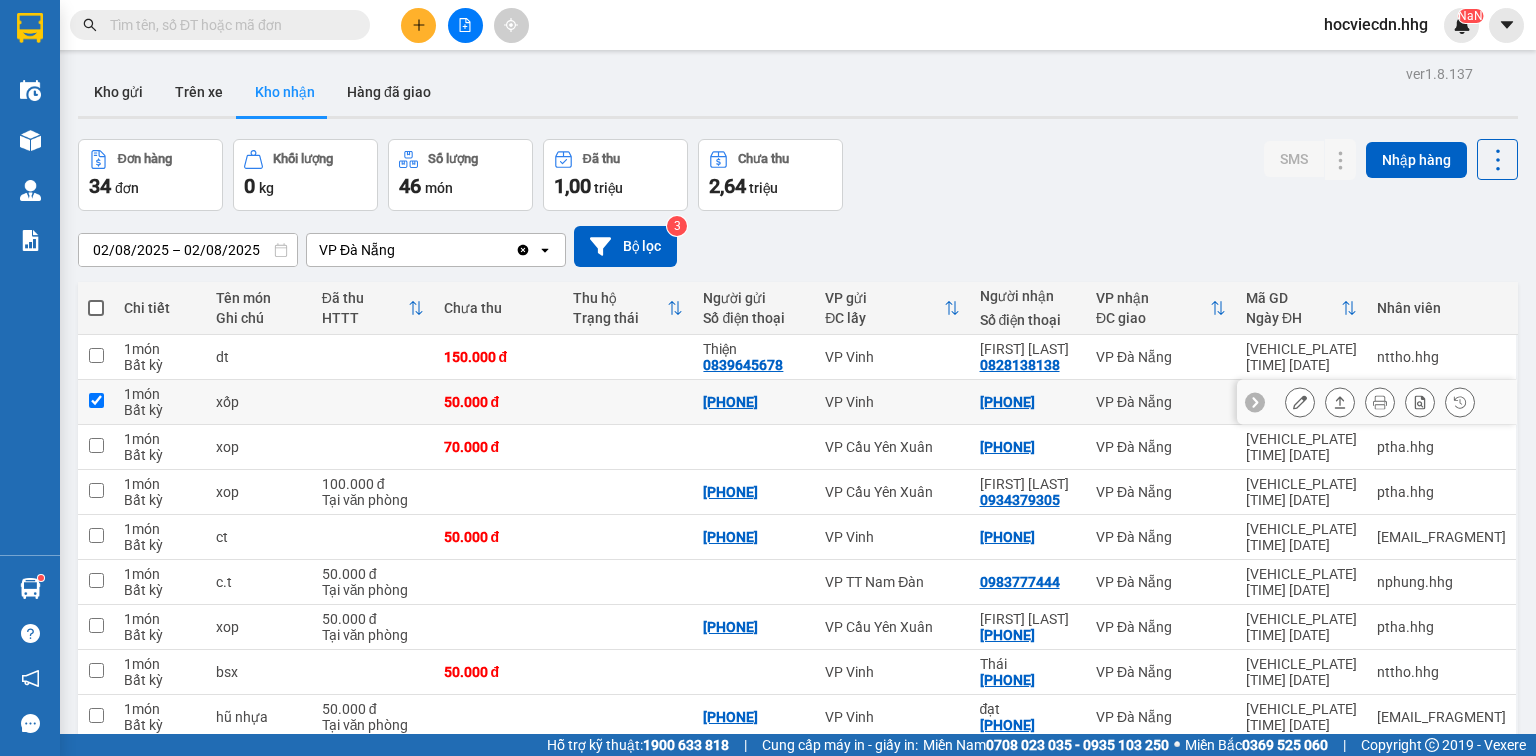 checkbox on "true" 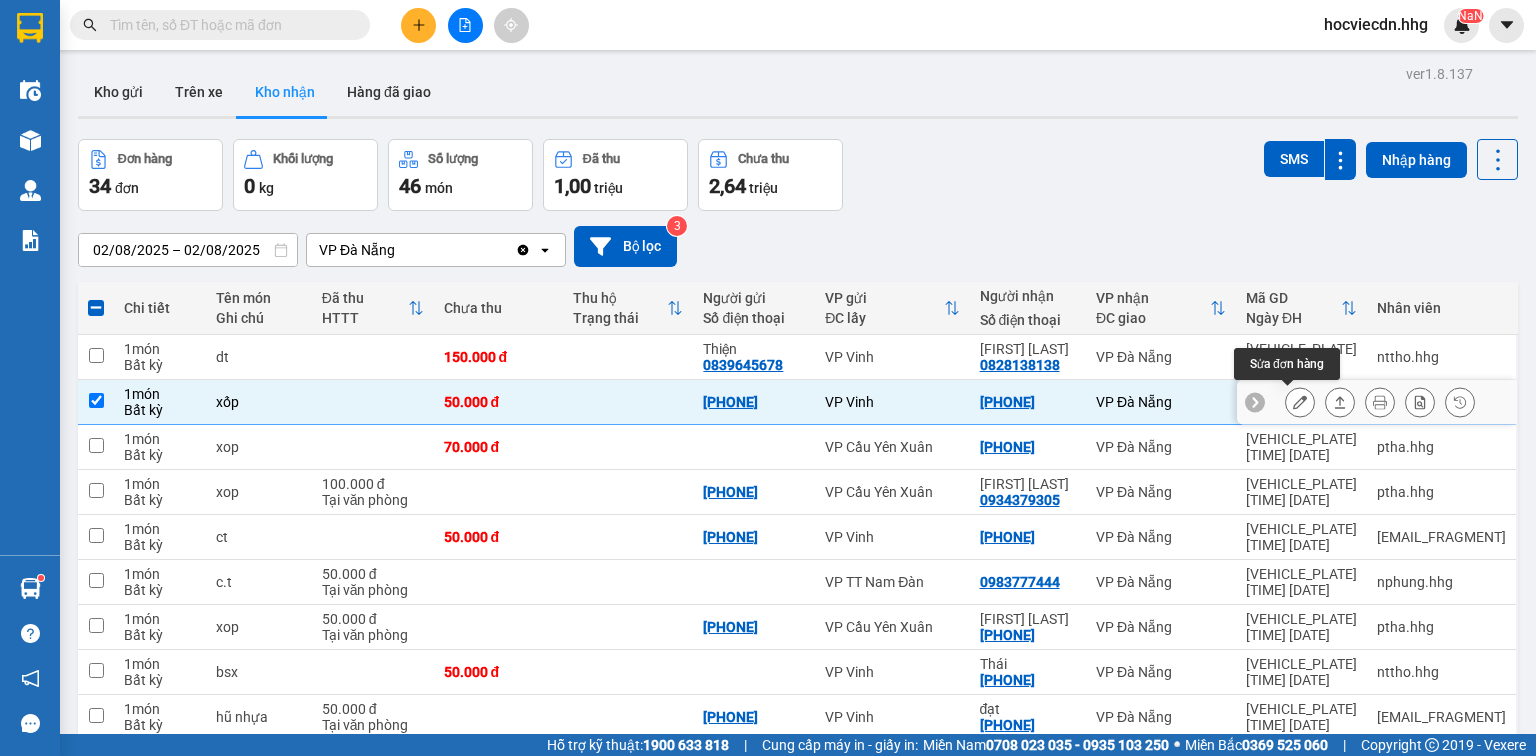 click 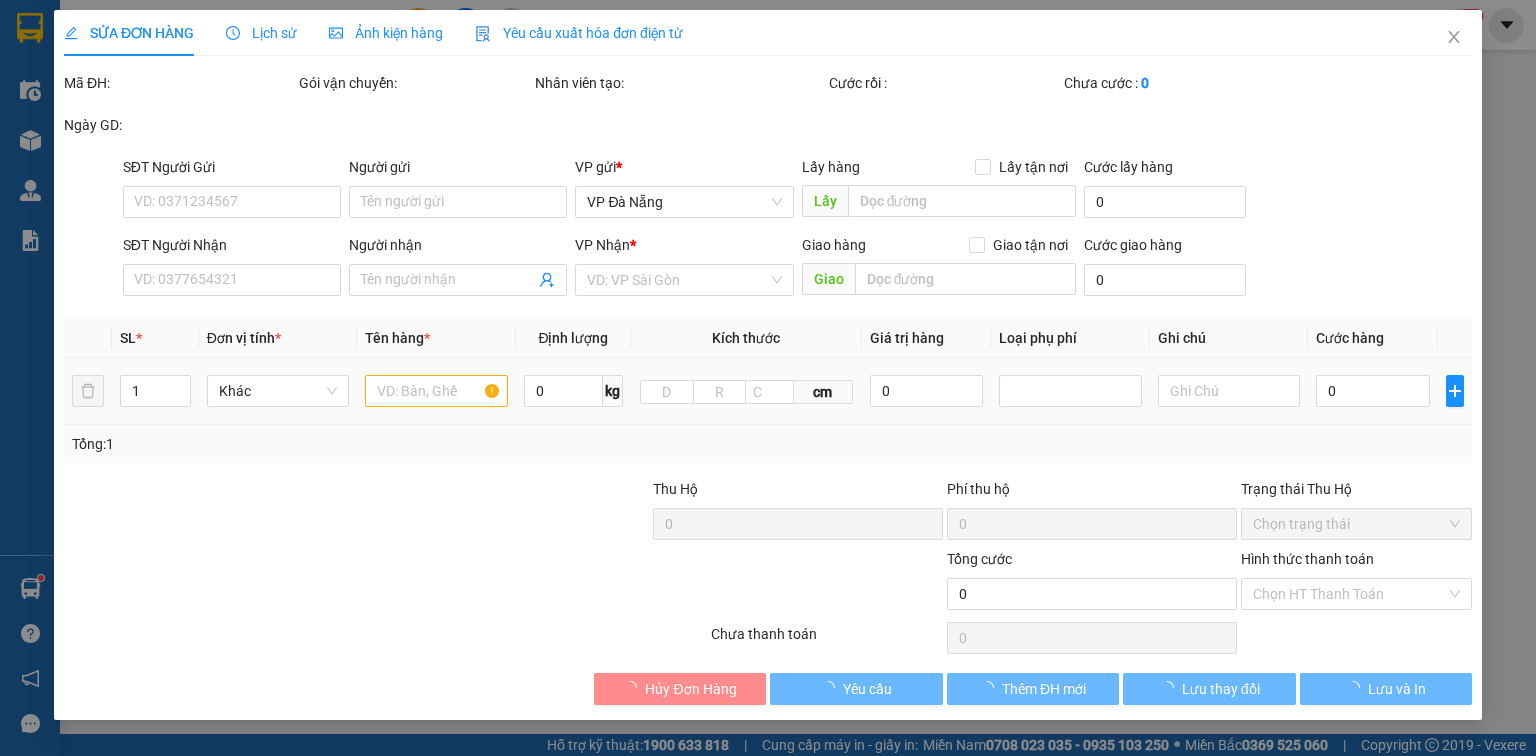 type on "[PHONE]" 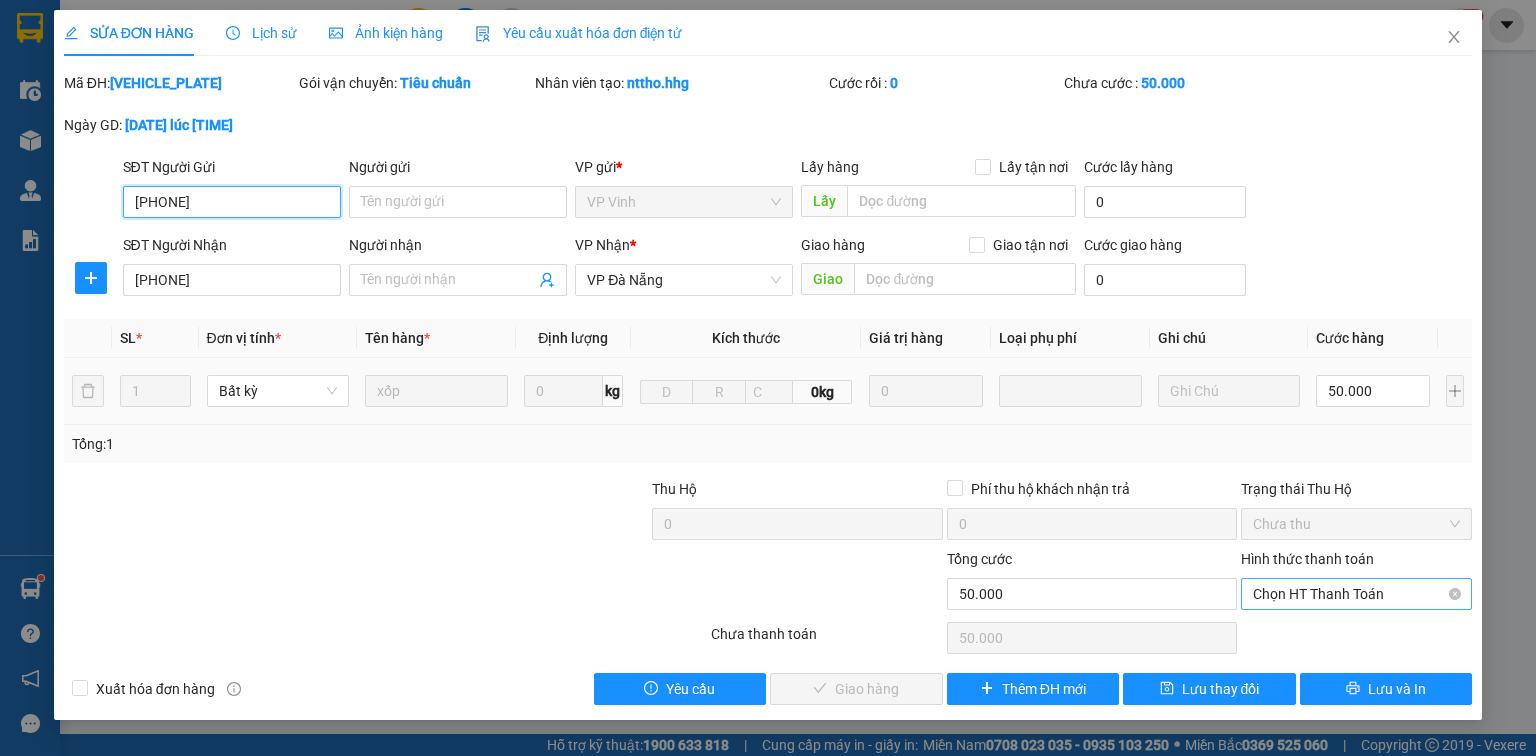 click on "Chọn HT Thanh Toán" at bounding box center (1356, 594) 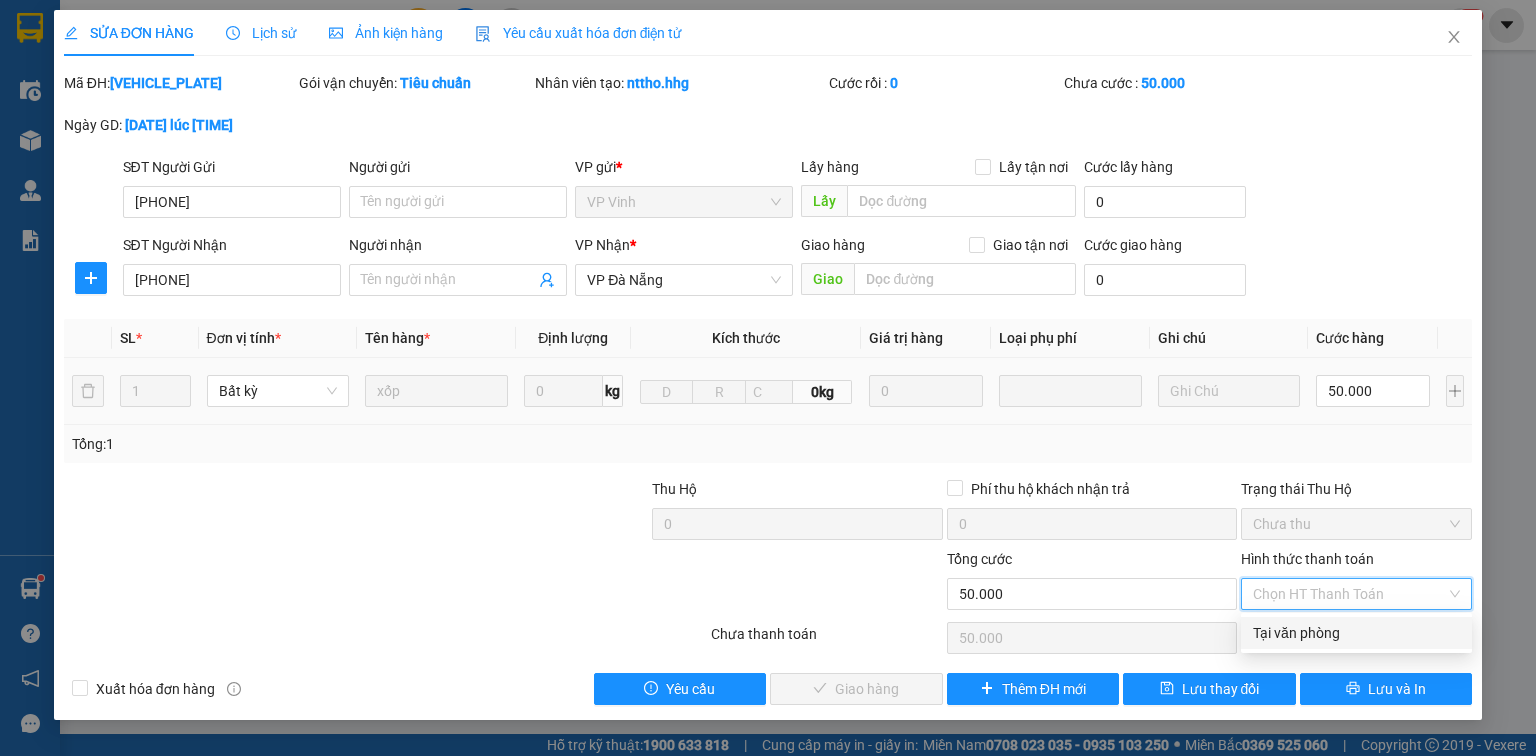 click on "Tại văn phòng" at bounding box center [1356, 633] 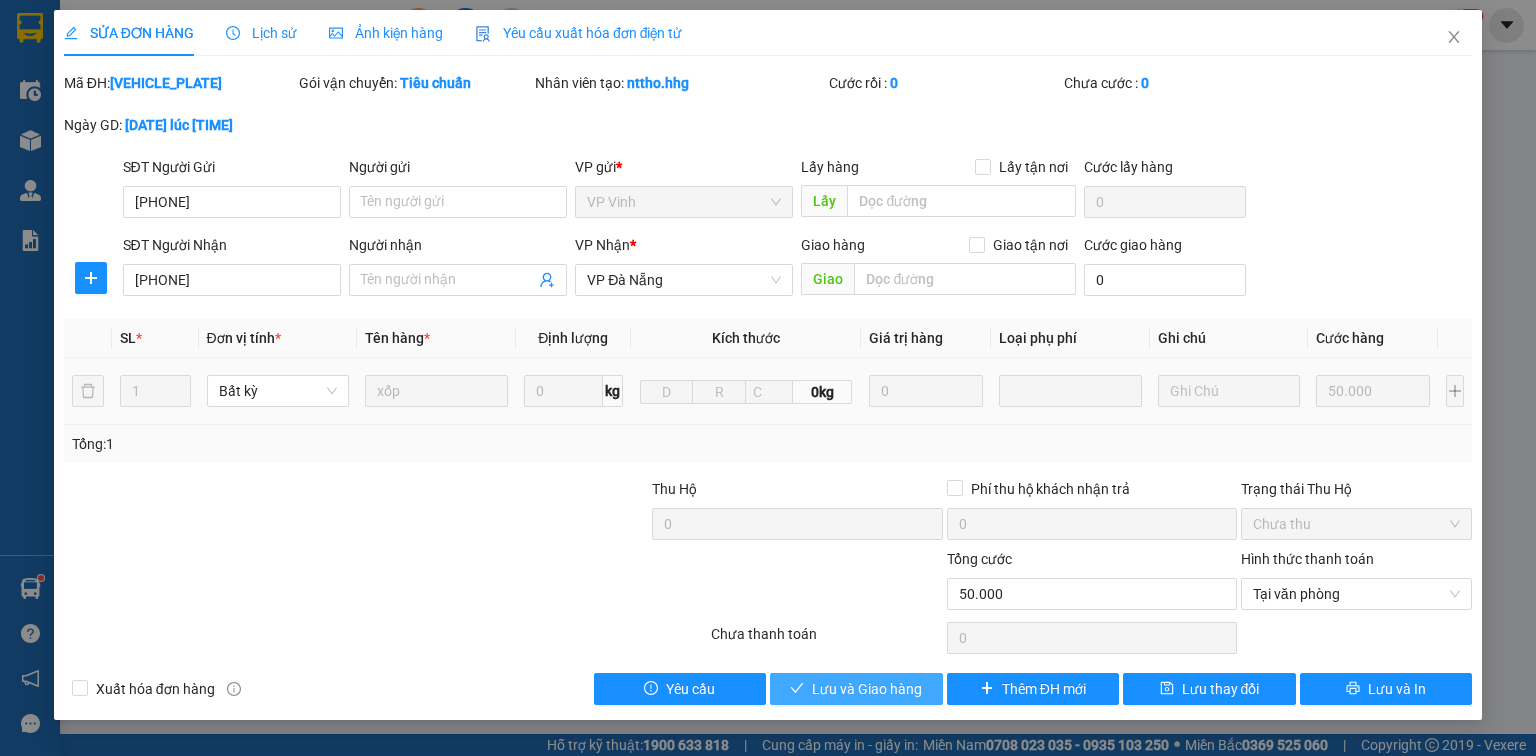 click on "Lưu và Giao hàng" at bounding box center (867, 689) 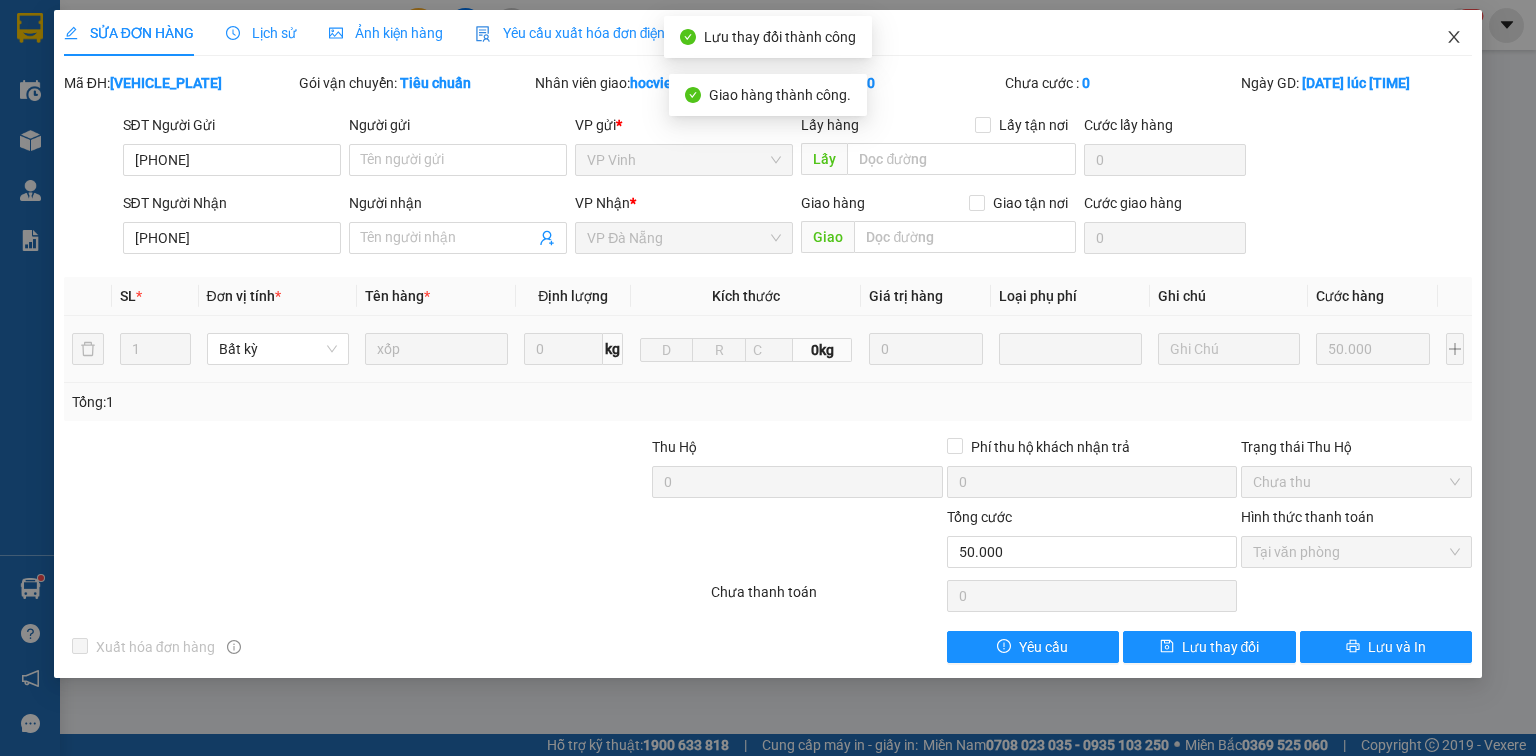 click at bounding box center [1454, 38] 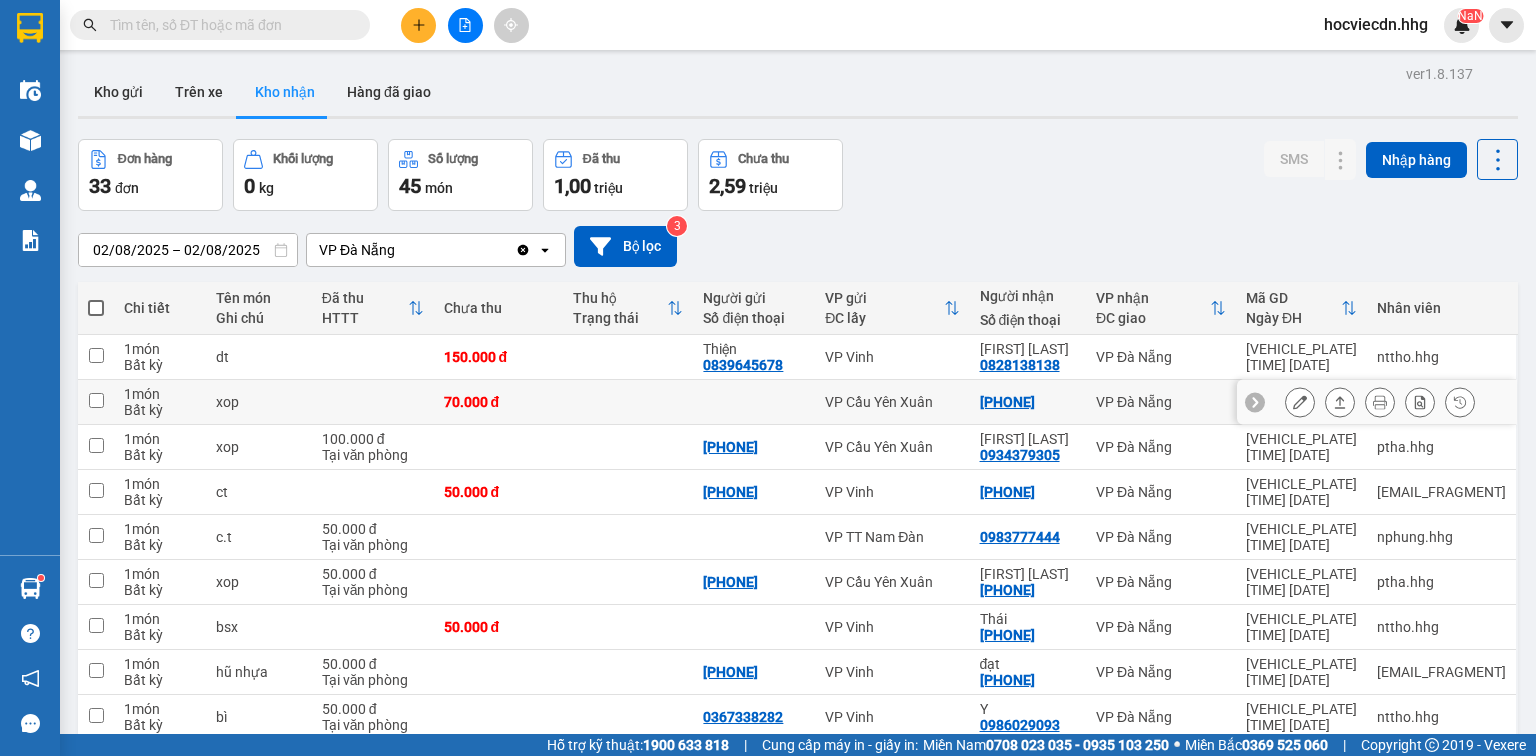 click at bounding box center (628, 402) 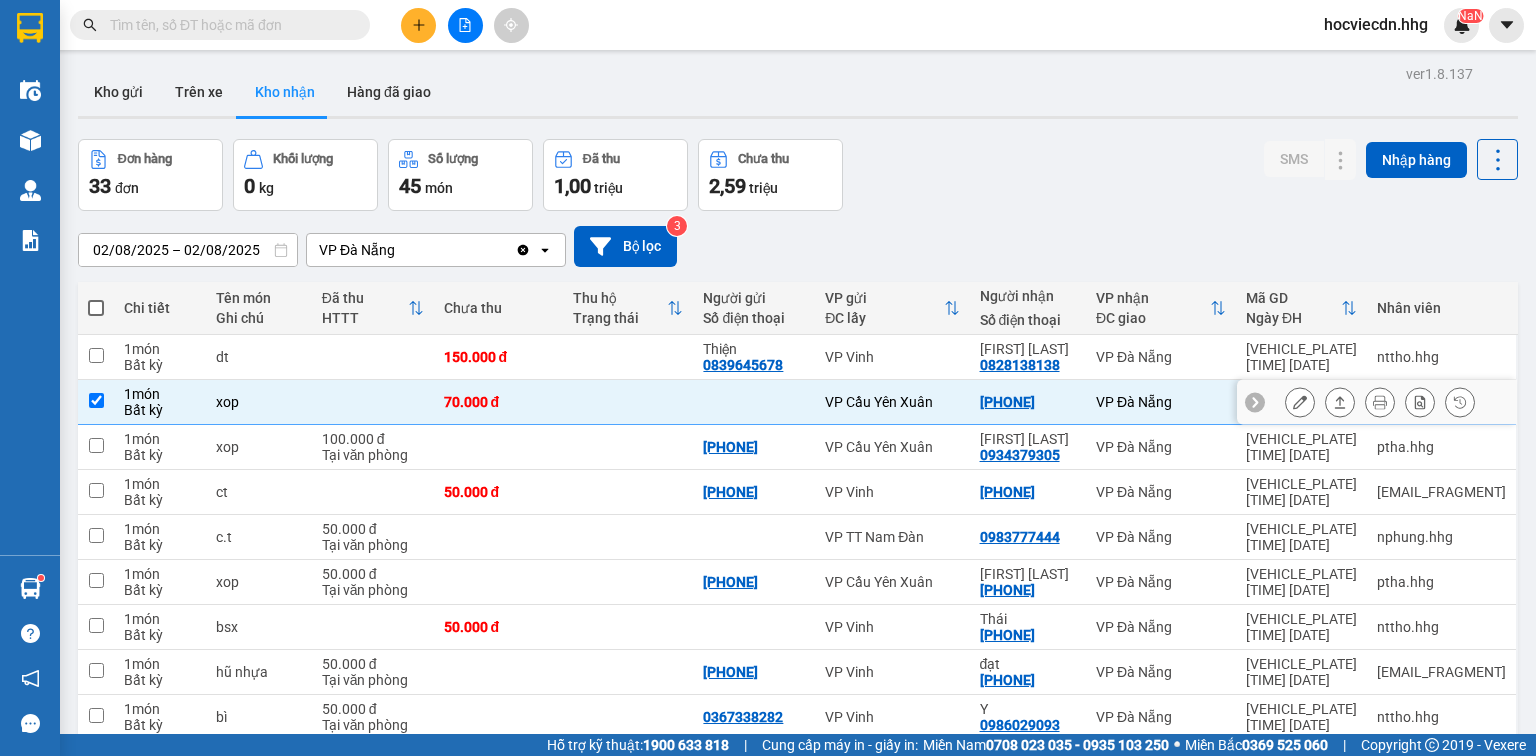 checkbox on "true" 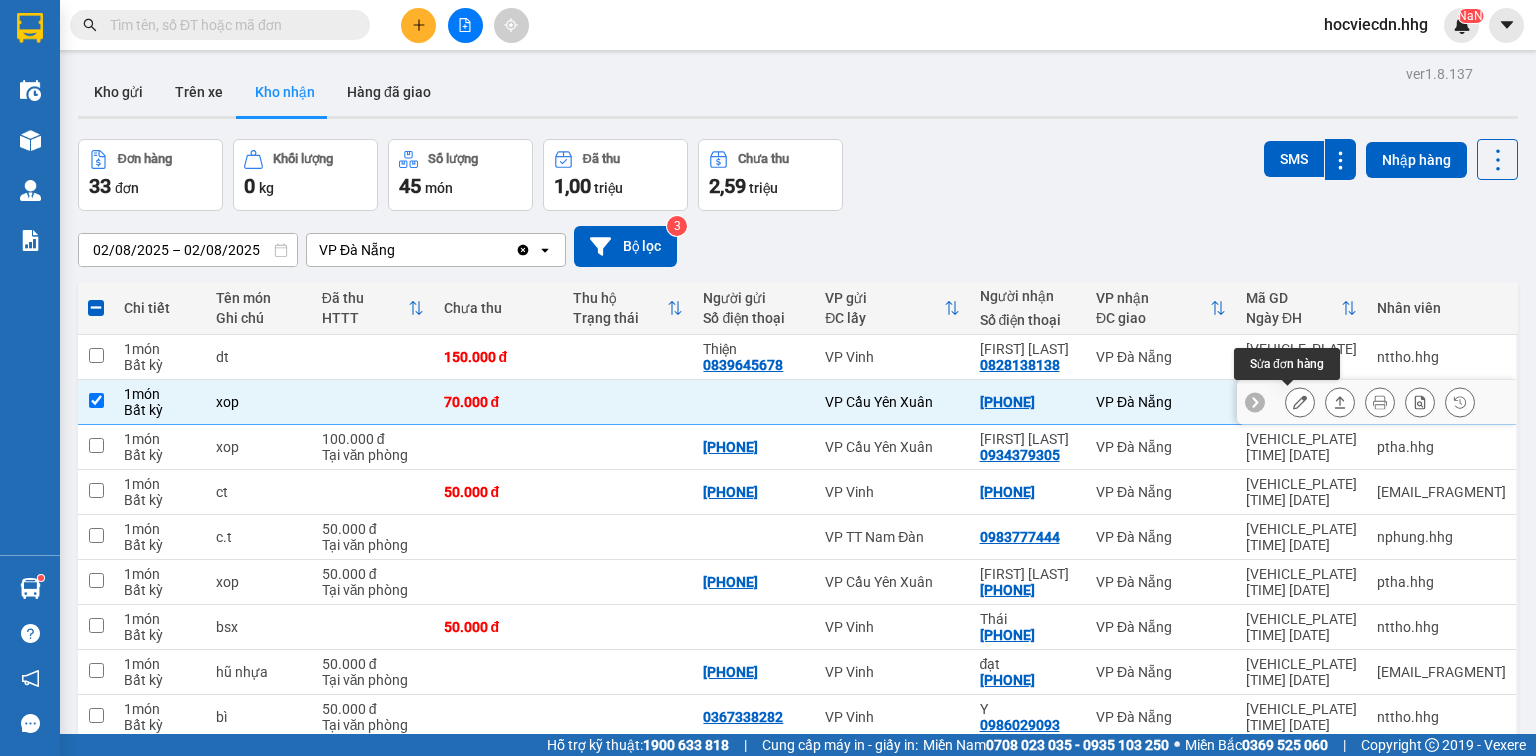 click 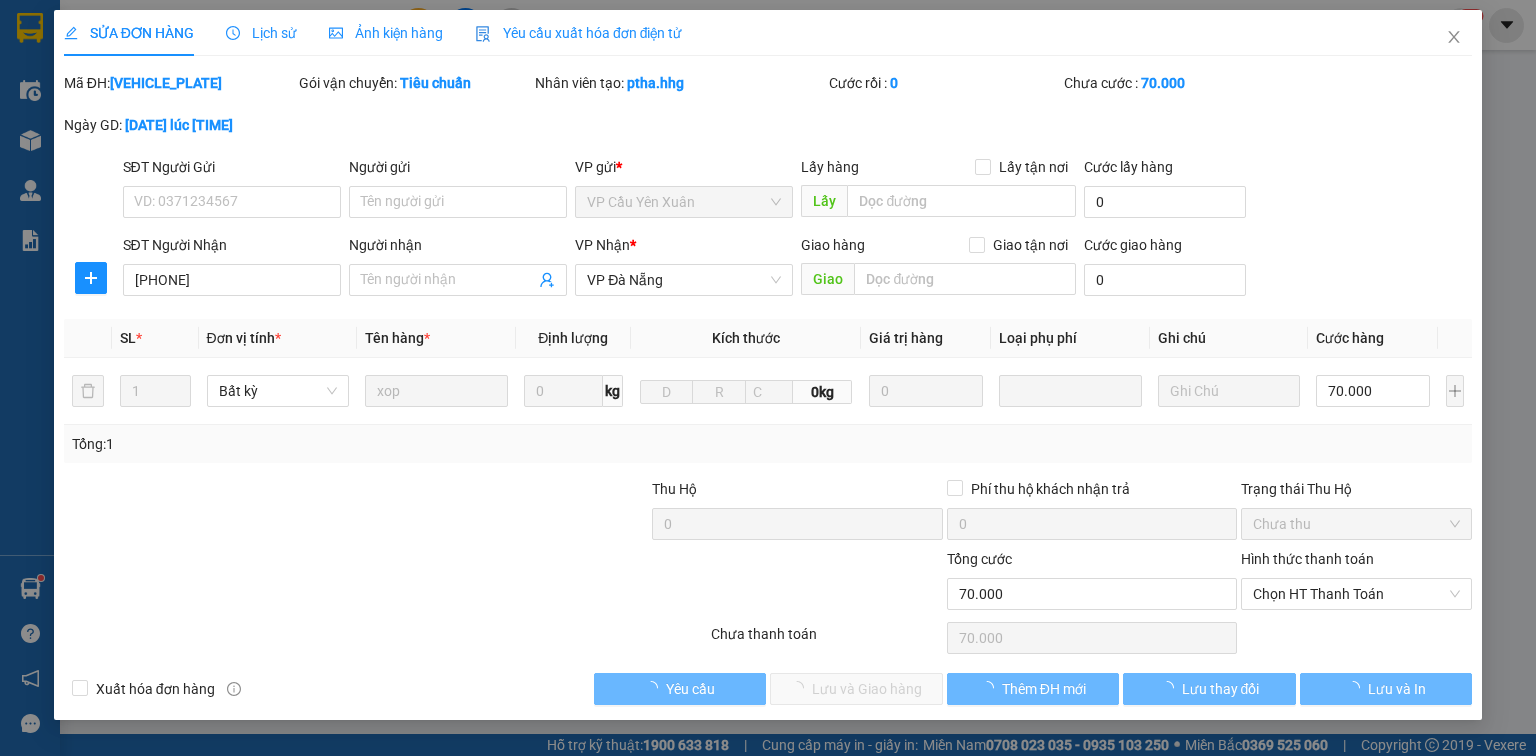 type on "[PHONE]" 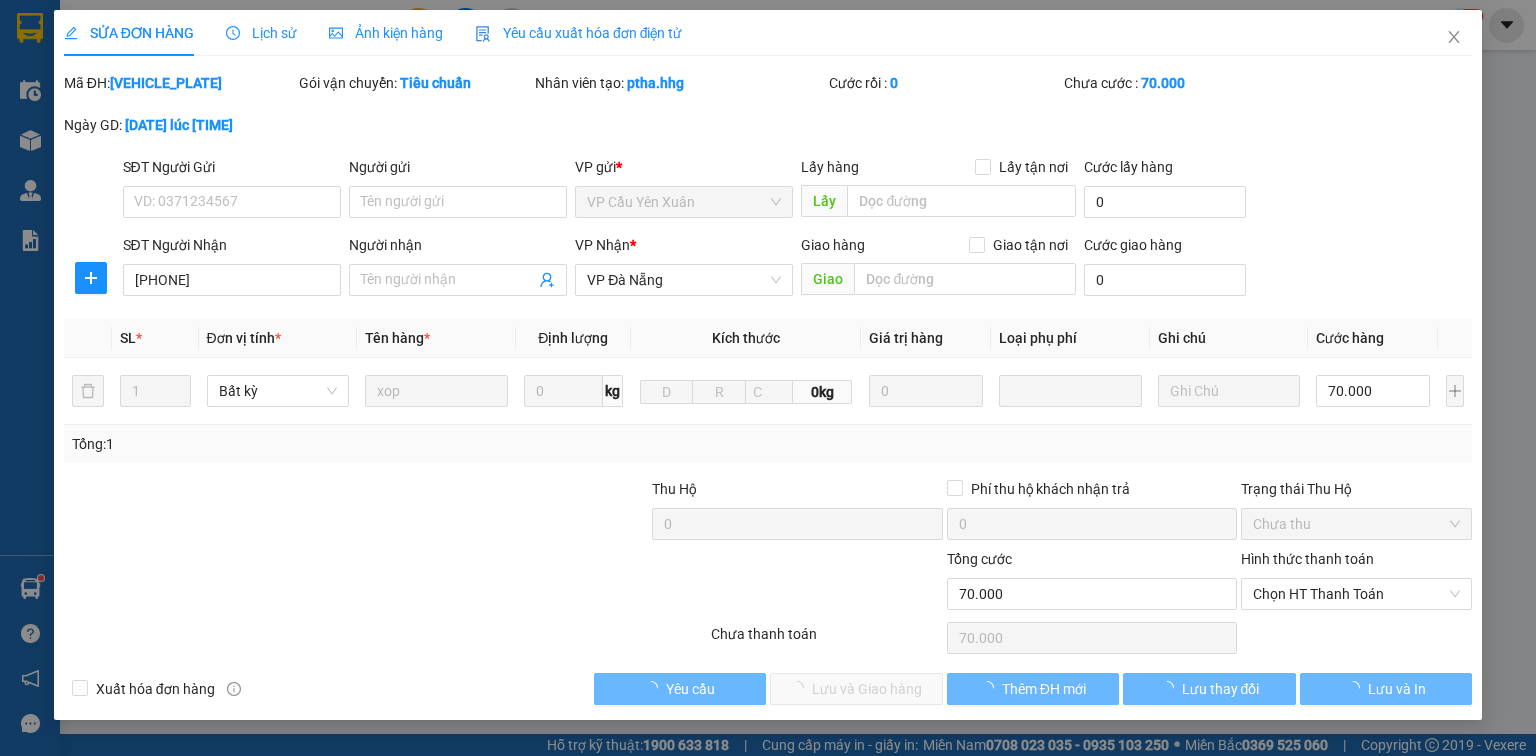 type on "70.000" 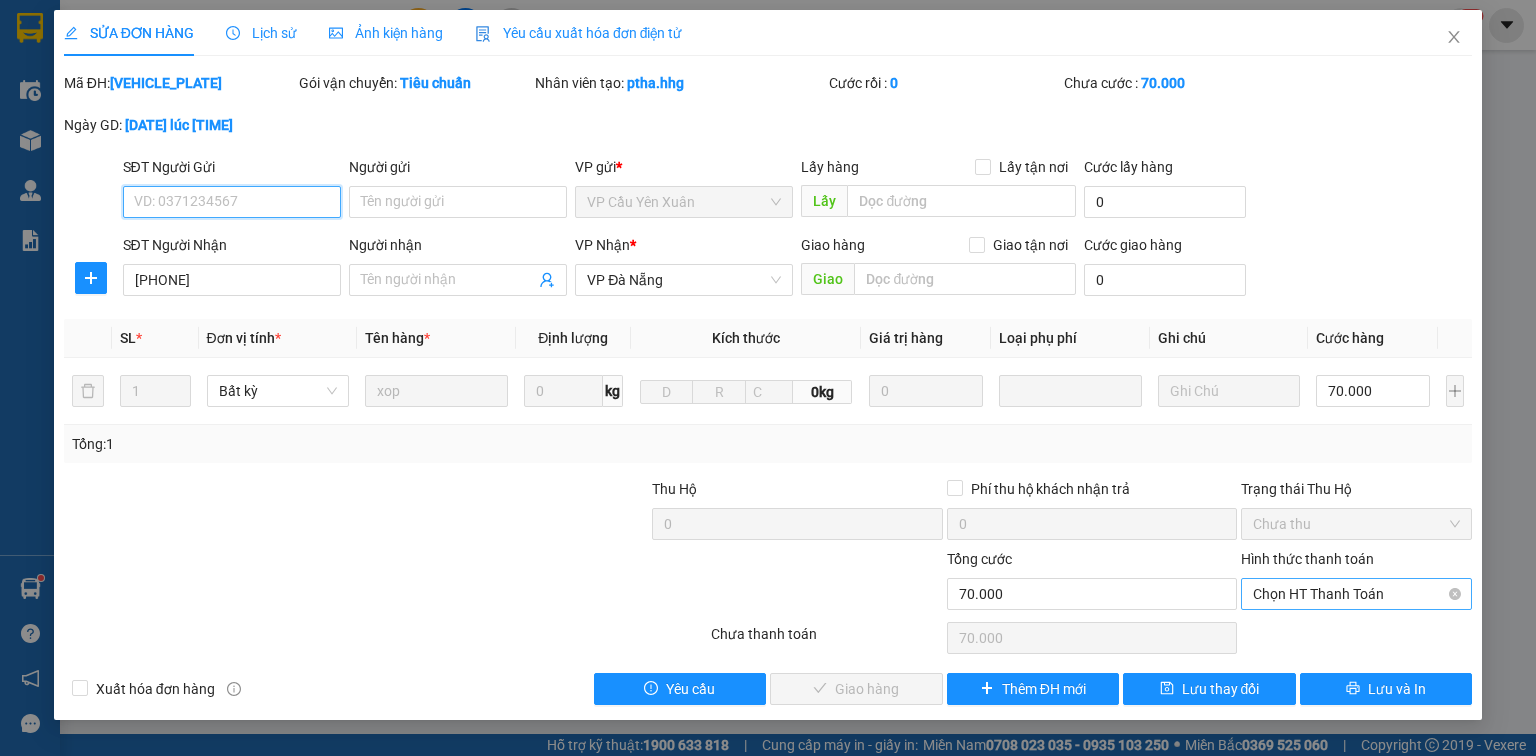 click on "Chọn HT Thanh Toán" at bounding box center [1356, 594] 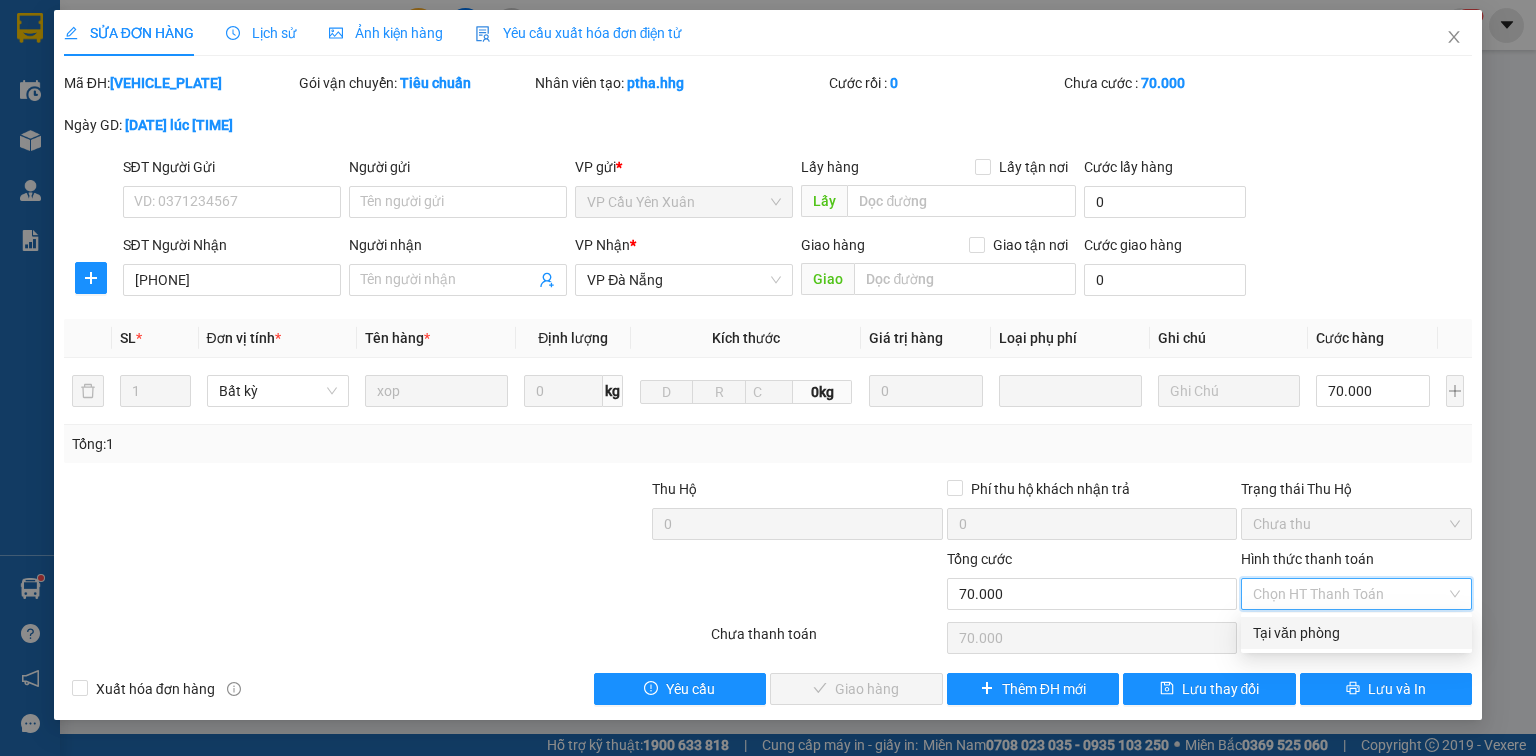 drag, startPoint x: 1392, startPoint y: 636, endPoint x: 1376, endPoint y: 632, distance: 16.492422 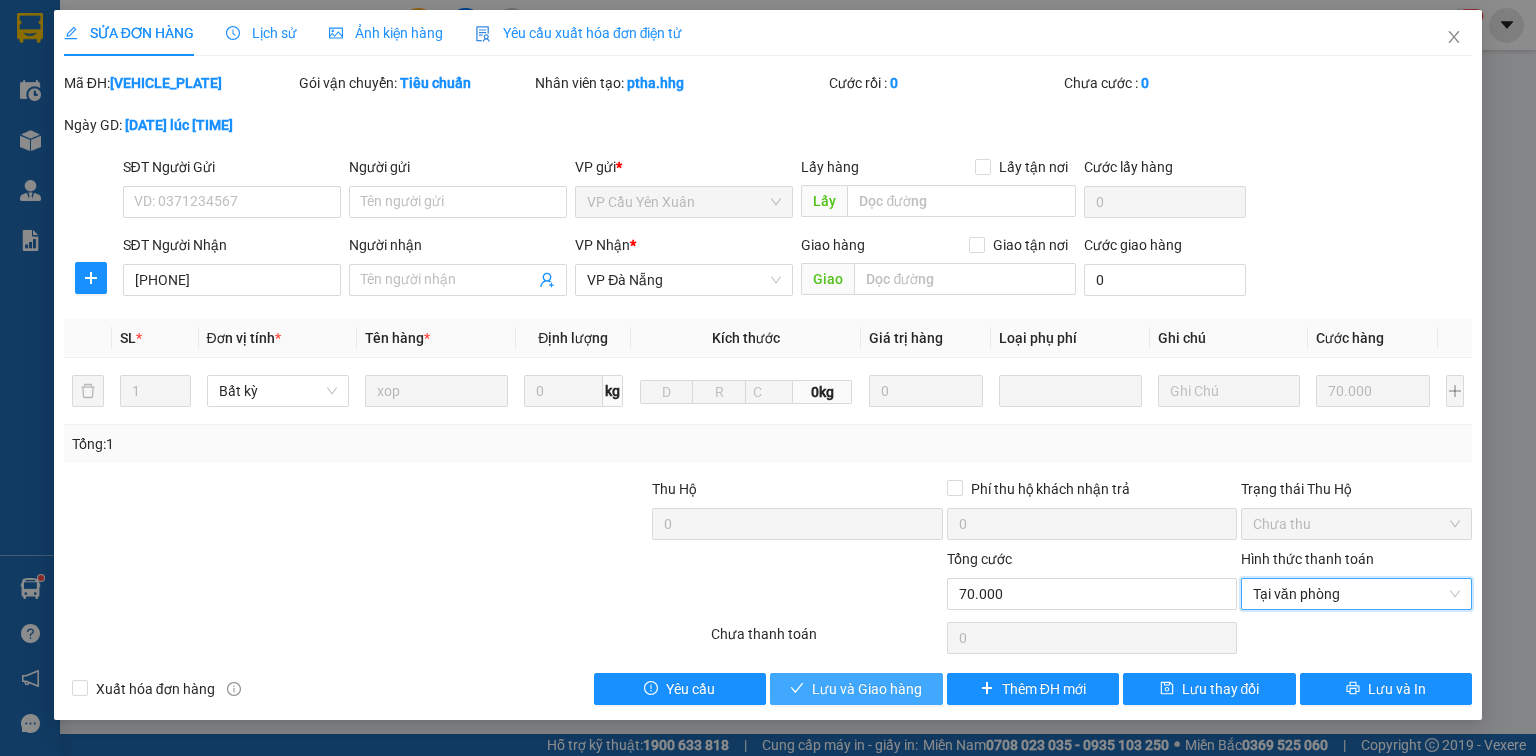 click on "Lưu và Giao hàng" at bounding box center (867, 689) 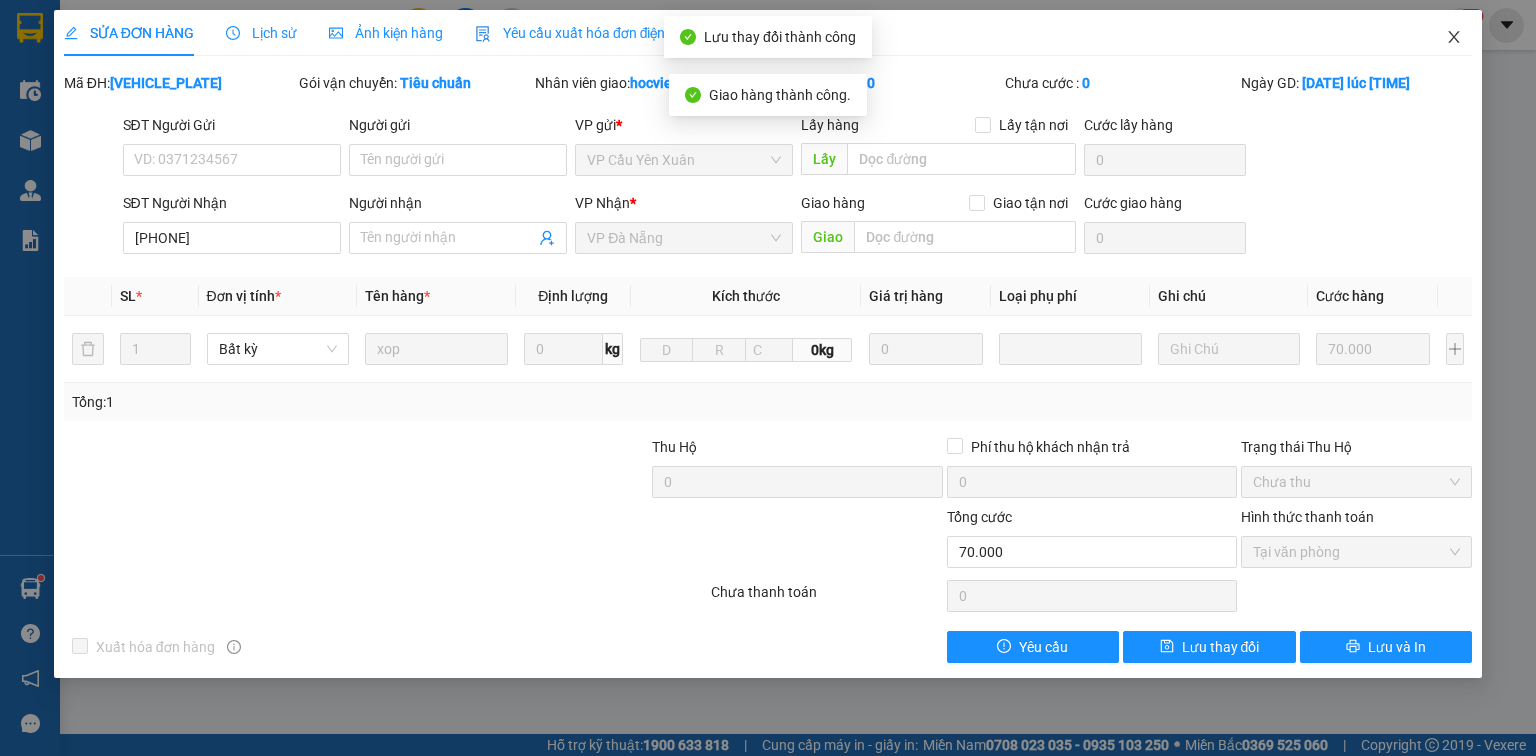 click 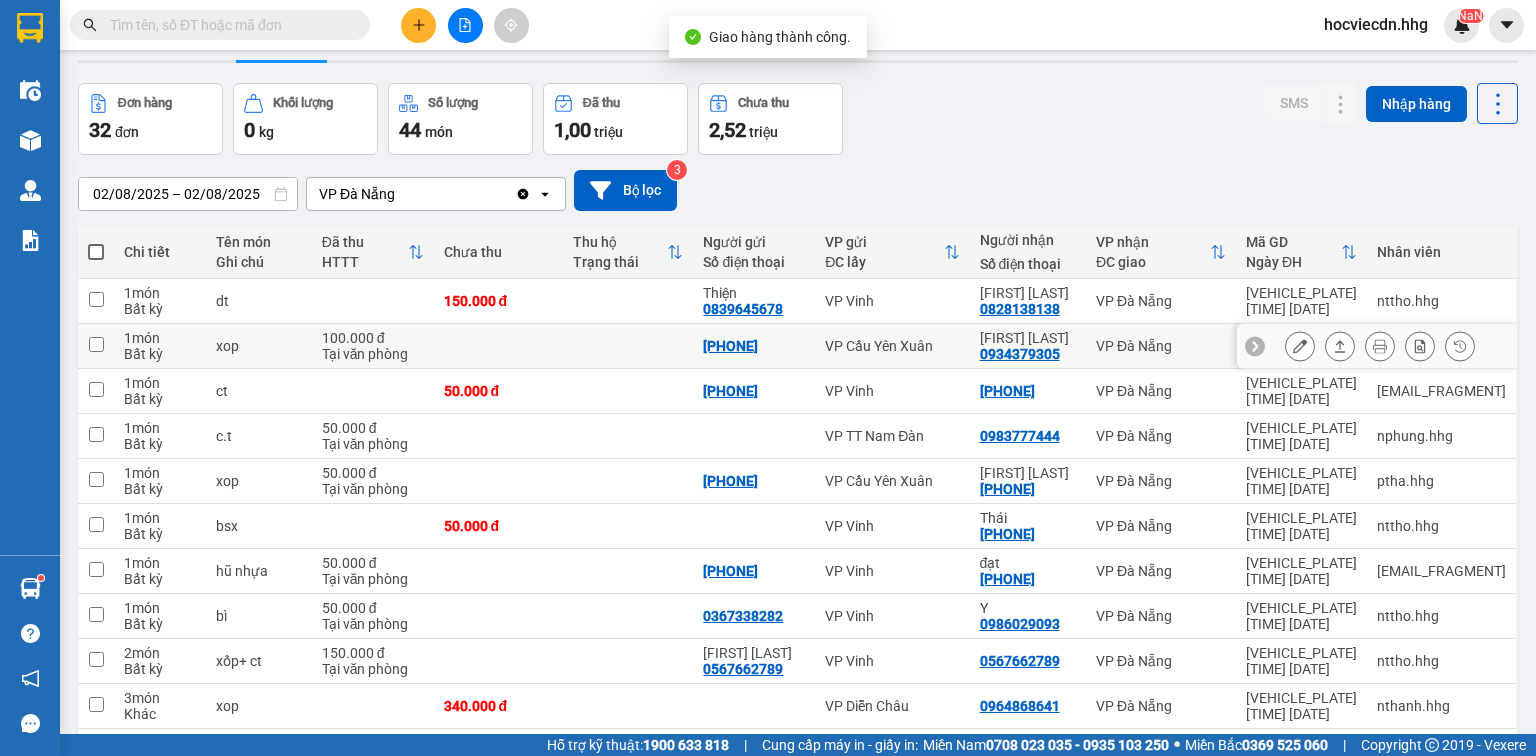 scroll, scrollTop: 160, scrollLeft: 0, axis: vertical 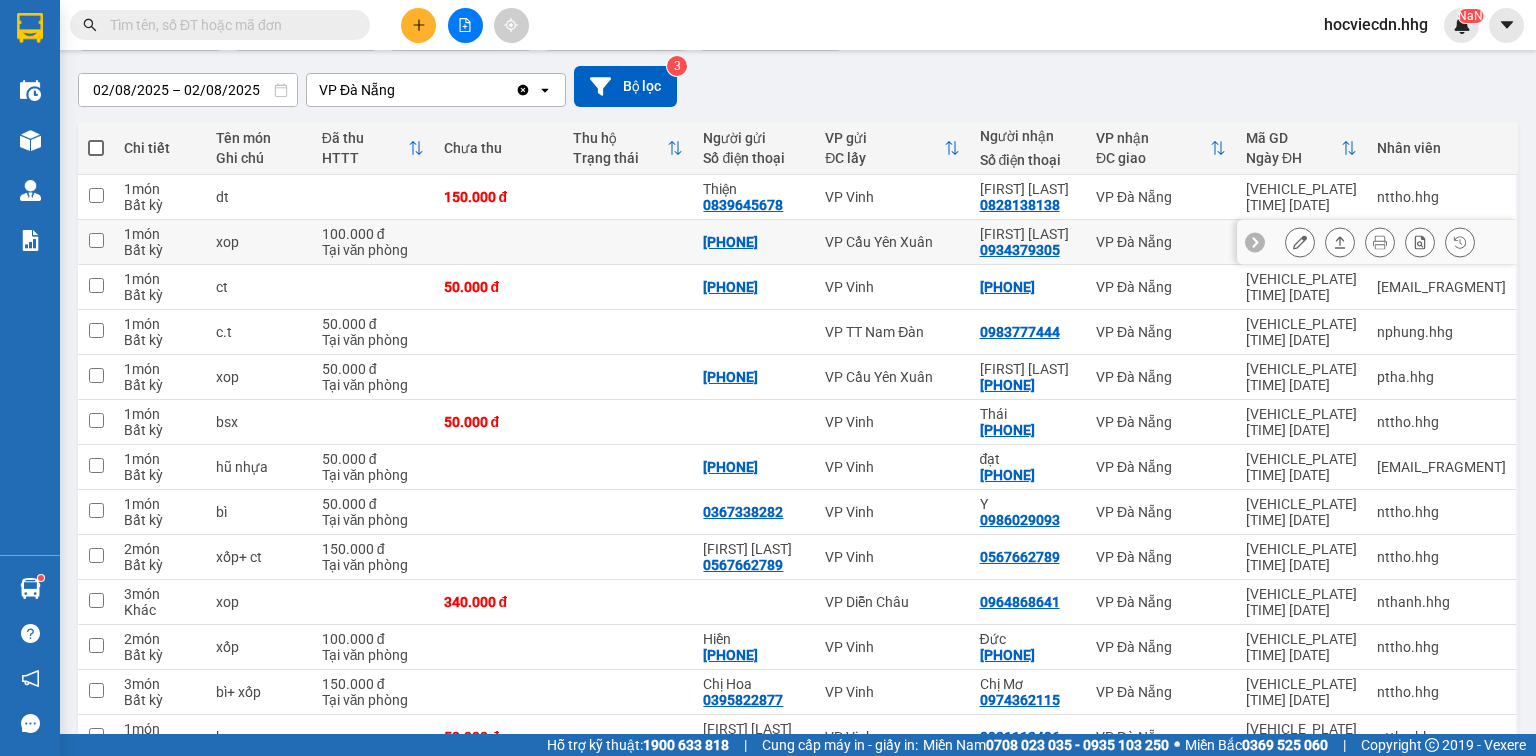 click on "Nguyễn Thị Lân 0934379305" at bounding box center [1028, 242] 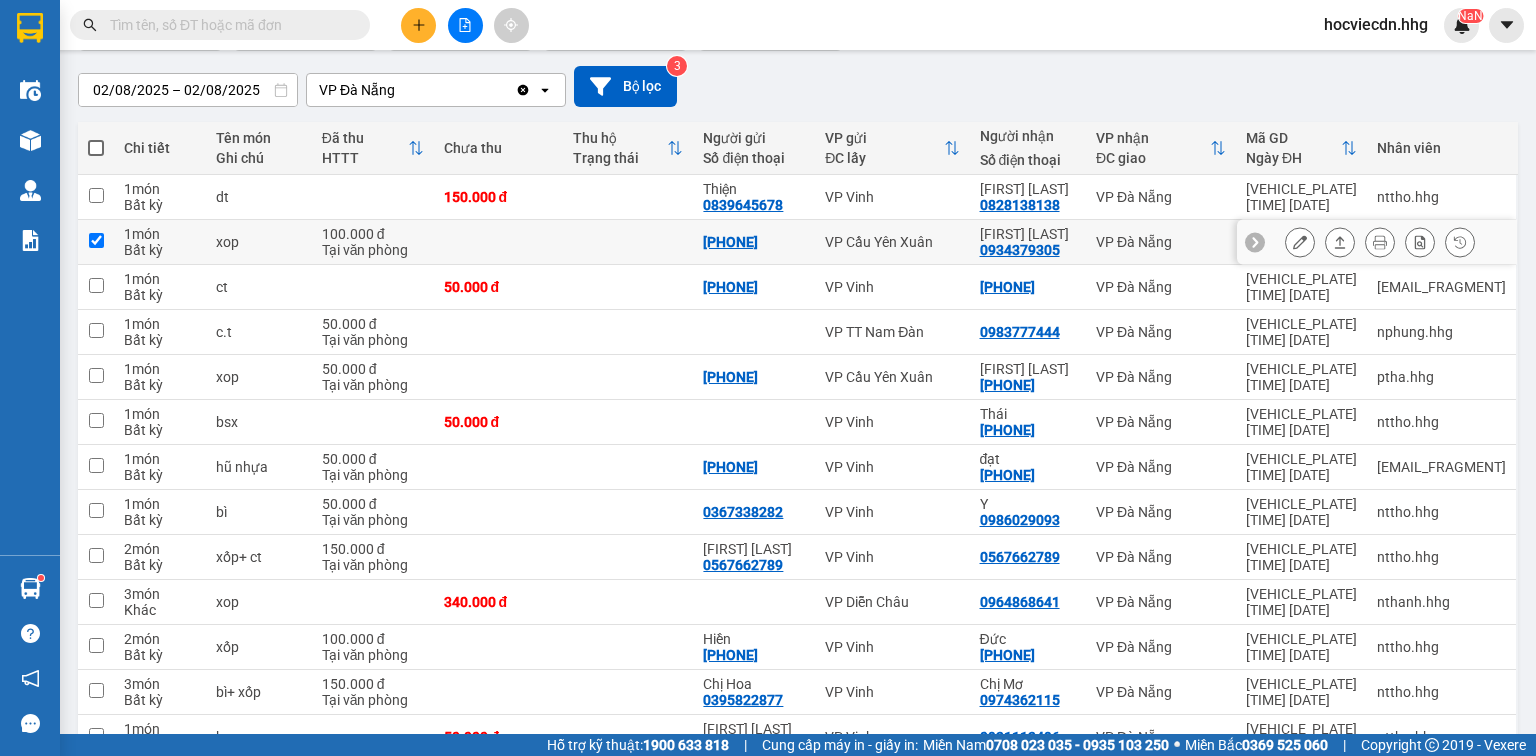 checkbox on "true" 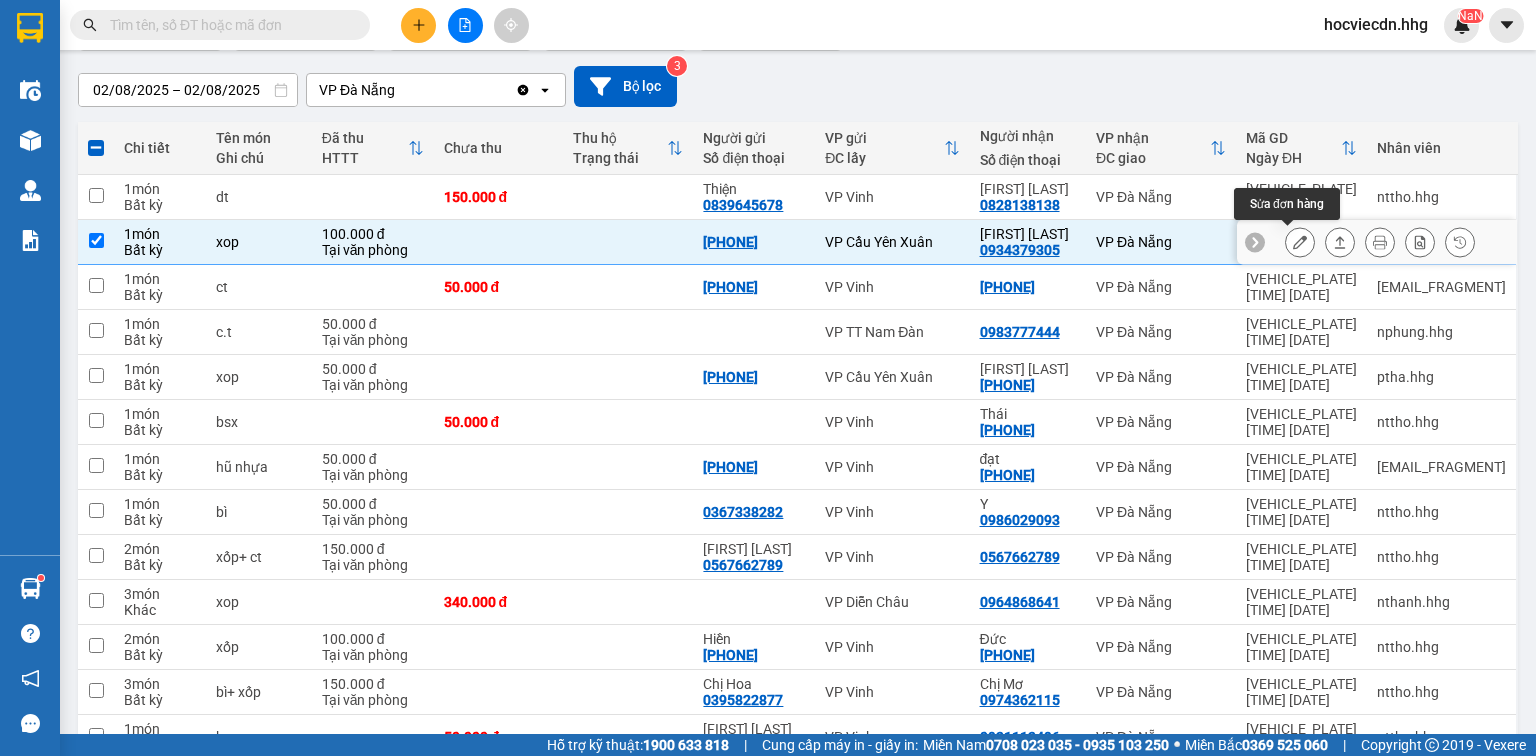click 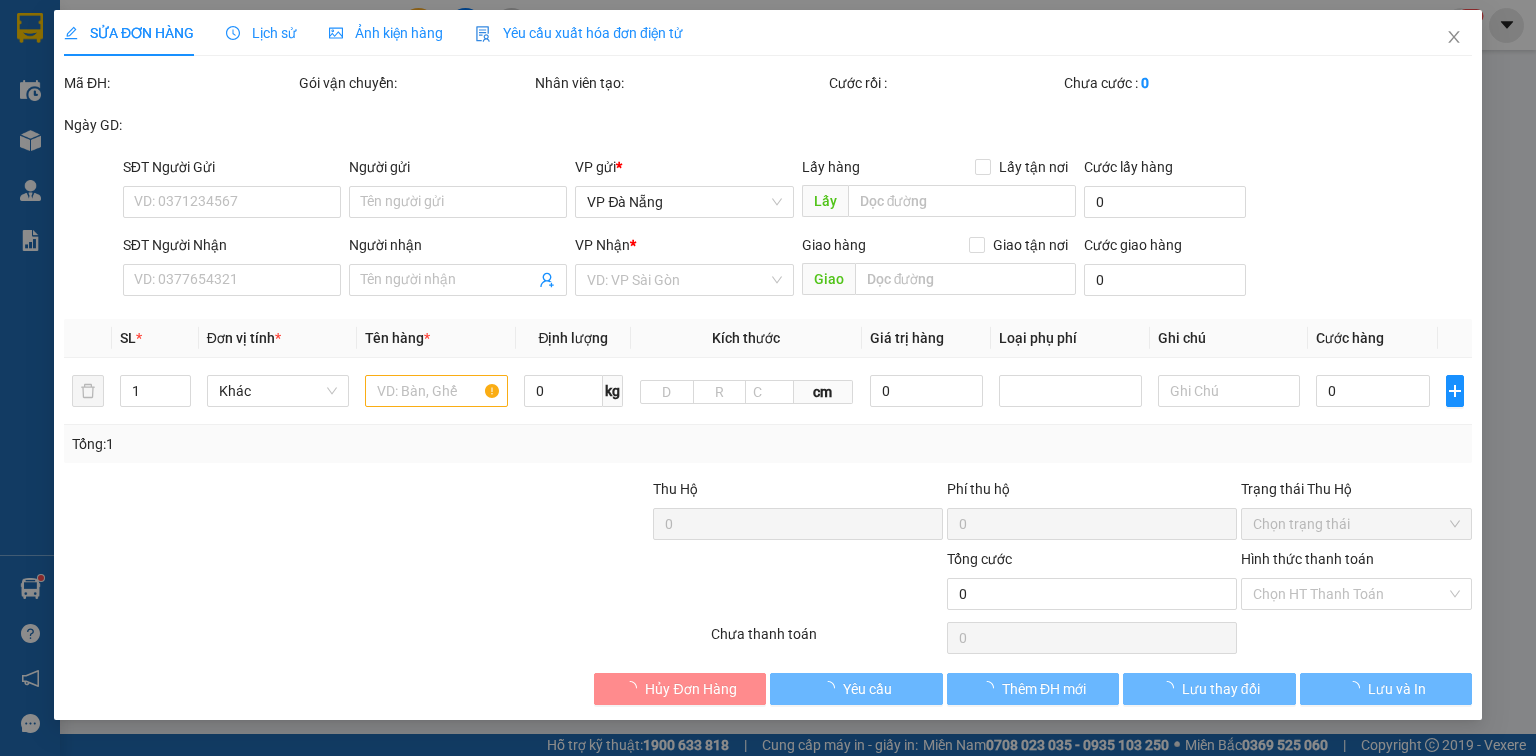scroll, scrollTop: 0, scrollLeft: 0, axis: both 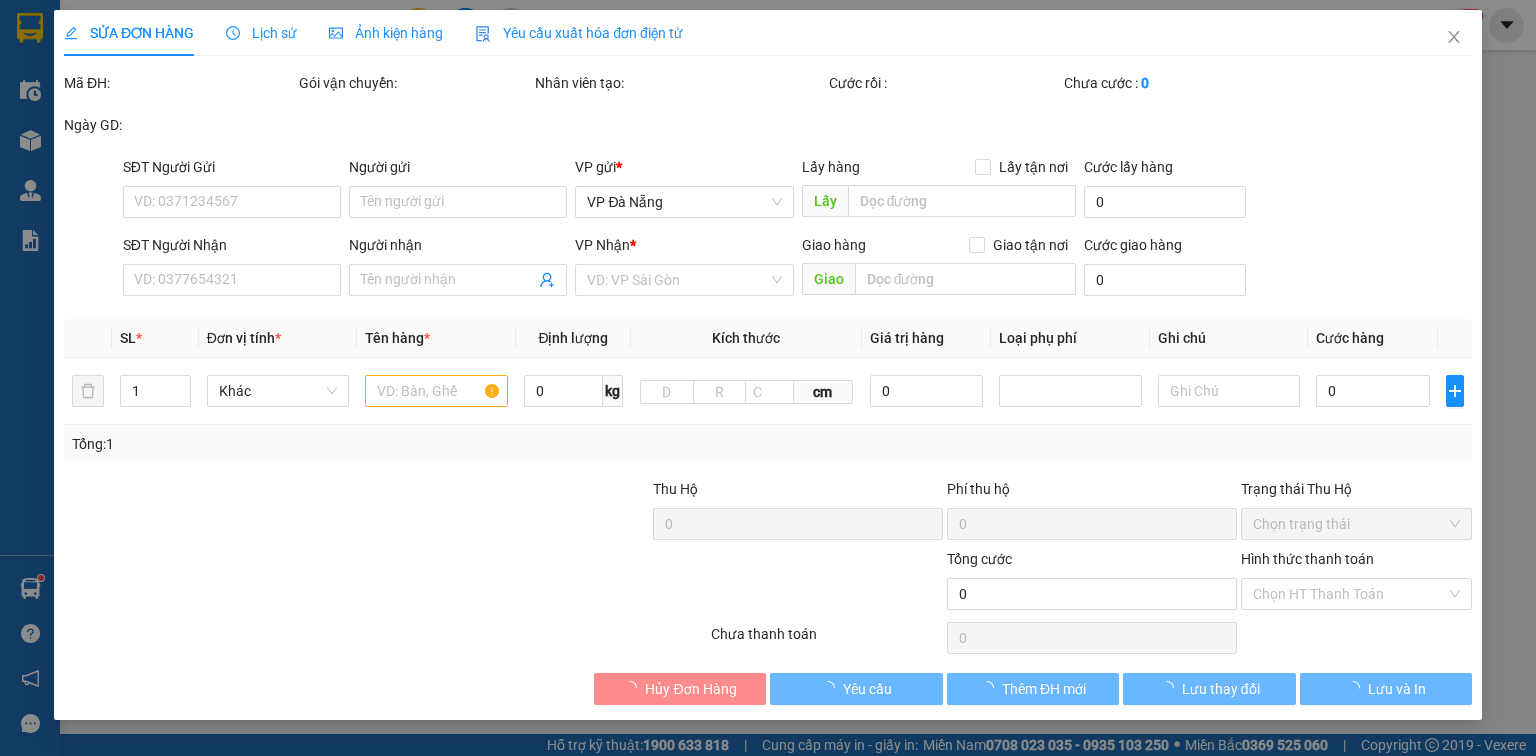 type on "[PHONE]" 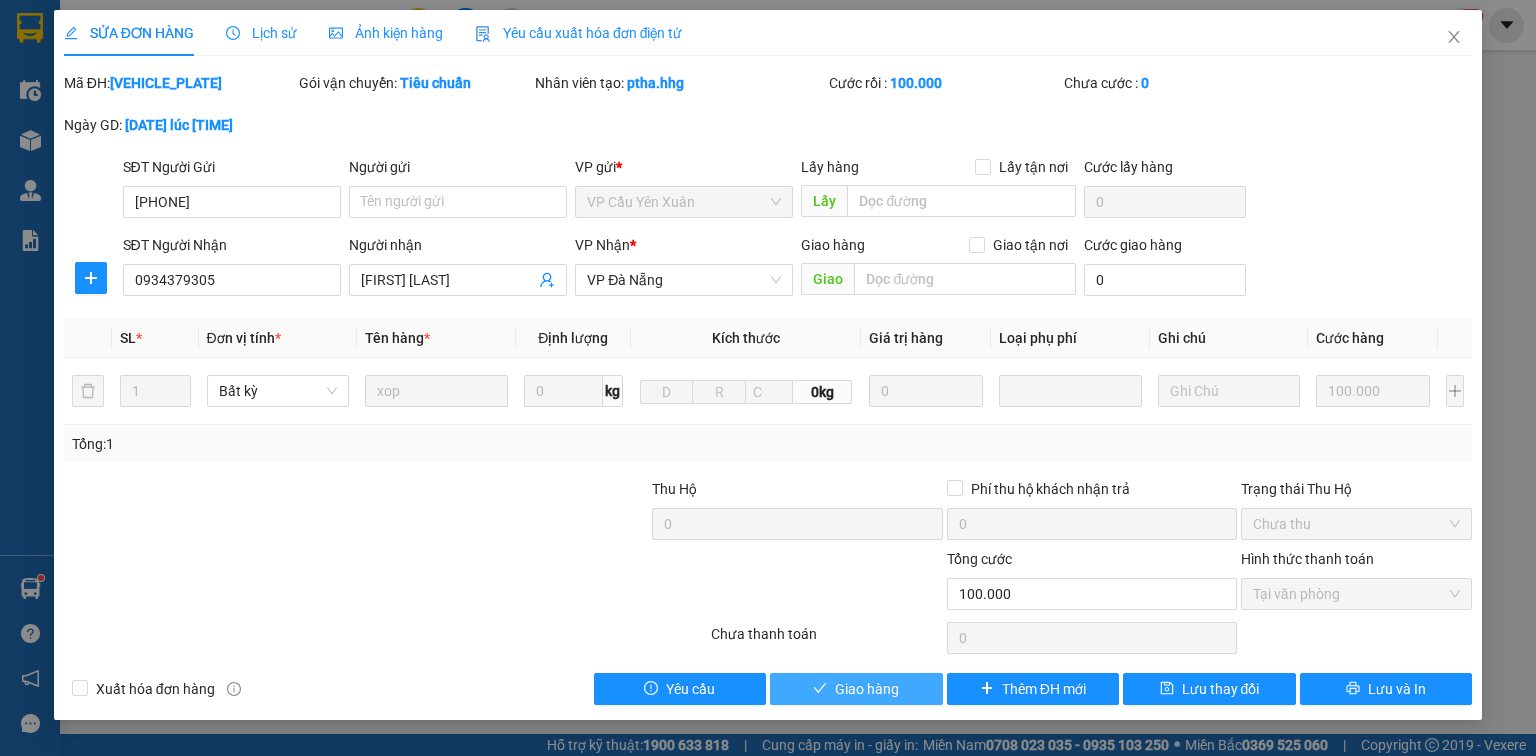 click on "Giao hàng" at bounding box center [867, 689] 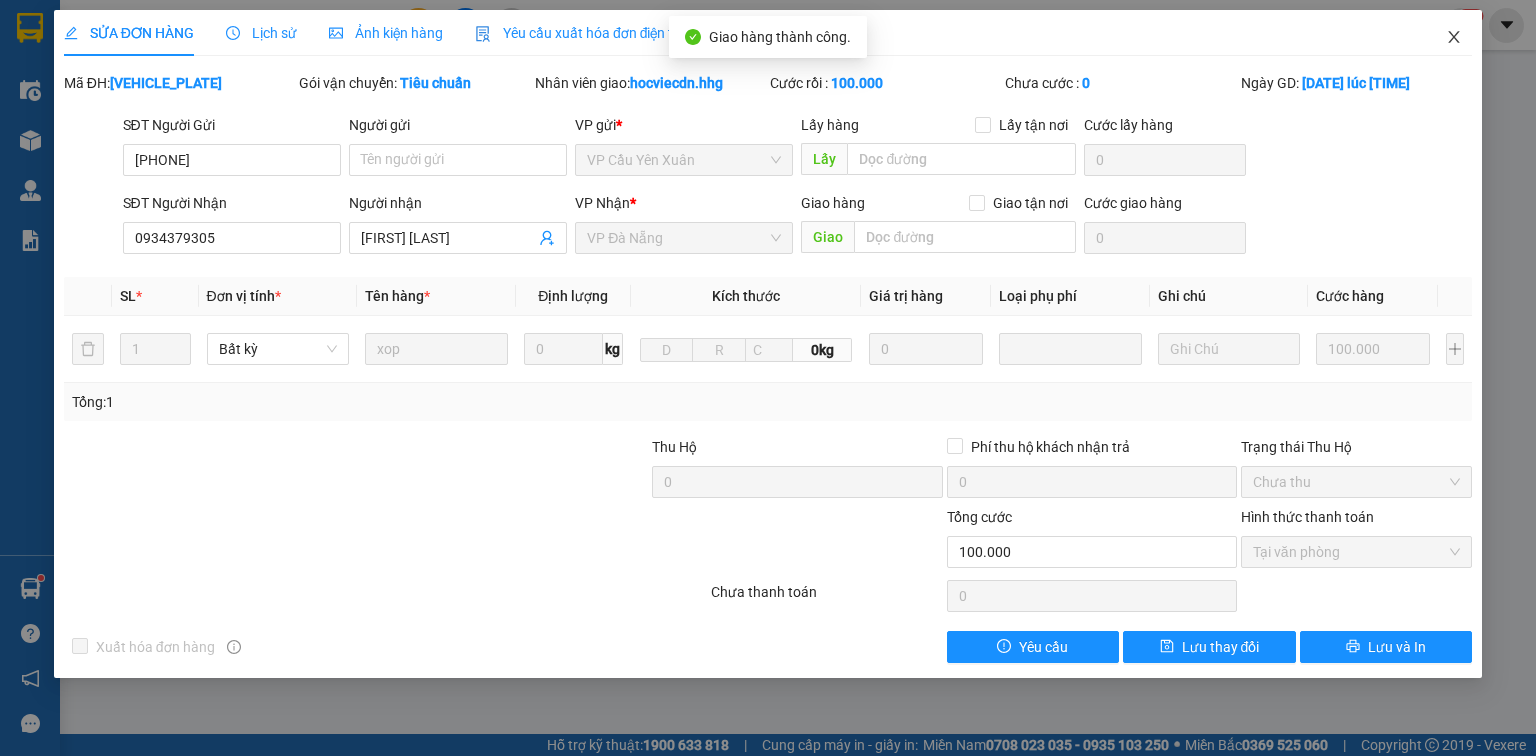 click 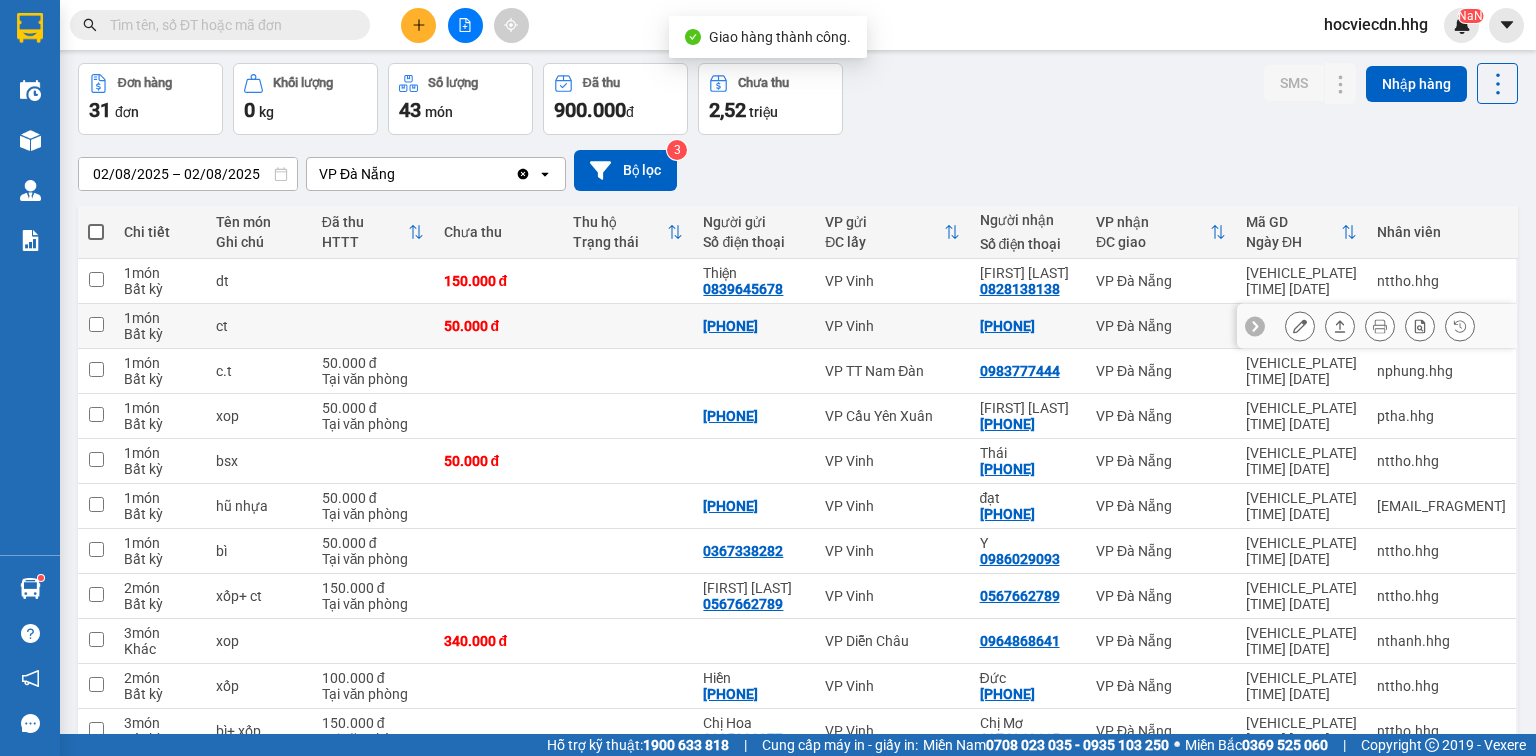 scroll, scrollTop: 160, scrollLeft: 0, axis: vertical 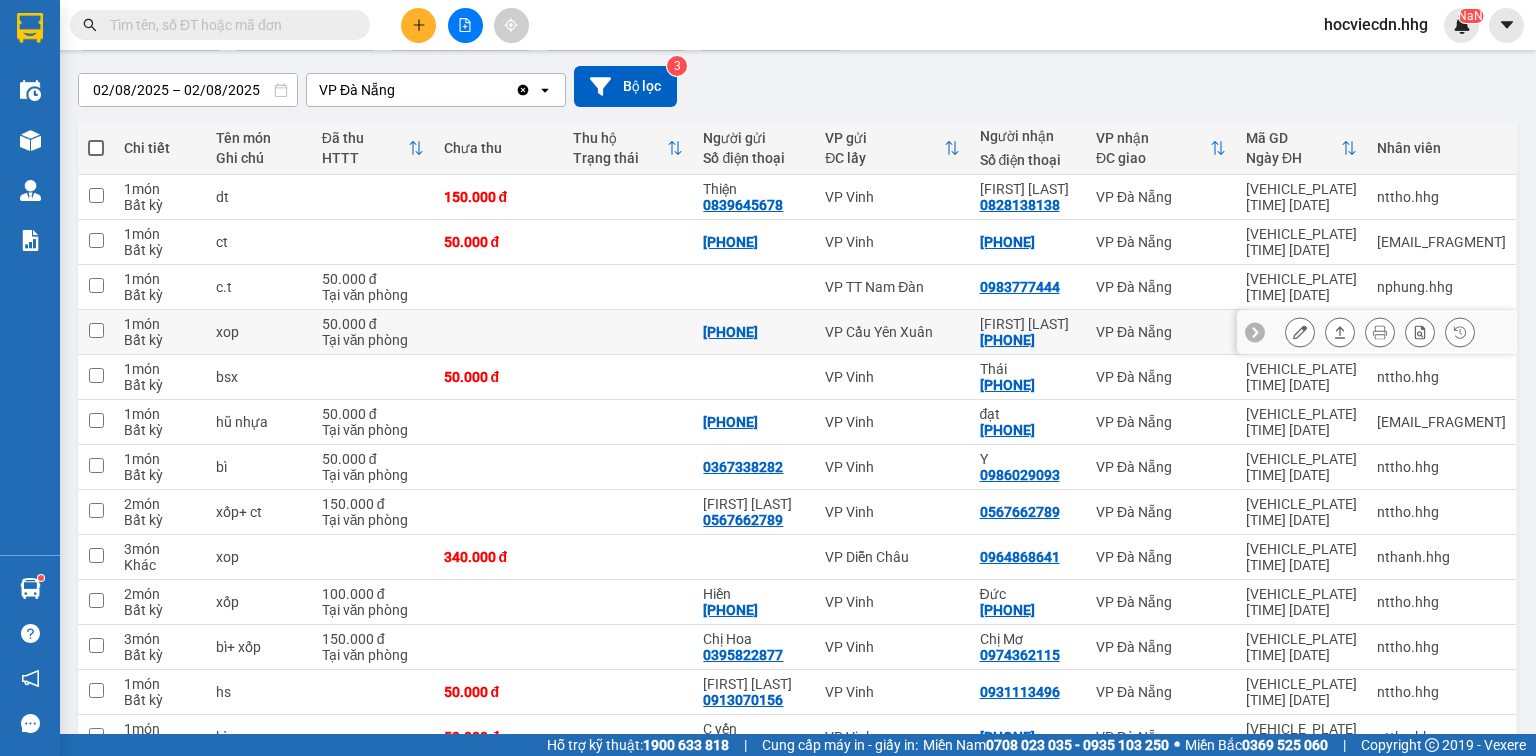 click on "VP Cầu Yên Xuân" at bounding box center [892, 332] 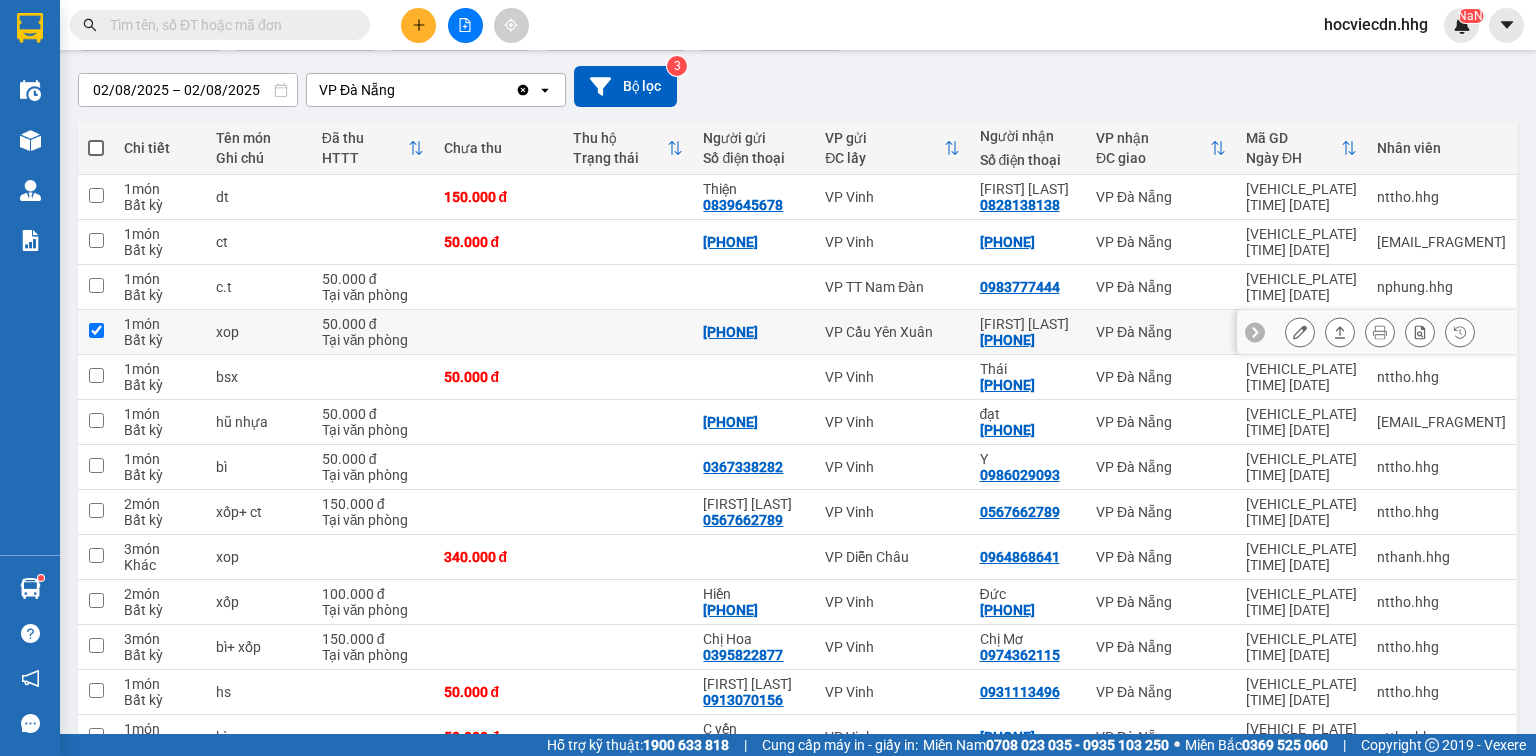 checkbox on "true" 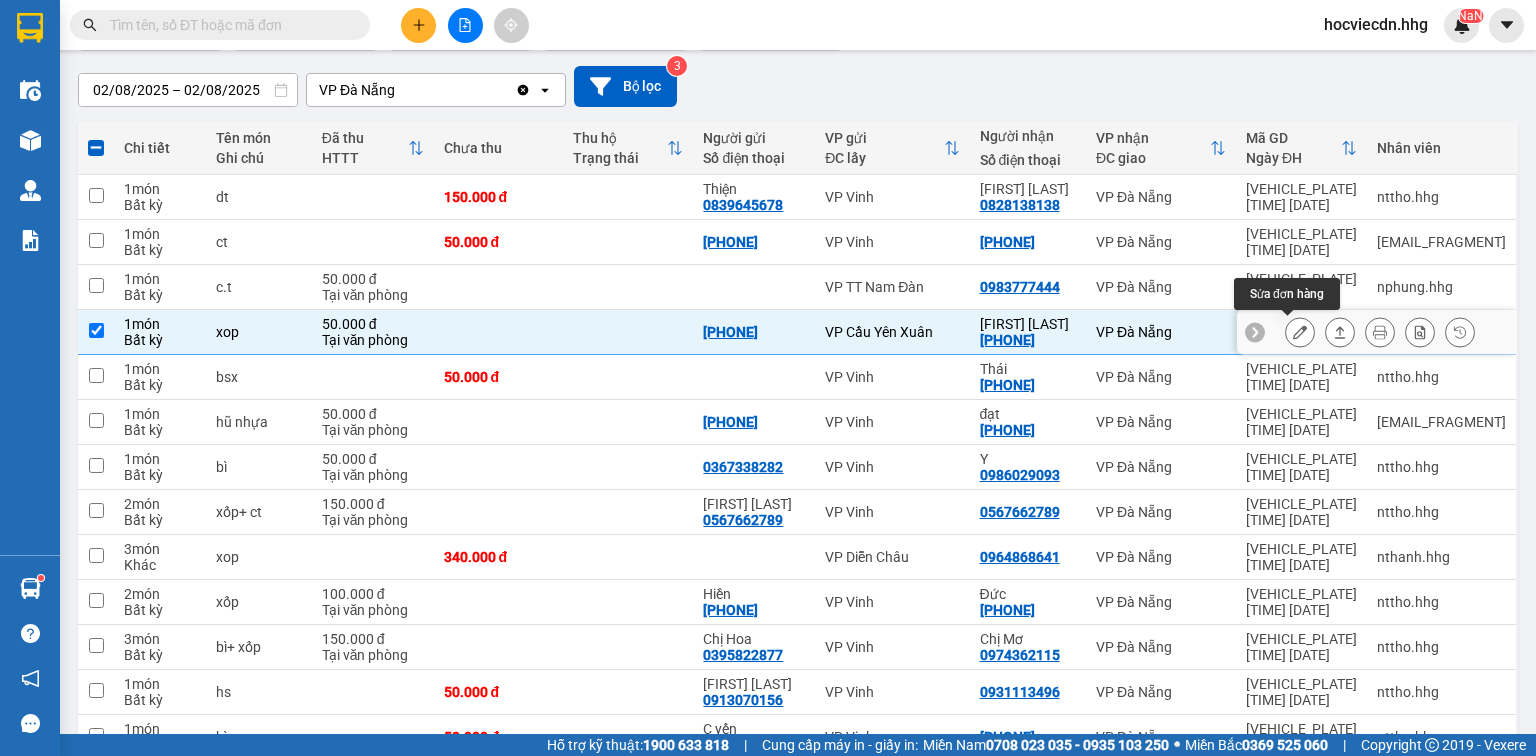 click 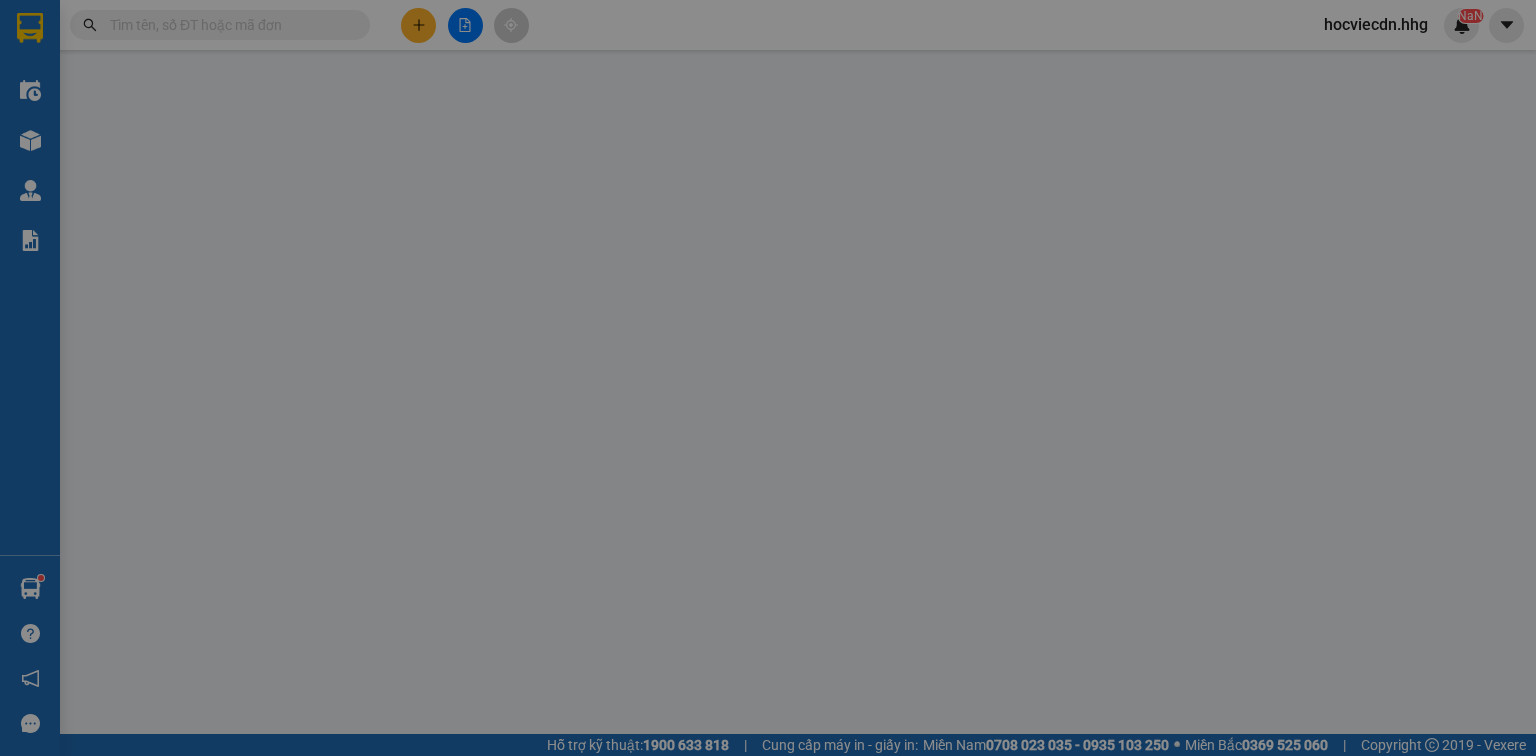 type on "[PHONE]" 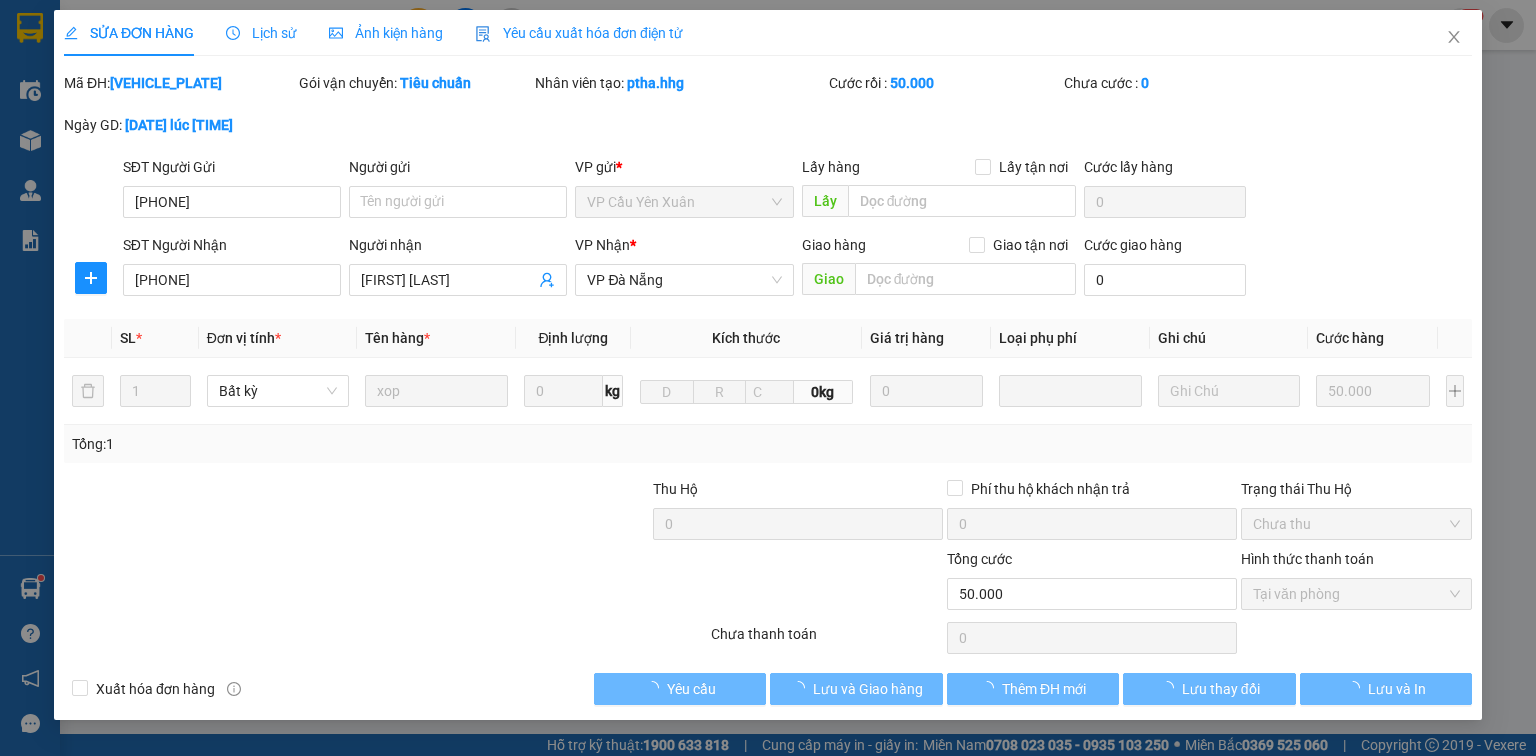 scroll, scrollTop: 0, scrollLeft: 0, axis: both 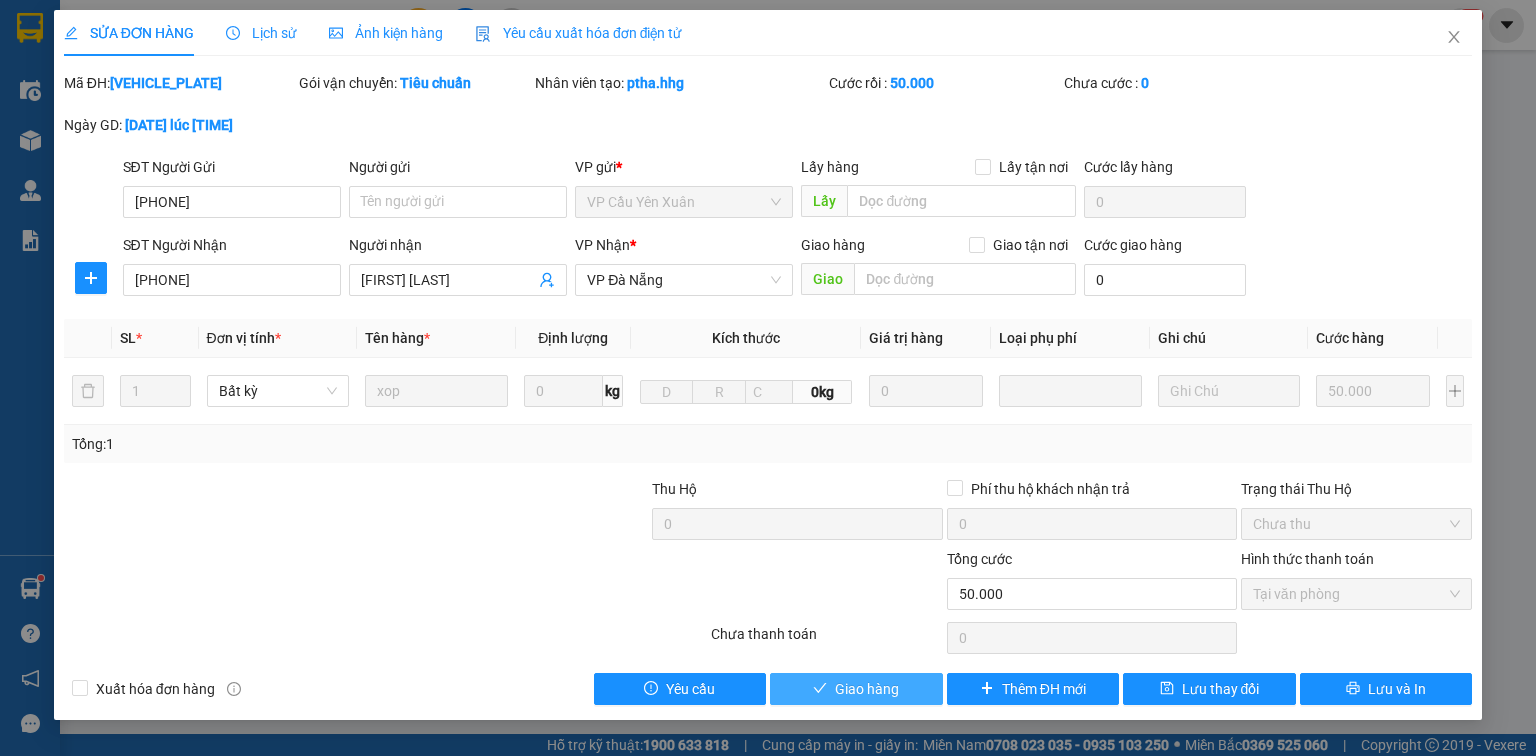 click on "Giao hàng" at bounding box center (856, 689) 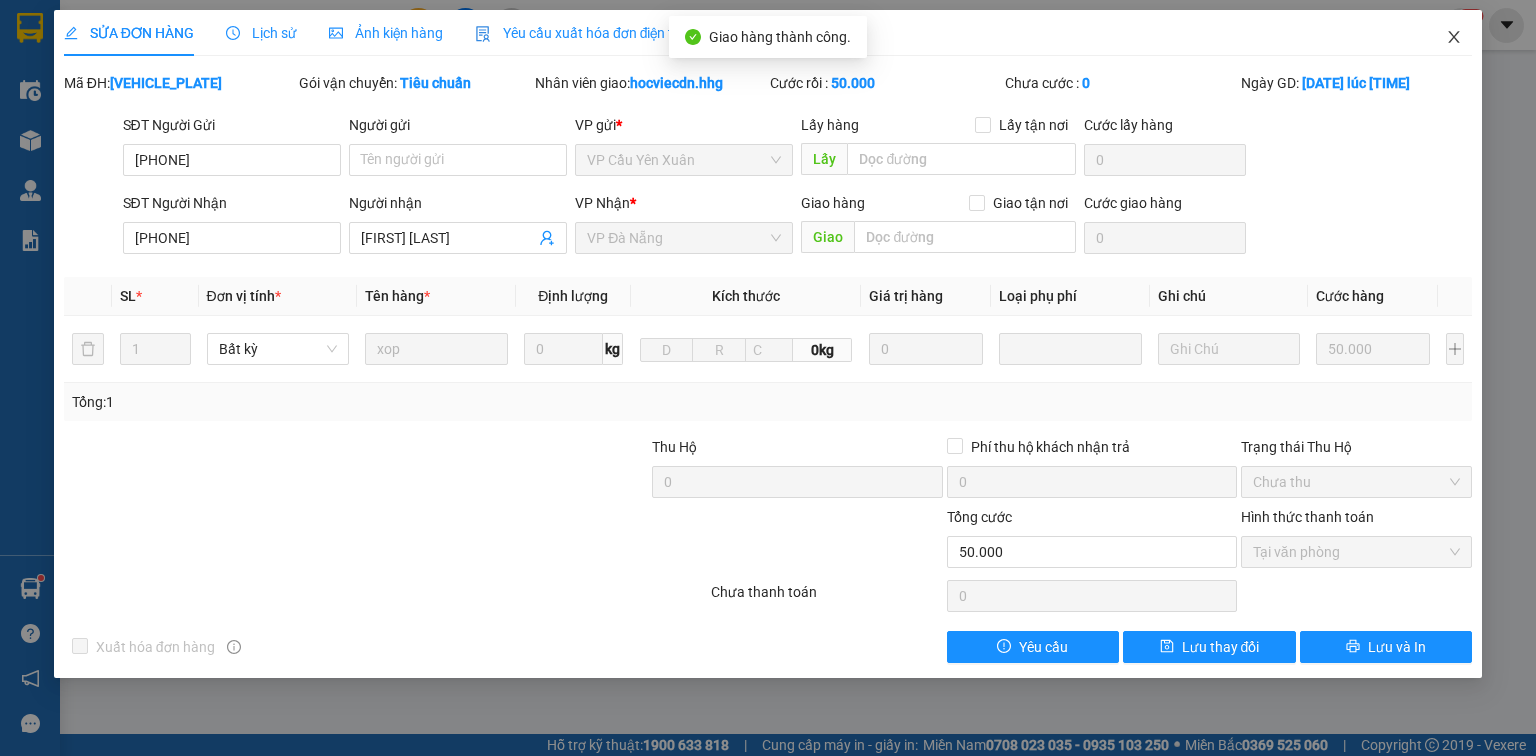 click 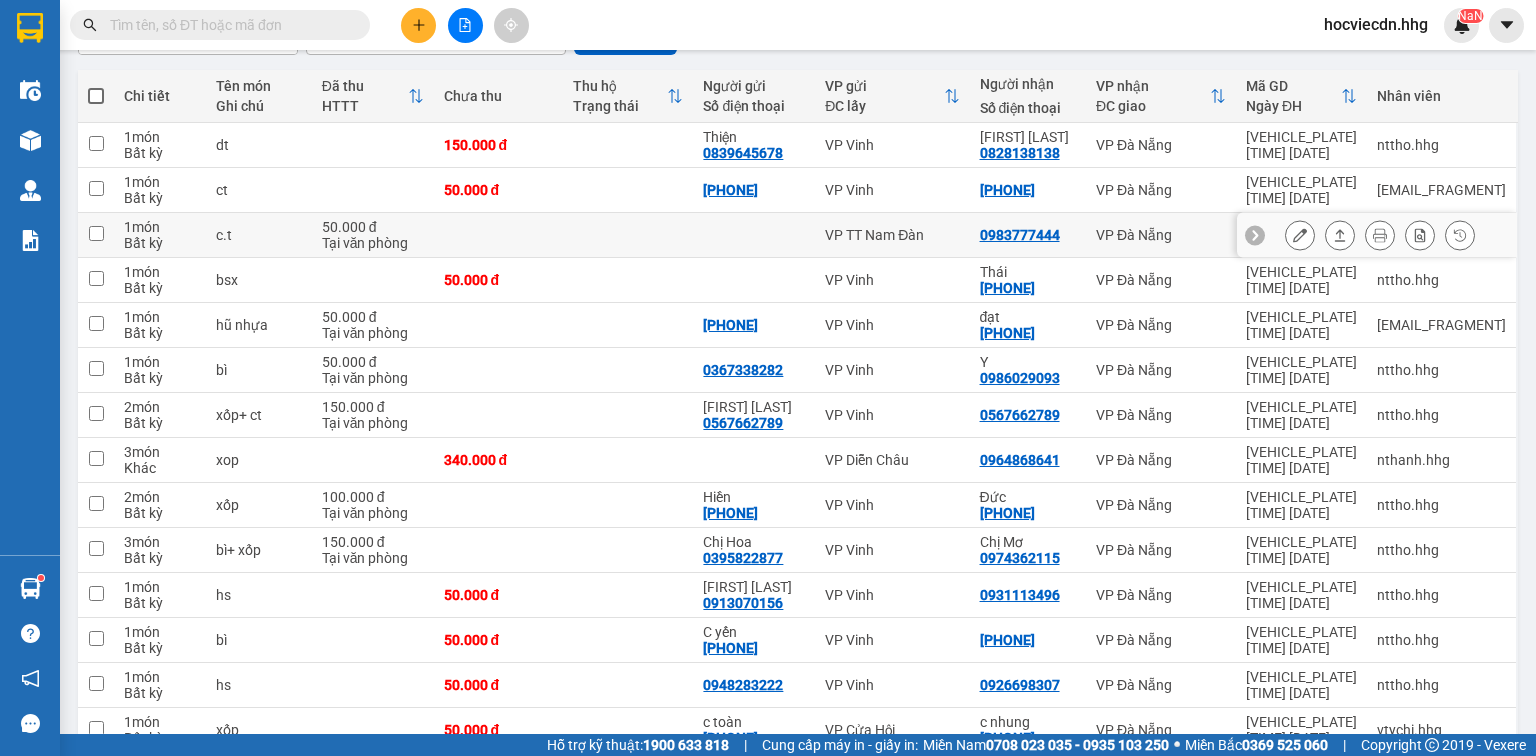 scroll, scrollTop: 240, scrollLeft: 0, axis: vertical 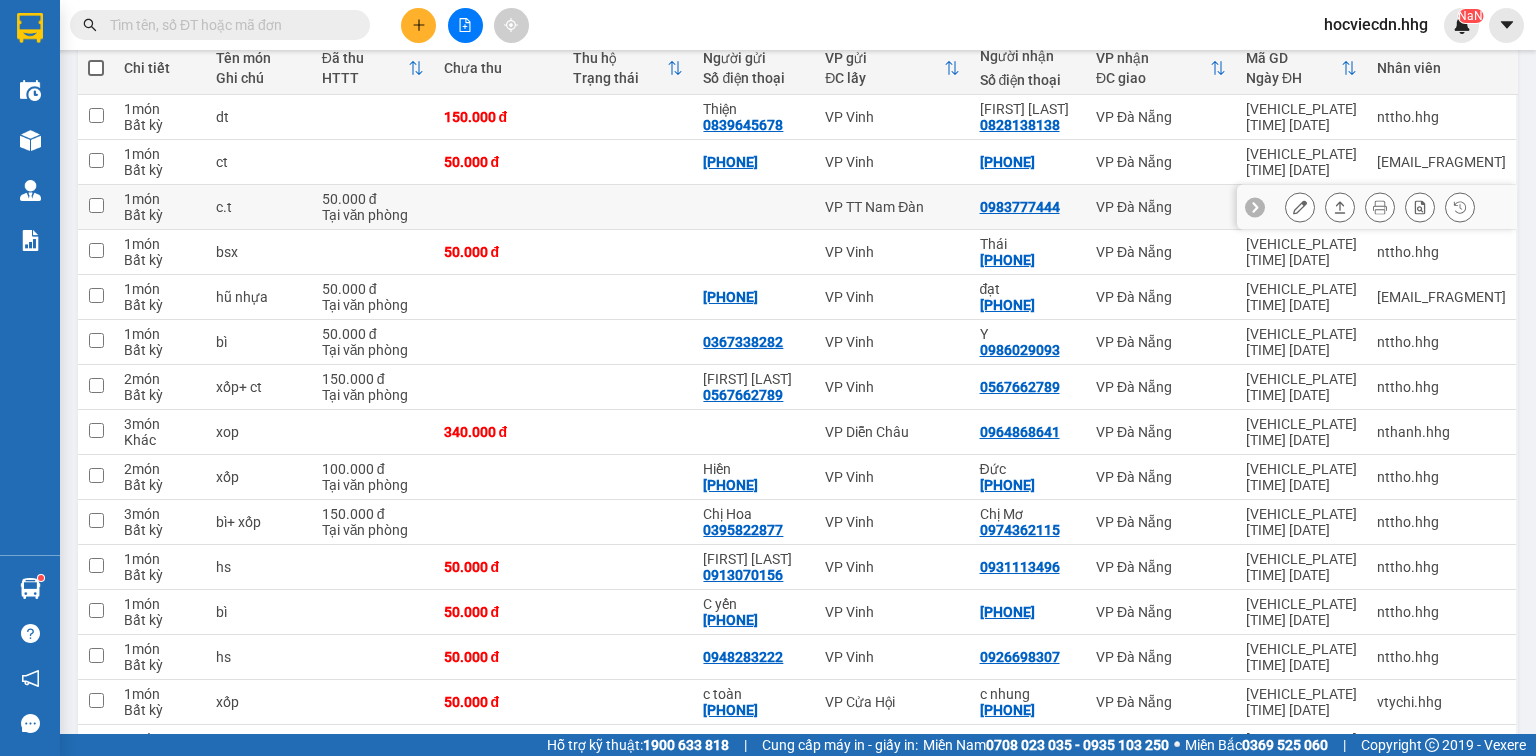 click on "VP TT Nam Đàn" at bounding box center (892, 207) 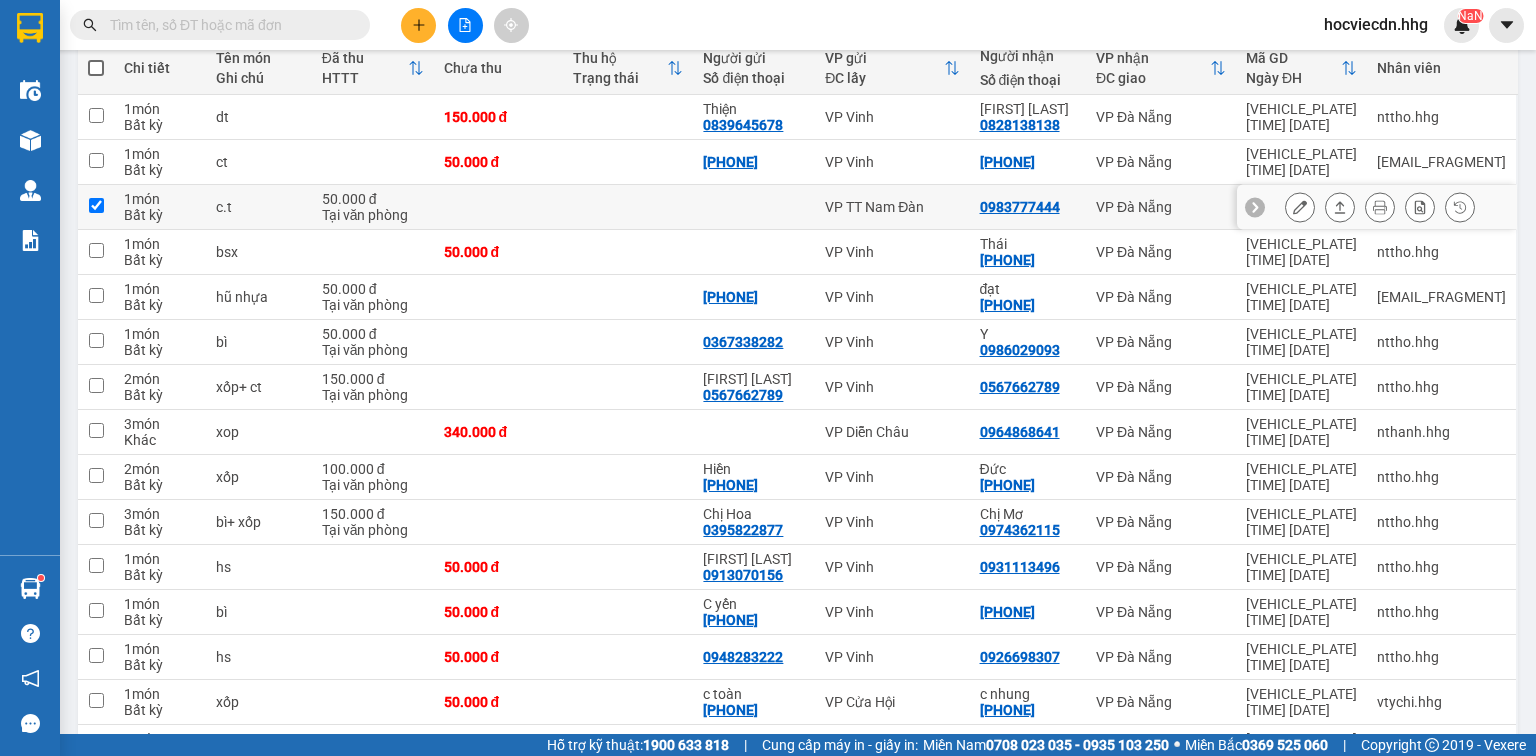 checkbox on "true" 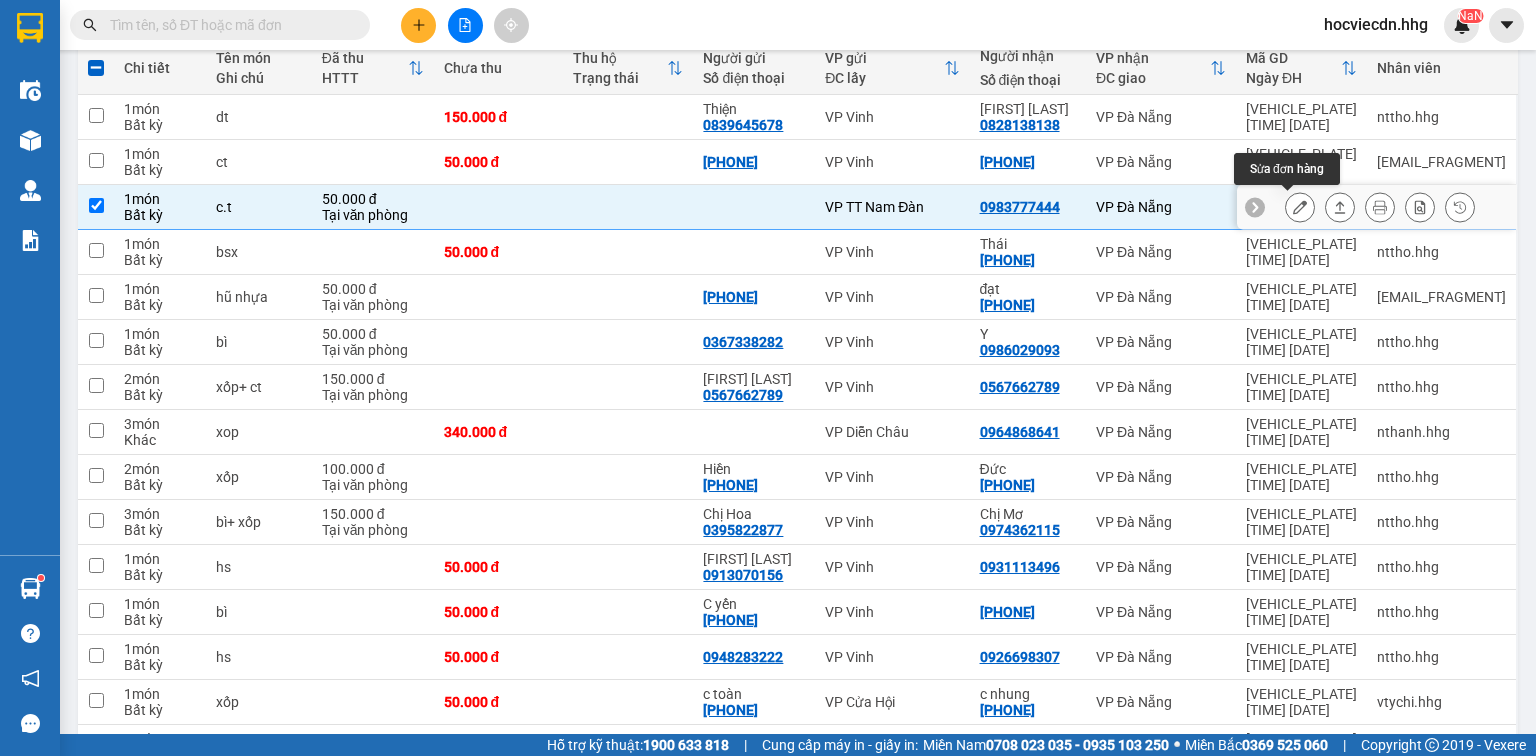 click 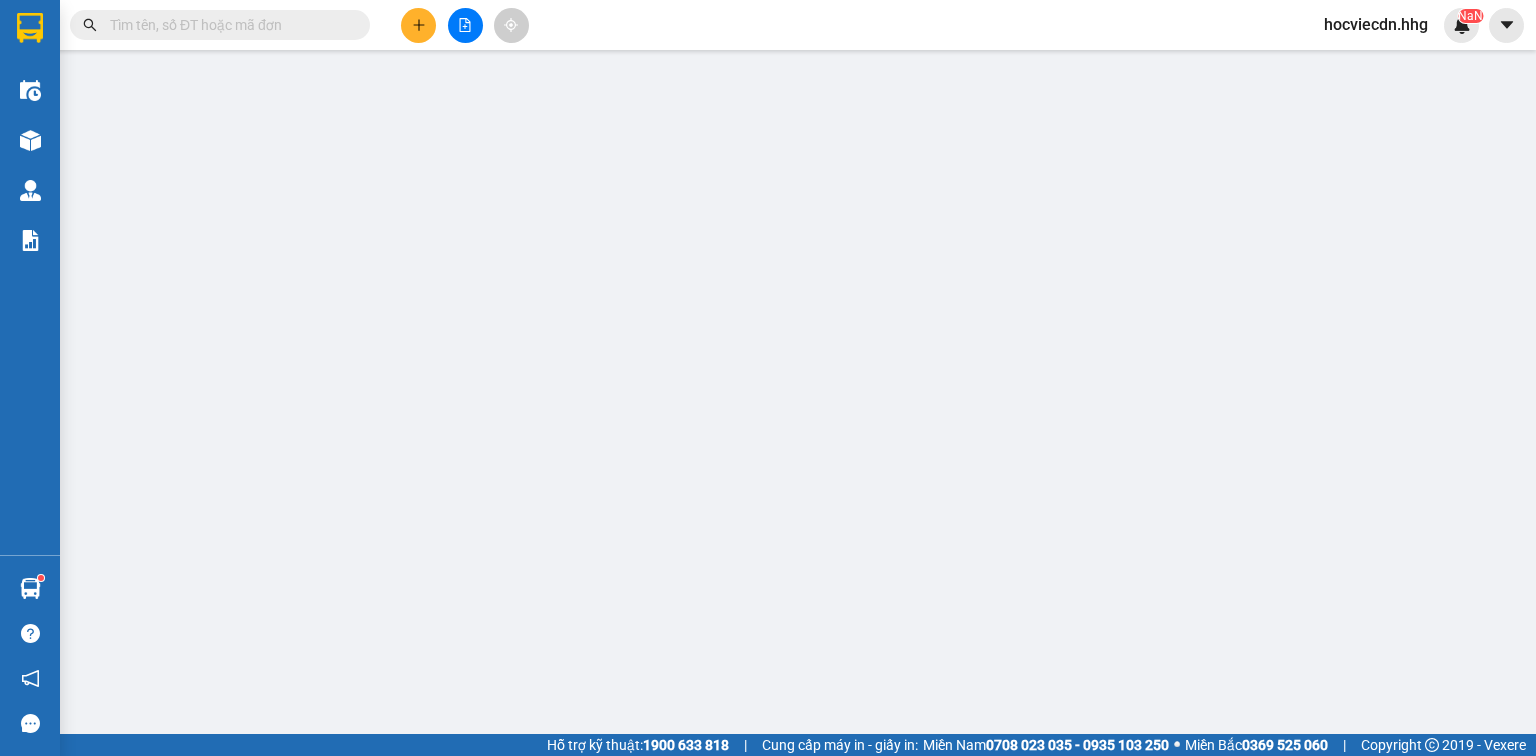 type on "0983777444" 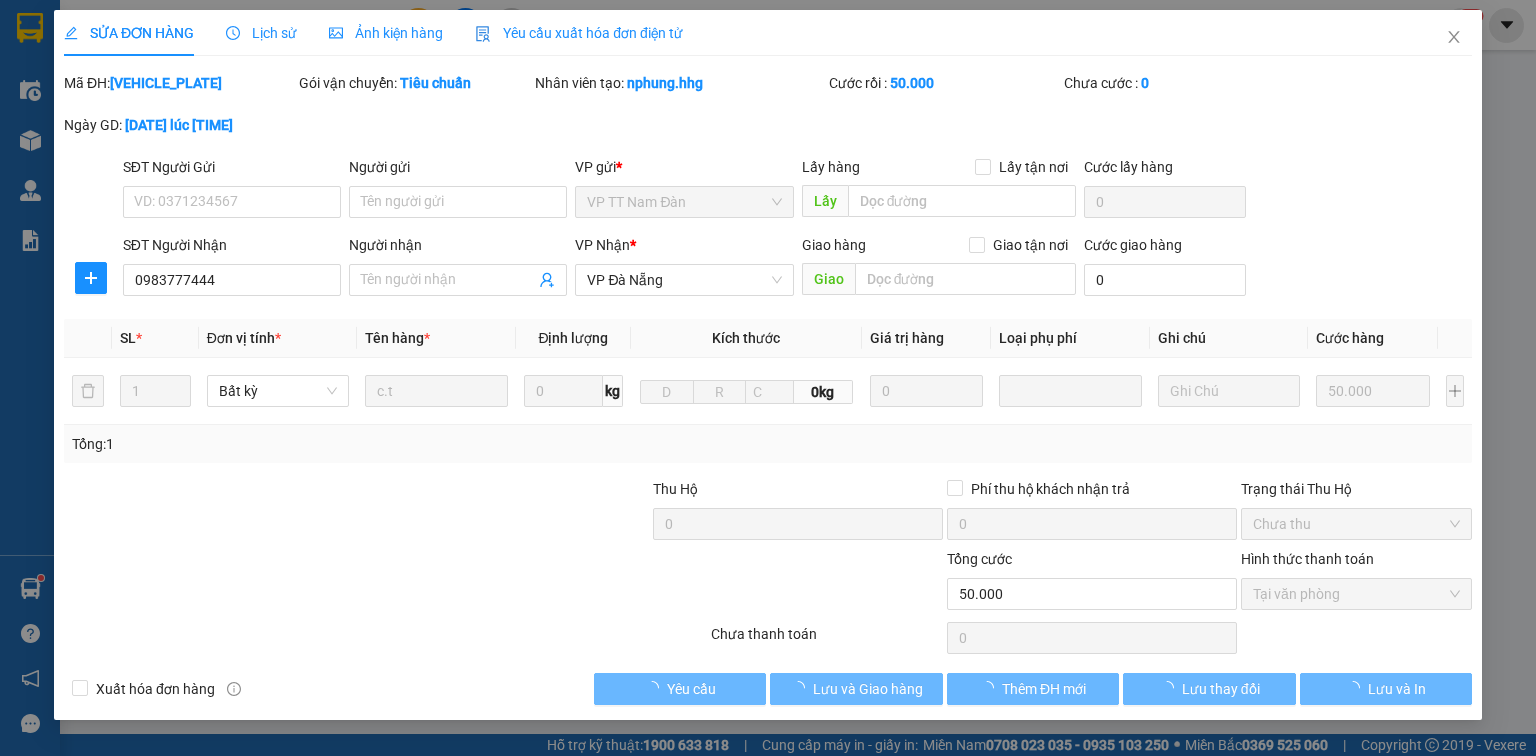 scroll, scrollTop: 0, scrollLeft: 0, axis: both 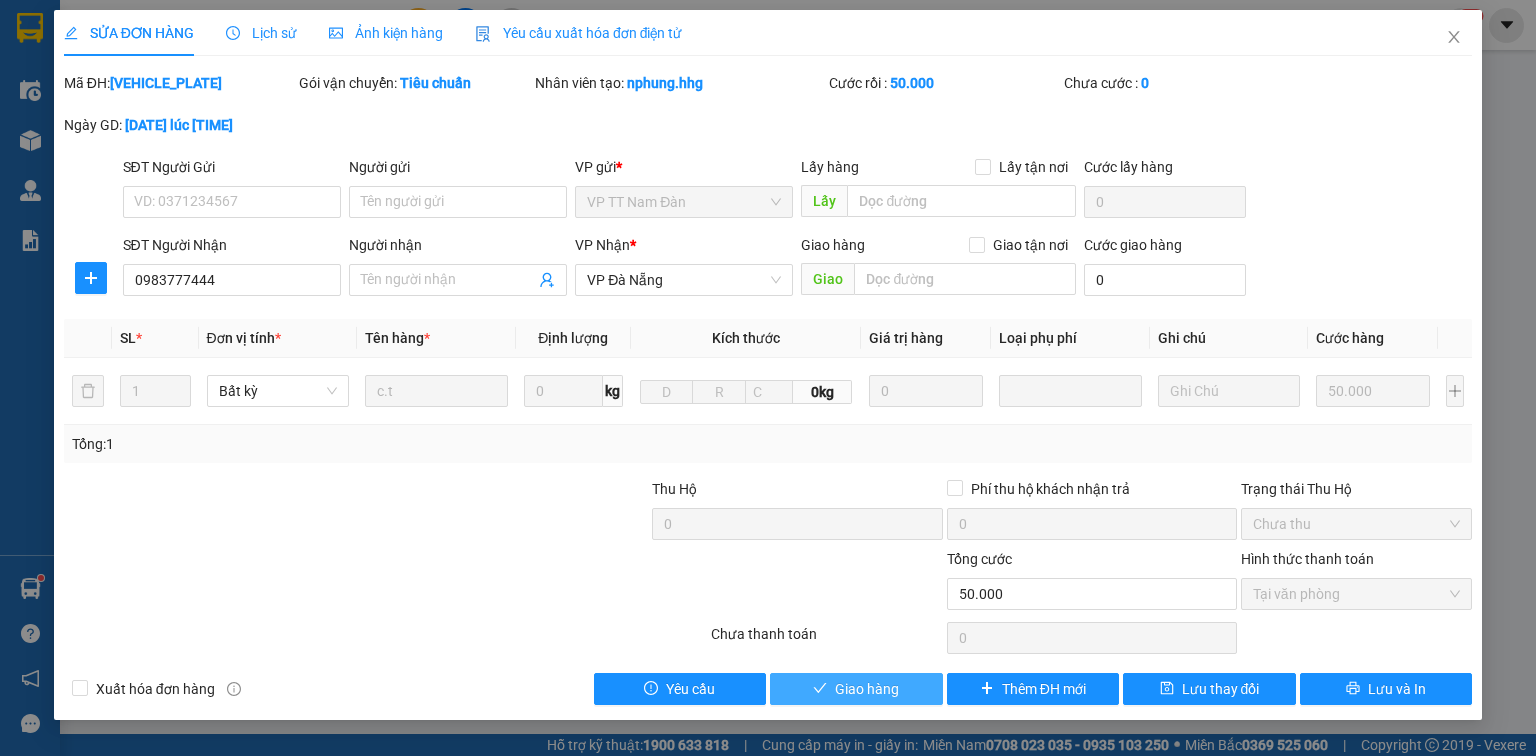 click on "Giao hàng" at bounding box center [867, 689] 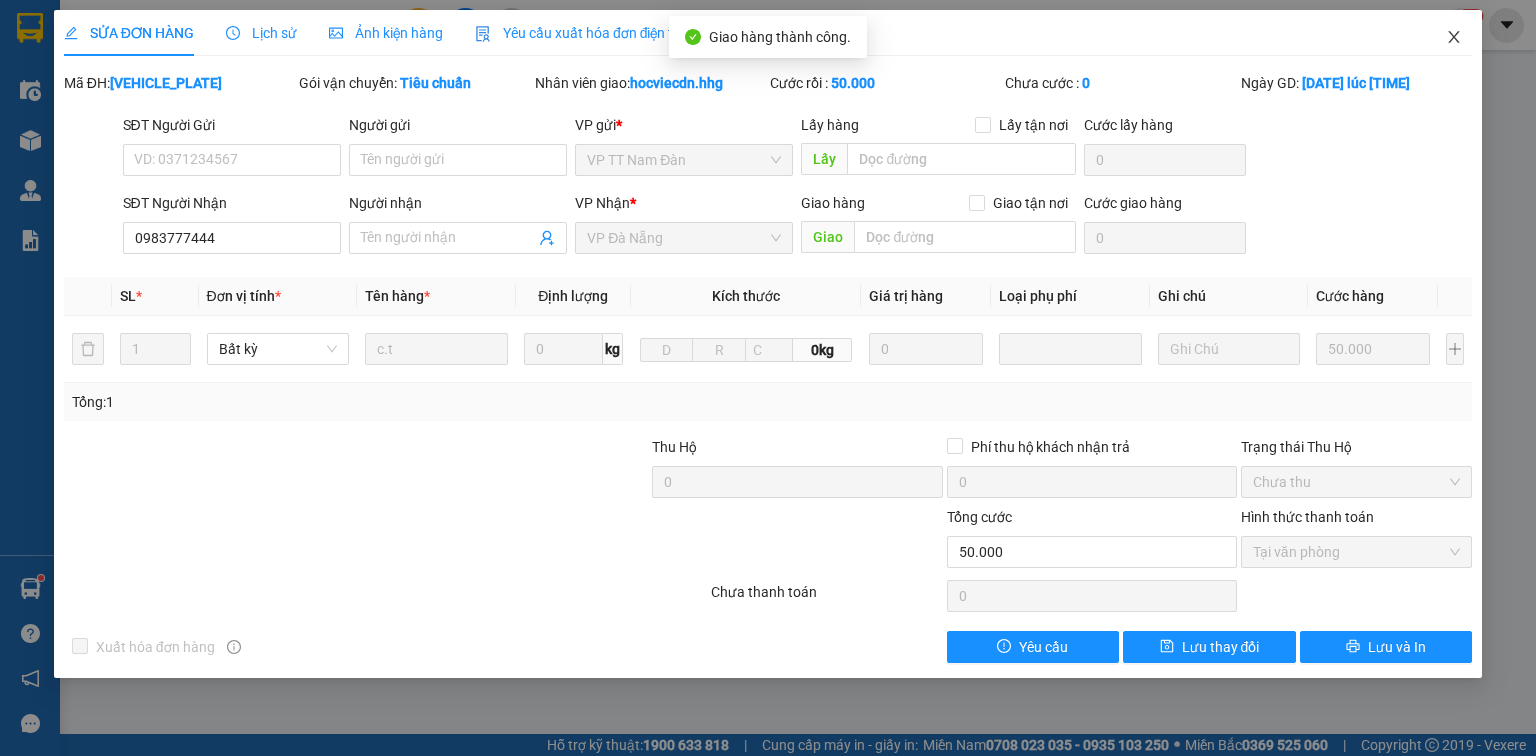 click at bounding box center [1454, 38] 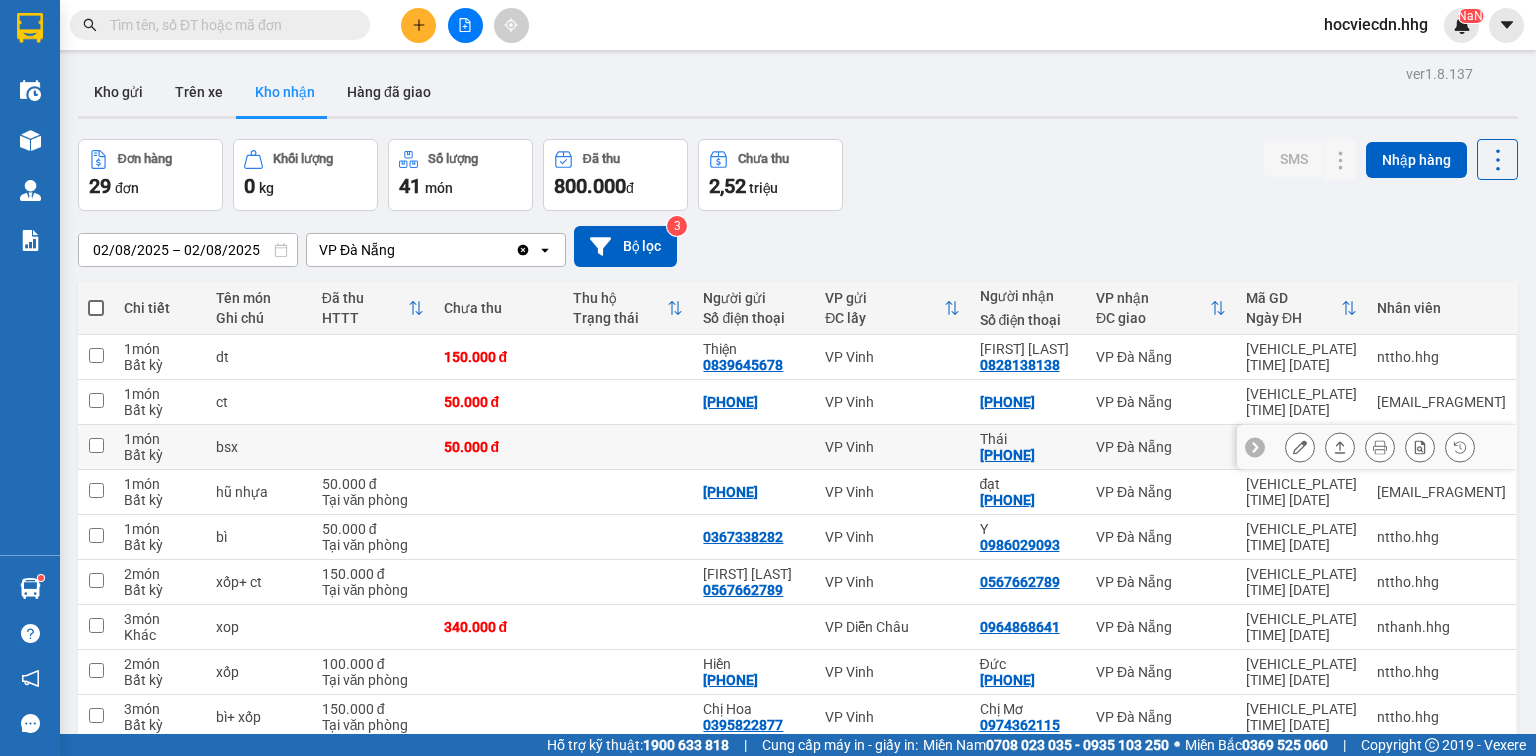 click on "Thái" at bounding box center (1028, 439) 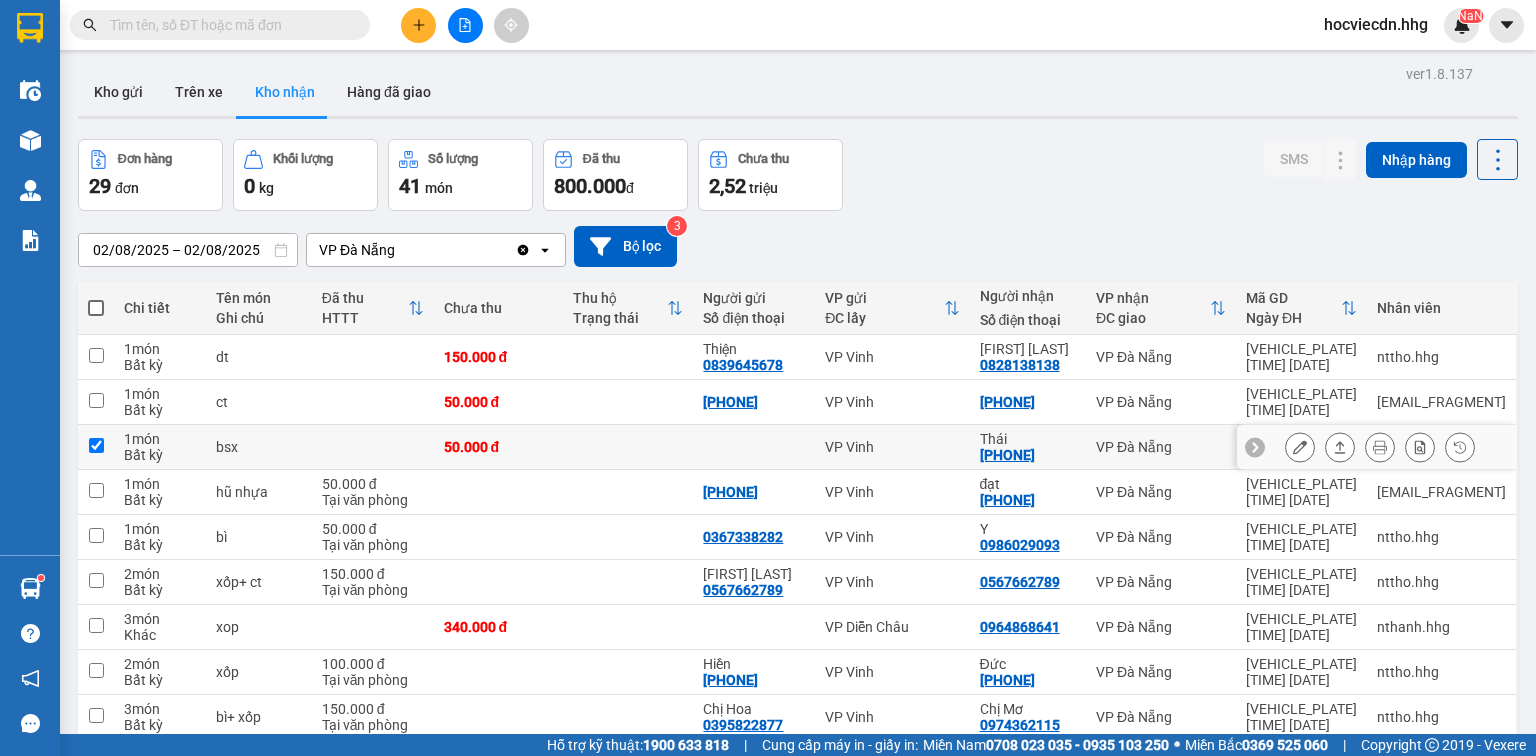 checkbox on "true" 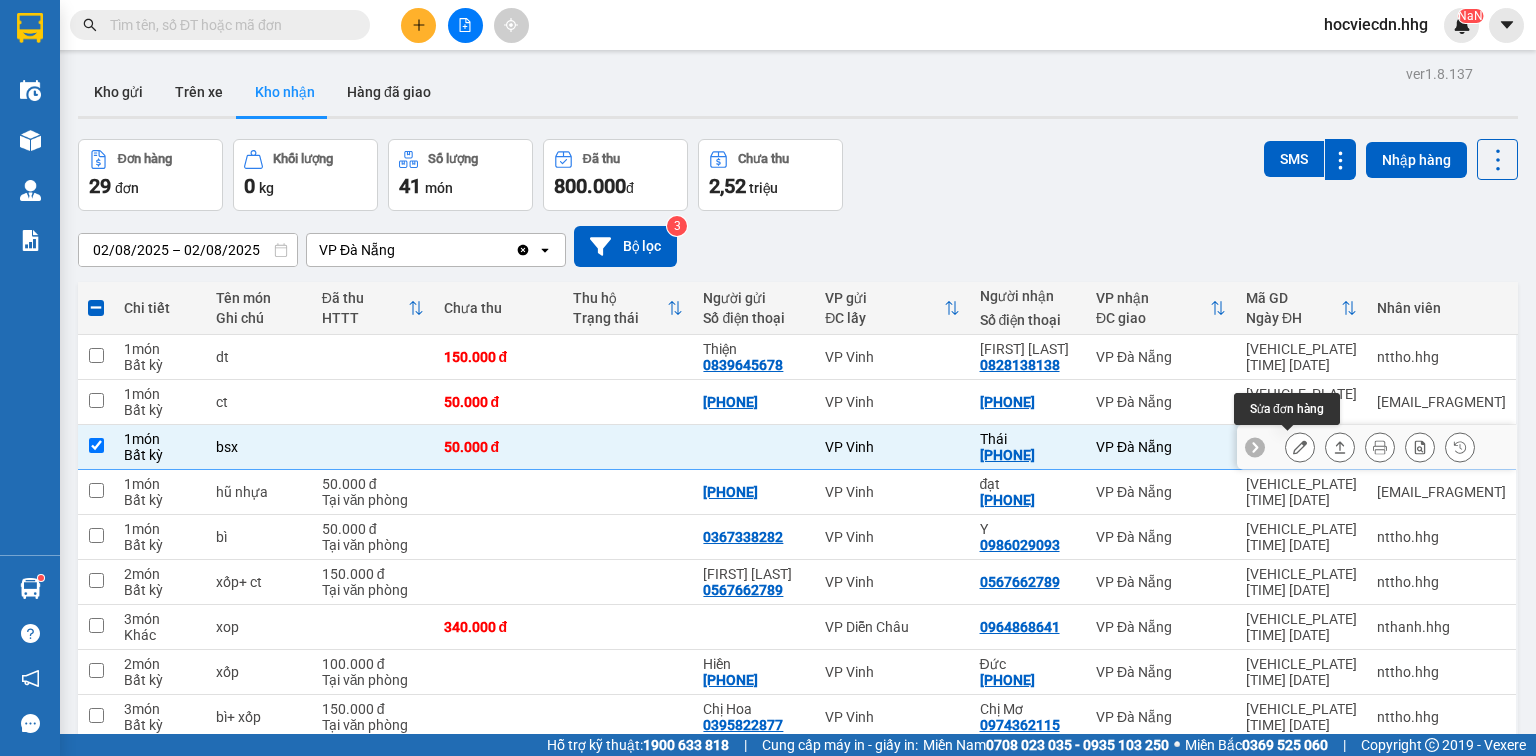 click 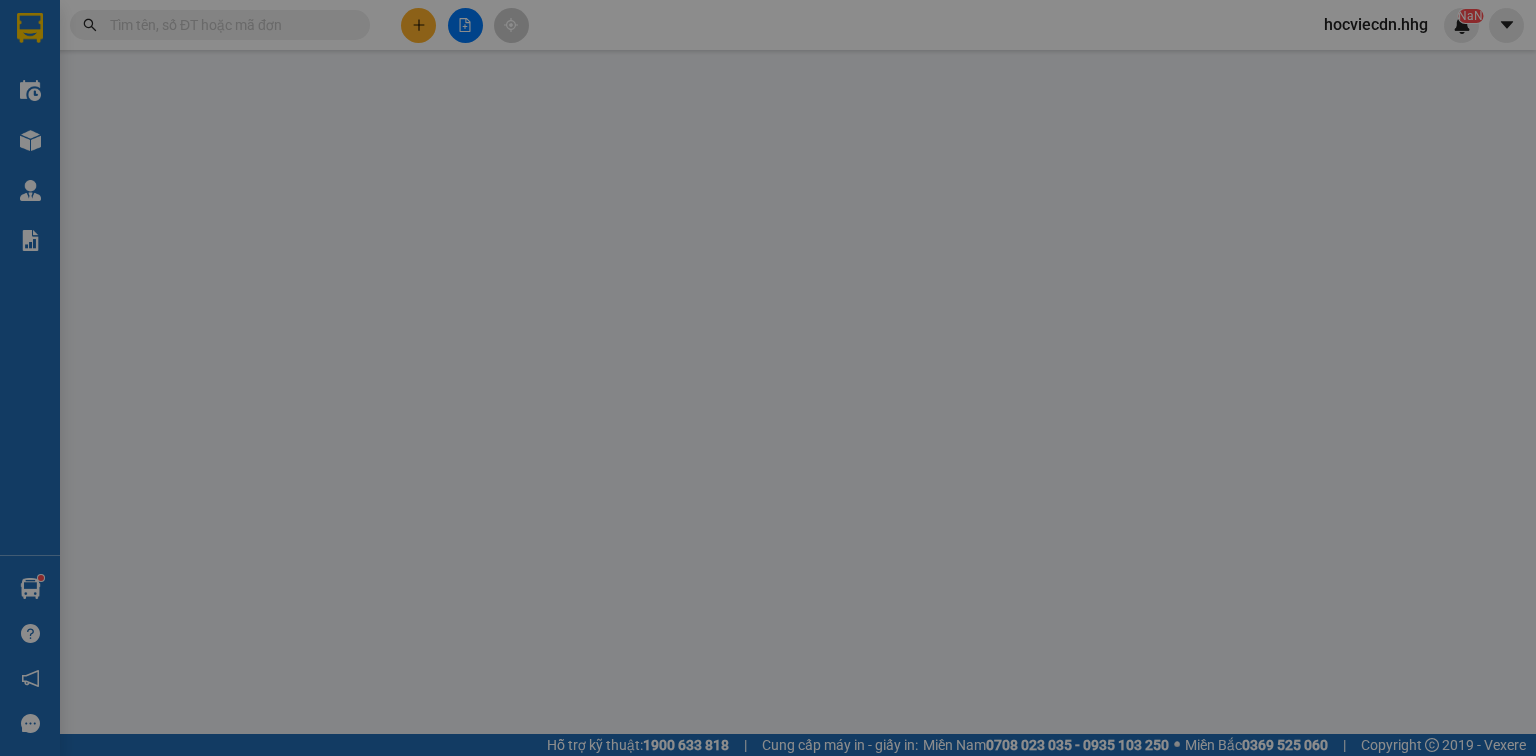 type on "[PHONE]" 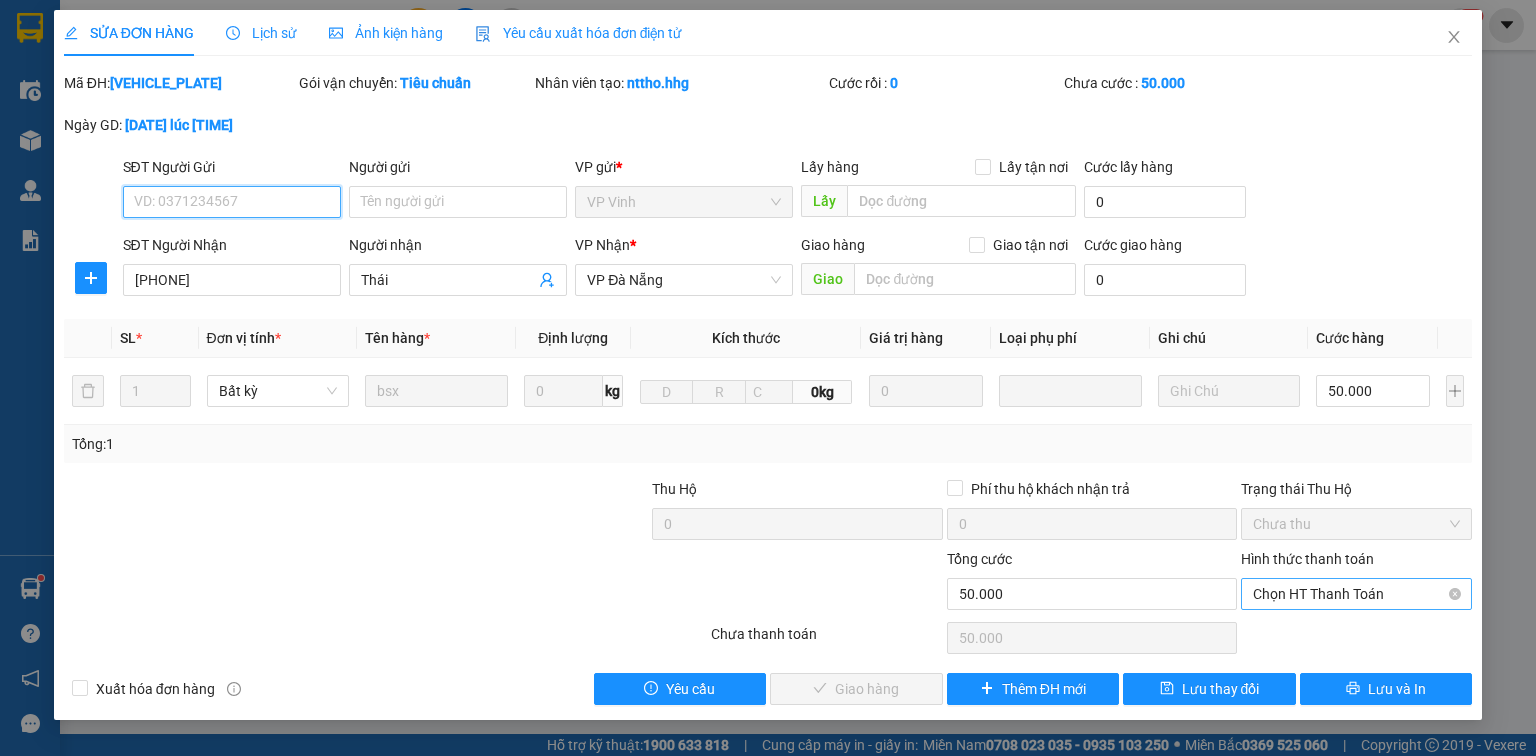 click on "Chọn HT Thanh Toán" at bounding box center (1356, 594) 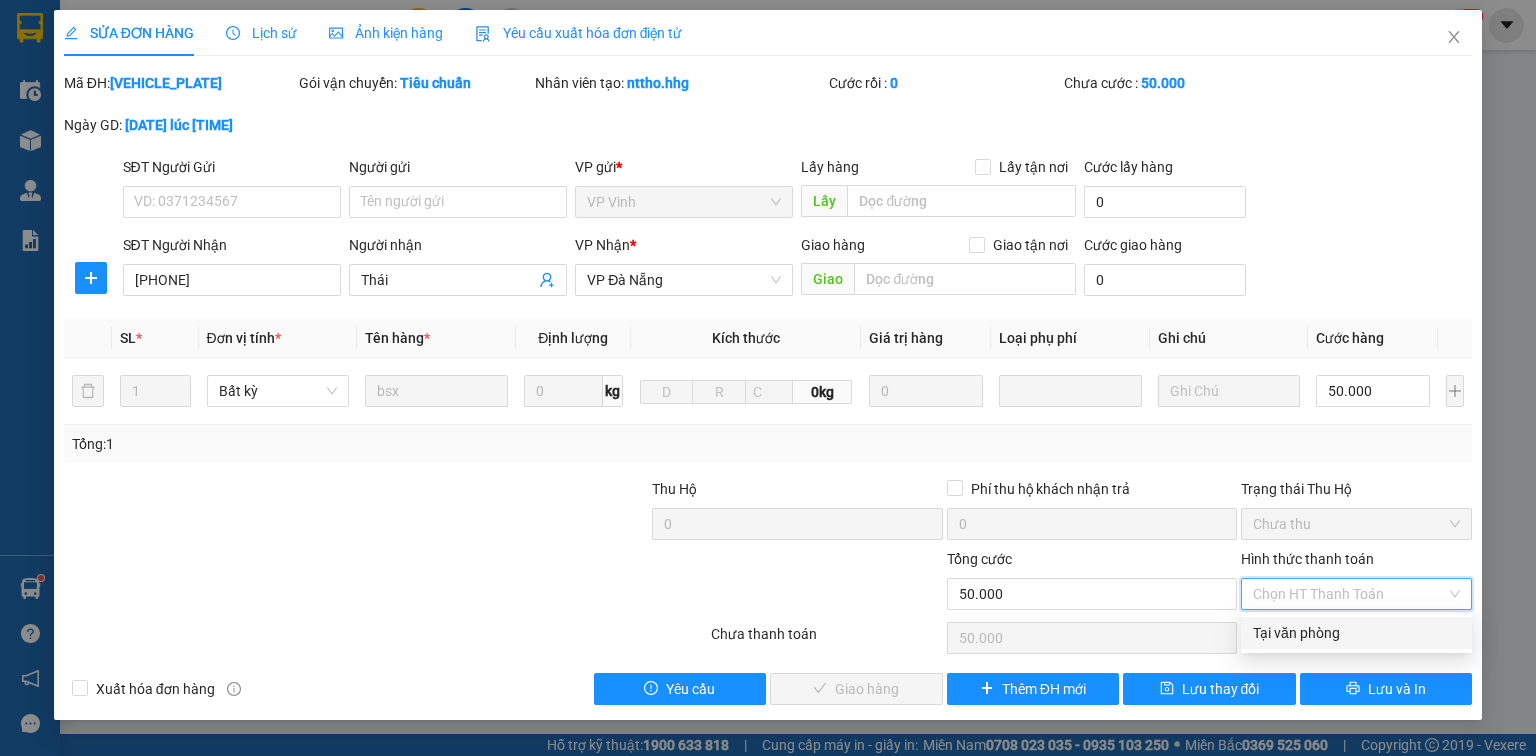 click on "Tại văn phòng" at bounding box center [1356, 633] 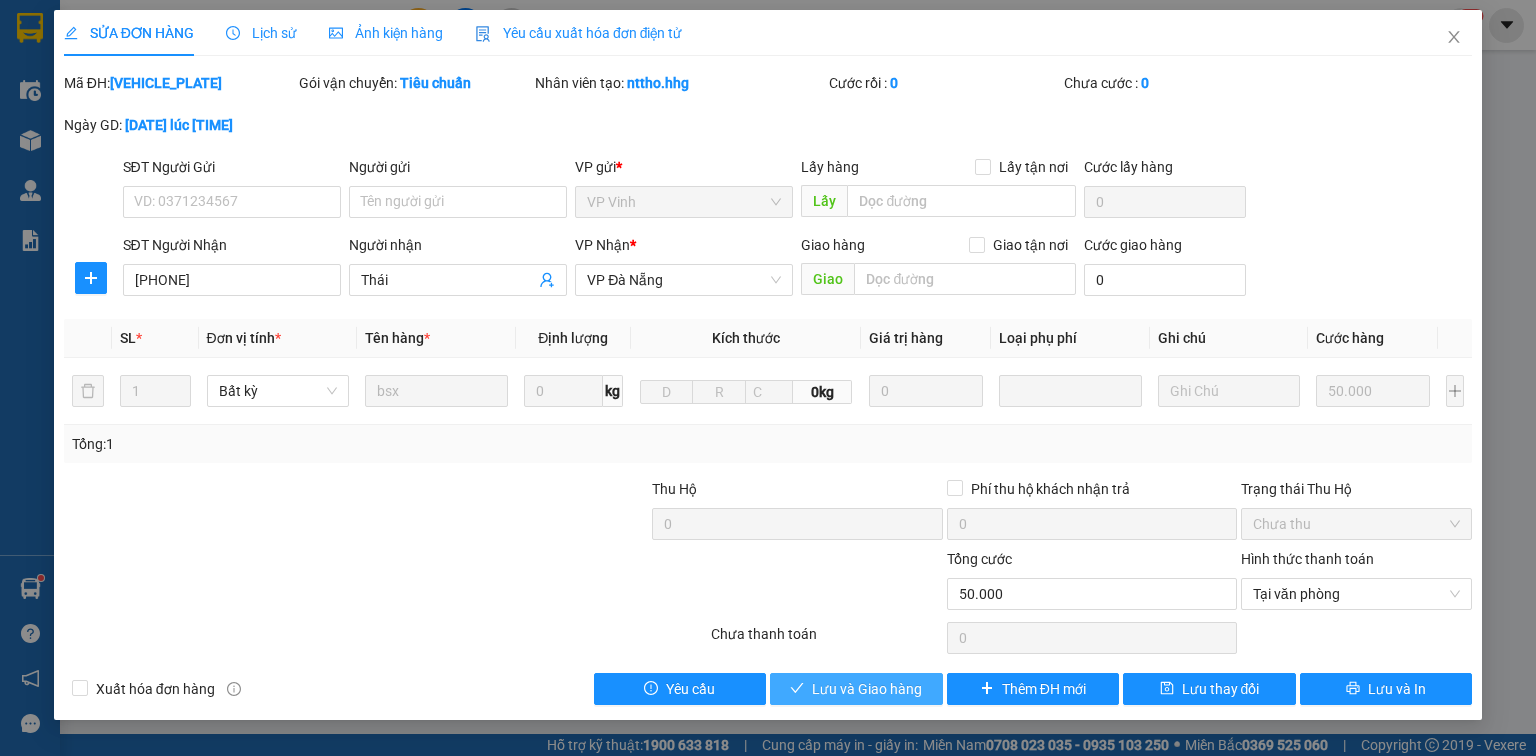 click on "Lưu và Giao hàng" at bounding box center [867, 689] 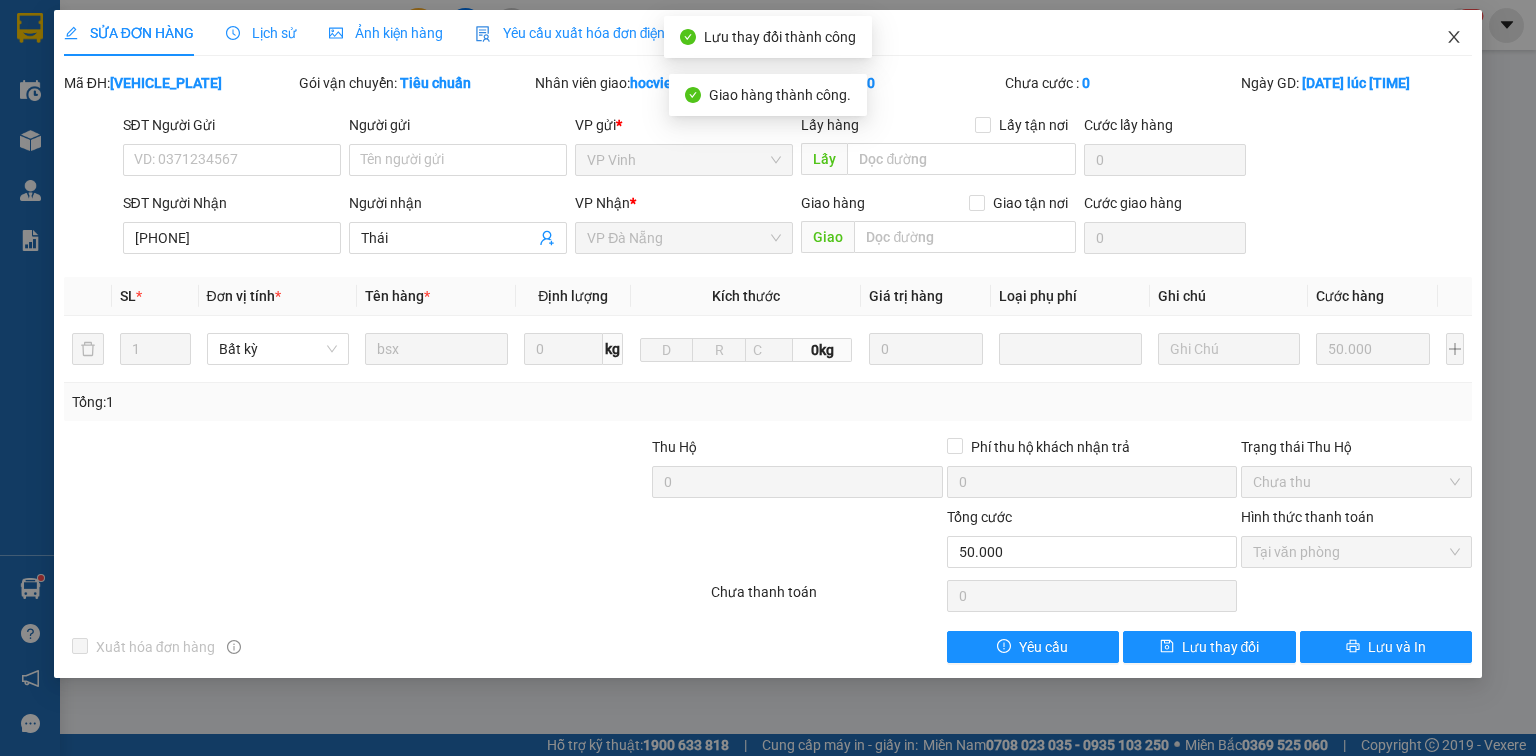click 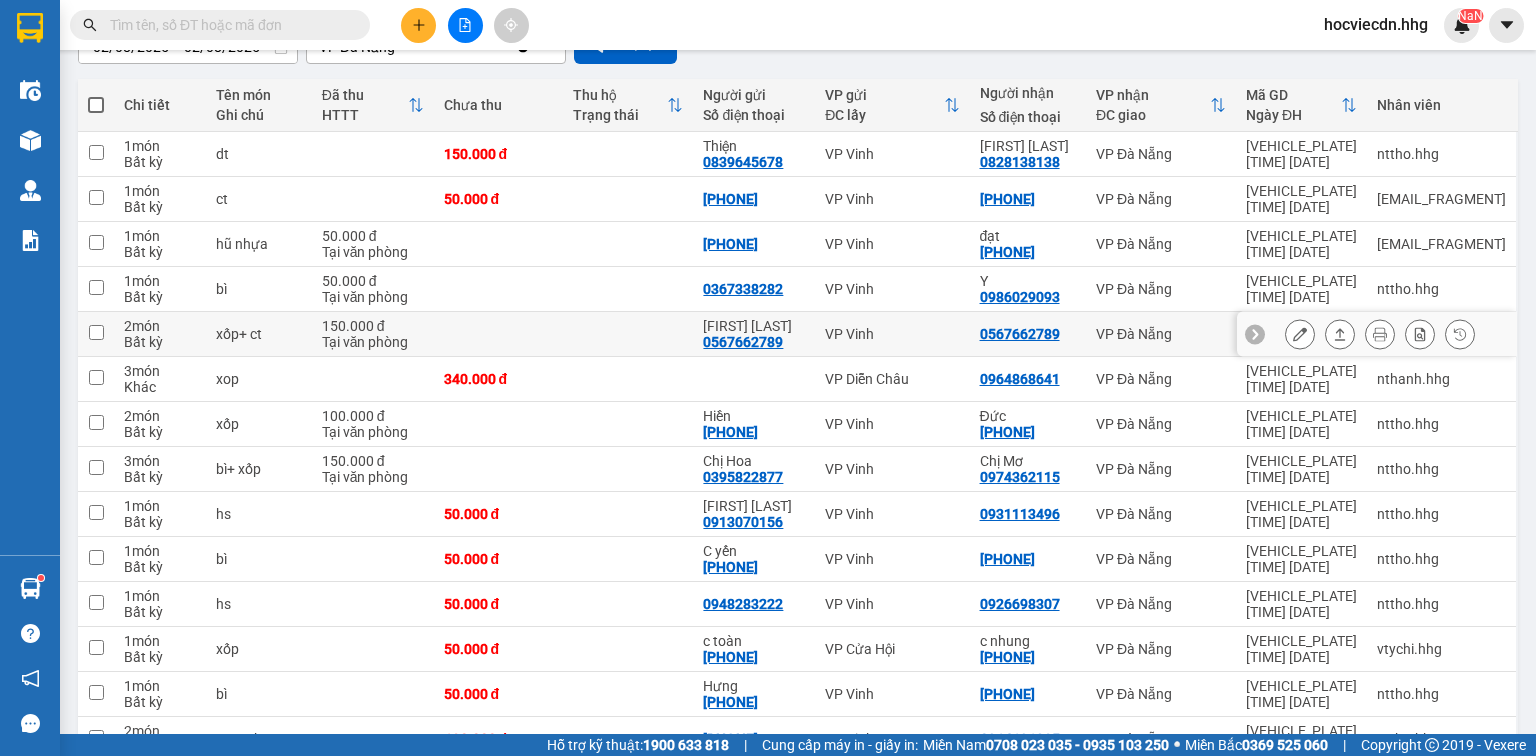 scroll, scrollTop: 240, scrollLeft: 0, axis: vertical 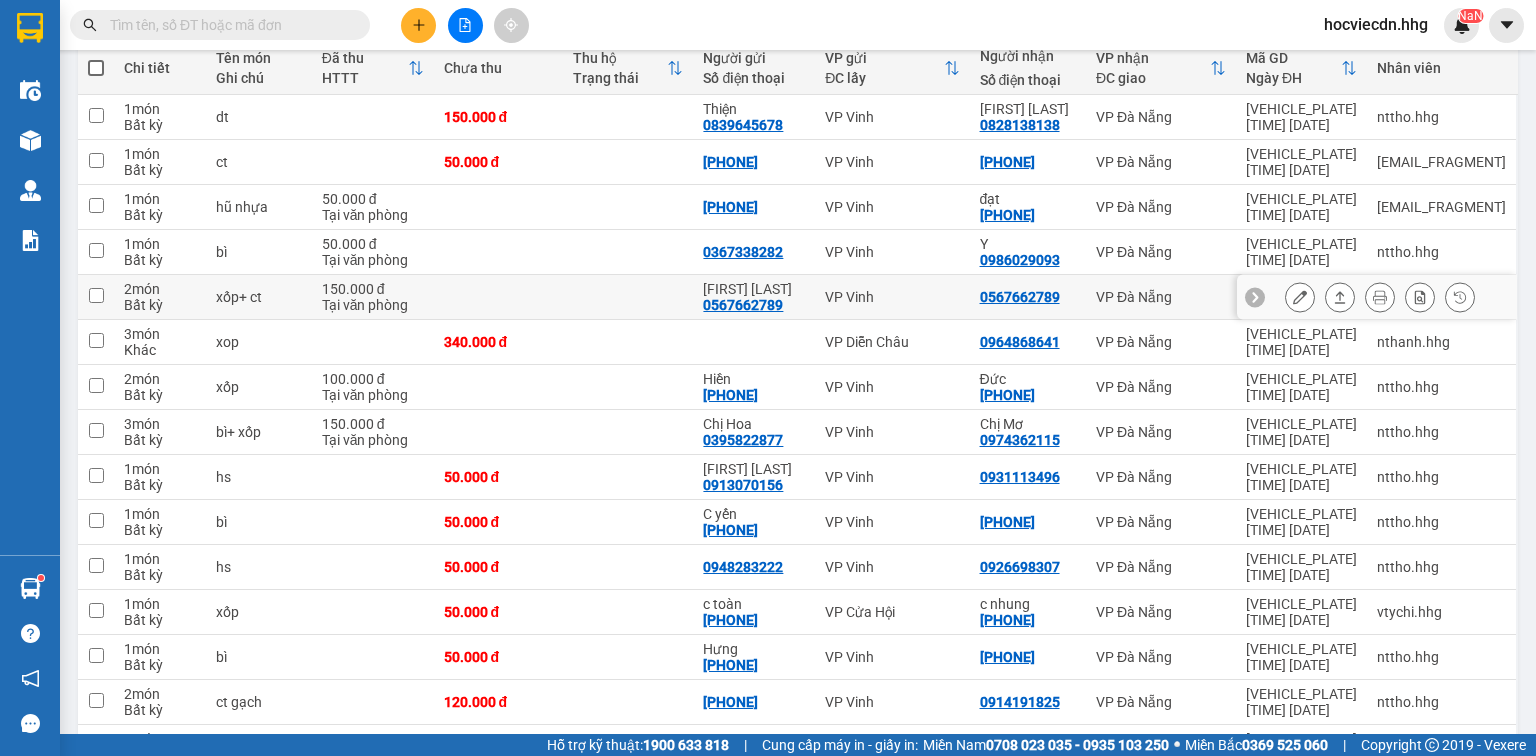 click on "VP Vinh" at bounding box center (892, 297) 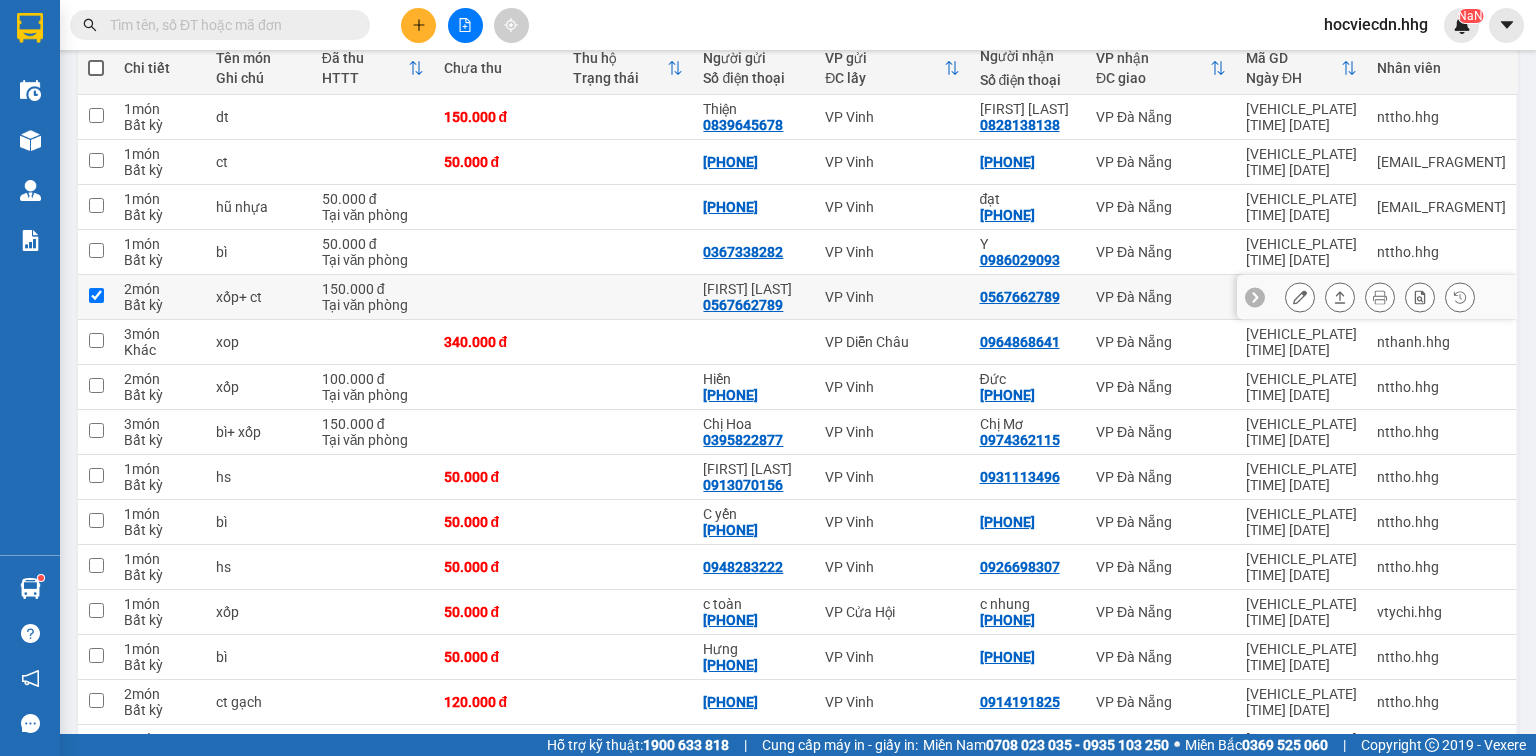 checkbox on "true" 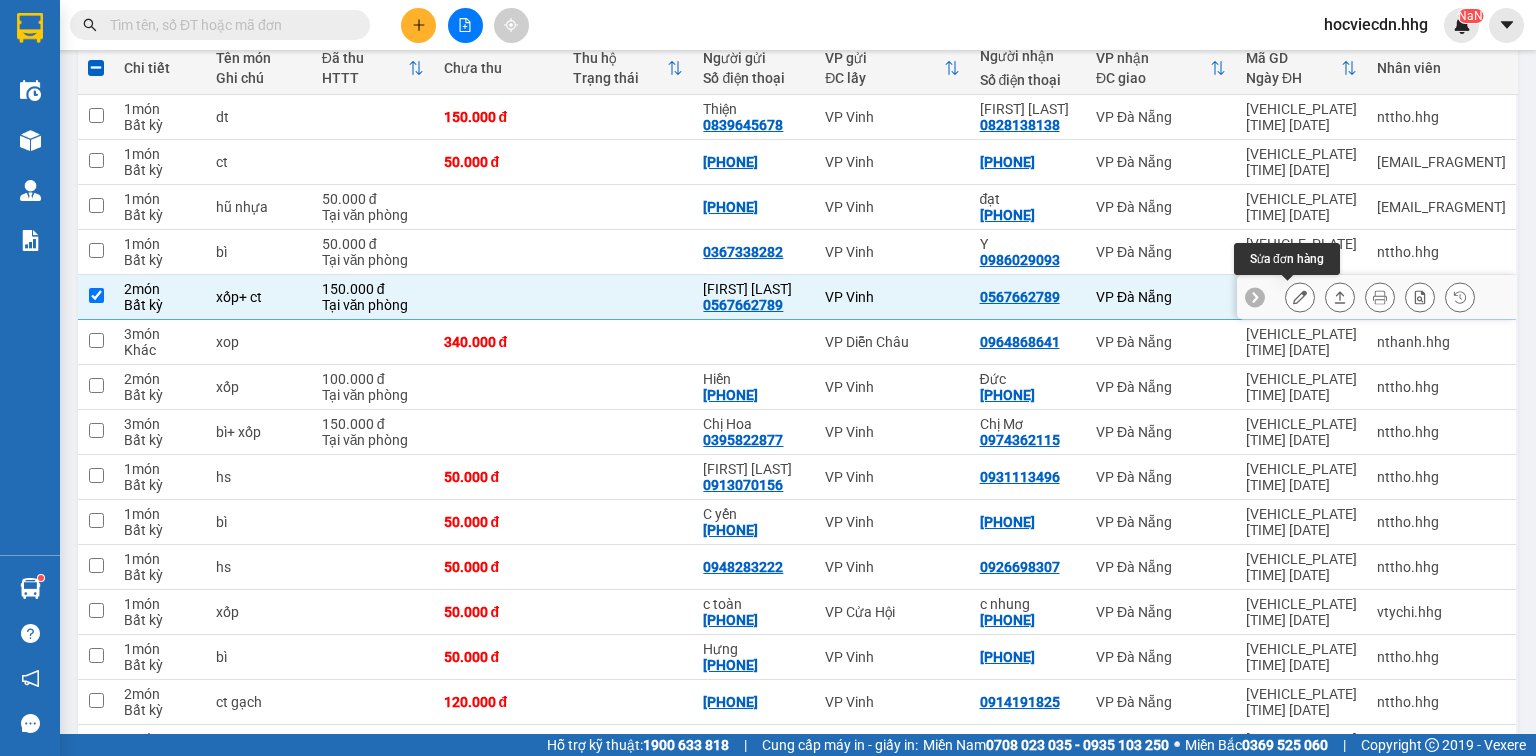 click 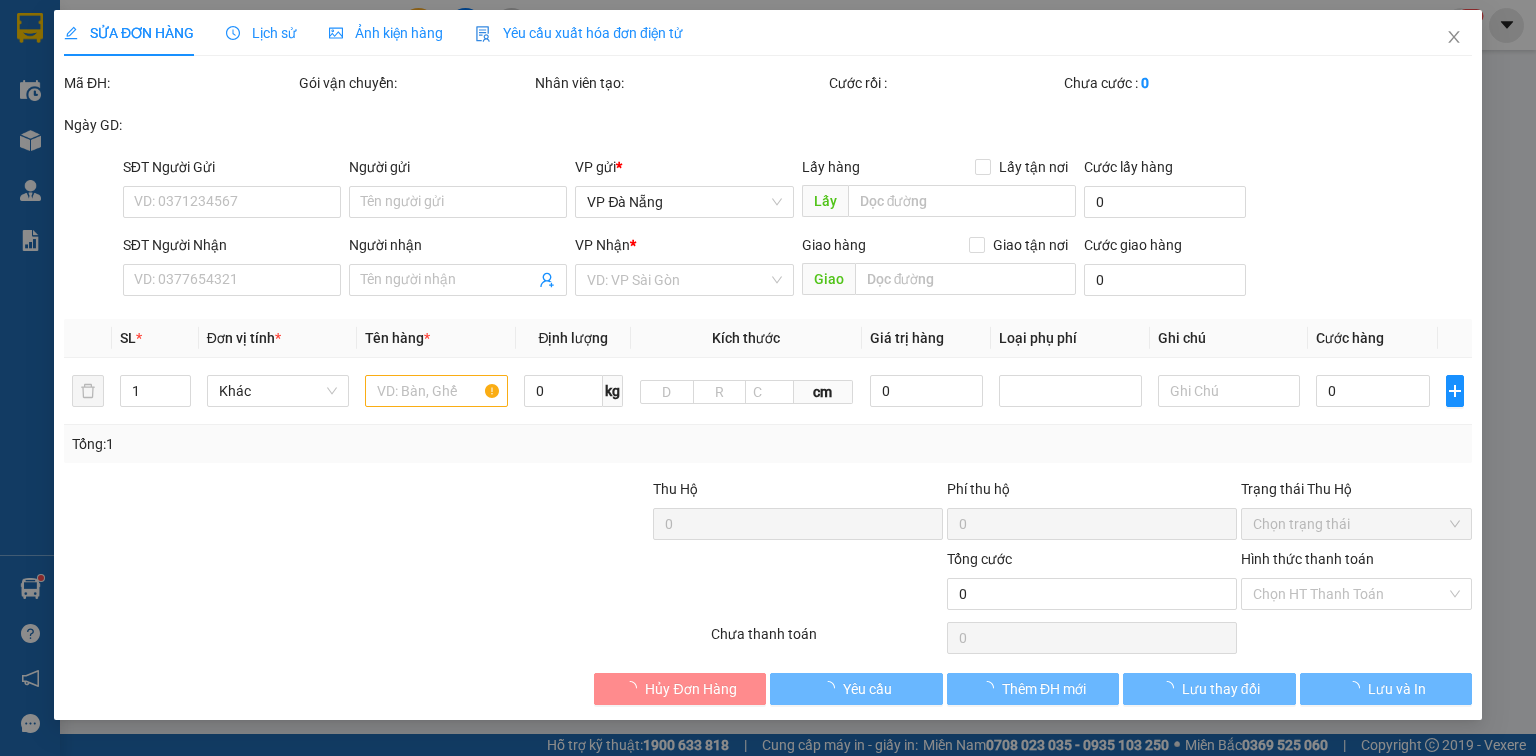 type on "0567662789" 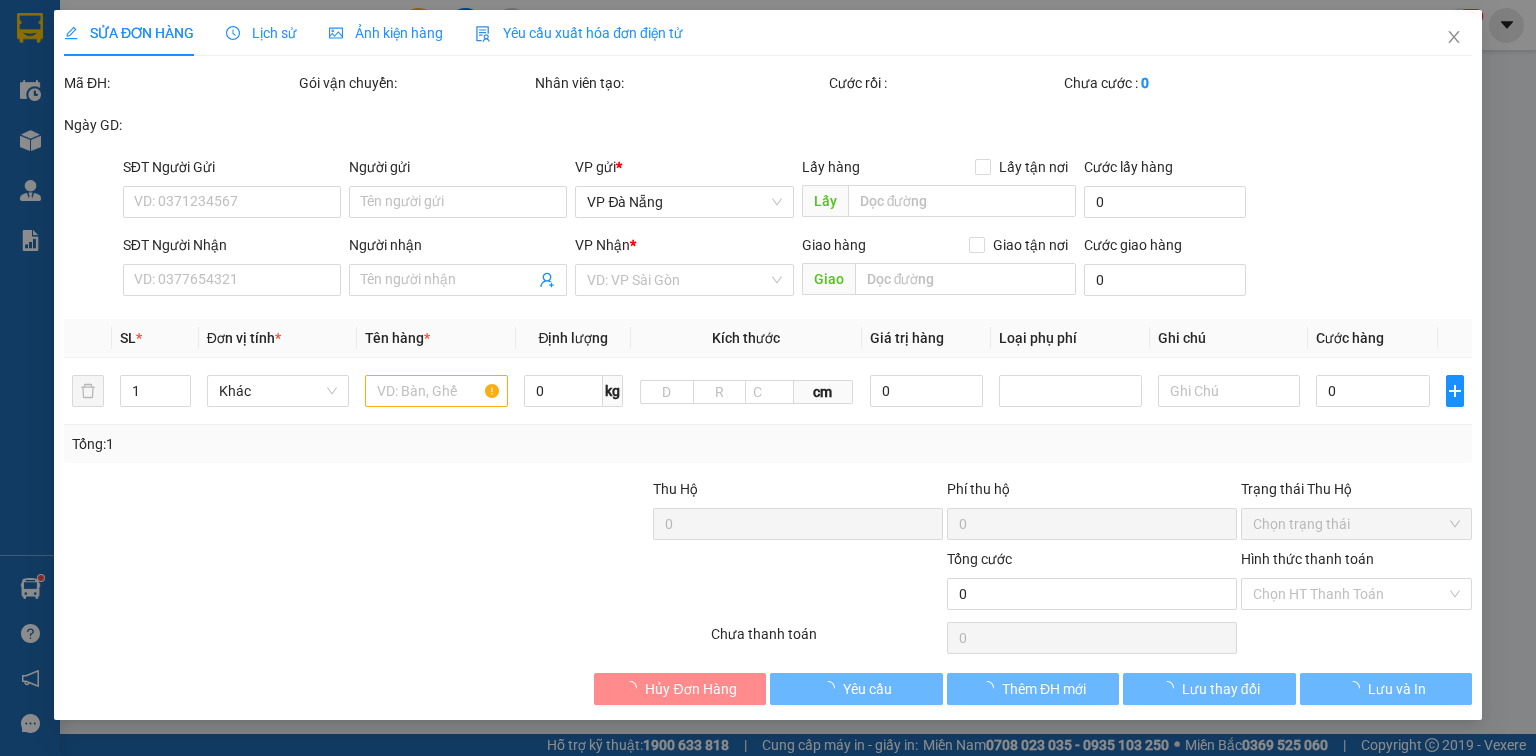 type on "[NAME]" 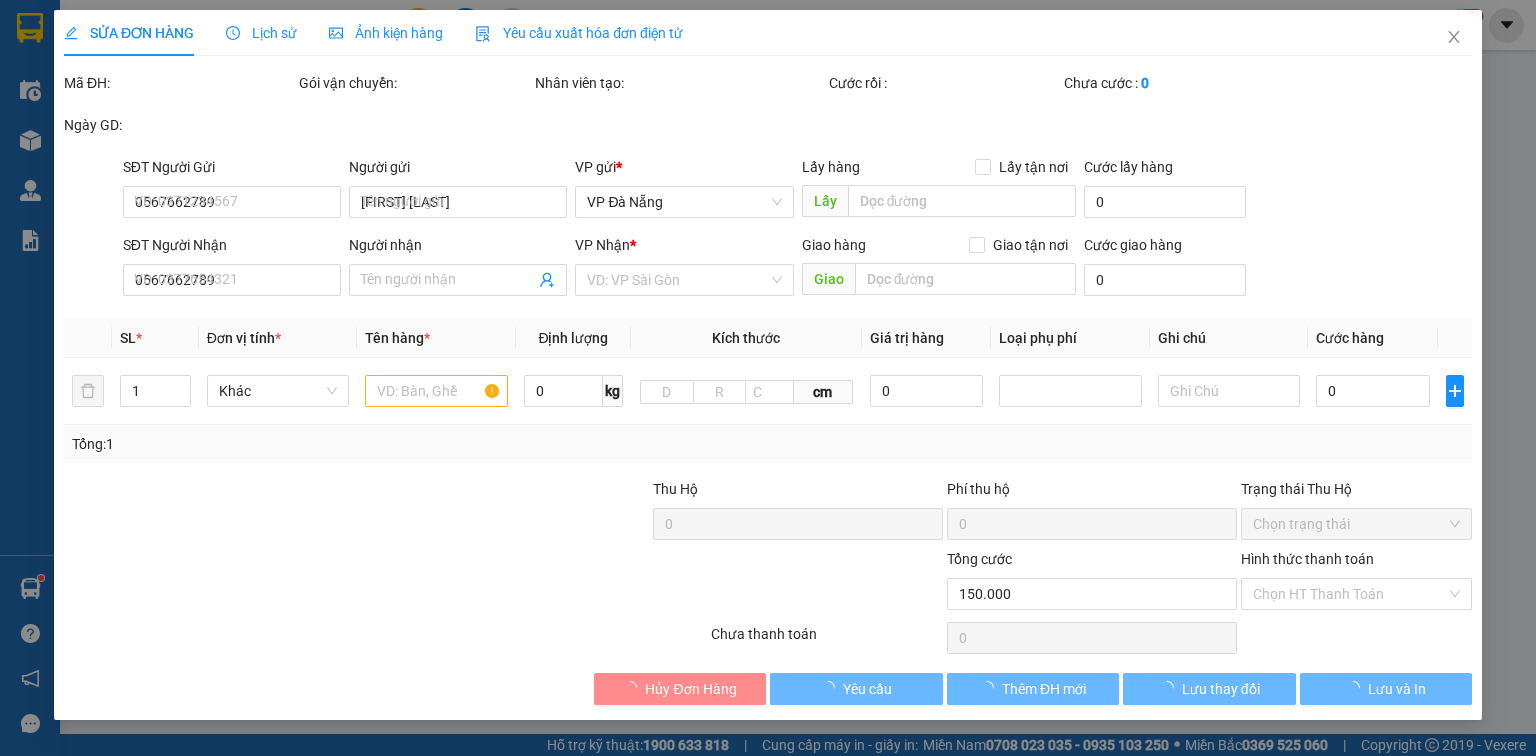 scroll, scrollTop: 0, scrollLeft: 0, axis: both 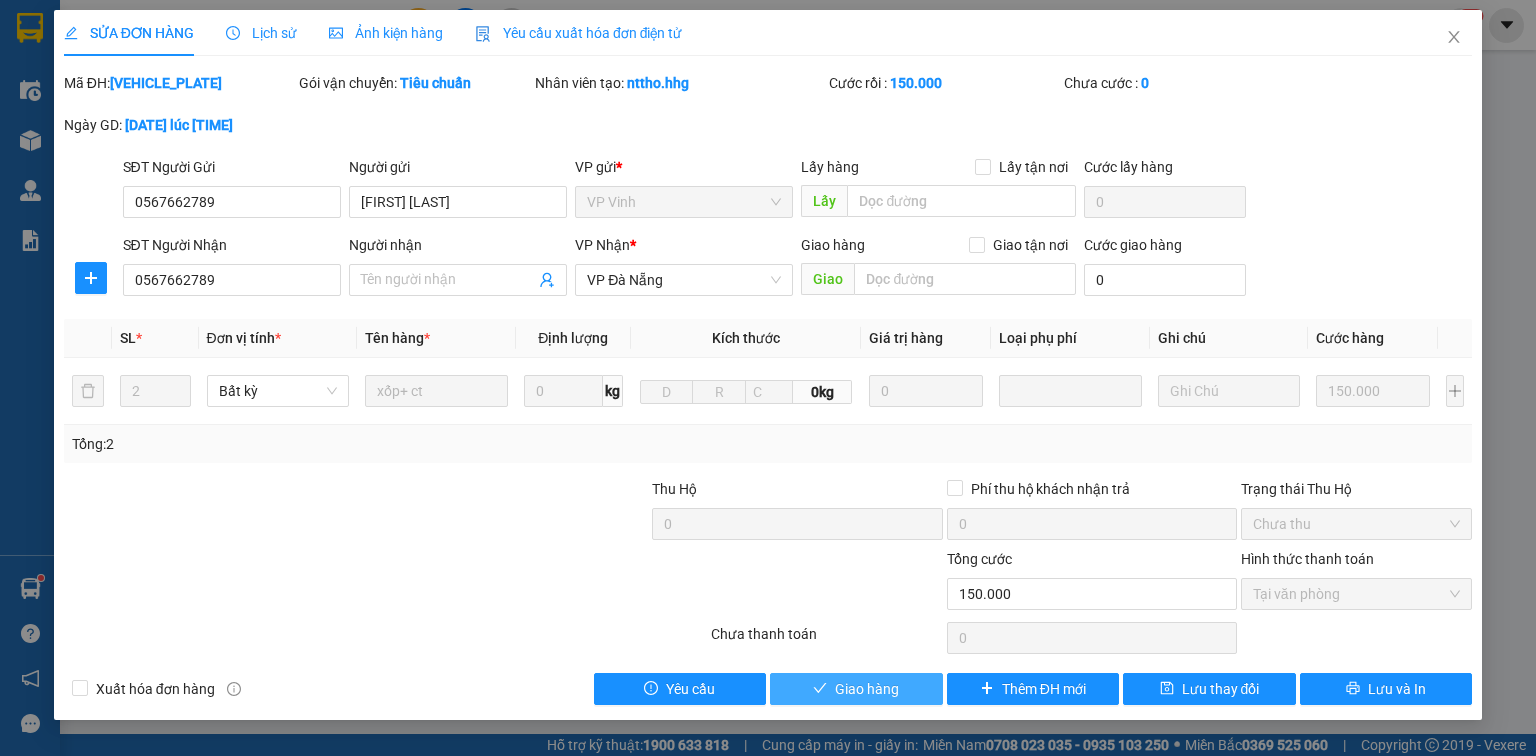 click on "Giao hàng" at bounding box center [867, 689] 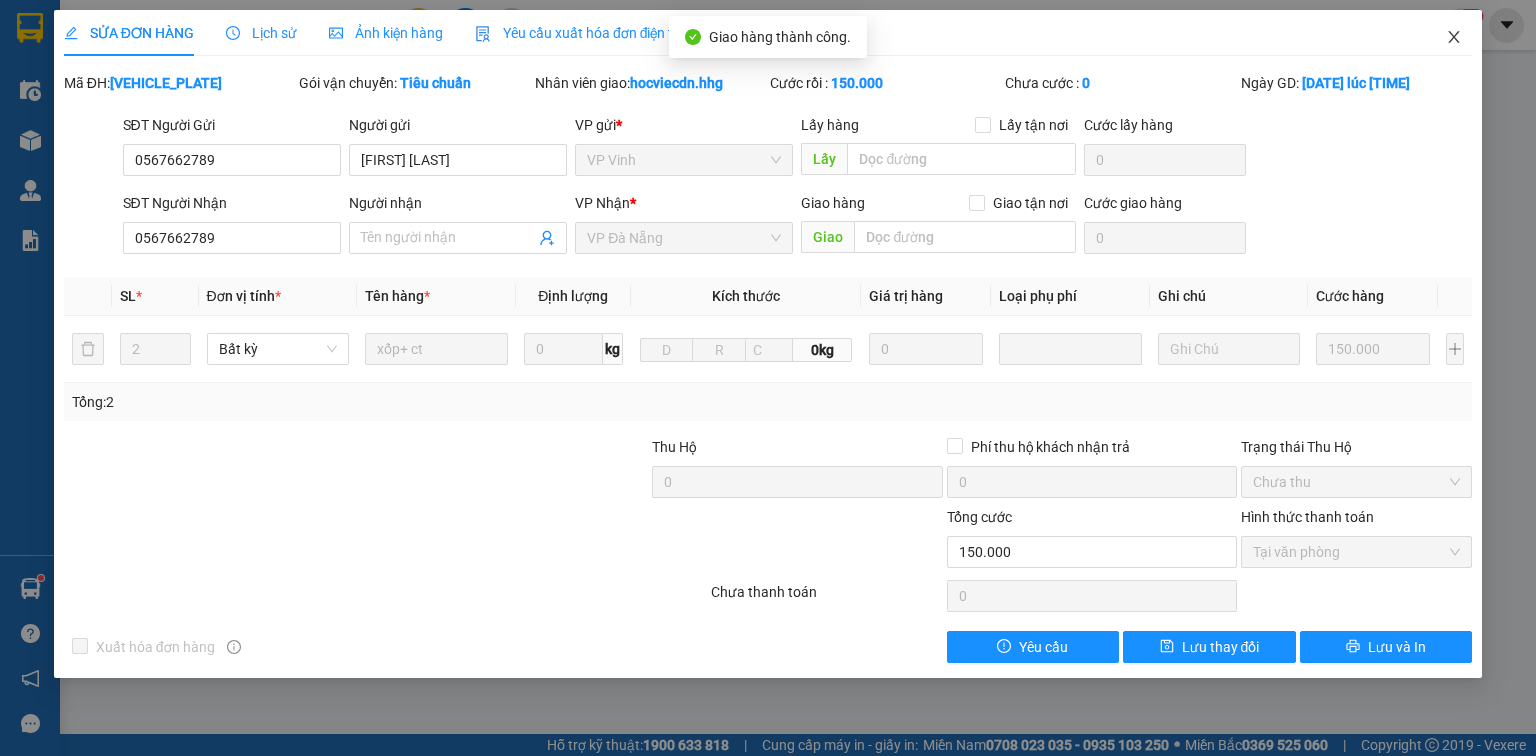 click 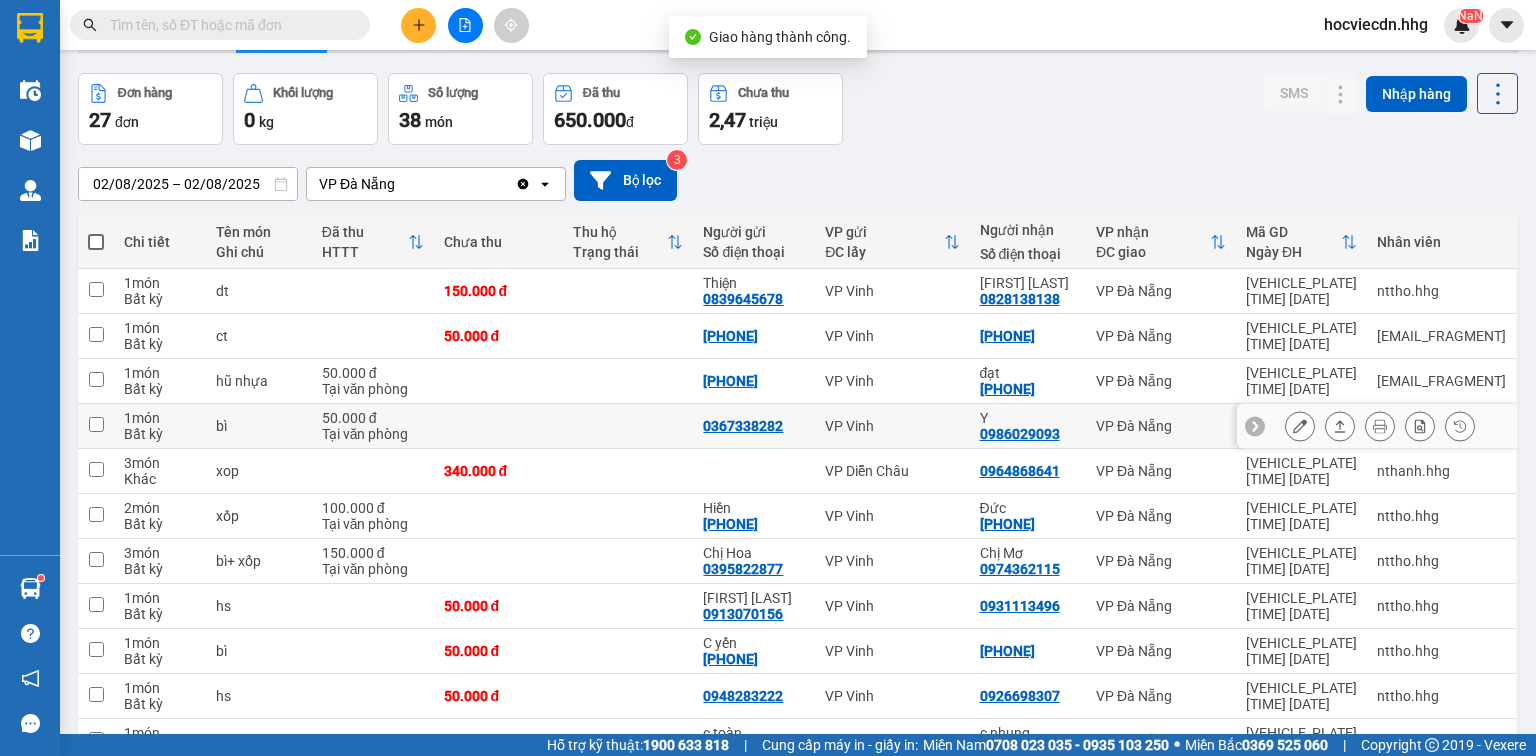 scroll, scrollTop: 320, scrollLeft: 0, axis: vertical 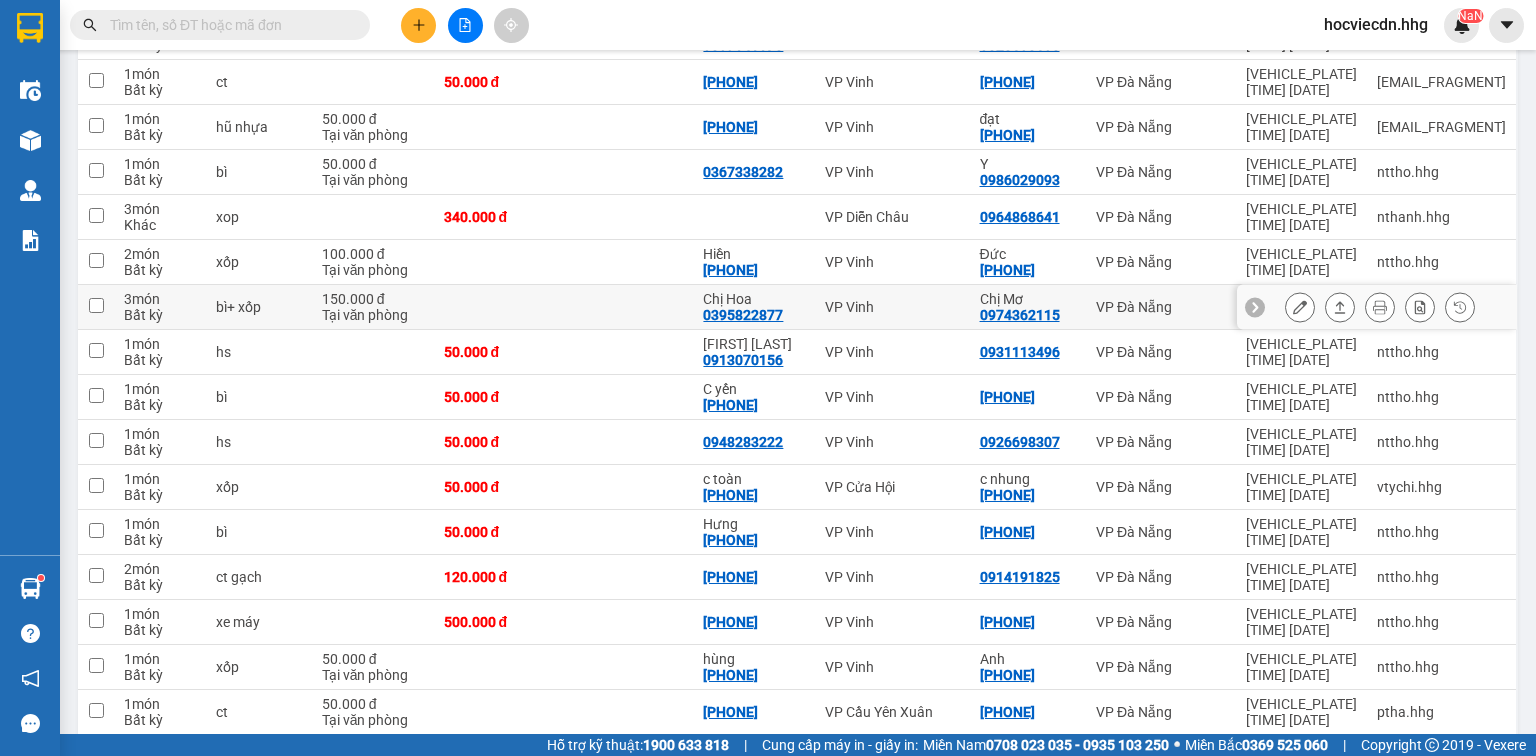 click on "VP Đà Nẵng" at bounding box center (1161, 307) 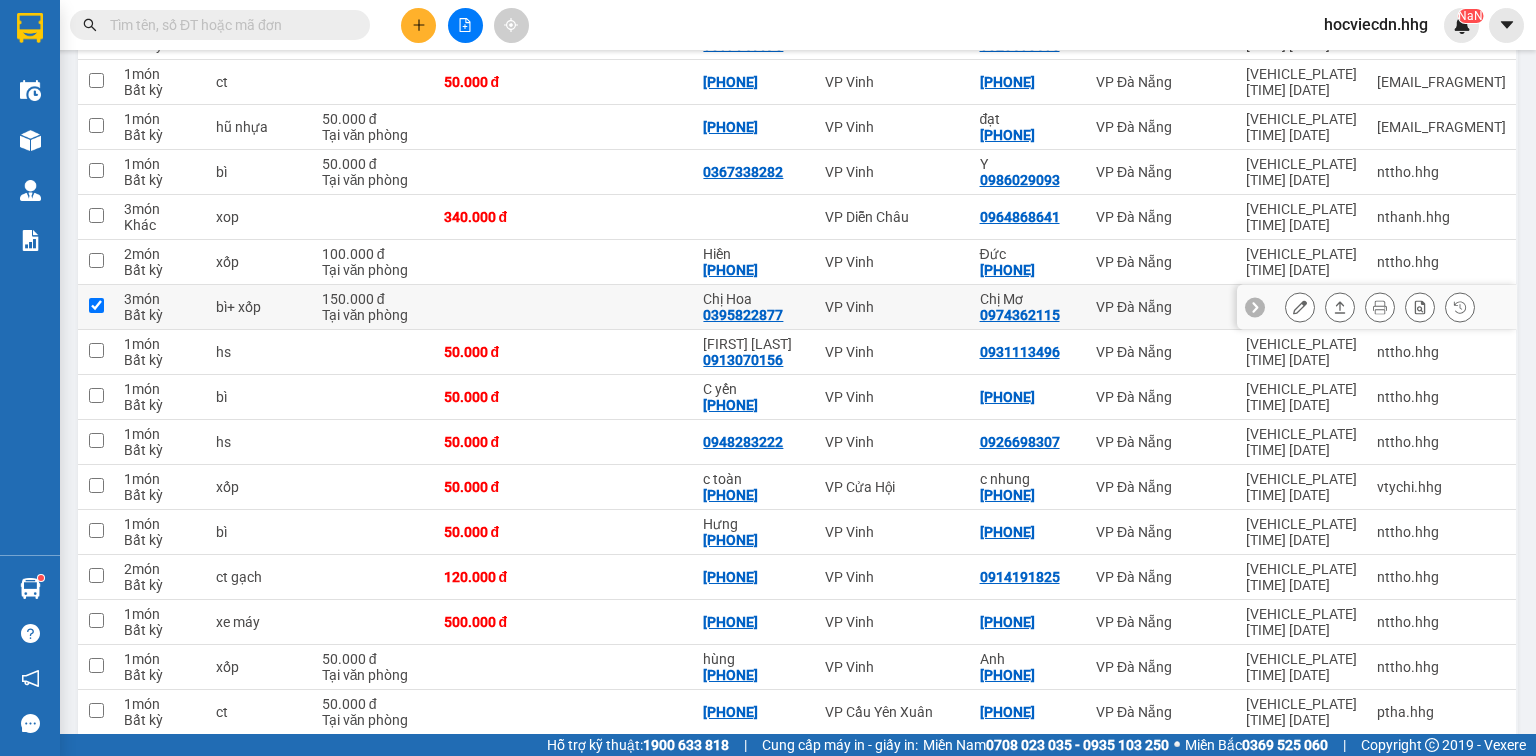 checkbox on "true" 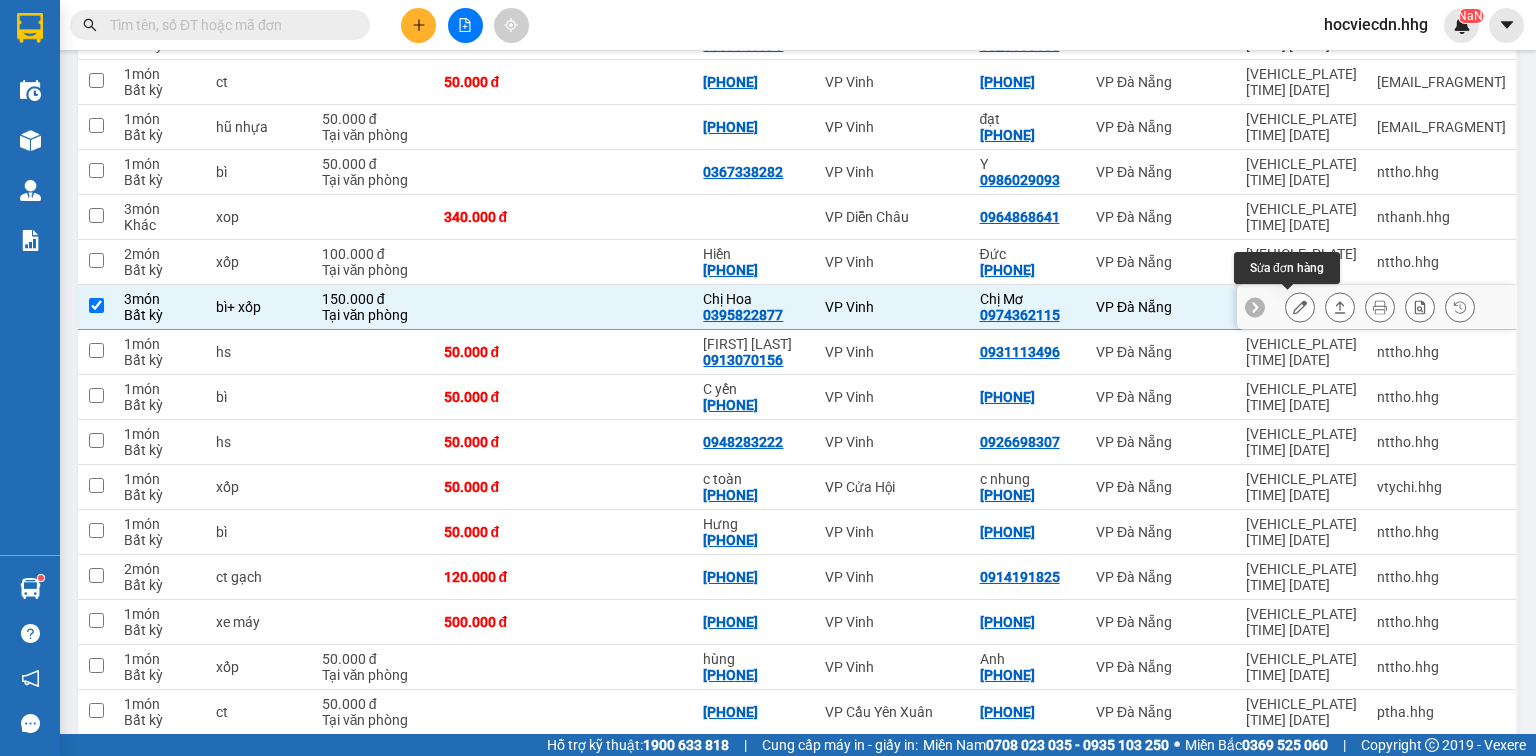 click at bounding box center [1300, 307] 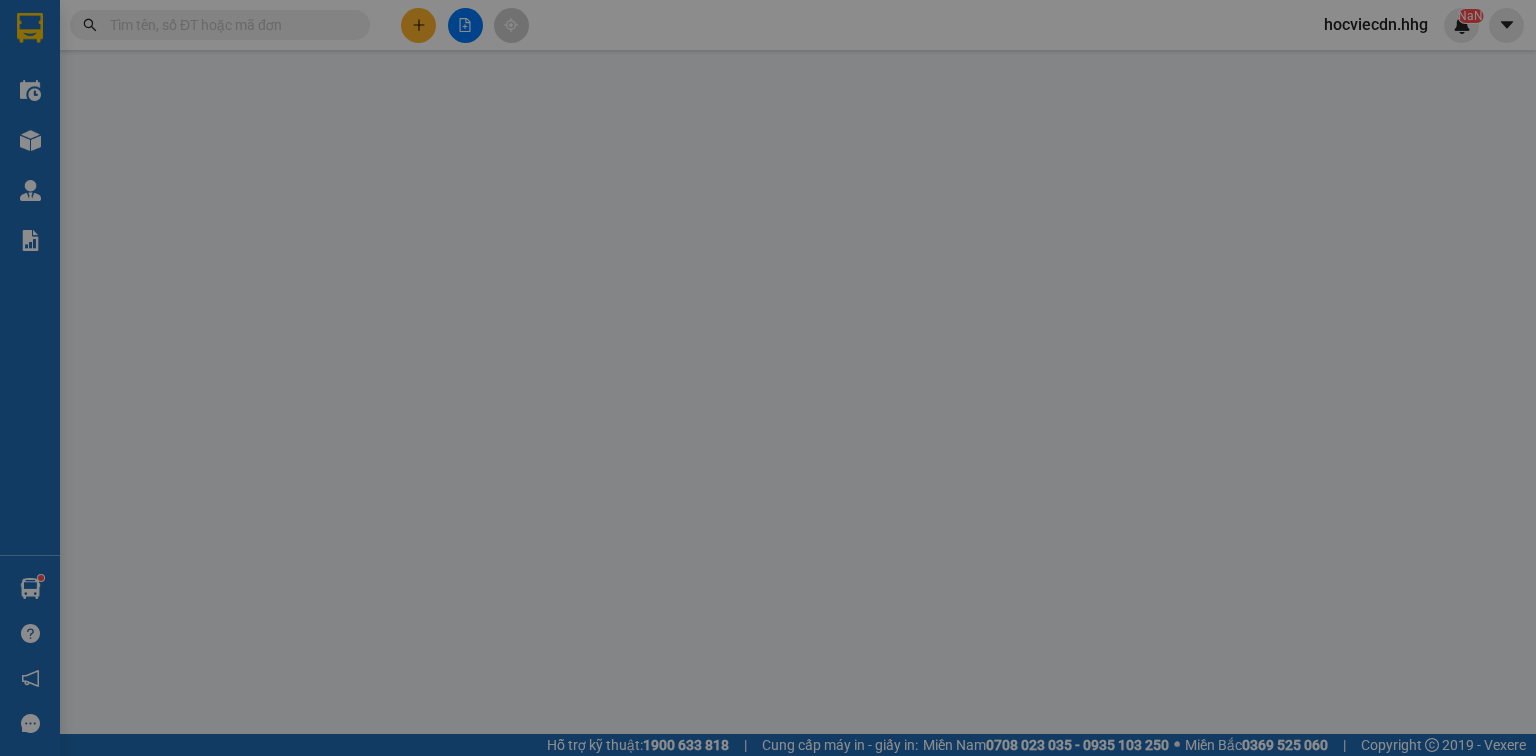 type on "0395822877" 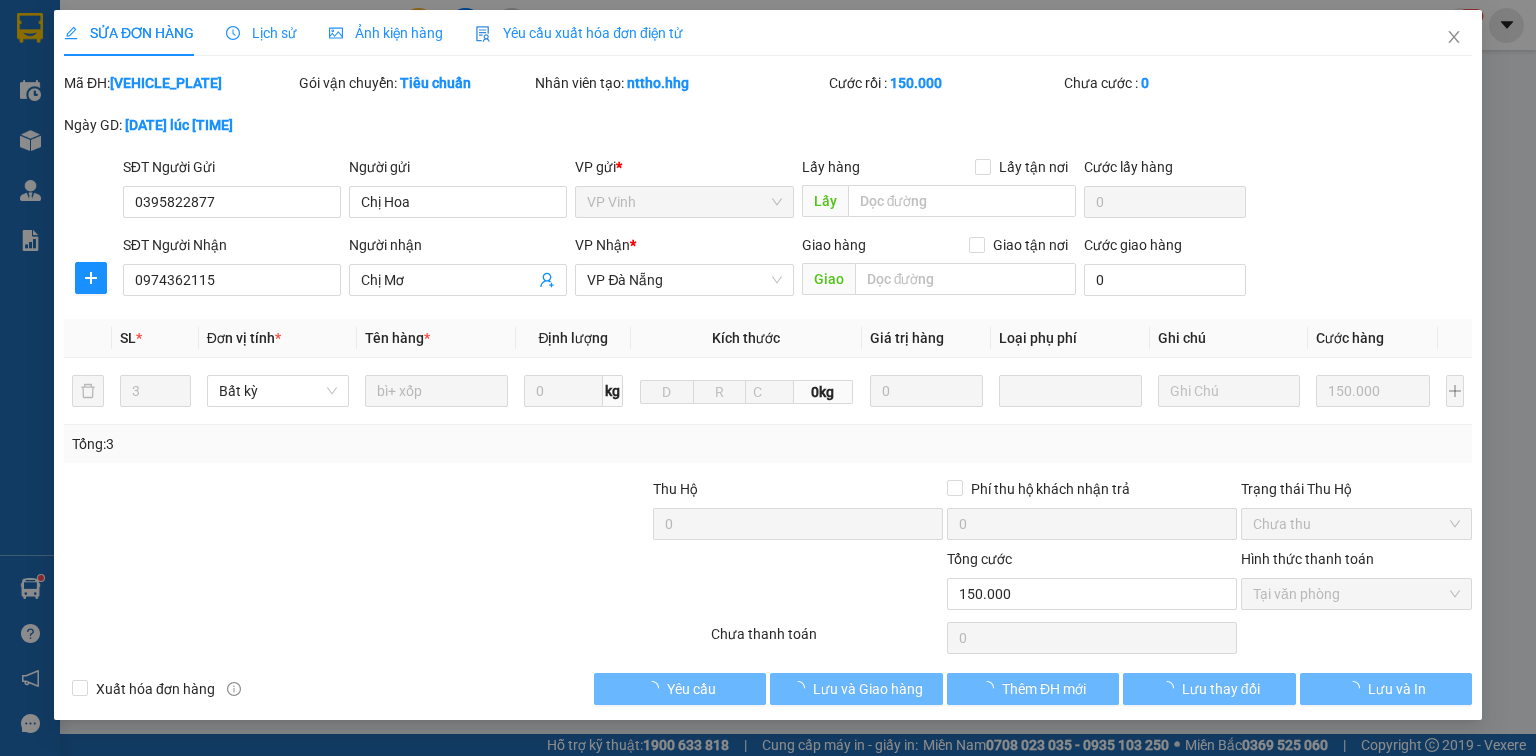 scroll, scrollTop: 0, scrollLeft: 0, axis: both 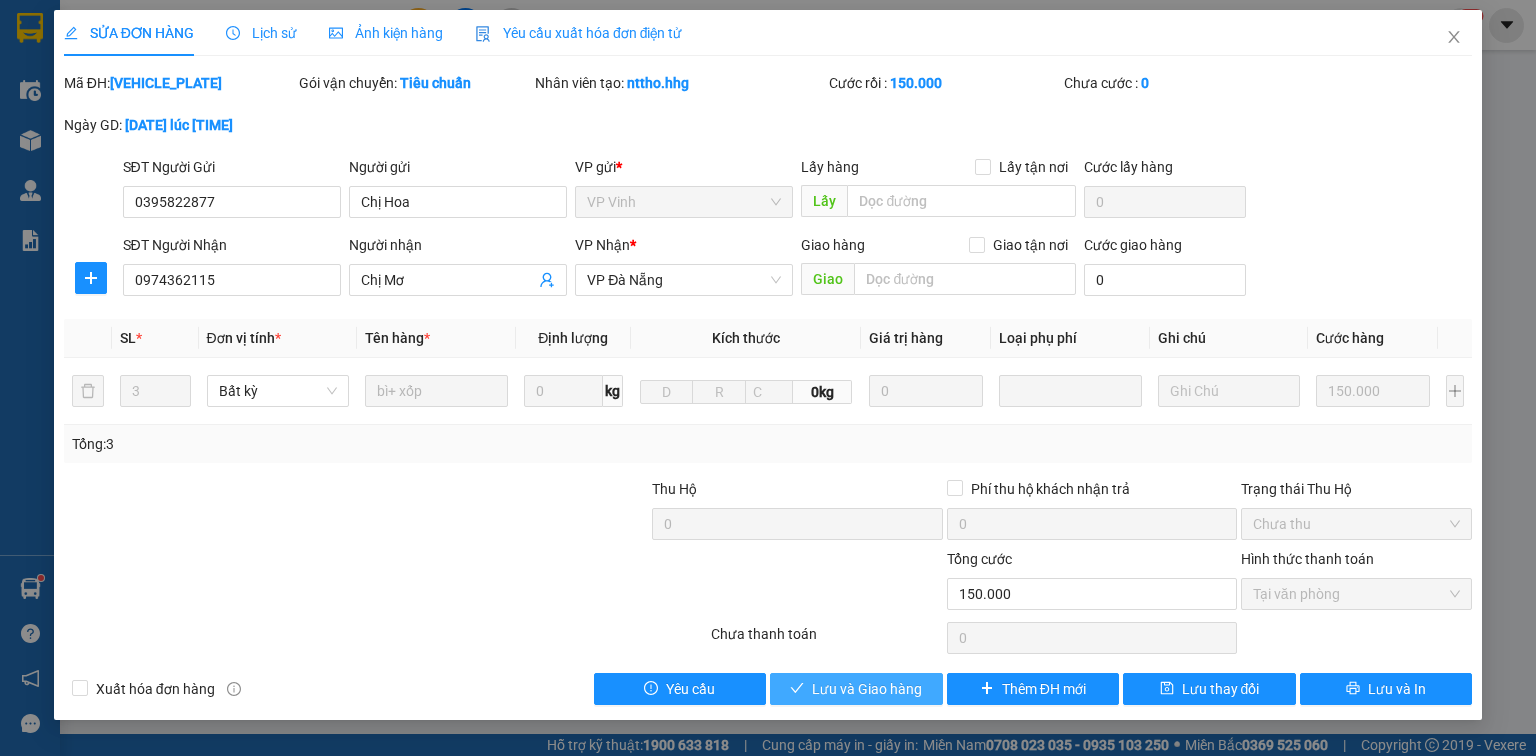 click on "Lưu và Giao hàng" at bounding box center [867, 689] 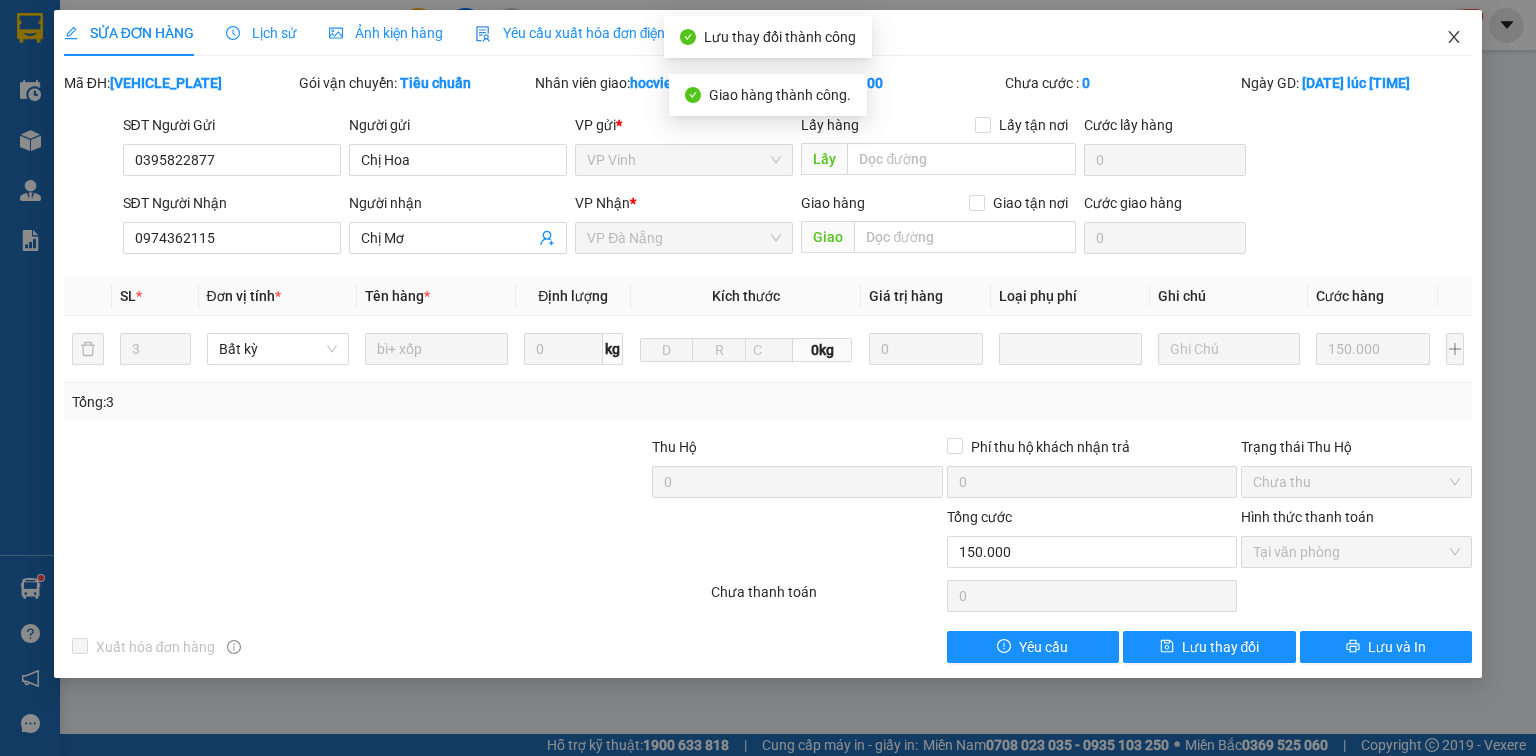 click 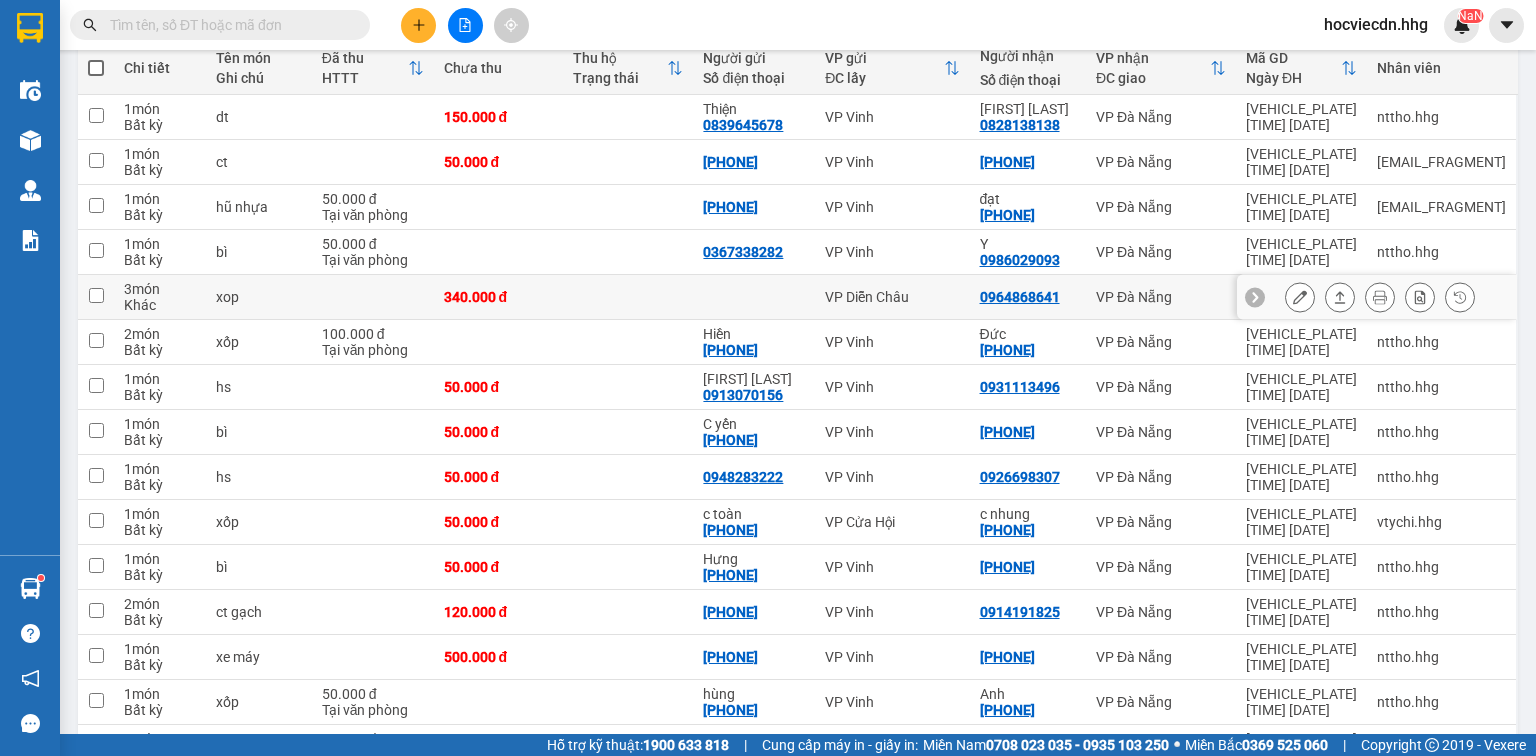 scroll, scrollTop: 320, scrollLeft: 0, axis: vertical 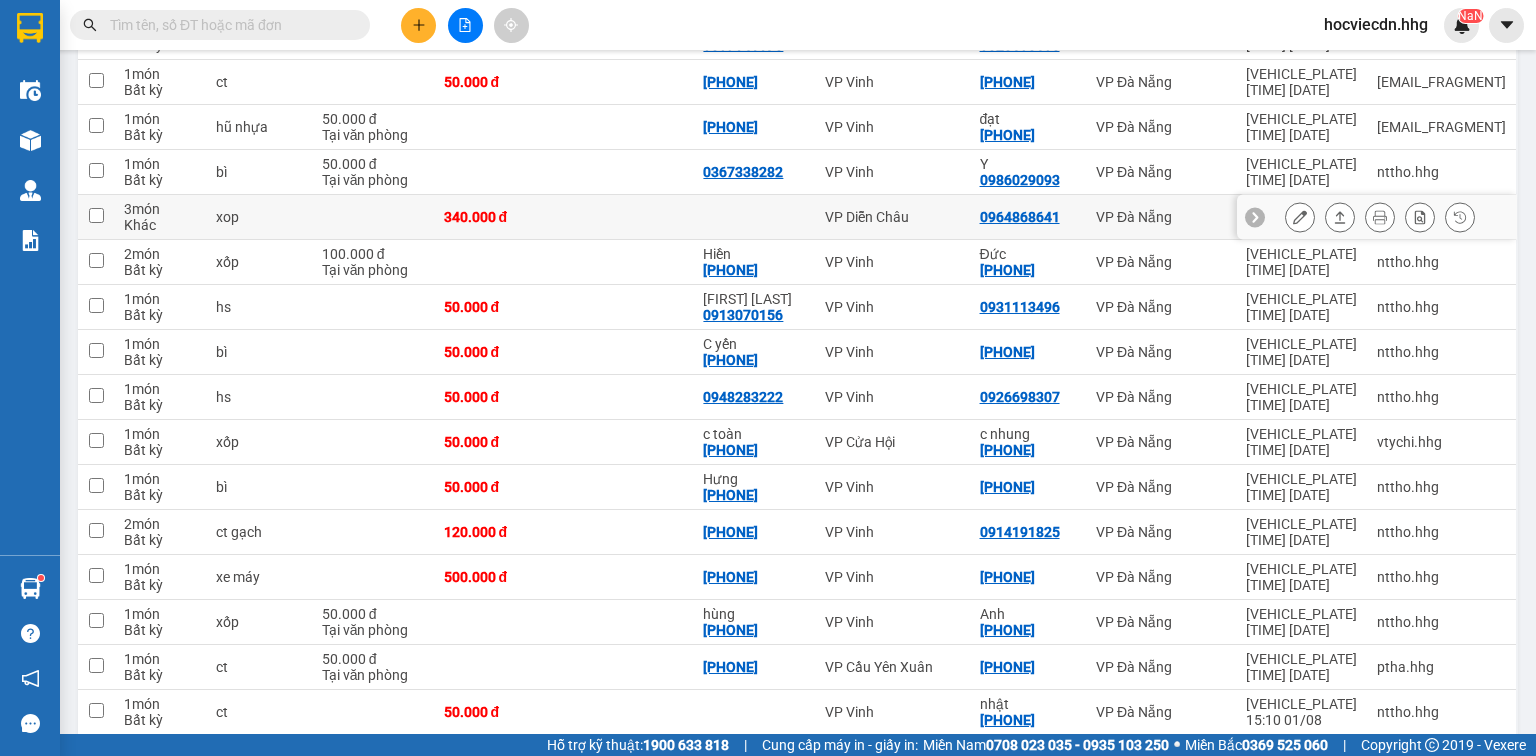 click on "0964868641" at bounding box center [1028, 217] 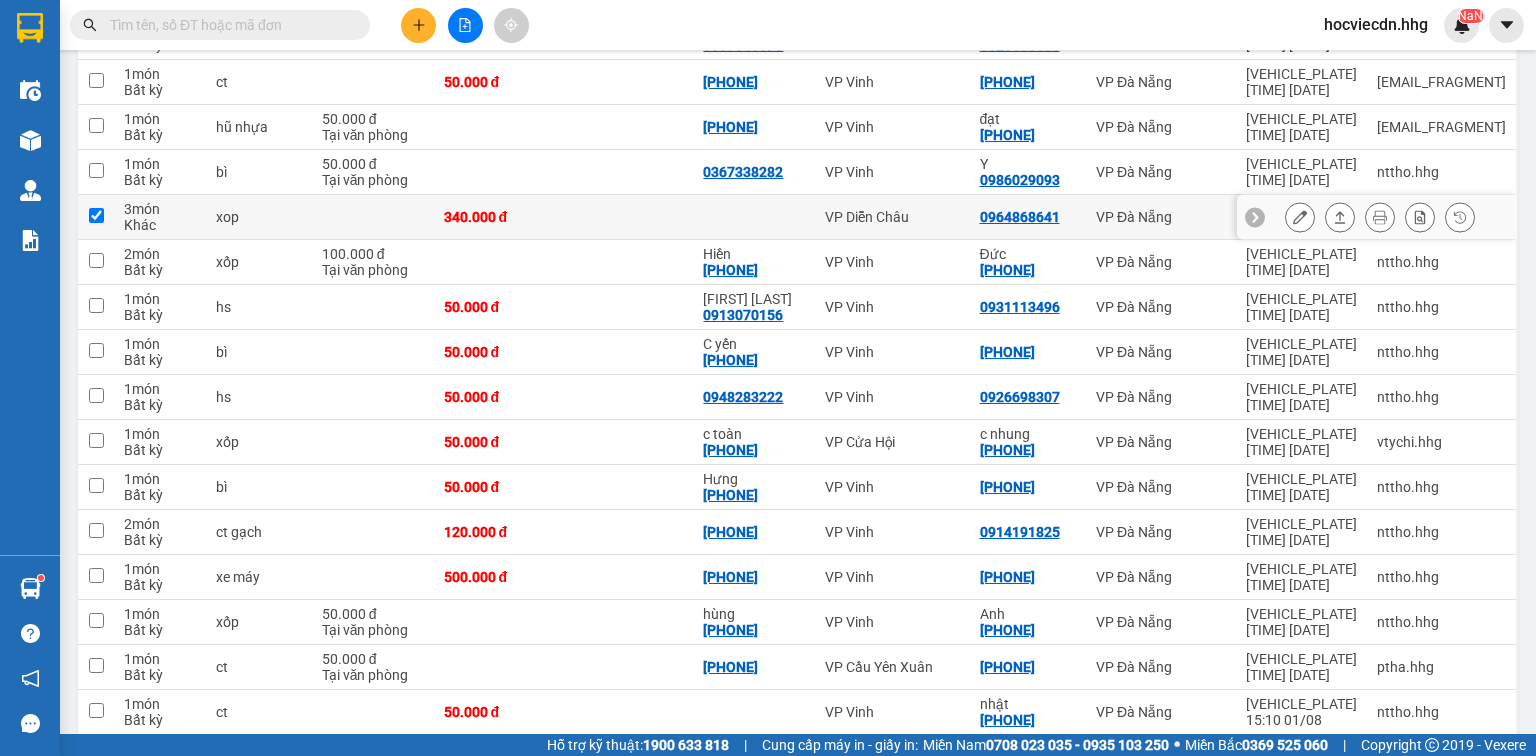 checkbox on "true" 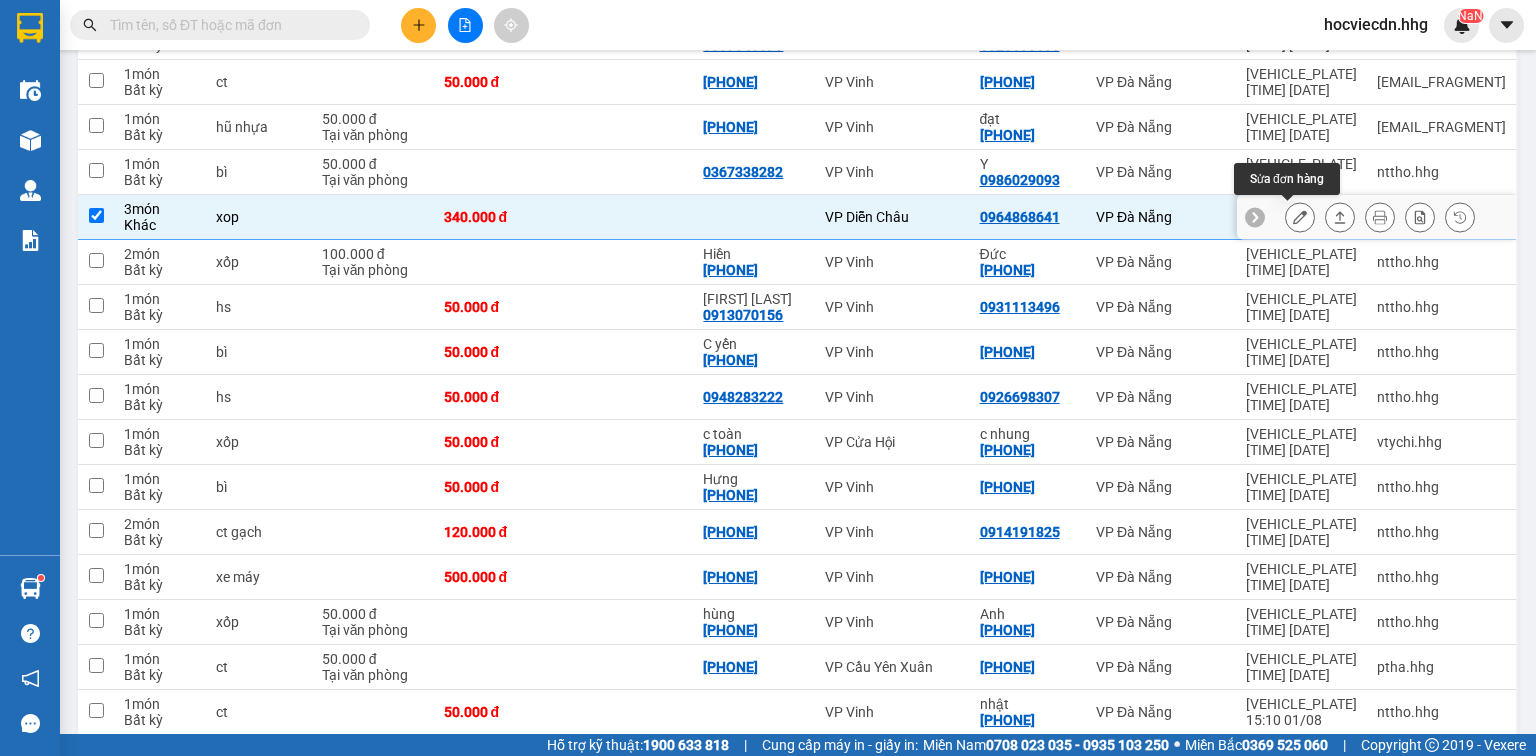 click 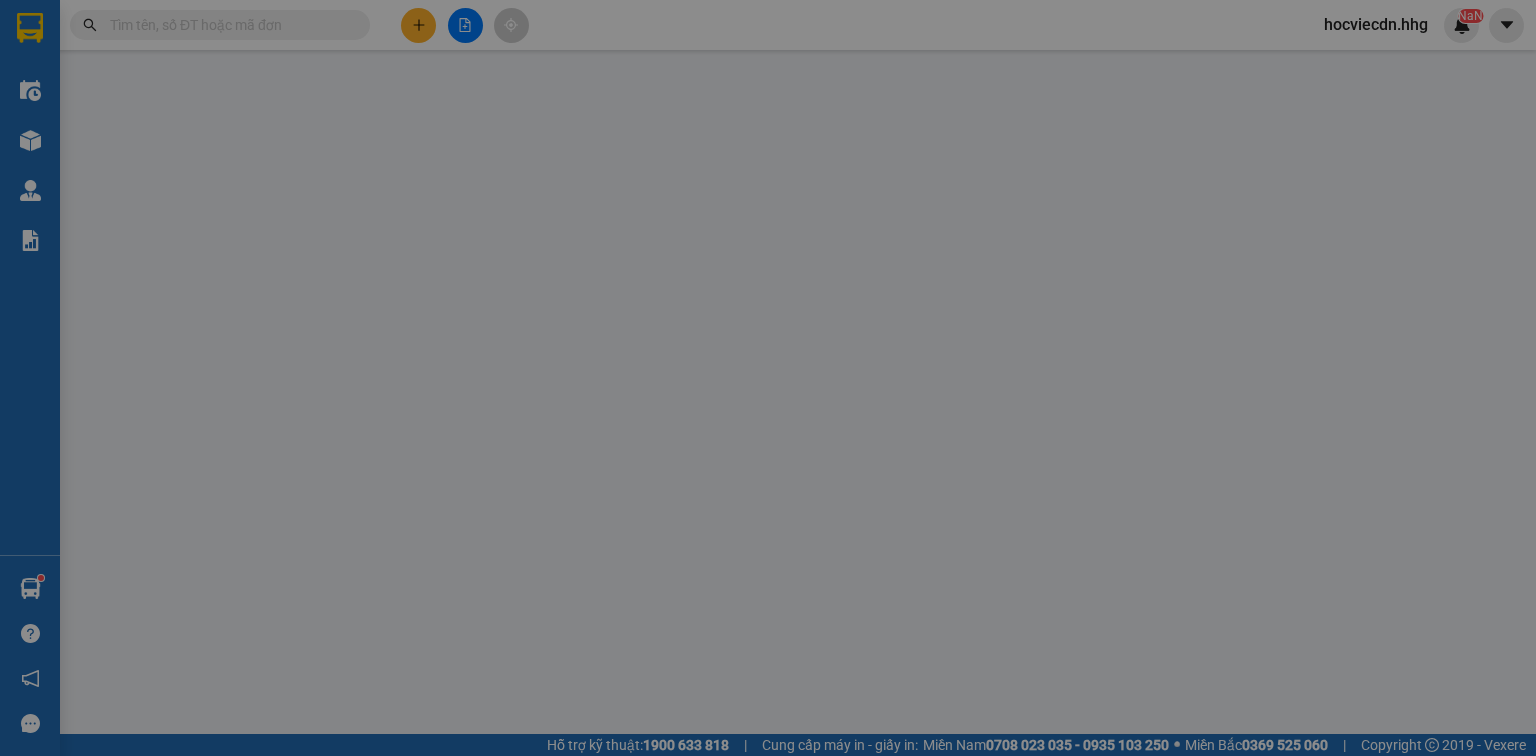 type on "0964868641" 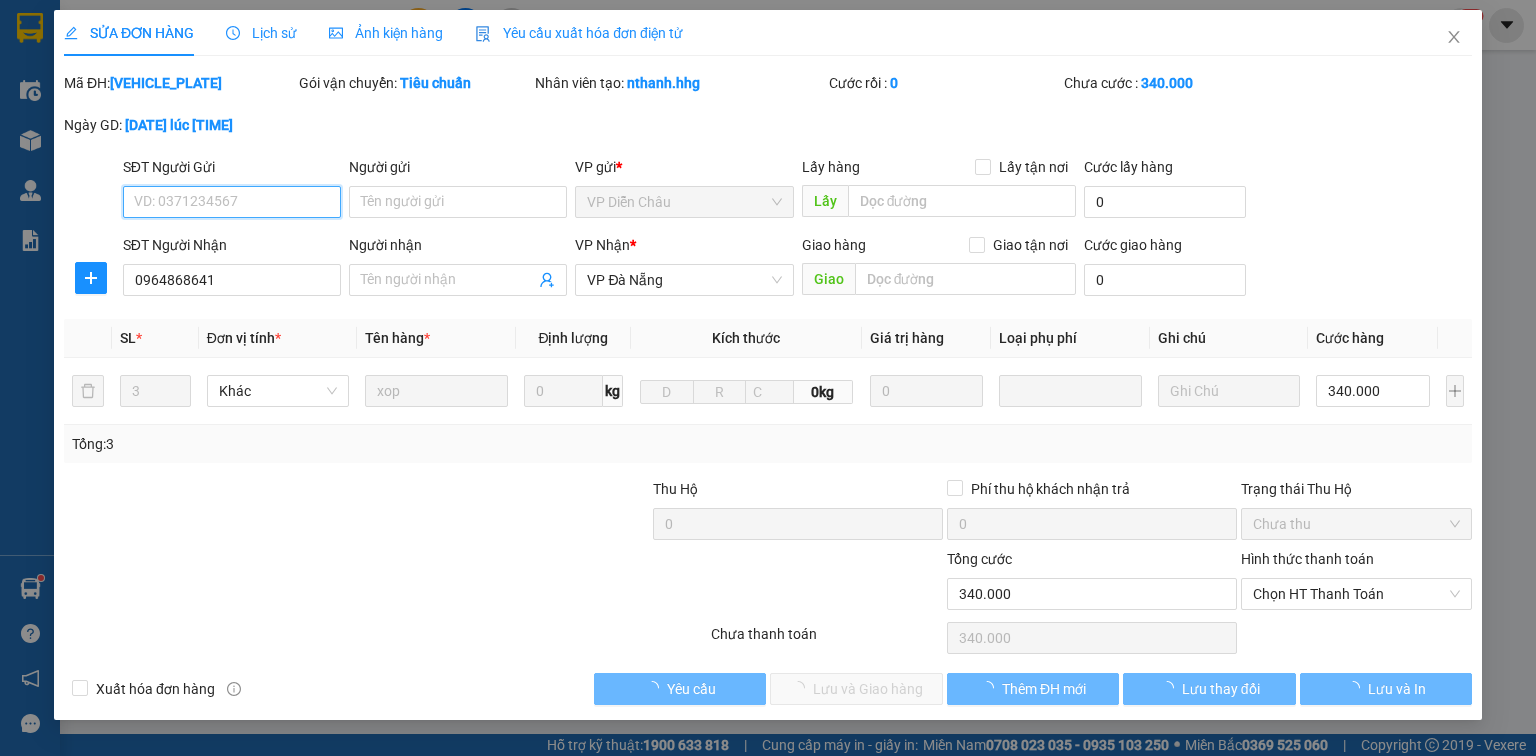 scroll, scrollTop: 0, scrollLeft: 0, axis: both 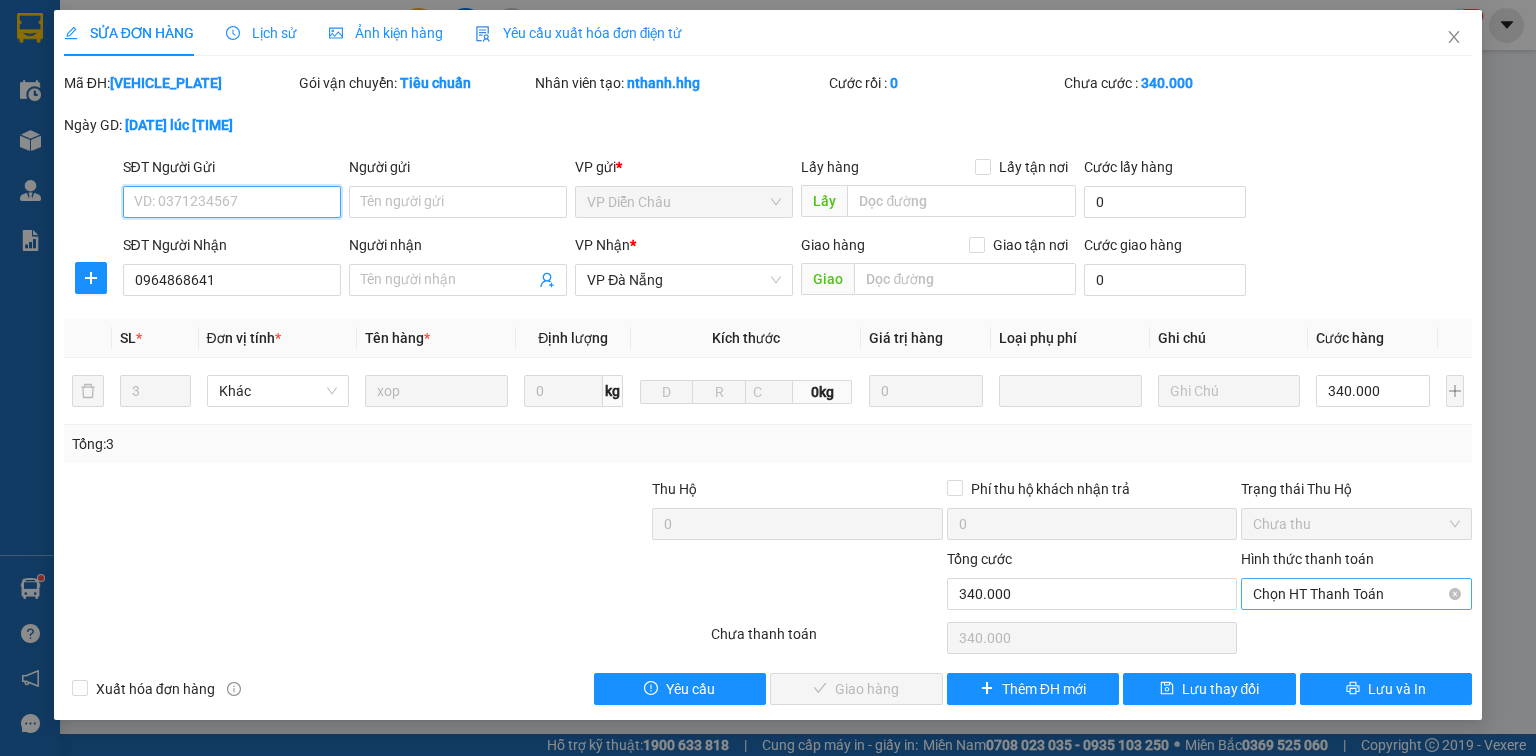 click on "Chọn HT Thanh Toán" at bounding box center [1356, 594] 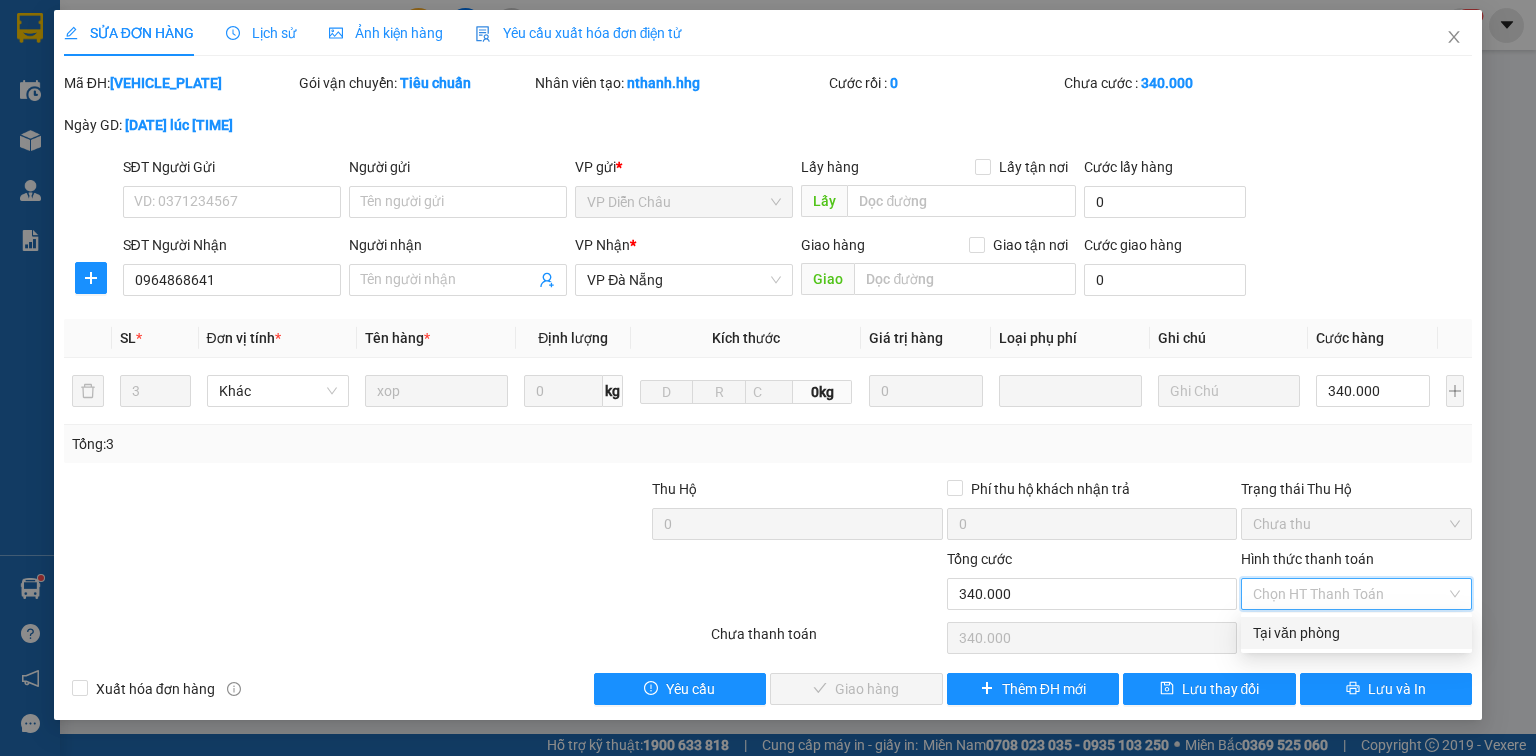 click on "Tại văn phòng" at bounding box center [1356, 633] 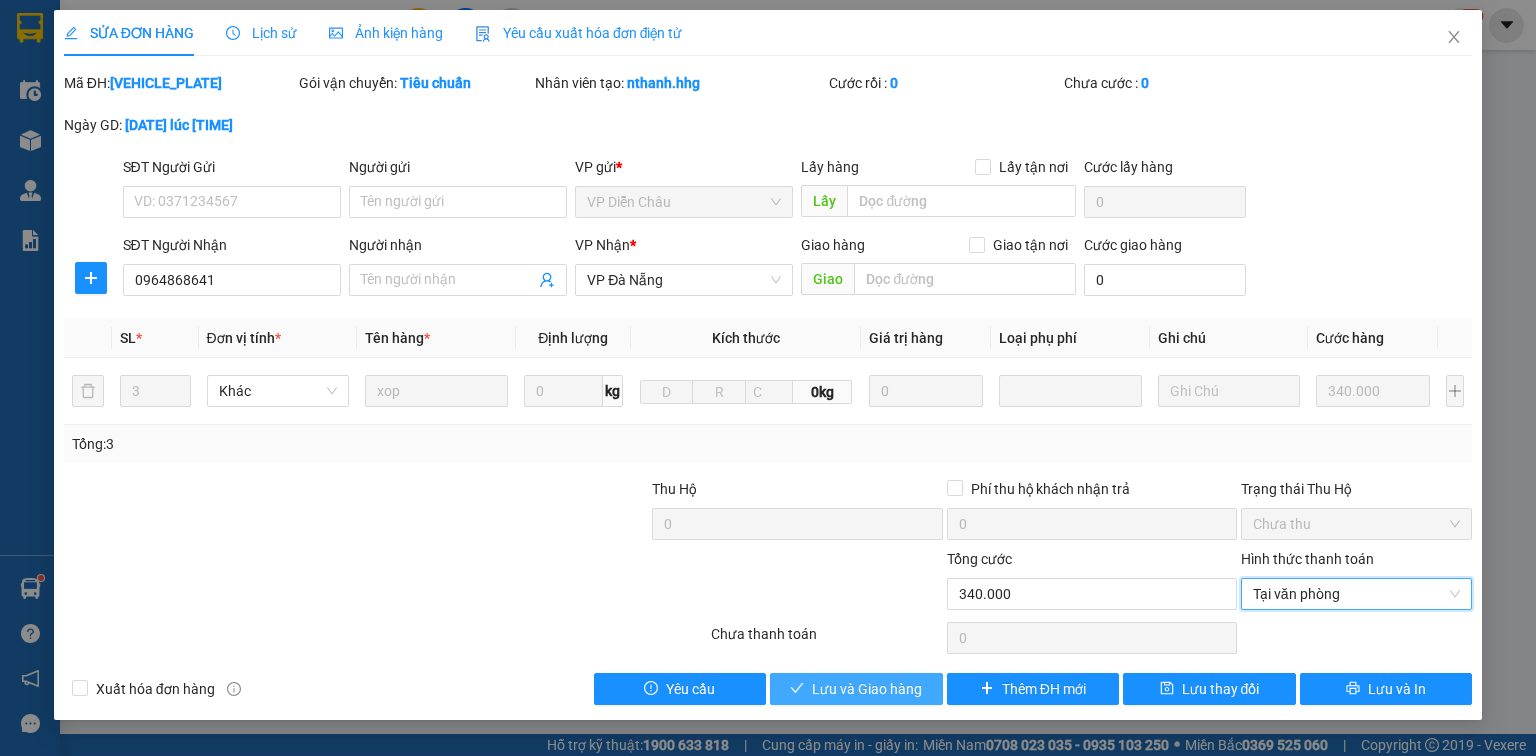 click on "Lưu và Giao hàng" at bounding box center (856, 689) 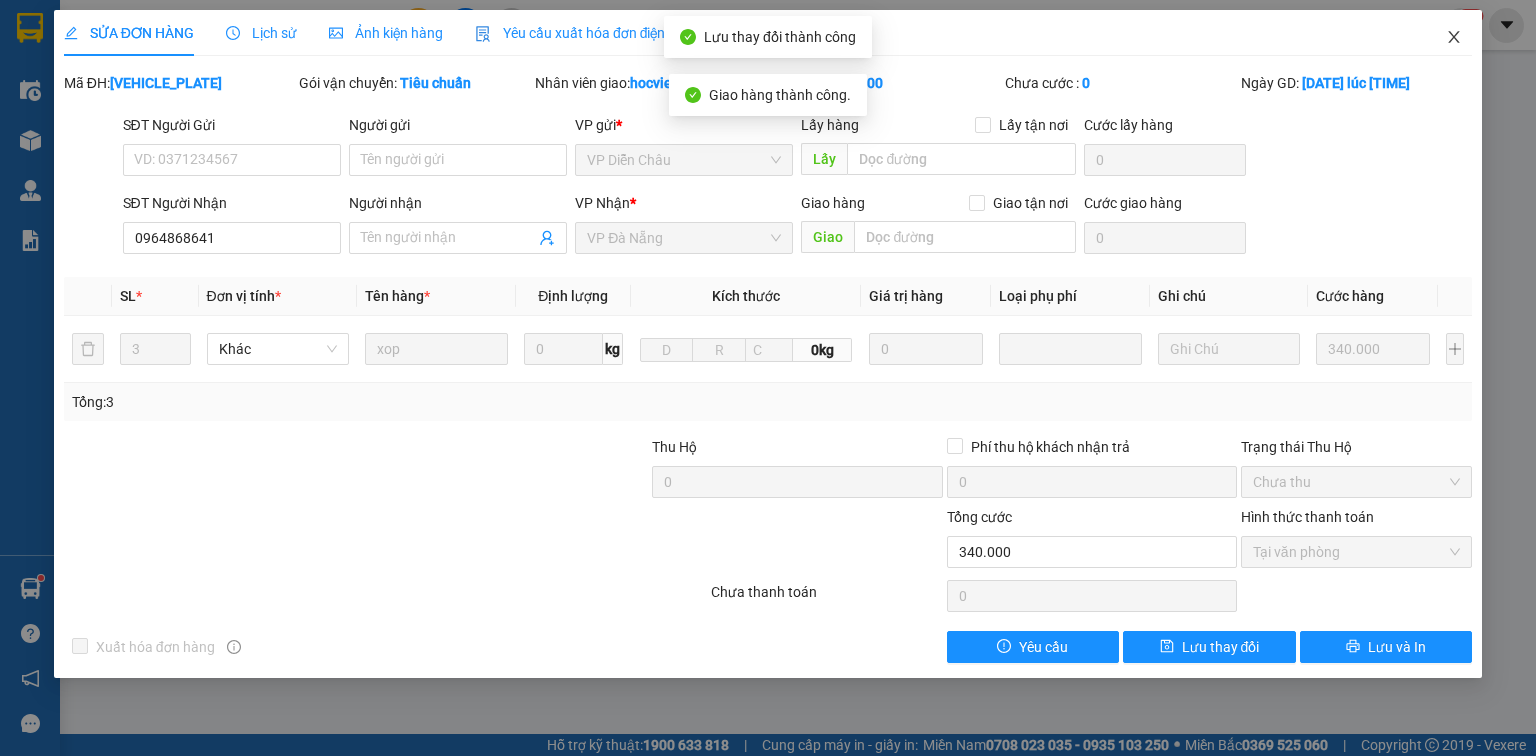 click 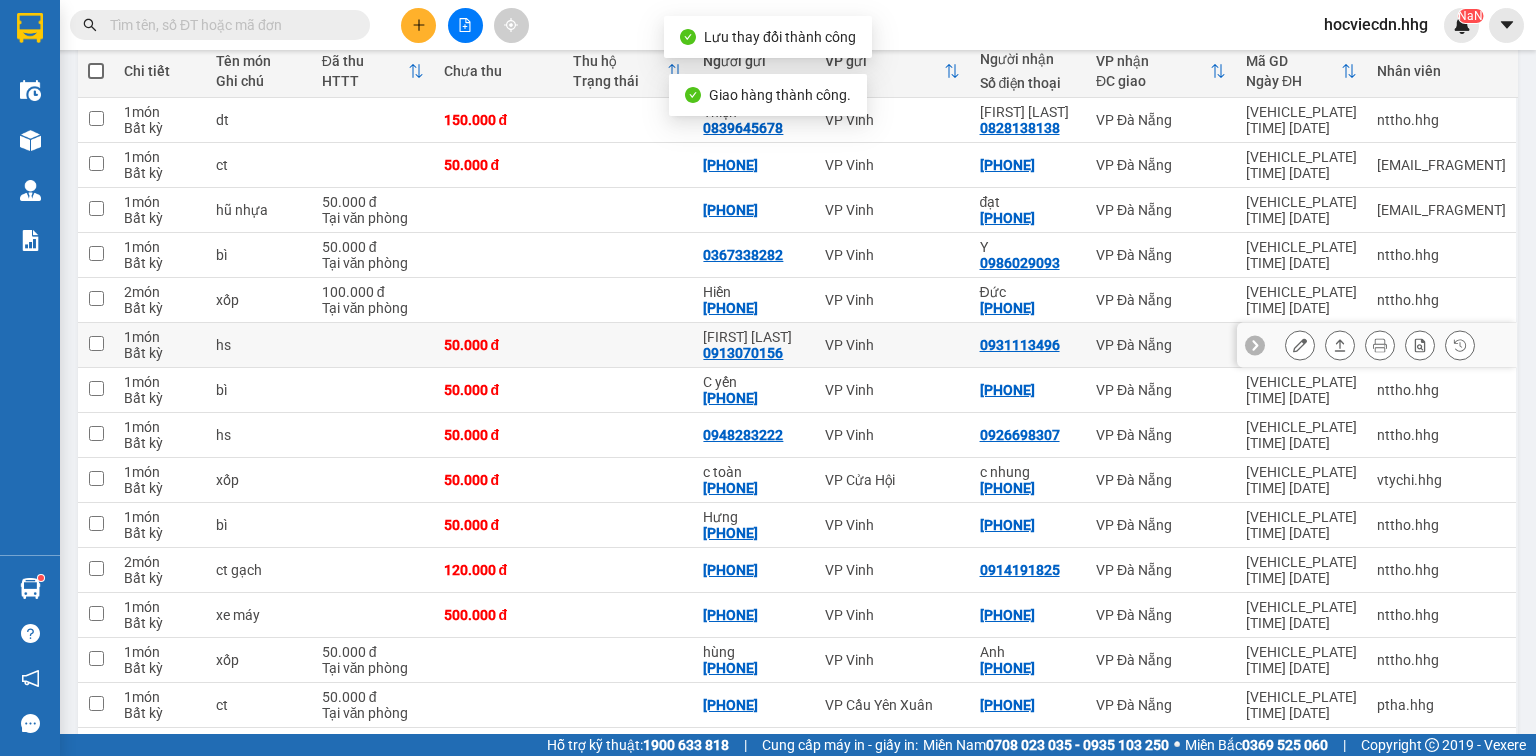 scroll, scrollTop: 240, scrollLeft: 0, axis: vertical 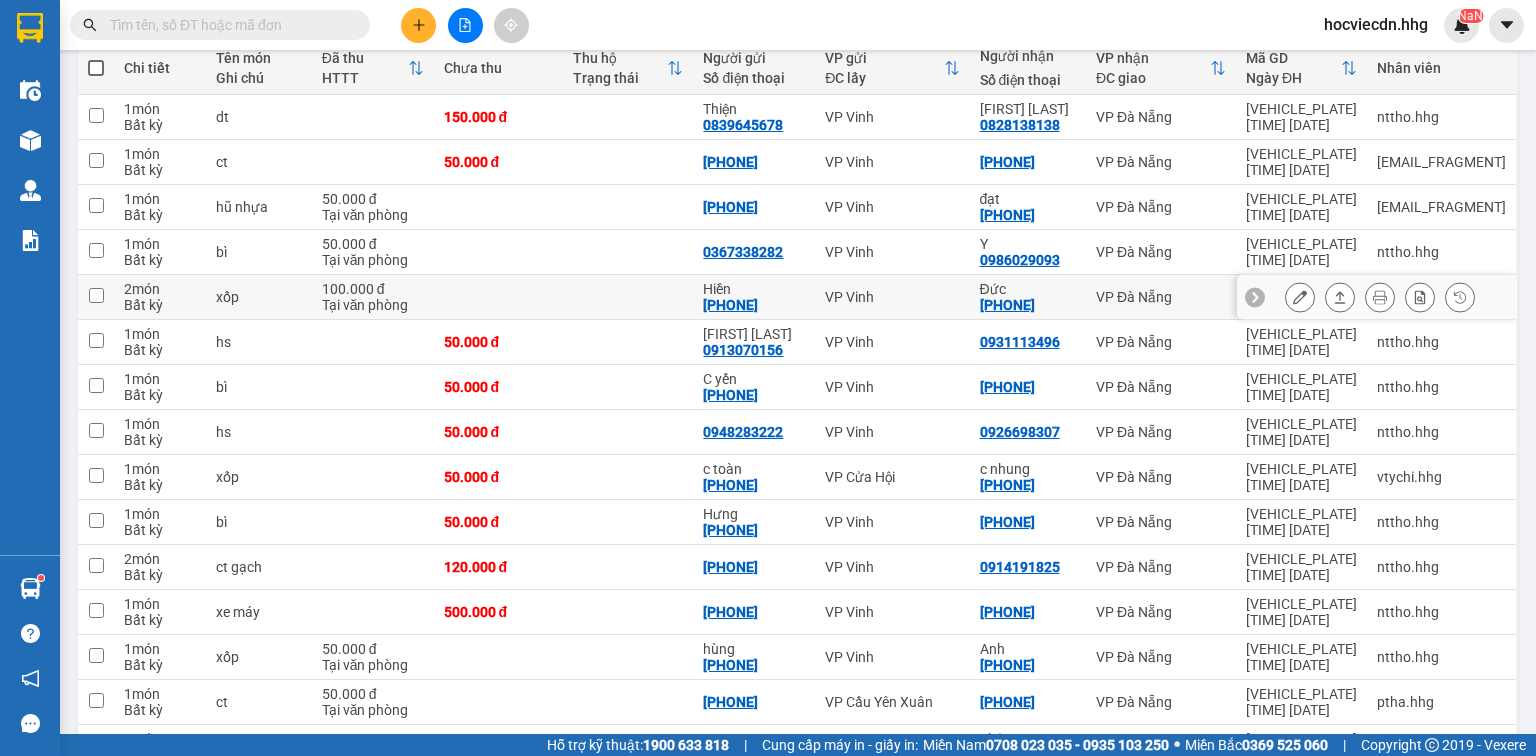 click on "VP Vinh" at bounding box center [892, 297] 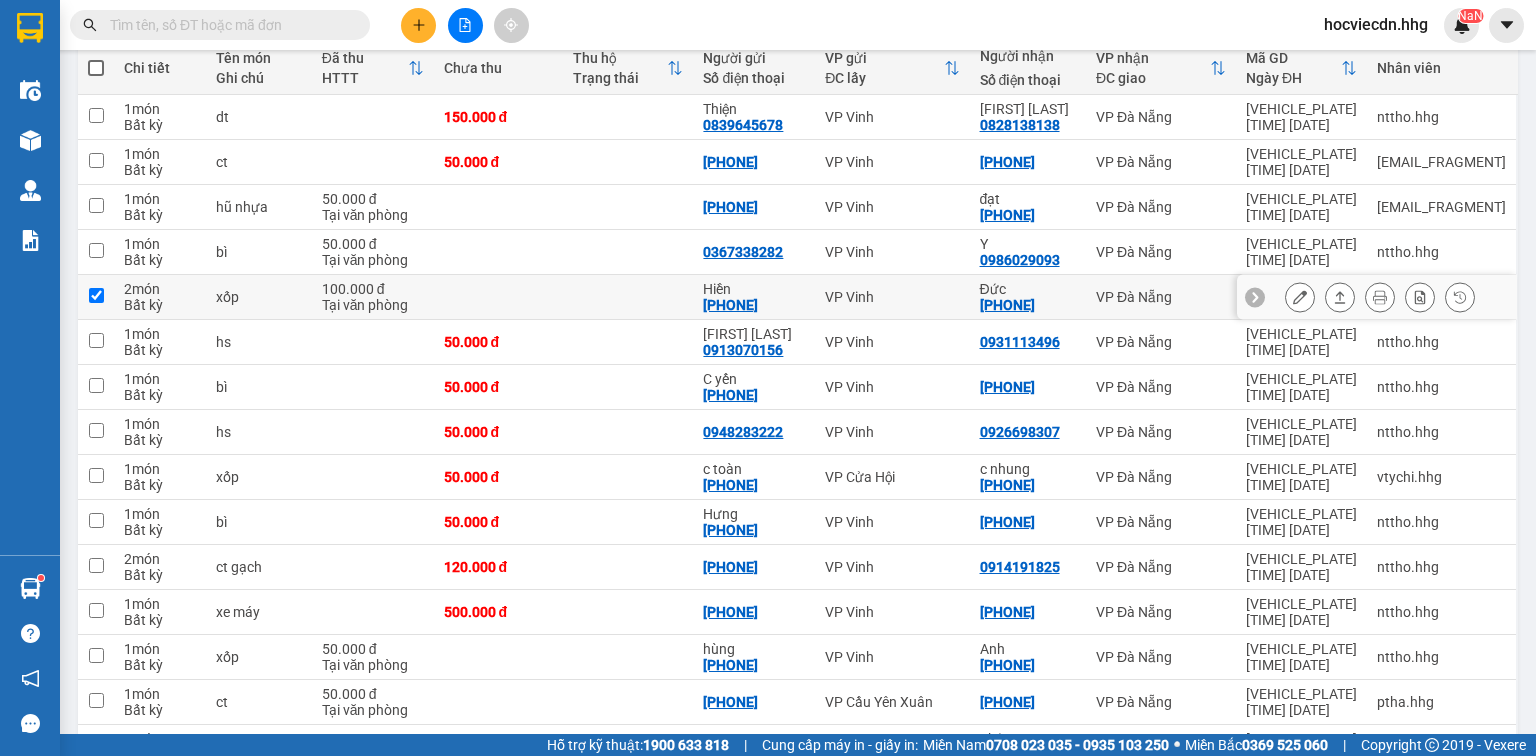 checkbox on "true" 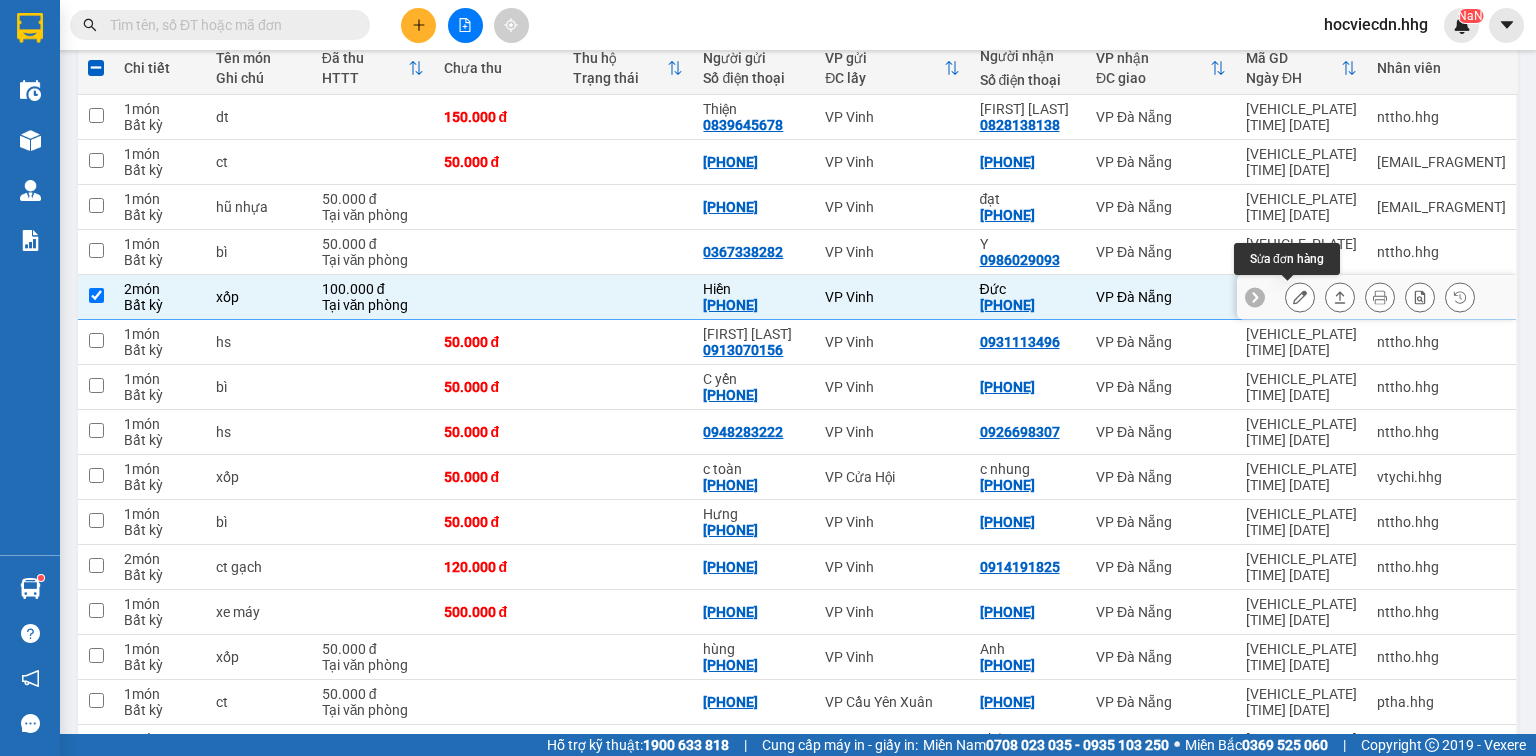 click 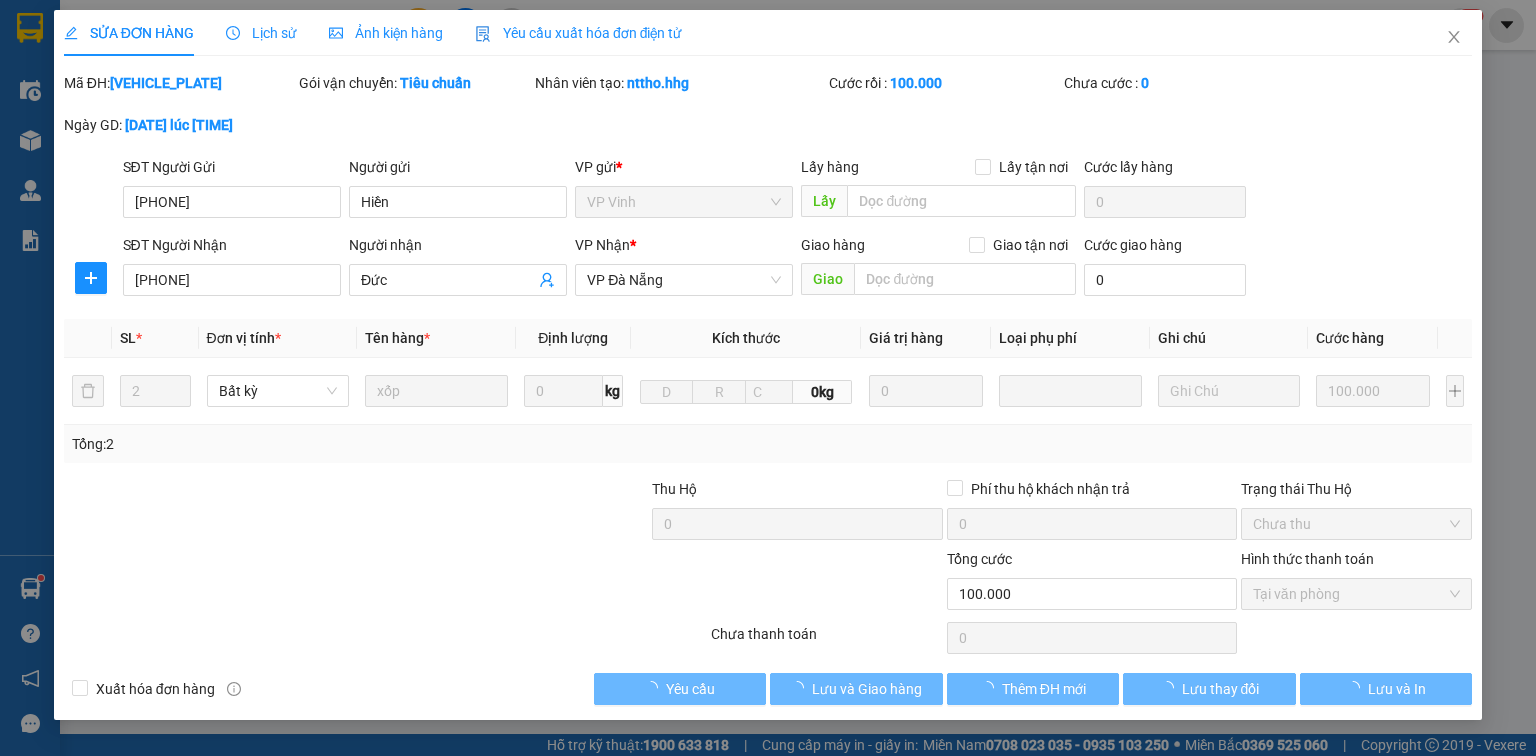 type on "[PHONE]" 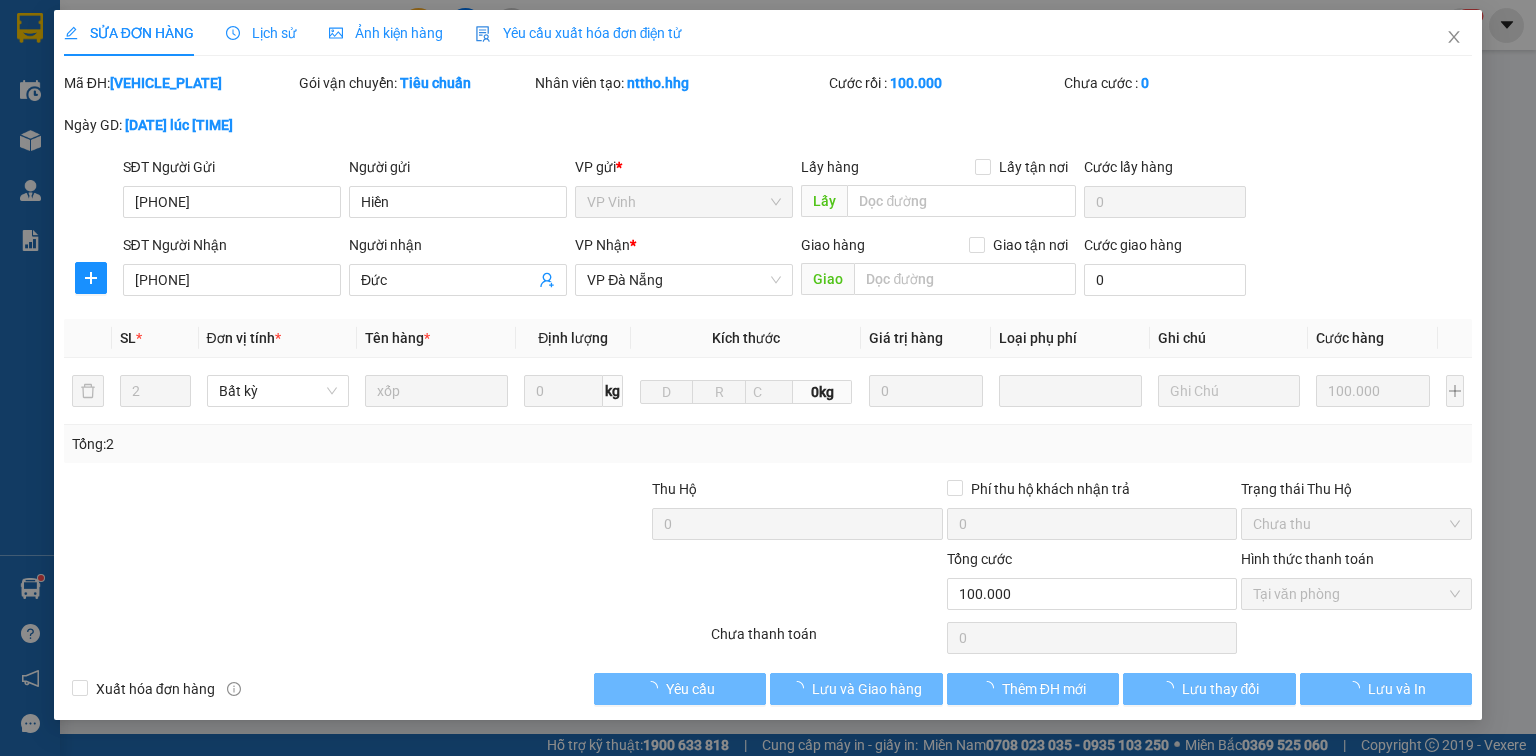 type on "Hiền" 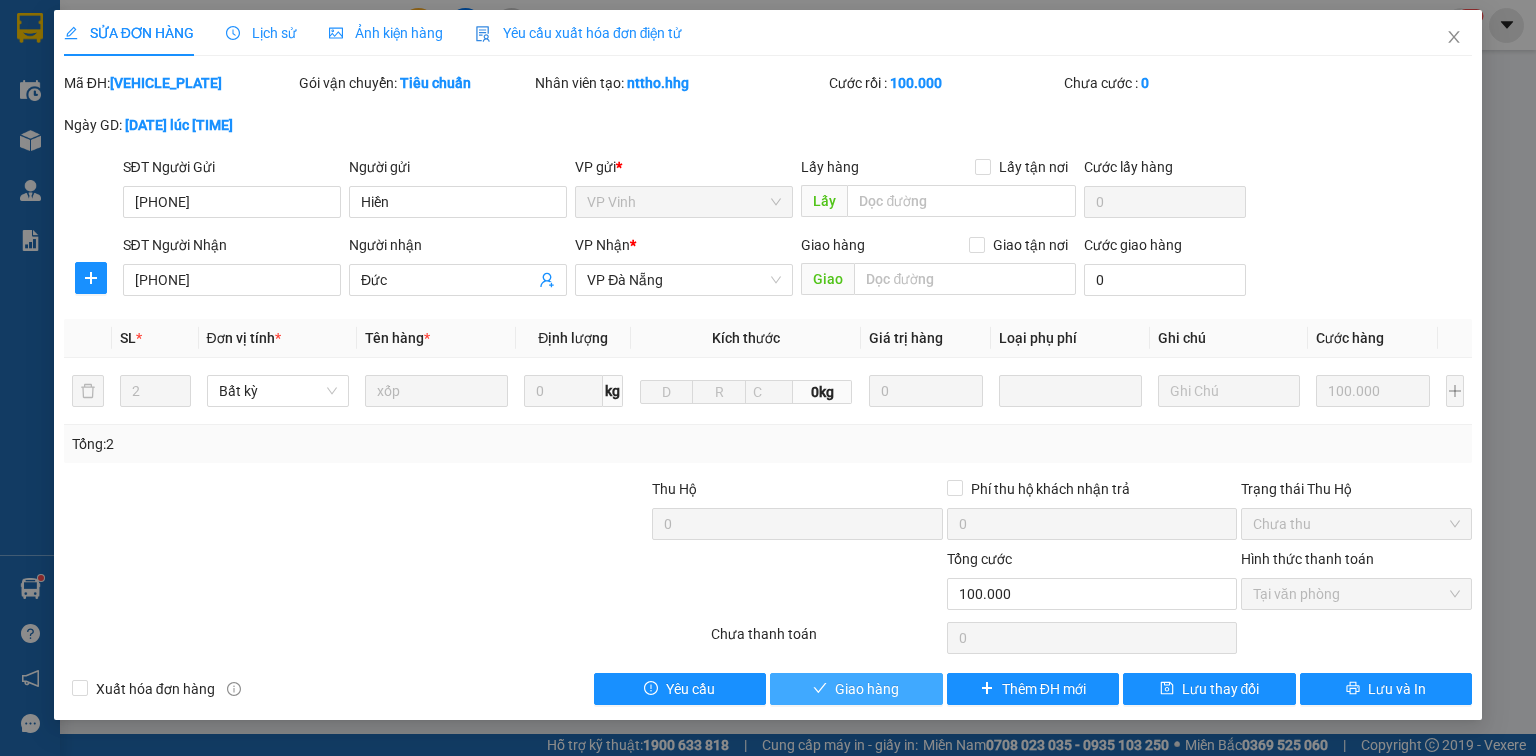 click on "Giao hàng" at bounding box center [867, 689] 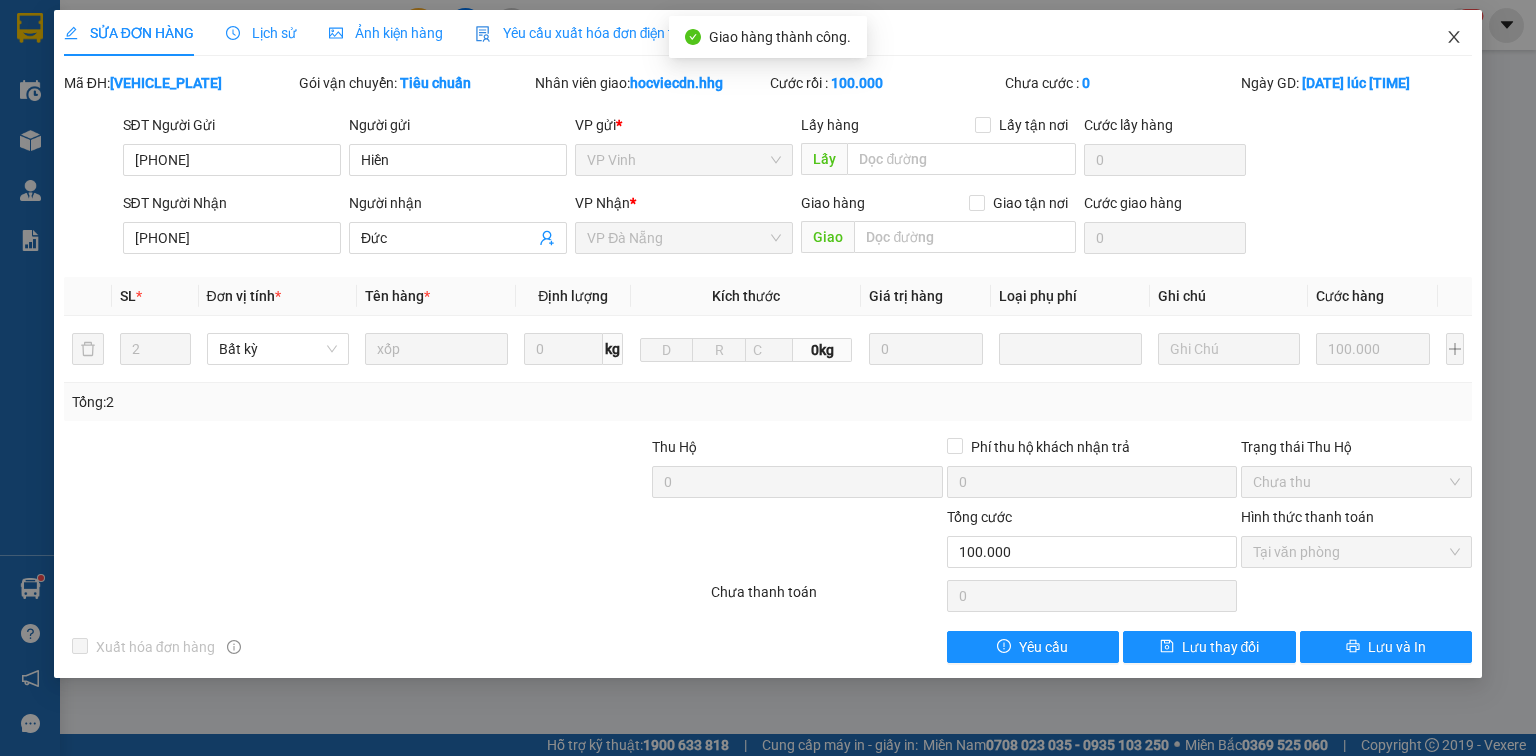 click 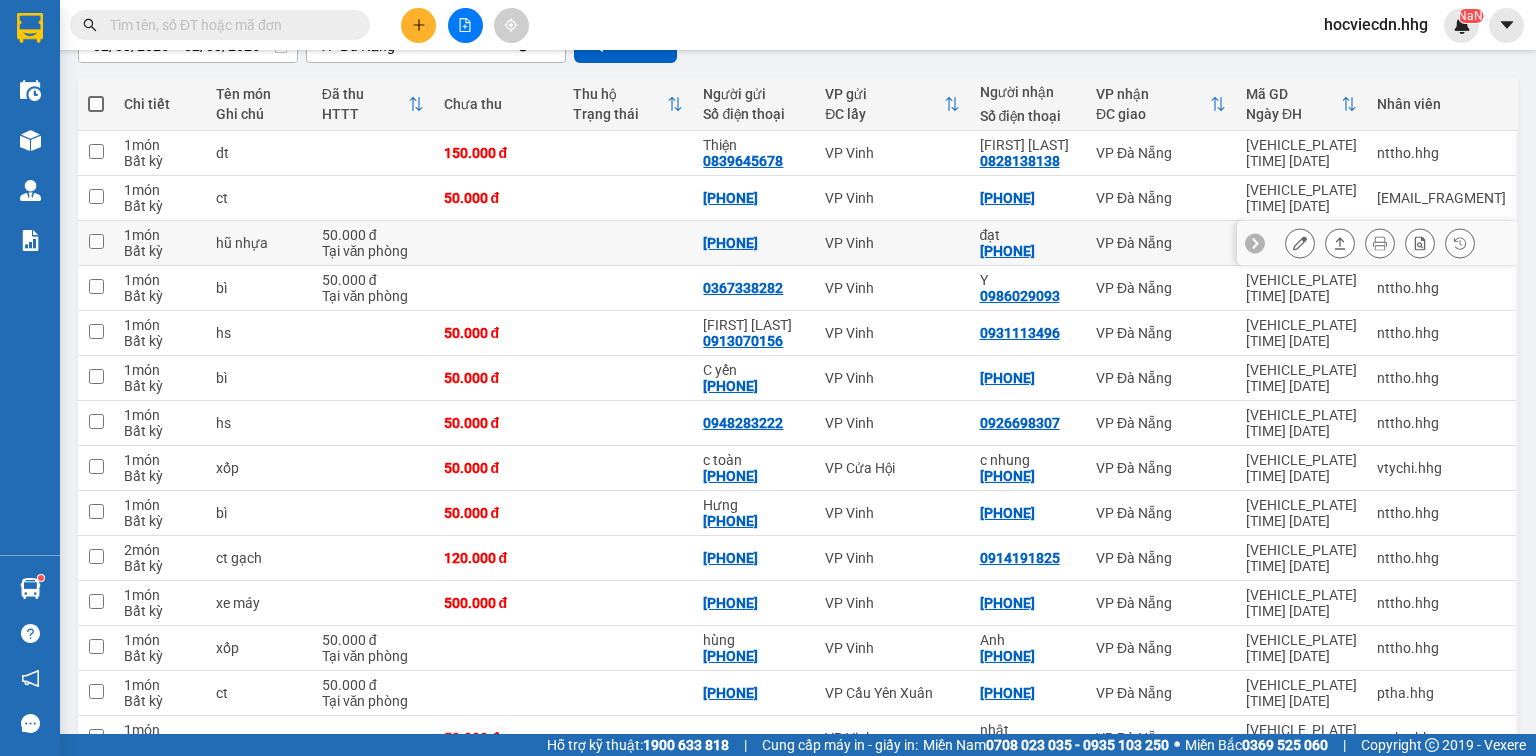 scroll, scrollTop: 240, scrollLeft: 0, axis: vertical 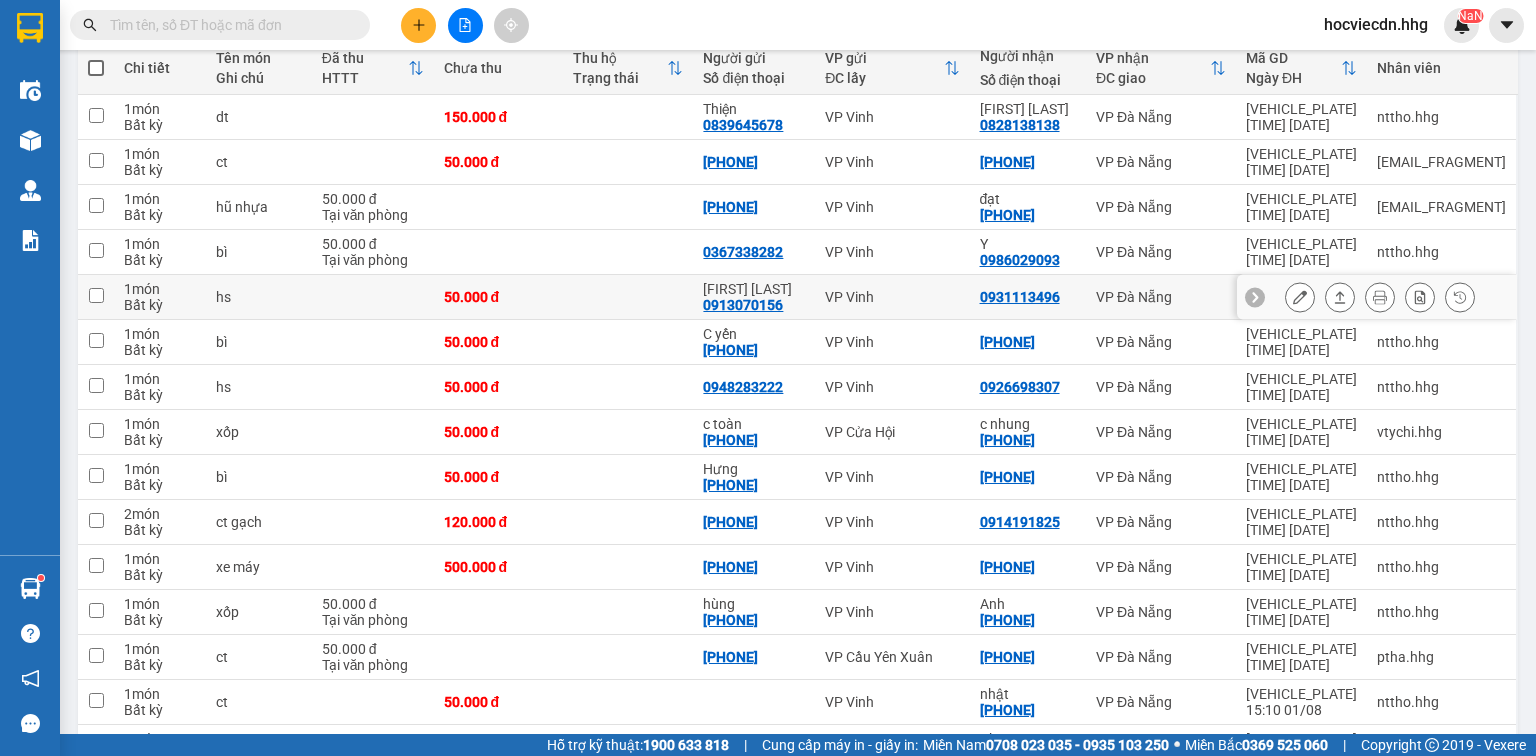 click on "VP Vinh" at bounding box center (892, 297) 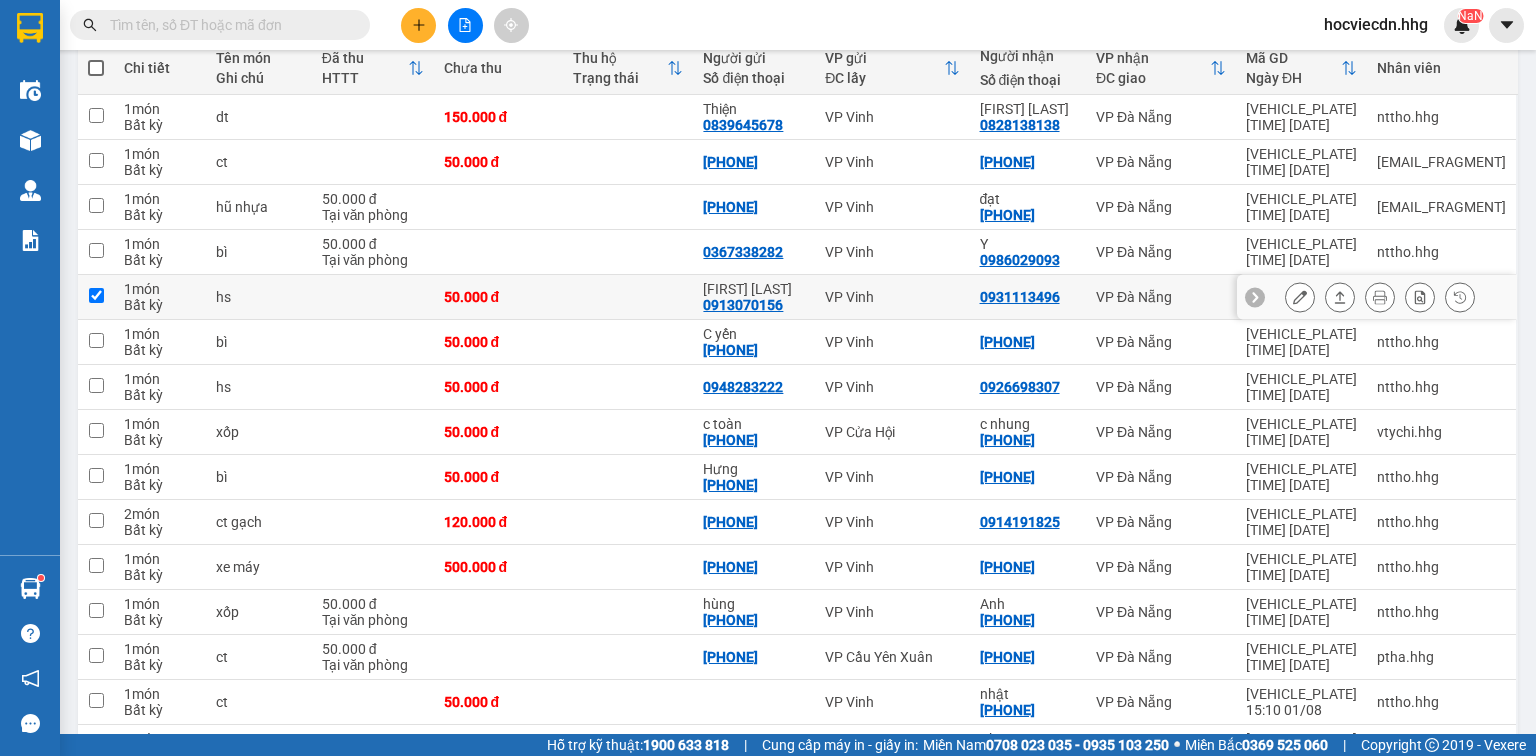 checkbox on "true" 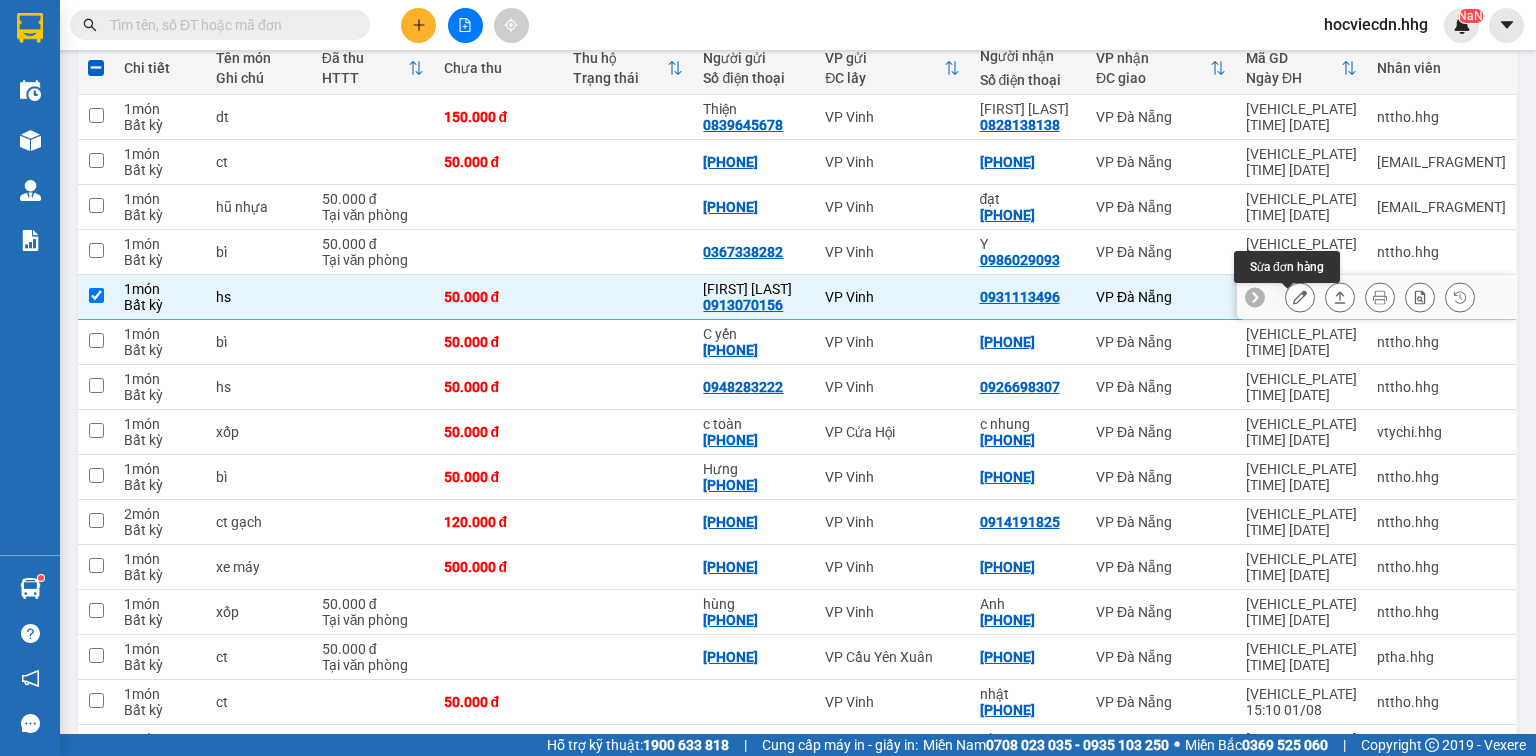 click at bounding box center (1300, 297) 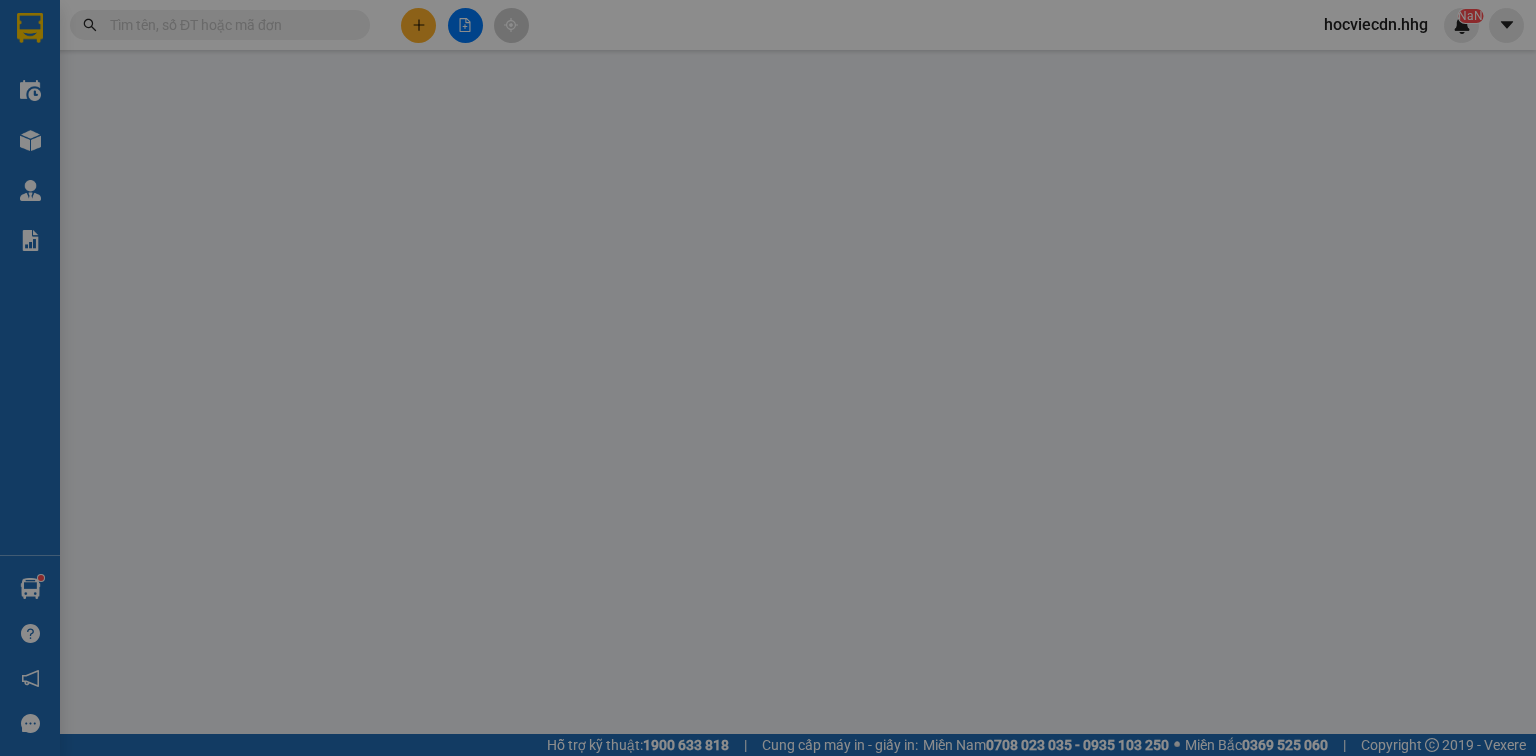 type on "0913070156" 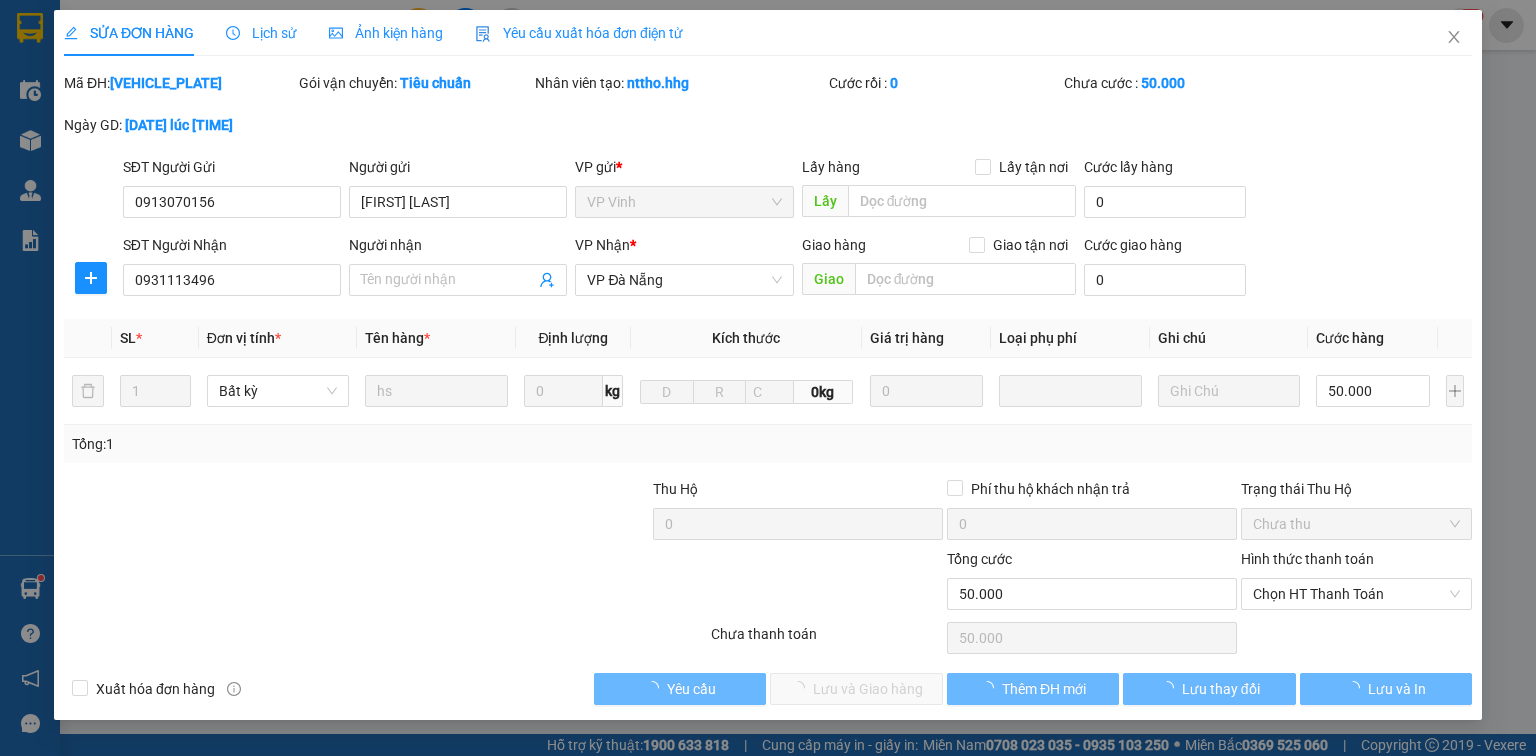 scroll, scrollTop: 0, scrollLeft: 0, axis: both 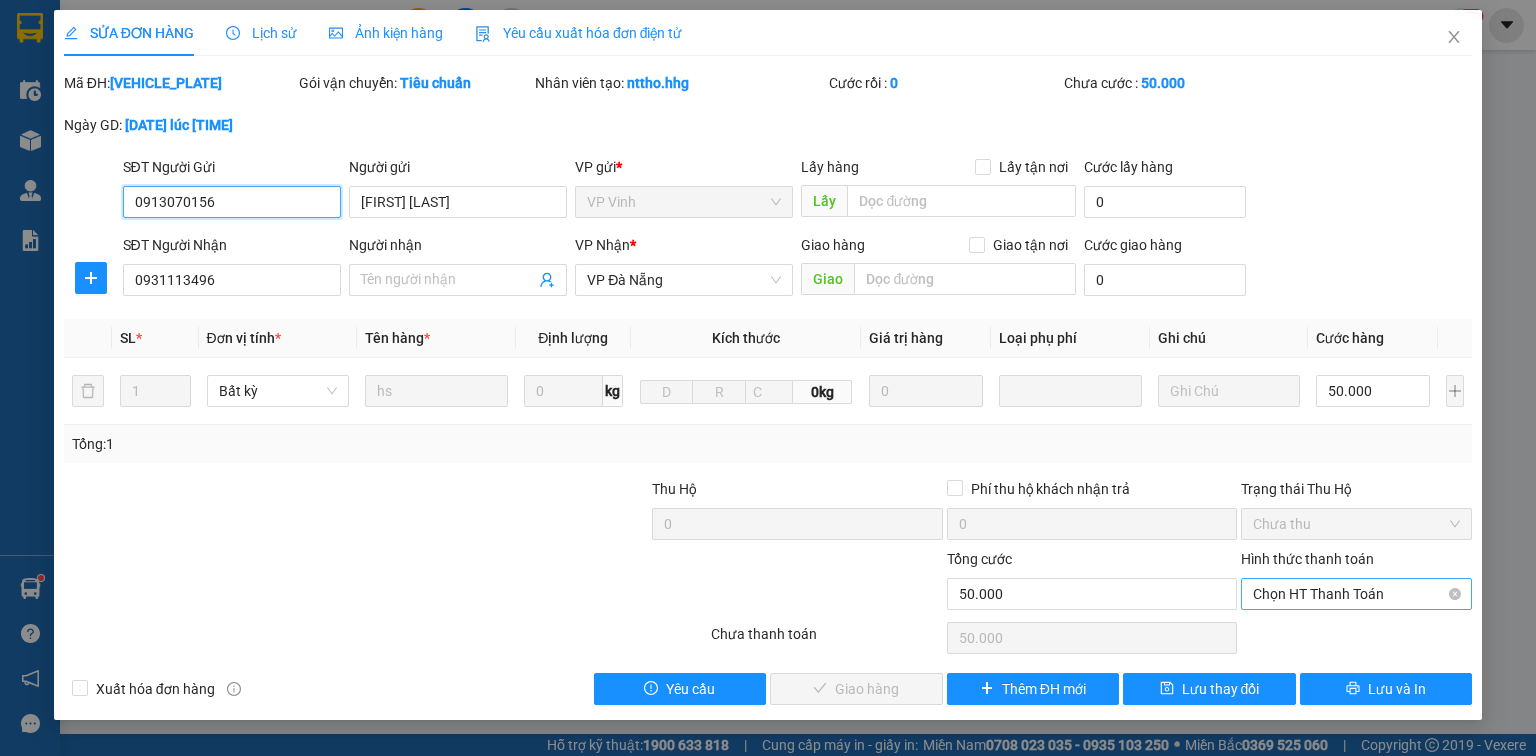 click on "Chọn HT Thanh Toán" at bounding box center [1356, 594] 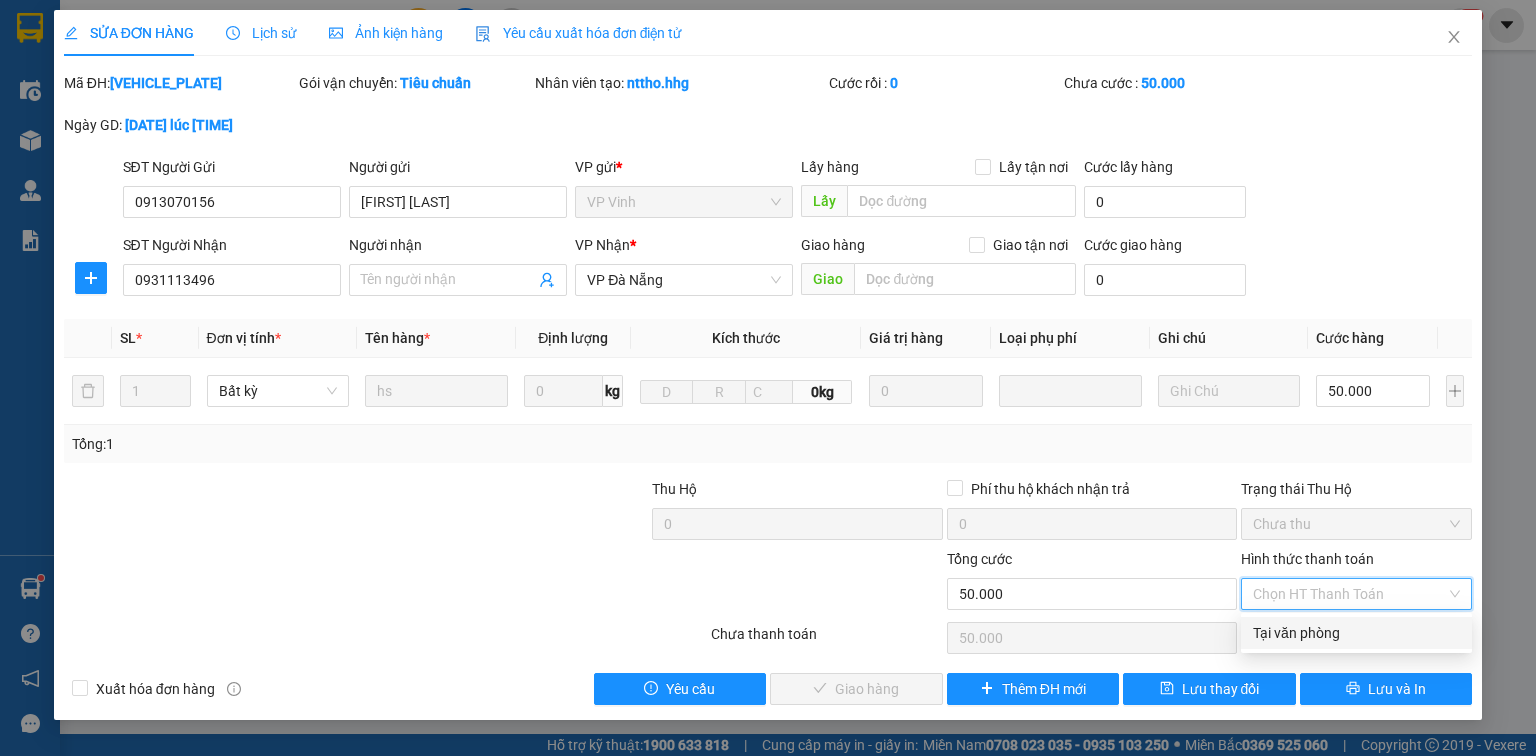 drag, startPoint x: 1281, startPoint y: 636, endPoint x: 1165, endPoint y: 624, distance: 116.61904 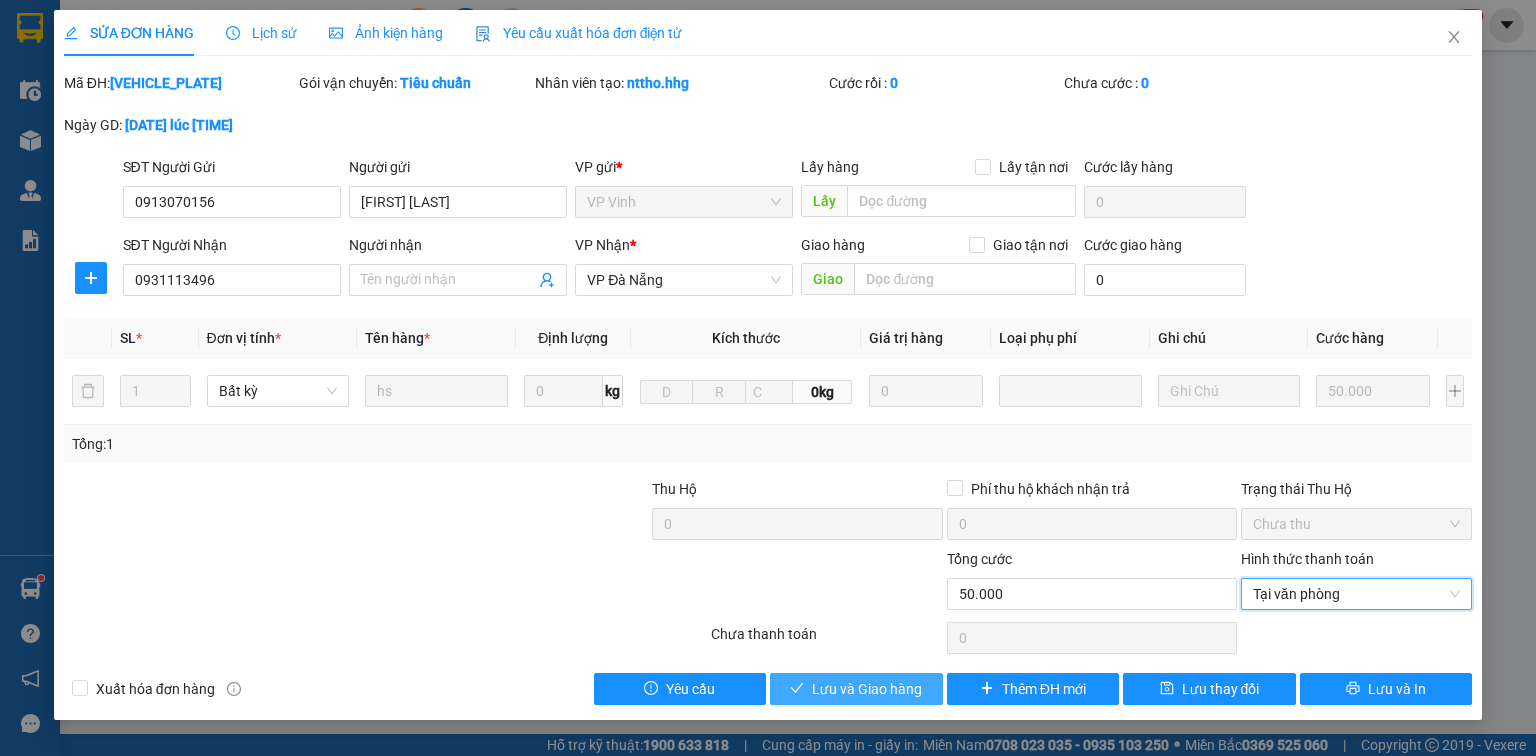 click on "Lưu và Giao hàng" at bounding box center (867, 689) 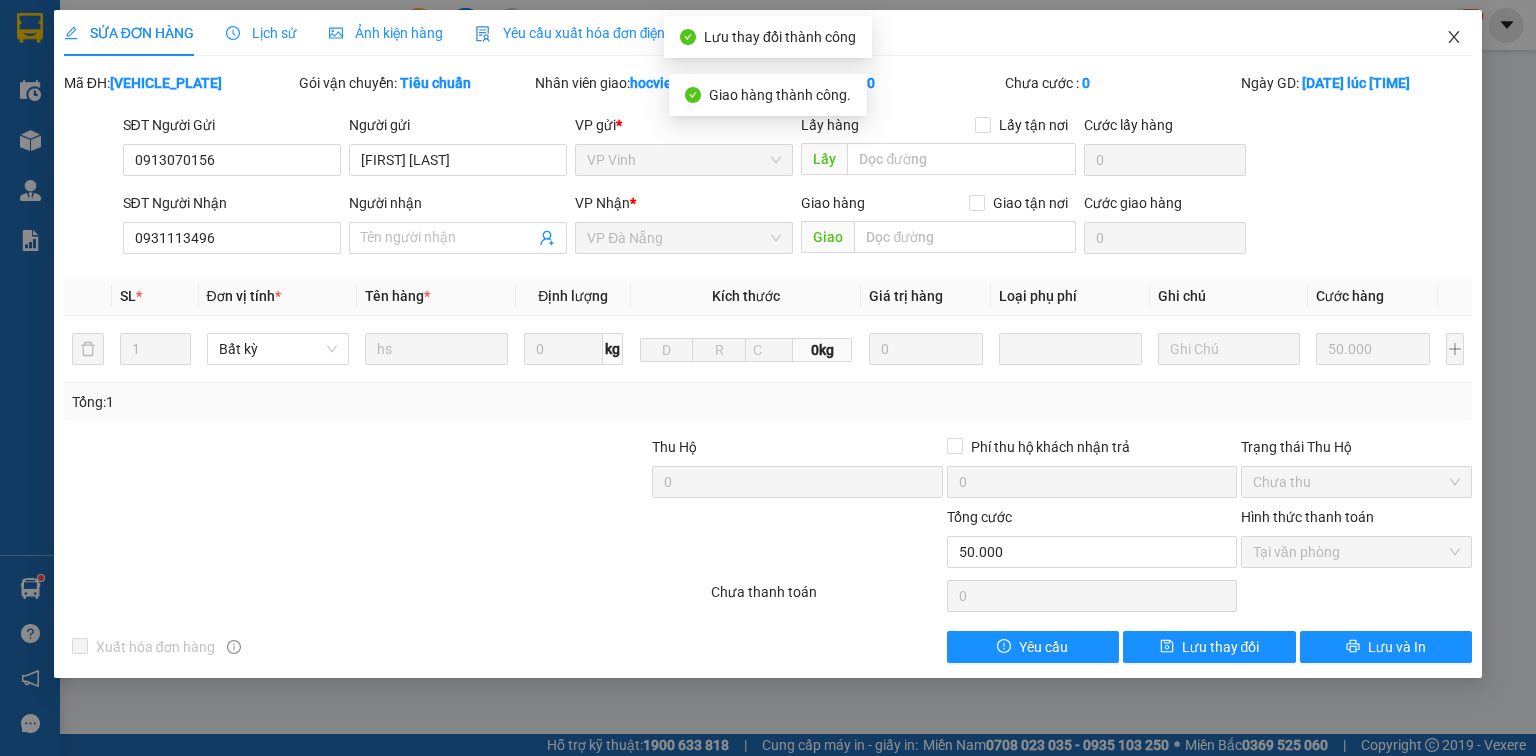 click 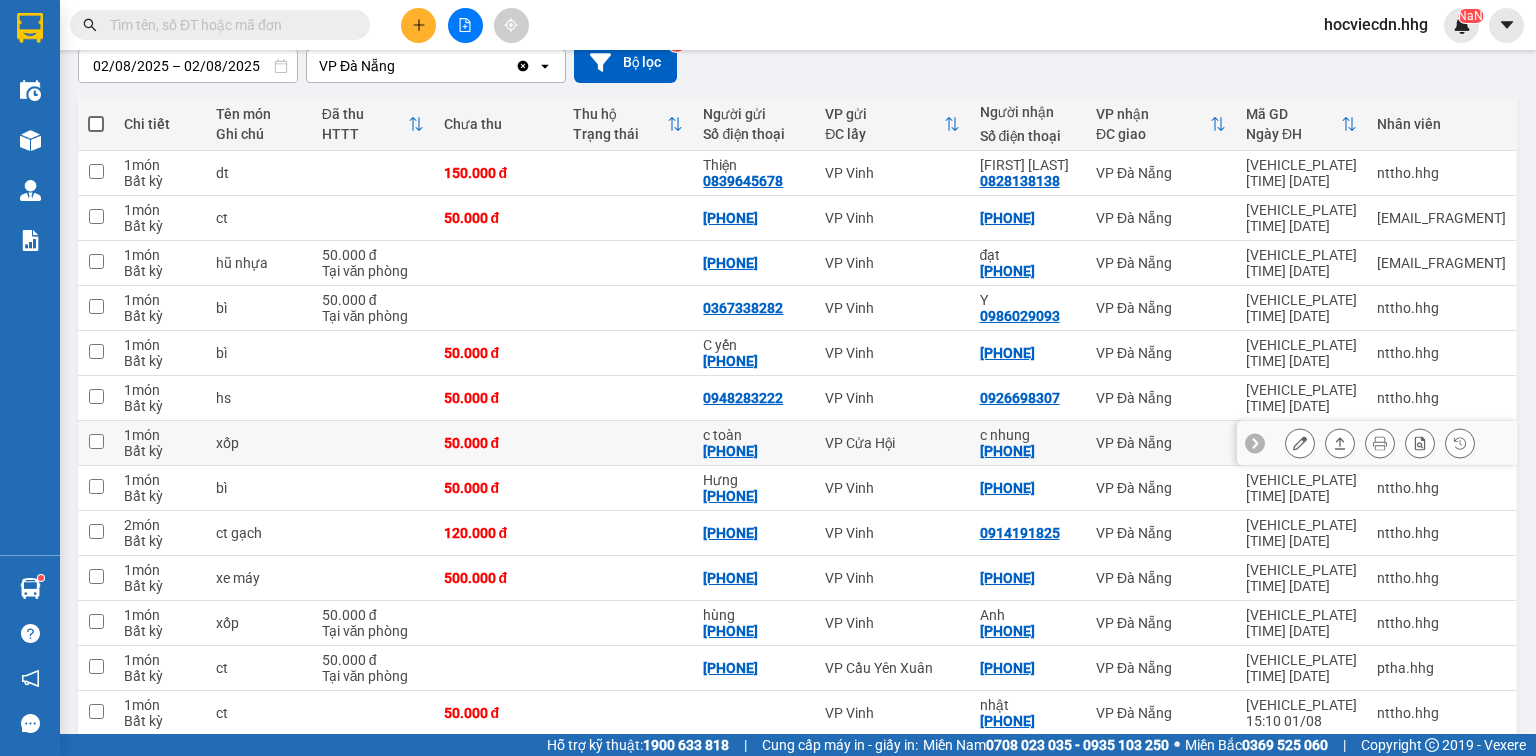 scroll, scrollTop: 163, scrollLeft: 0, axis: vertical 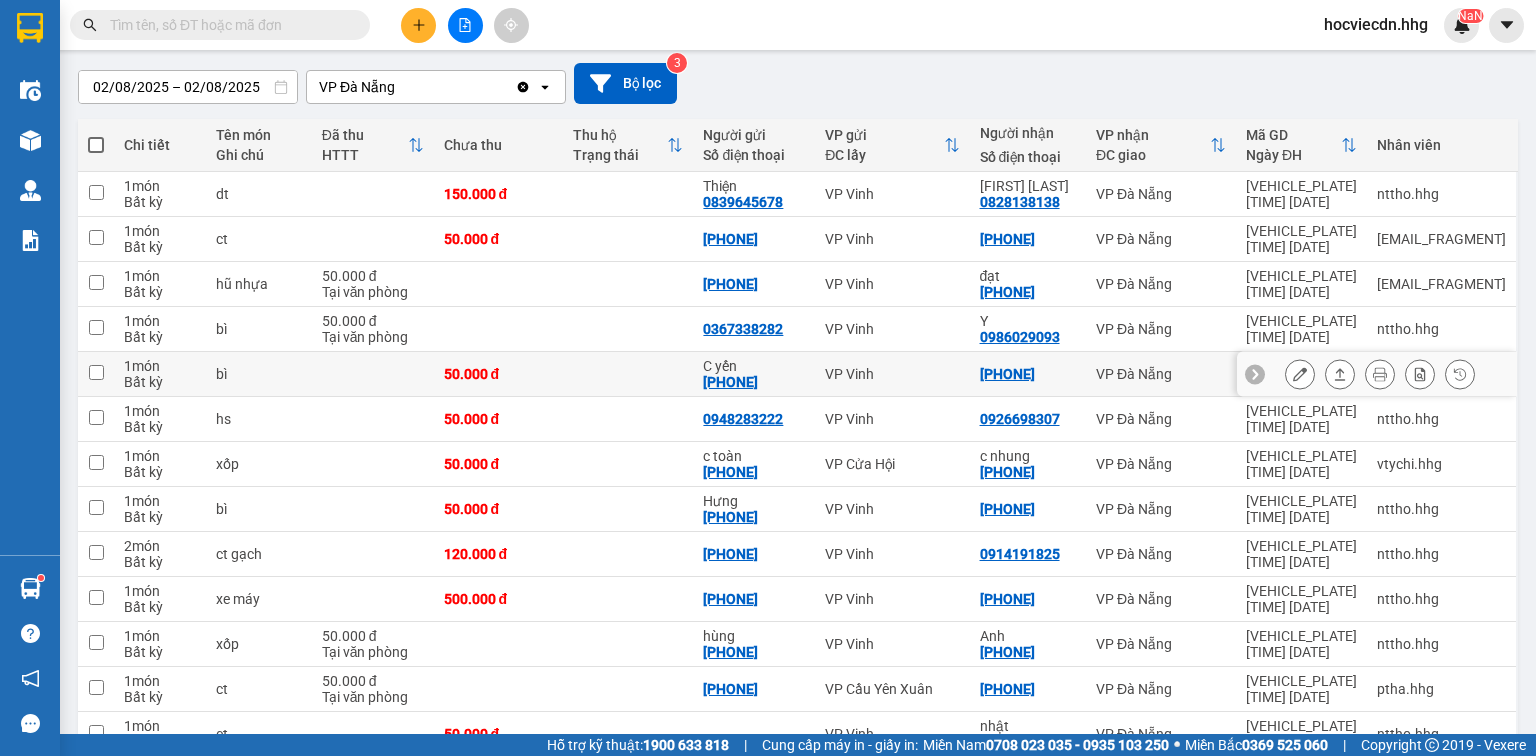 click on "VP Đà Nẵng" at bounding box center [1161, 374] 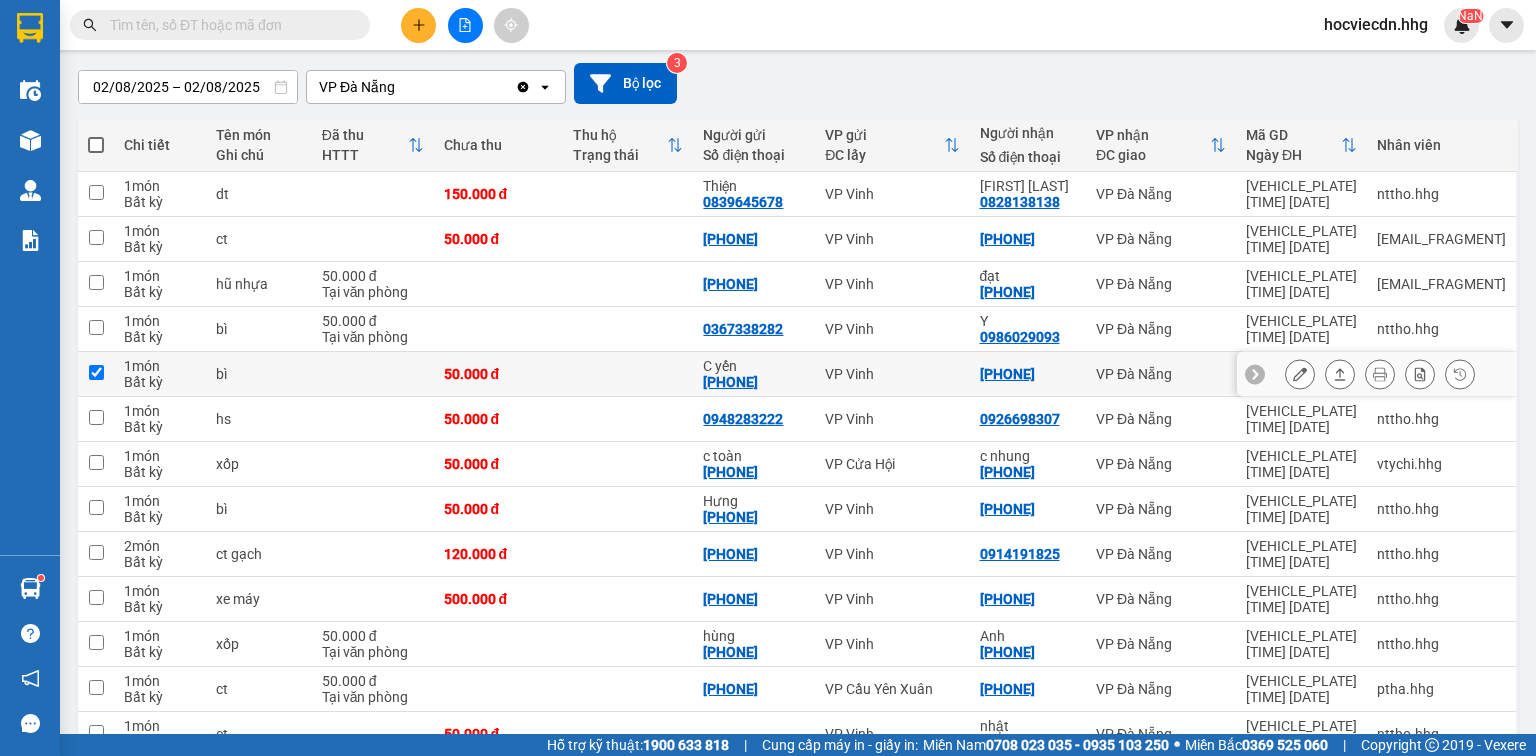 checkbox on "true" 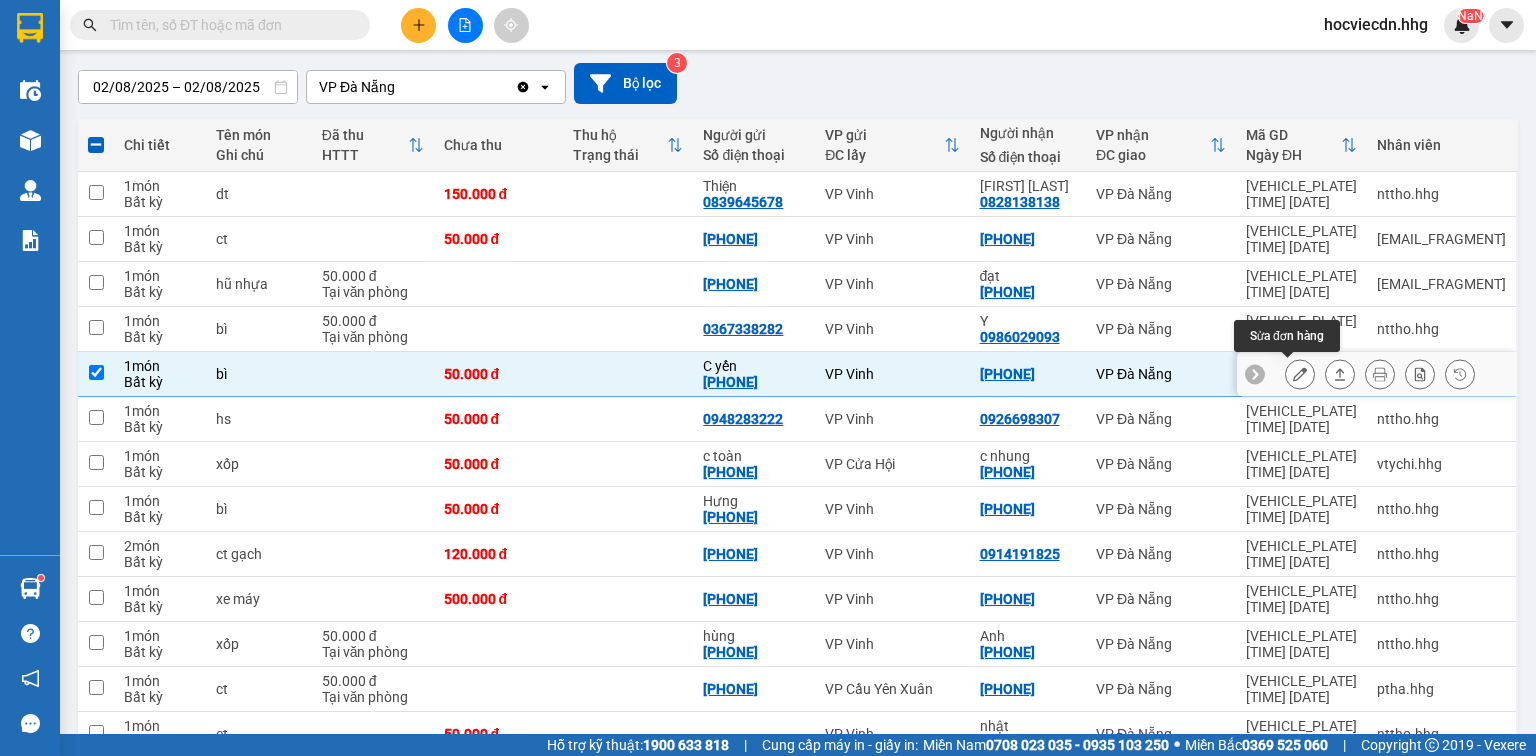 click 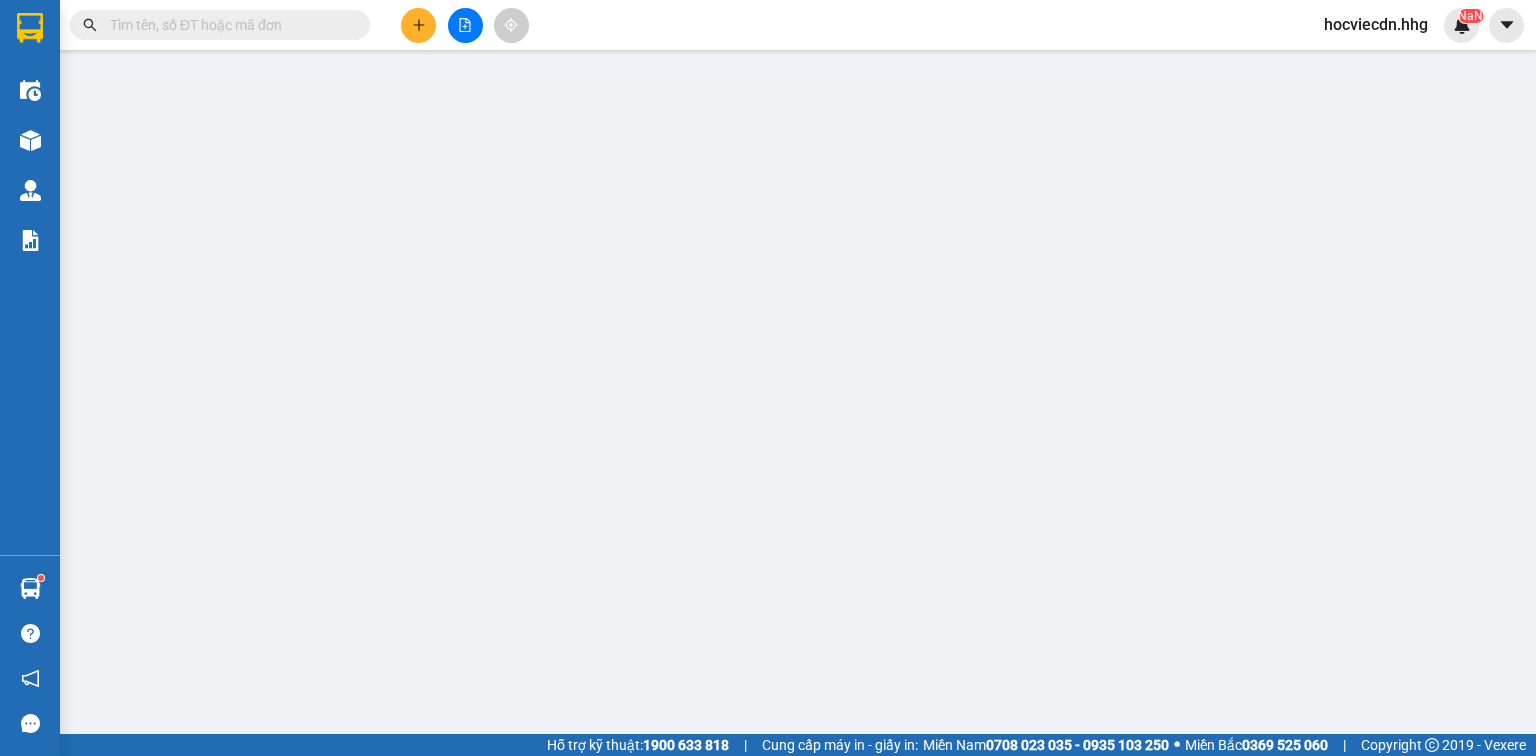 type on "[PHONE]" 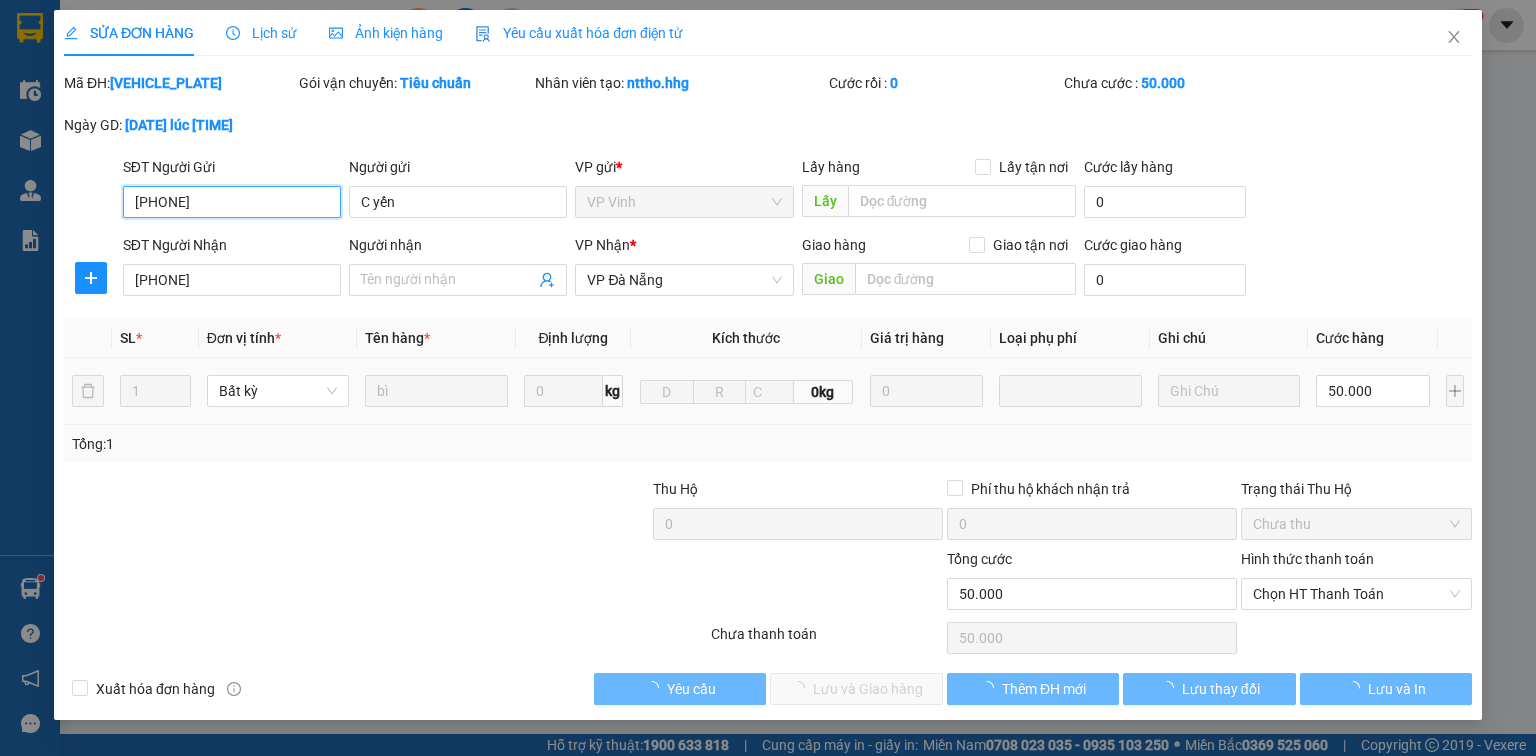 scroll, scrollTop: 0, scrollLeft: 0, axis: both 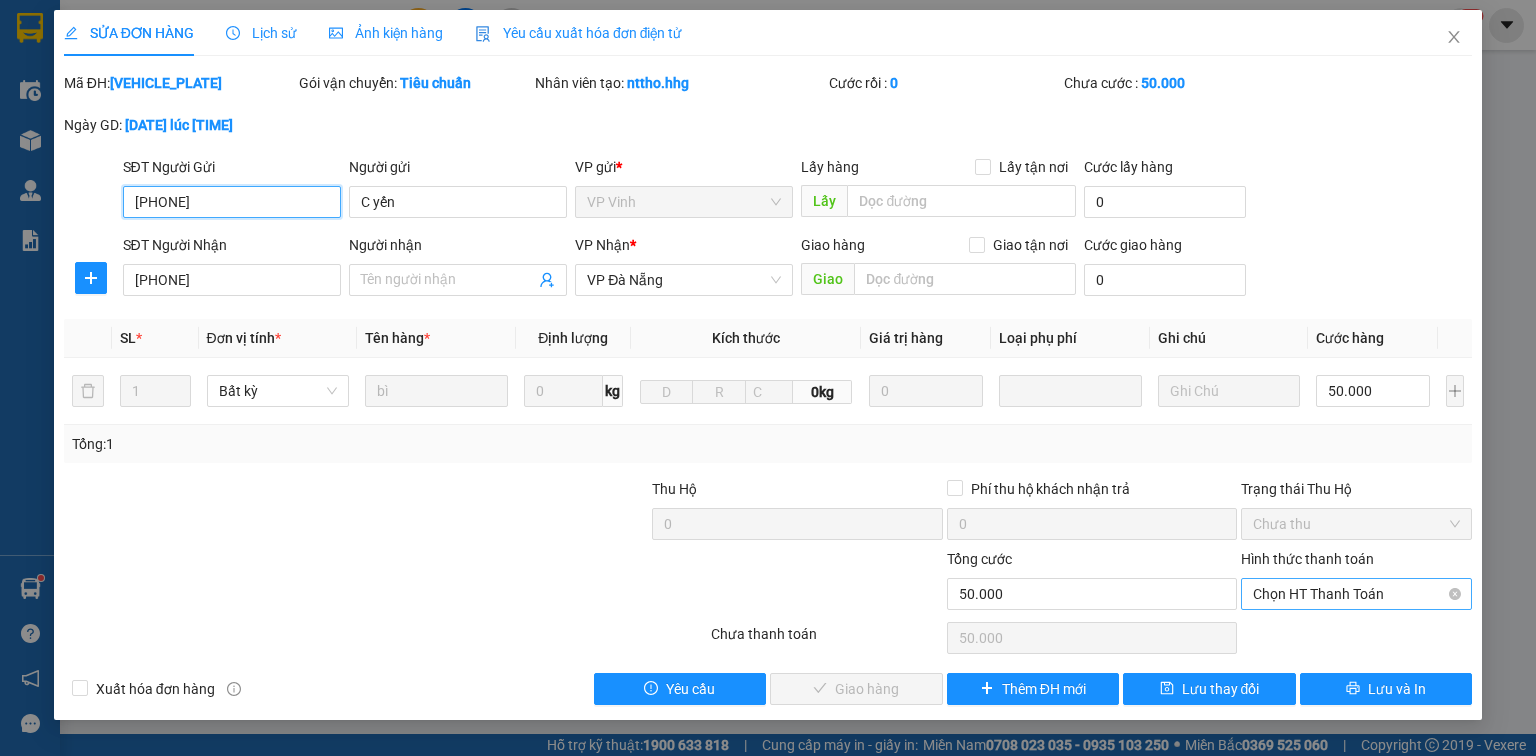 click on "Chọn HT Thanh Toán" at bounding box center (1356, 594) 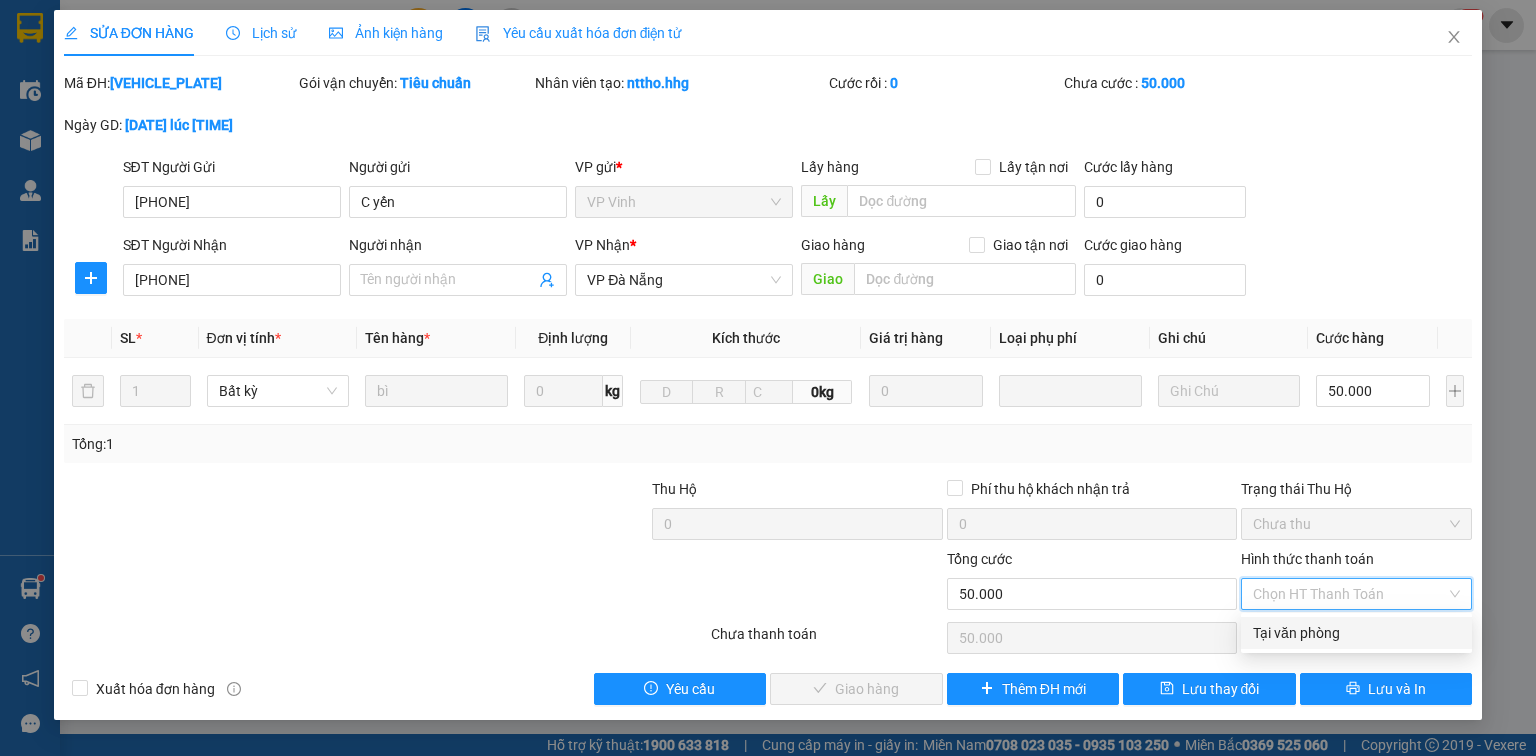 click on "Tại văn phòng" at bounding box center (1356, 633) 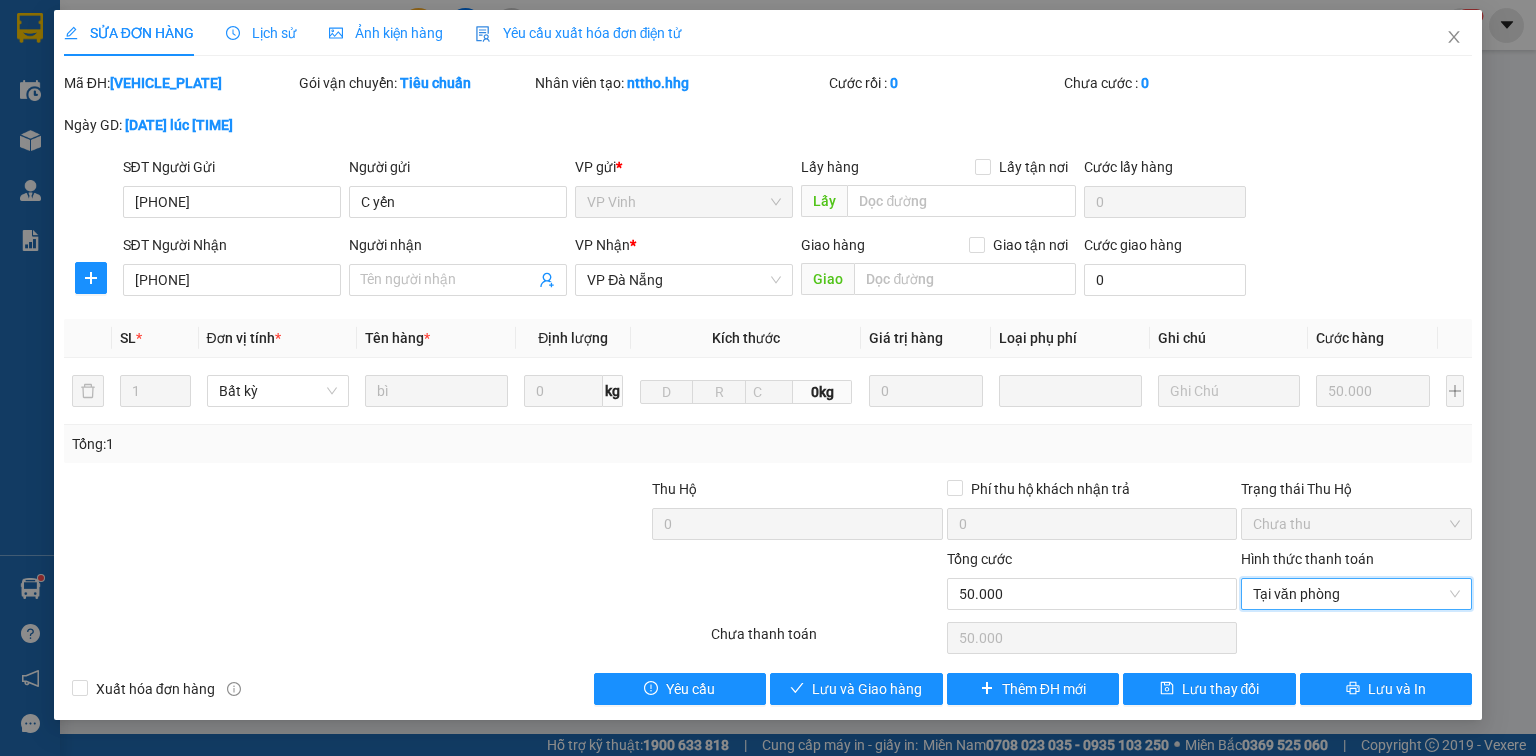 type on "0" 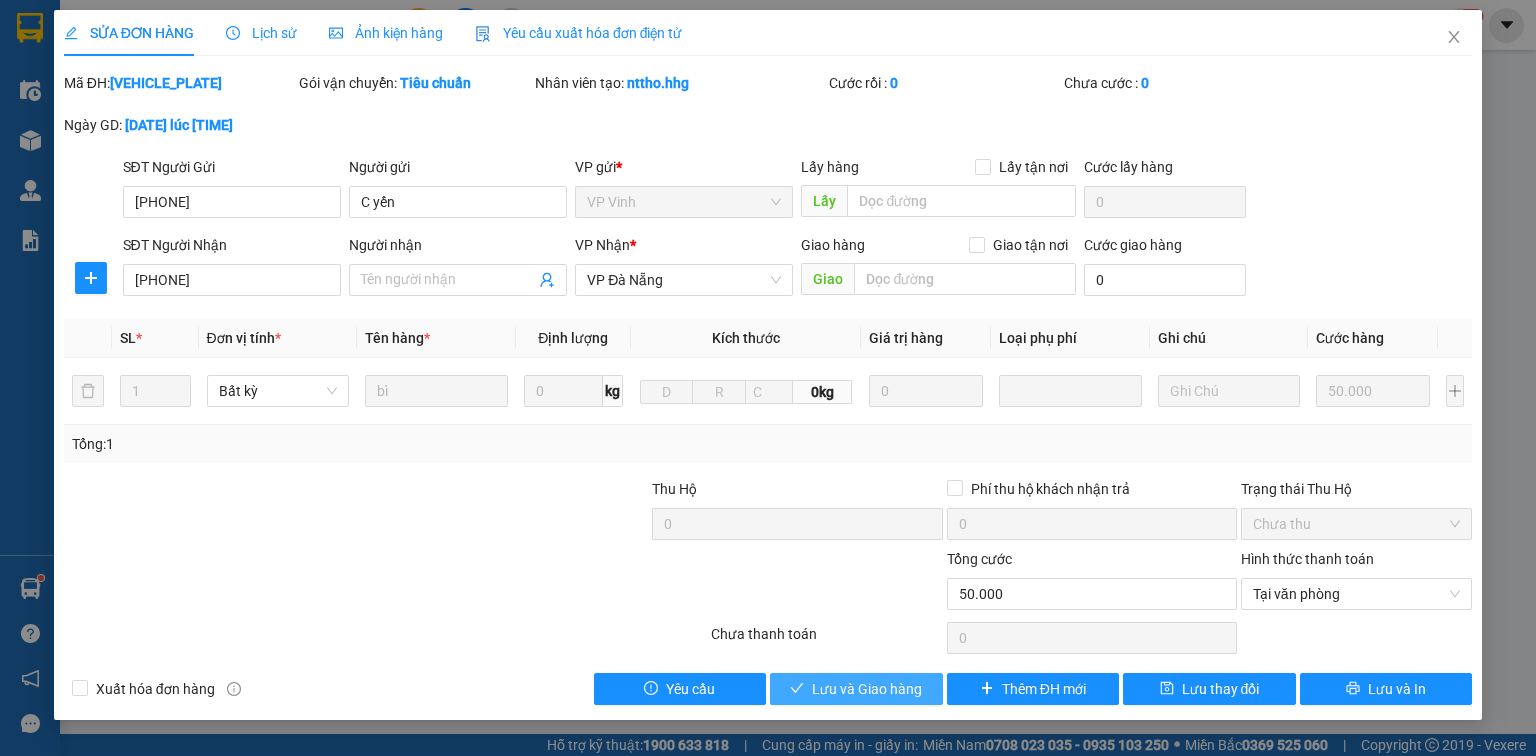 click on "Lưu và Giao hàng" at bounding box center (867, 689) 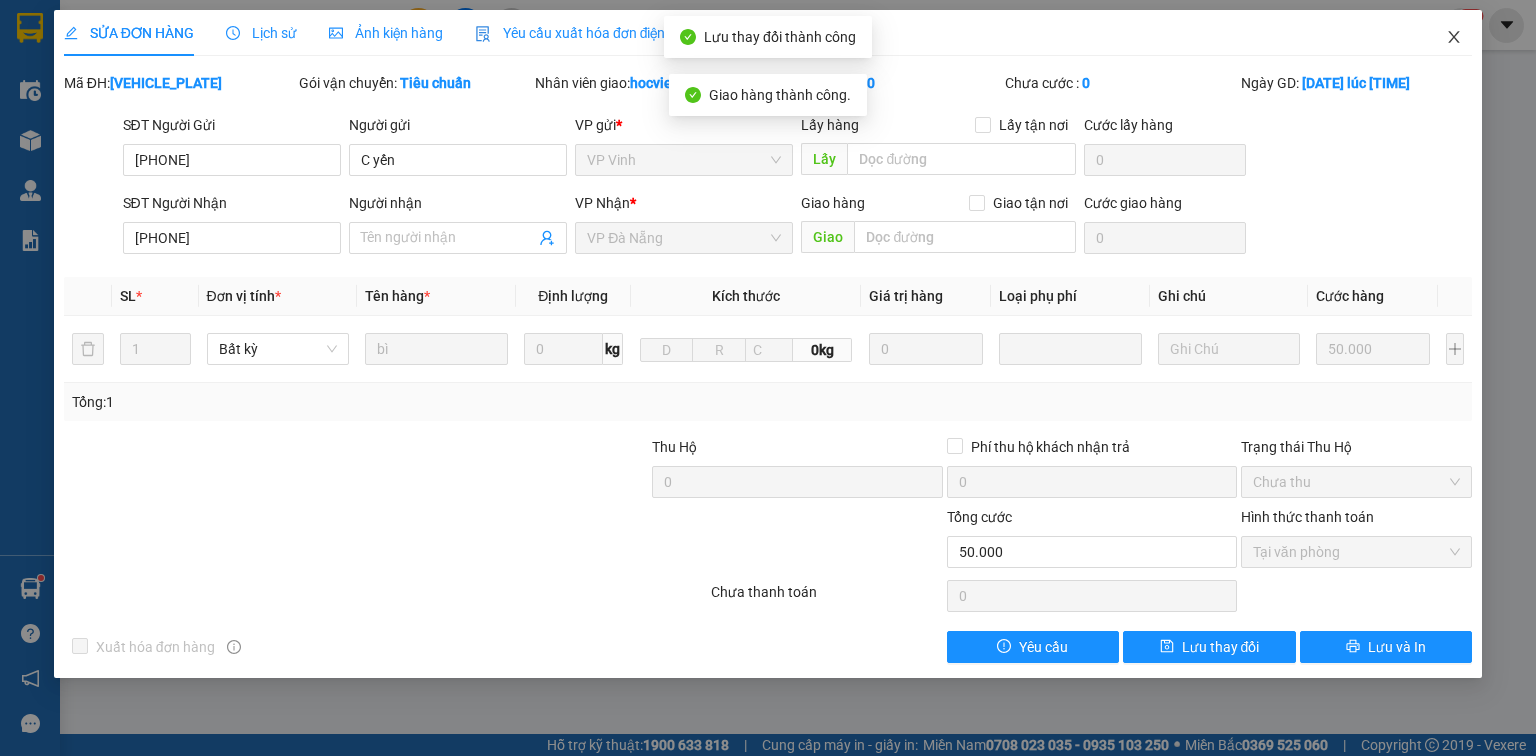 click 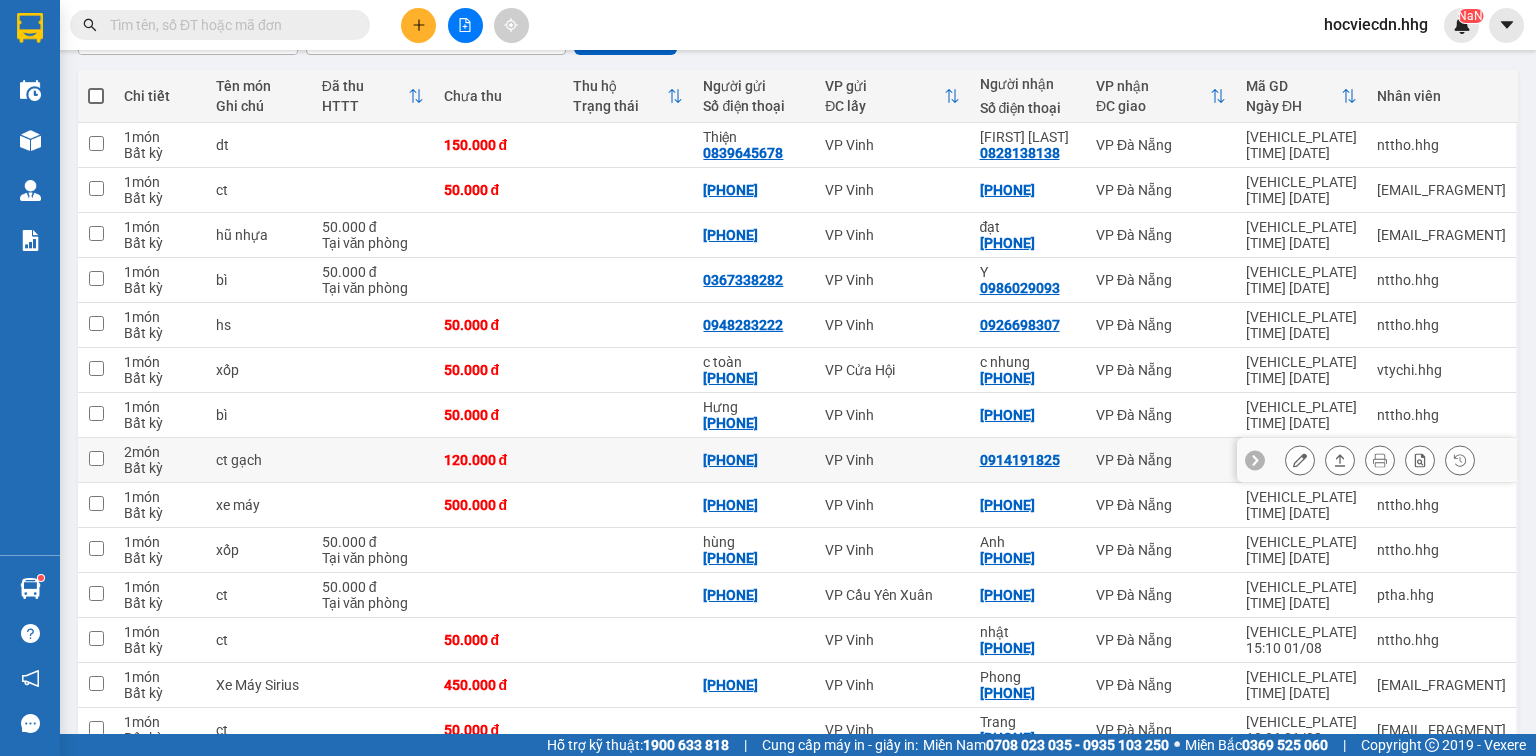 scroll, scrollTop: 240, scrollLeft: 0, axis: vertical 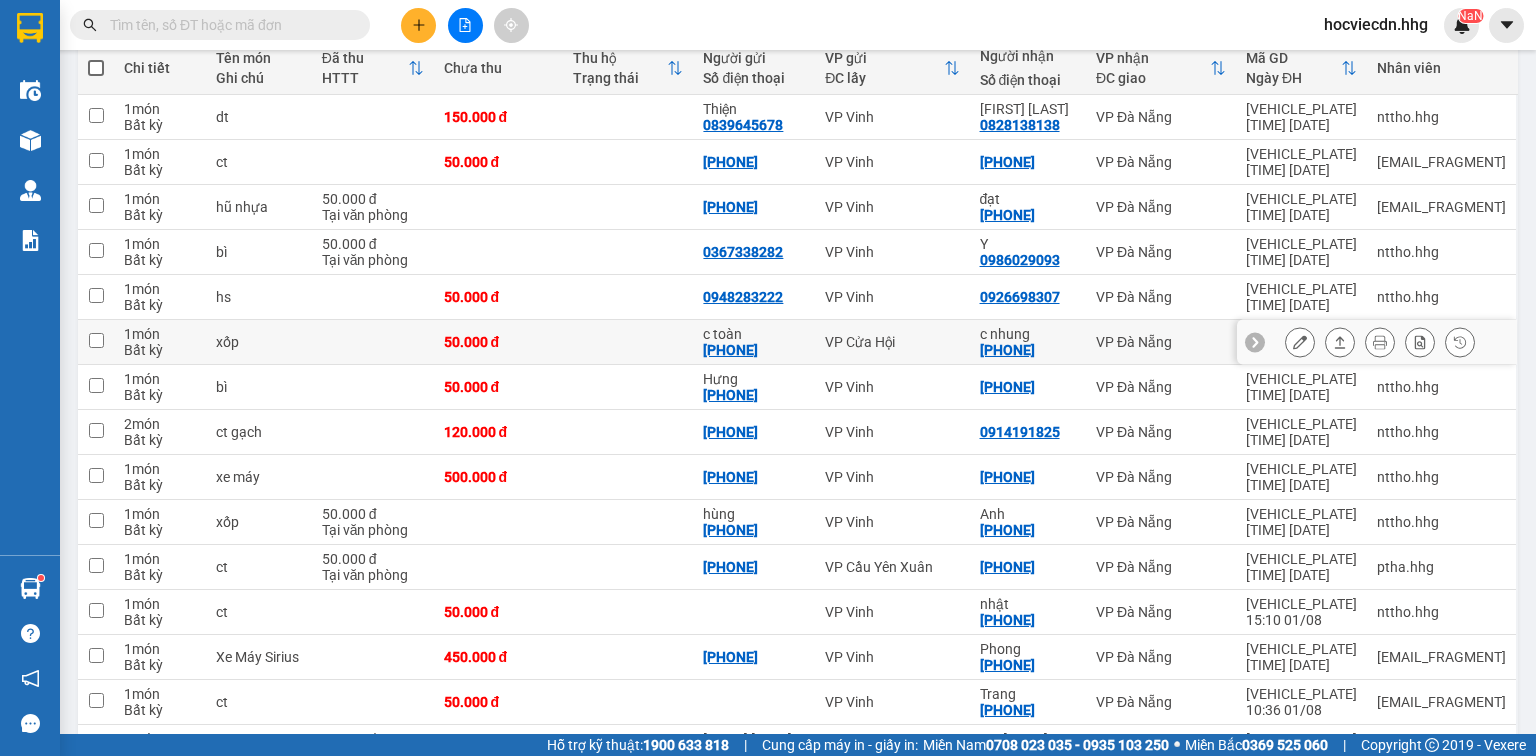click on "VP Đà Nẵng" at bounding box center [1161, 342] 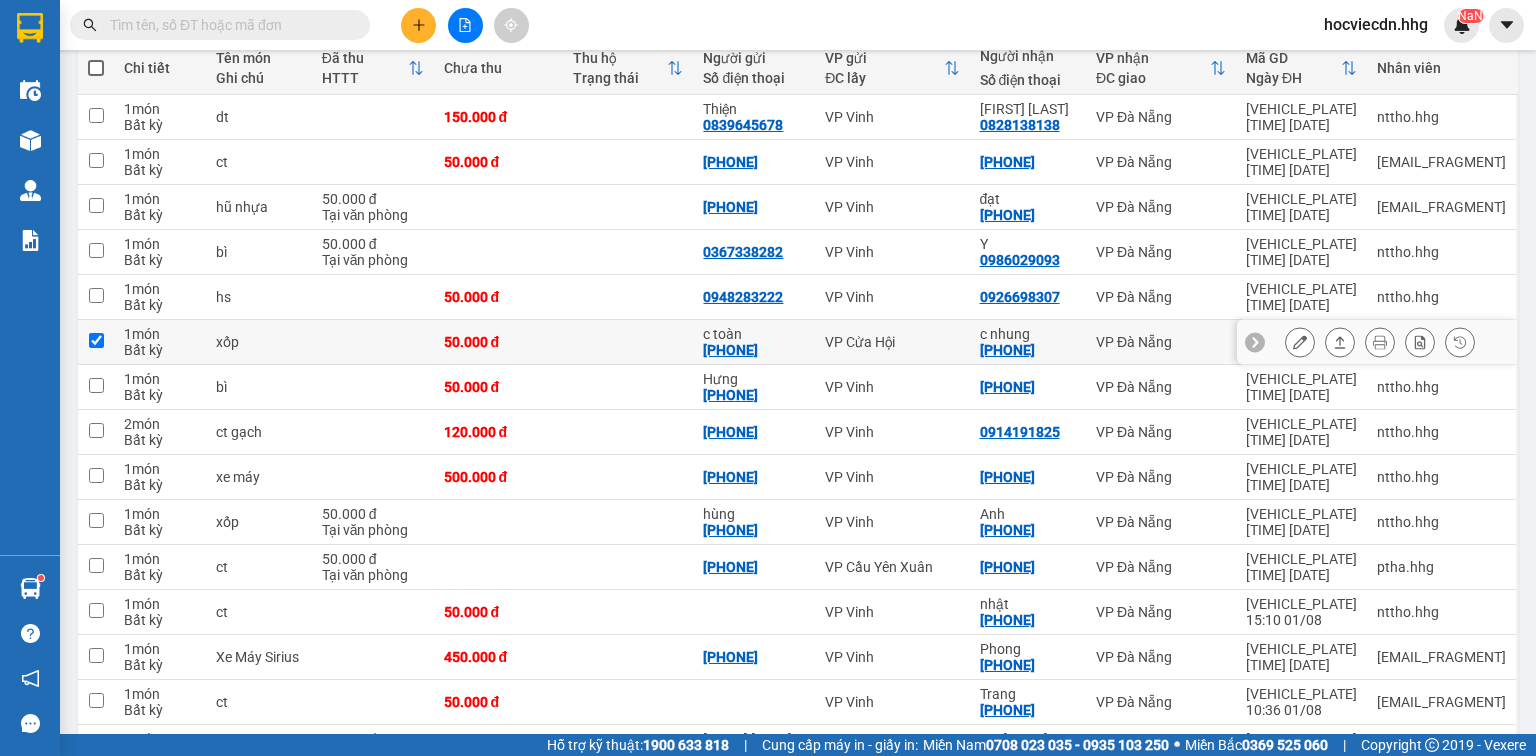 checkbox on "true" 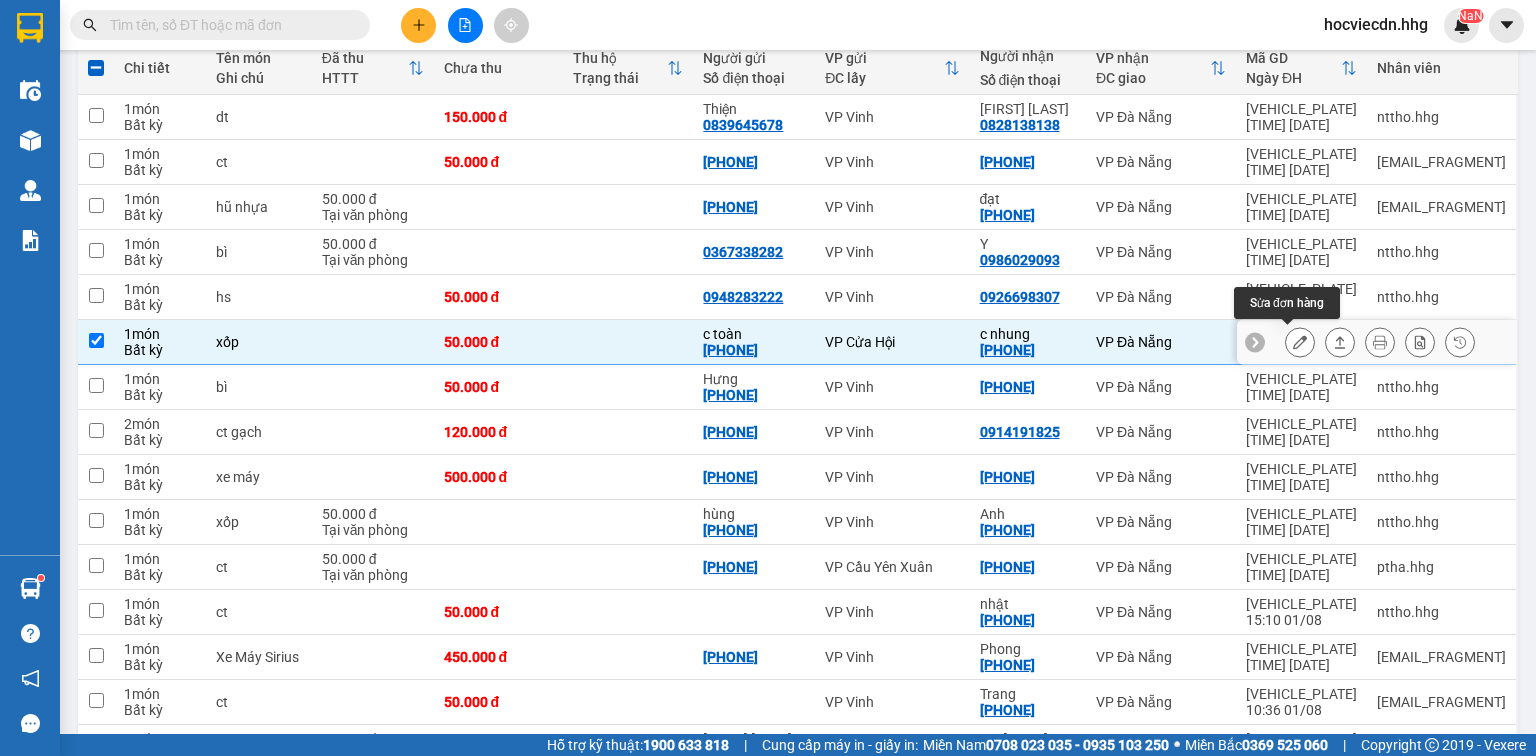 click 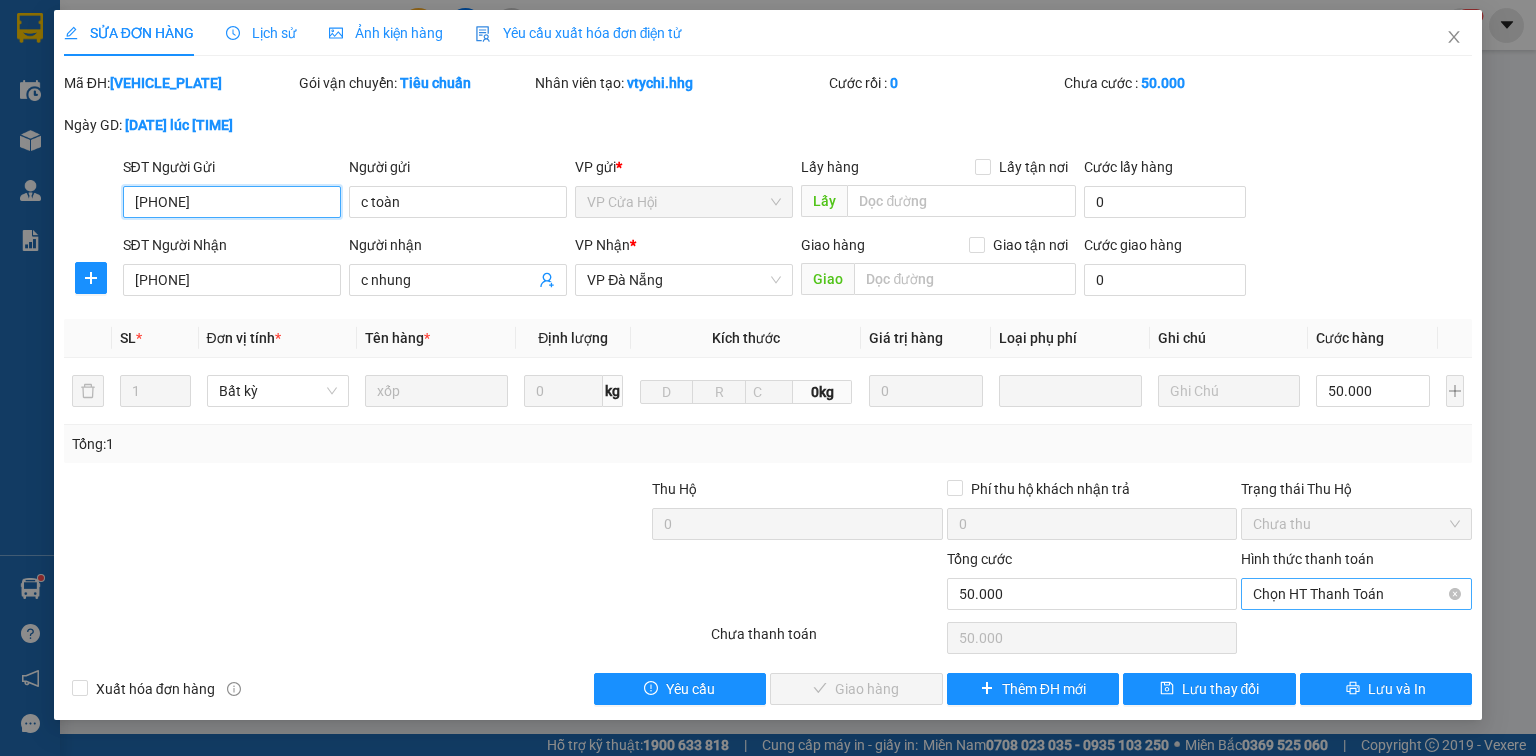 click on "Chọn HT Thanh Toán" at bounding box center [1356, 594] 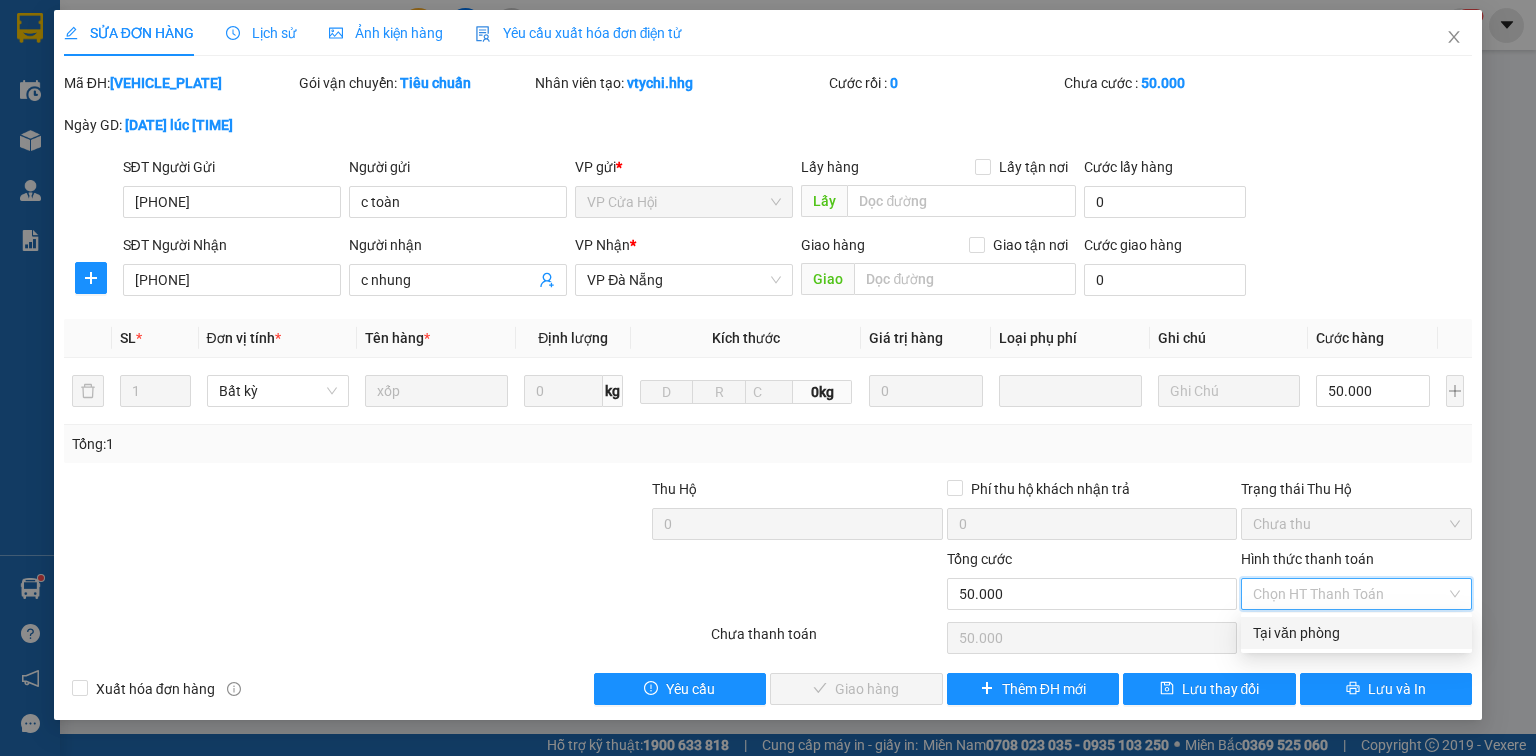 click on "Tại văn phòng" at bounding box center (1356, 633) 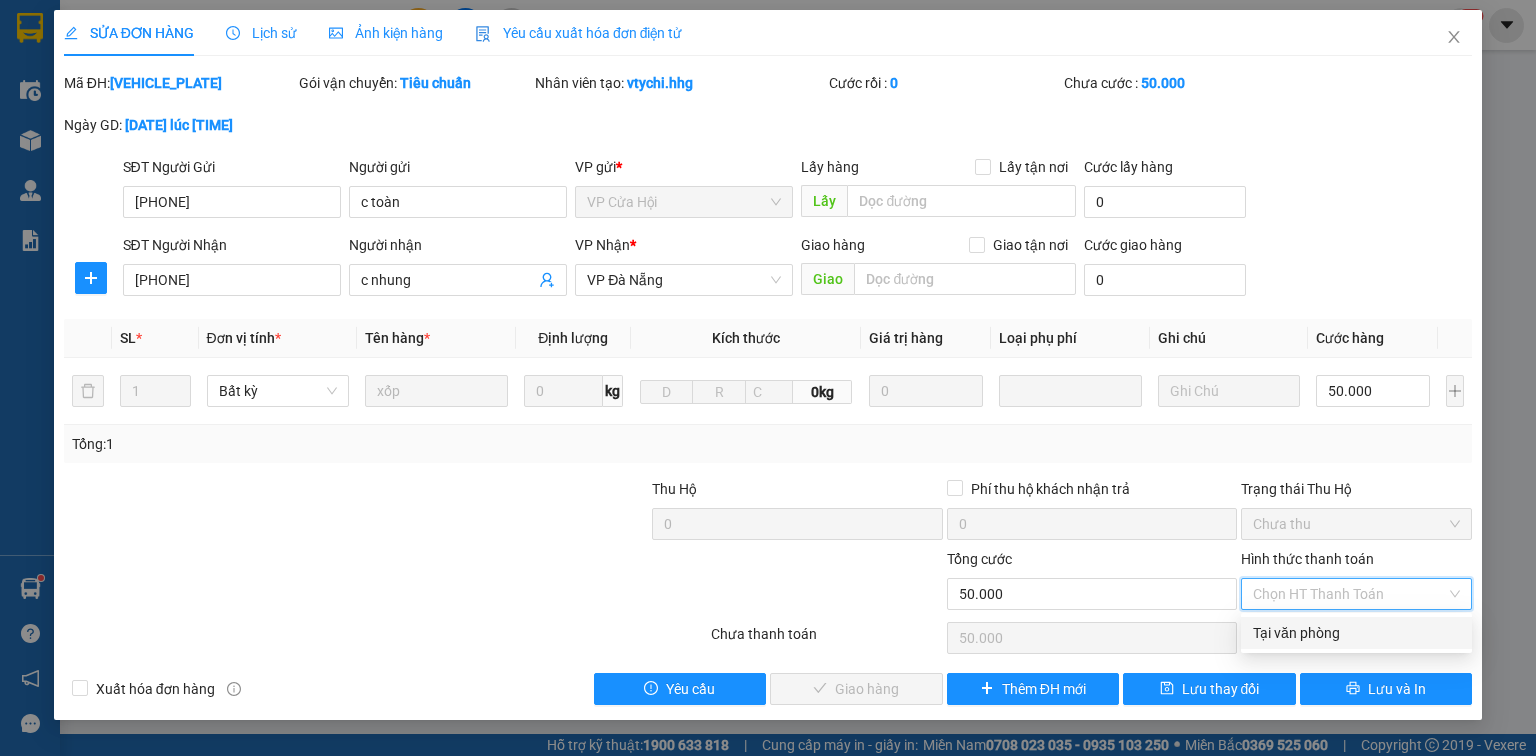 type on "0" 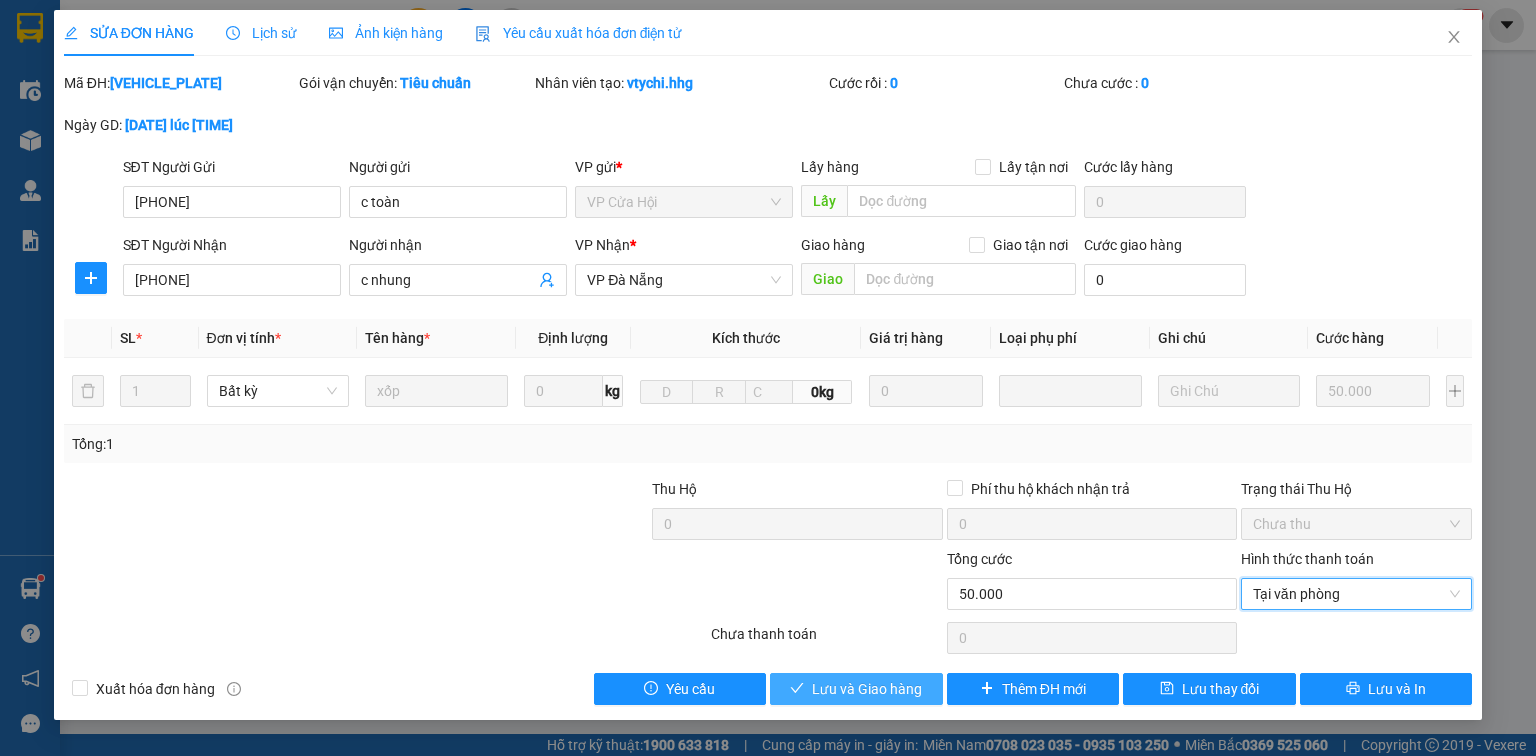 click on "Lưu và Giao hàng" at bounding box center (867, 689) 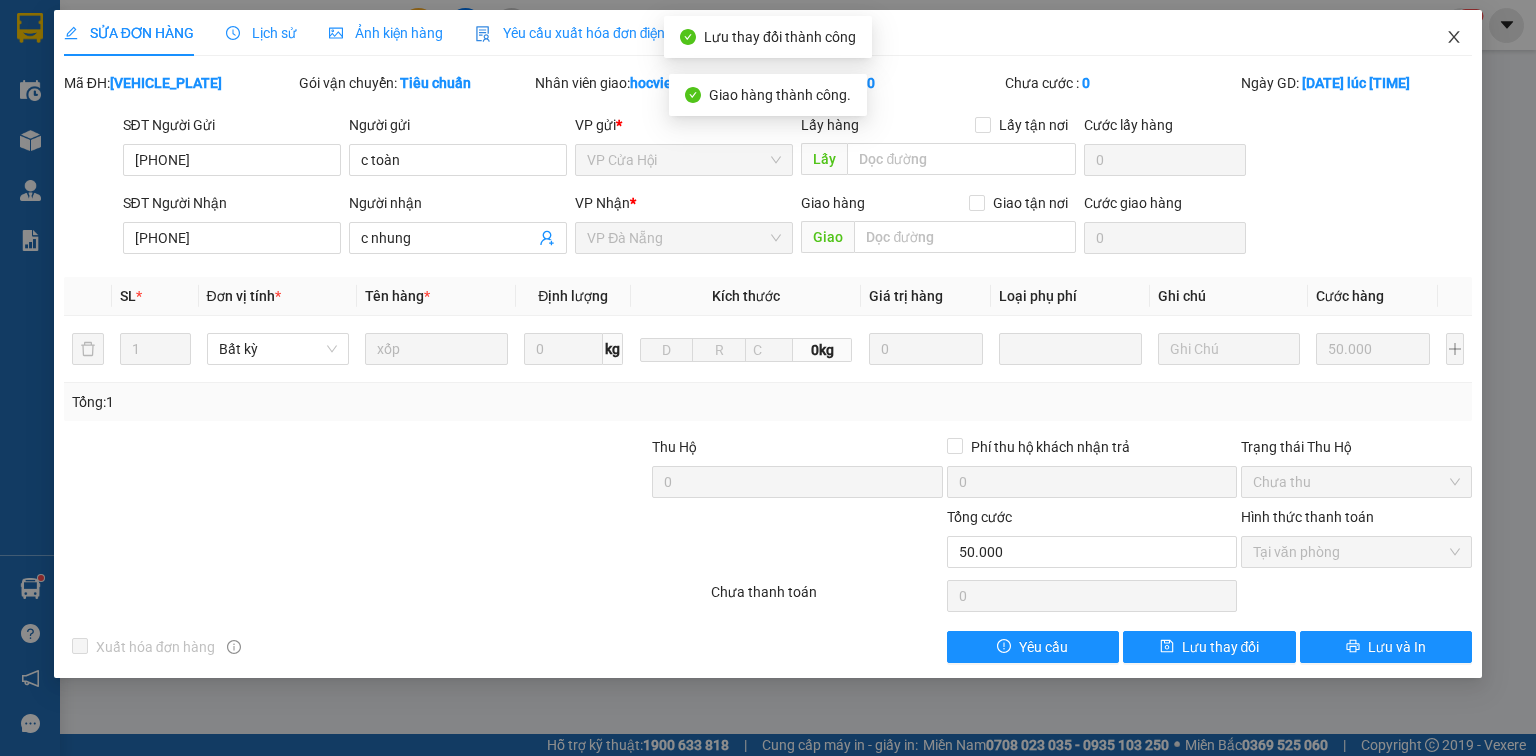 click at bounding box center [1454, 38] 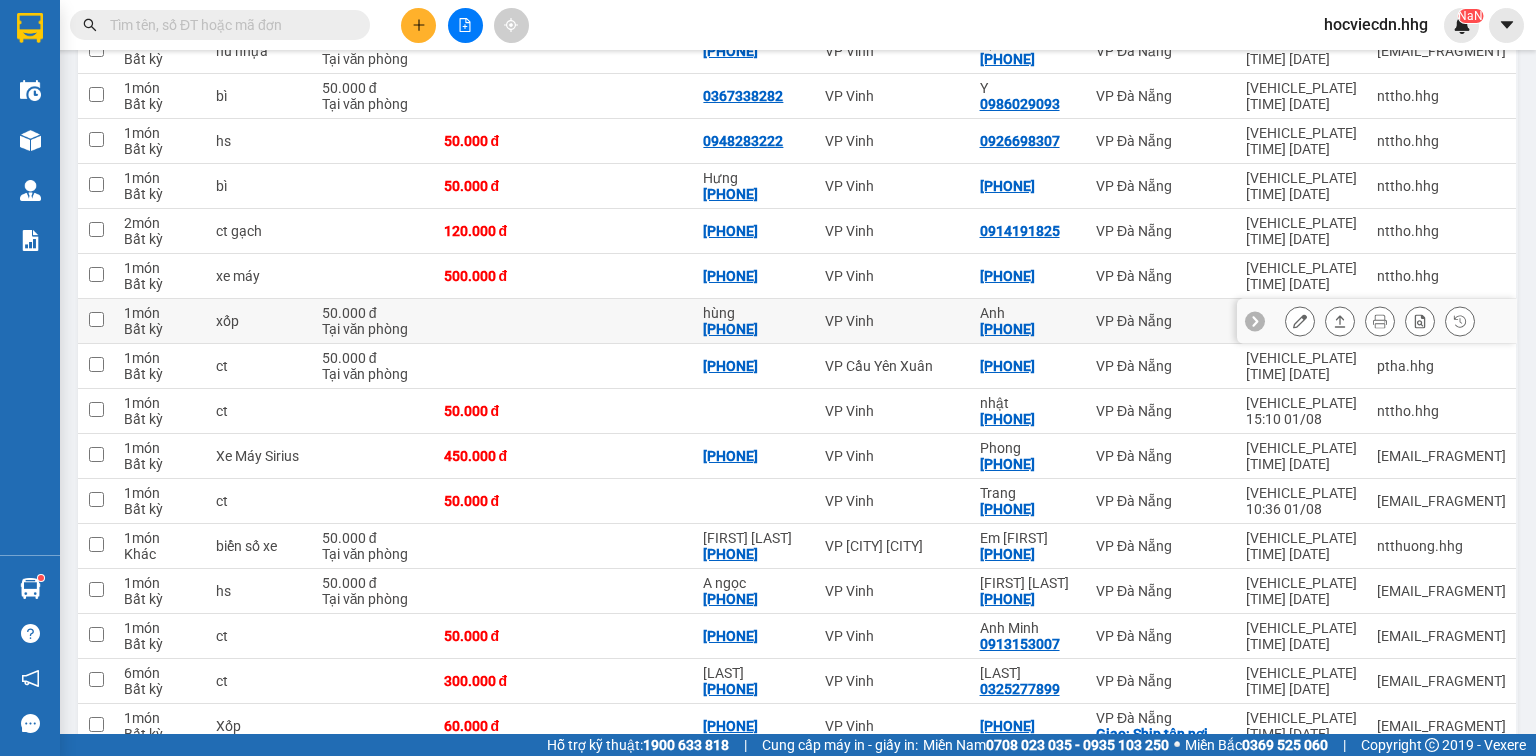 scroll, scrollTop: 400, scrollLeft: 0, axis: vertical 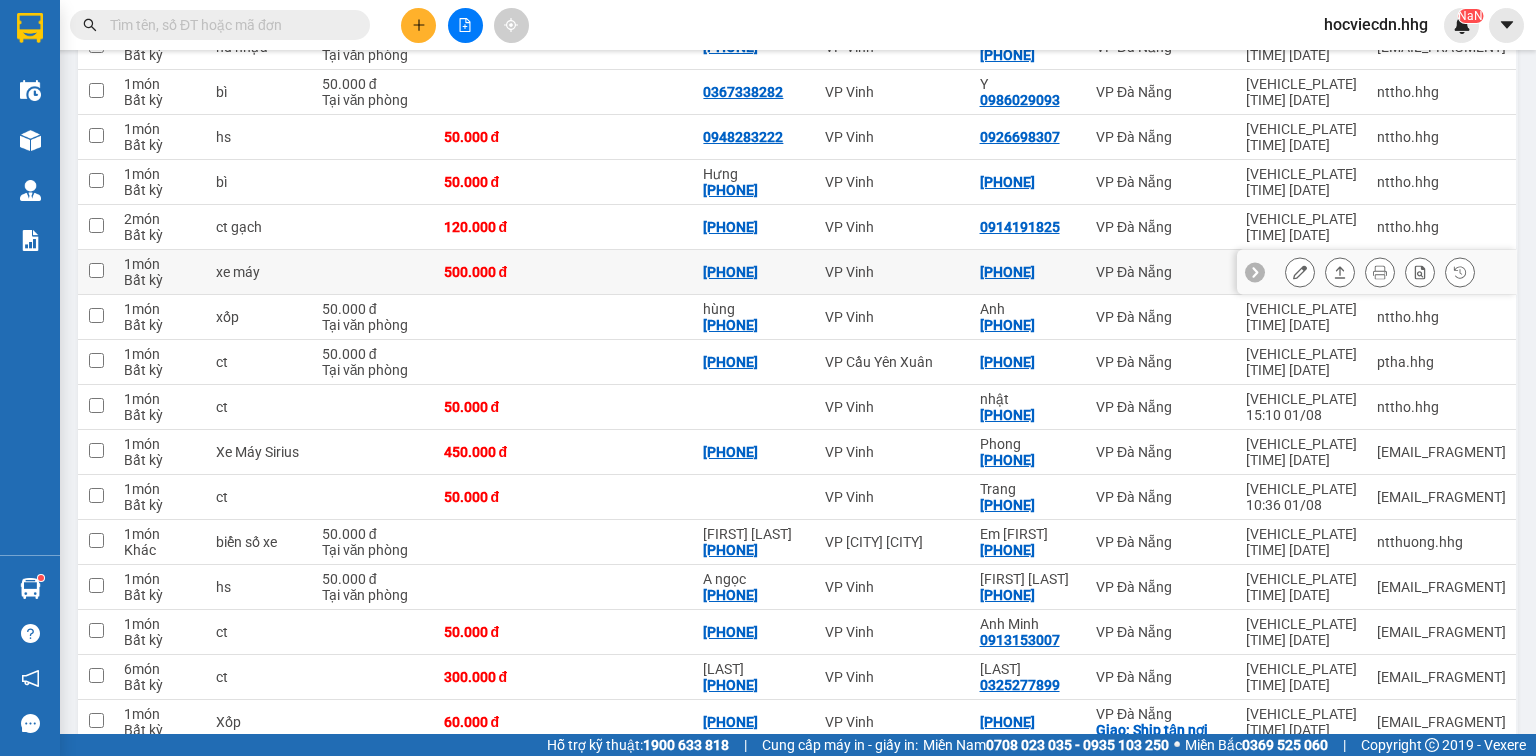 click on "[PHONE]" at bounding box center [1028, 272] 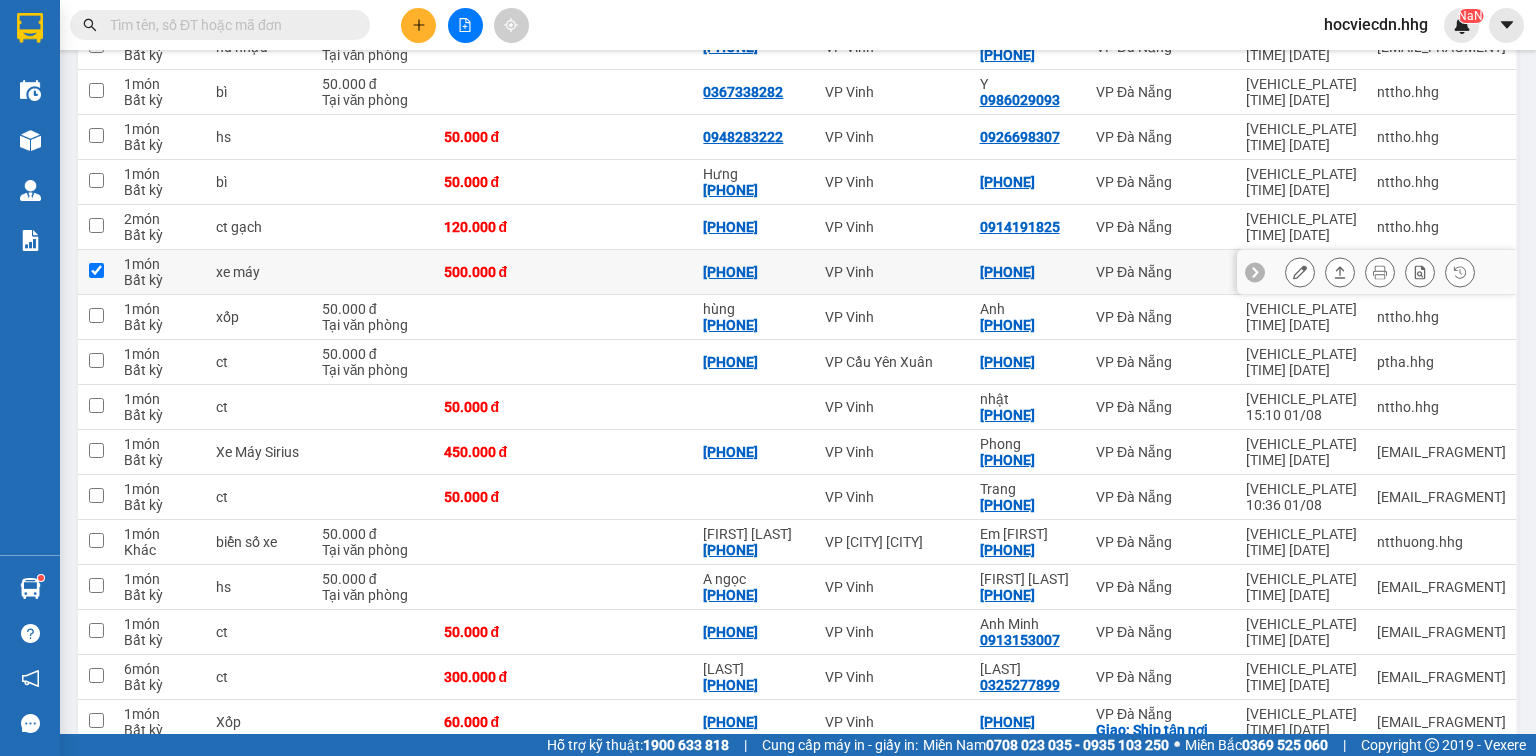checkbox on "true" 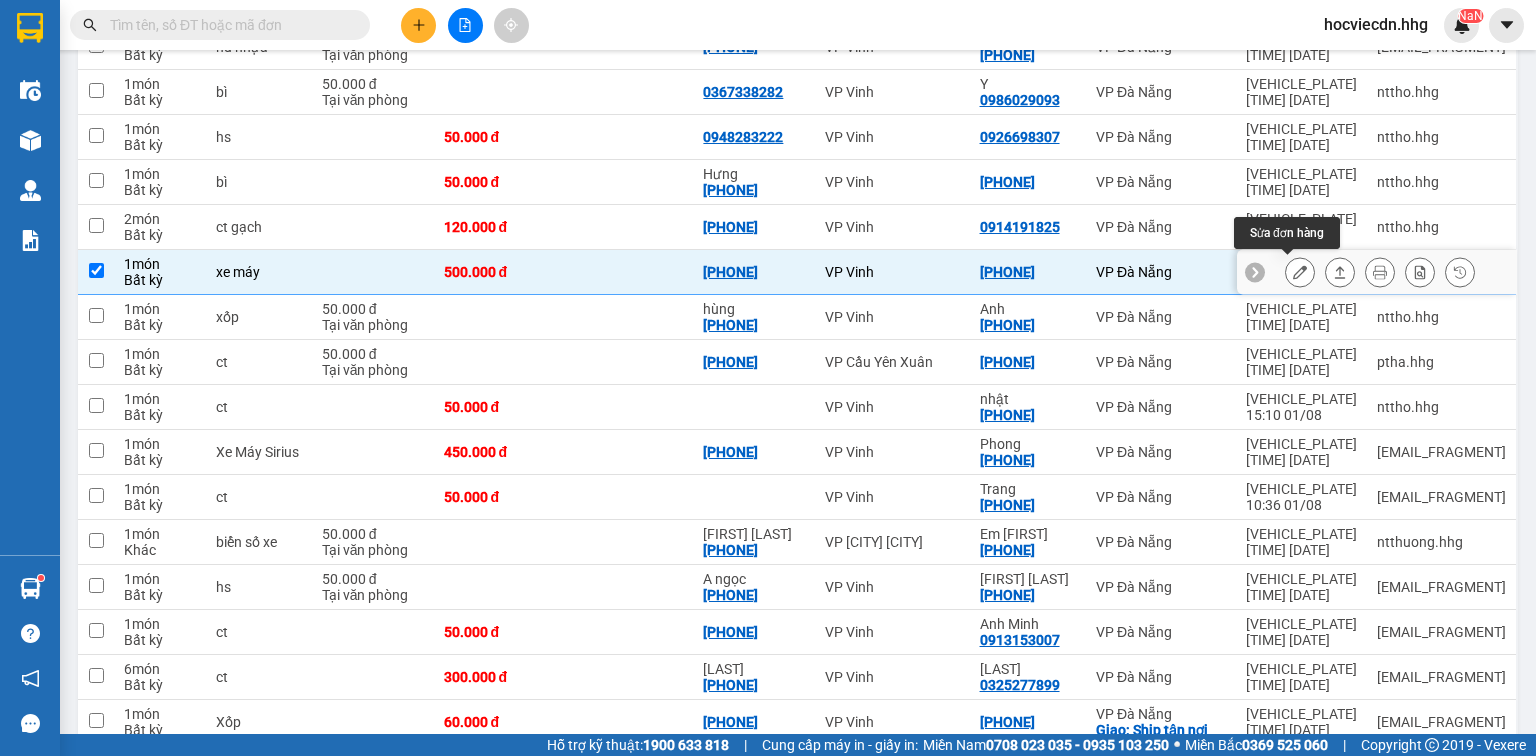 click 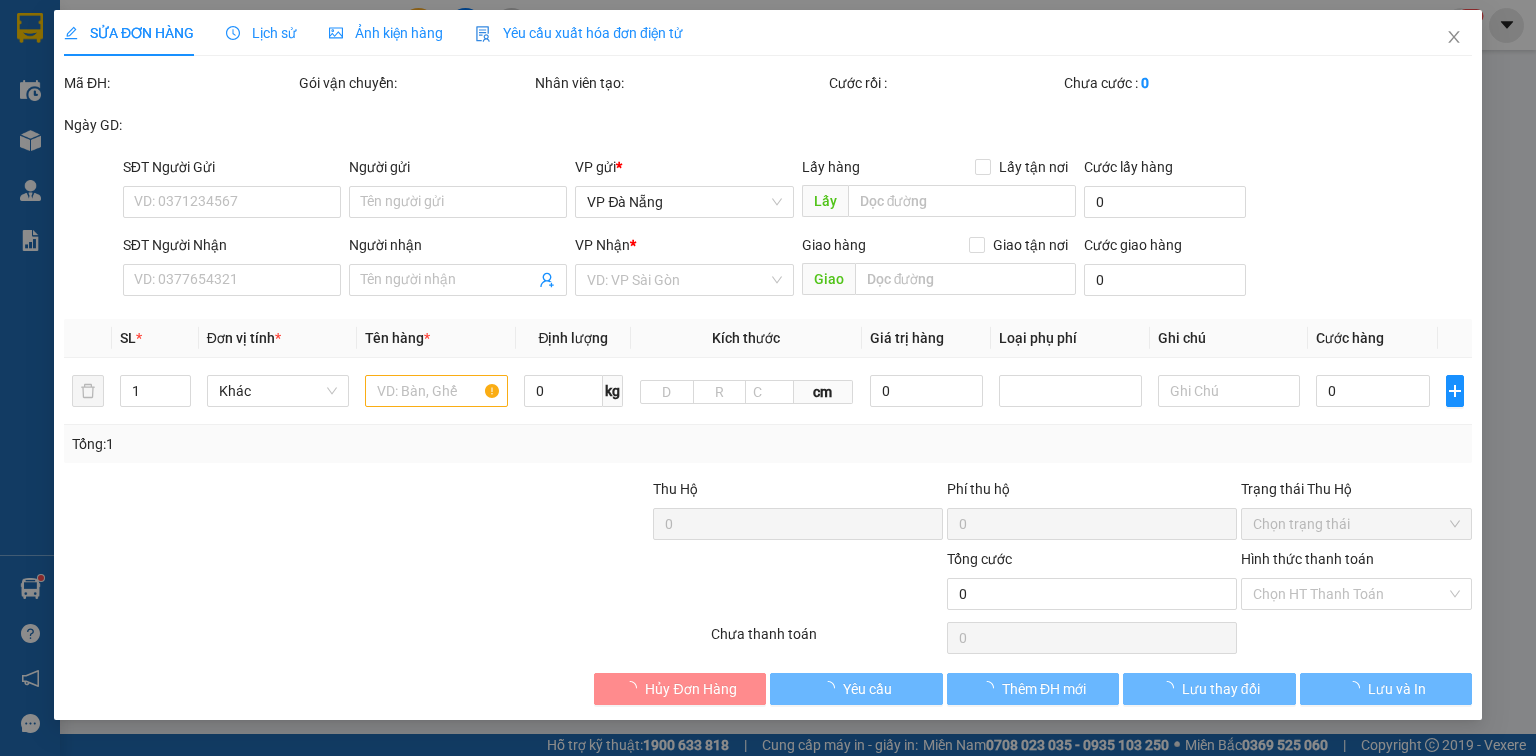 scroll, scrollTop: 0, scrollLeft: 0, axis: both 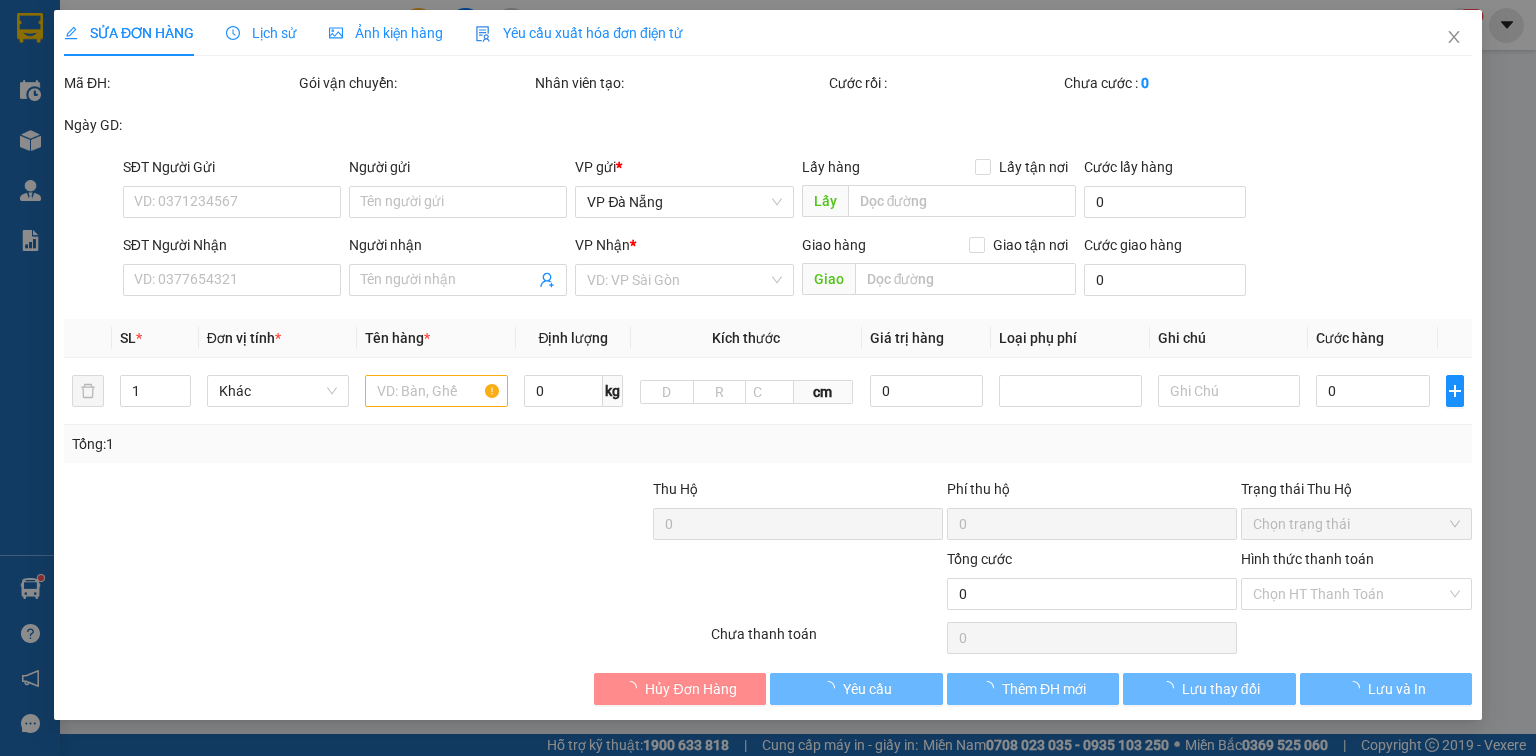 type on "[PHONE]" 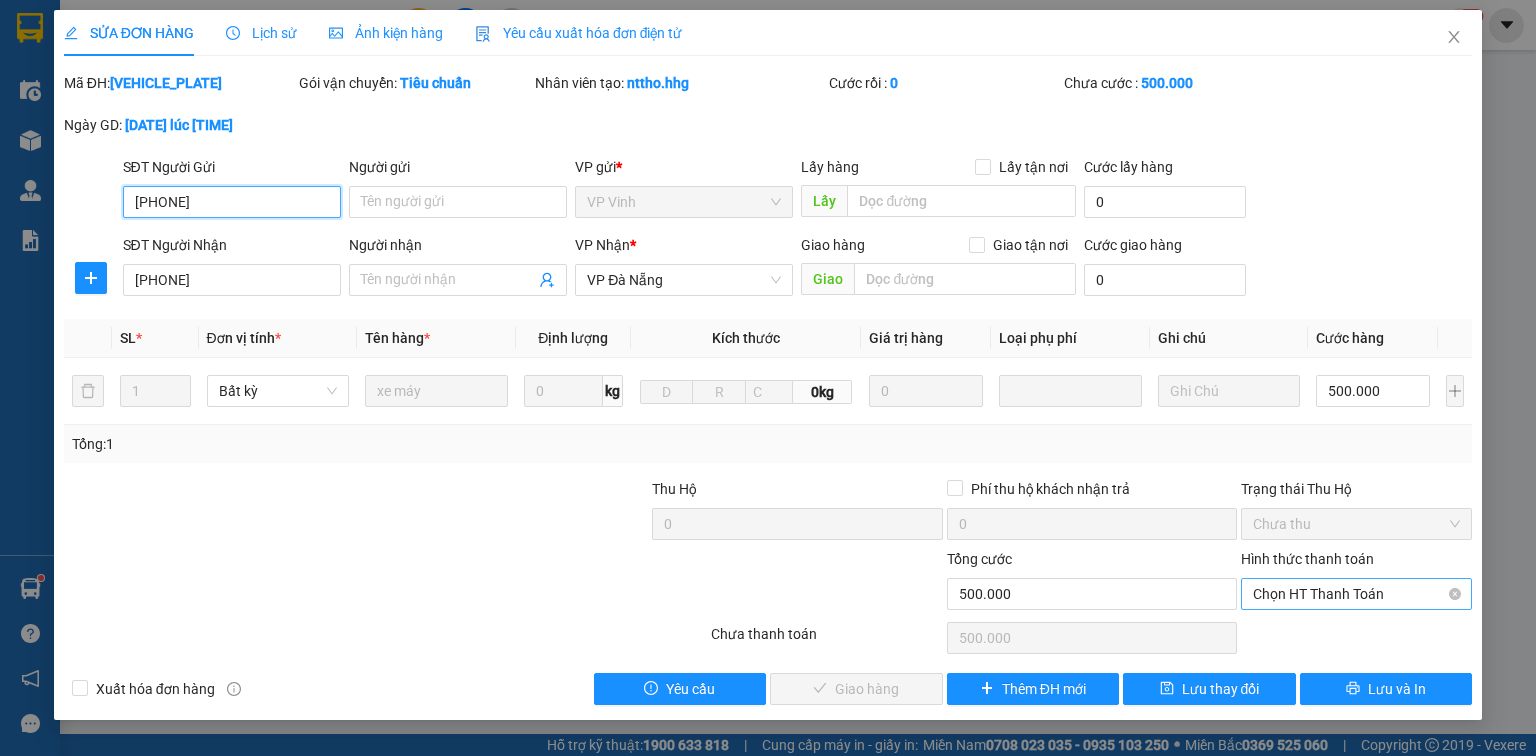 click on "Chọn HT Thanh Toán" at bounding box center [1356, 594] 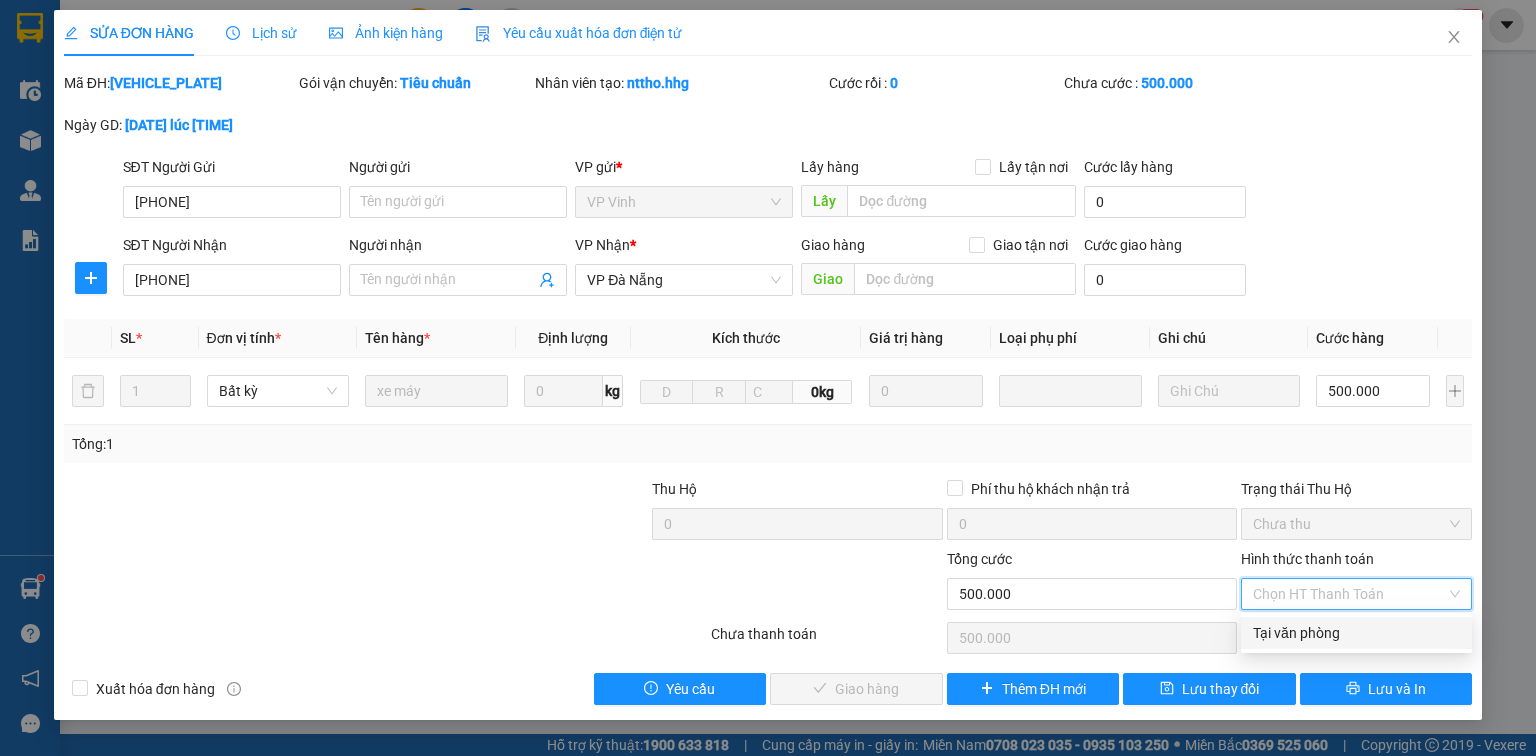 drag, startPoint x: 1336, startPoint y: 632, endPoint x: 1310, endPoint y: 624, distance: 27.202942 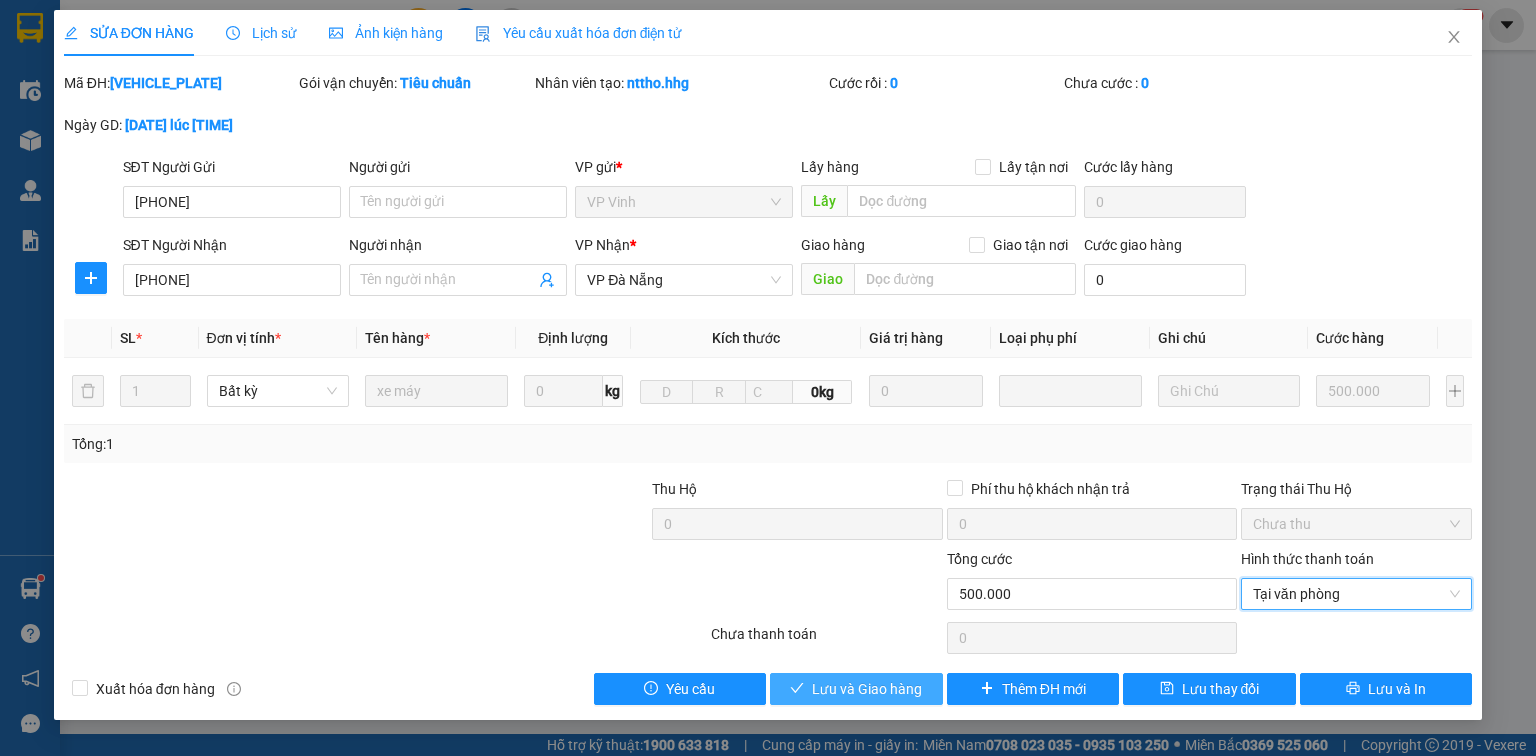 drag, startPoint x: 918, startPoint y: 684, endPoint x: 926, endPoint y: 666, distance: 19.697716 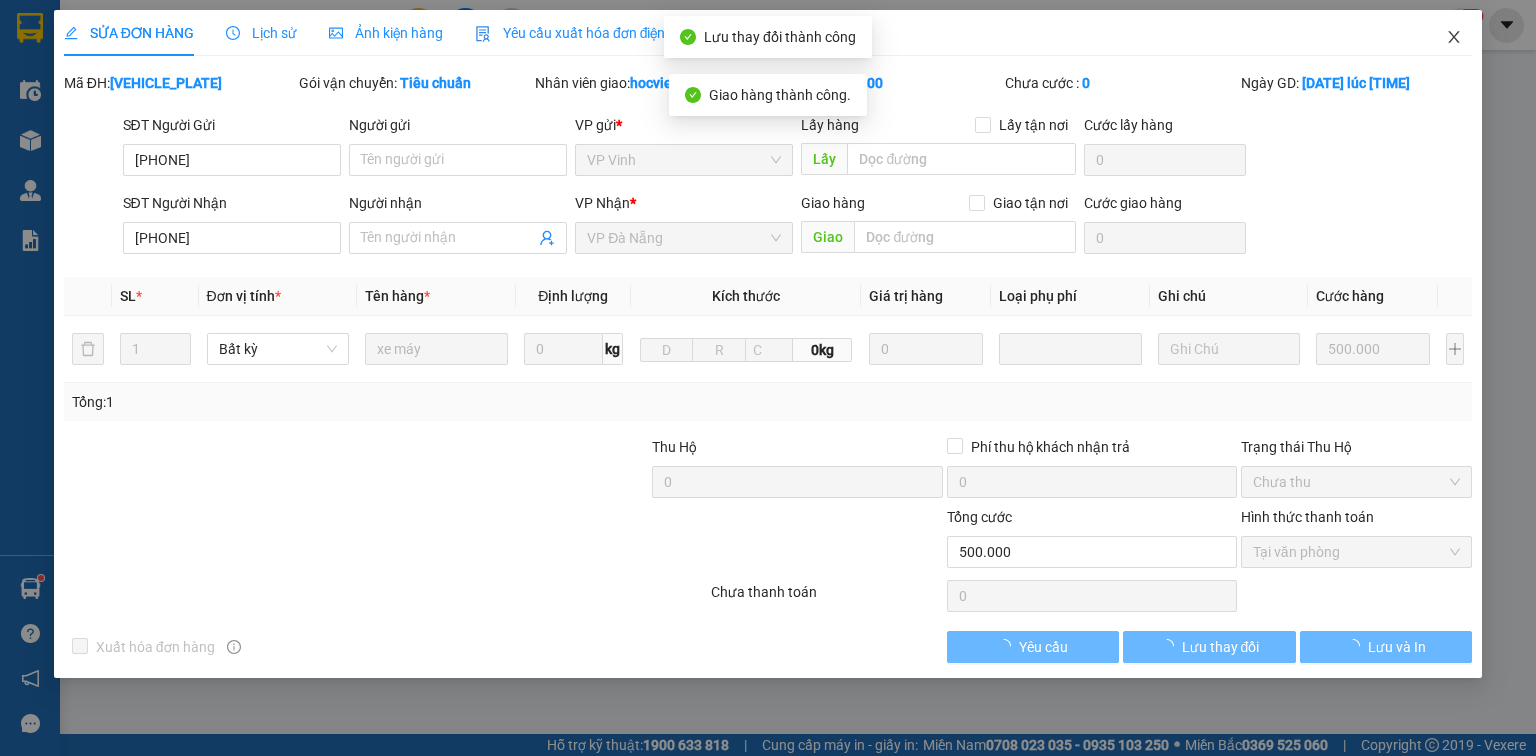 click at bounding box center [1454, 38] 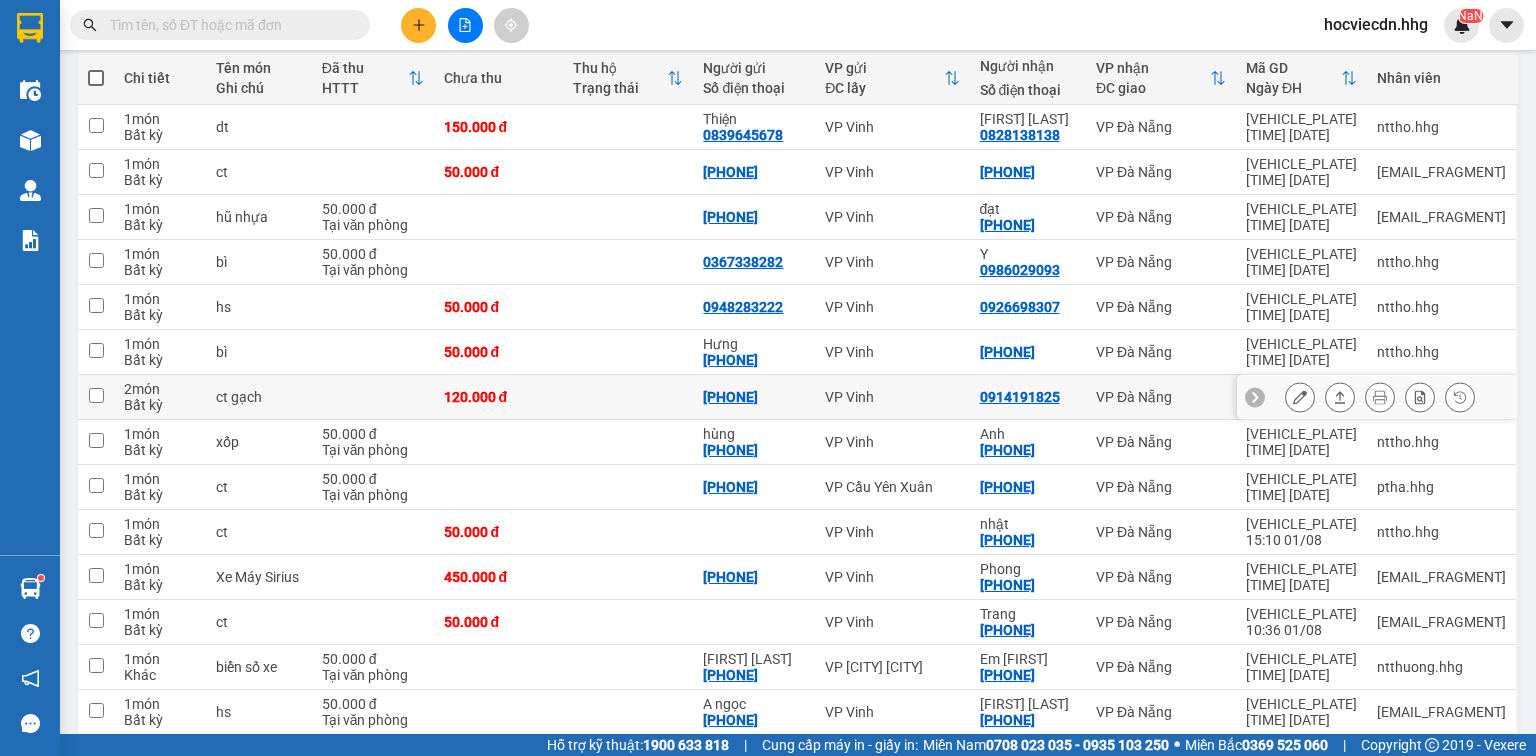 scroll, scrollTop: 240, scrollLeft: 0, axis: vertical 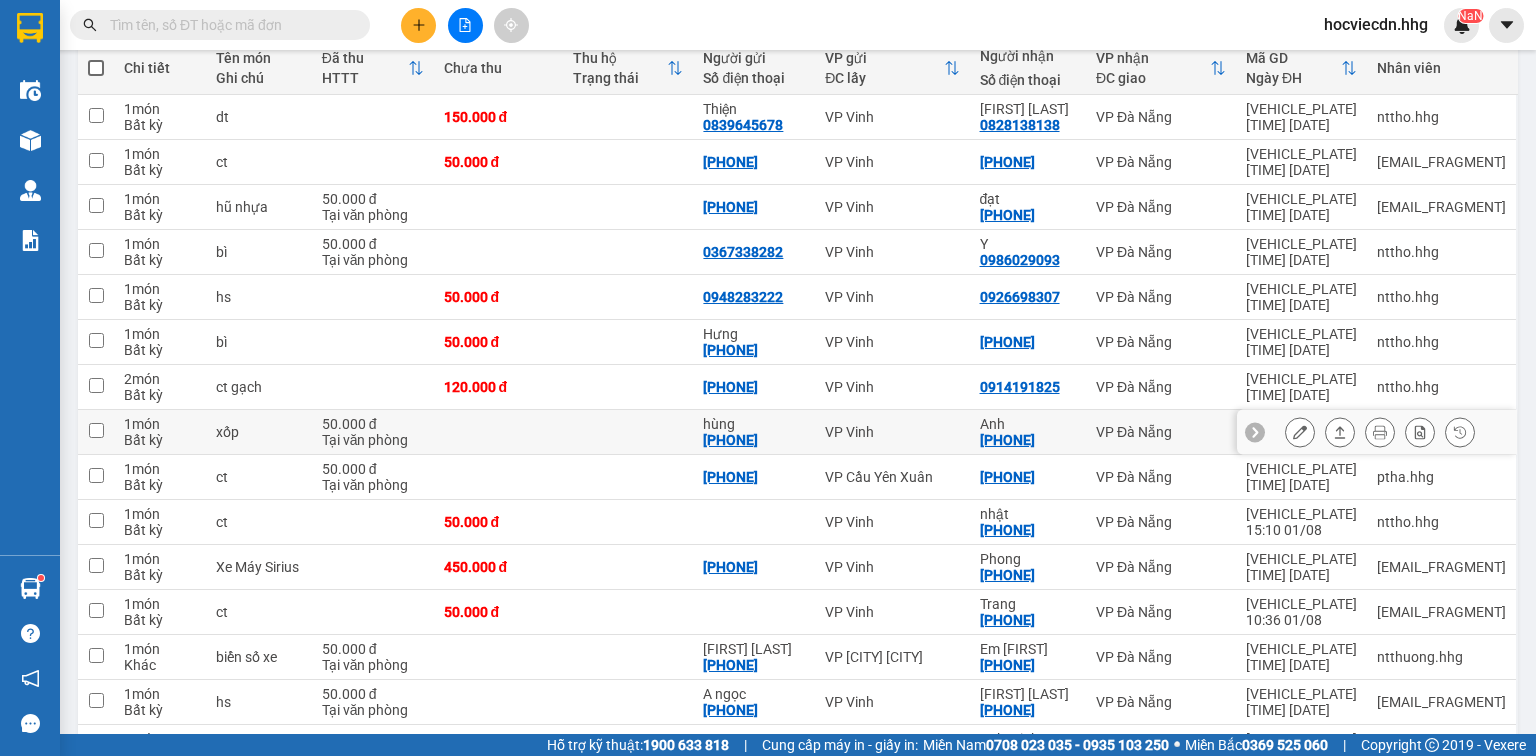 click on "Anh 0935287633" at bounding box center (1028, 432) 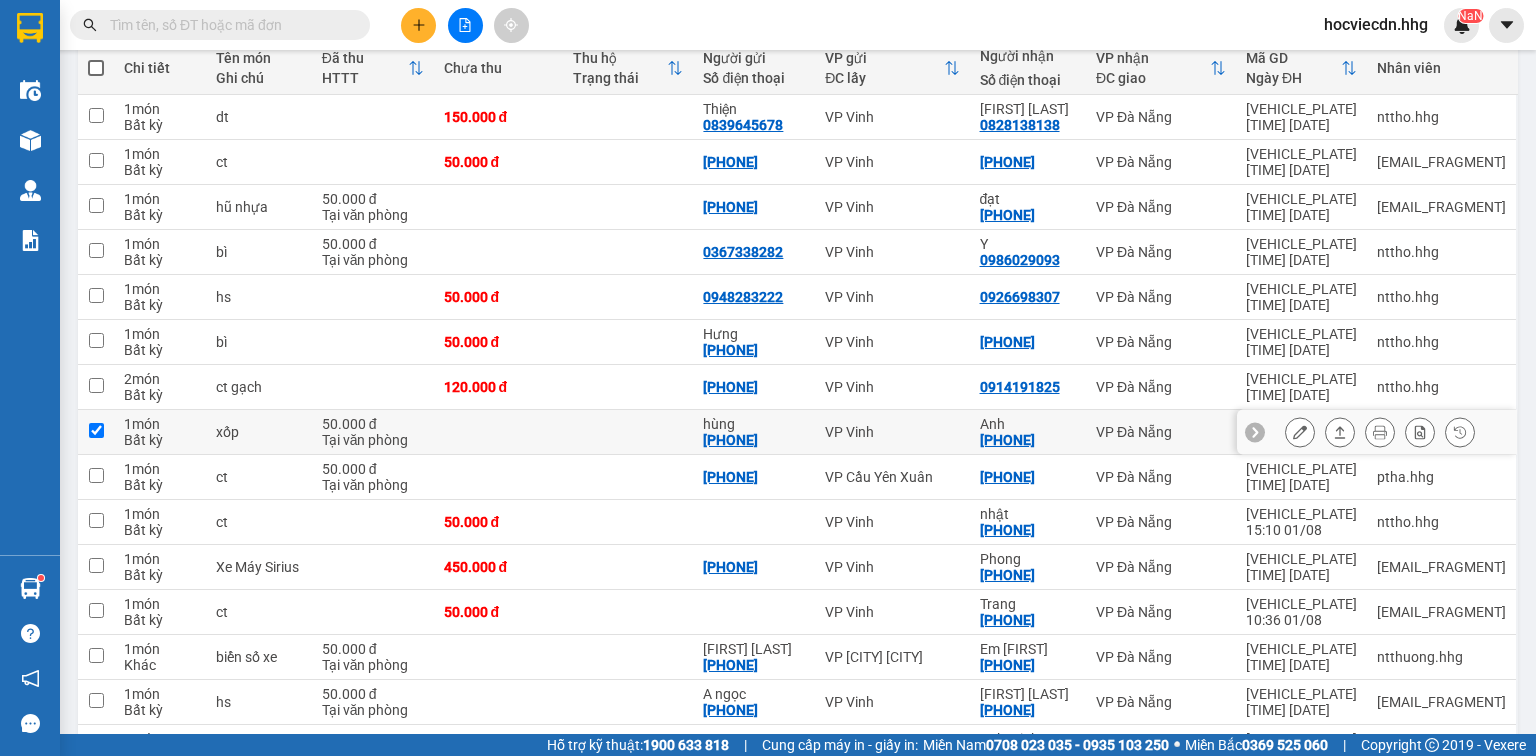 checkbox on "true" 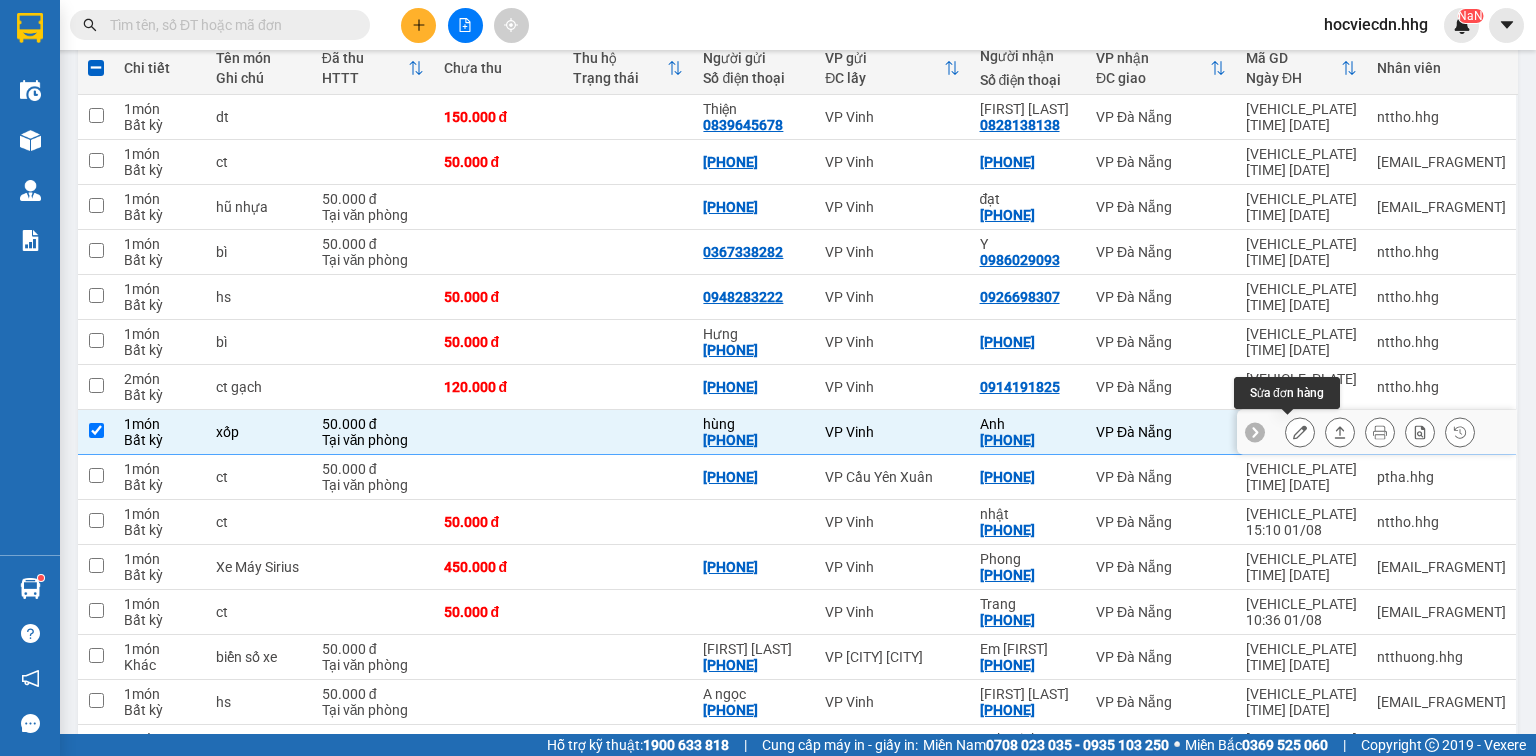 click 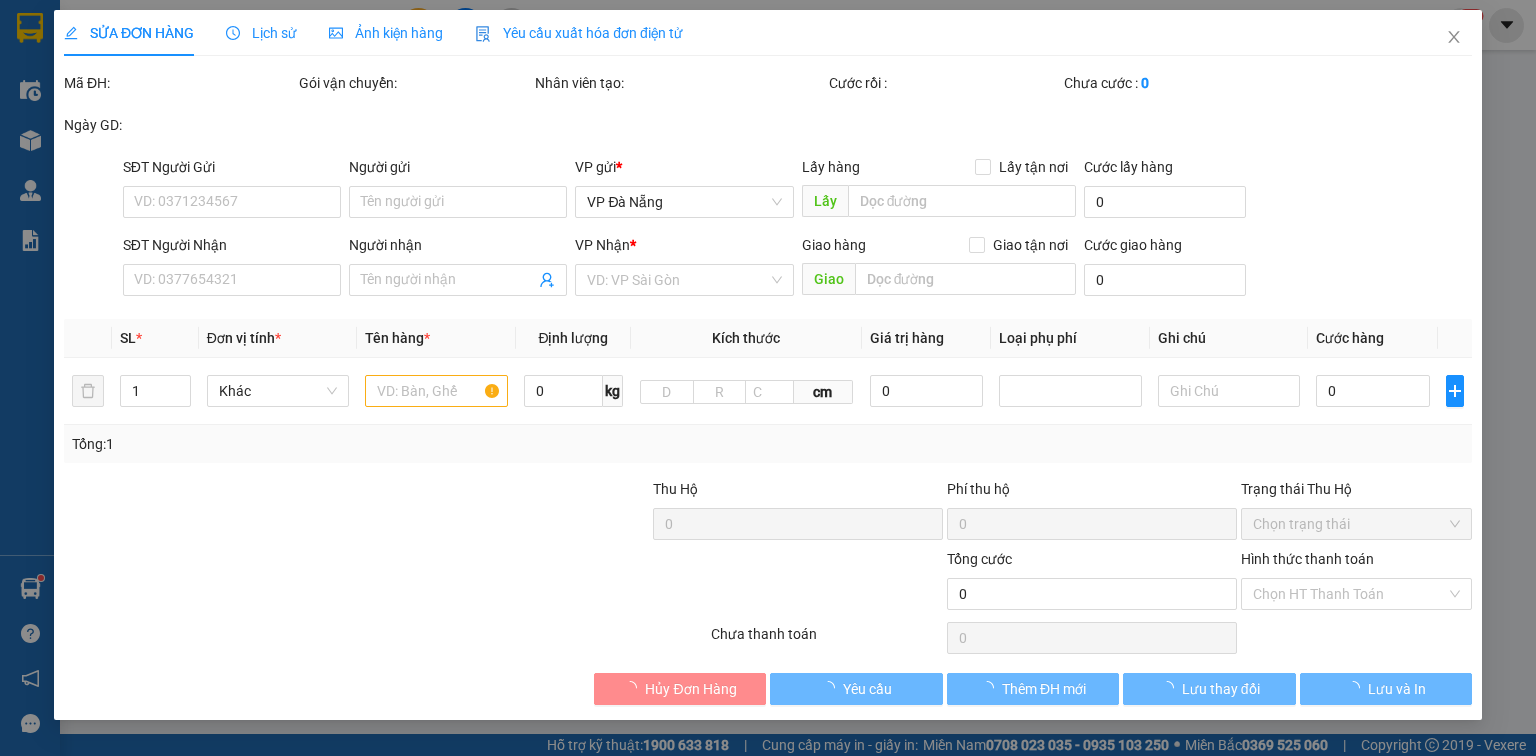 scroll, scrollTop: 0, scrollLeft: 0, axis: both 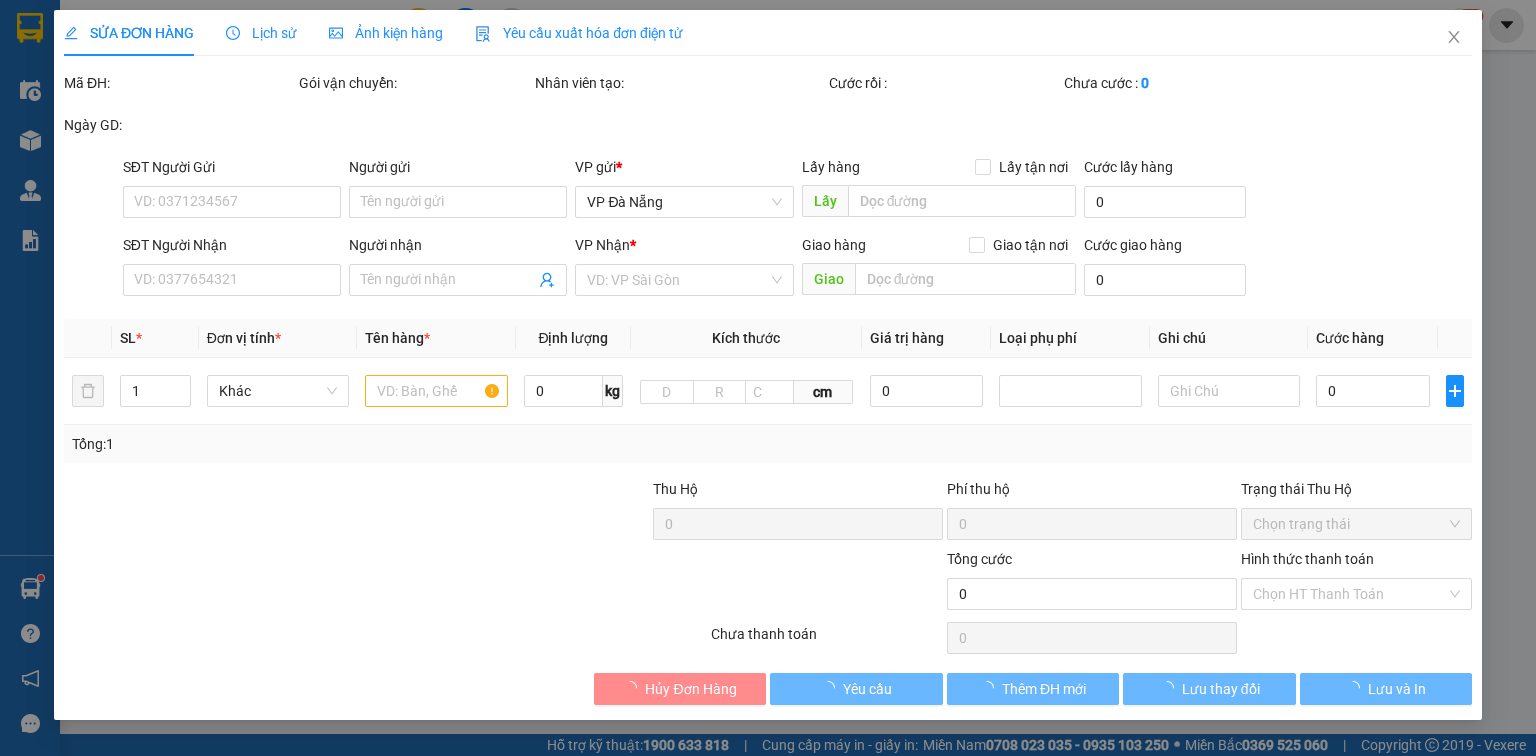 type on "[PHONE]" 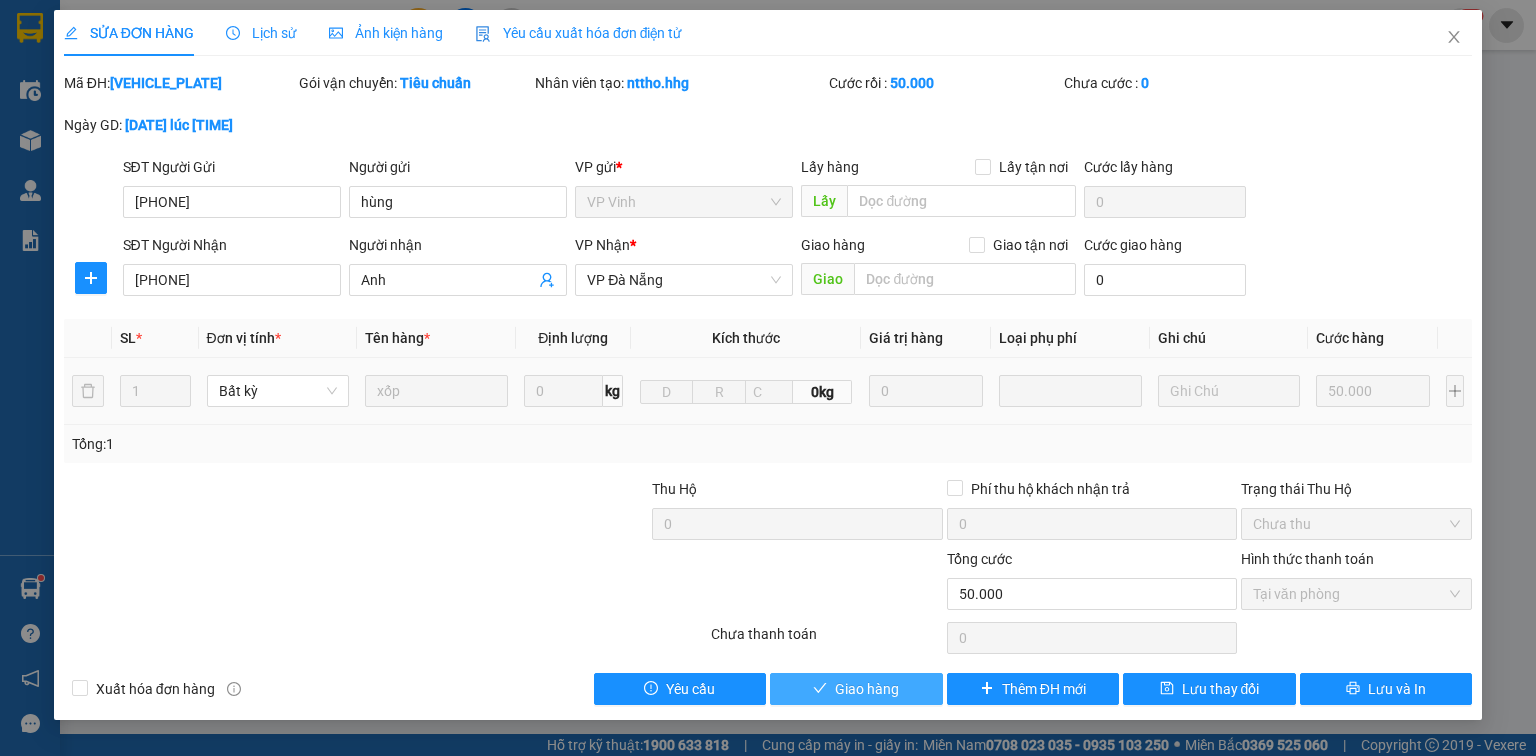 click on "Giao hàng" at bounding box center (856, 689) 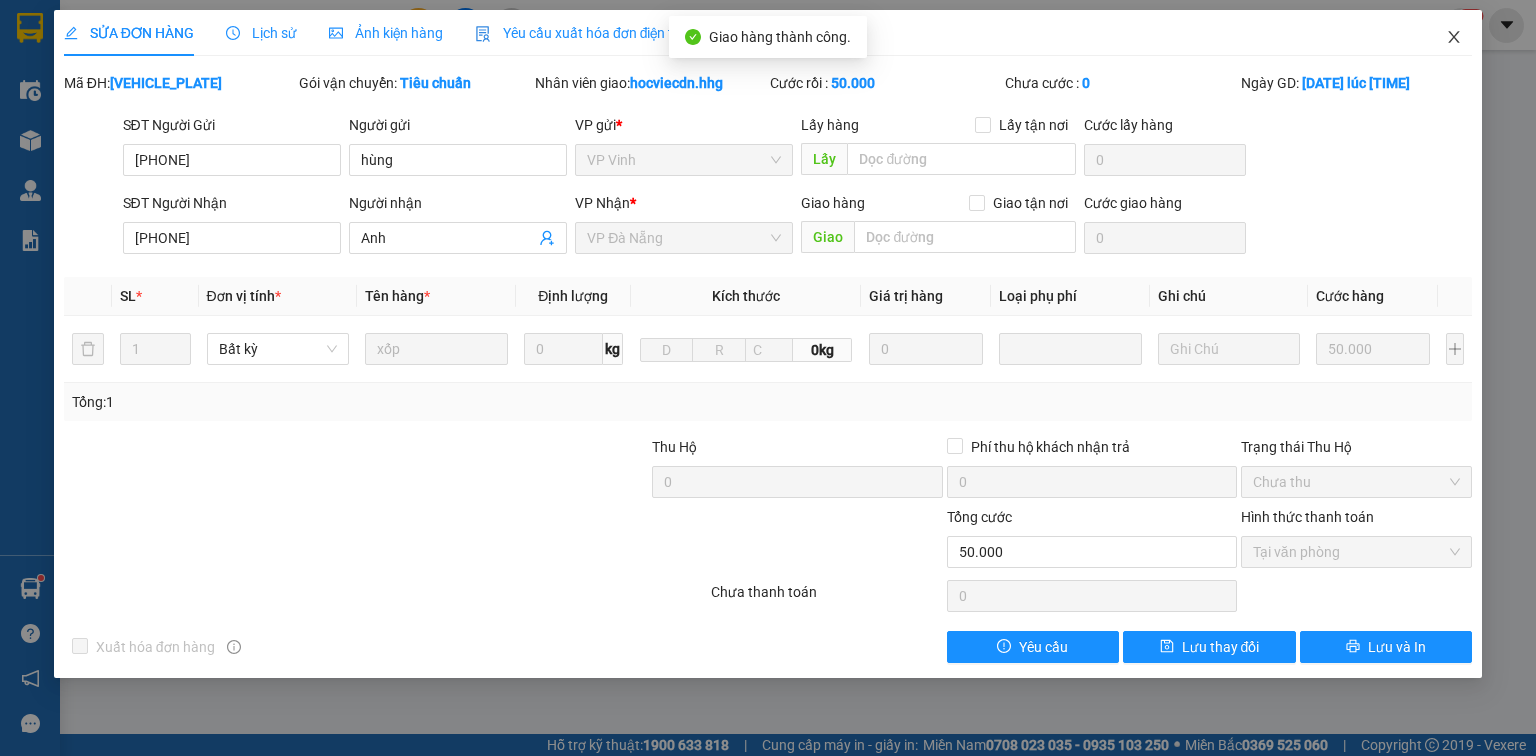 click 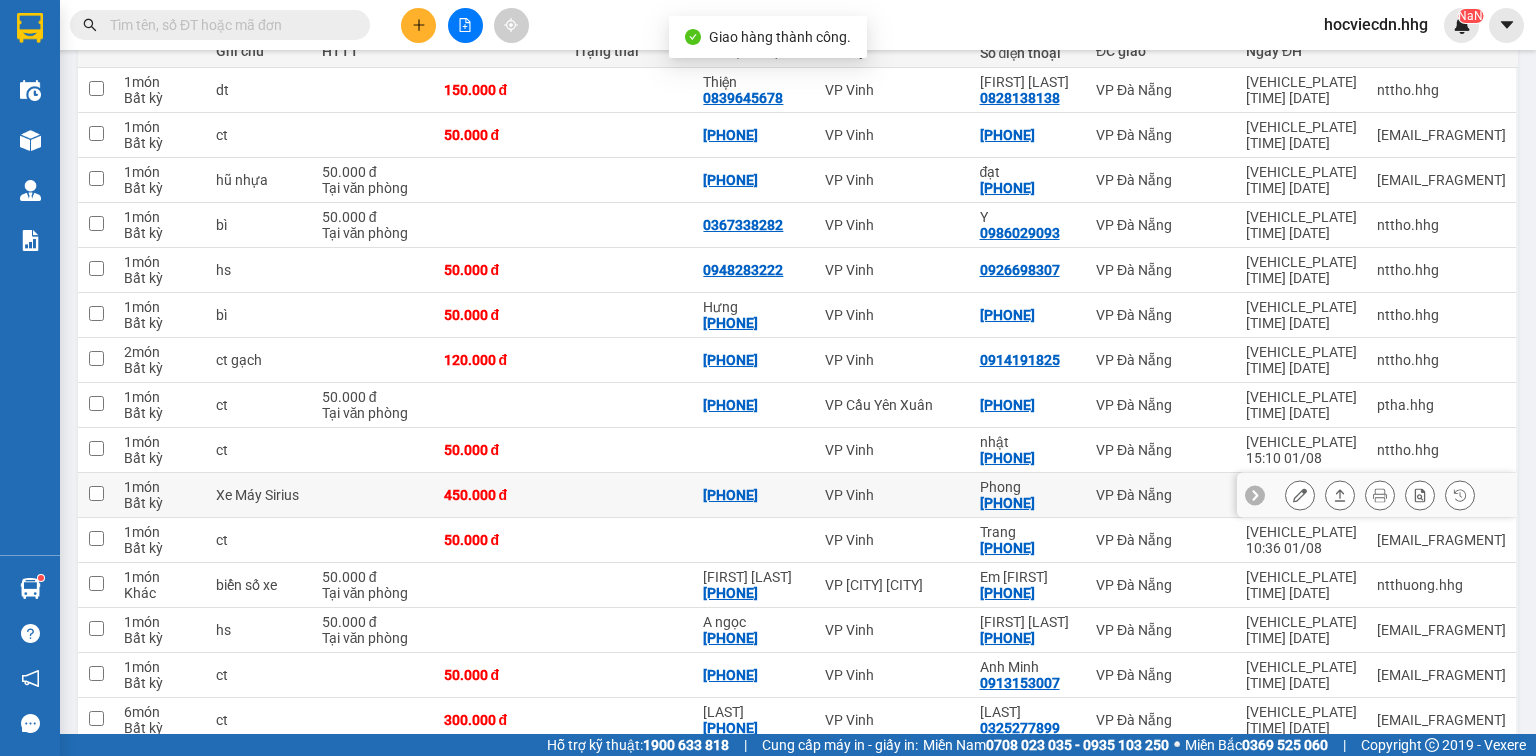 scroll, scrollTop: 320, scrollLeft: 0, axis: vertical 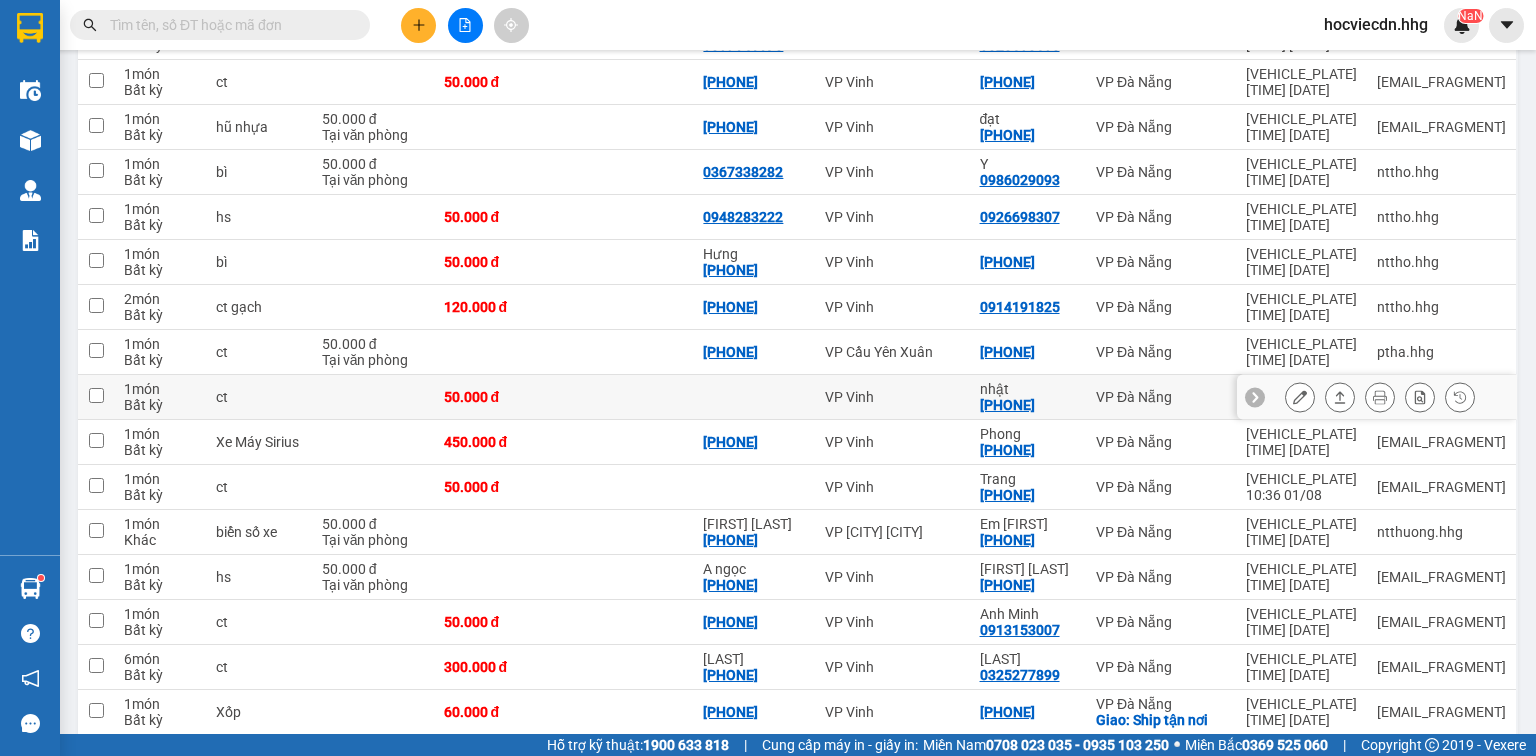 click on "nhật 0917656644" at bounding box center [1028, 397] 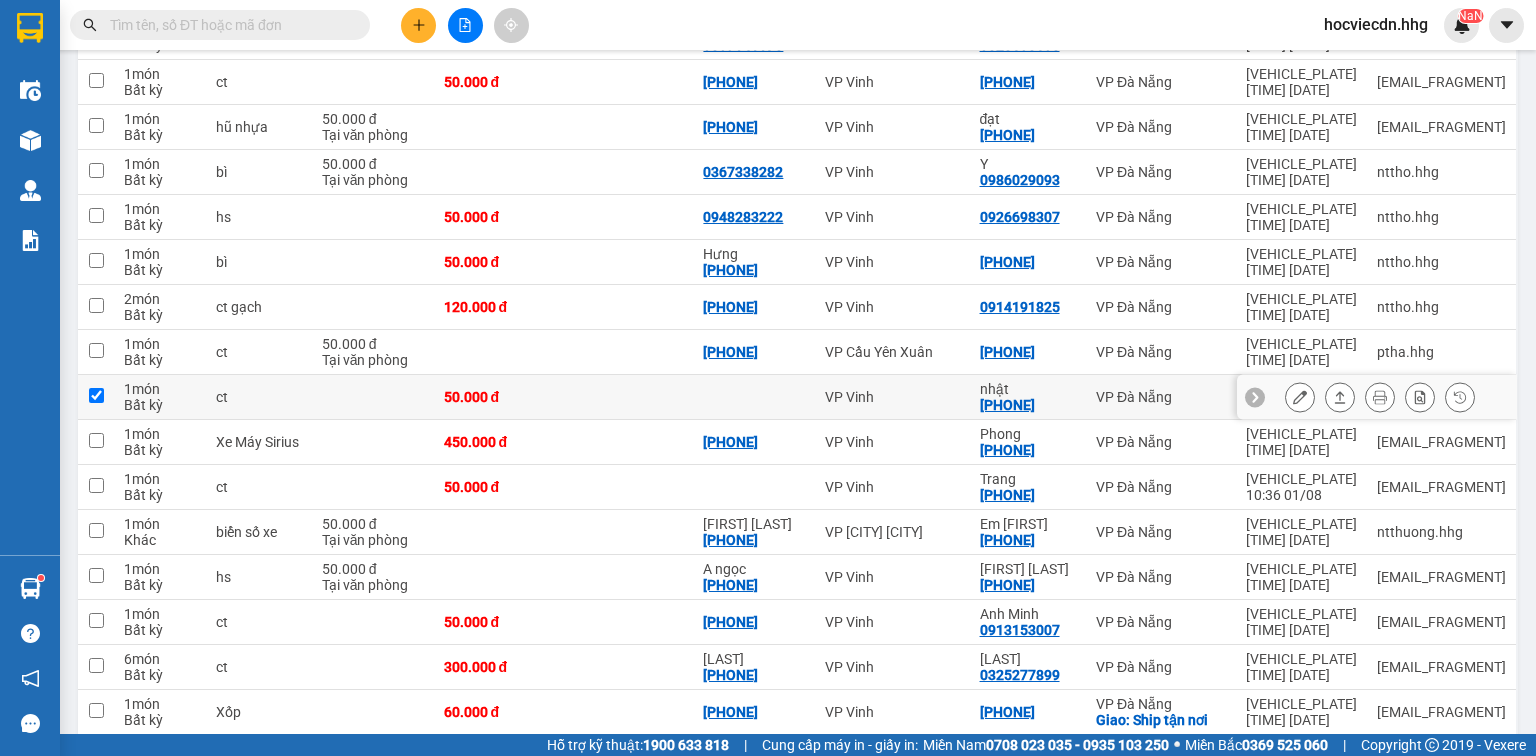 checkbox on "true" 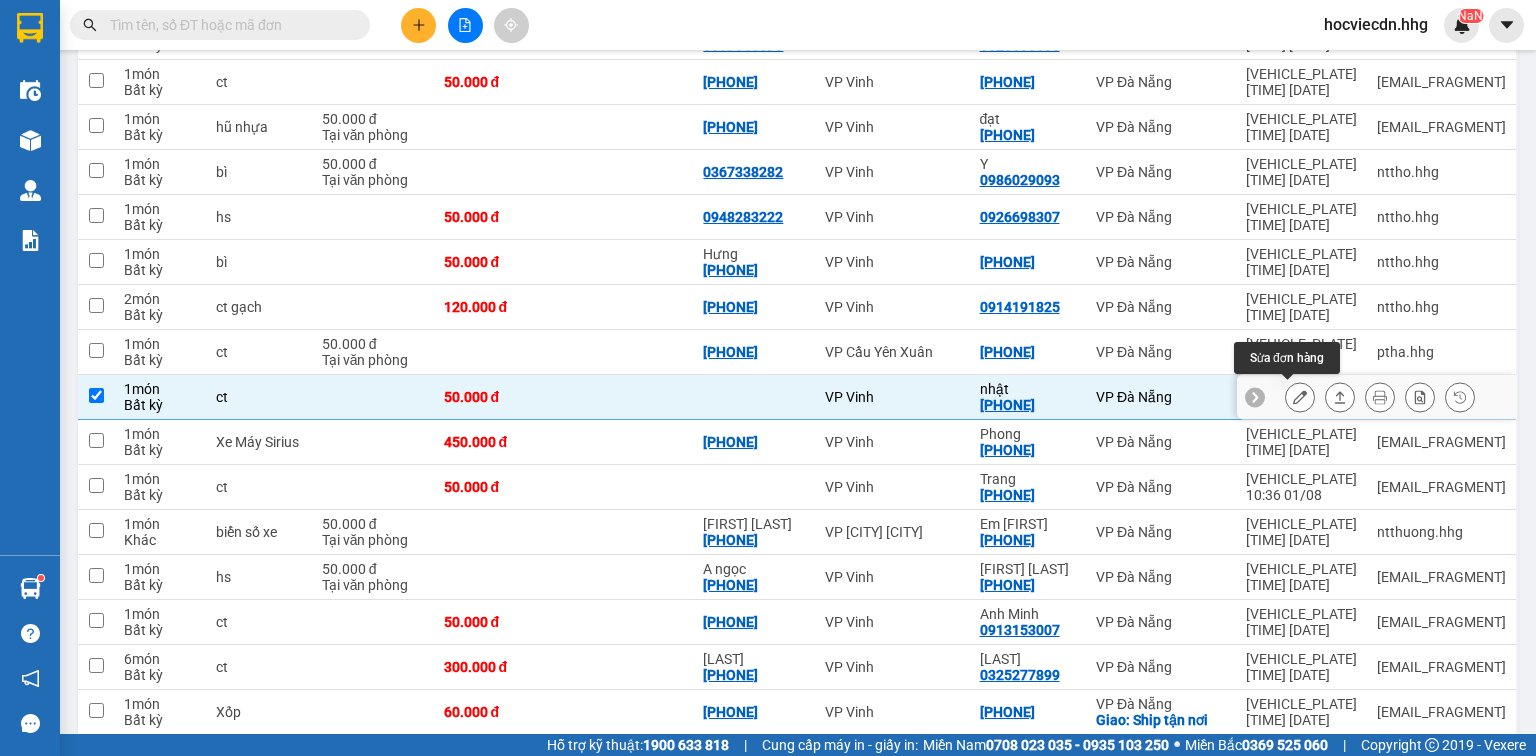 click 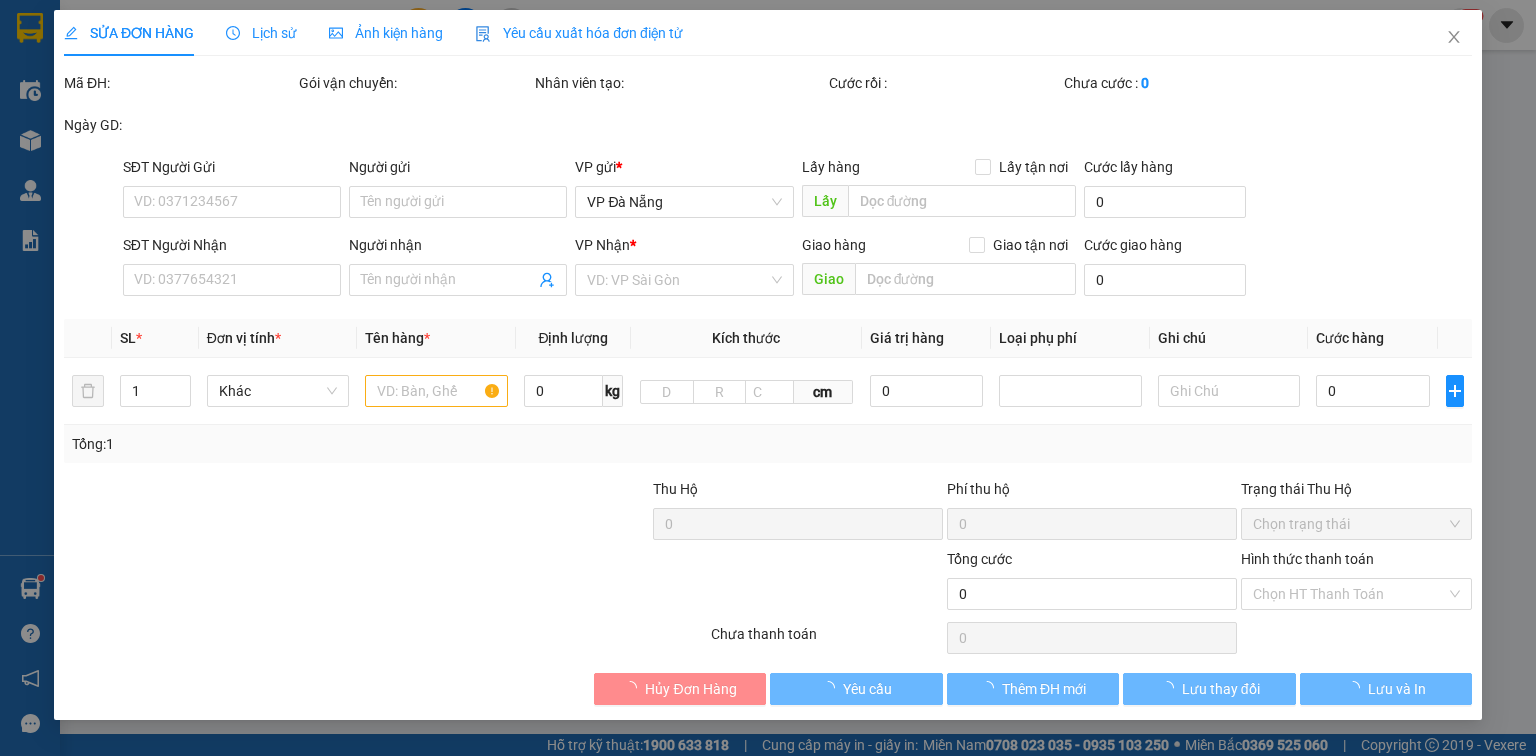 type on "[PHONE]" 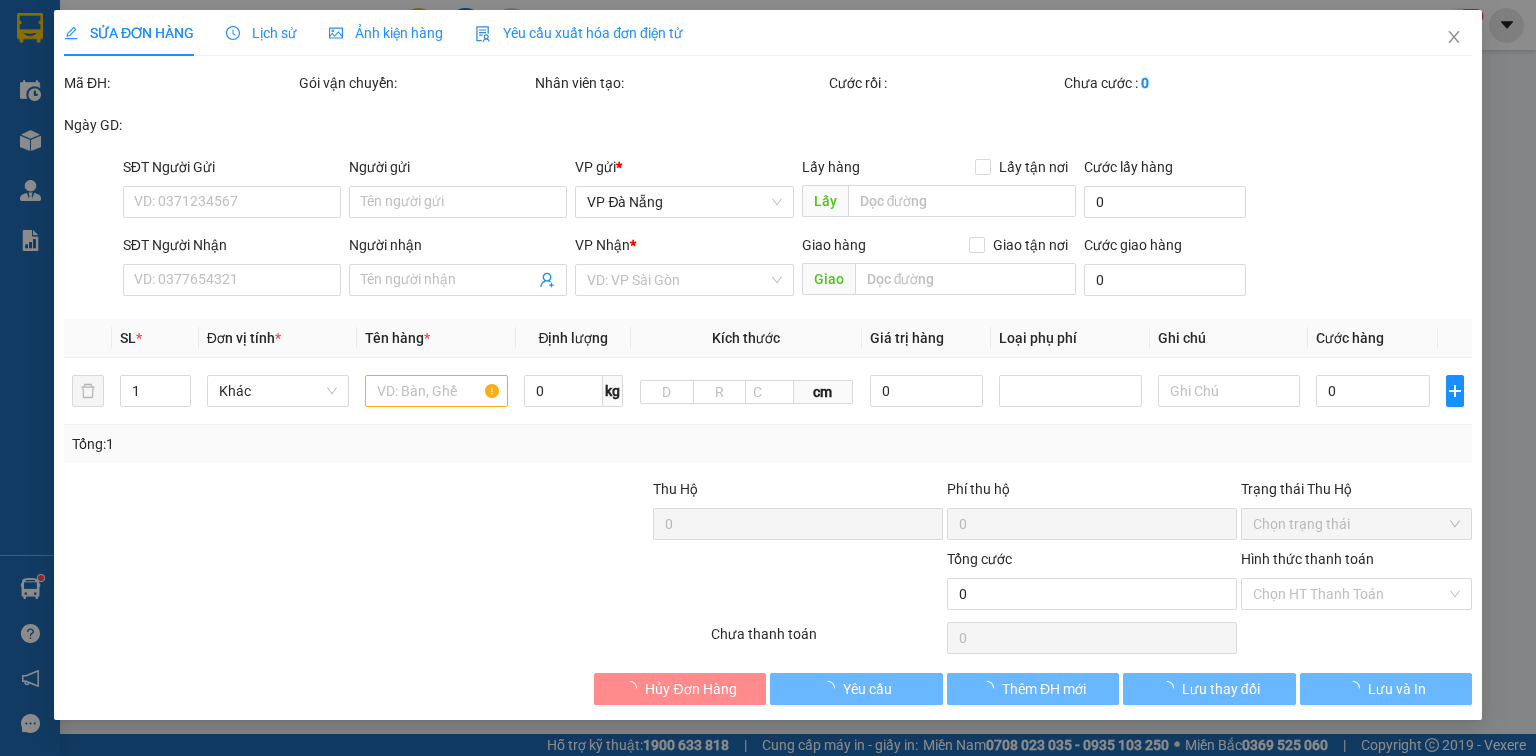 type on "nhật" 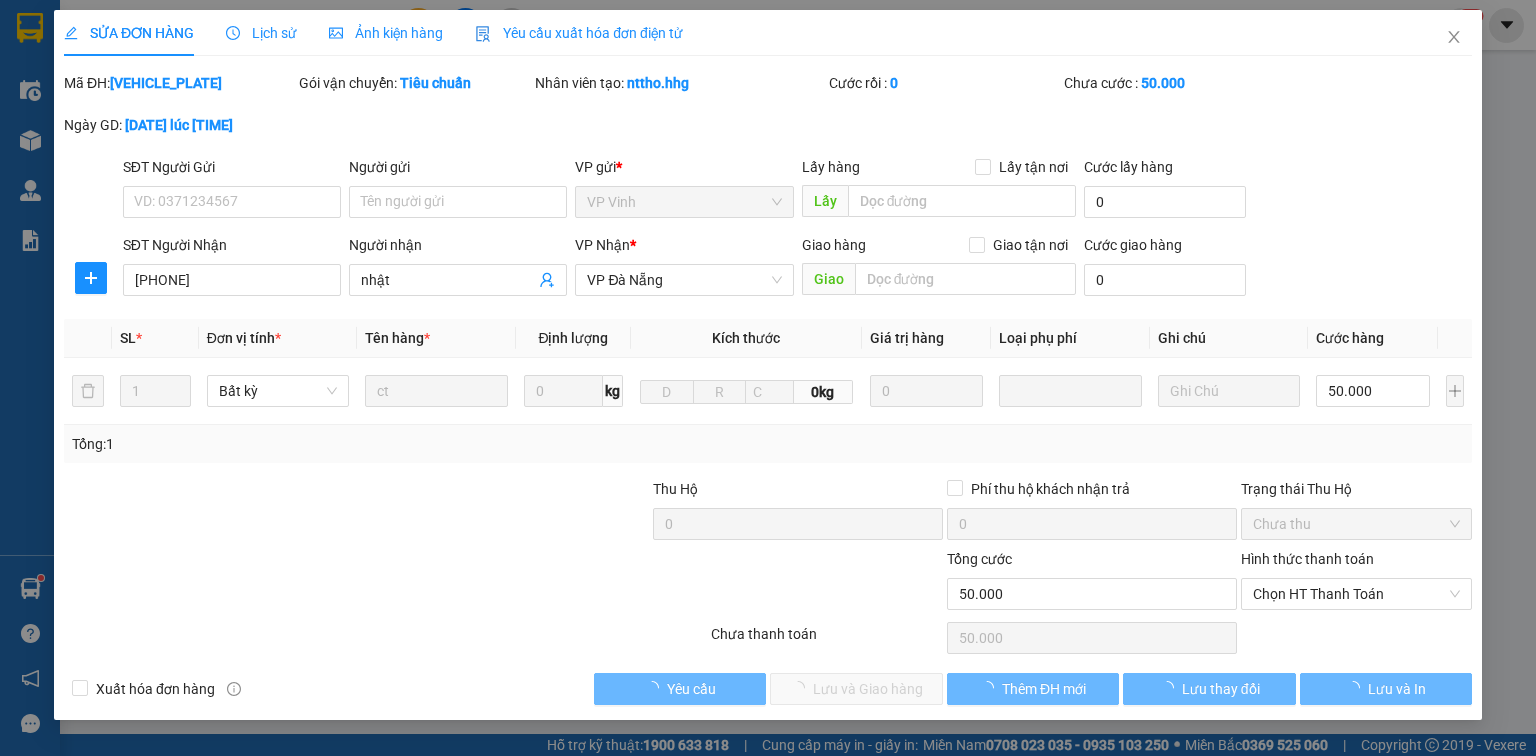 scroll, scrollTop: 0, scrollLeft: 0, axis: both 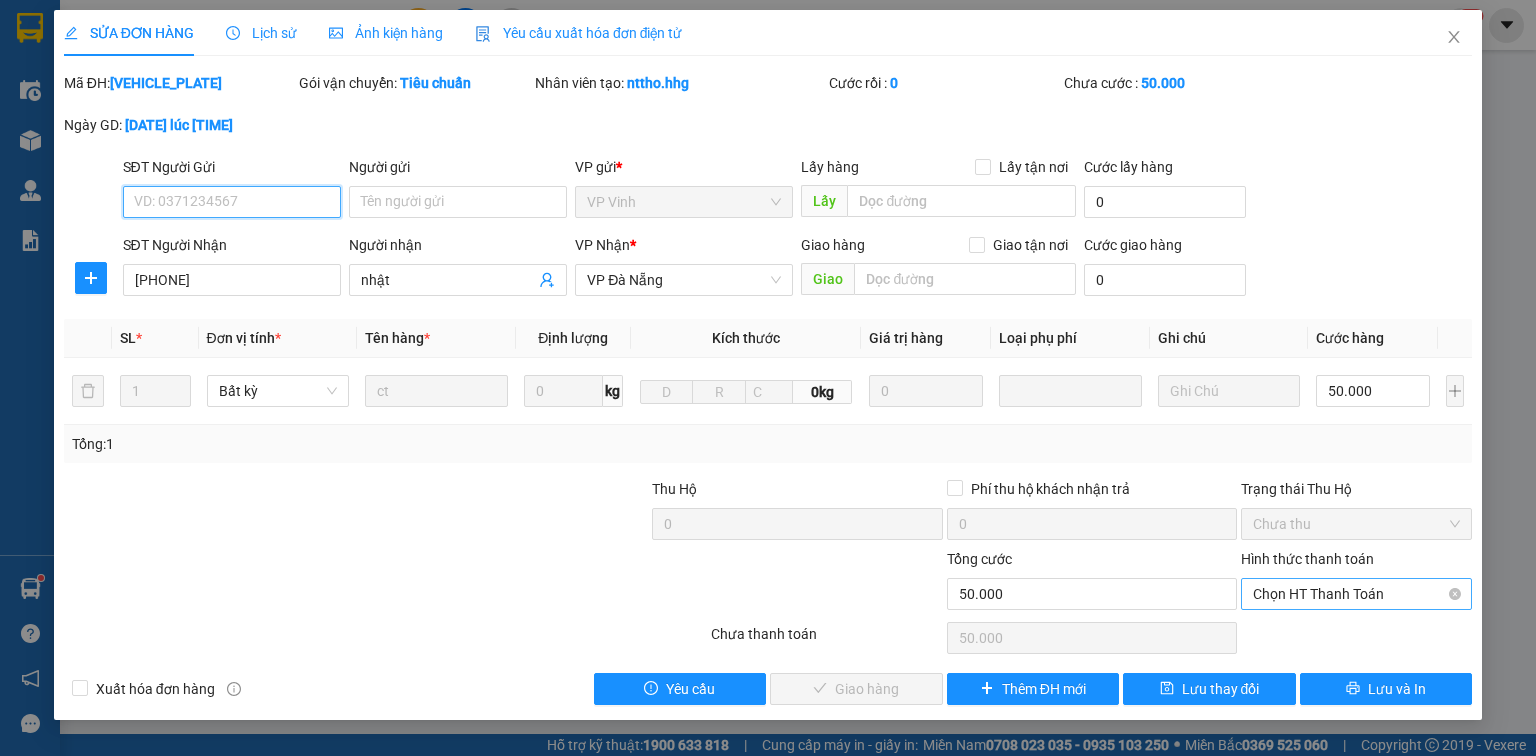 click on "Chọn HT Thanh Toán" at bounding box center [1356, 594] 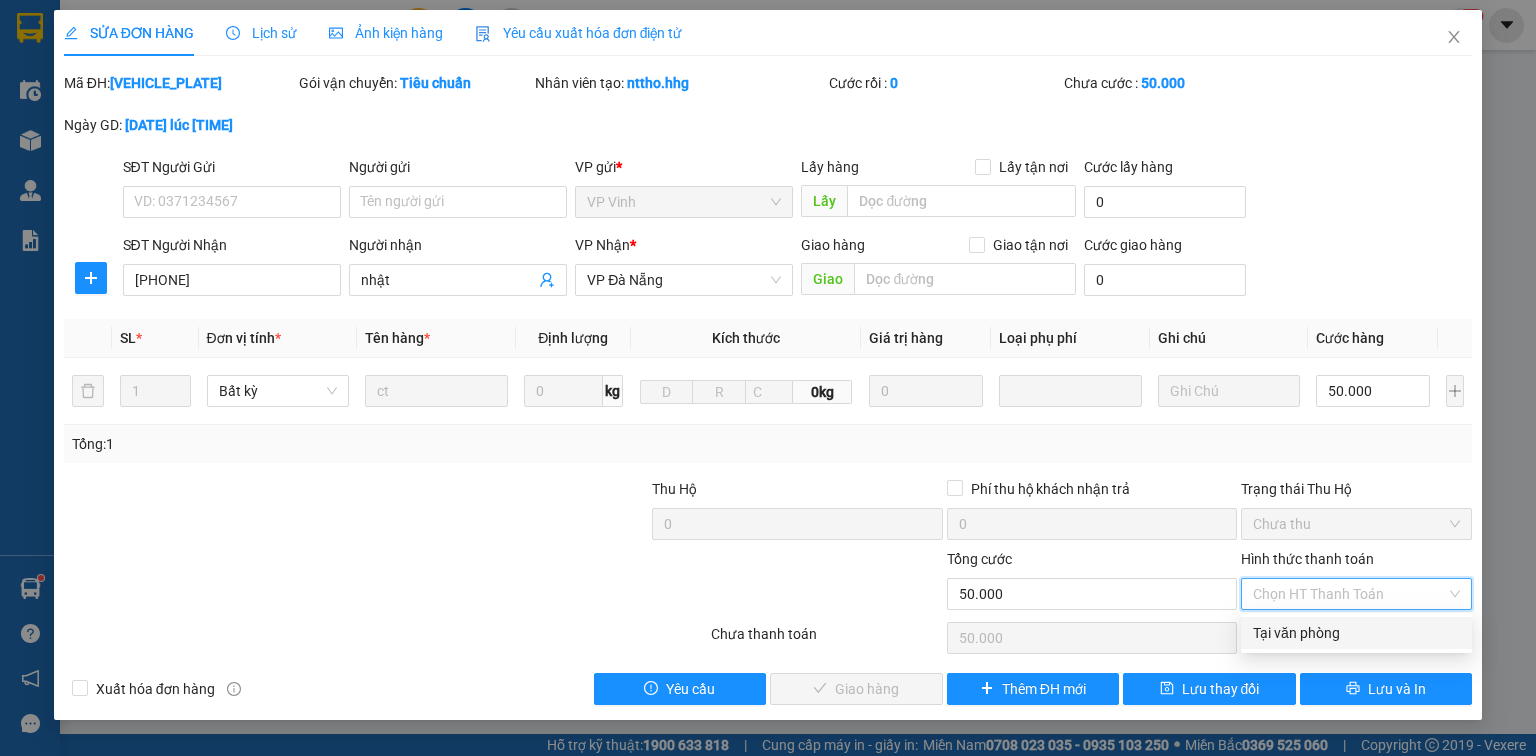 click on "Tại văn phòng" at bounding box center [1356, 633] 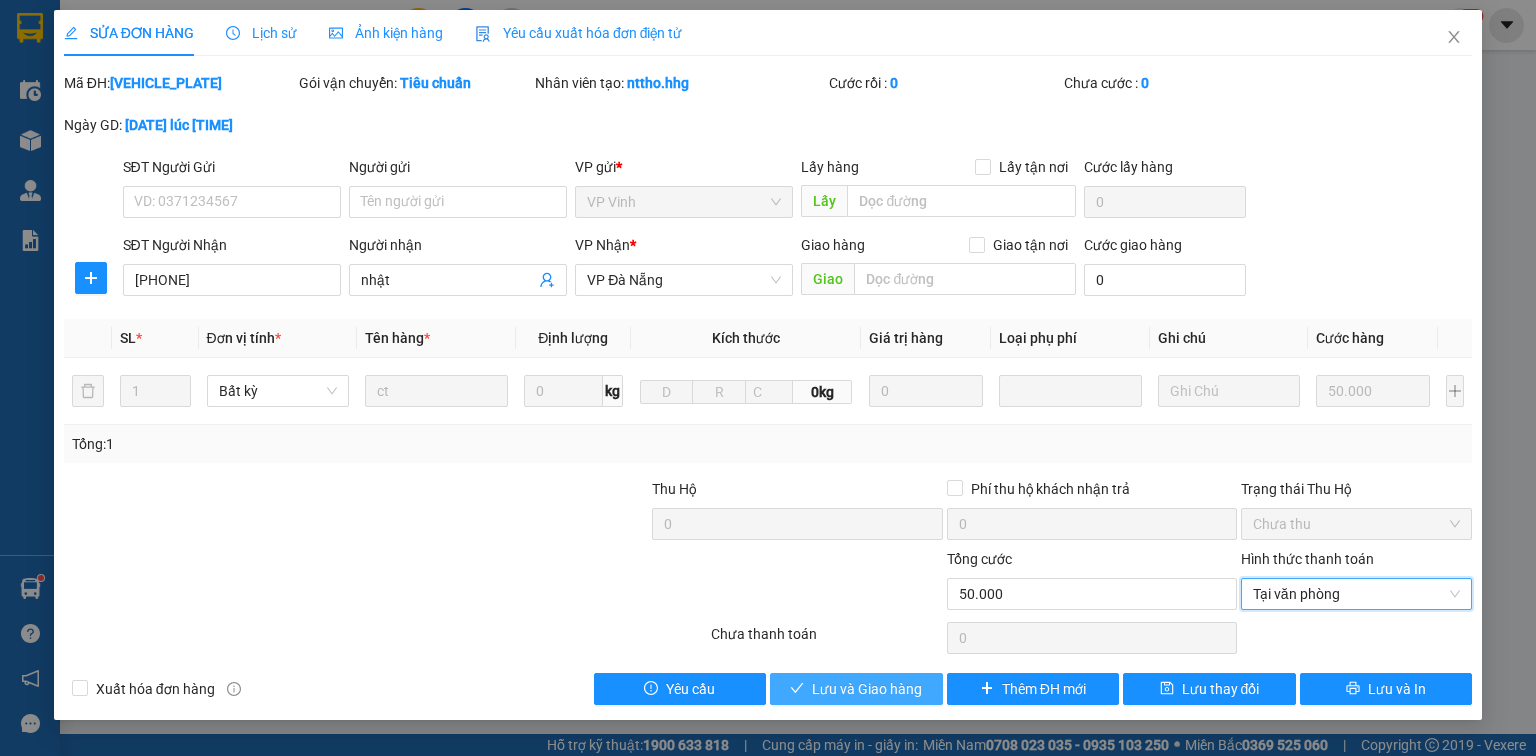 drag, startPoint x: 875, startPoint y: 685, endPoint x: 916, endPoint y: 619, distance: 77.698135 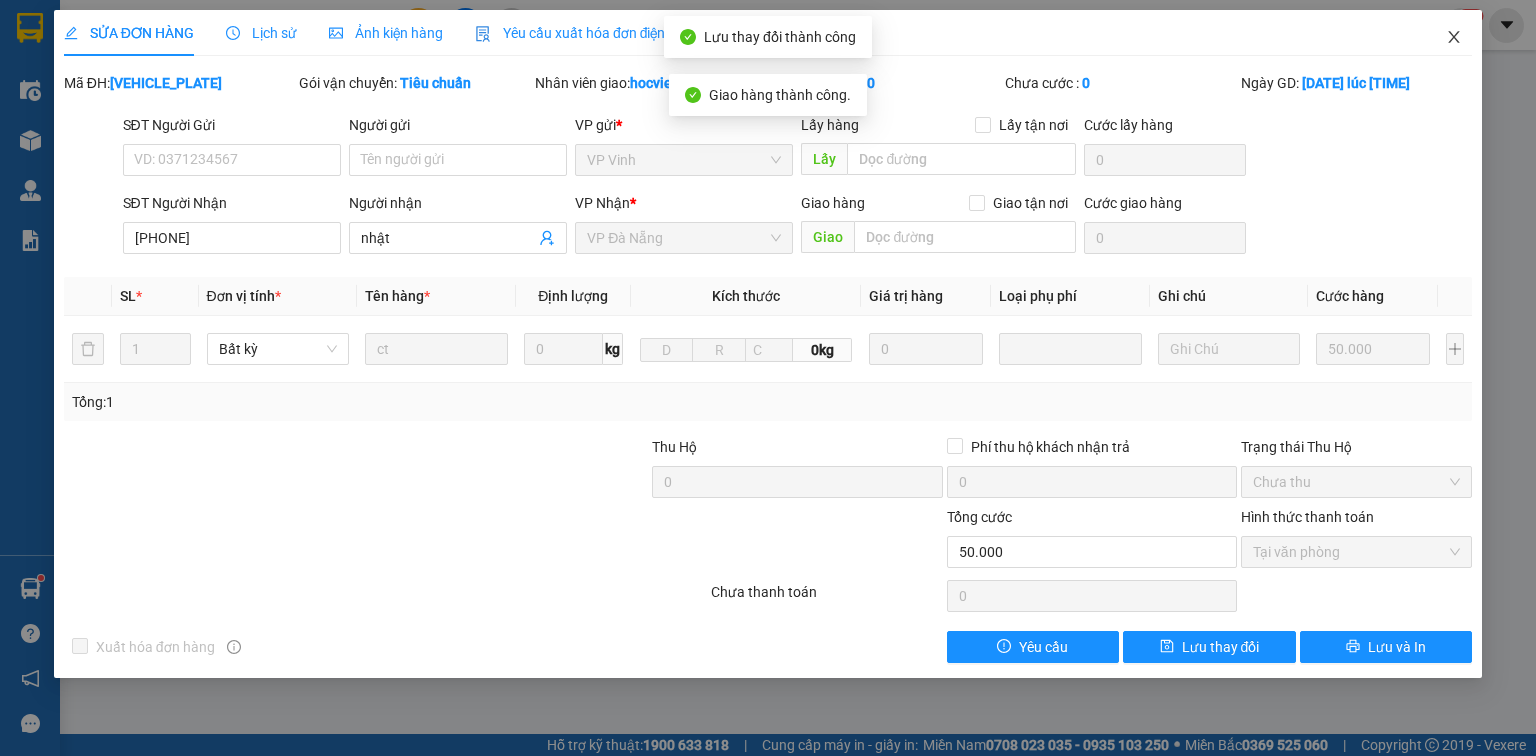 click 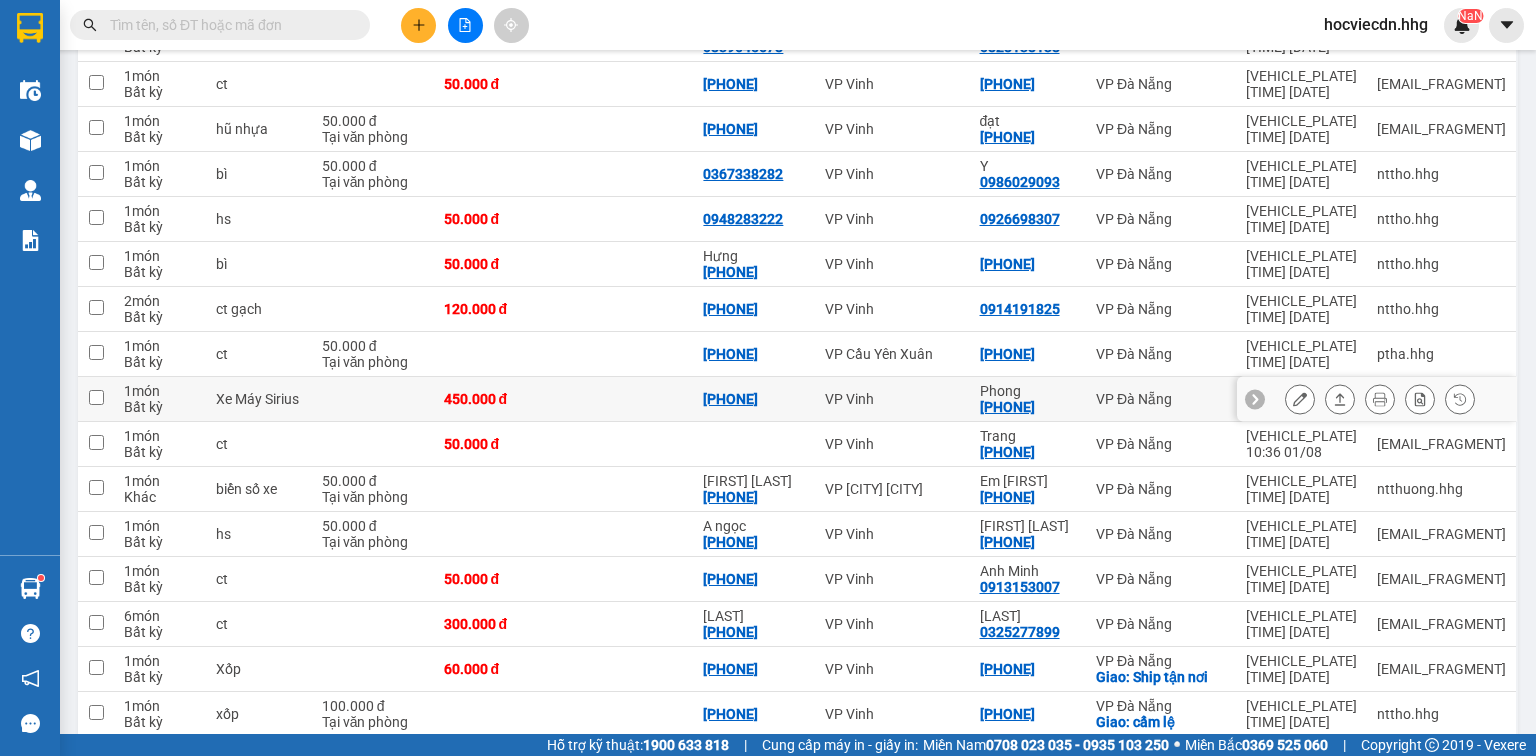 scroll, scrollTop: 320, scrollLeft: 0, axis: vertical 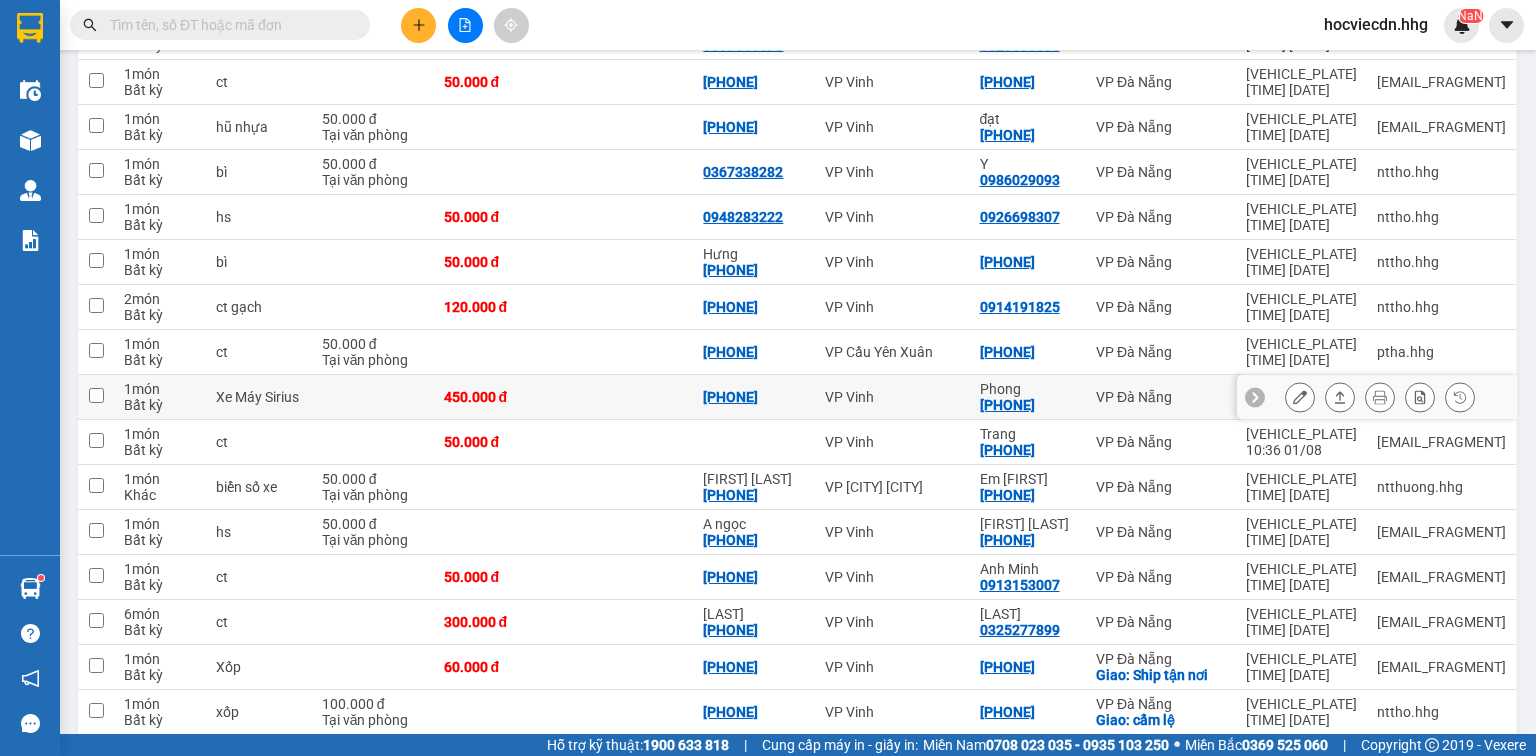click on "Phong" at bounding box center [1028, 389] 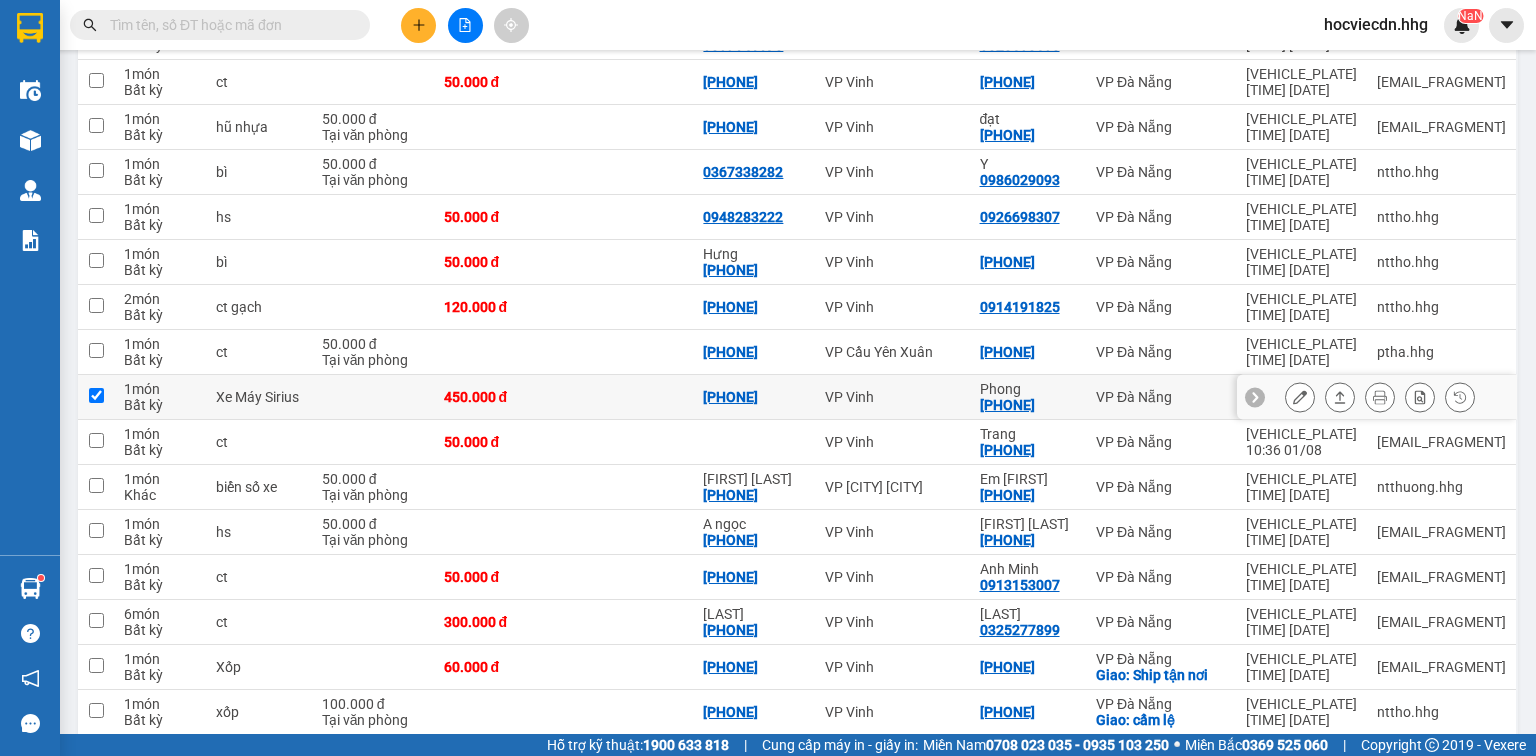 checkbox on "true" 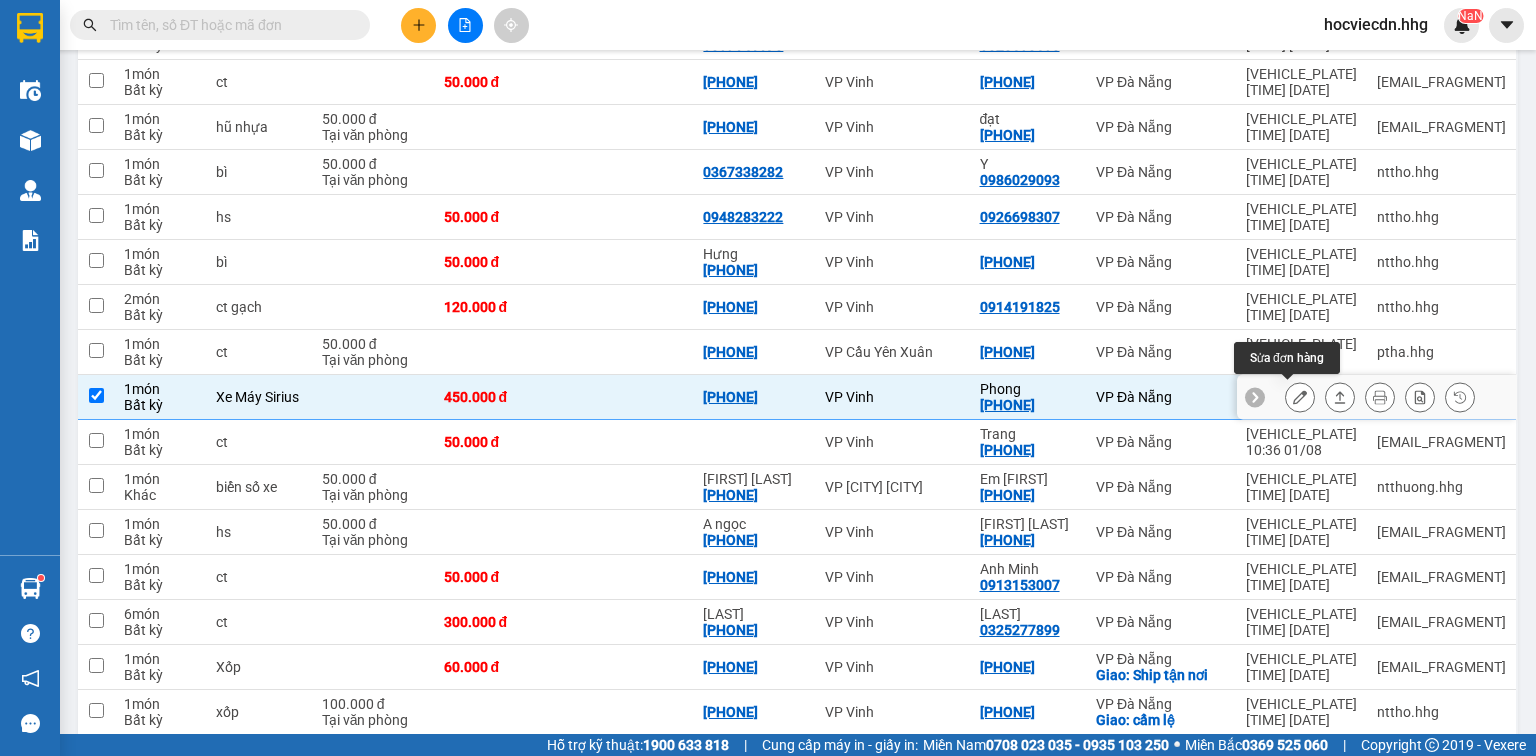 click 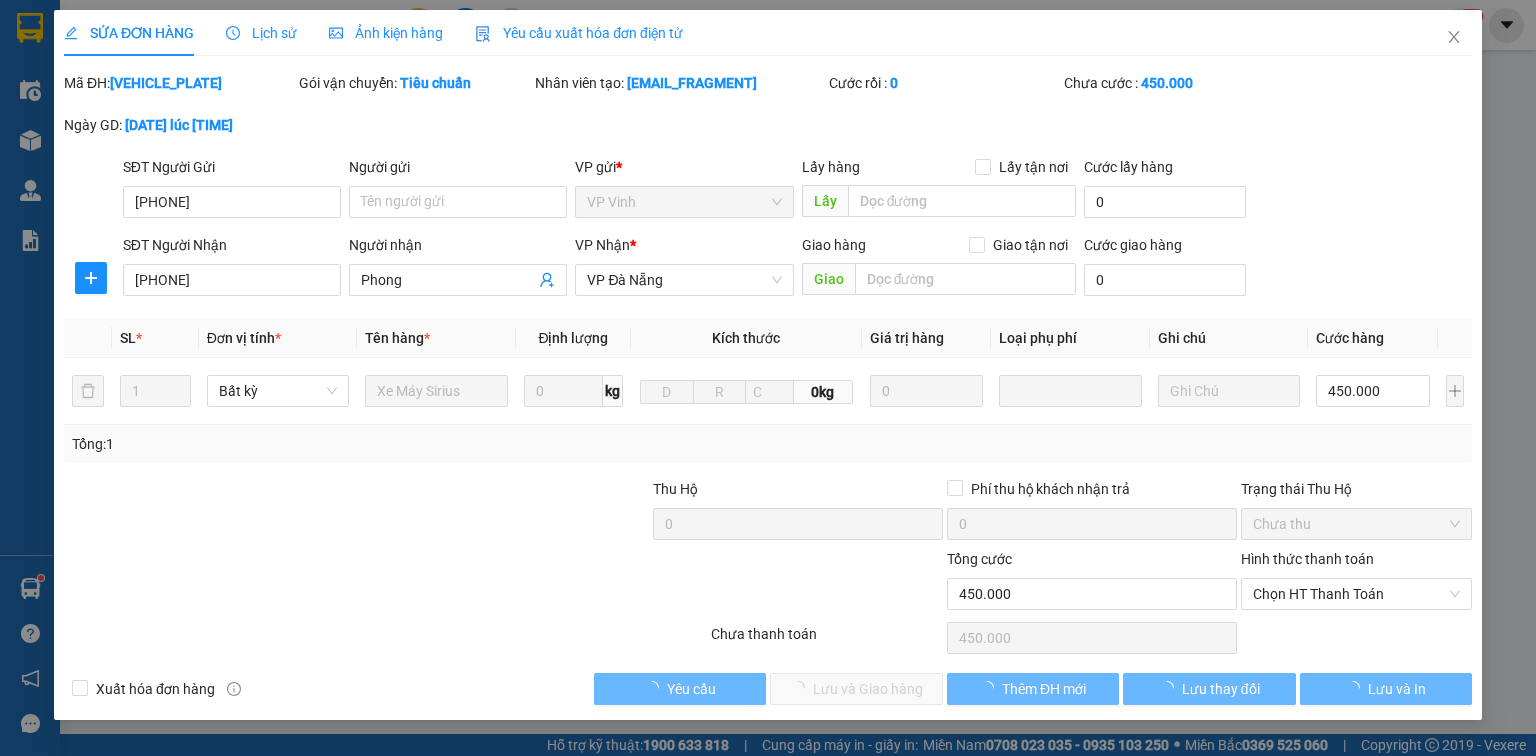 scroll, scrollTop: 0, scrollLeft: 0, axis: both 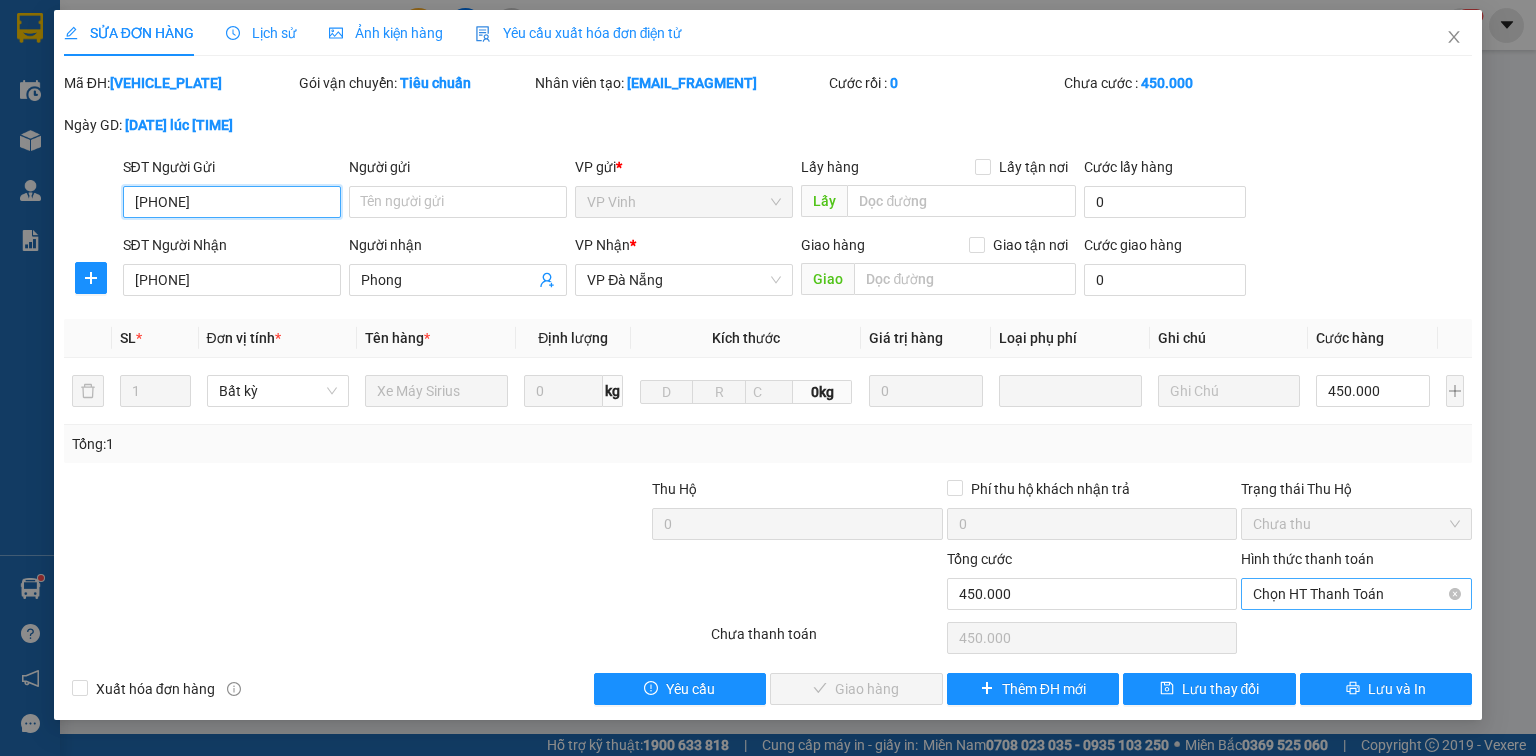 click on "Chọn HT Thanh Toán" at bounding box center [1356, 594] 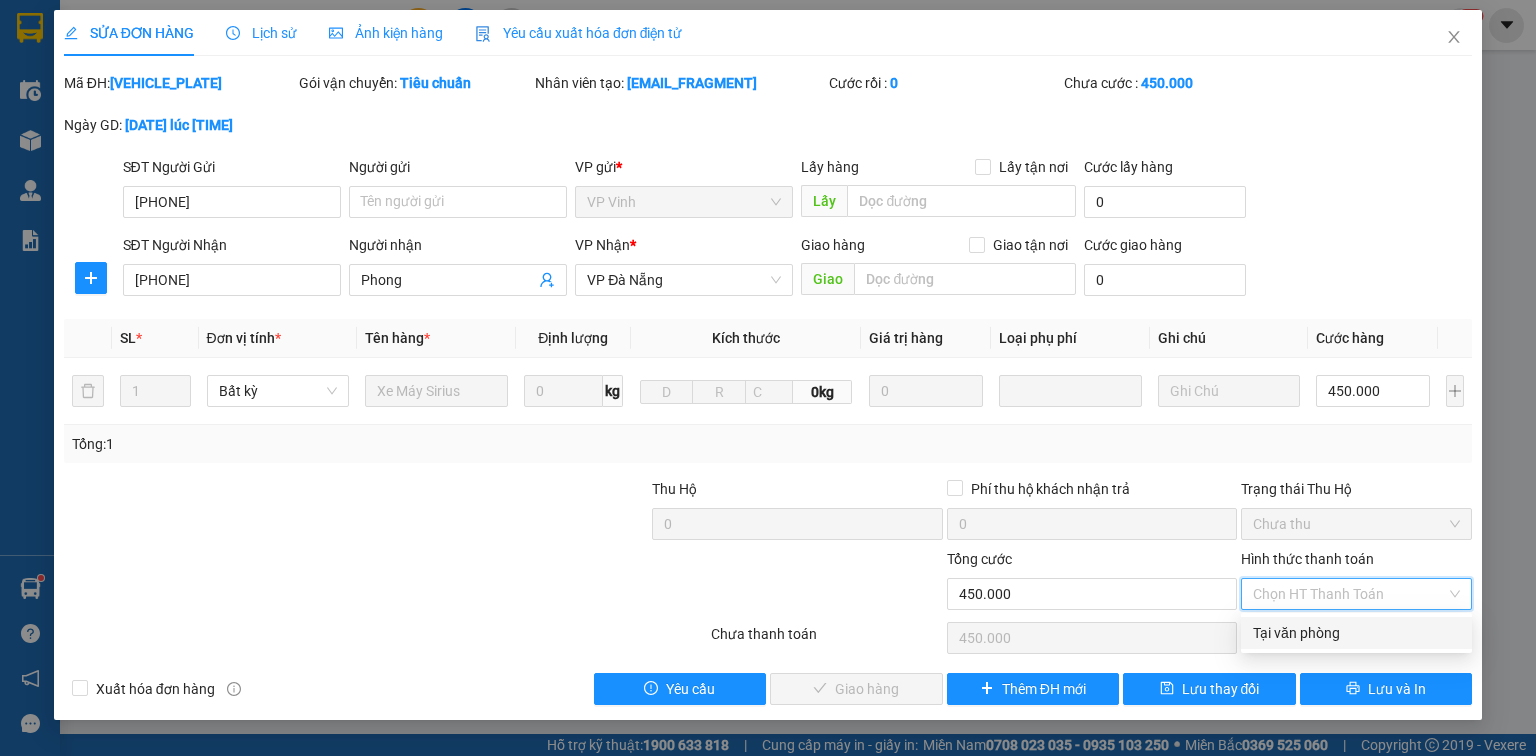 click on "Tại văn phòng" at bounding box center (1356, 633) 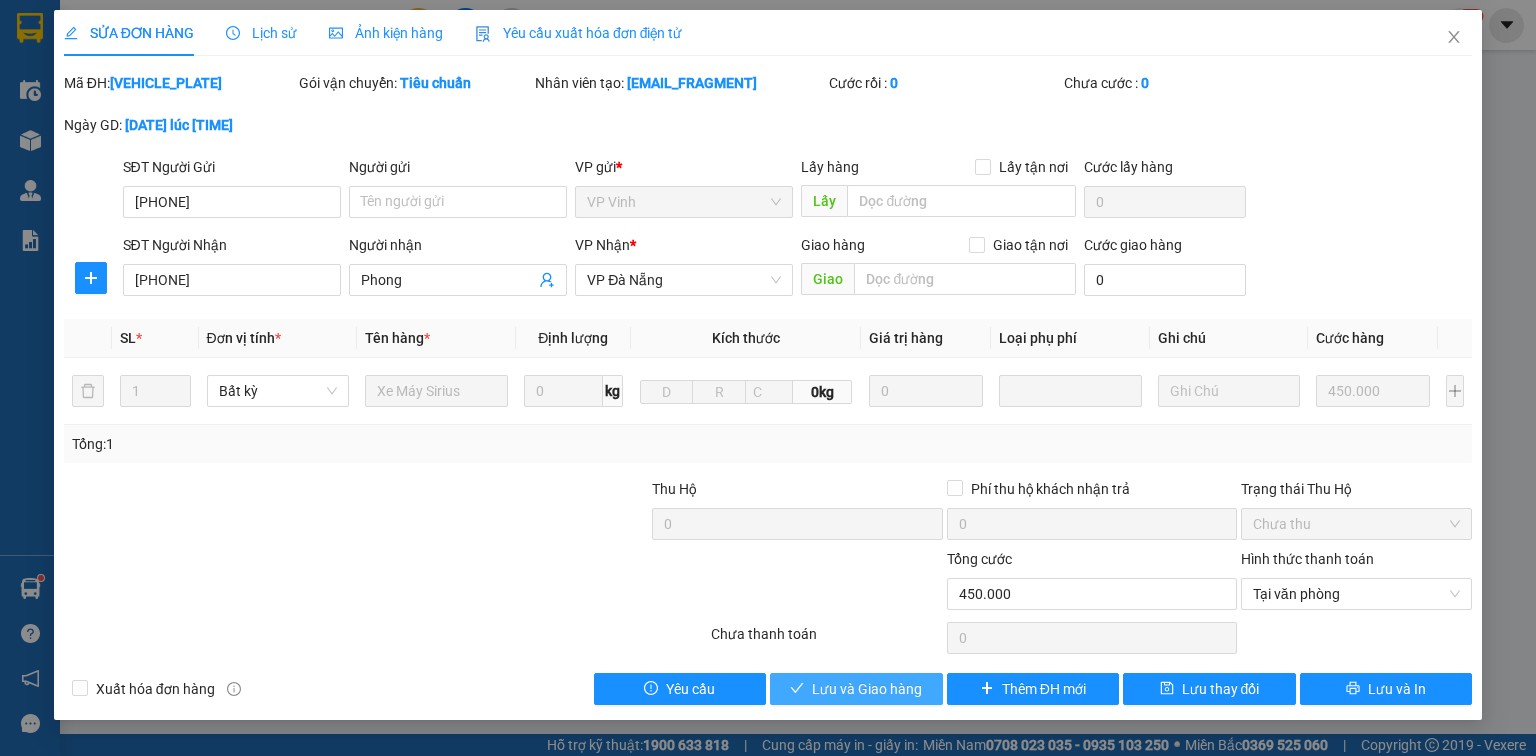 click on "Lưu và Giao hàng" at bounding box center [867, 689] 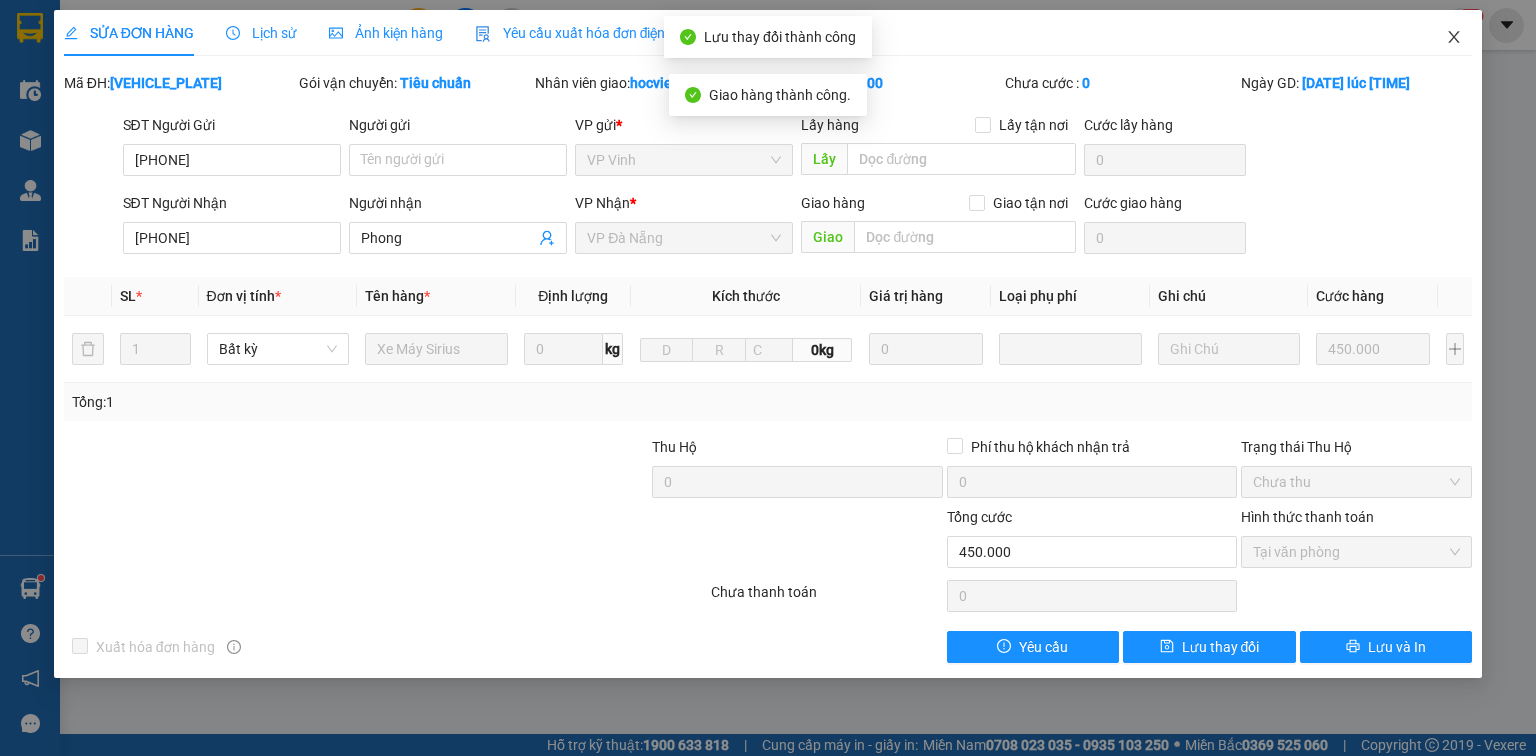 click 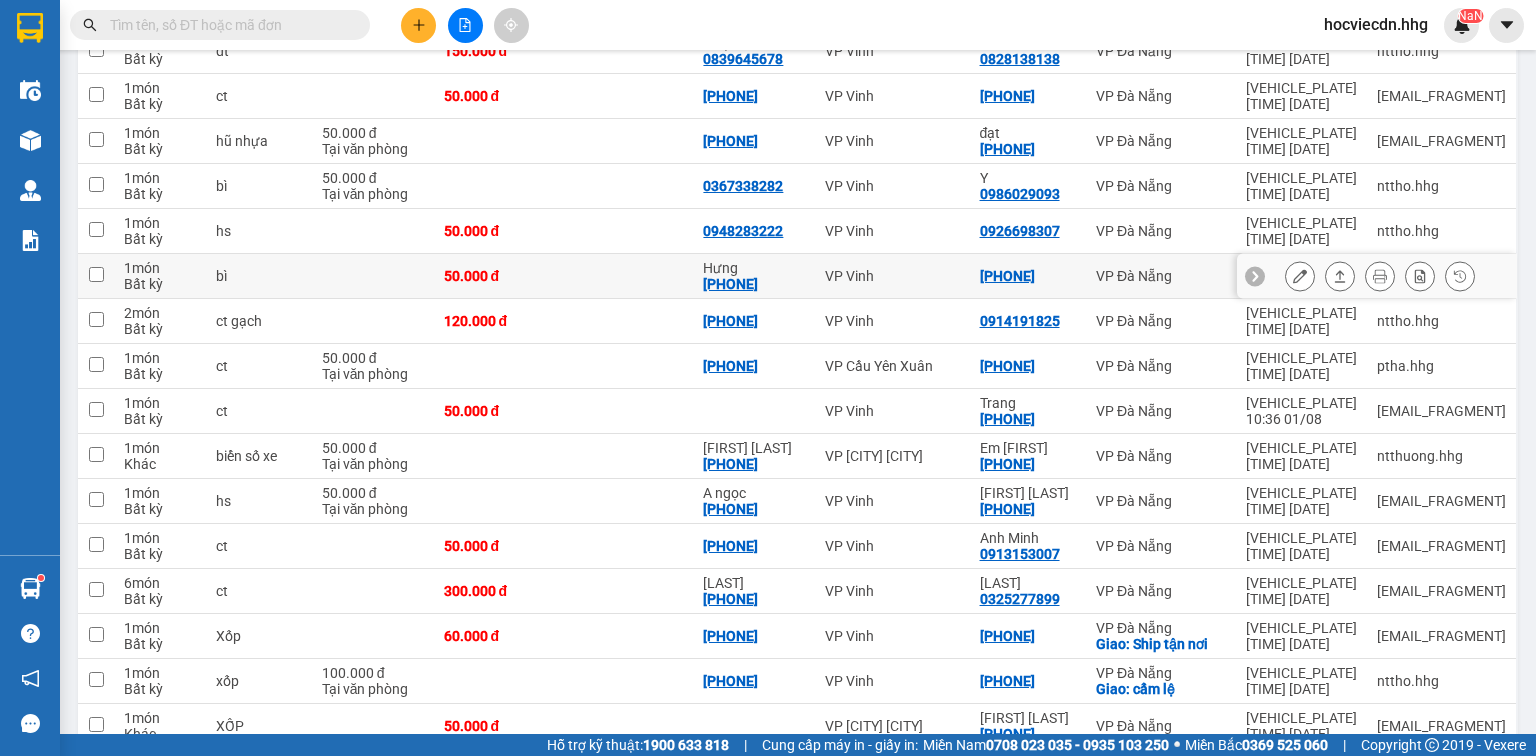 scroll, scrollTop: 320, scrollLeft: 0, axis: vertical 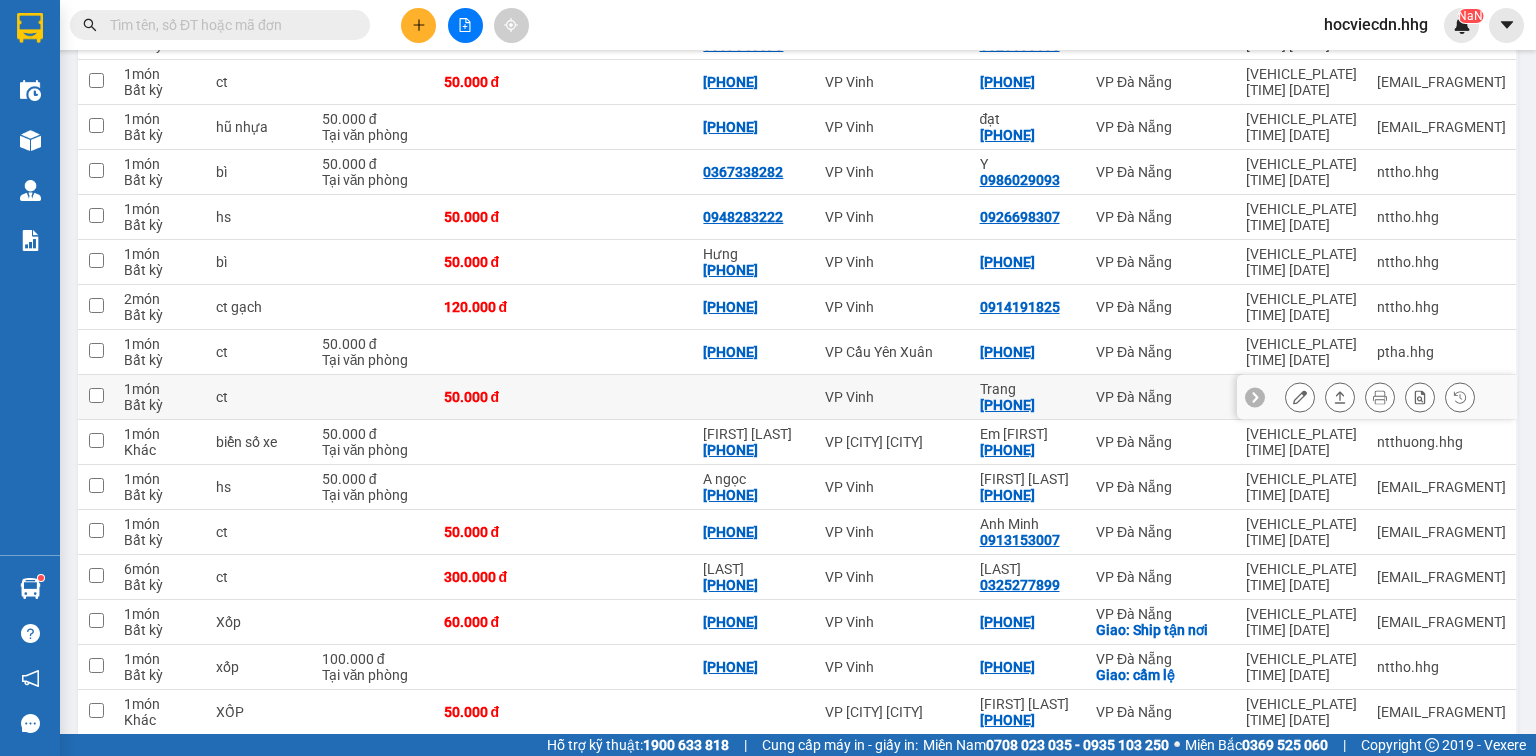 click on "VP Đà Nẵng" at bounding box center (1161, 397) 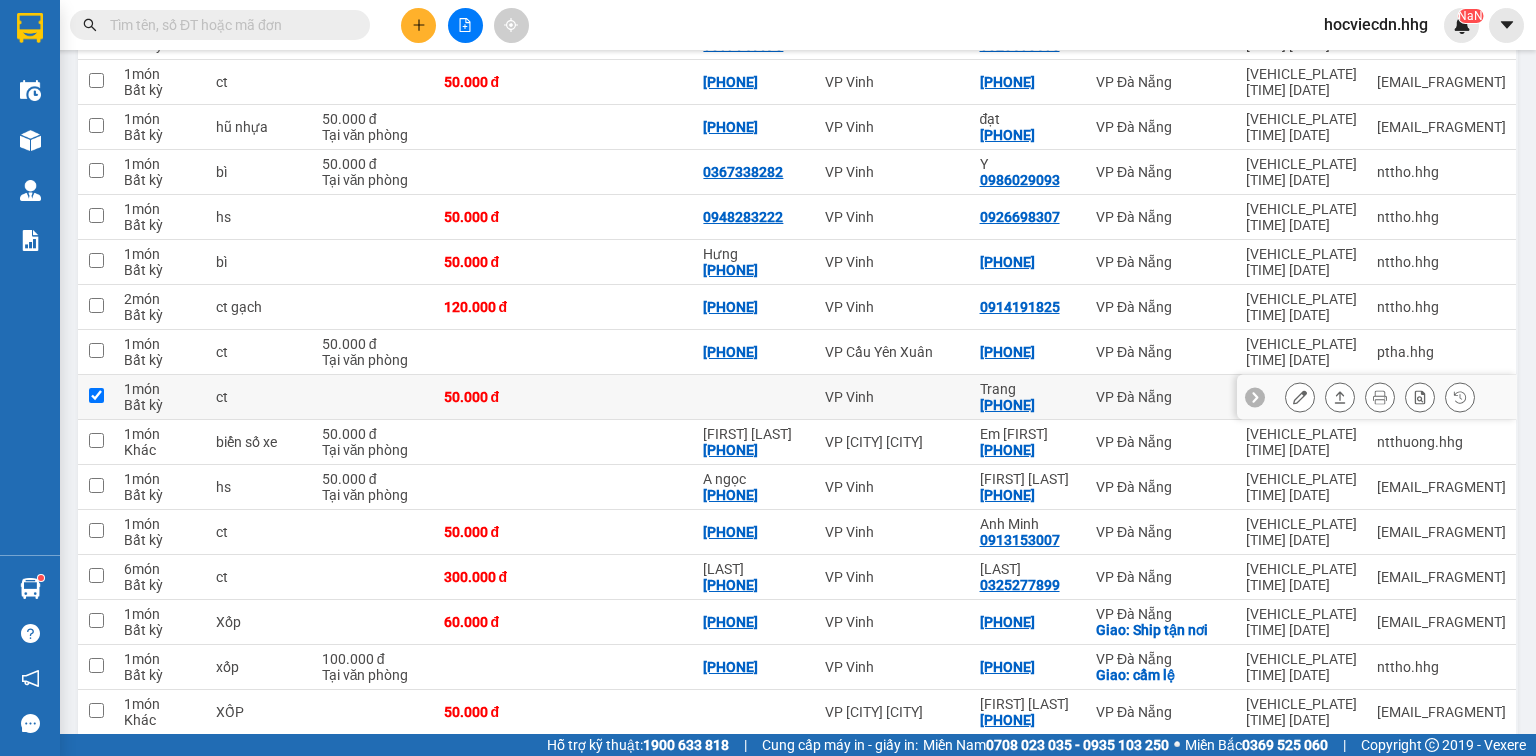 checkbox on "true" 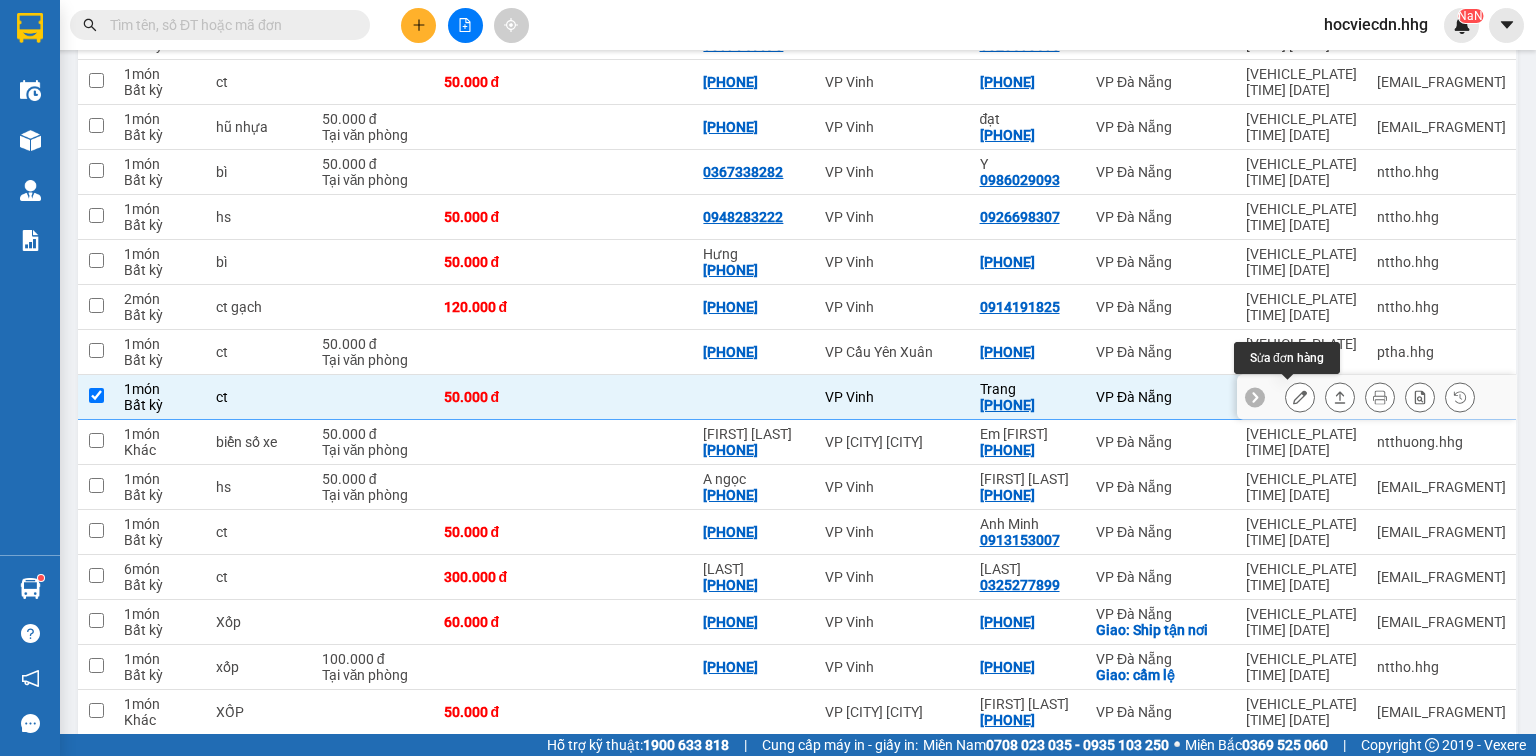 click 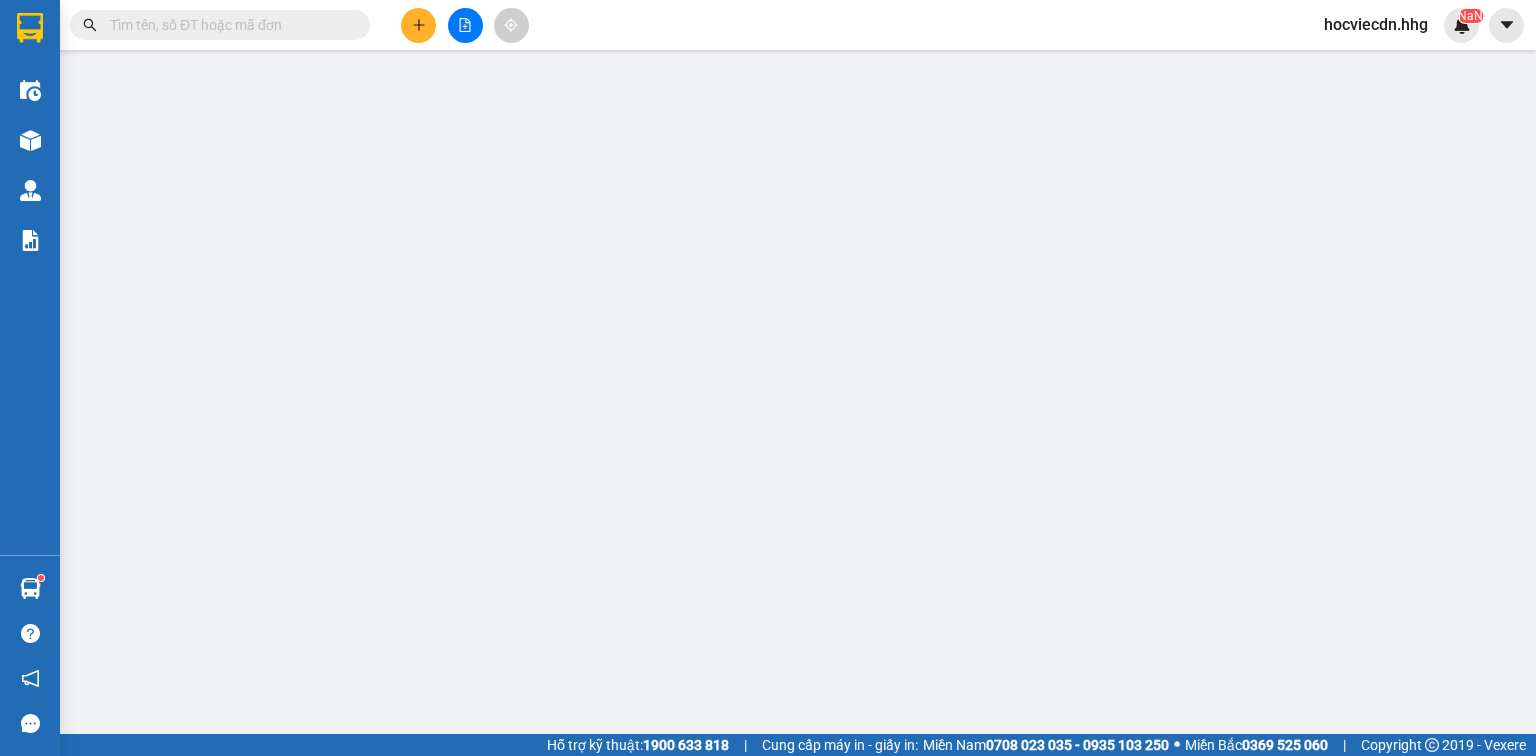 scroll, scrollTop: 0, scrollLeft: 0, axis: both 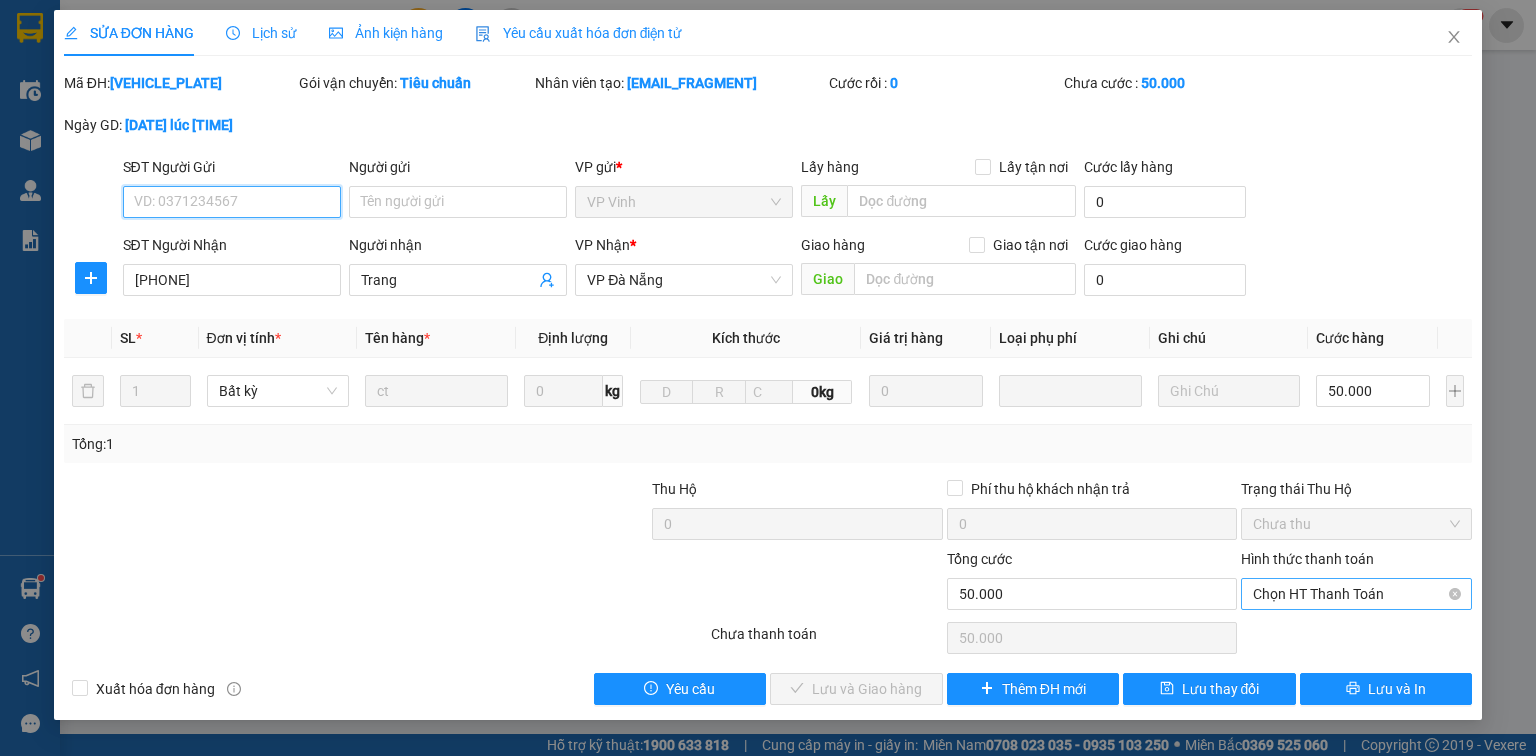 click on "Chọn HT Thanh Toán" at bounding box center [1356, 594] 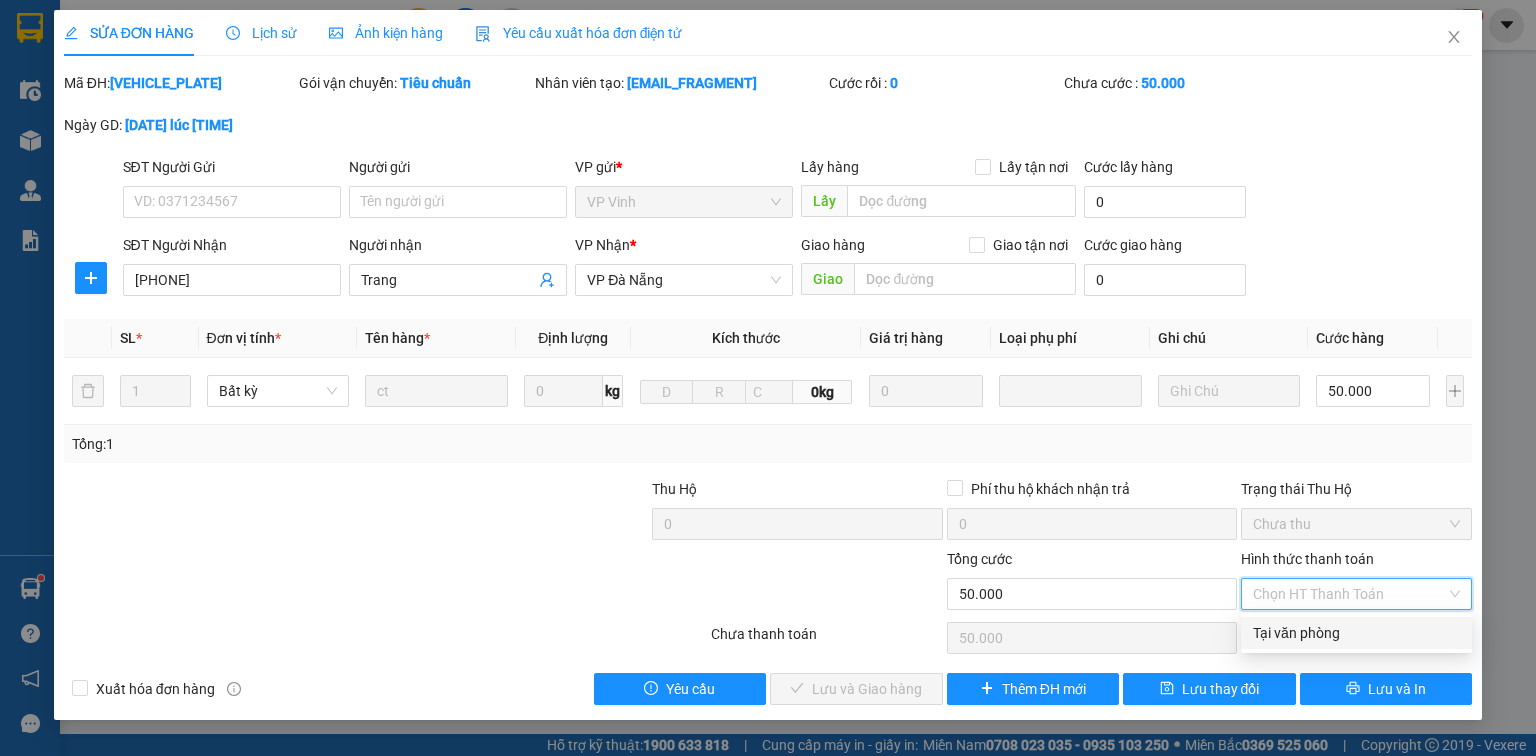 click on "Tại văn phòng" at bounding box center (1356, 633) 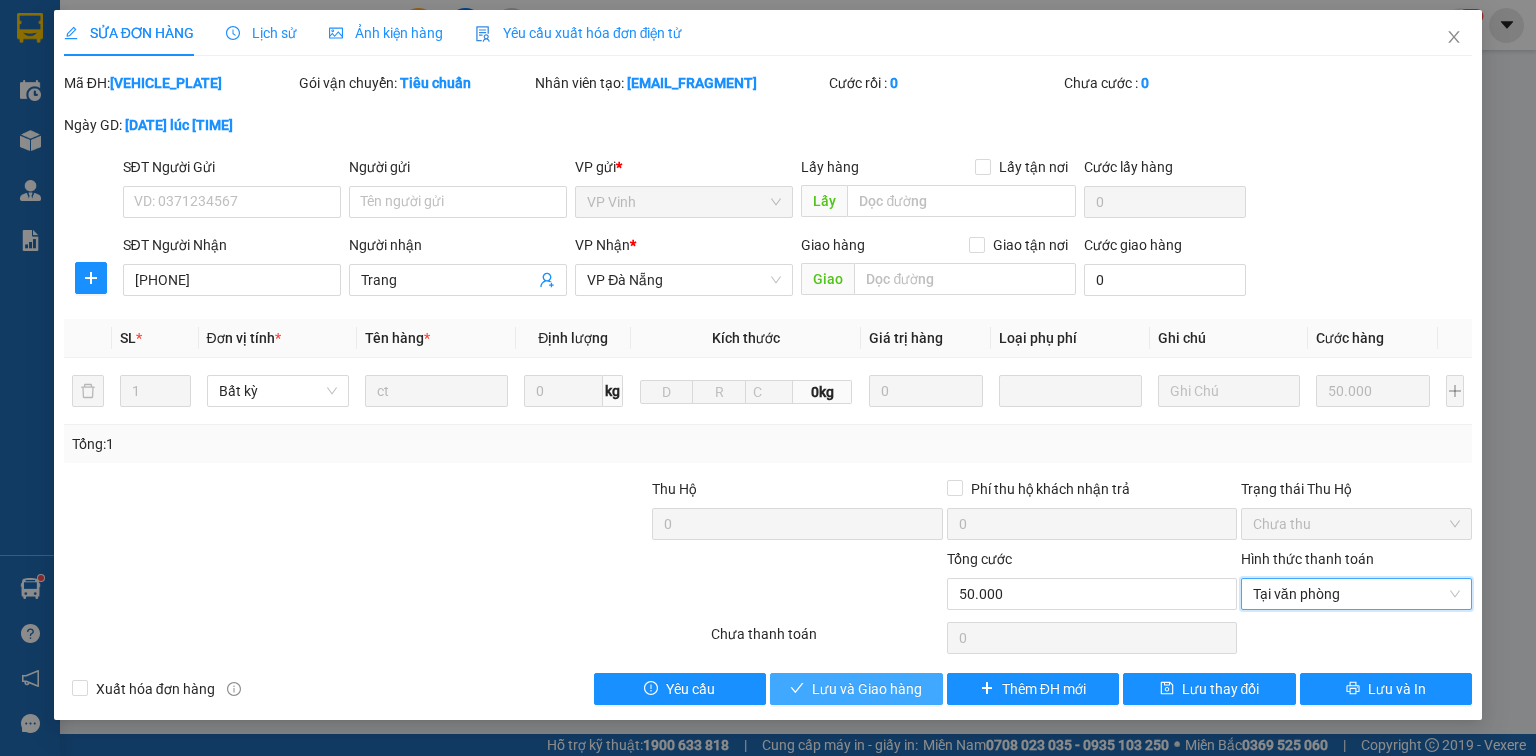 click on "Lưu và Giao hàng" at bounding box center [867, 689] 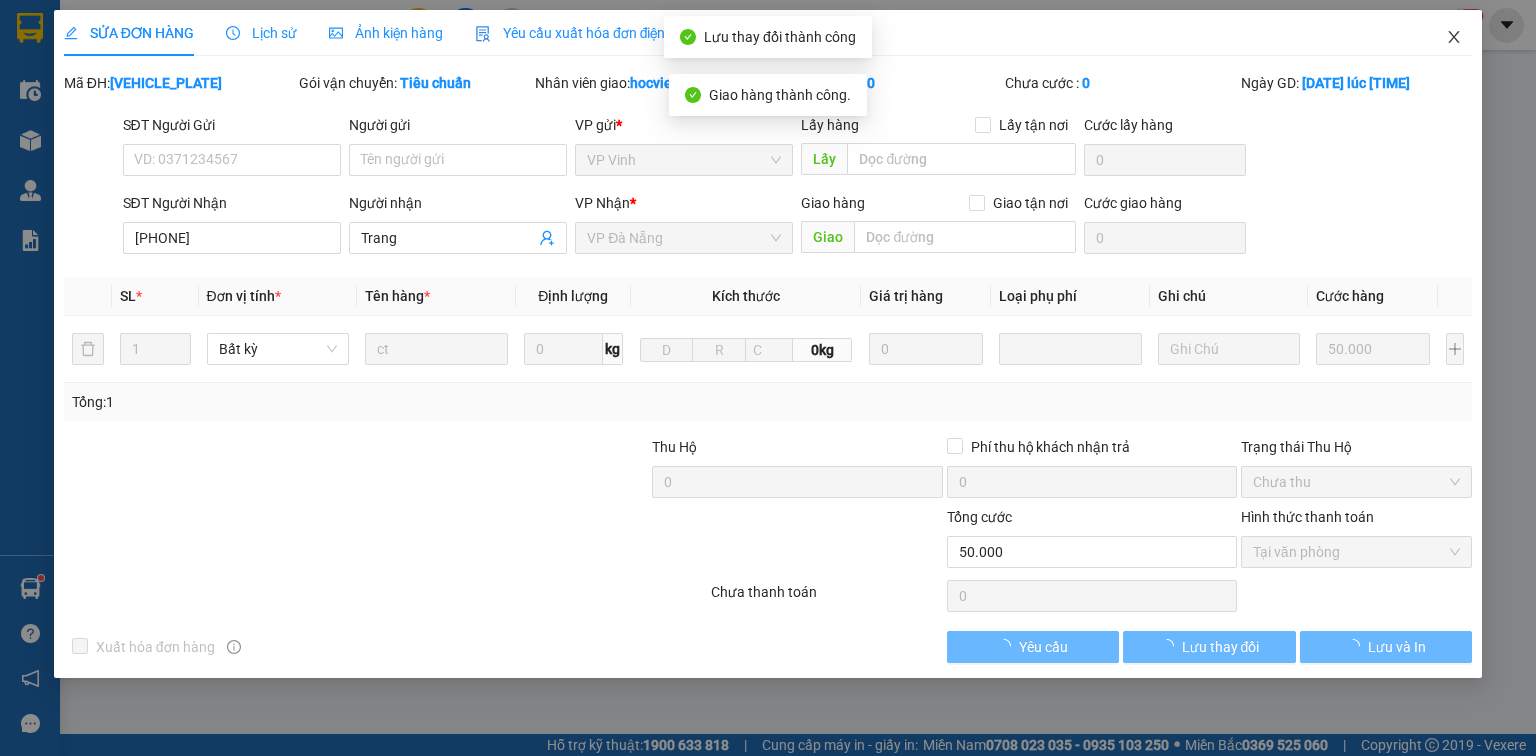 click 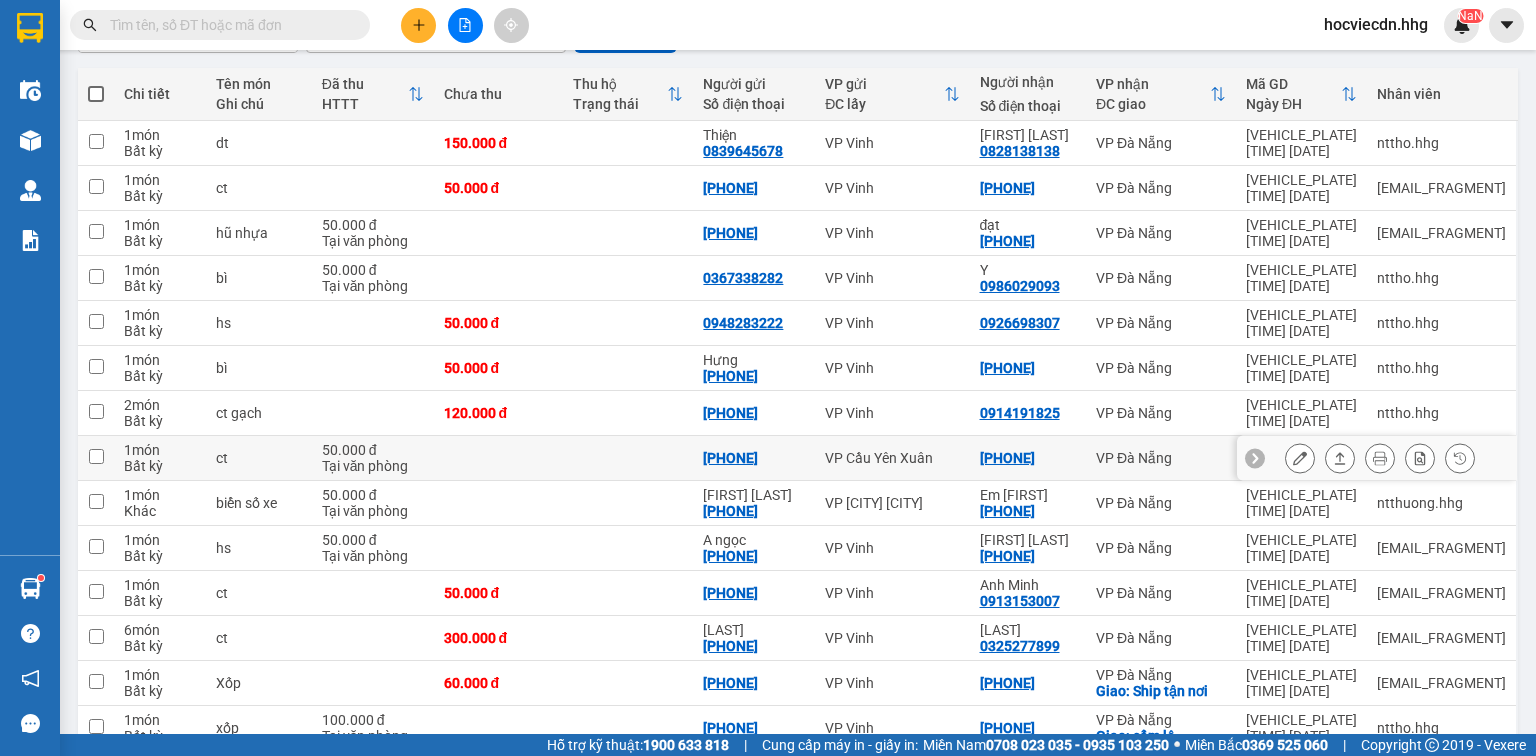 scroll, scrollTop: 320, scrollLeft: 0, axis: vertical 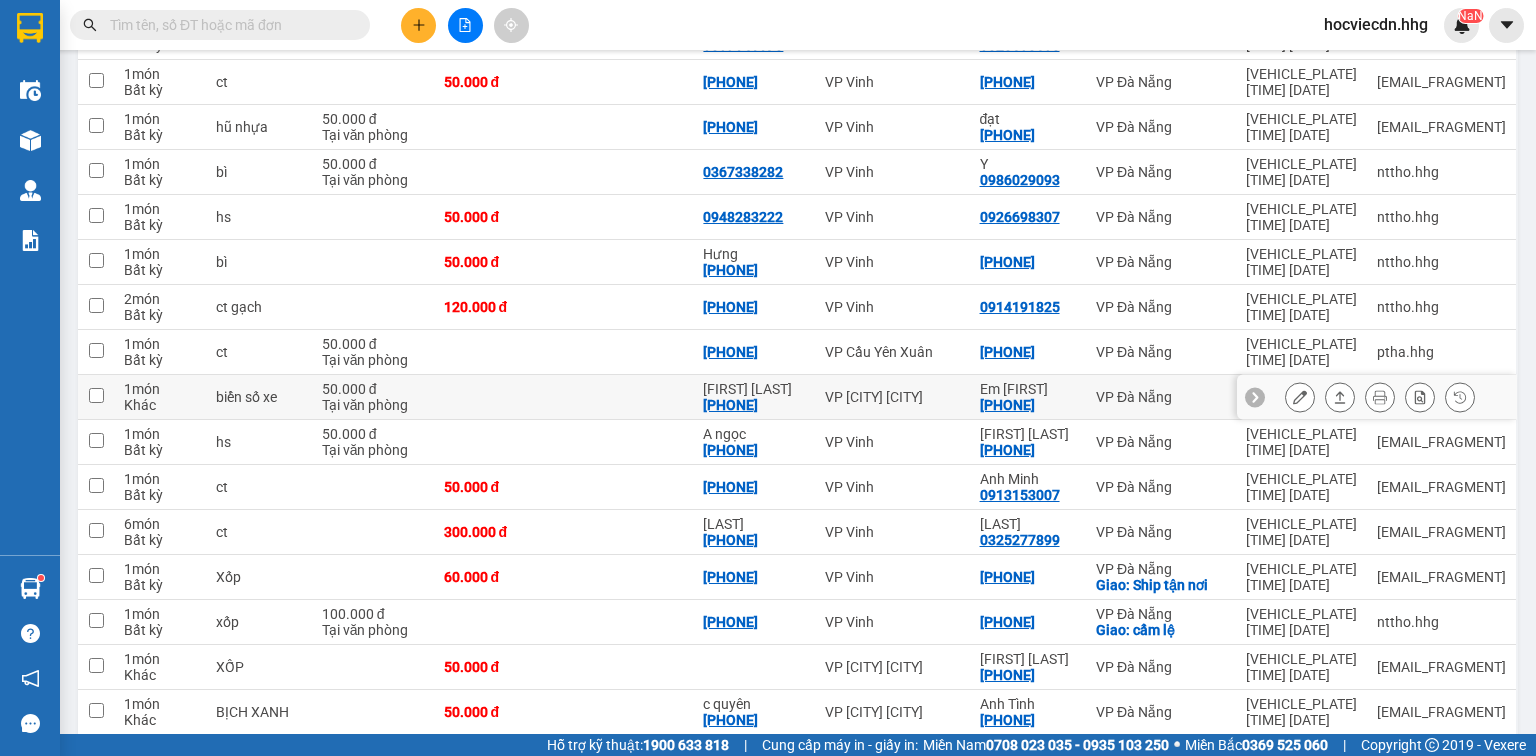 click on "Em Phương 0825998881" at bounding box center [1028, 397] 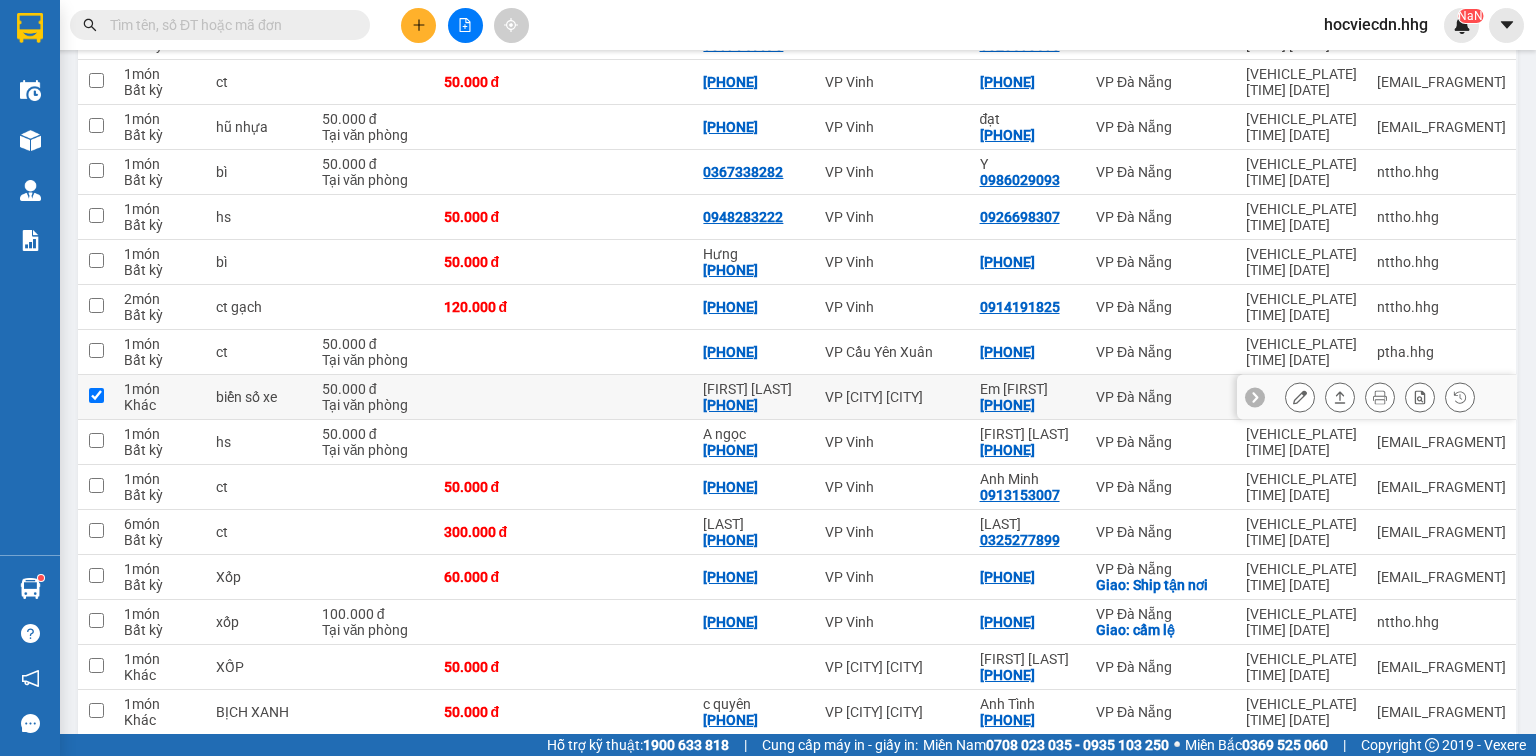 checkbox on "true" 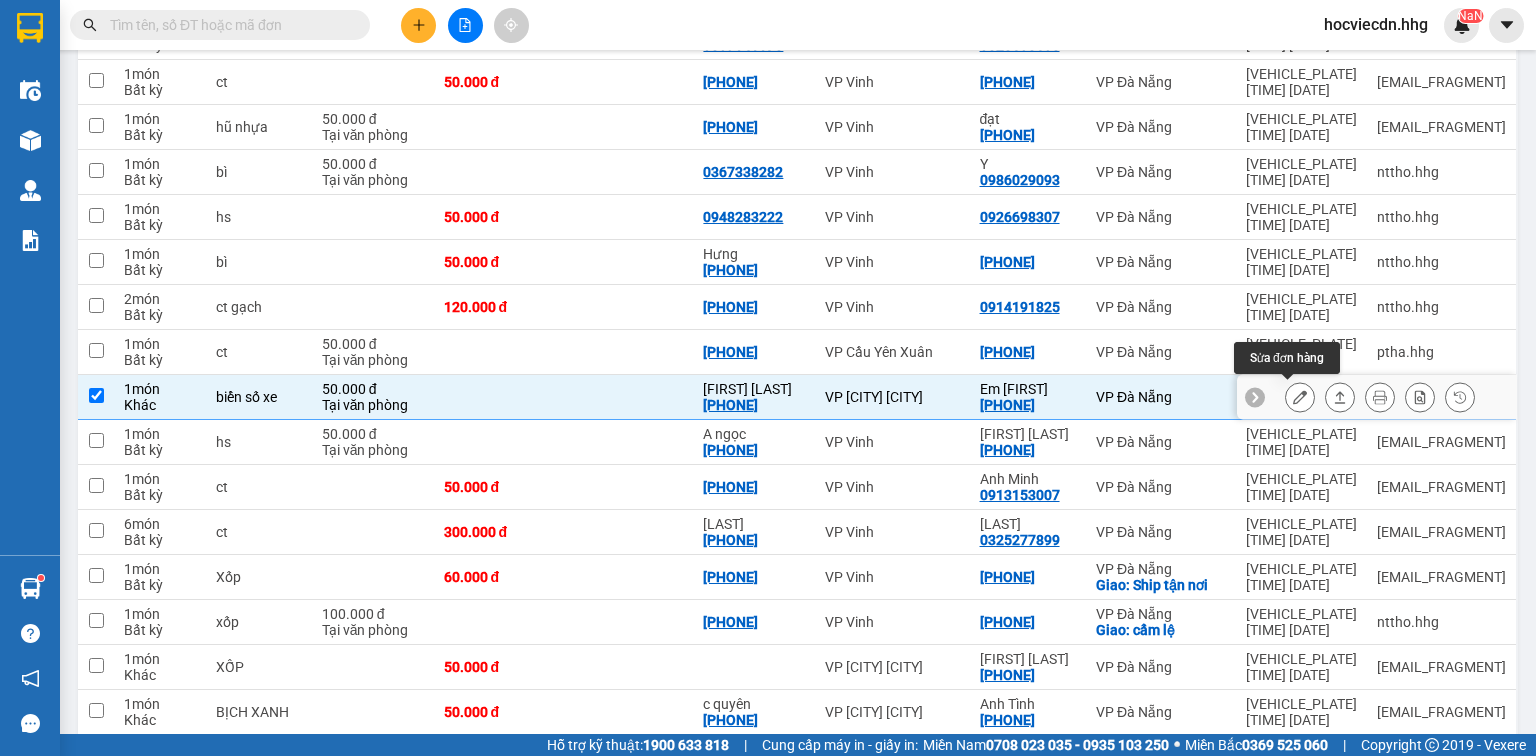 click 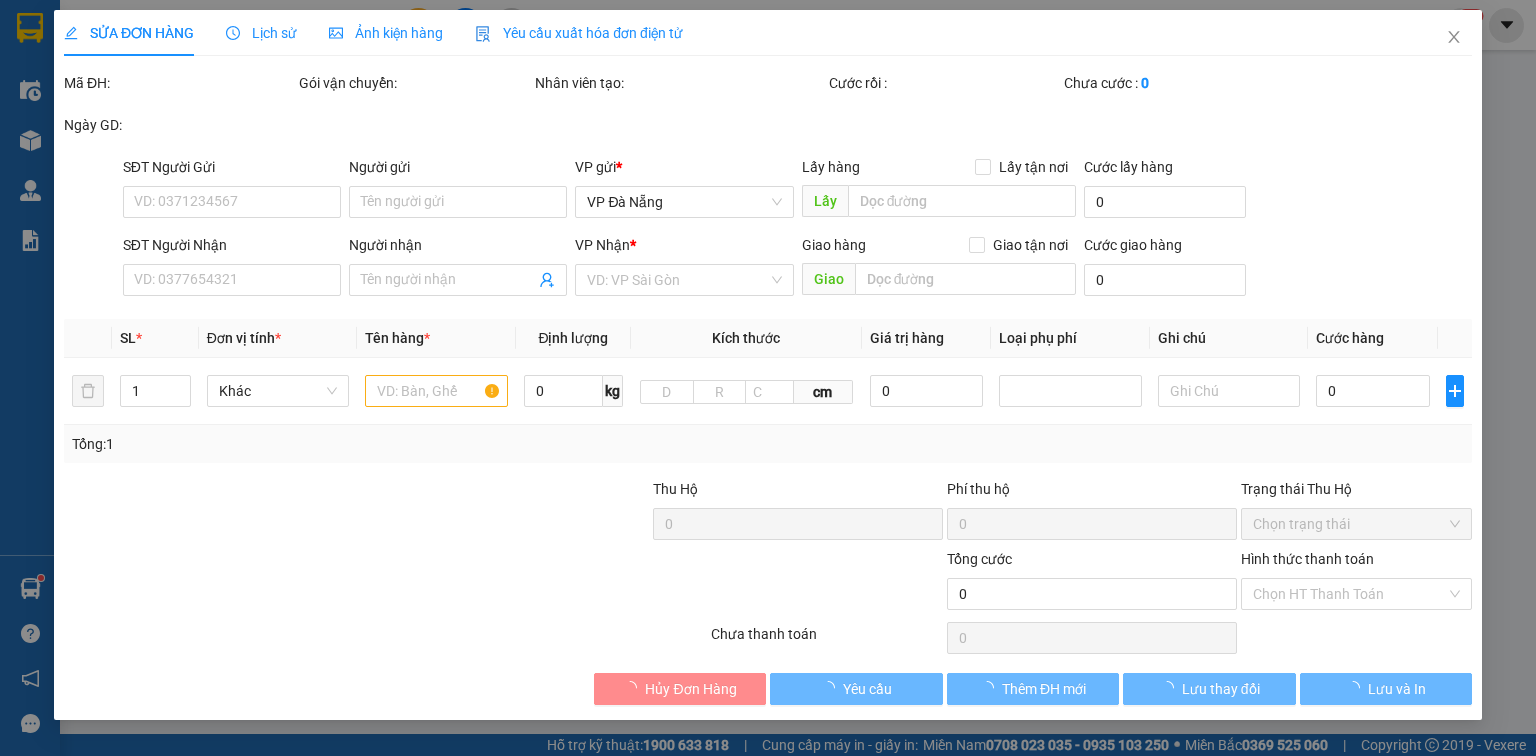 scroll, scrollTop: 0, scrollLeft: 0, axis: both 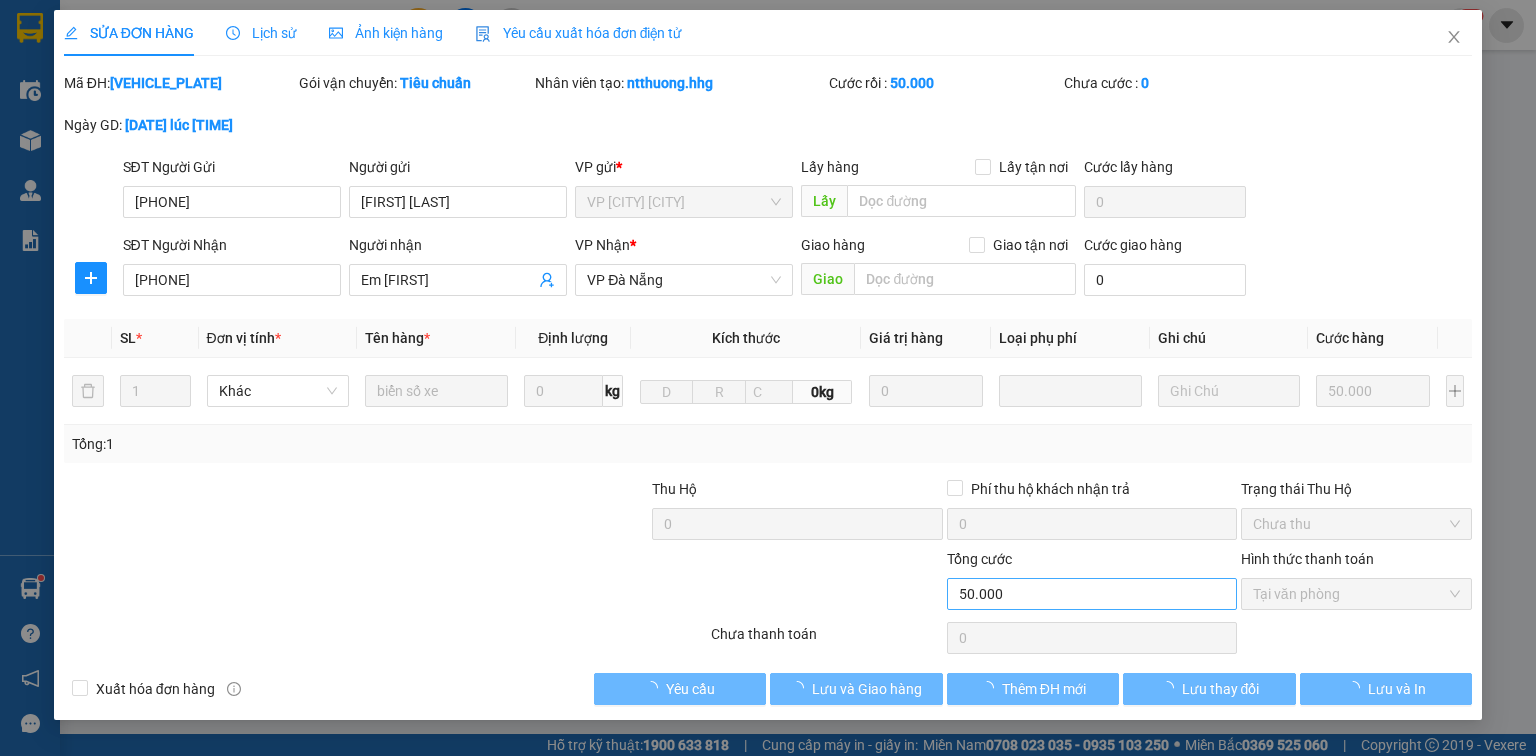 type on "[PHONE]" 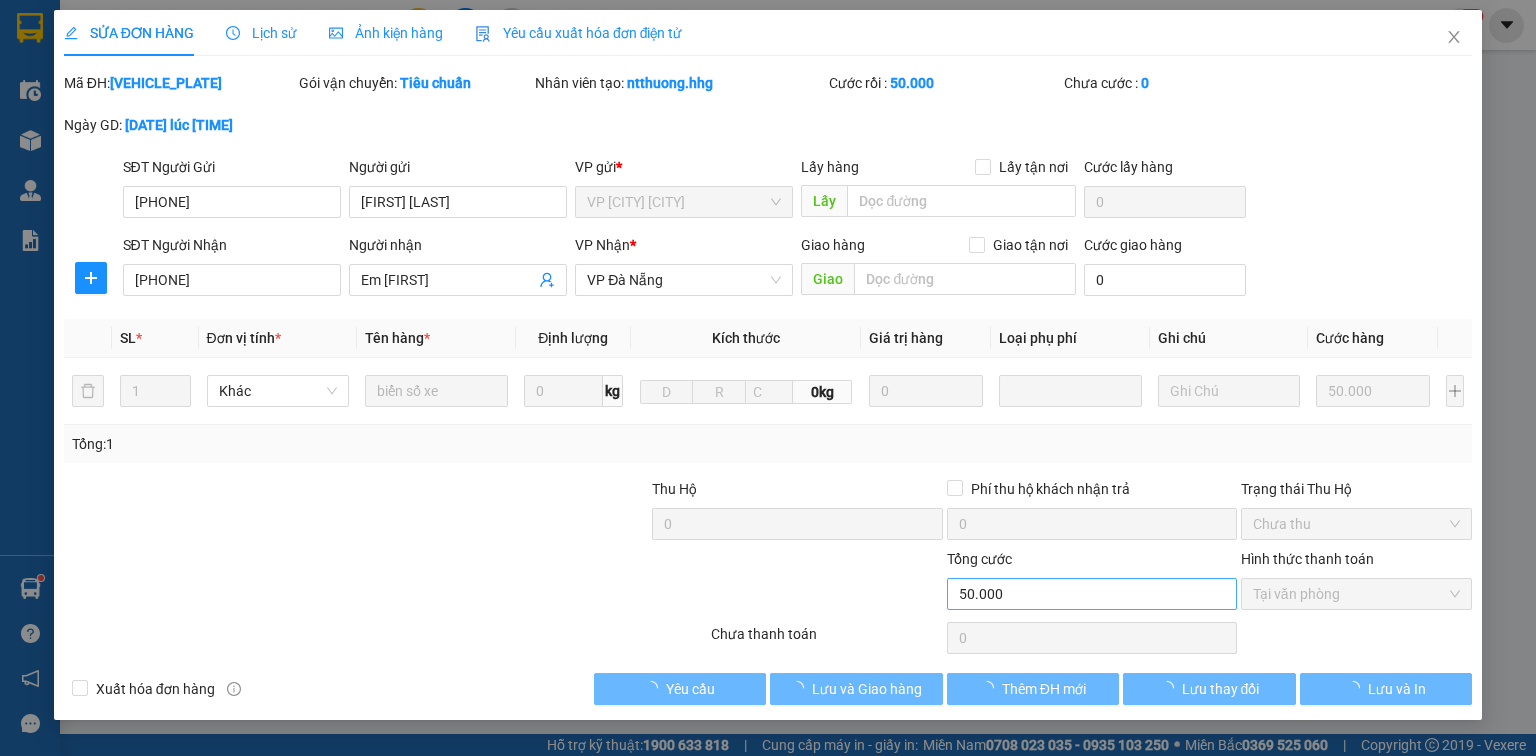 type on "[NAME]" 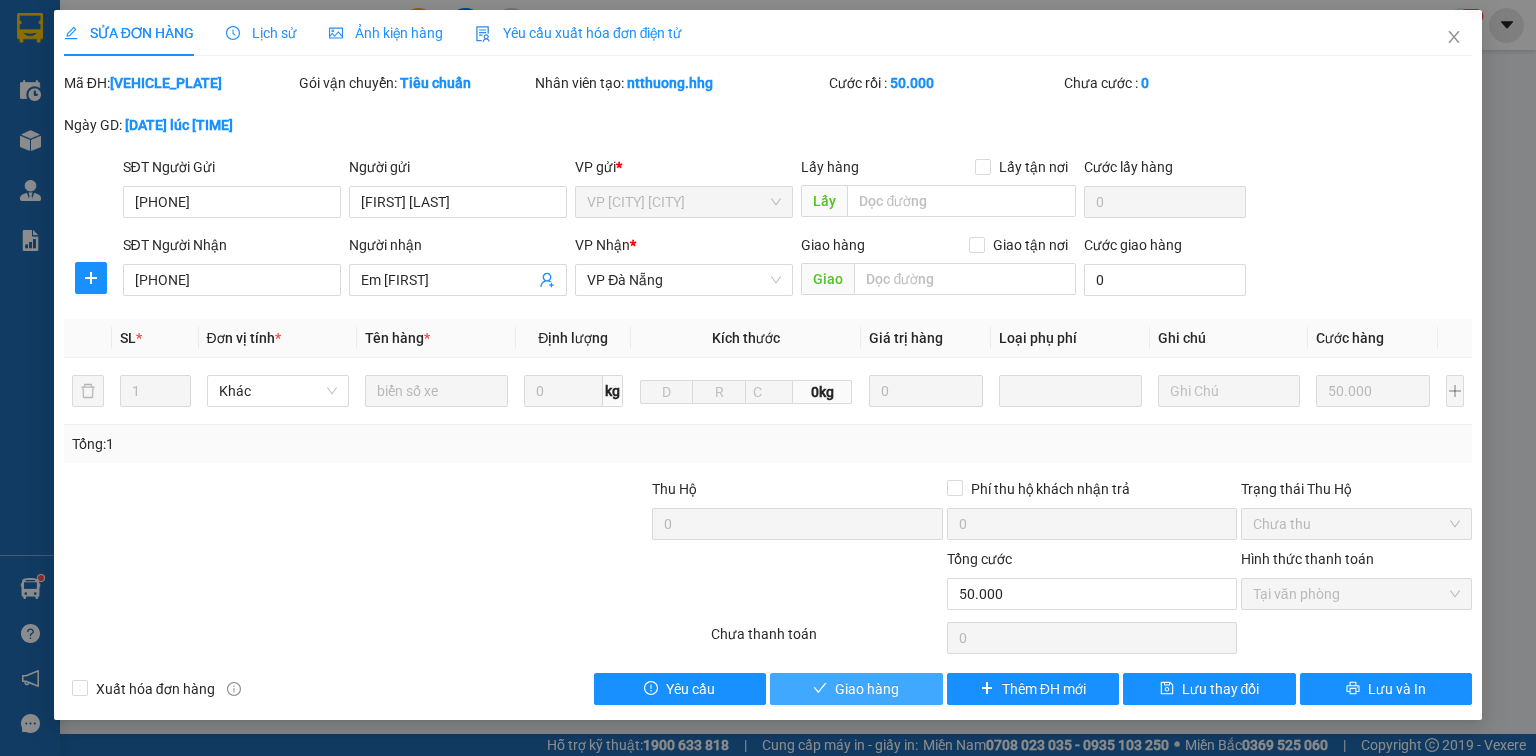 click on "Giao hàng" at bounding box center [856, 689] 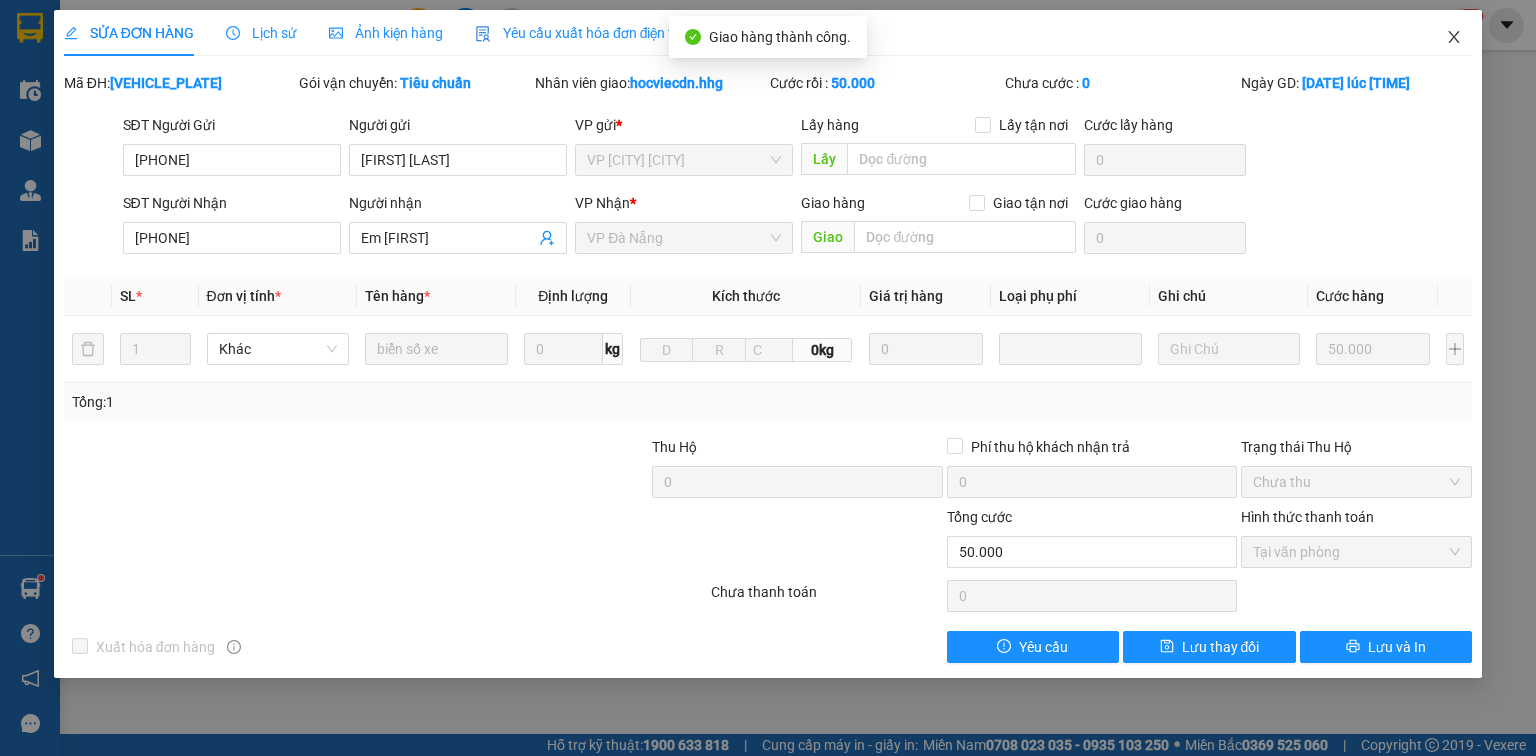 click 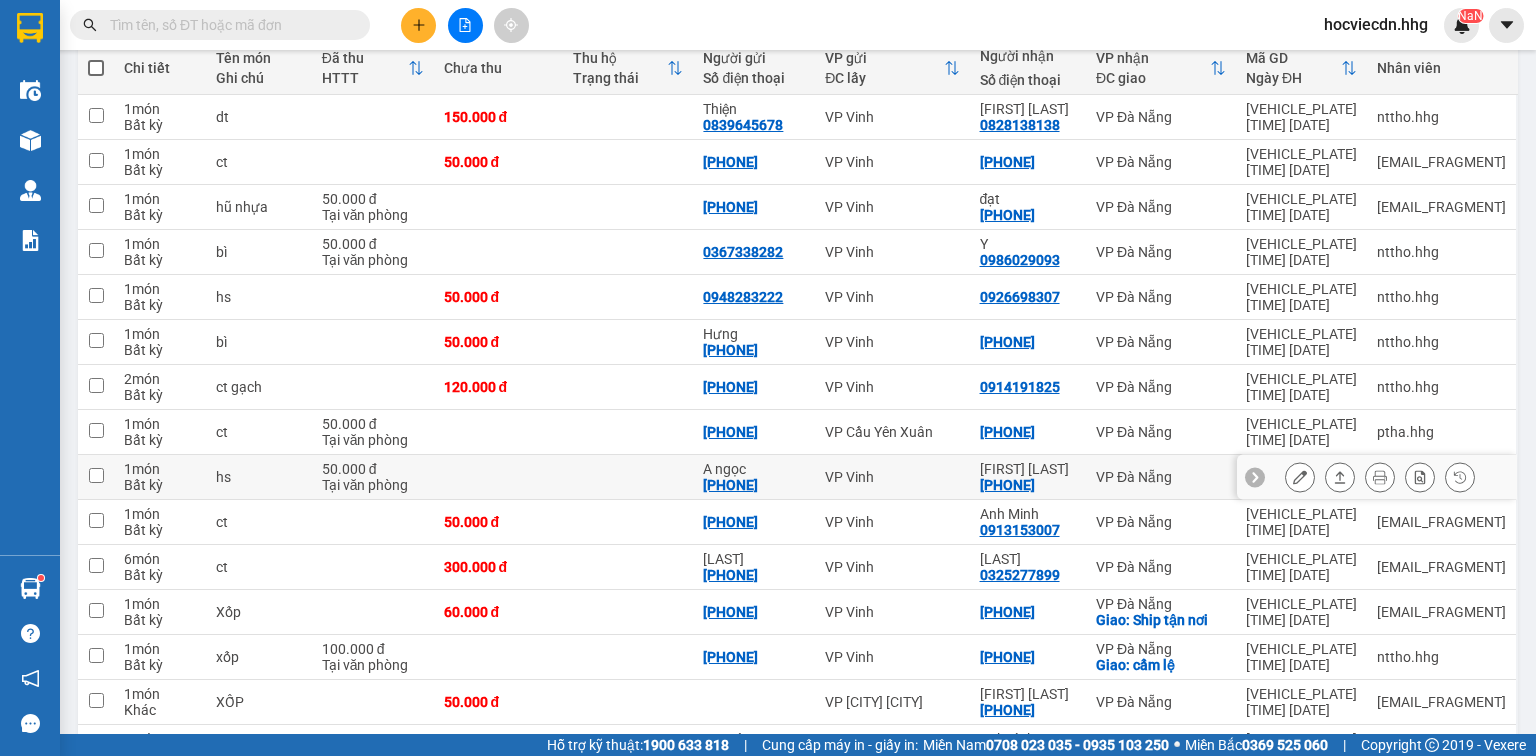 scroll, scrollTop: 320, scrollLeft: 0, axis: vertical 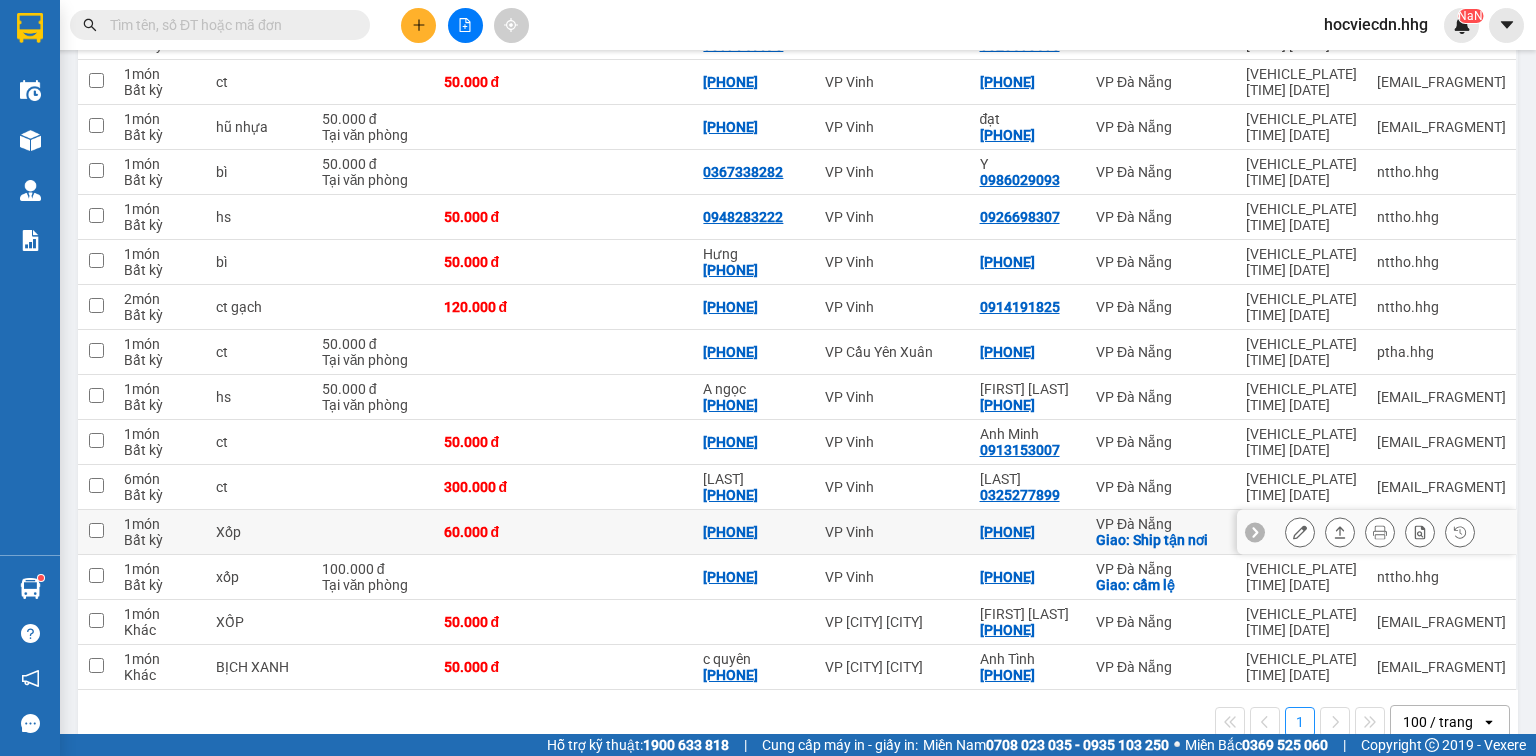 click on "[PHONE]" at bounding box center (1028, 532) 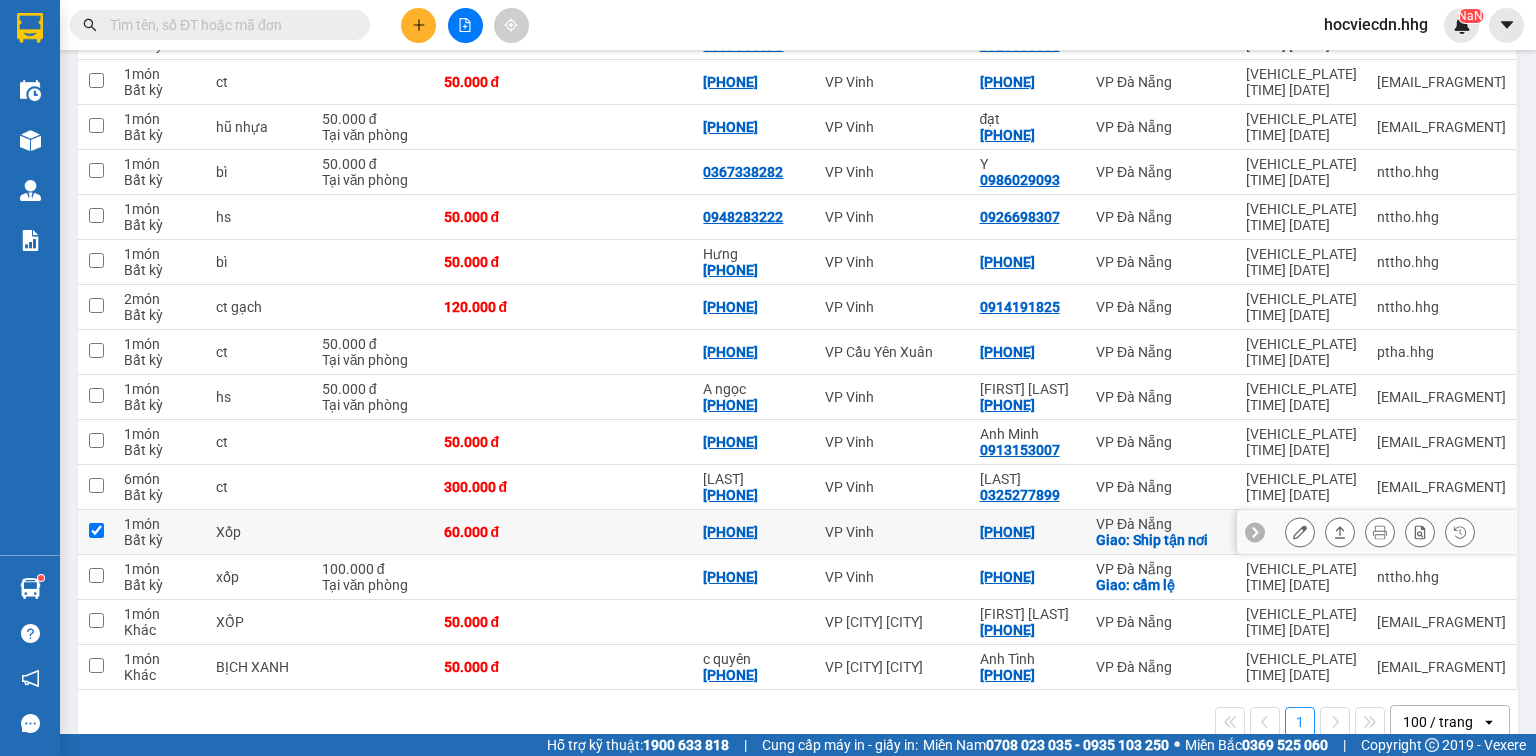 checkbox on "true" 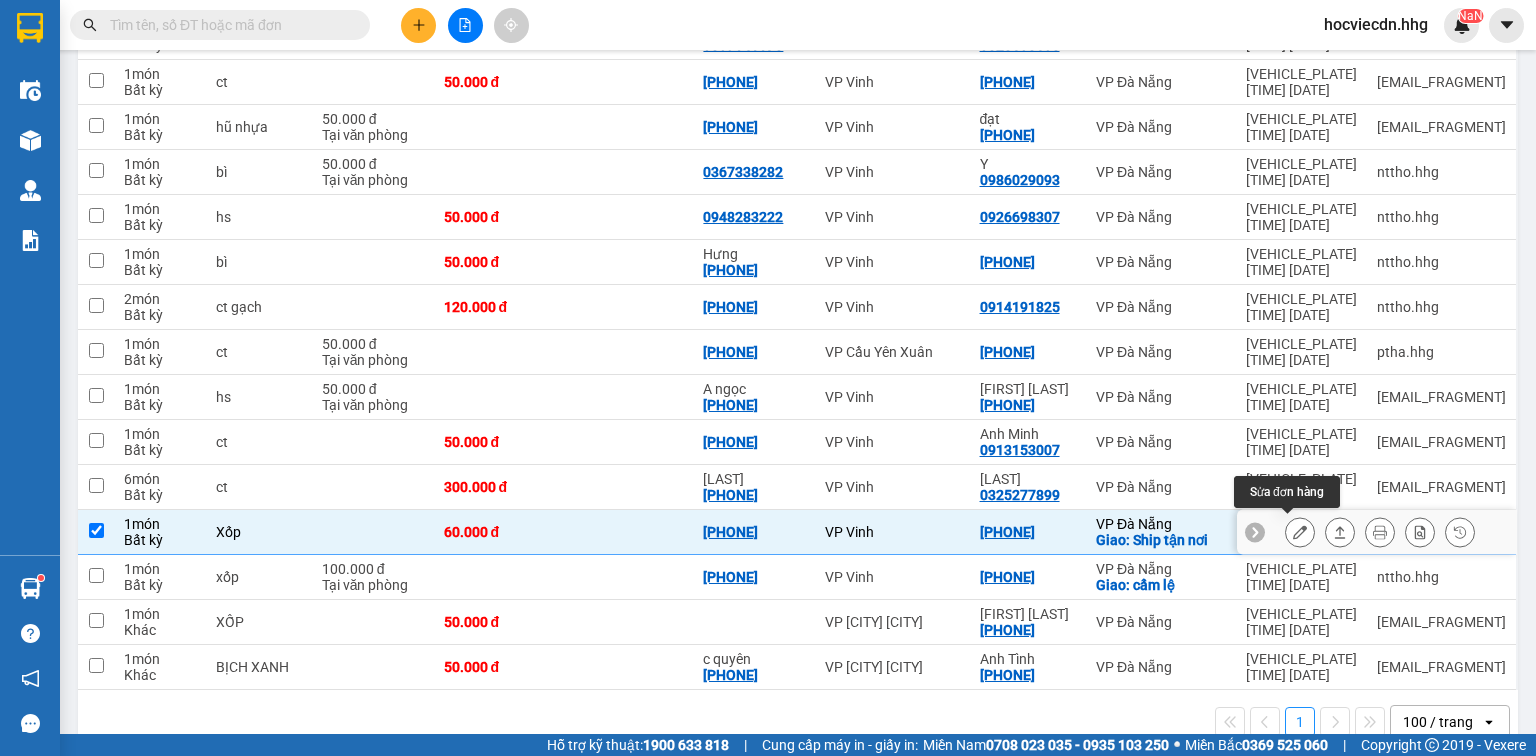 click 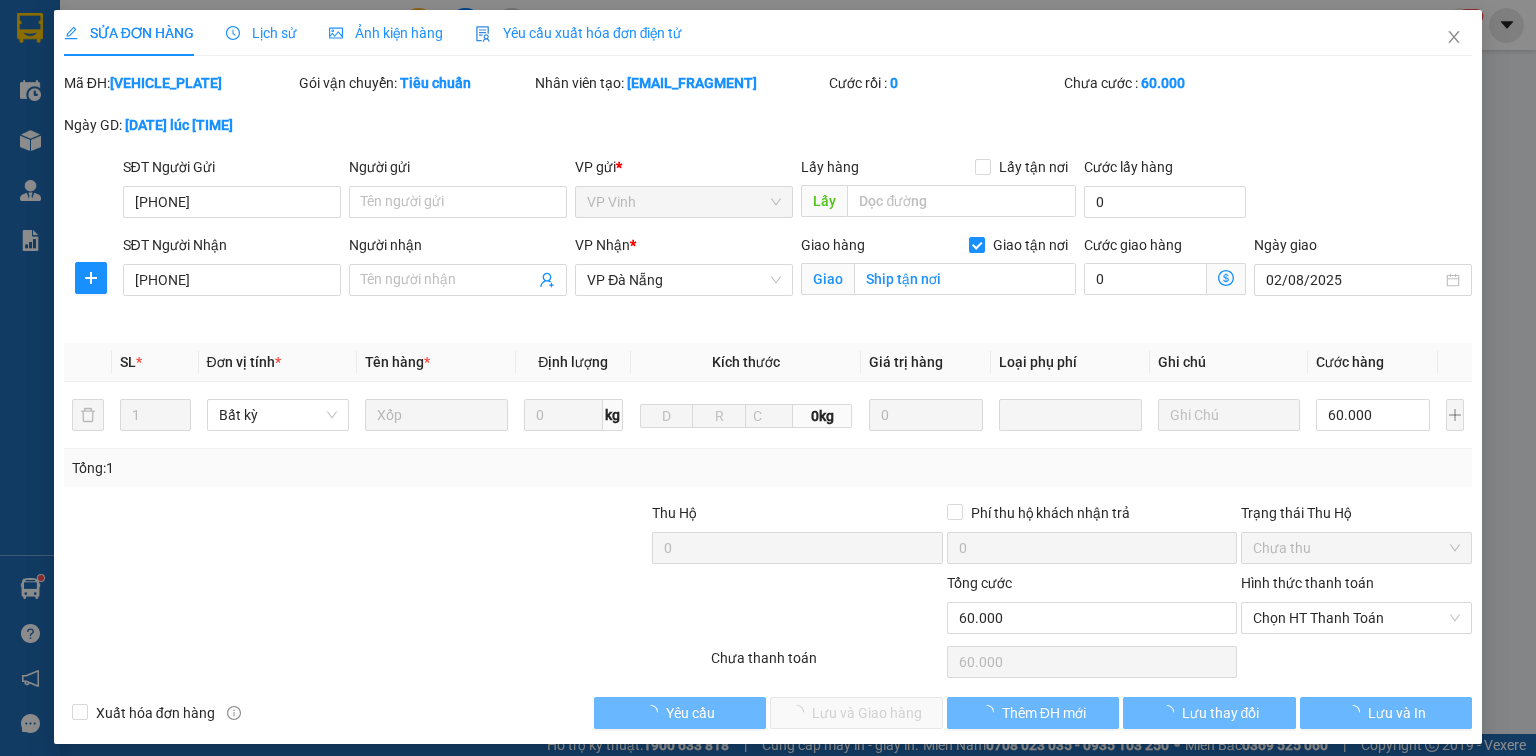 scroll, scrollTop: 0, scrollLeft: 0, axis: both 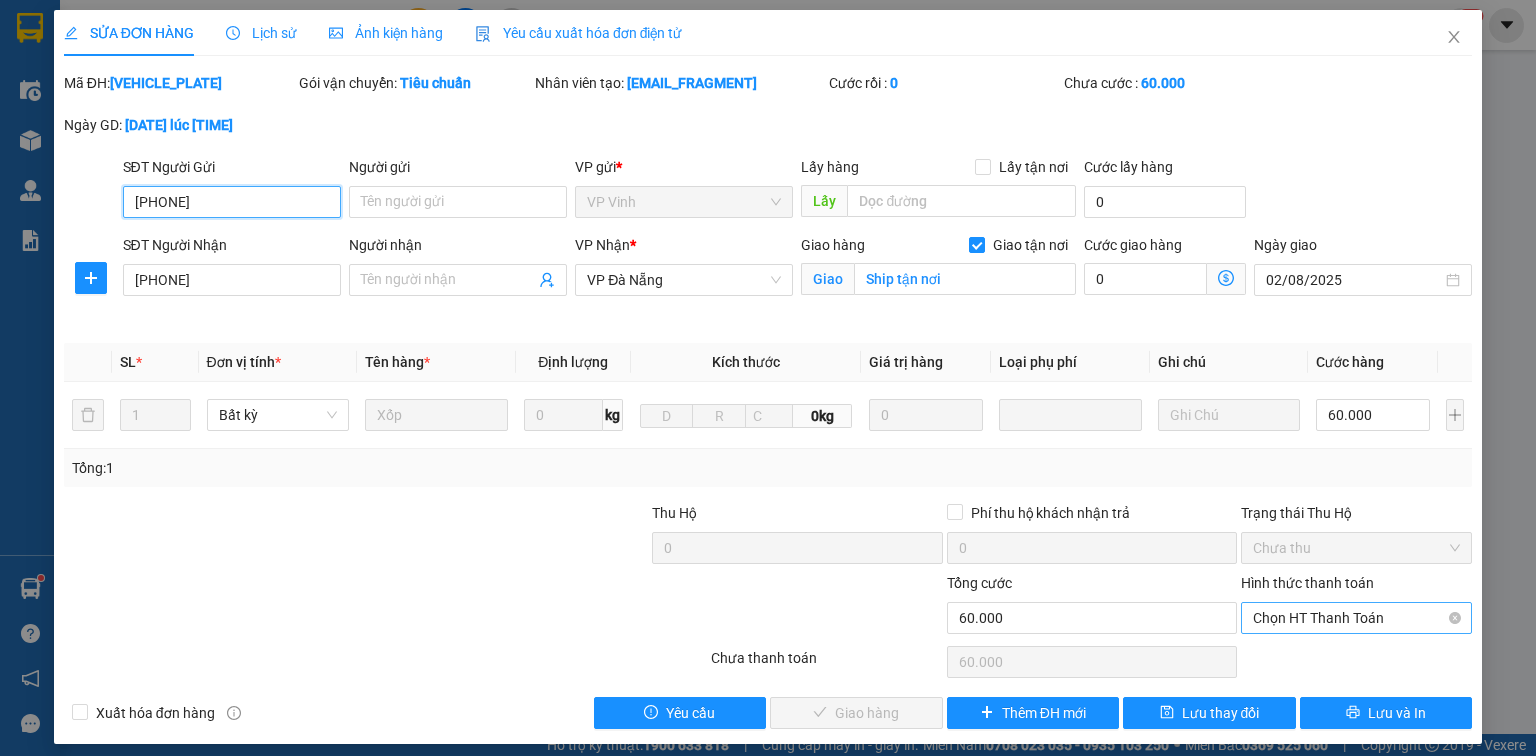 click on "Chọn HT Thanh Toán" at bounding box center [1356, 618] 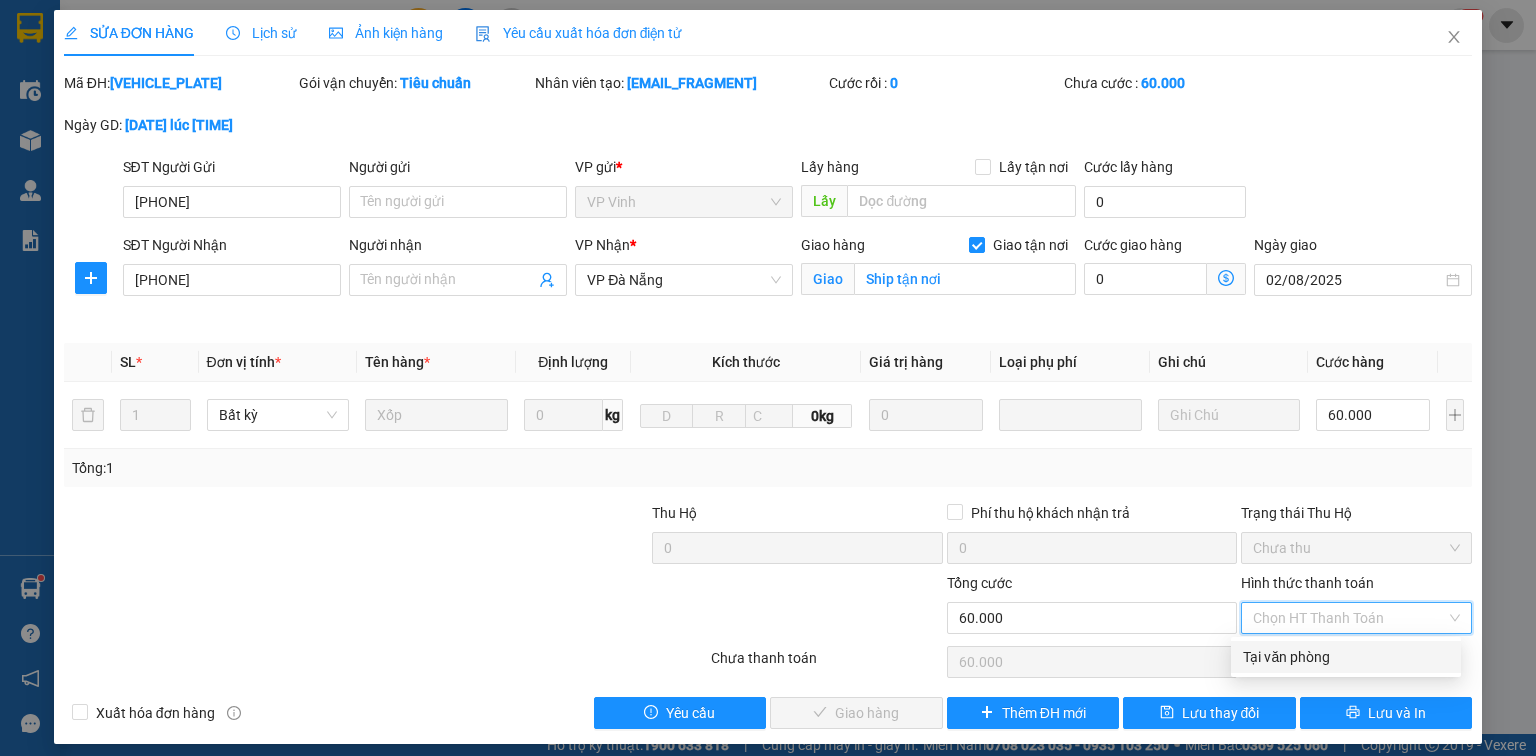 click on "Tại văn phòng" at bounding box center [1346, 657] 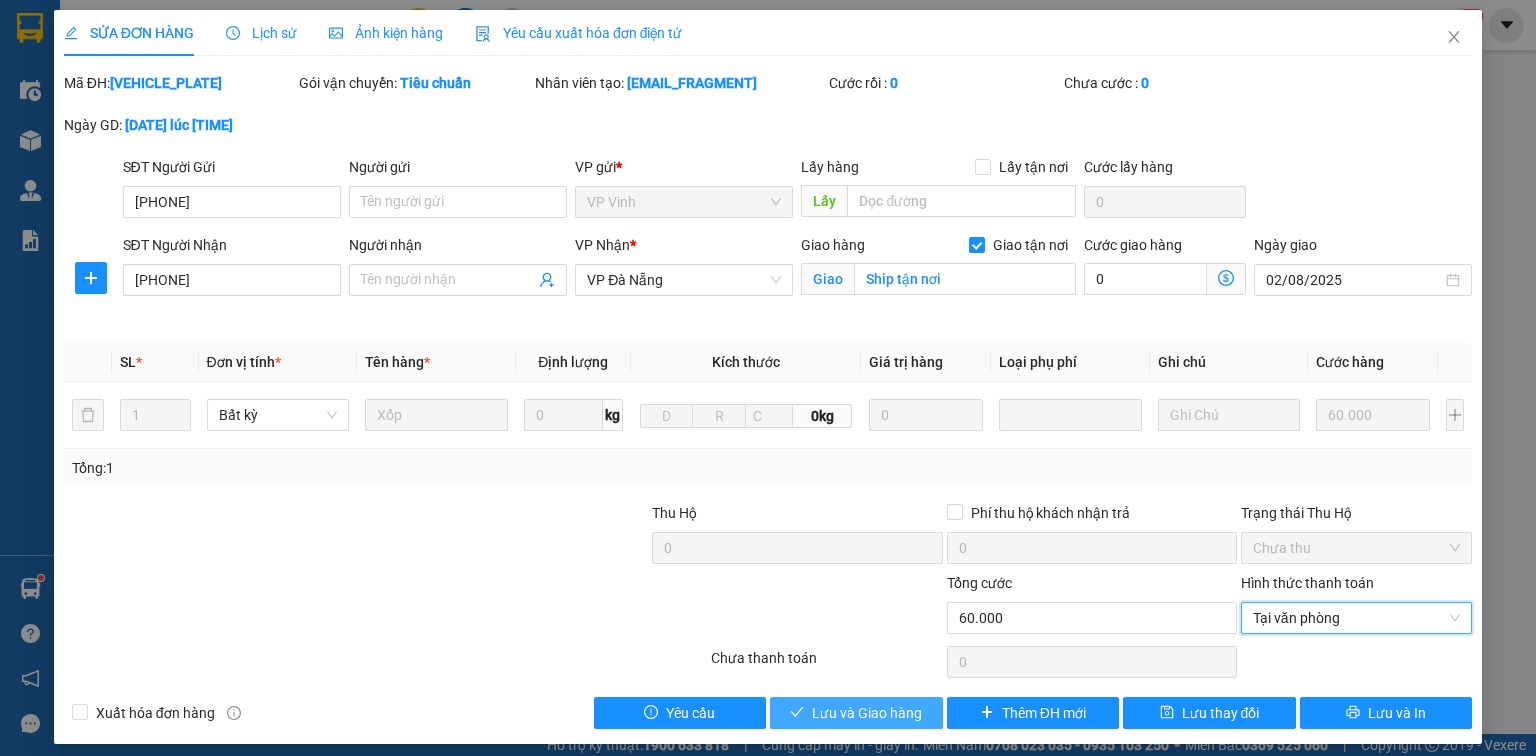 click on "Lưu và Giao hàng" at bounding box center [856, 713] 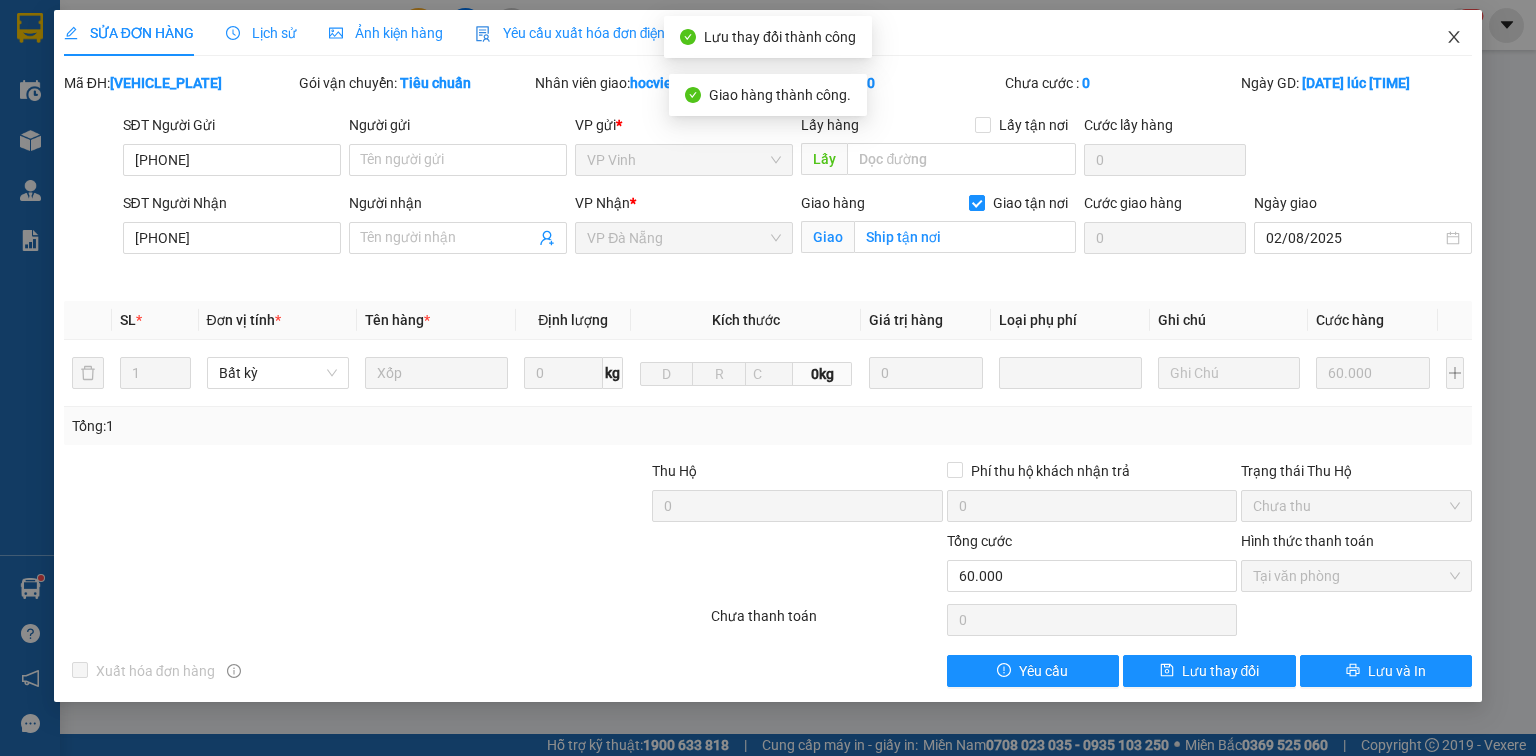click 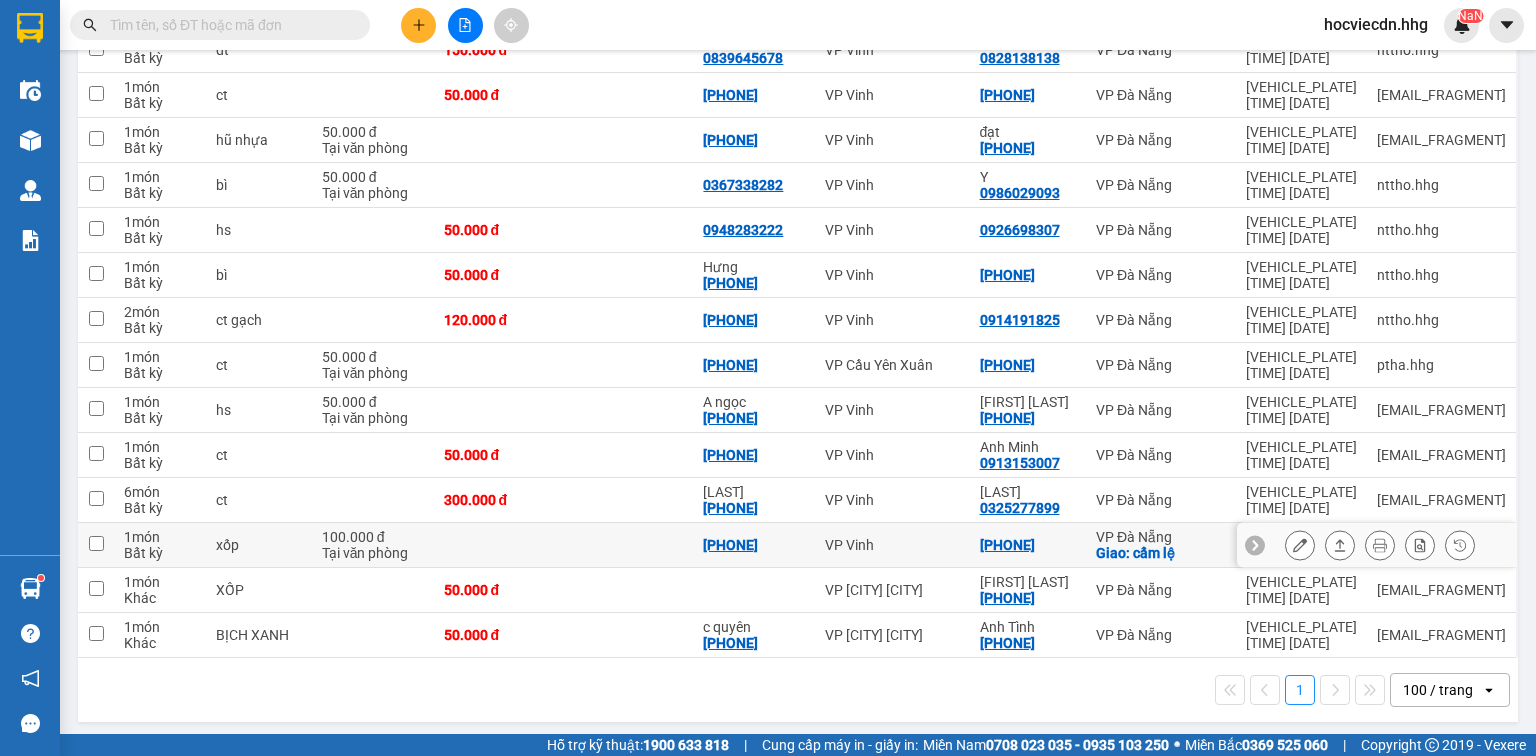 scroll, scrollTop: 308, scrollLeft: 0, axis: vertical 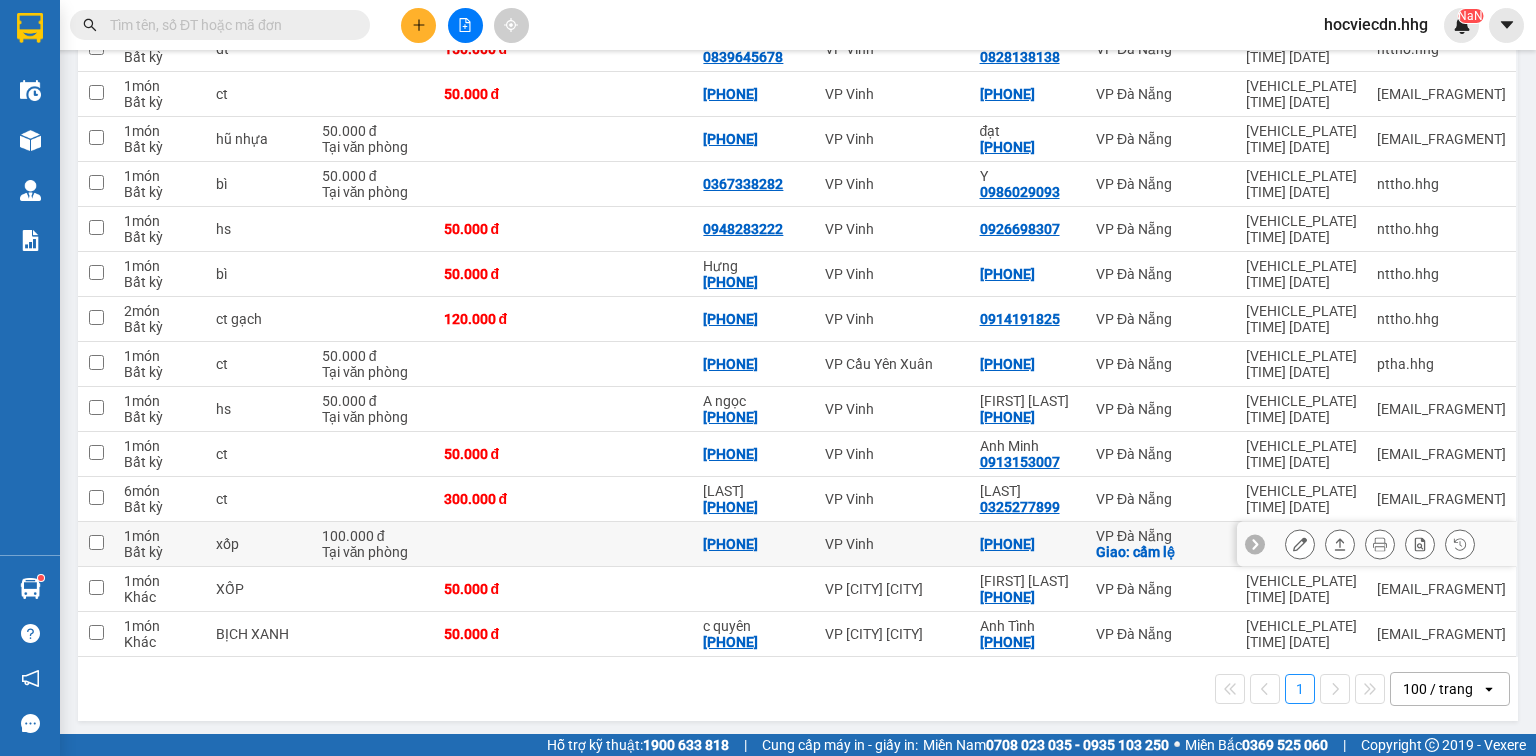 click on "[PHONE]" at bounding box center (1007, 544) 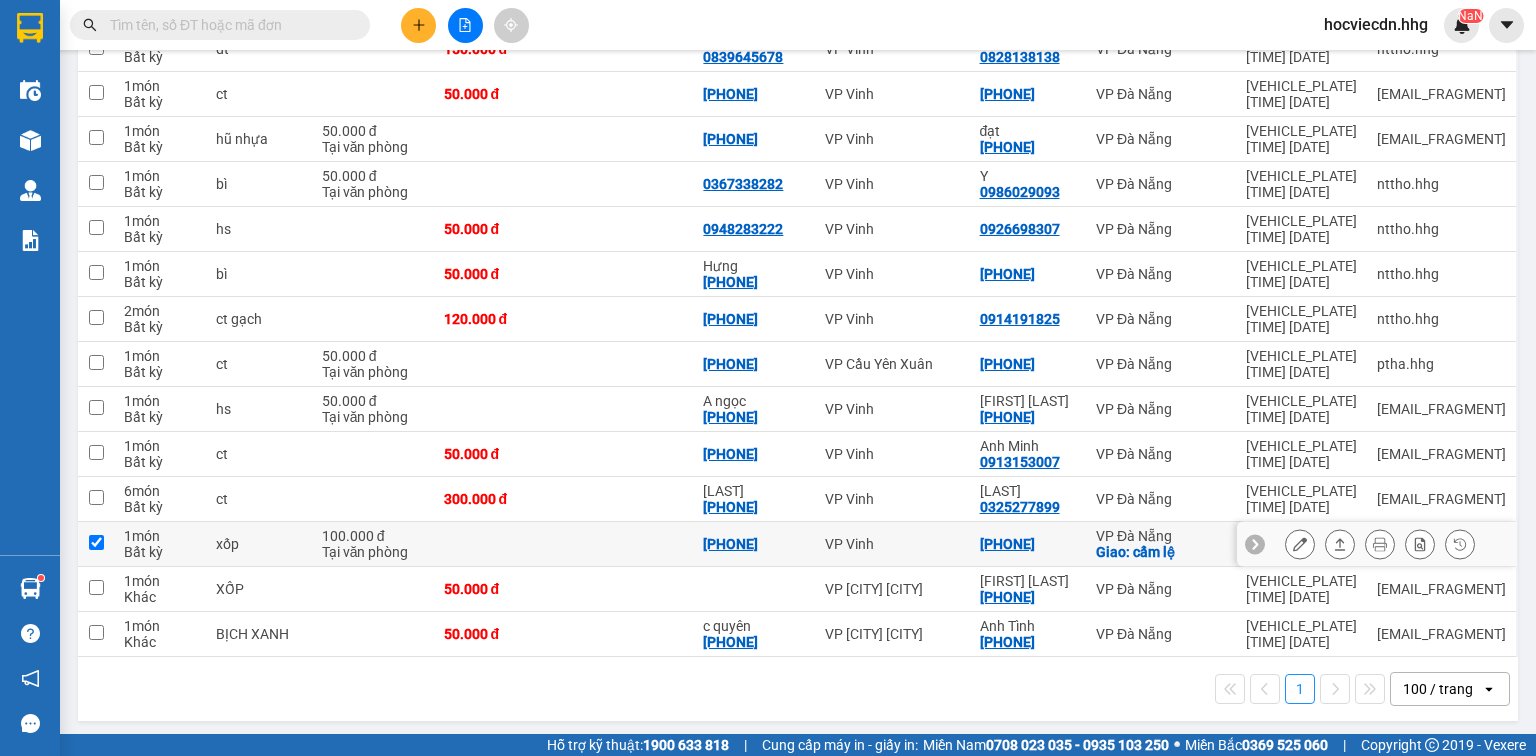 checkbox on "true" 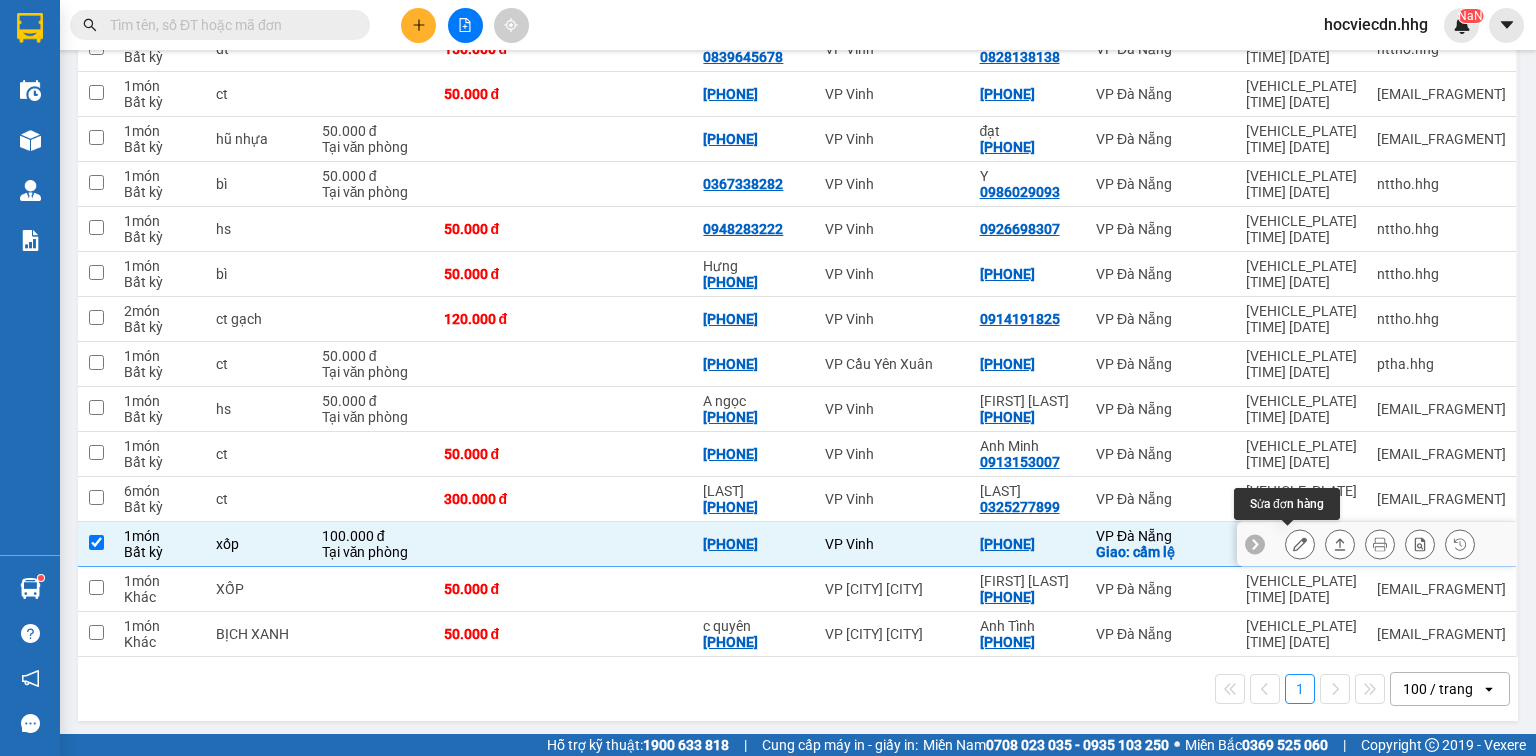 click 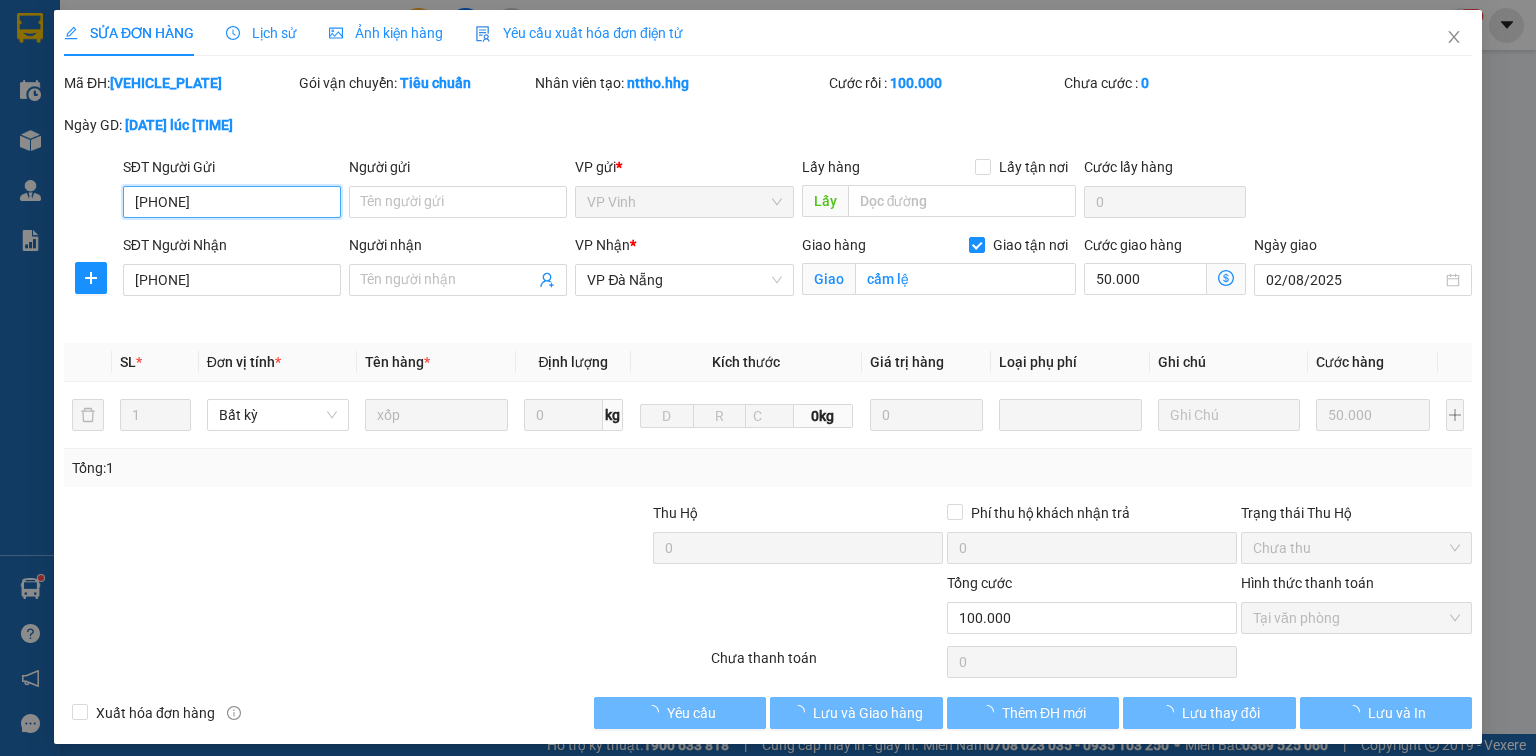 scroll, scrollTop: 0, scrollLeft: 0, axis: both 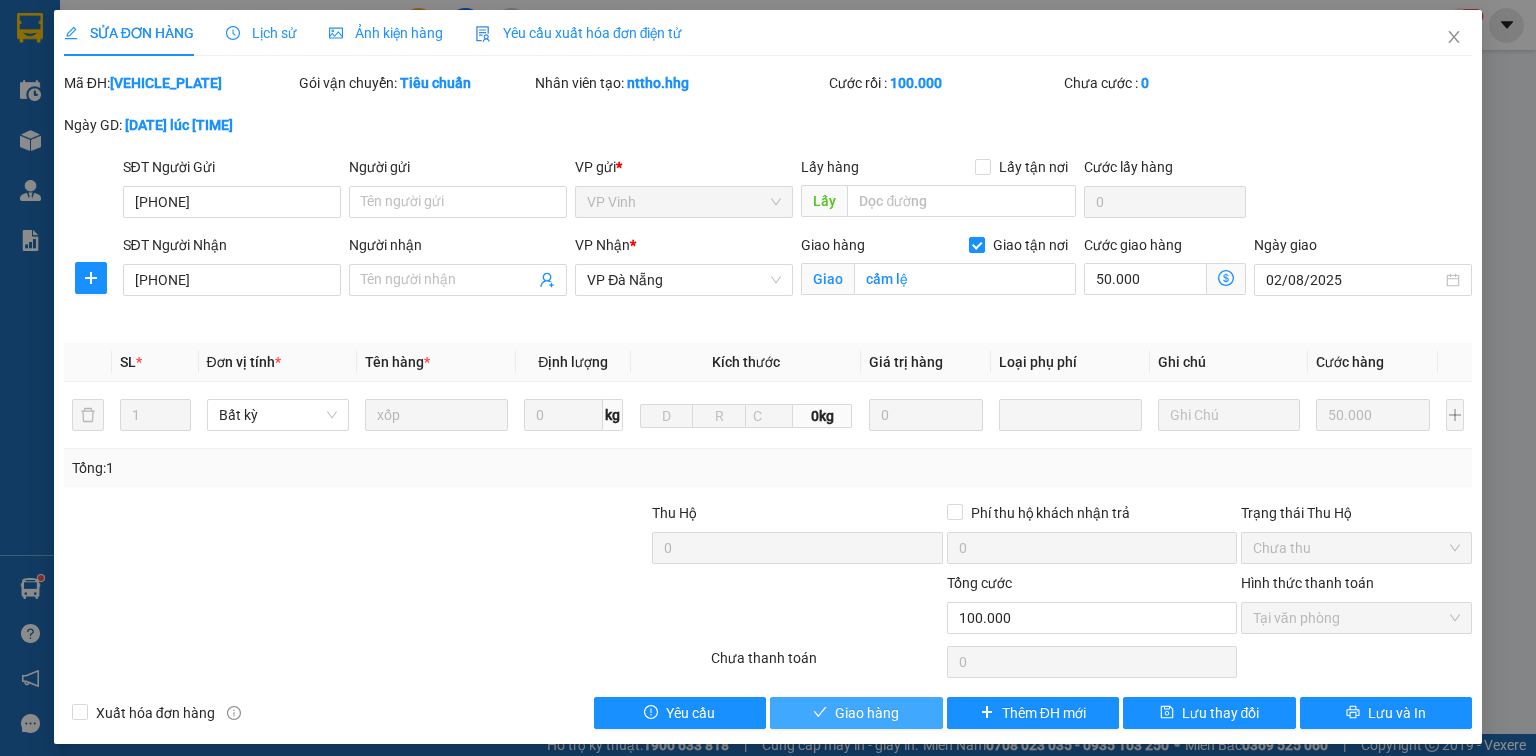 click on "Giao hàng" at bounding box center (867, 713) 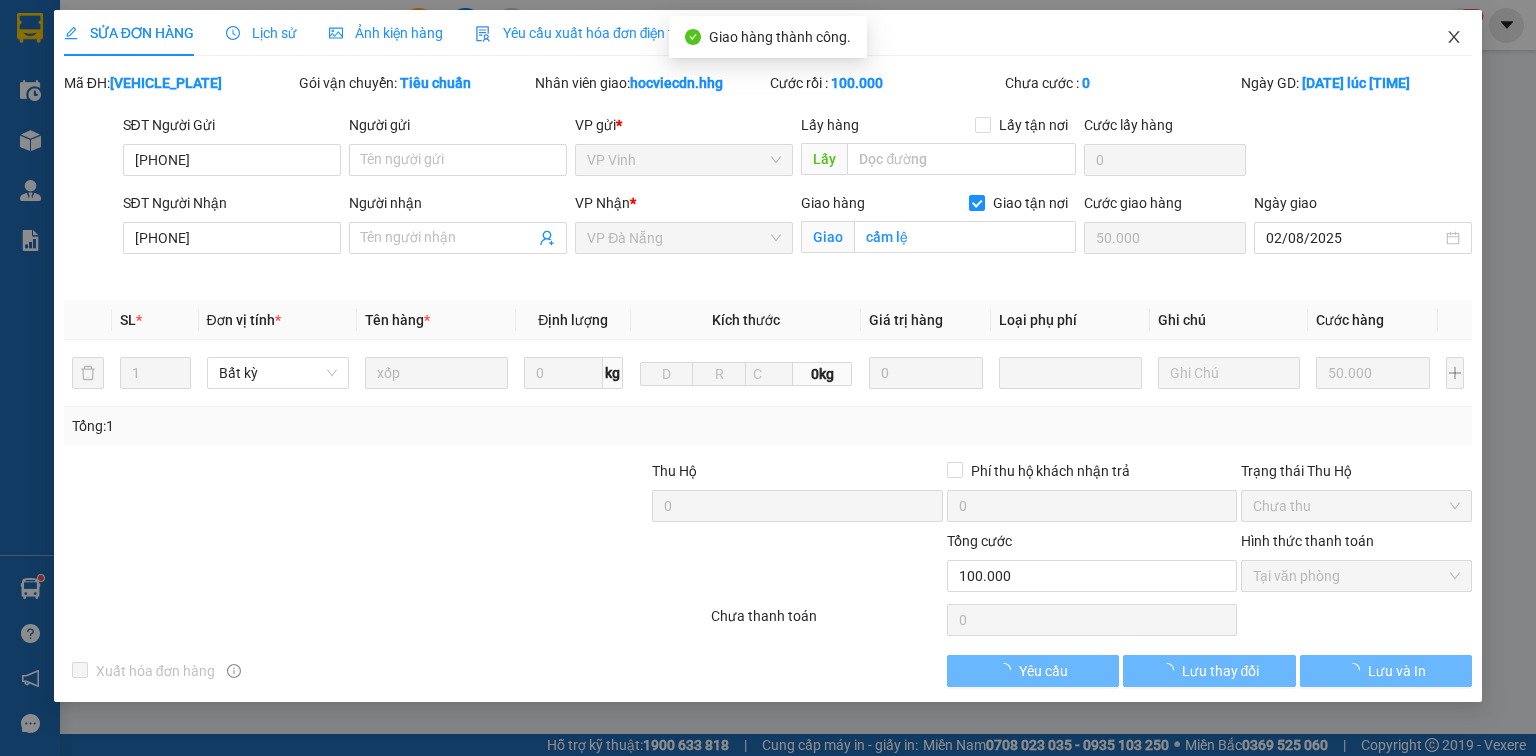 click 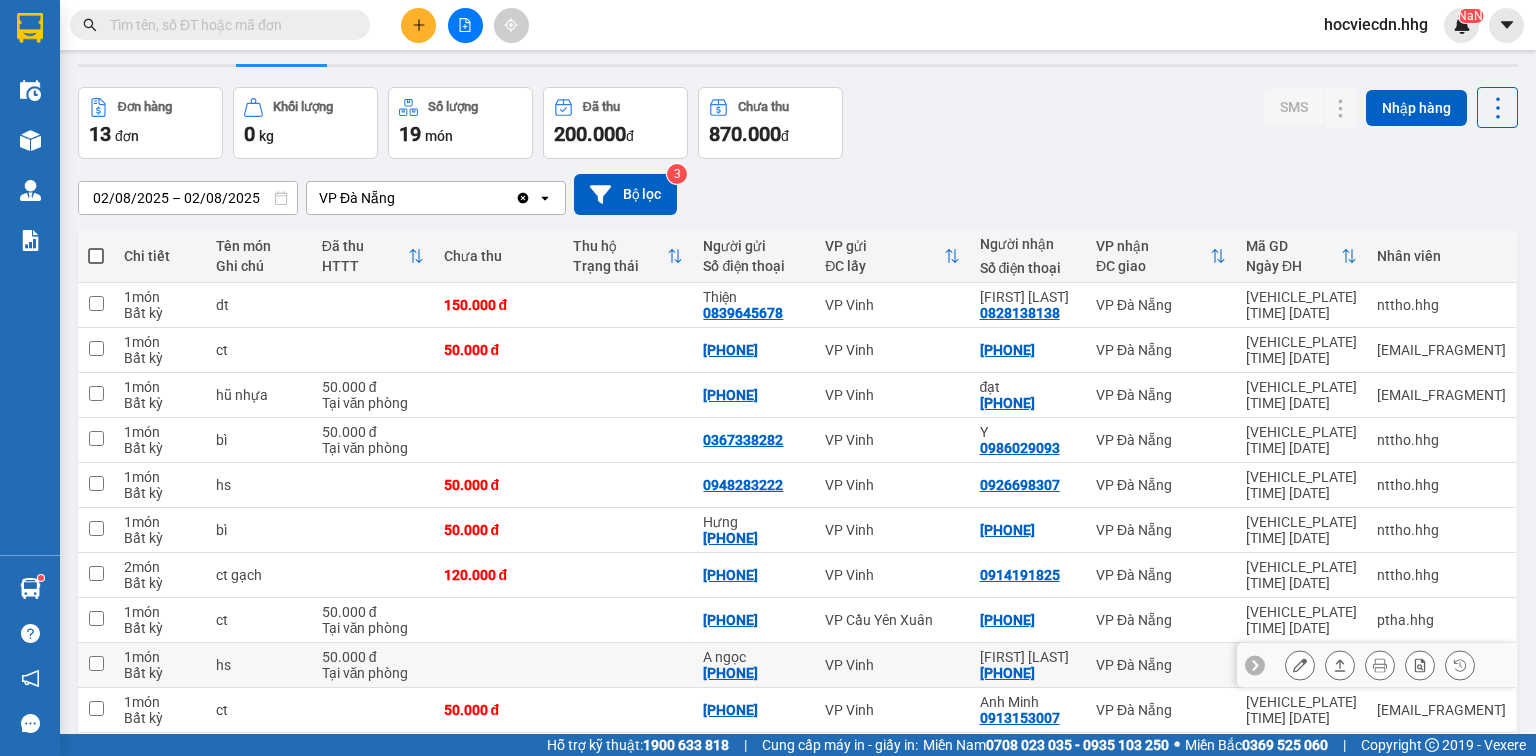 scroll, scrollTop: 160, scrollLeft: 0, axis: vertical 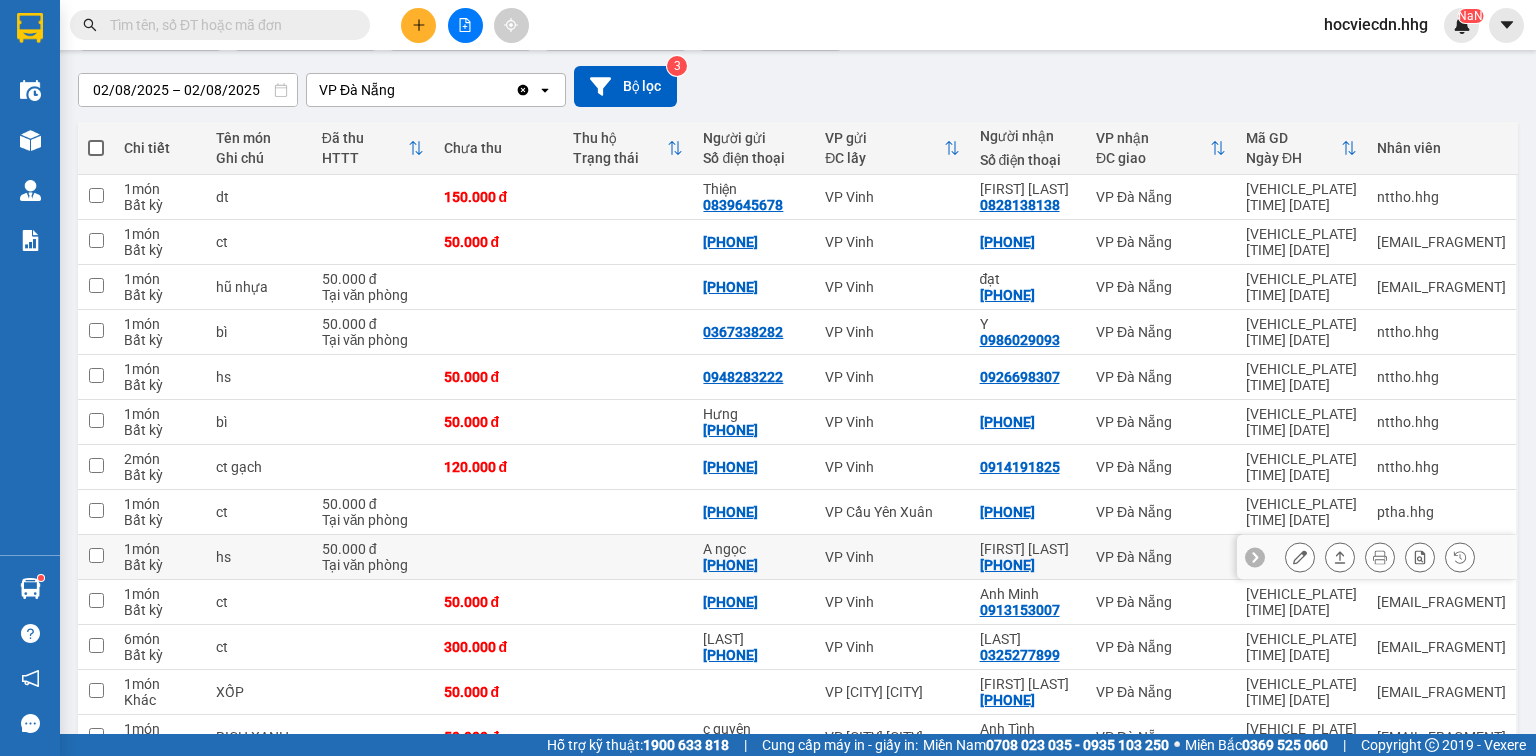 click on "VP Đà Nẵng" at bounding box center (1161, 557) 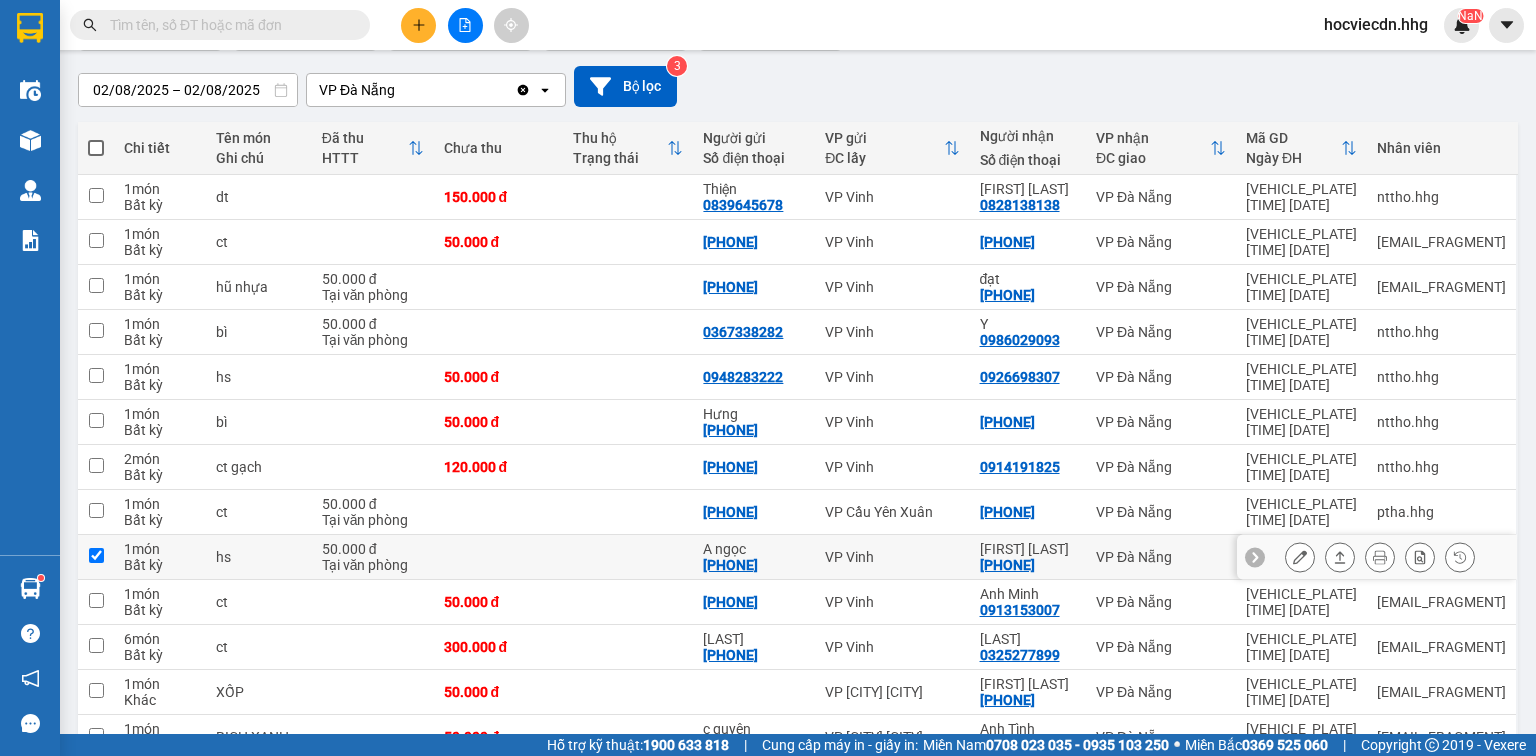 checkbox on "true" 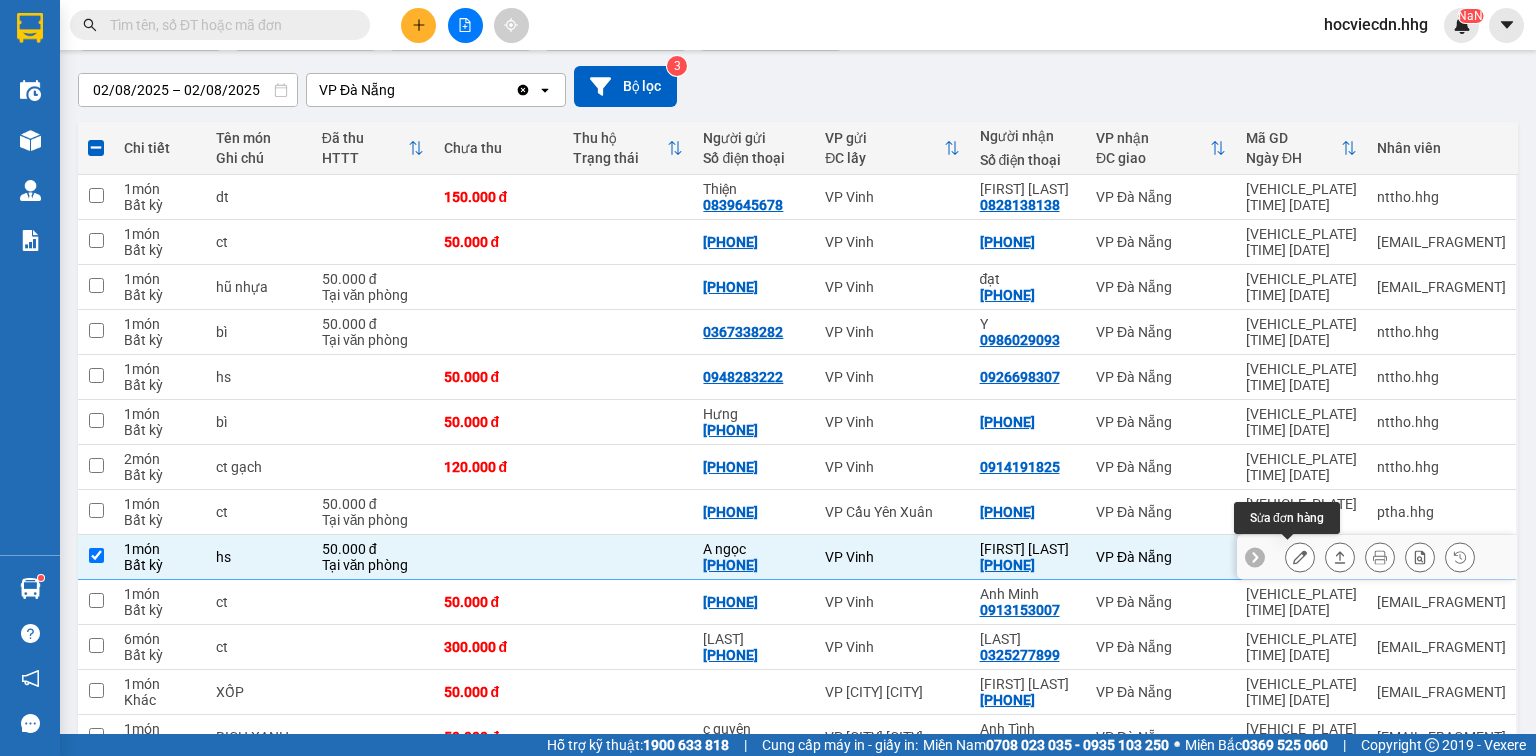 click at bounding box center [1300, 557] 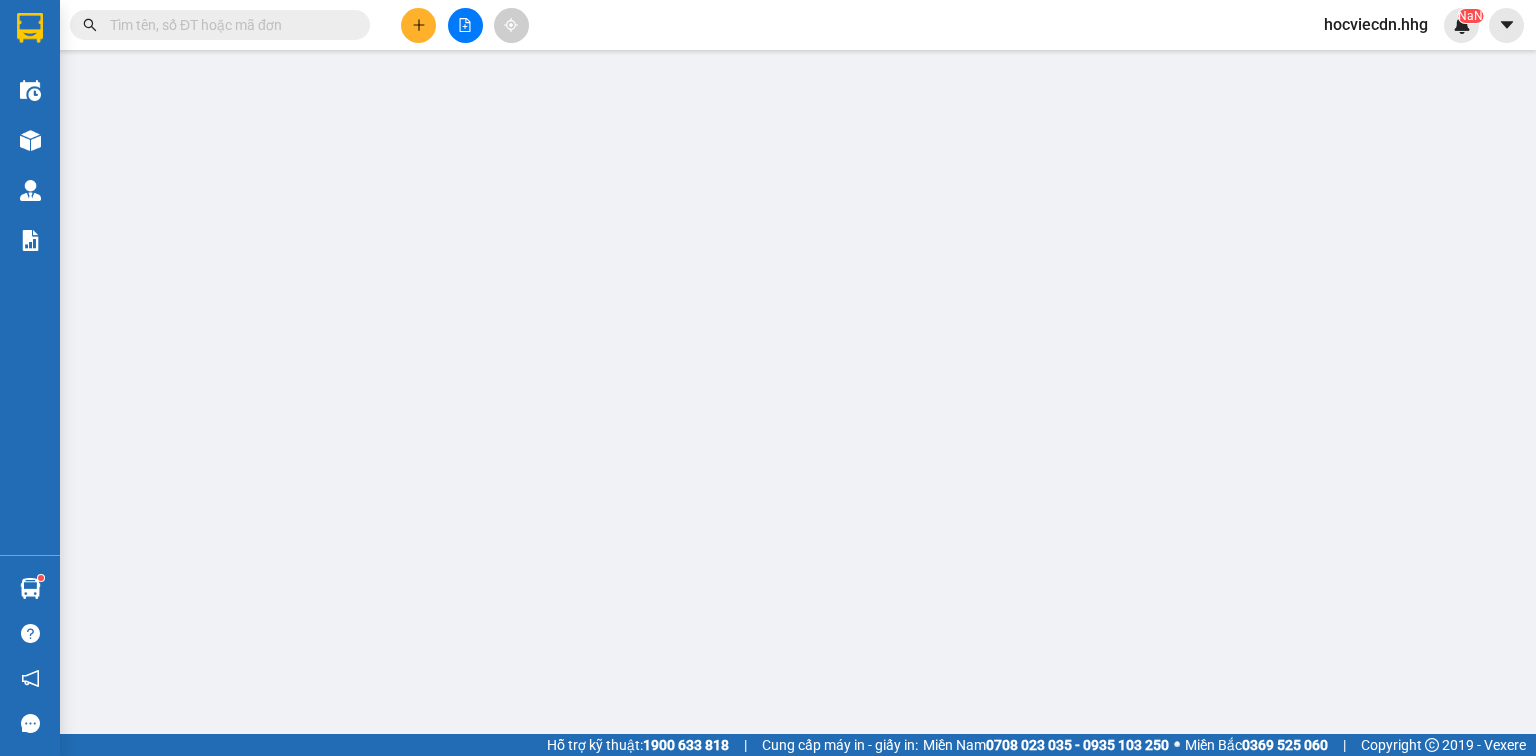 type on "[PHONE]" 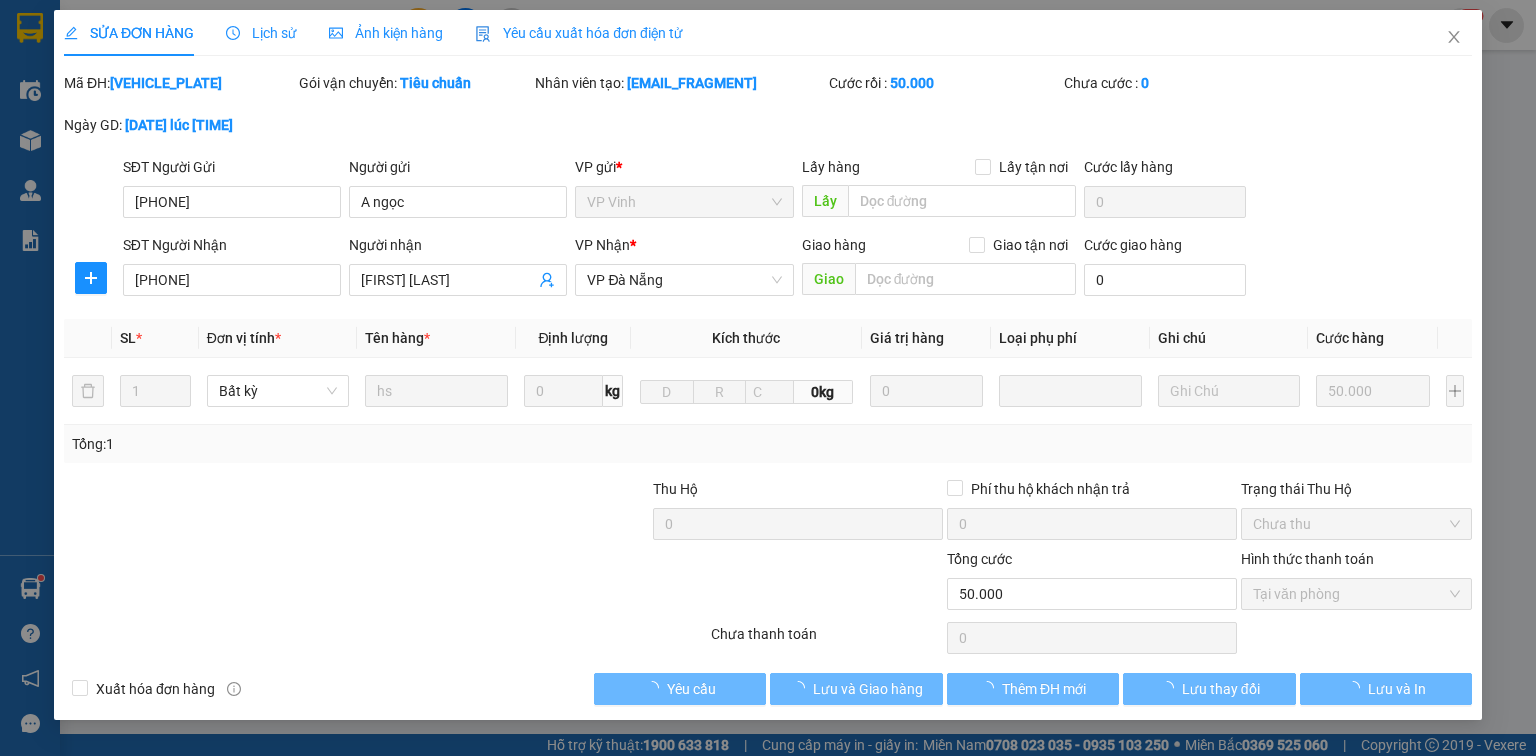 scroll, scrollTop: 0, scrollLeft: 0, axis: both 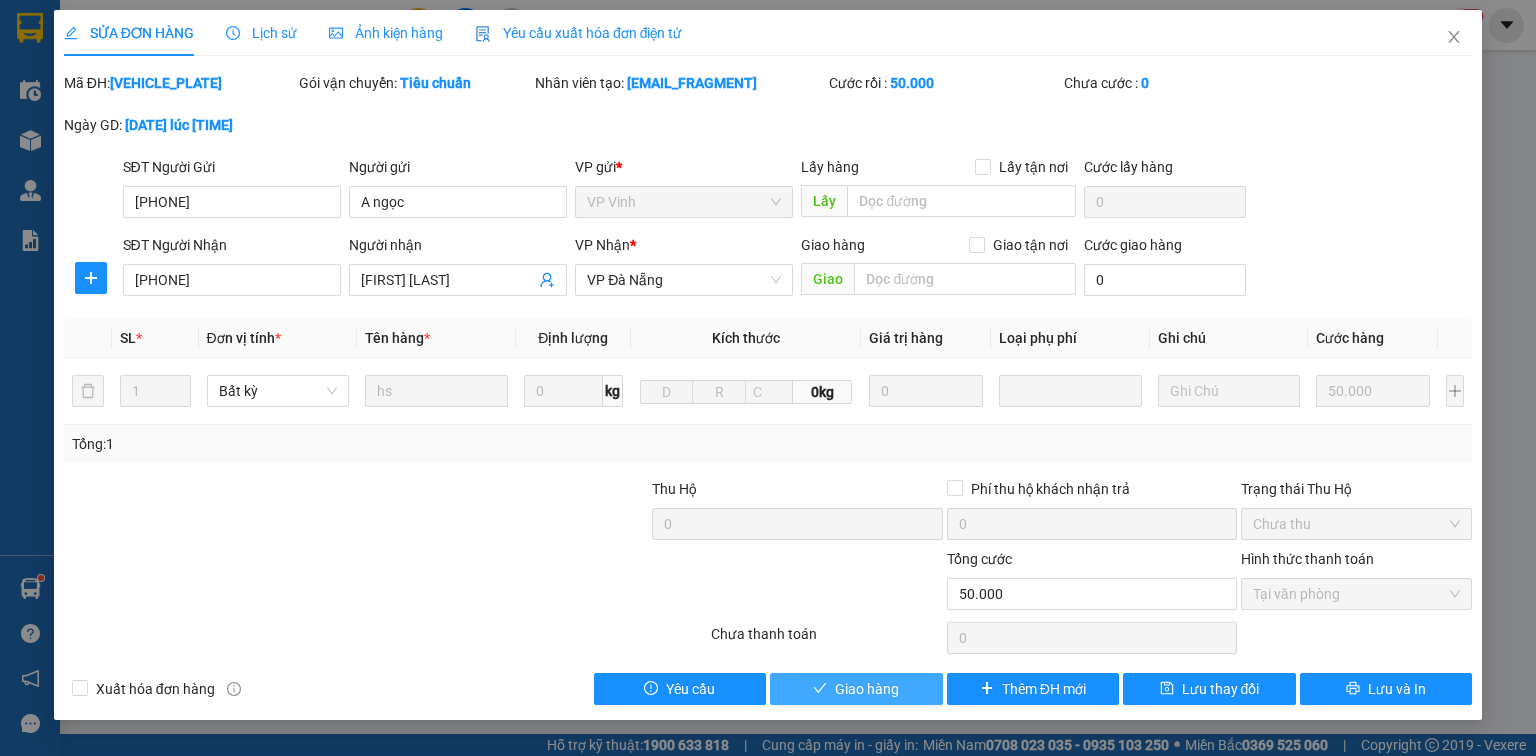 click on "Giao hàng" at bounding box center [856, 689] 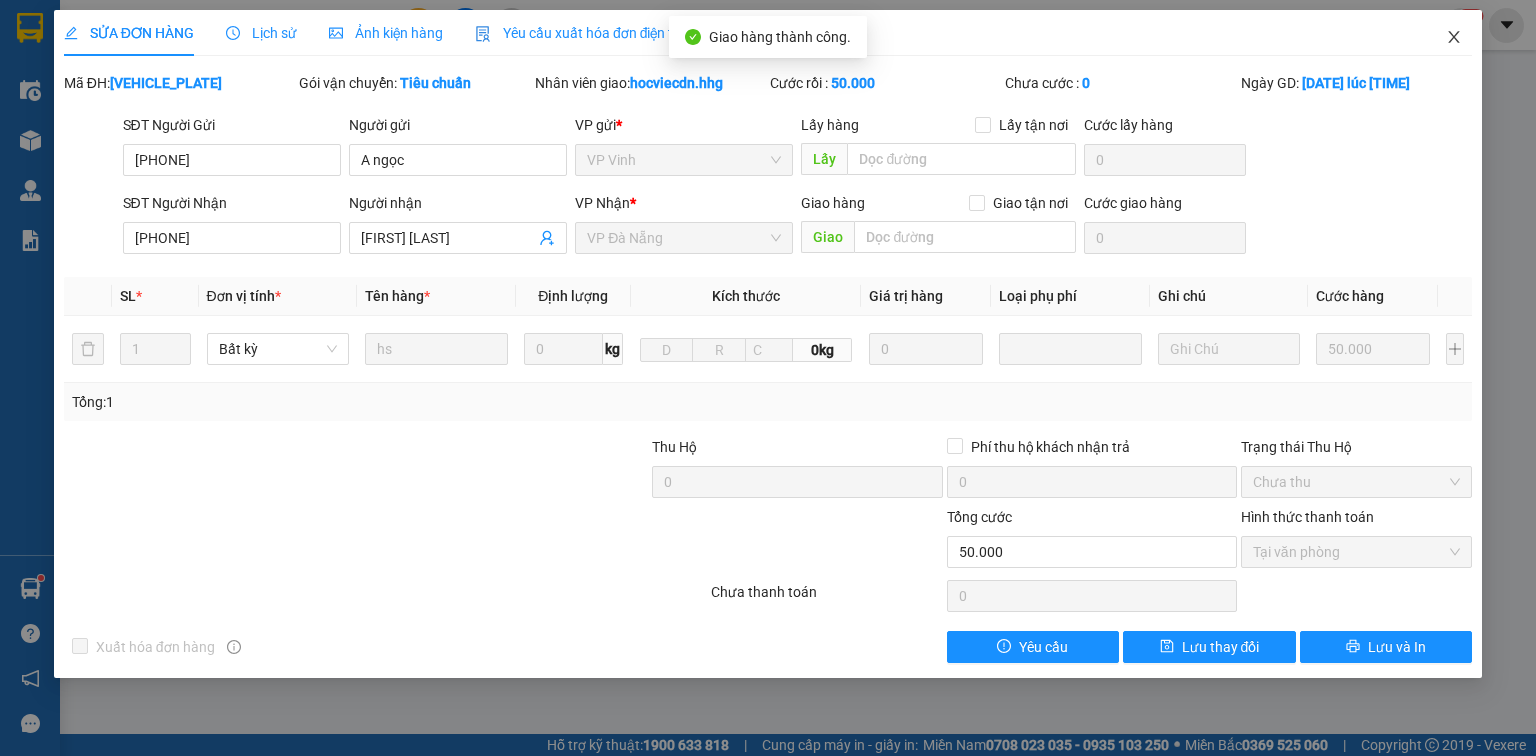 click 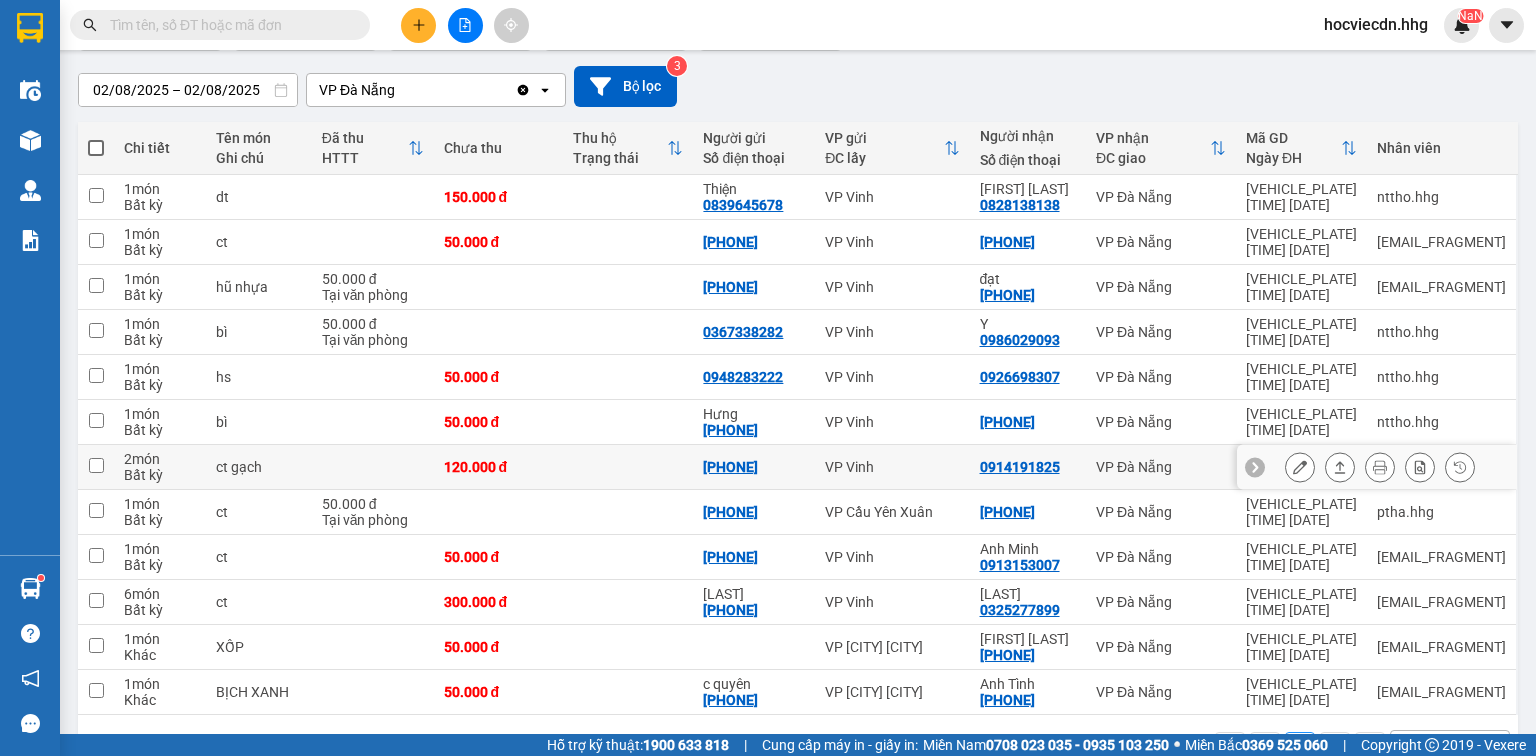 scroll, scrollTop: 219, scrollLeft: 0, axis: vertical 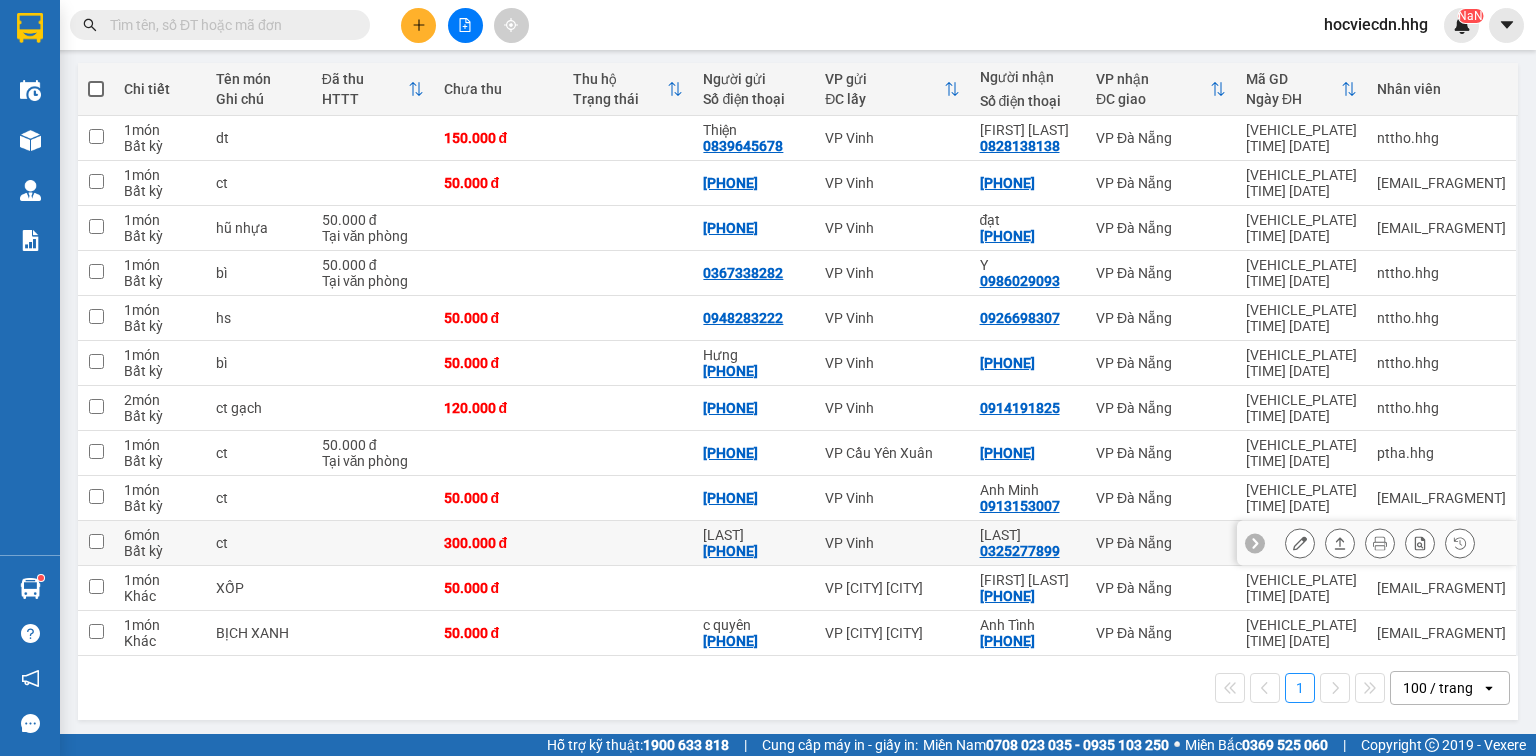 click on "VP Đà Nẵng" at bounding box center [1161, 543] 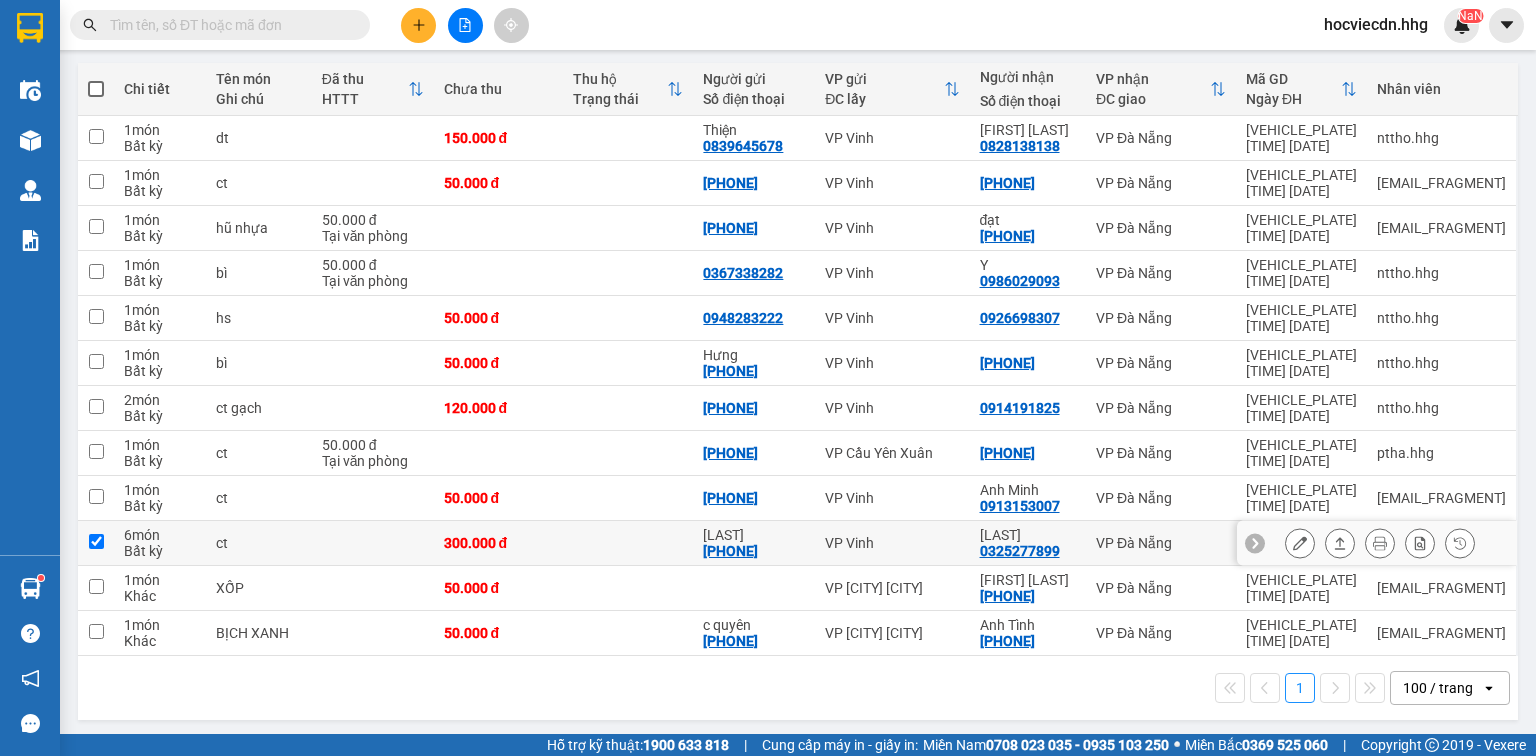 checkbox on "true" 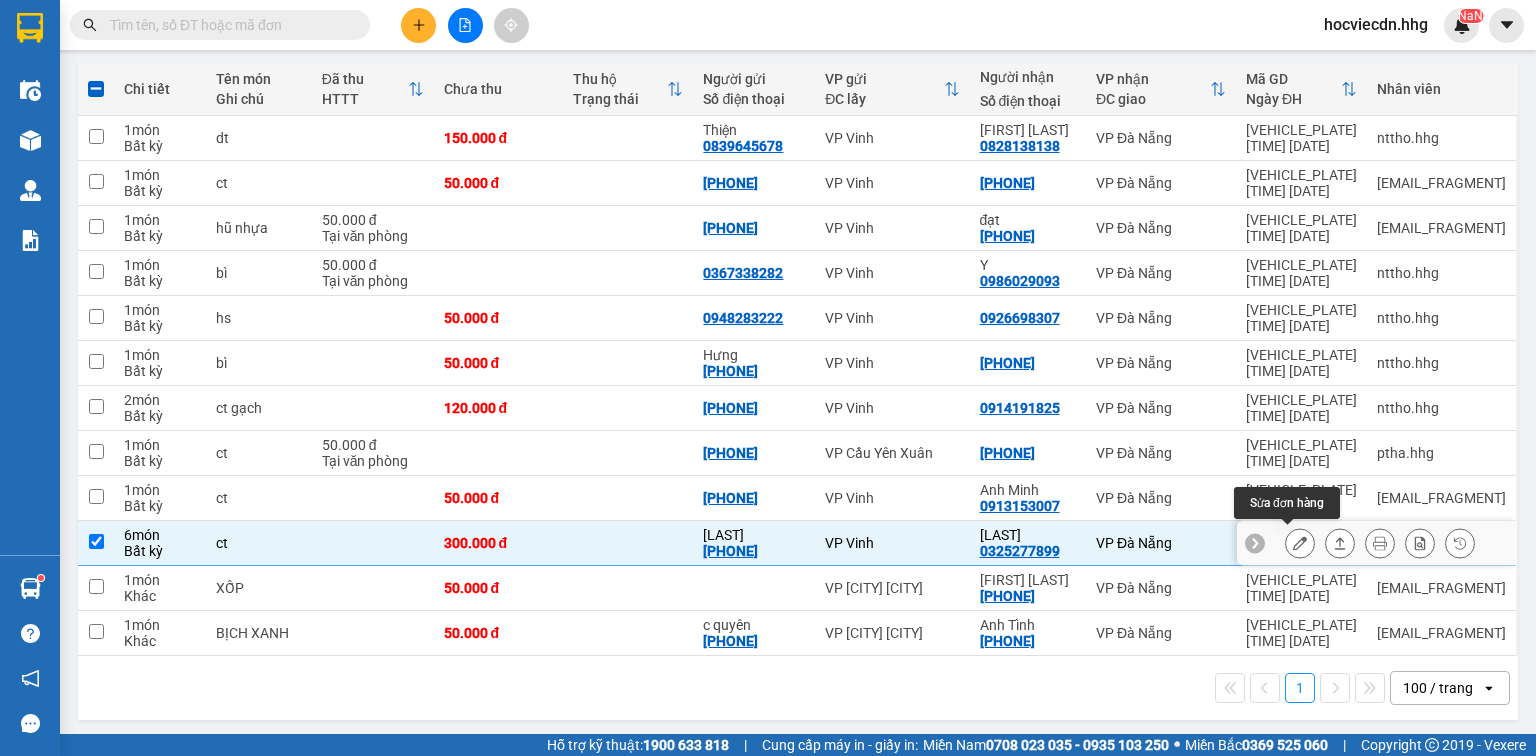 click at bounding box center [1300, 543] 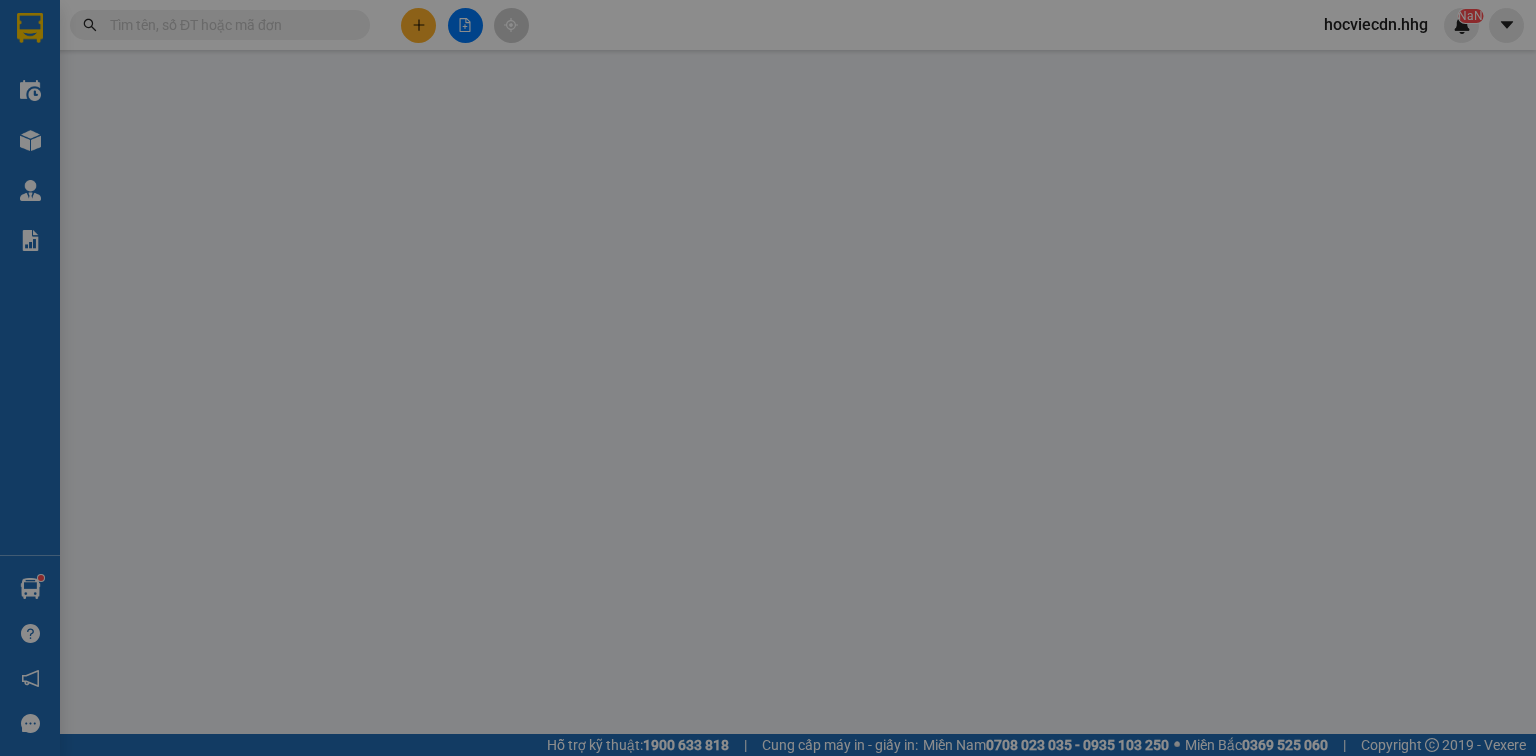 type on "[PHONE]" 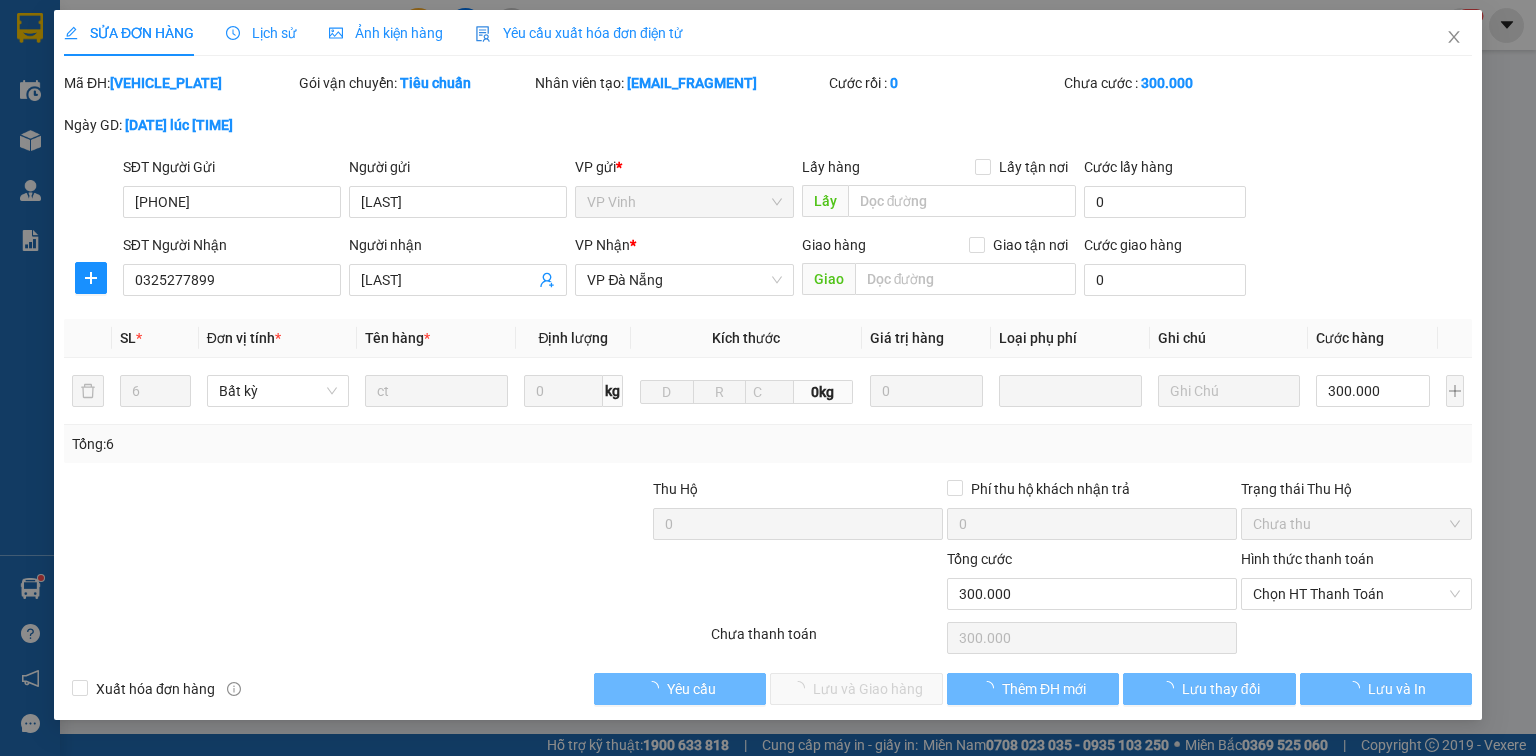 scroll, scrollTop: 0, scrollLeft: 0, axis: both 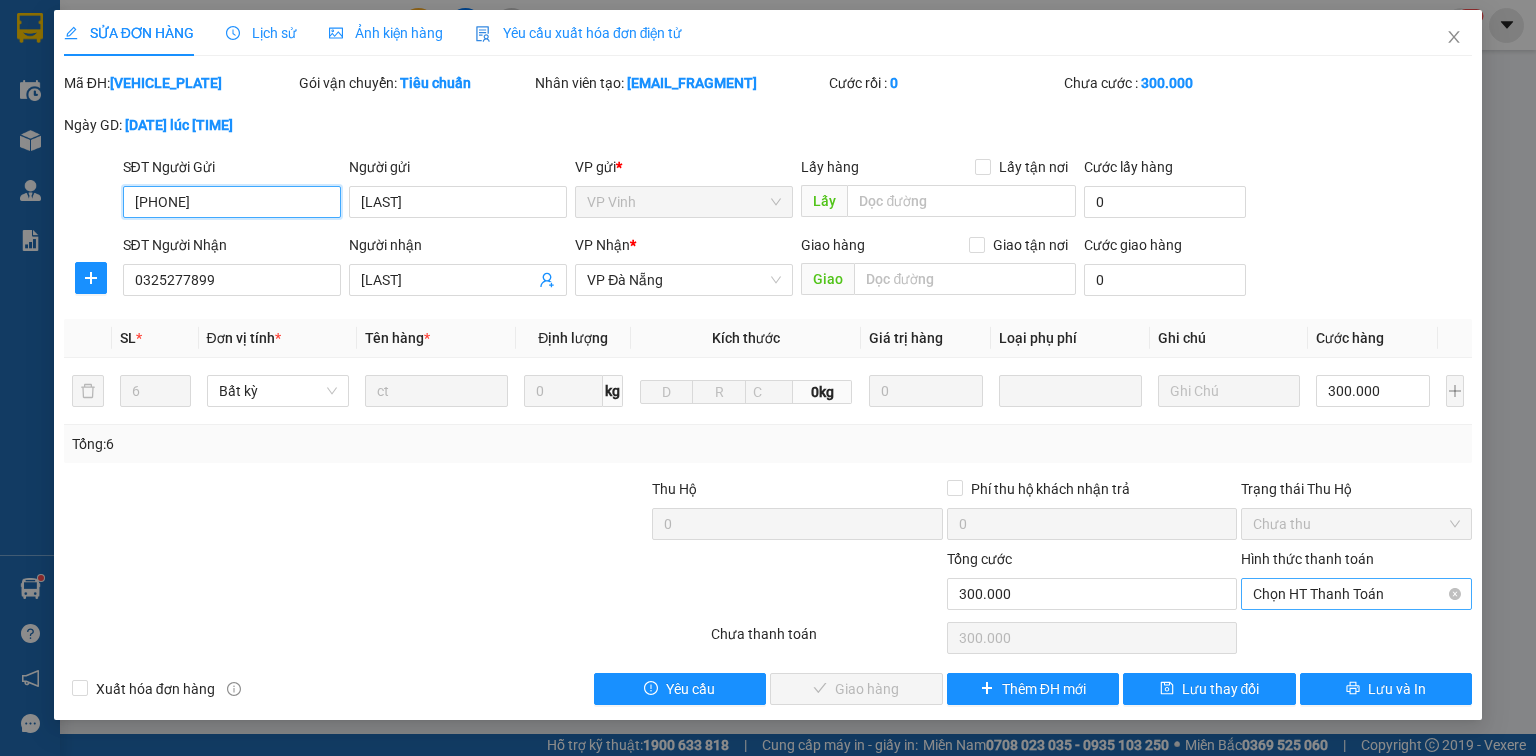 click on "Chọn HT Thanh Toán" at bounding box center [1356, 594] 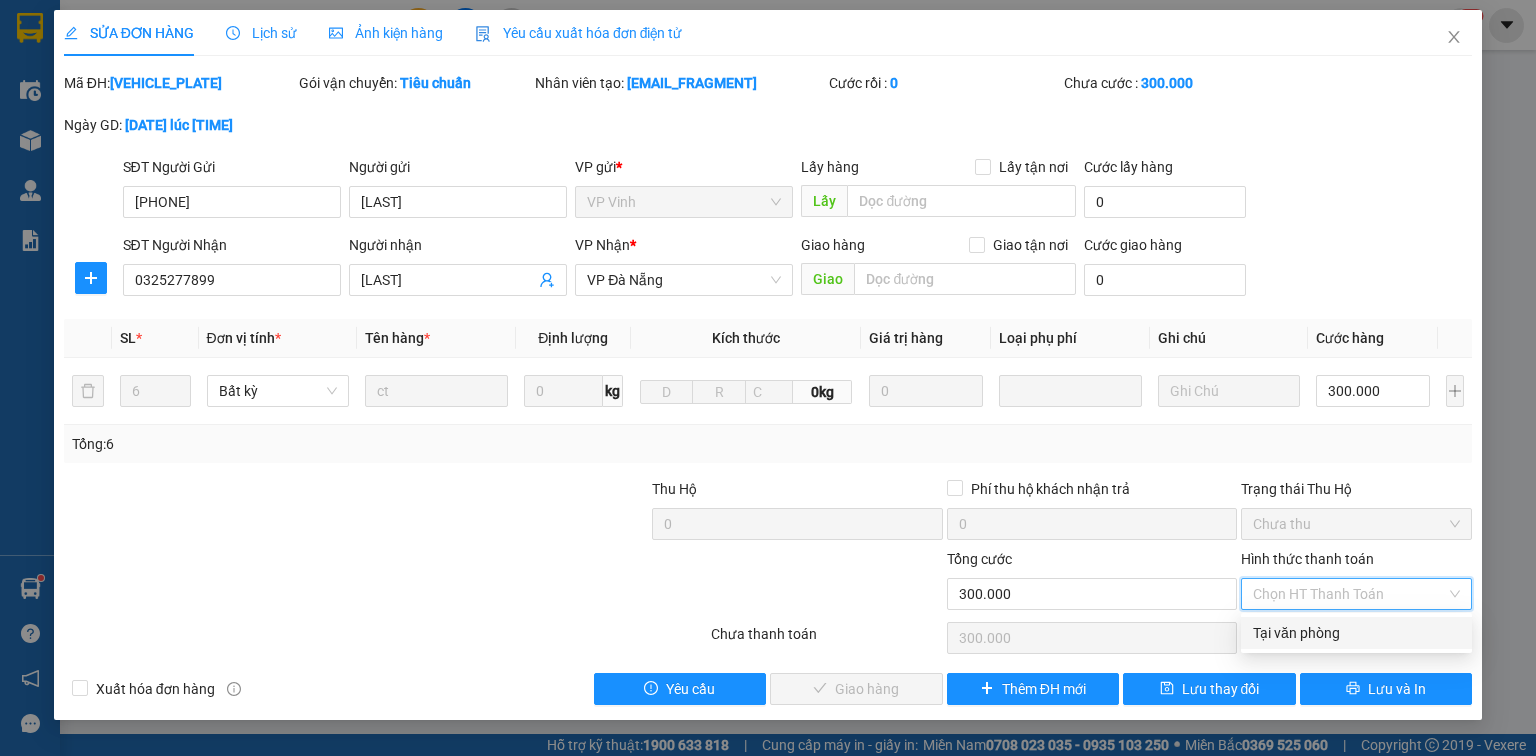 click on "Tại văn phòng" at bounding box center [1356, 633] 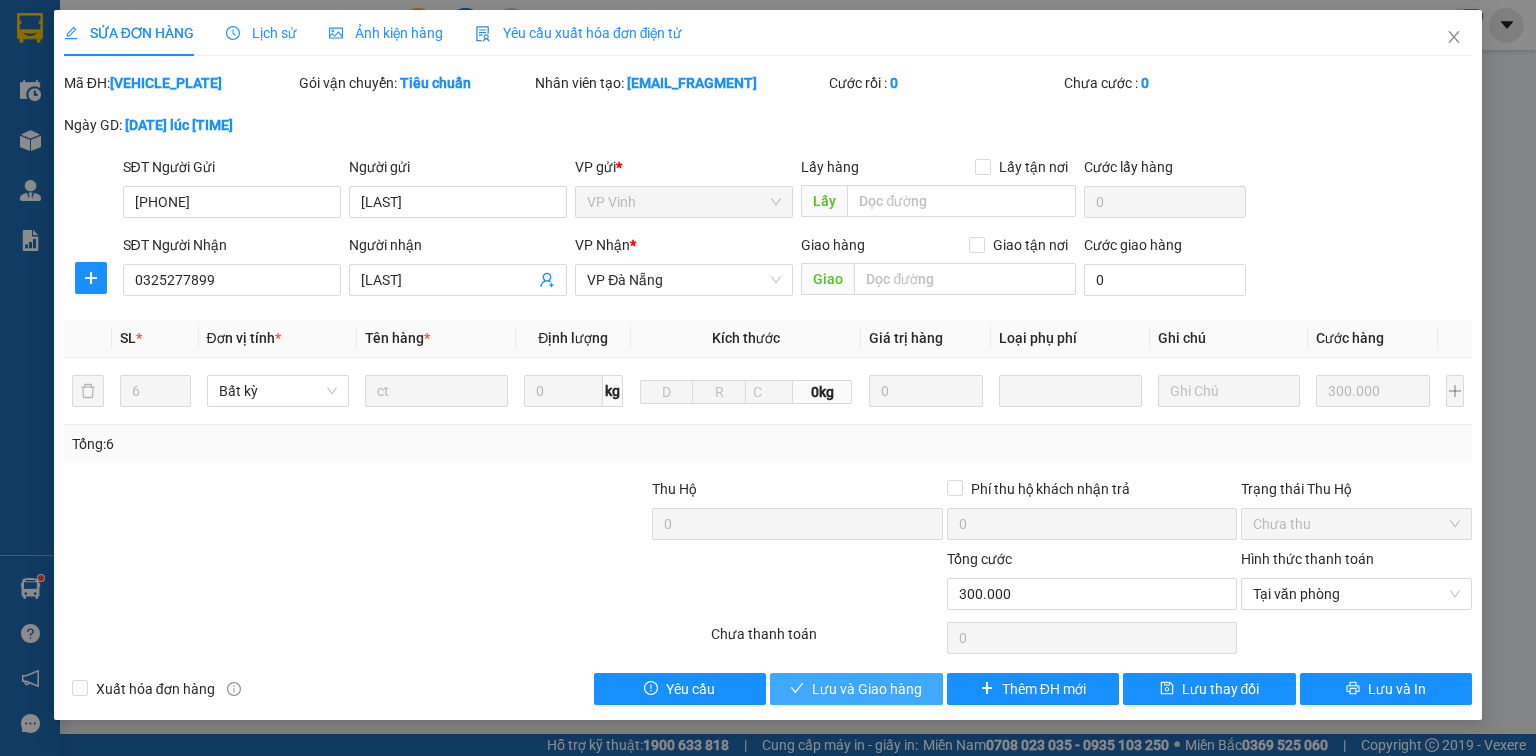 click on "Lưu và Giao hàng" at bounding box center (867, 689) 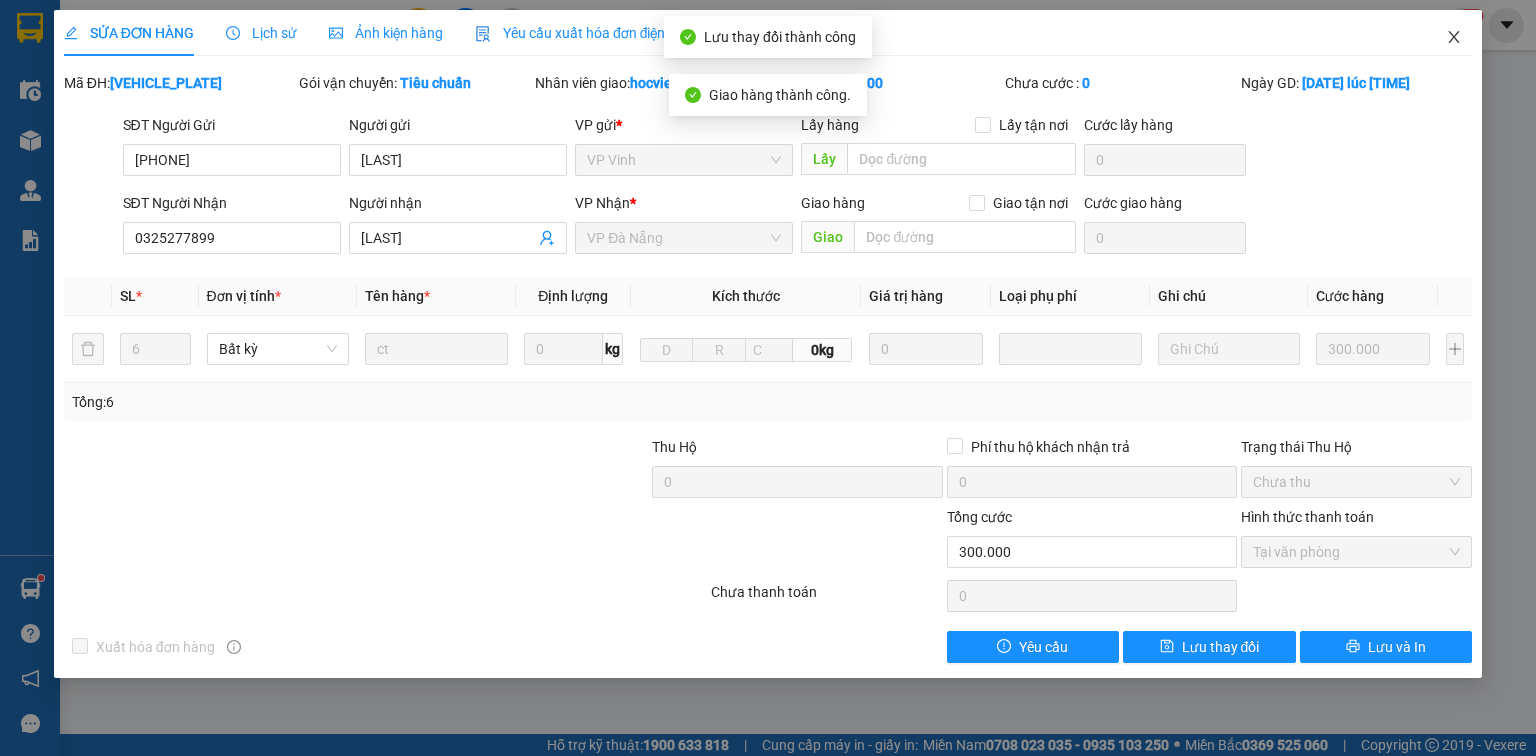 click 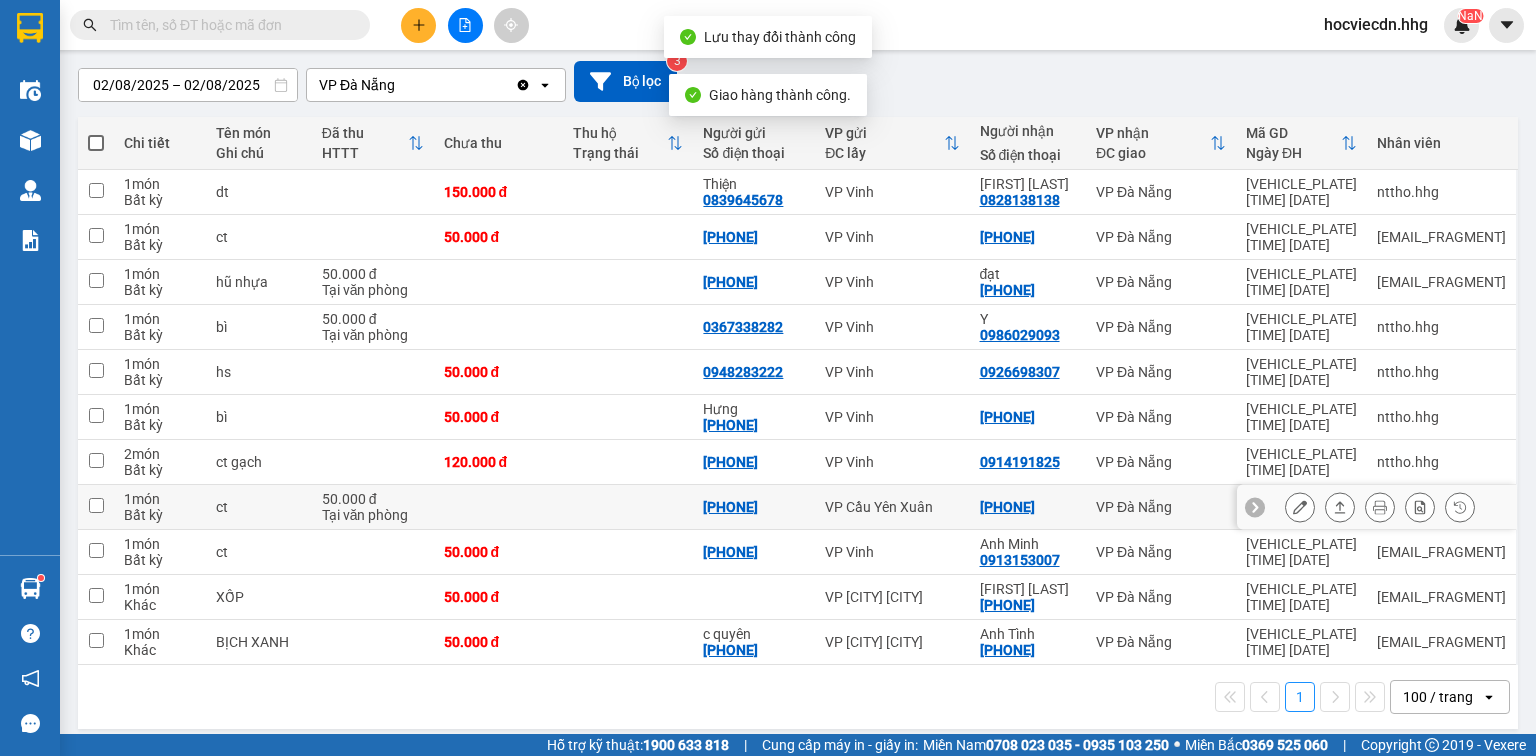 scroll, scrollTop: 174, scrollLeft: 0, axis: vertical 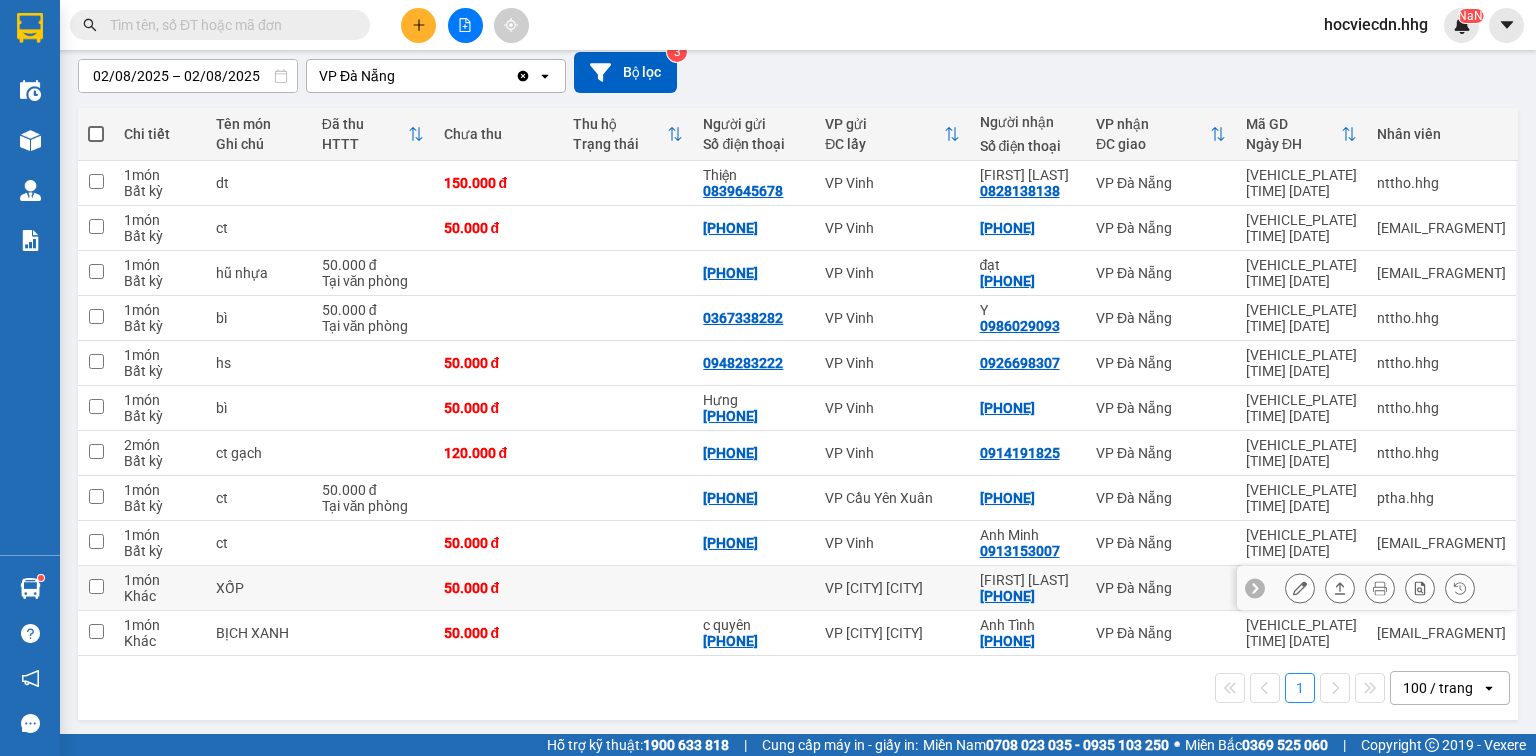 click on "[NAME]" at bounding box center (1028, 580) 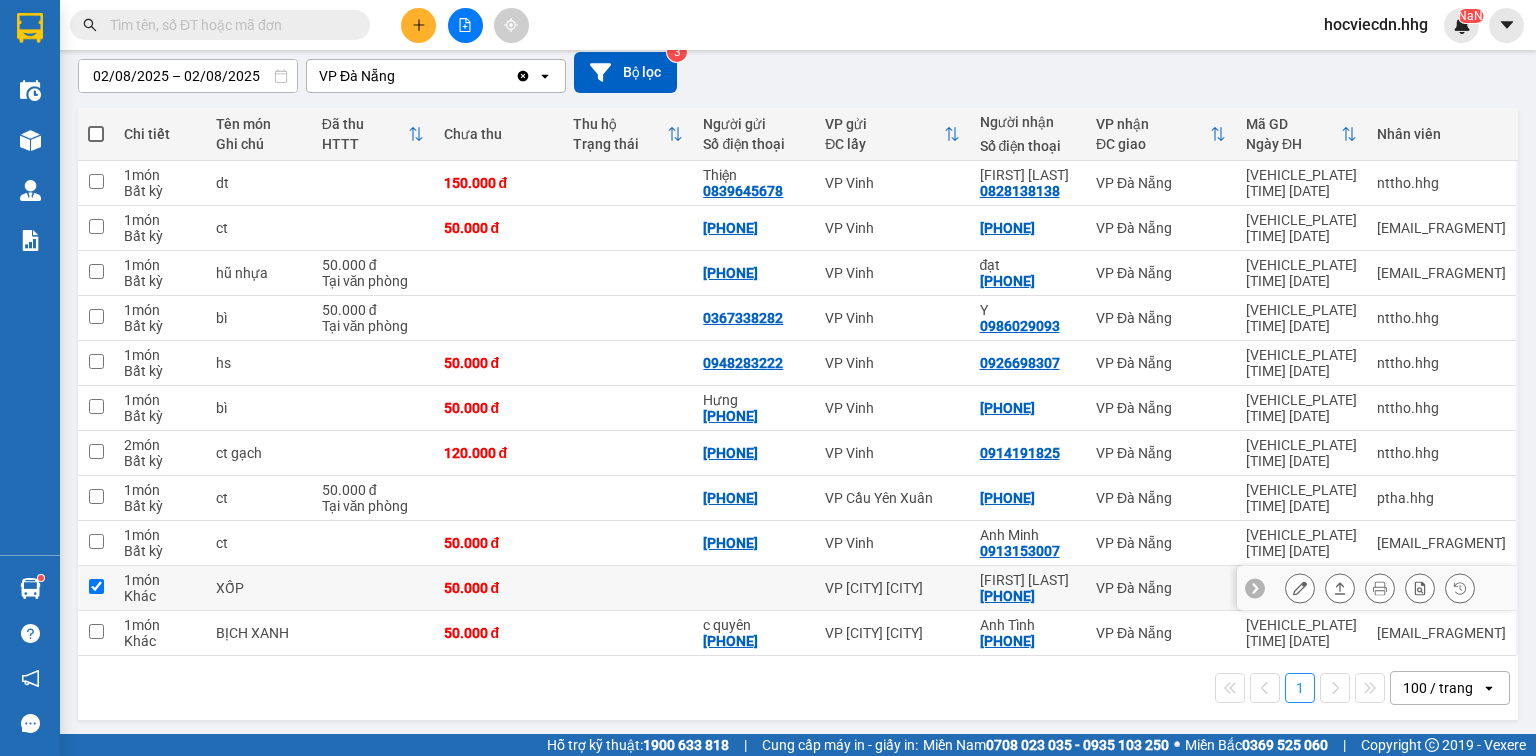 checkbox on "true" 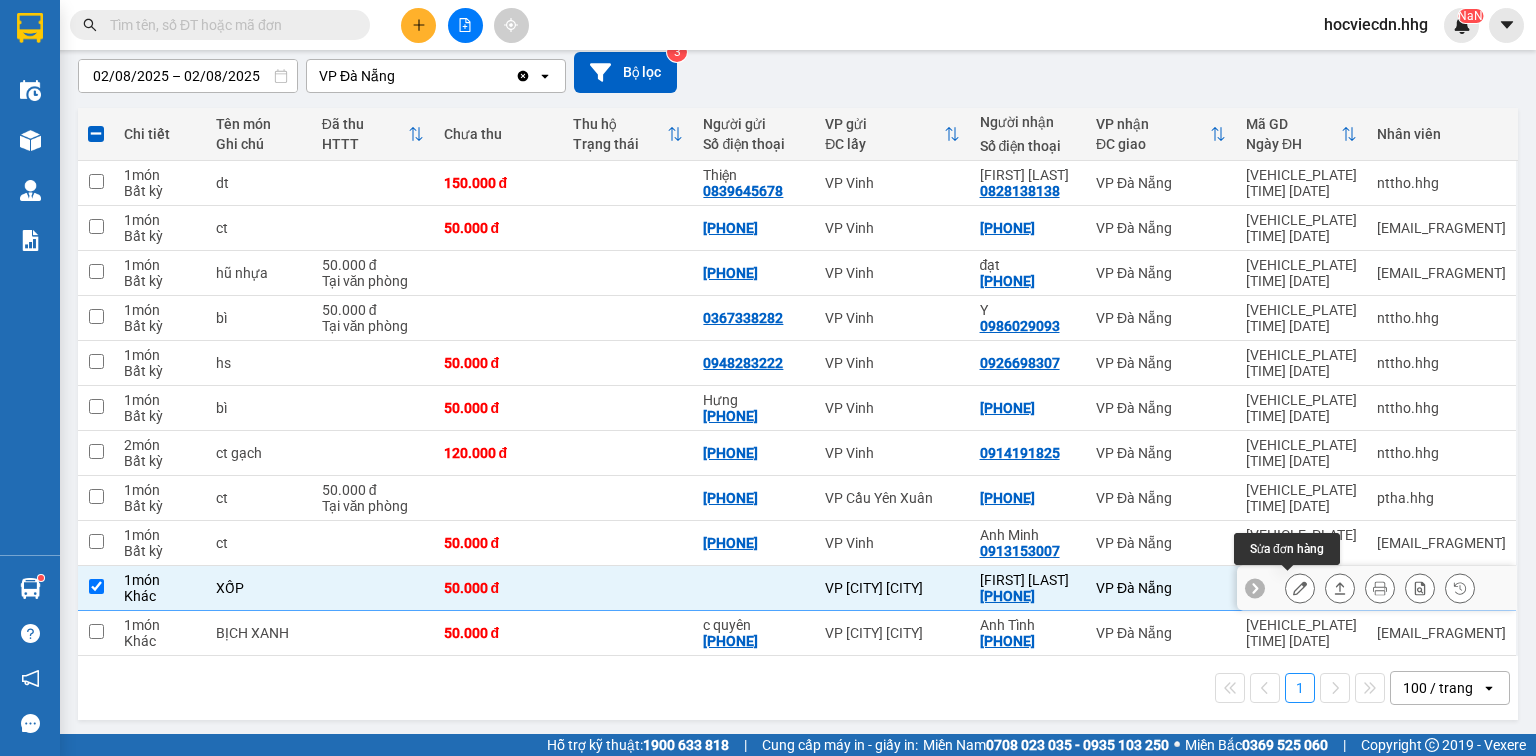 click 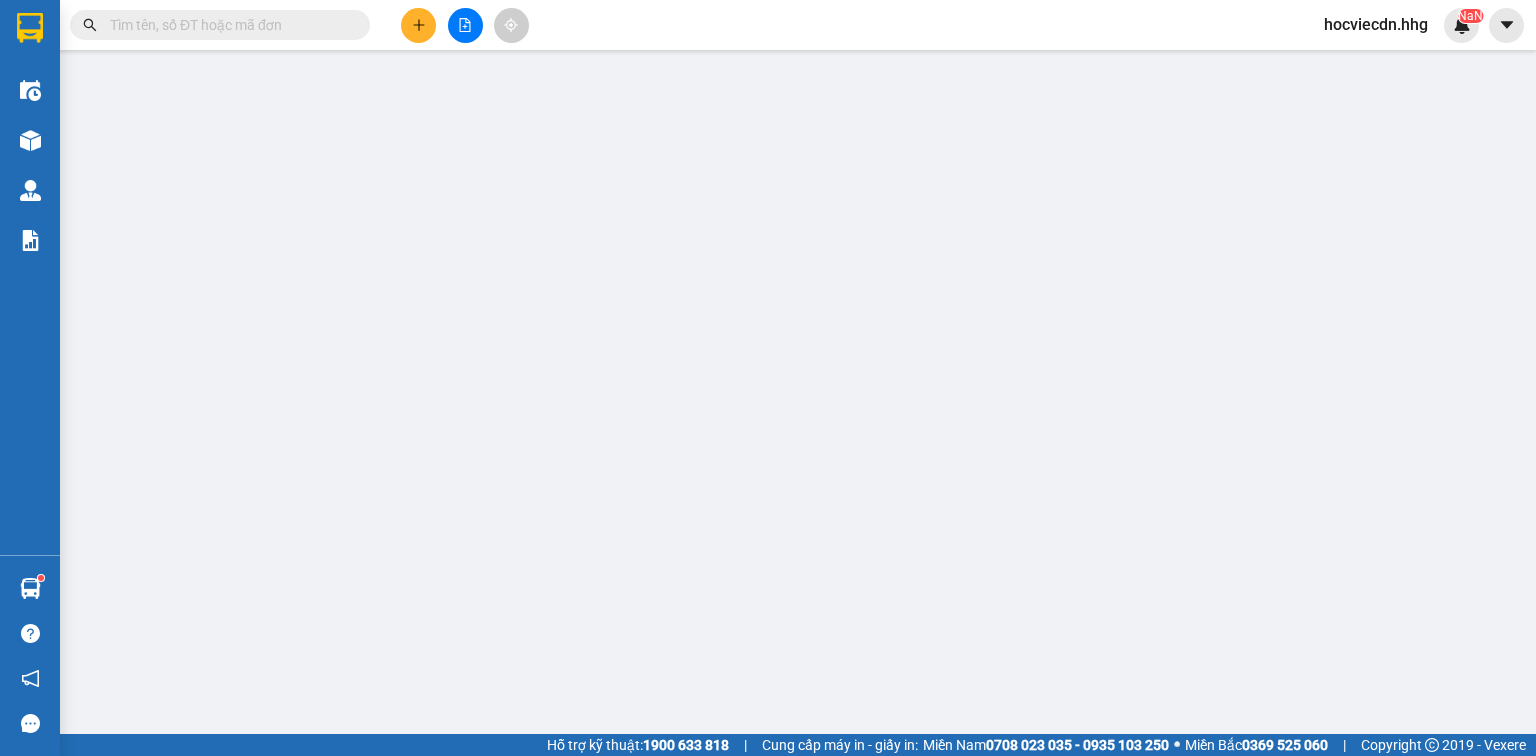 type on "[PHONE]" 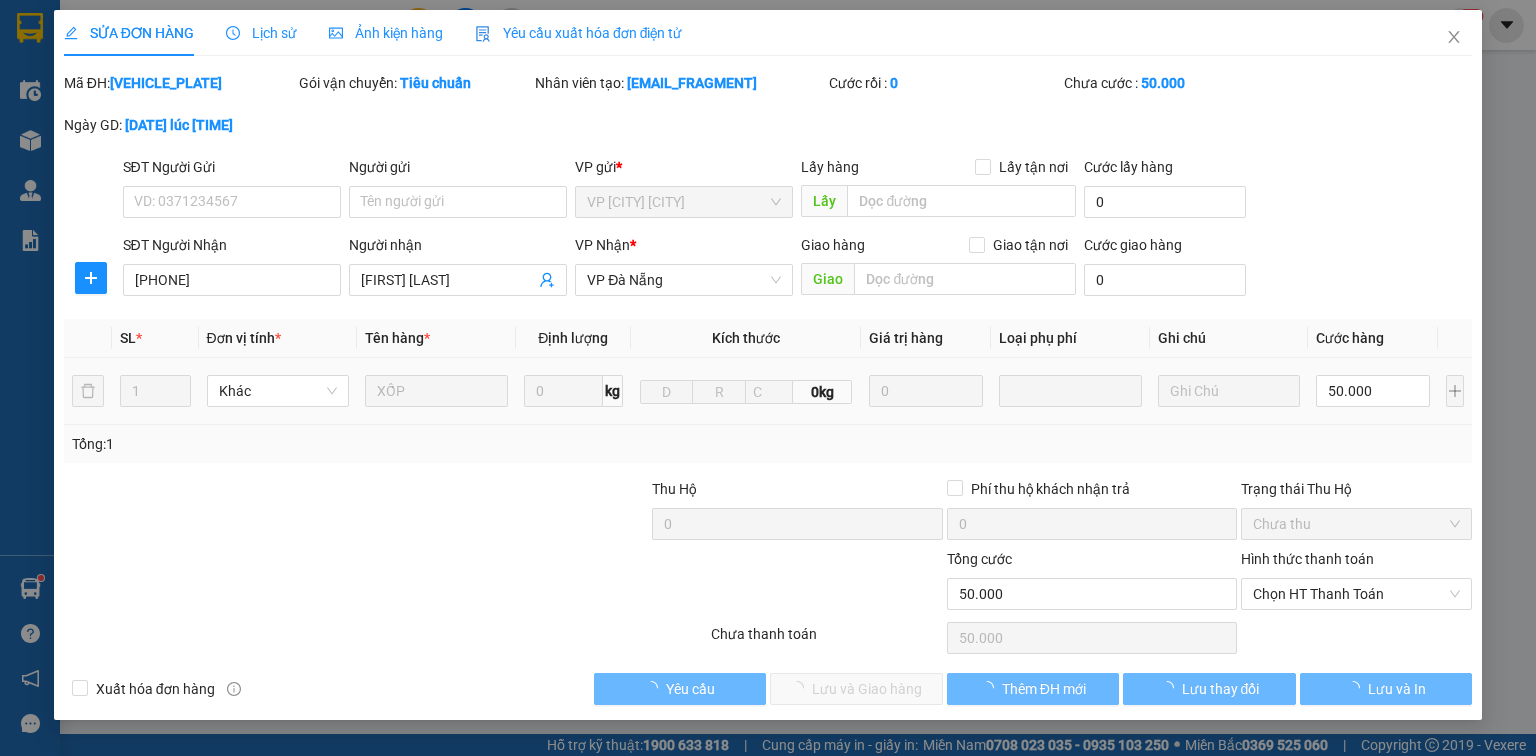 scroll, scrollTop: 0, scrollLeft: 0, axis: both 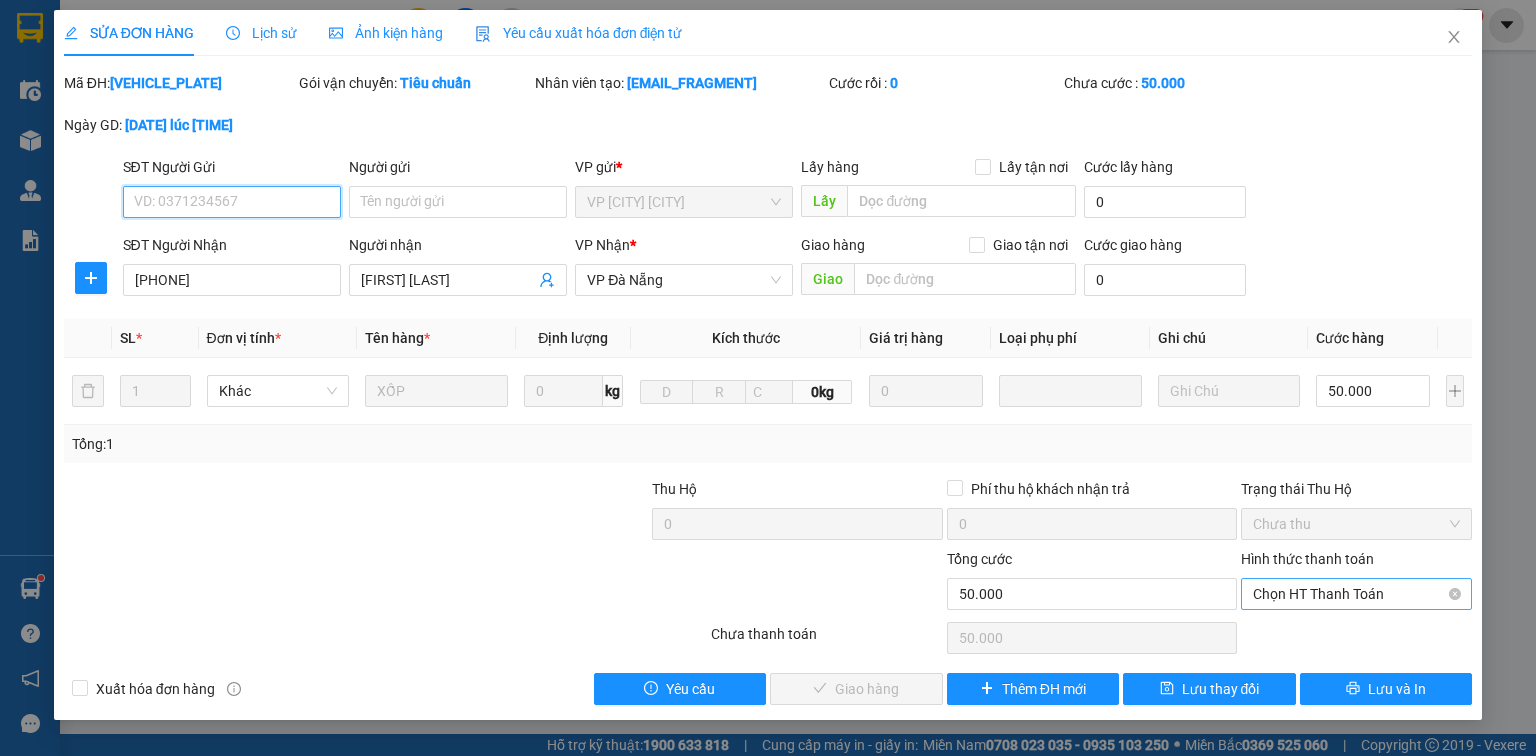 click on "Chọn HT Thanh Toán" at bounding box center (1356, 594) 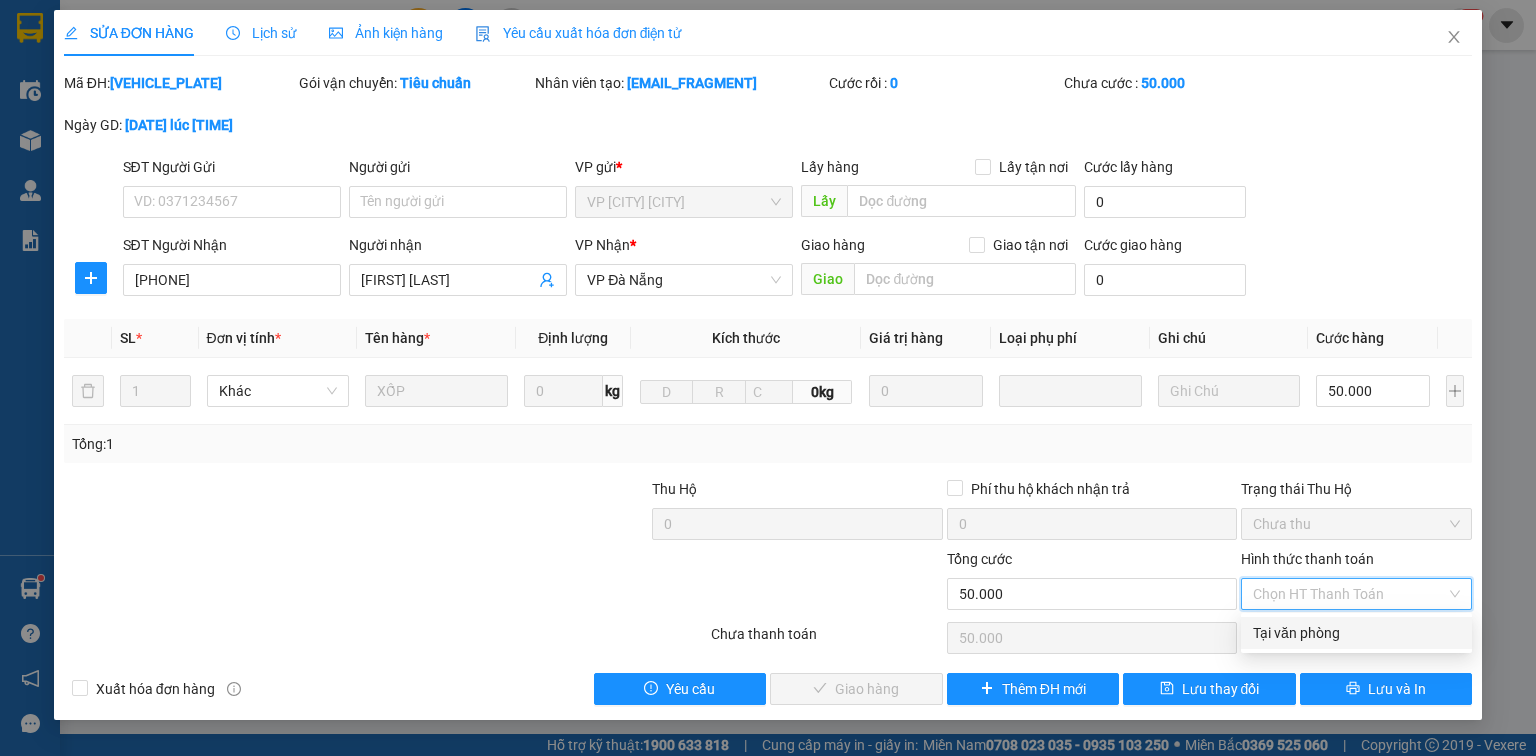 click on "Tại văn phòng" at bounding box center [1356, 633] 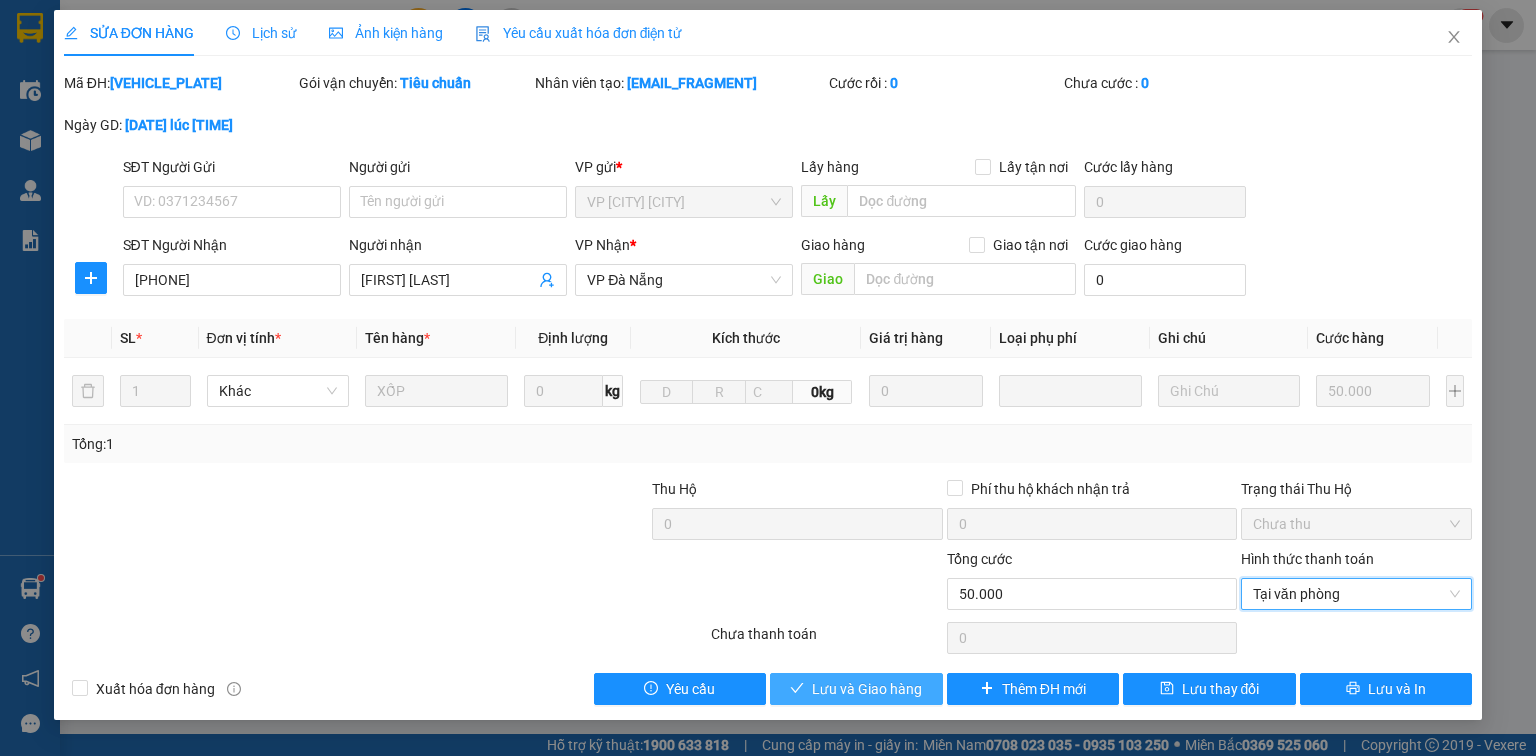 click on "Lưu và Giao hàng" at bounding box center (867, 689) 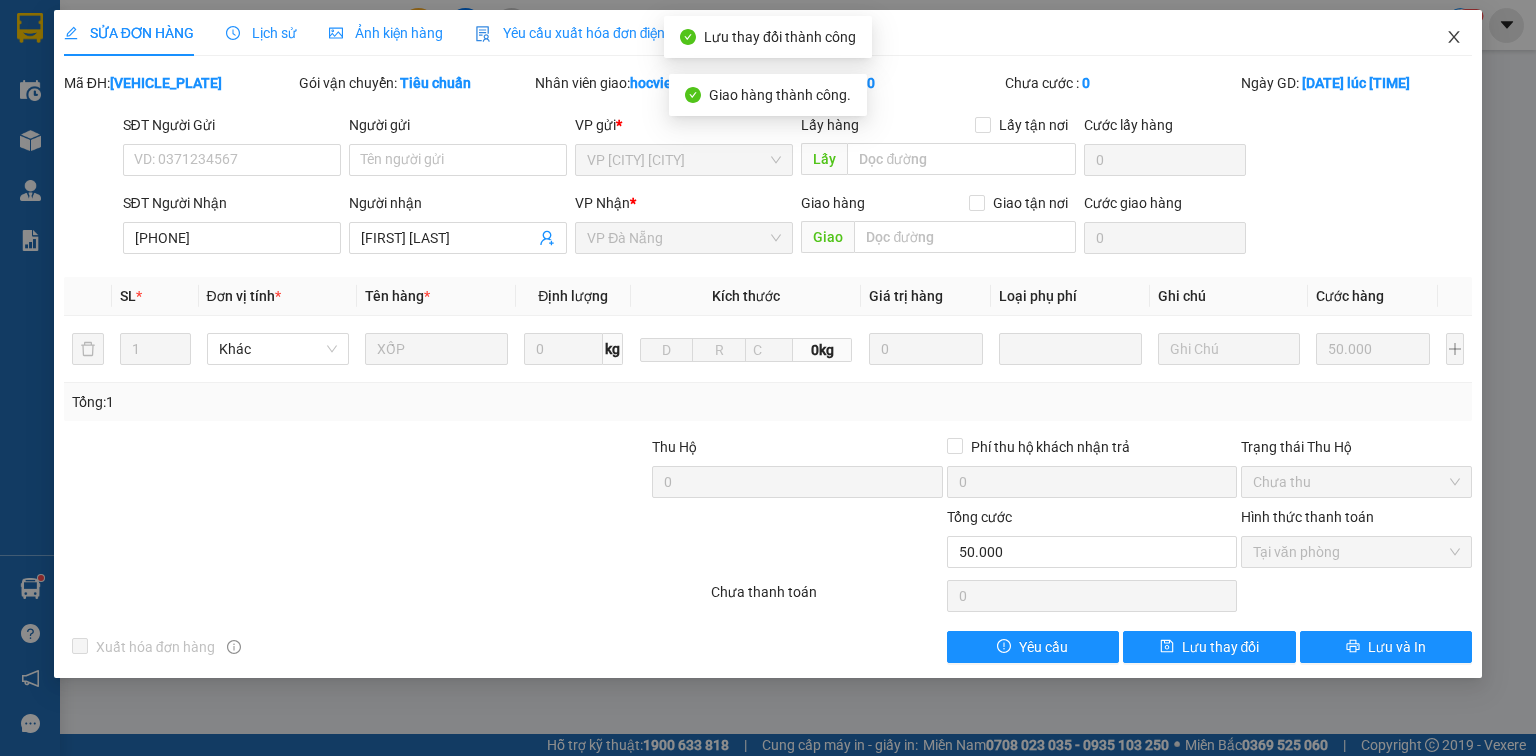 click at bounding box center [1454, 38] 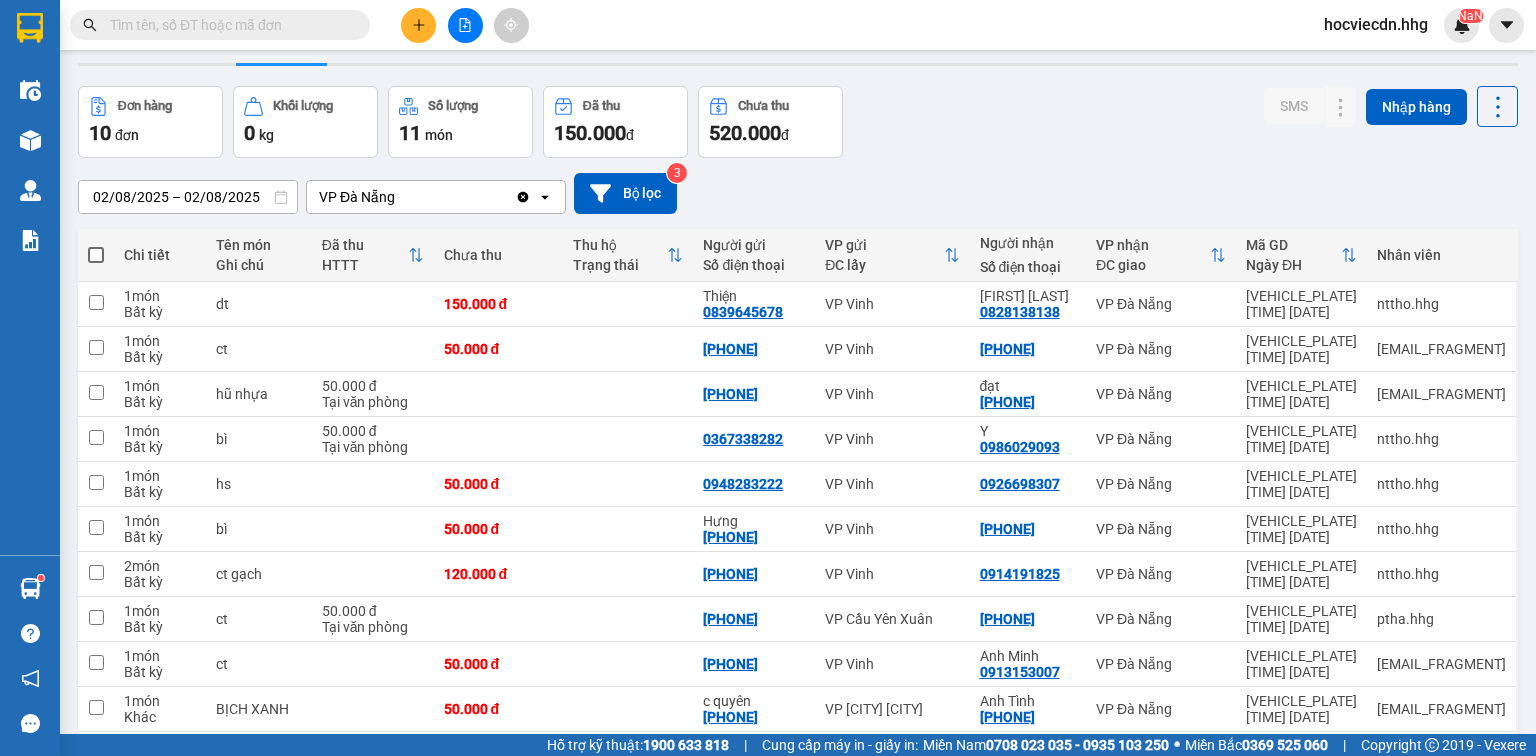 scroll, scrollTop: 129, scrollLeft: 0, axis: vertical 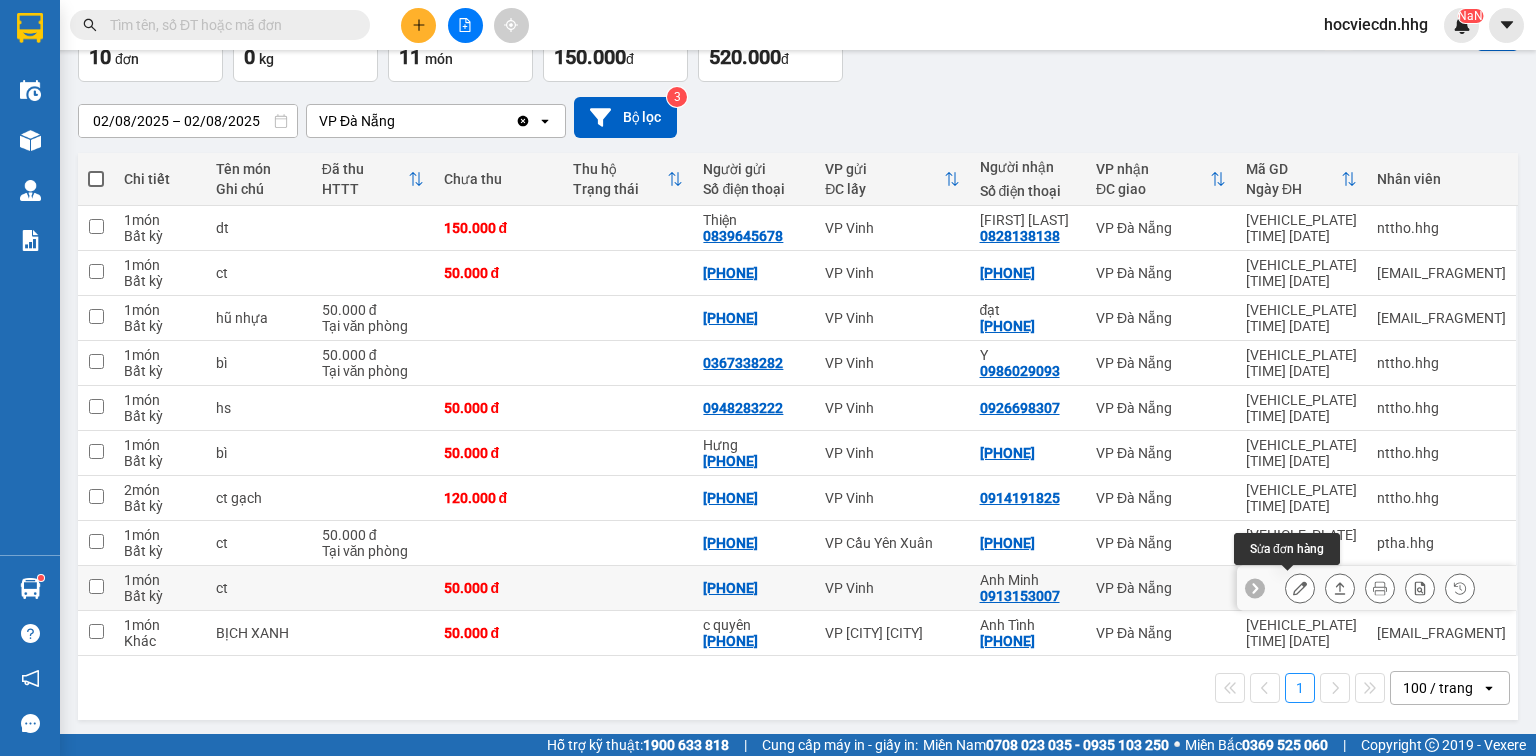 click 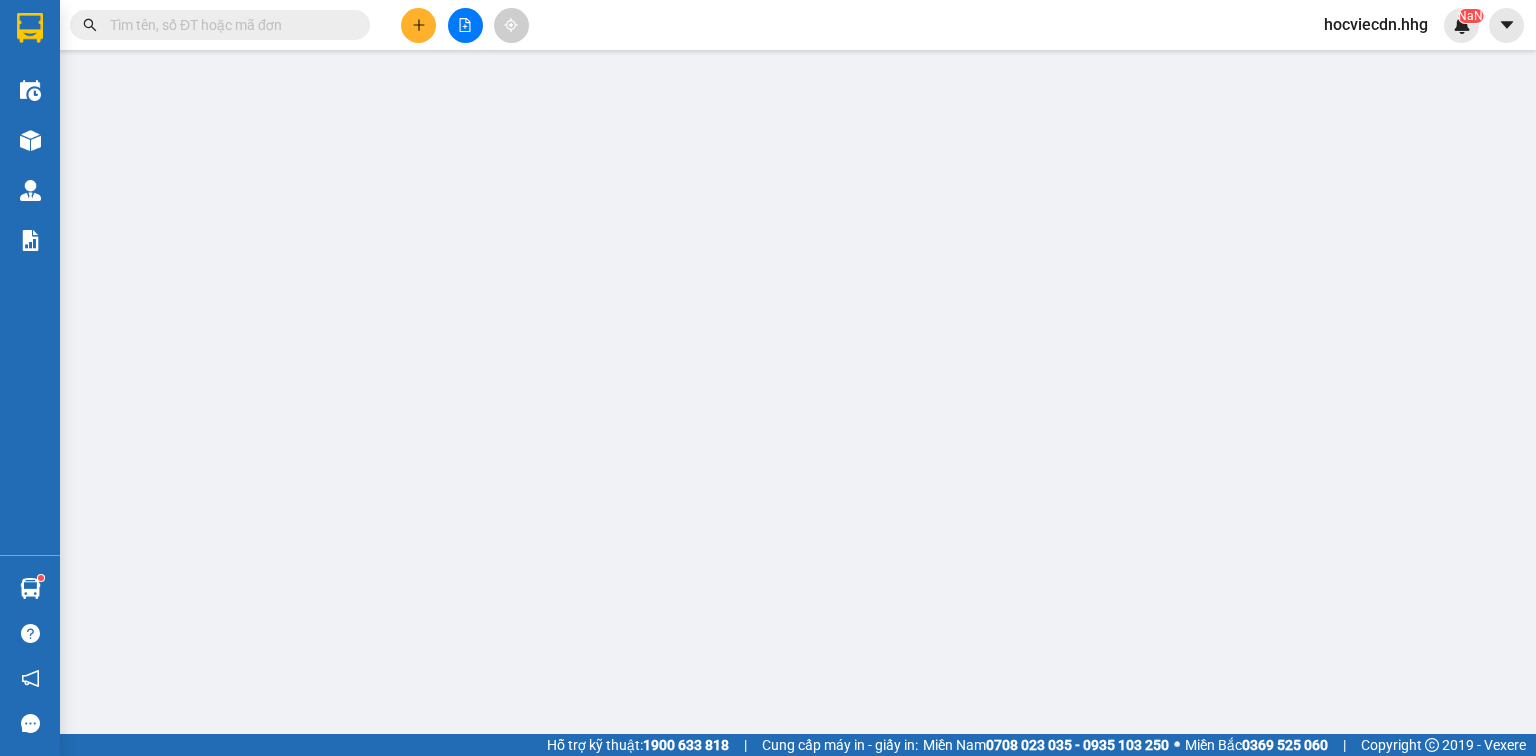 scroll, scrollTop: 0, scrollLeft: 0, axis: both 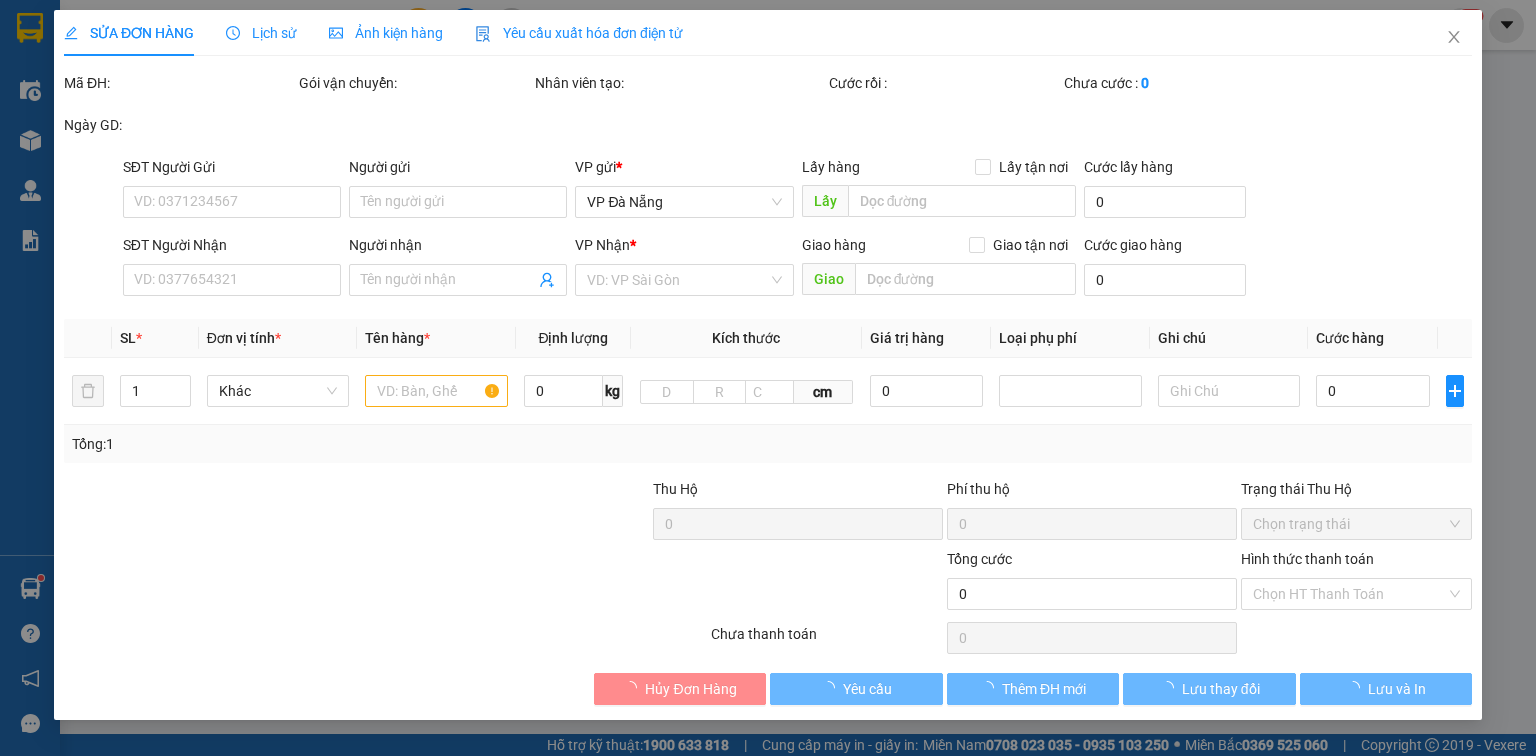 type on "[PHONE]" 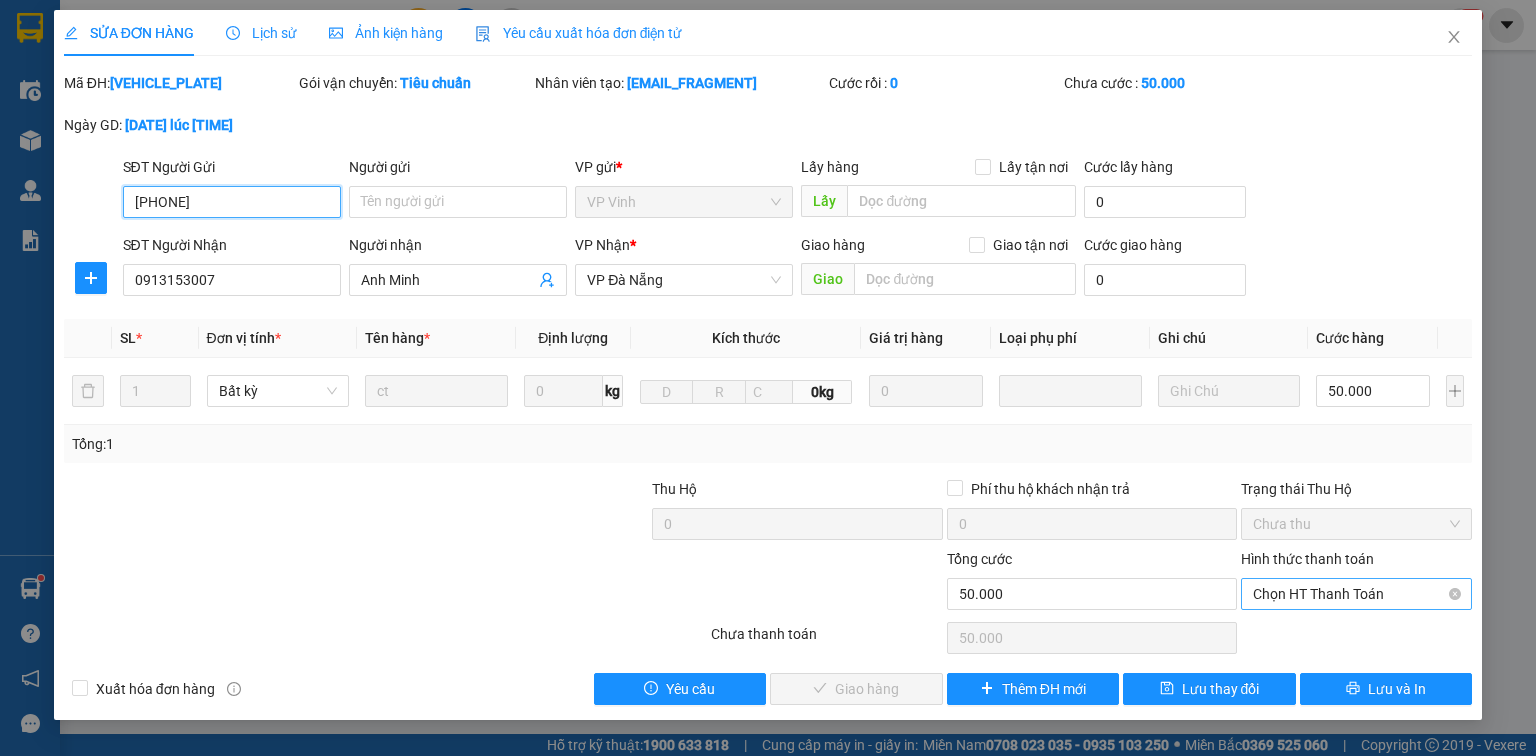 click on "Chọn HT Thanh Toán" at bounding box center [1356, 594] 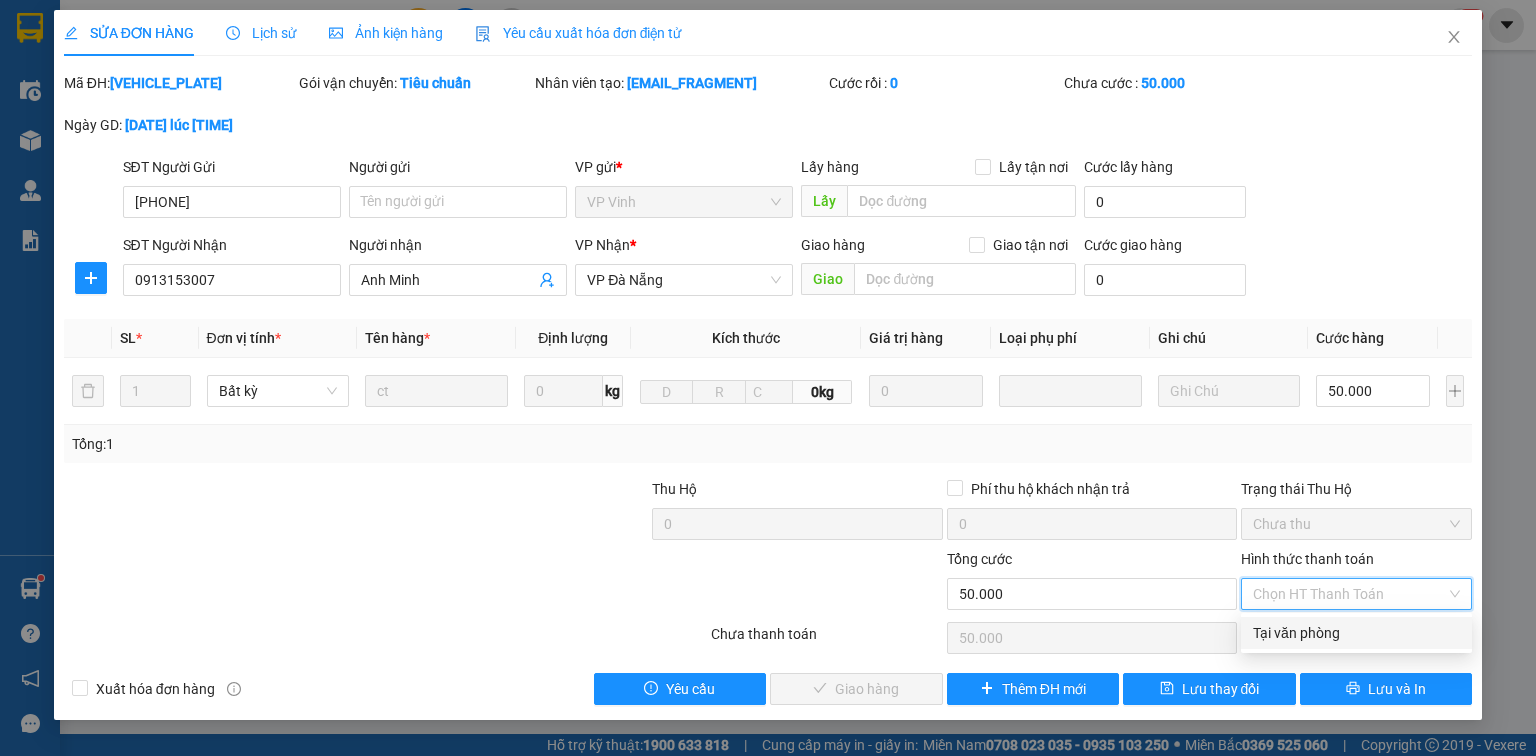 click on "Tại văn phòng" at bounding box center [1356, 633] 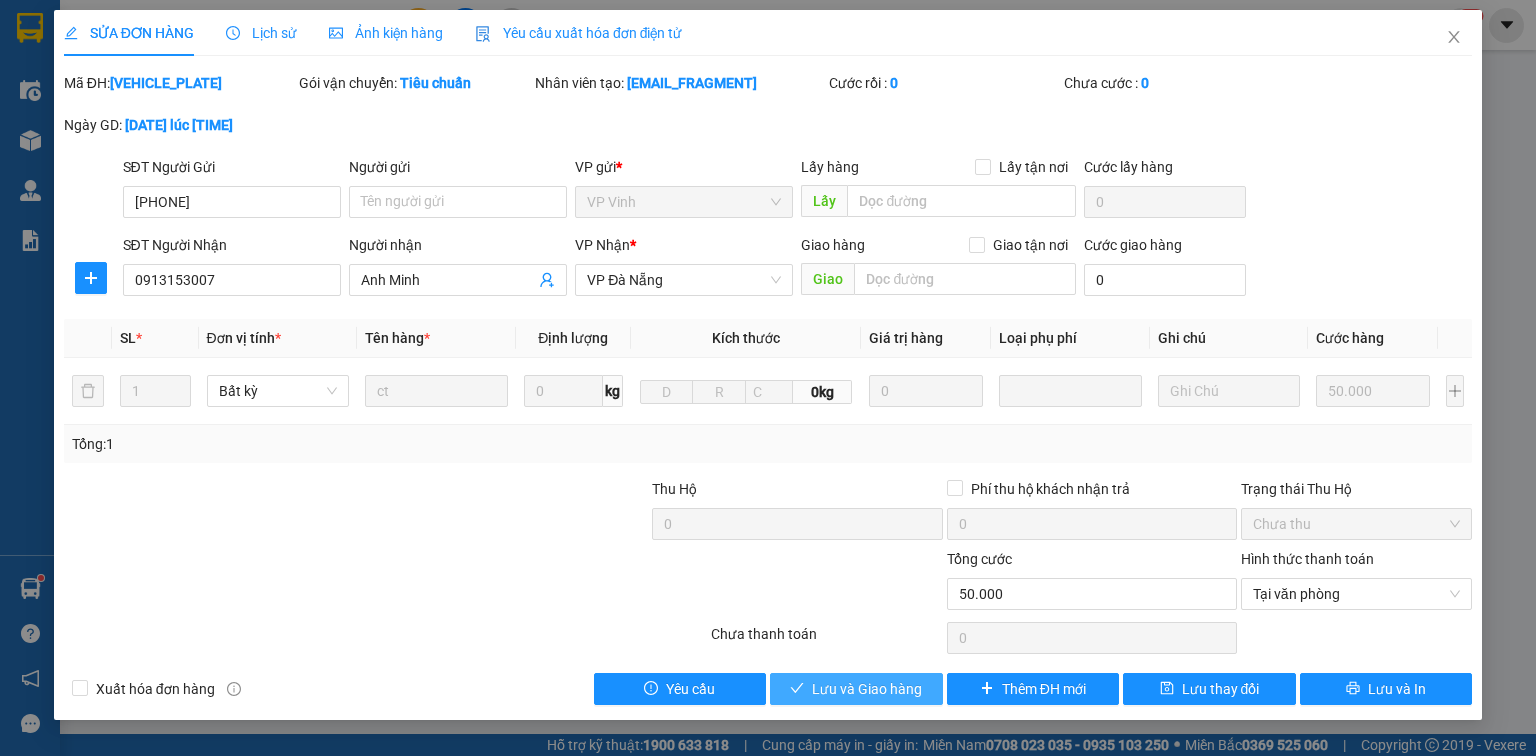 click on "Lưu và Giao hàng" at bounding box center (867, 689) 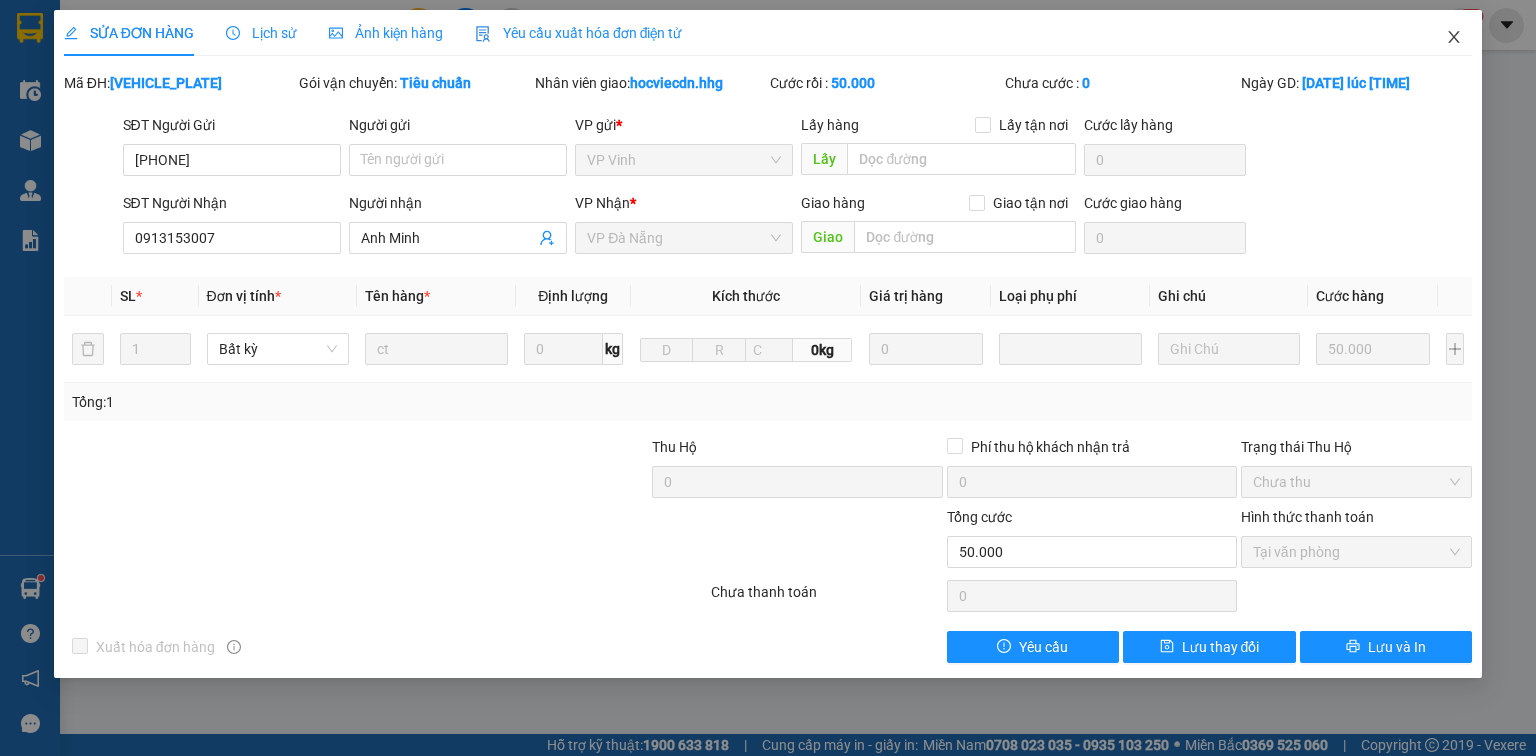 click 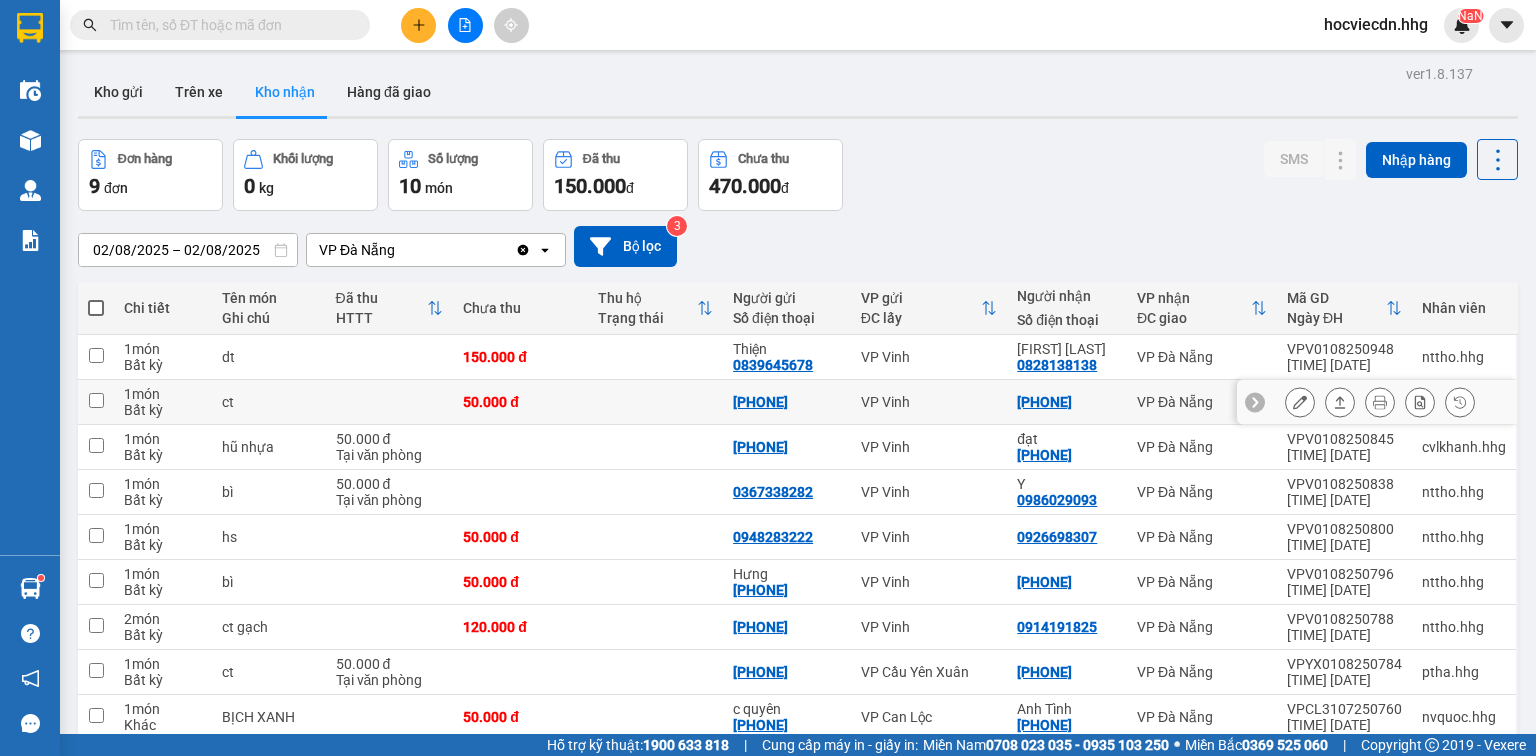 scroll, scrollTop: 0, scrollLeft: 0, axis: both 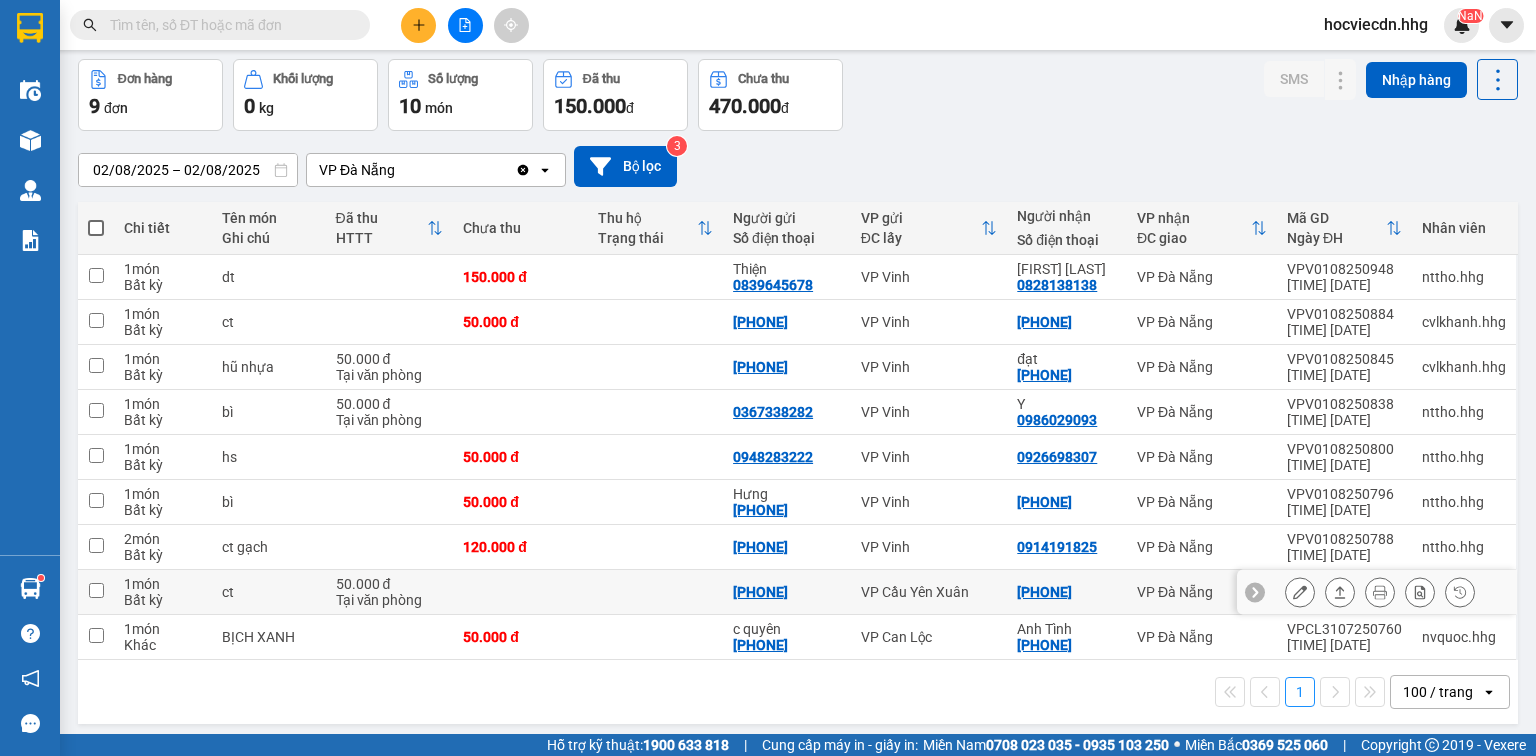 click on "[PHONE]" at bounding box center [1067, 592] 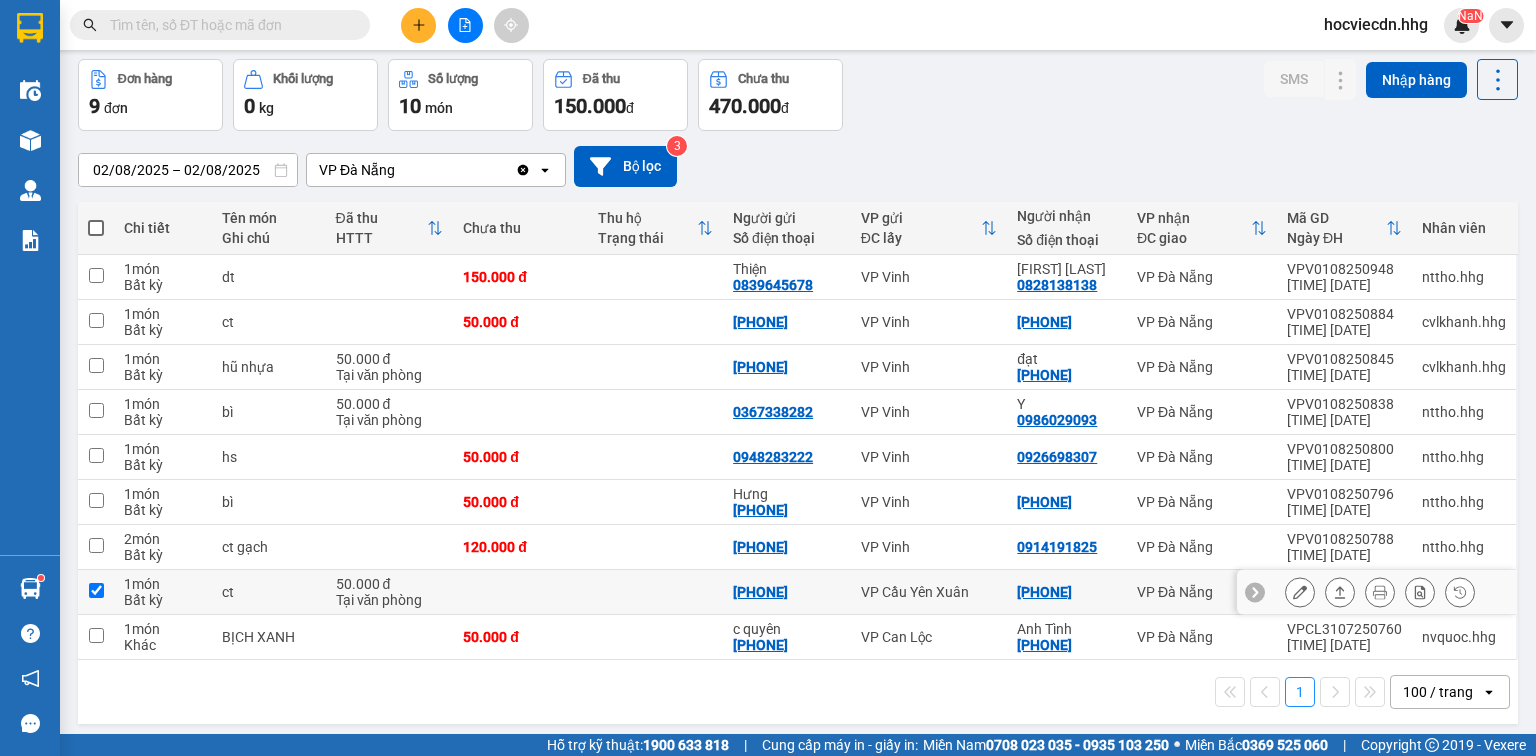 checkbox on "true" 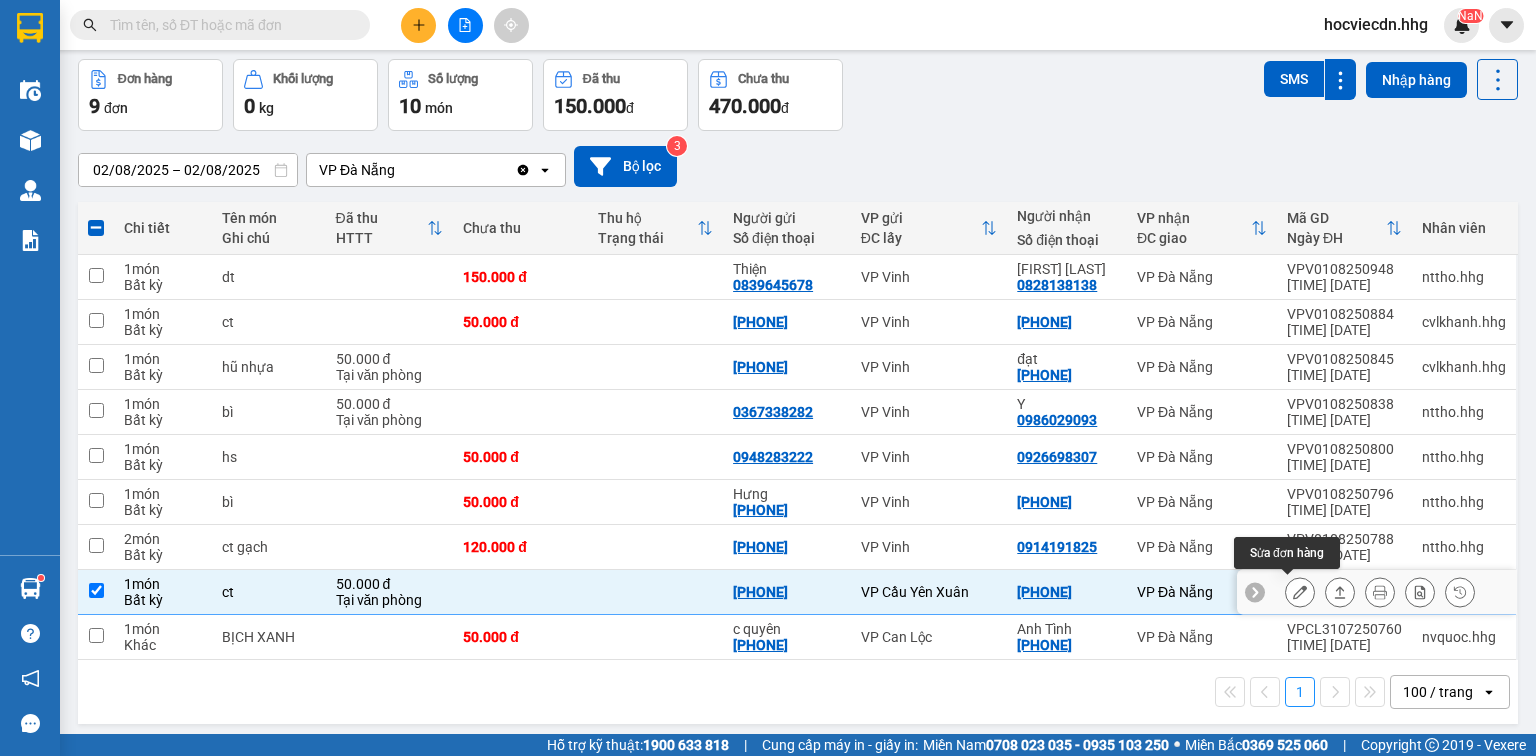 click 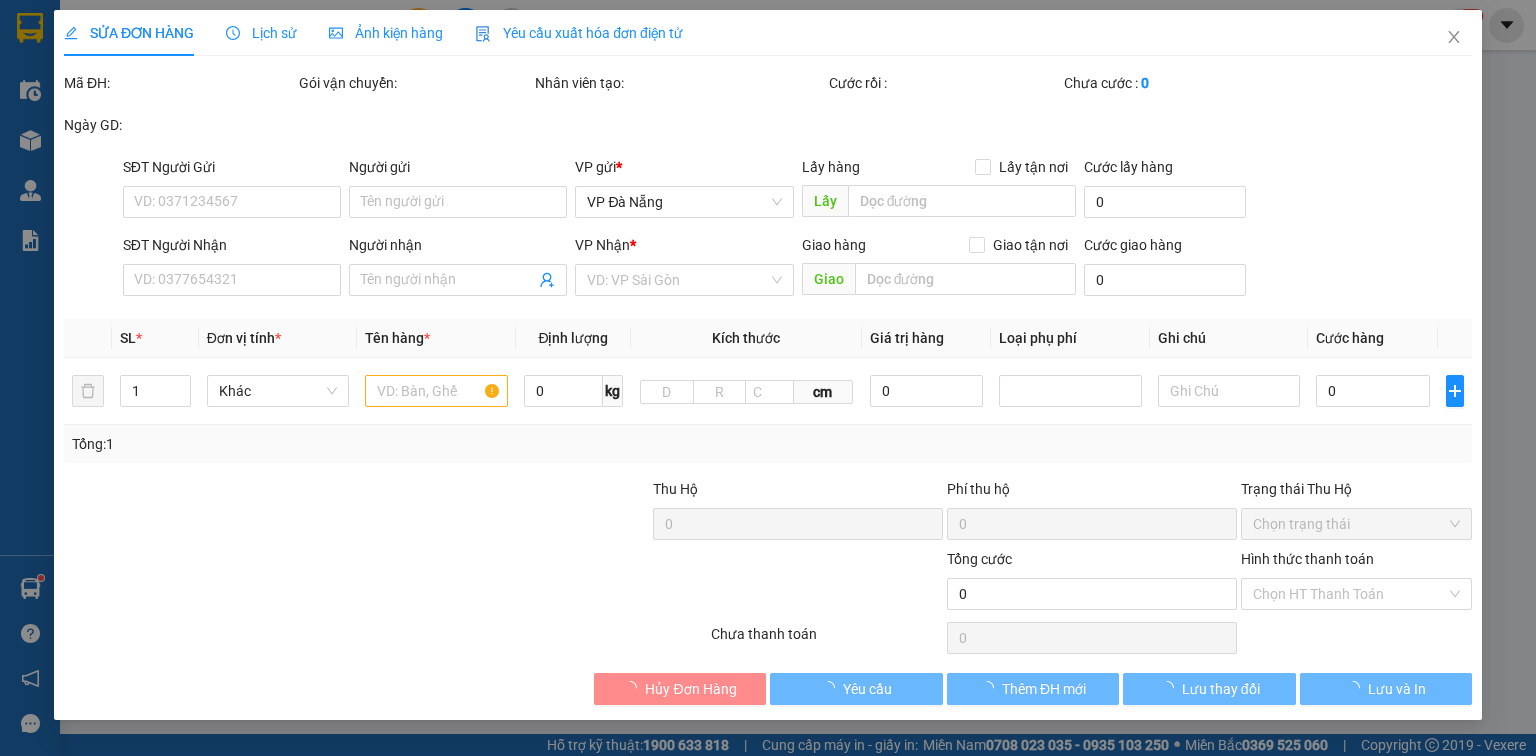type on "[PHONE]" 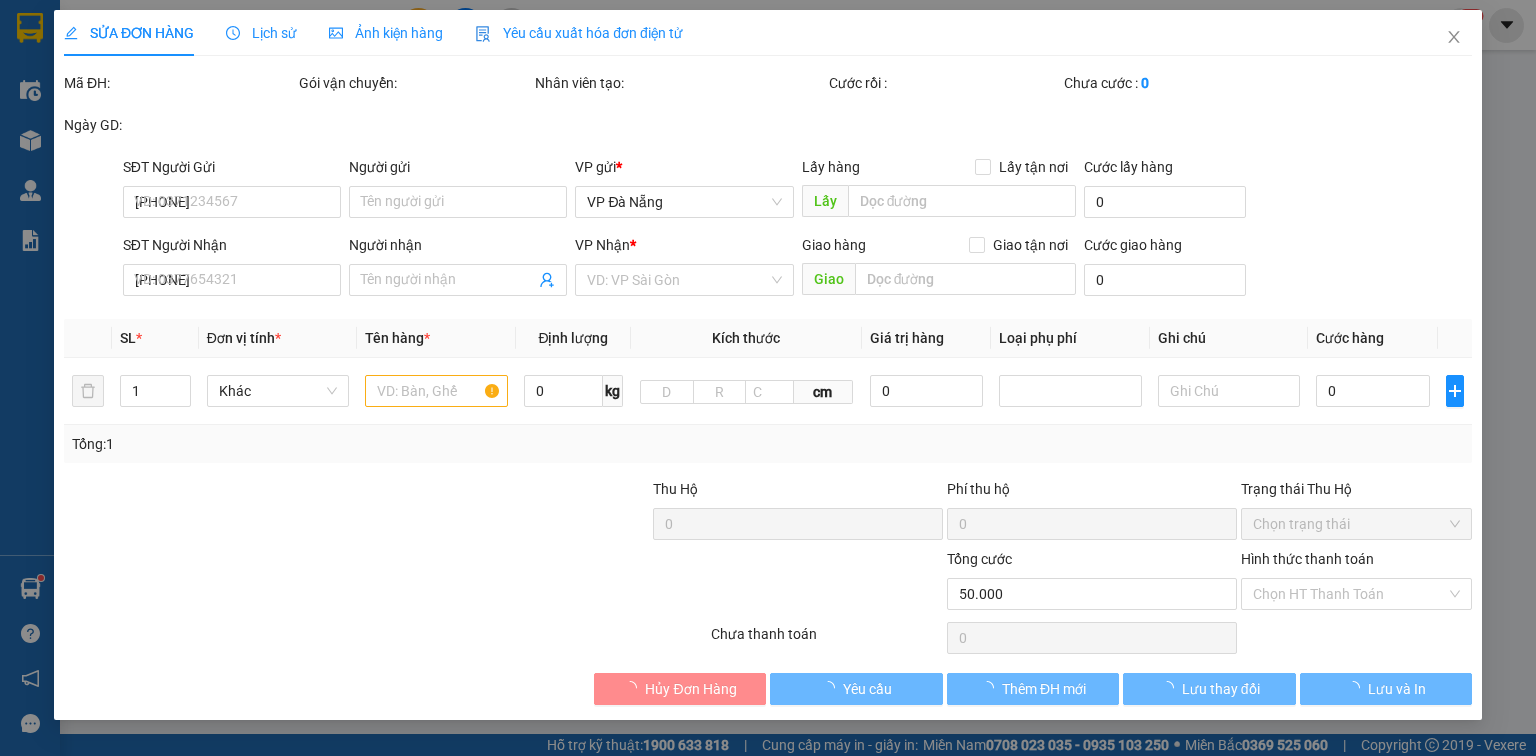 scroll, scrollTop: 0, scrollLeft: 0, axis: both 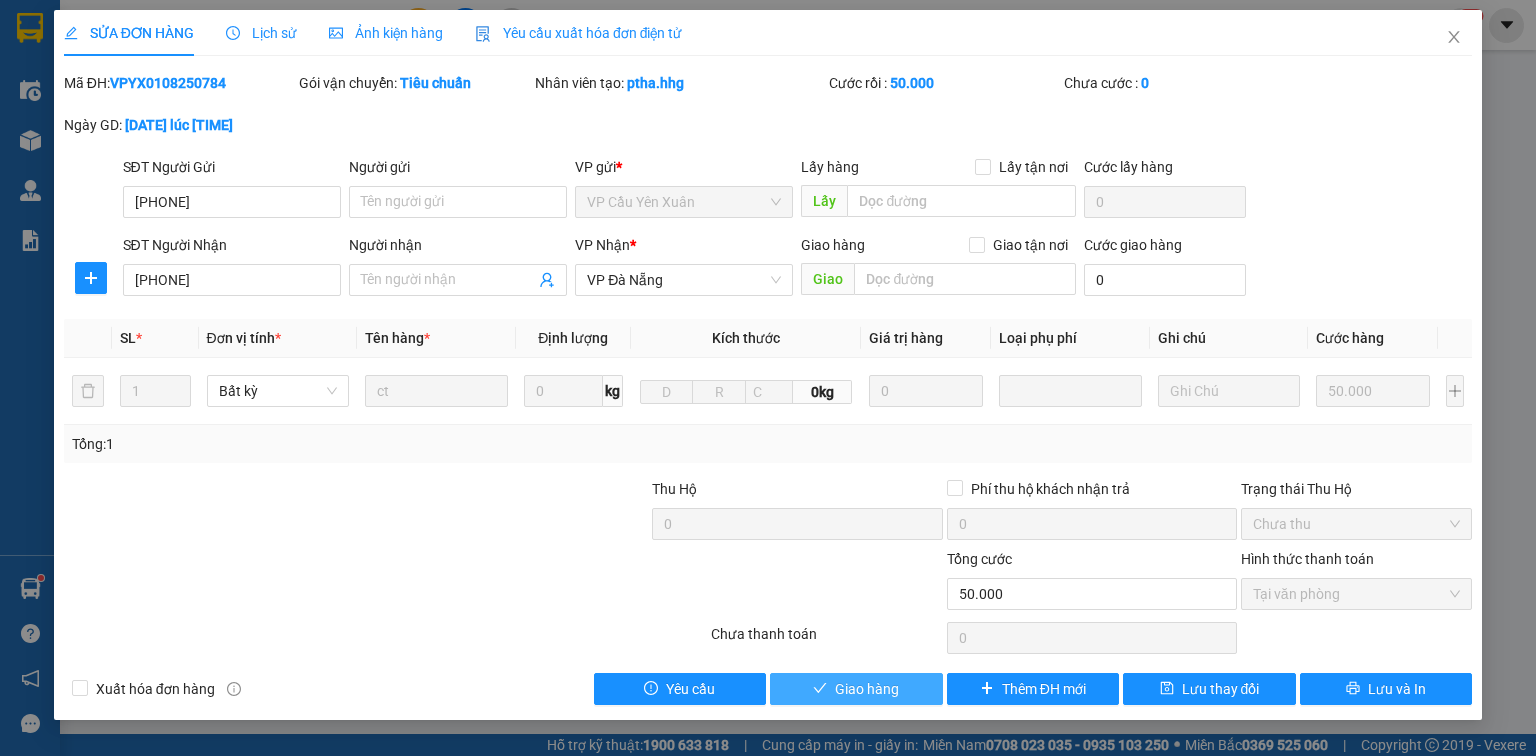 click on "Giao hàng" at bounding box center [856, 689] 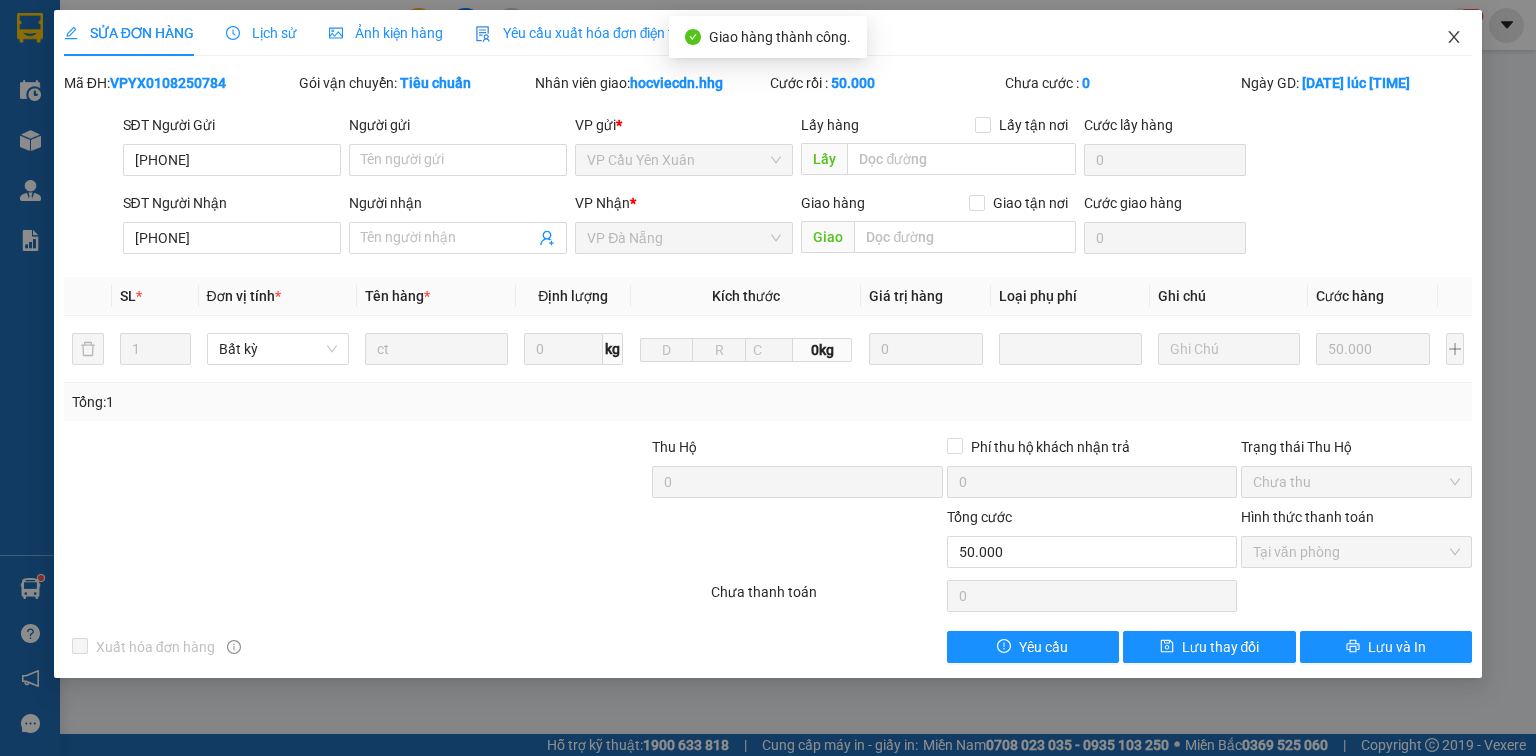 click 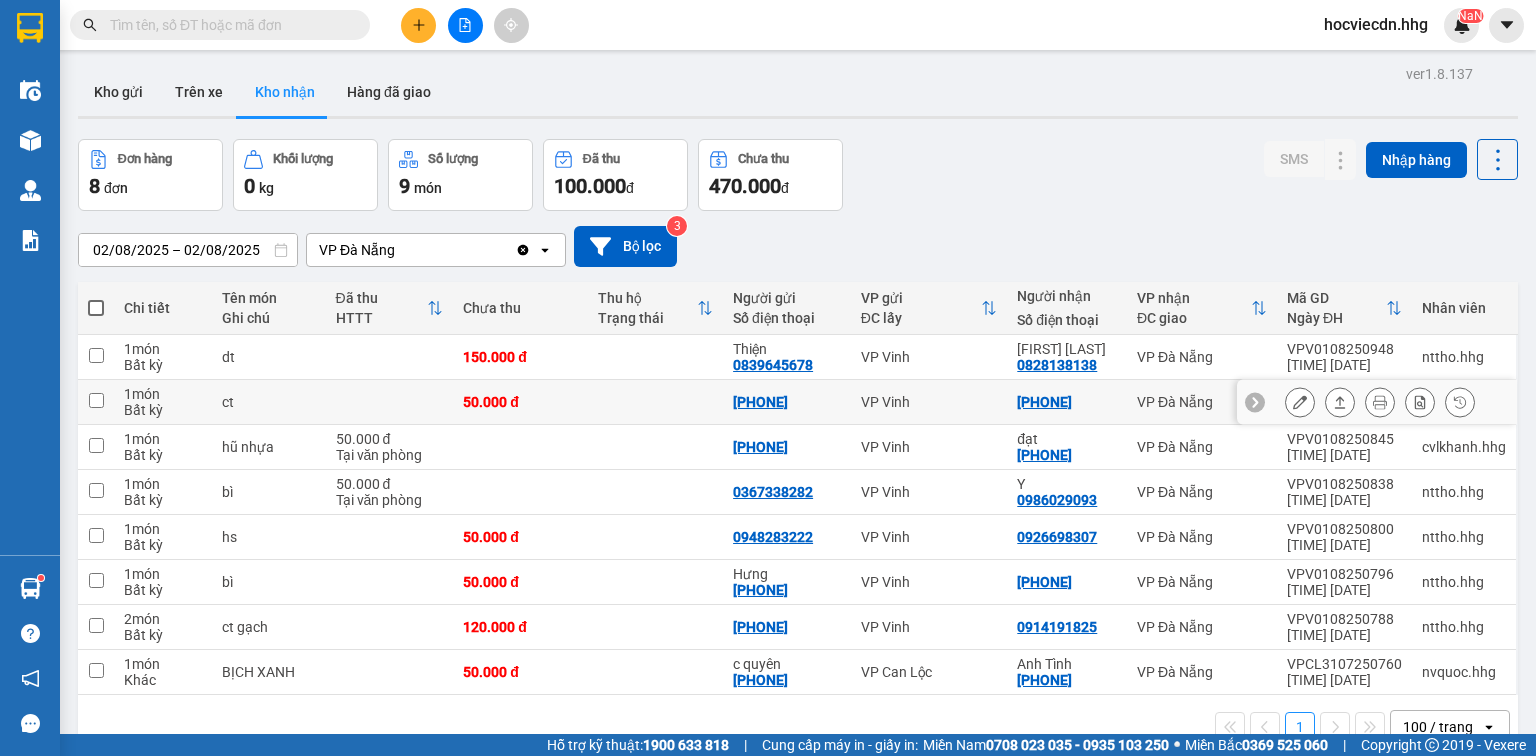 click on "0942494975" at bounding box center (1067, 402) 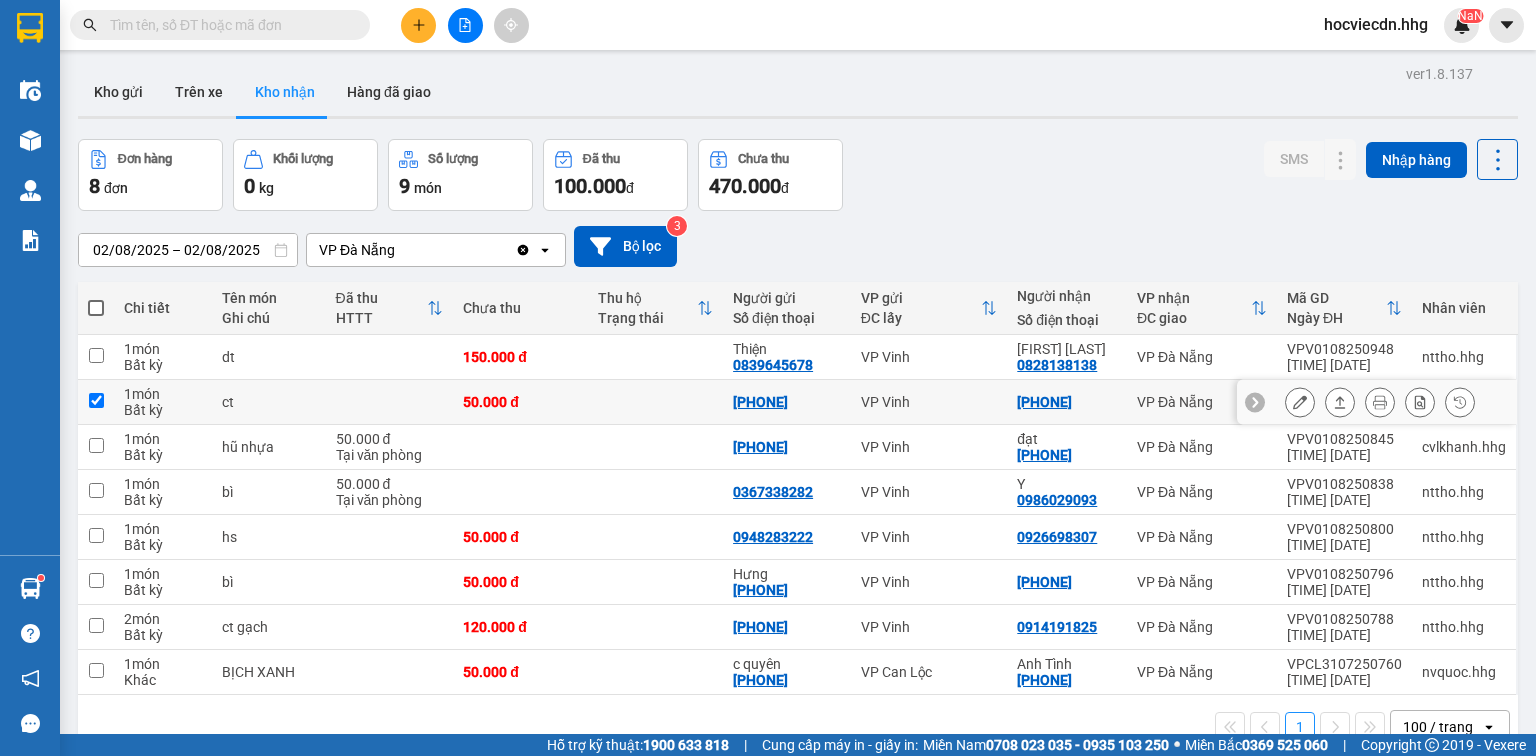 checkbox on "true" 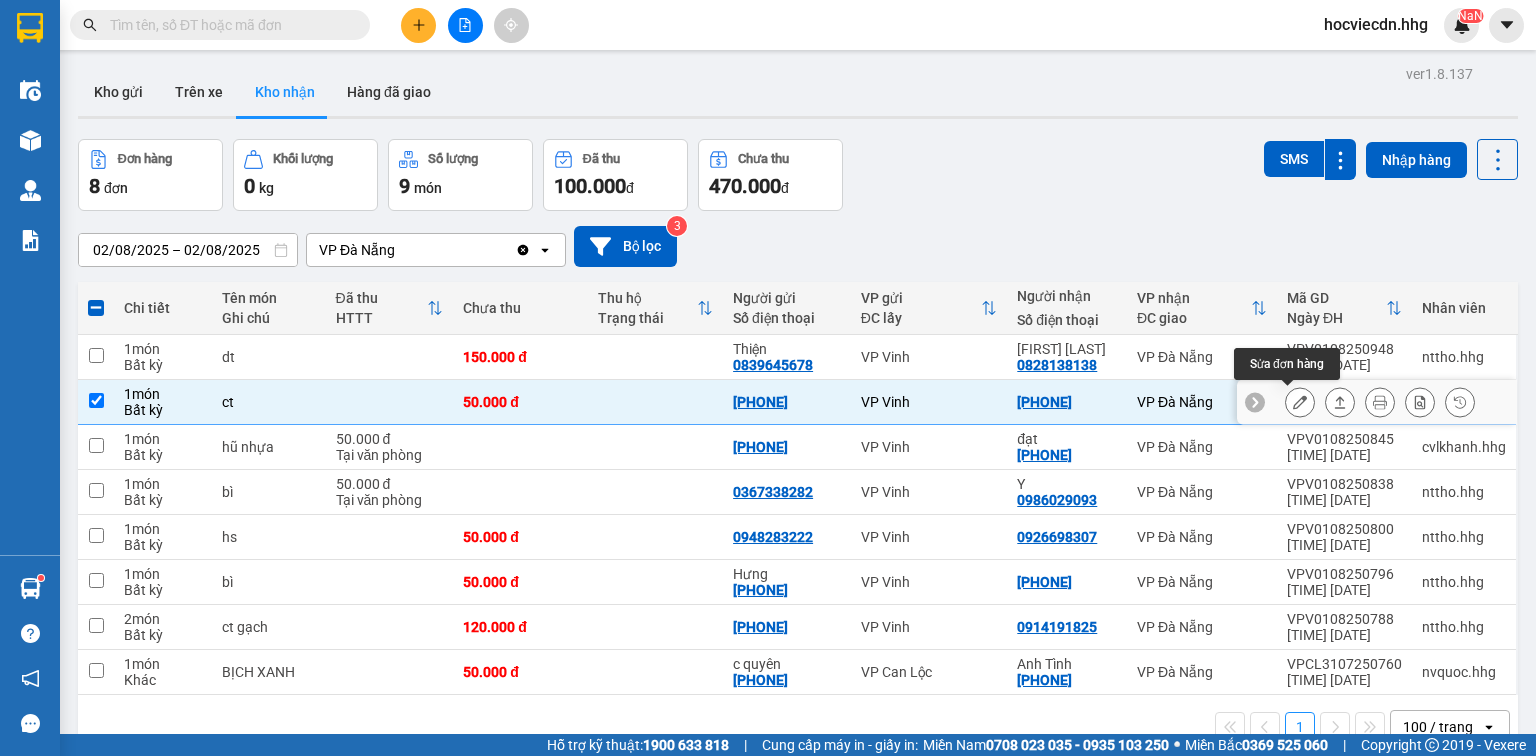 click 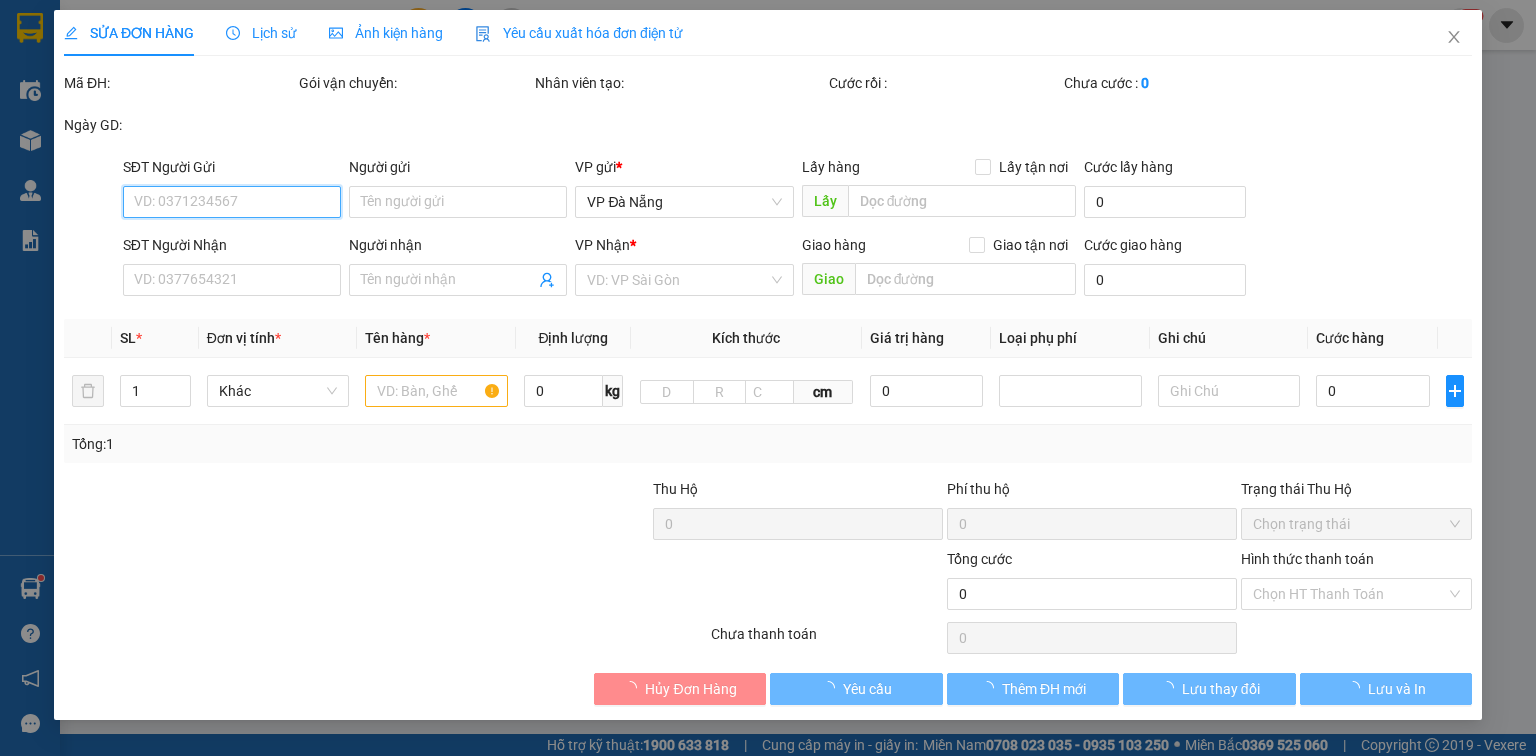 type on "0916511617" 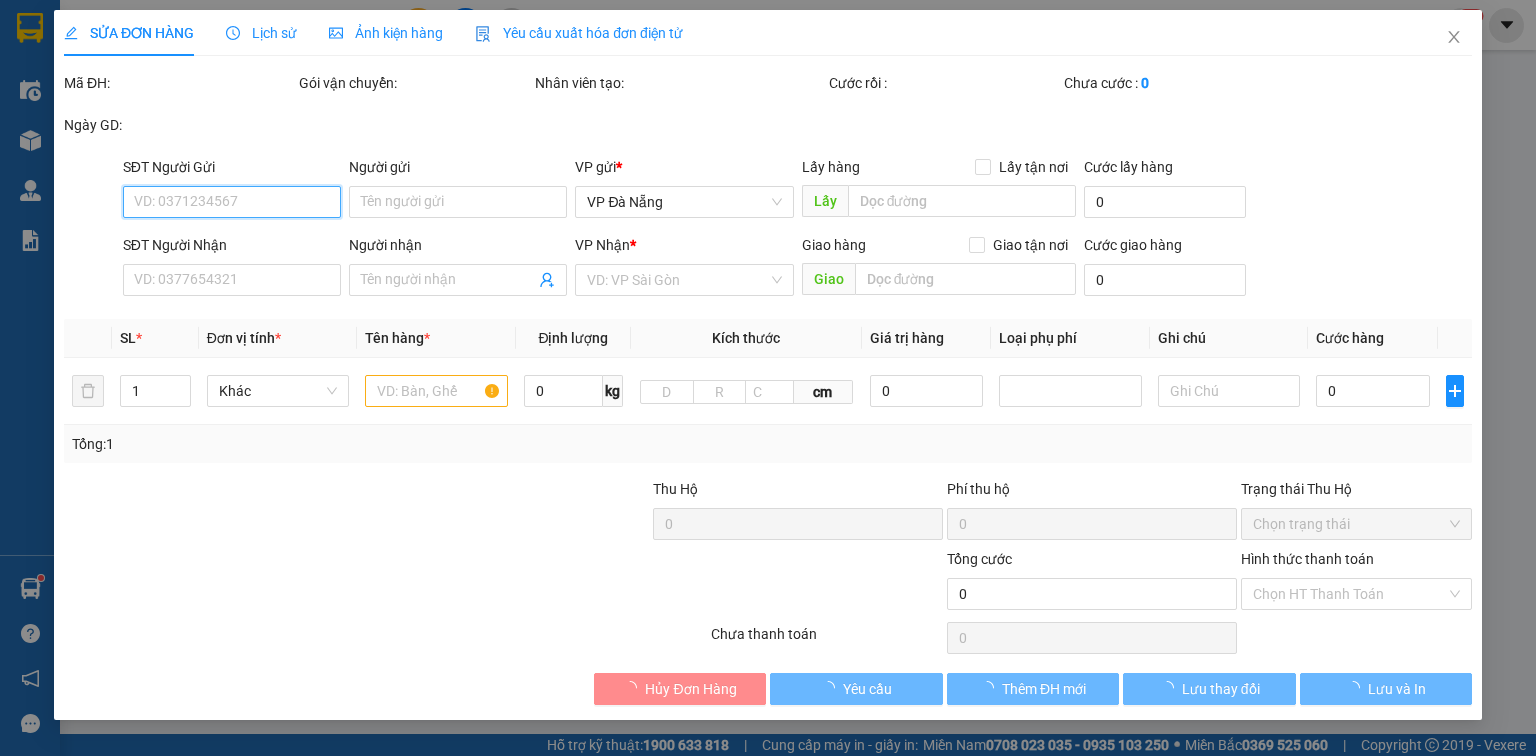 type on "0942494975" 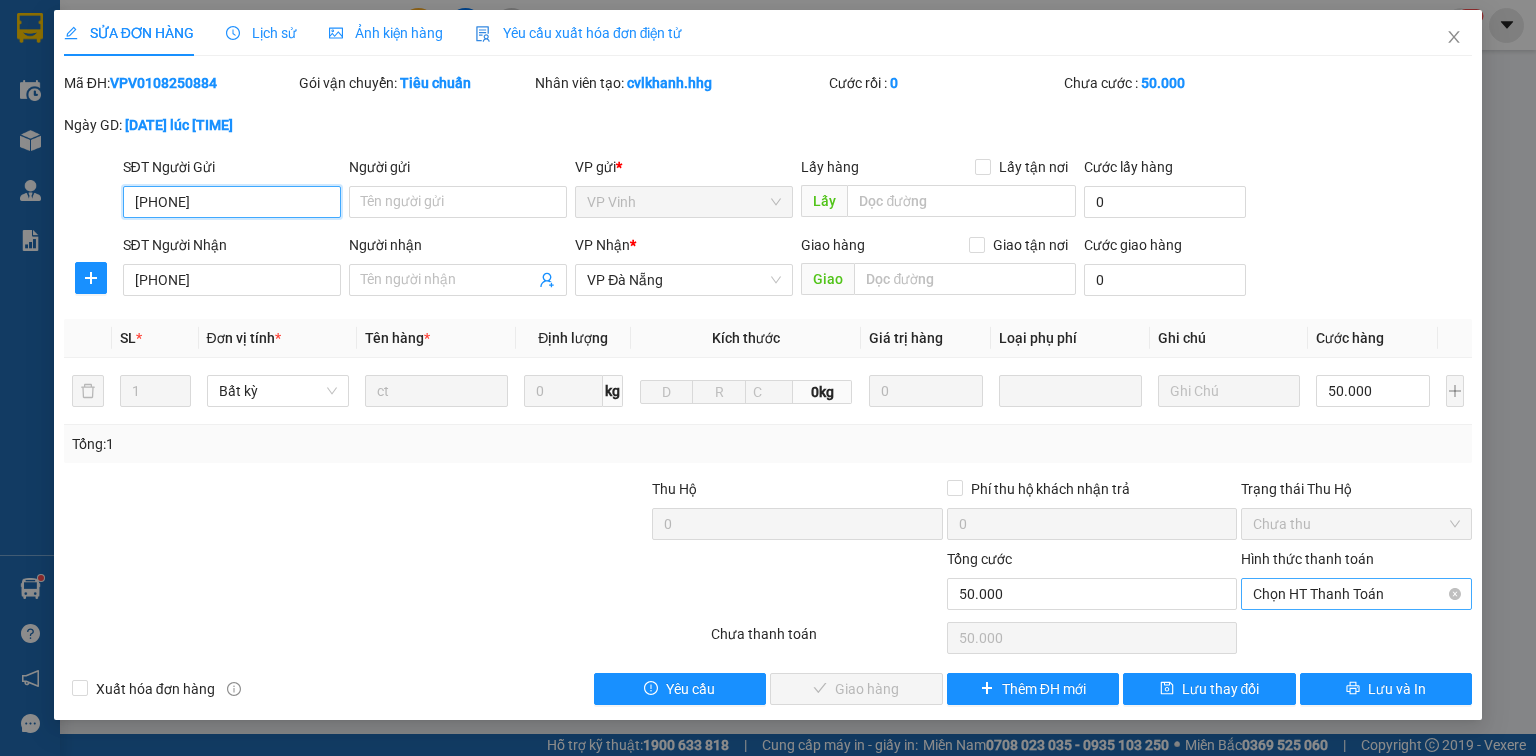 click on "Chọn HT Thanh Toán" at bounding box center (1356, 594) 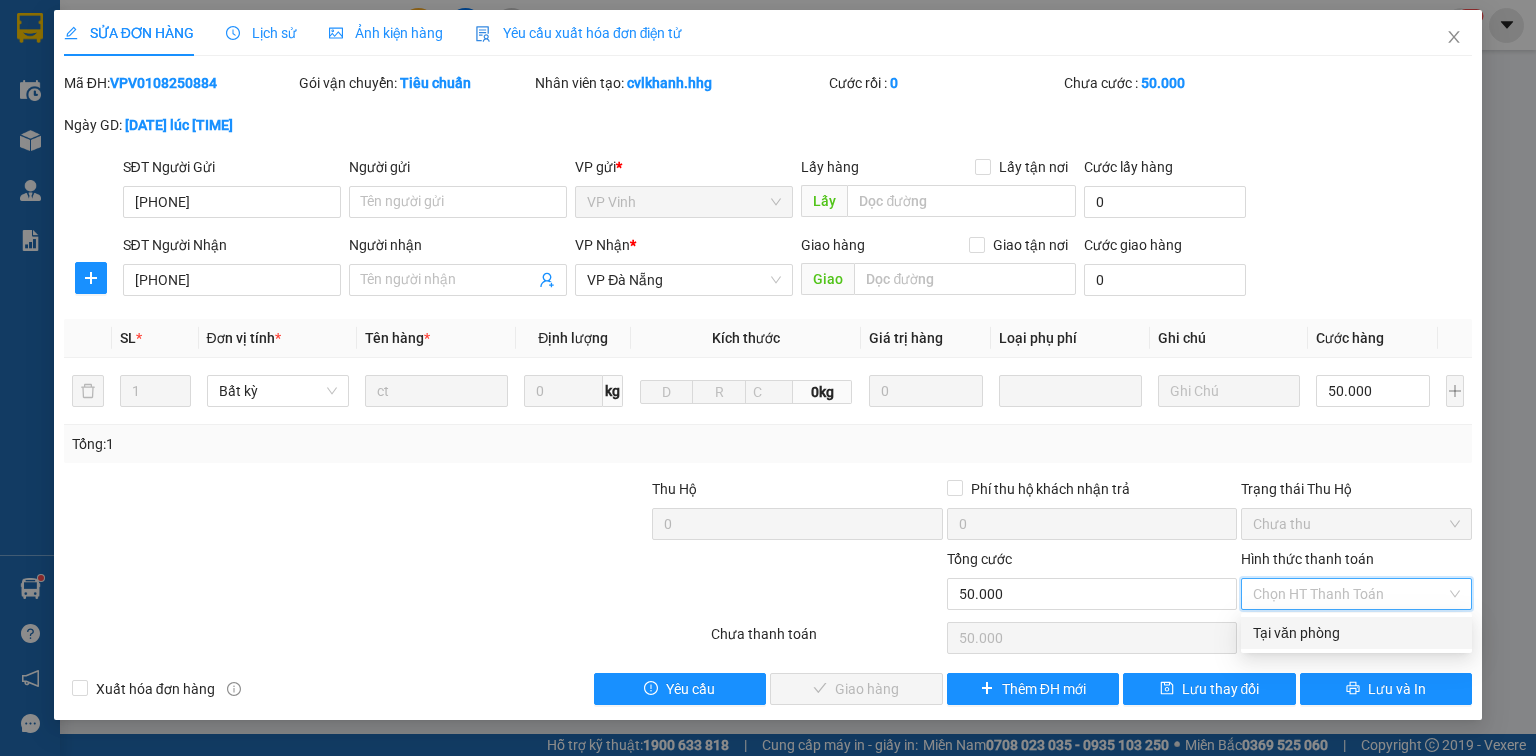 click on "Tại văn phòng" at bounding box center [1356, 633] 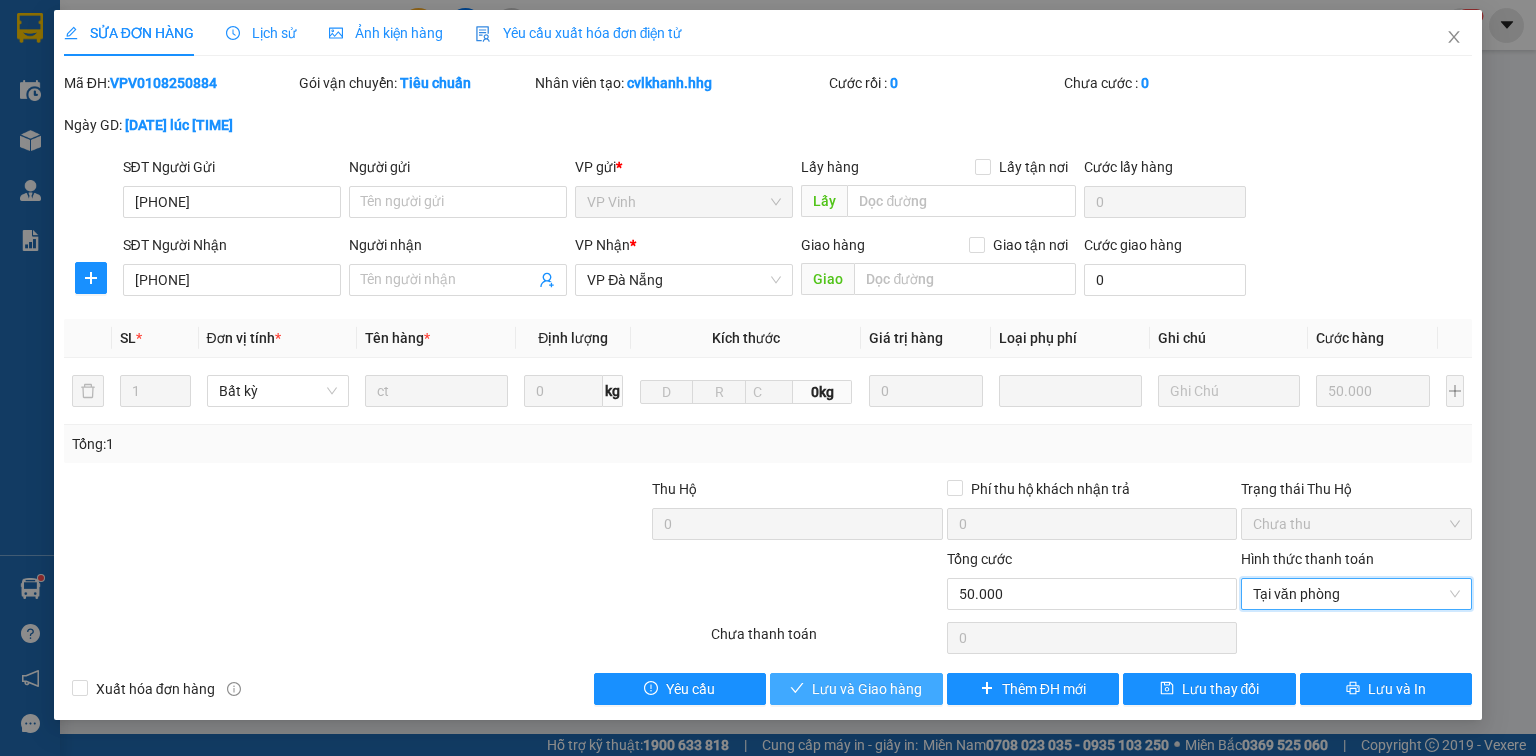 click on "Lưu và Giao hàng" at bounding box center [867, 689] 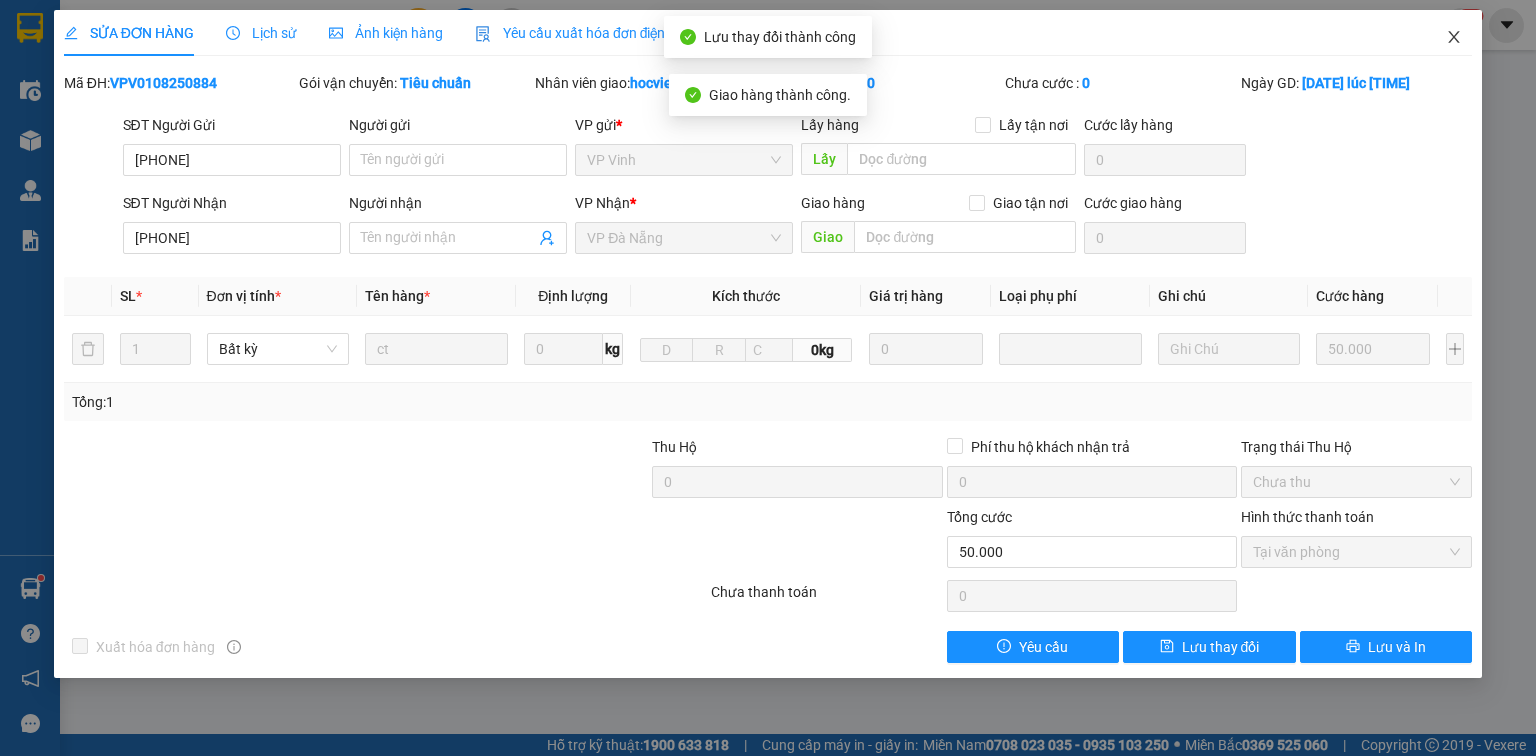 click 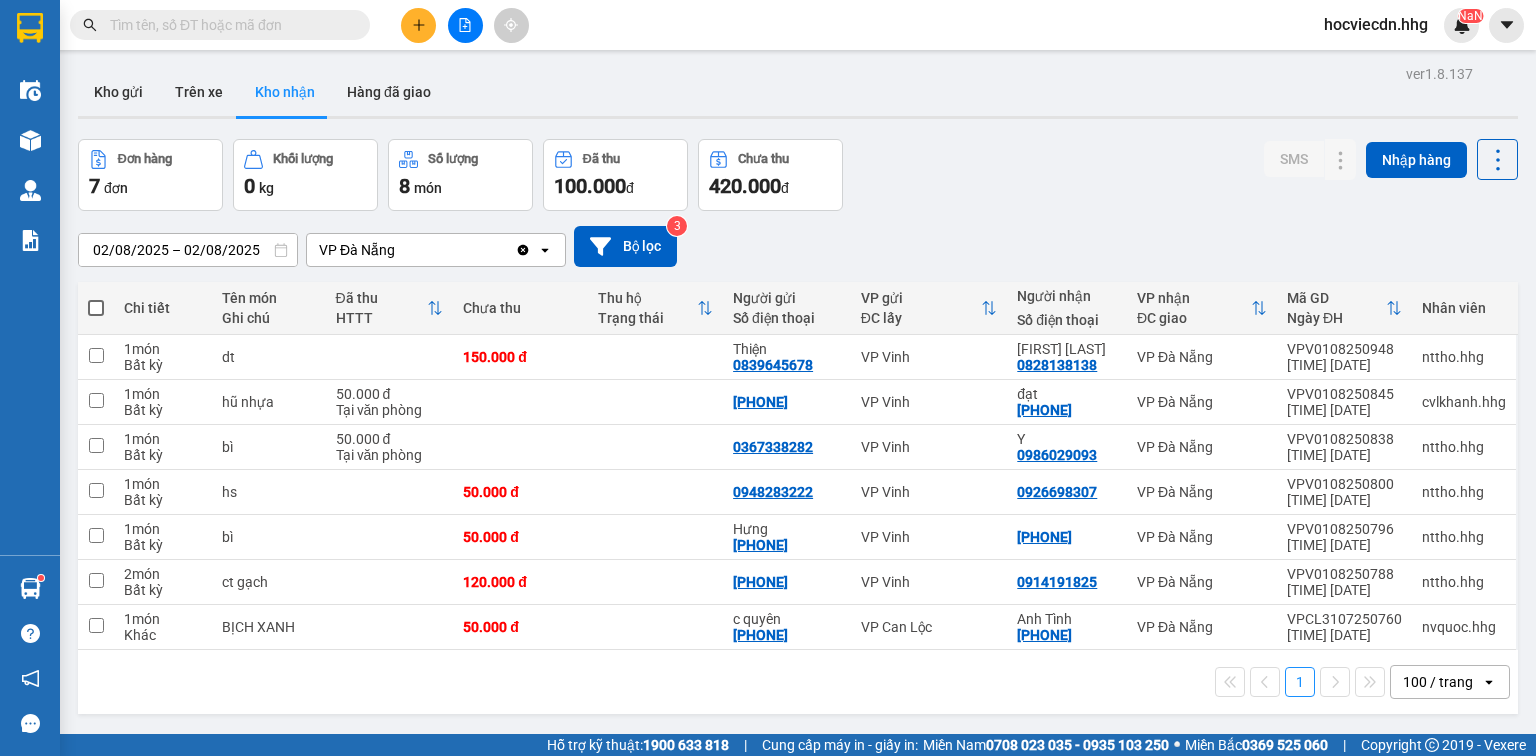 click on "02/08/2025 – 02/08/2025" at bounding box center (188, 250) 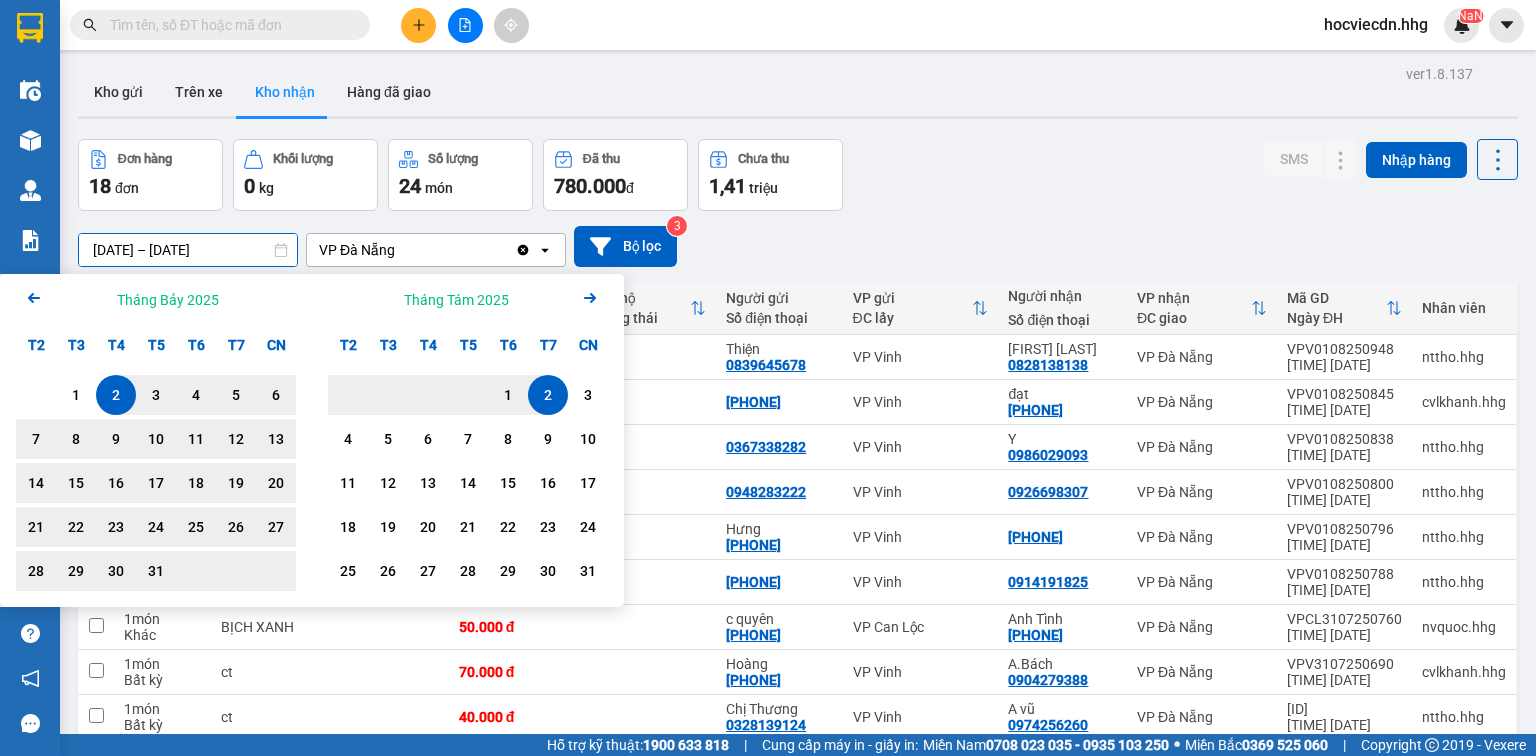 type on "02/07/2025 – 02/08/2025" 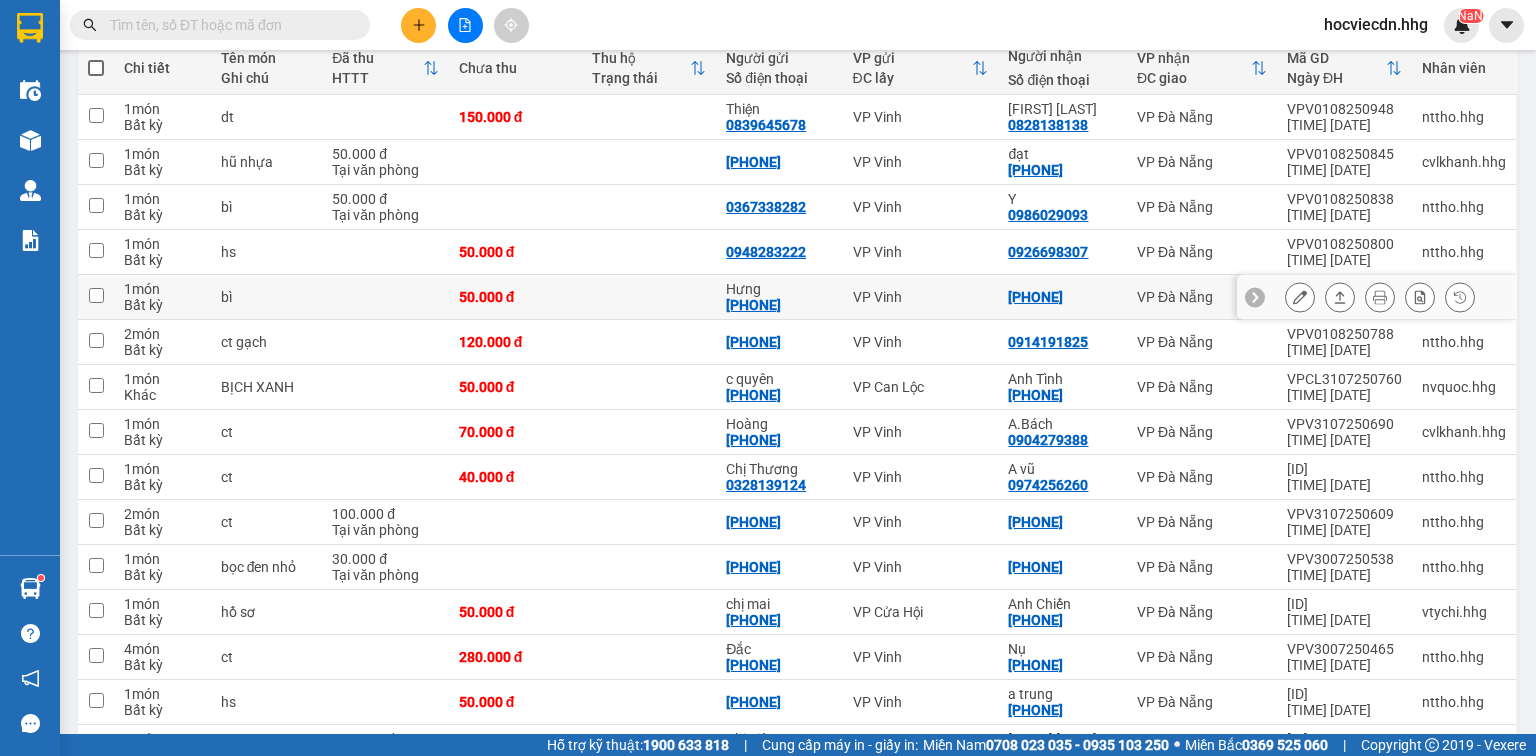 scroll, scrollTop: 320, scrollLeft: 0, axis: vertical 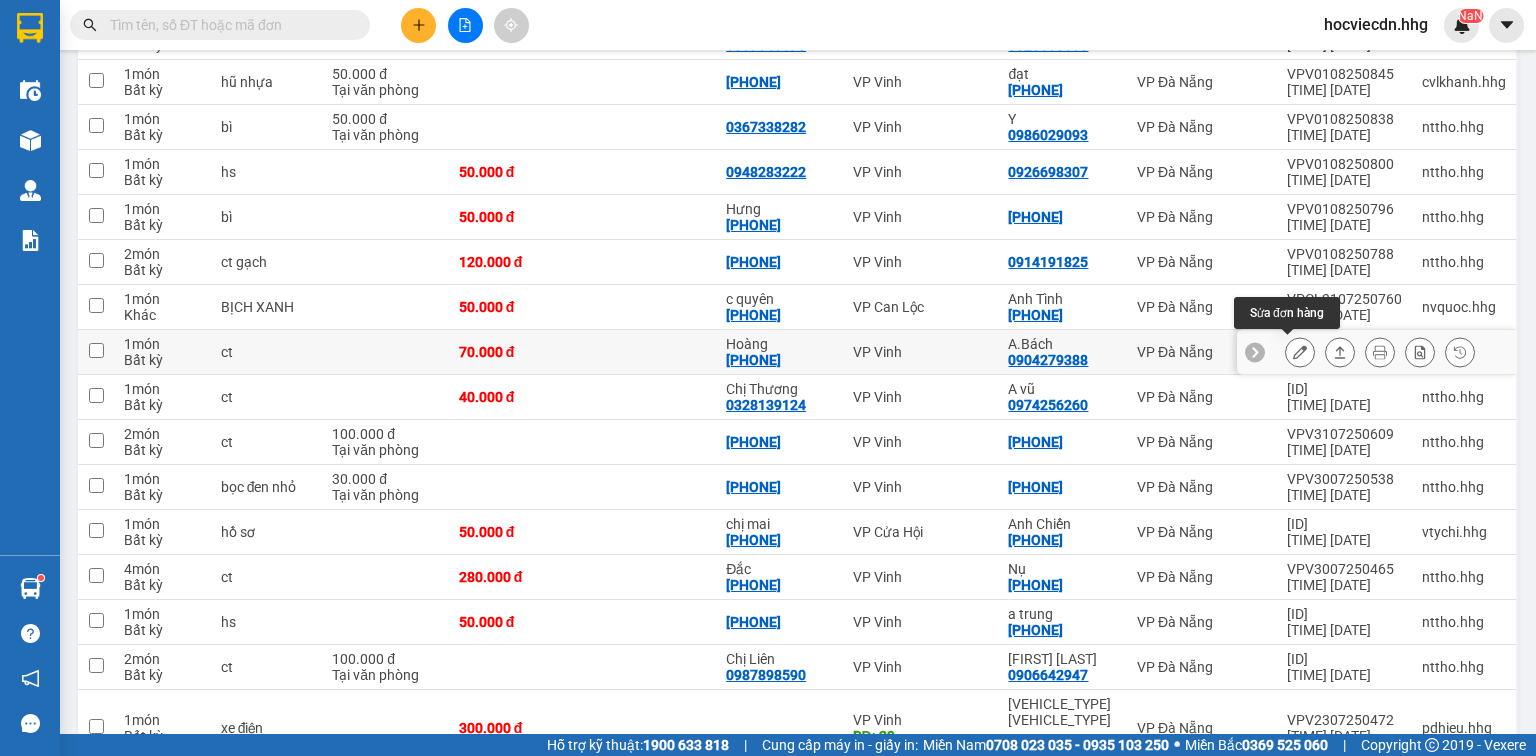click 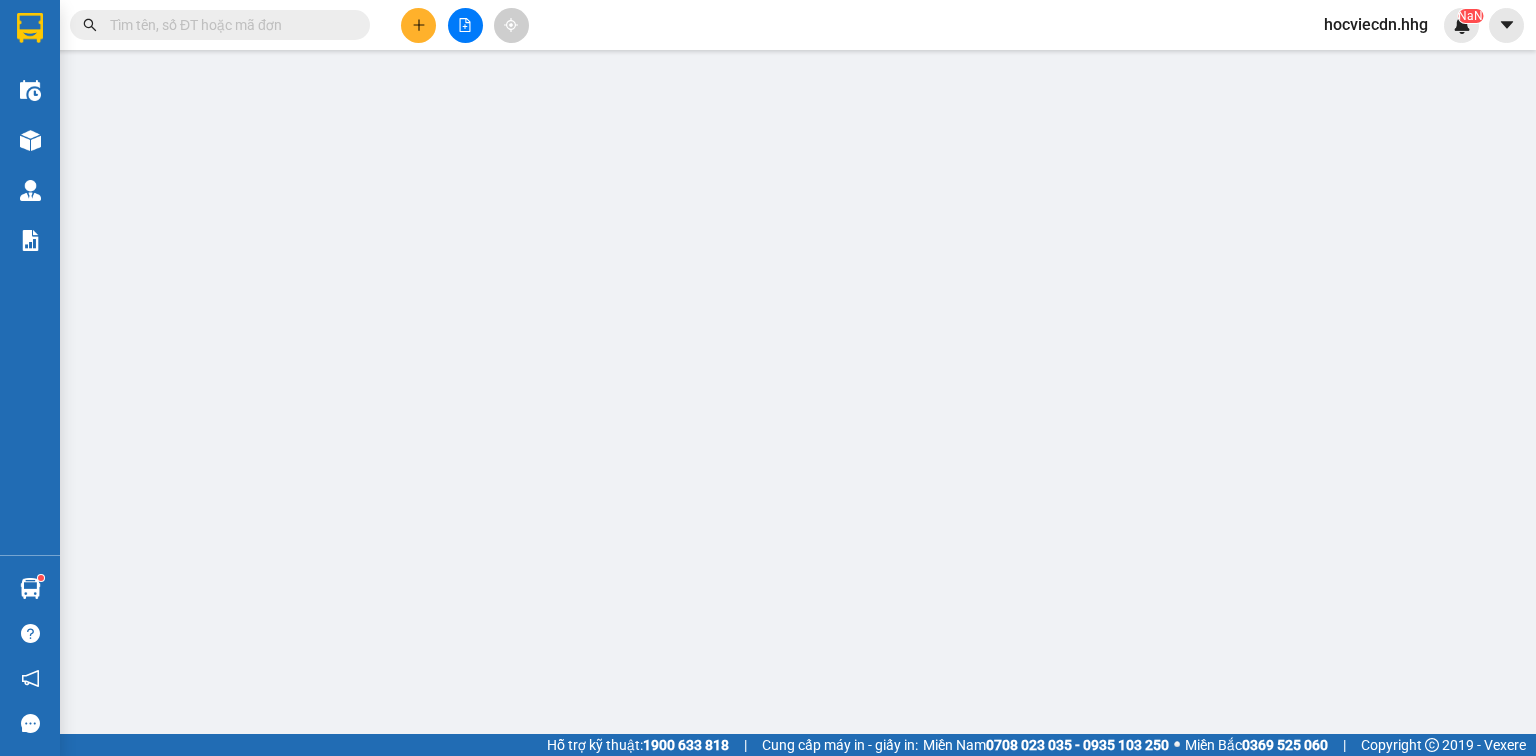 type on "0916884709" 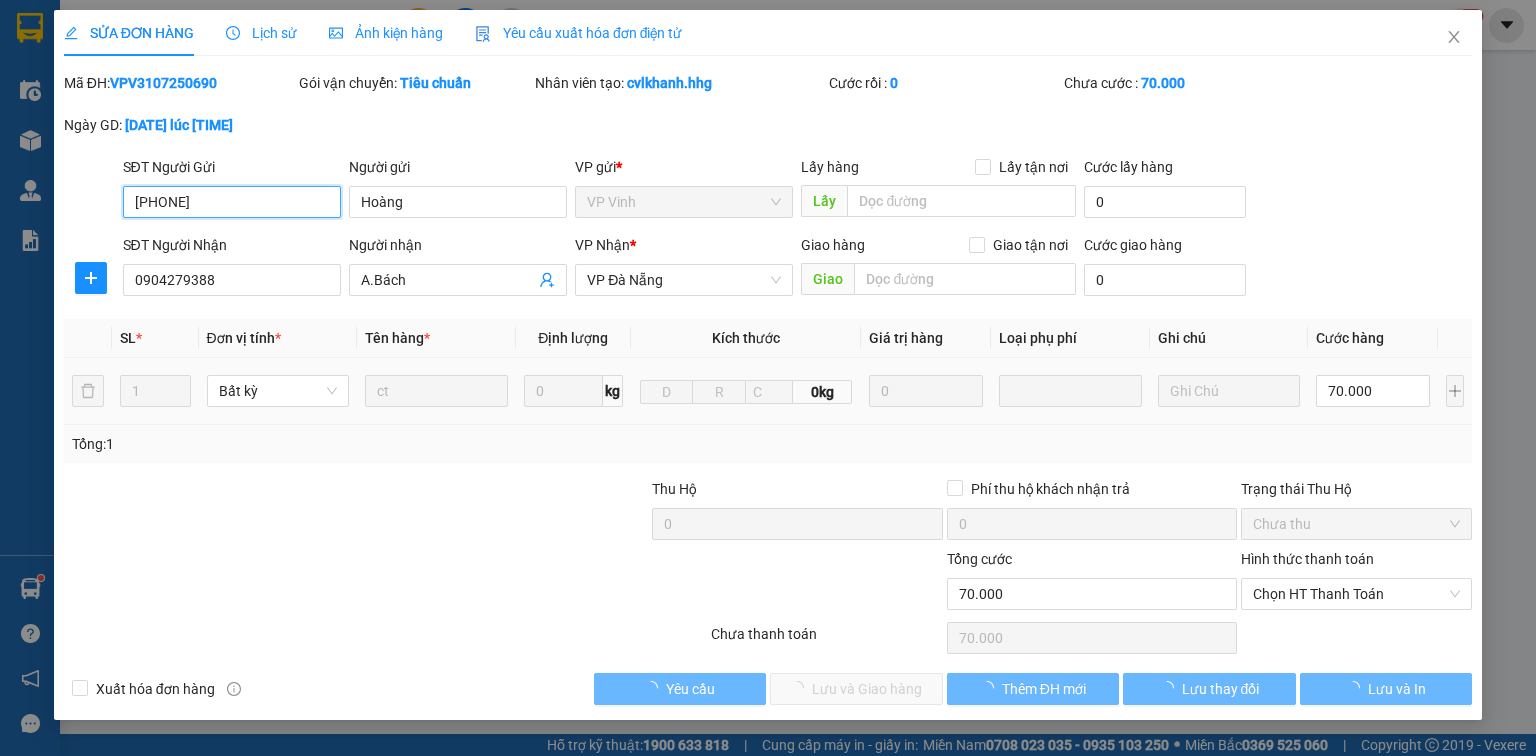 scroll, scrollTop: 0, scrollLeft: 0, axis: both 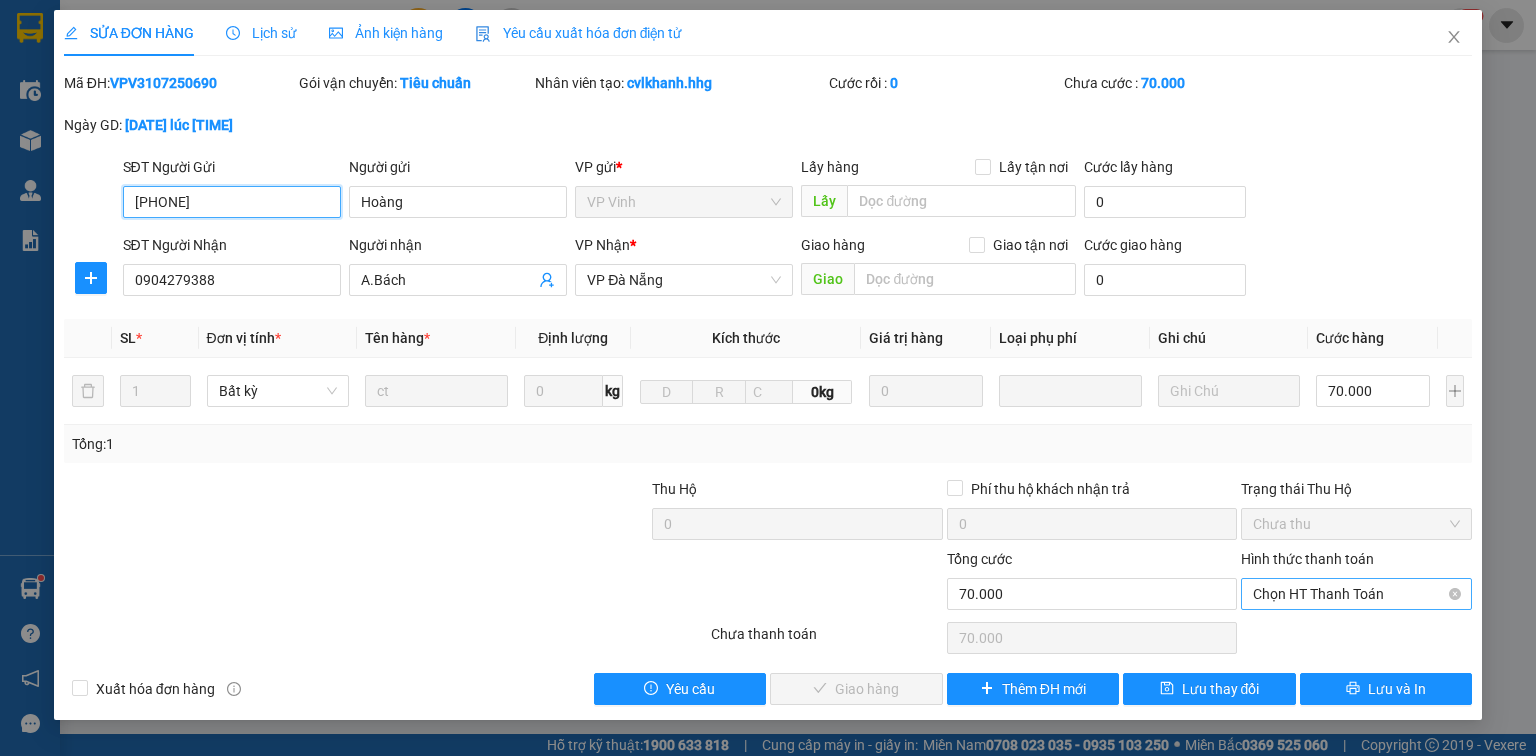 click on "Chọn HT Thanh Toán" at bounding box center (1356, 594) 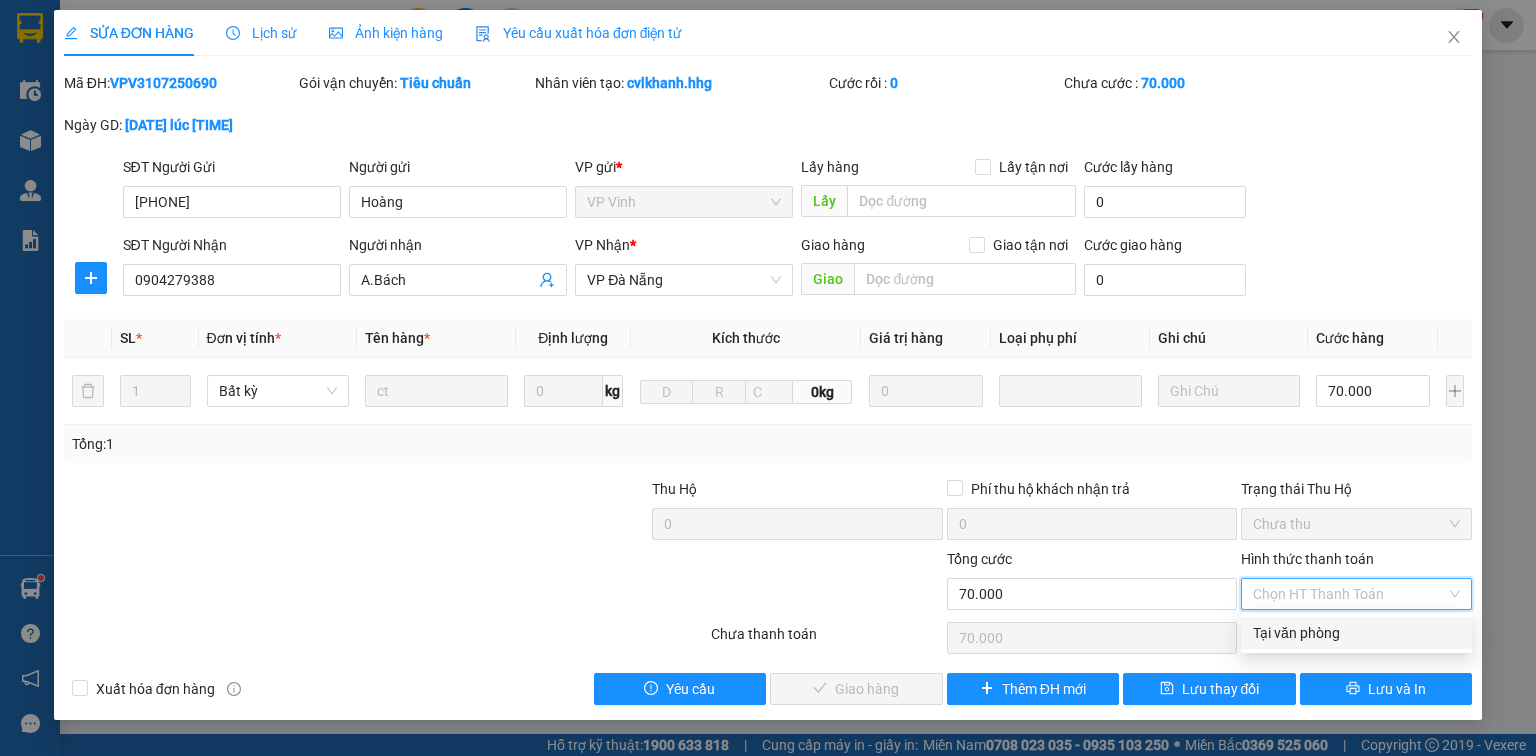 click on "Tại văn phòng" at bounding box center [1356, 633] 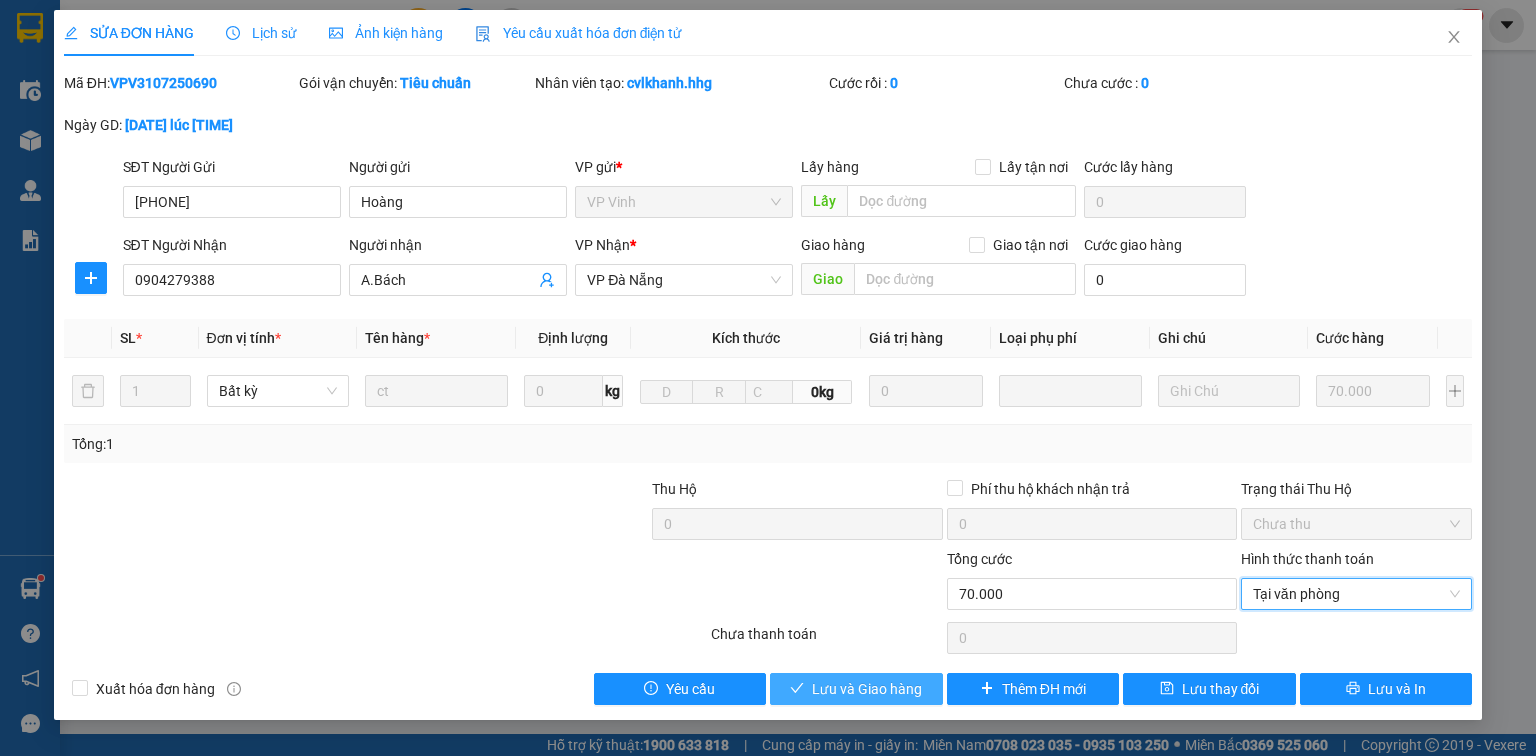 click on "Lưu và Giao hàng" at bounding box center [867, 689] 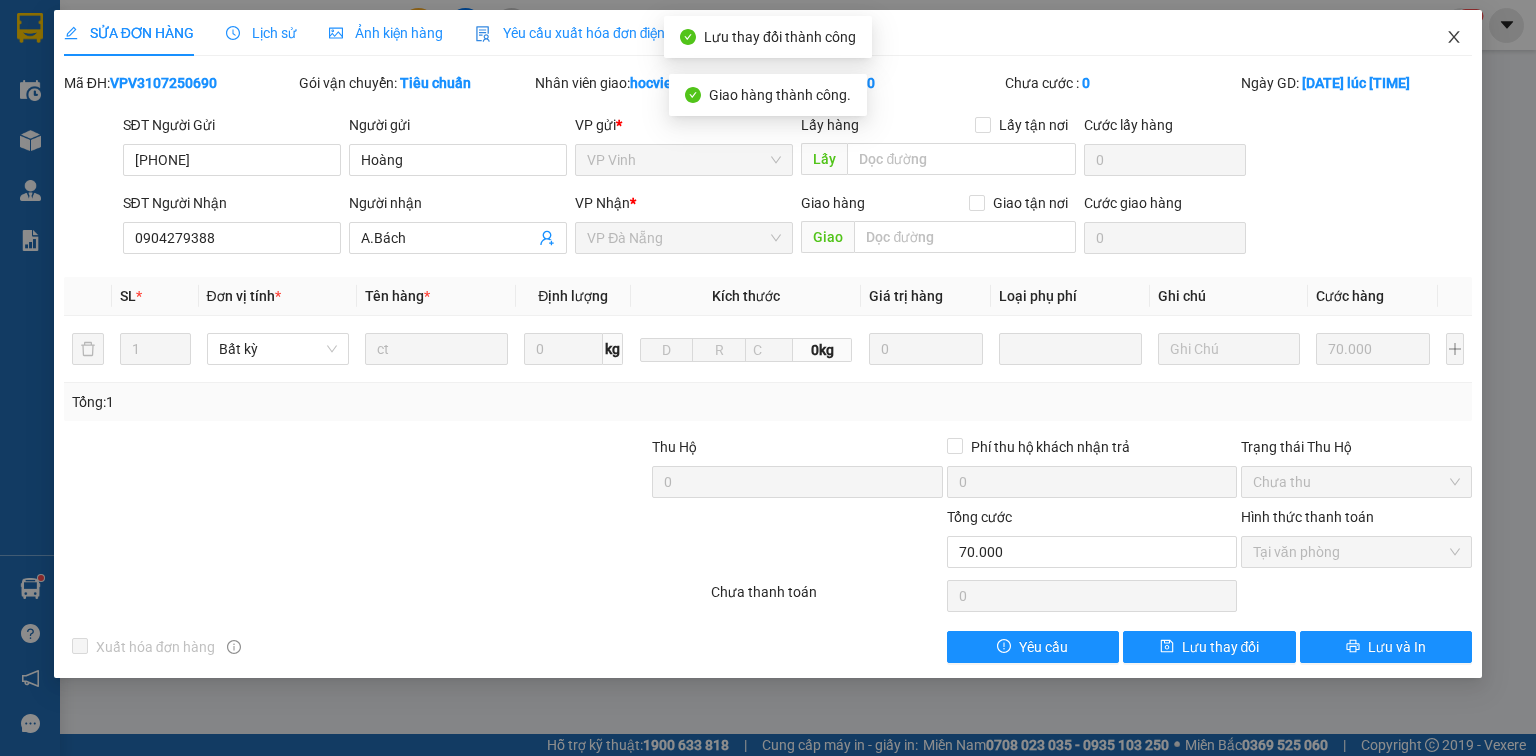 click 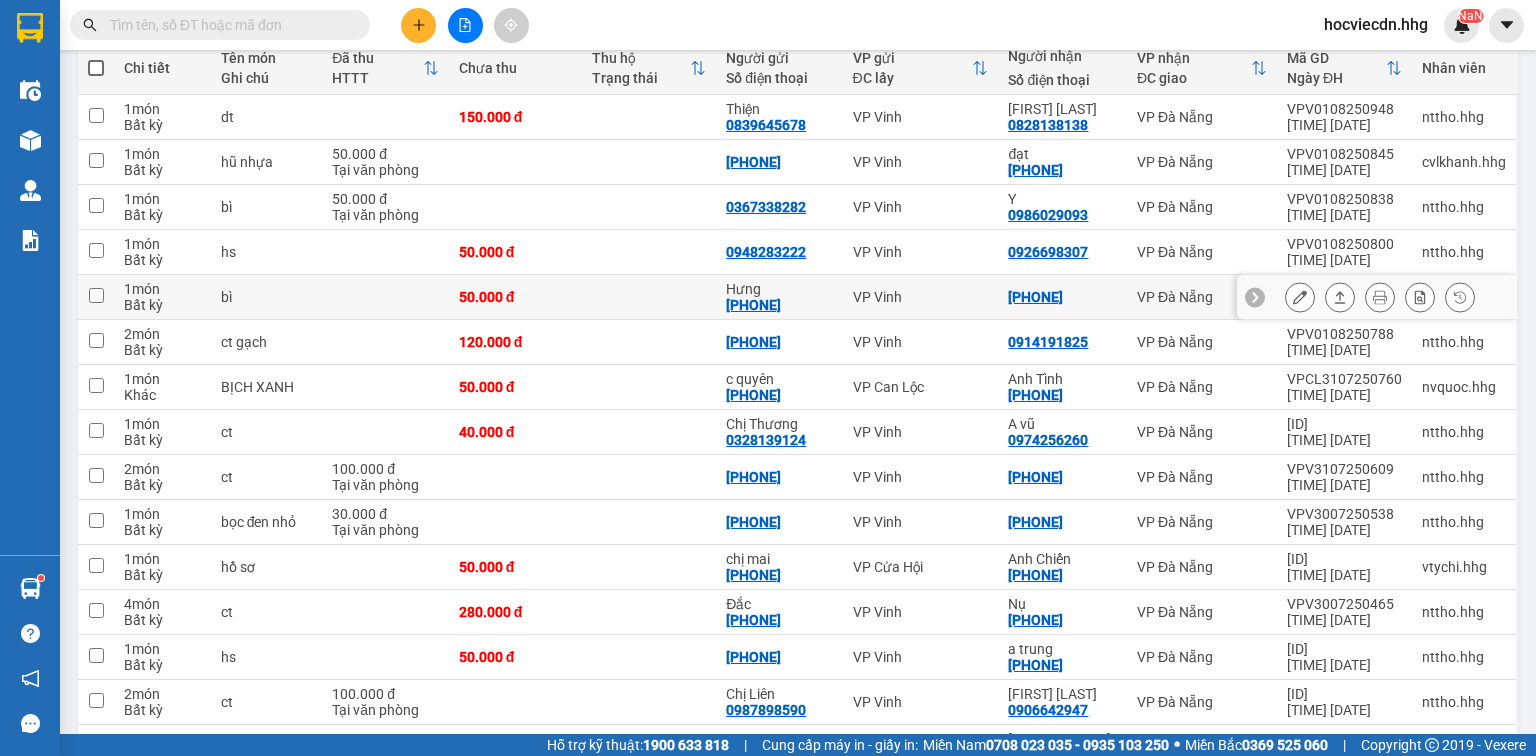 scroll, scrollTop: 320, scrollLeft: 0, axis: vertical 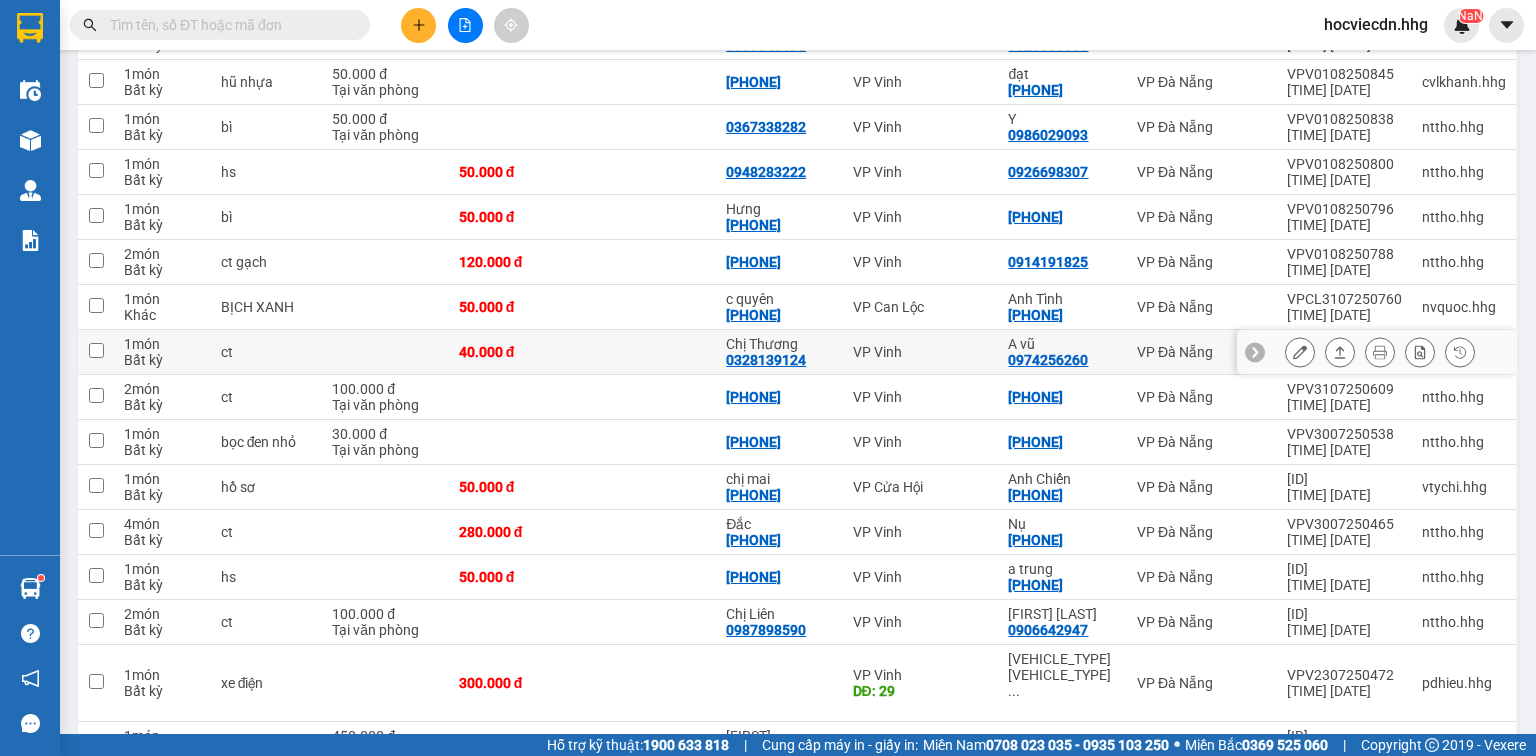 click on "VP Đà Nẵng" at bounding box center (1202, 352) 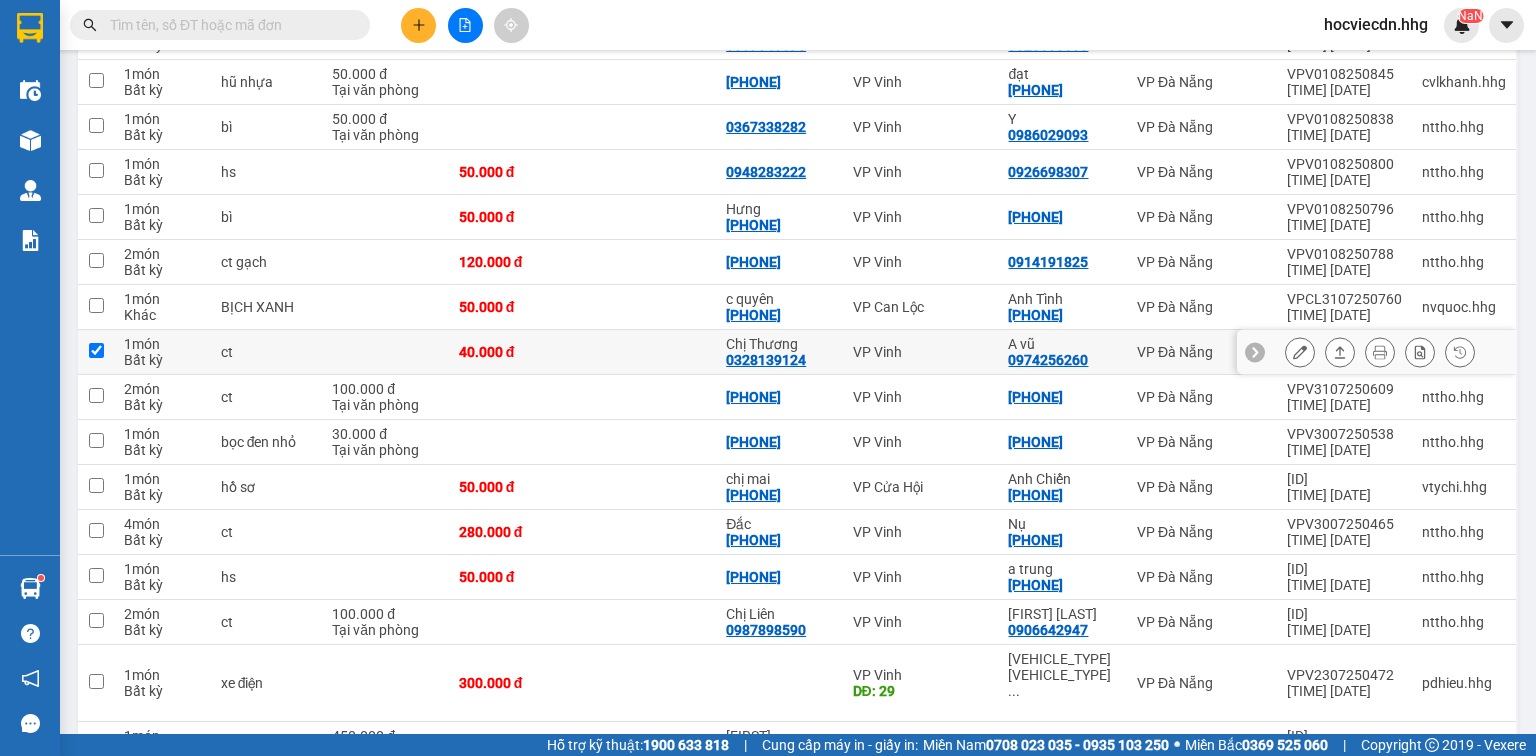 checkbox on "true" 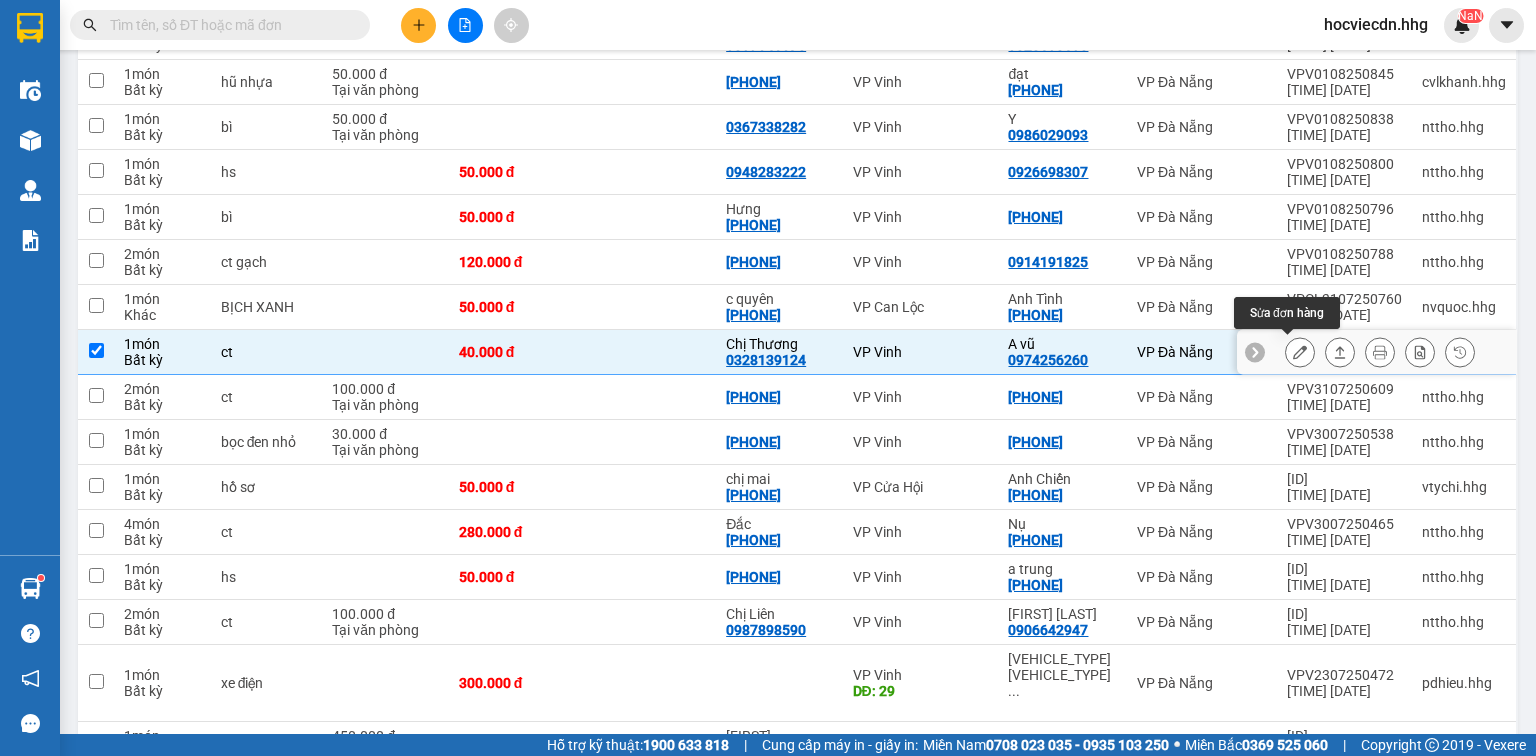click 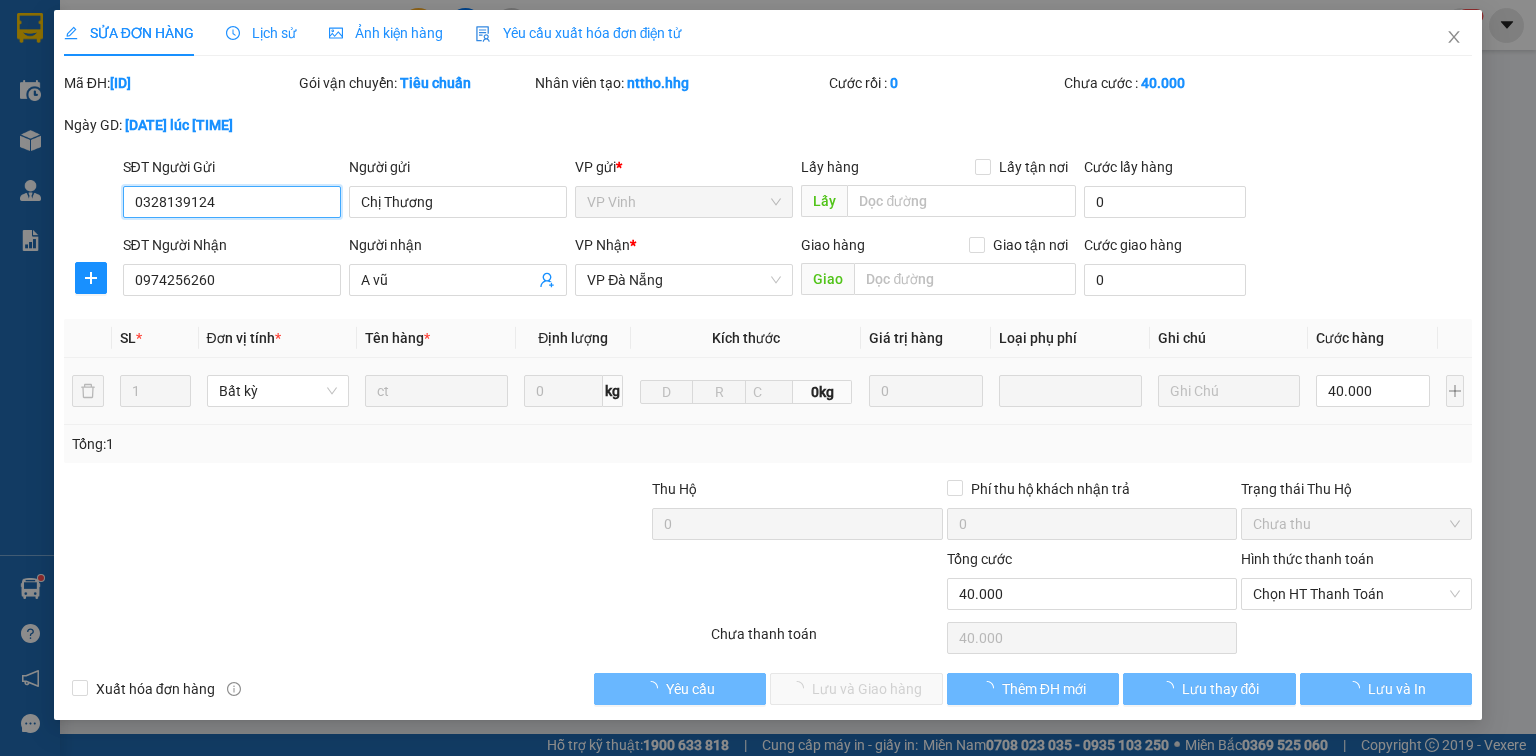 scroll, scrollTop: 0, scrollLeft: 0, axis: both 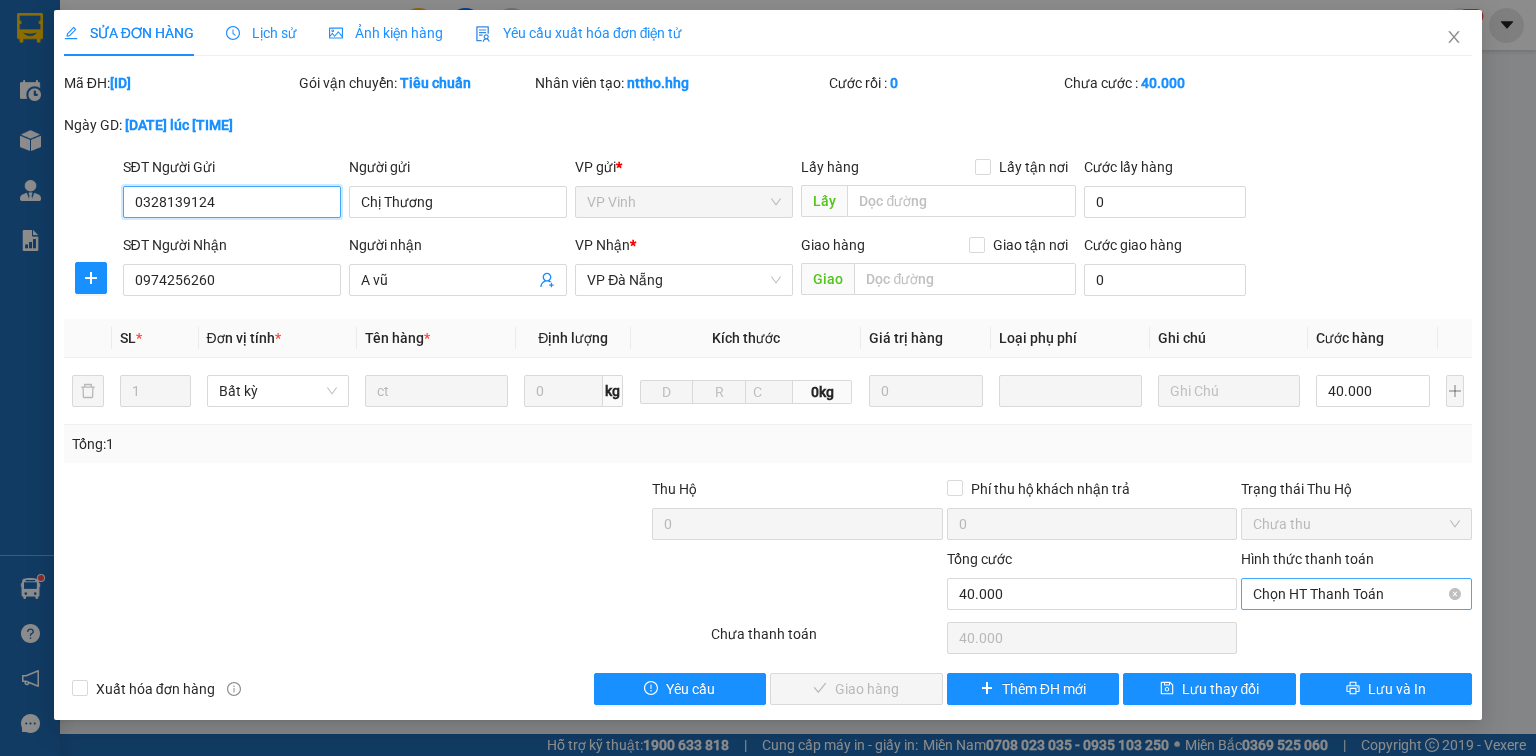 click on "Chọn HT Thanh Toán" at bounding box center (1356, 594) 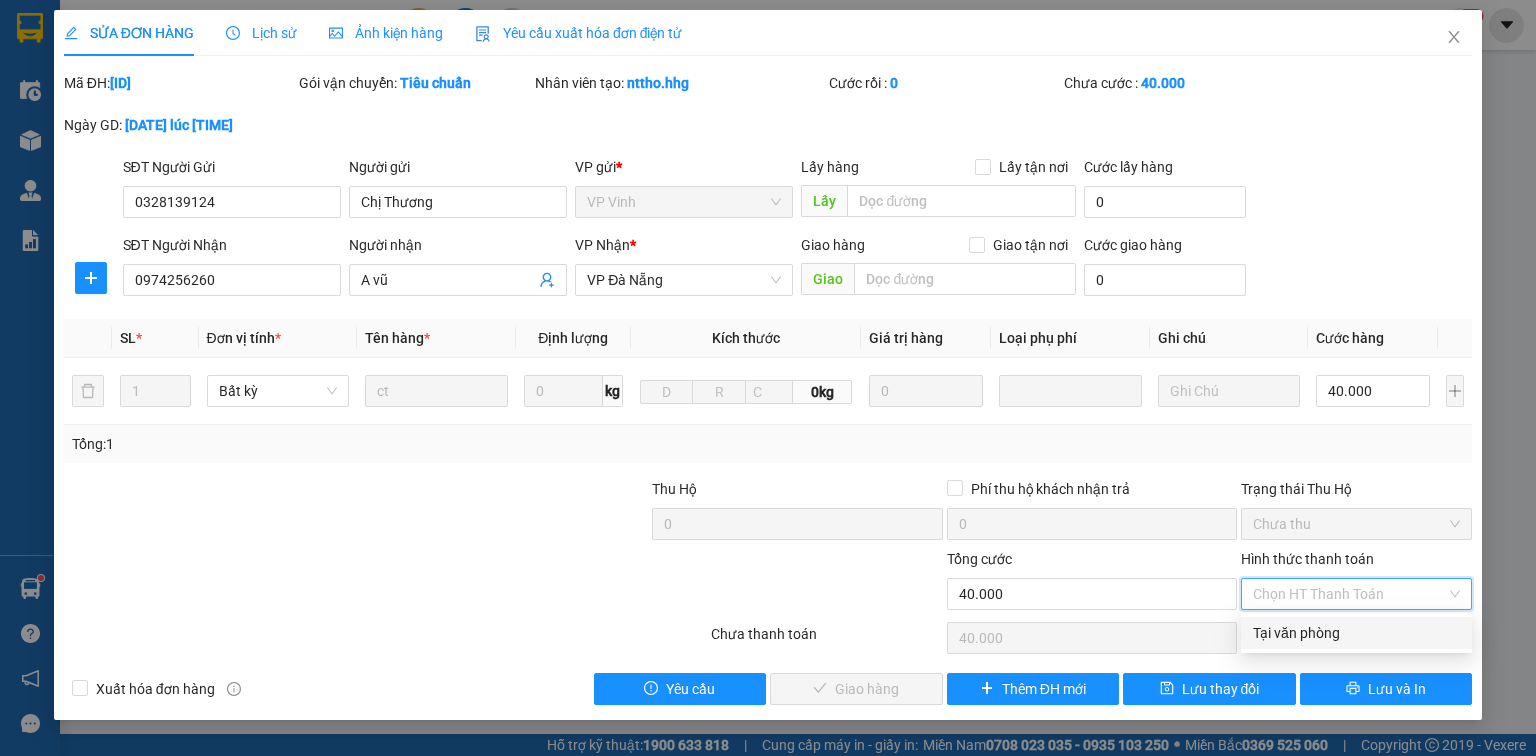 click on "Tại văn phòng" at bounding box center (1356, 633) 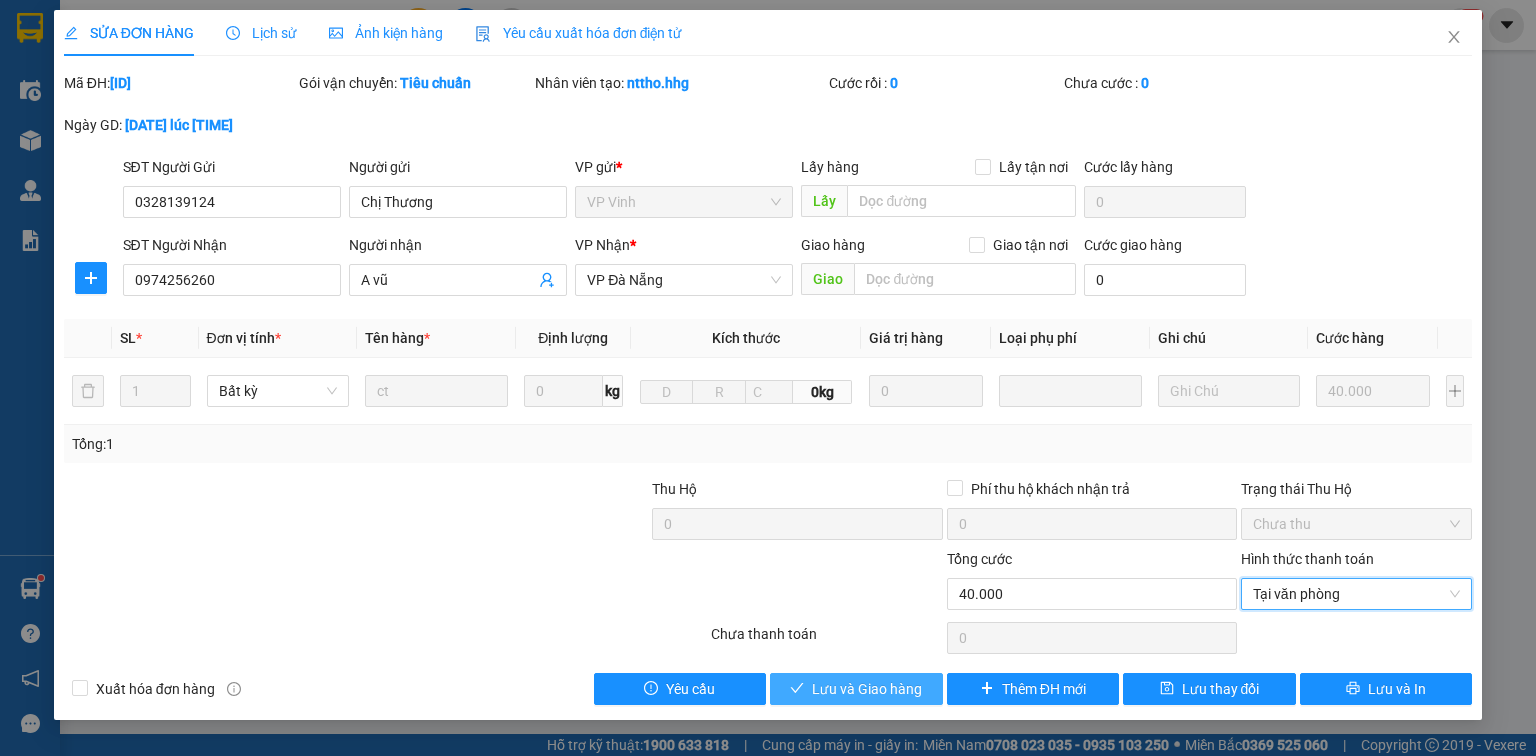 click on "Lưu và Giao hàng" at bounding box center (867, 689) 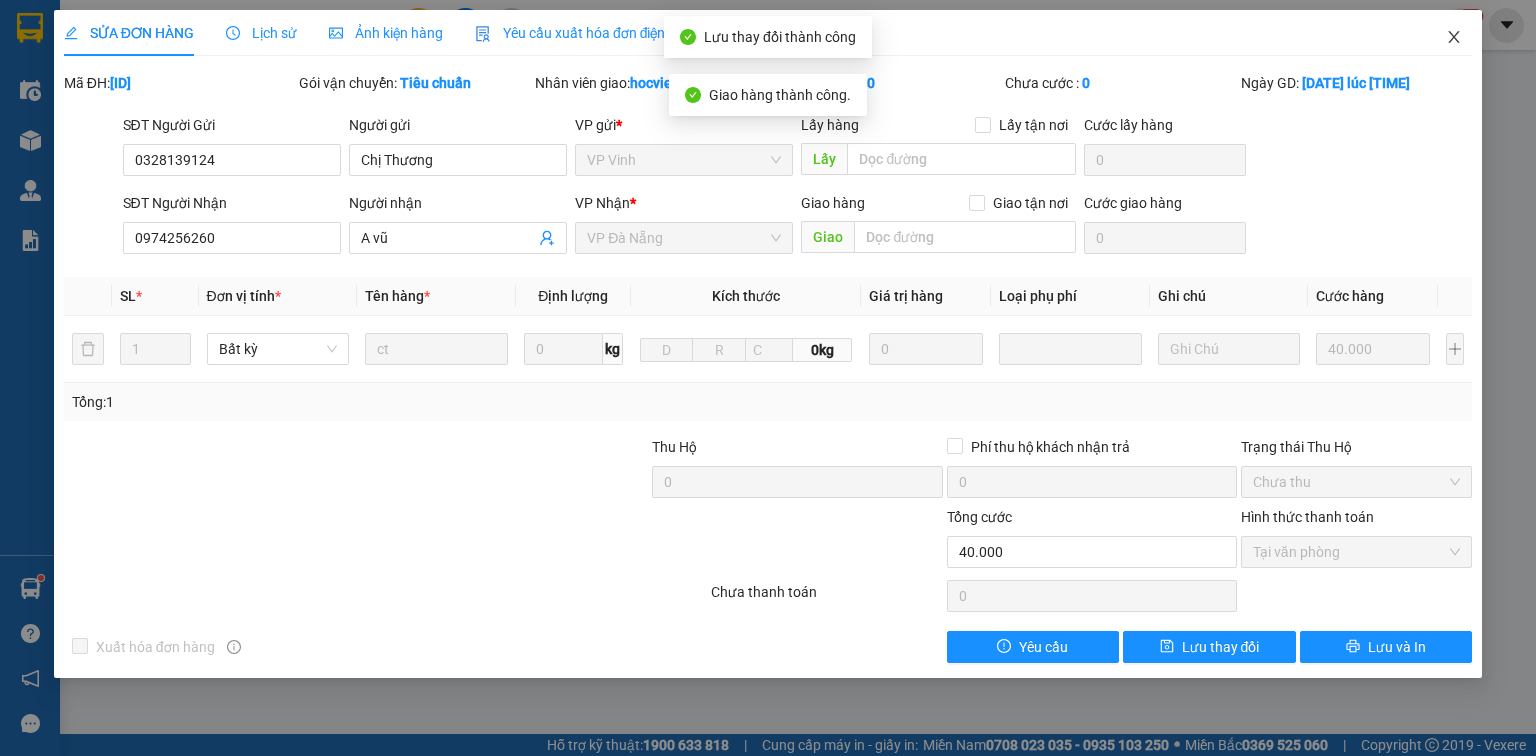click 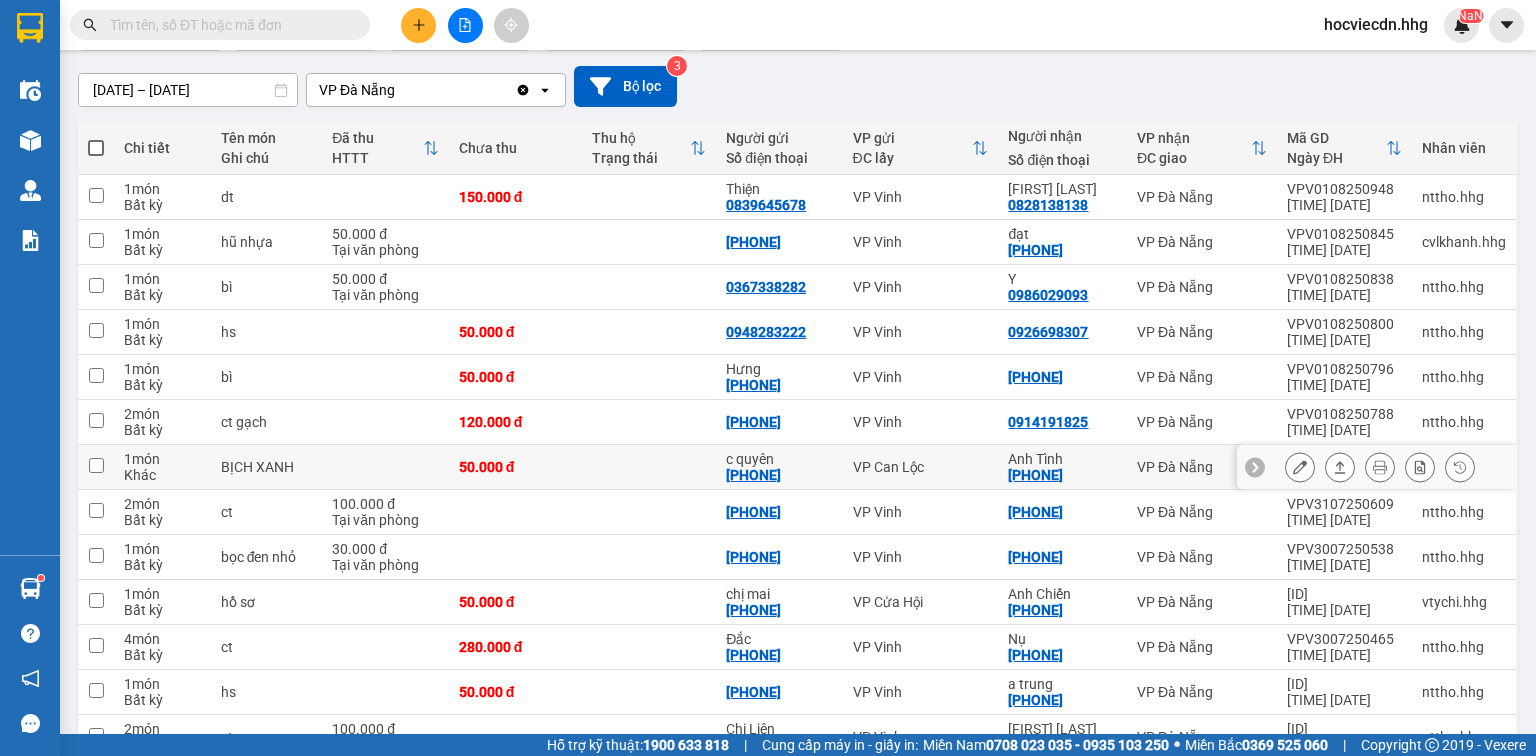 scroll, scrollTop: 240, scrollLeft: 0, axis: vertical 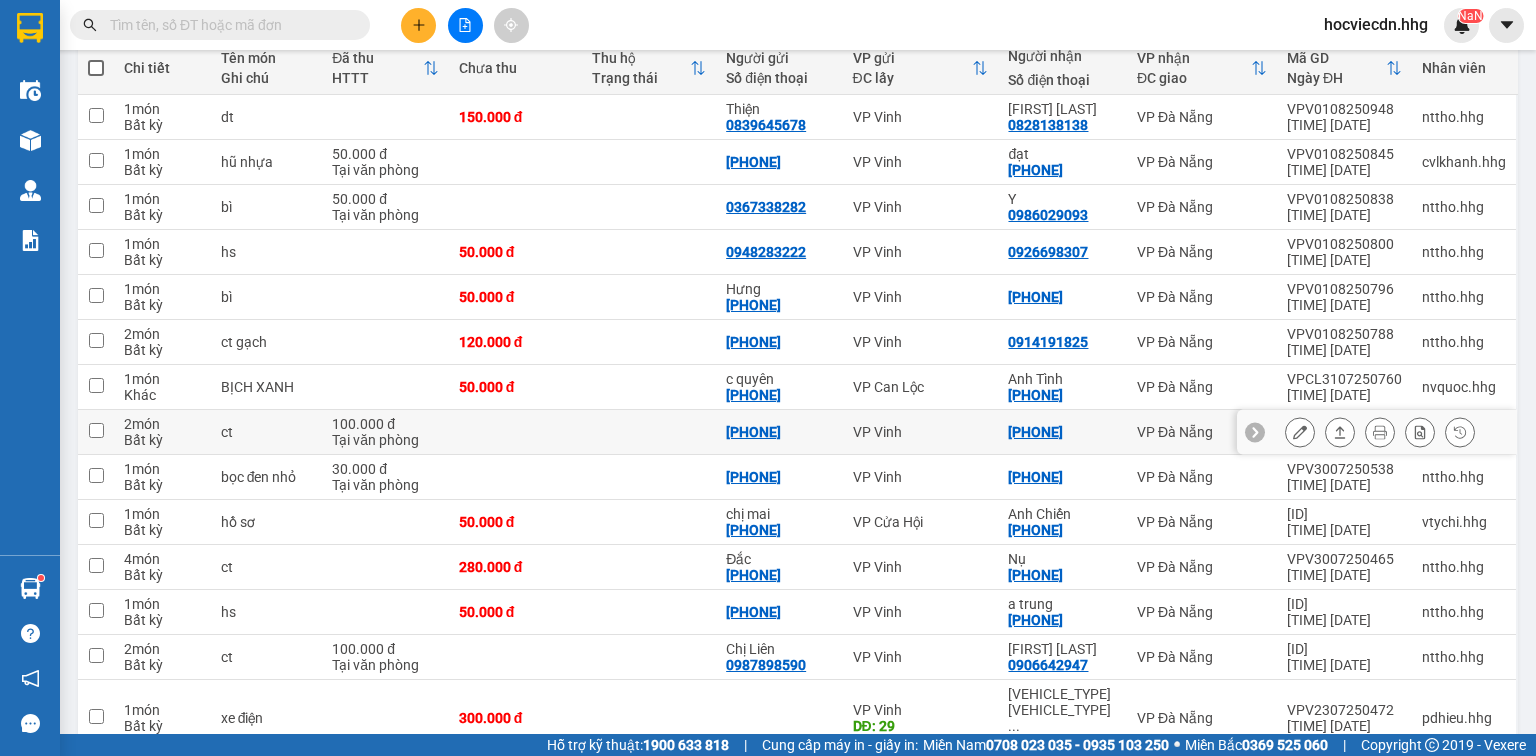 click on "VP Đà Nẵng" at bounding box center [1202, 432] 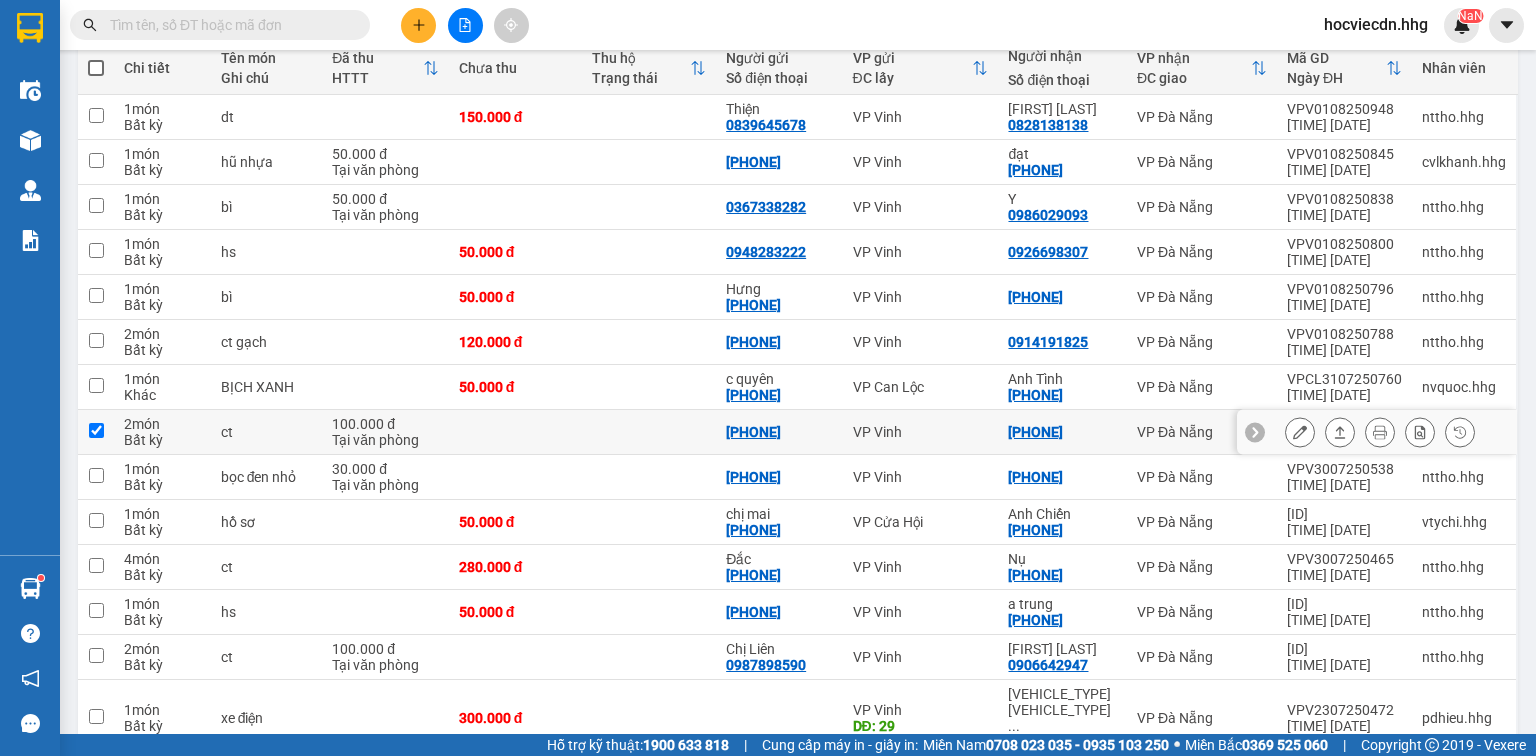 checkbox on "true" 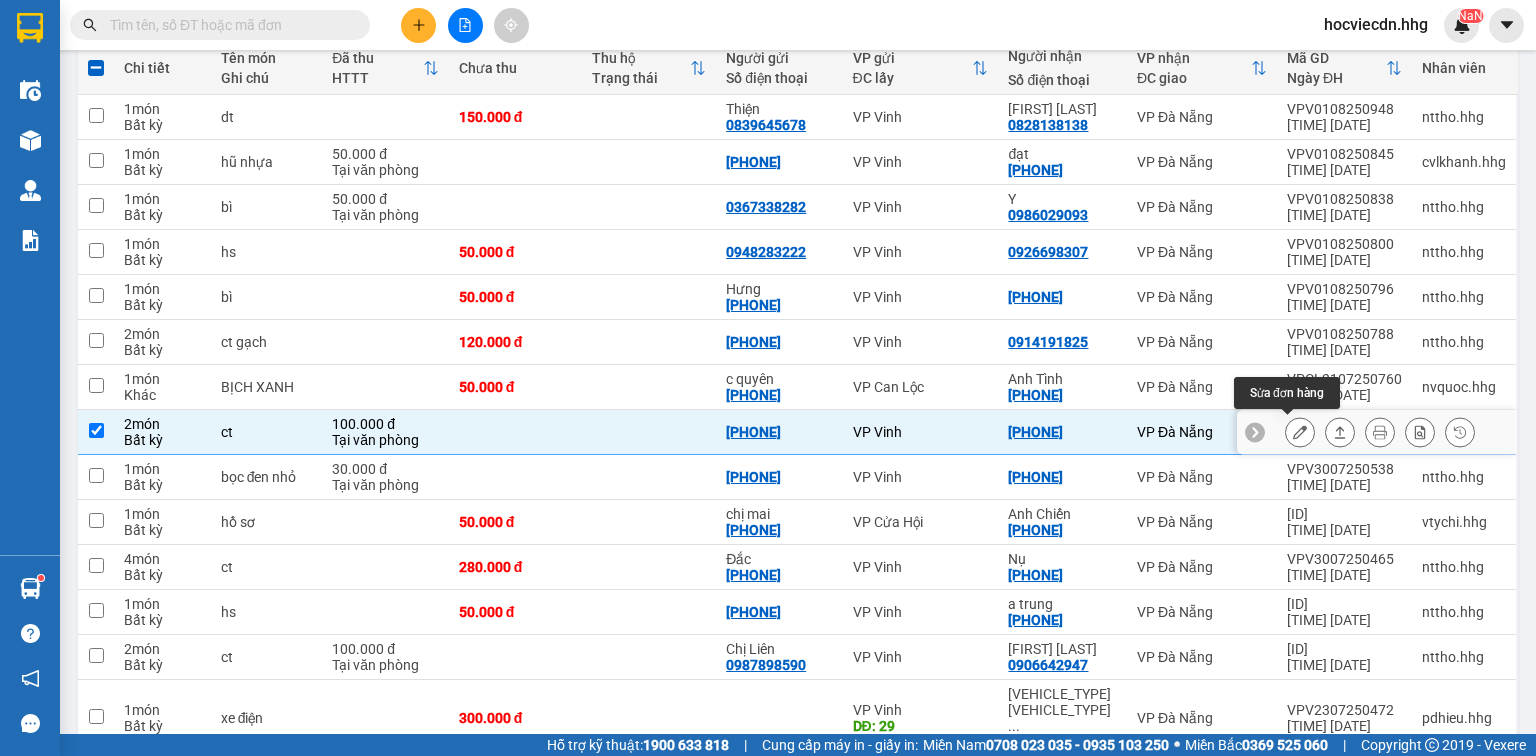 click at bounding box center (1300, 432) 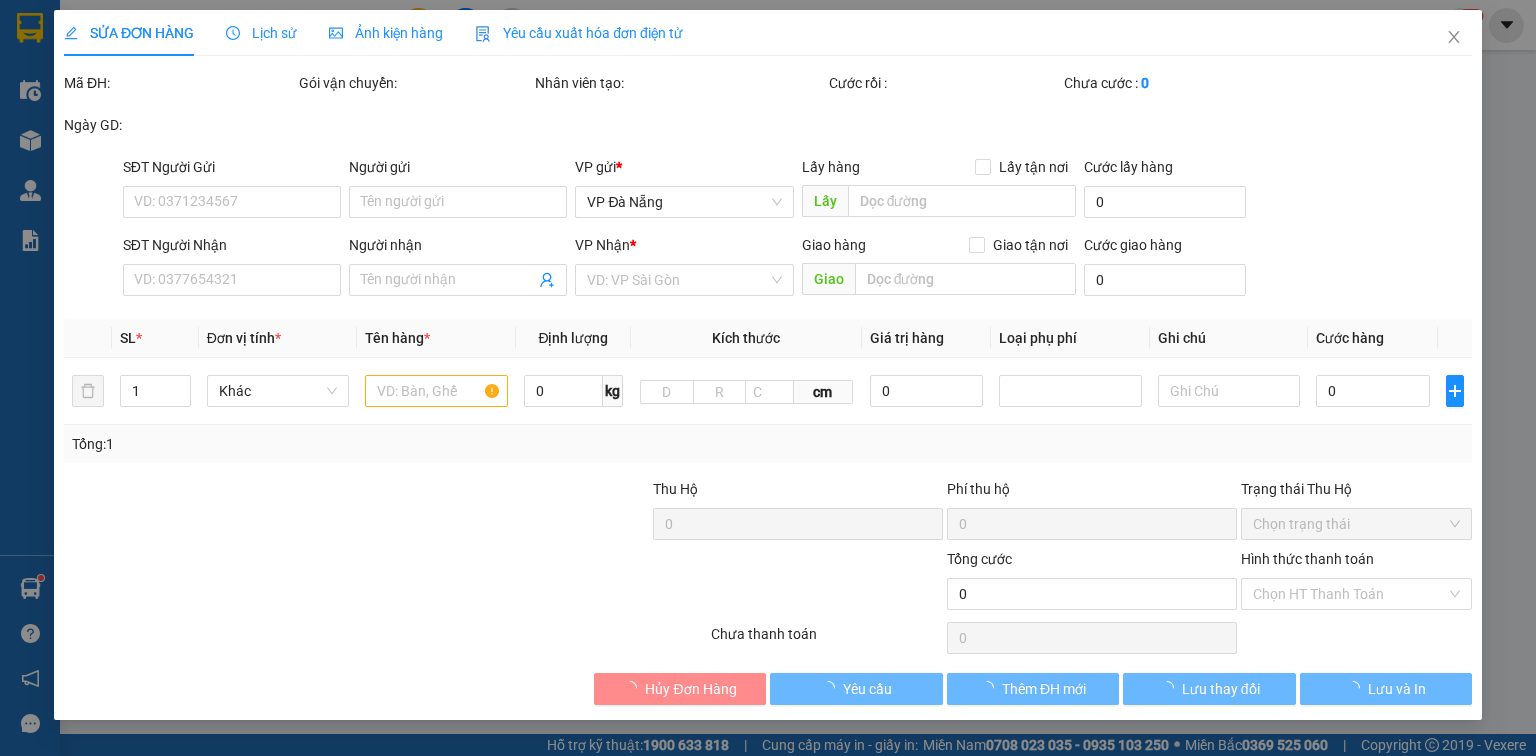 scroll, scrollTop: 0, scrollLeft: 0, axis: both 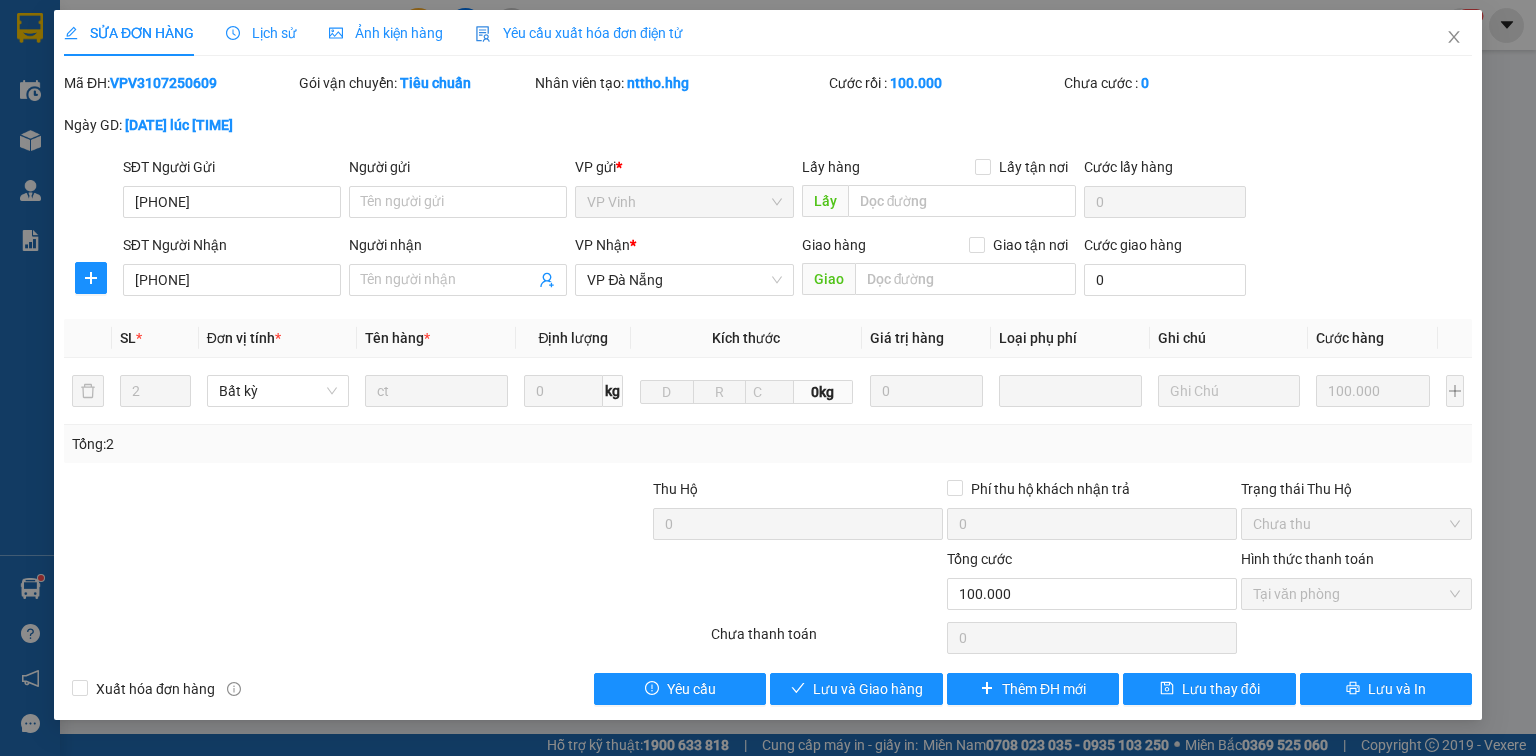 type on "0368619552" 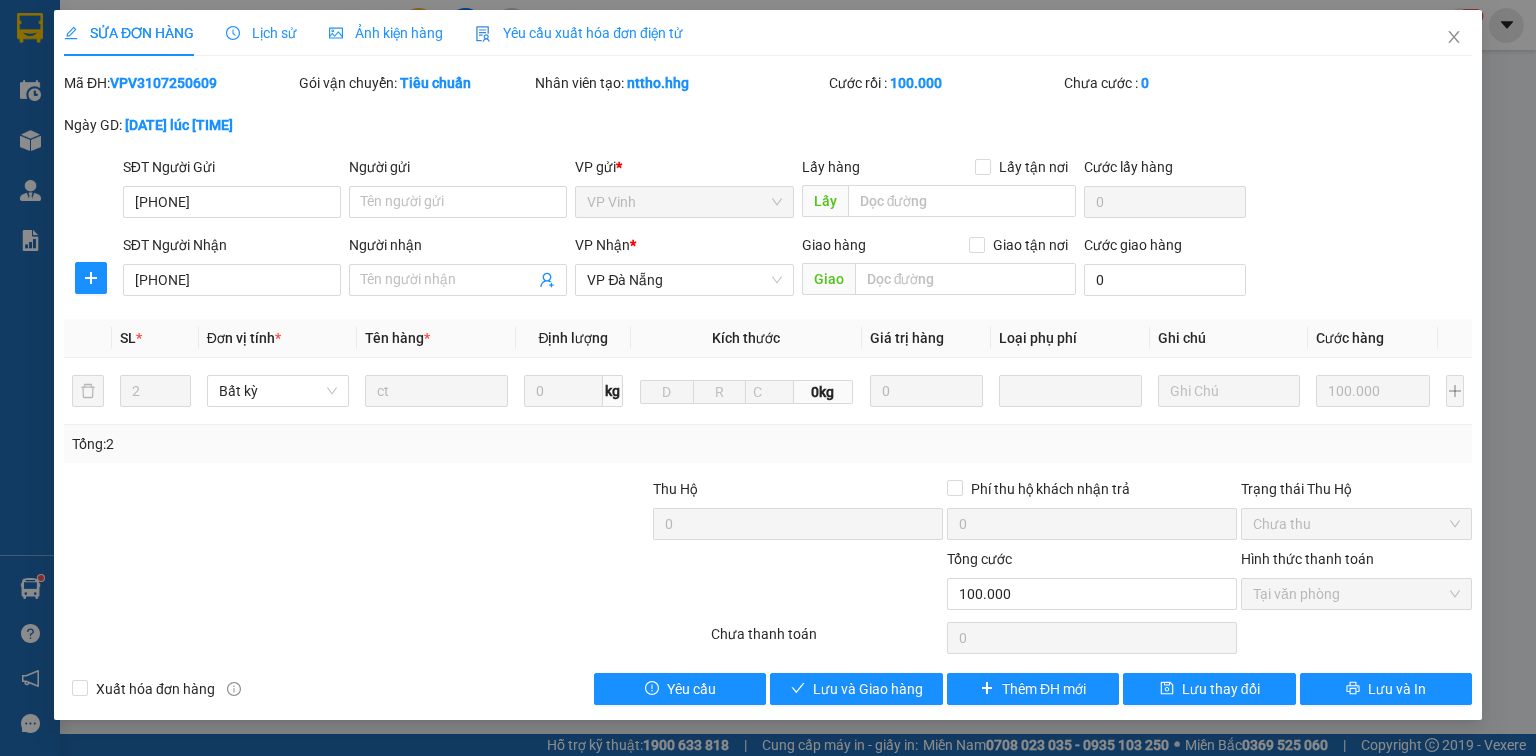 type on "0983484098" 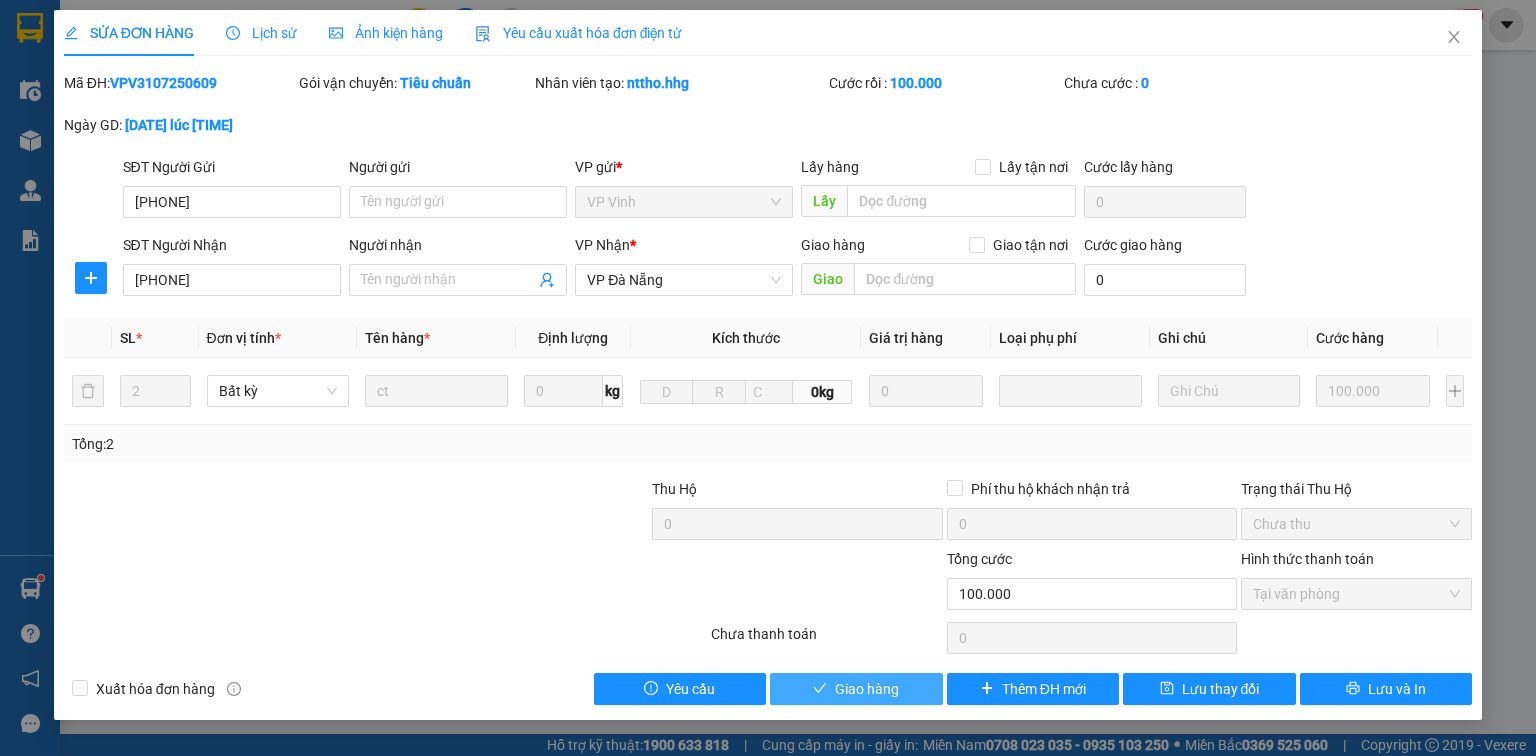 click on "Giao hàng" at bounding box center (856, 689) 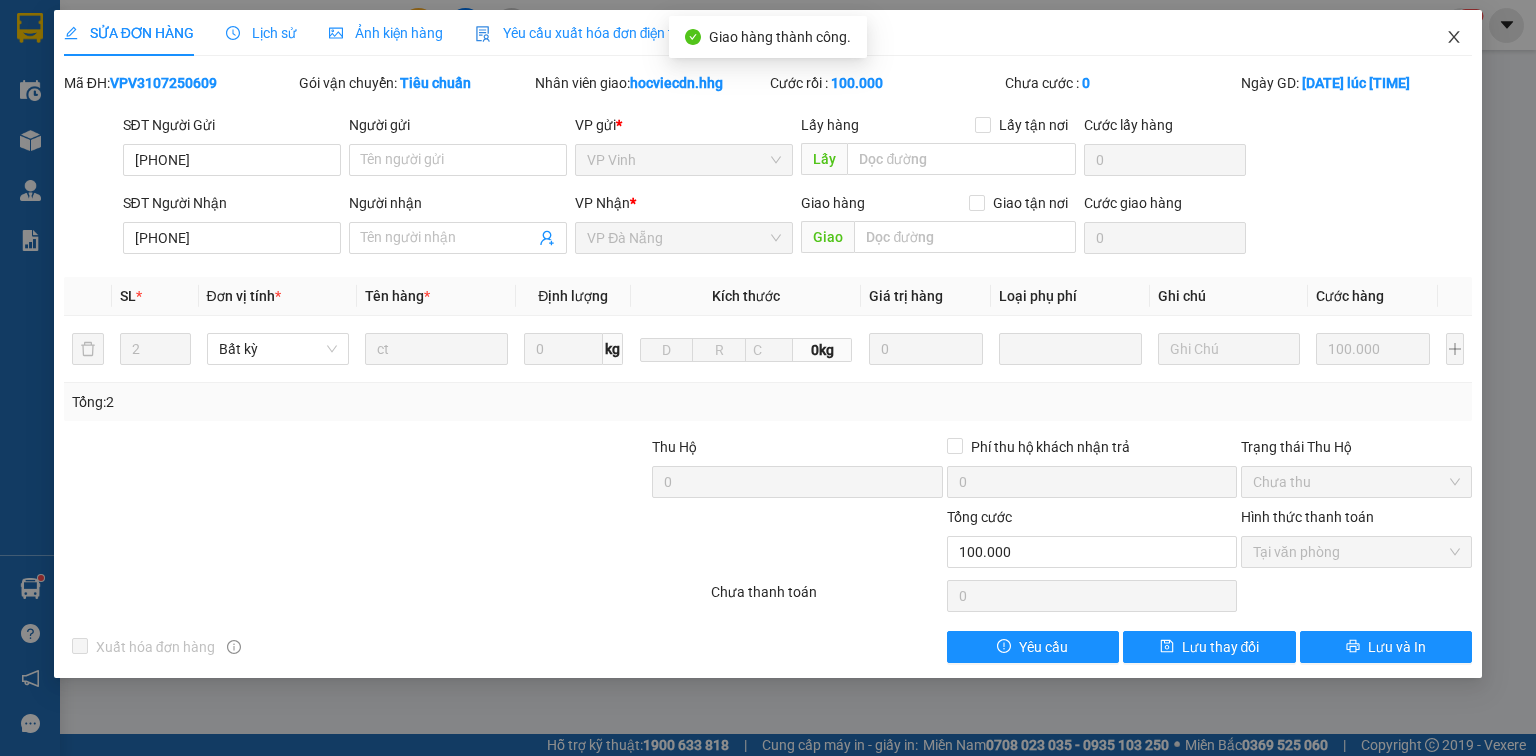 click 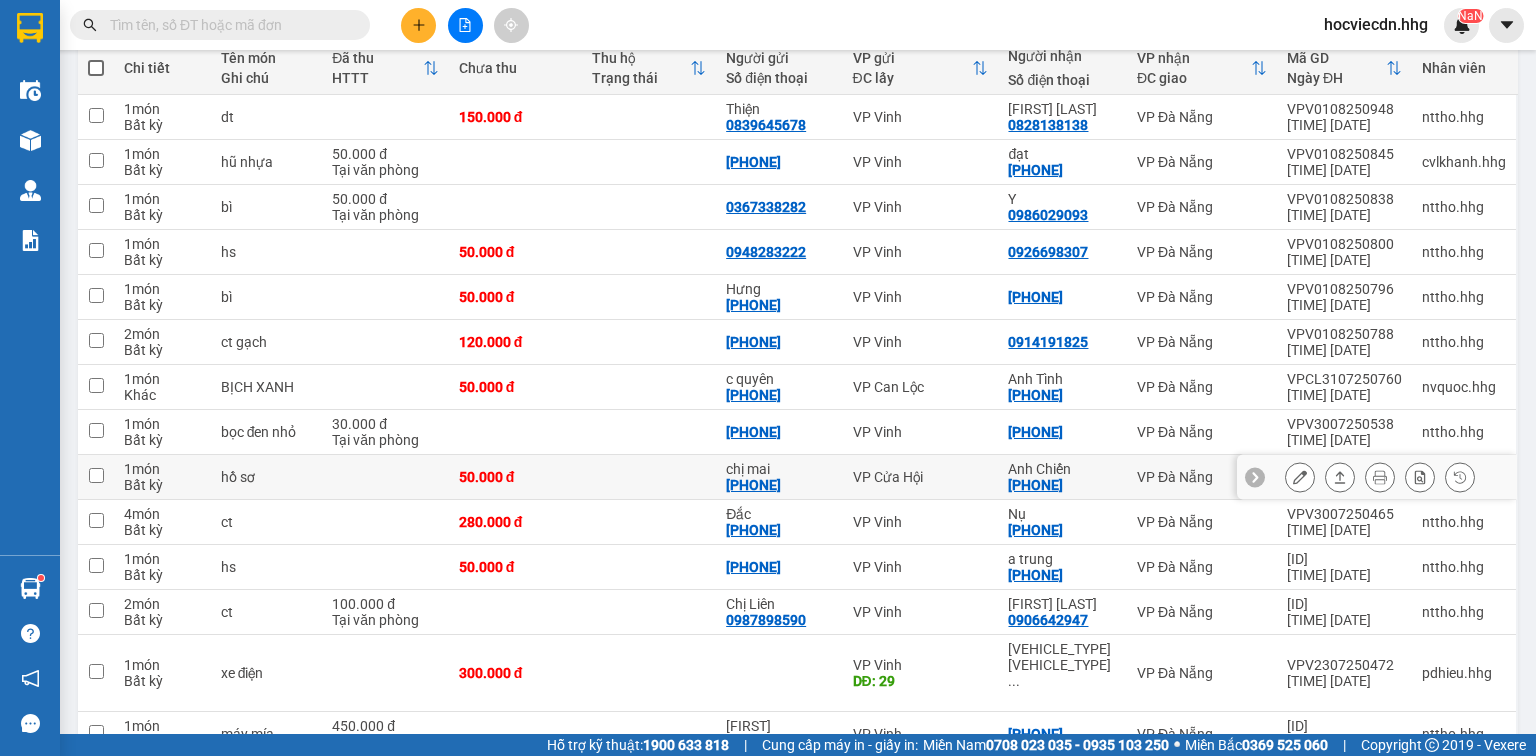 scroll, scrollTop: 320, scrollLeft: 0, axis: vertical 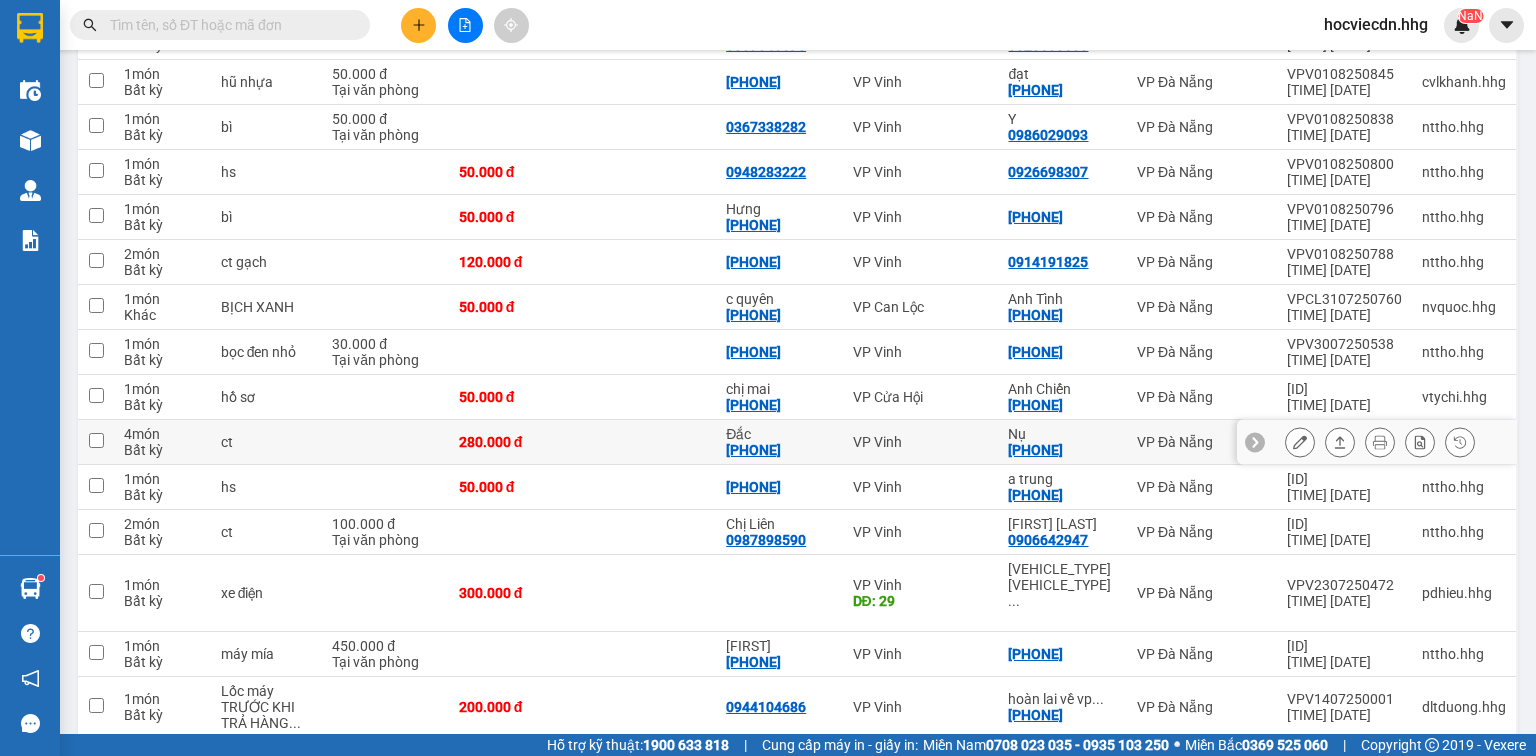 click on "Nụ 0988789643" at bounding box center [1062, 442] 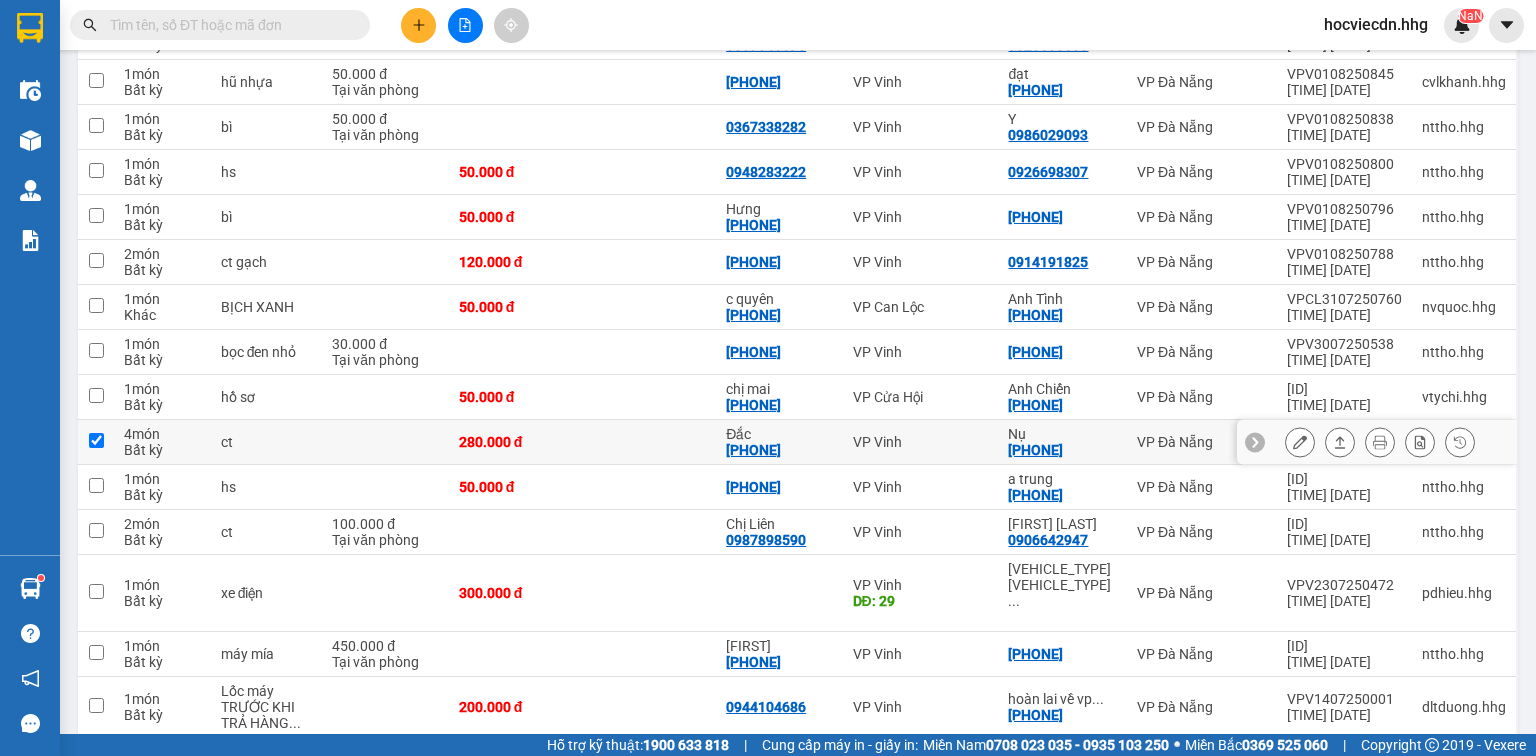 checkbox on "true" 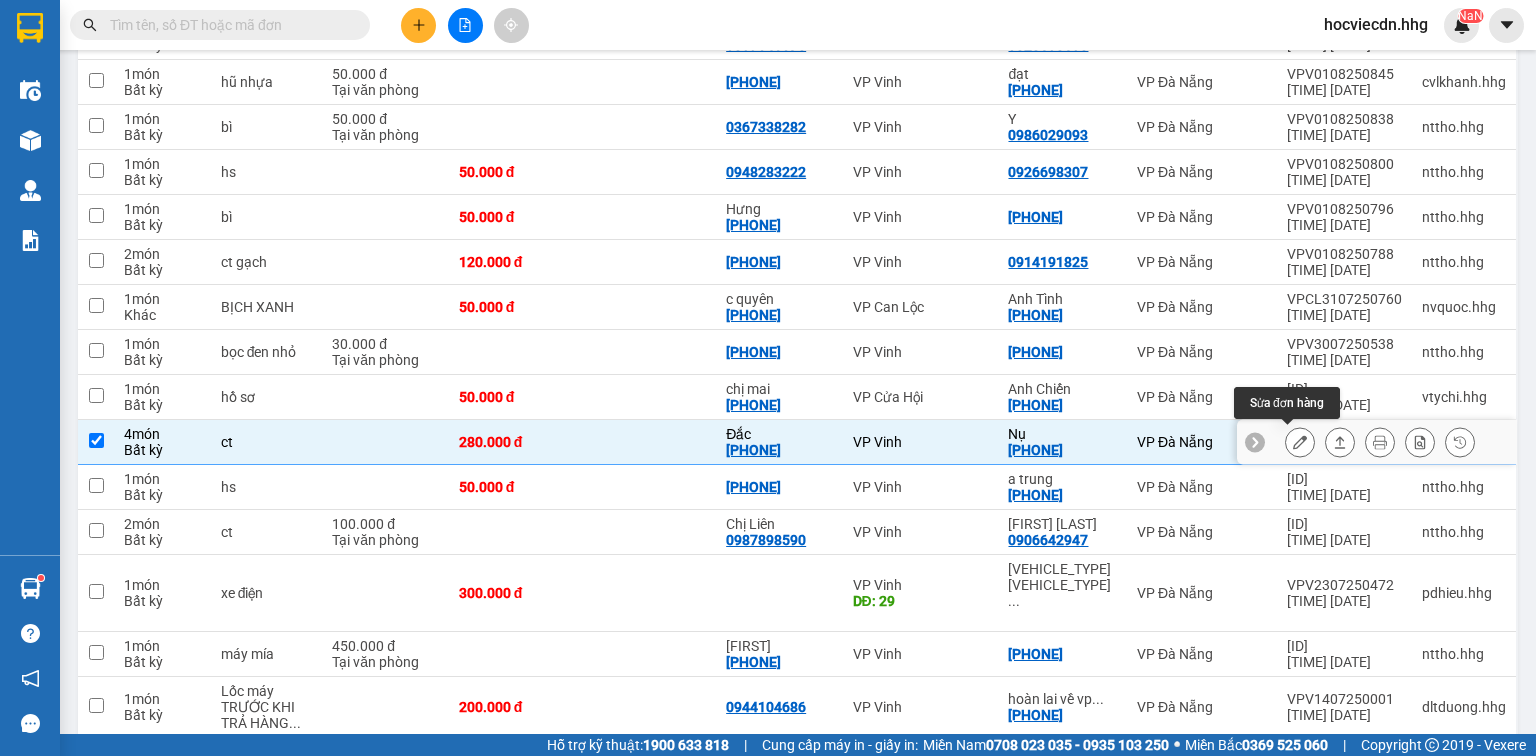 click 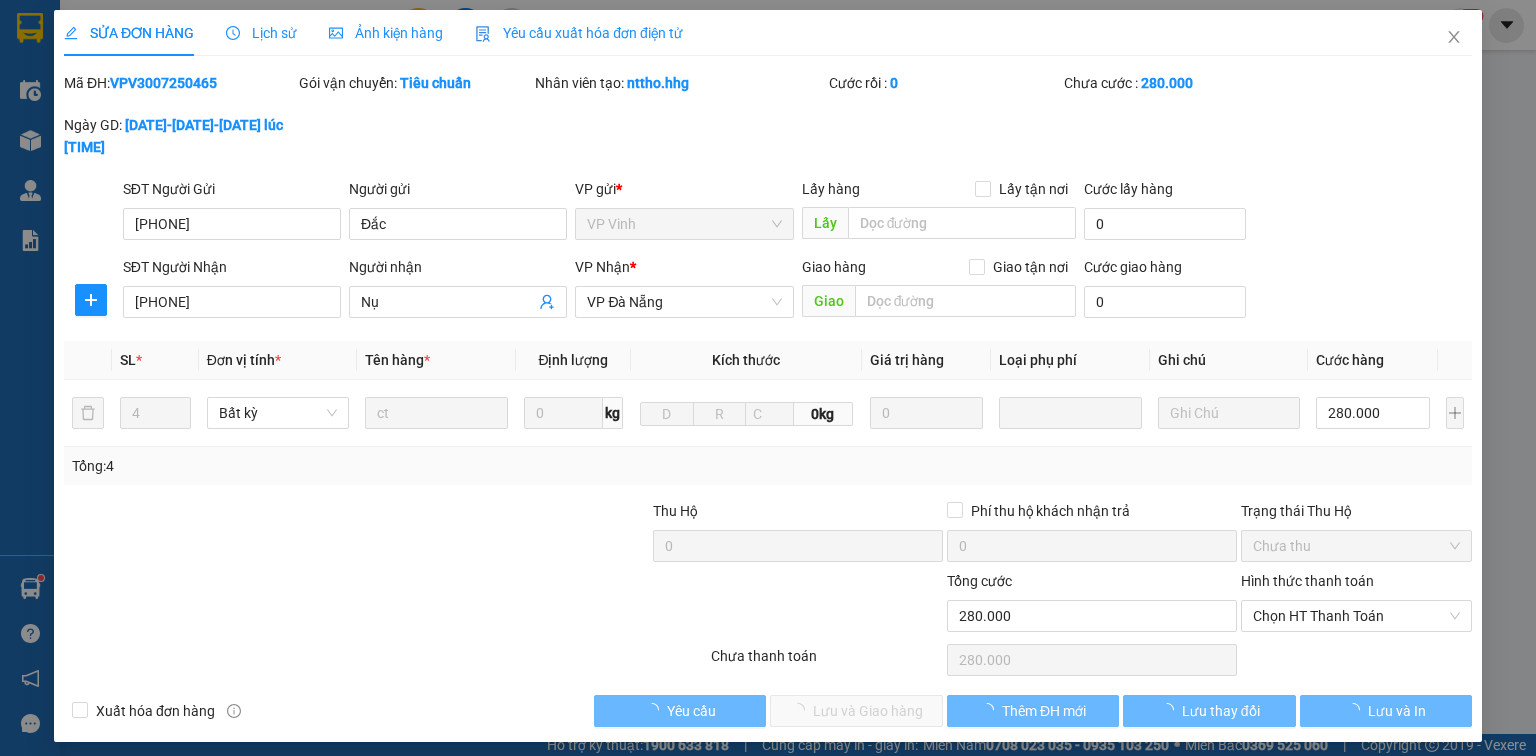 scroll, scrollTop: 0, scrollLeft: 0, axis: both 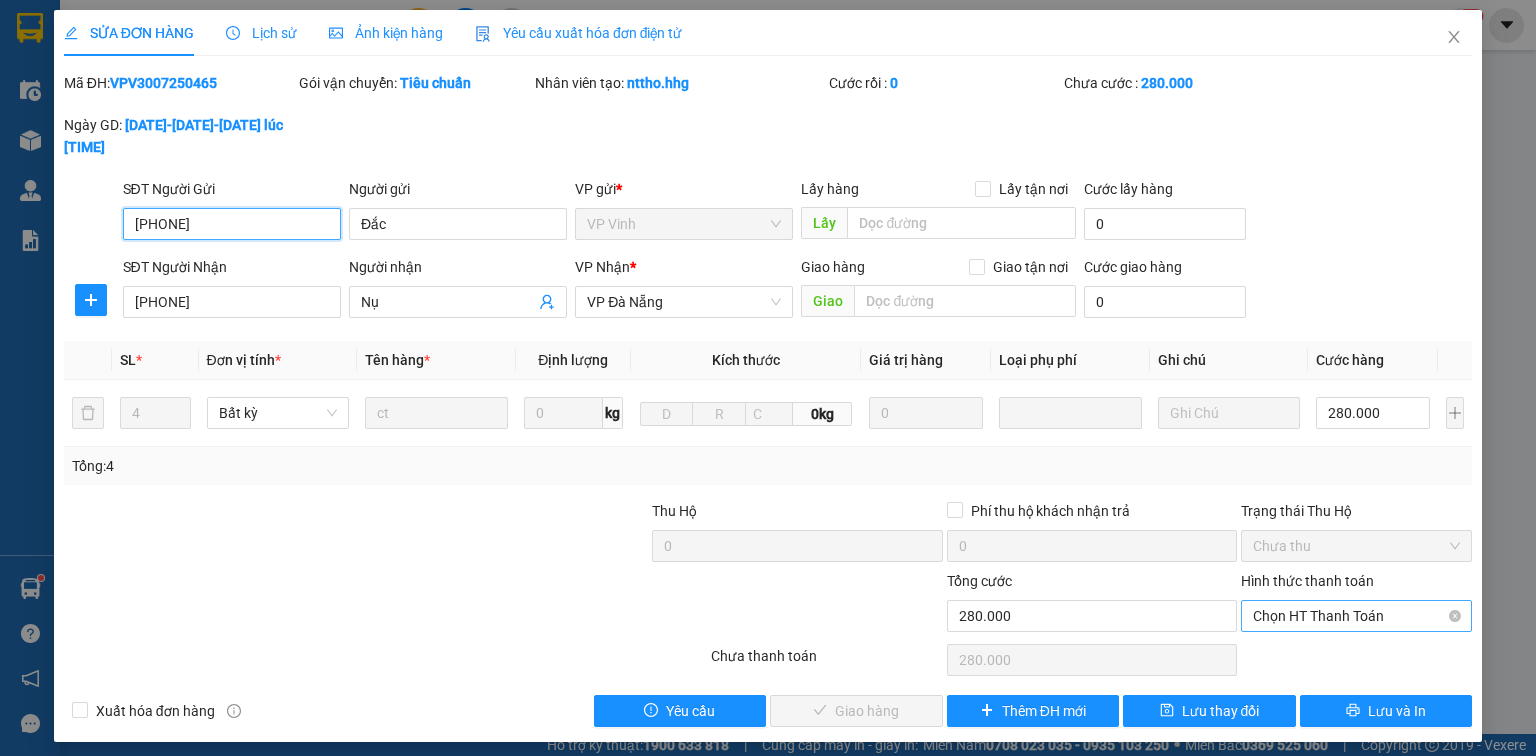 click on "Chọn HT Thanh Toán" at bounding box center (1356, 616) 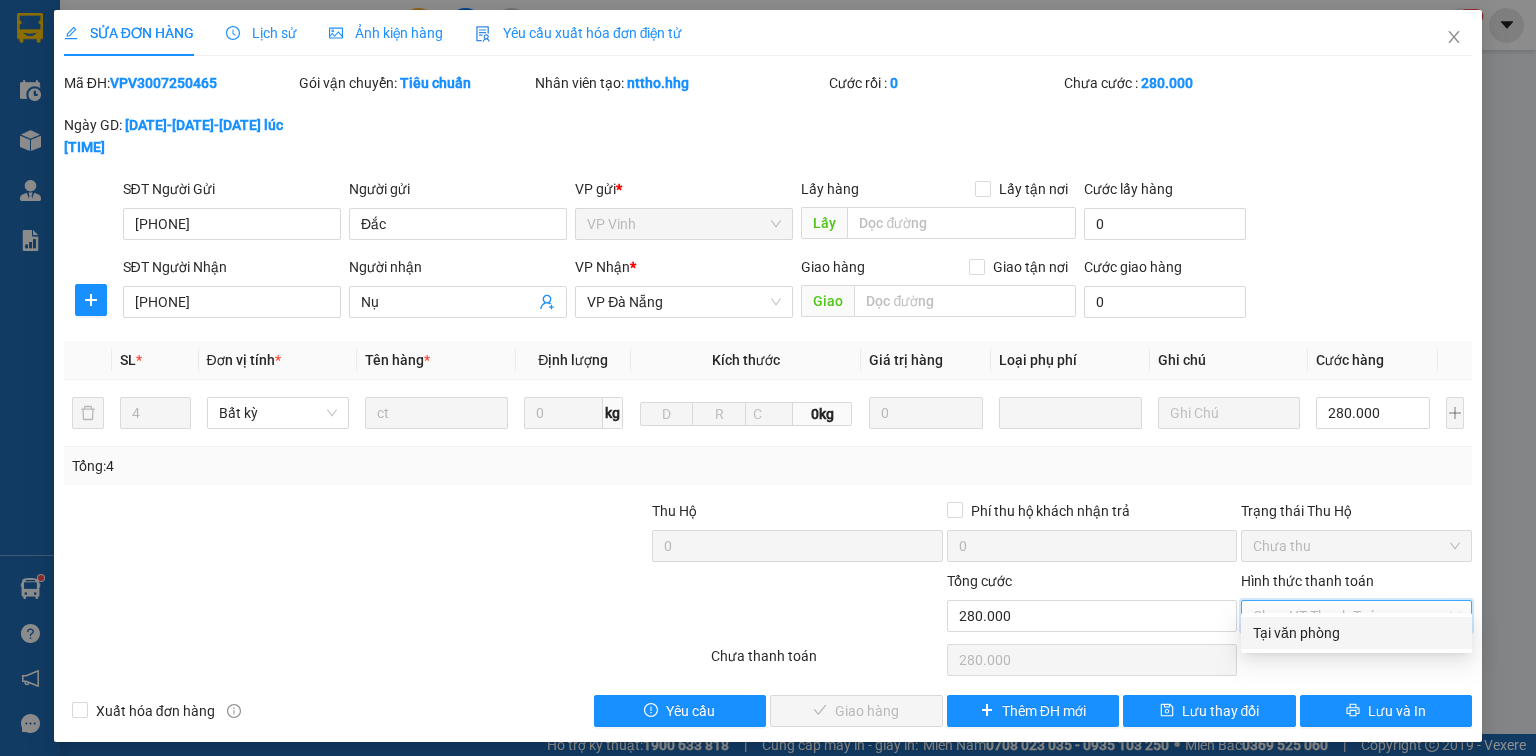 click on "Tại văn phòng" at bounding box center (1356, 633) 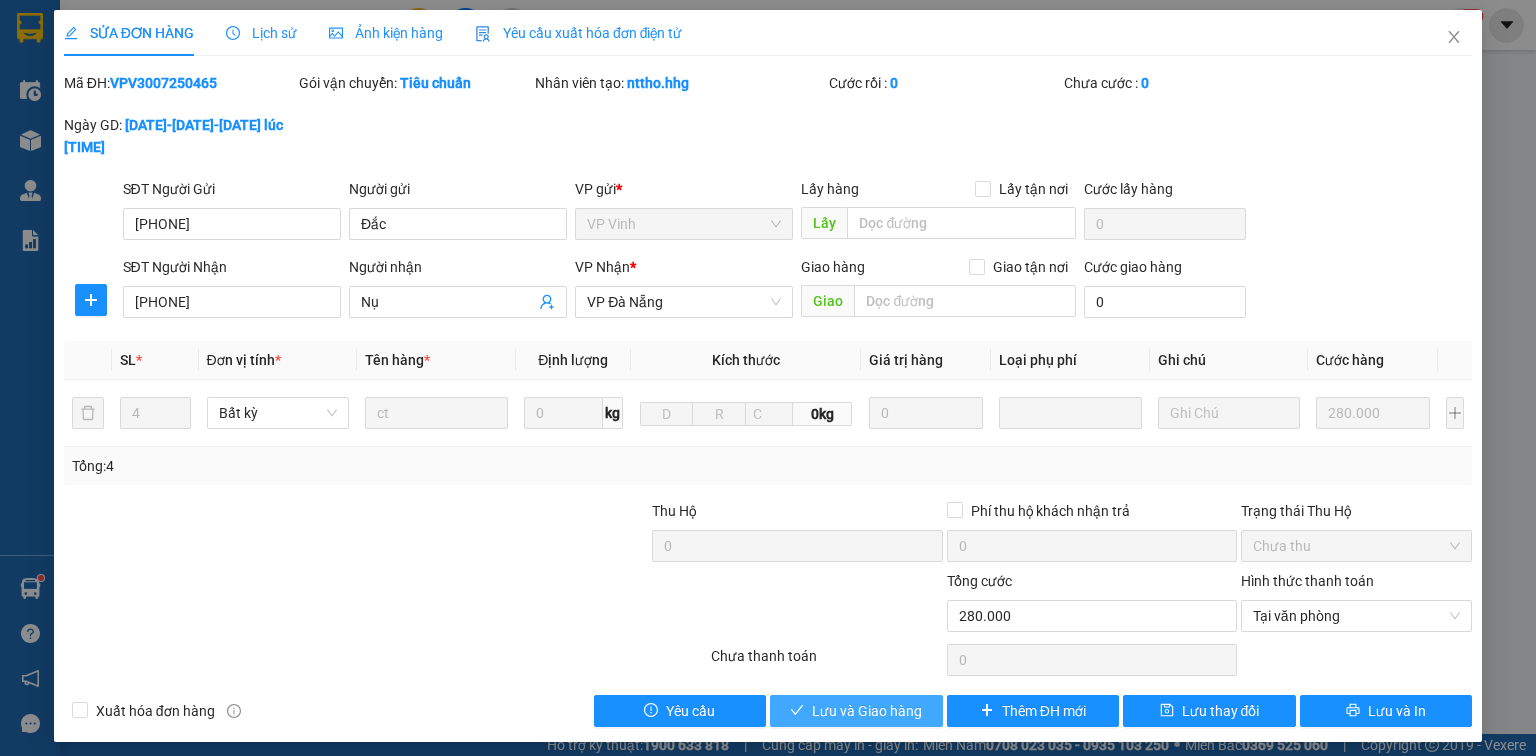 drag, startPoint x: 908, startPoint y: 675, endPoint x: 942, endPoint y: 640, distance: 48.79549 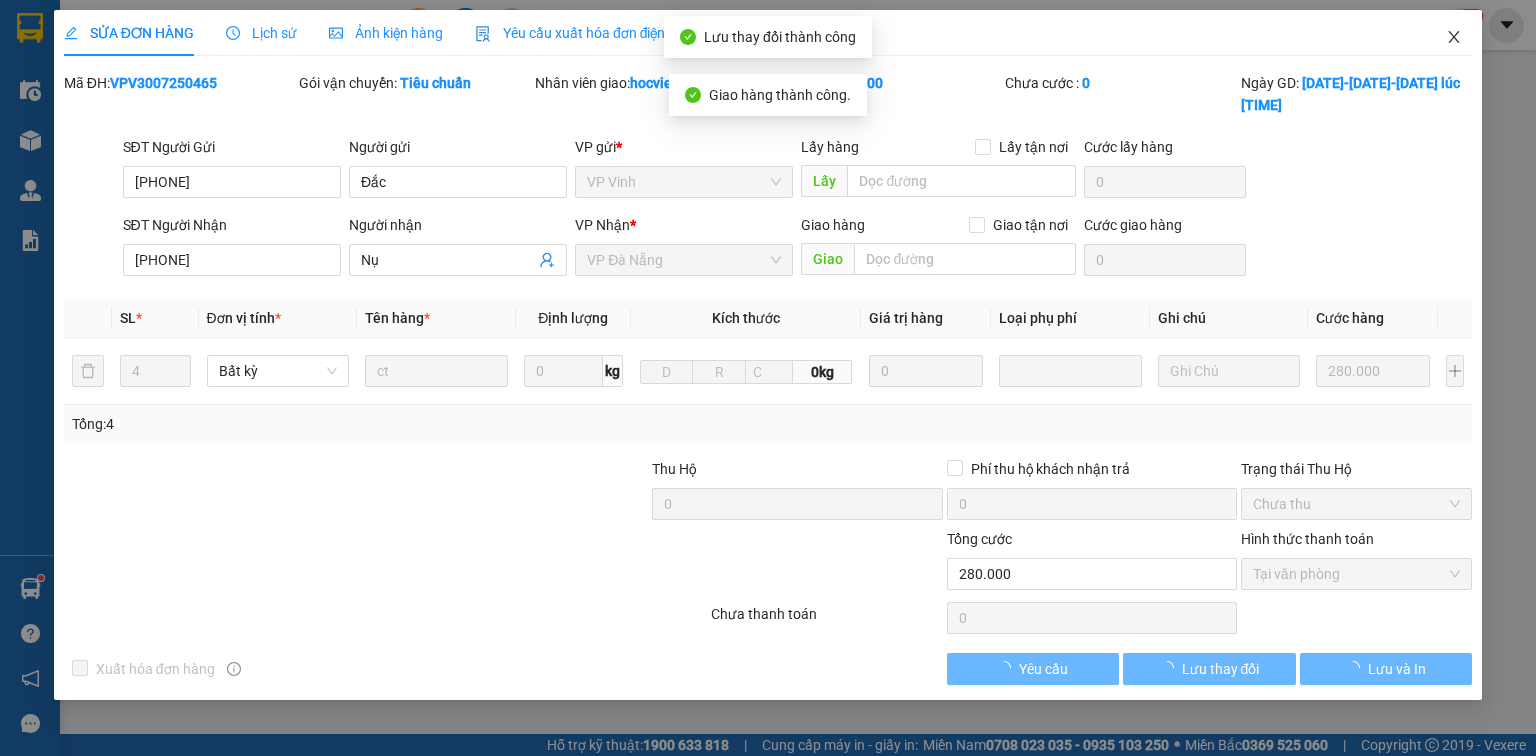 click 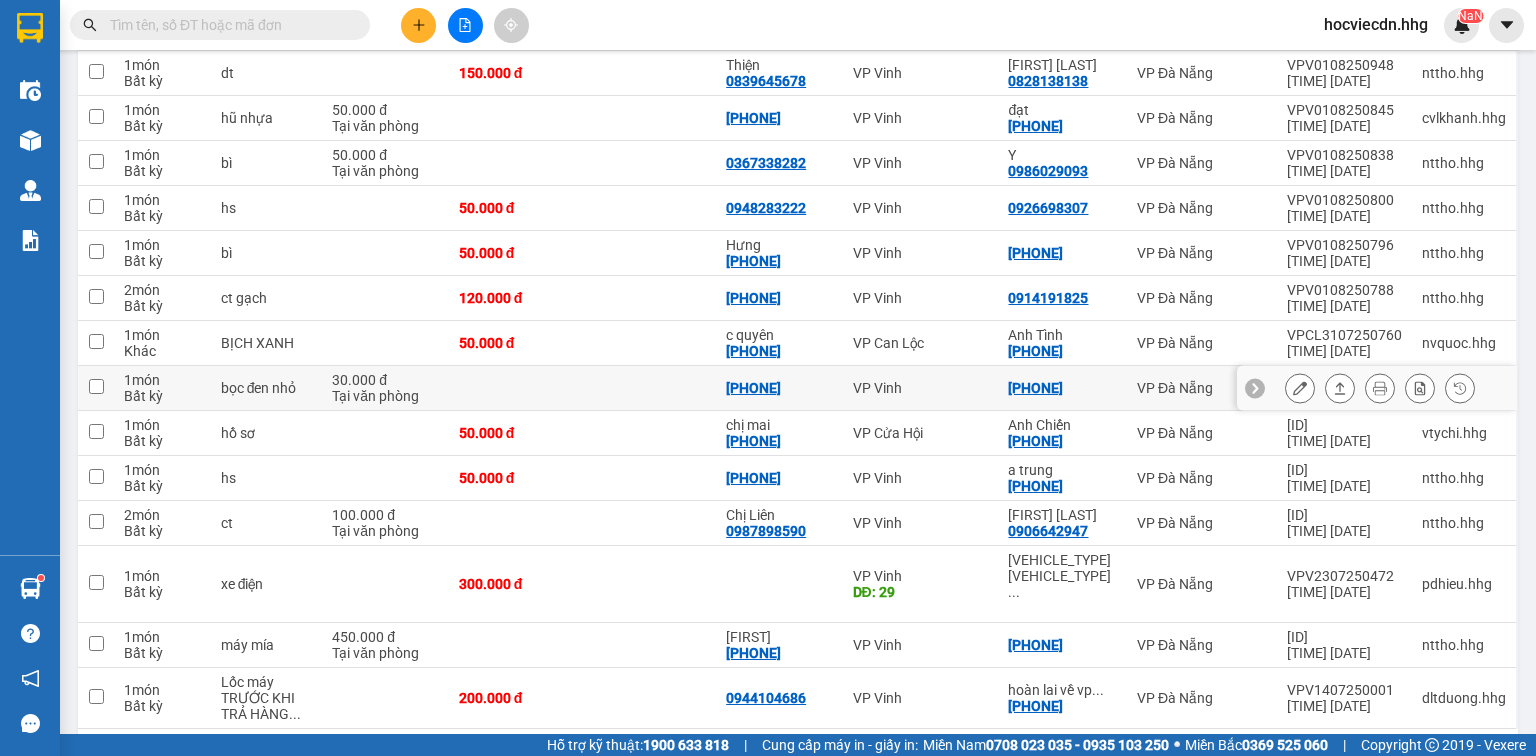 scroll, scrollTop: 324, scrollLeft: 0, axis: vertical 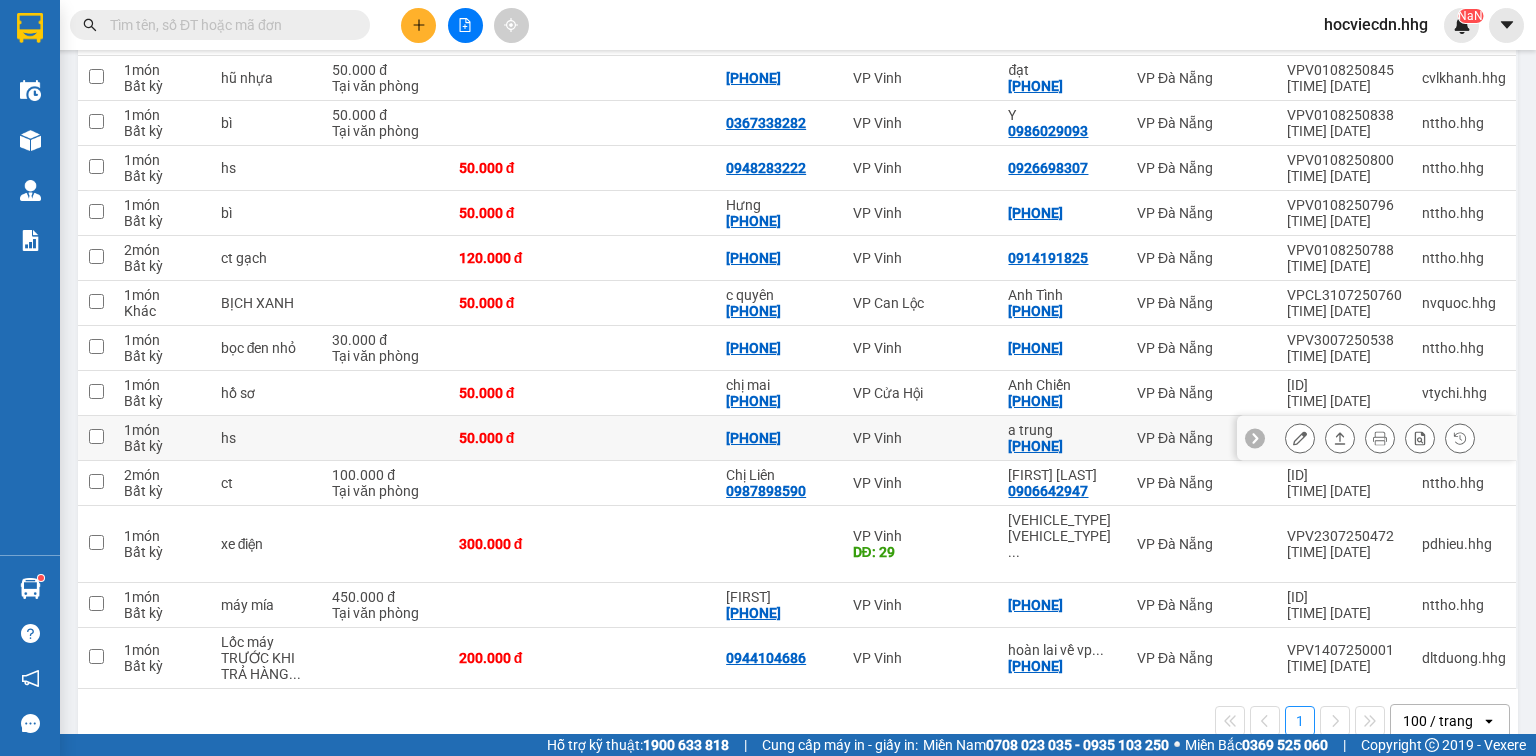 click on "VP Đà Nẵng" at bounding box center [1202, 438] 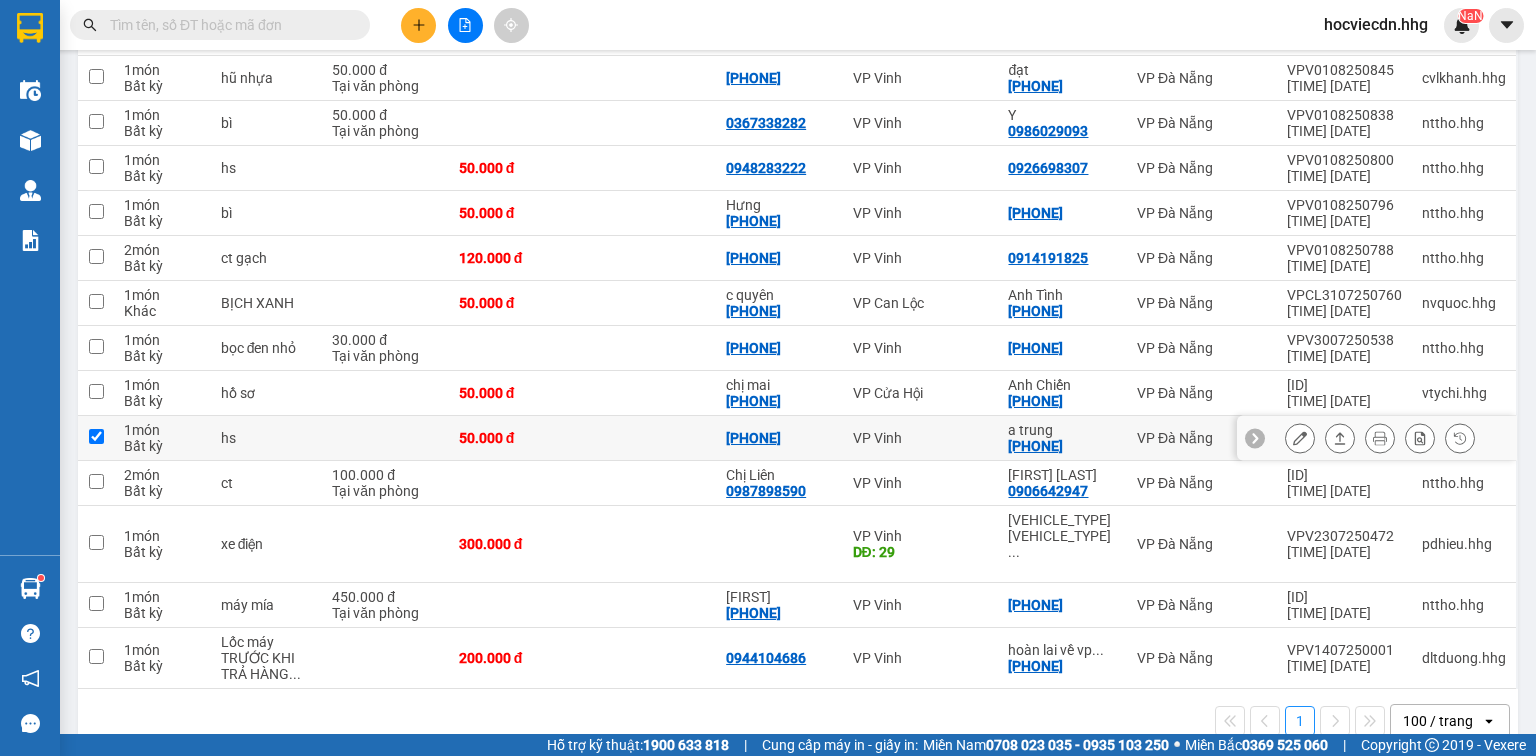 checkbox on "true" 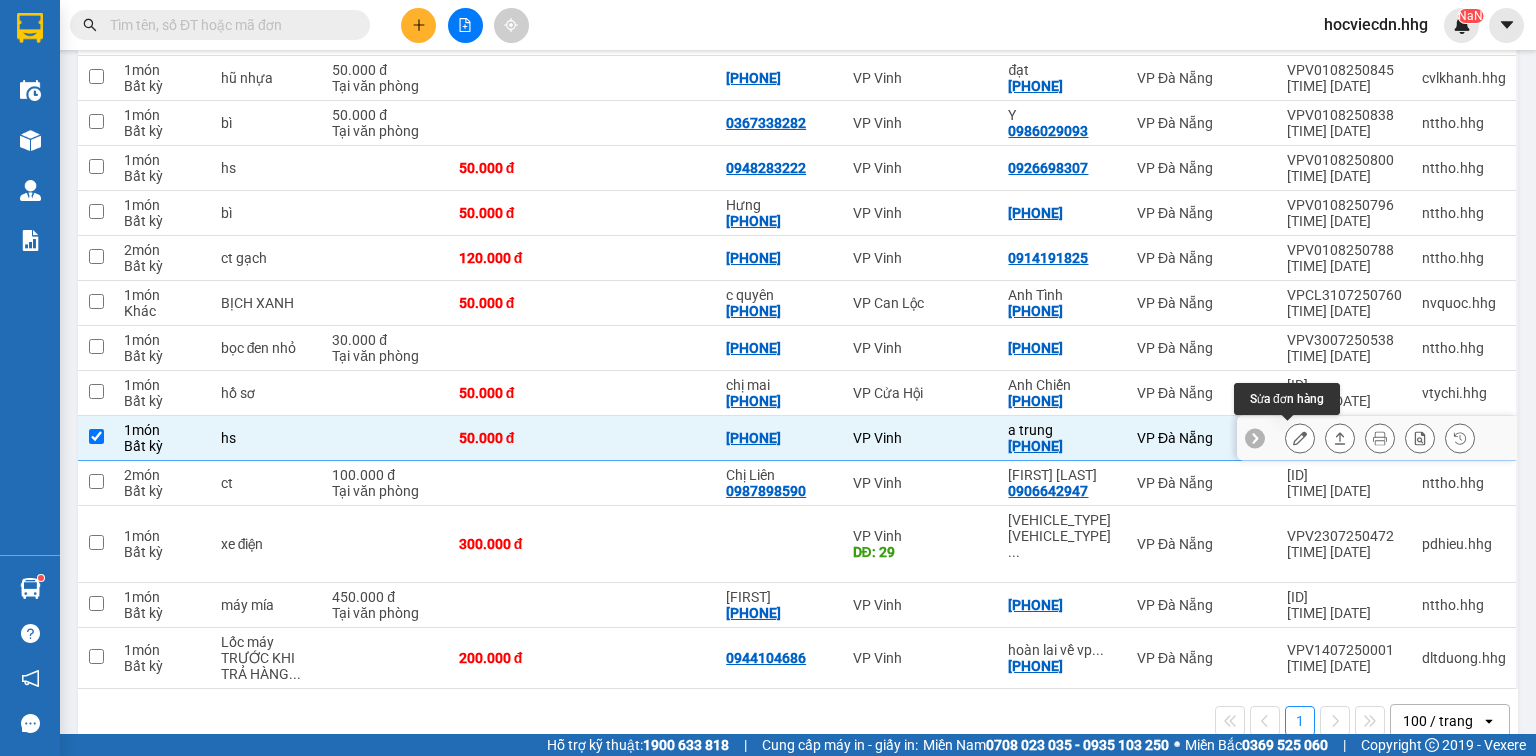 click 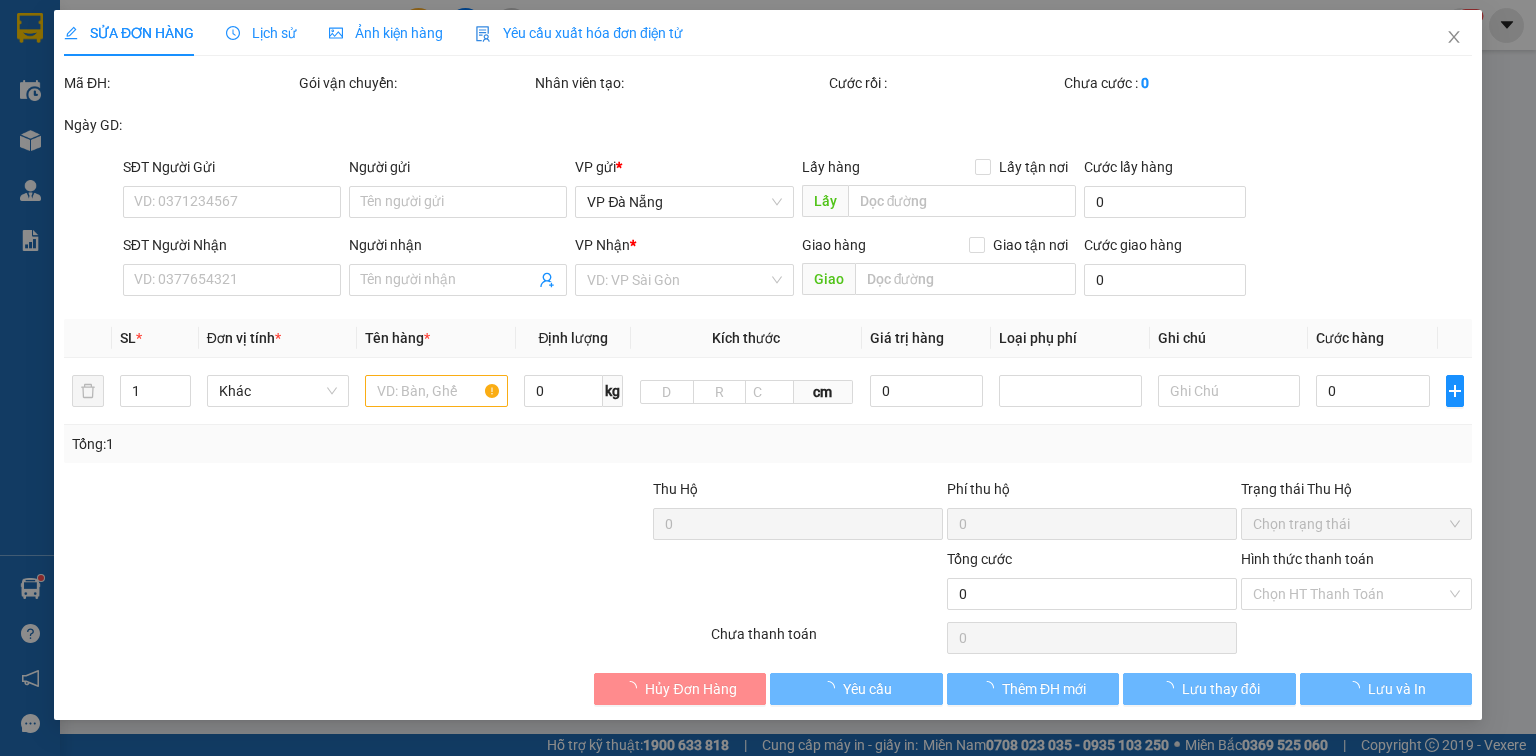 scroll, scrollTop: 0, scrollLeft: 0, axis: both 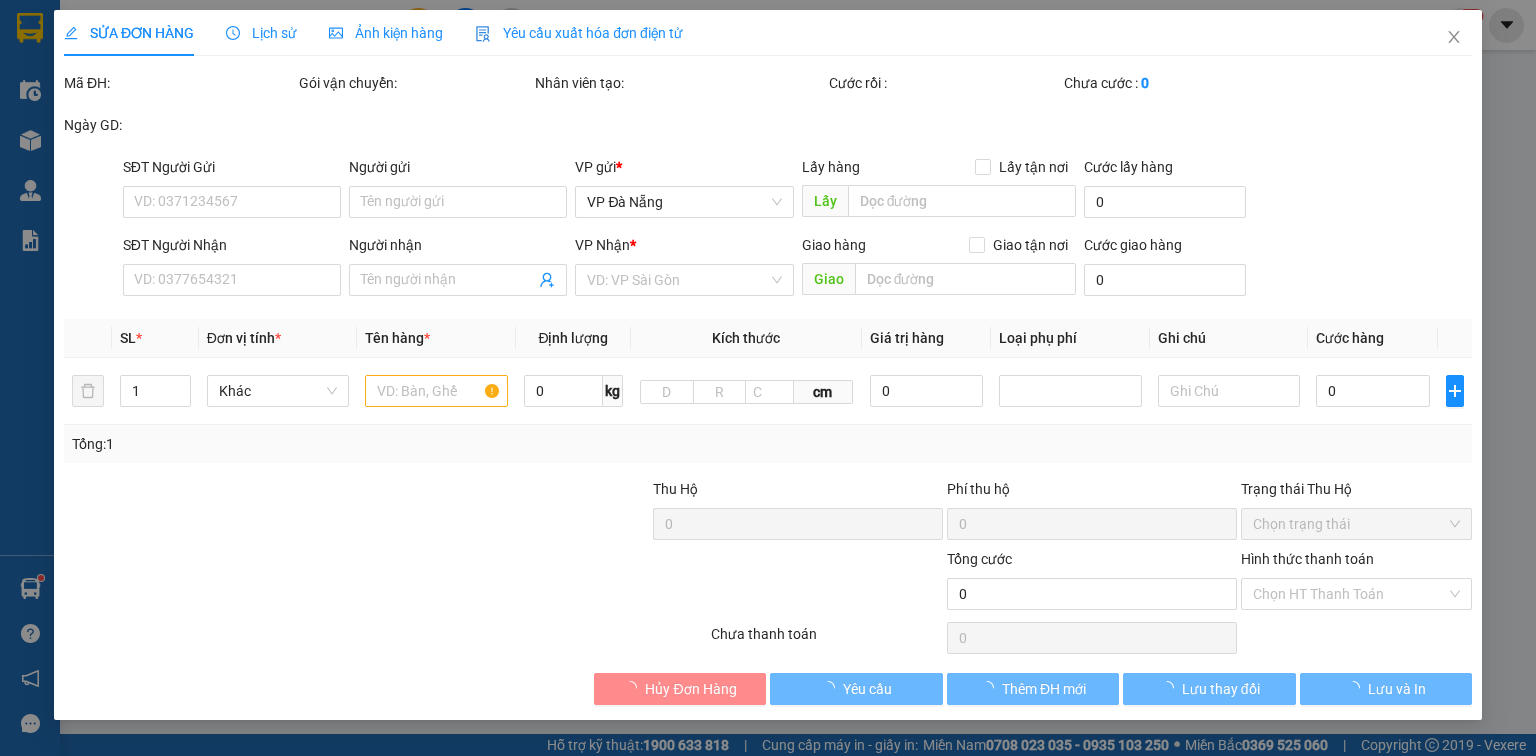 type on "0989456686" 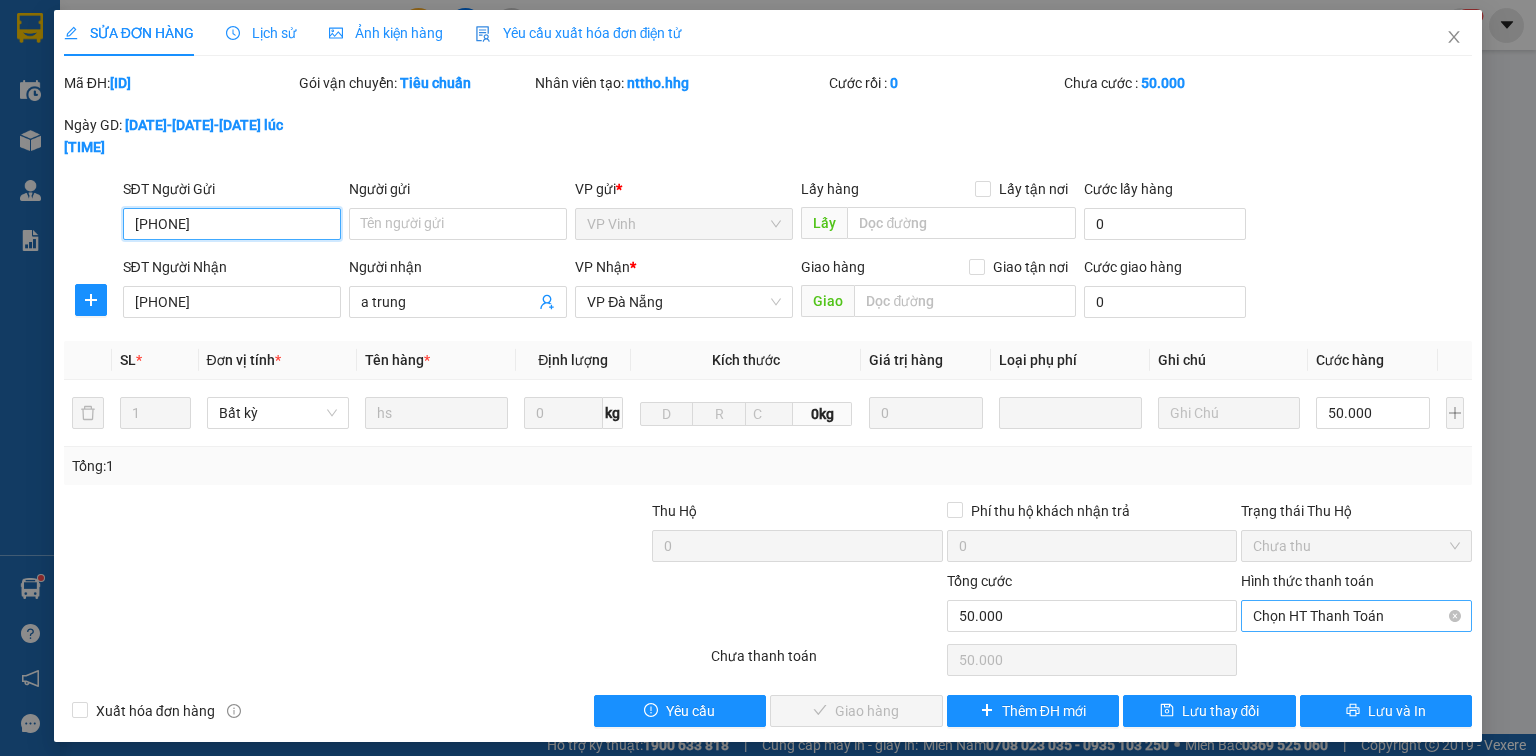 click on "Chọn HT Thanh Toán" at bounding box center (1356, 616) 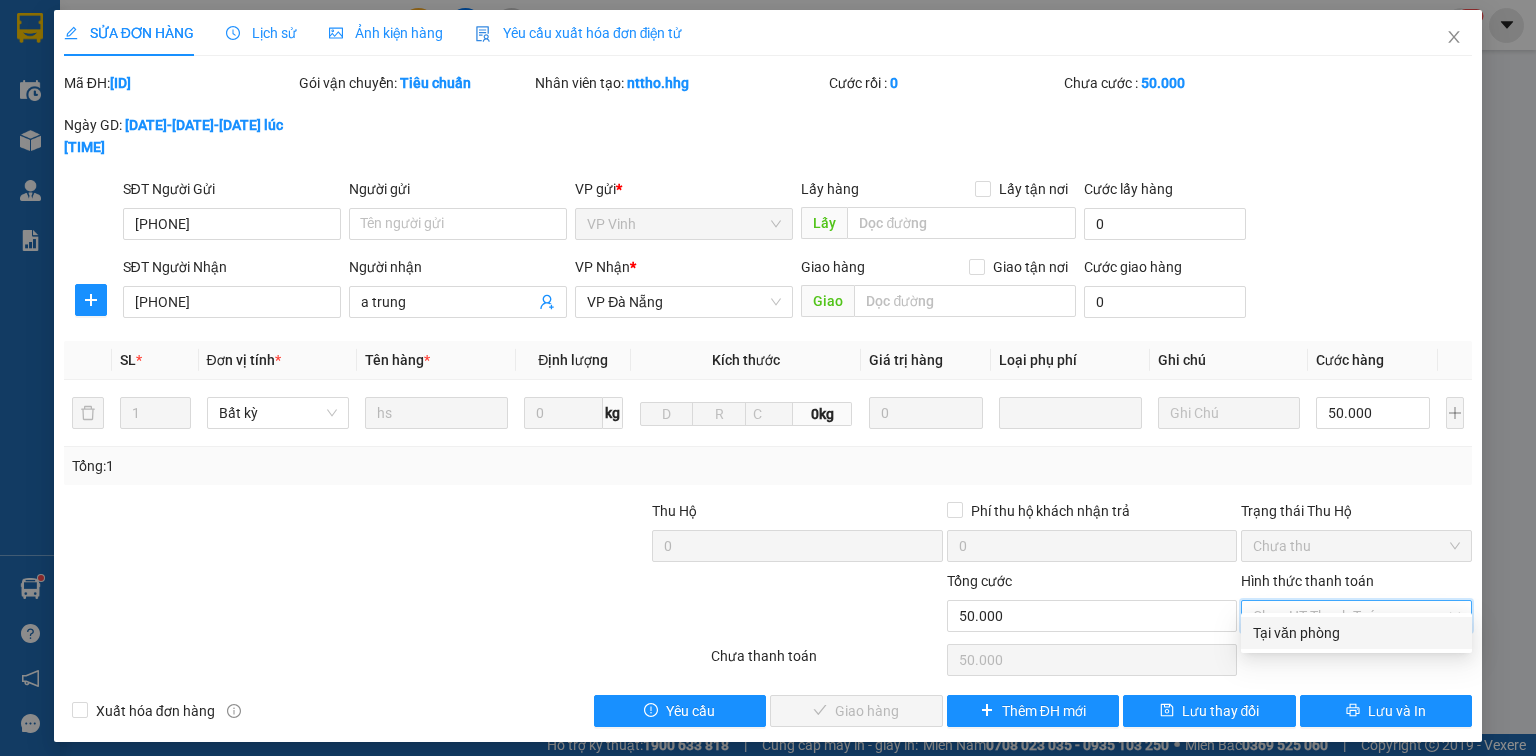 click on "Tại văn phòng" at bounding box center (1356, 633) 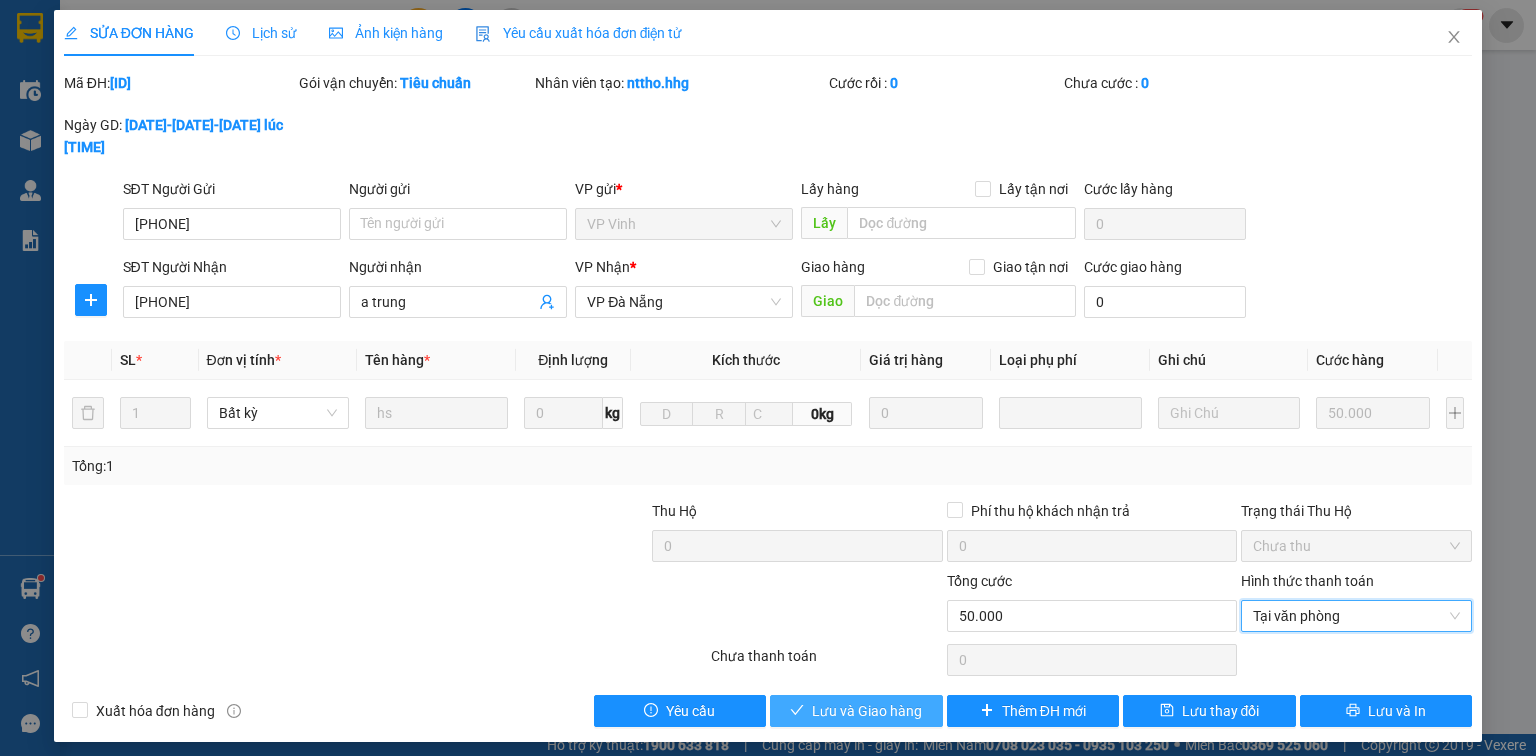 click on "Lưu và Giao hàng" at bounding box center [867, 711] 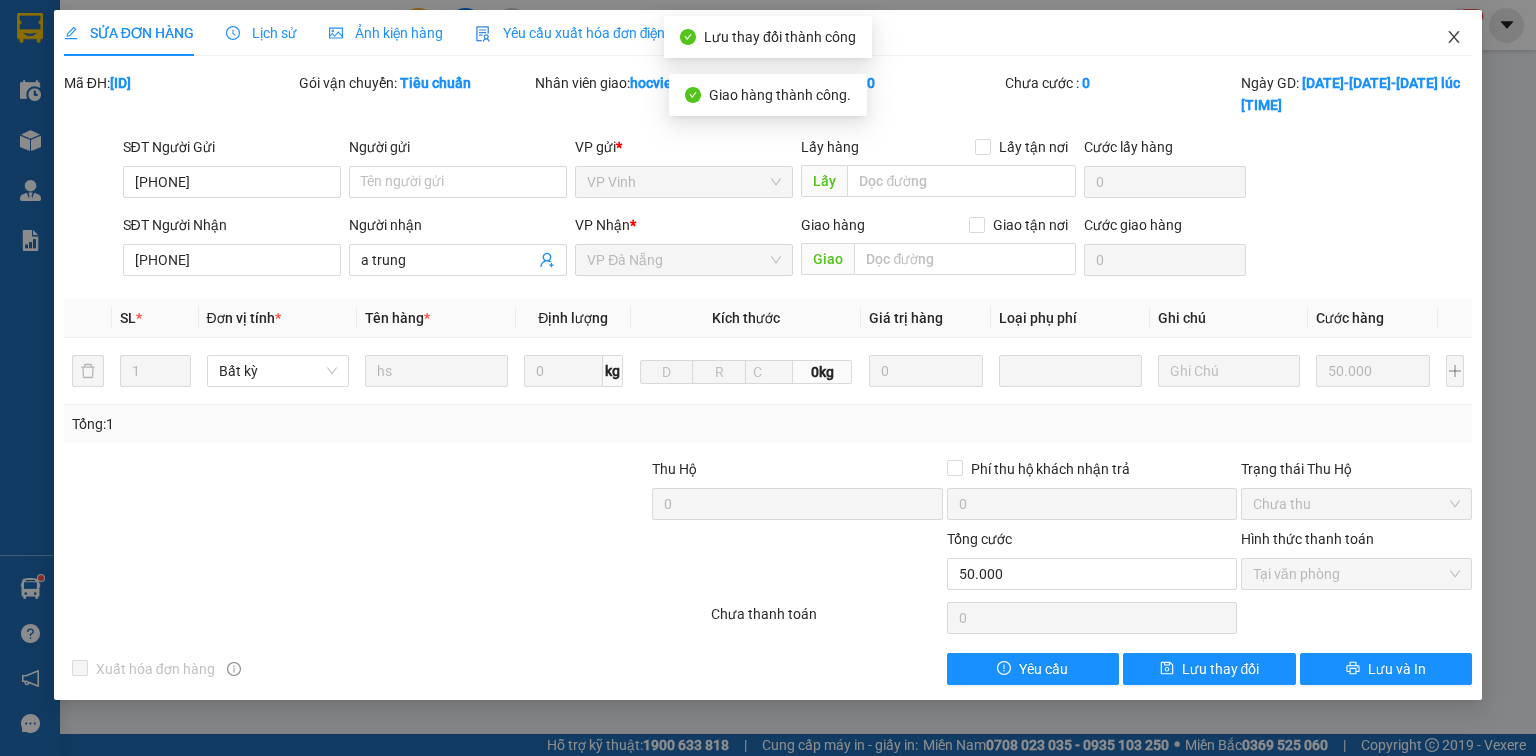 click 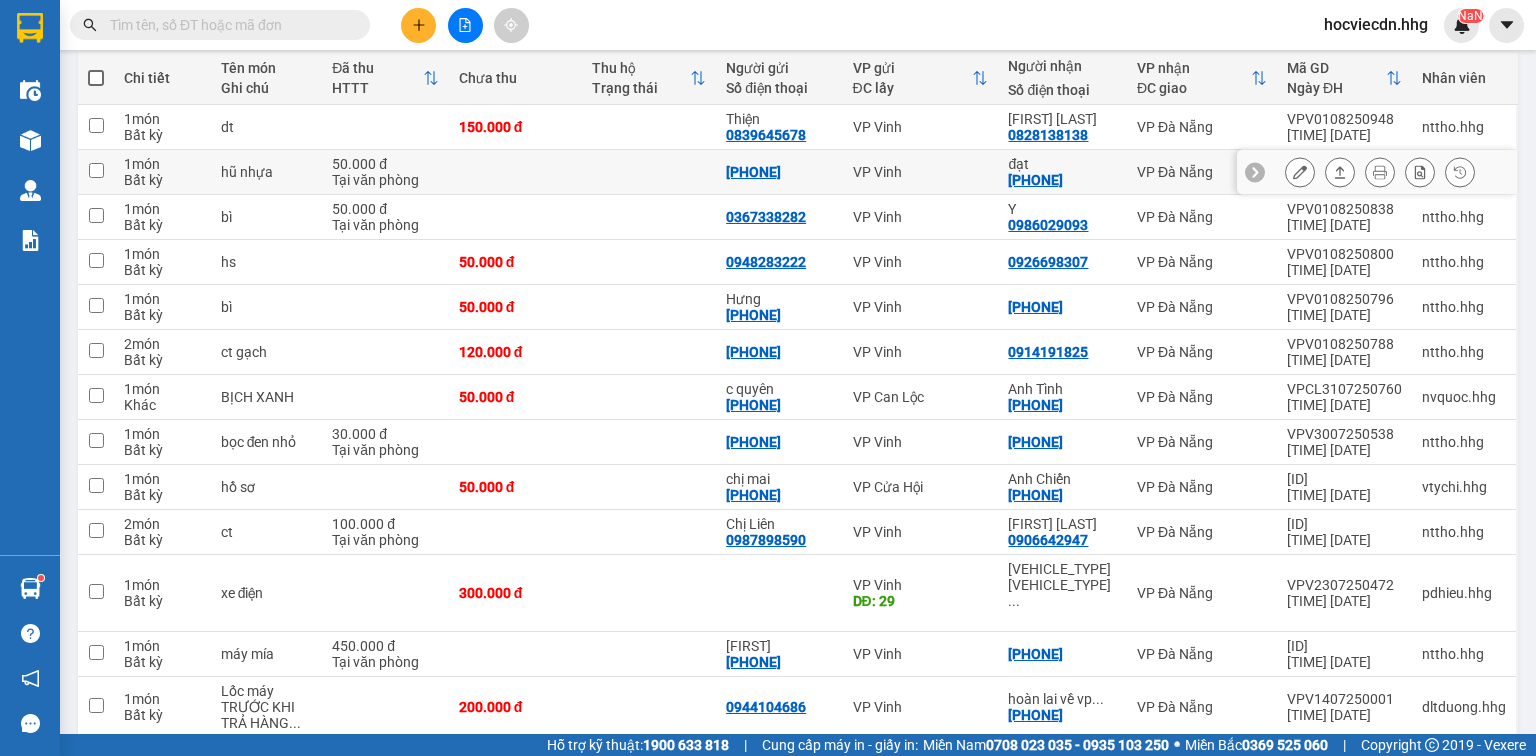 scroll, scrollTop: 240, scrollLeft: 0, axis: vertical 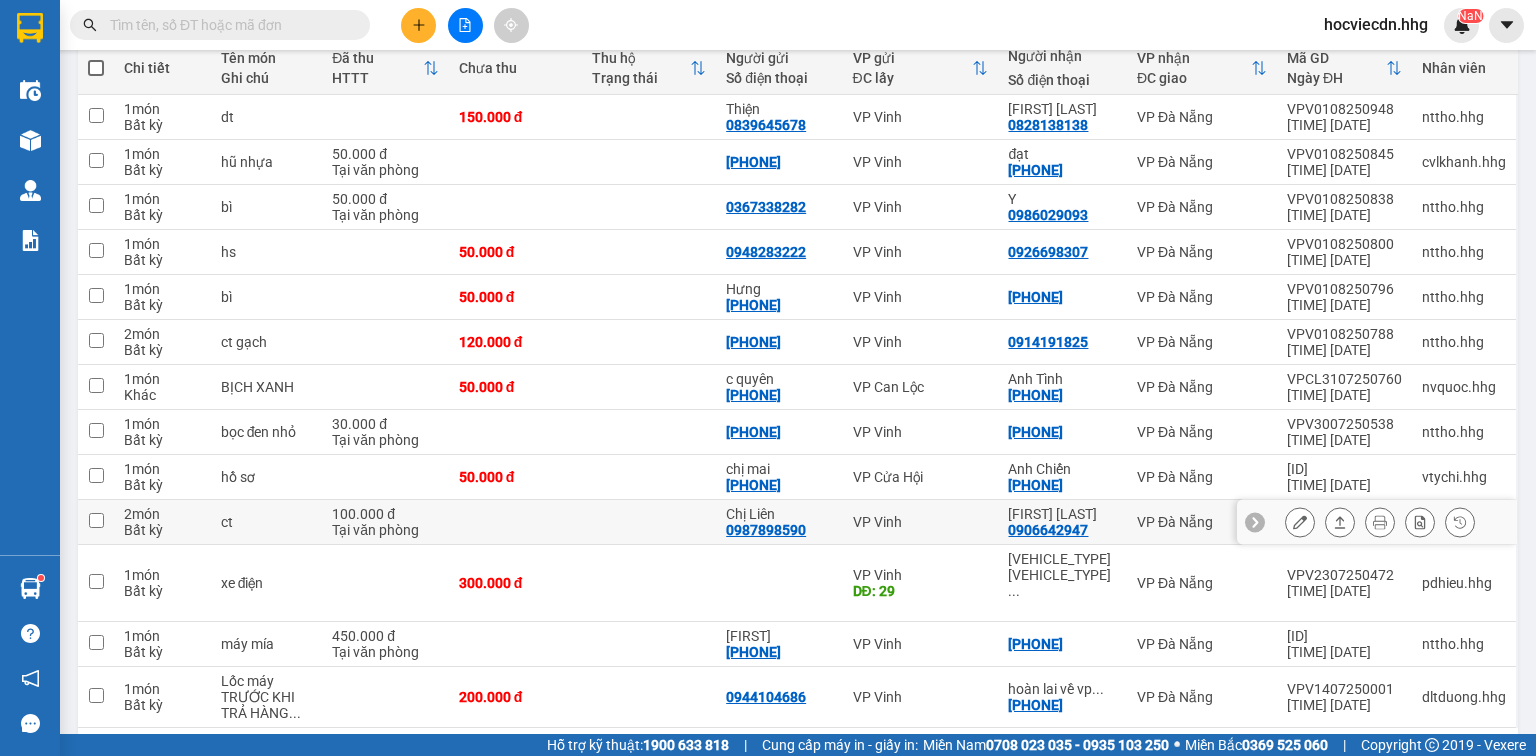 click on "cj duy 0906642947" at bounding box center (1062, 522) 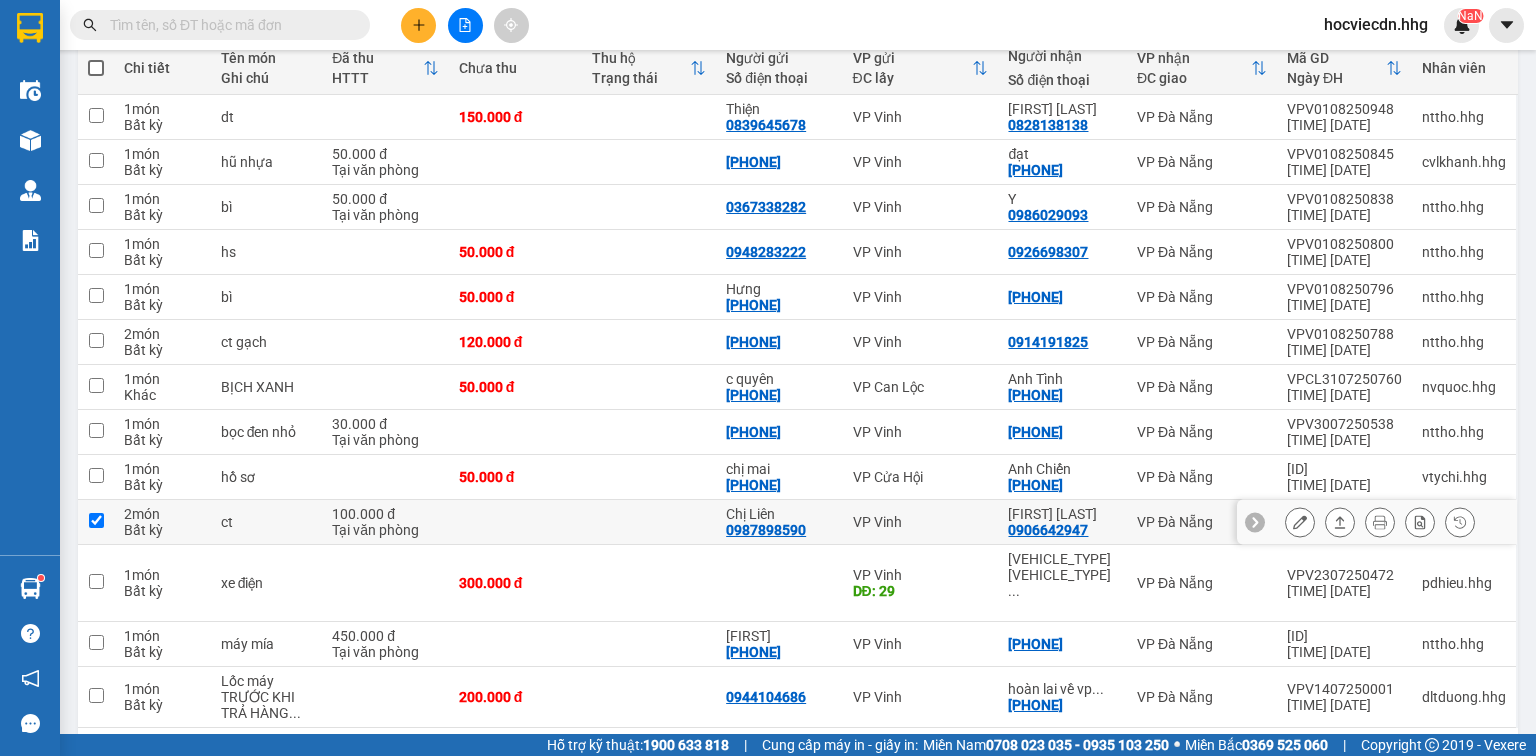 checkbox on "true" 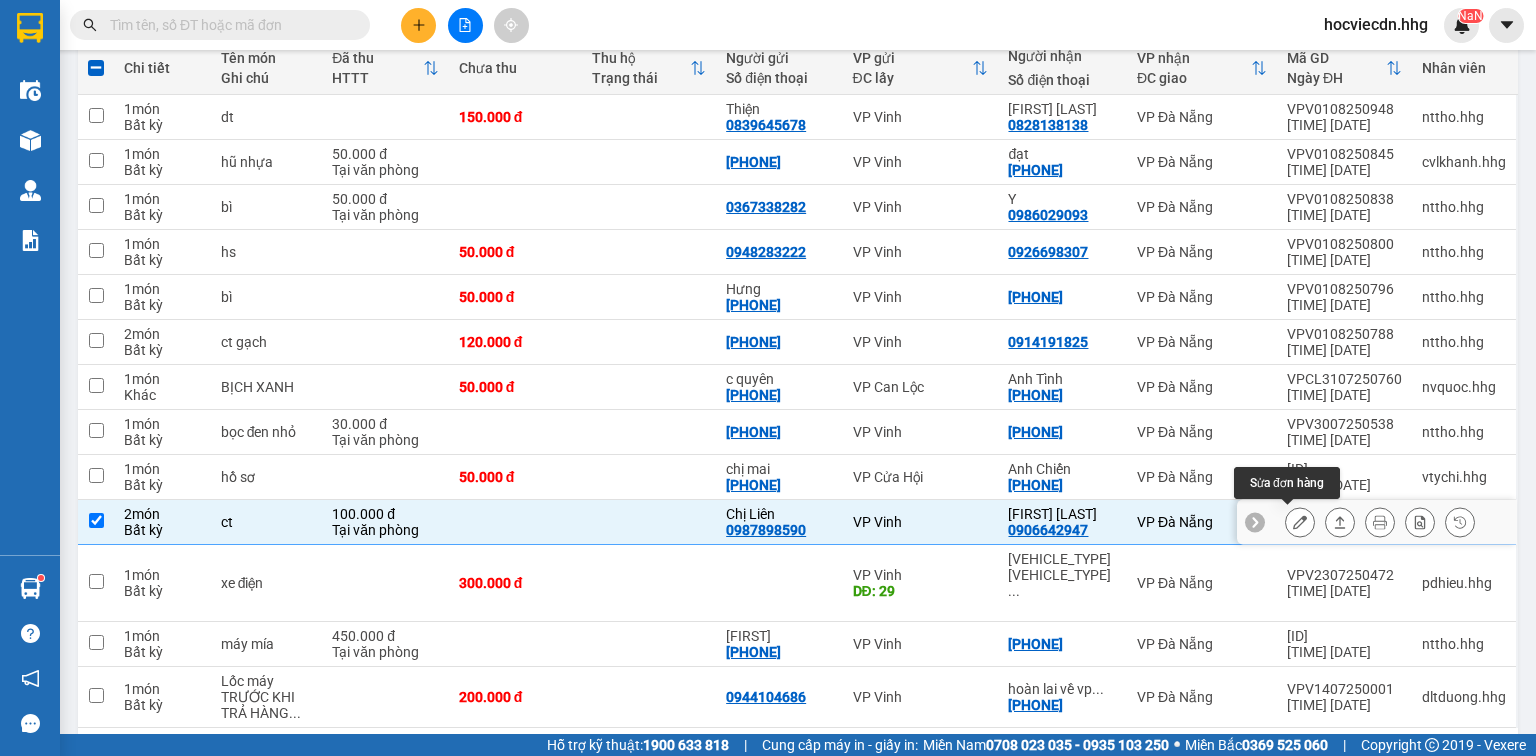 click 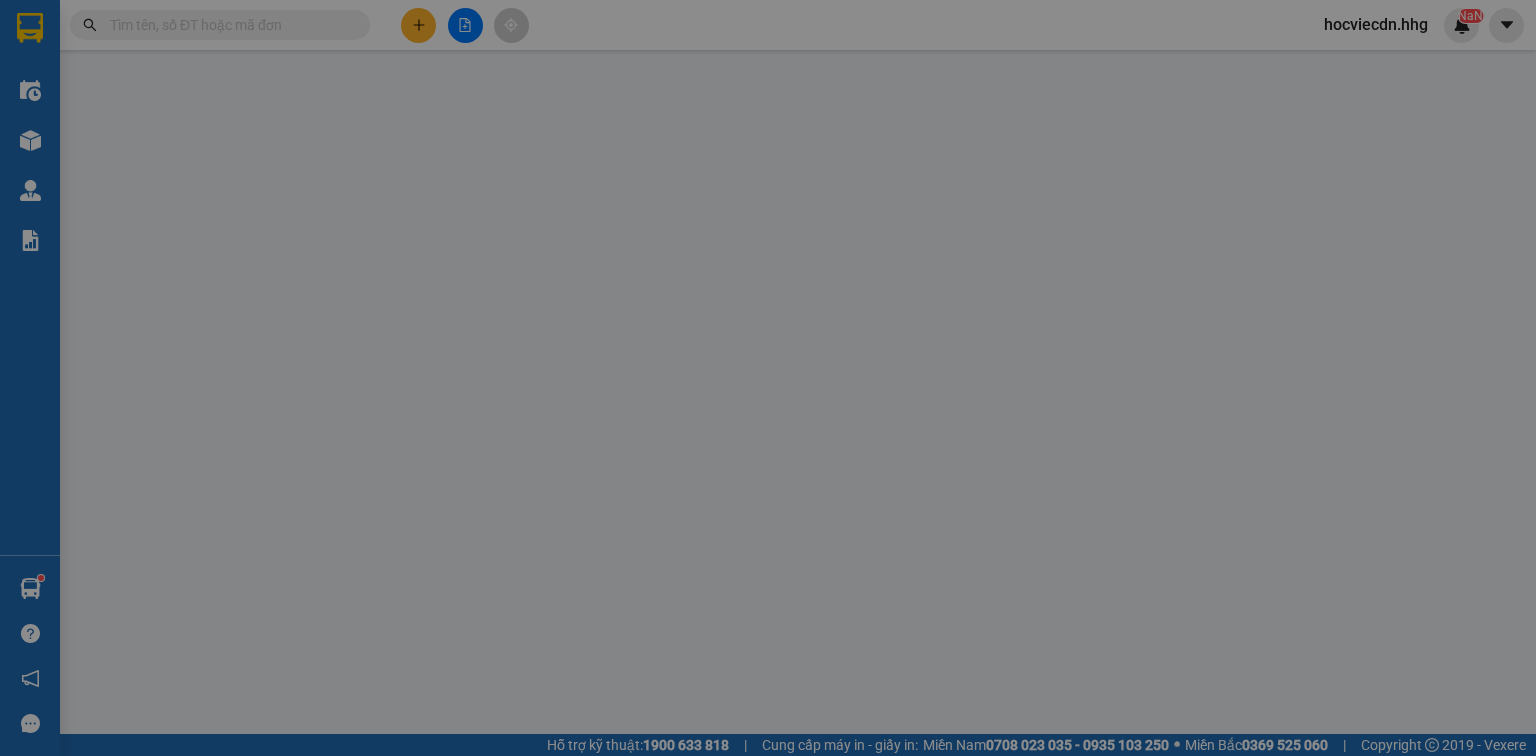 type on "0987898590" 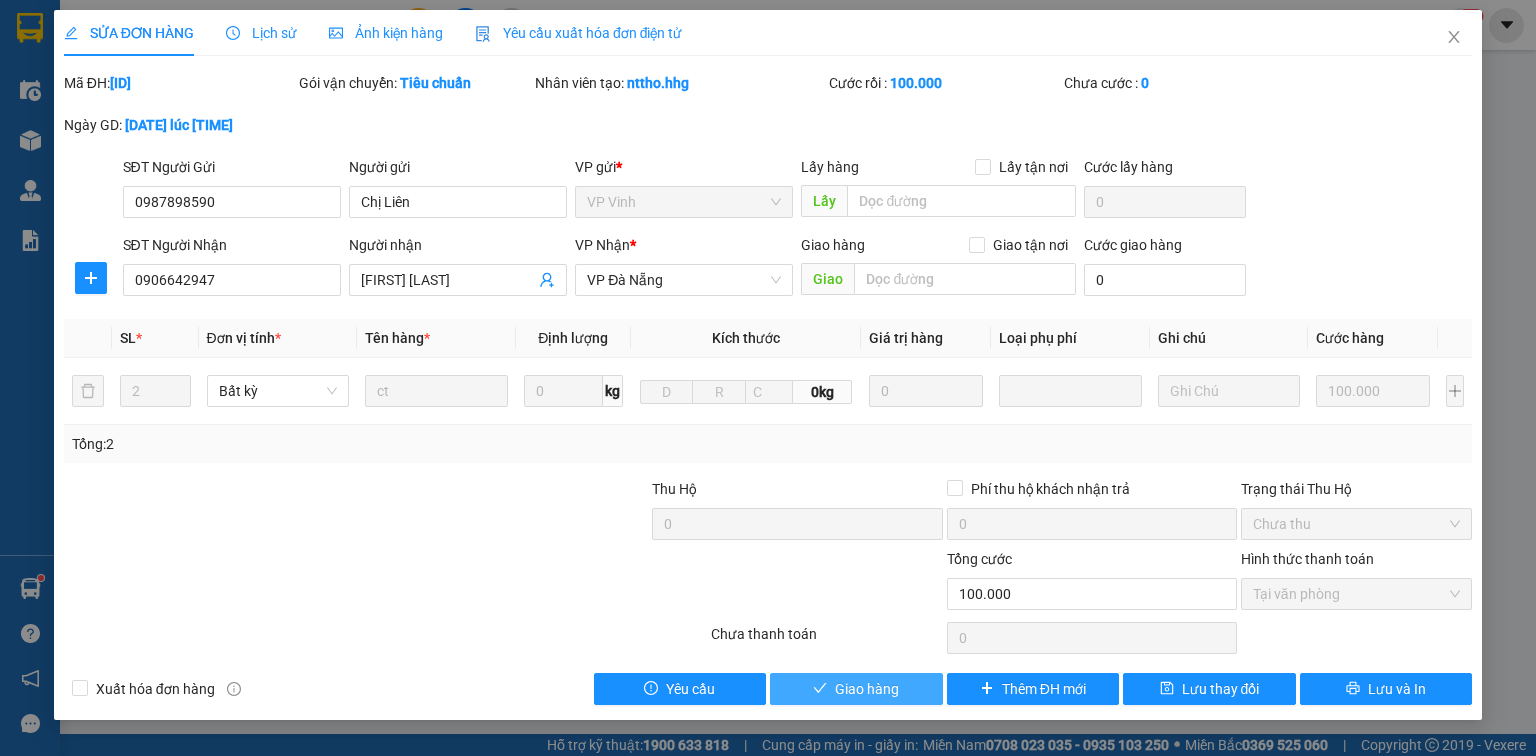 click on "Giao hàng" at bounding box center [856, 689] 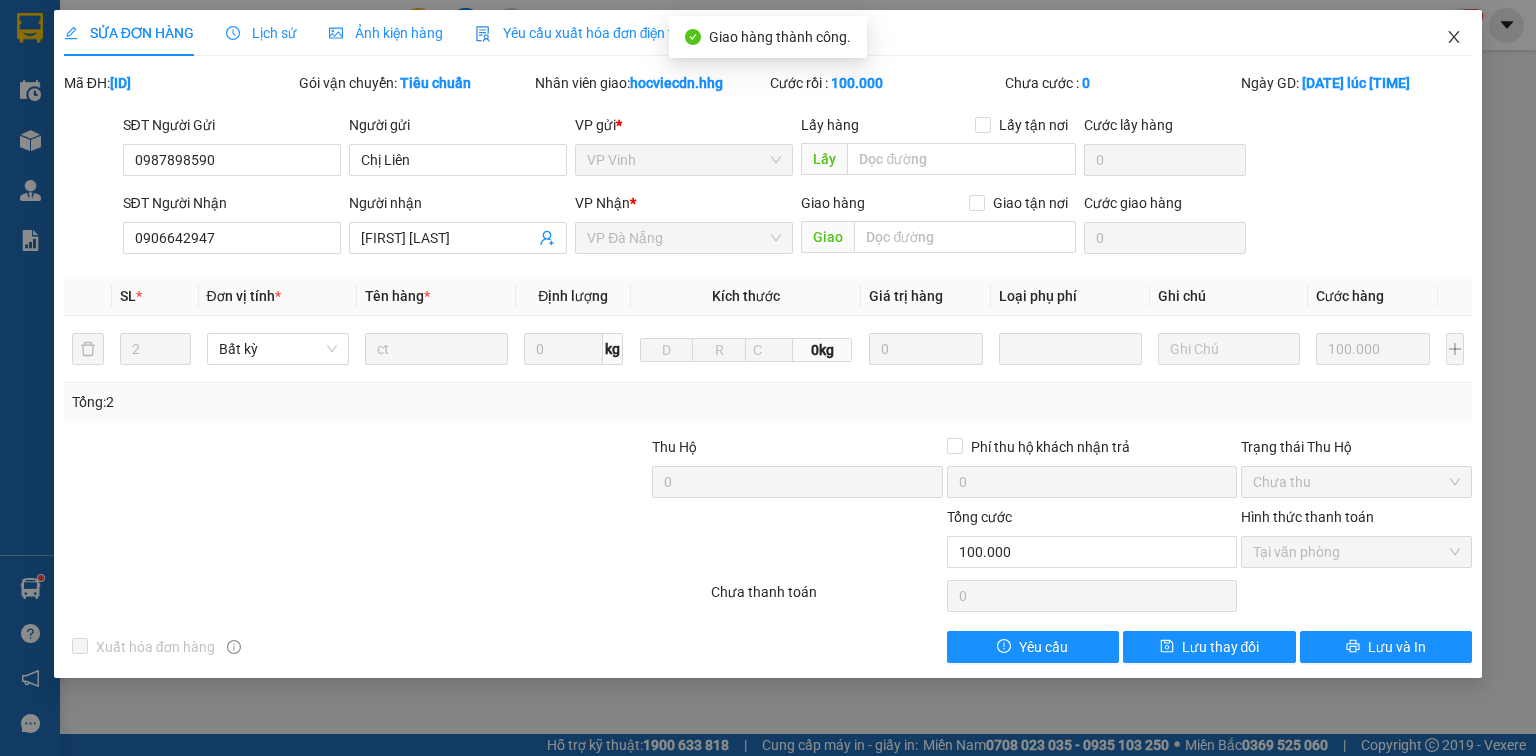 click 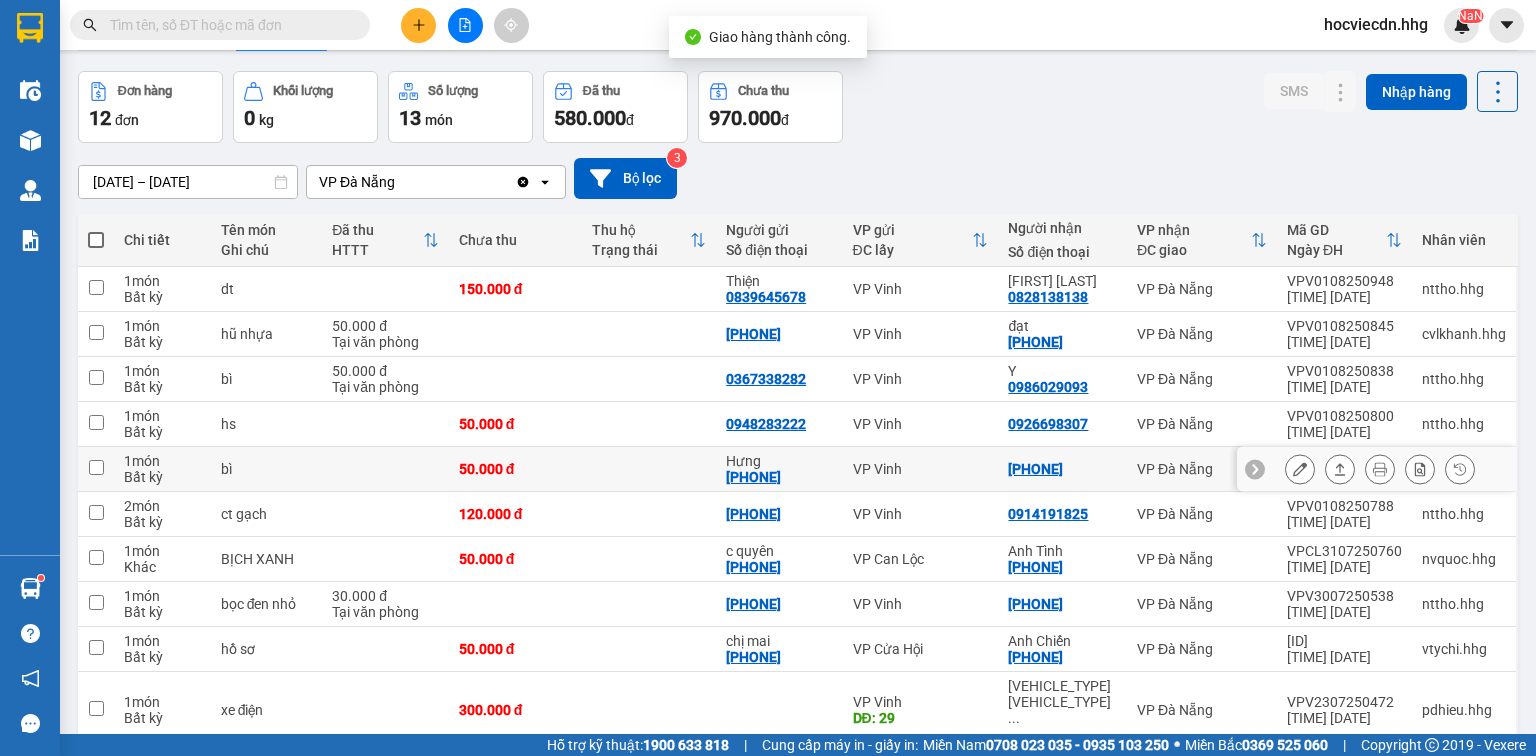 scroll, scrollTop: 235, scrollLeft: 0, axis: vertical 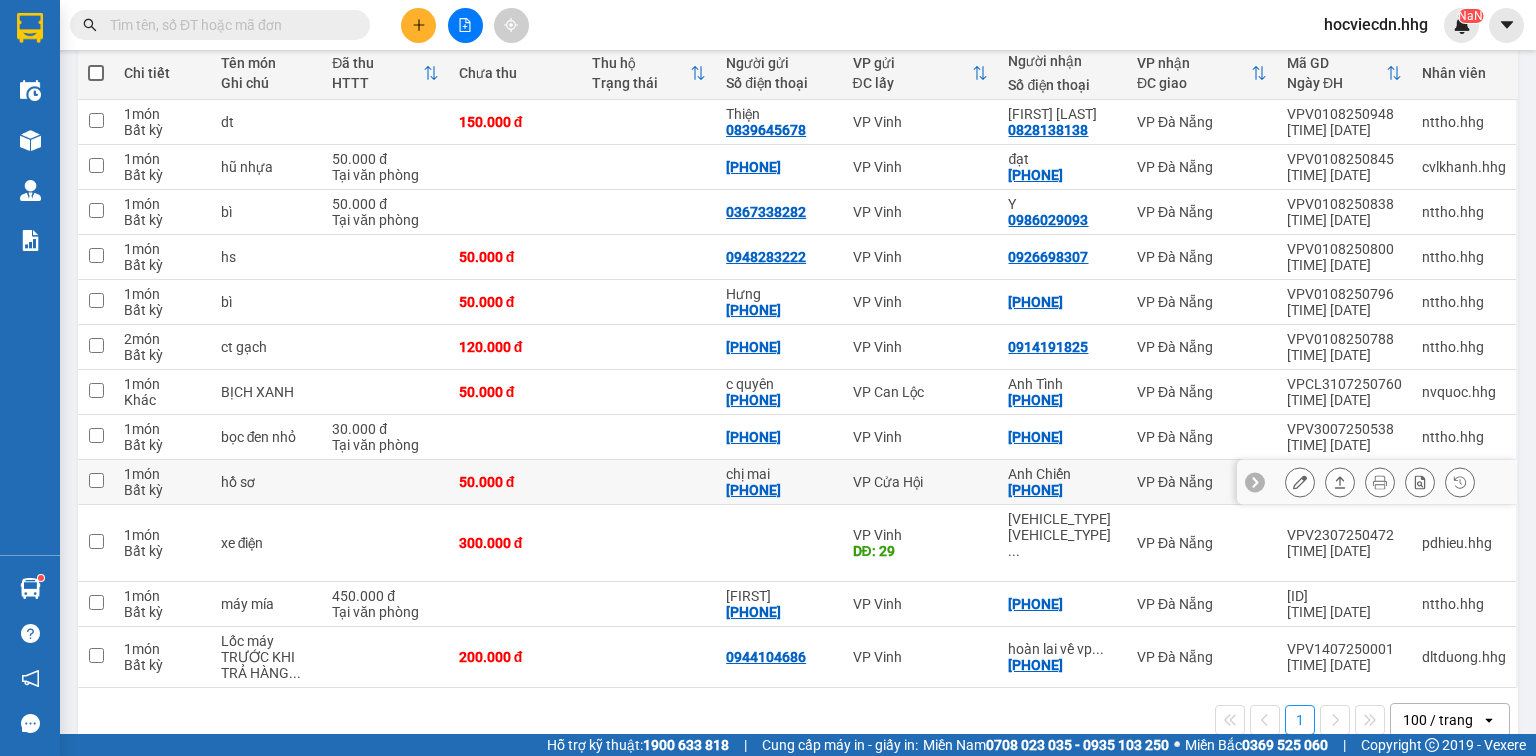 click on "Anh Chiến" at bounding box center (1062, 474) 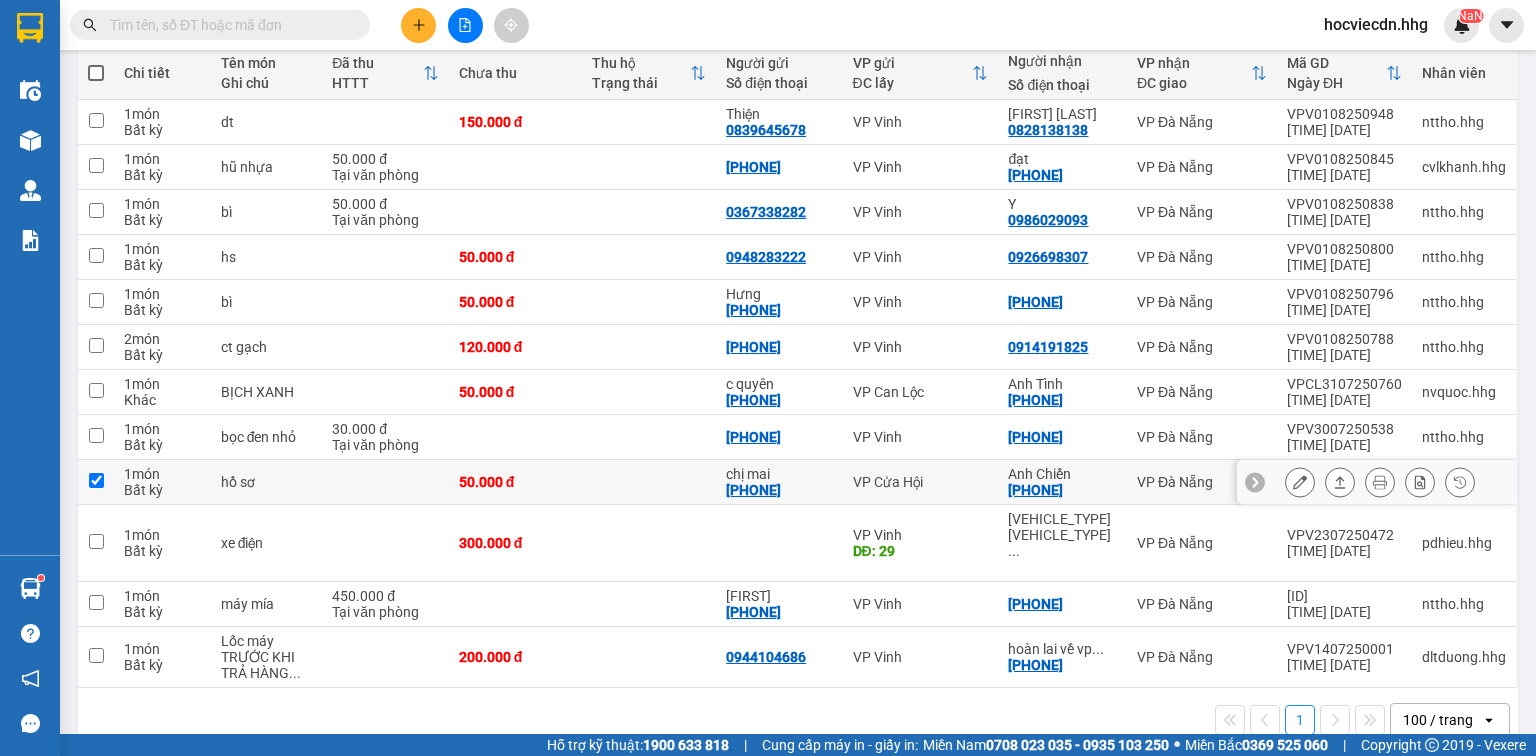 checkbox on "true" 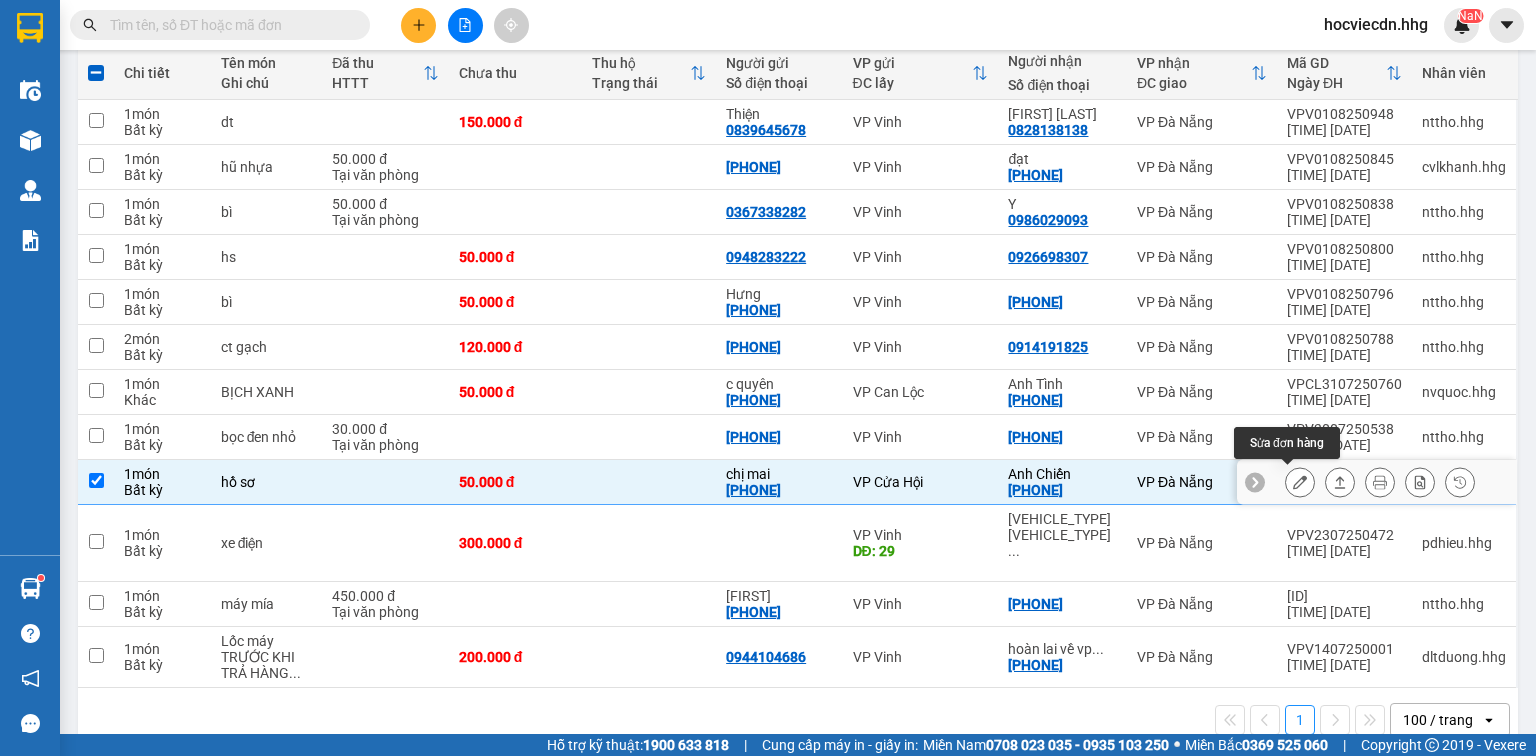 click 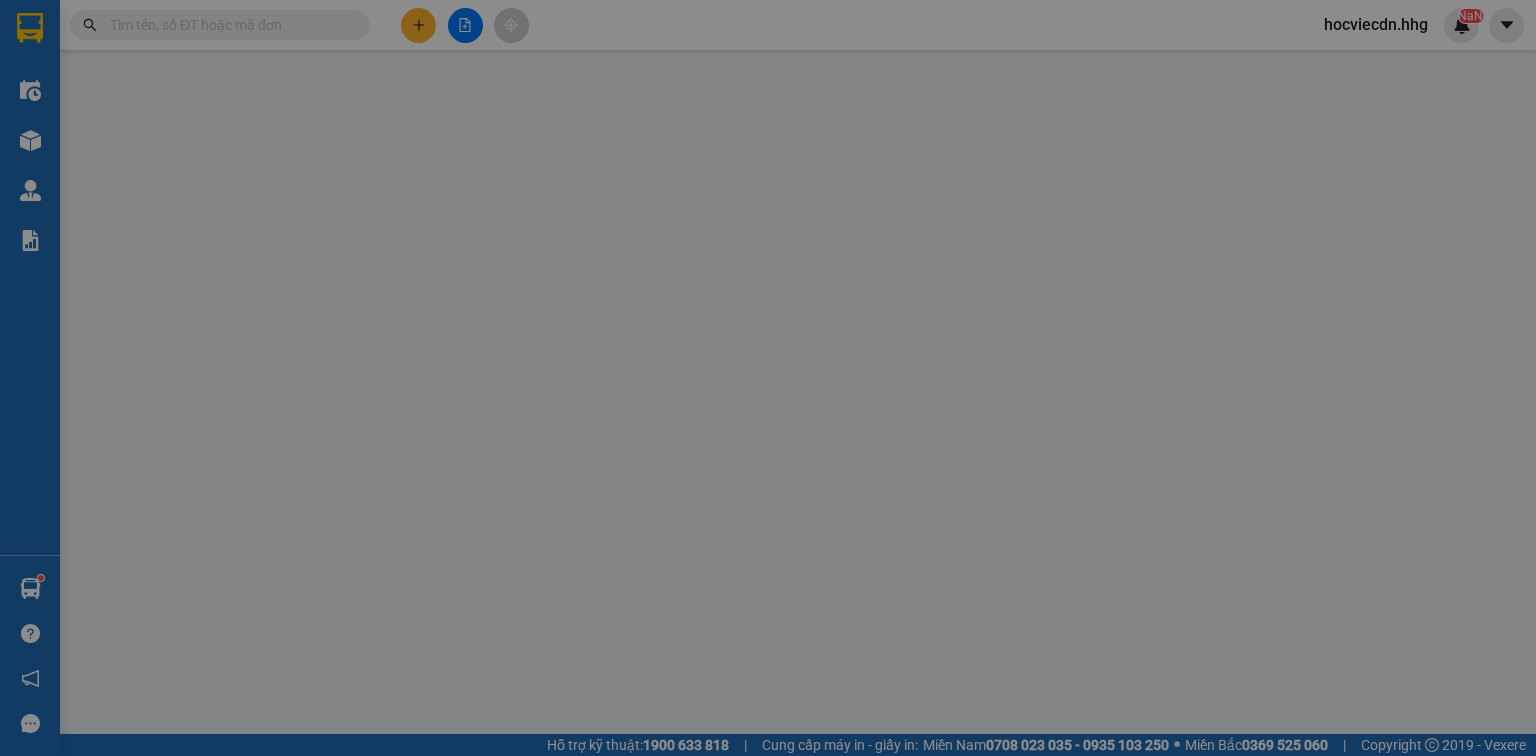 scroll, scrollTop: 0, scrollLeft: 0, axis: both 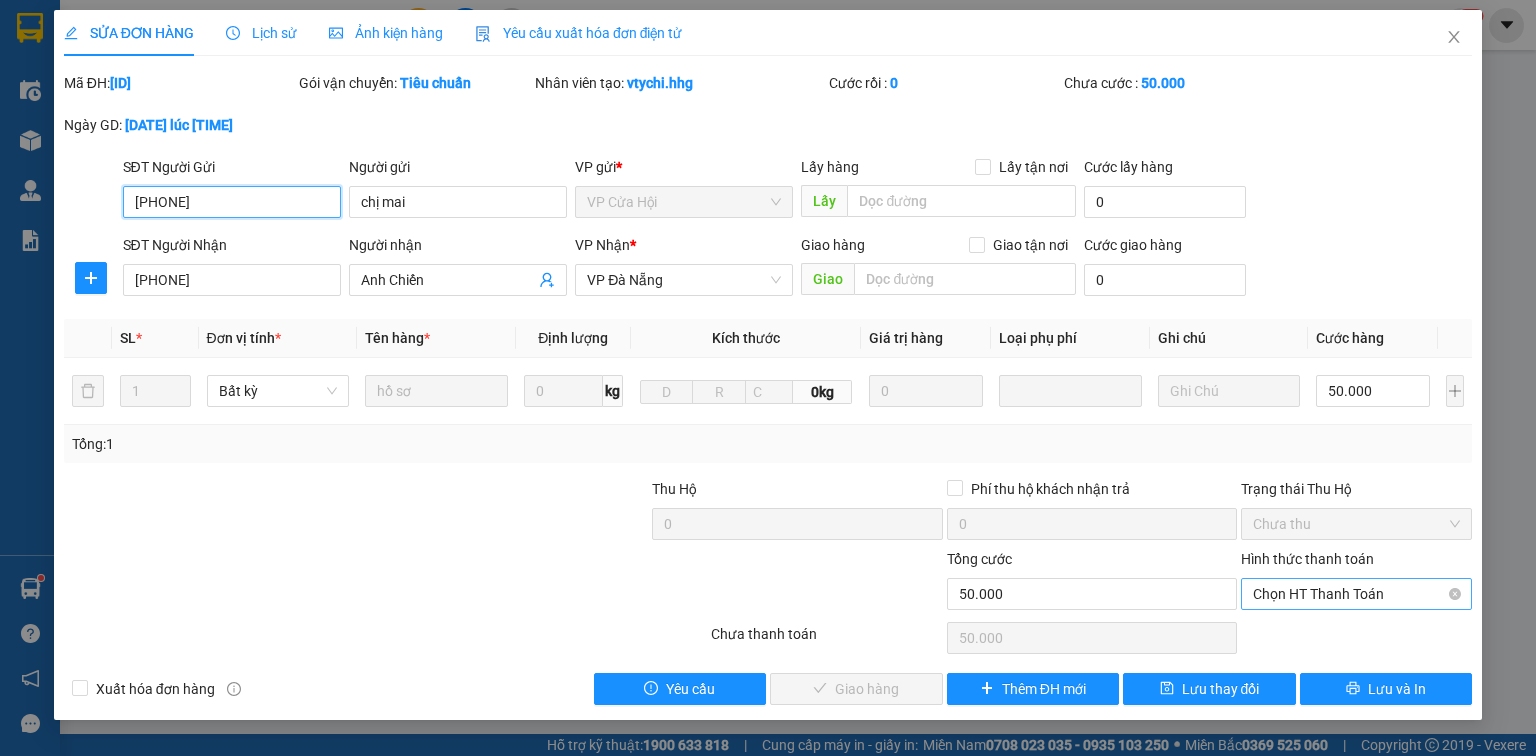 click on "Chọn HT Thanh Toán" at bounding box center [1356, 594] 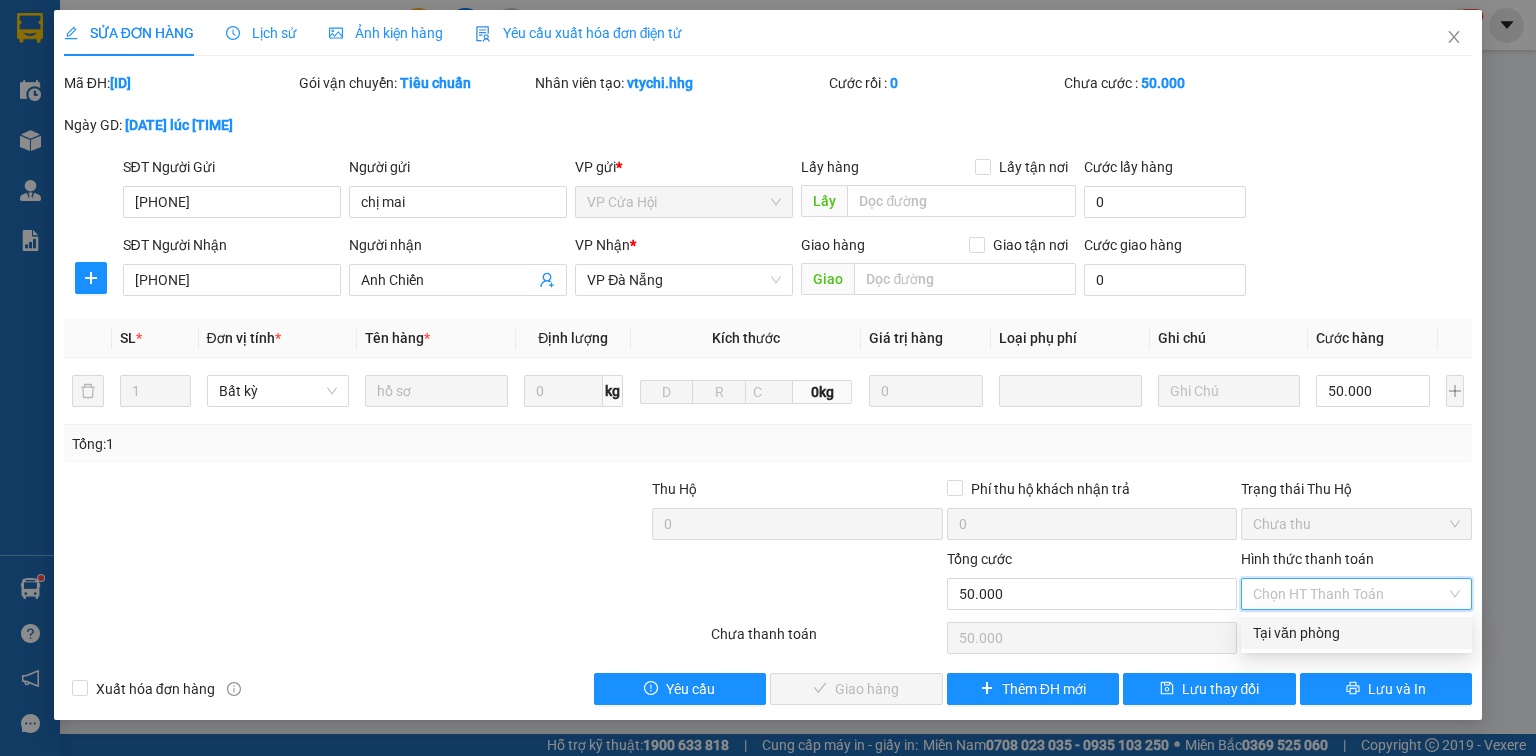click on "Tại văn phòng" at bounding box center (1356, 633) 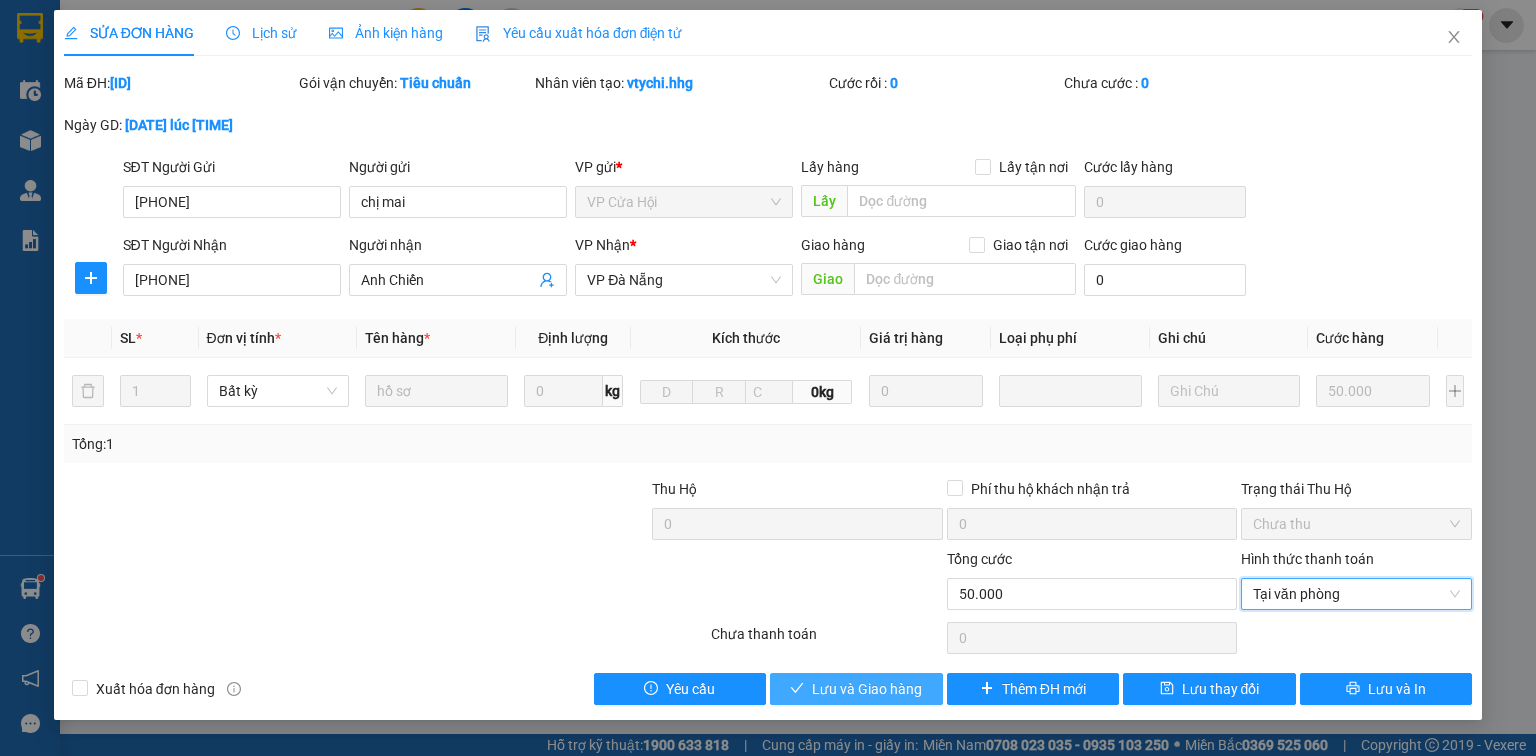 click on "Lưu và Giao hàng" at bounding box center [867, 689] 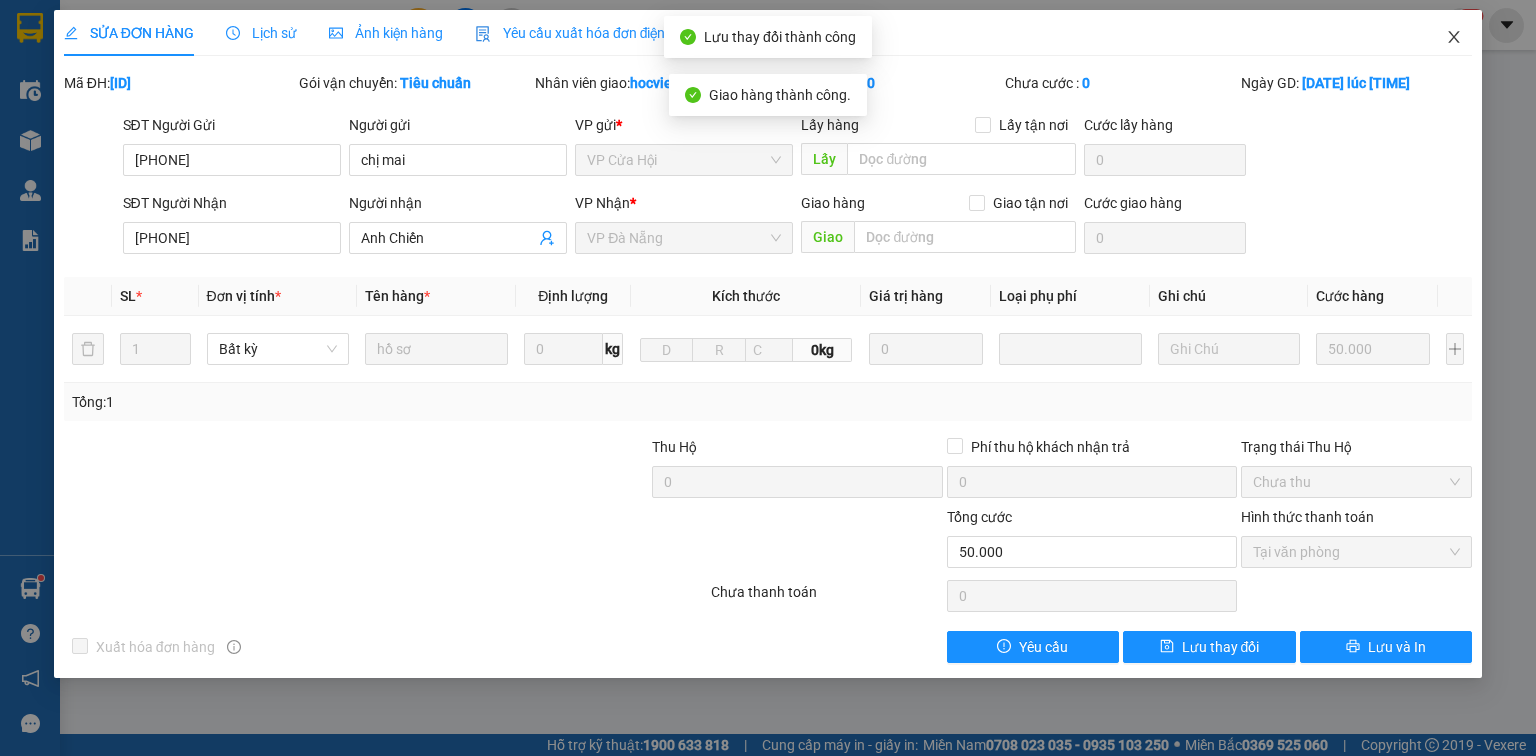 click 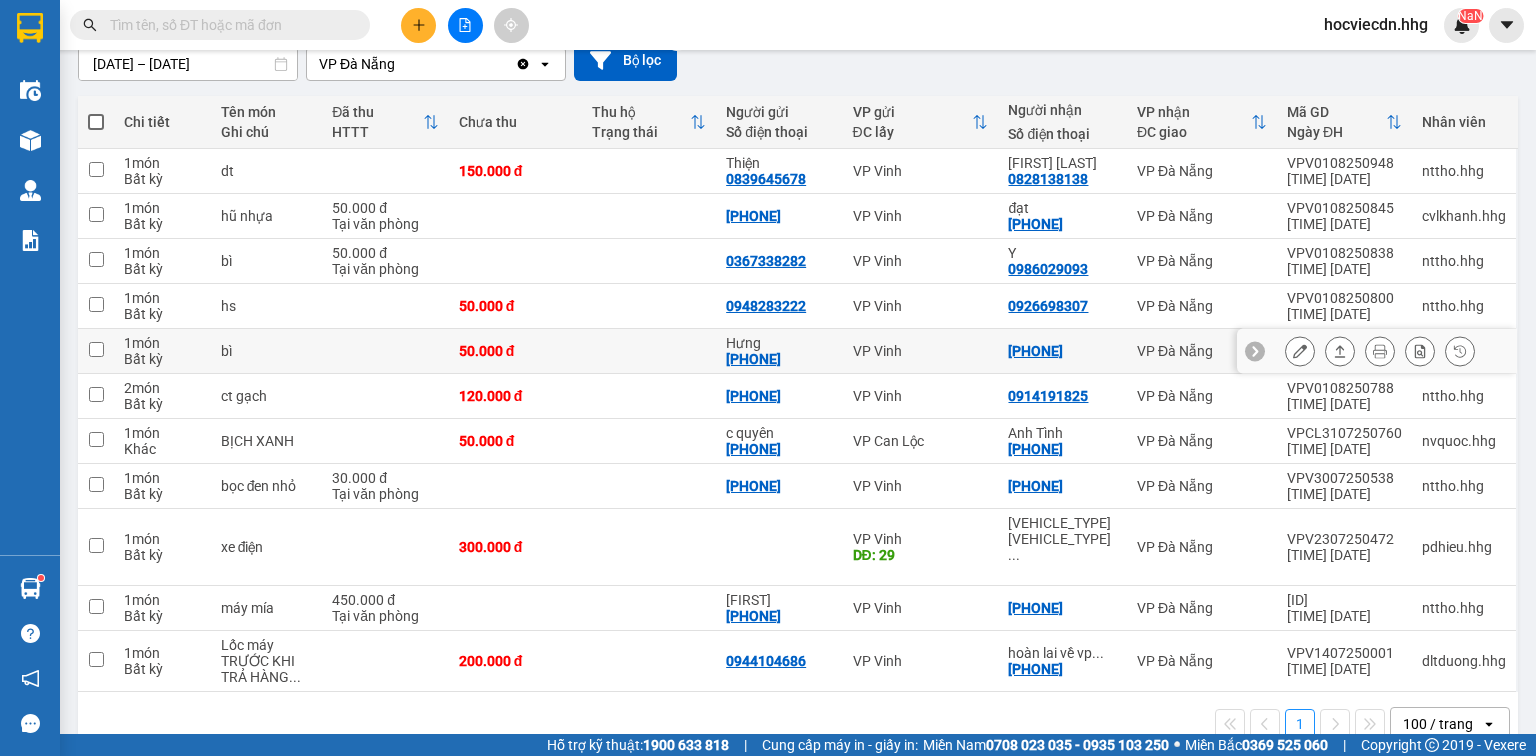 scroll, scrollTop: 190, scrollLeft: 0, axis: vertical 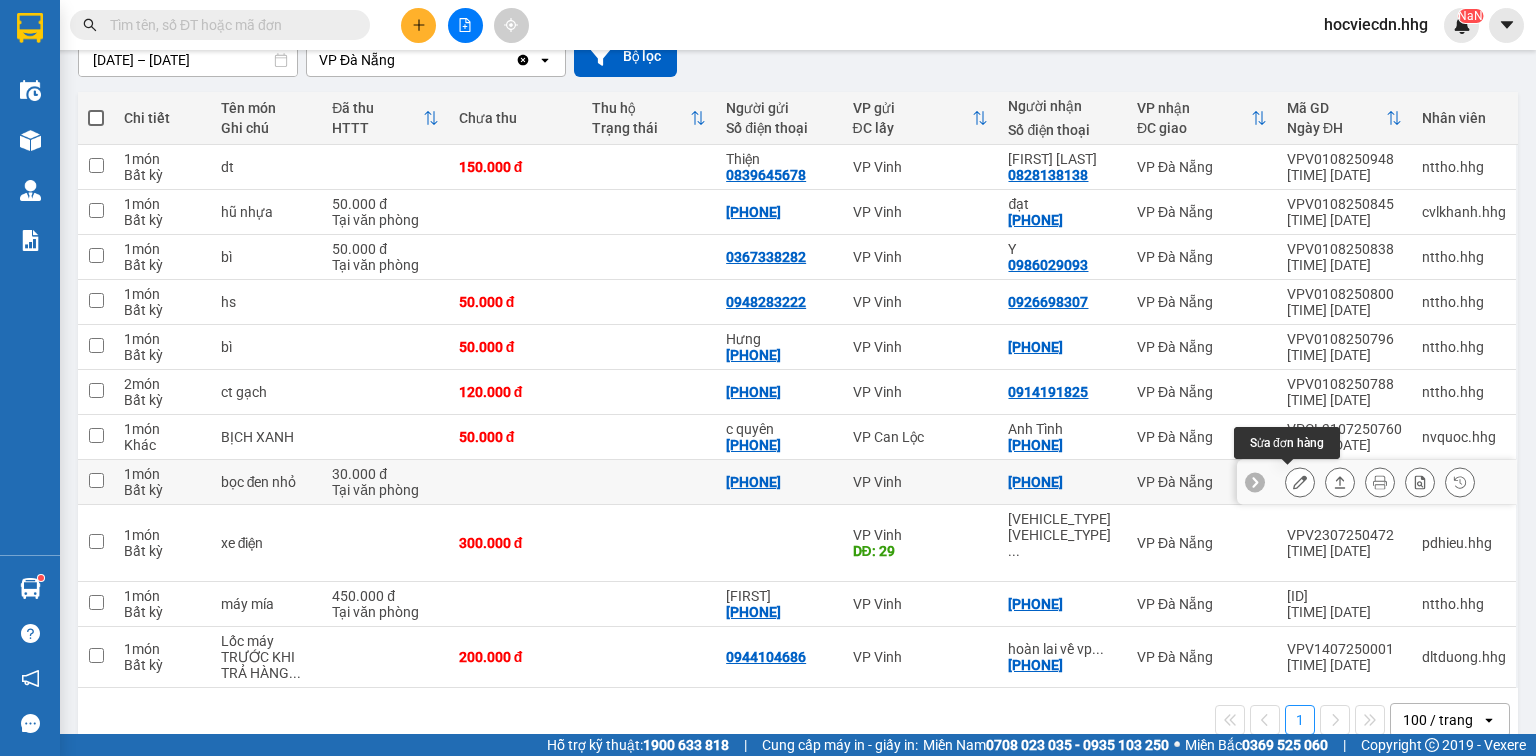click 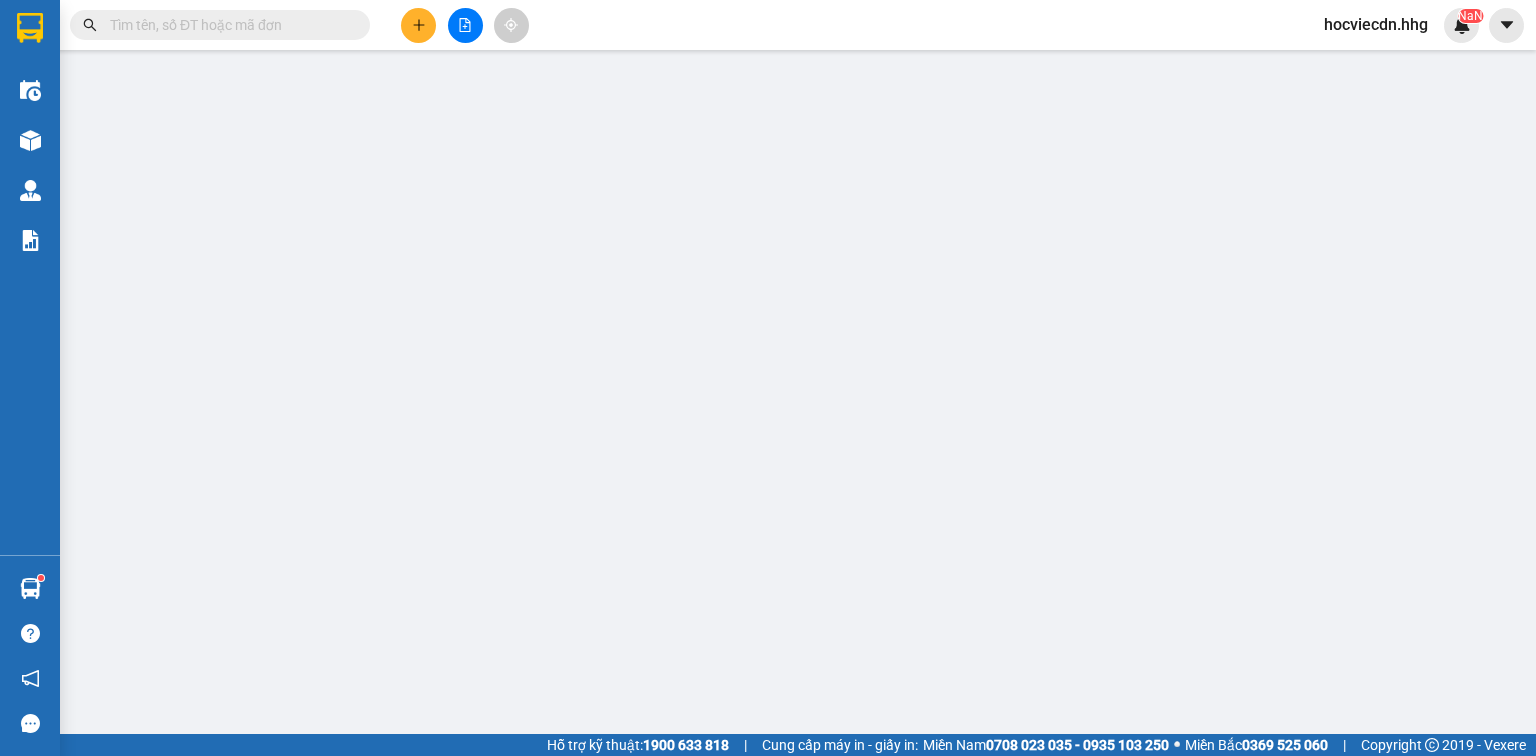 scroll, scrollTop: 0, scrollLeft: 0, axis: both 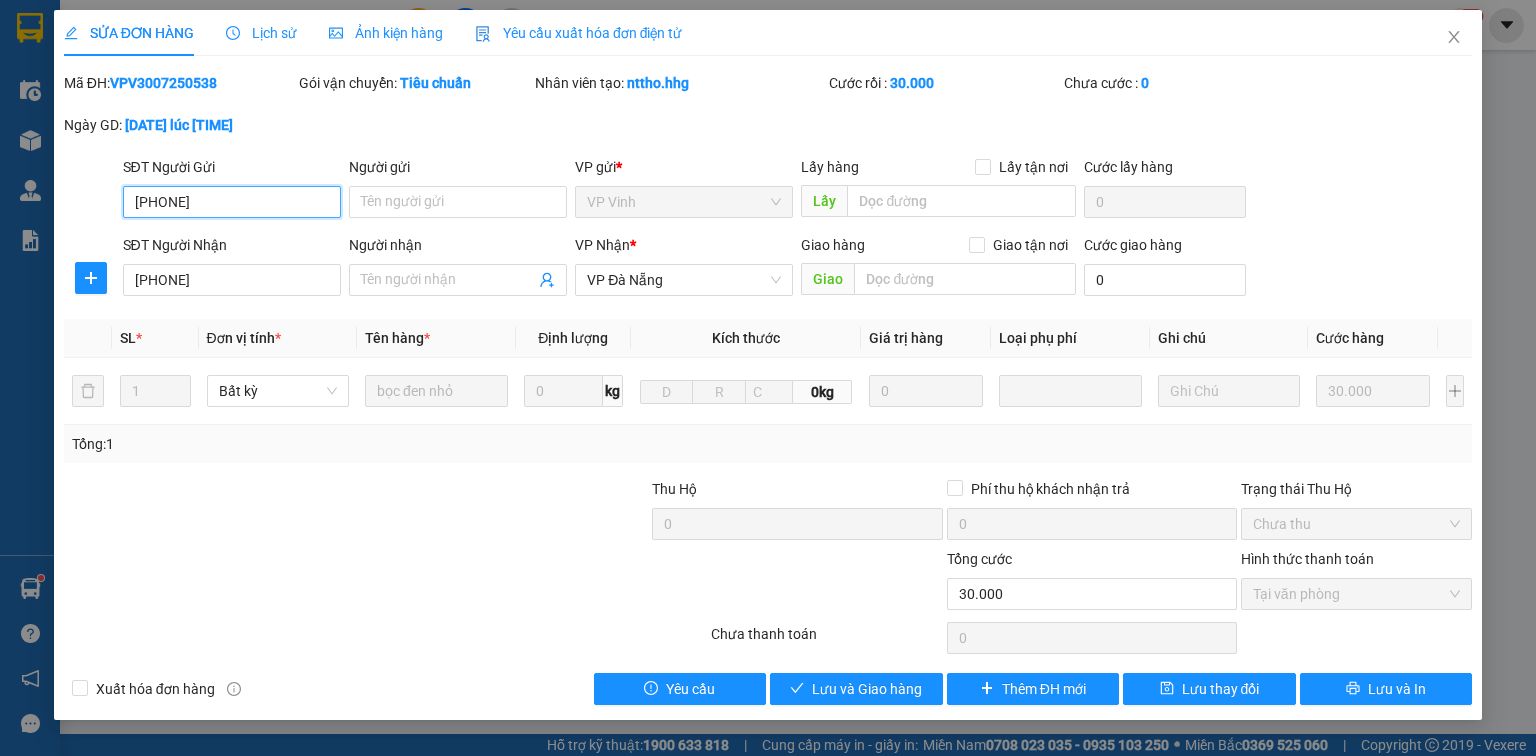 type on "0328438715" 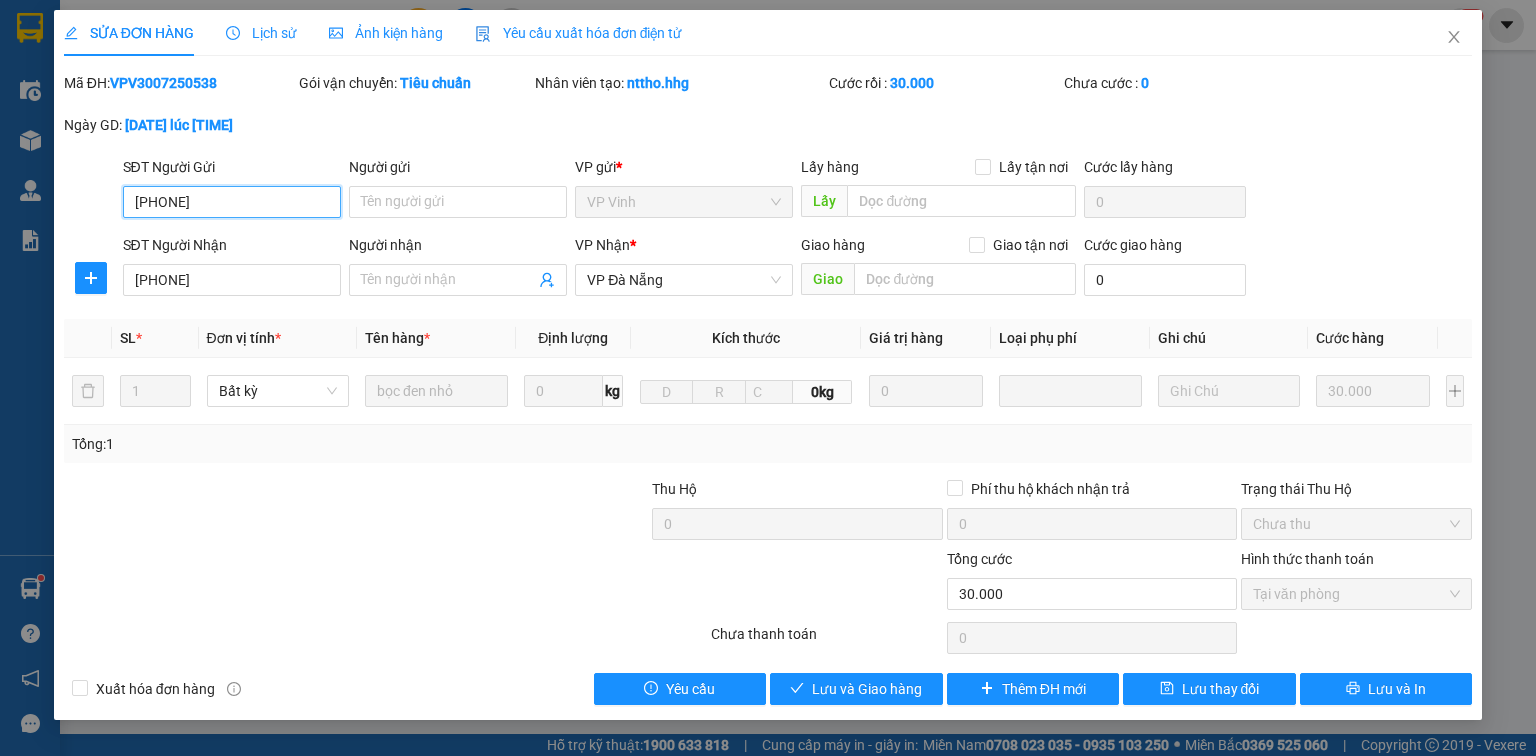 type on "0336992341" 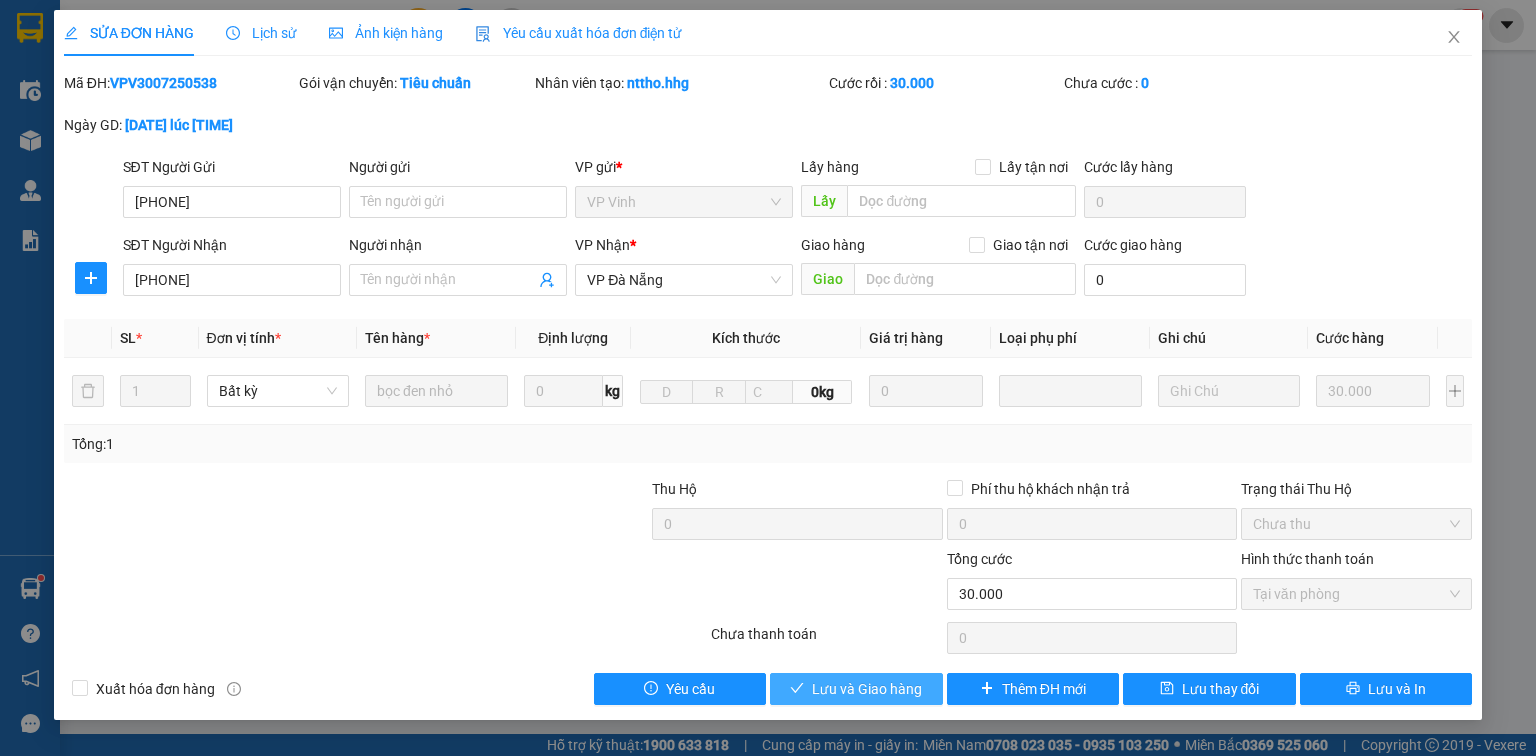 click on "Lưu và Giao hàng" at bounding box center (867, 689) 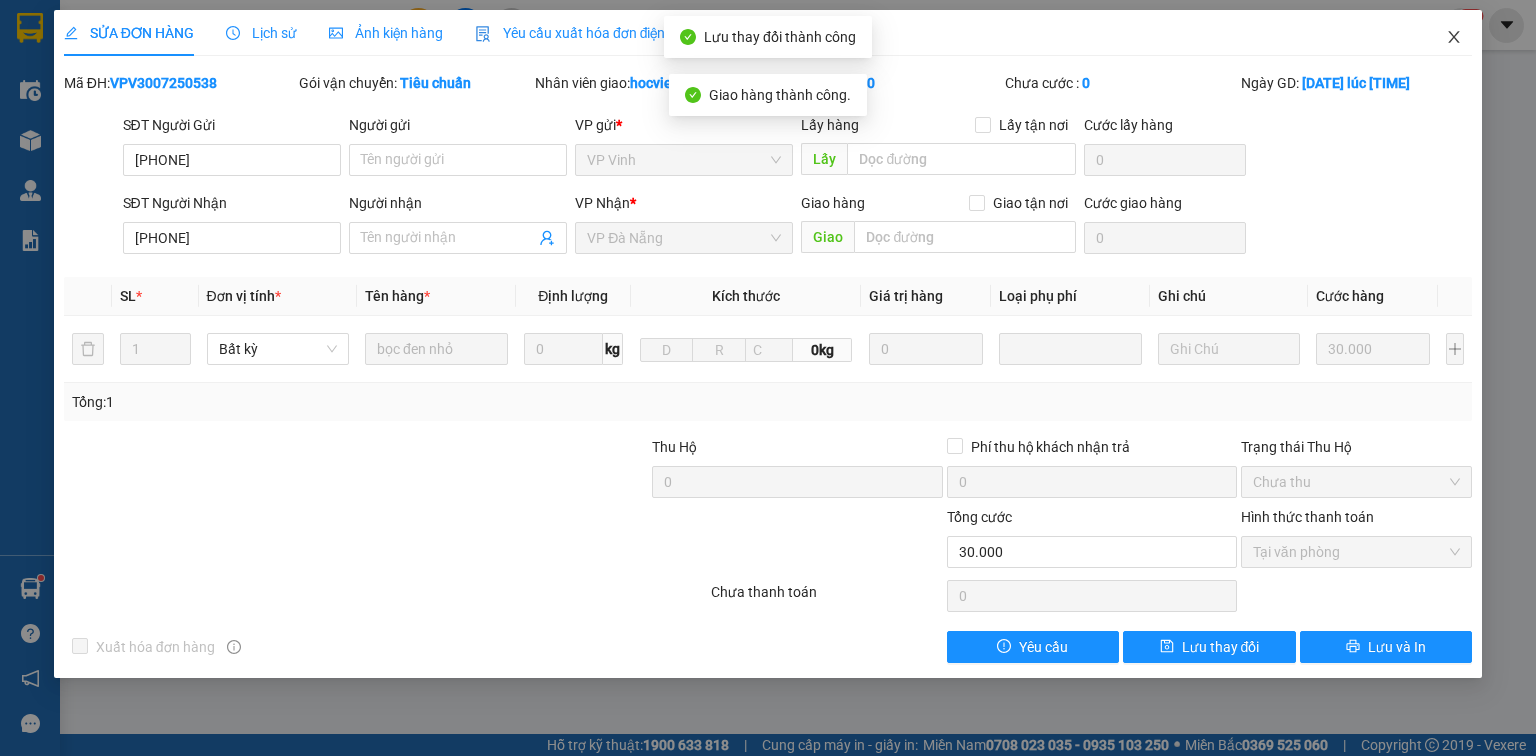 click at bounding box center (1454, 38) 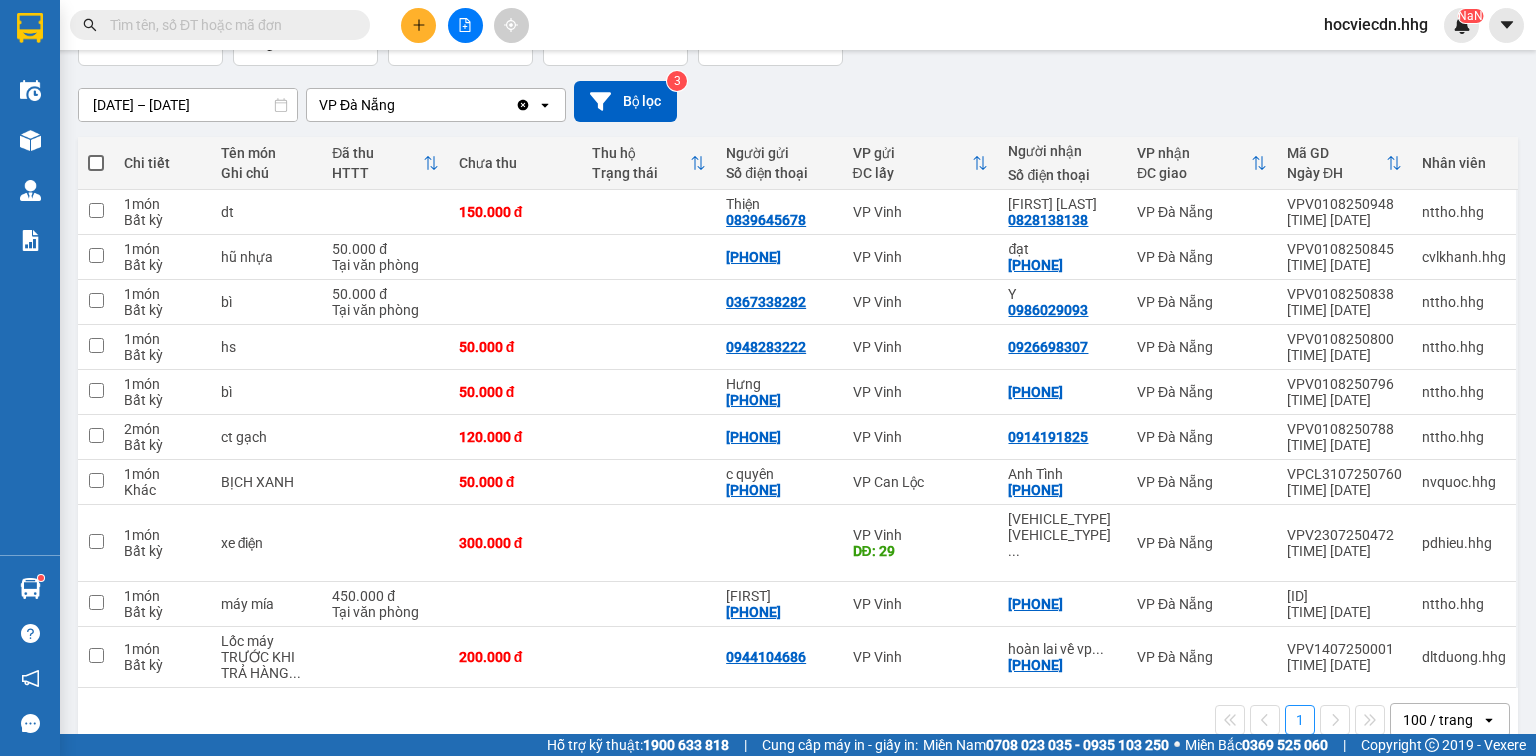 scroll, scrollTop: 0, scrollLeft: 0, axis: both 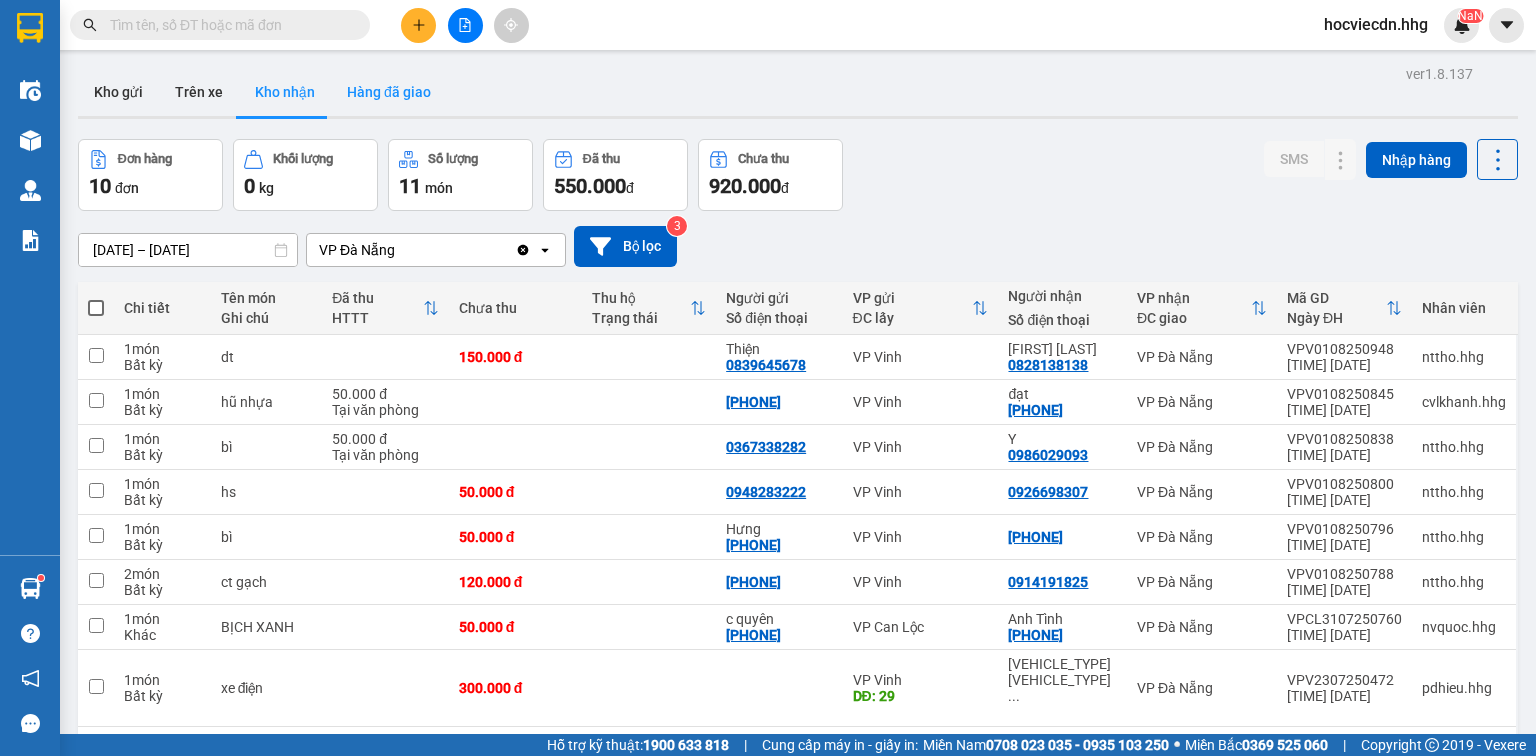 click on "Hàng đã giao" at bounding box center [389, 92] 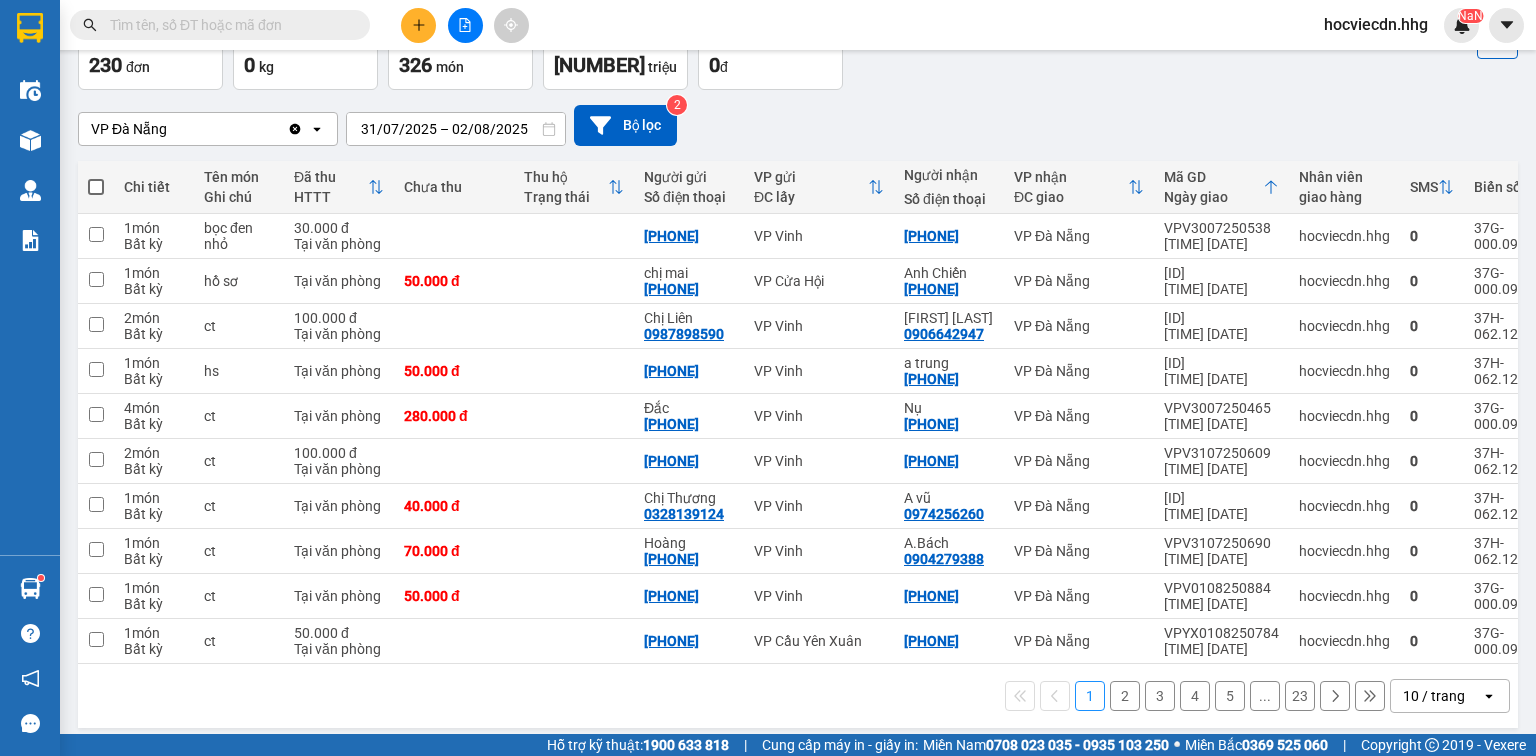 scroll, scrollTop: 137, scrollLeft: 0, axis: vertical 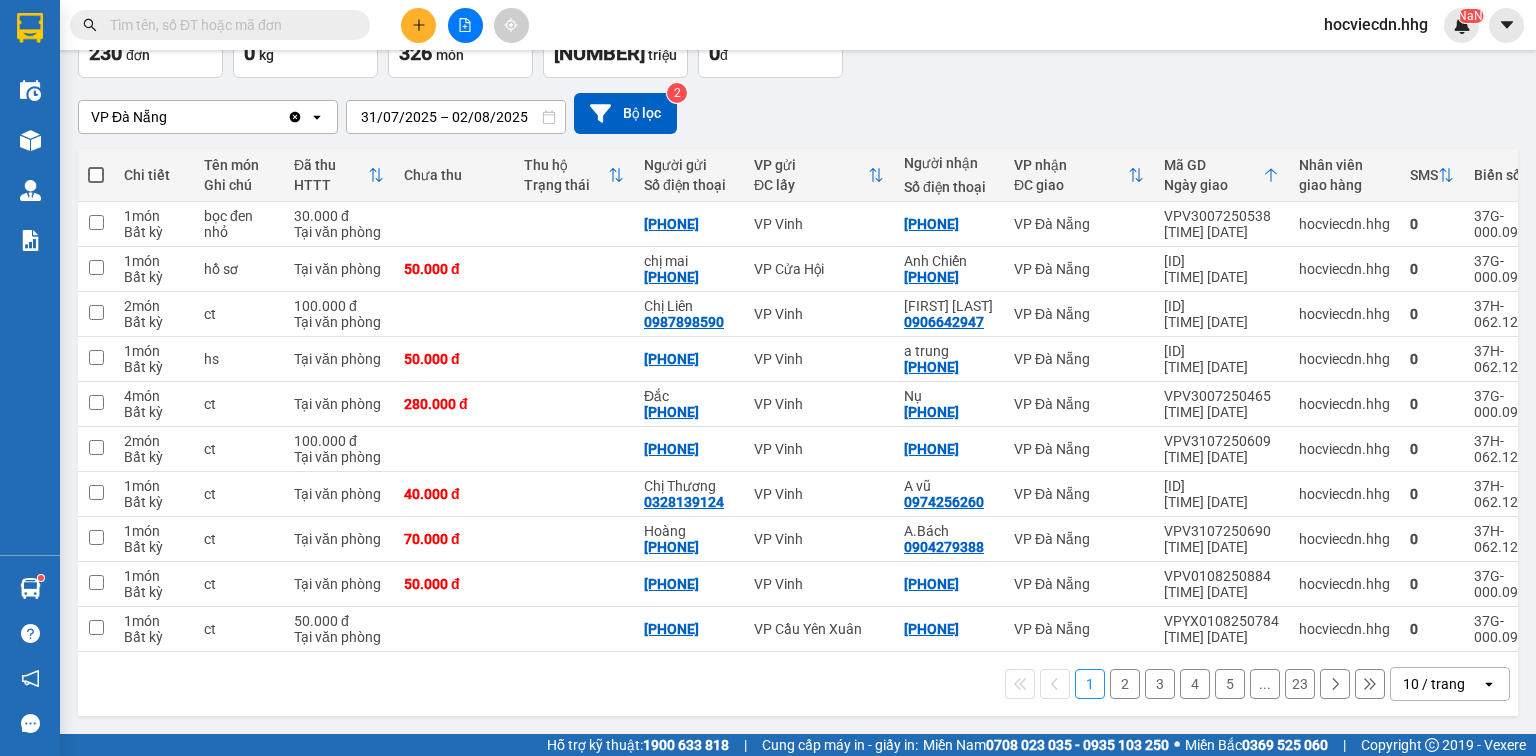 click on "10 / trang" at bounding box center (1434, 684) 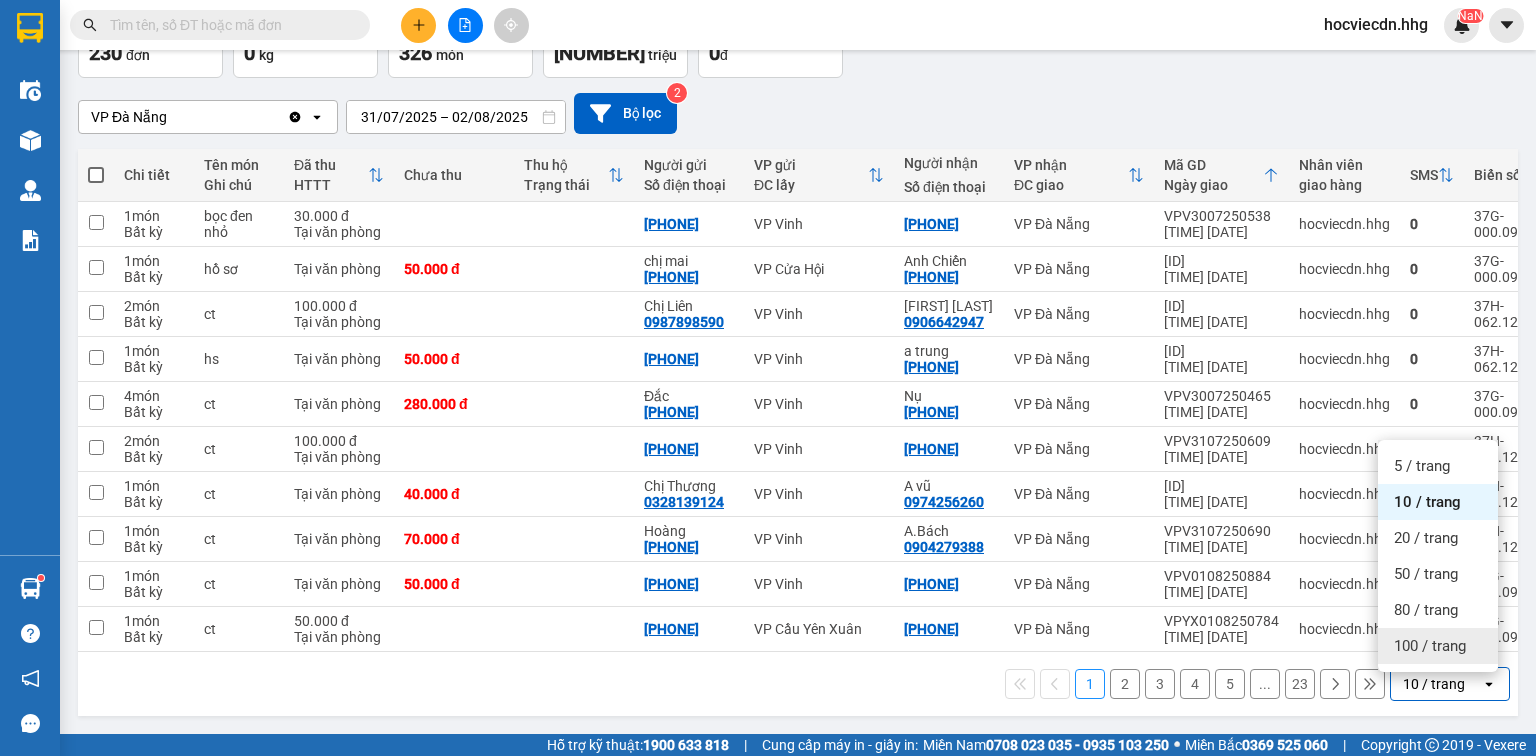 click on "100 / trang" at bounding box center (1430, 646) 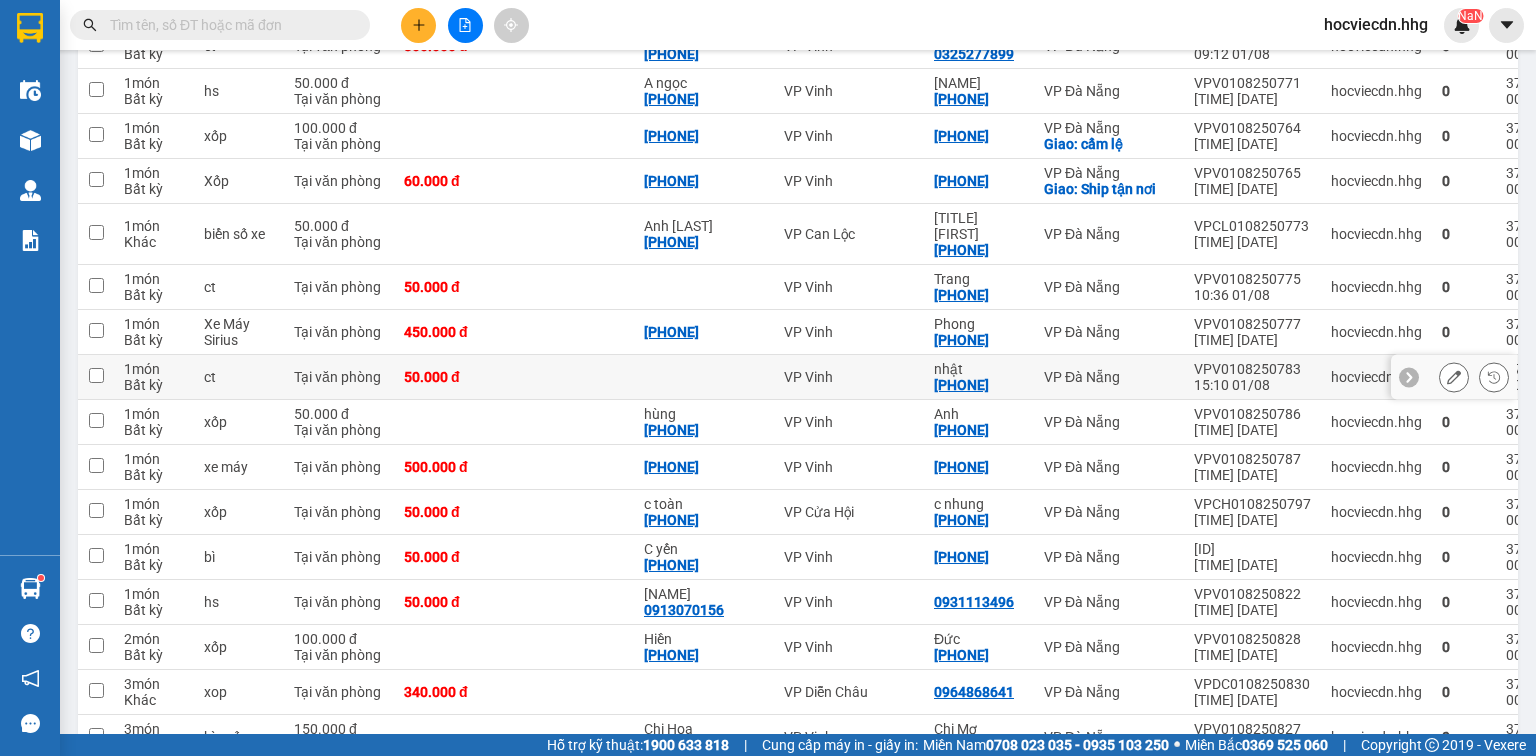 scroll, scrollTop: 857, scrollLeft: 0, axis: vertical 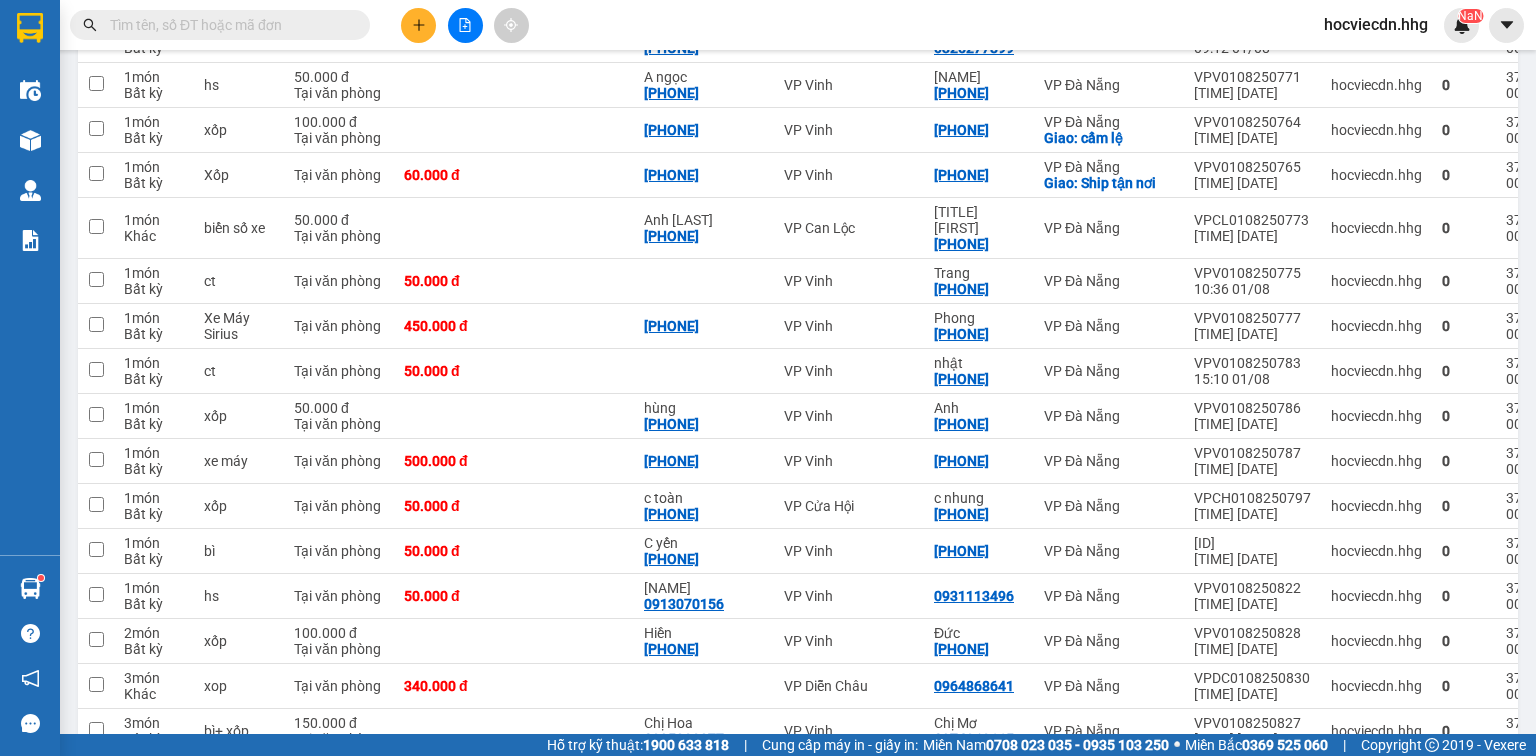 click at bounding box center (228, 25) 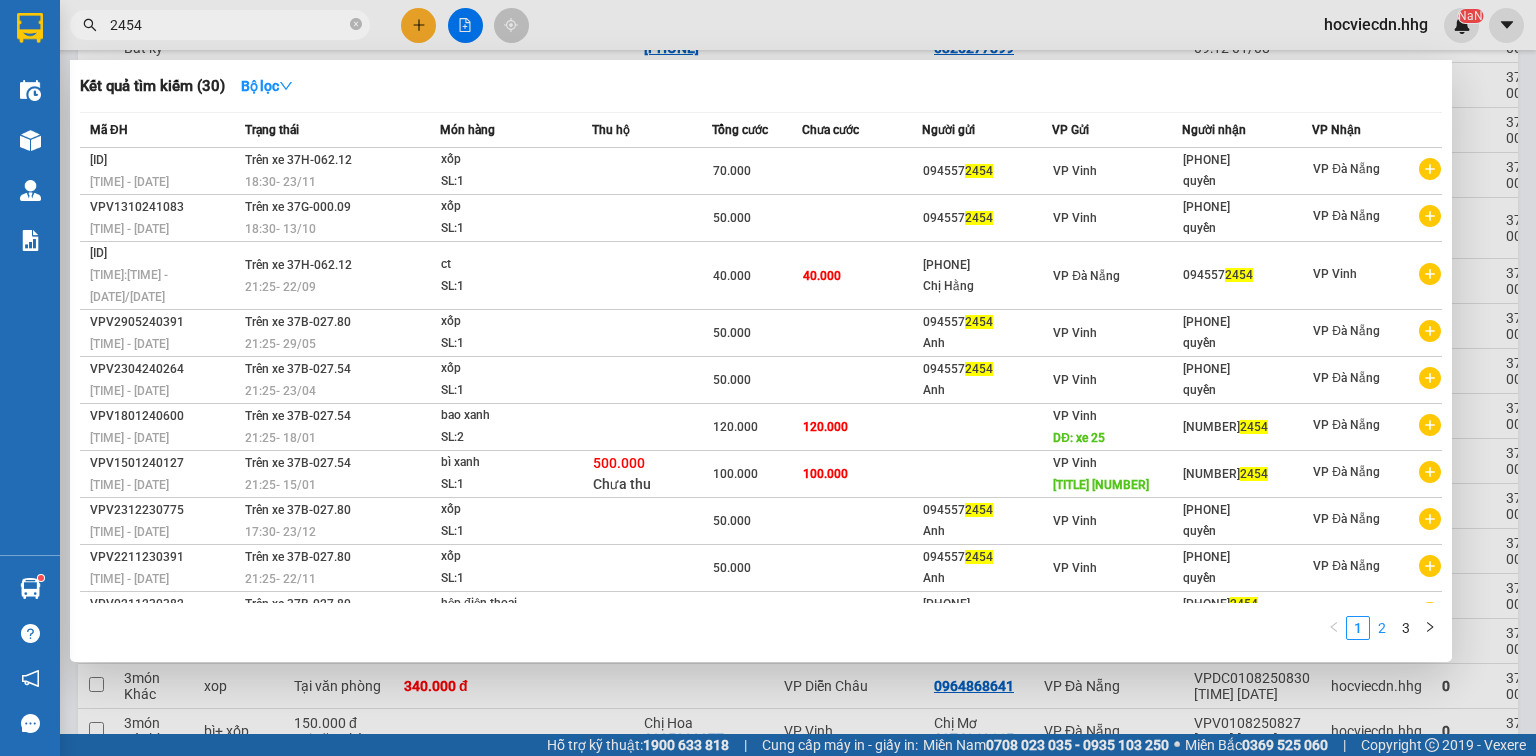 type on "2454" 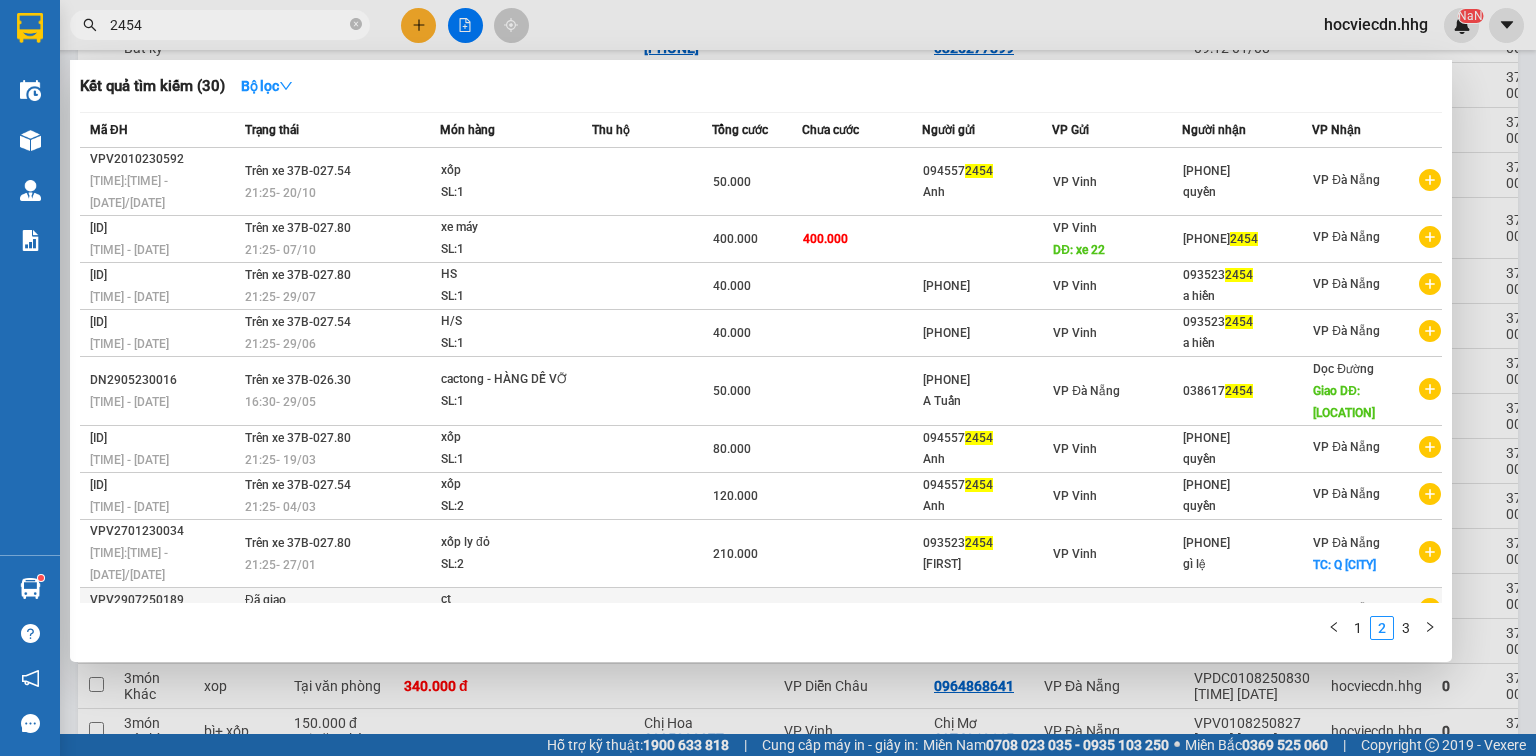 click on "VP Vinh" at bounding box center (1117, 611) 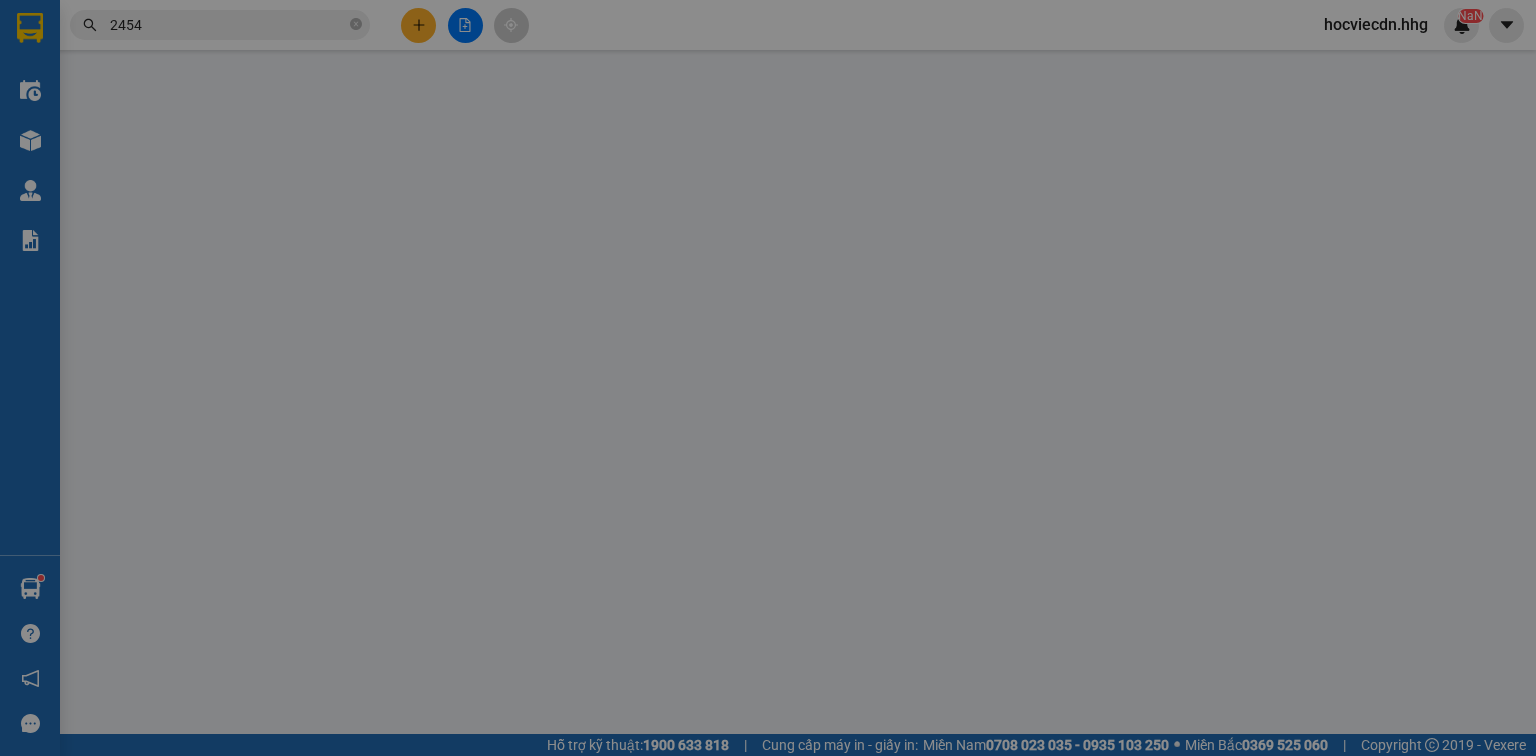 scroll, scrollTop: 0, scrollLeft: 0, axis: both 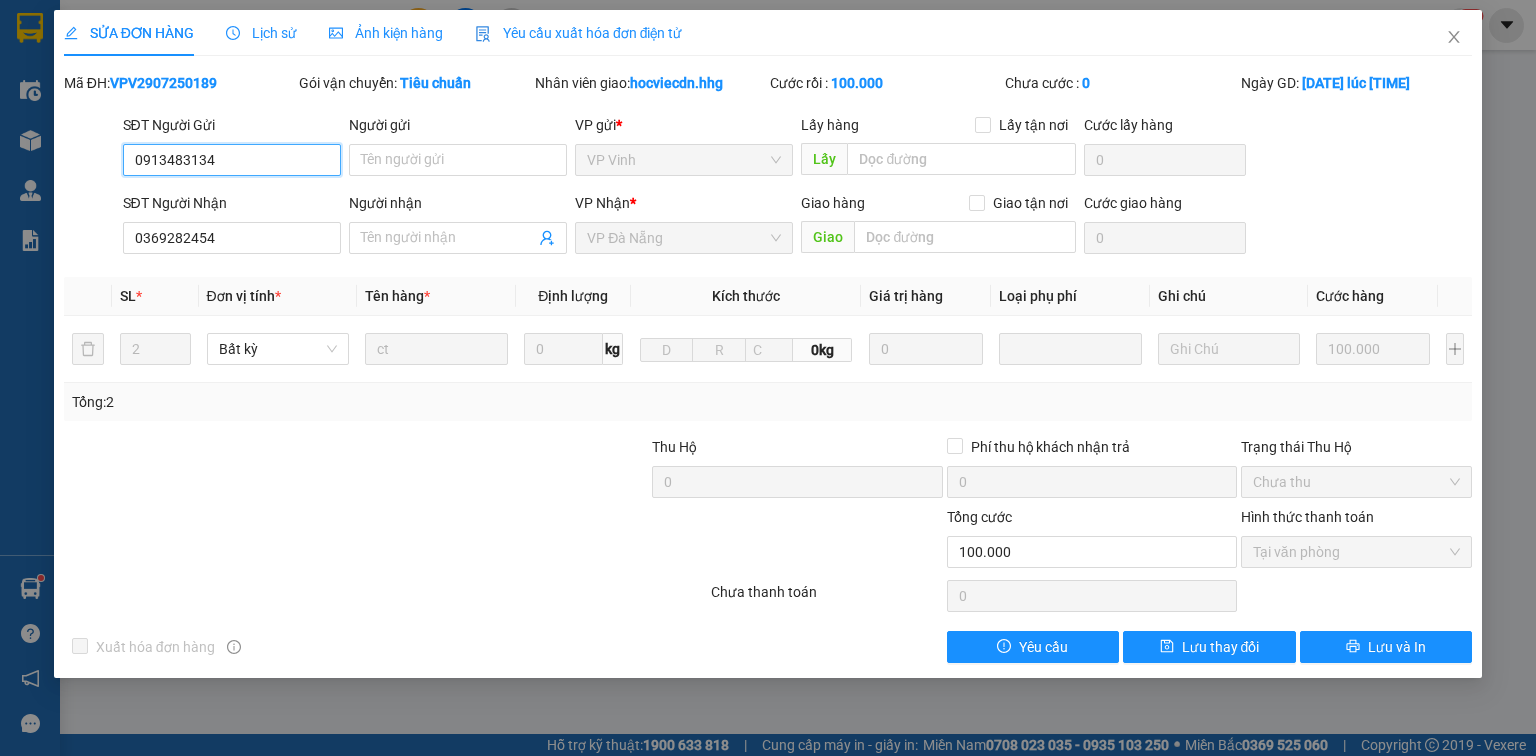 type on "0913483134" 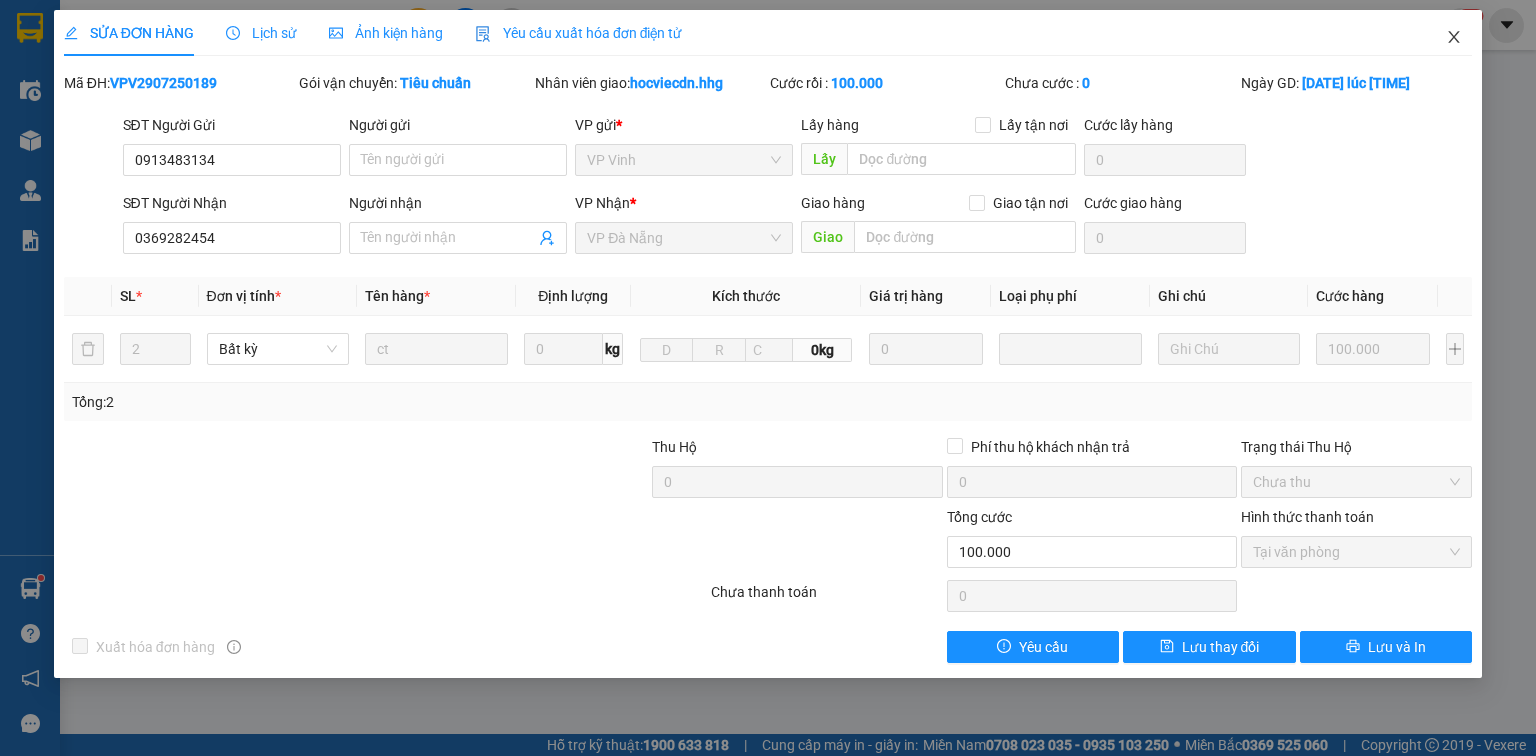 click at bounding box center (1454, 38) 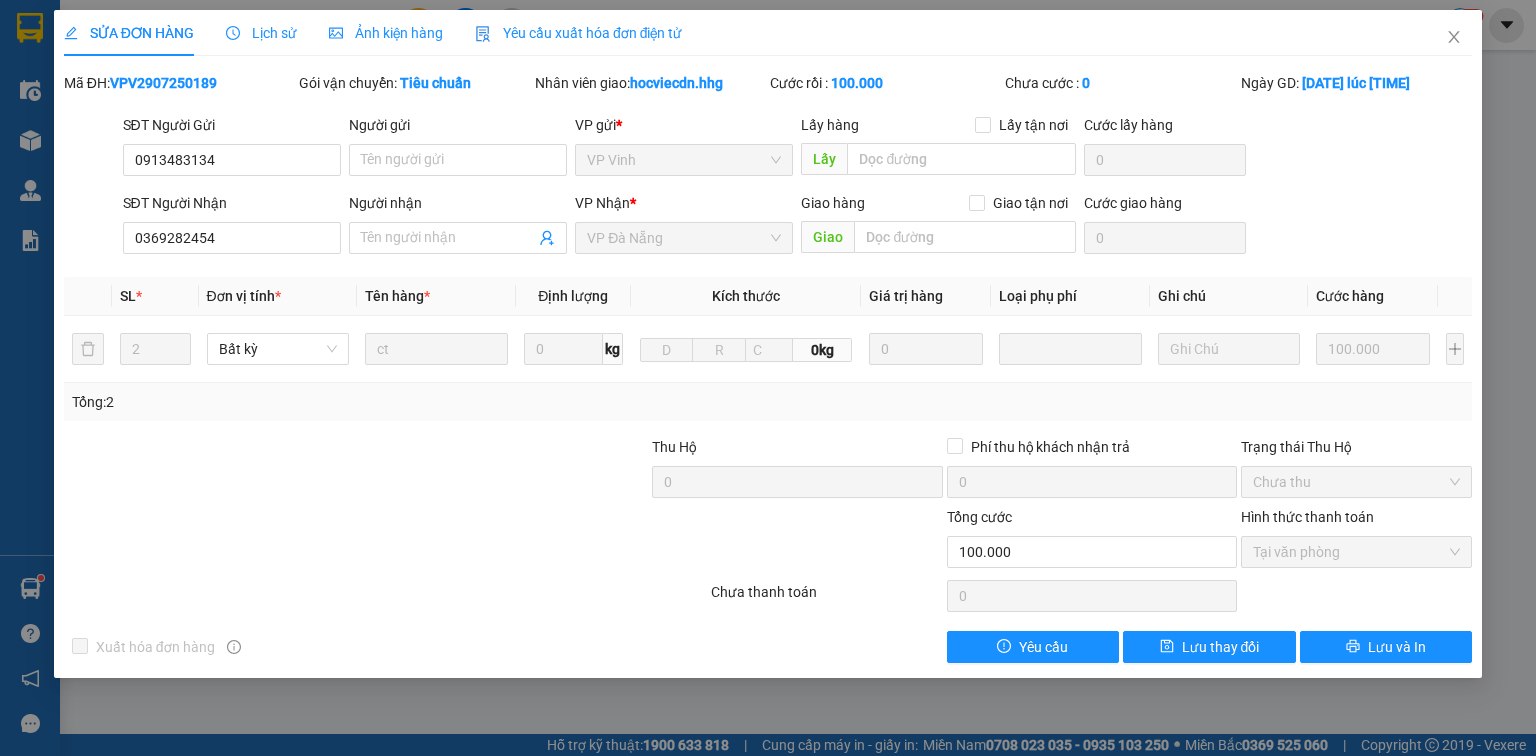 click at bounding box center (1462, 25) 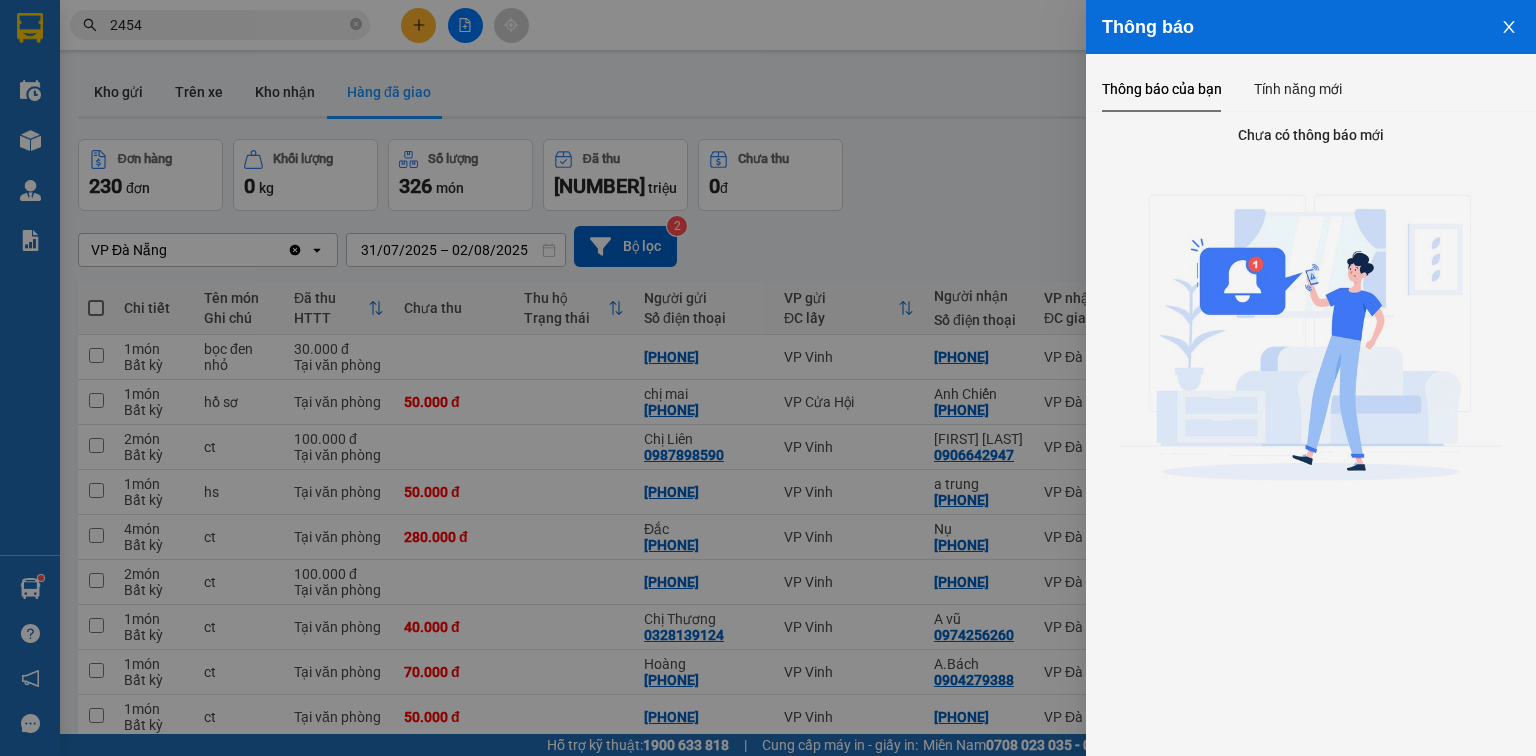 click at bounding box center (768, 378) 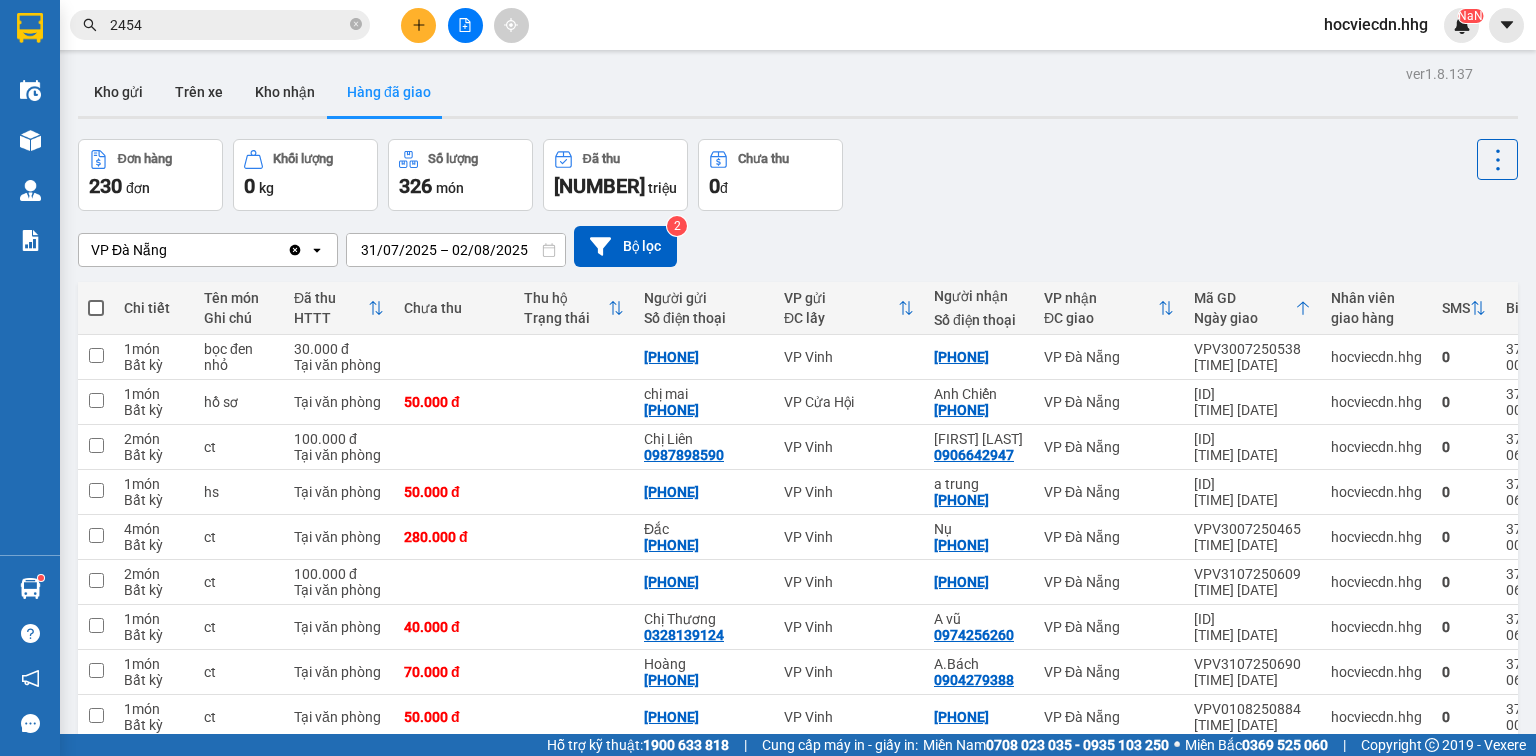 click on "2454" at bounding box center [228, 25] 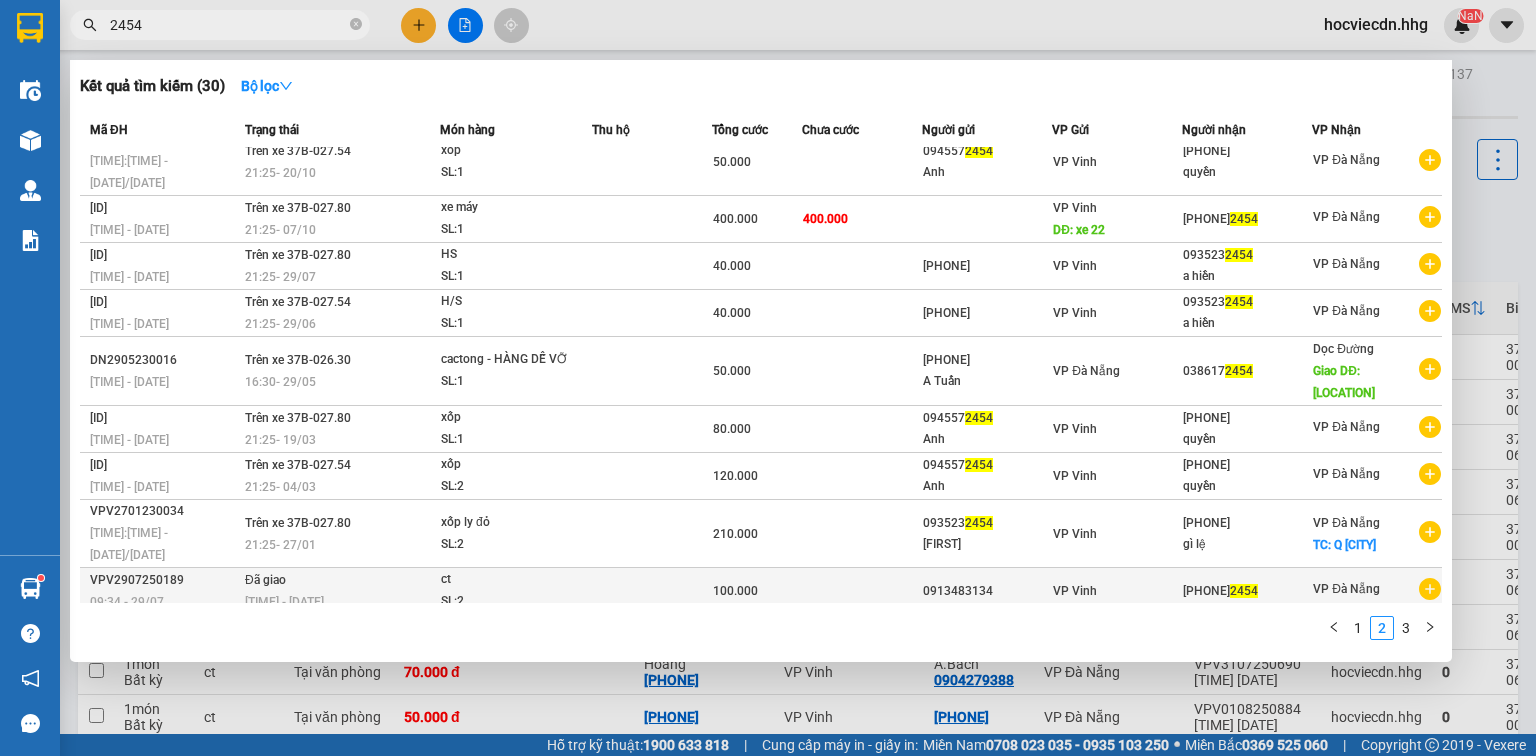 scroll, scrollTop: 30, scrollLeft: 0, axis: vertical 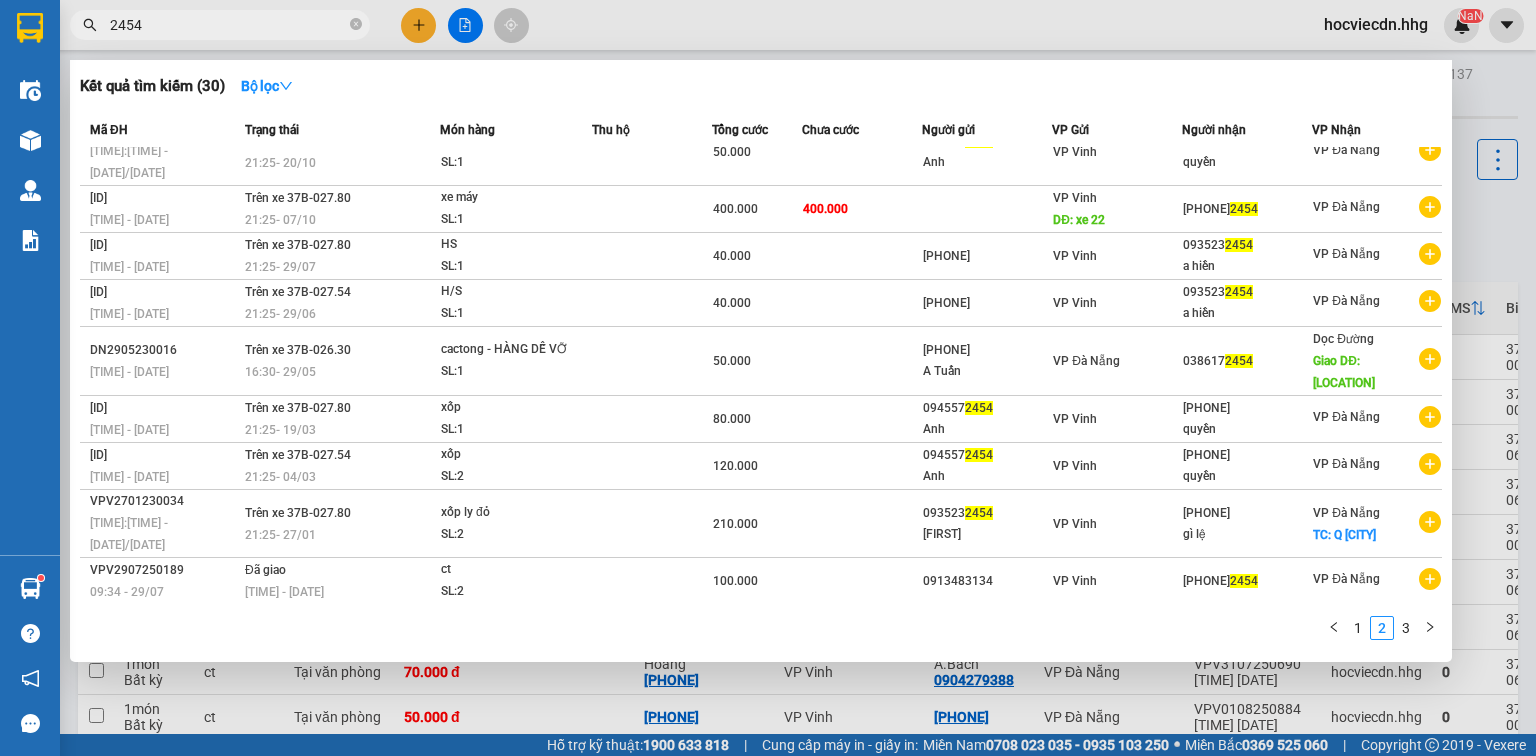 click at bounding box center (768, 378) 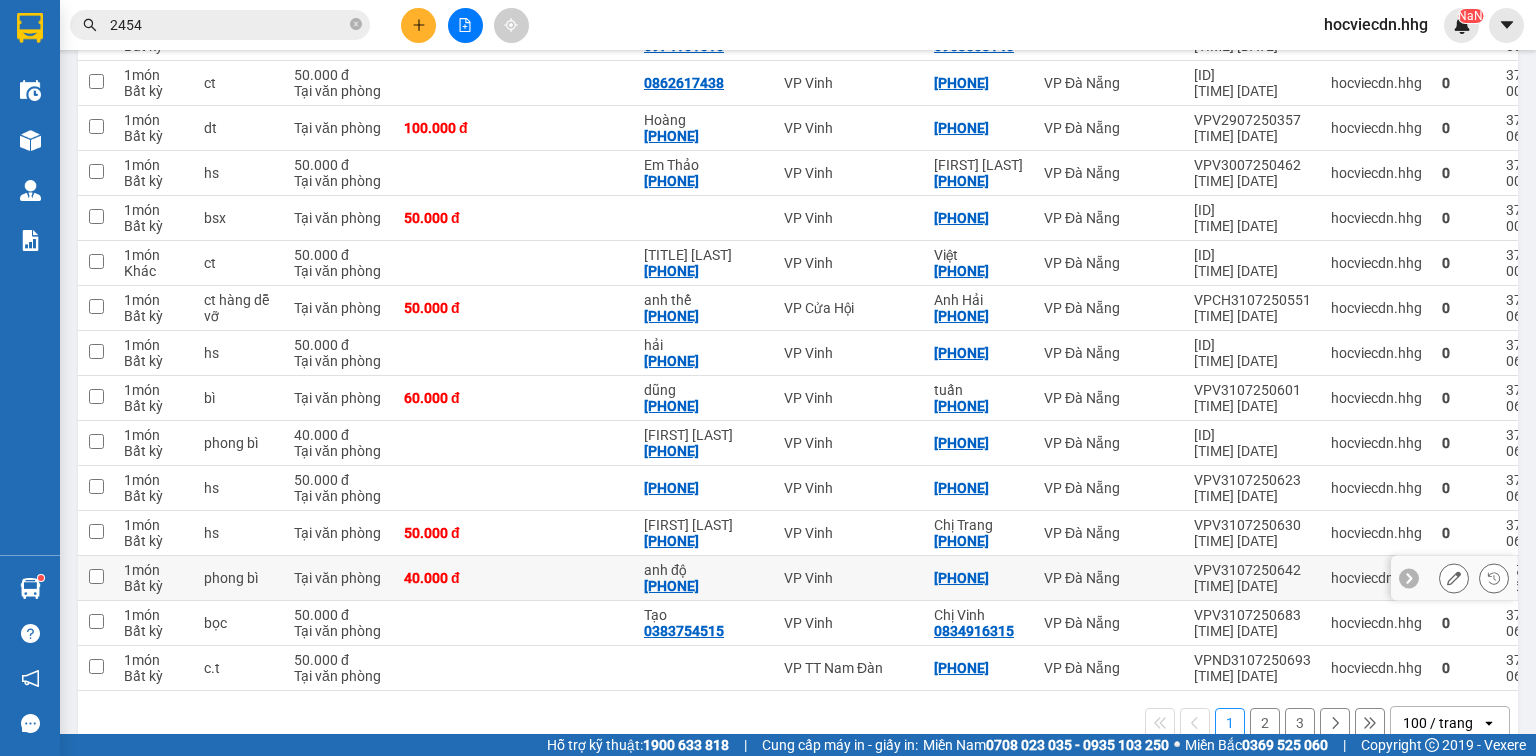 scroll, scrollTop: 4217, scrollLeft: 0, axis: vertical 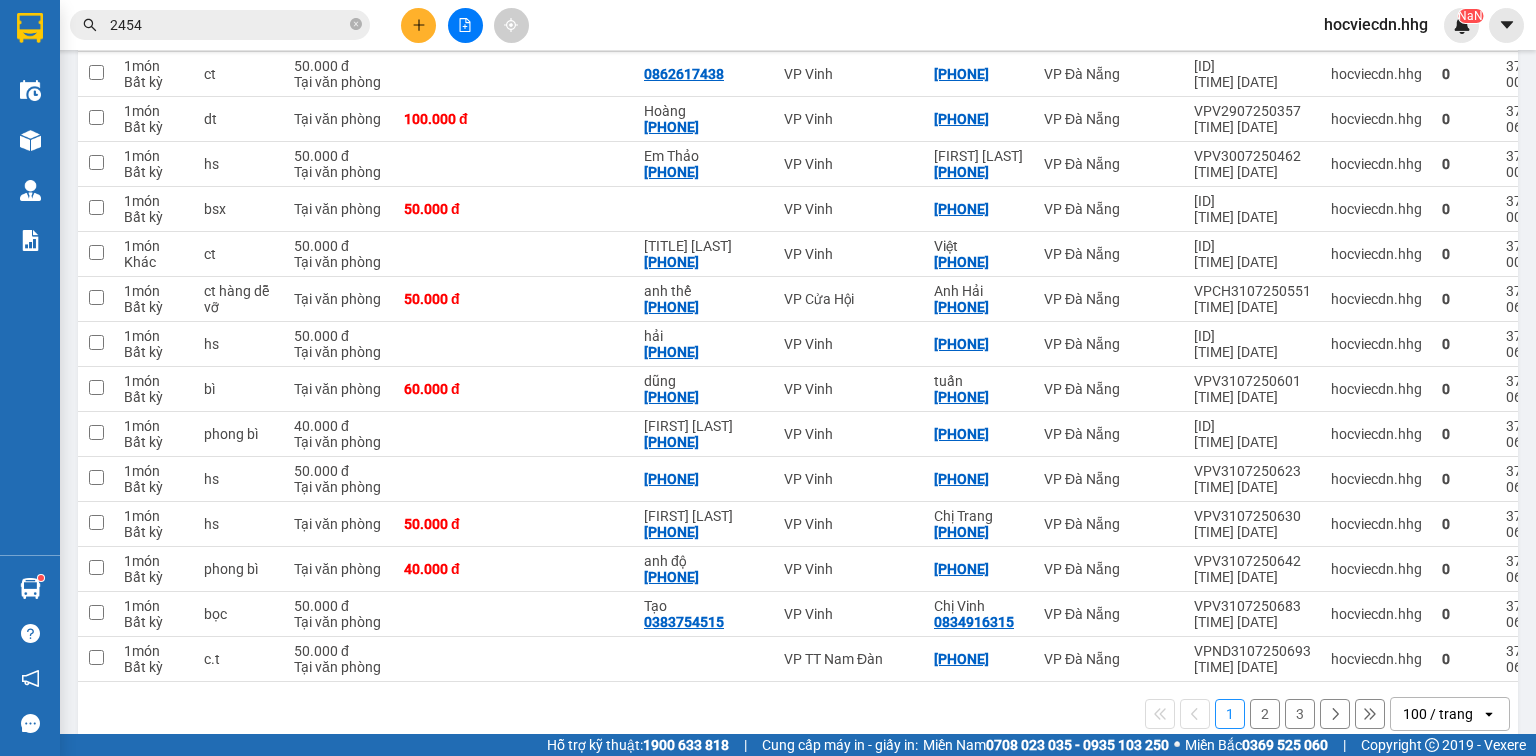 click on "2" at bounding box center (1265, 714) 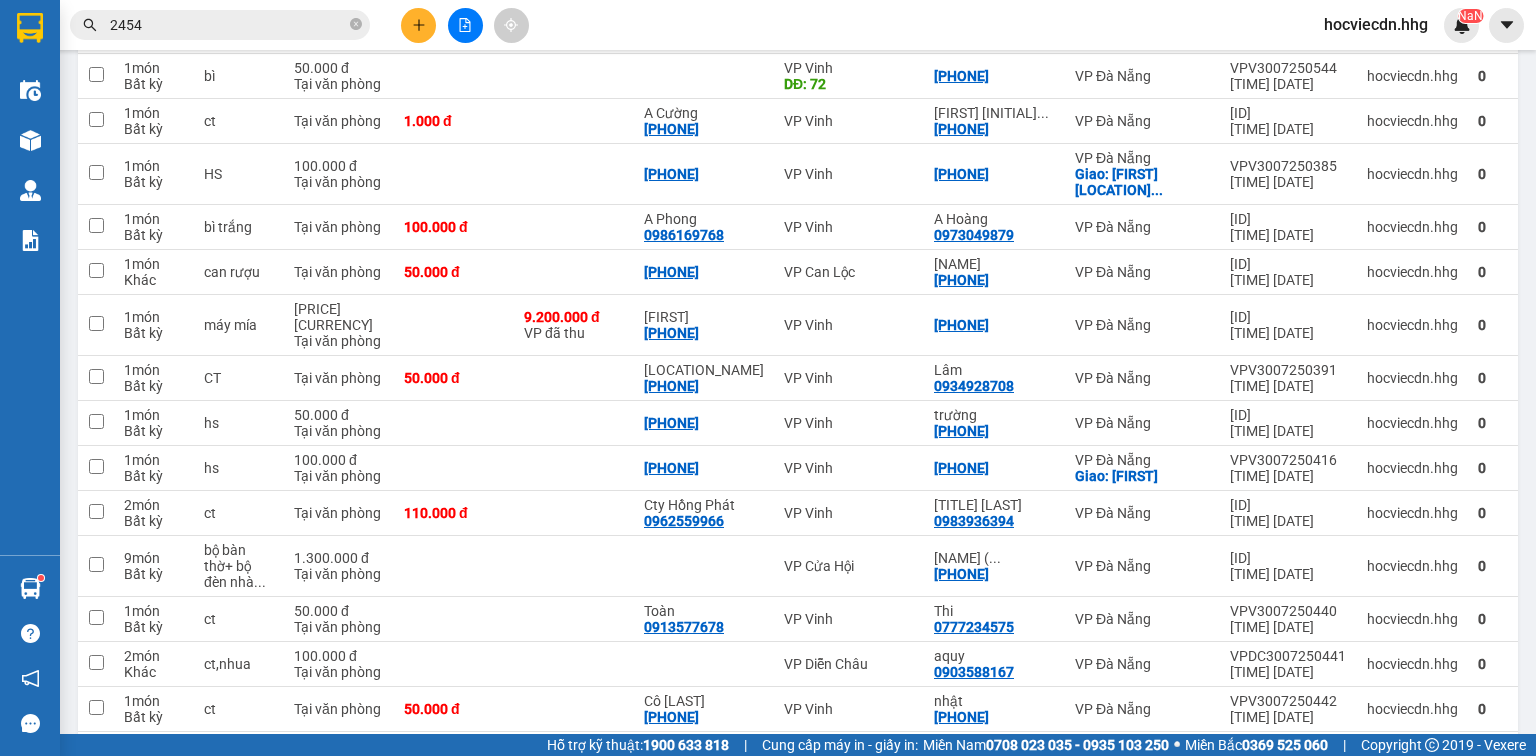 scroll, scrollTop: 4265, scrollLeft: 0, axis: vertical 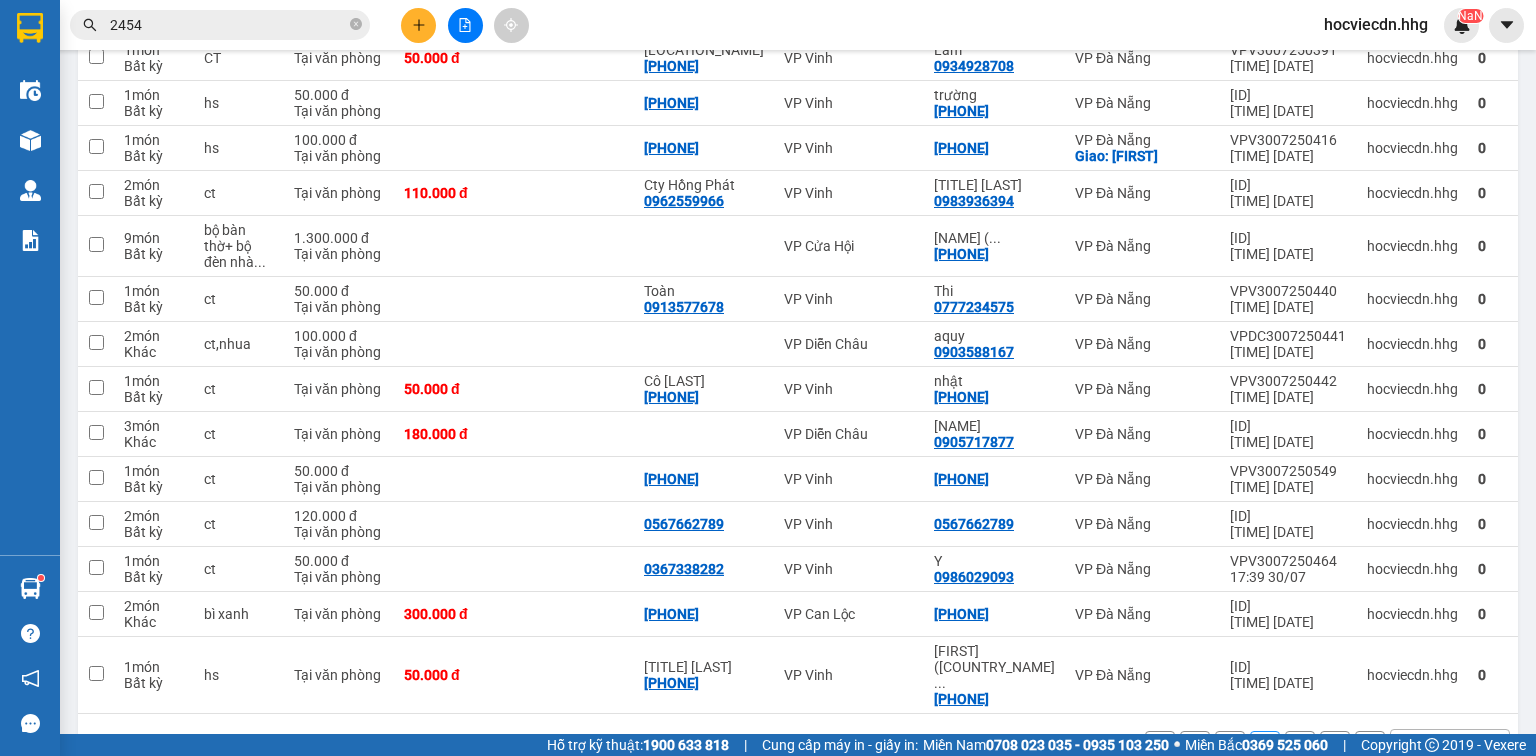 click on "3" at bounding box center (1300, 746) 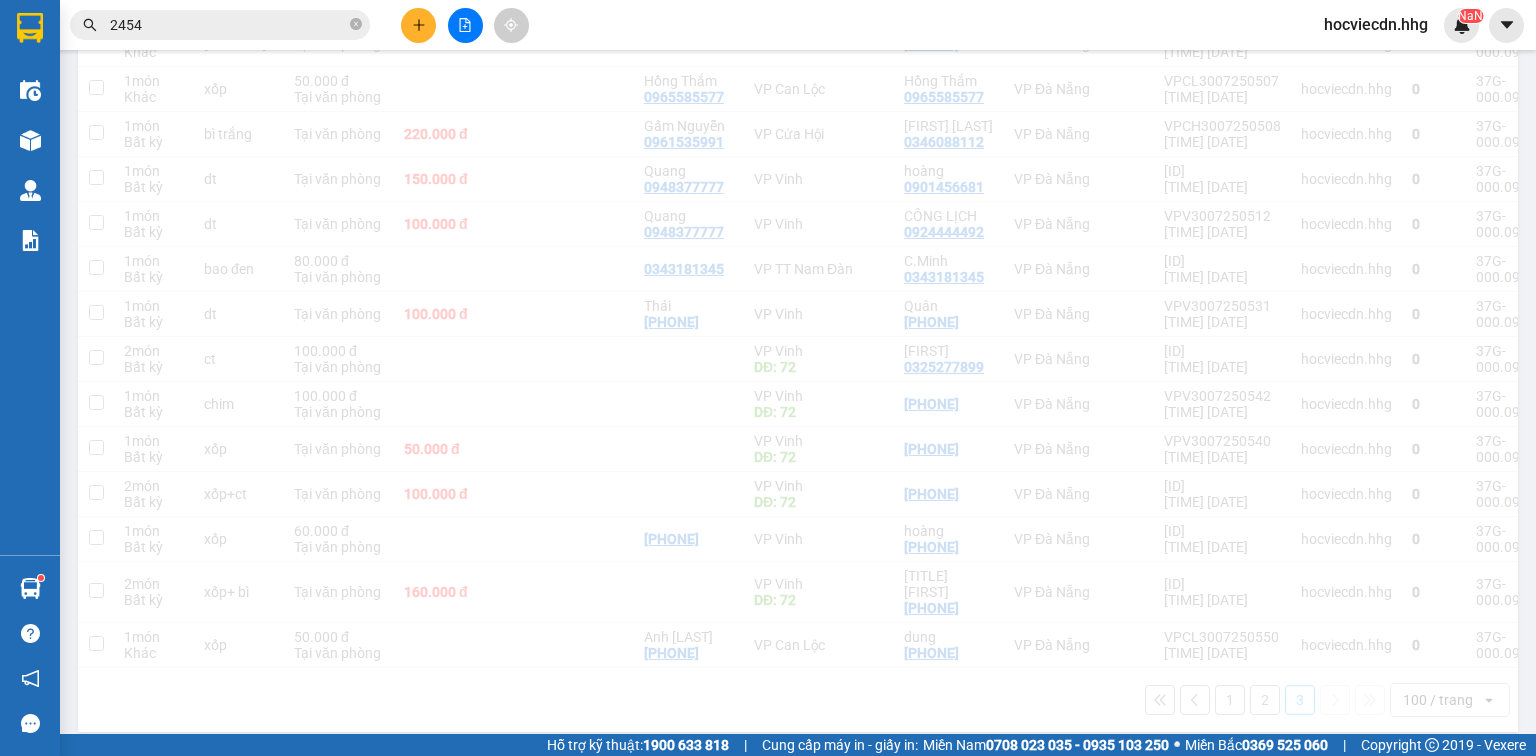 scroll, scrollTop: 1033, scrollLeft: 0, axis: vertical 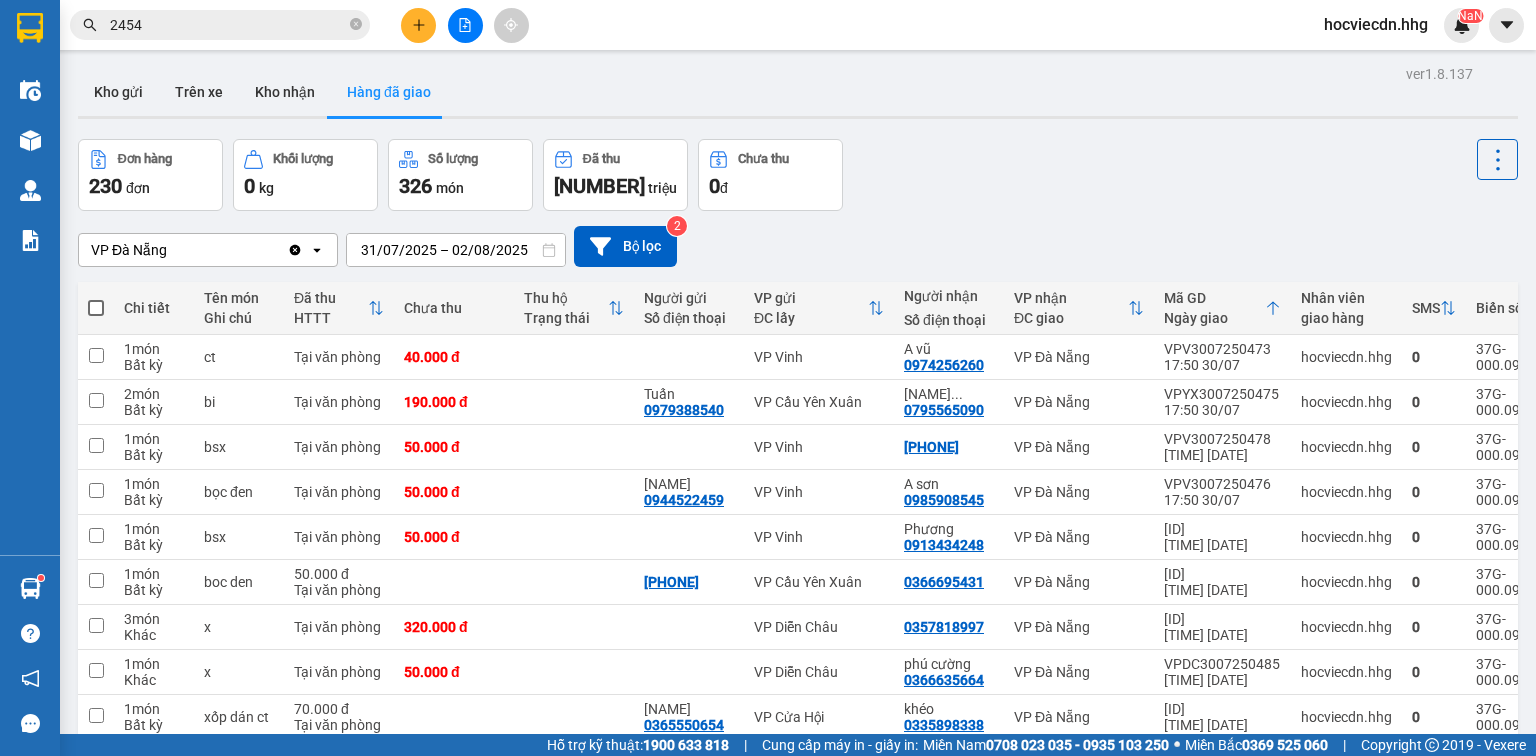 click on "31/07/2025 – 02/08/2025" at bounding box center (456, 250) 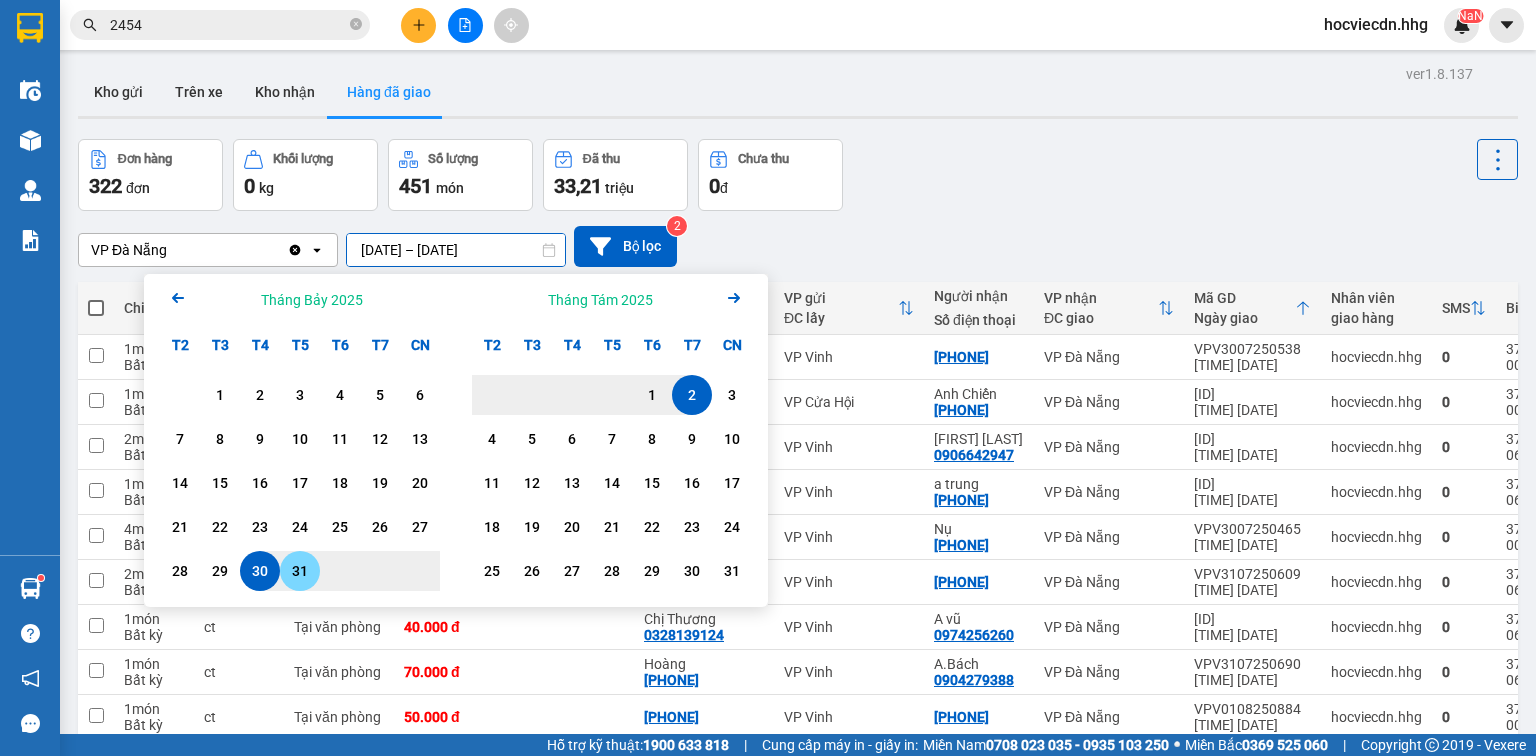 type on "30/07/2025 – 02/08/2025" 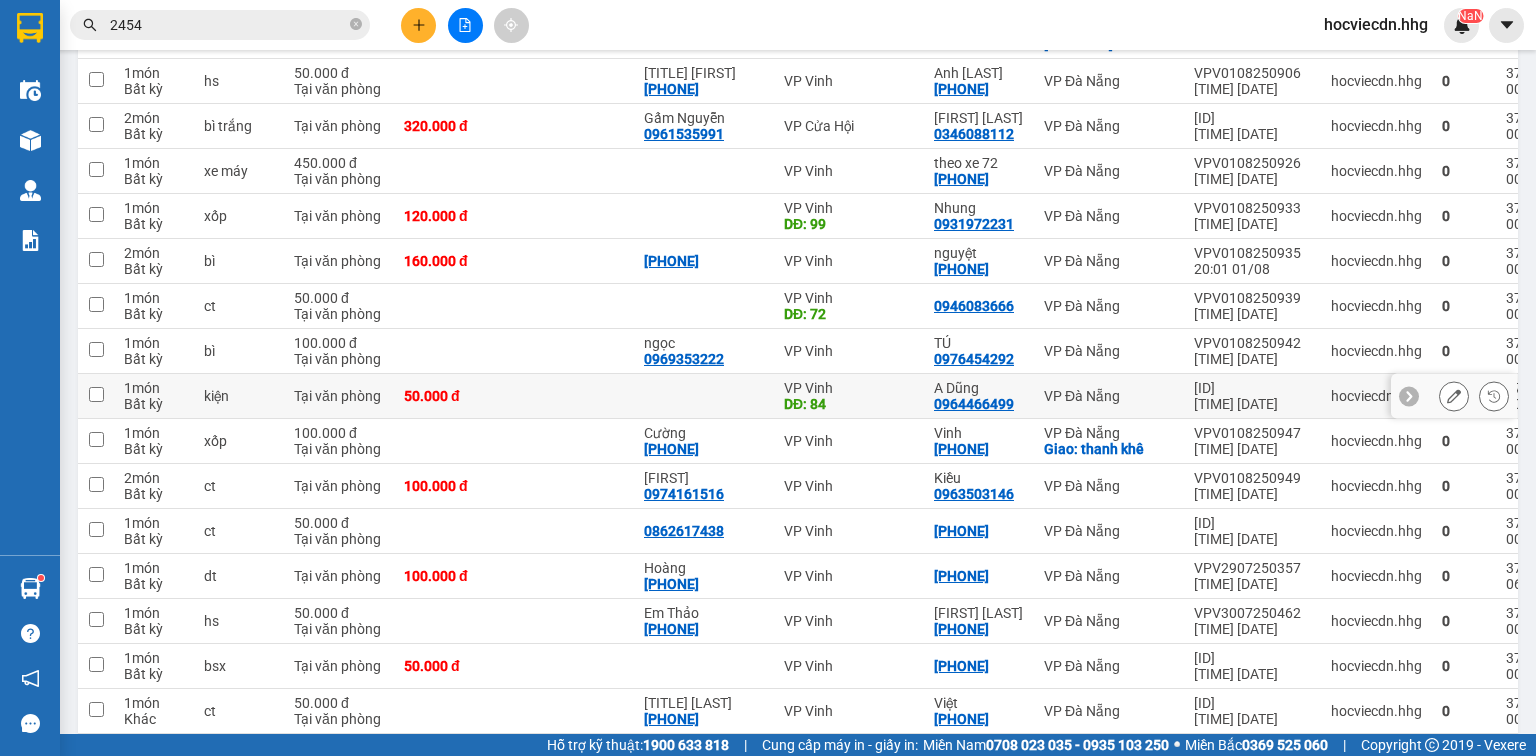 scroll, scrollTop: 4217, scrollLeft: 0, axis: vertical 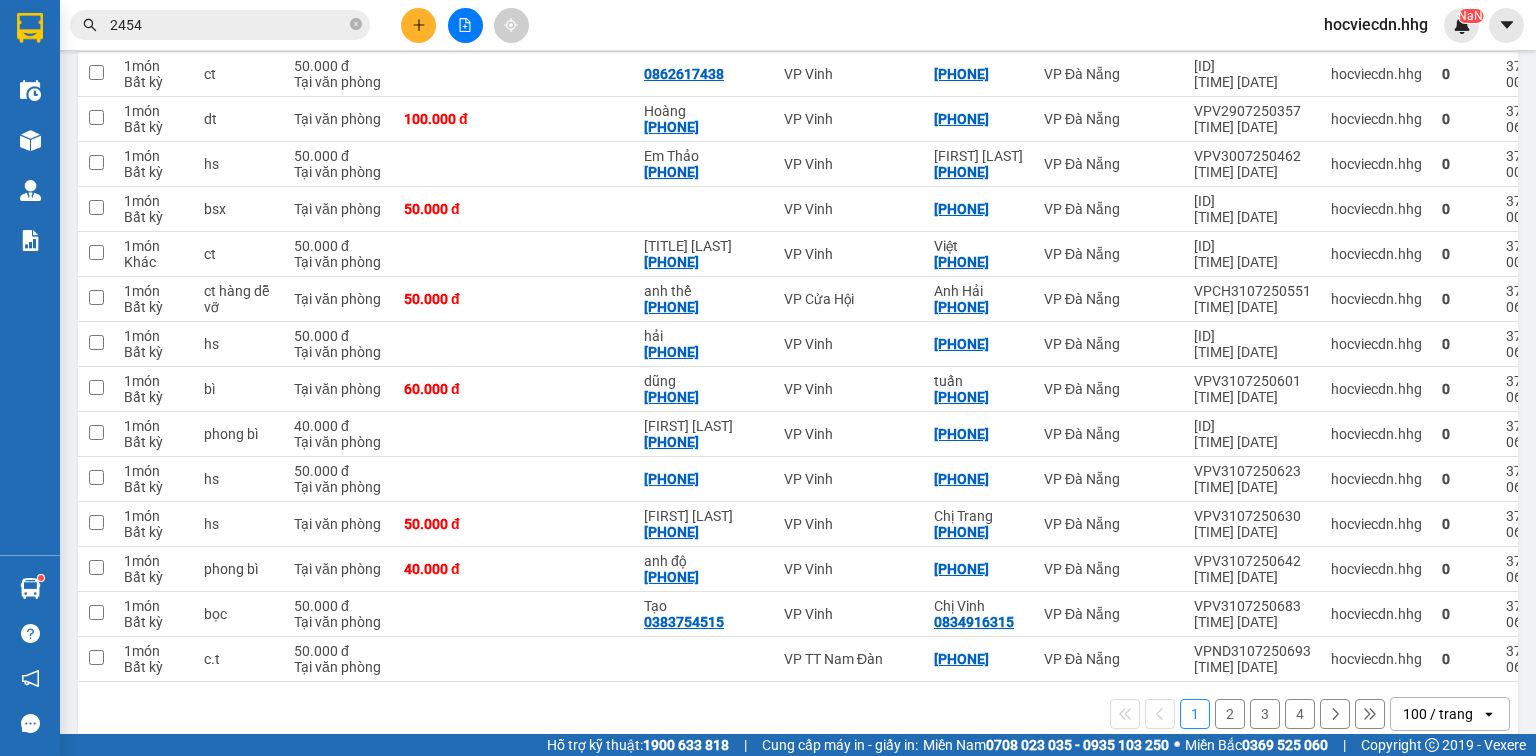 click on "4" at bounding box center [1300, 714] 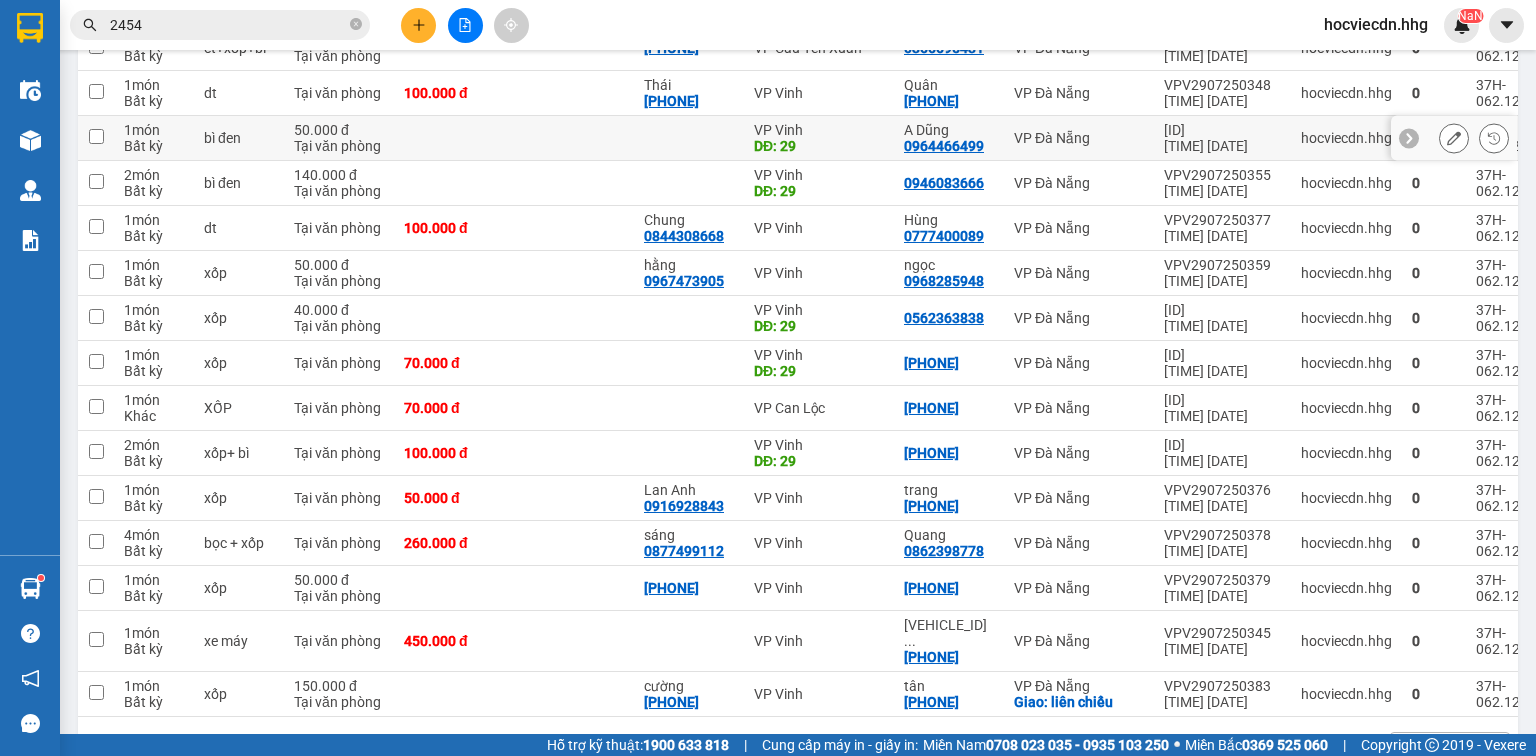 scroll, scrollTop: 675, scrollLeft: 0, axis: vertical 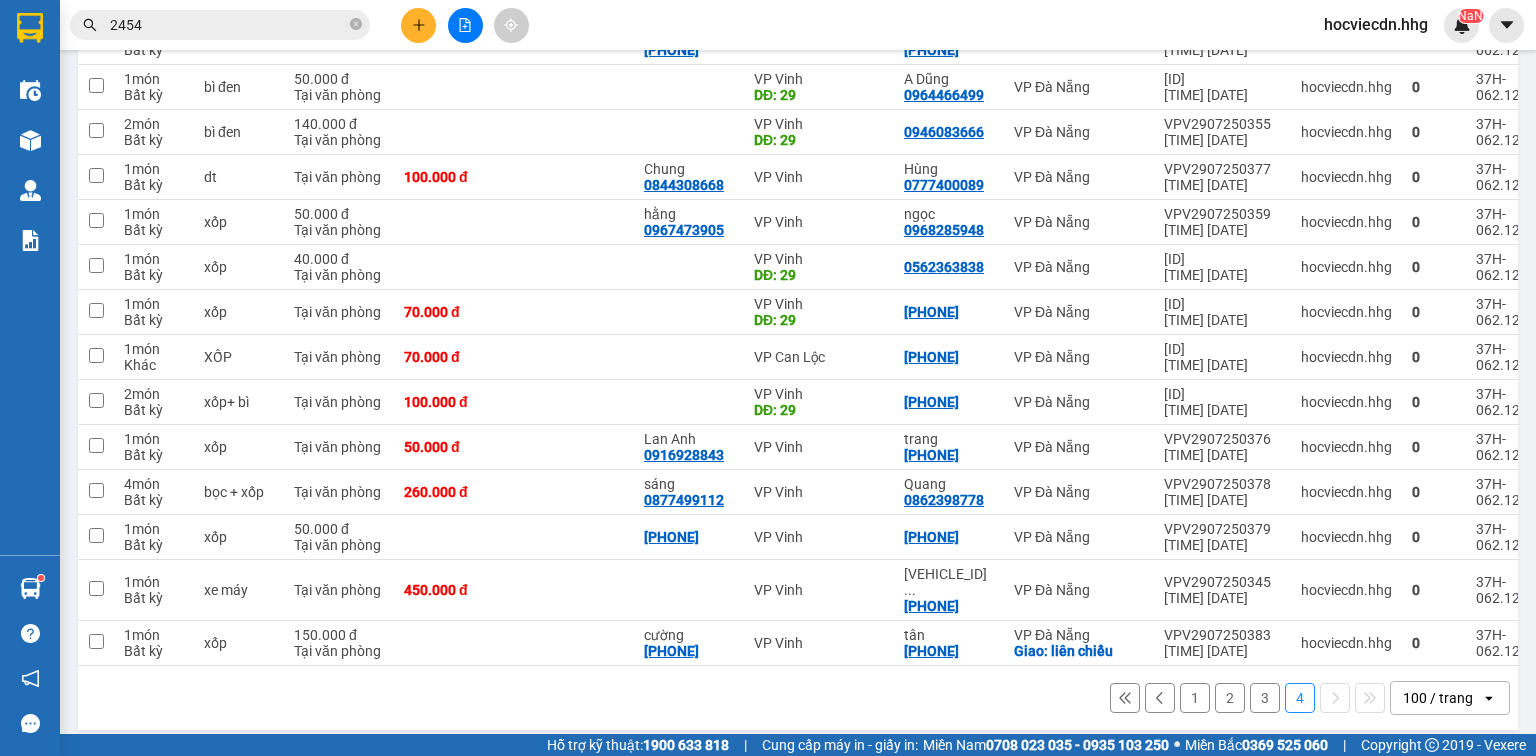 click on "3" at bounding box center (1265, 698) 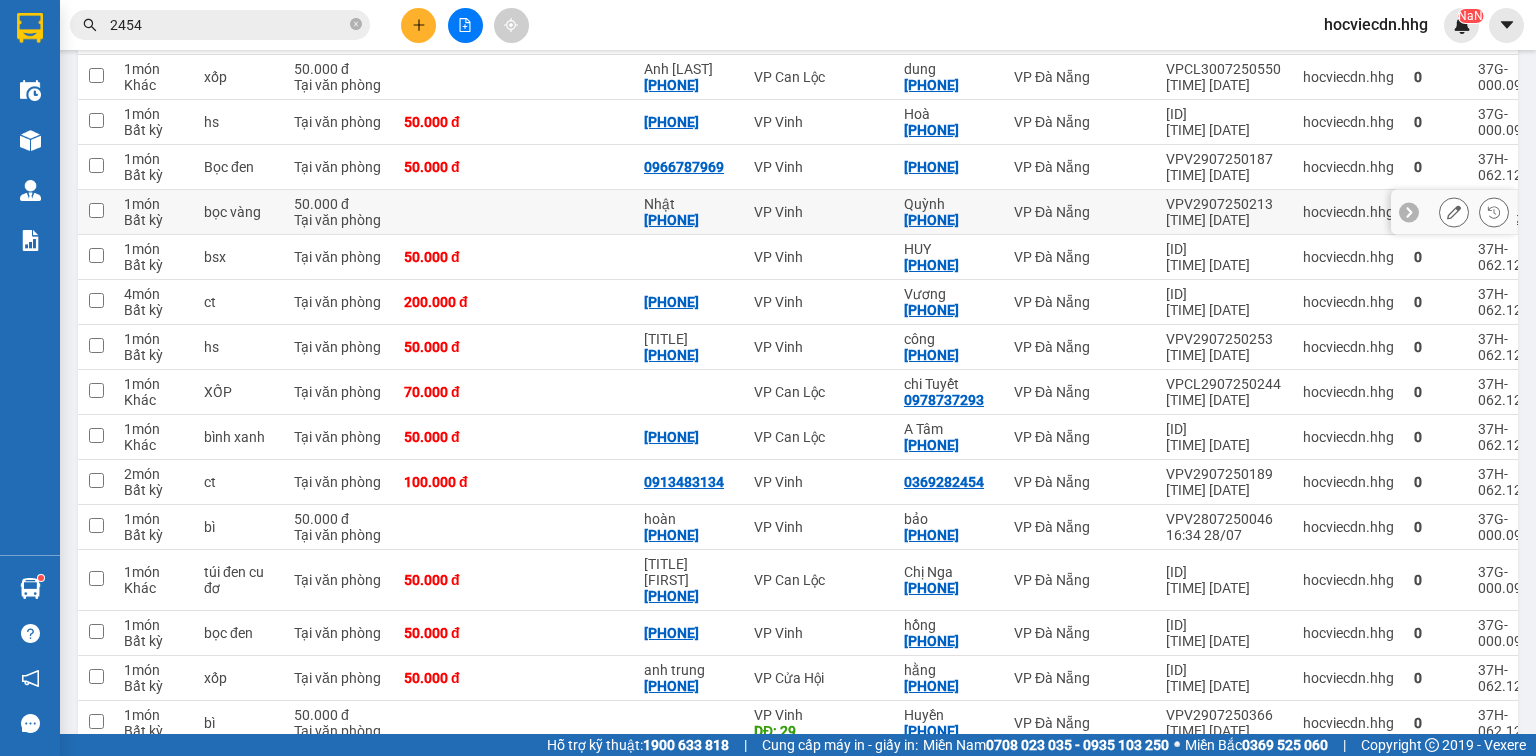 scroll, scrollTop: 1635, scrollLeft: 0, axis: vertical 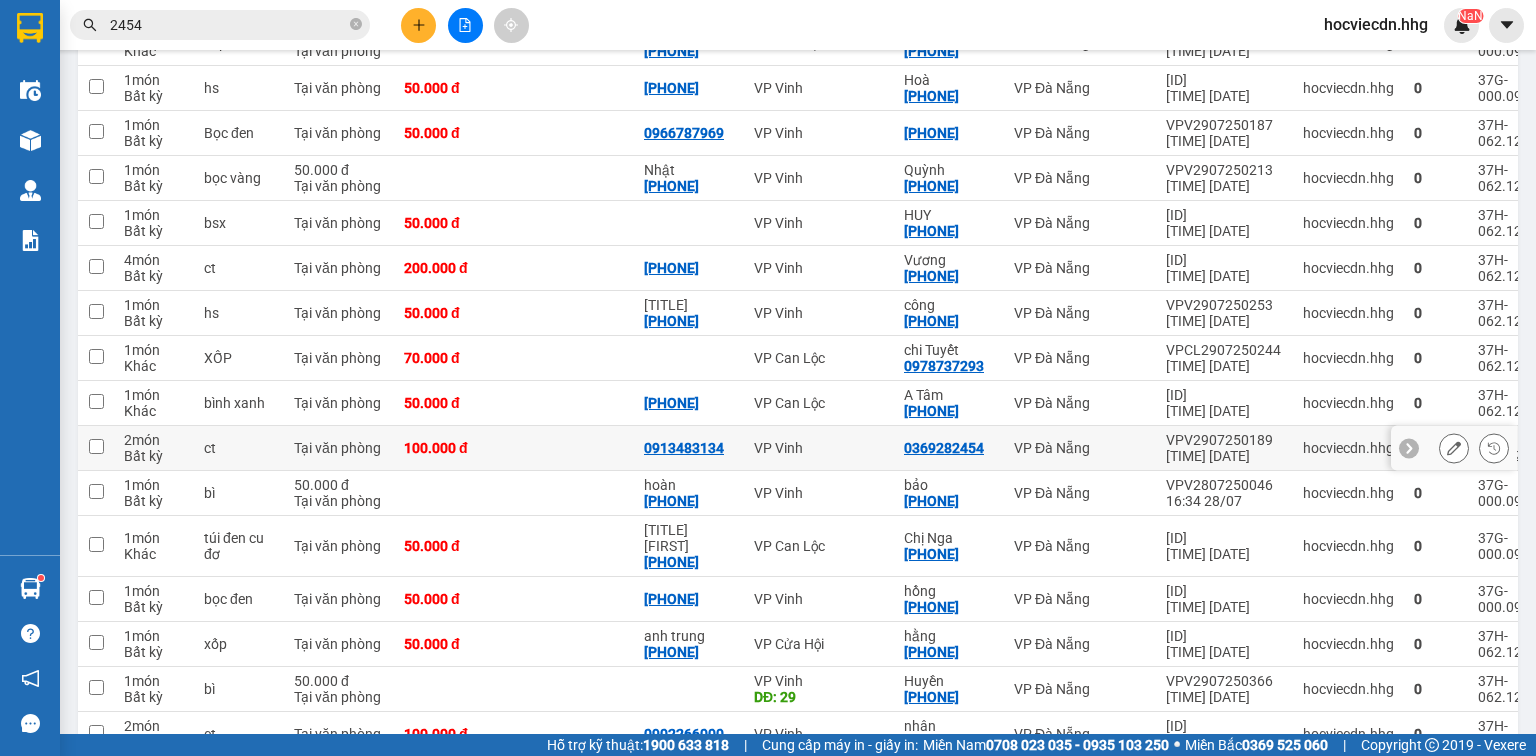 click 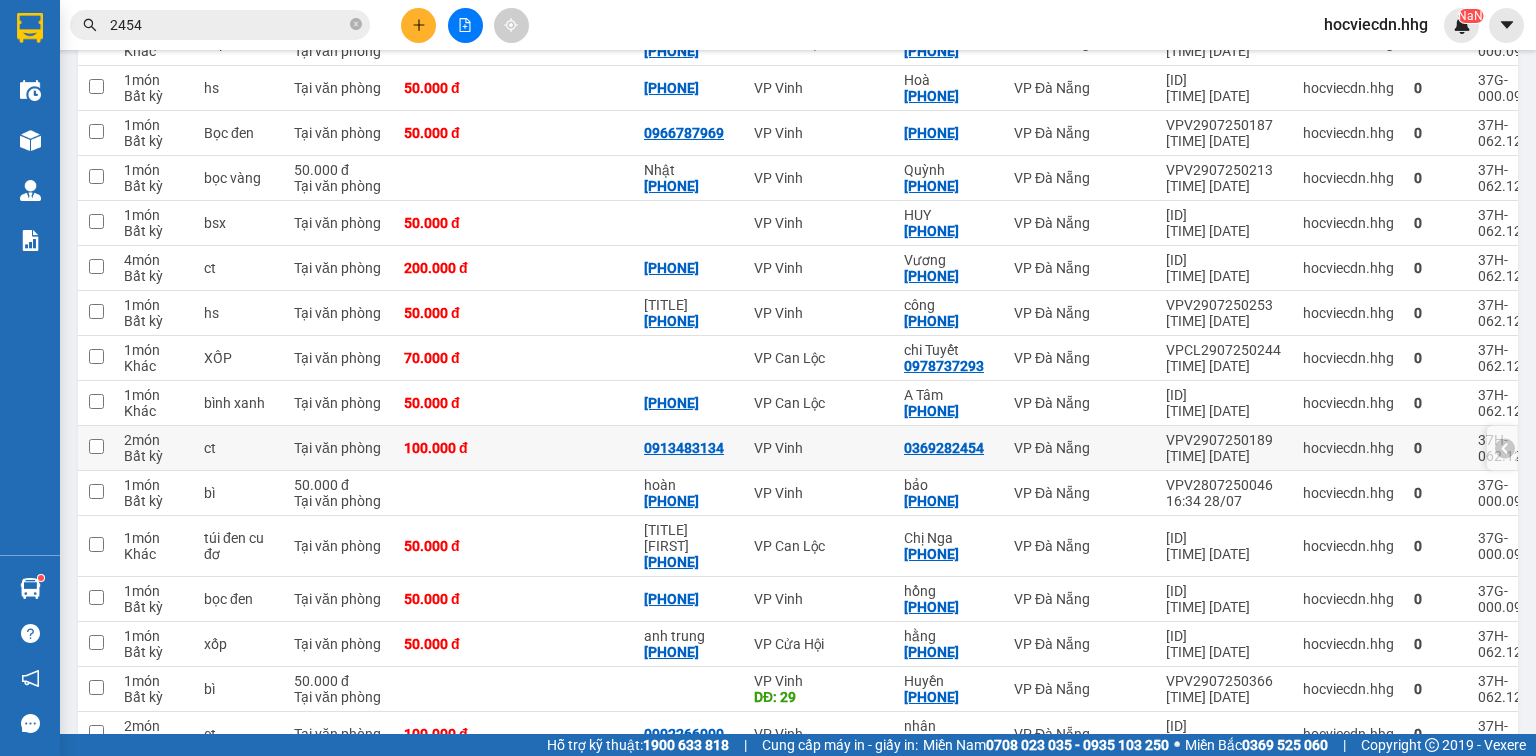 click 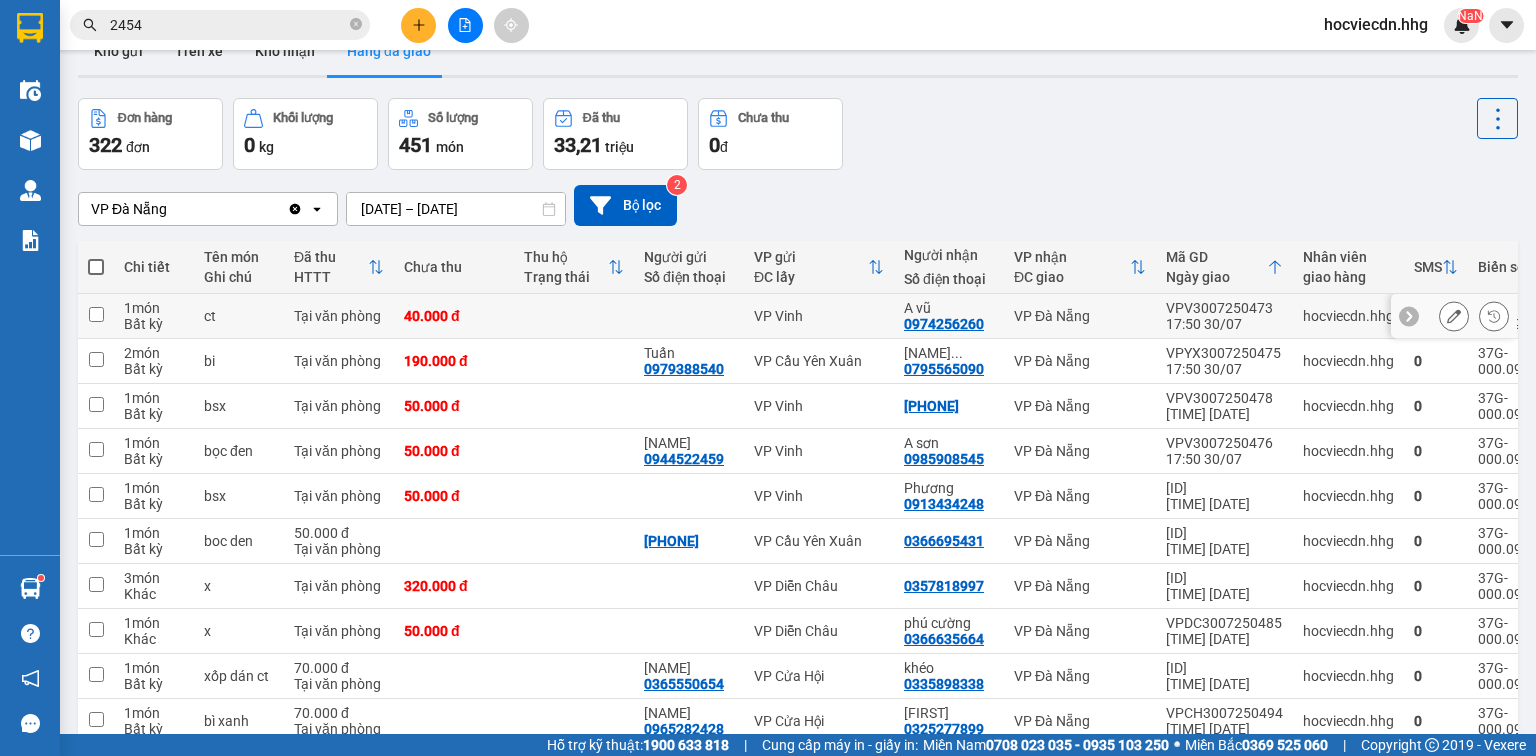 scroll, scrollTop: 0, scrollLeft: 0, axis: both 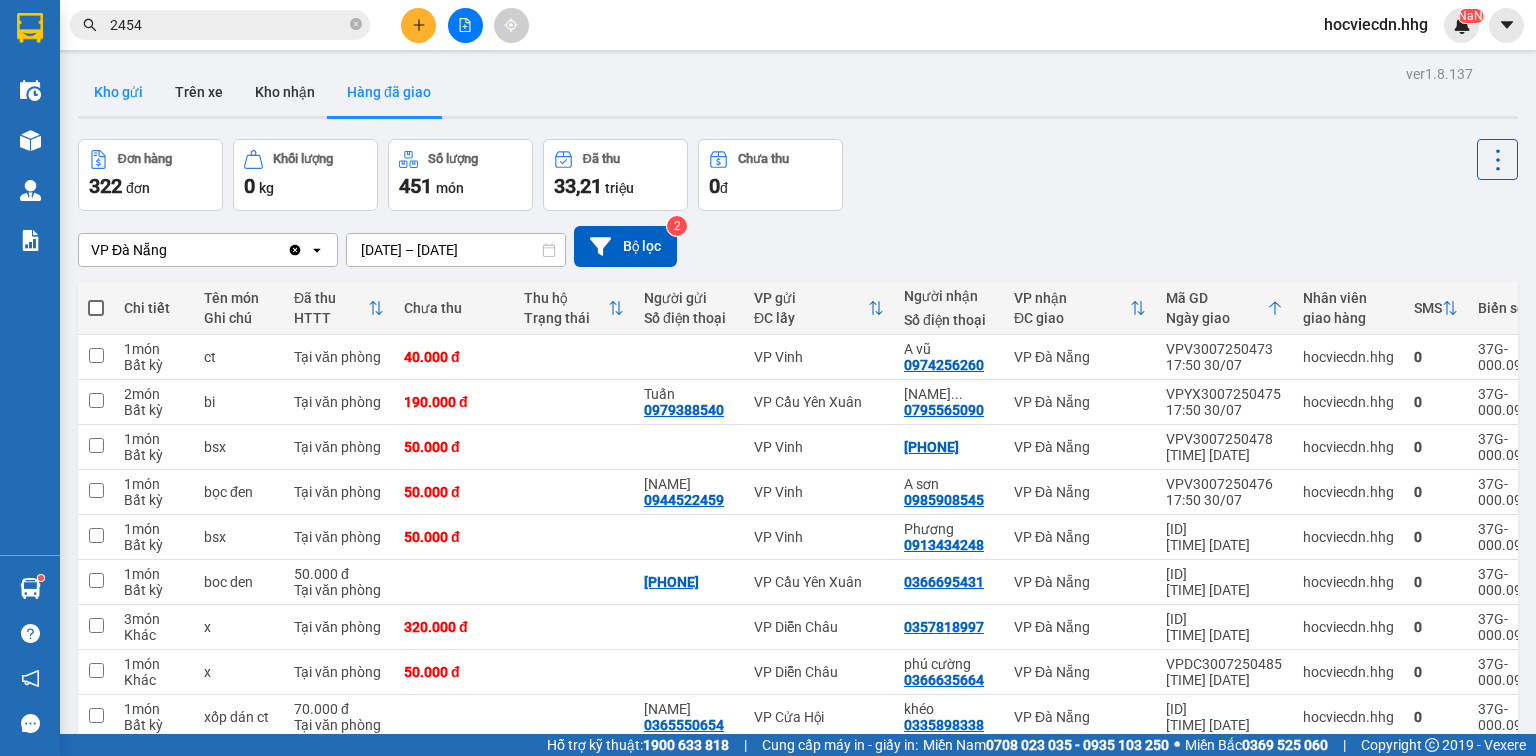 click on "Kho gửi" at bounding box center (118, 92) 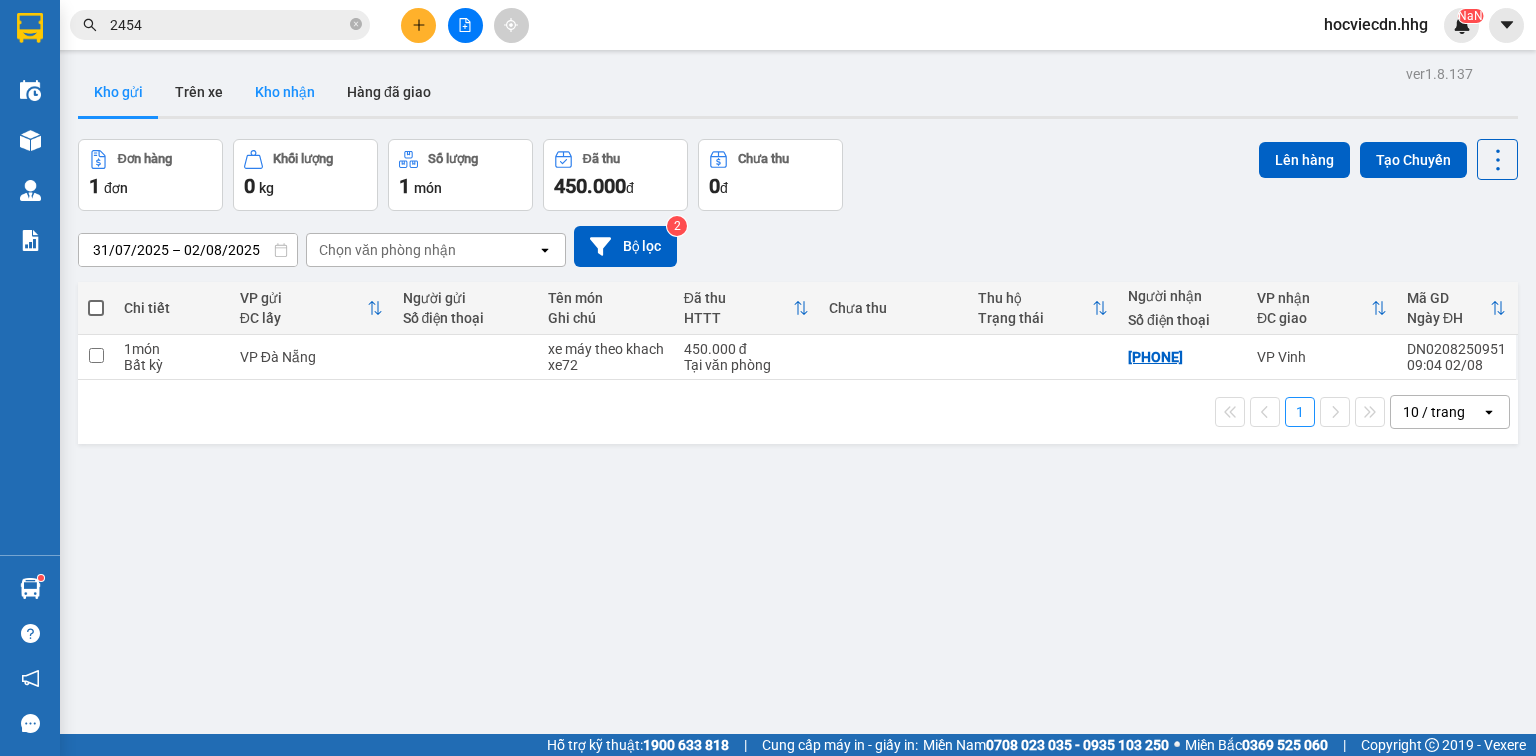 click on "Kho nhận" at bounding box center (285, 92) 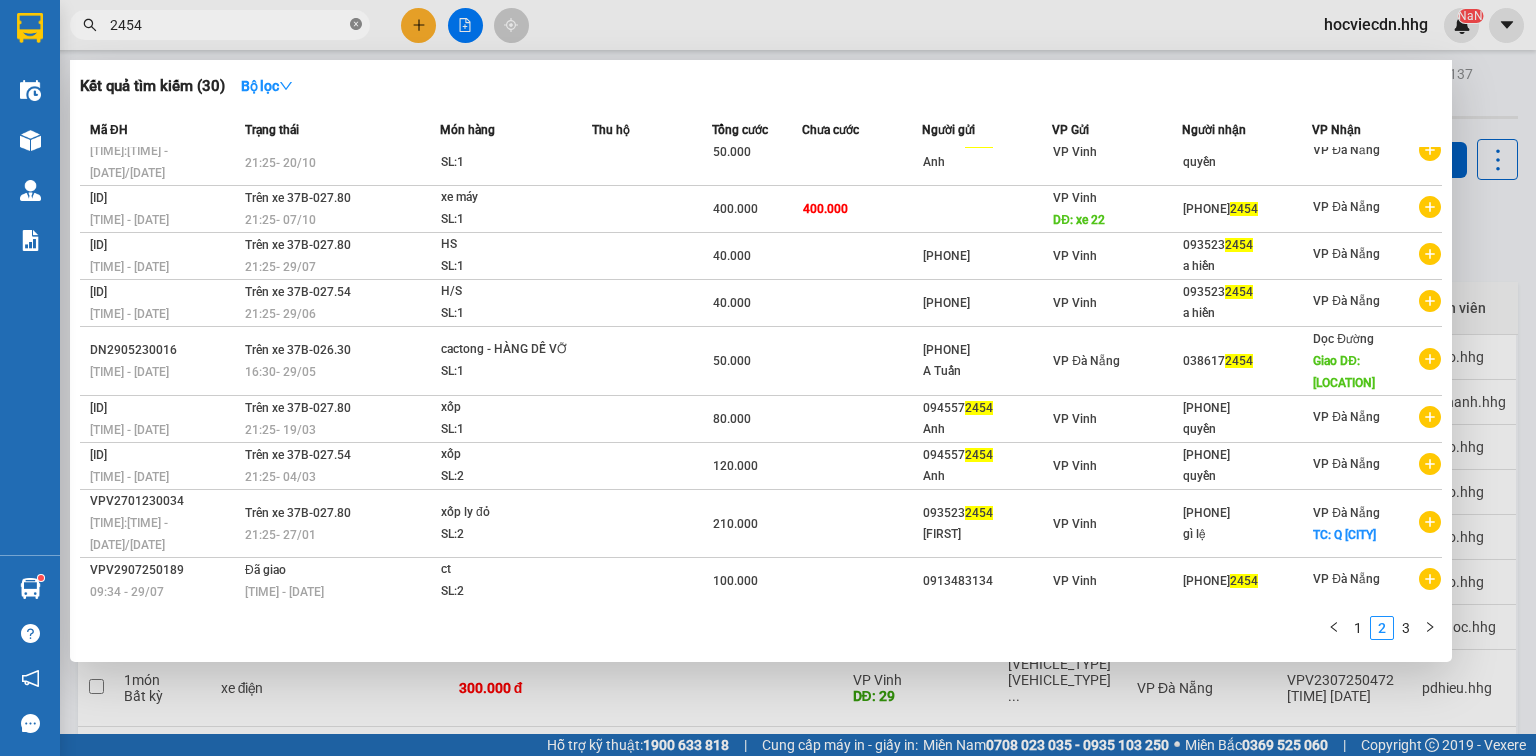 click 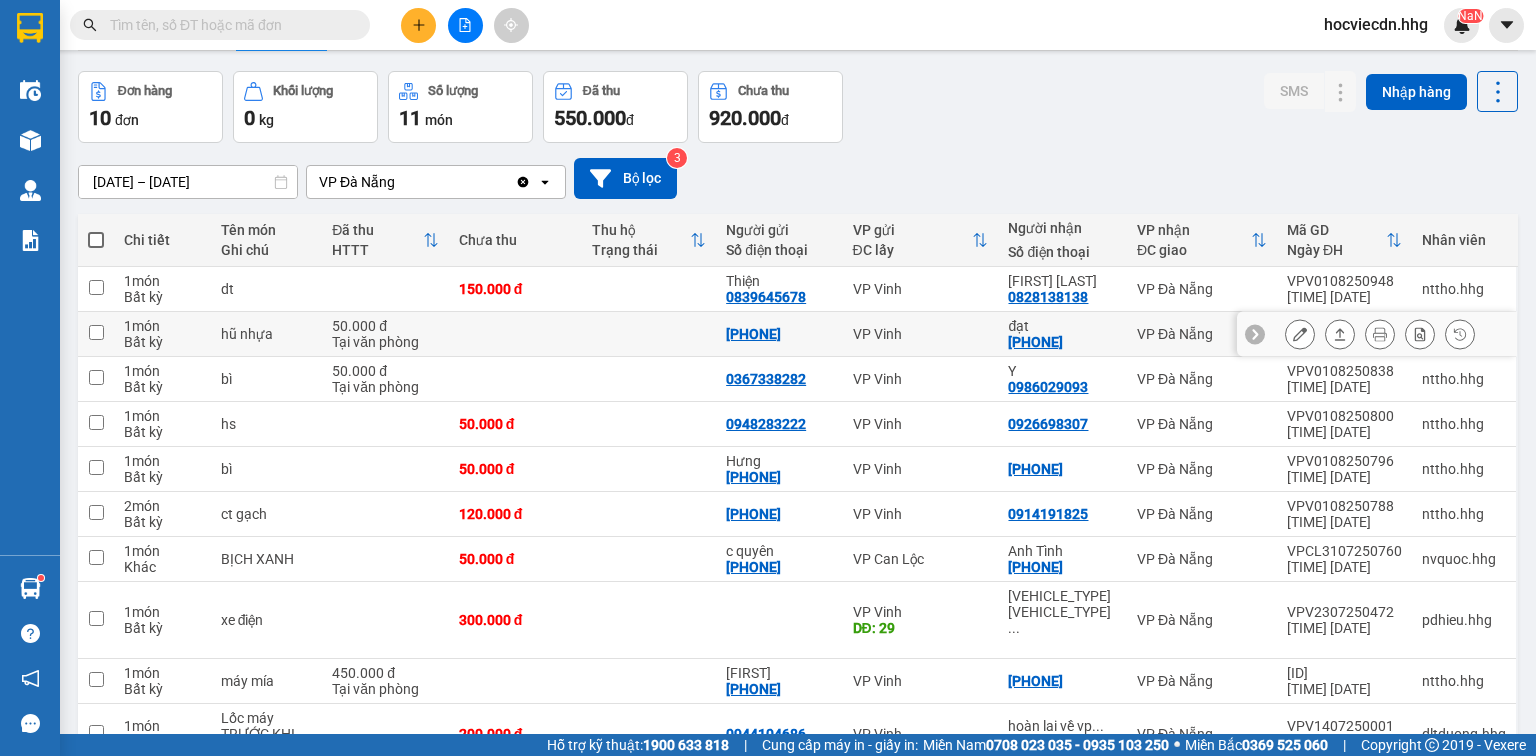 scroll, scrollTop: 0, scrollLeft: 0, axis: both 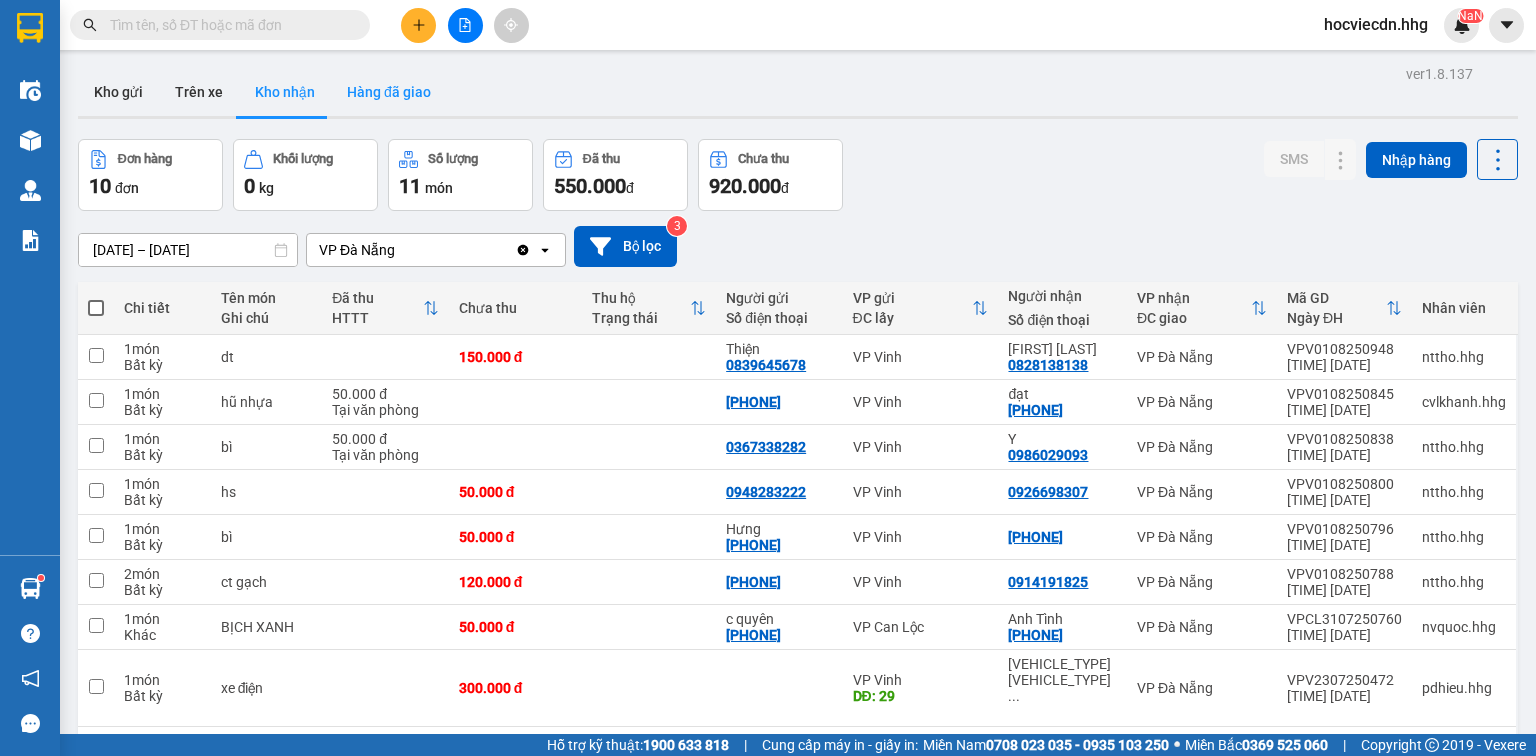 click on "Hàng đã giao" at bounding box center [389, 92] 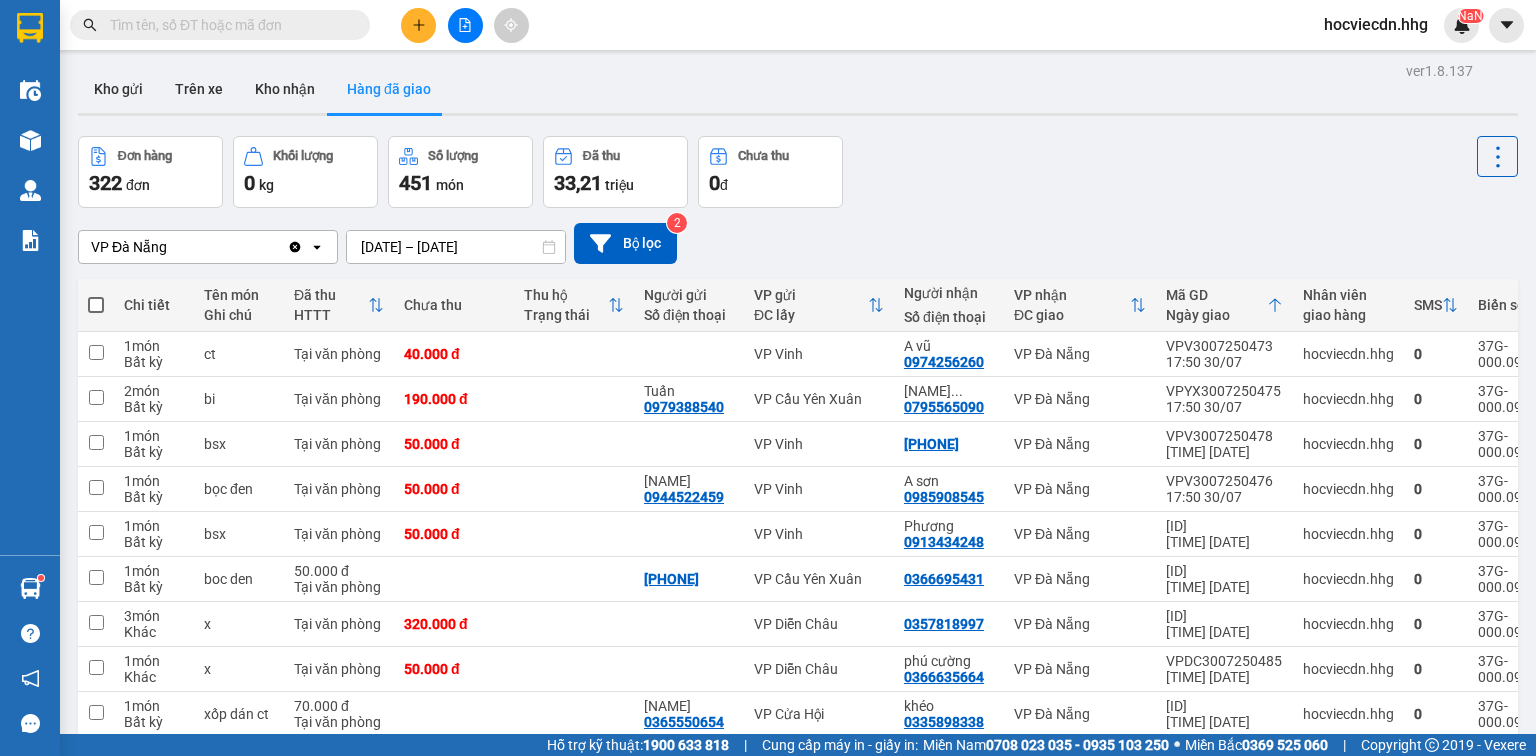 scroll, scrollTop: 0, scrollLeft: 0, axis: both 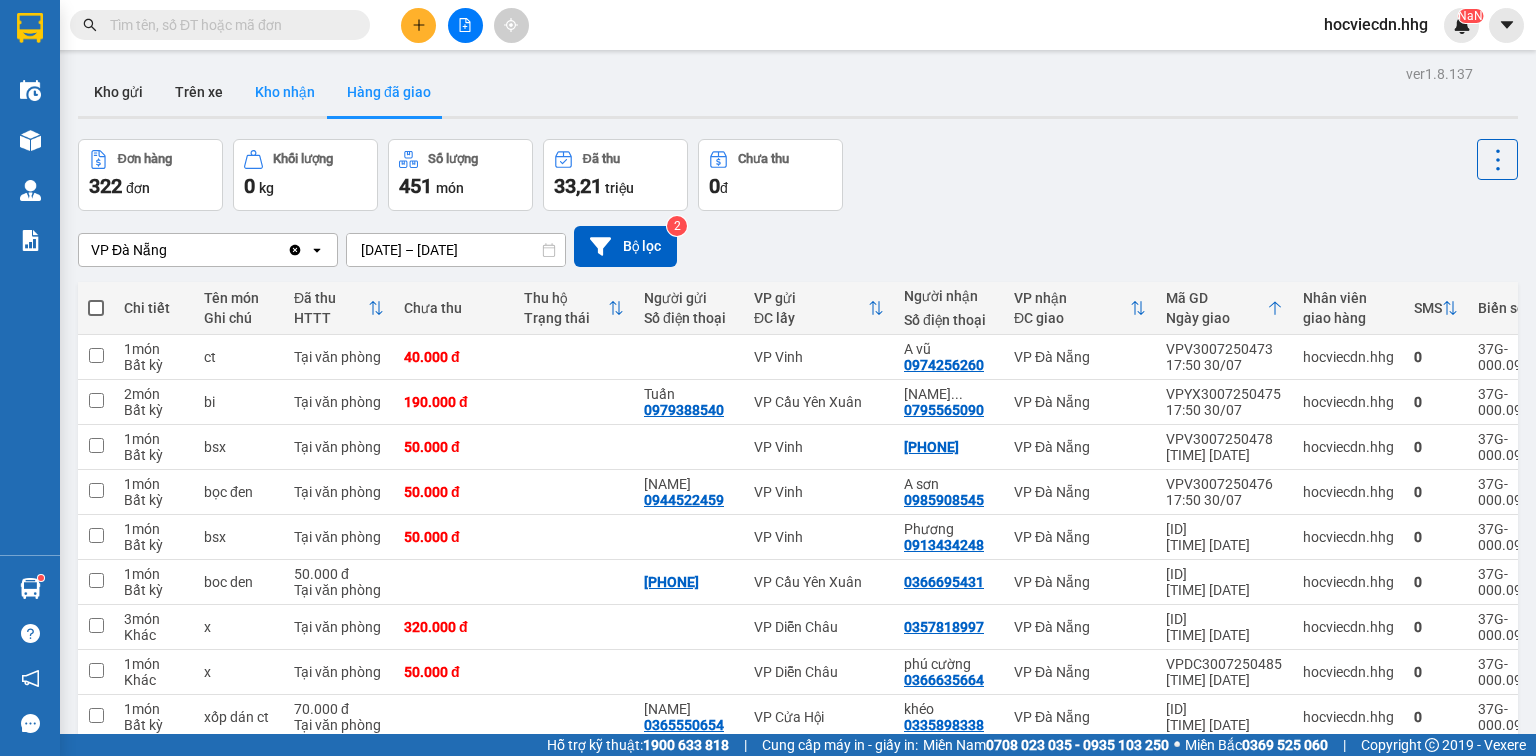 click on "Kho nhận" at bounding box center [285, 92] 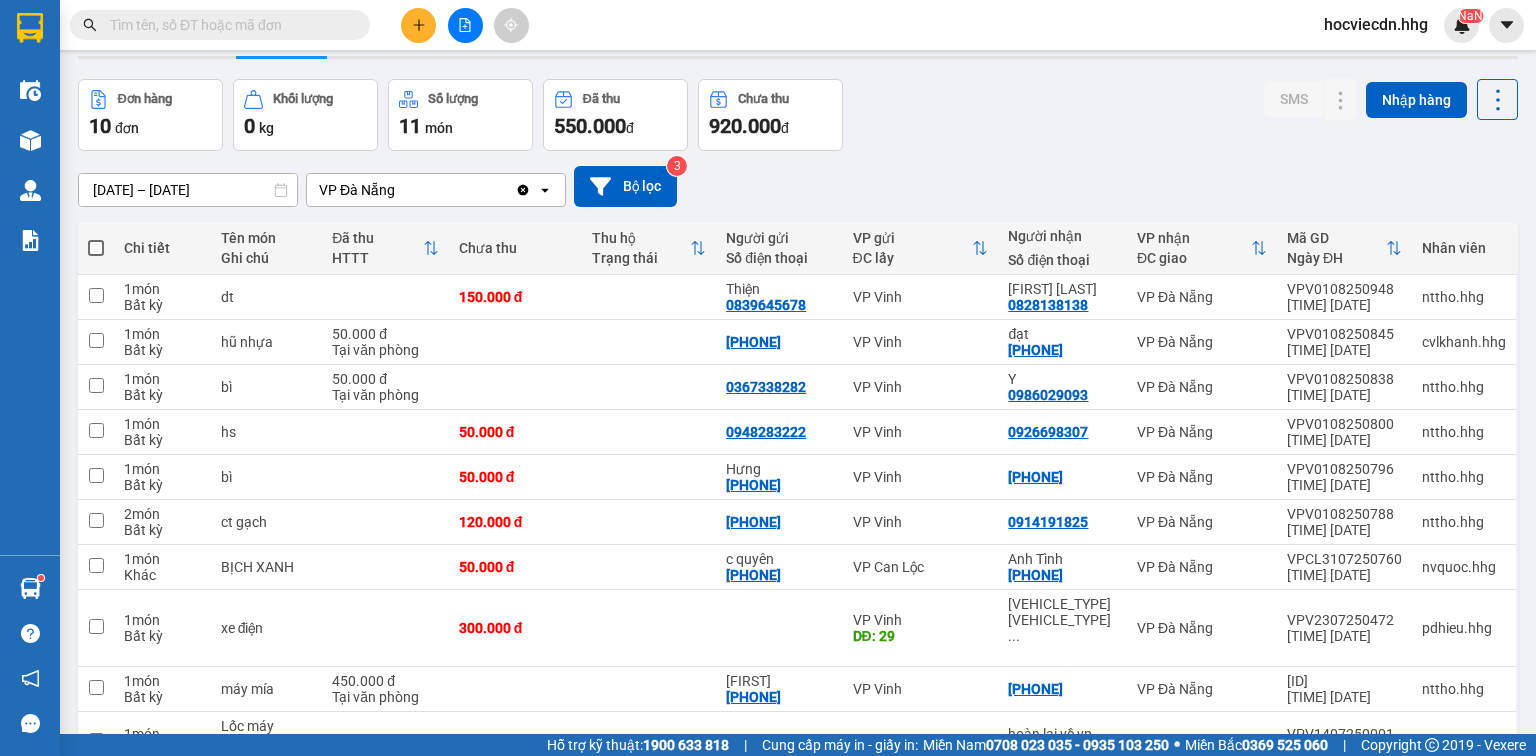 scroll, scrollTop: 0, scrollLeft: 0, axis: both 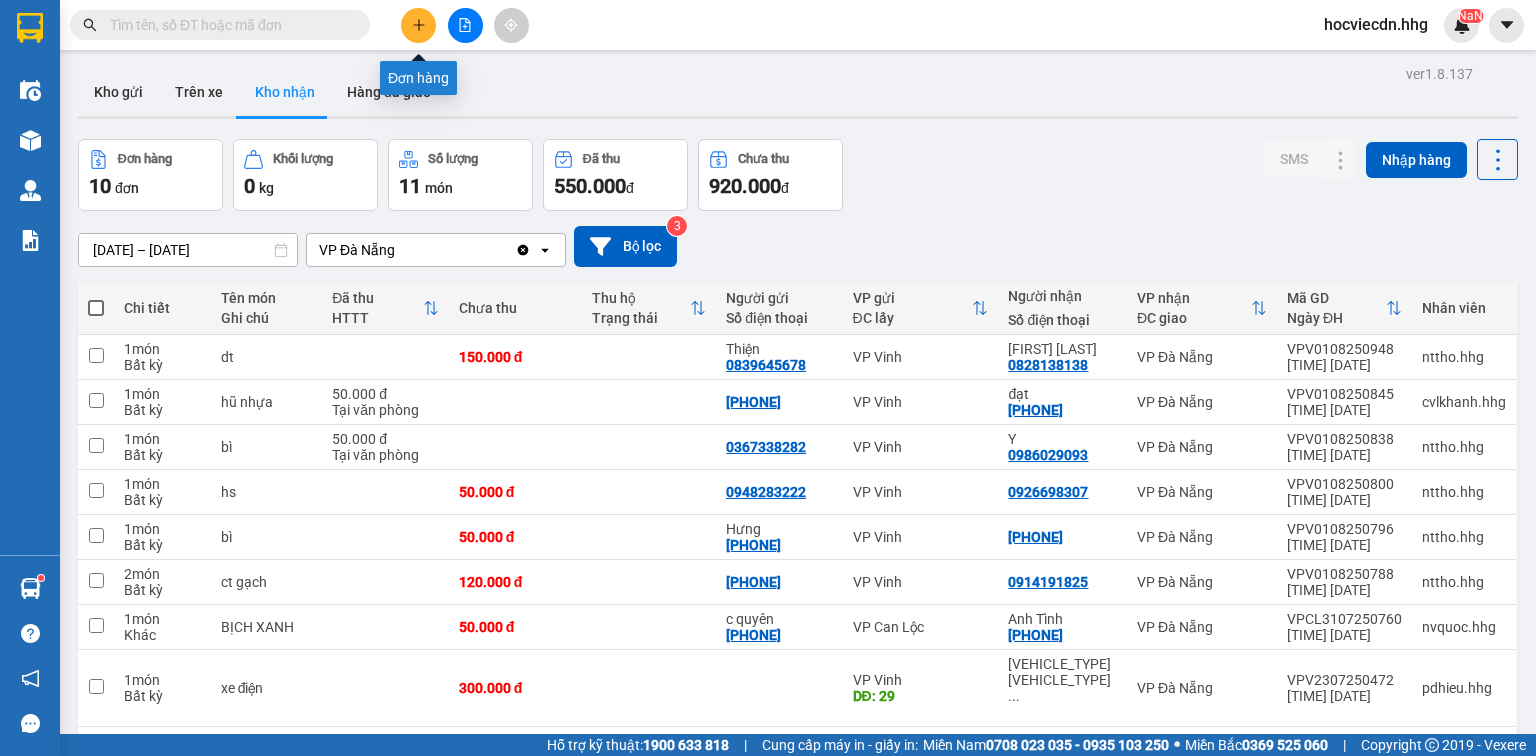 click 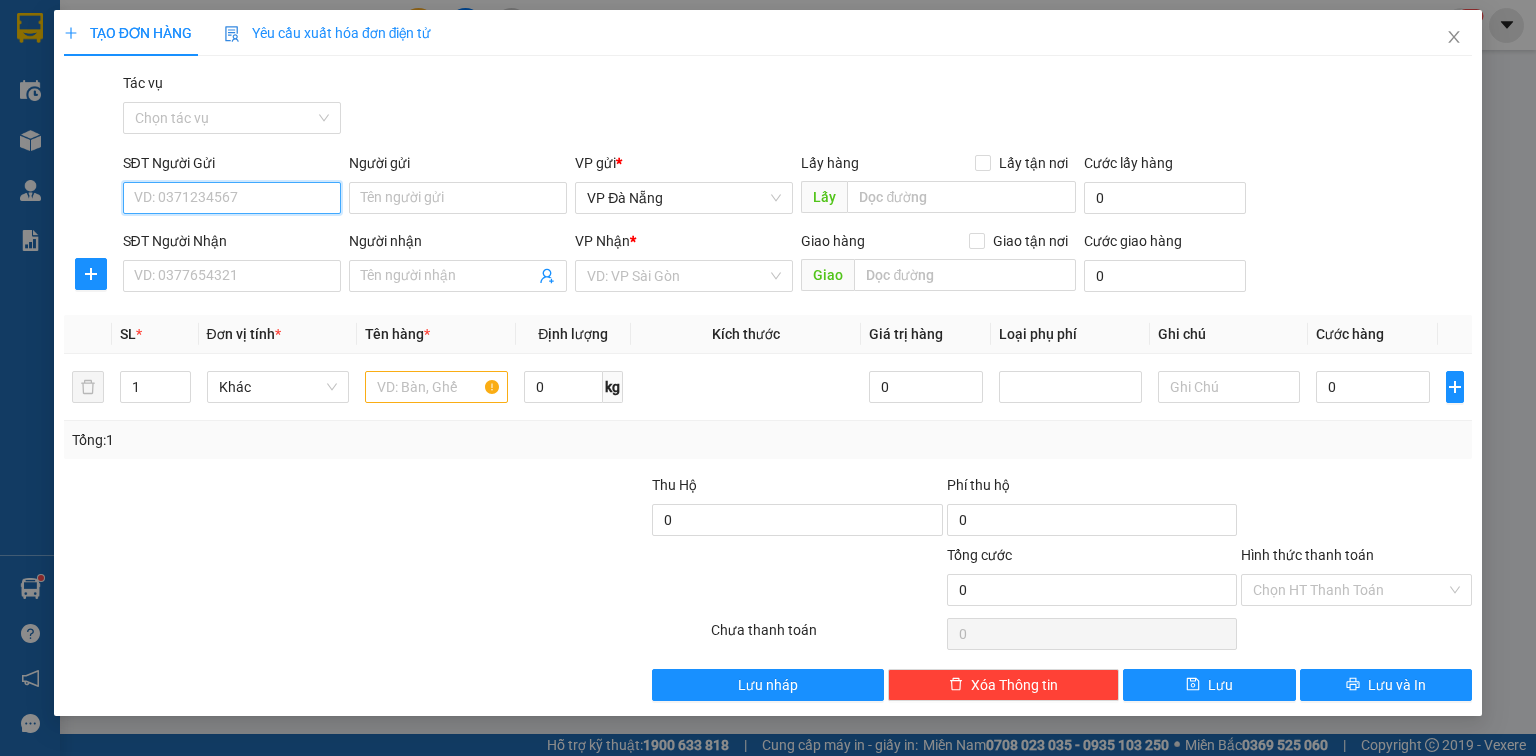 click on "SĐT Người Gửi" at bounding box center (232, 198) 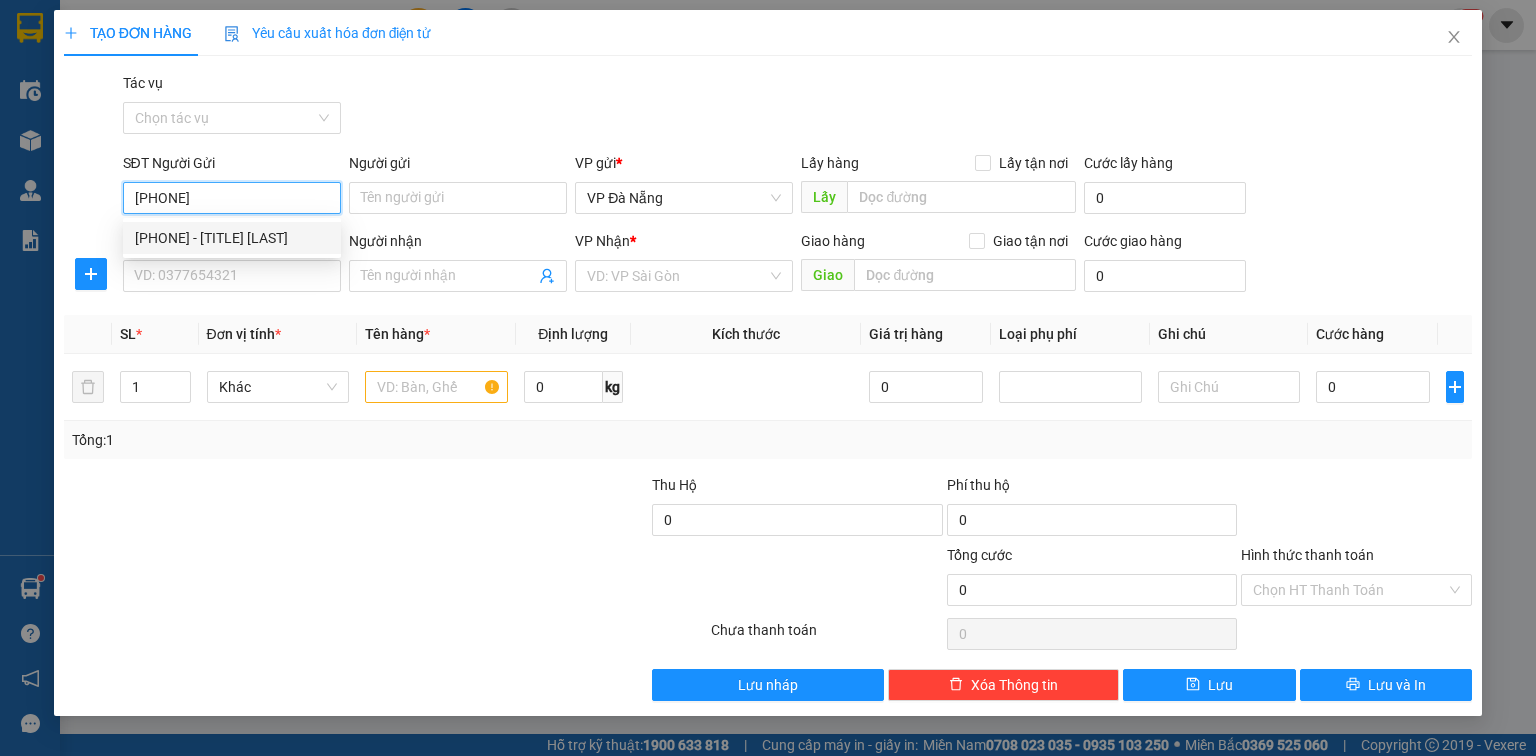 click on "0935212828 - A Quế." at bounding box center [232, 238] 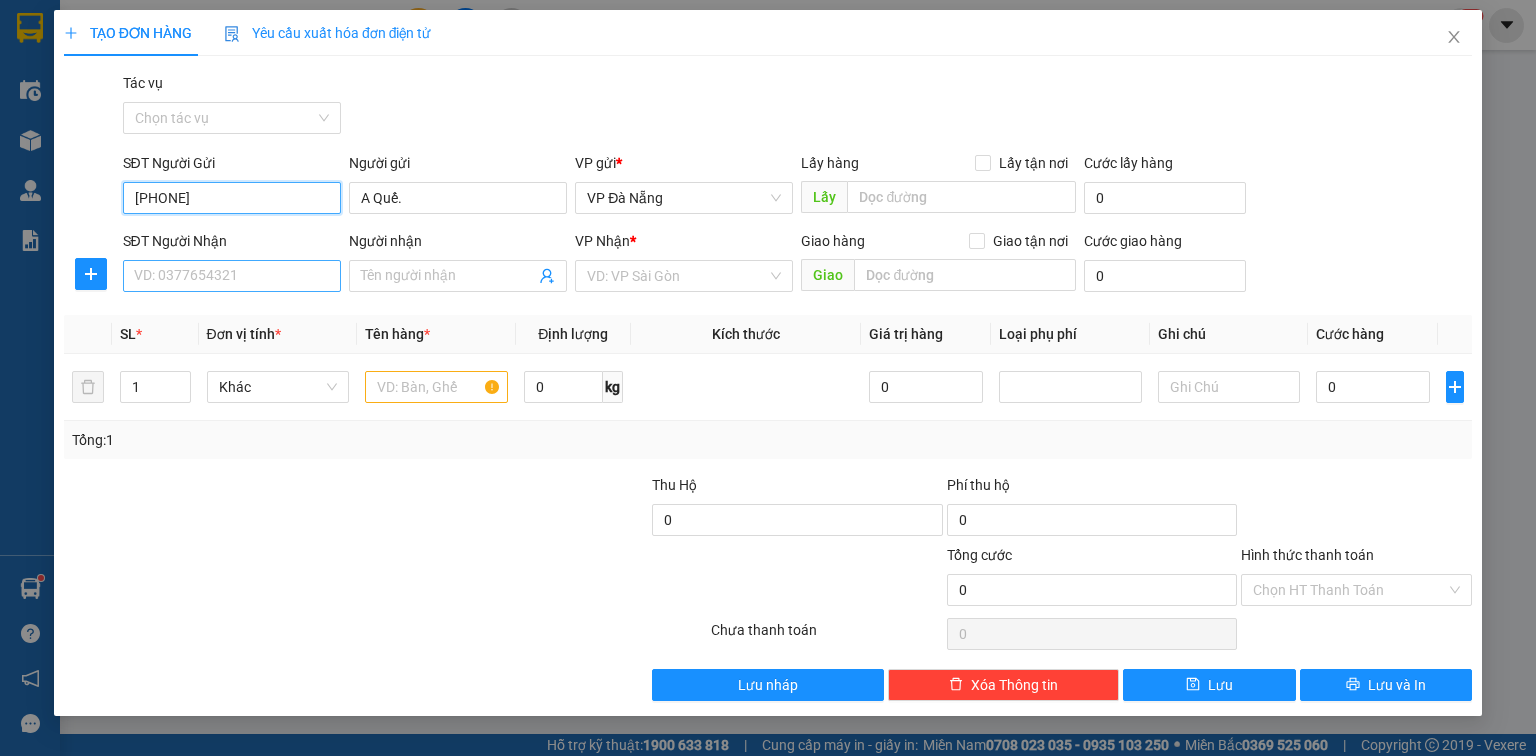 type on "0935212828" 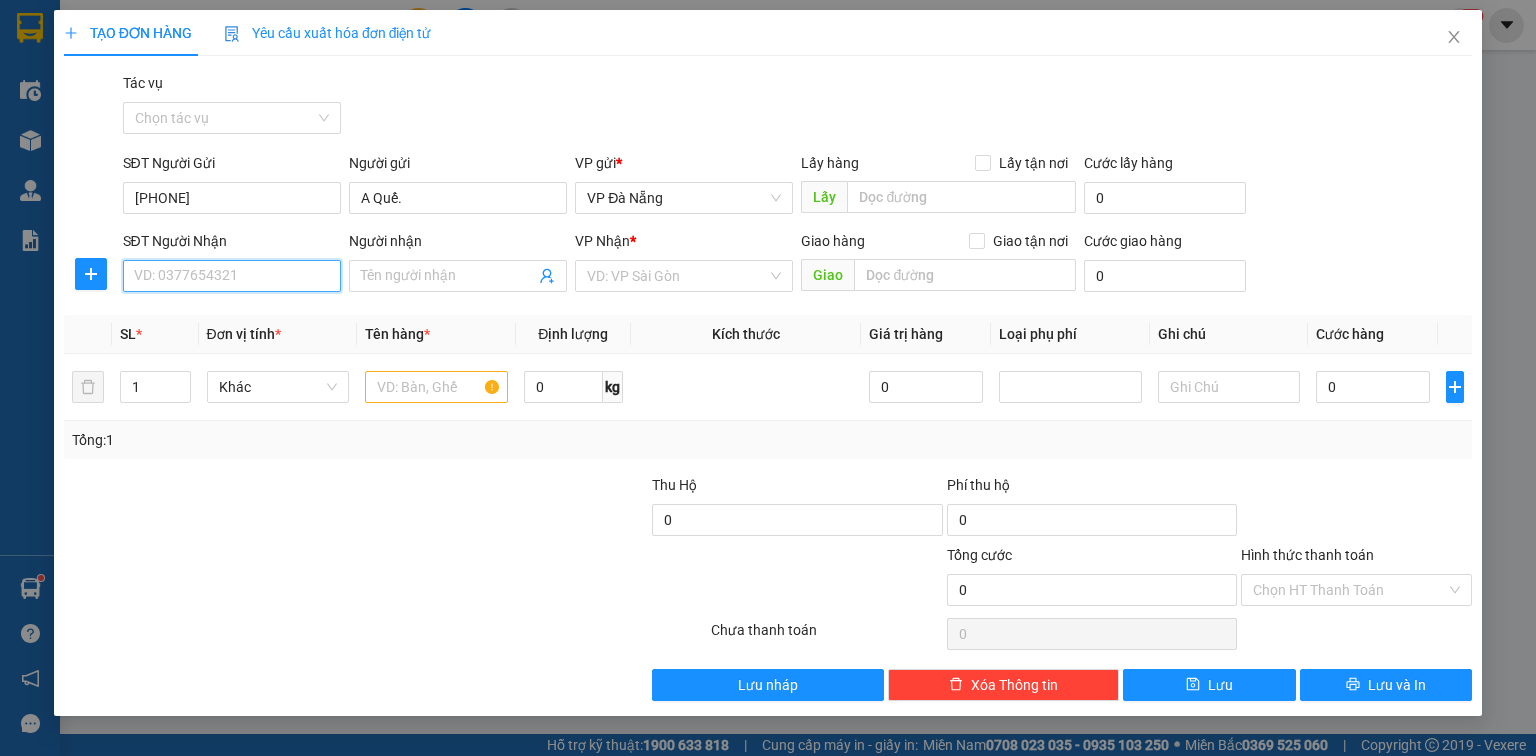 click on "SĐT Người Nhận" at bounding box center [232, 276] 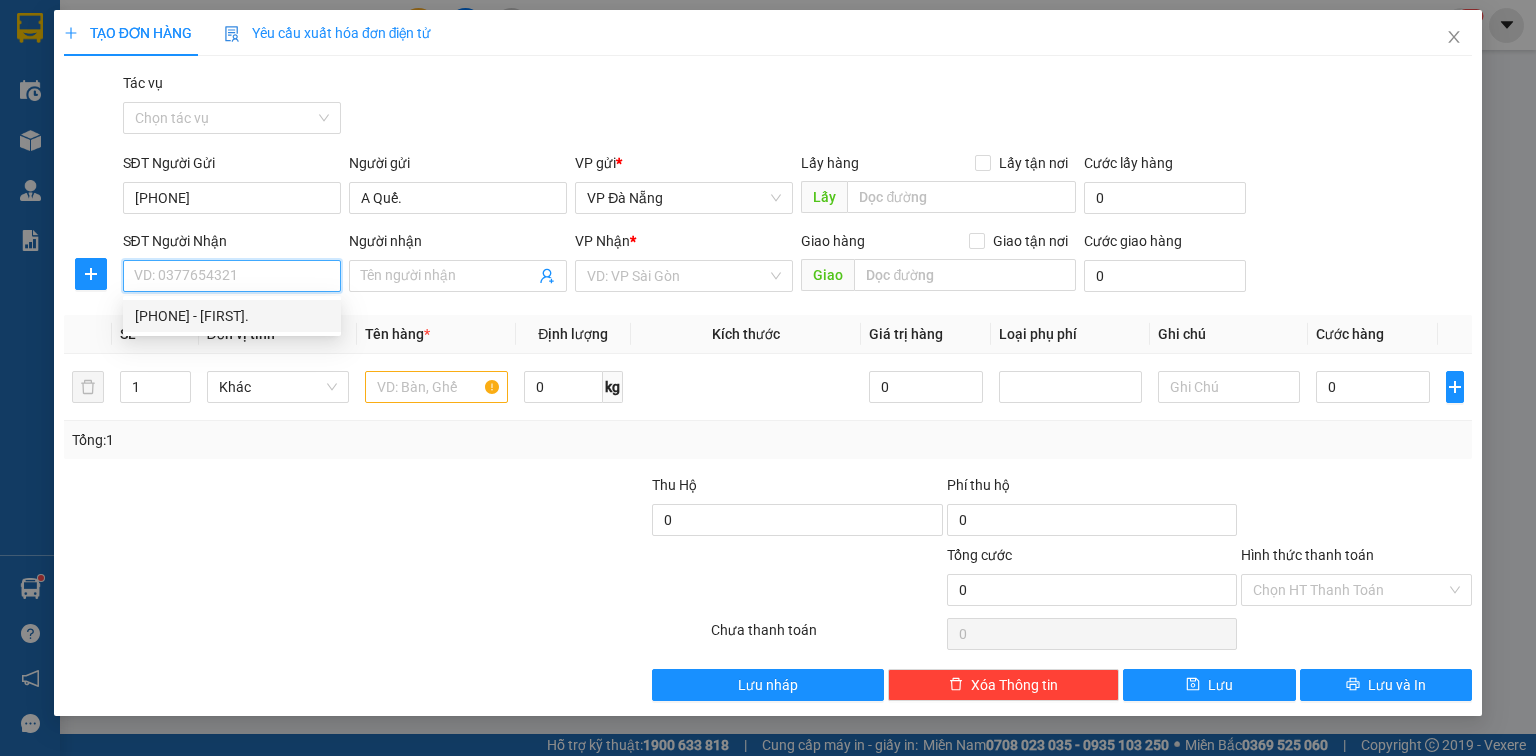 click on "0394628831 - Châu Ngọc." at bounding box center [232, 316] 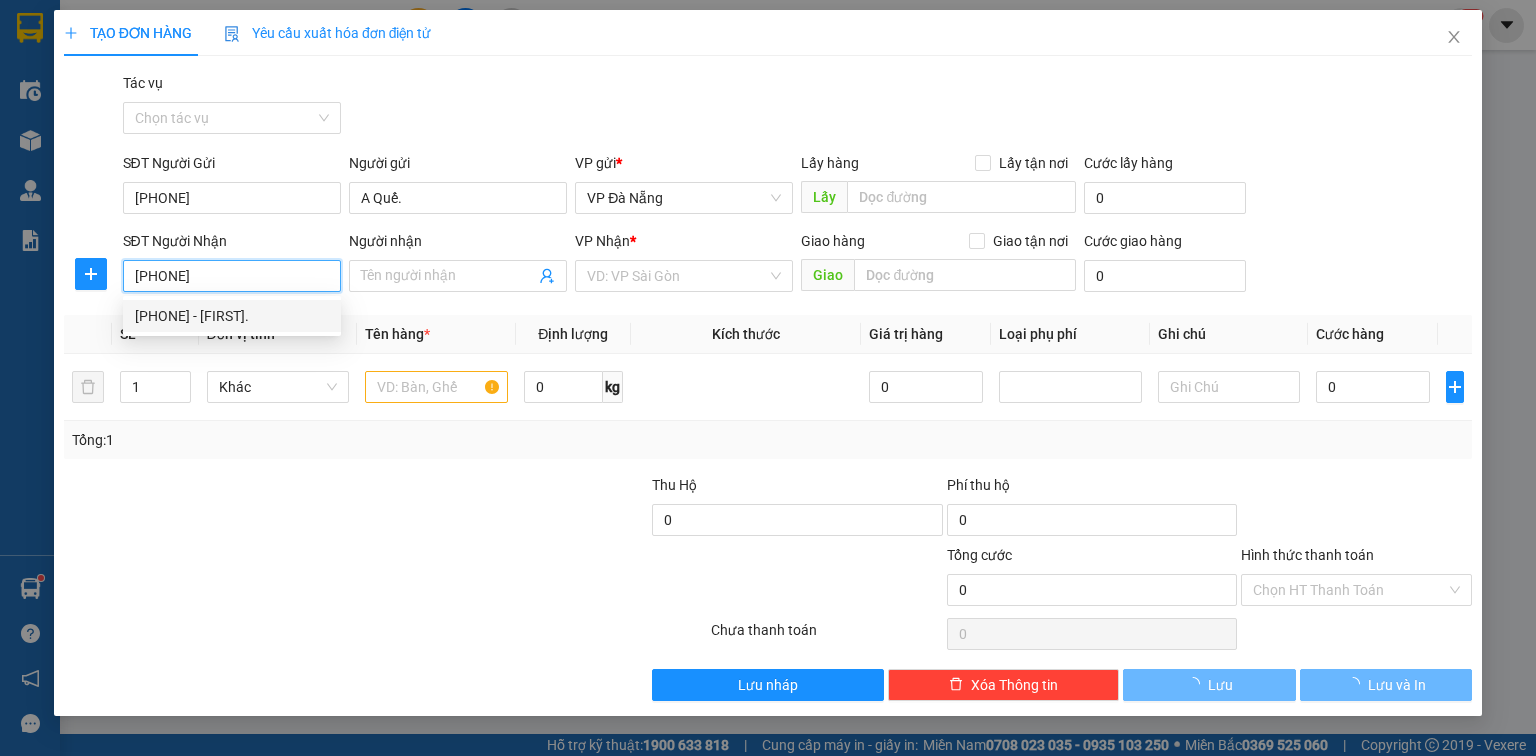 type on "Châu Ngọc." 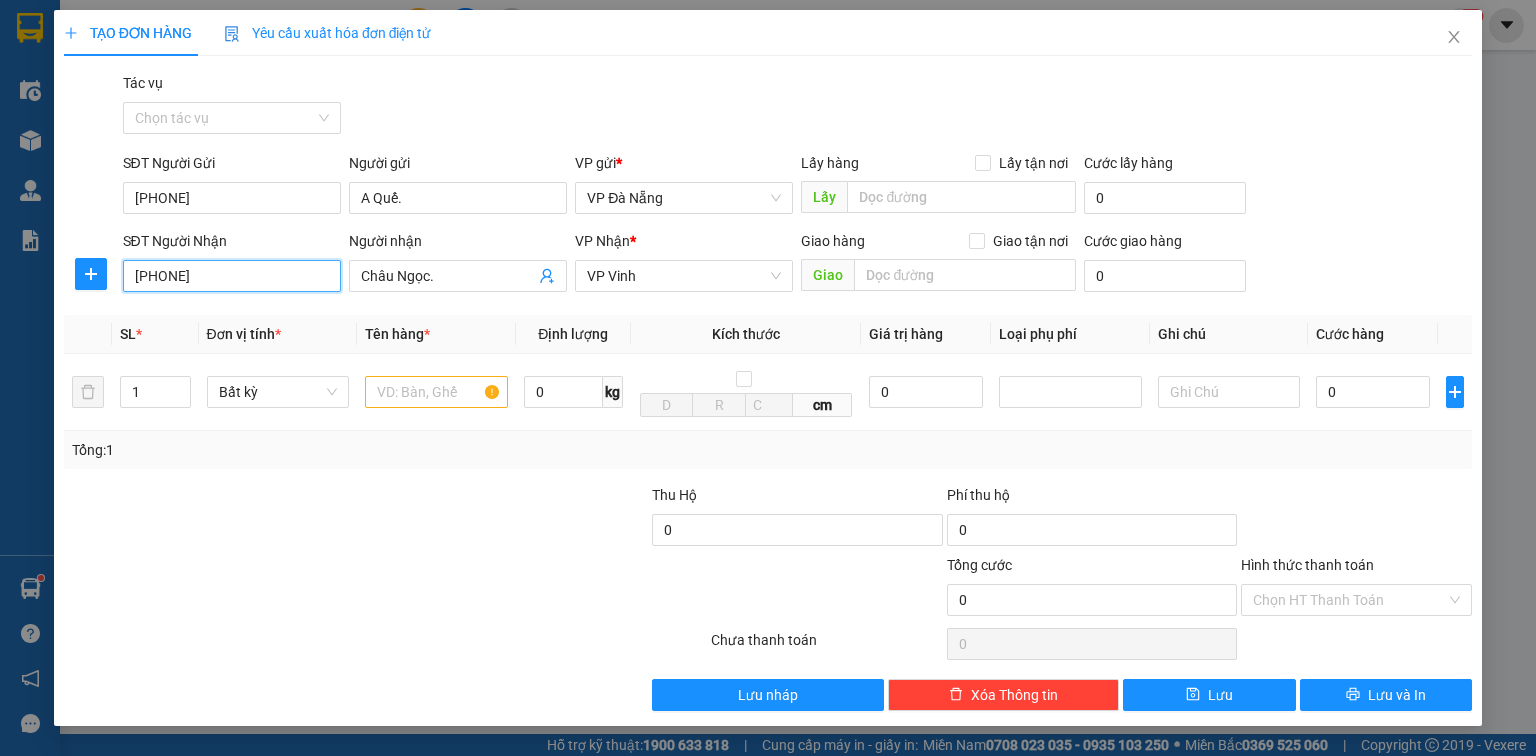 click on "0394628831" at bounding box center (232, 276) 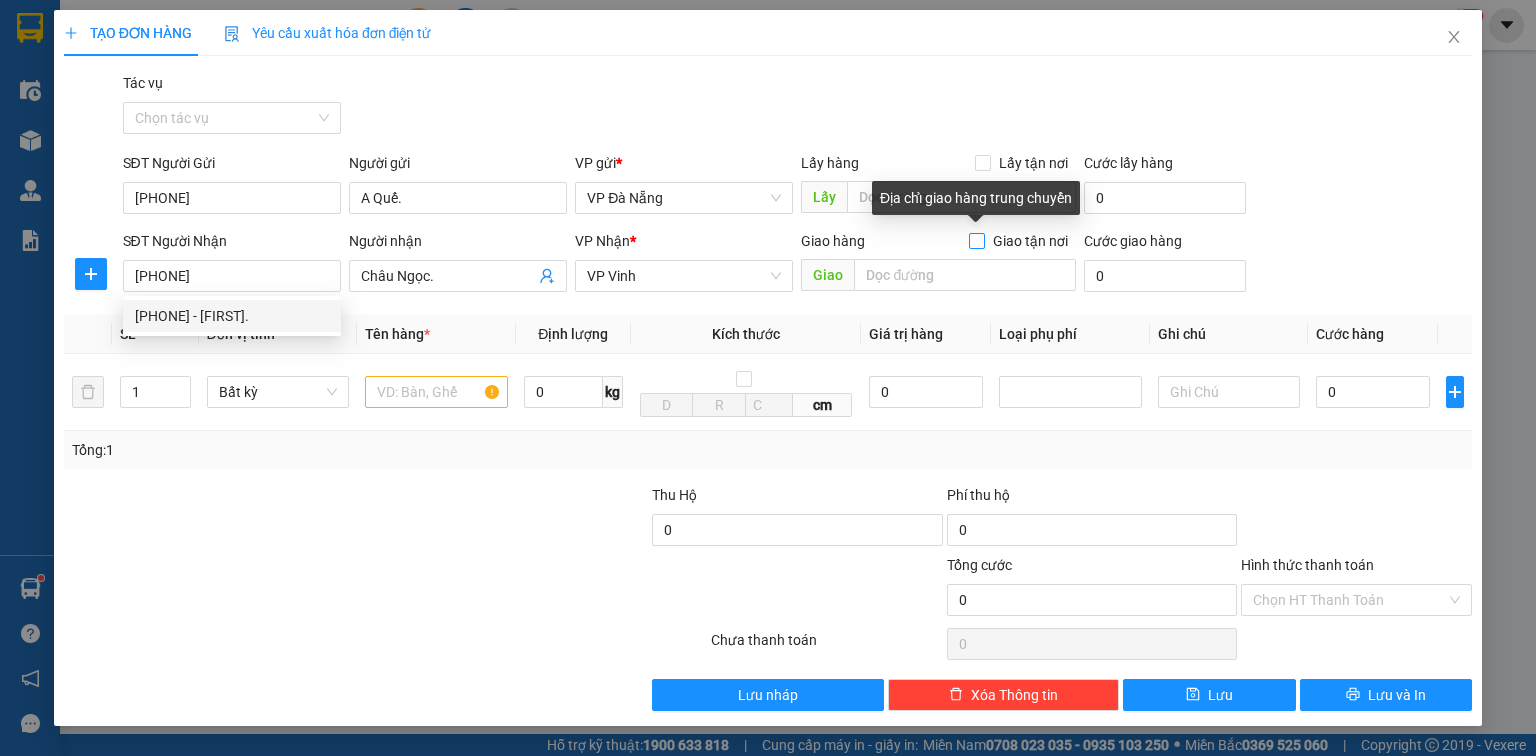 click on "Giao tận nơi" at bounding box center [976, 240] 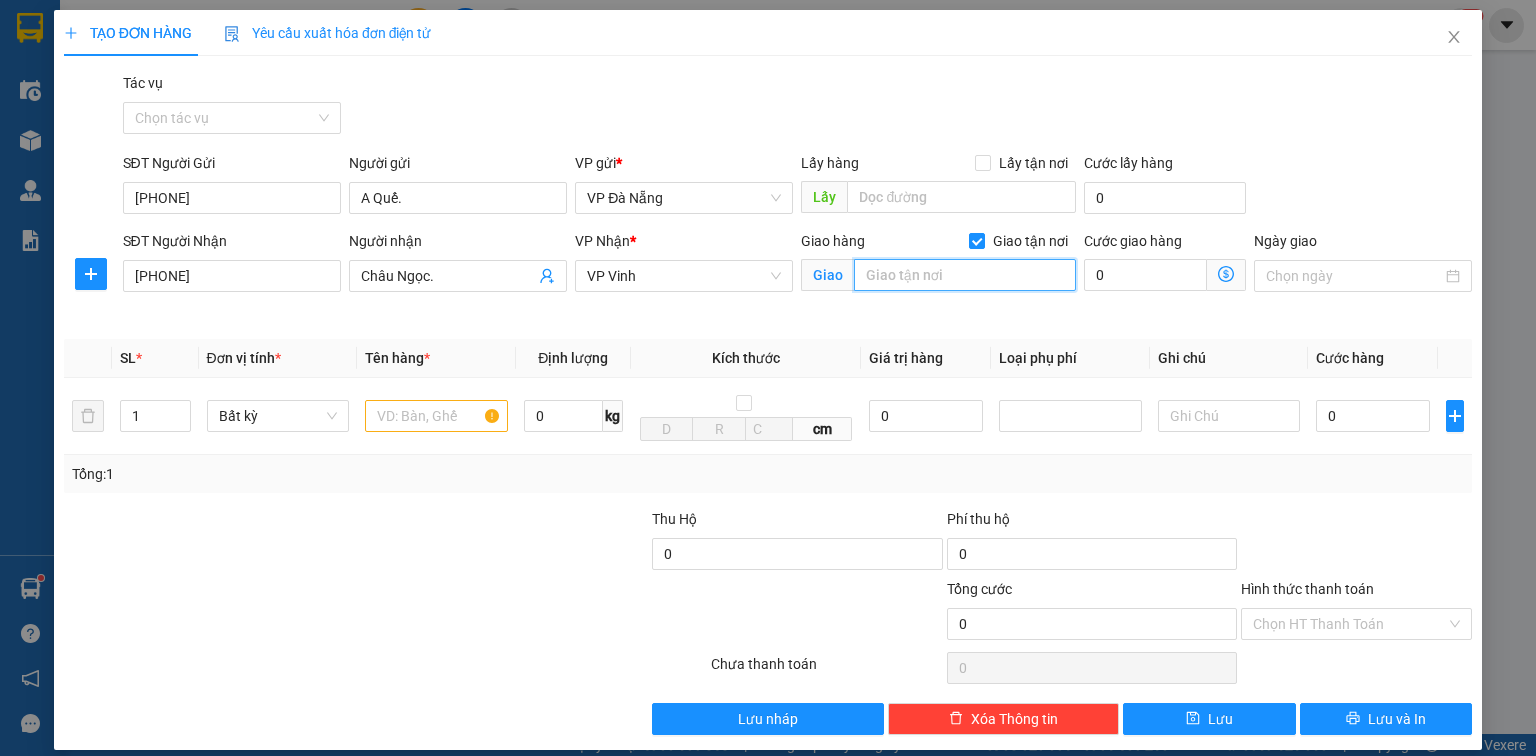 drag, startPoint x: 888, startPoint y: 278, endPoint x: 985, endPoint y: 318, distance: 104.92378 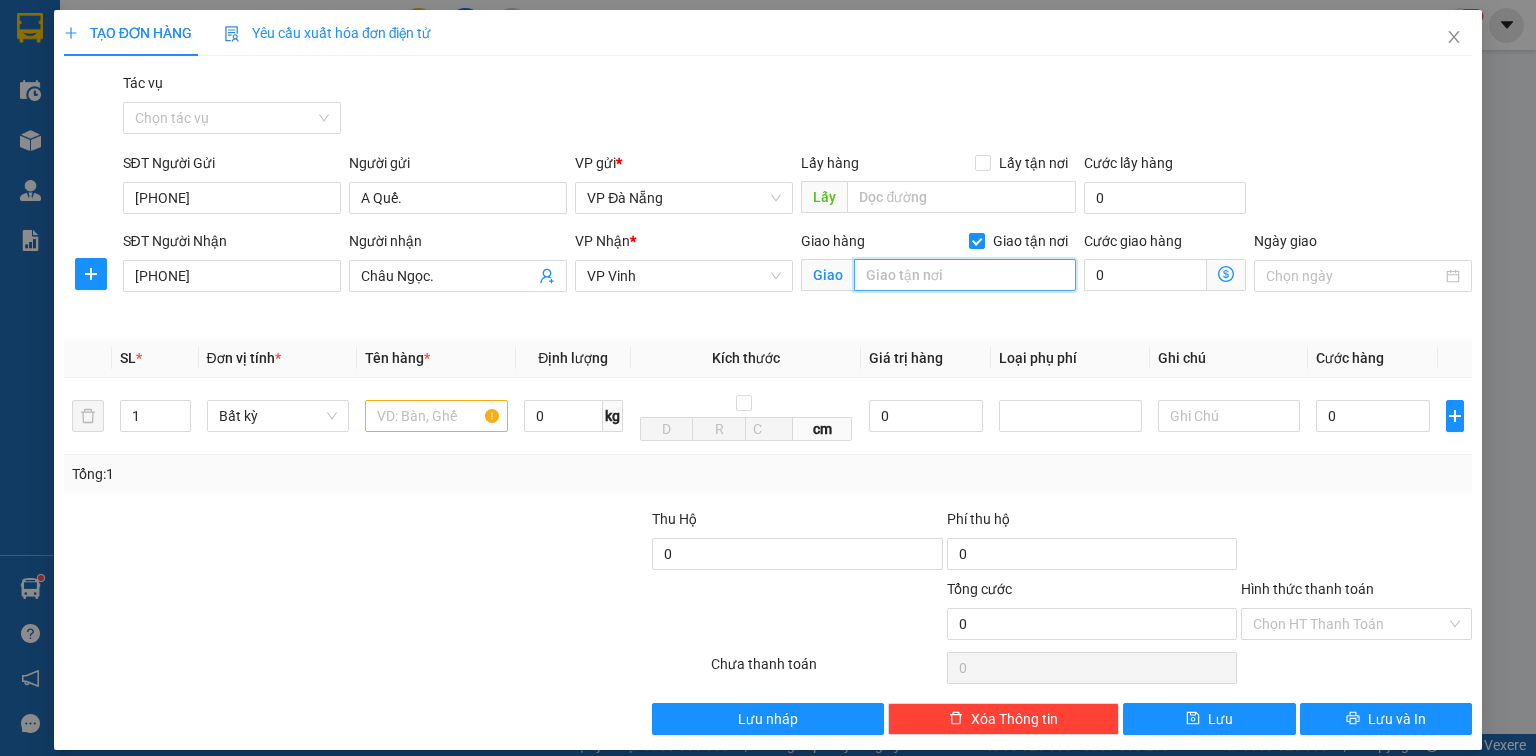 click at bounding box center (965, 275) 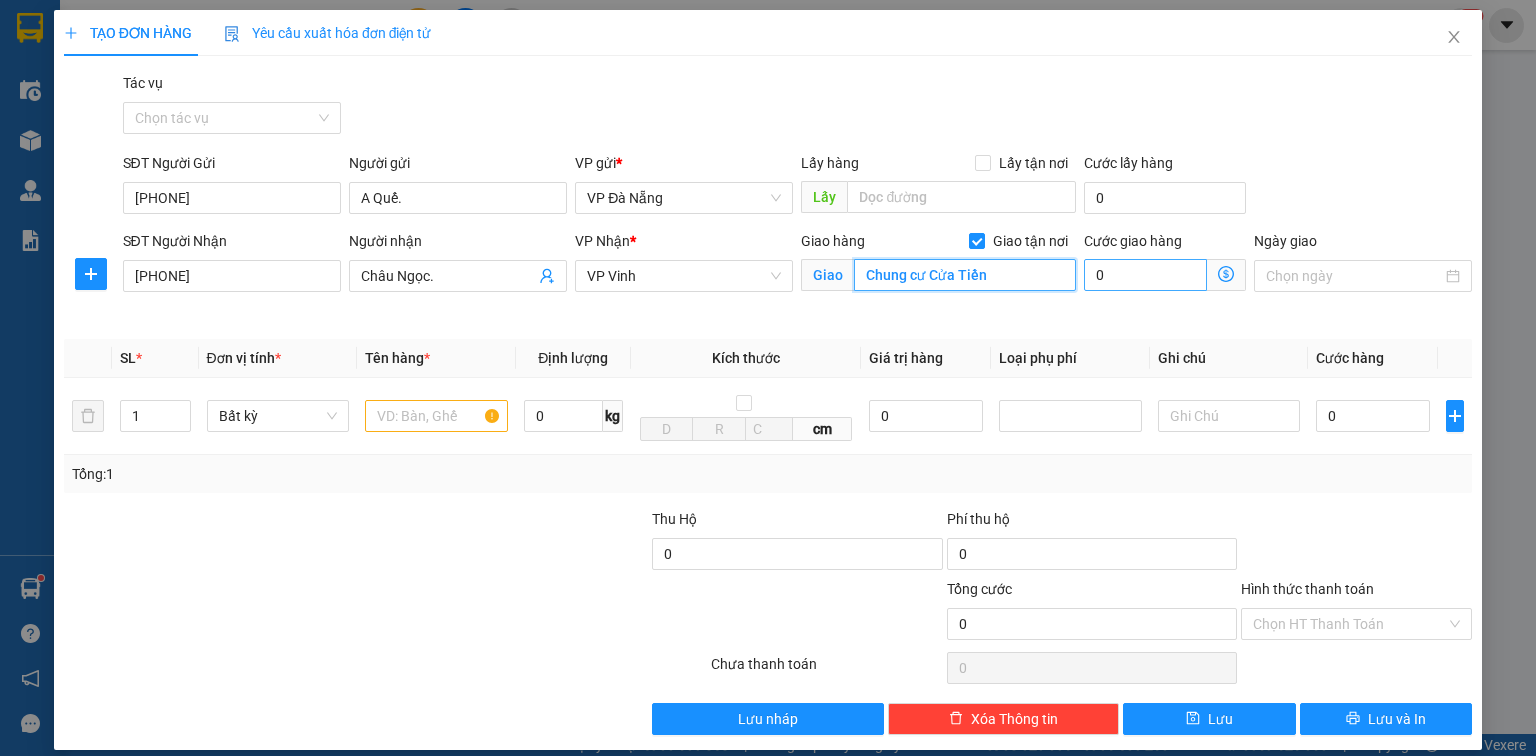 type on "Chung cư Cửa Tiền" 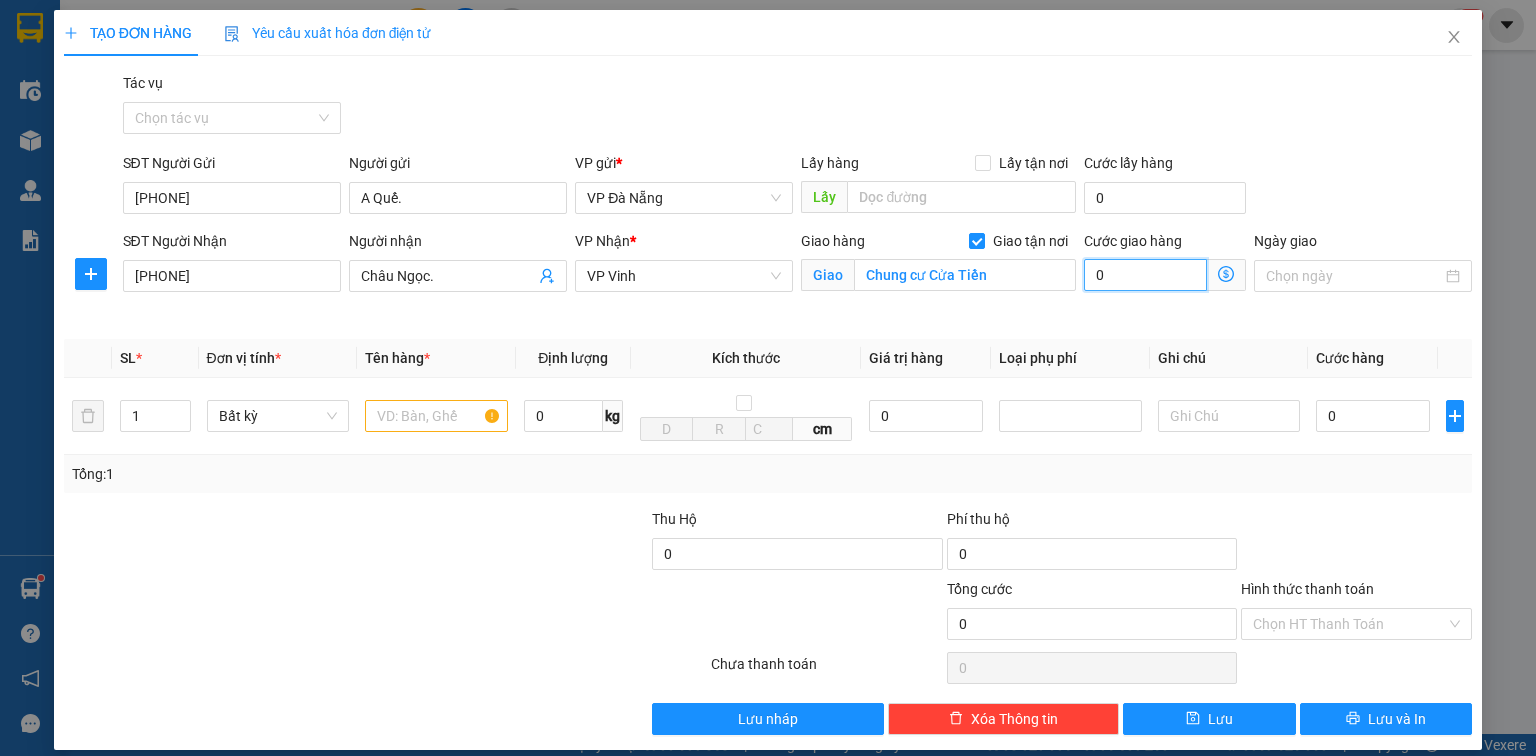 click on "0" at bounding box center (1145, 275) 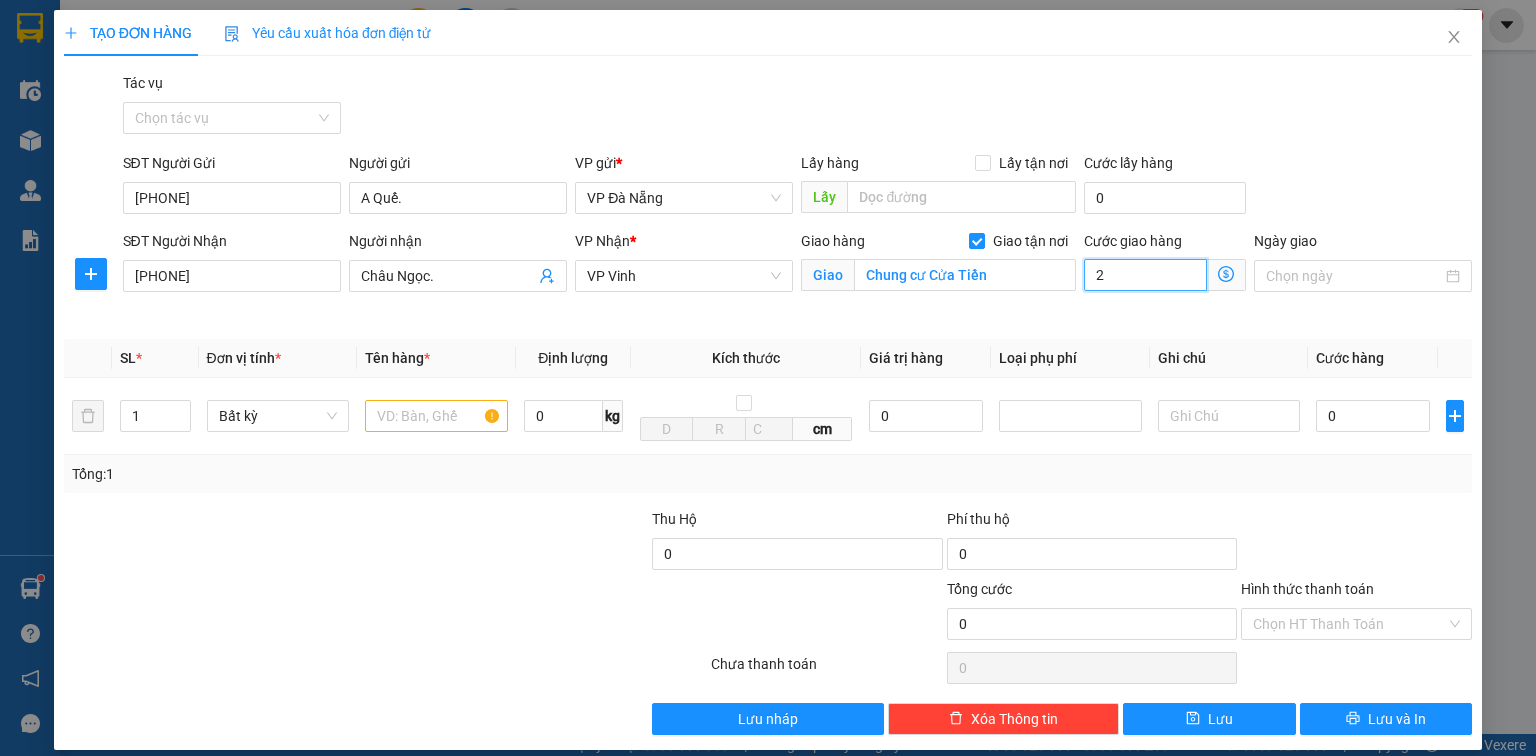 type on "2" 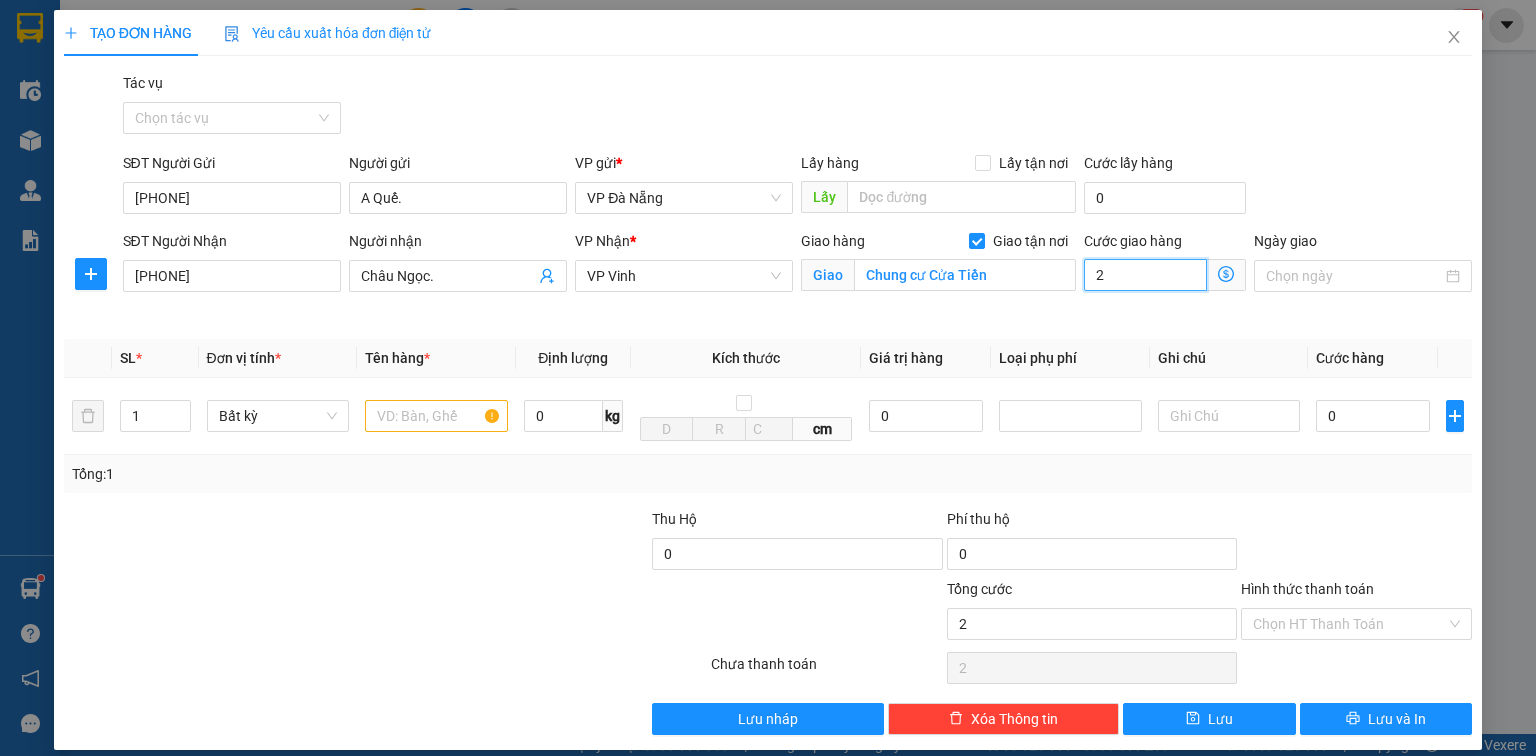 type on "20" 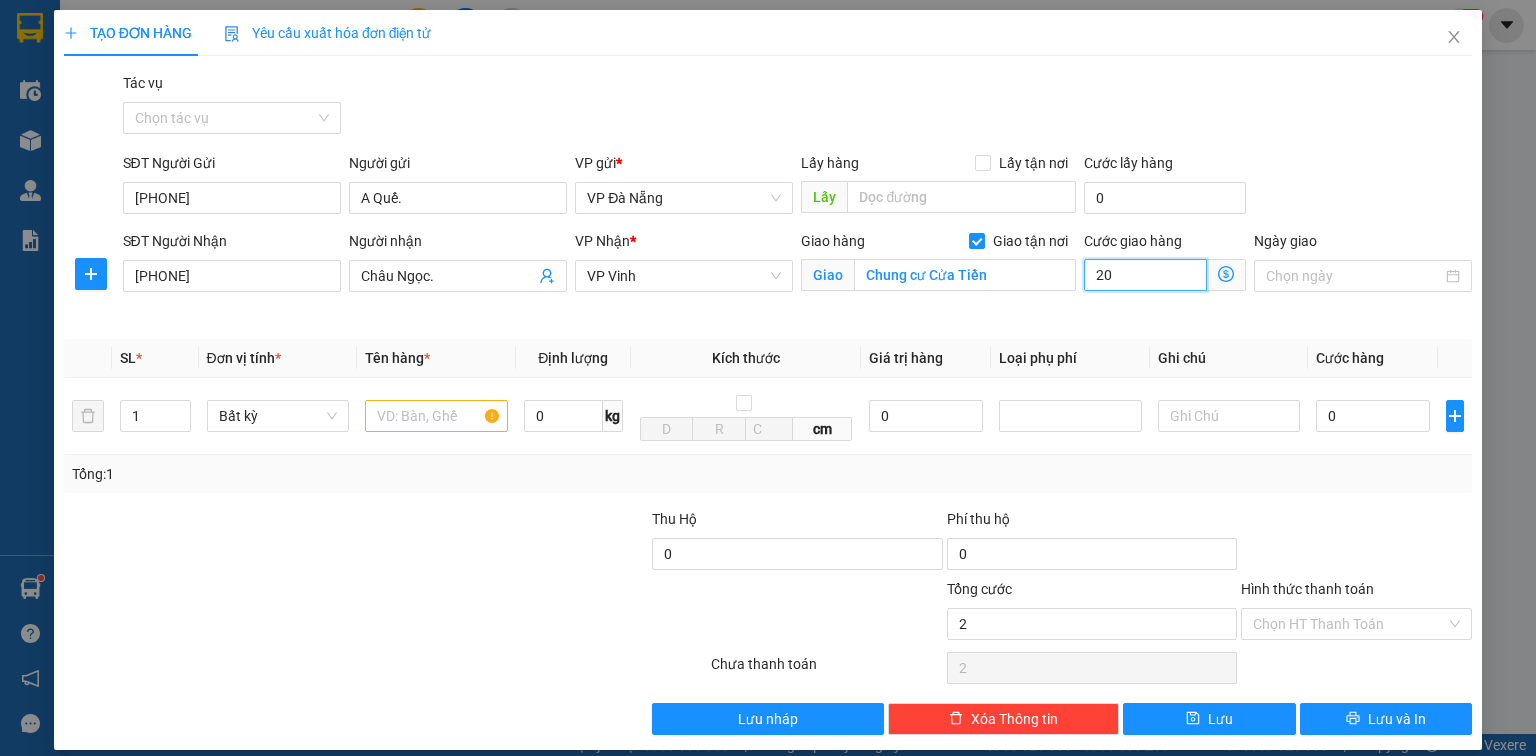 type on "20" 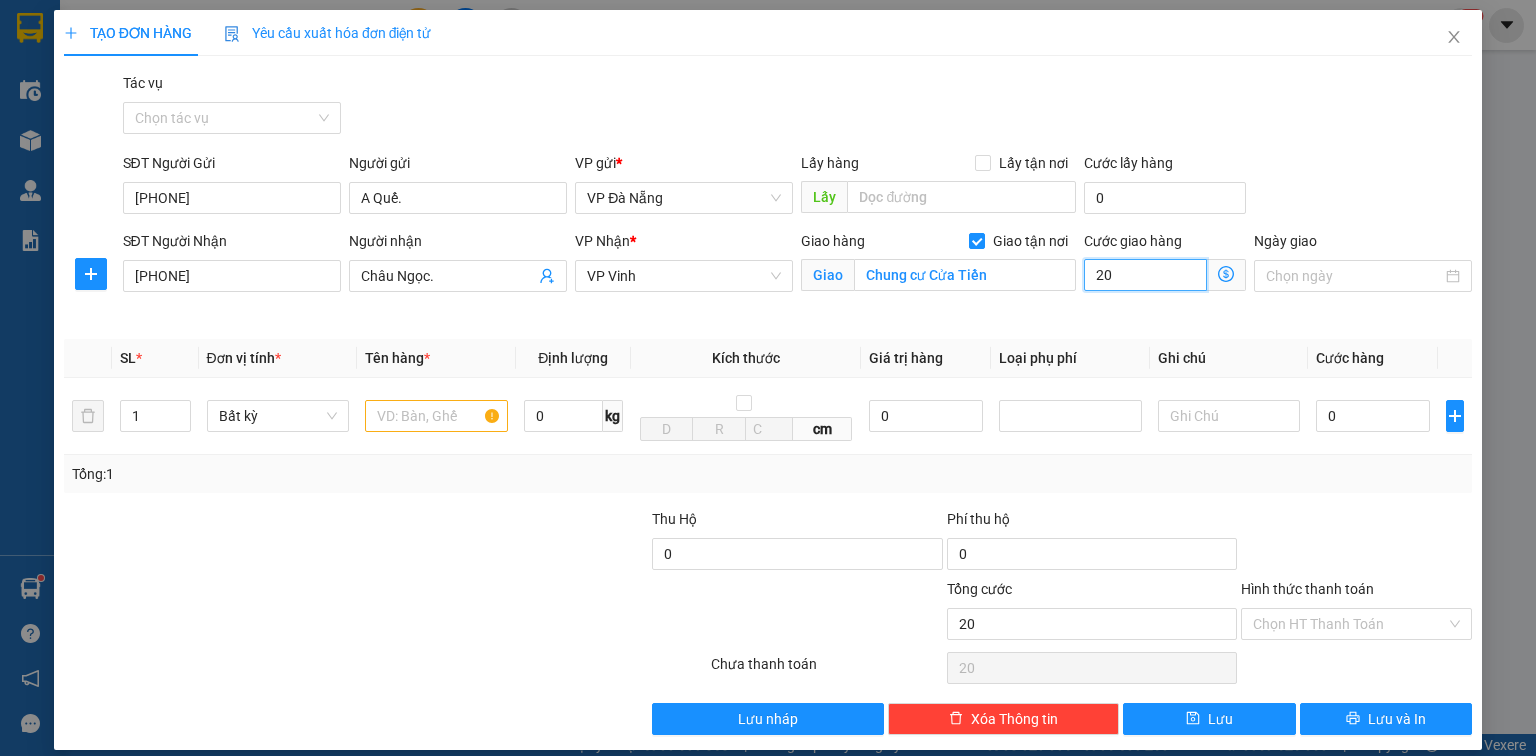 type on "200" 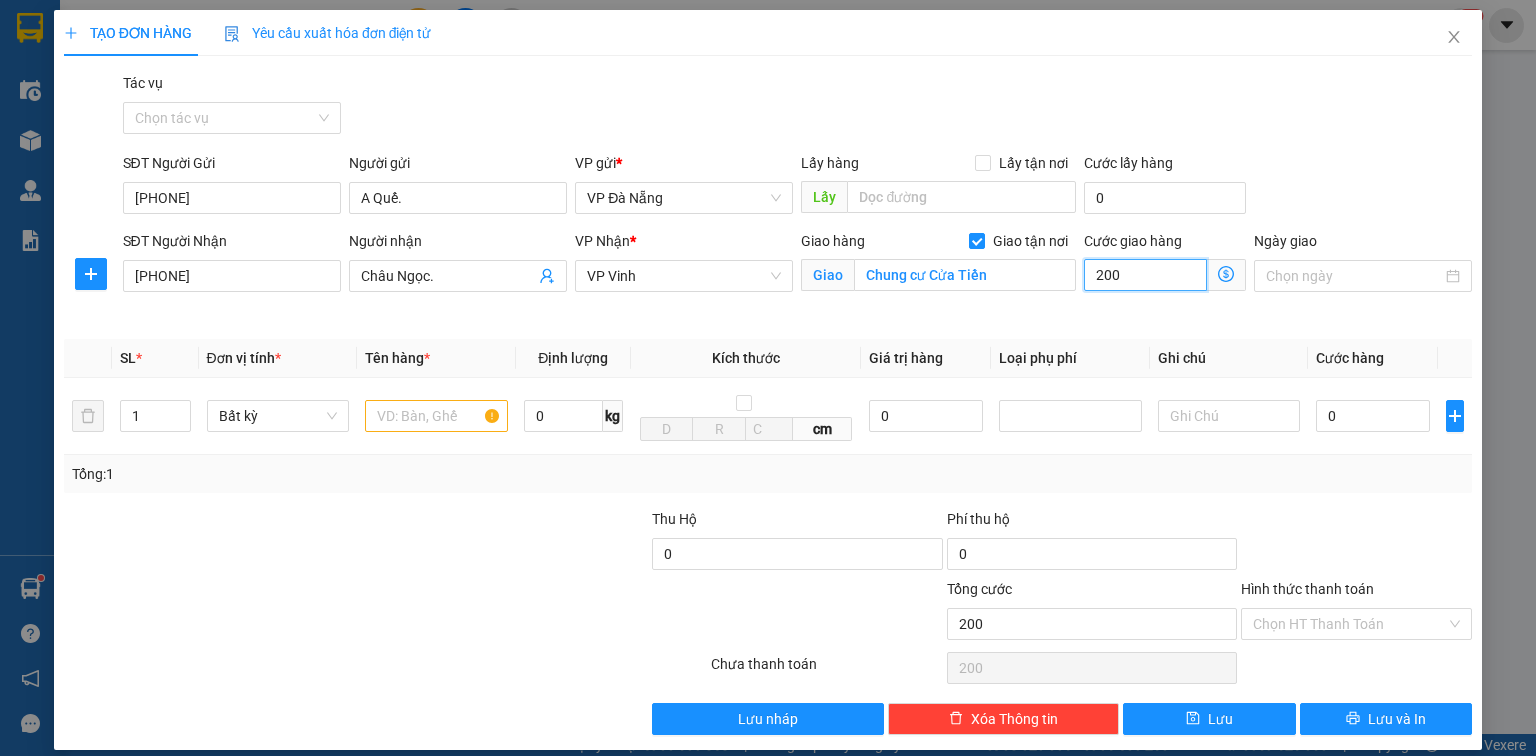 type on "2.000" 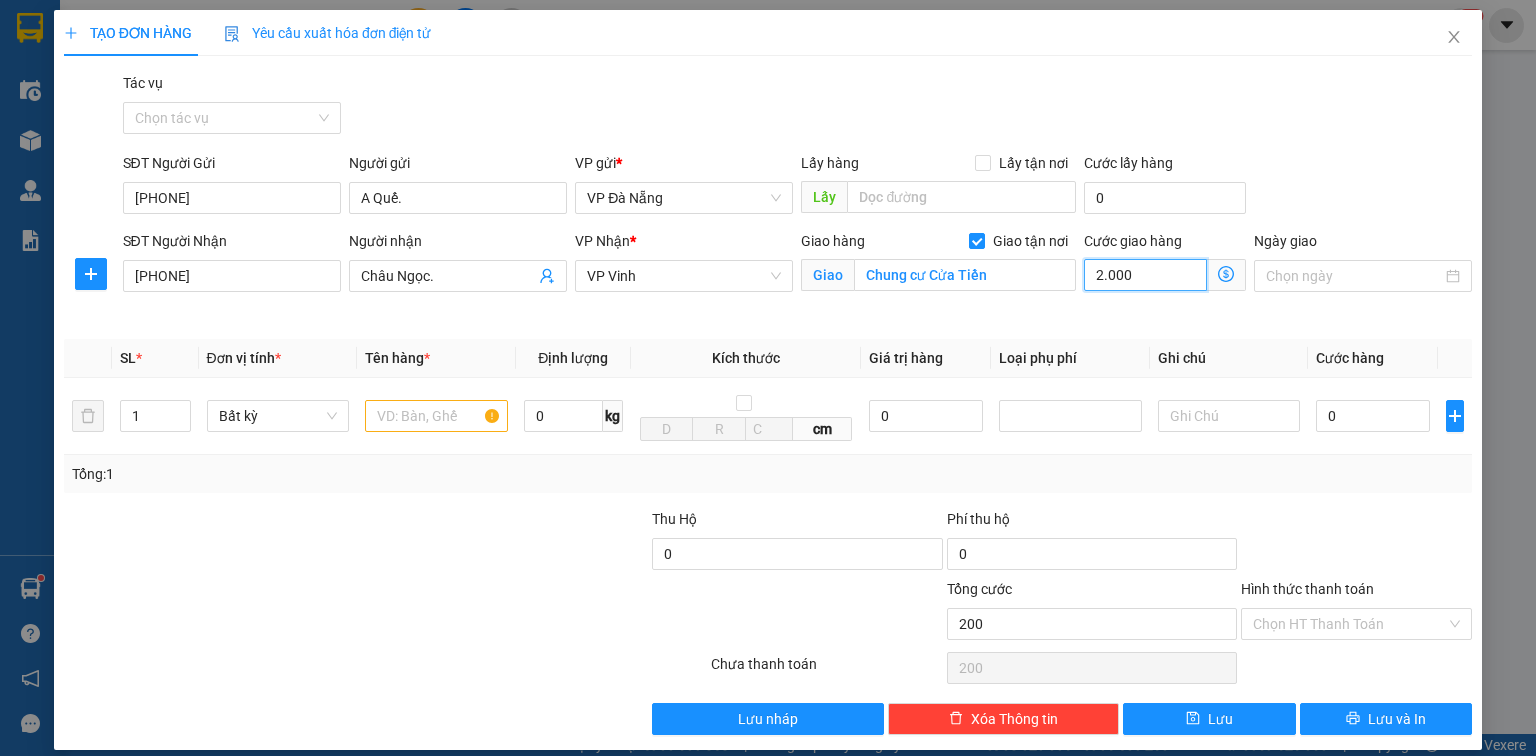 type on "2.000" 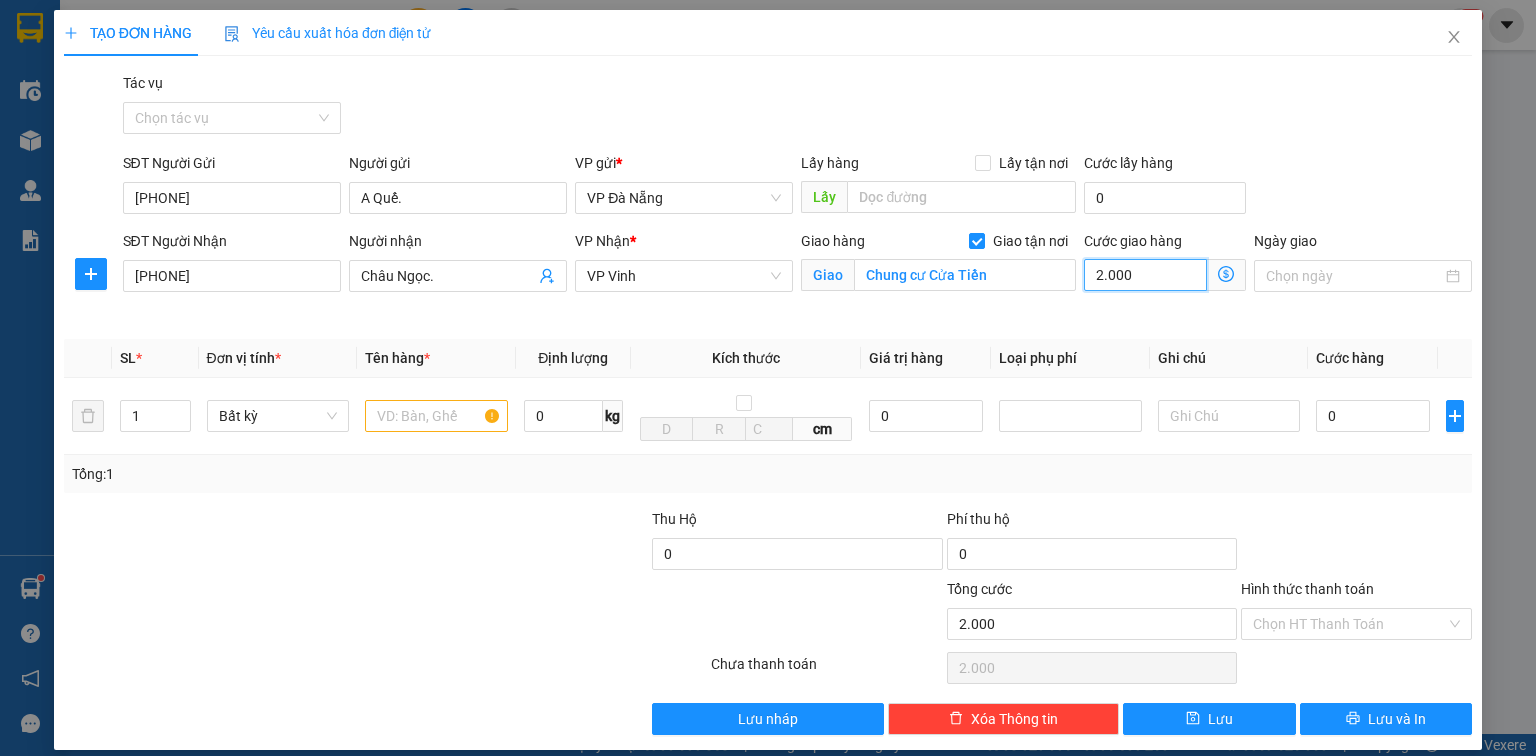type on "20.000" 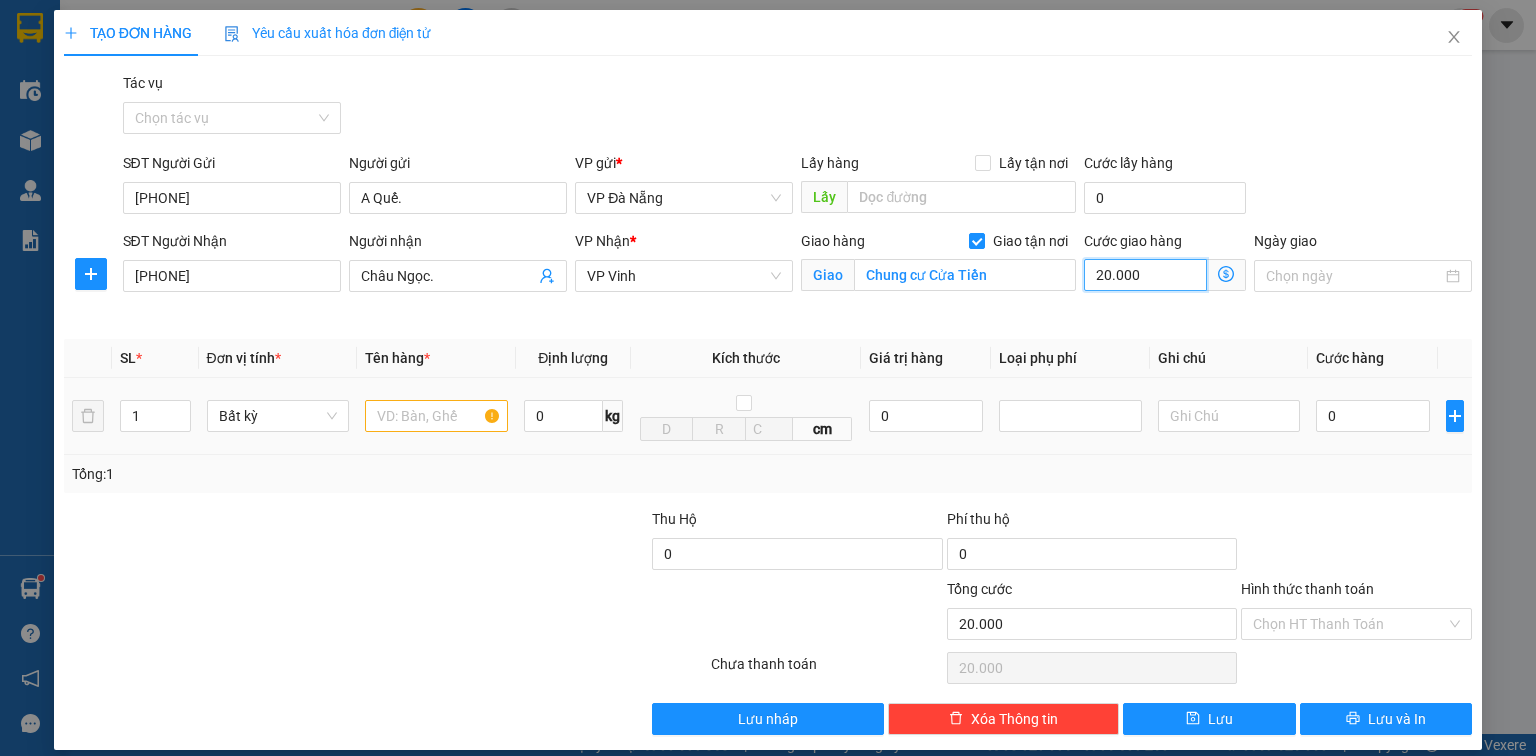type on "20.000" 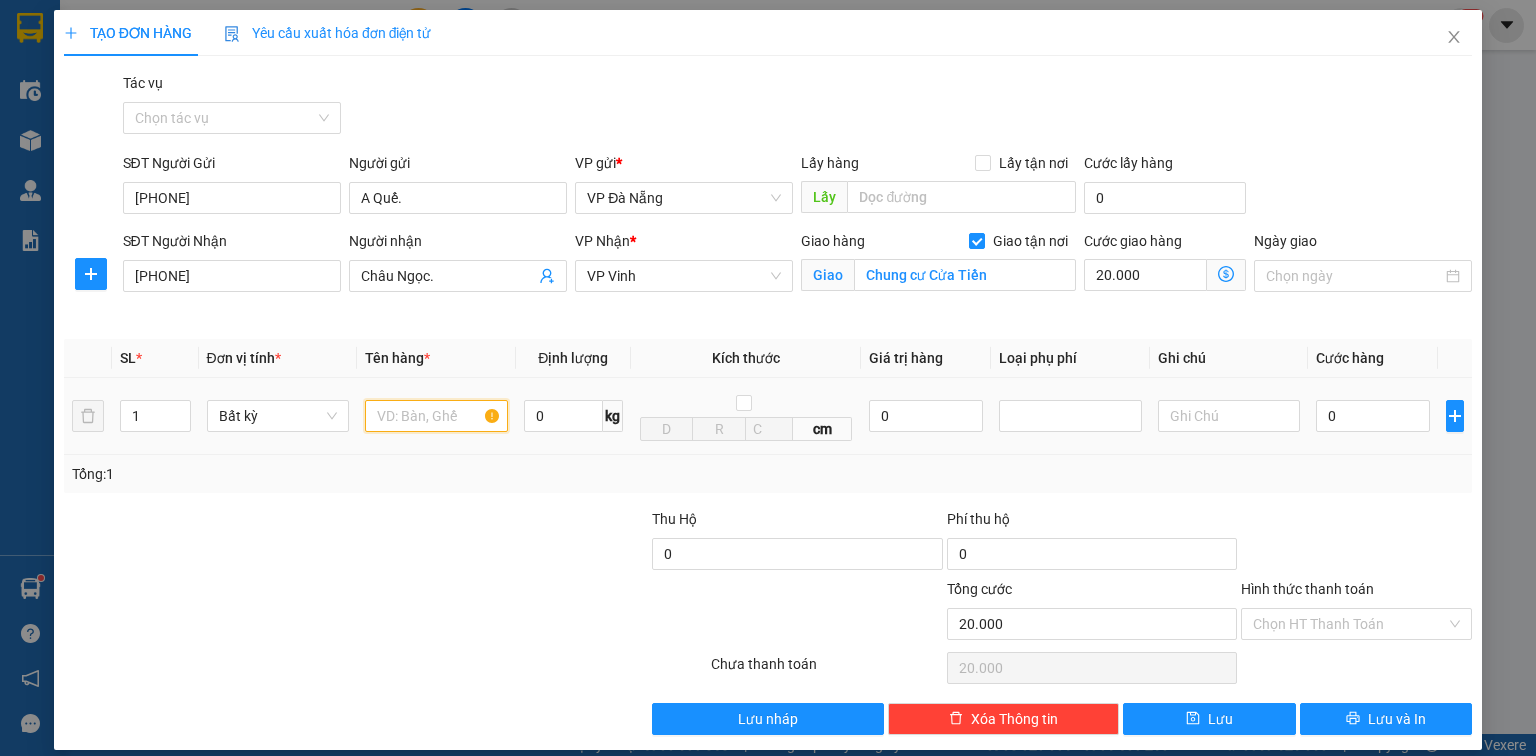 click at bounding box center [436, 416] 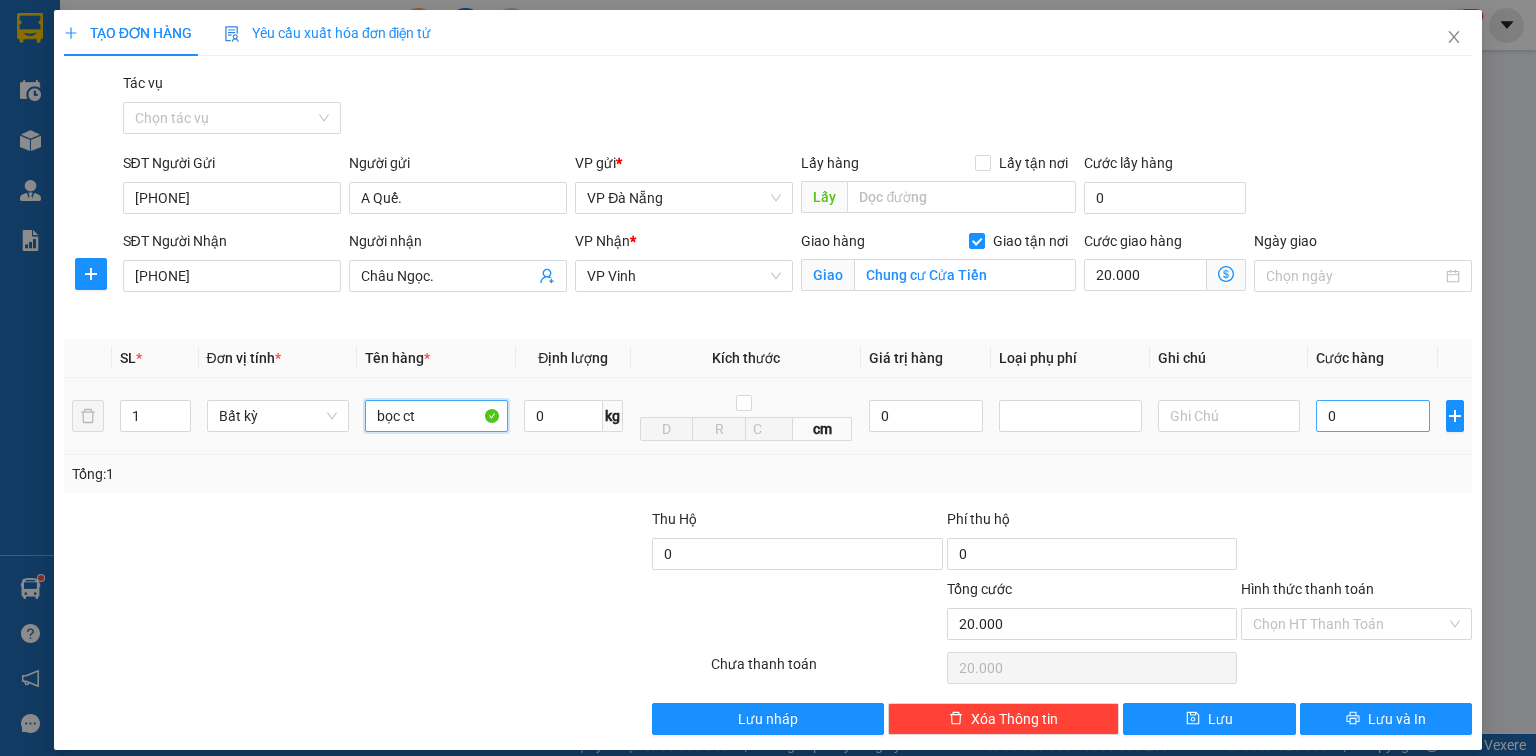 type on "bọc ct" 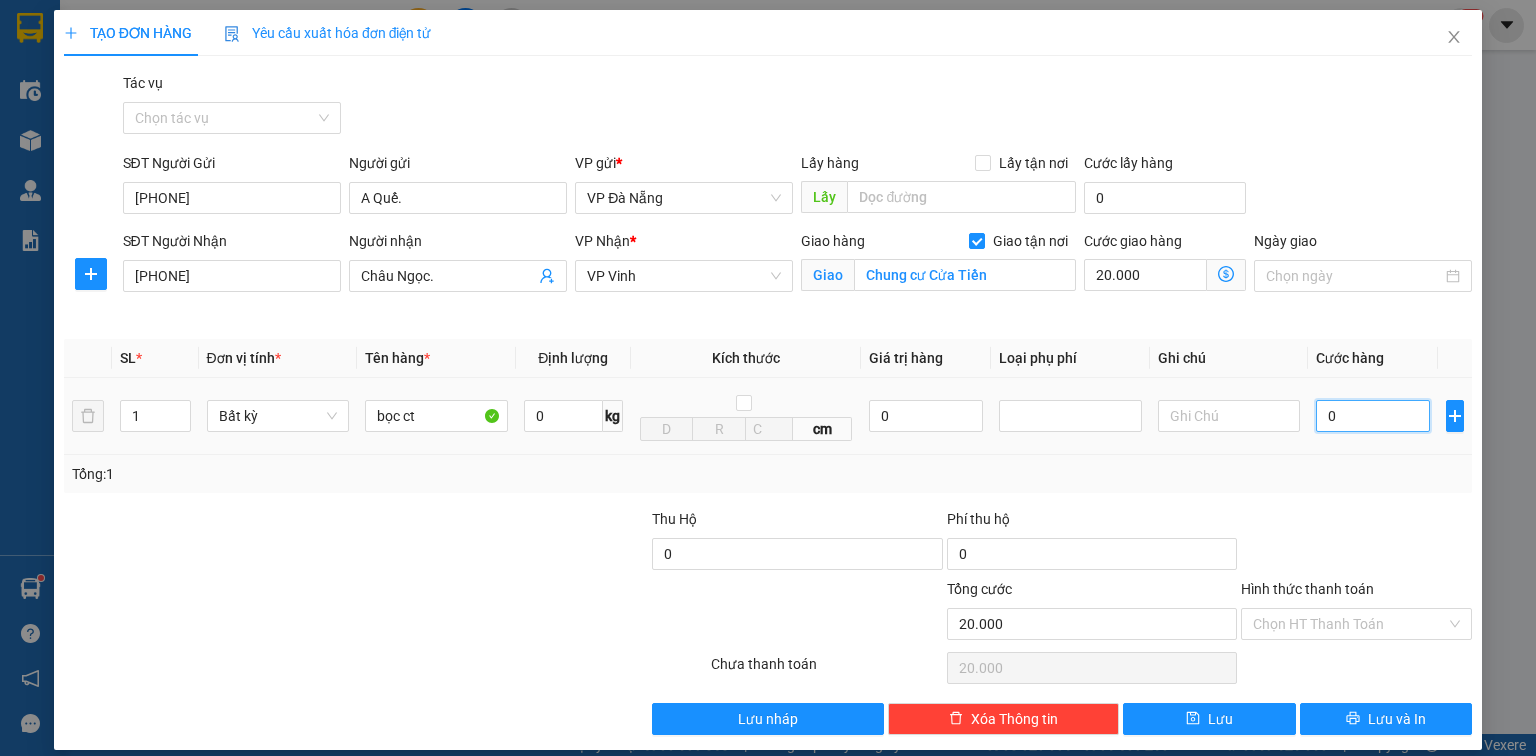 click on "0" at bounding box center [1373, 416] 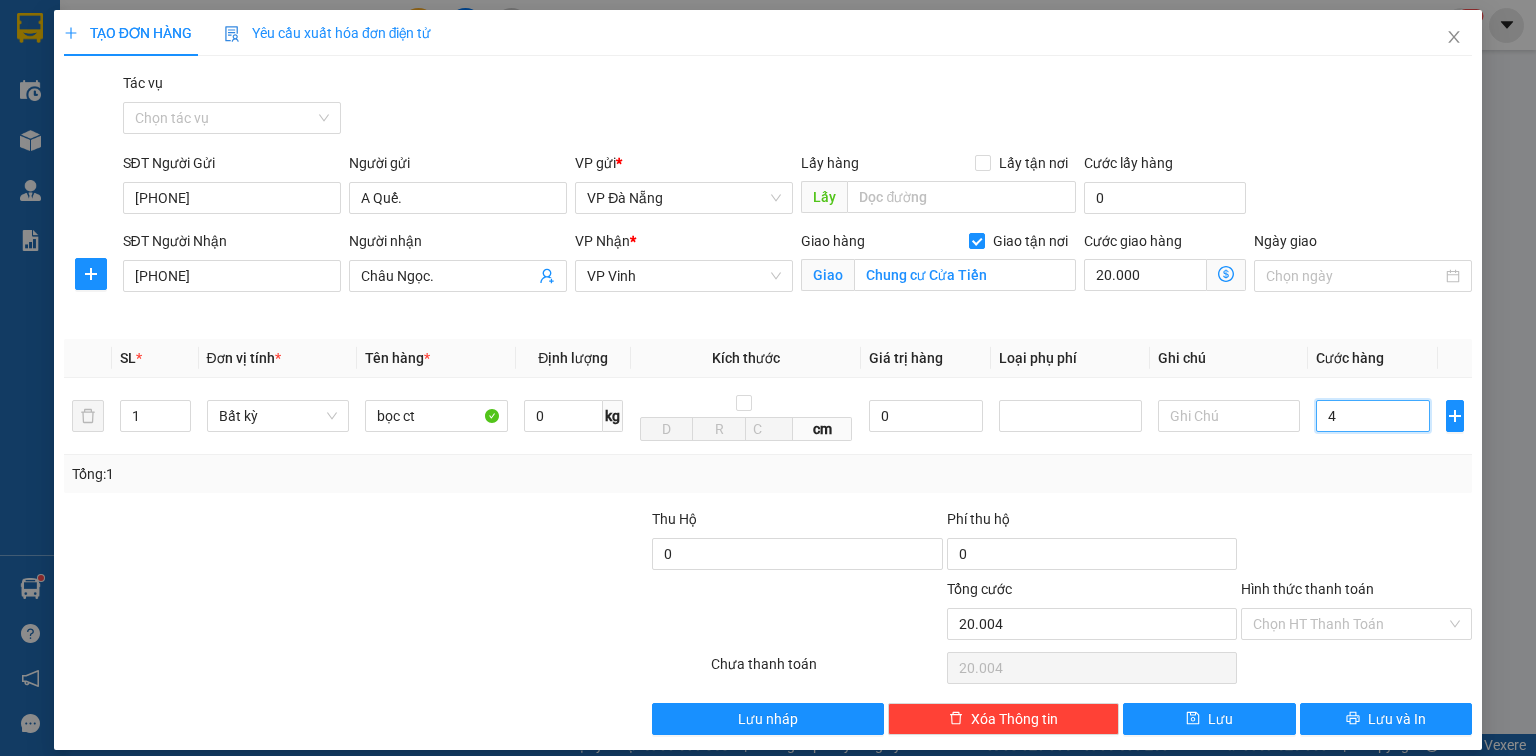 type on "40" 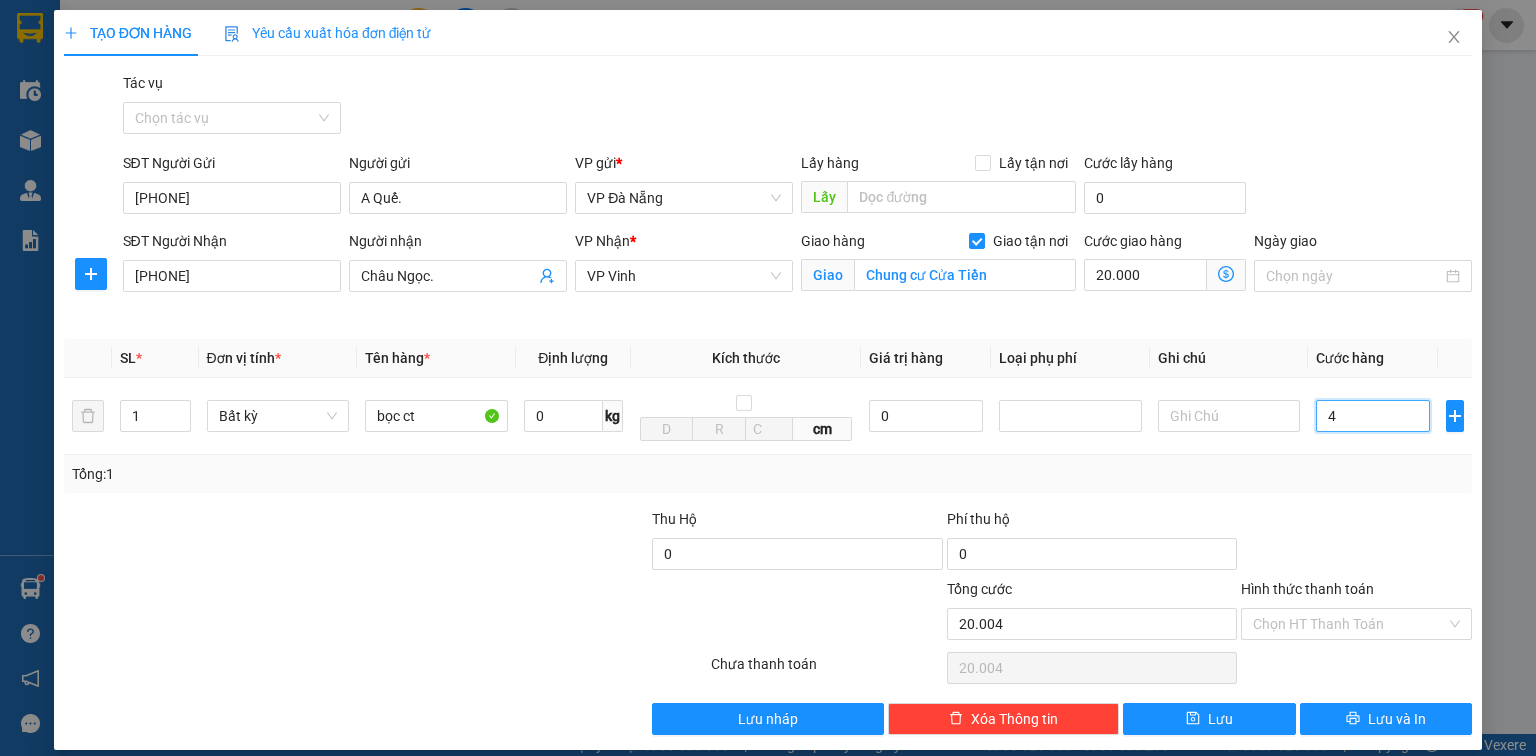 type on "20.040" 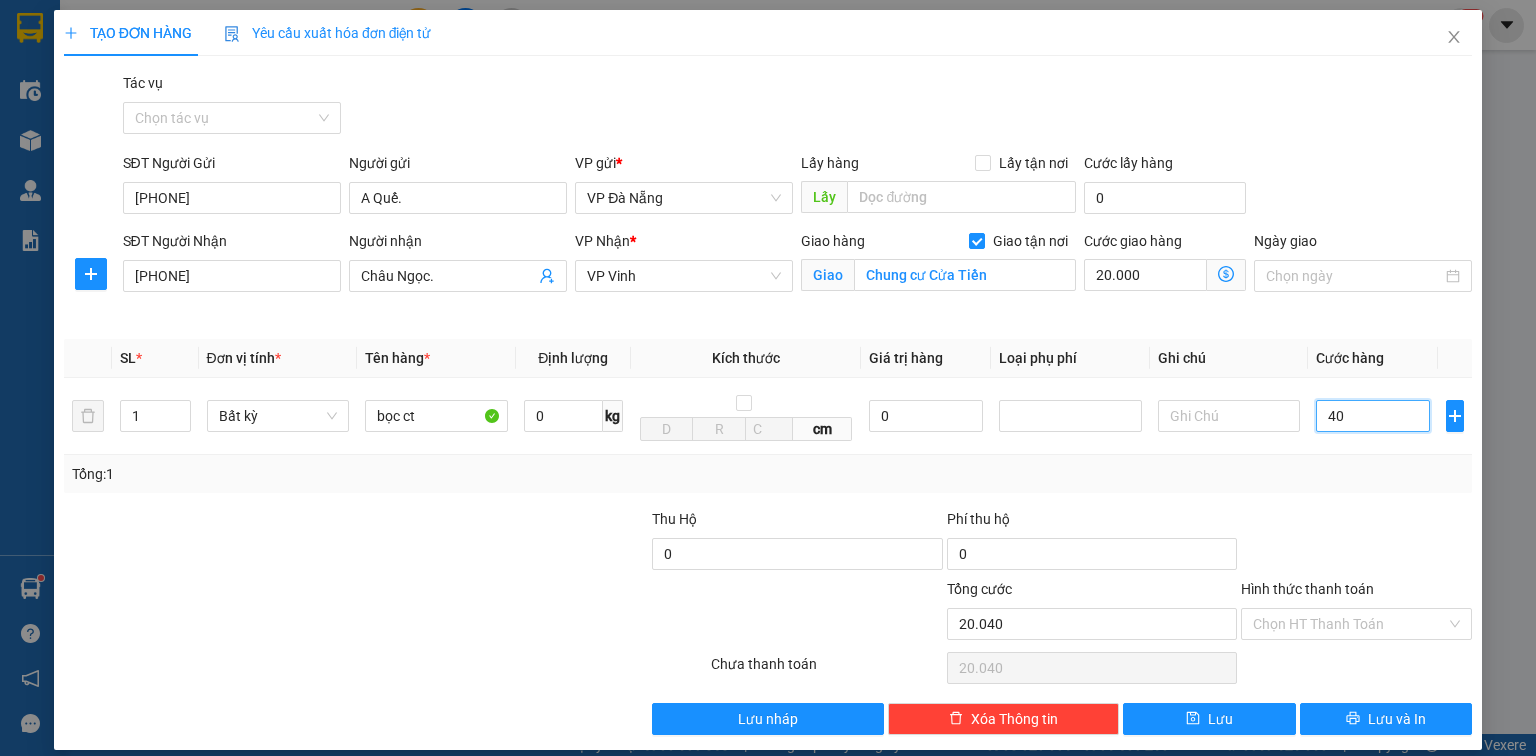 type on "400" 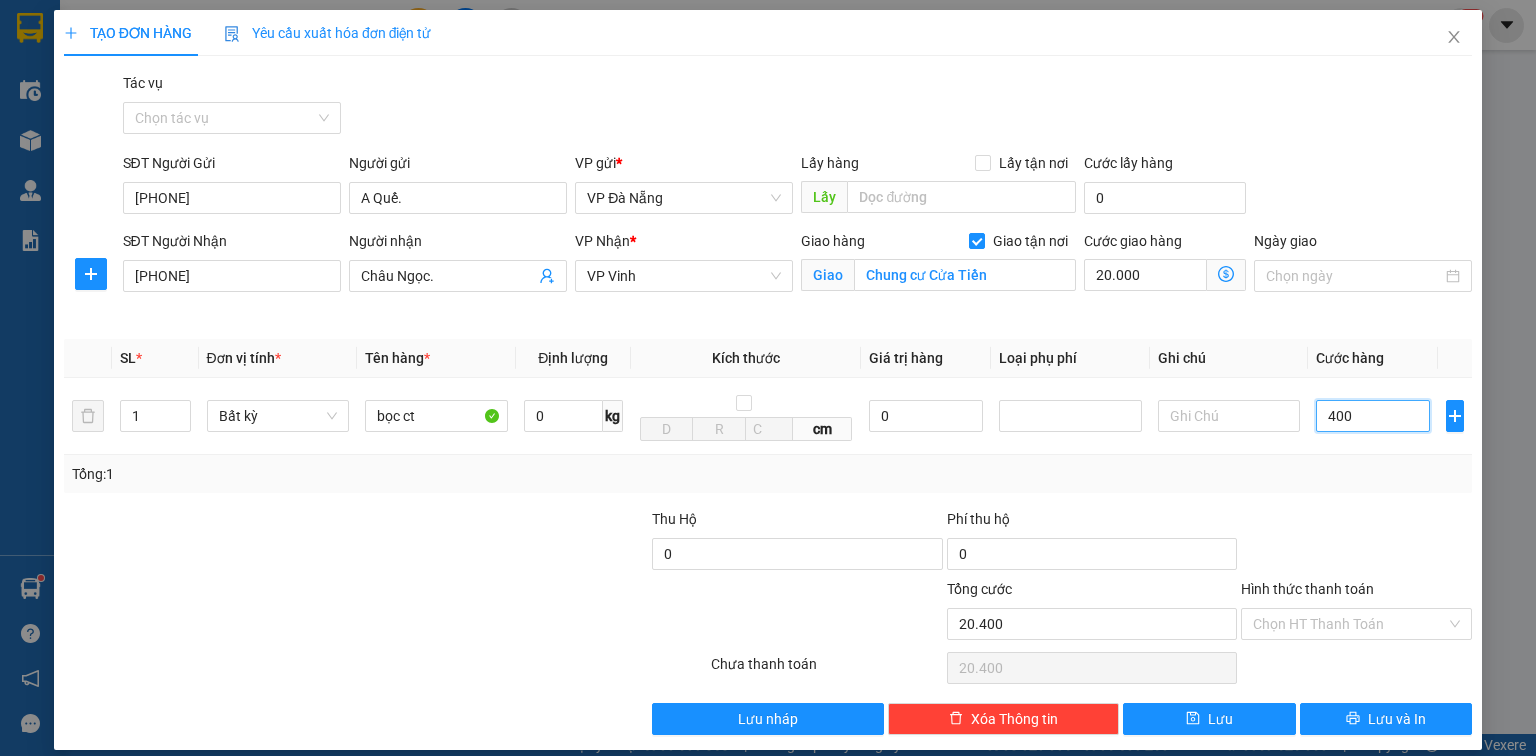 type on "4.000" 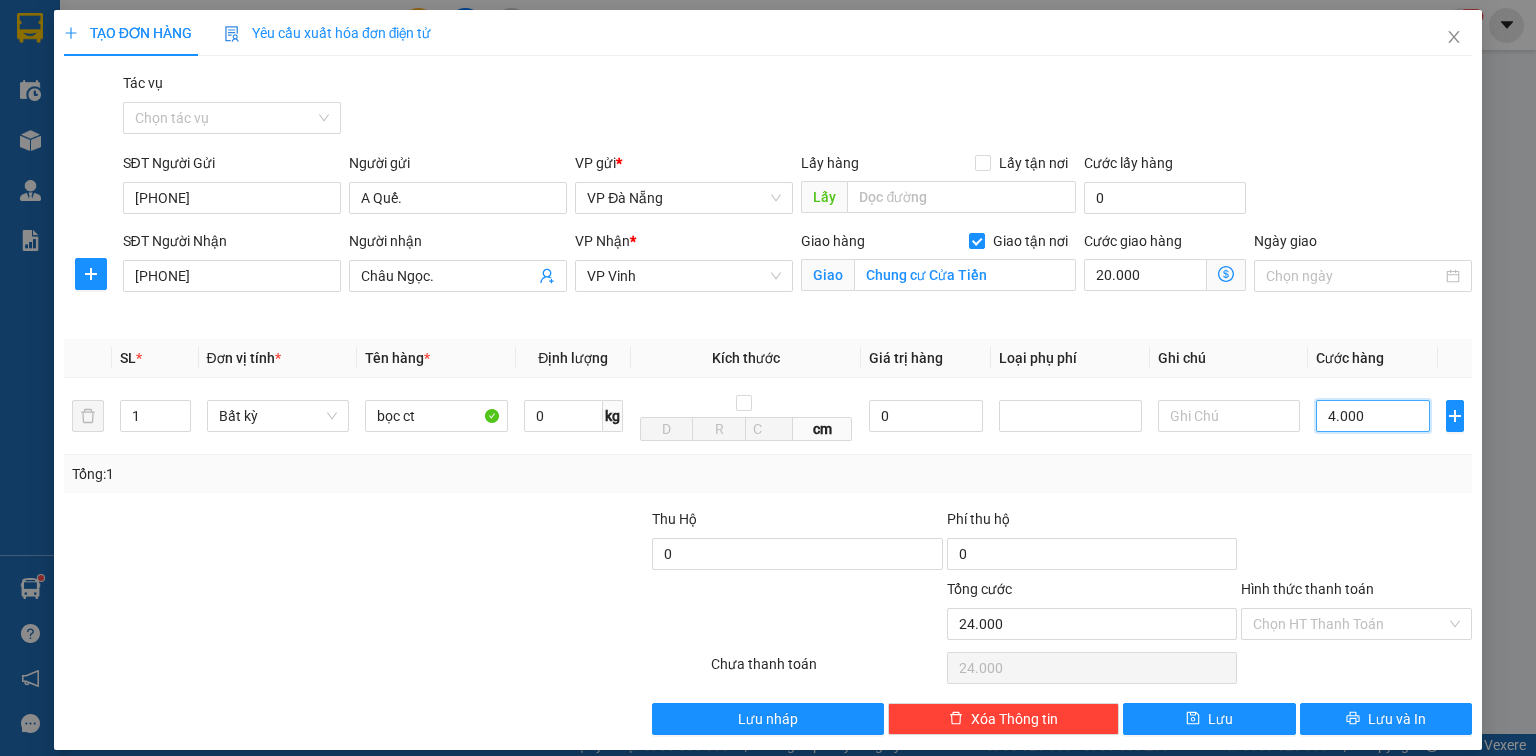 type on "40.000" 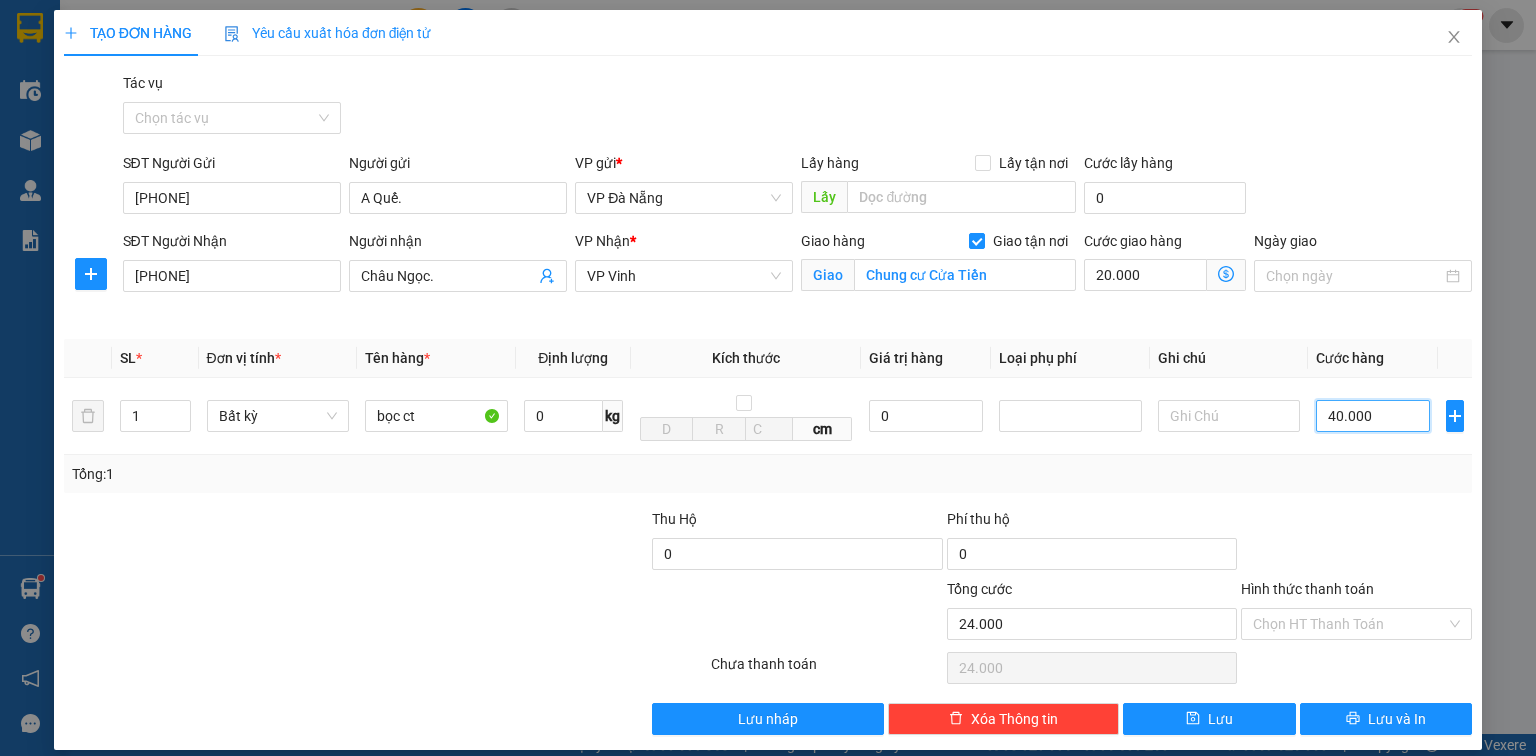 type on "60.000" 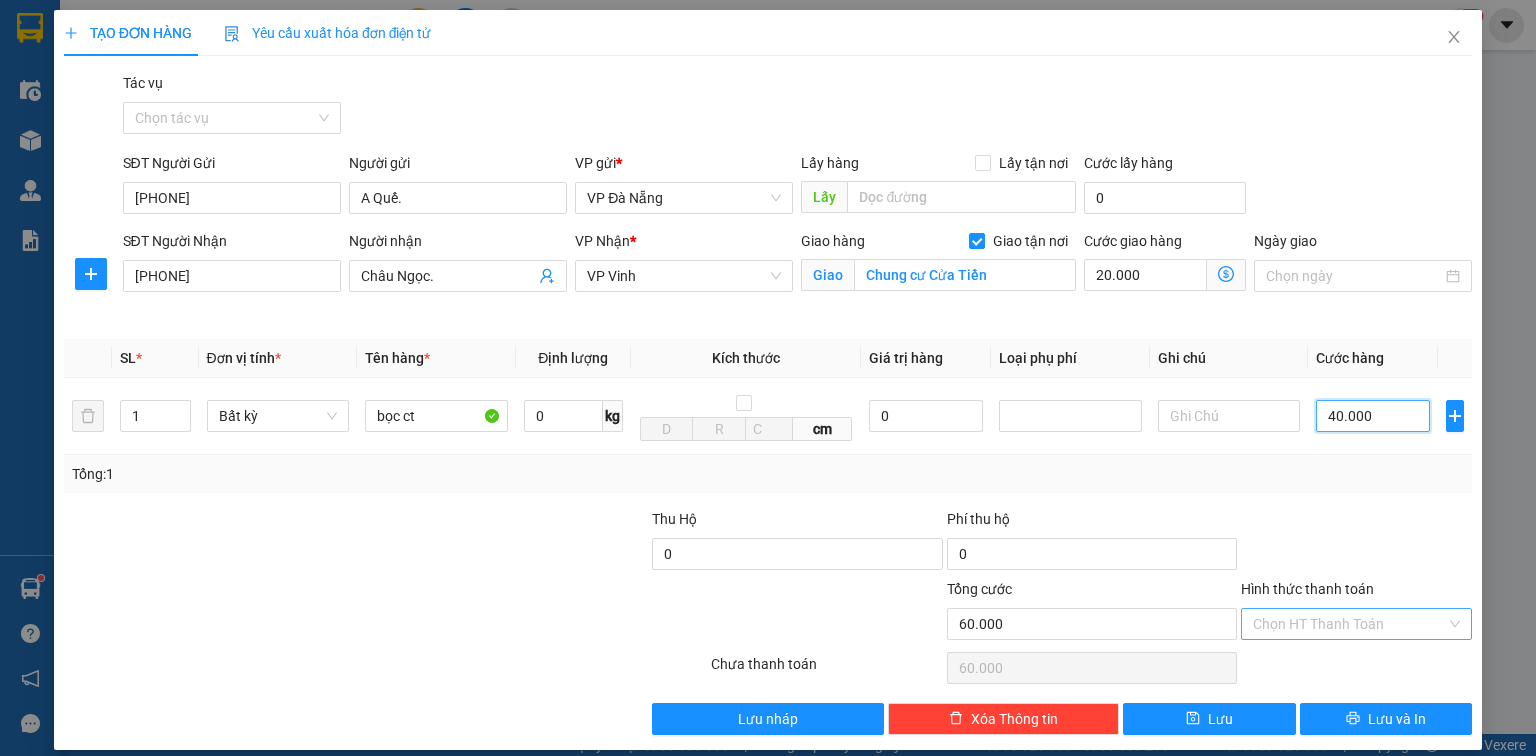 type on "40.000" 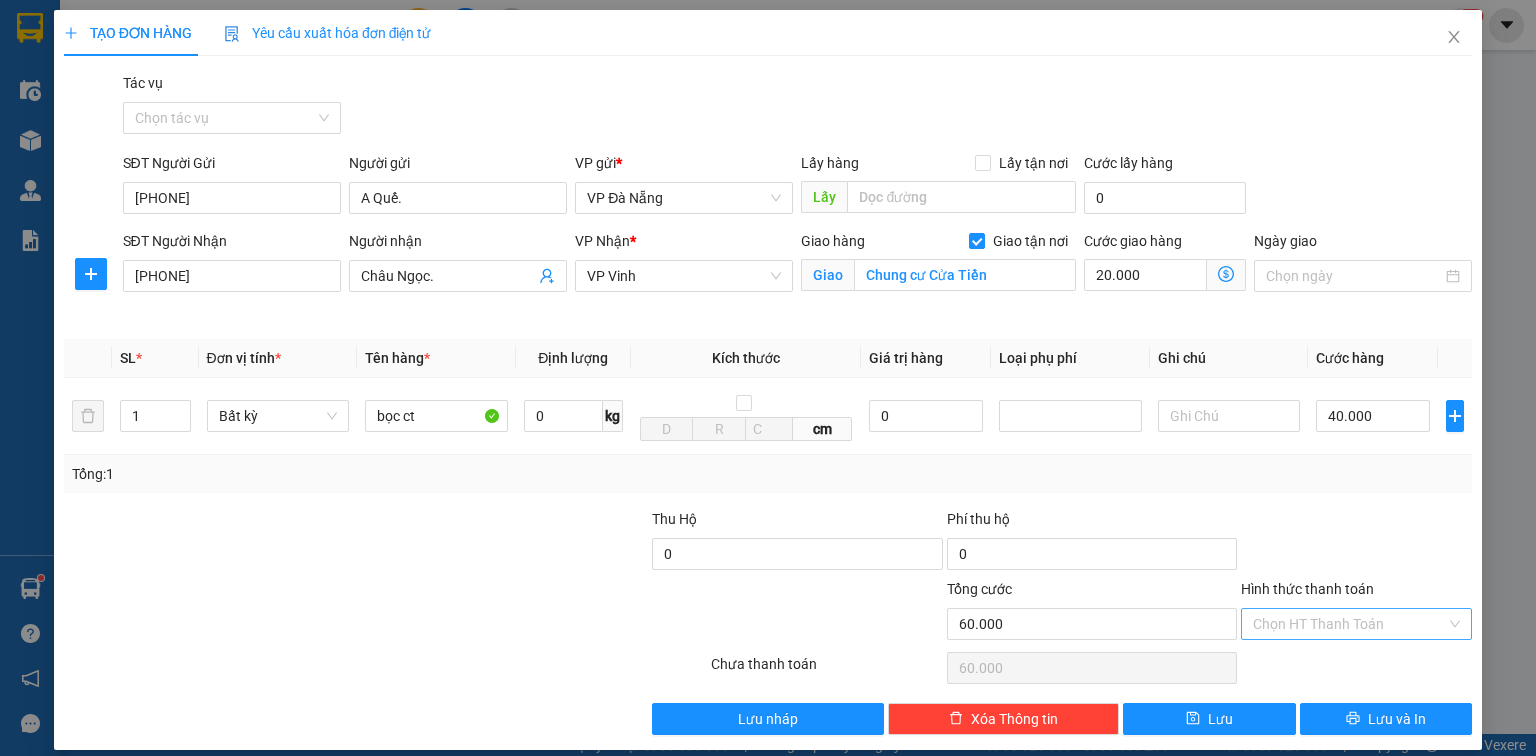 click on "Hình thức thanh toán" at bounding box center [1349, 624] 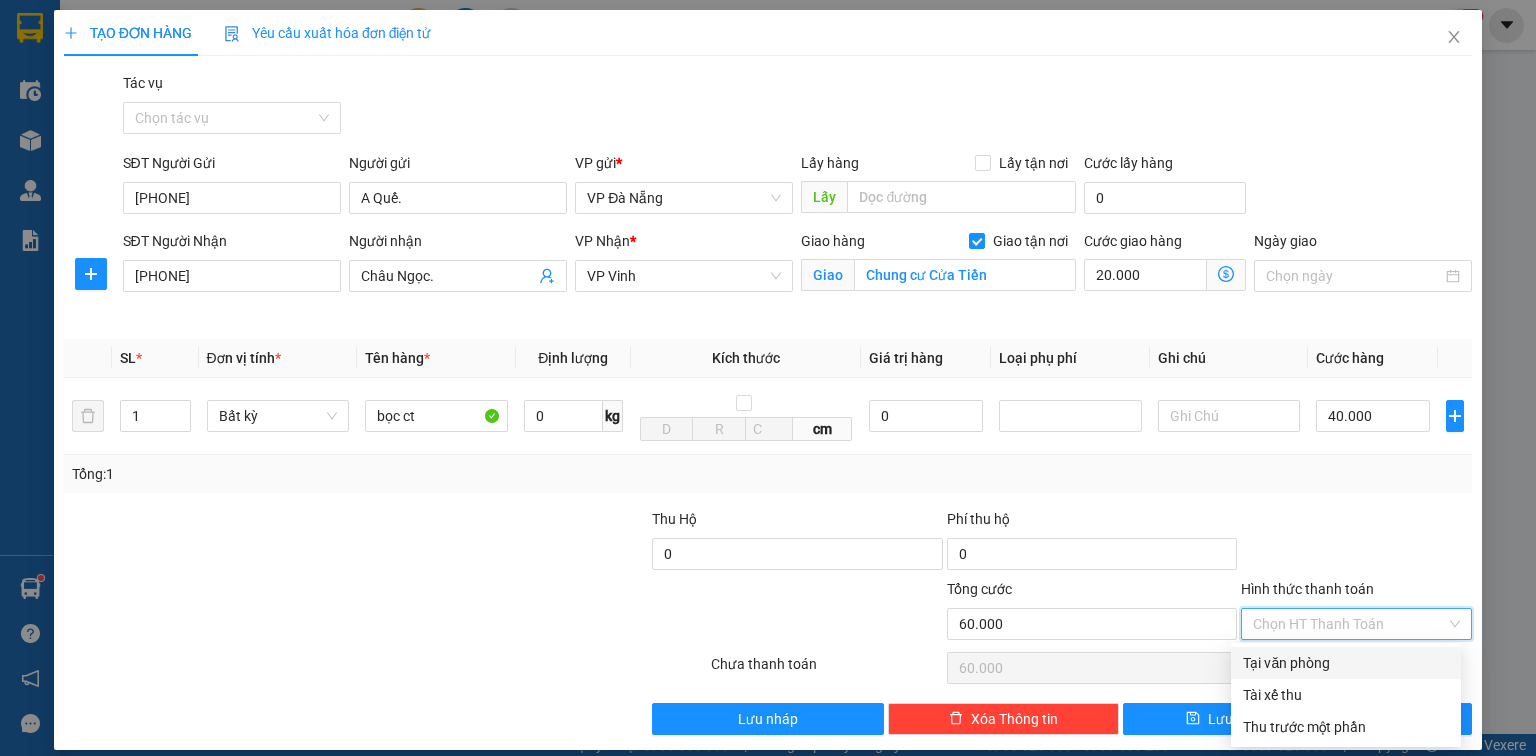 click on "Tại văn phòng" at bounding box center [1346, 663] 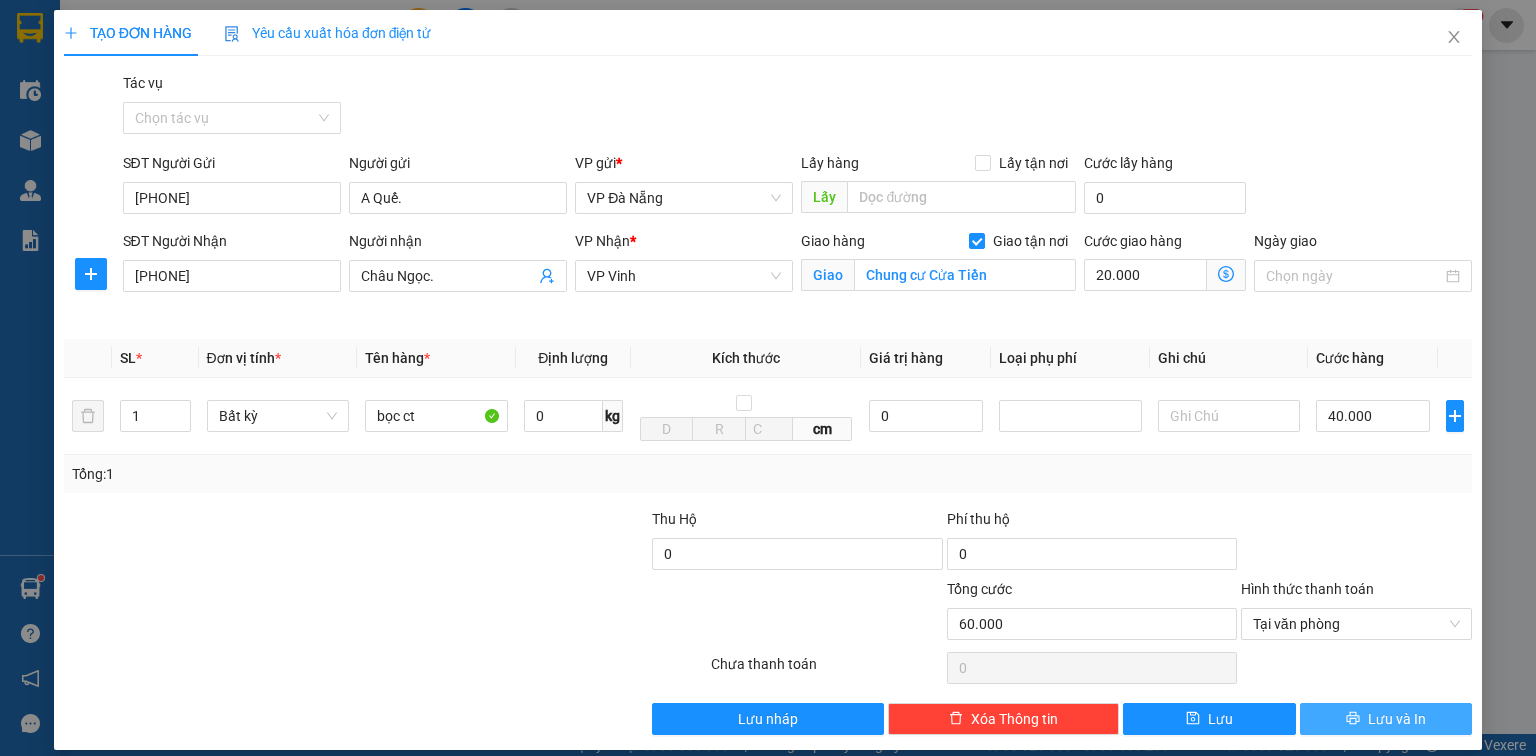 click on "Lưu và In" at bounding box center (1397, 719) 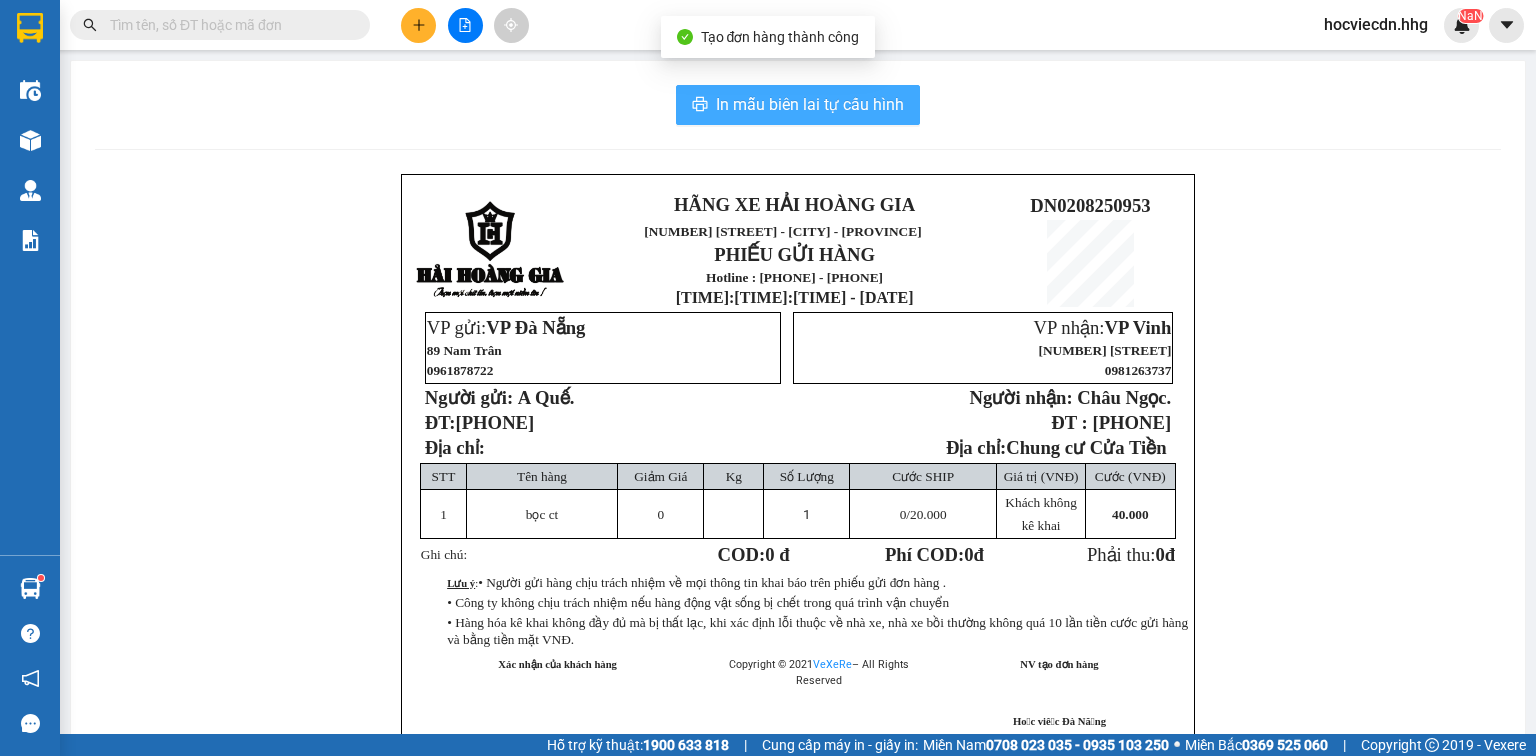 click on "In mẫu biên lai tự cấu hình" at bounding box center (810, 104) 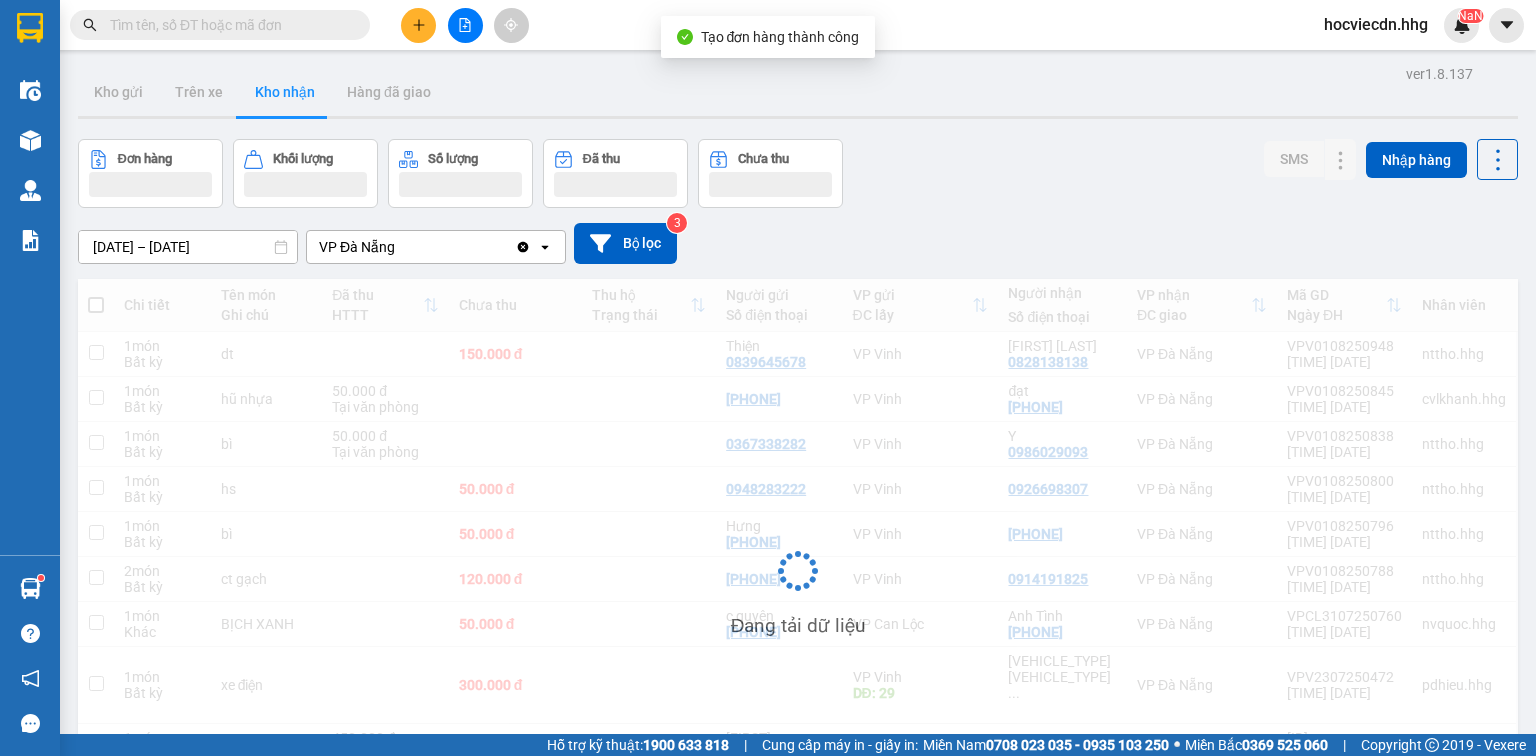 scroll, scrollTop: 0, scrollLeft: 0, axis: both 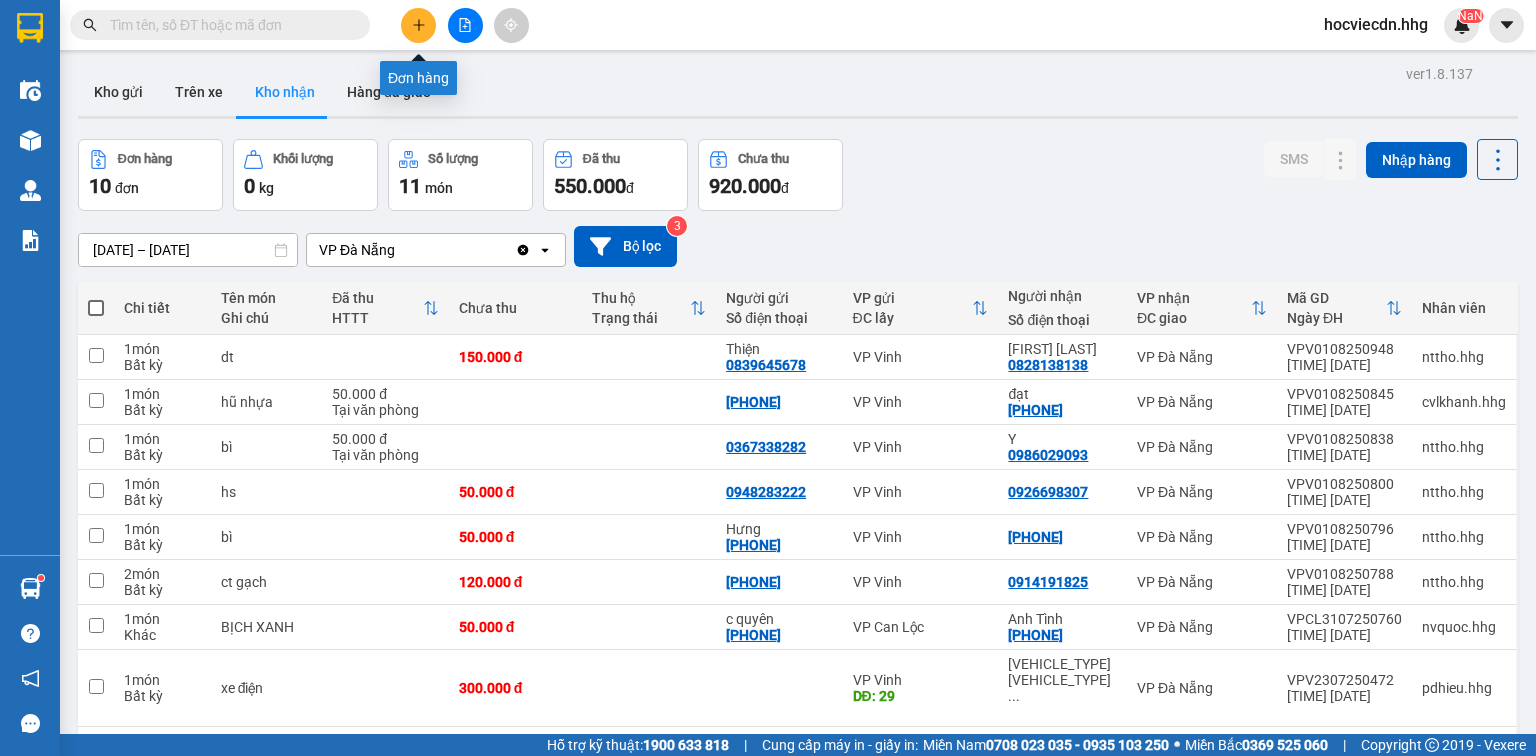 click 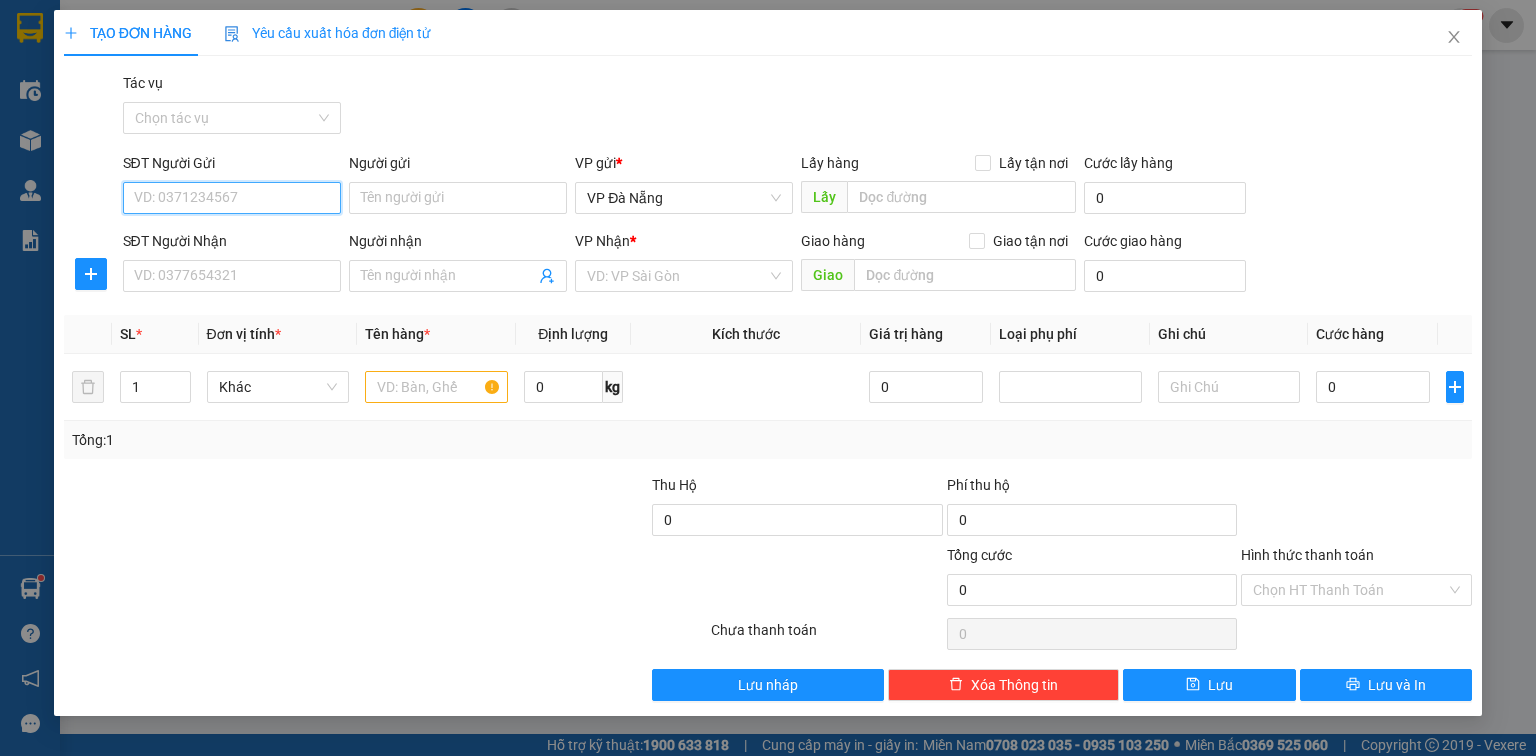 click on "SĐT Người Gửi" at bounding box center [232, 198] 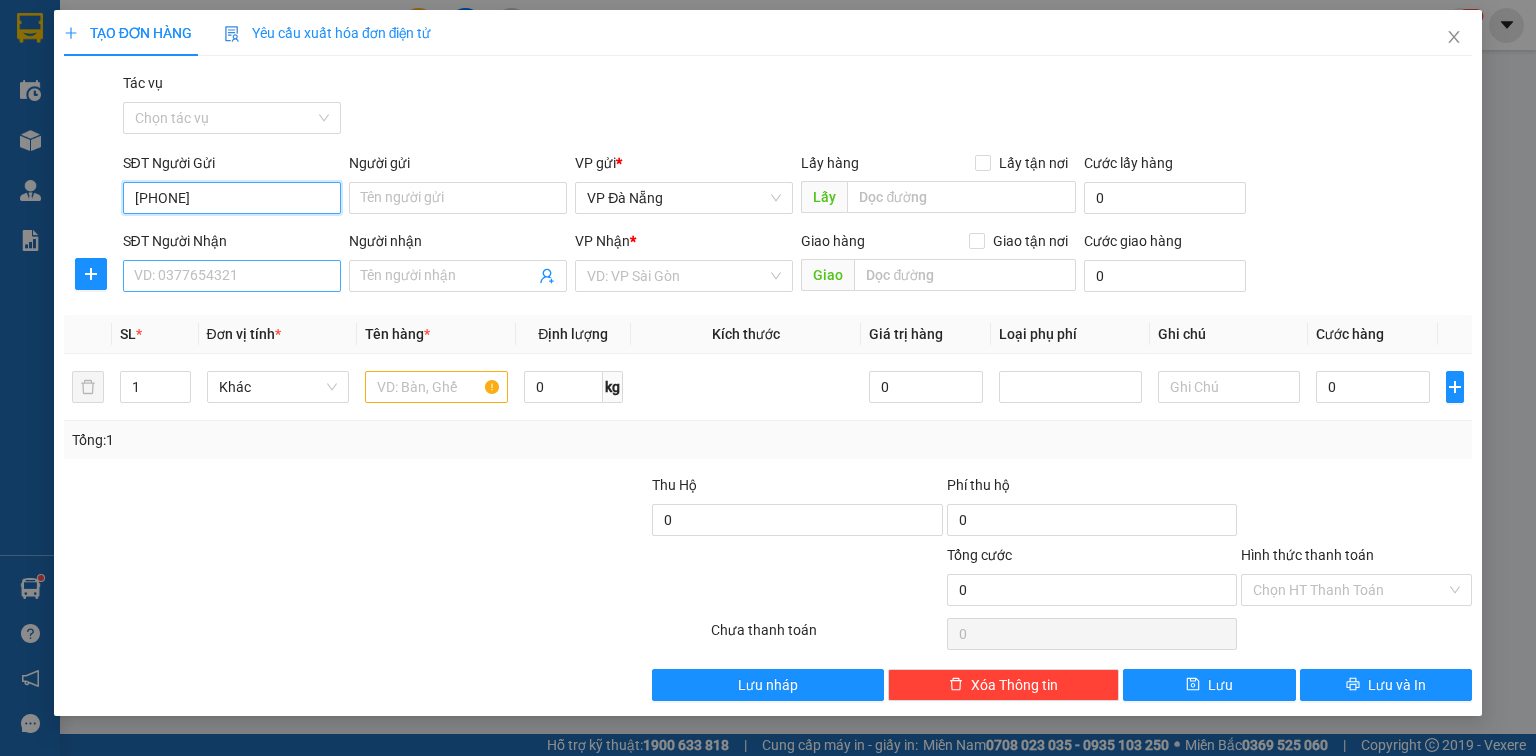 type on "0913467968" 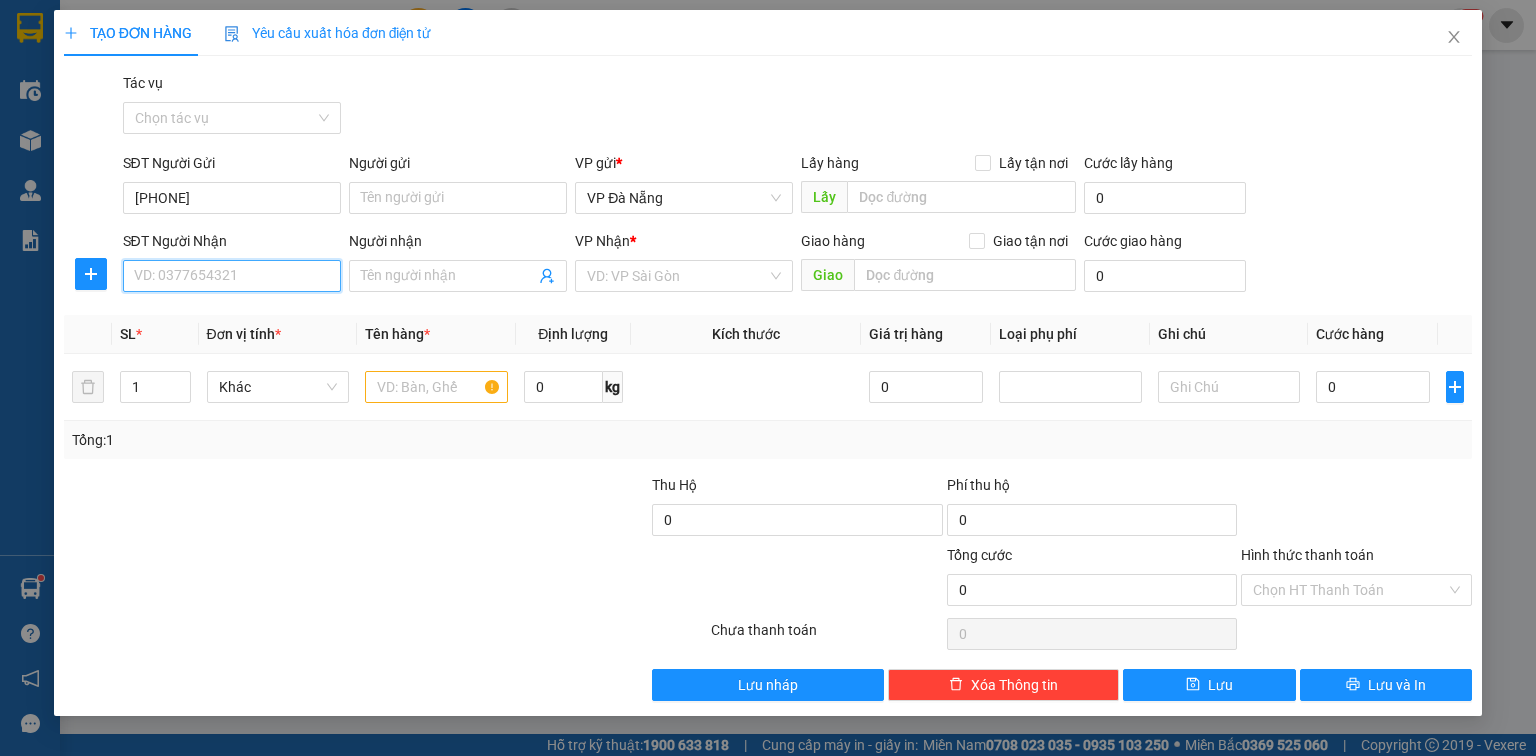 click on "SĐT Người Nhận" at bounding box center [232, 276] 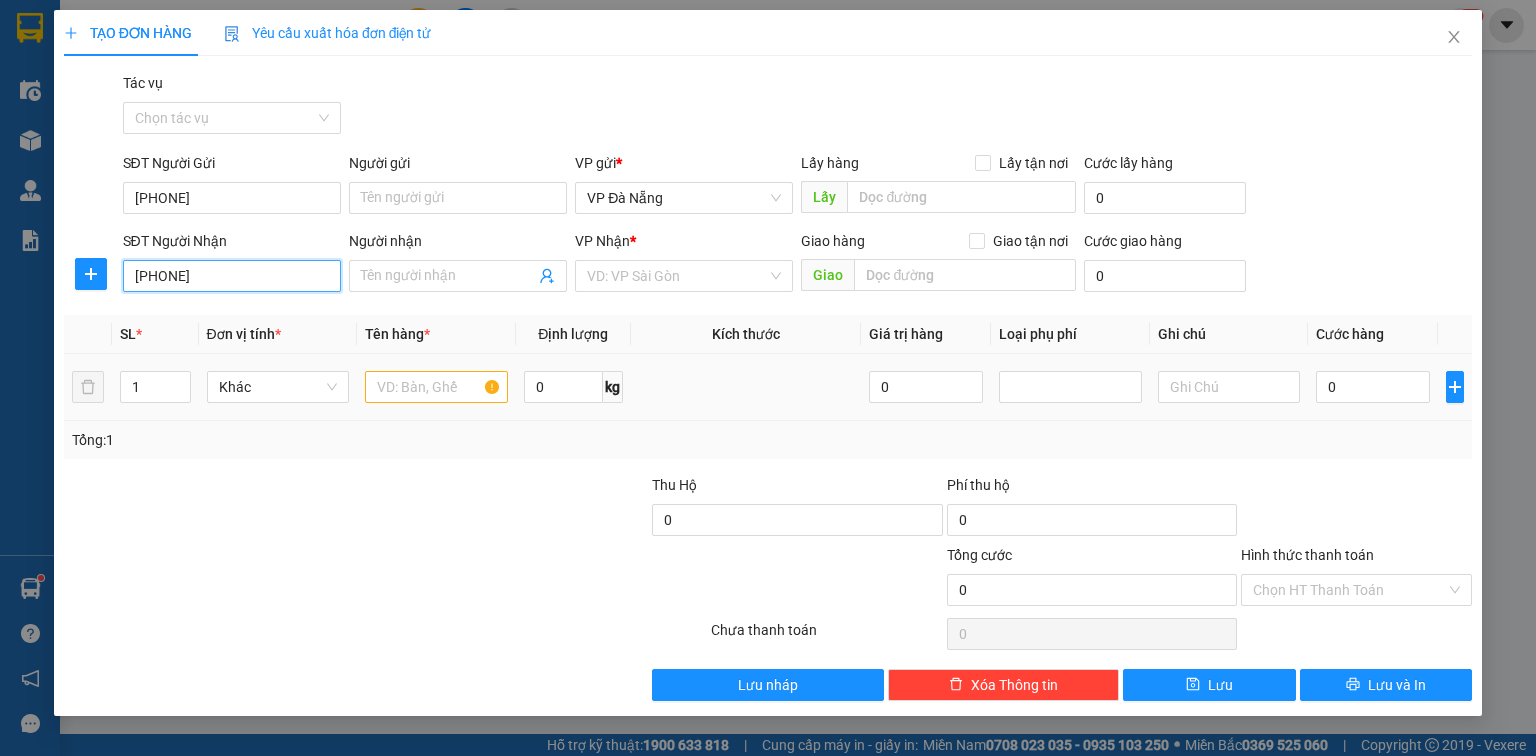 type on "0976234664" 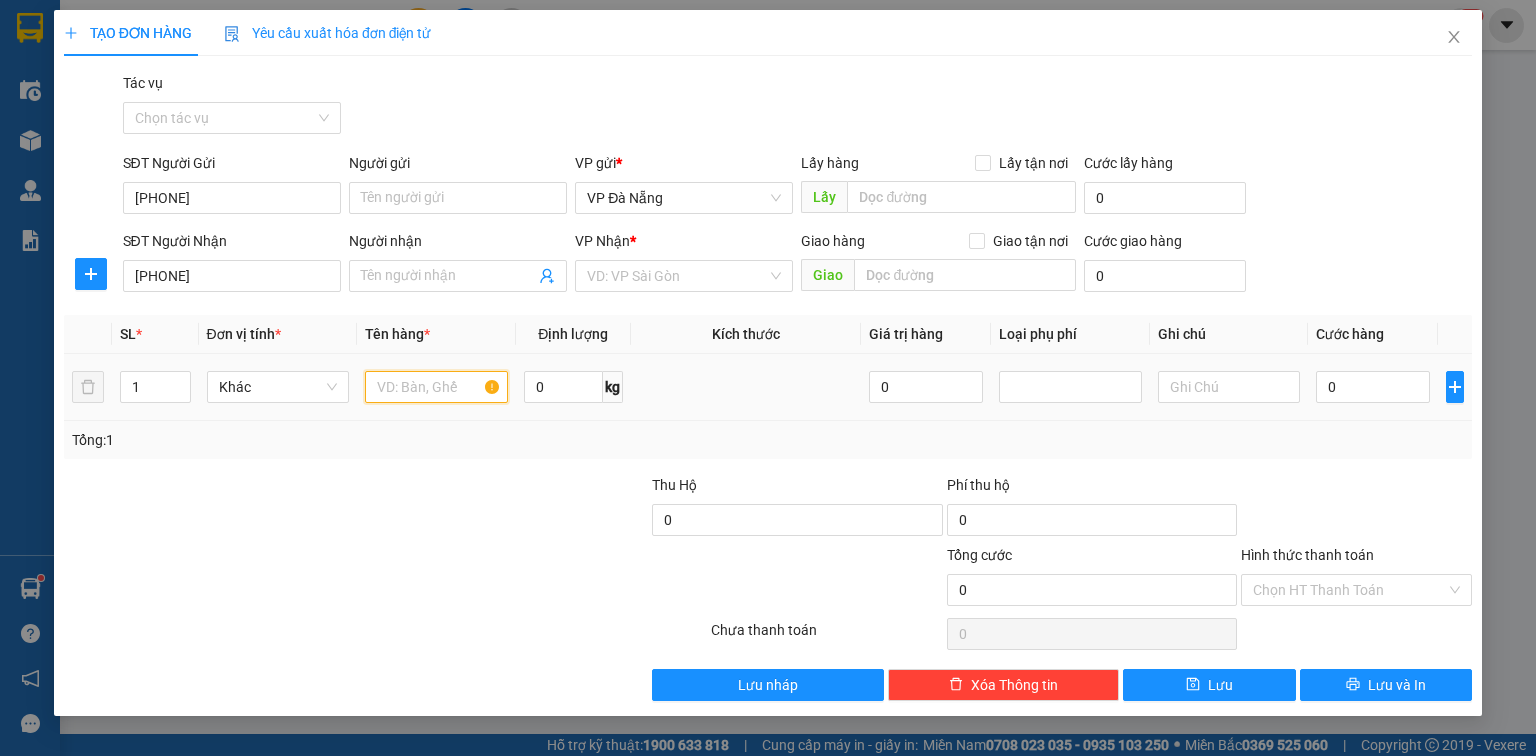 click at bounding box center (436, 387) 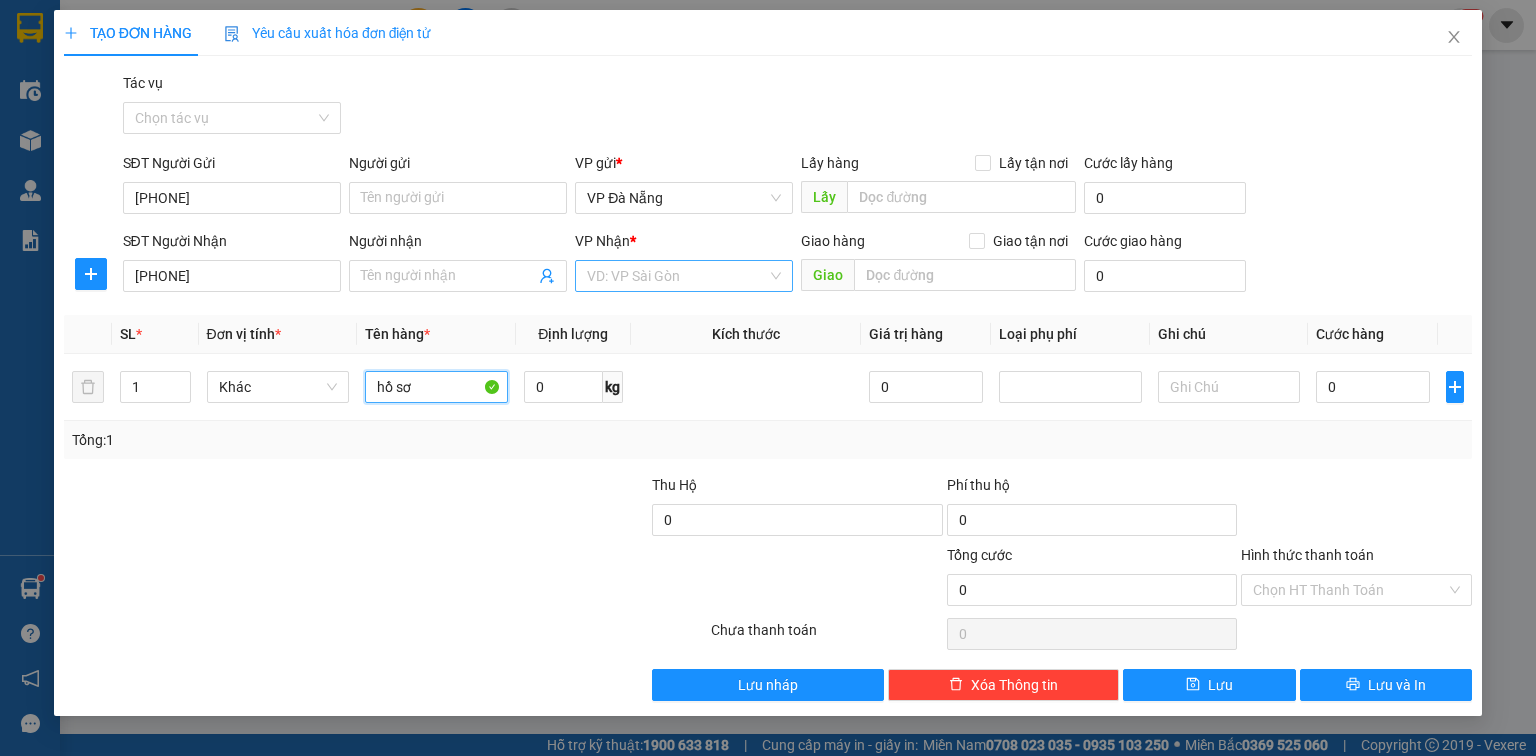 type on "hồ sơ" 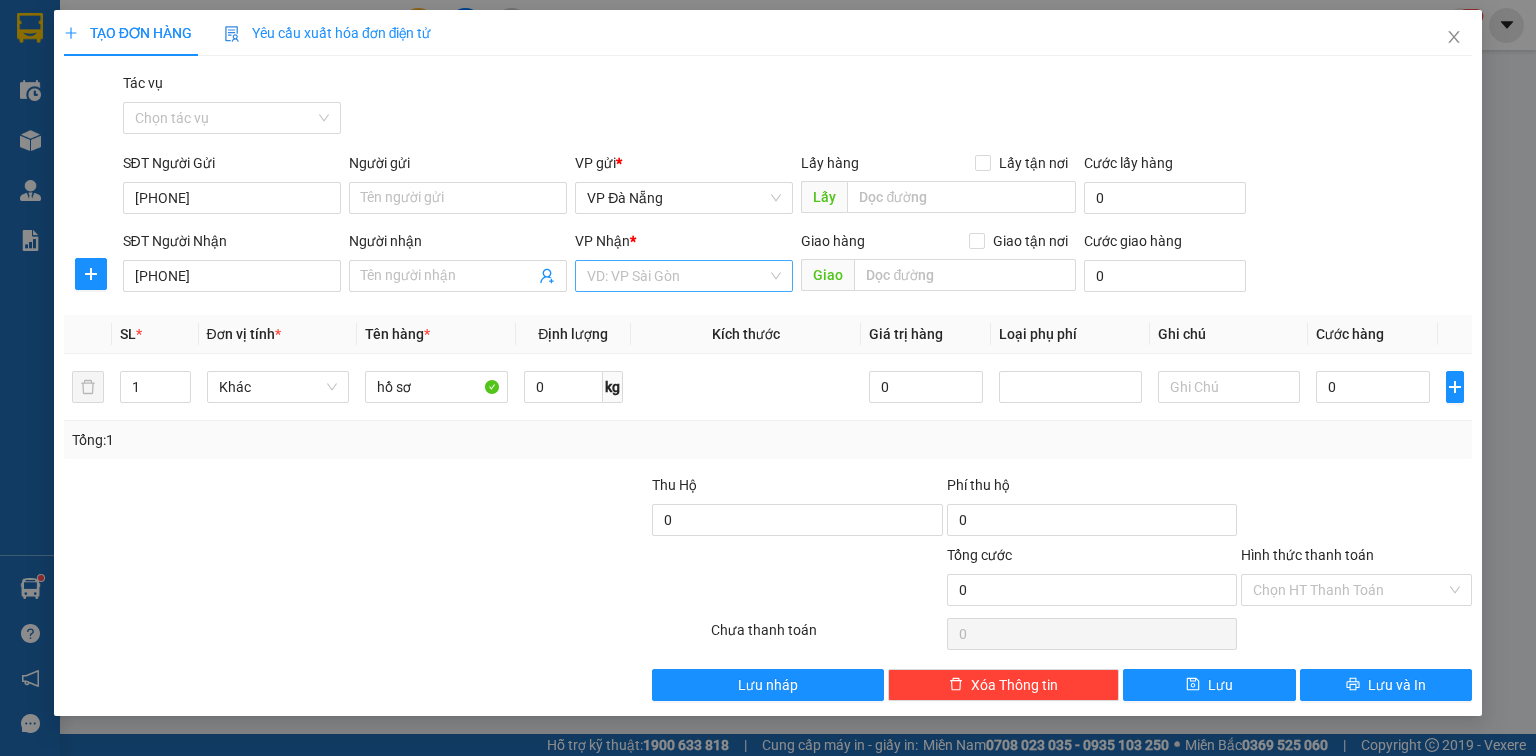 click at bounding box center (677, 276) 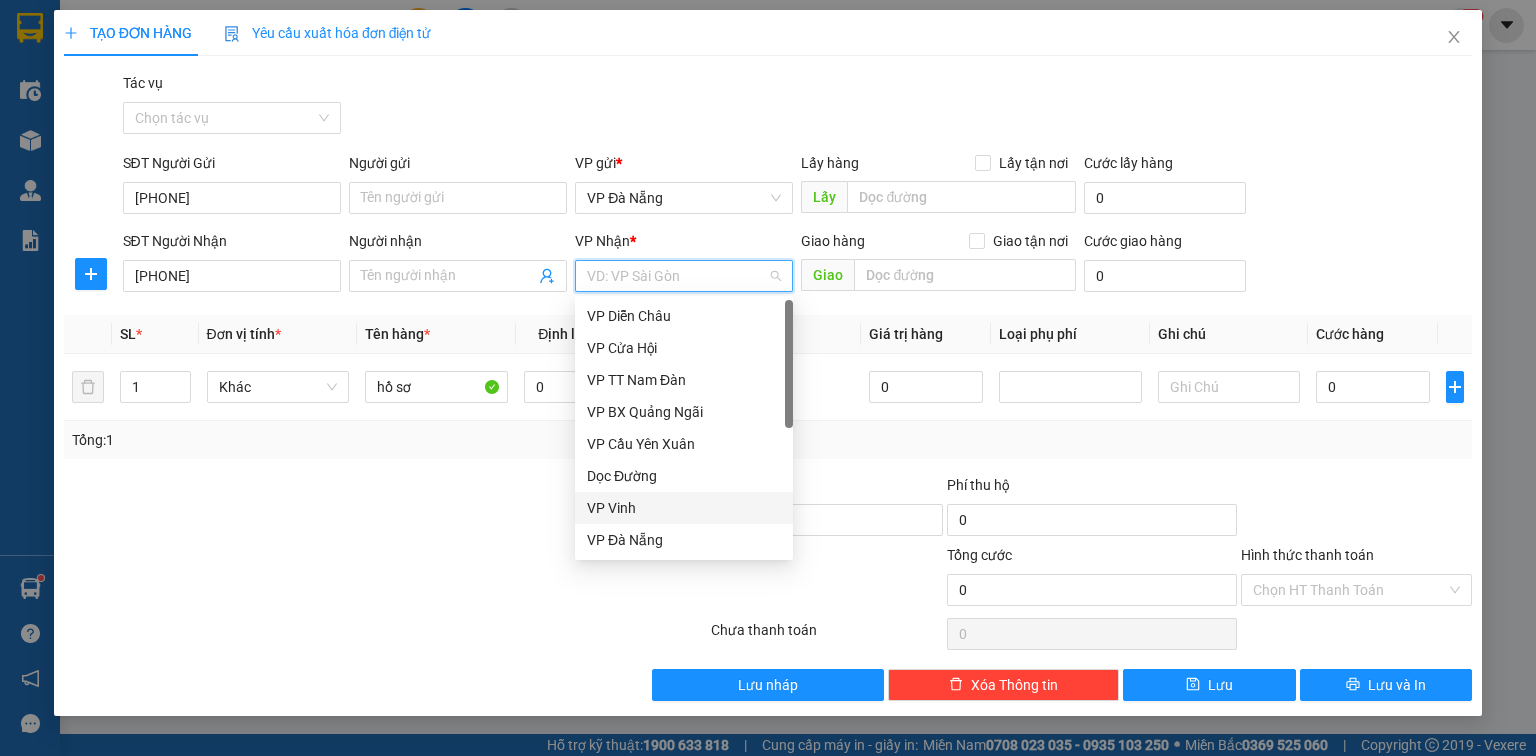 click on "VP Vinh" at bounding box center (684, 508) 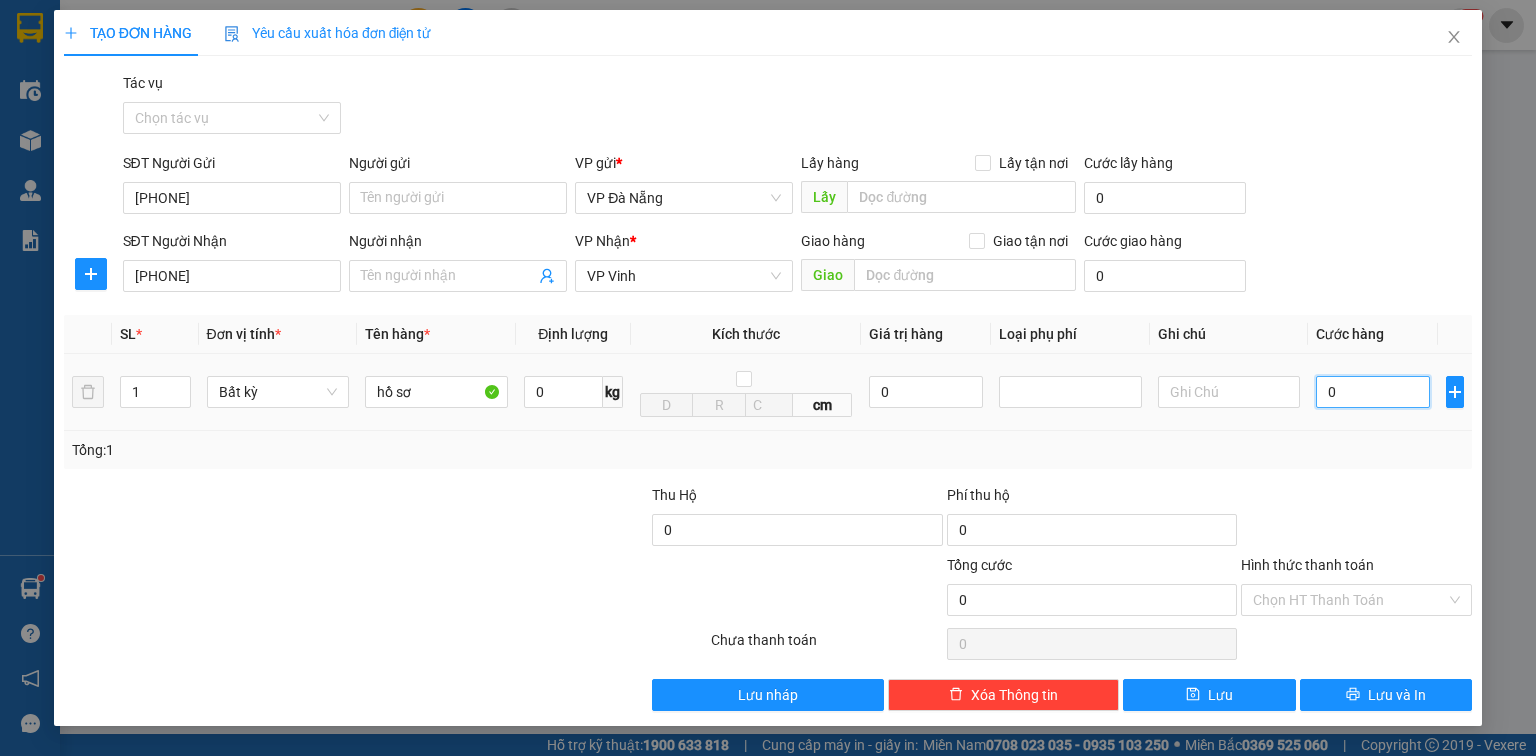 click on "0" at bounding box center [1373, 392] 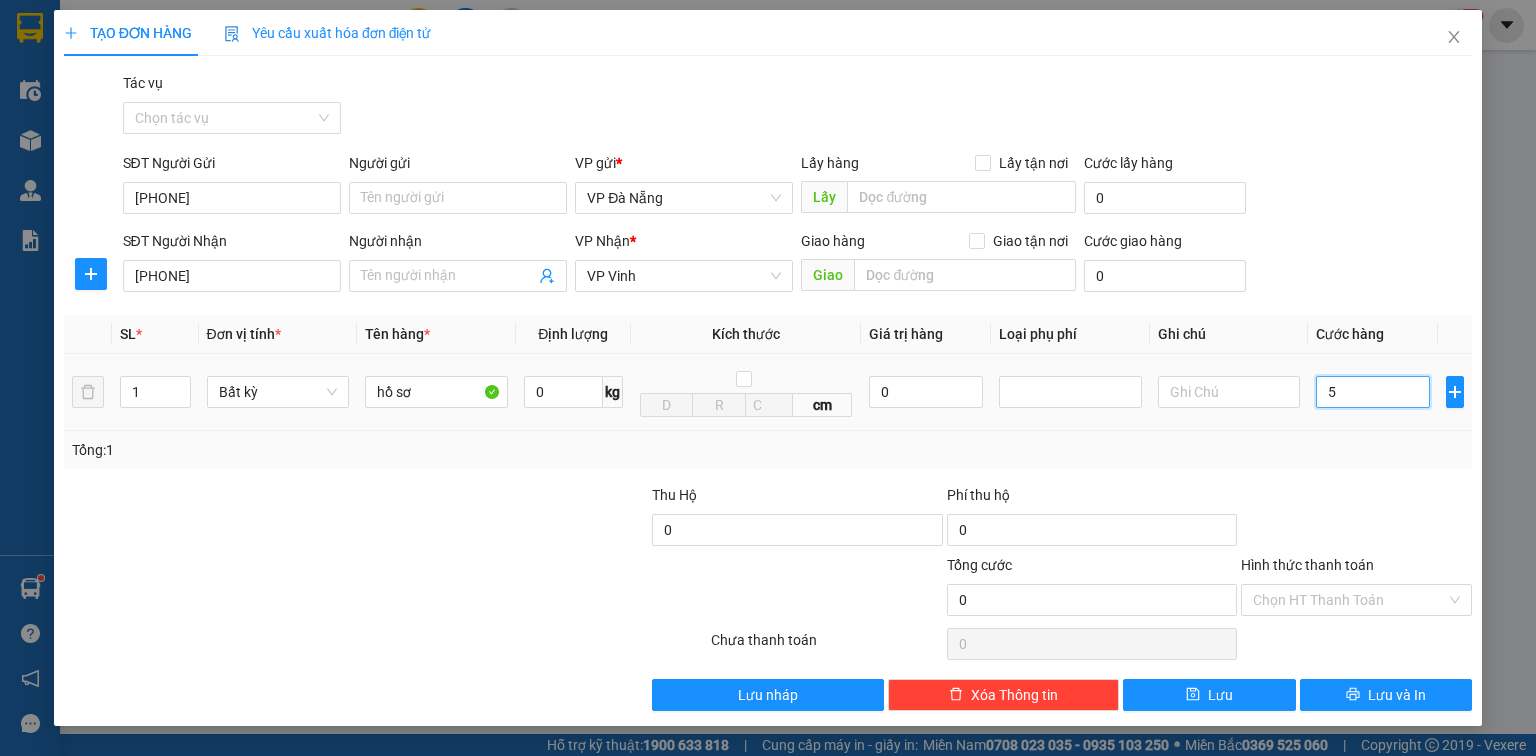 type on "5" 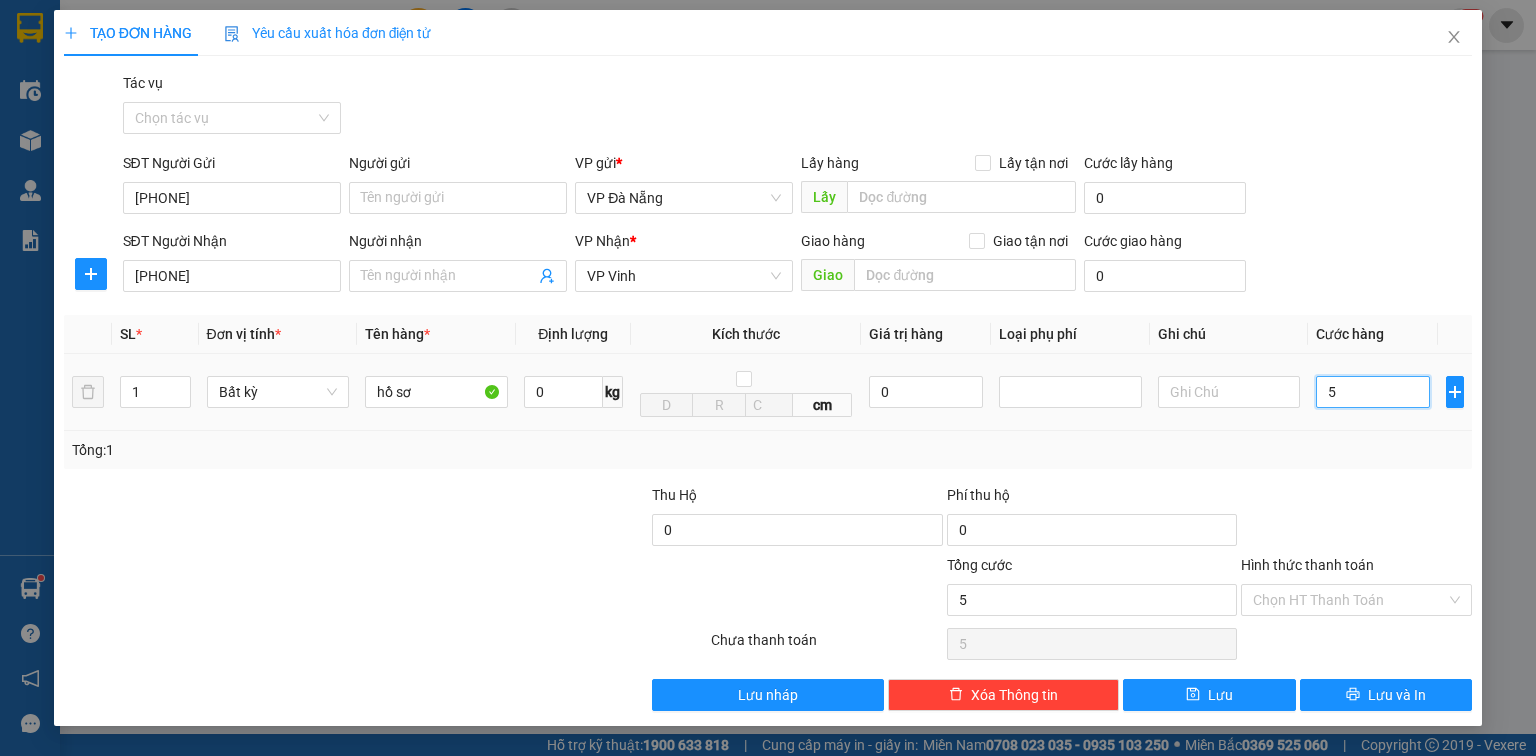 type on "50" 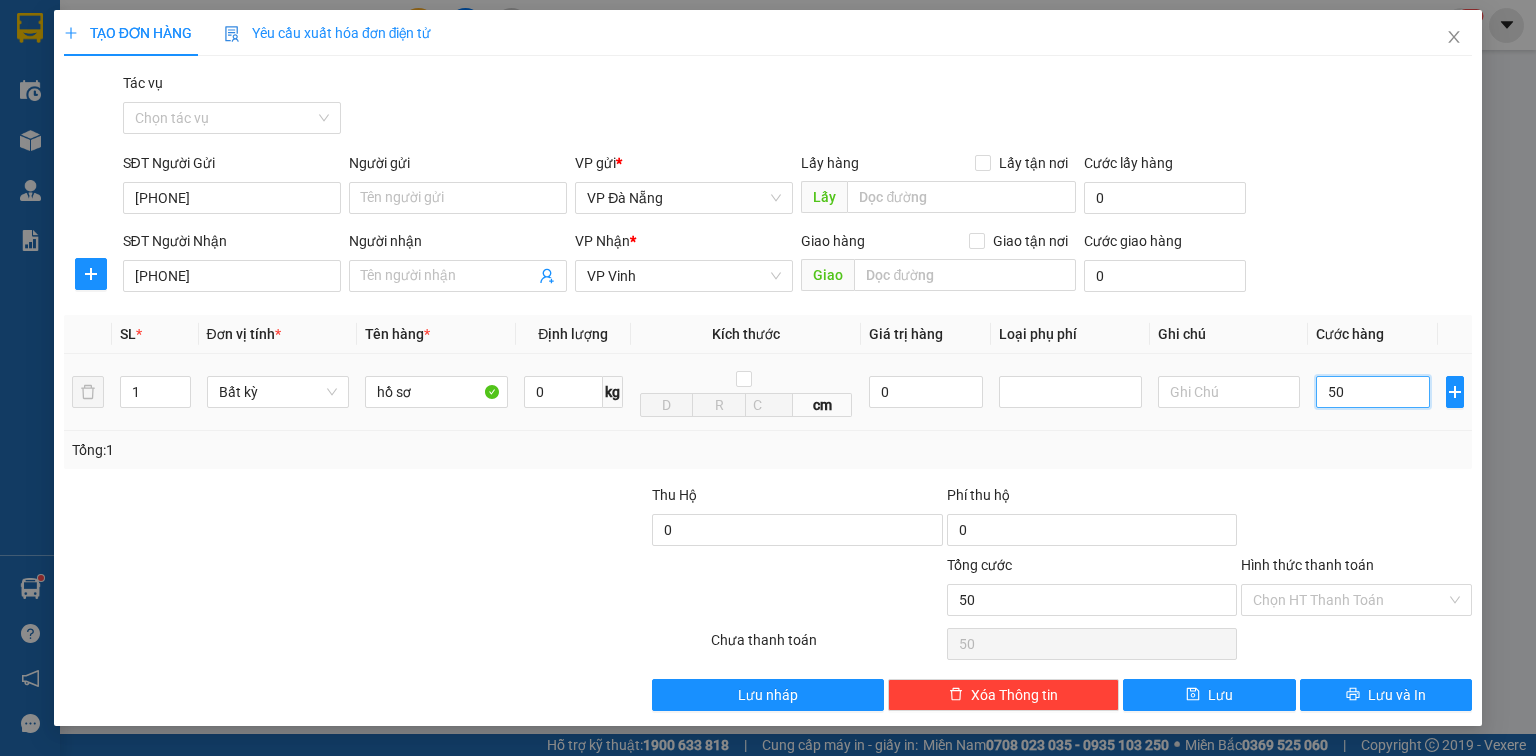type on "500" 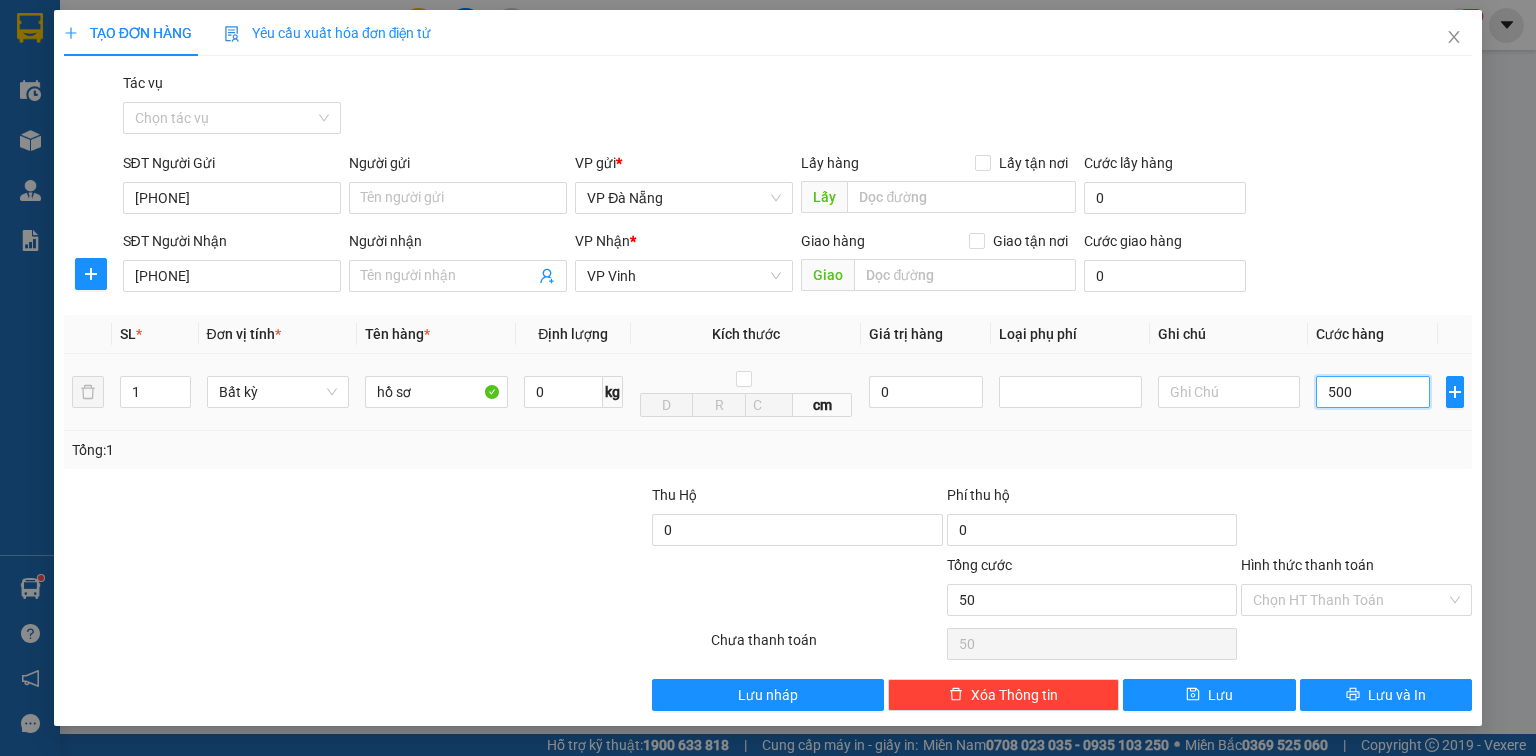 type on "500" 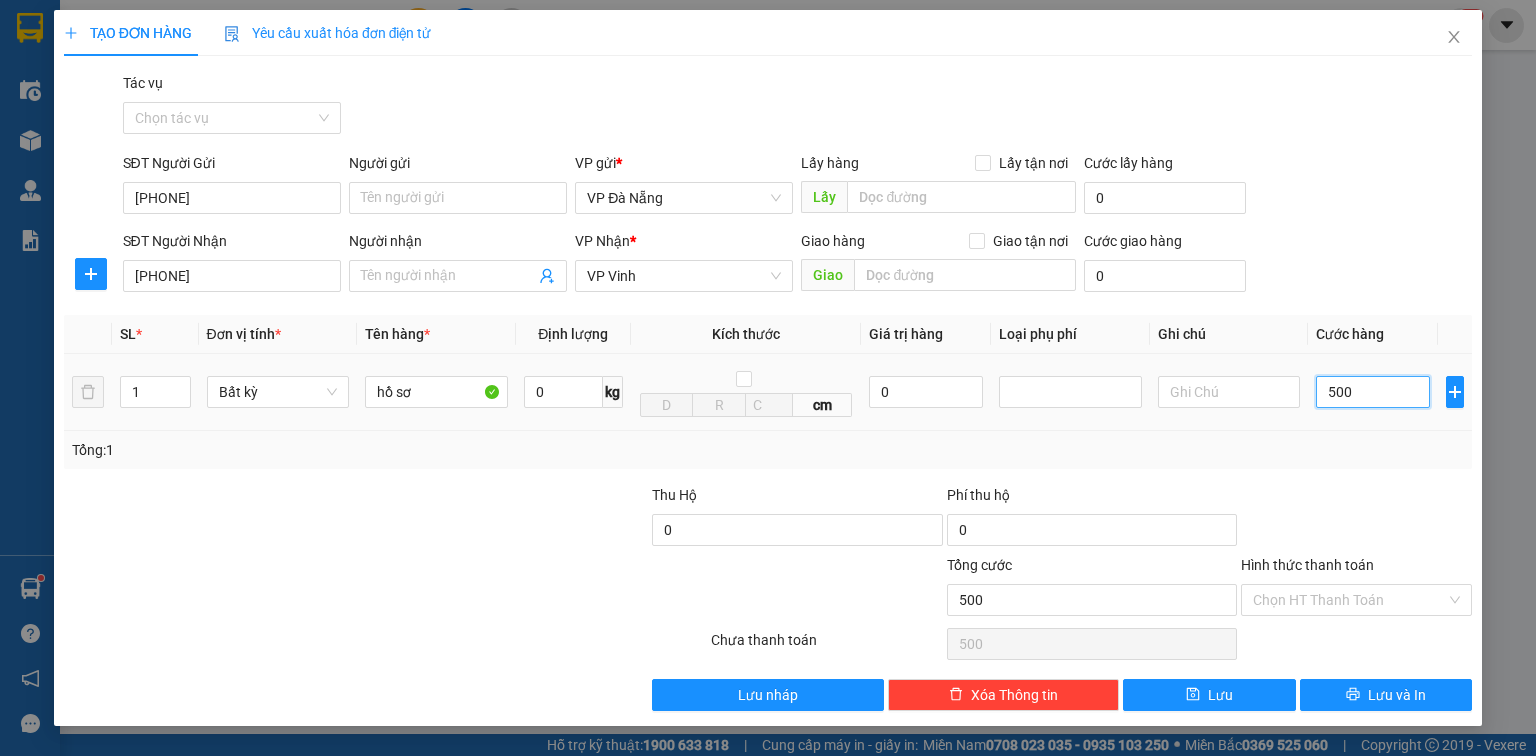 type on "5.000" 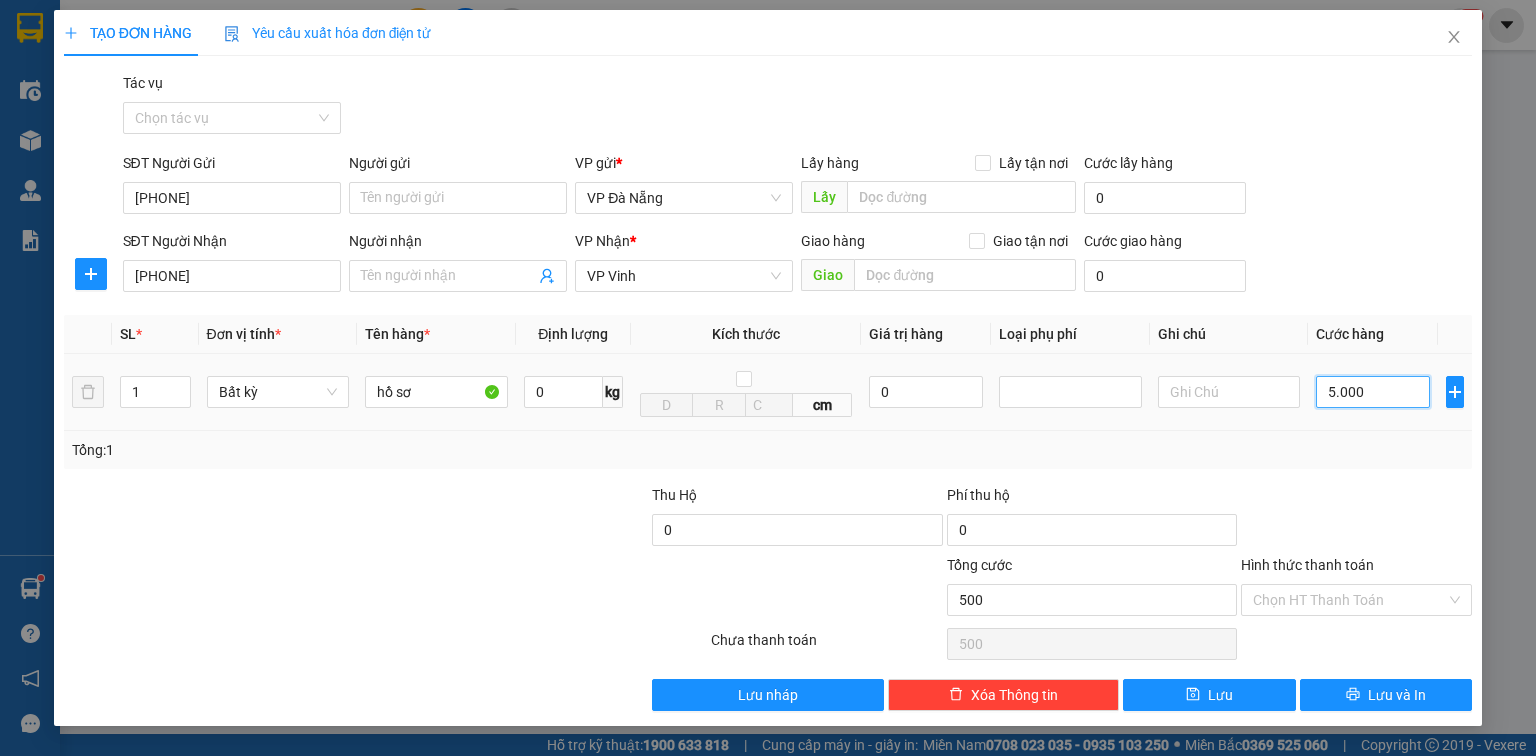 type on "5.000" 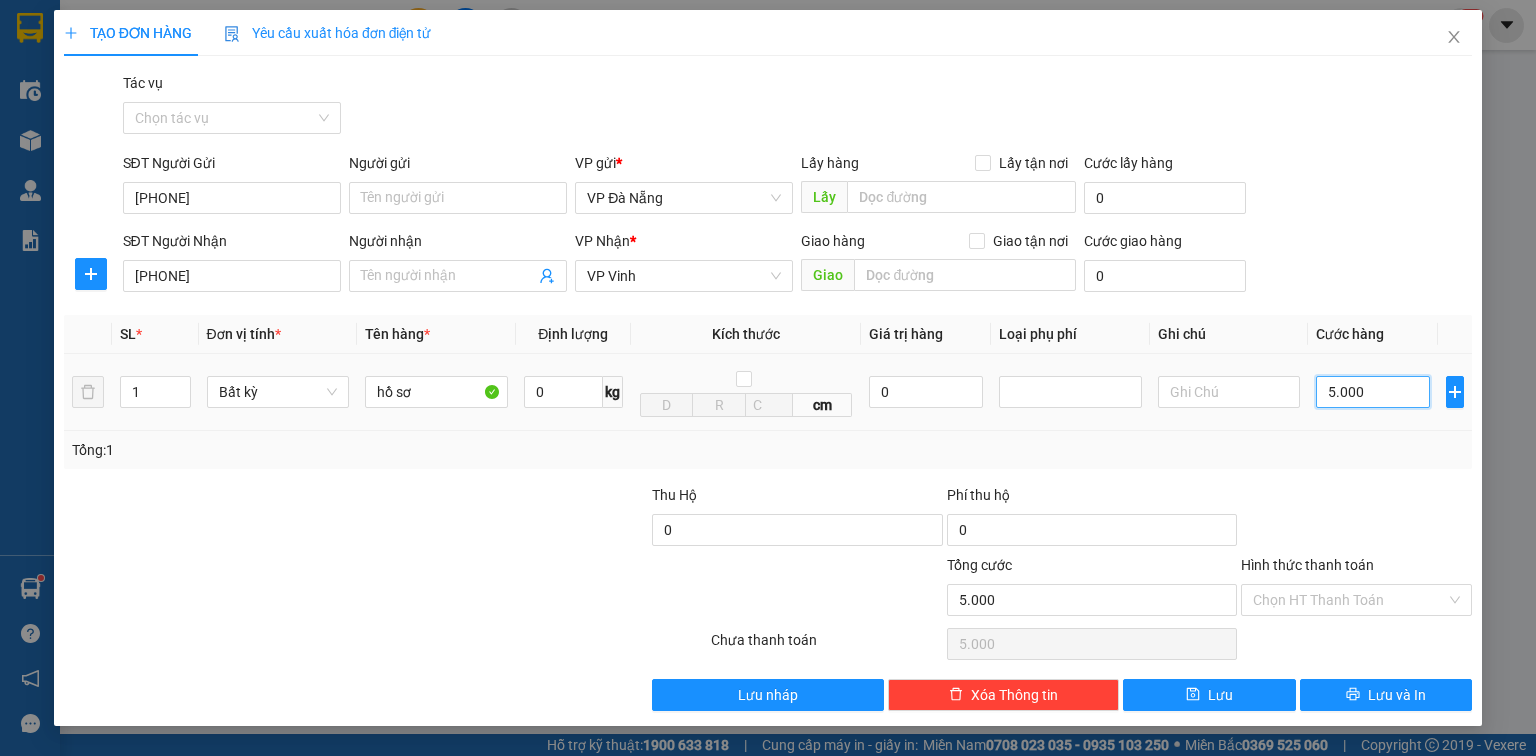 type on "50.000" 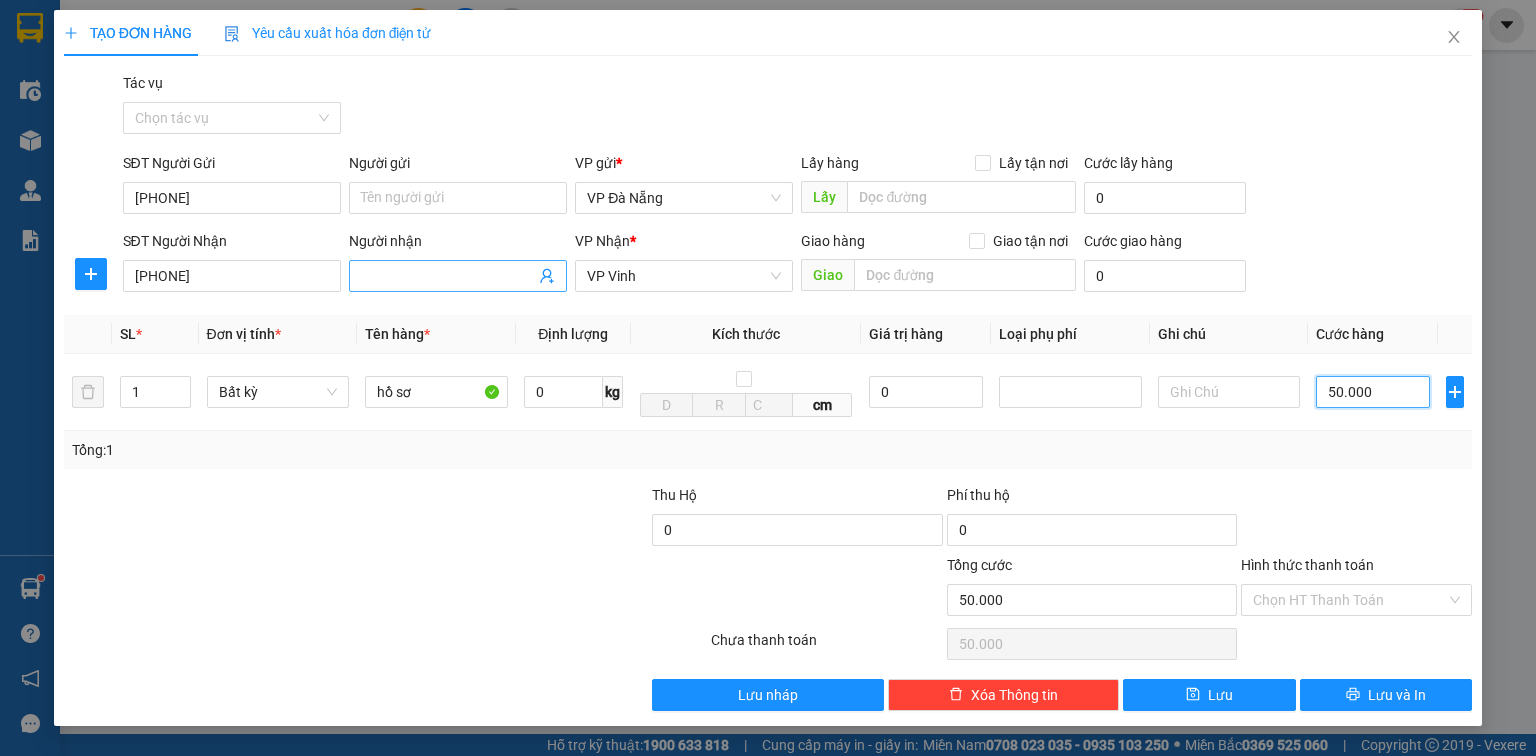 type on "50.000" 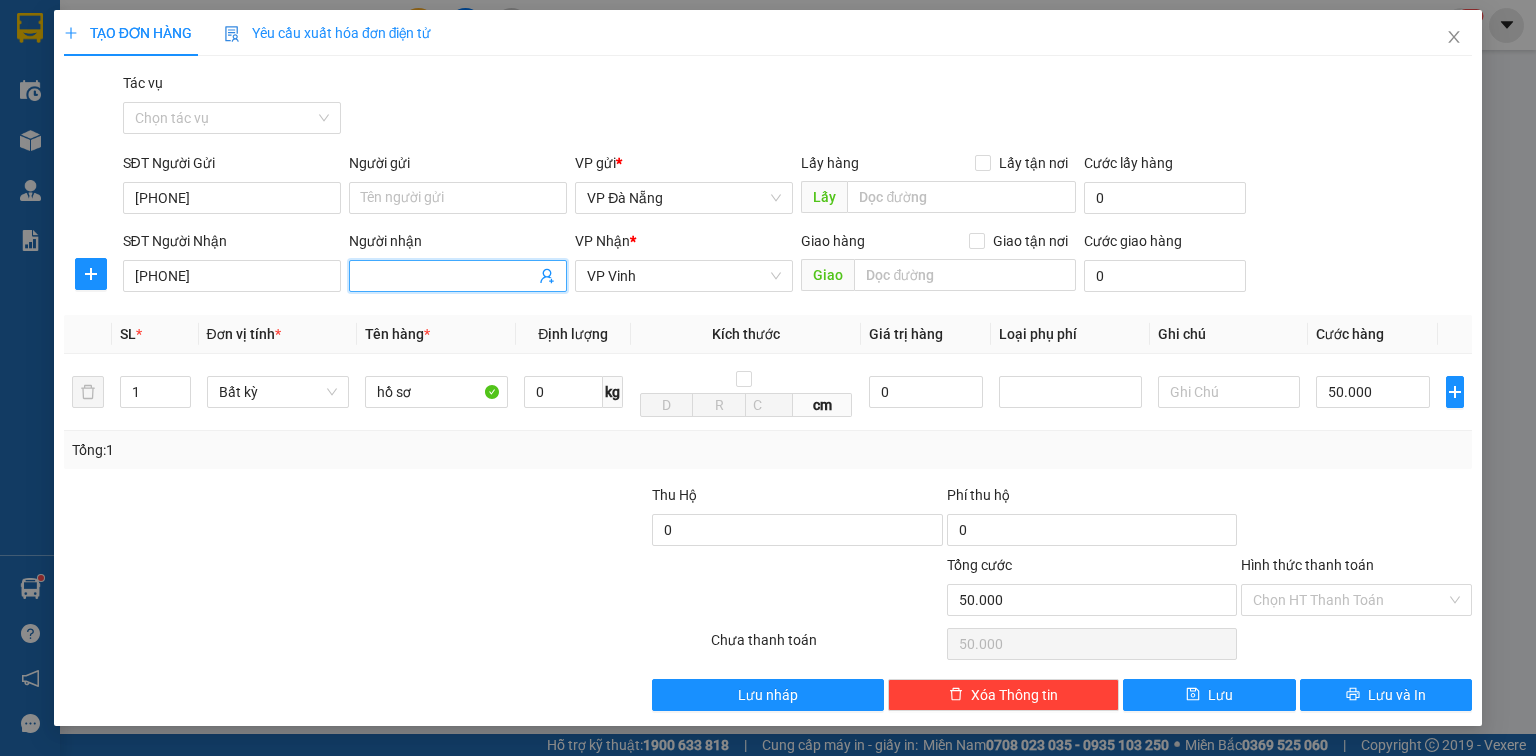 click on "Người nhận" at bounding box center [448, 276] 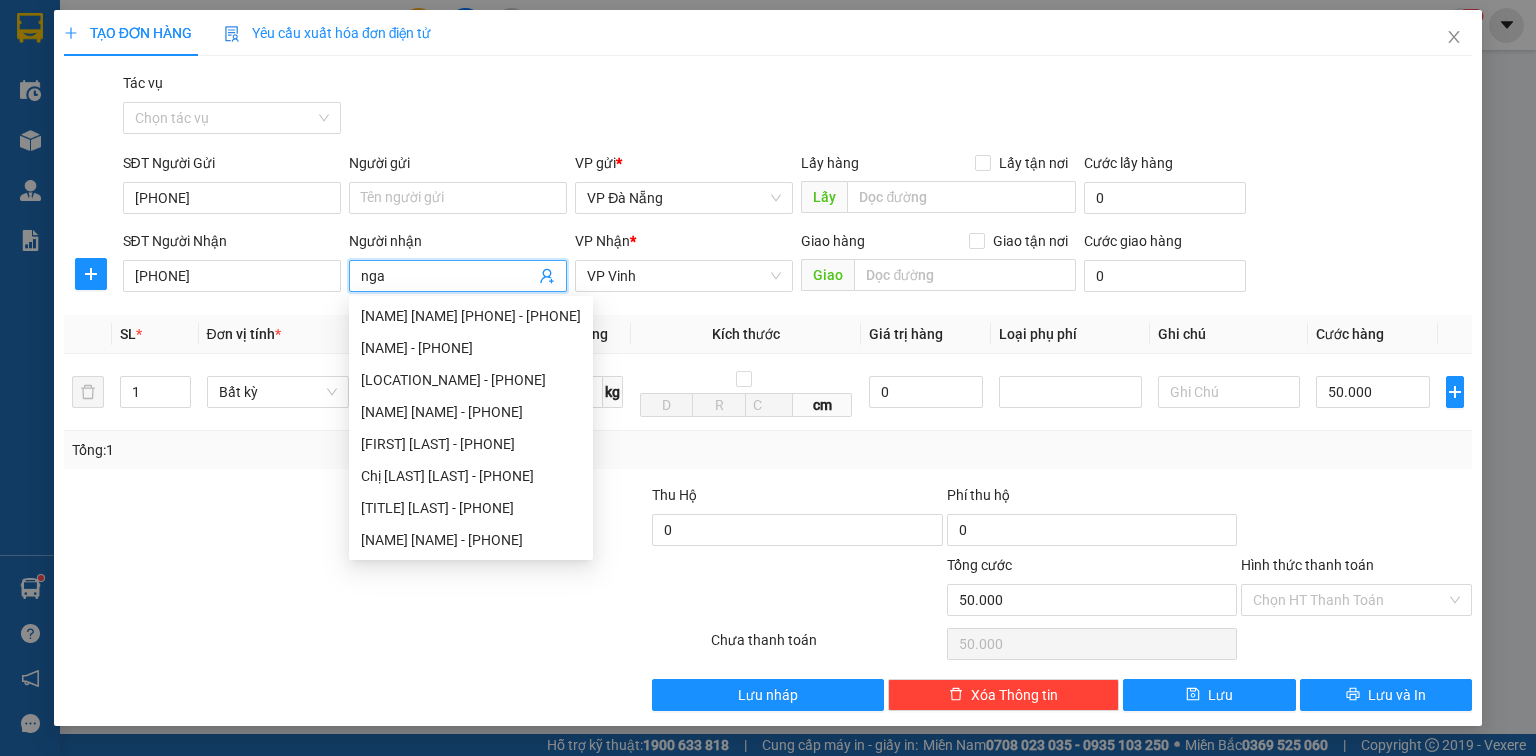type on "nga" 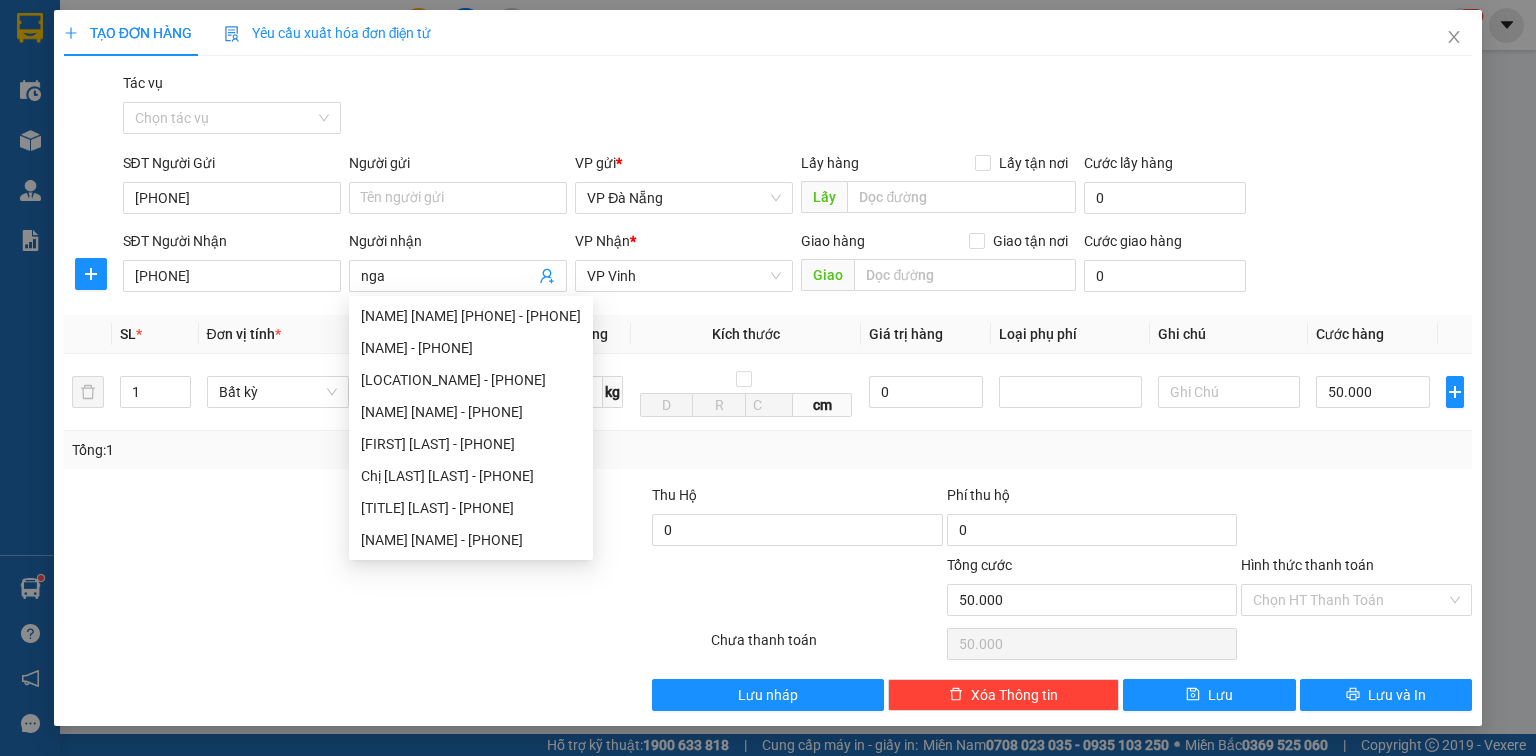 click on "Hình thức thanh toán" at bounding box center (1307, 565) 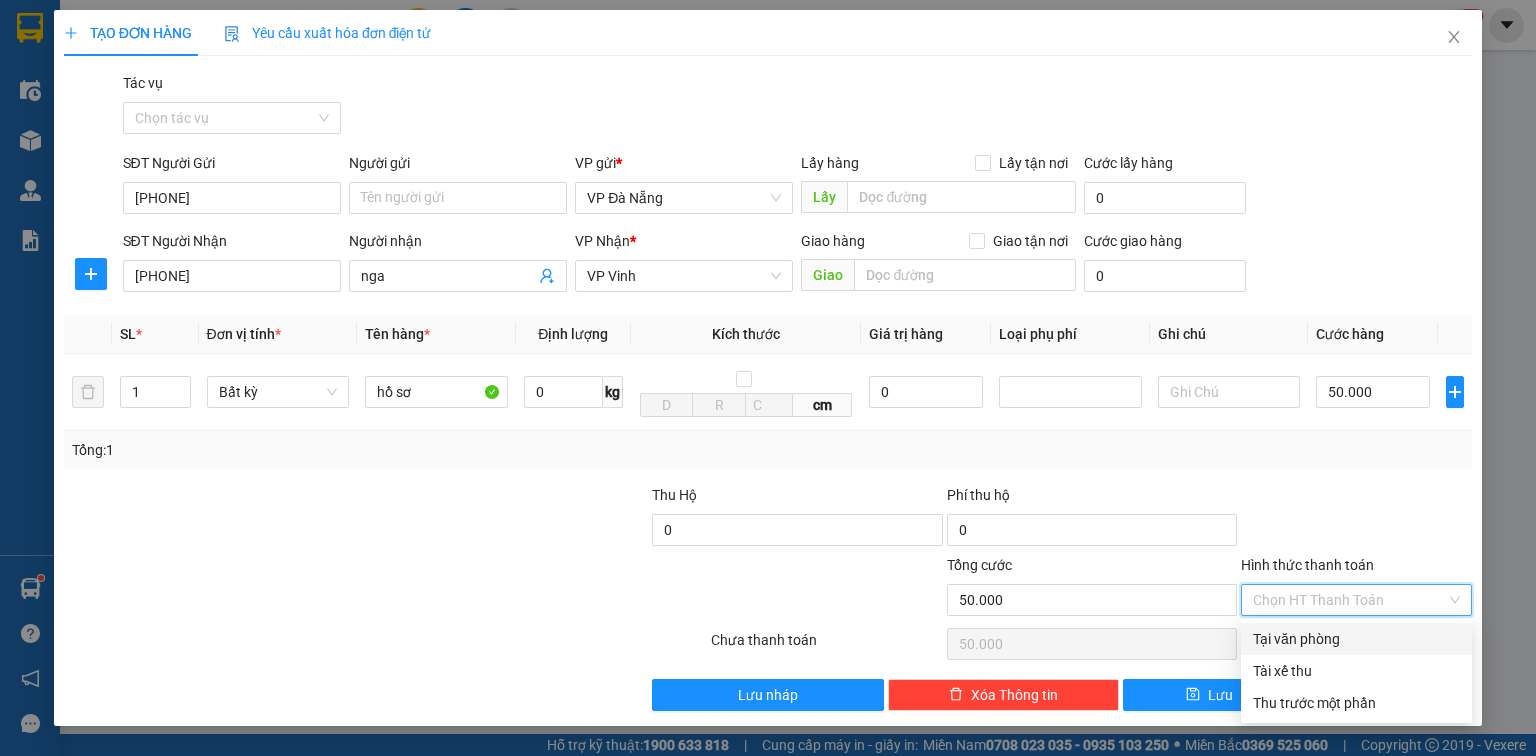 click on "Tại văn phòng" at bounding box center [1356, 639] 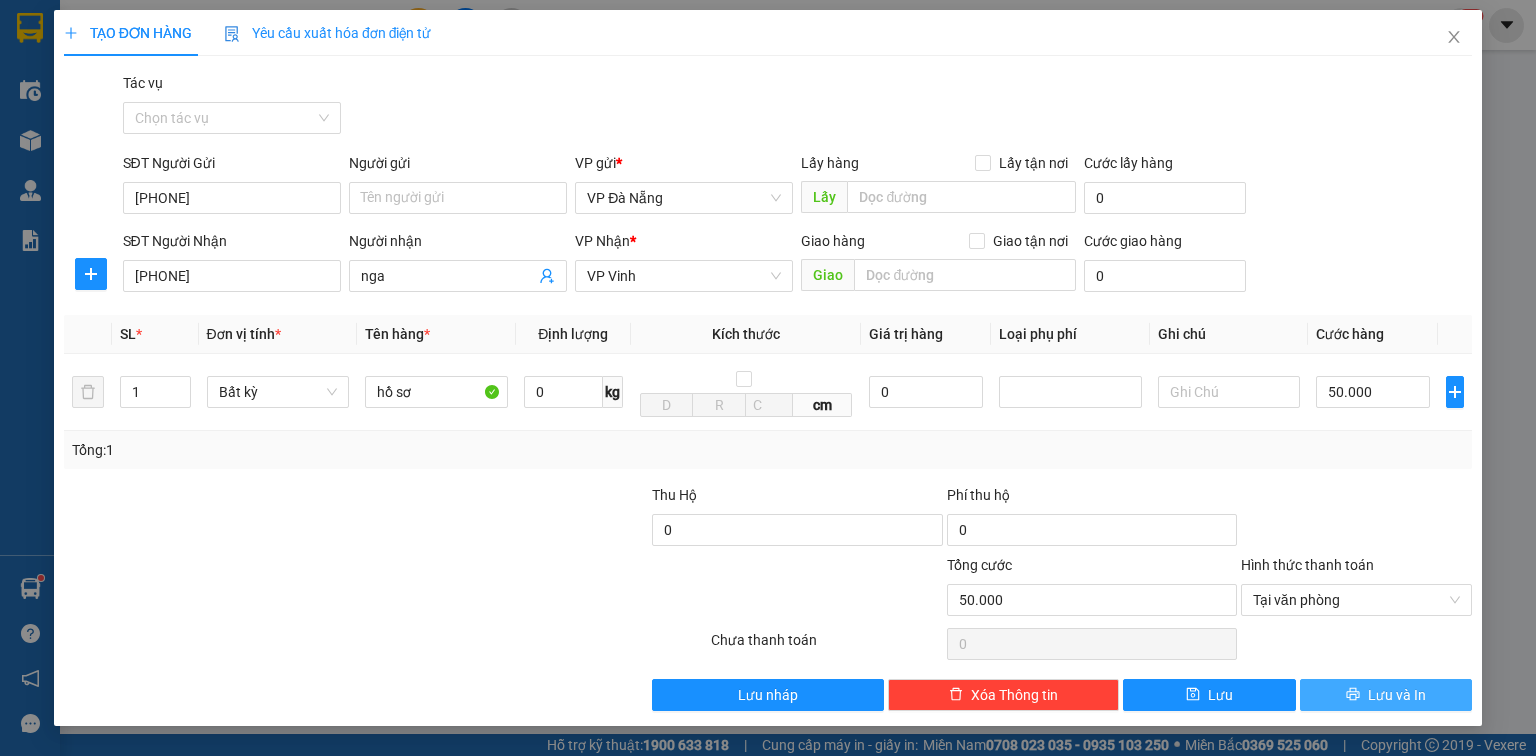 click on "Lưu và In" at bounding box center (1386, 695) 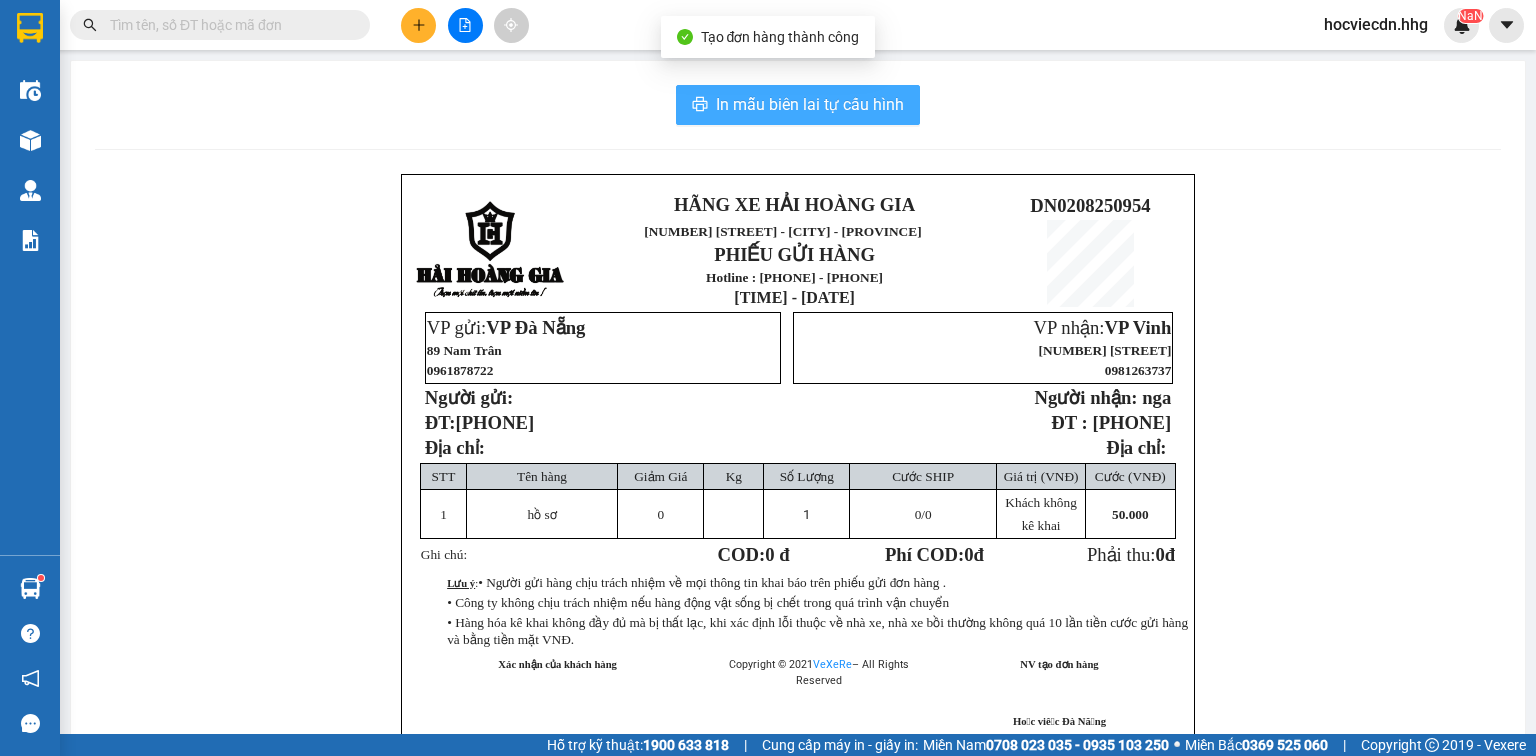 click on "In mẫu biên lai tự cấu hình" at bounding box center (810, 104) 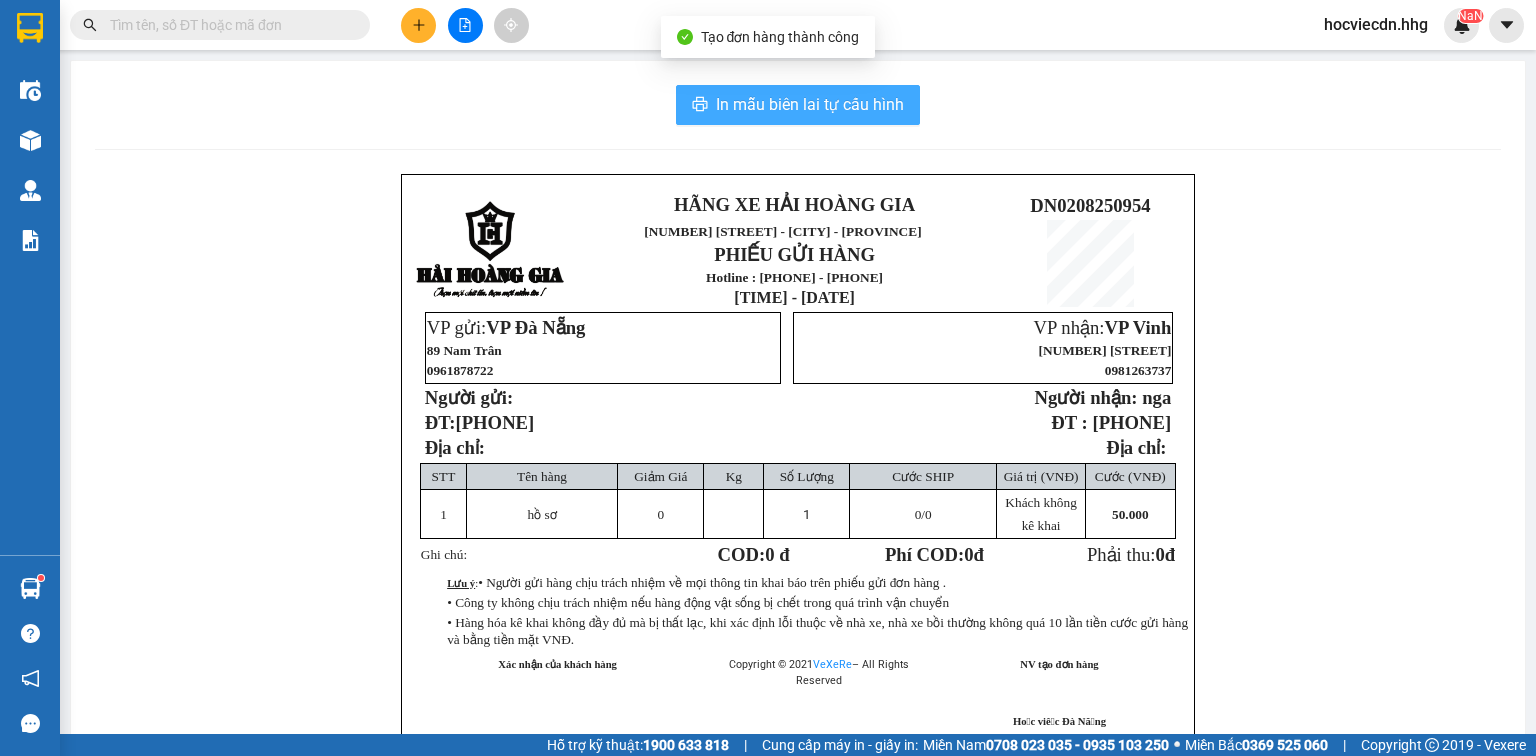 scroll, scrollTop: 0, scrollLeft: 0, axis: both 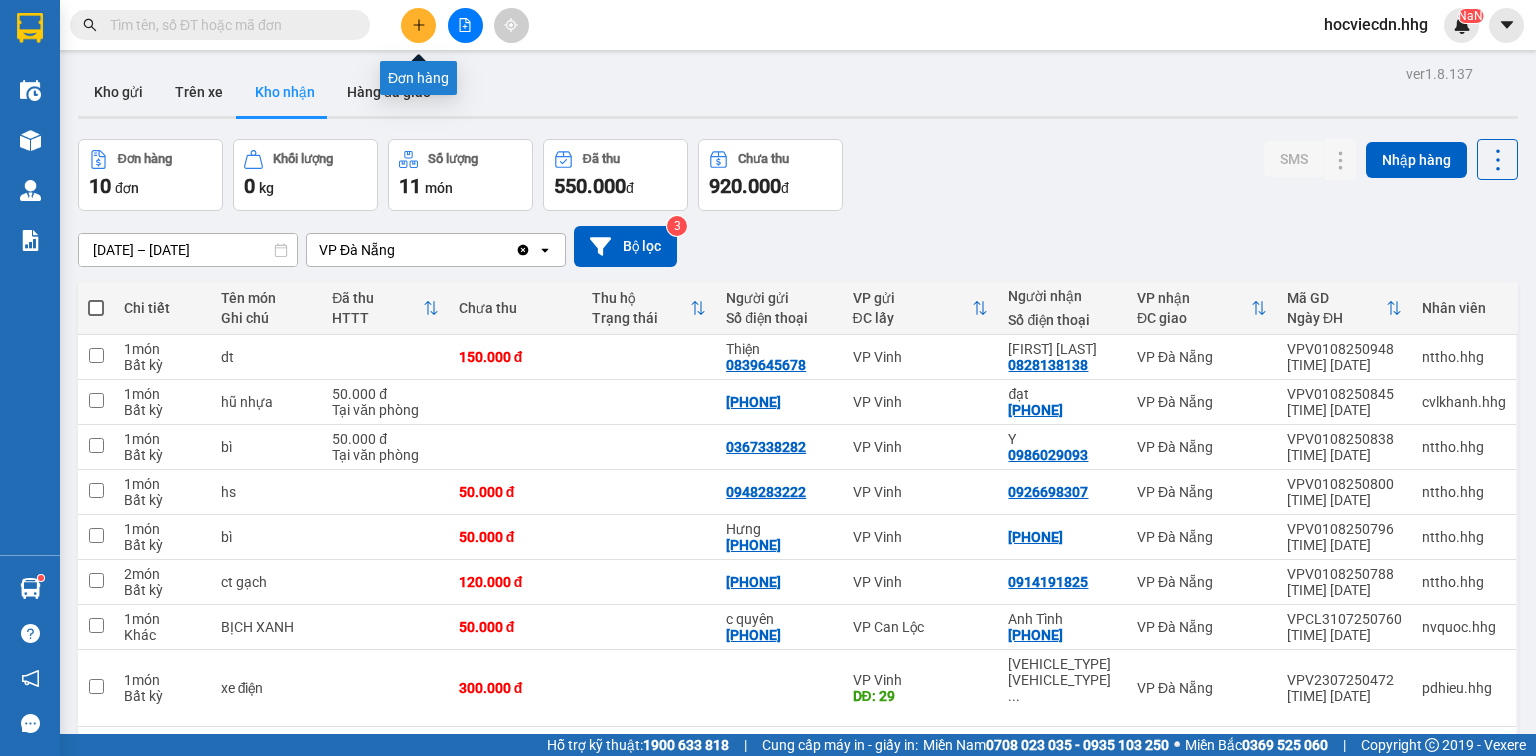 click at bounding box center (418, 25) 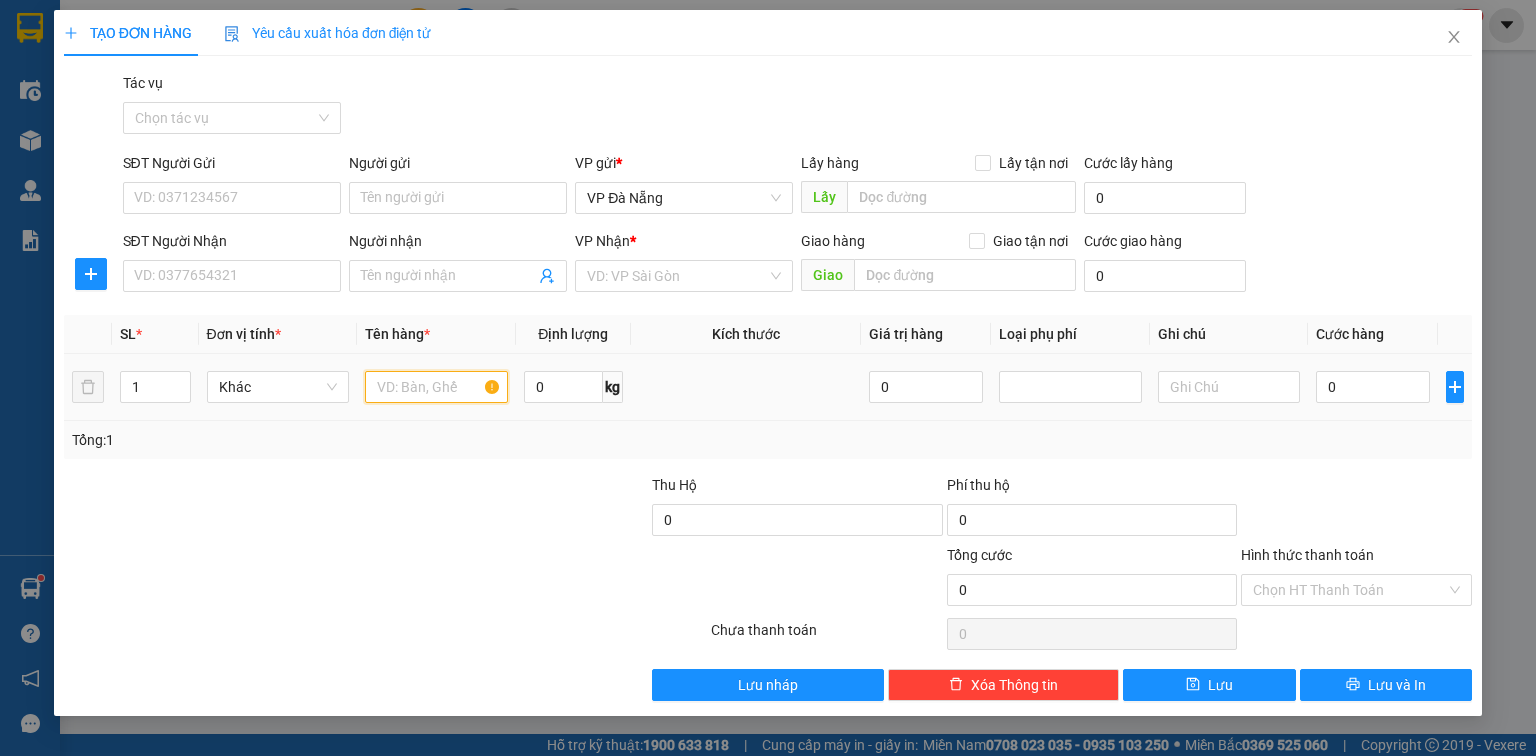 click at bounding box center [436, 387] 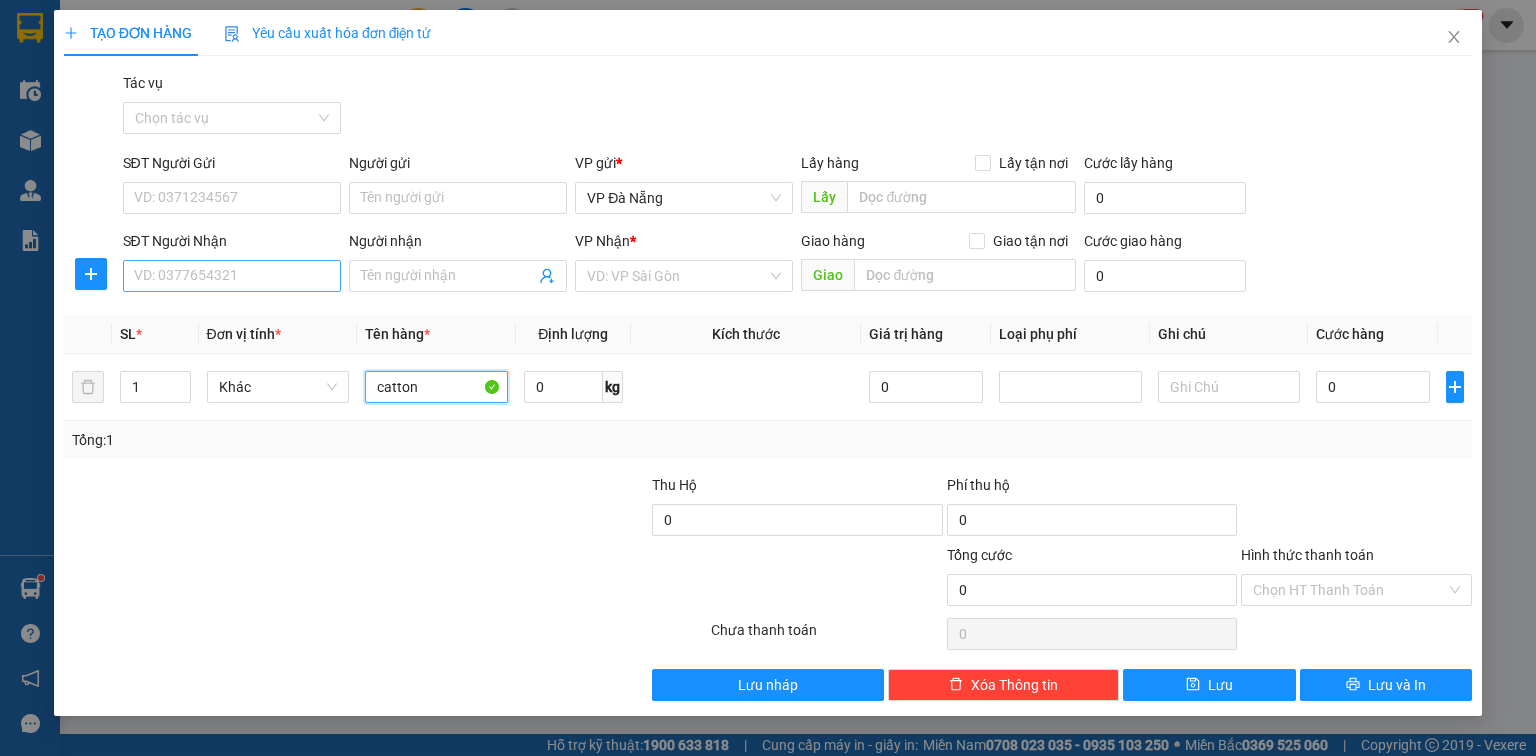 type on "catton" 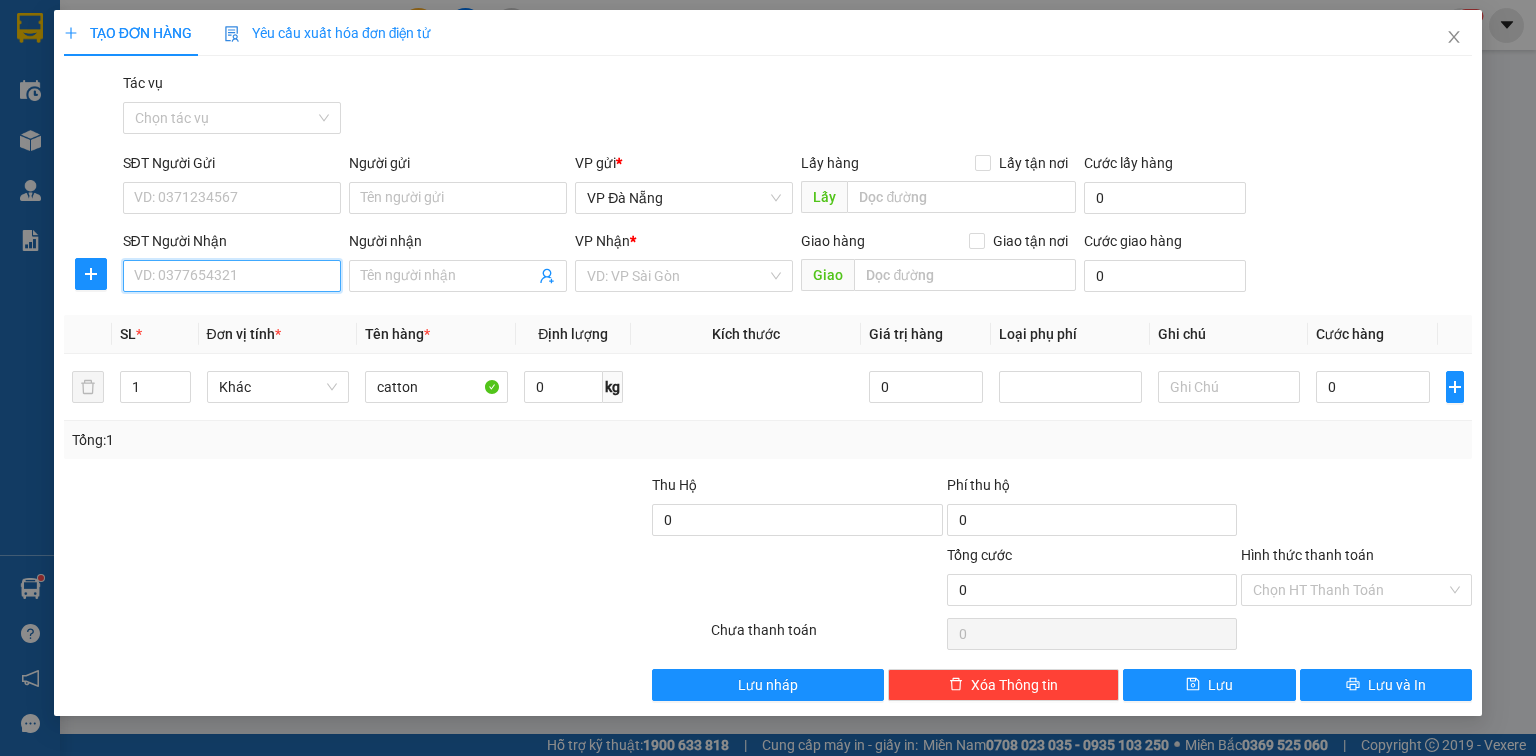 click on "SĐT Người Nhận" at bounding box center [232, 276] 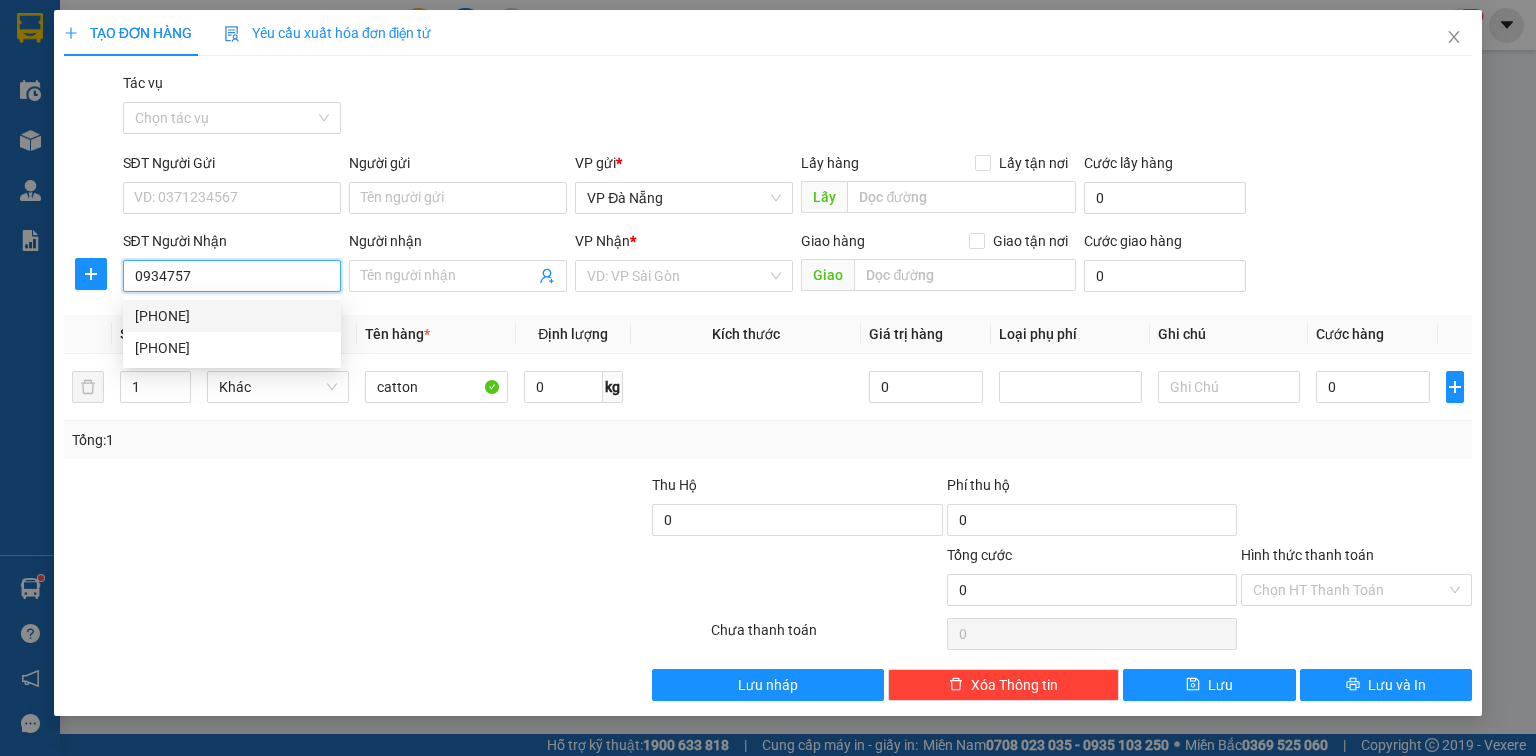 click on "0934757646" at bounding box center [232, 316] 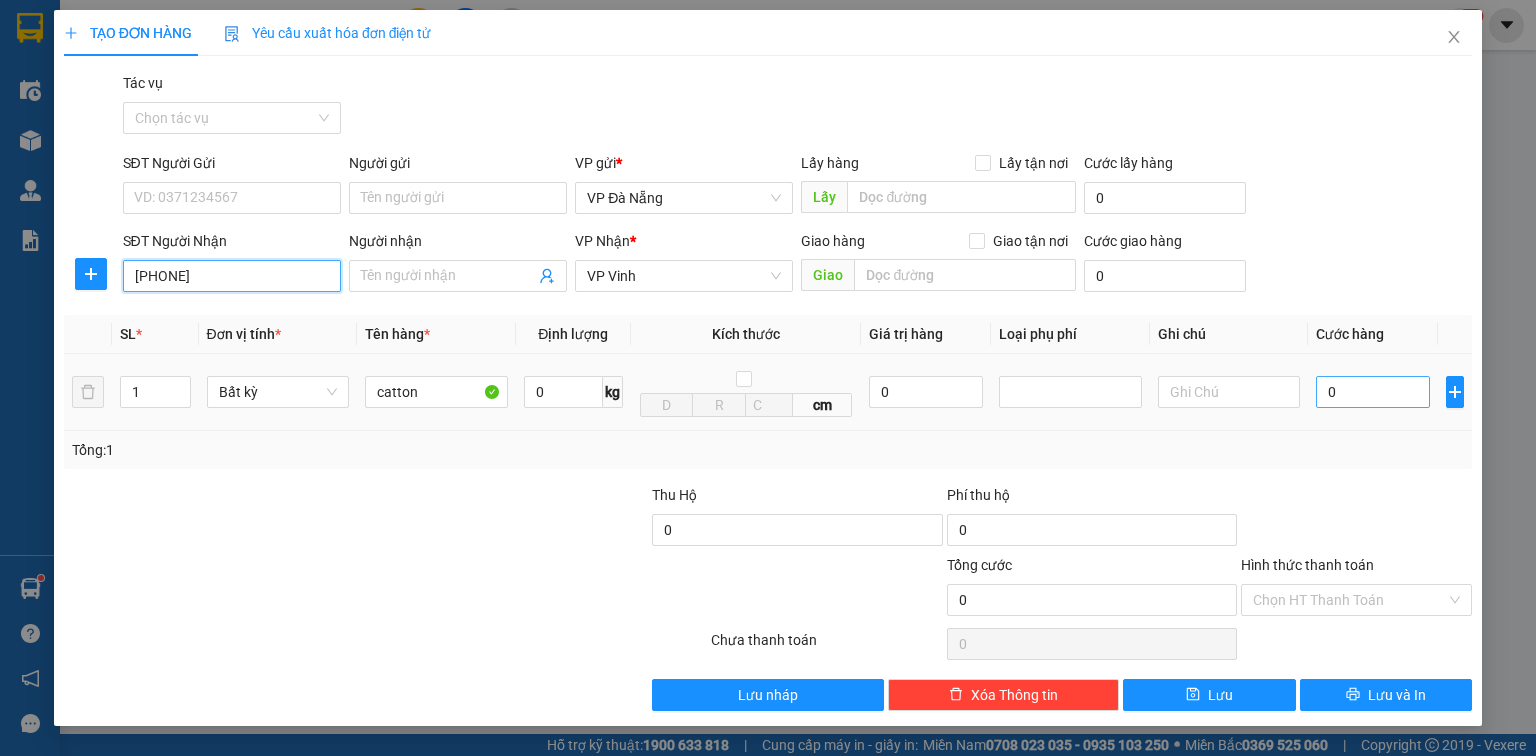 type on "0934757646" 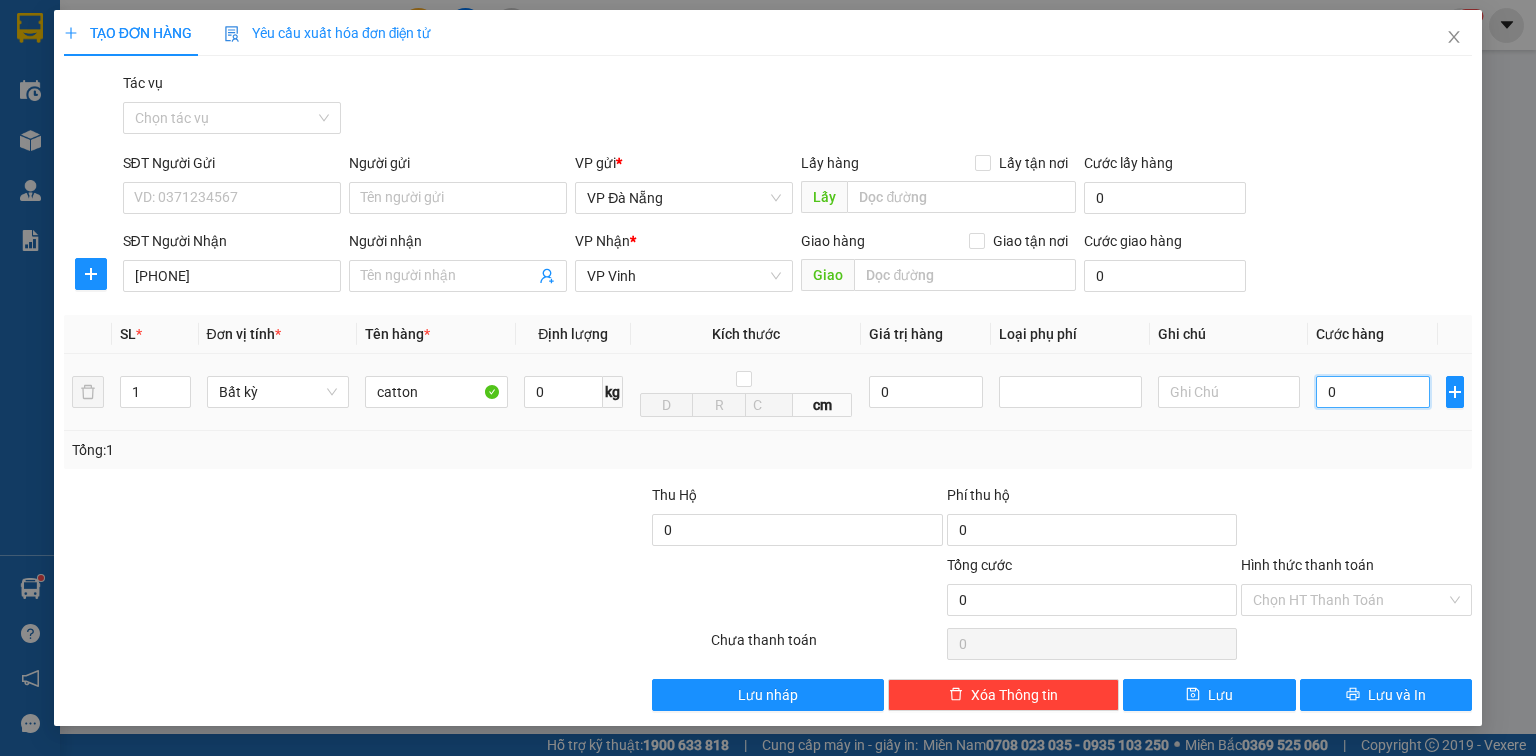 click on "0" at bounding box center (1373, 392) 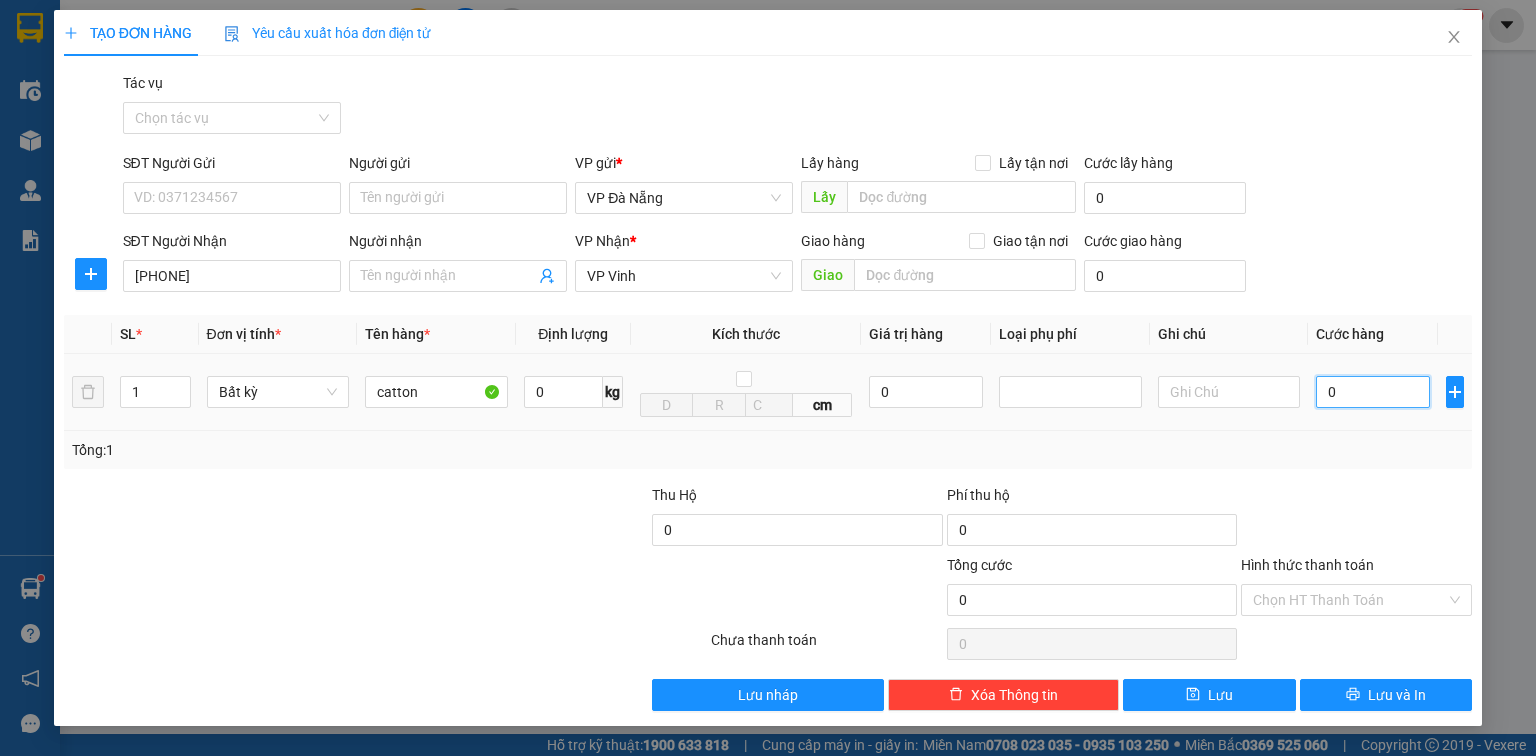 type on "5" 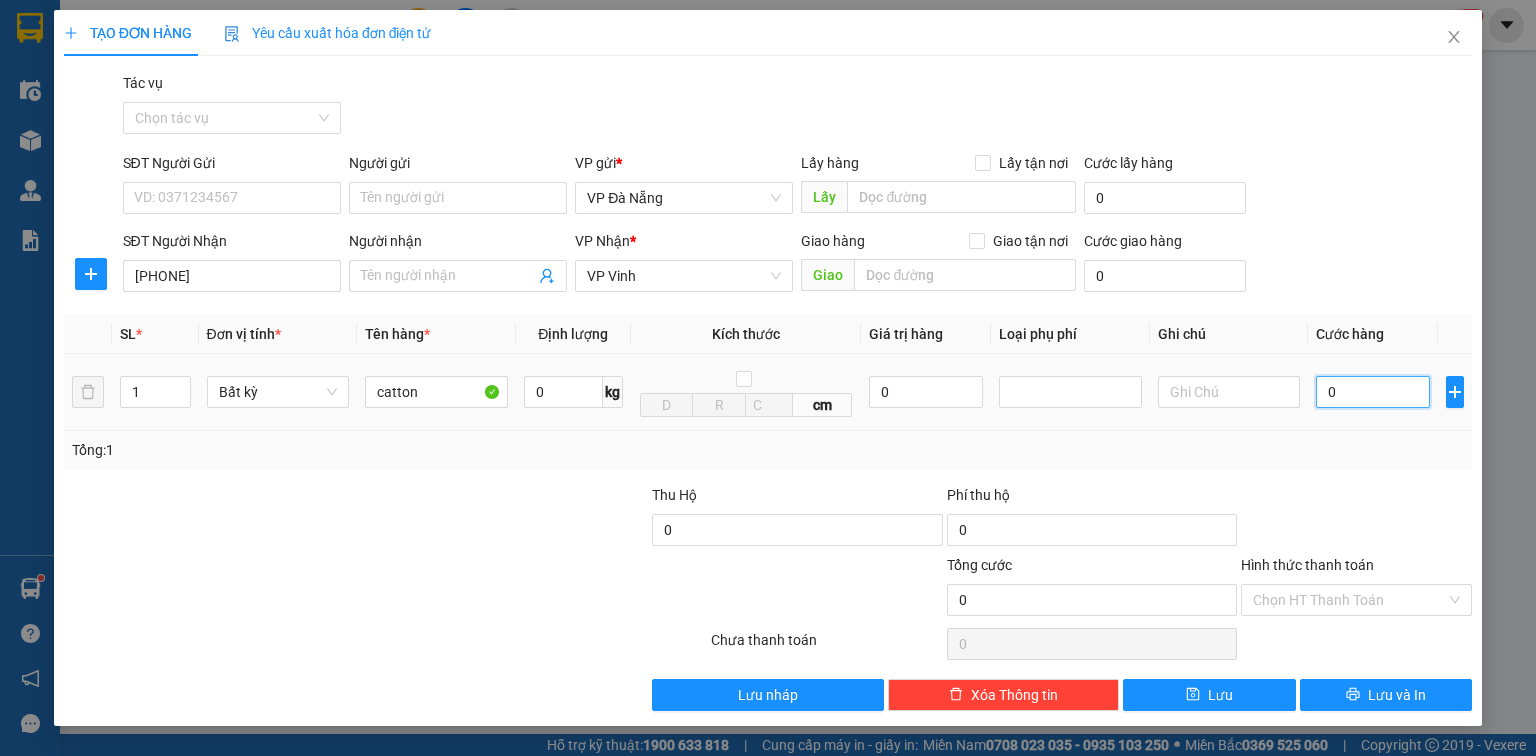type on "5" 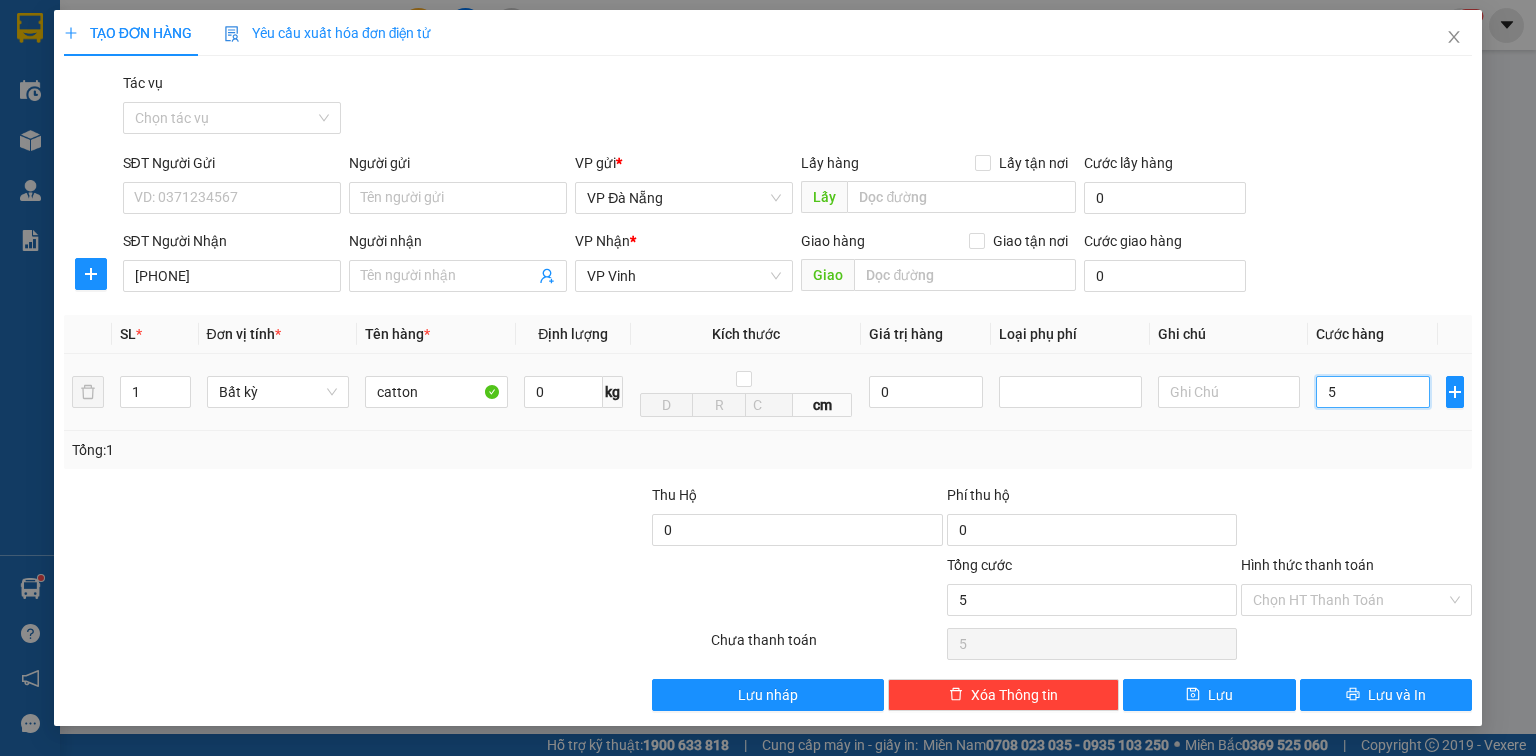 type on "50" 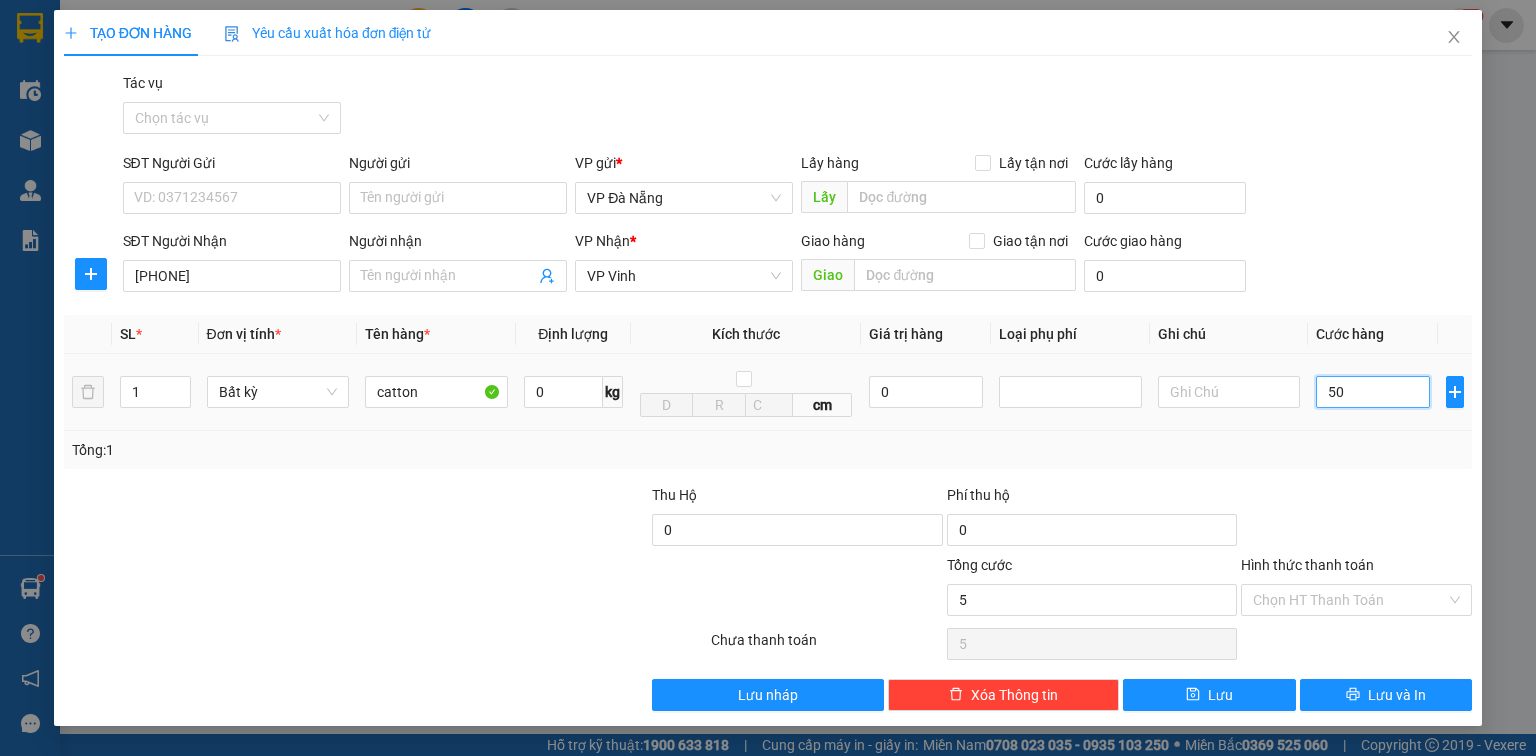 type on "50" 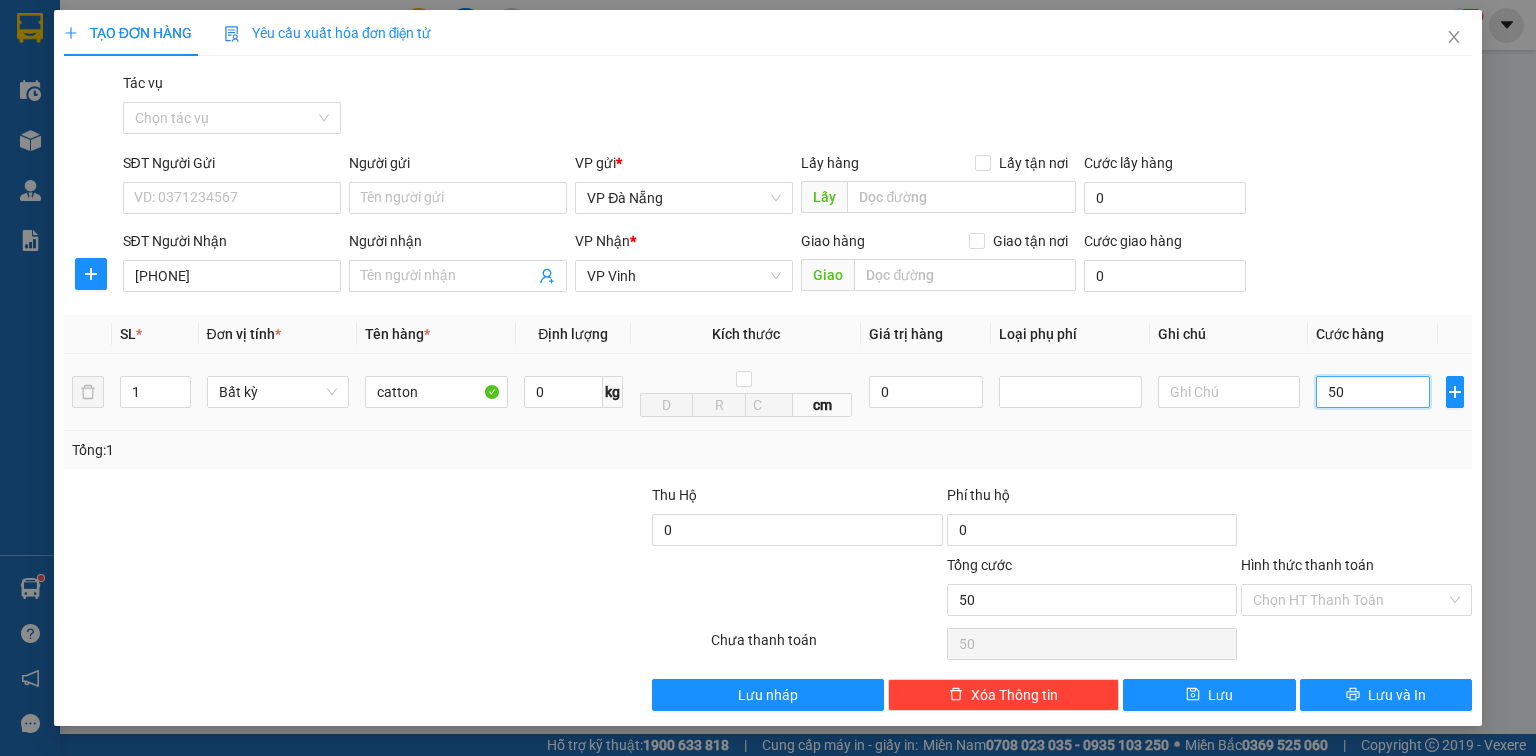 type on "500" 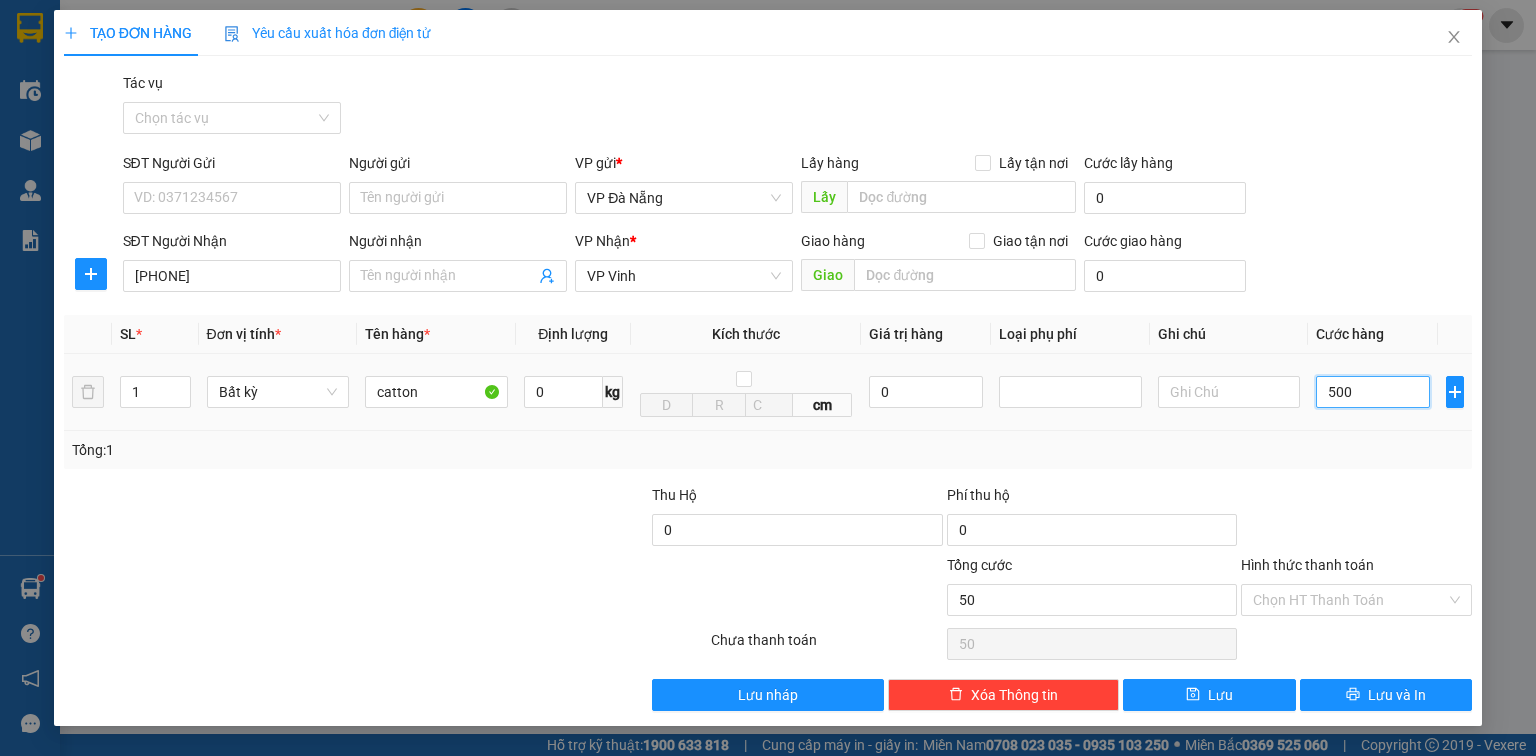 type on "500" 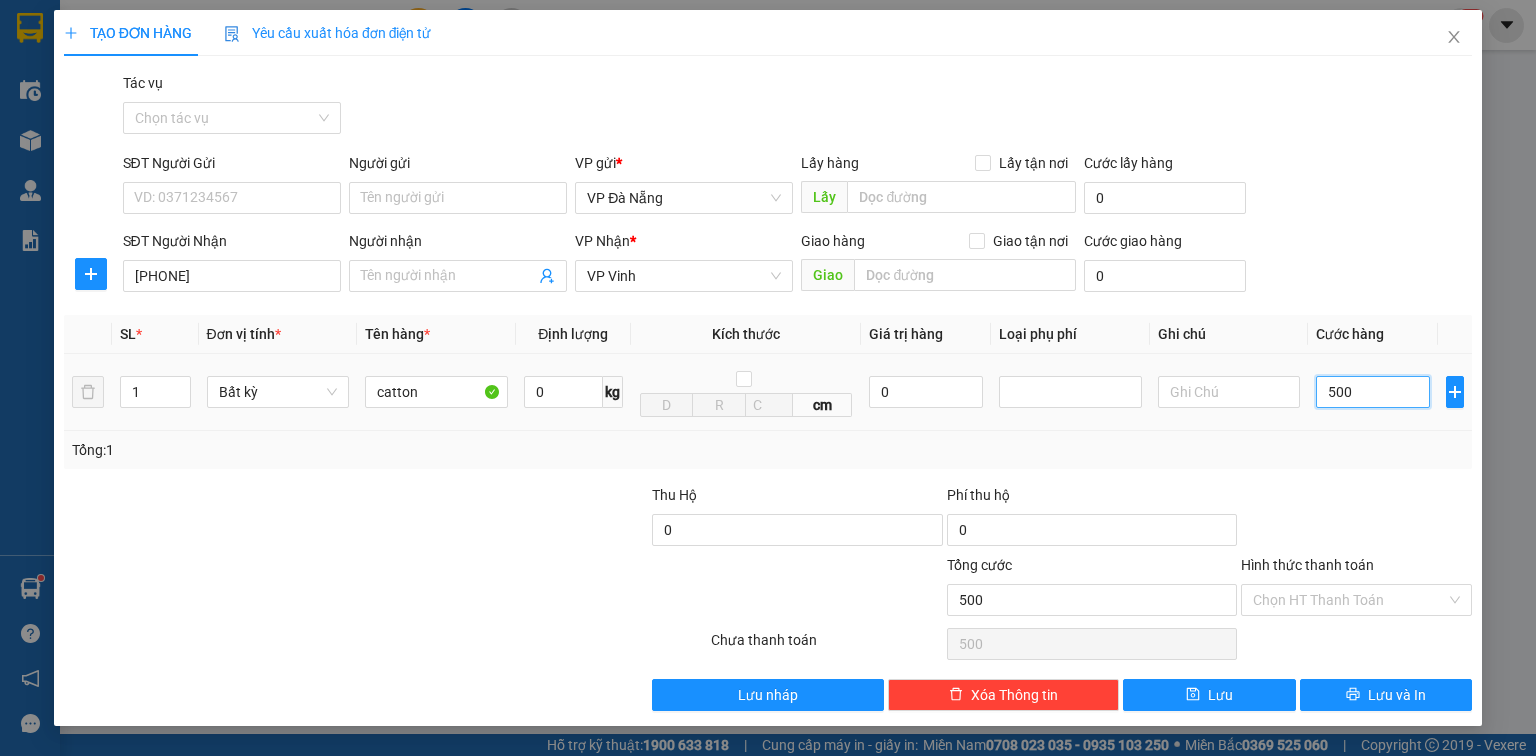 type on "5.000" 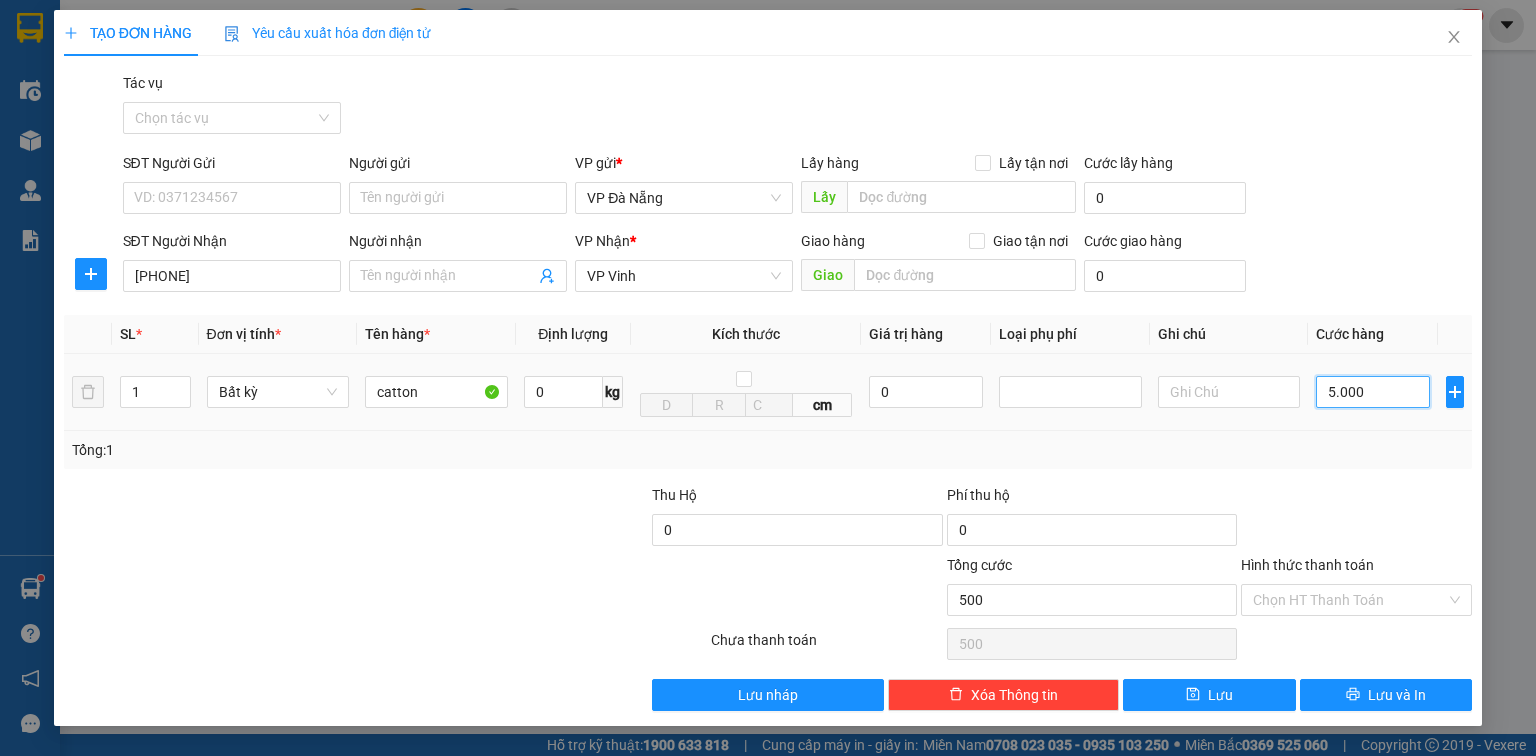 type on "5.000" 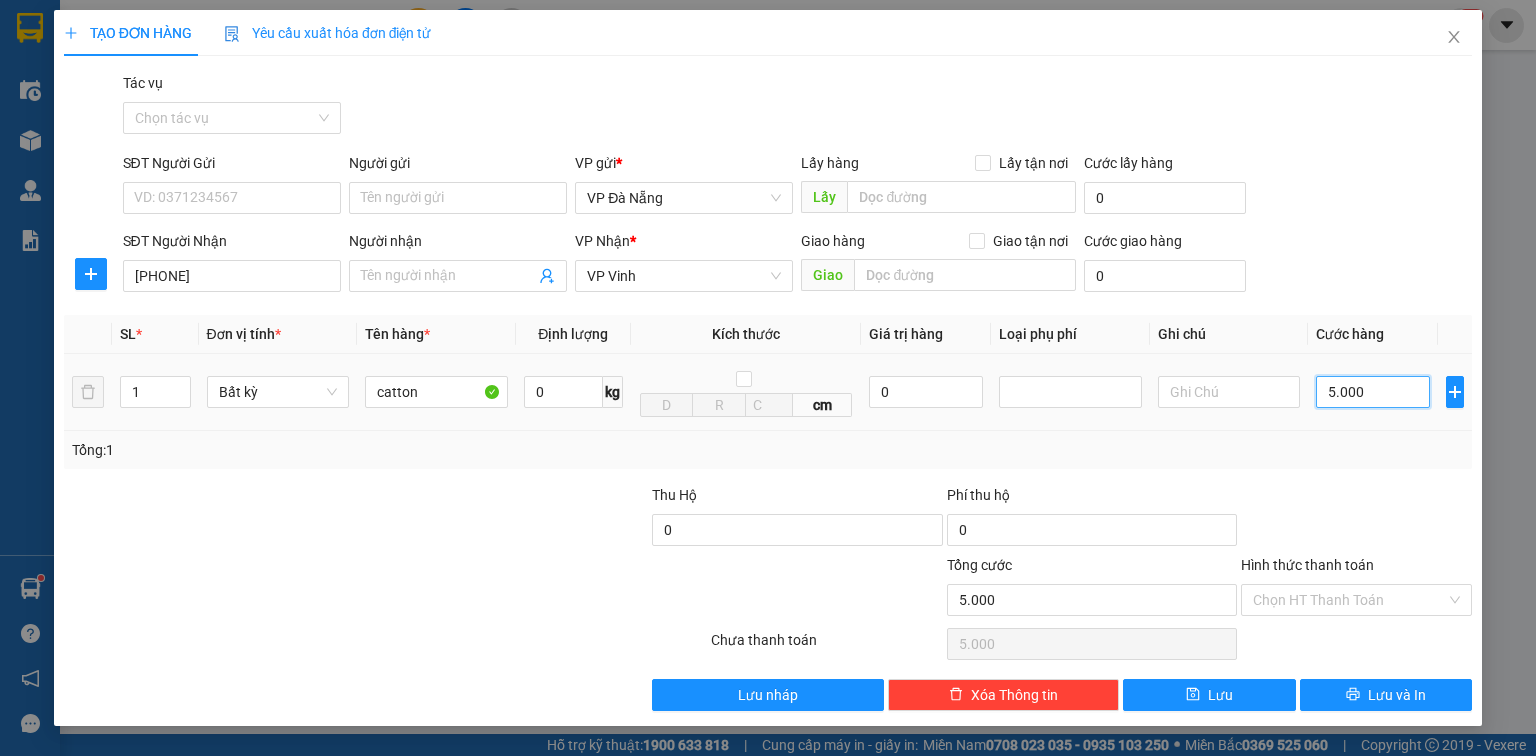 type on "50.000" 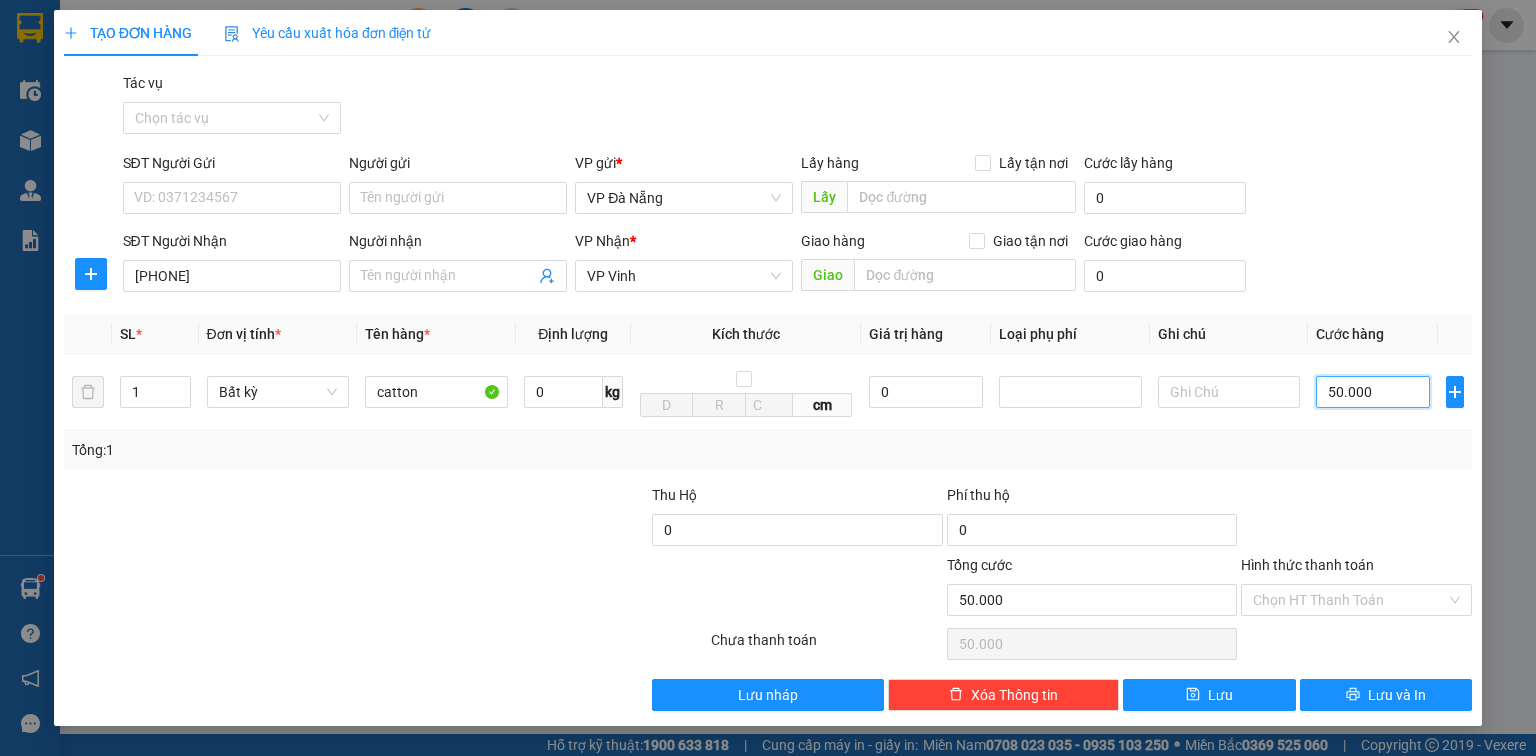 type on "50.000" 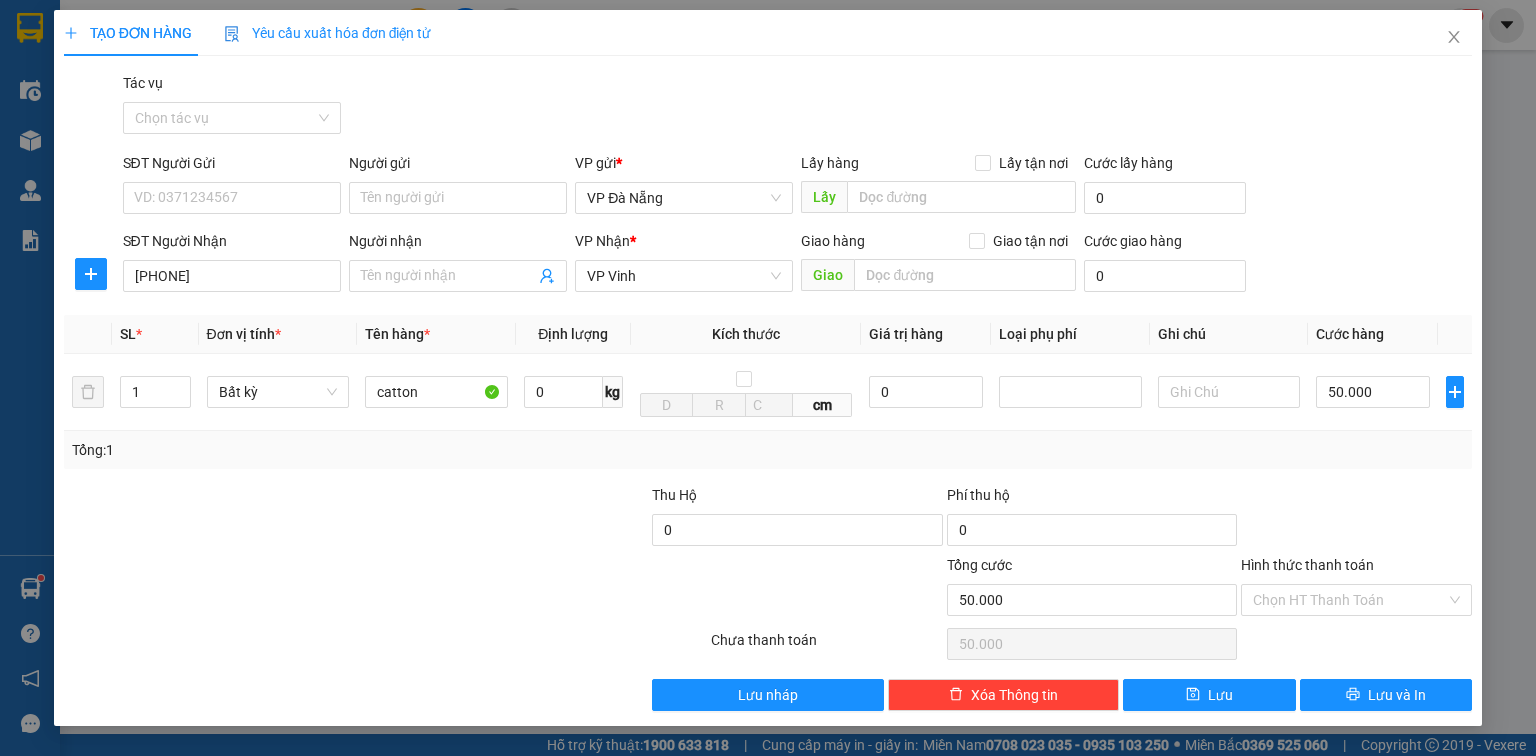 click at bounding box center [1356, 519] 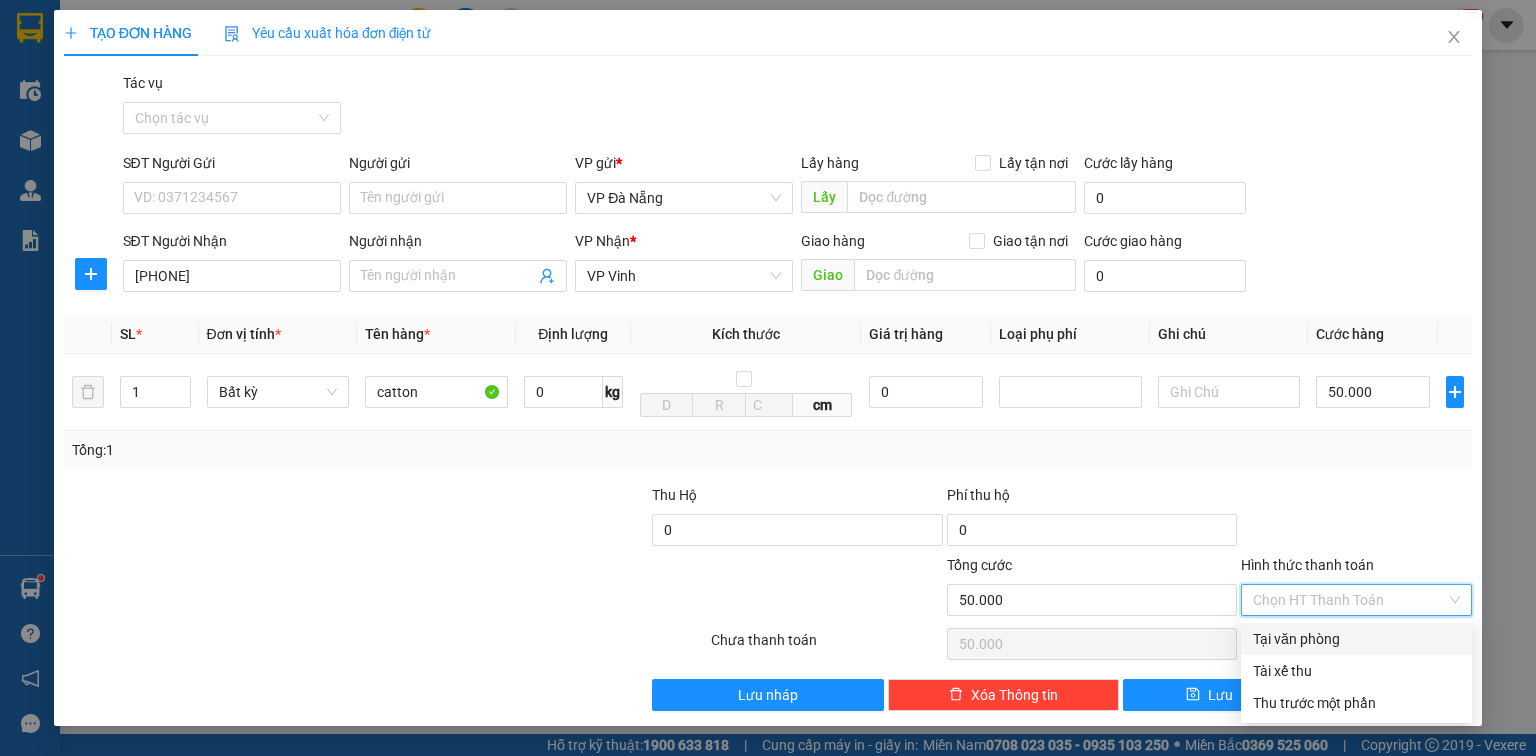 click on "Tại văn phòng" at bounding box center [1356, 639] 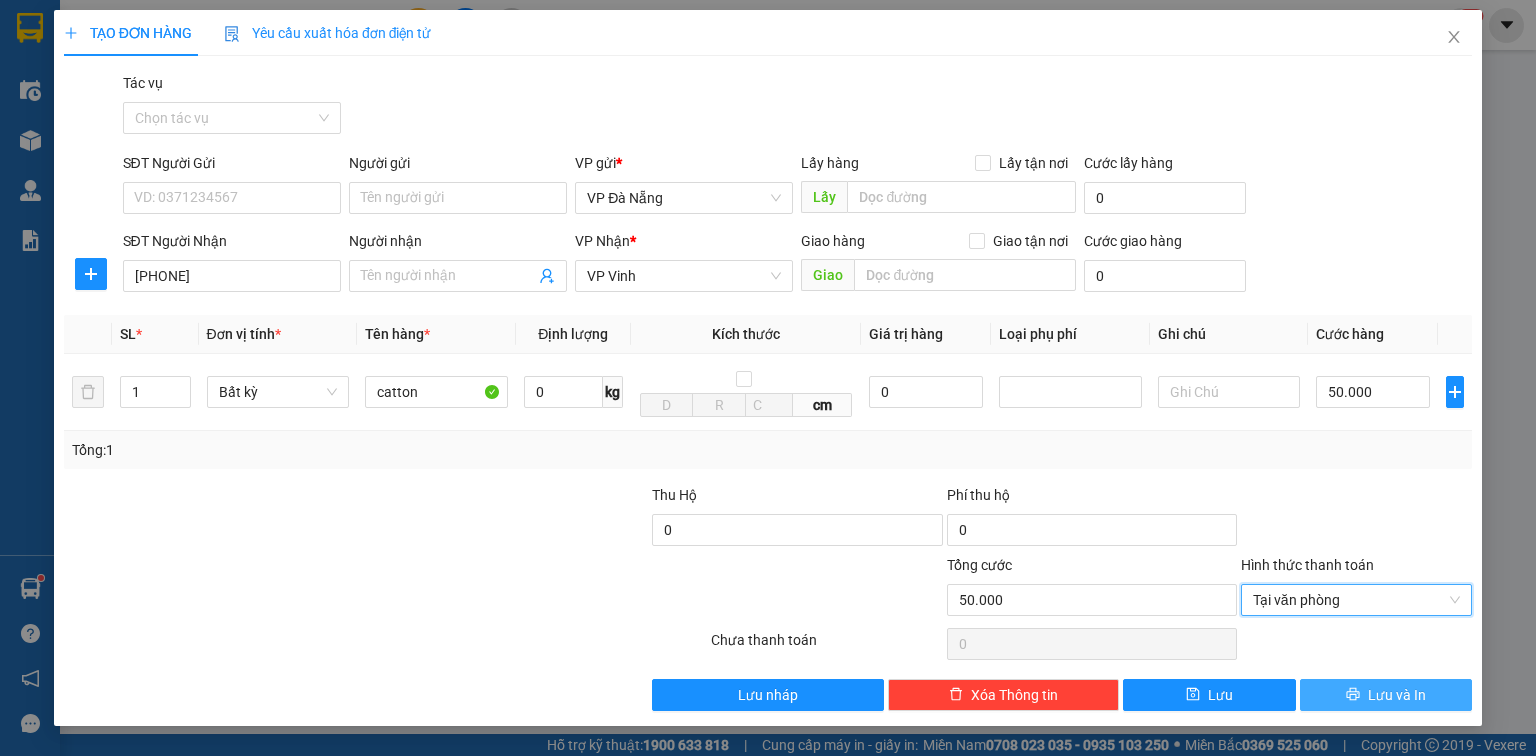 click on "Lưu và In" at bounding box center (1386, 695) 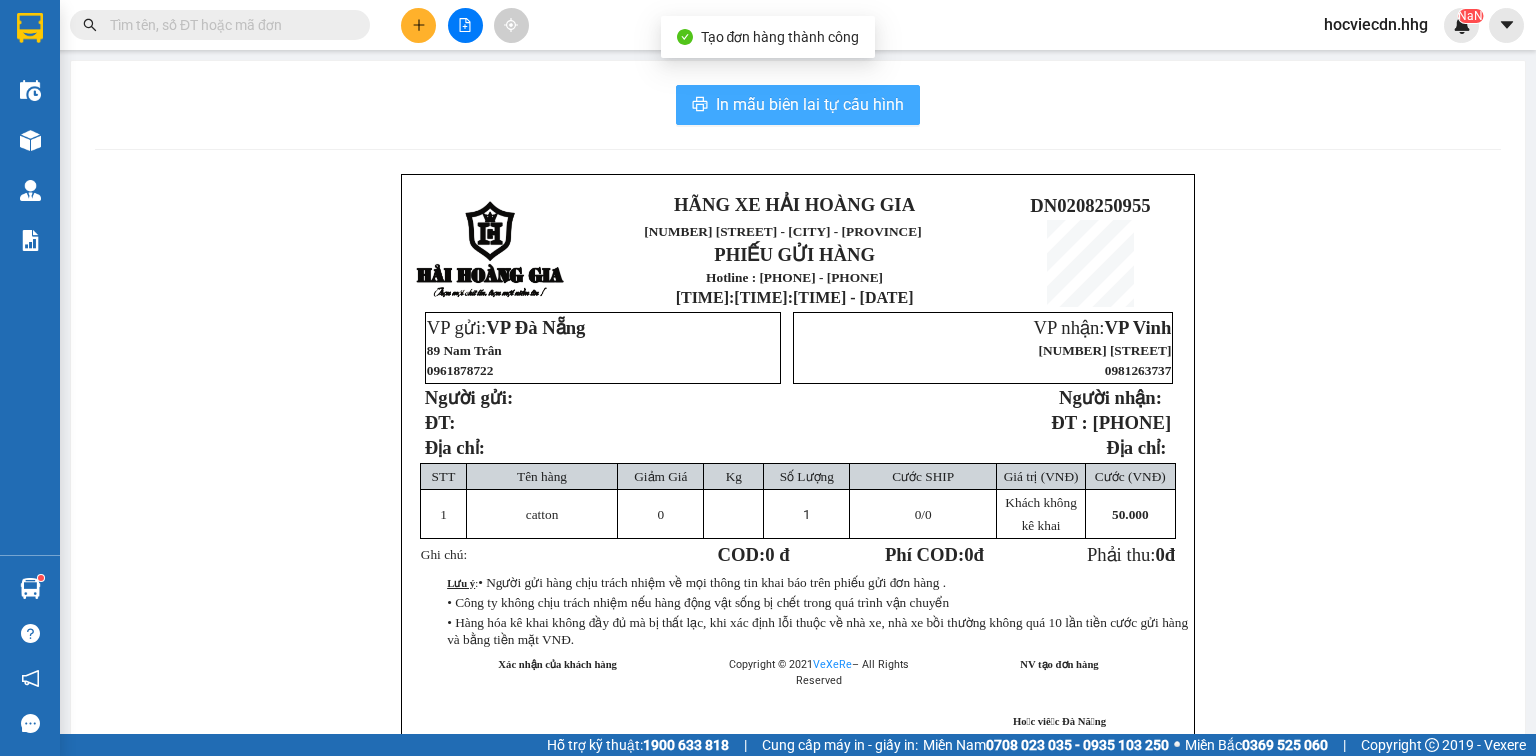 click on "In mẫu biên lai tự cấu hình" at bounding box center [810, 104] 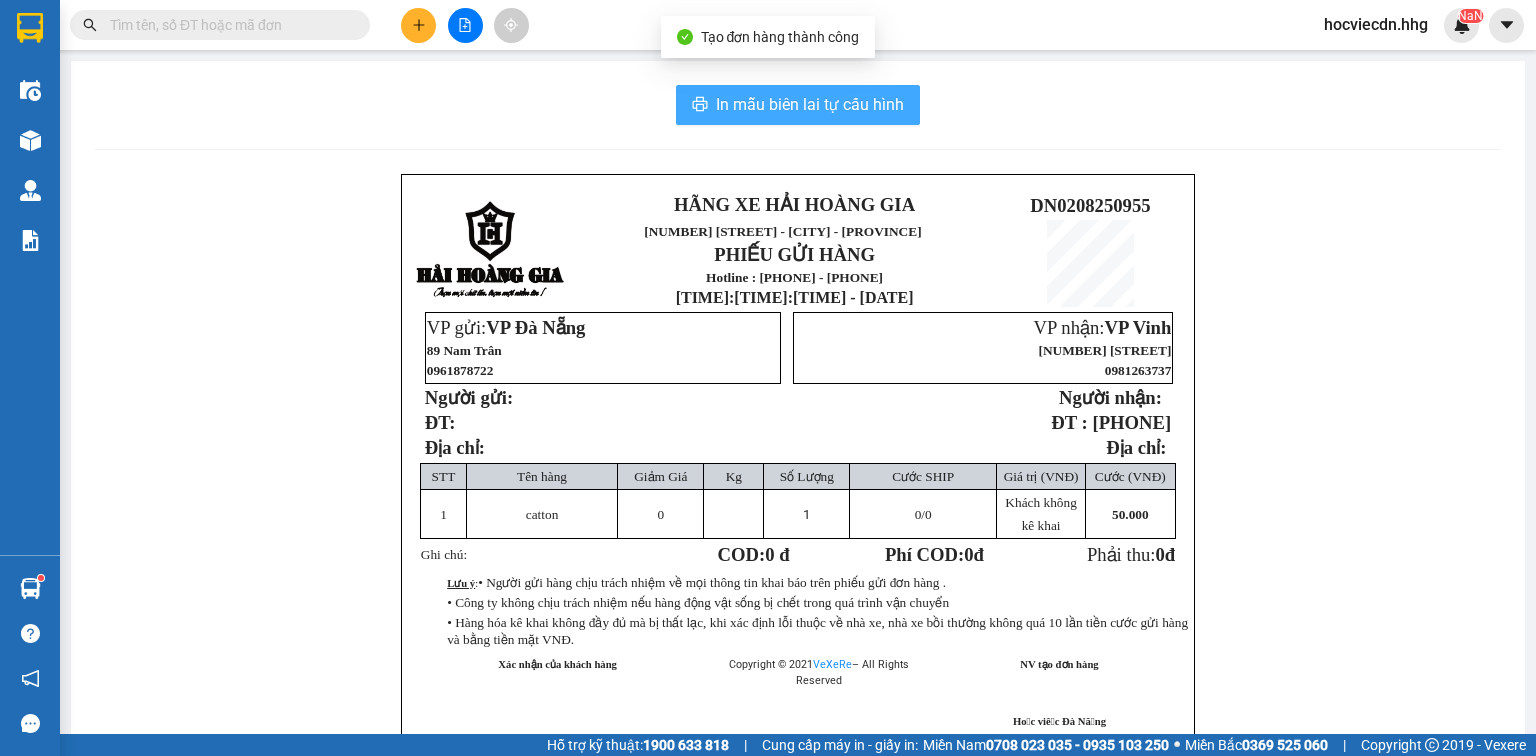 scroll, scrollTop: 0, scrollLeft: 0, axis: both 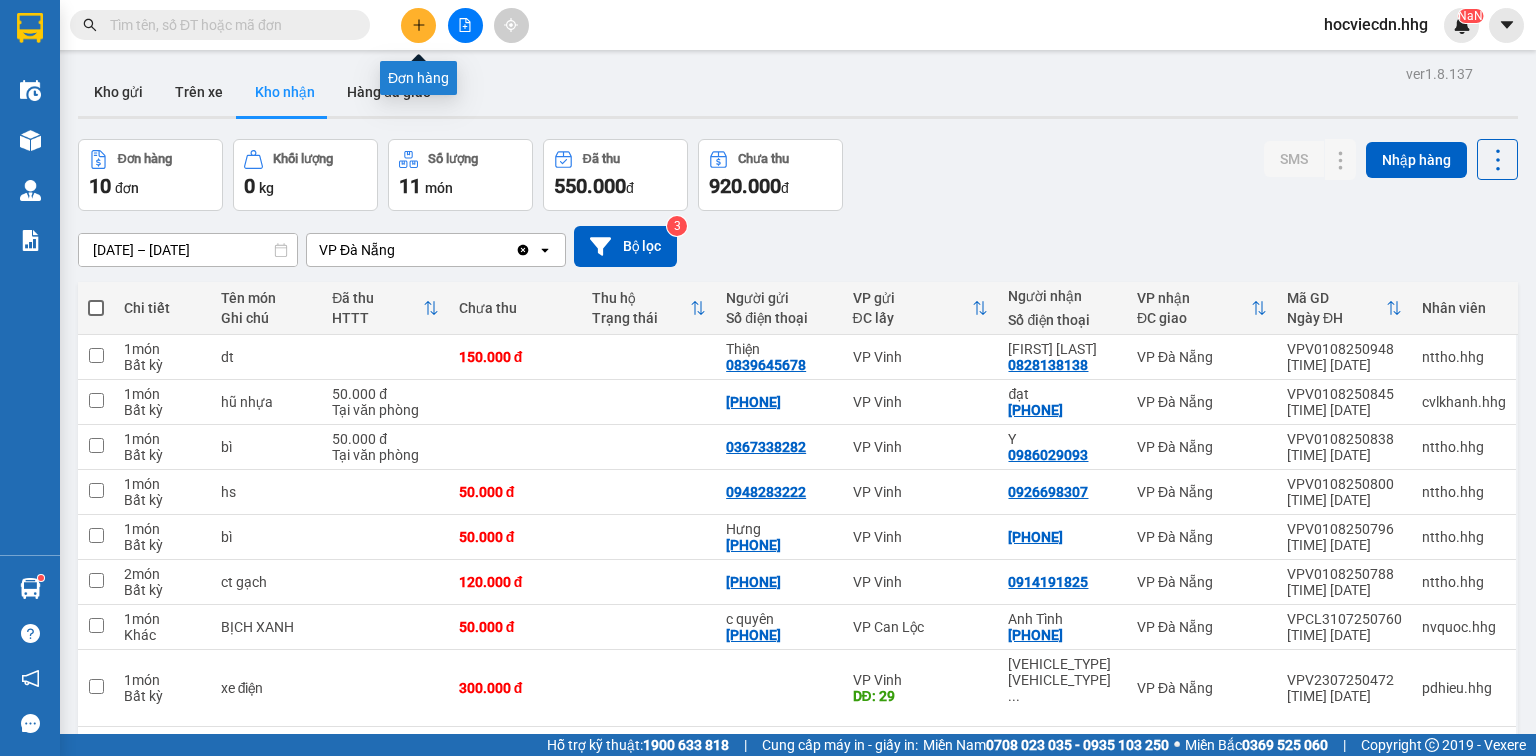 click 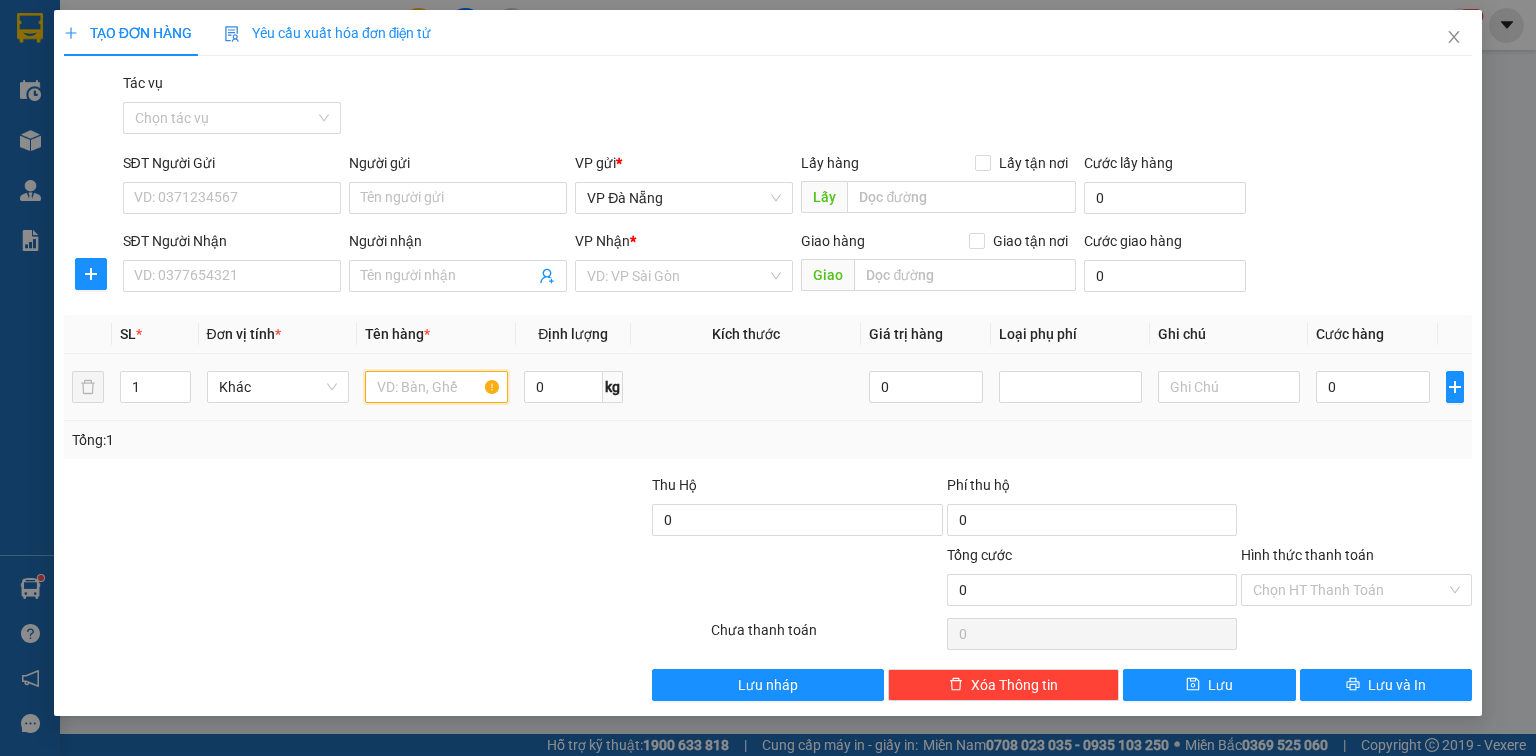 click at bounding box center (436, 387) 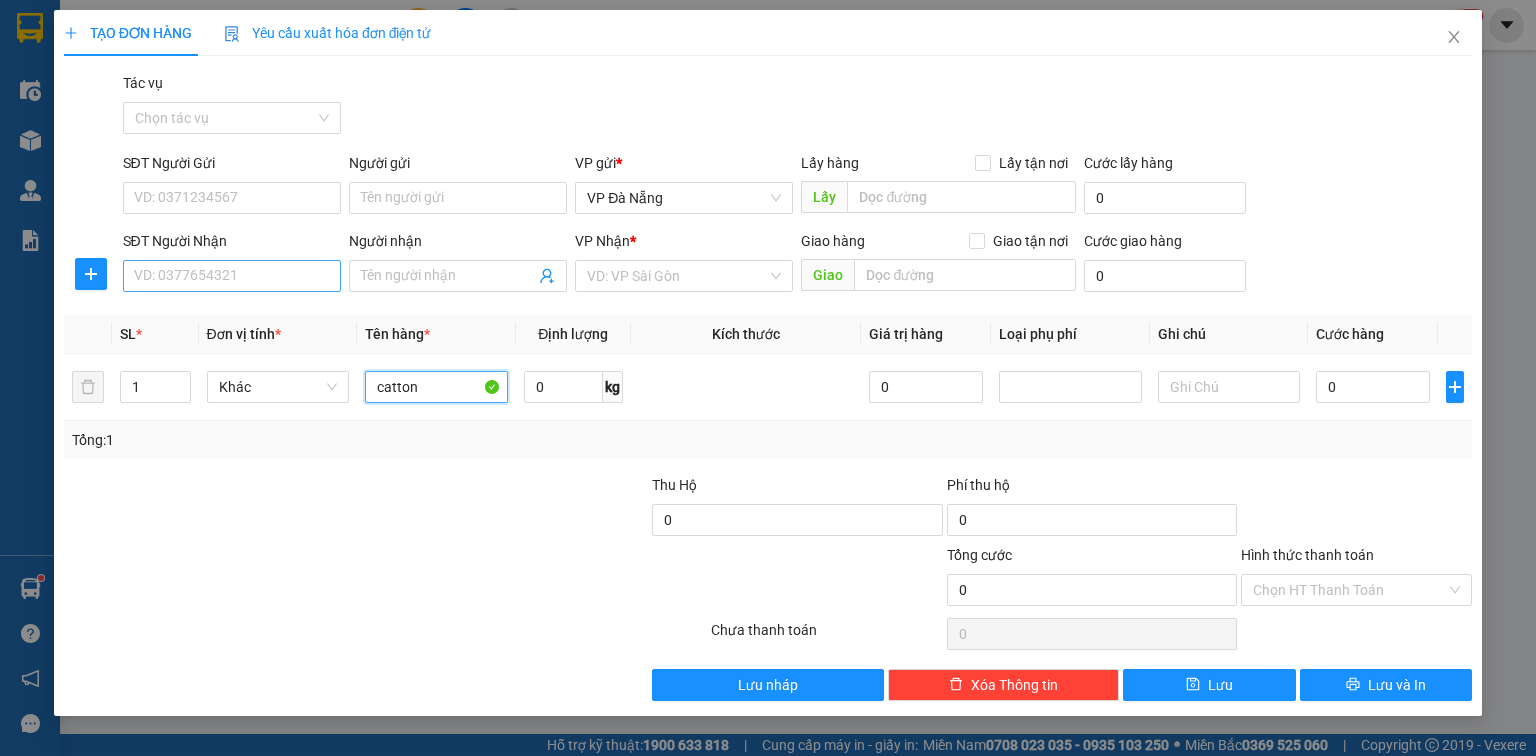 type on "catton" 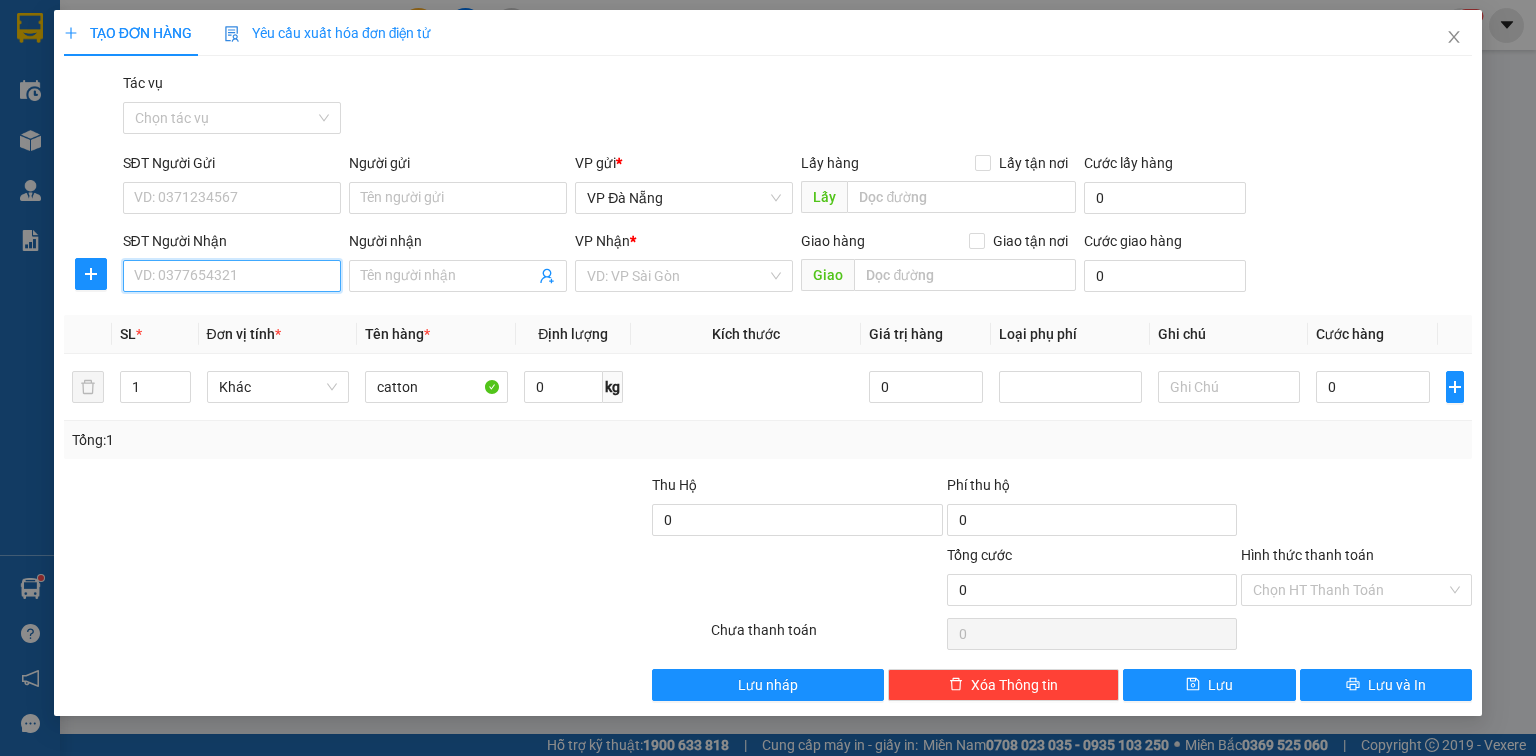 click on "SĐT Người Nhận" at bounding box center (232, 276) 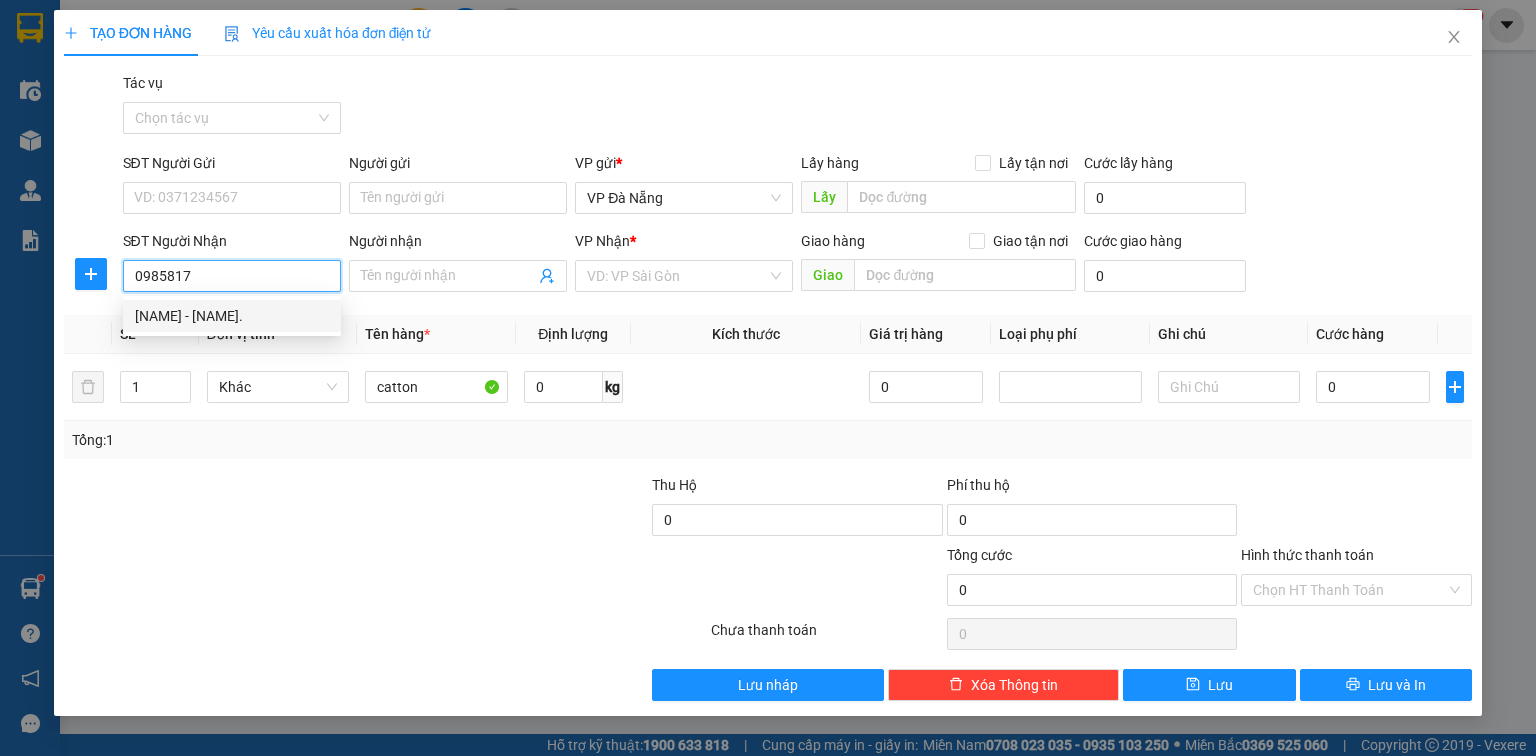 click on "0985817664 - Mai Hiên." at bounding box center [232, 316] 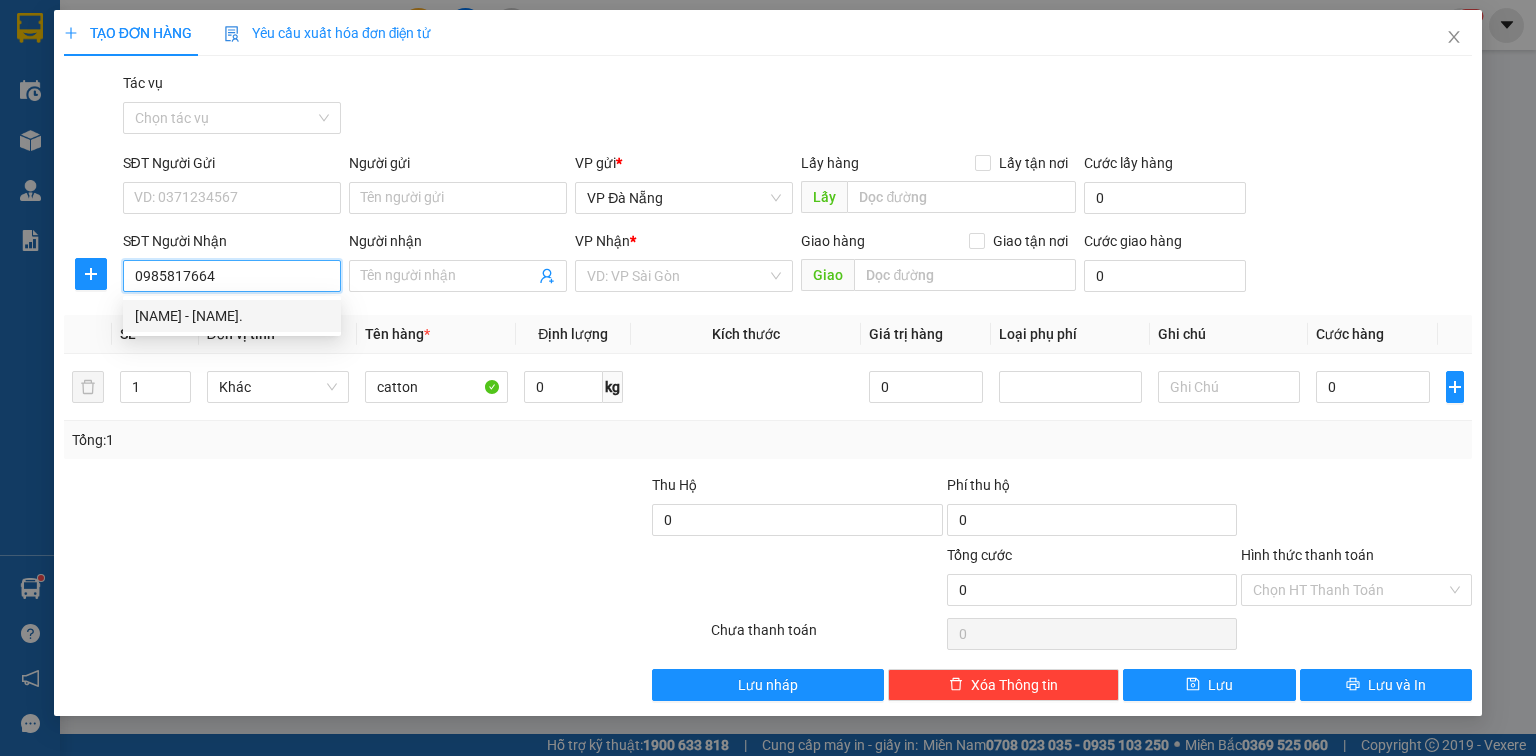 type on "Mai Hiên." 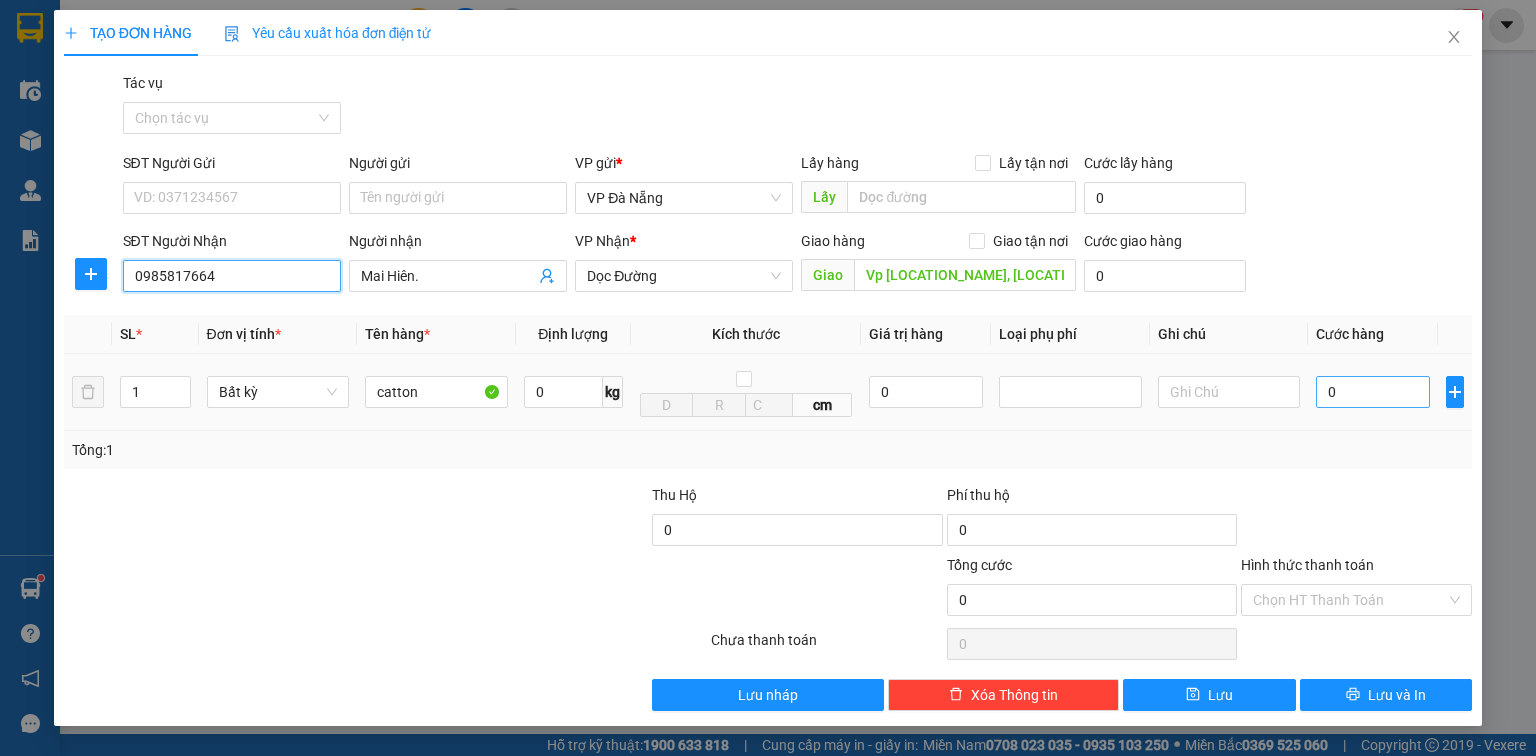 type on "0985817664" 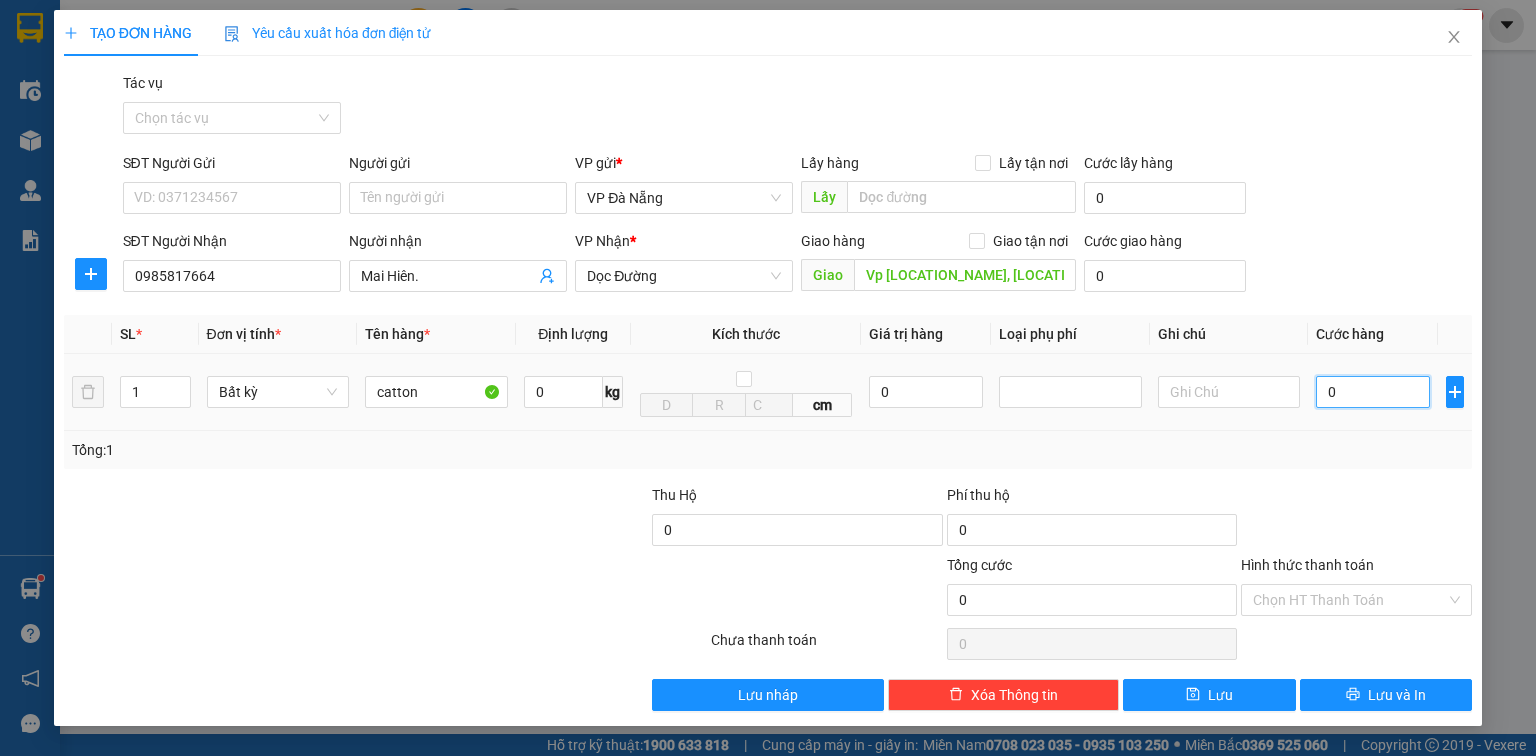 click on "0" at bounding box center (1373, 392) 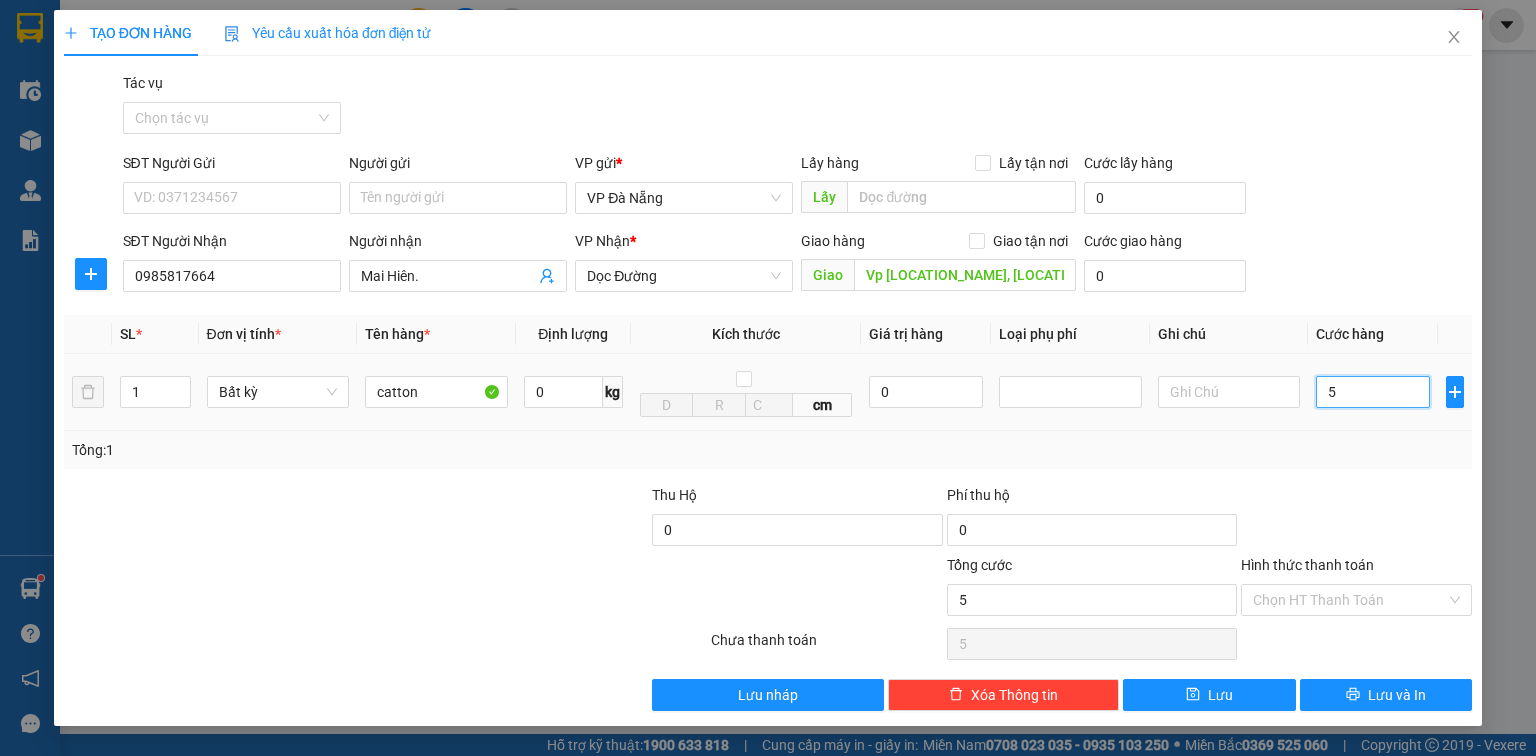 type on "5" 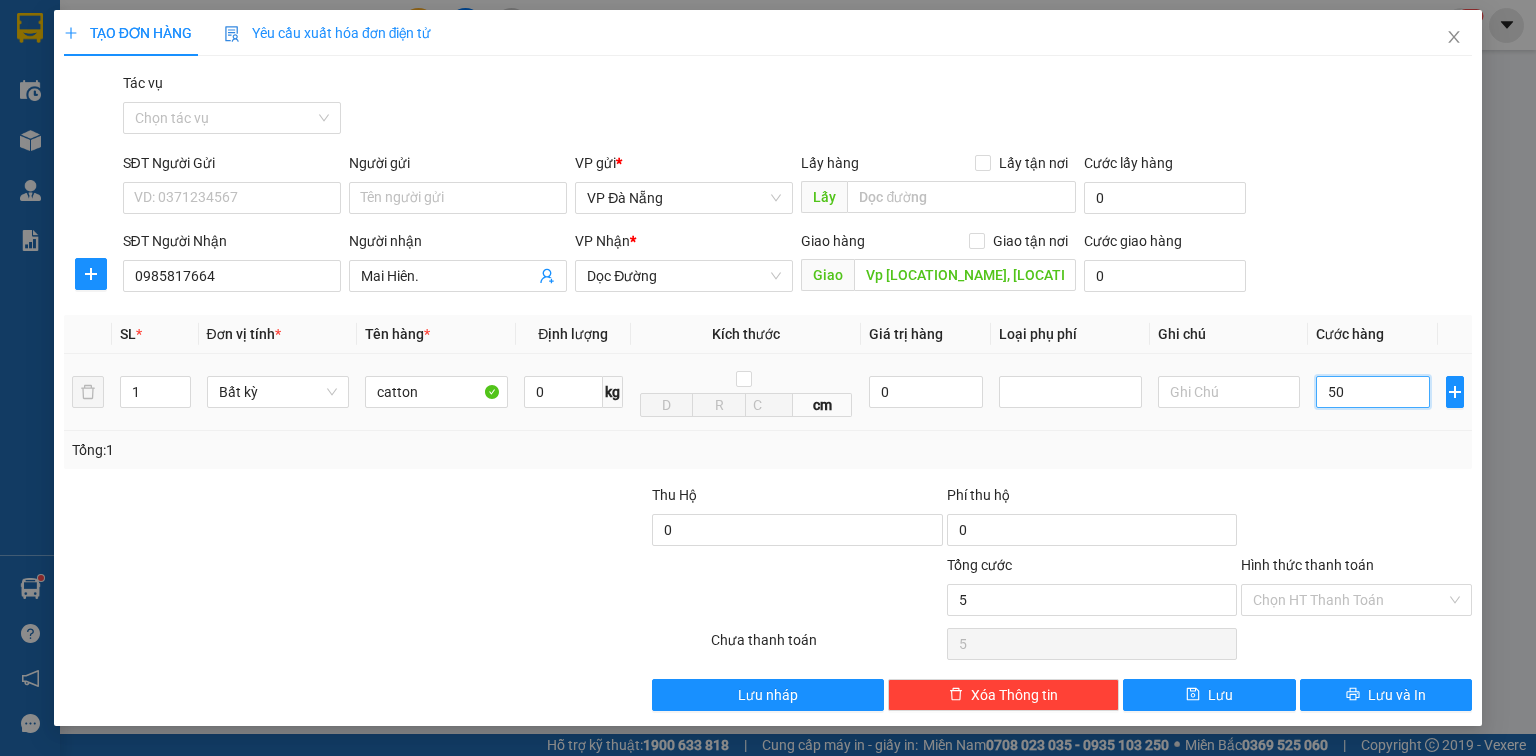 type on "50" 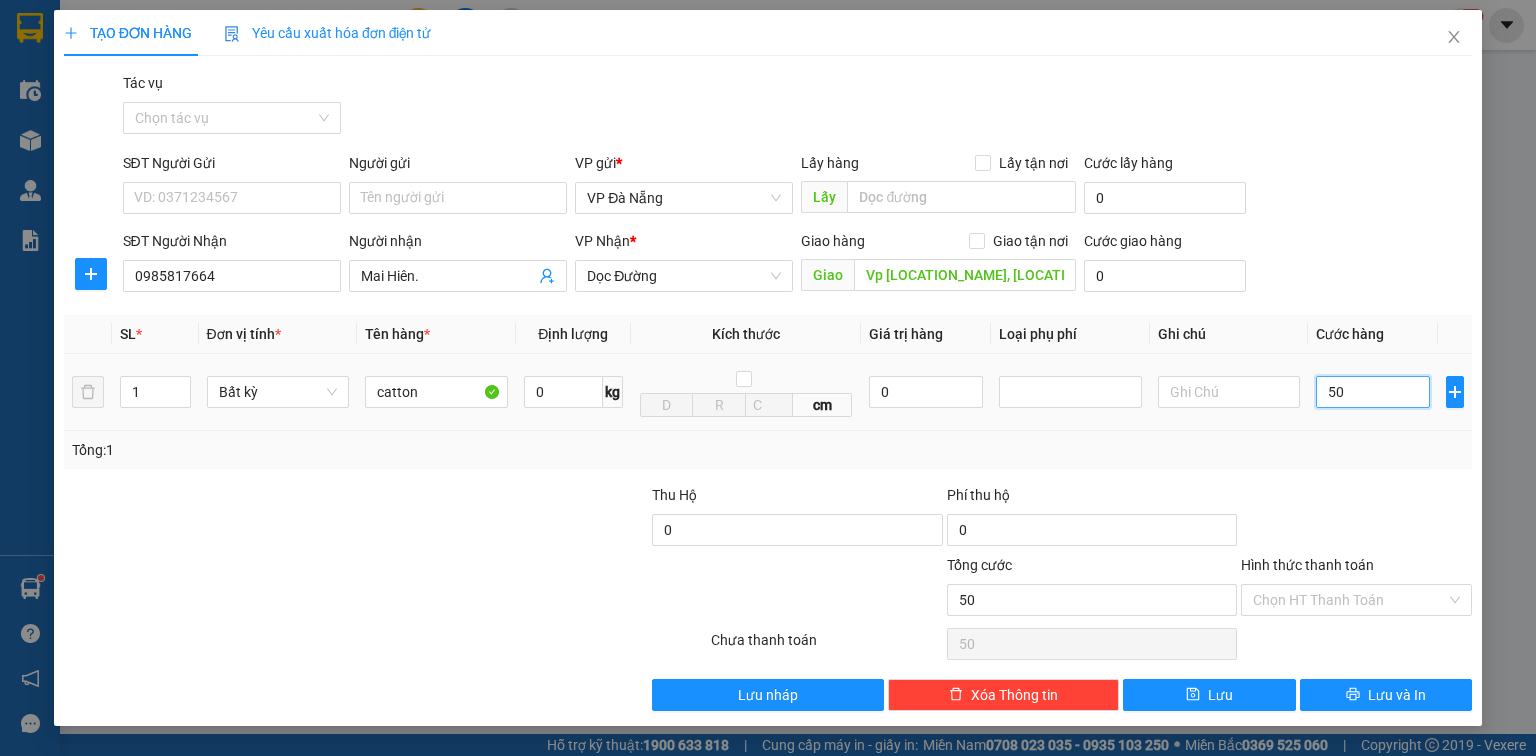 type on "500" 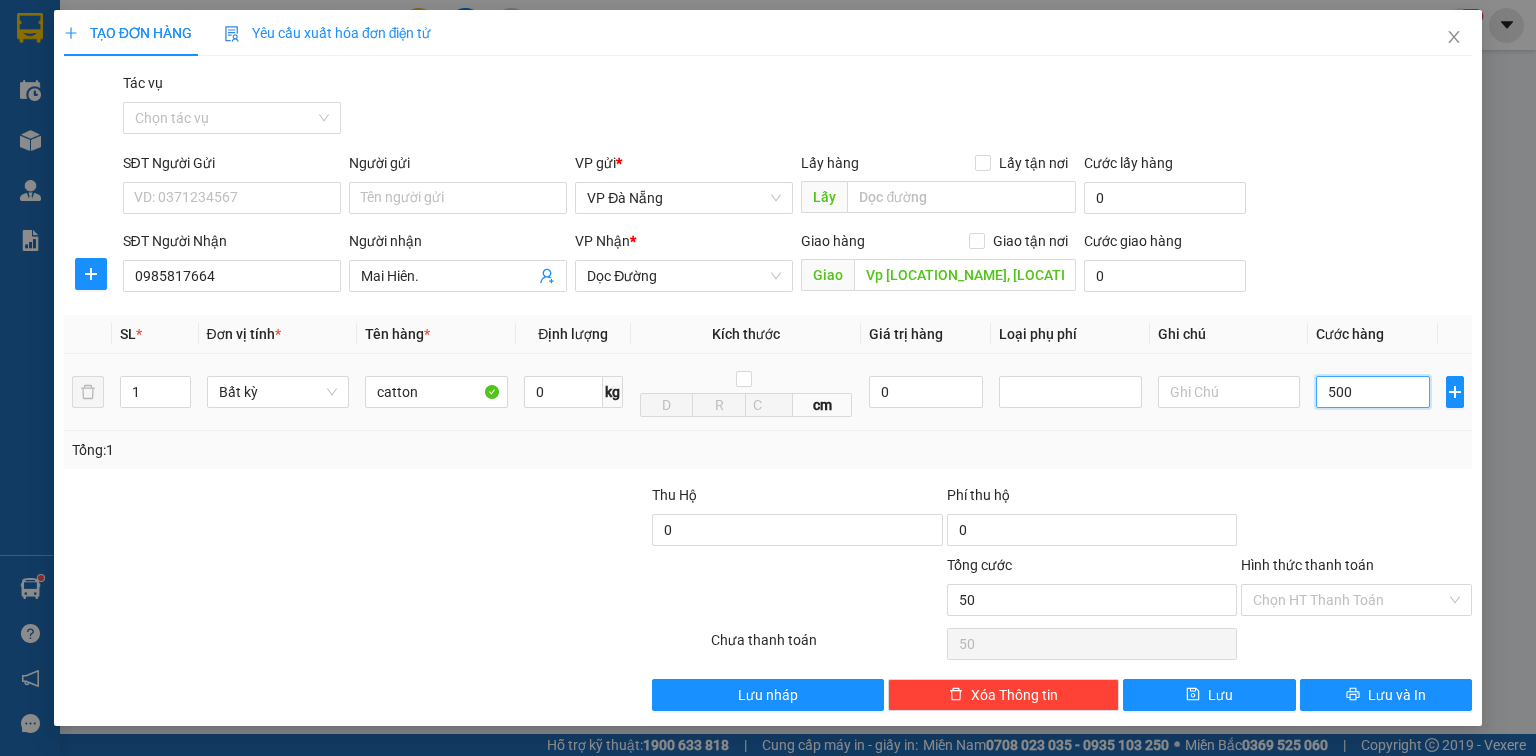 type on "500" 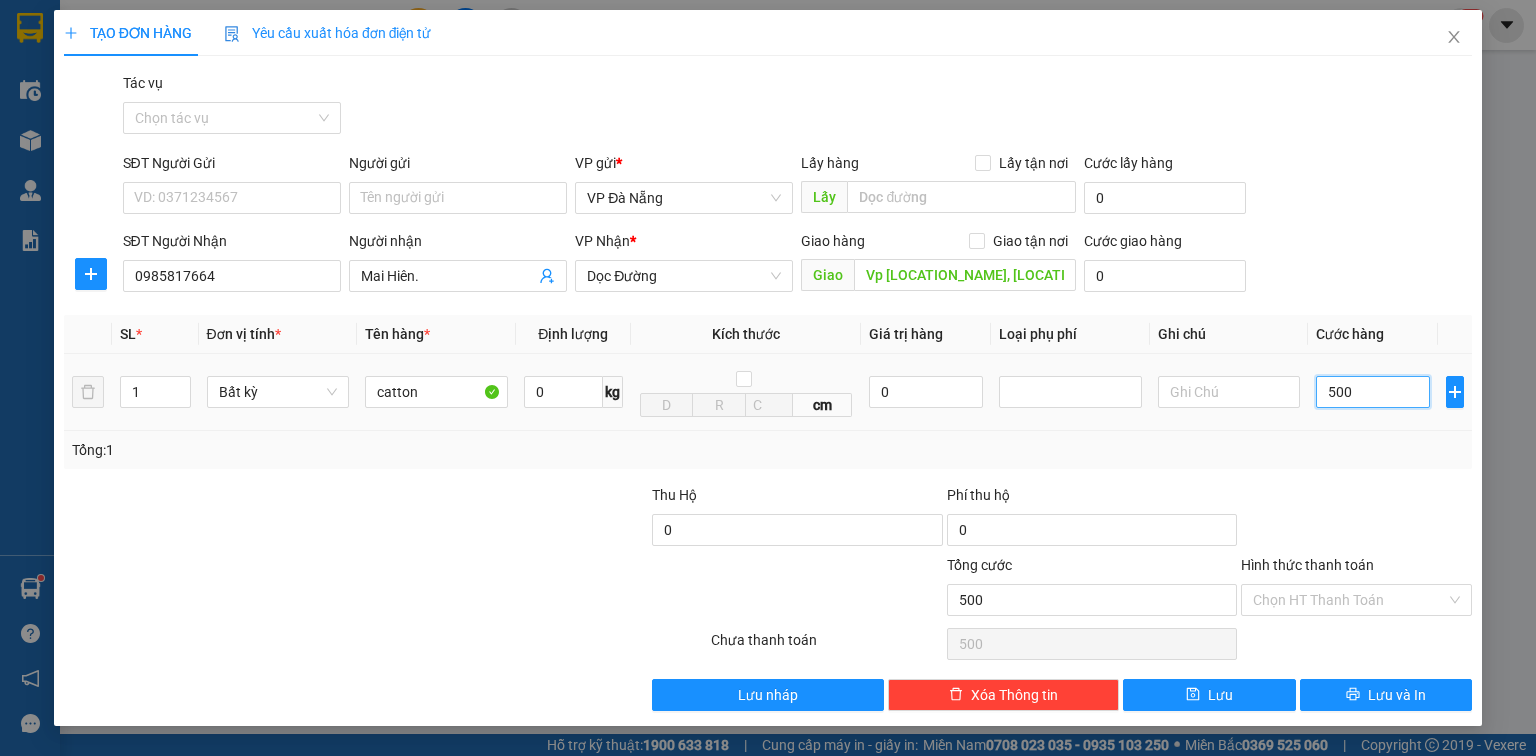 type on "5.000" 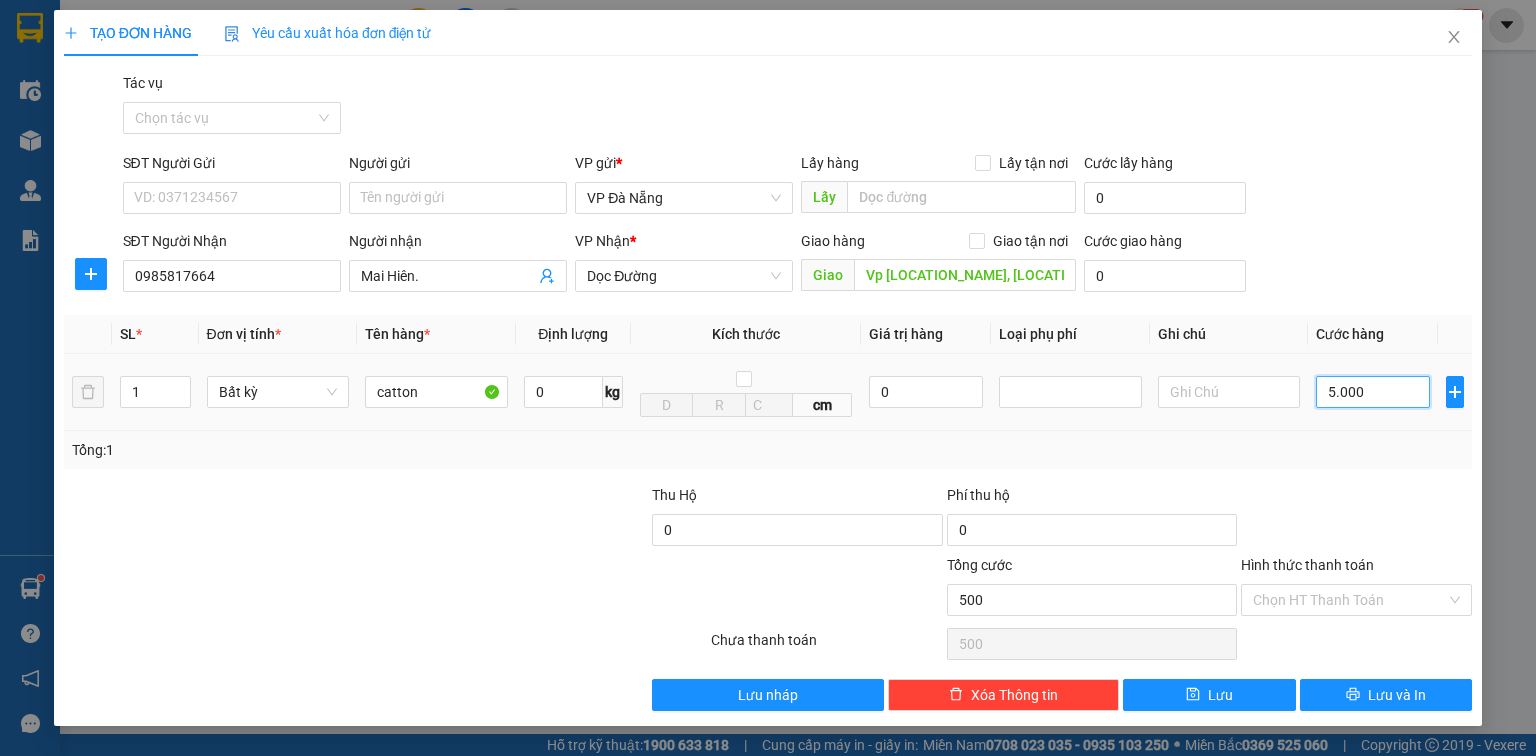 type on "5.000" 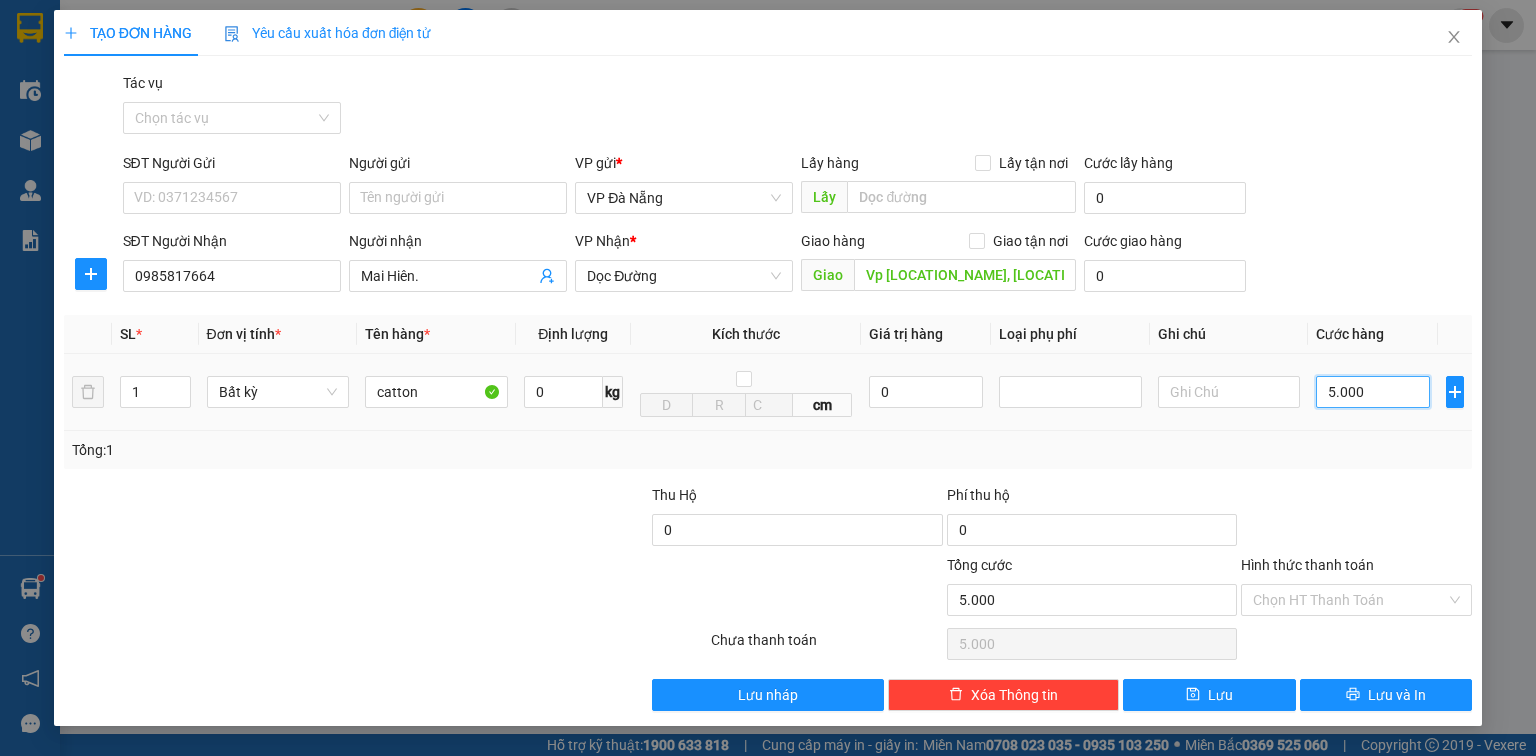 type on "50.000" 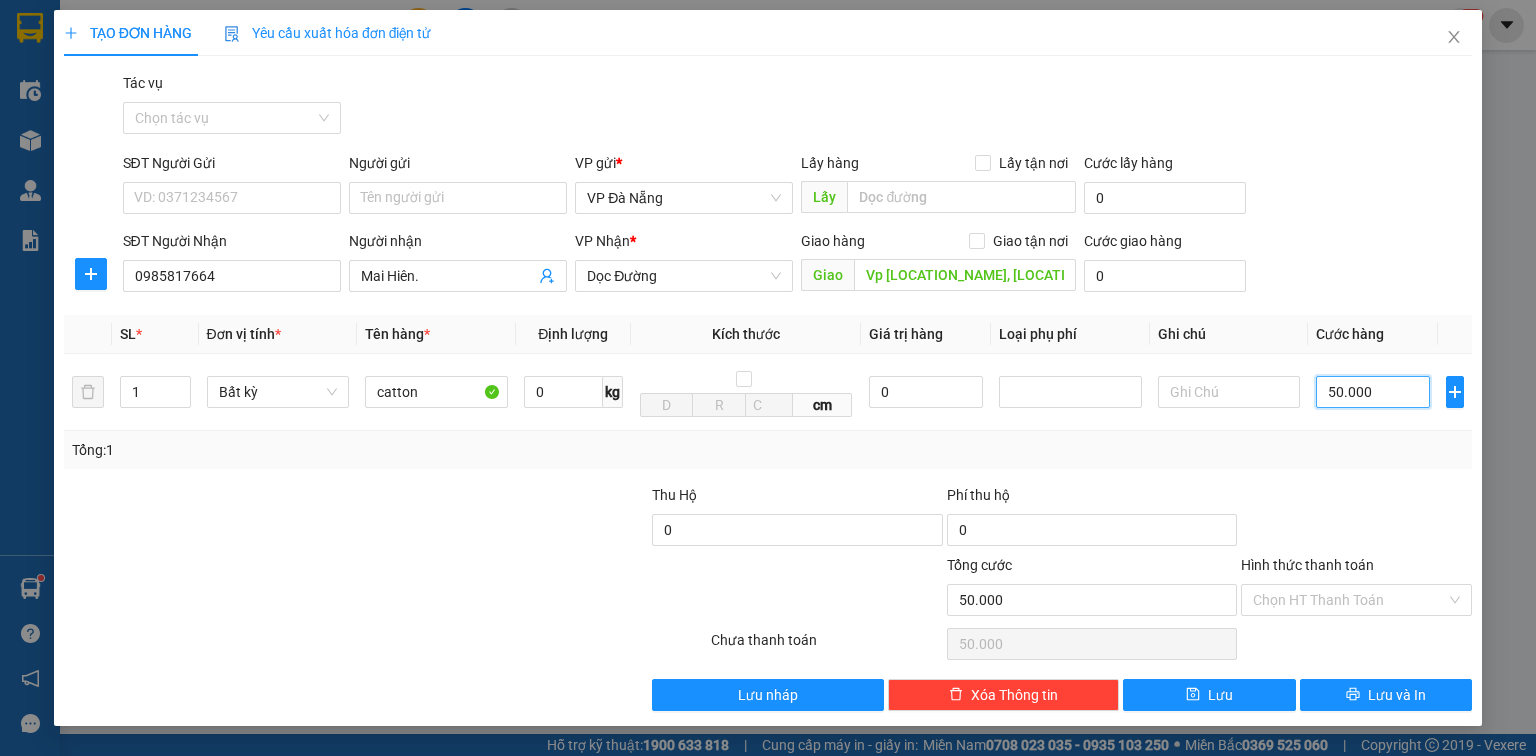 type on "50.000" 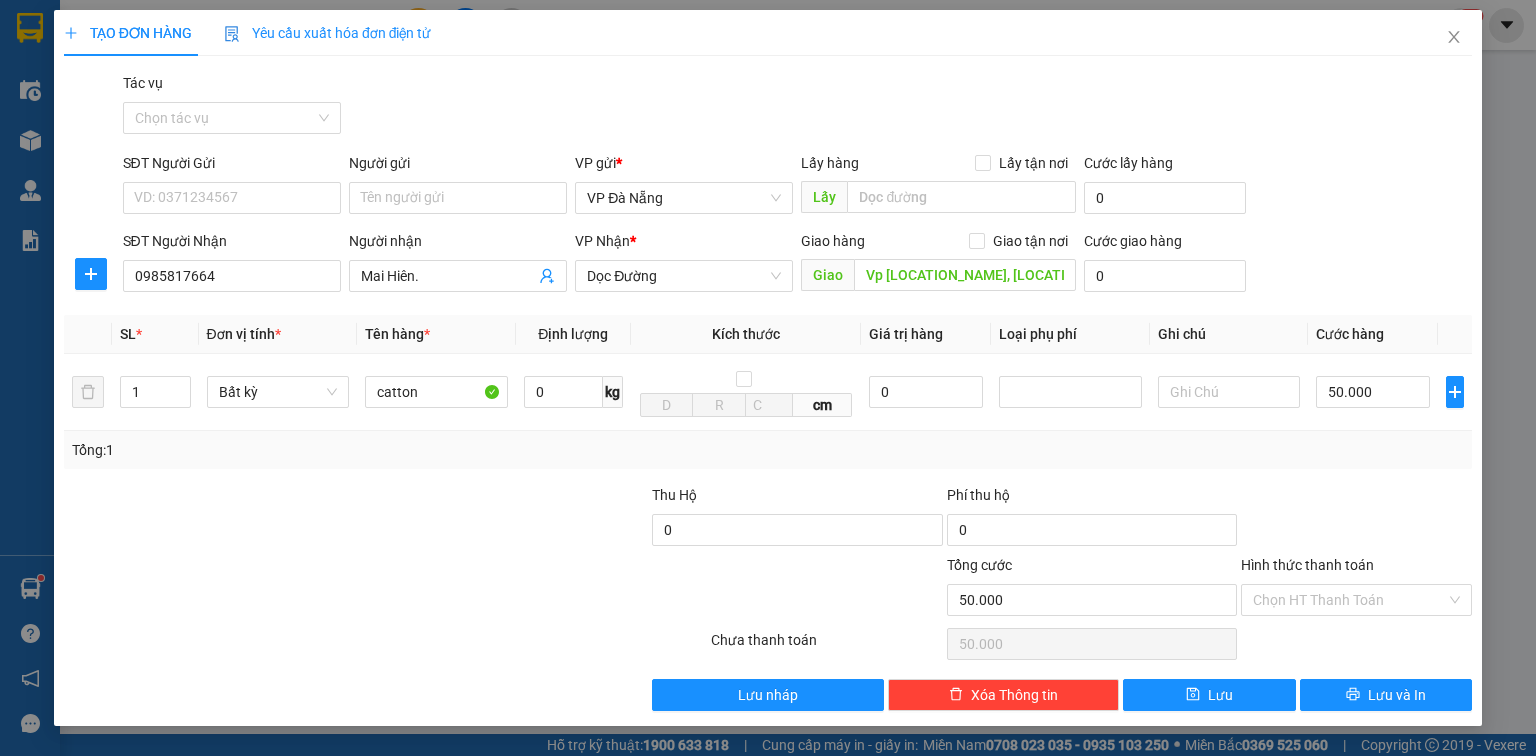 click on "Hình thức thanh toán" at bounding box center (1356, 569) 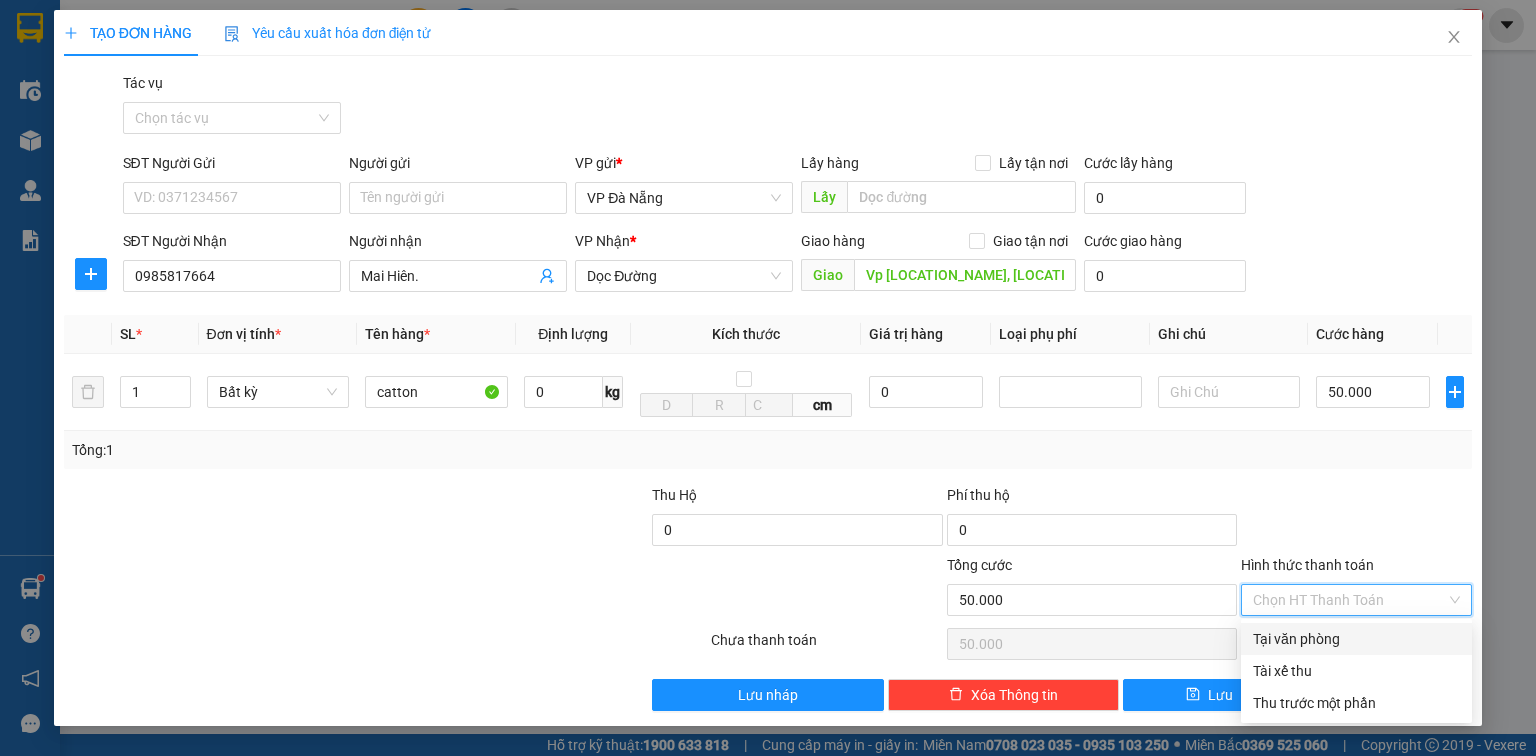 click on "Tại văn phòng" at bounding box center (1356, 639) 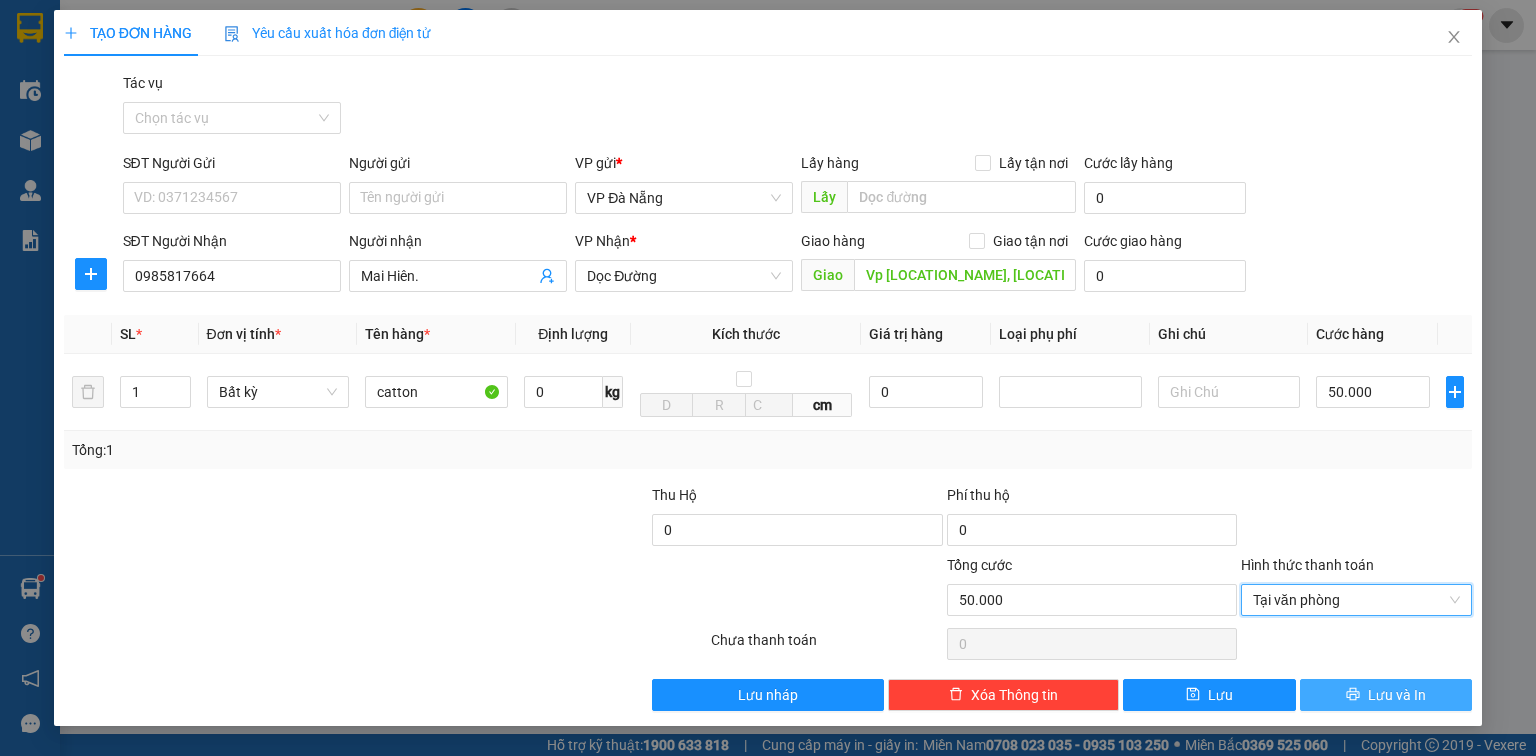 click on "Lưu và In" at bounding box center [1386, 695] 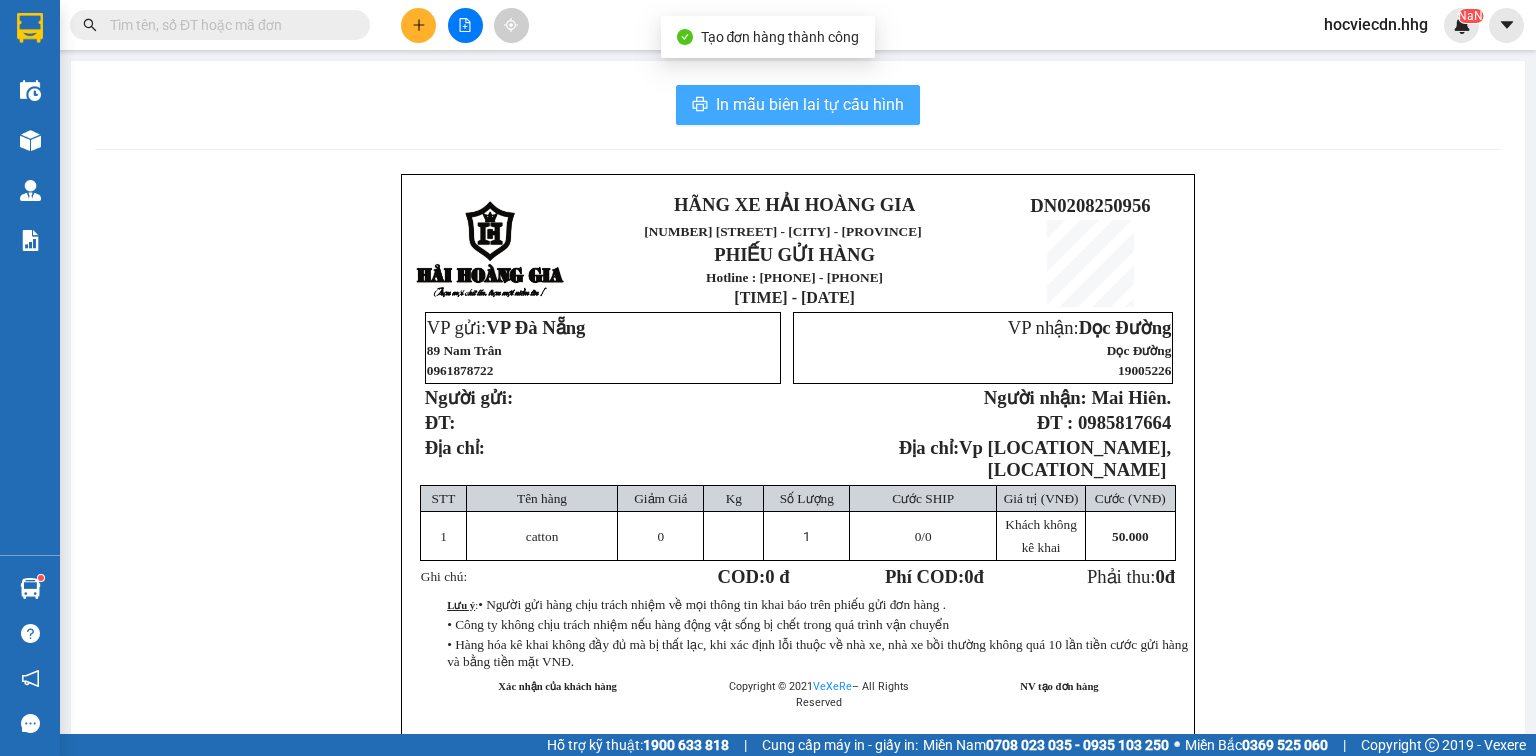 click on "In mẫu biên lai tự cấu hình" at bounding box center (810, 104) 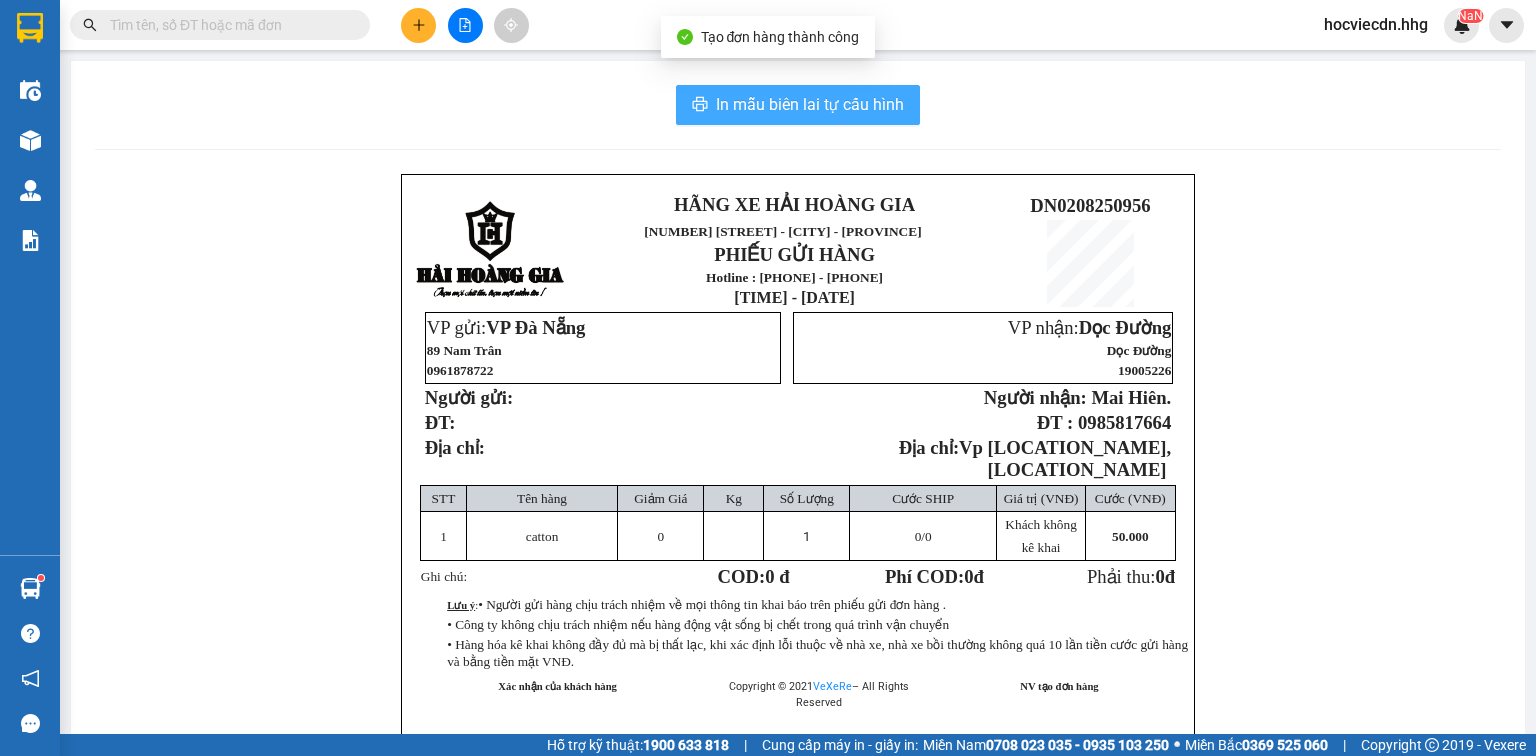 scroll, scrollTop: 0, scrollLeft: 0, axis: both 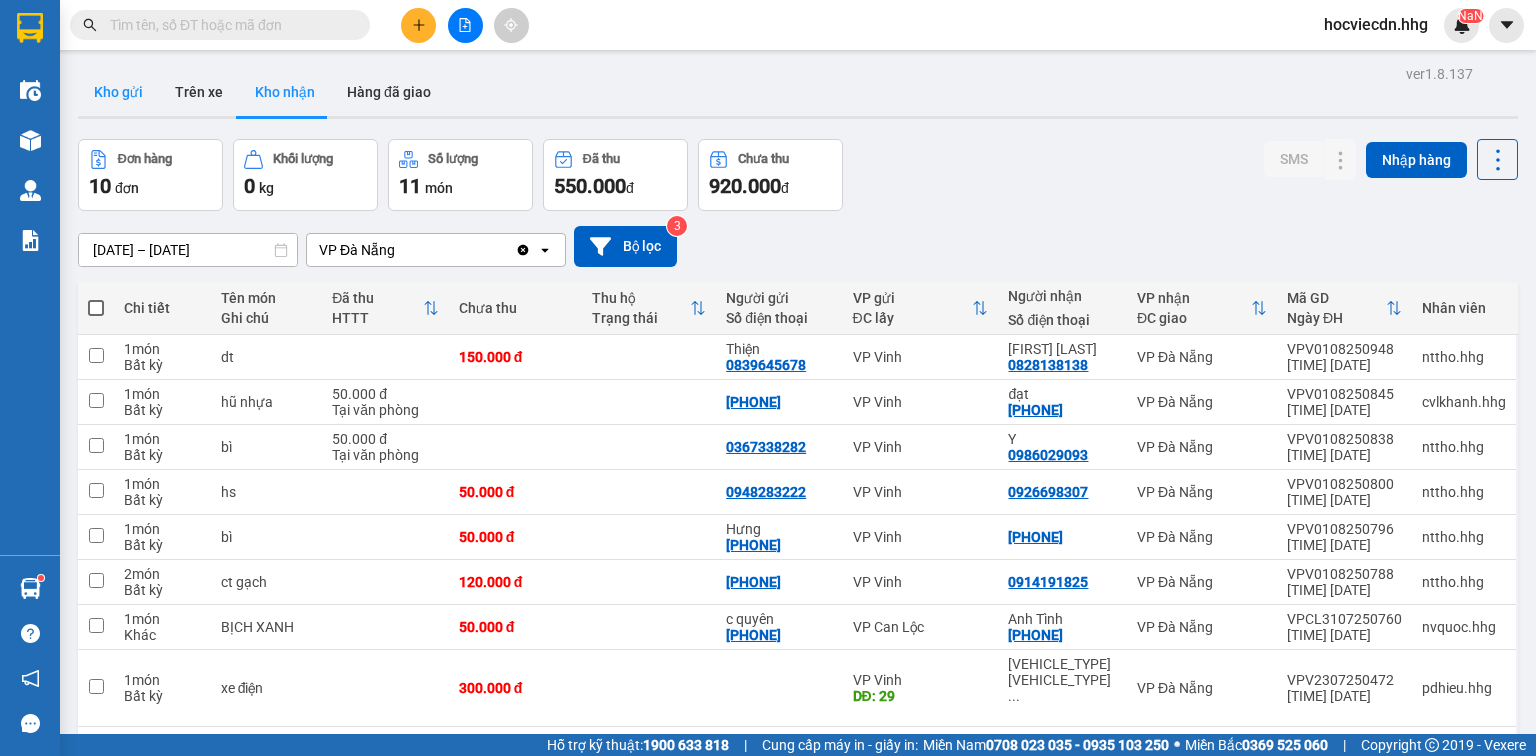 click on "Kho gửi" at bounding box center (118, 92) 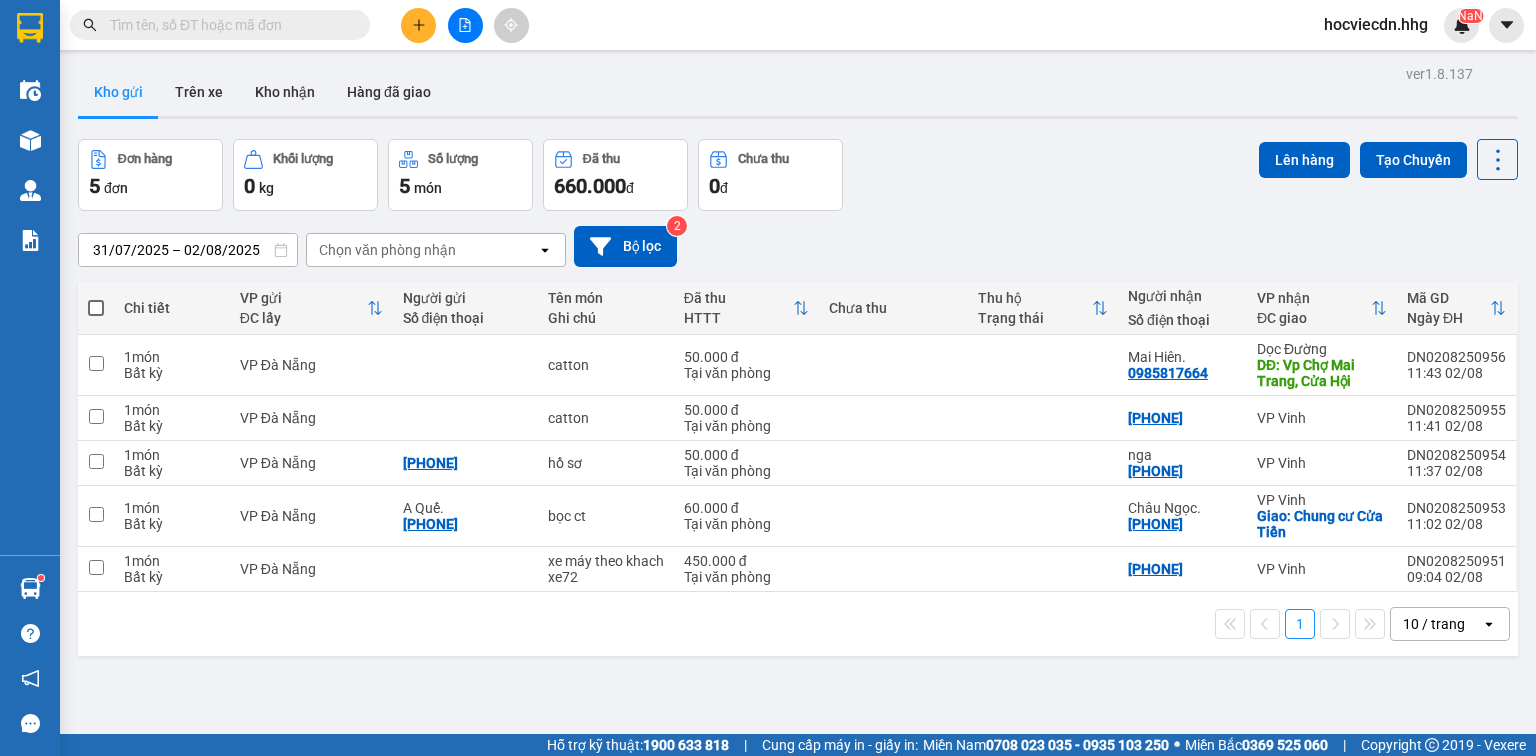 click at bounding box center [465, 25] 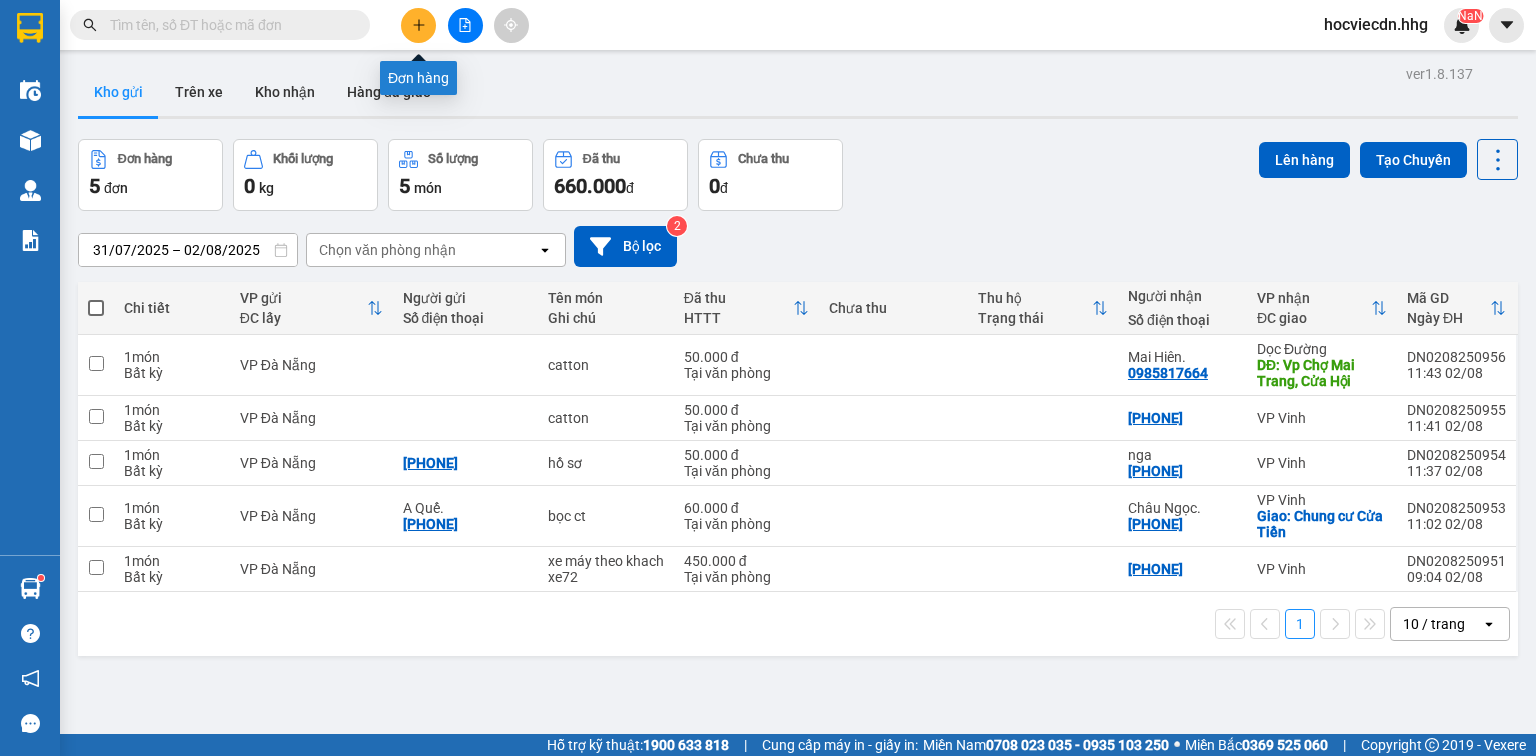 click at bounding box center (418, 25) 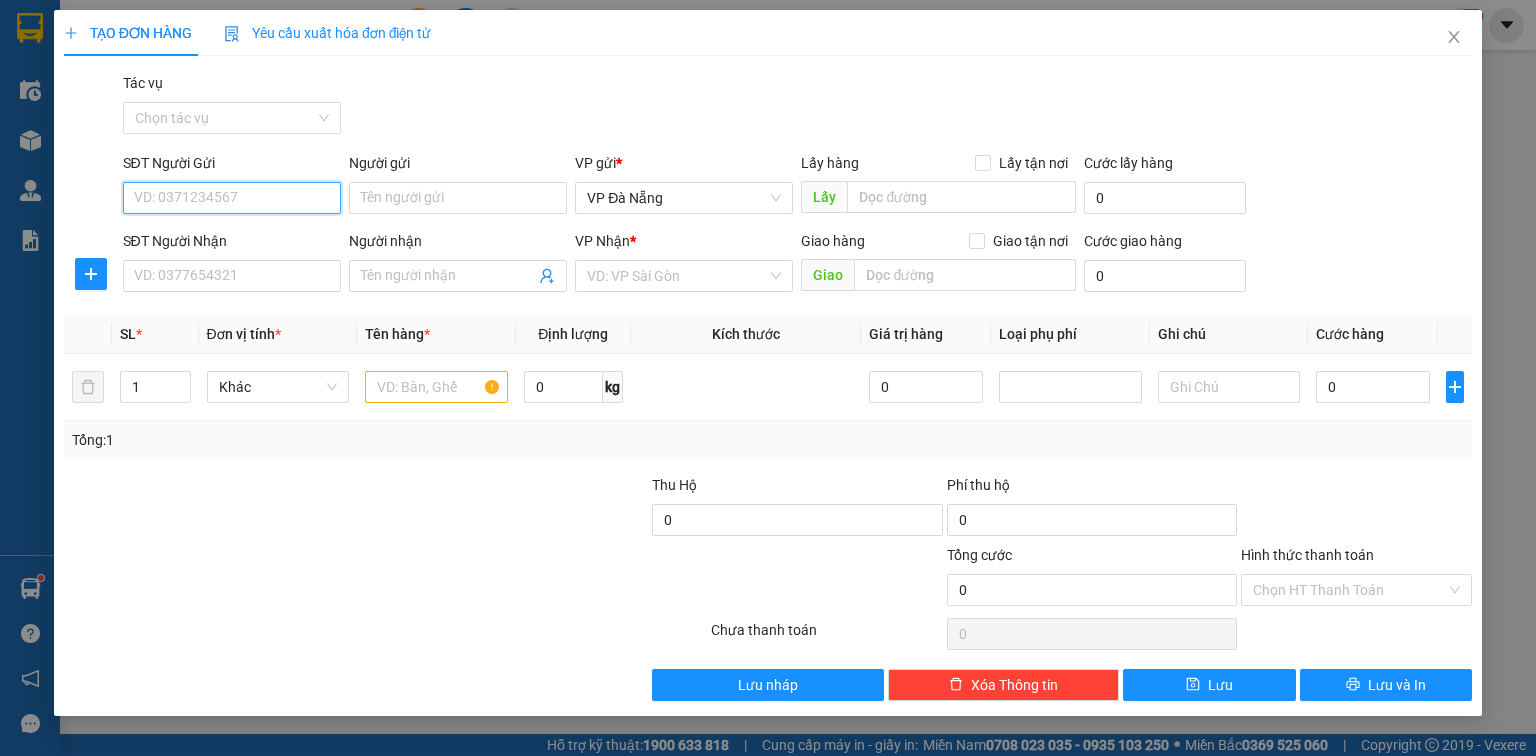 click on "SĐT Người Gửi" at bounding box center (232, 198) 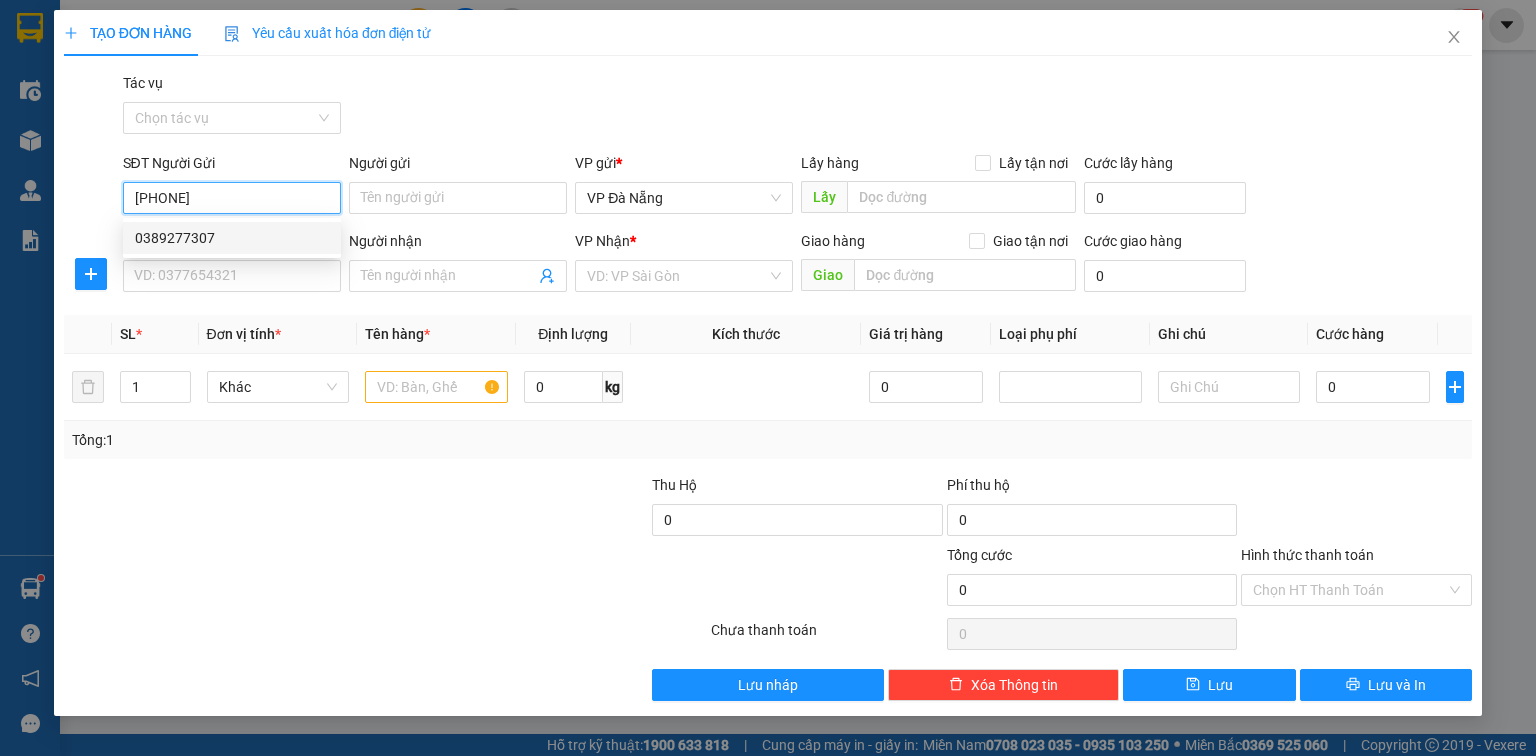 click on "0389277307" at bounding box center (232, 238) 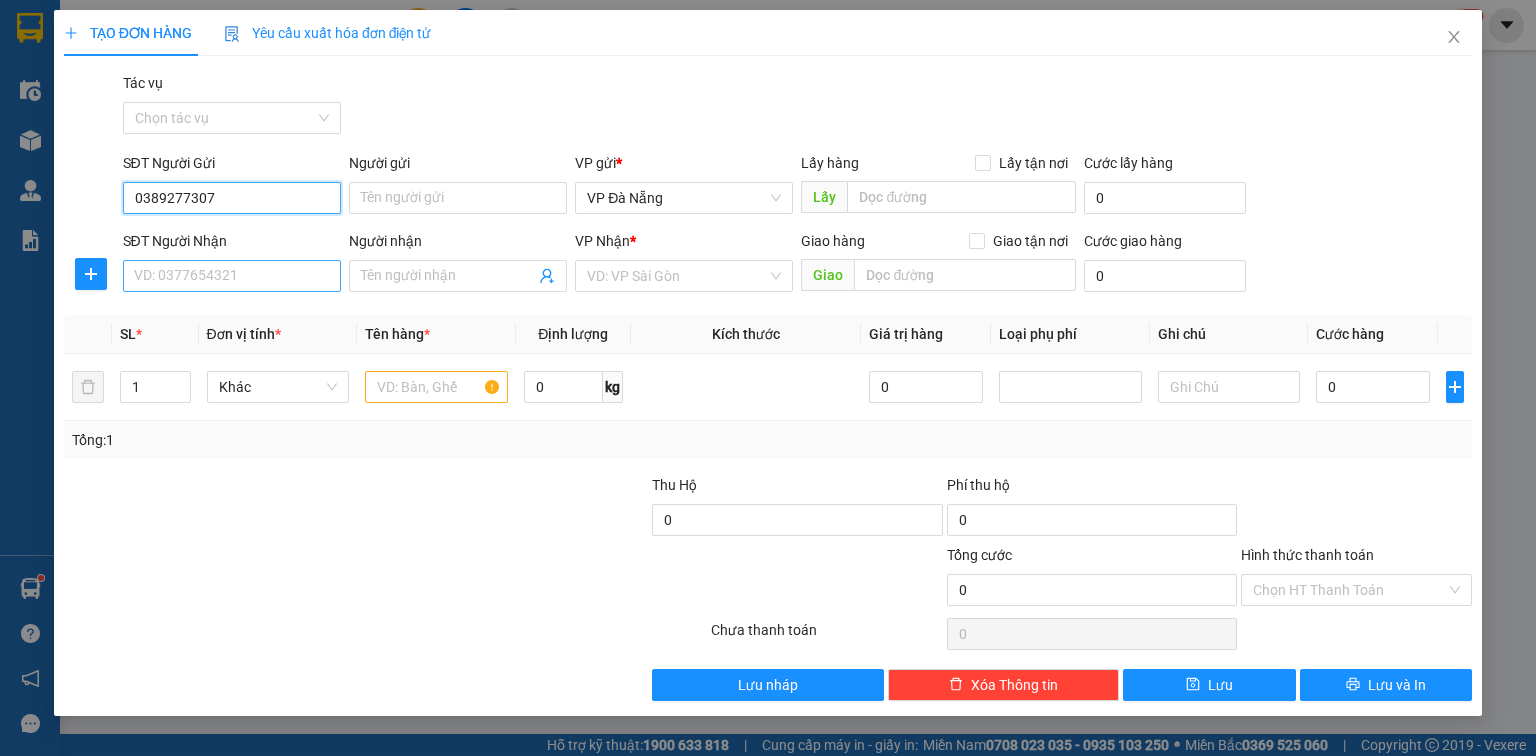 type on "0389277307" 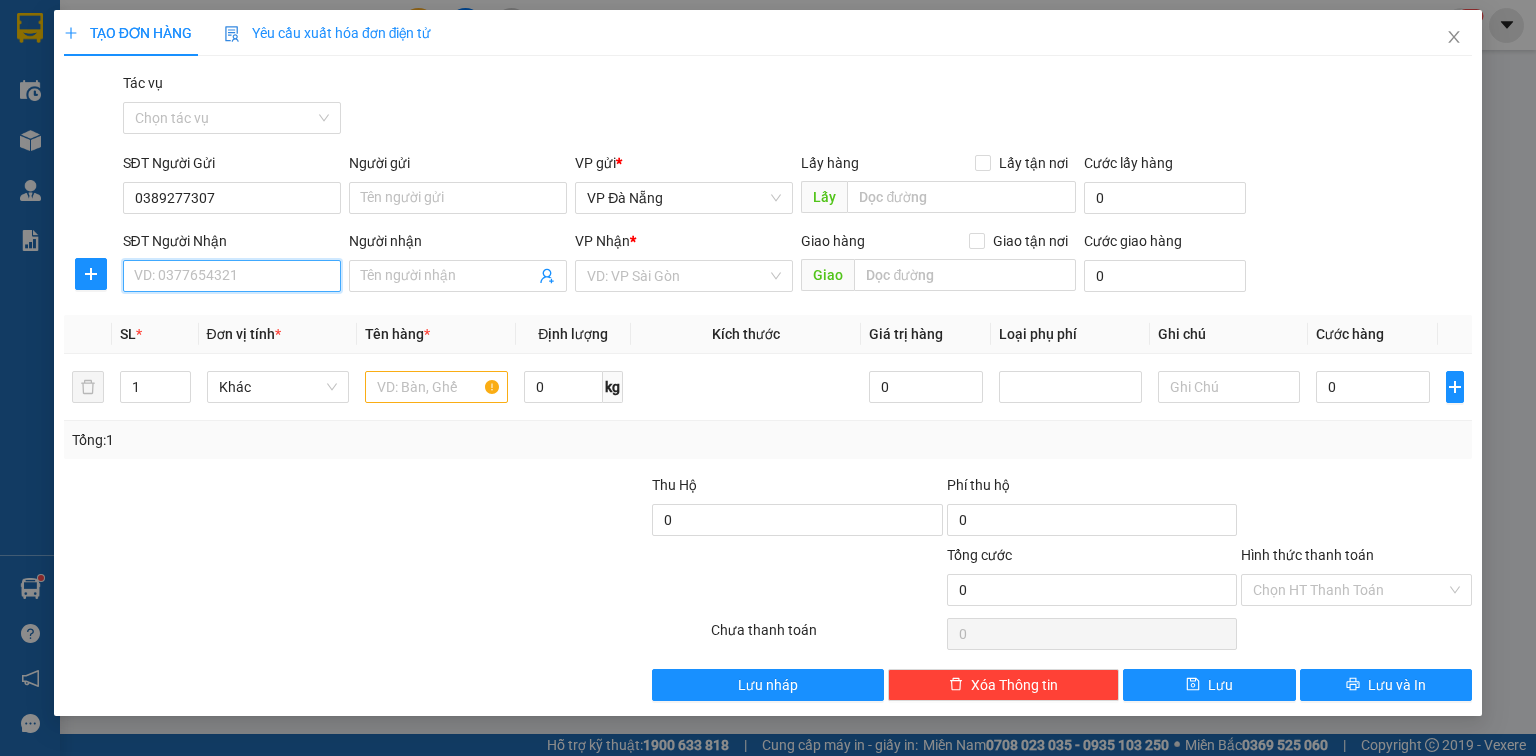 click on "SĐT Người Nhận" at bounding box center (232, 276) 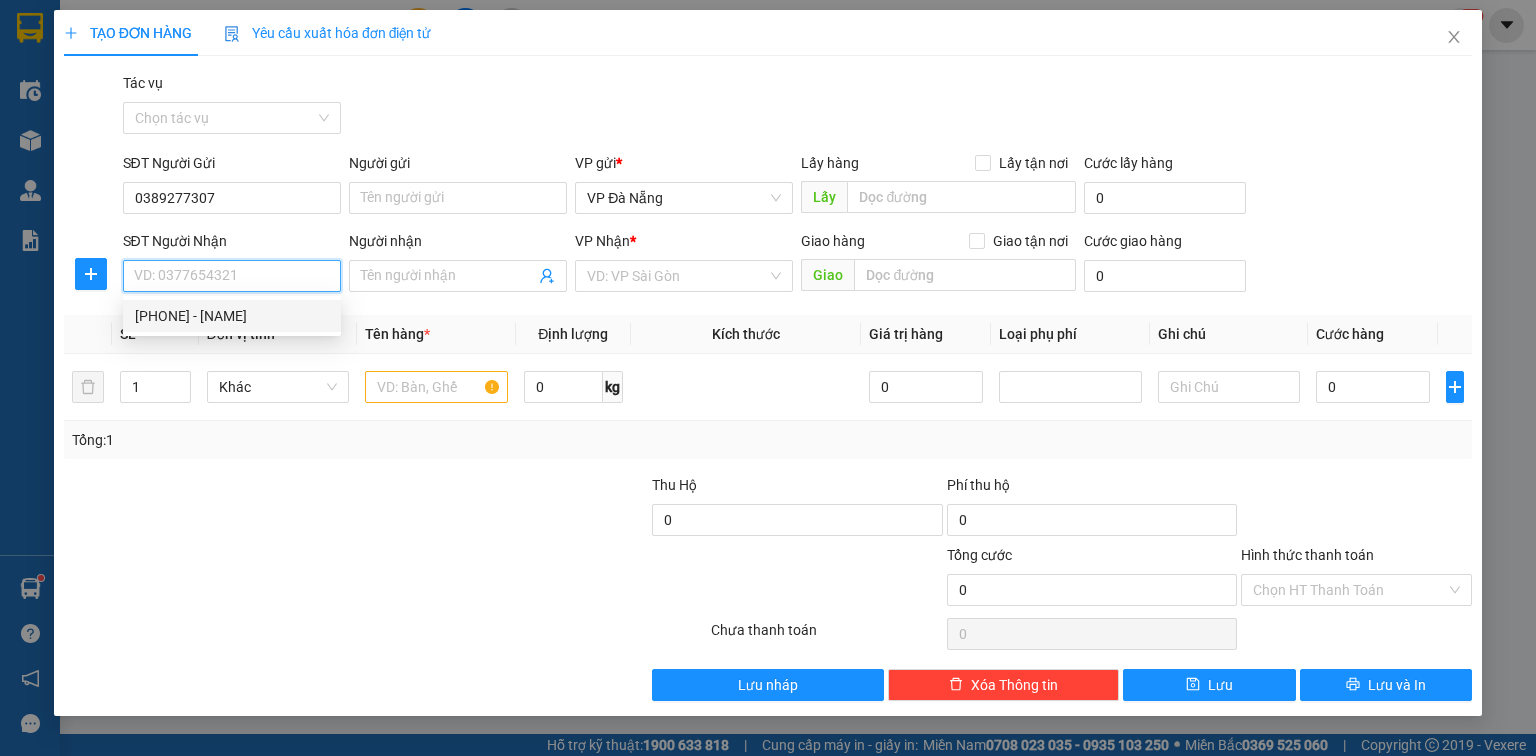 click on "0945230759 - Anh Nhật" at bounding box center (232, 316) 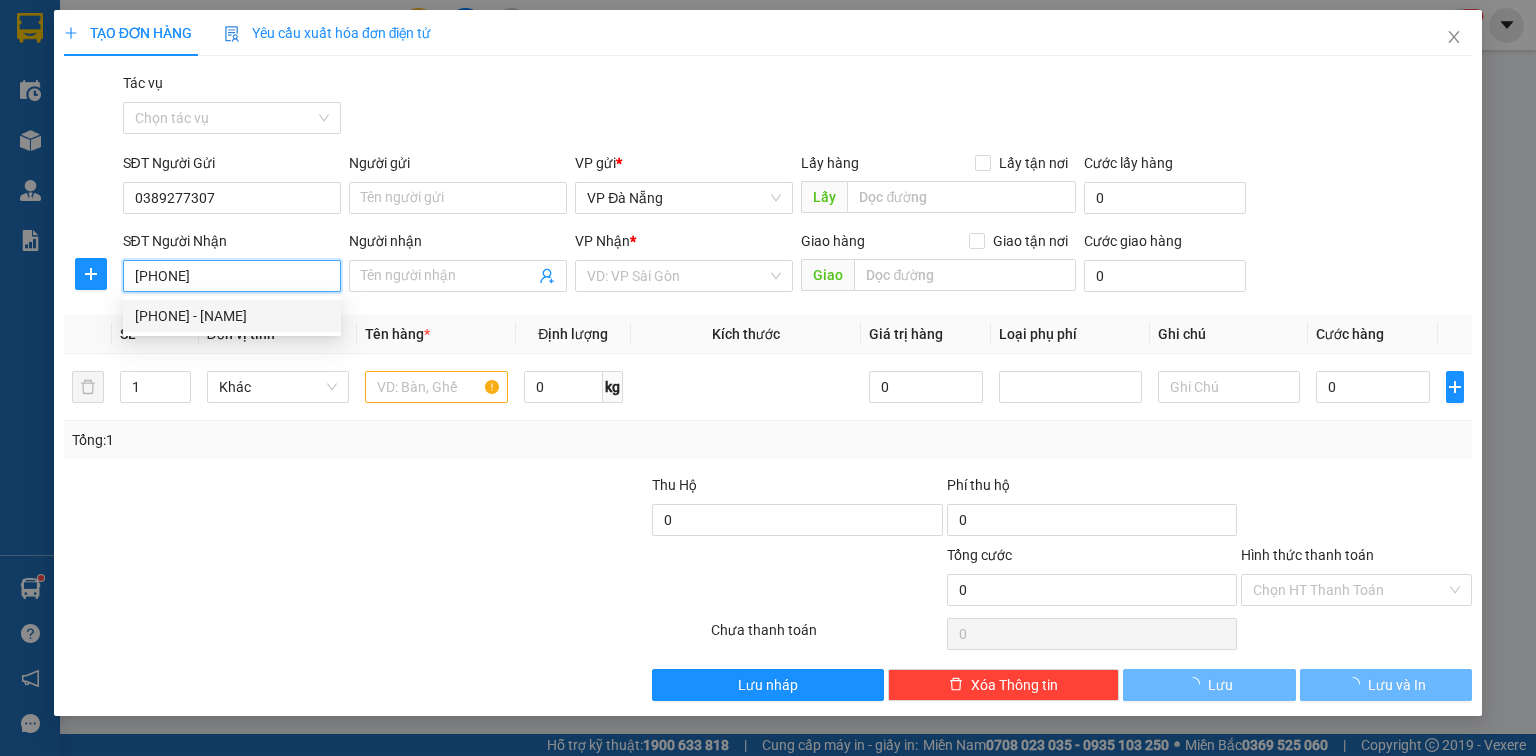 type on "Anh Nhật" 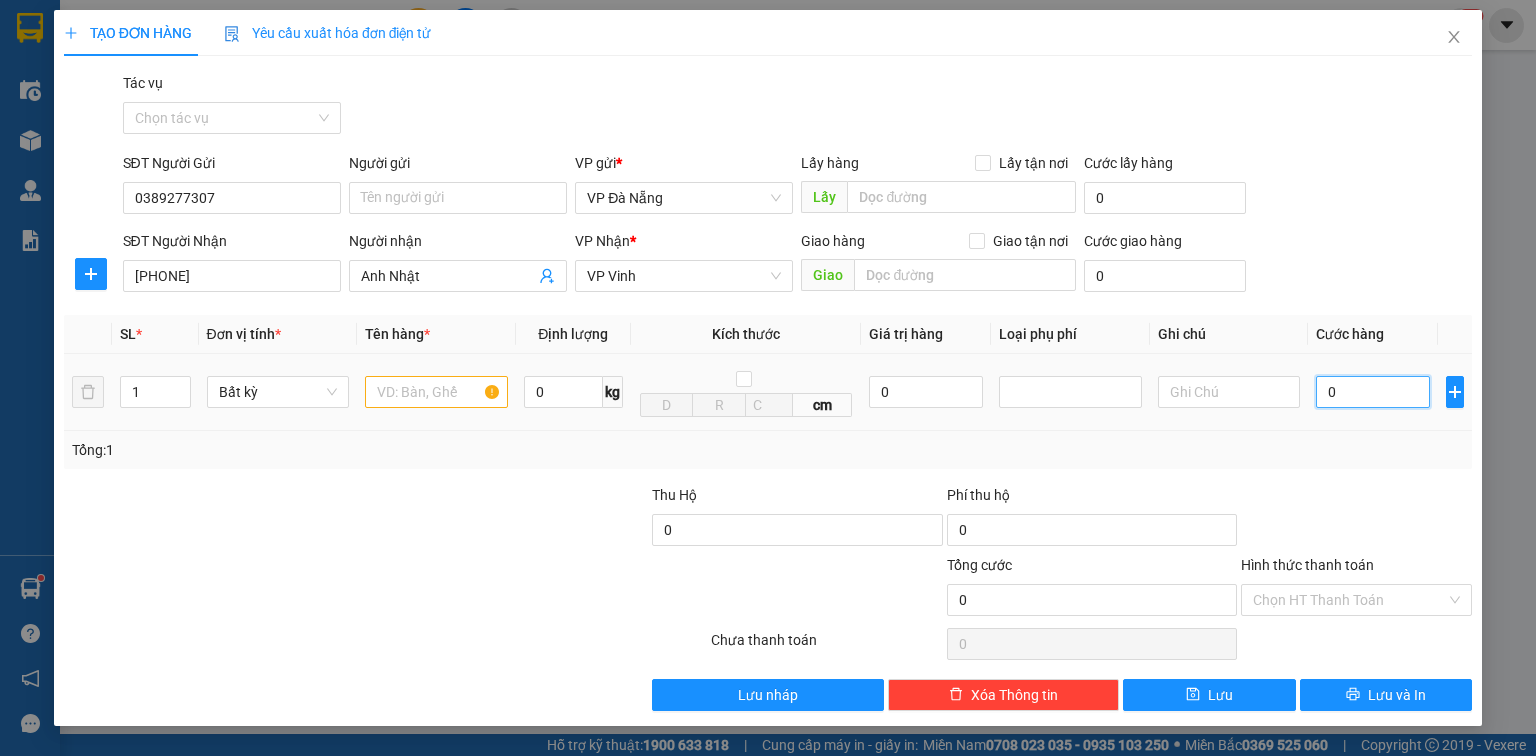 click on "0" at bounding box center [1373, 392] 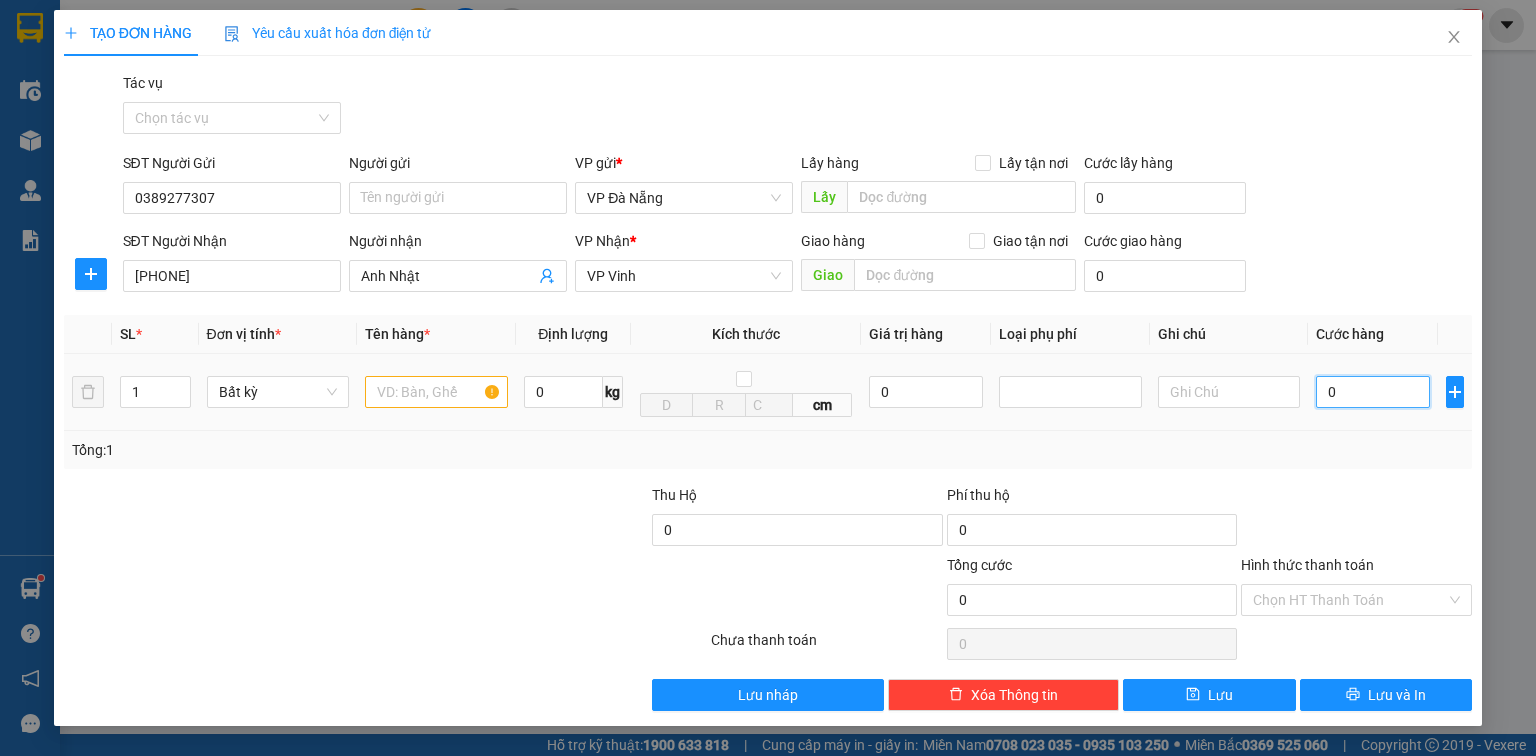 type on "5" 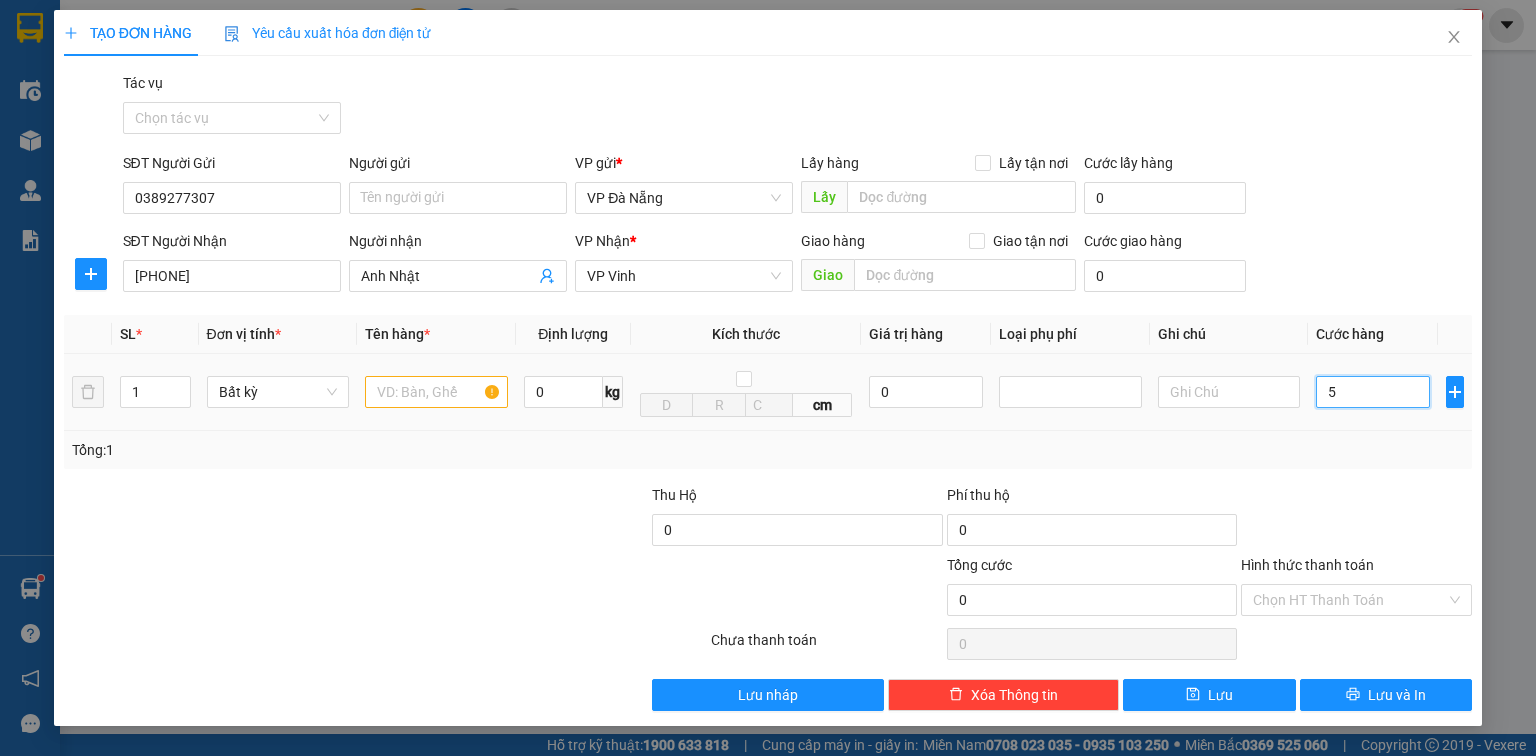 type on "5" 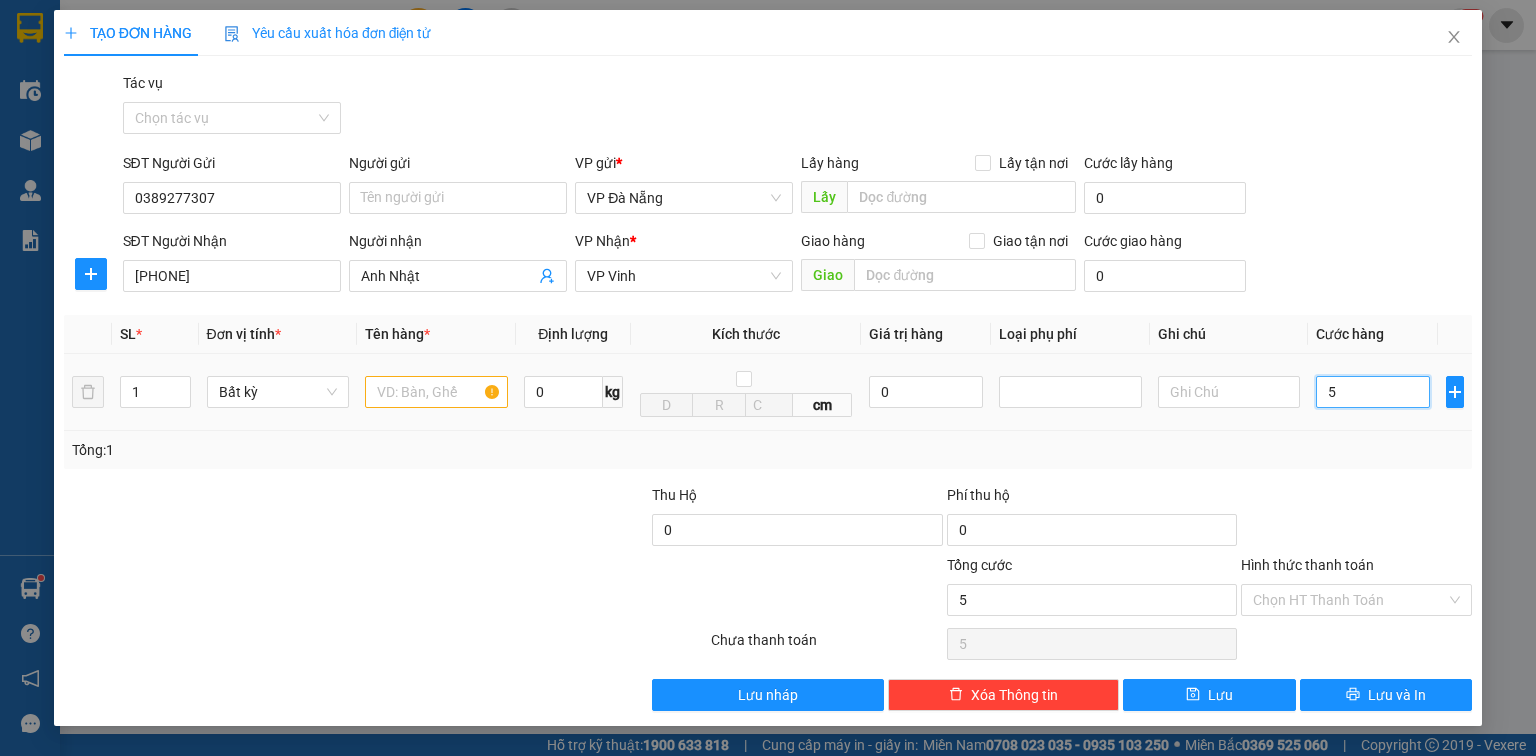 type on "50" 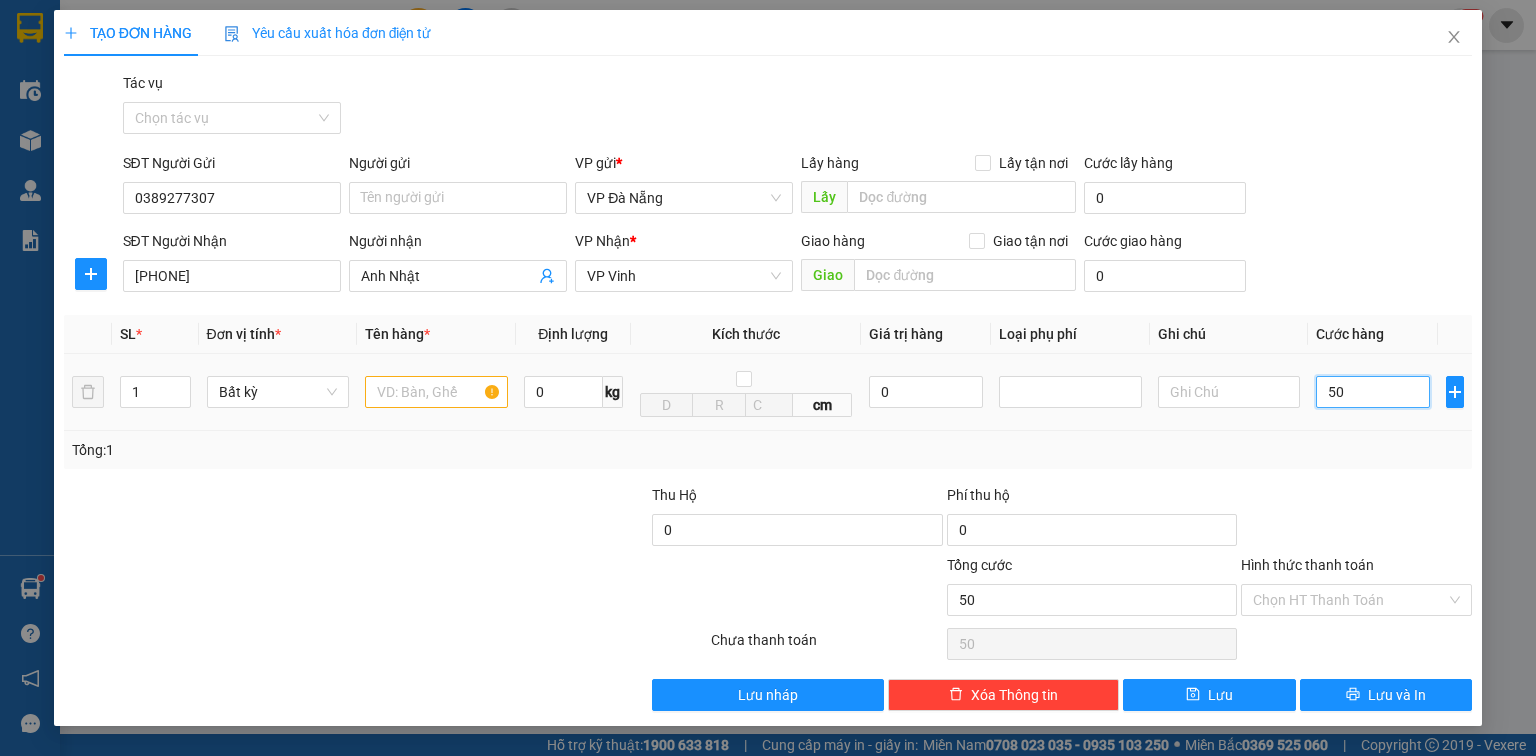 type on "500" 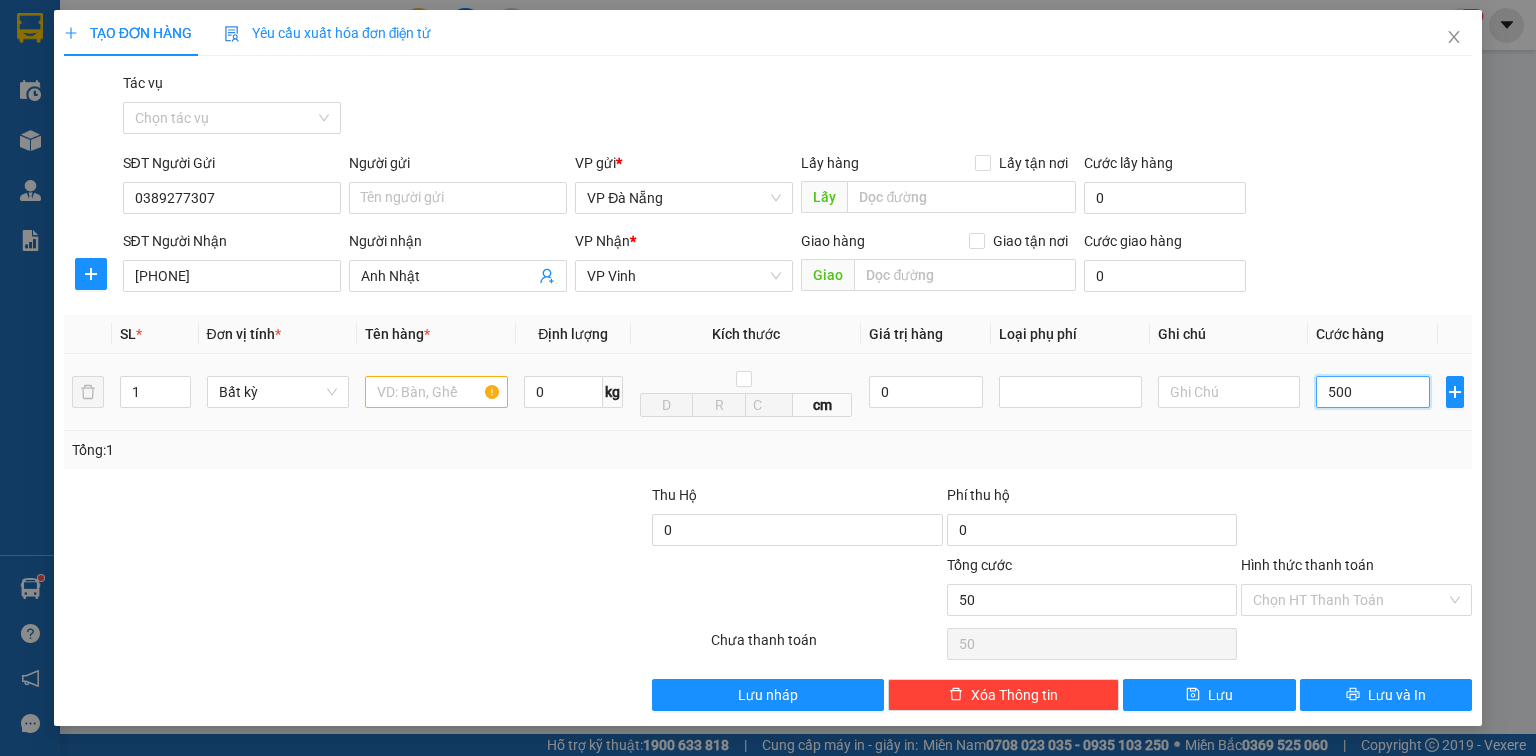type on "500" 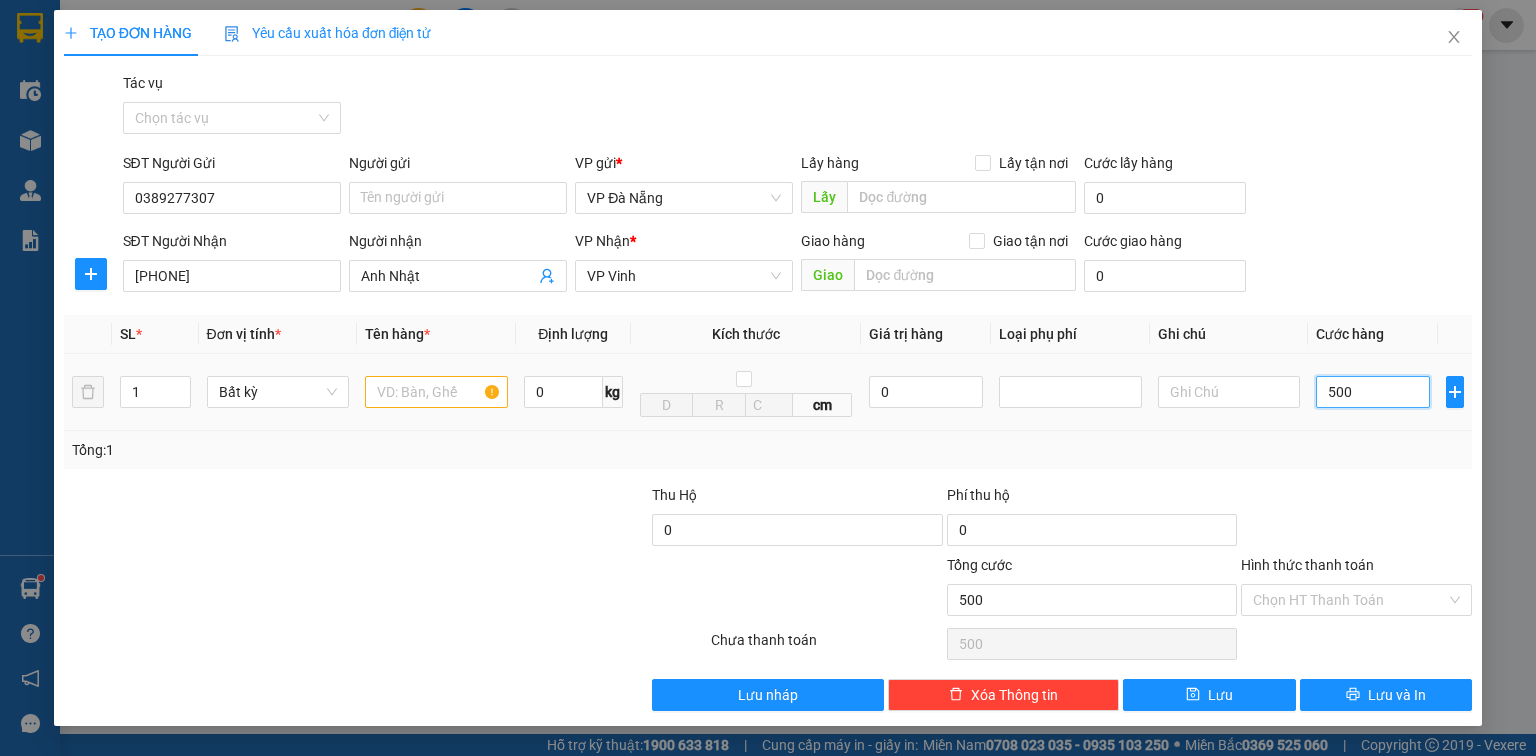 type on "5.000" 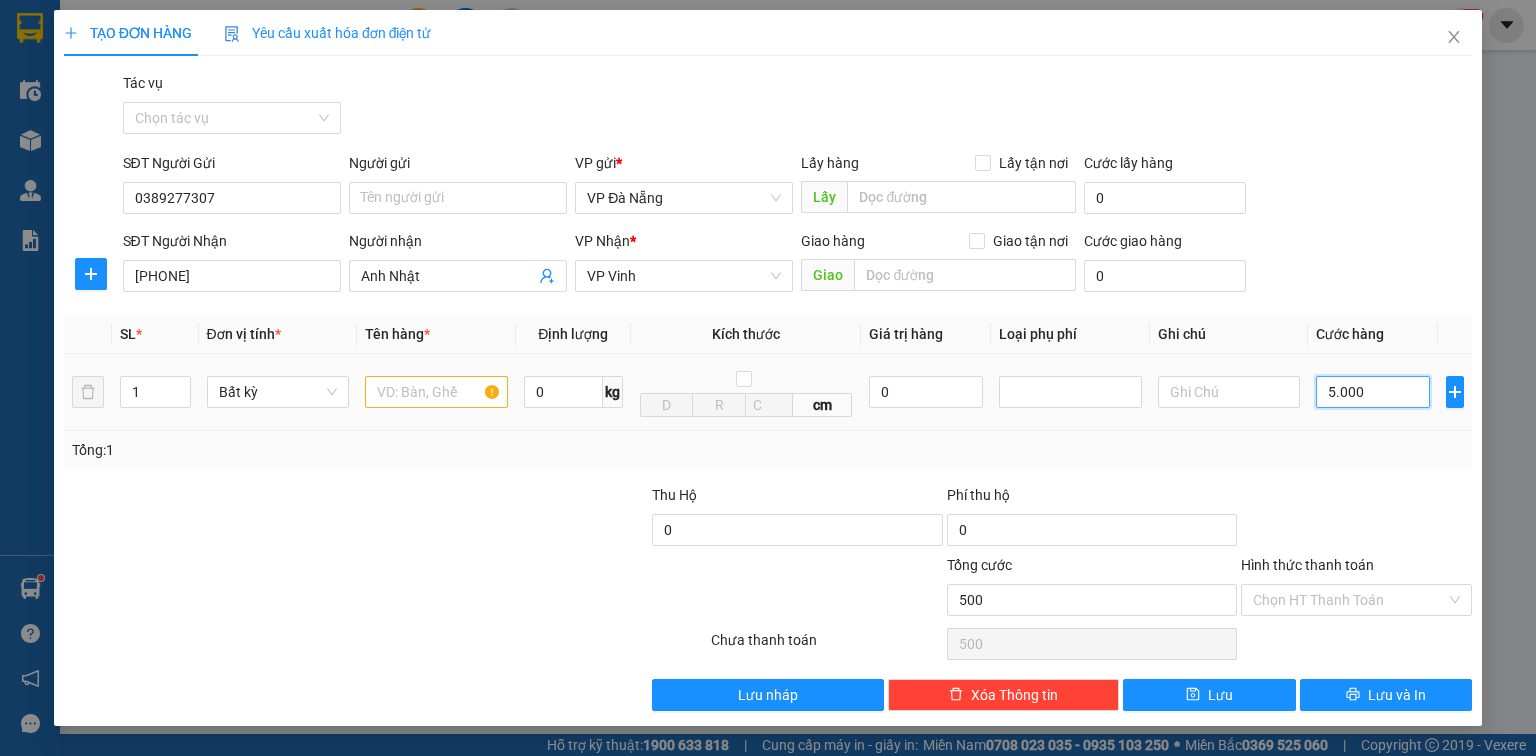 type on "5.000" 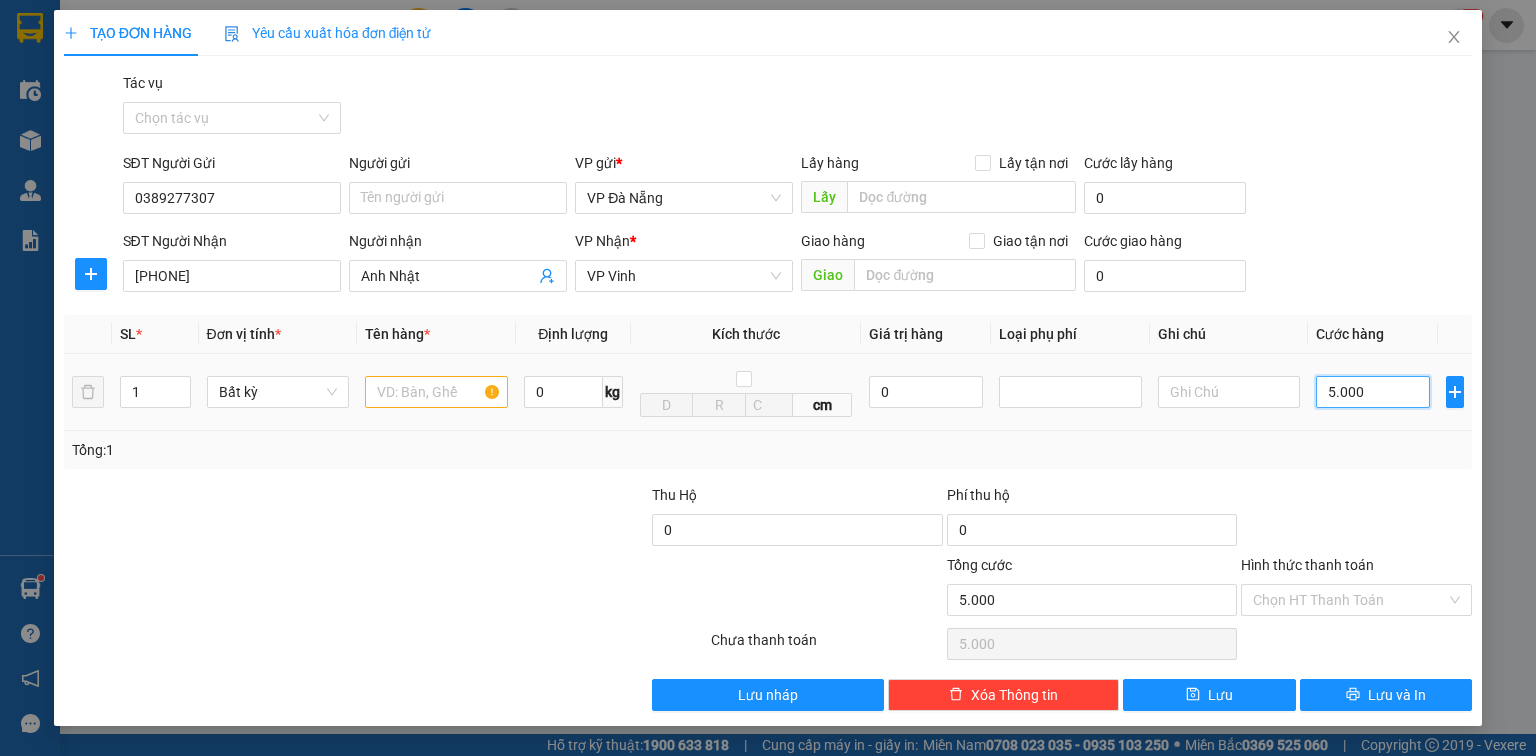type on "50.000" 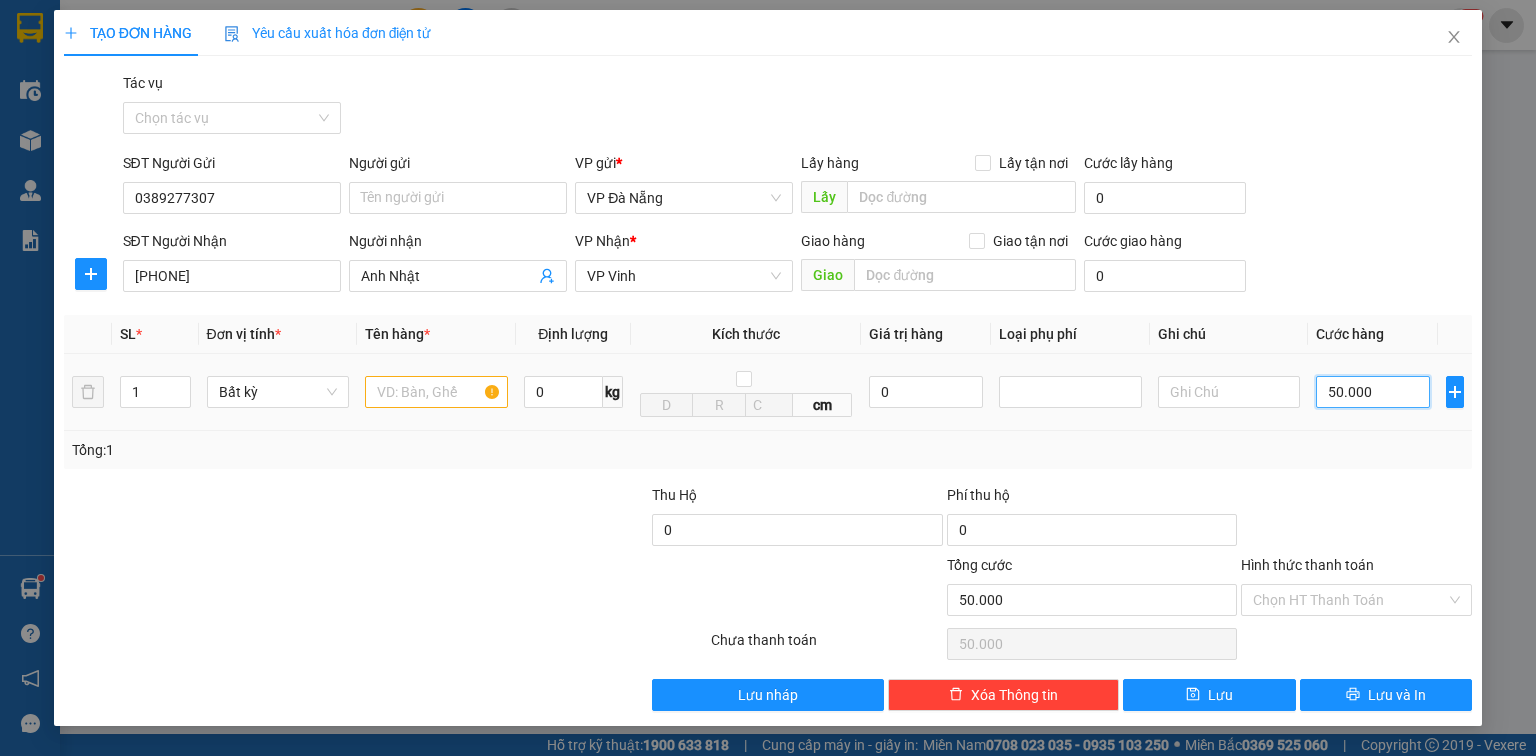 type on "50.000" 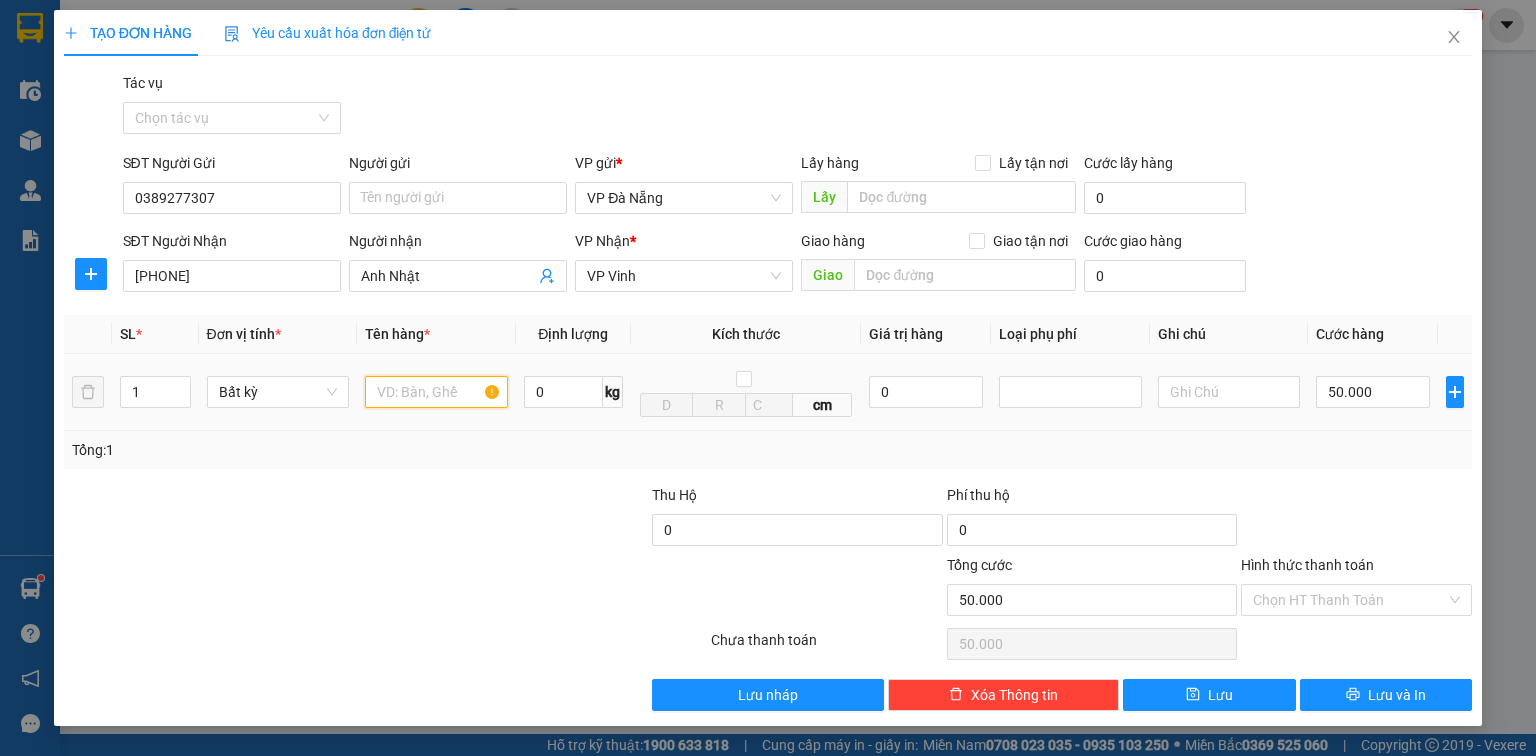 click at bounding box center [436, 392] 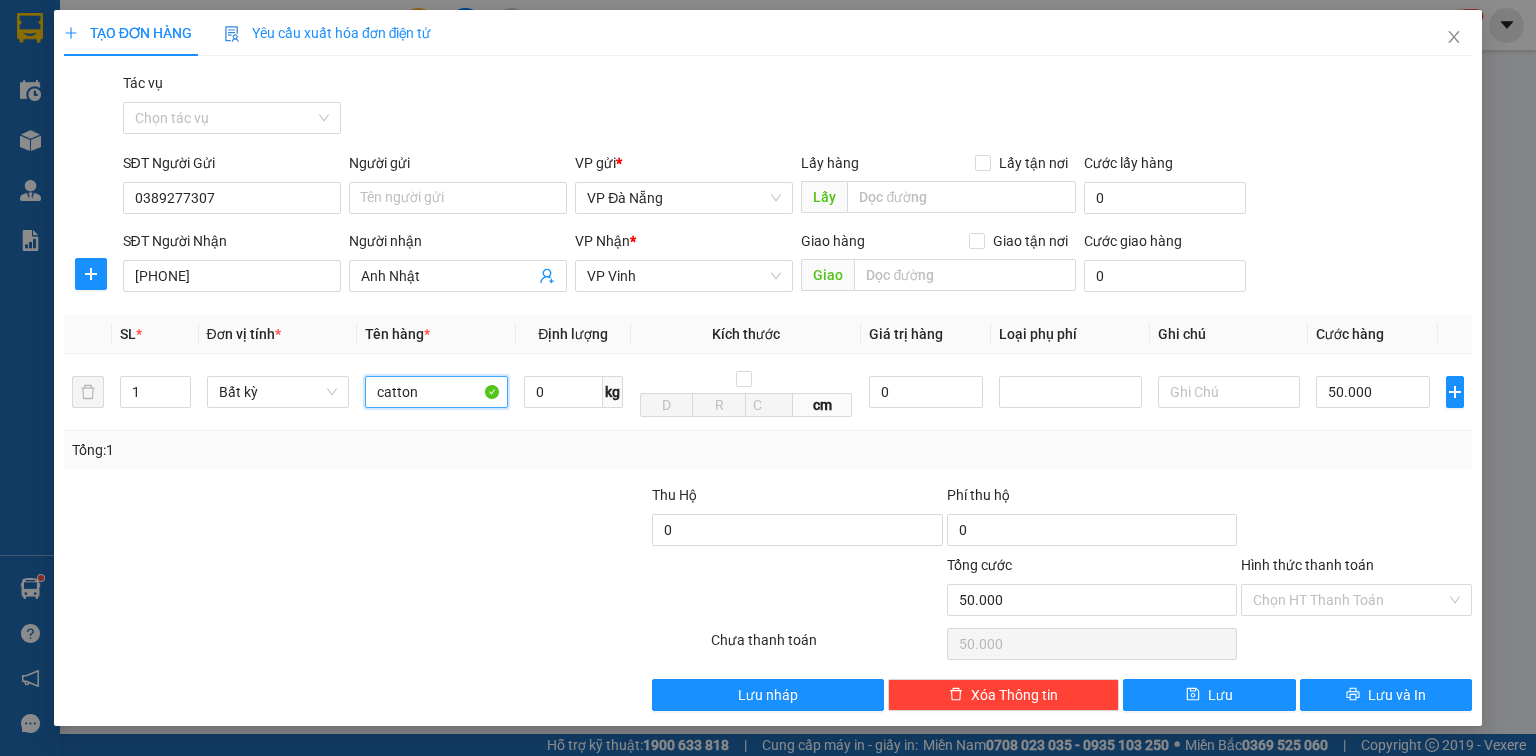 type on "catton" 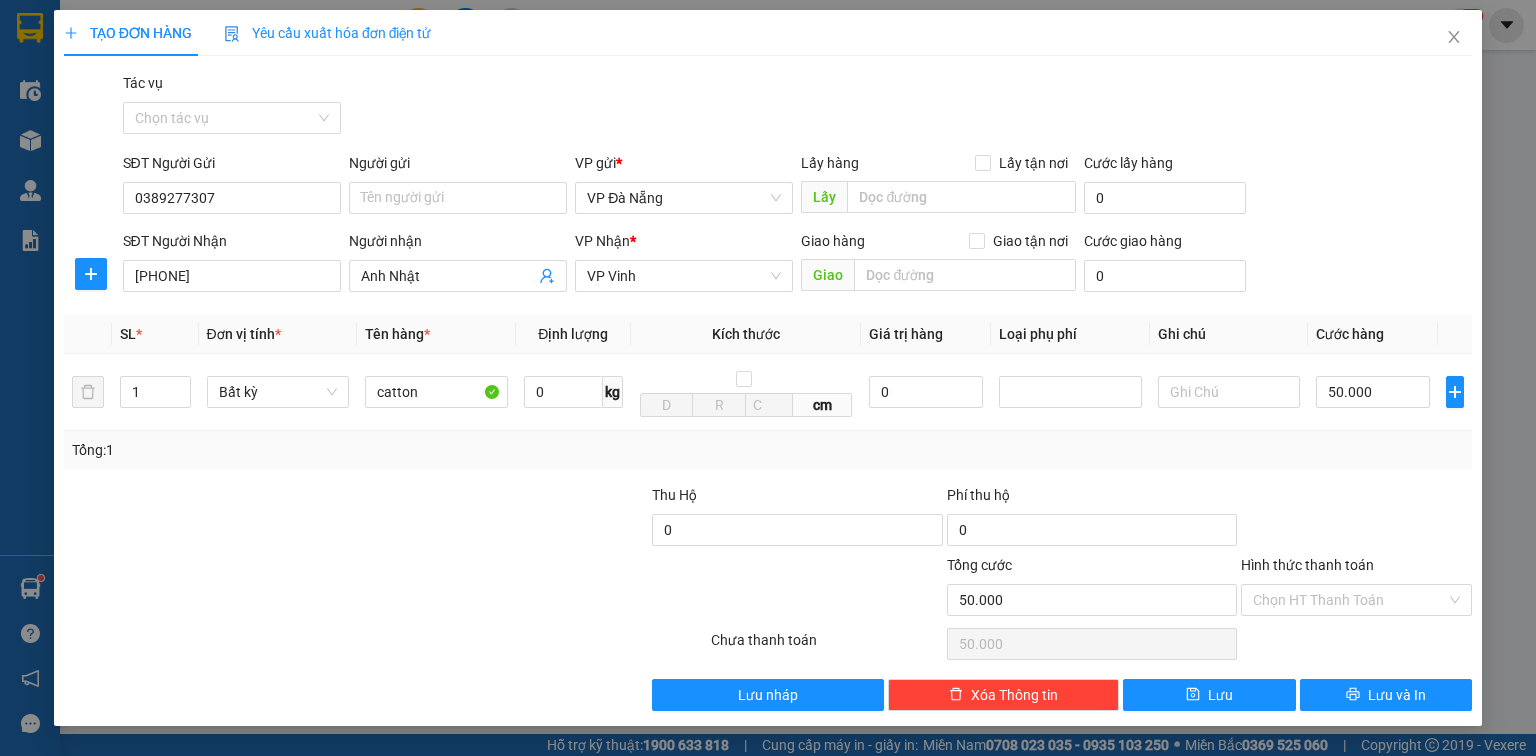 click at bounding box center (1356, 519) 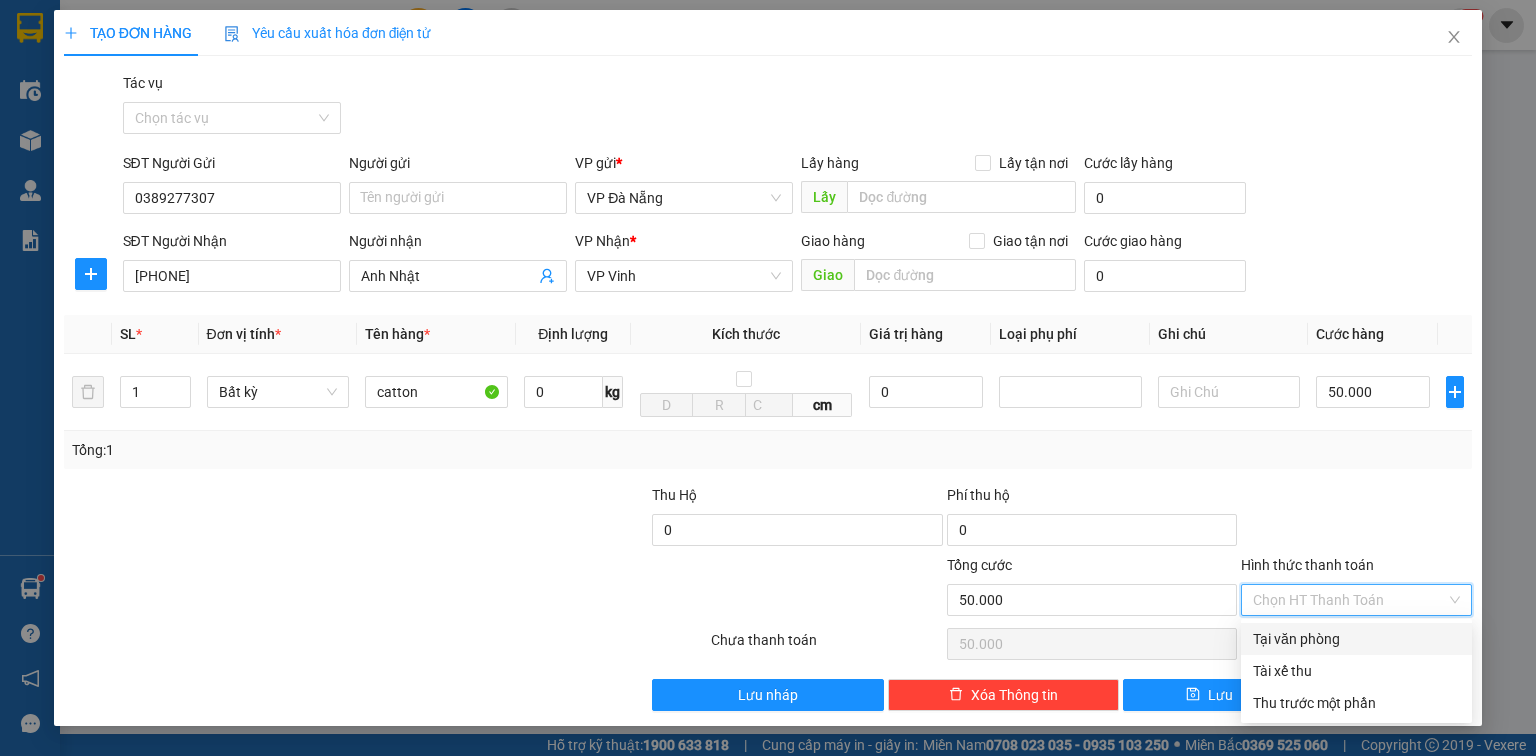 click on "Tại văn phòng" at bounding box center (1356, 639) 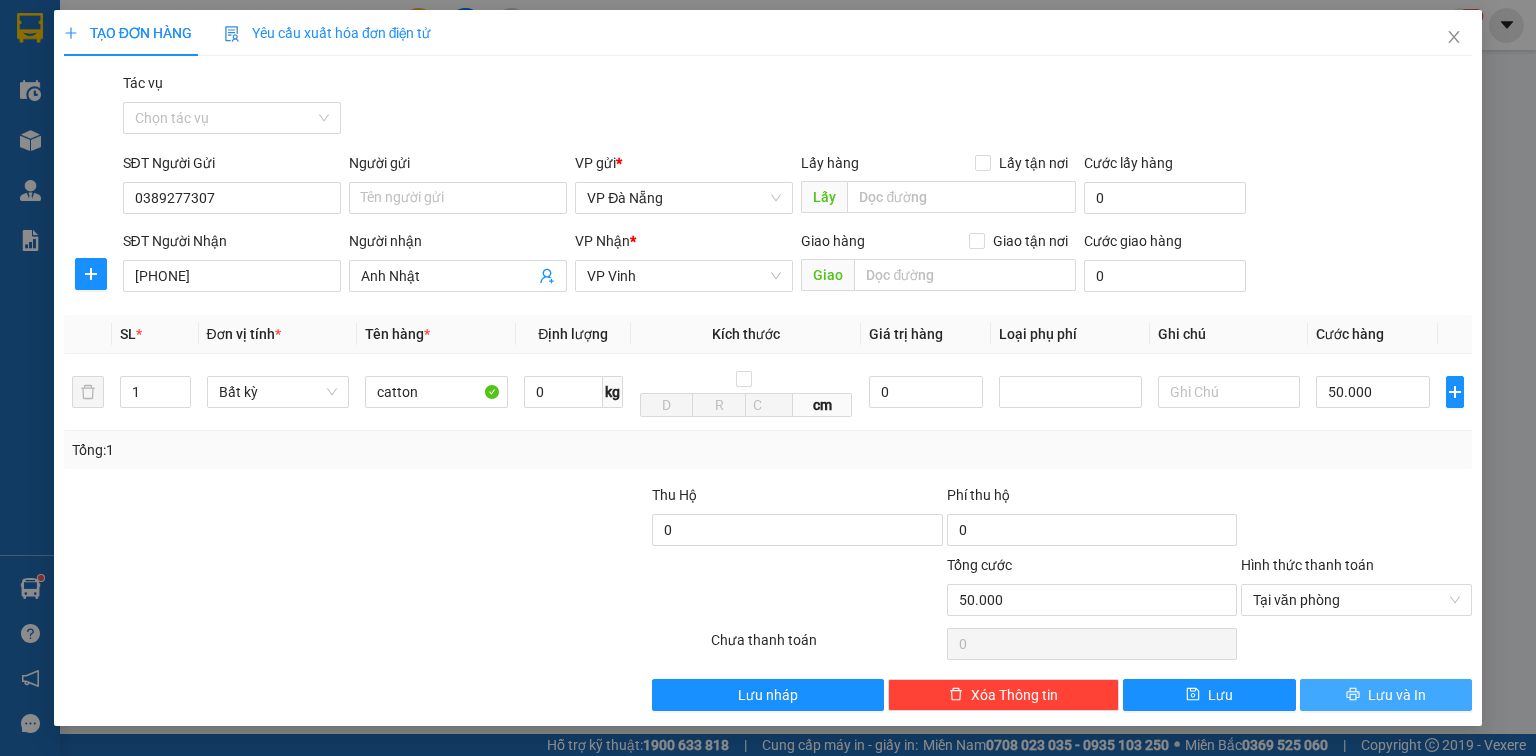 click on "Lưu và In" at bounding box center [1386, 695] 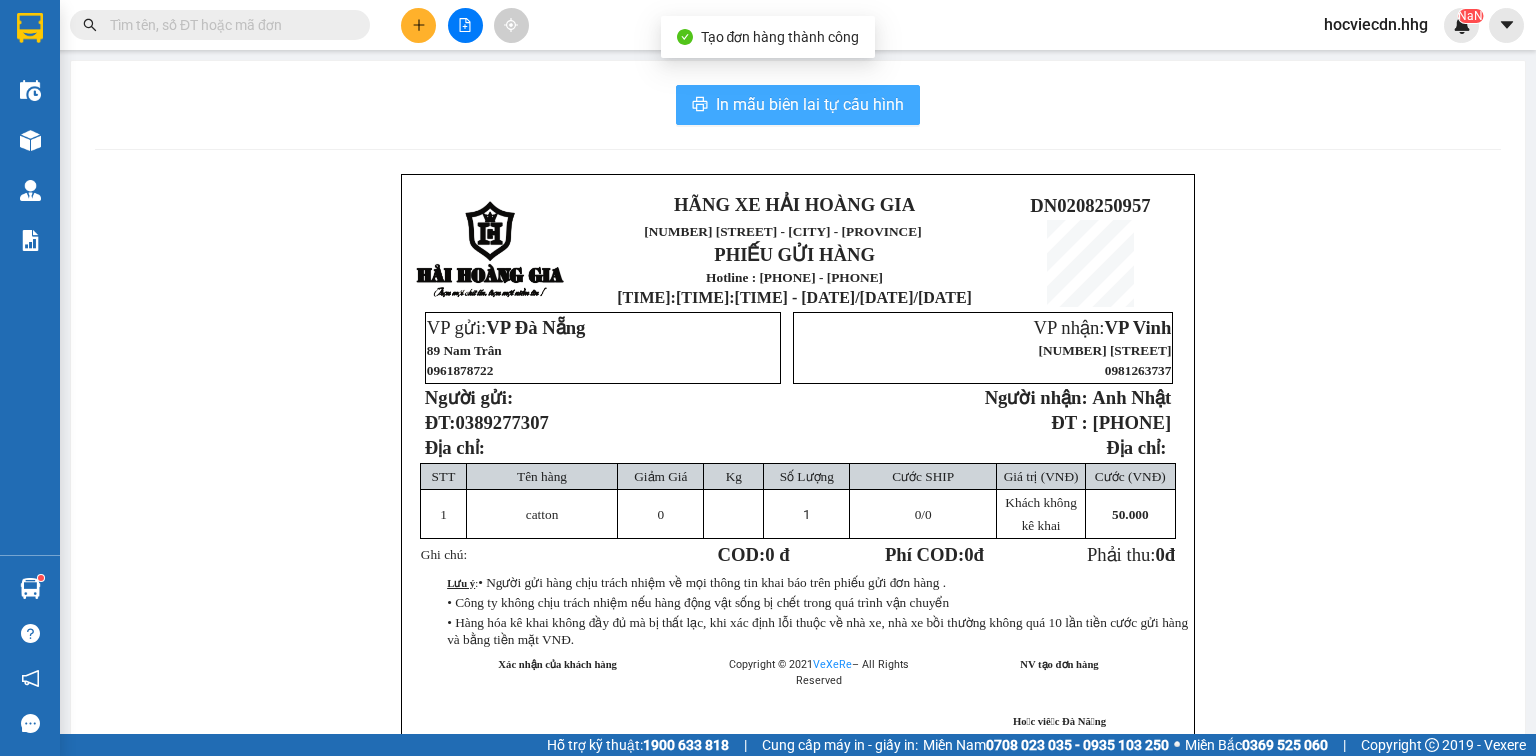 click on "In mẫu biên lai tự cấu hình" at bounding box center (810, 104) 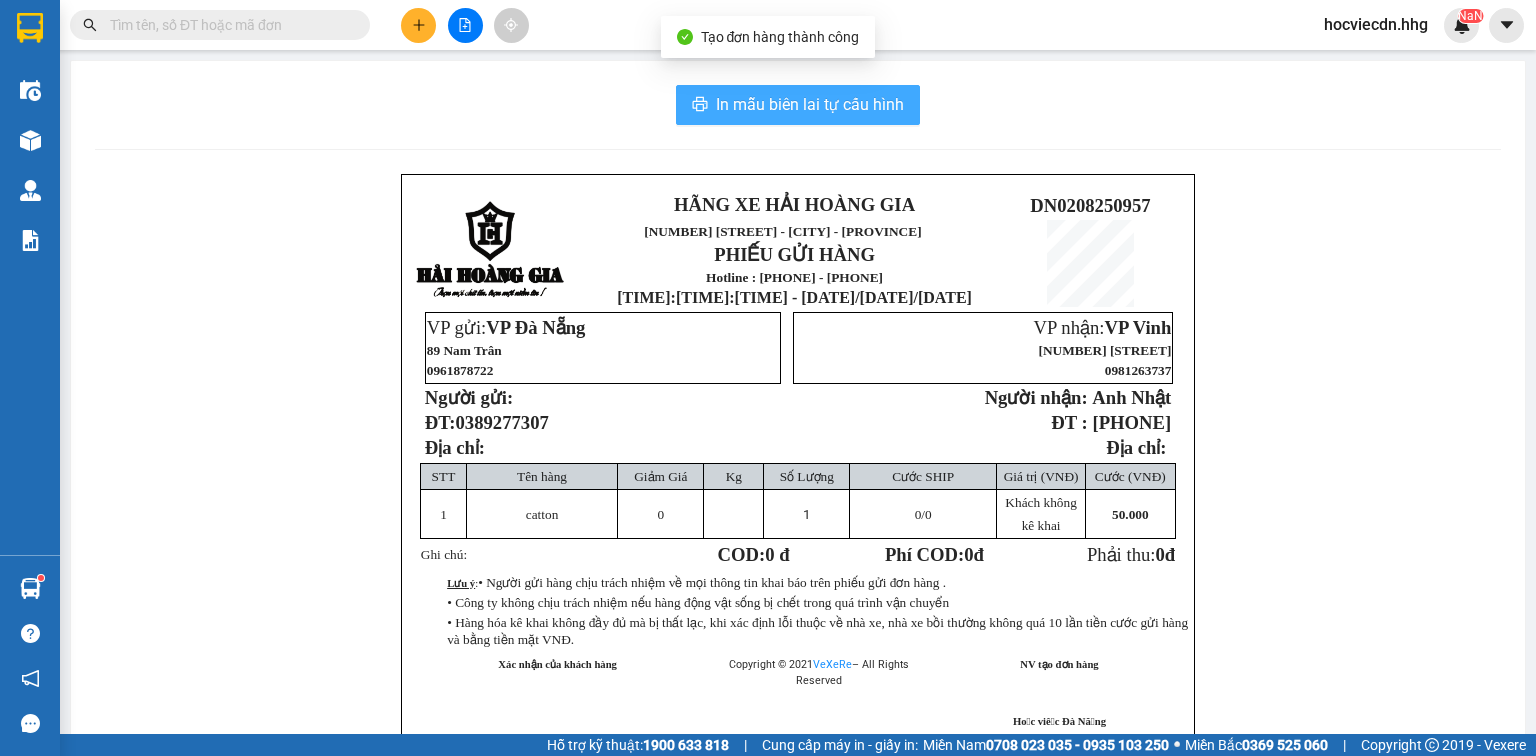 scroll, scrollTop: 0, scrollLeft: 0, axis: both 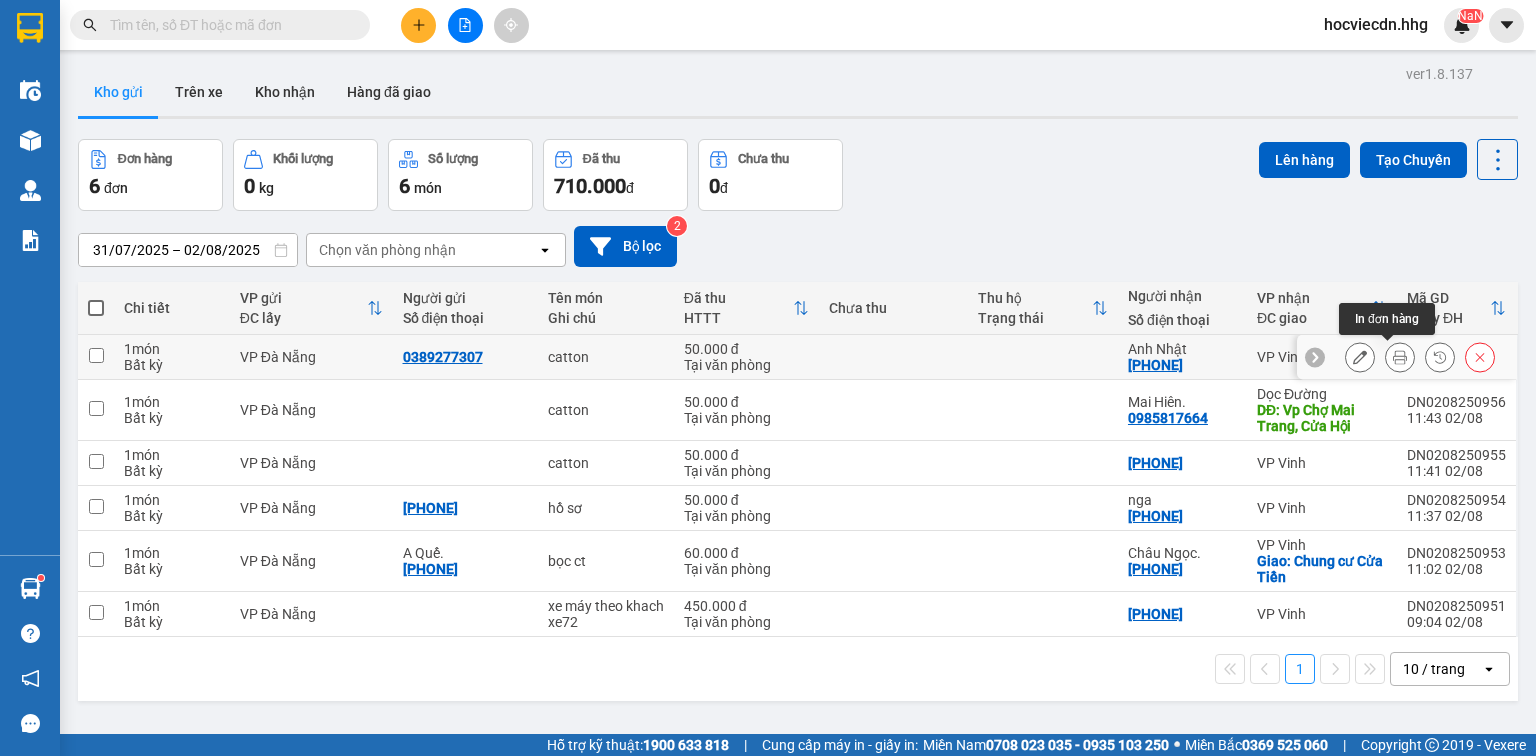 click 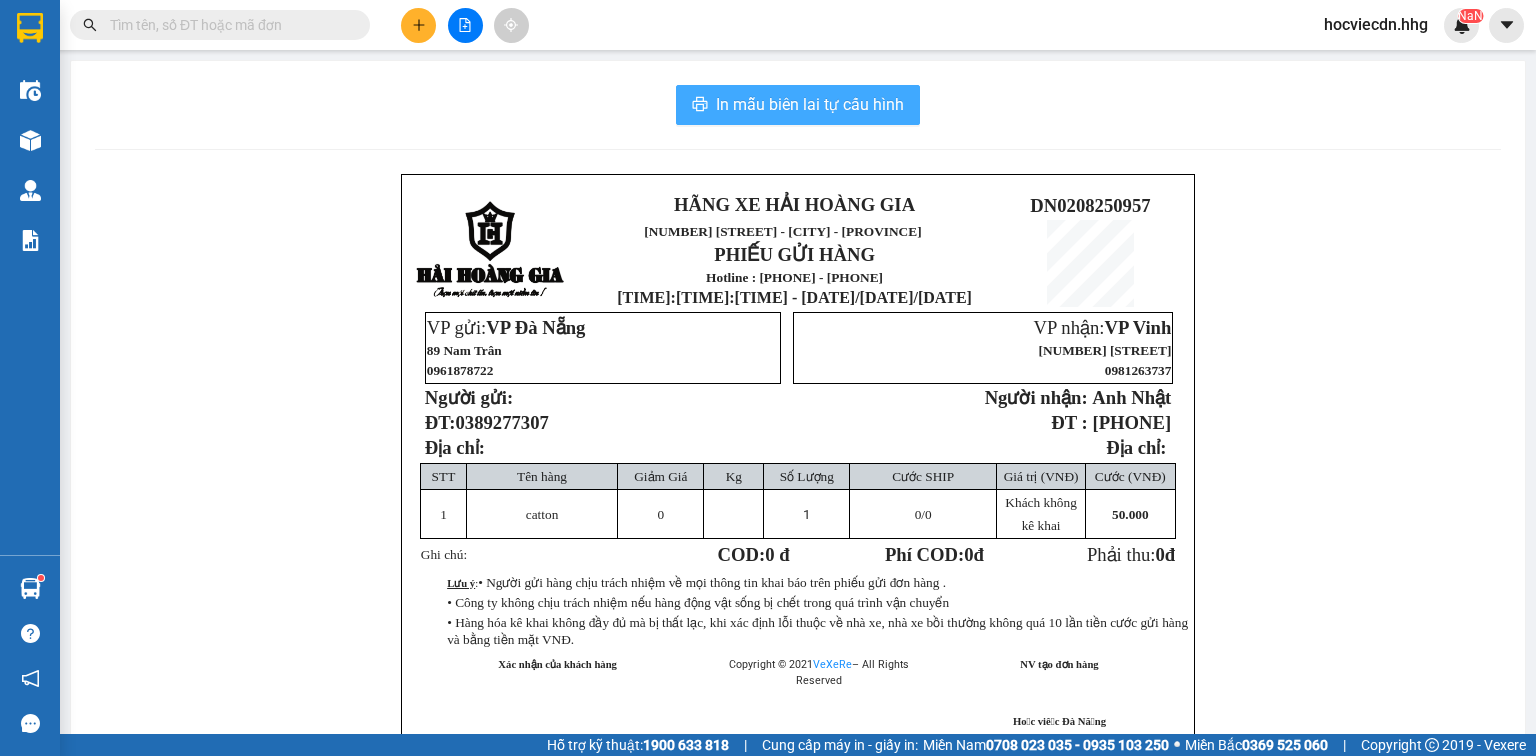 click on "In mẫu biên lai tự cấu hình" at bounding box center (810, 104) 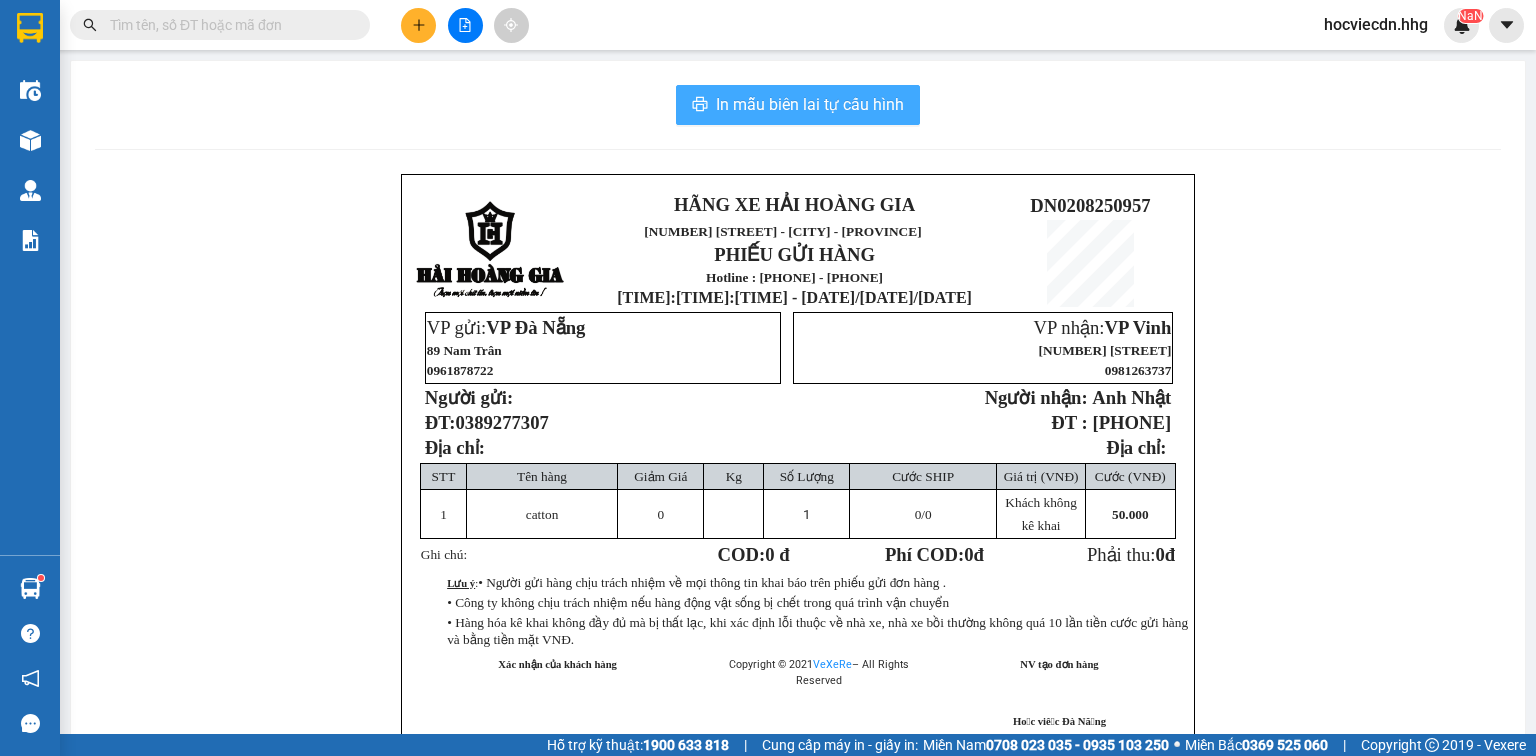 scroll, scrollTop: 0, scrollLeft: 0, axis: both 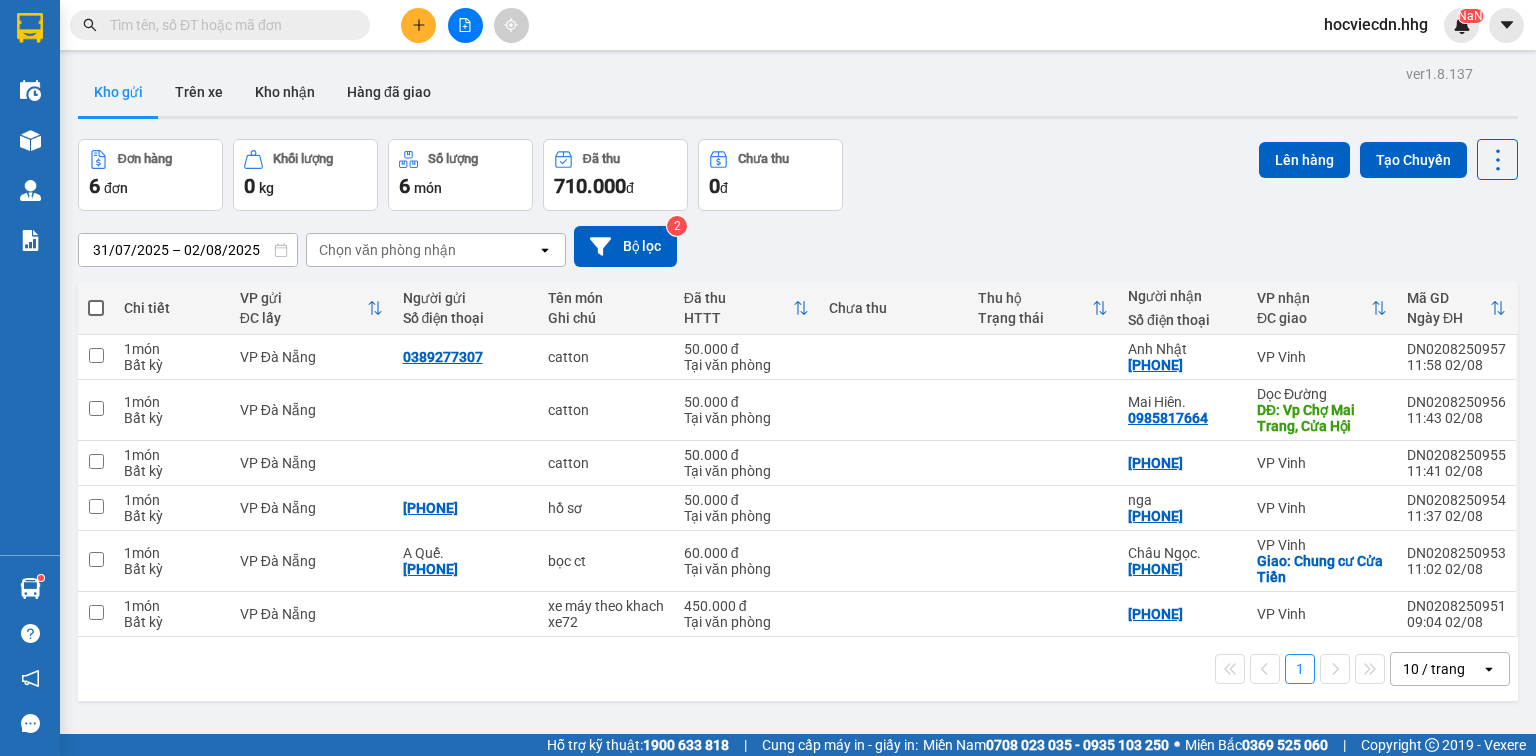 drag, startPoint x: 1193, startPoint y: 36, endPoint x: 1147, endPoint y: 160, distance: 132.25732 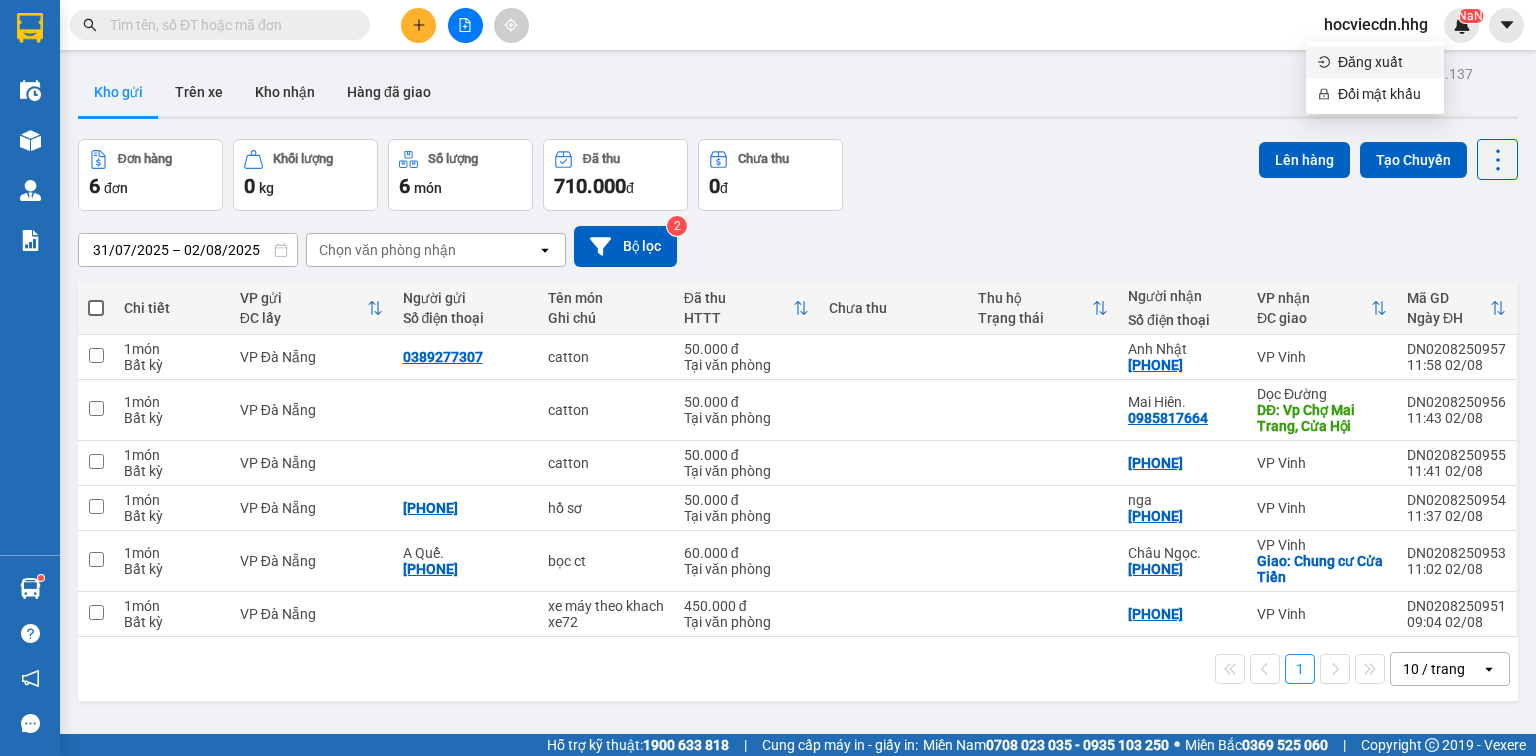 click on "Đăng xuất" at bounding box center [1385, 62] 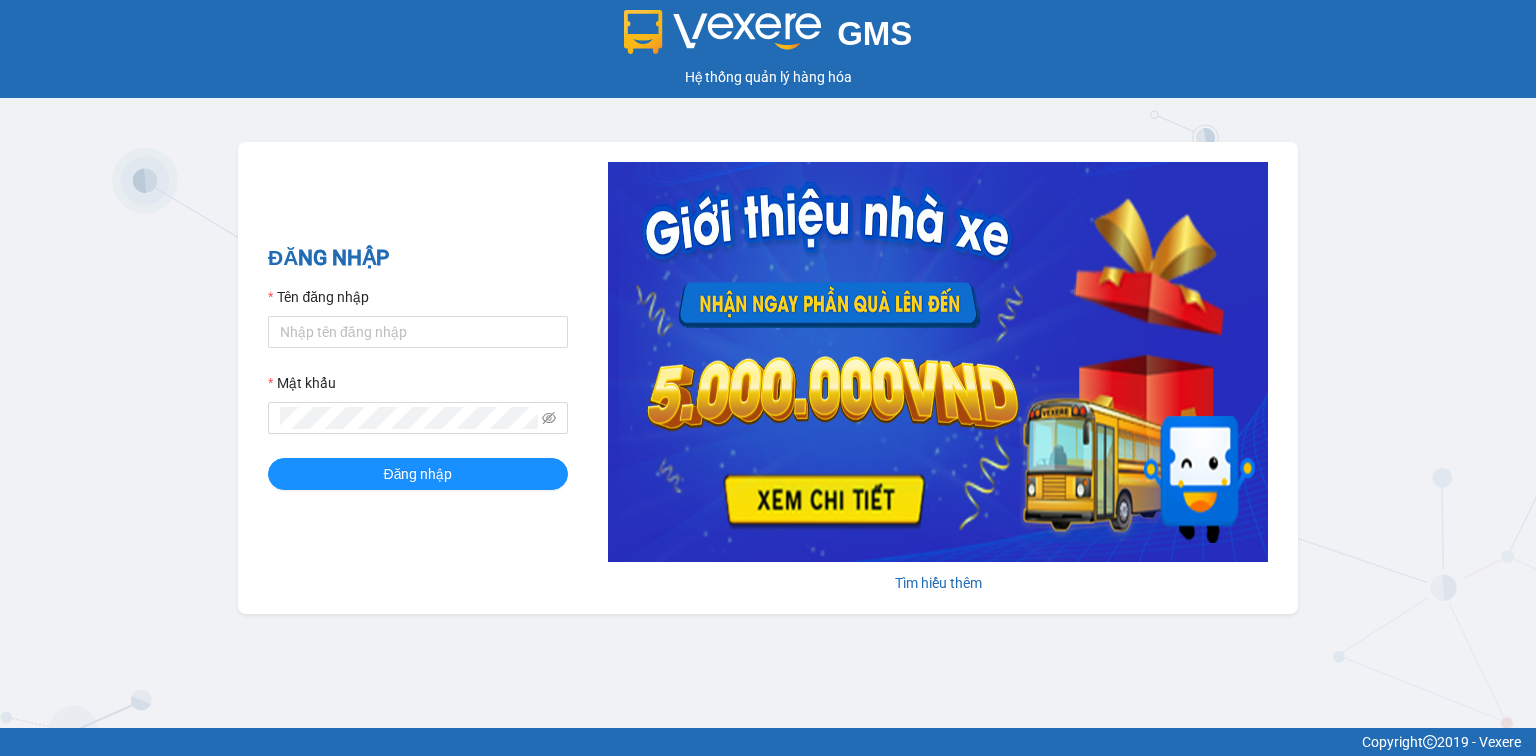scroll, scrollTop: 0, scrollLeft: 0, axis: both 